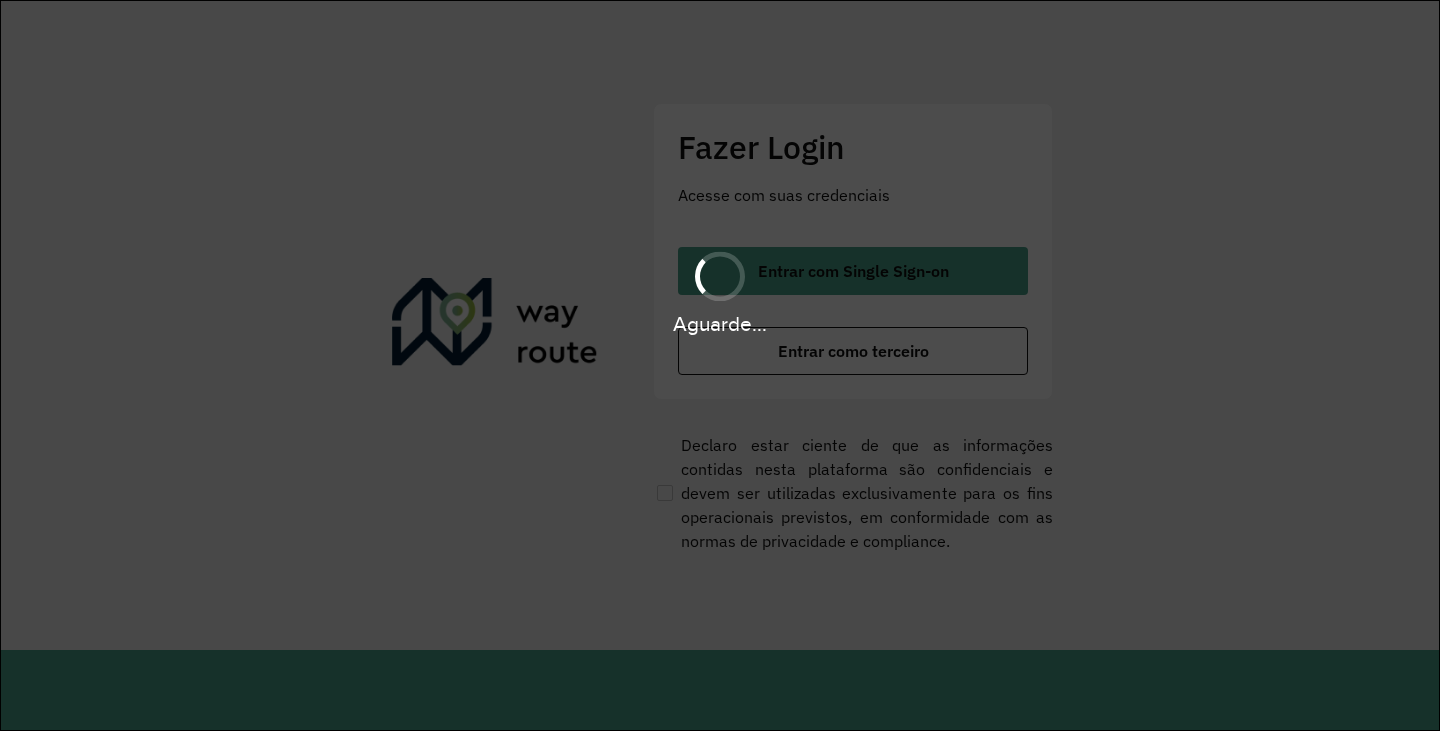 scroll, scrollTop: 0, scrollLeft: 0, axis: both 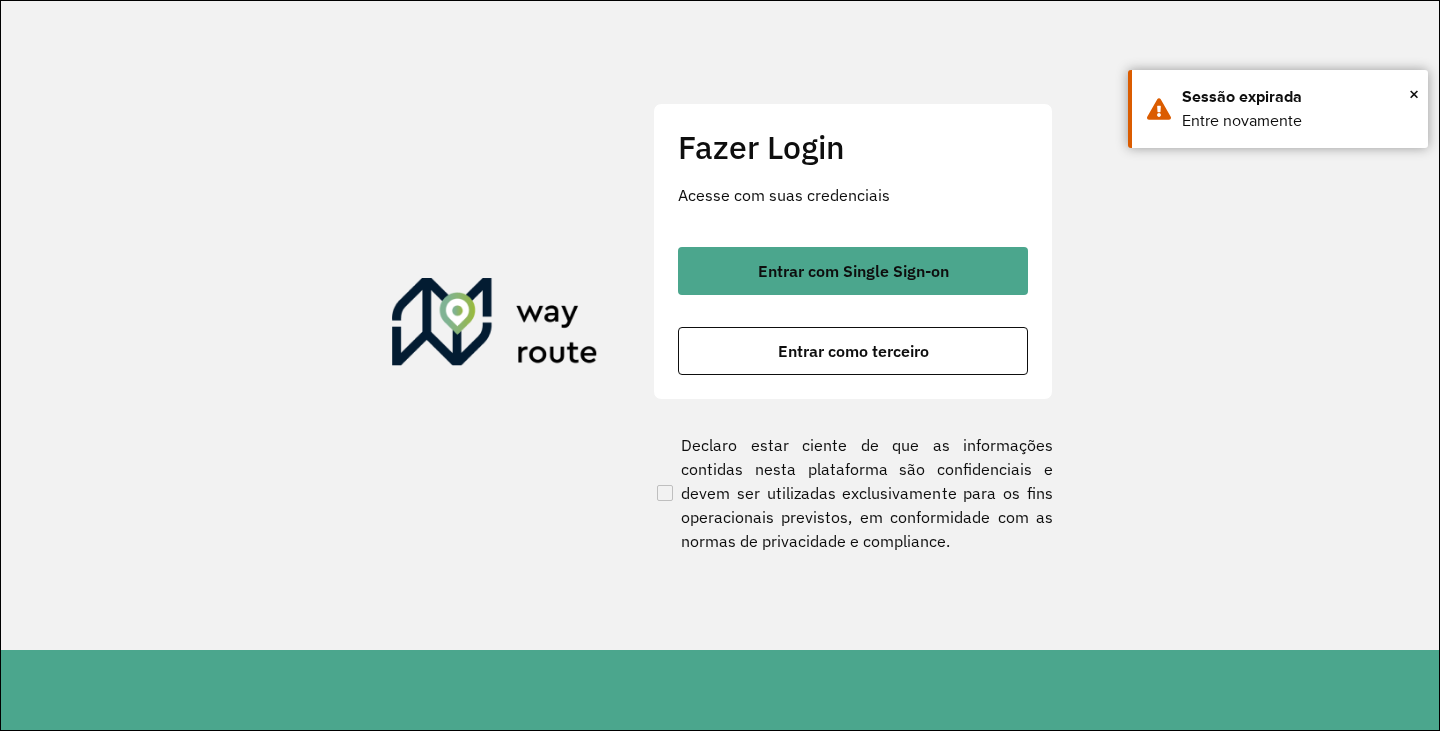 click on "Fazer Login Acesse com suas credenciais    Entrar com Single Sign-on    Entrar como terceiro" 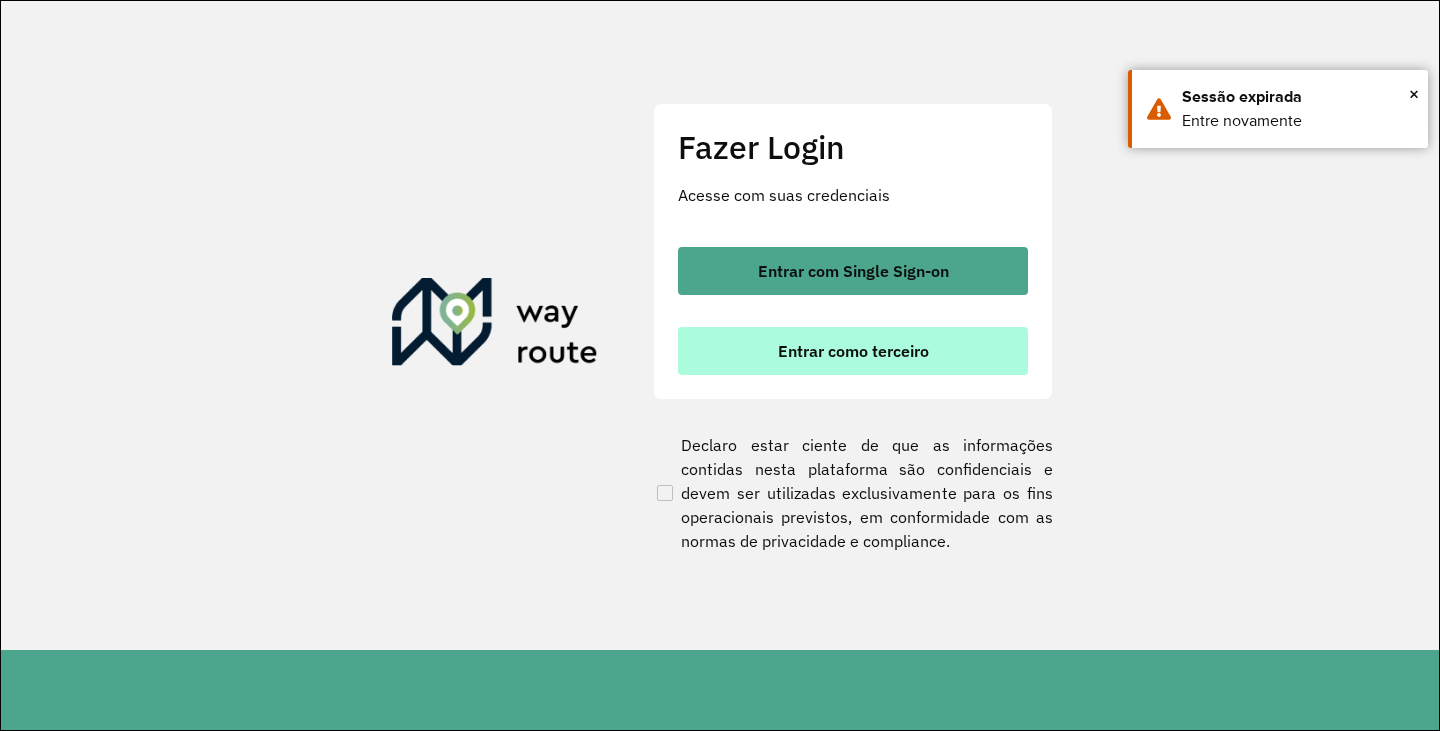 click on "Entrar como terceiro" at bounding box center (853, 351) 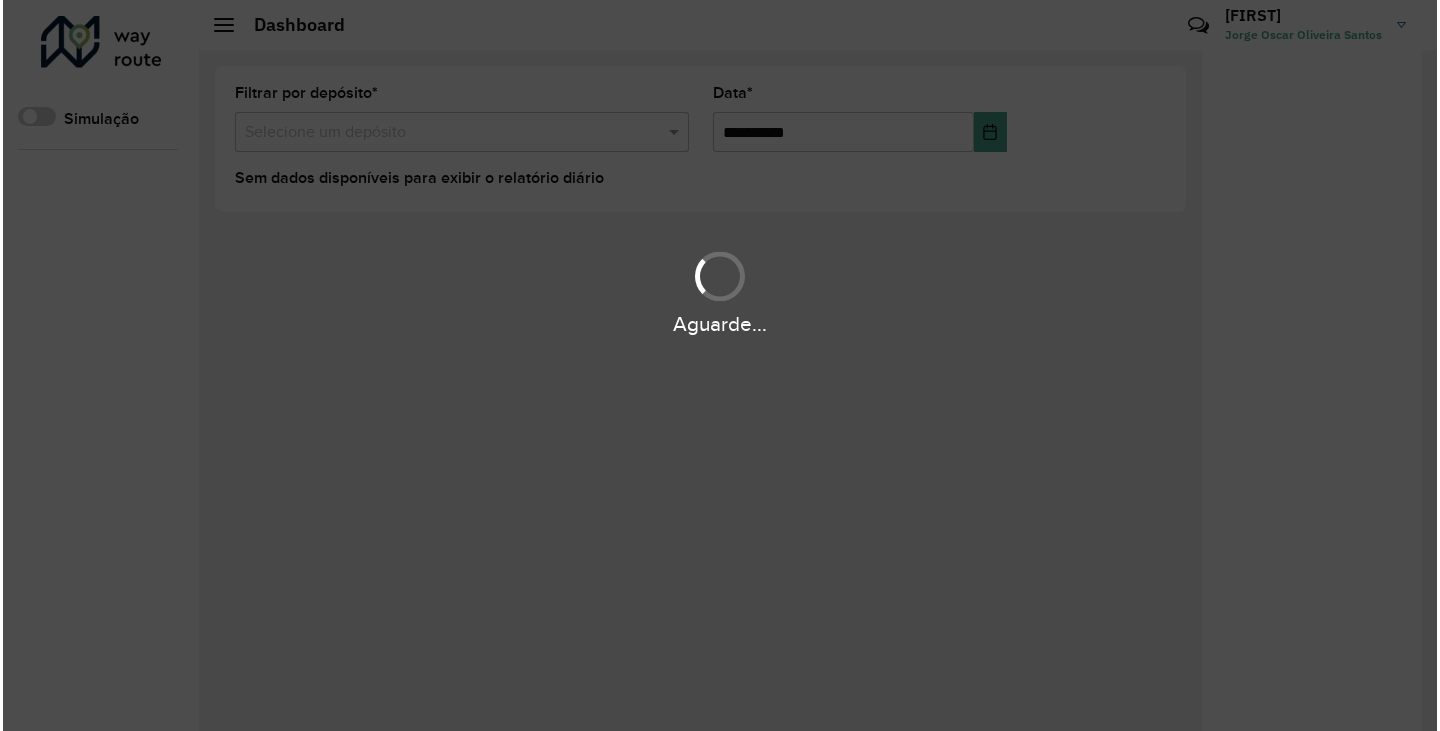 scroll, scrollTop: 0, scrollLeft: 0, axis: both 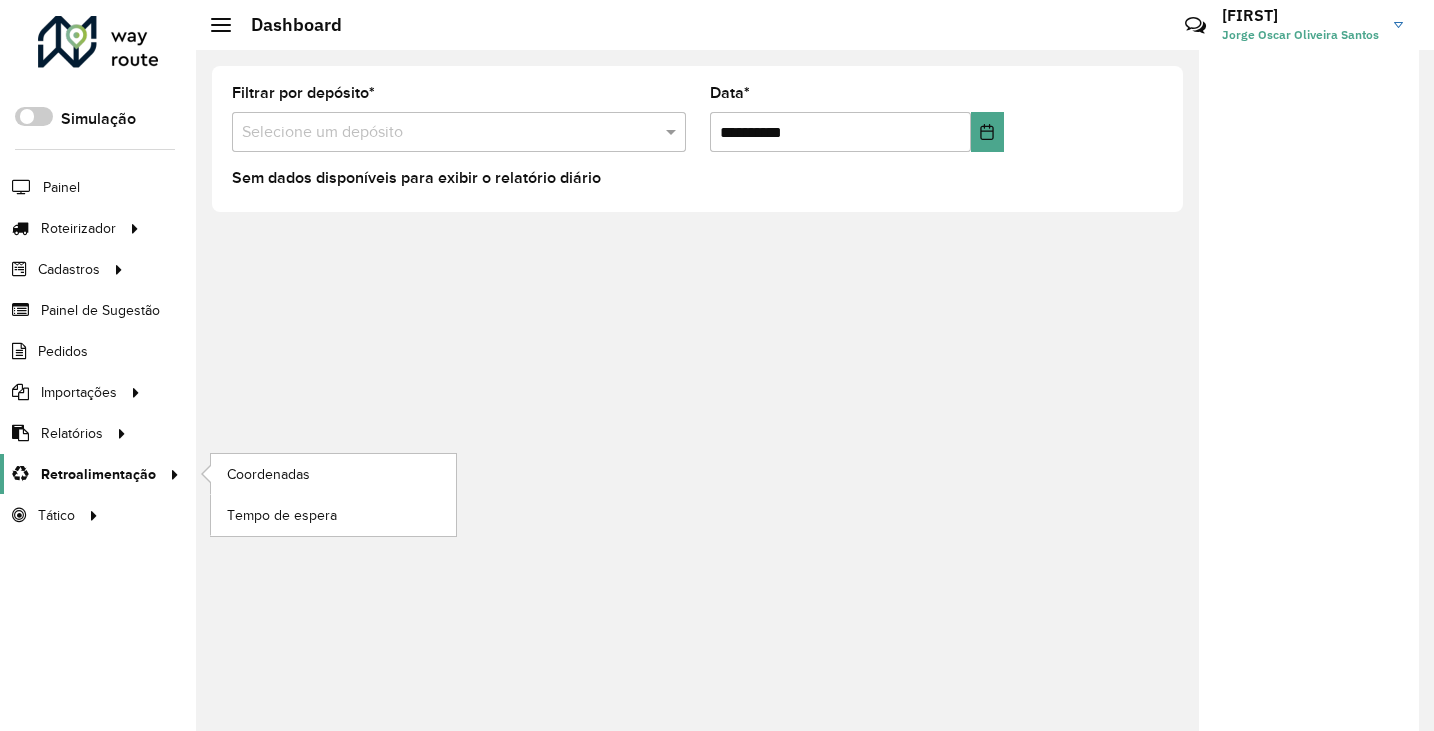click on "Retroalimentação" 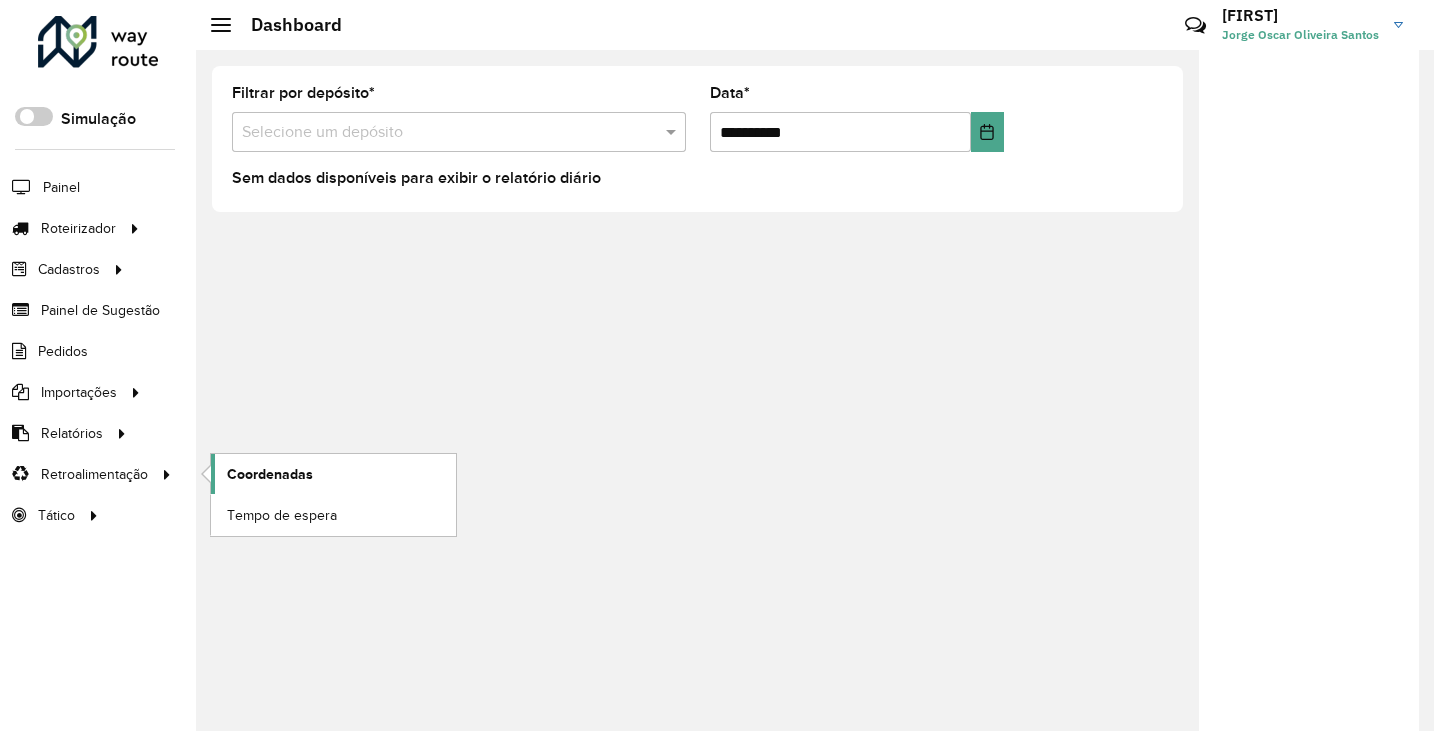 click on "Coordenadas" 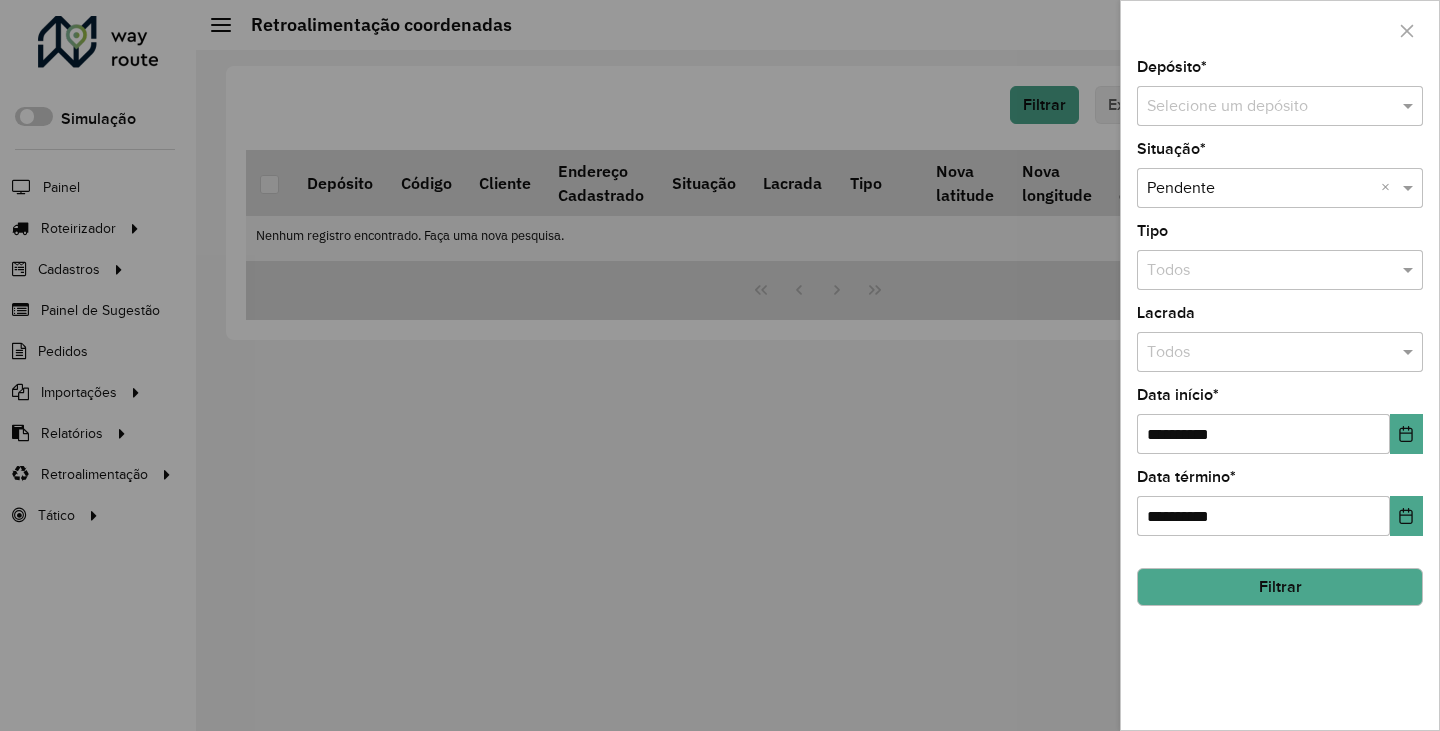 click at bounding box center (1260, 107) 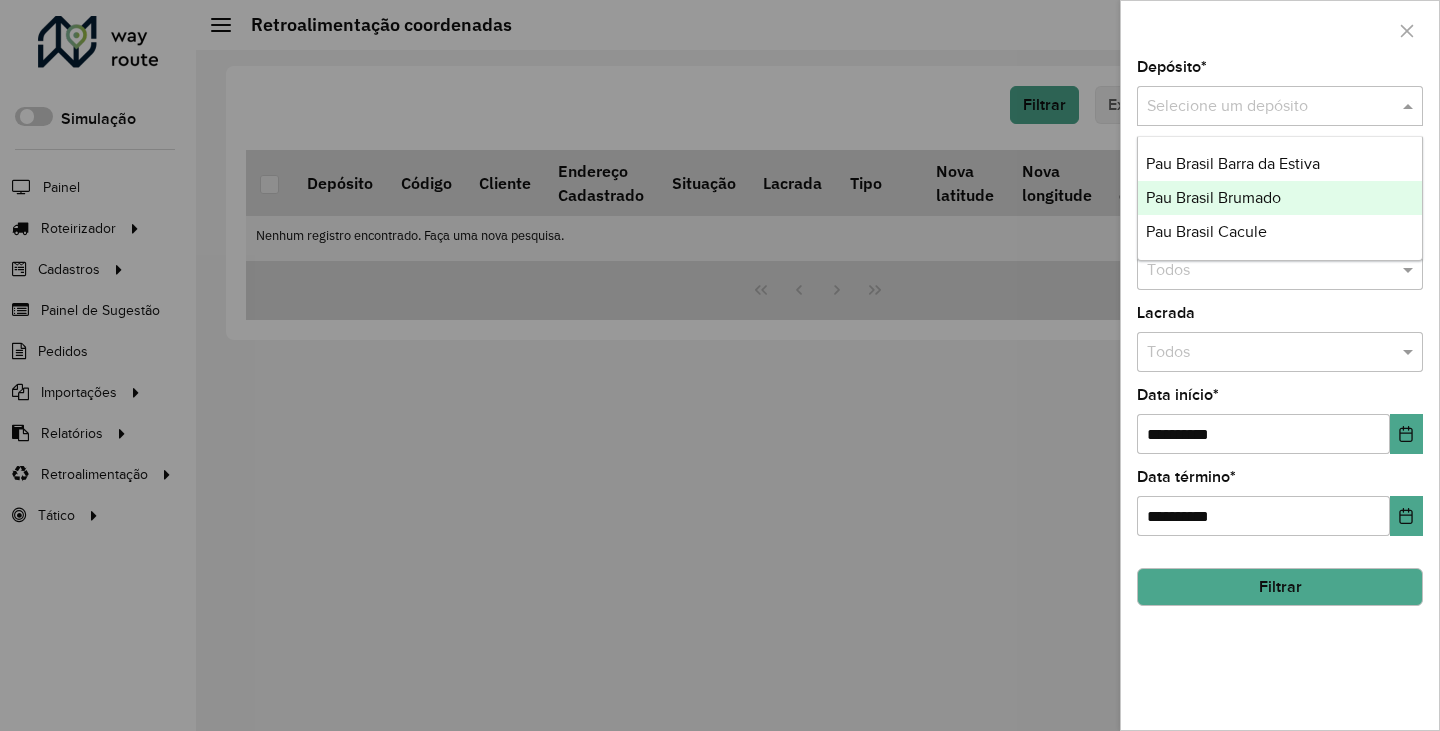 click on "Pau Brasil Brumado" at bounding box center [1213, 197] 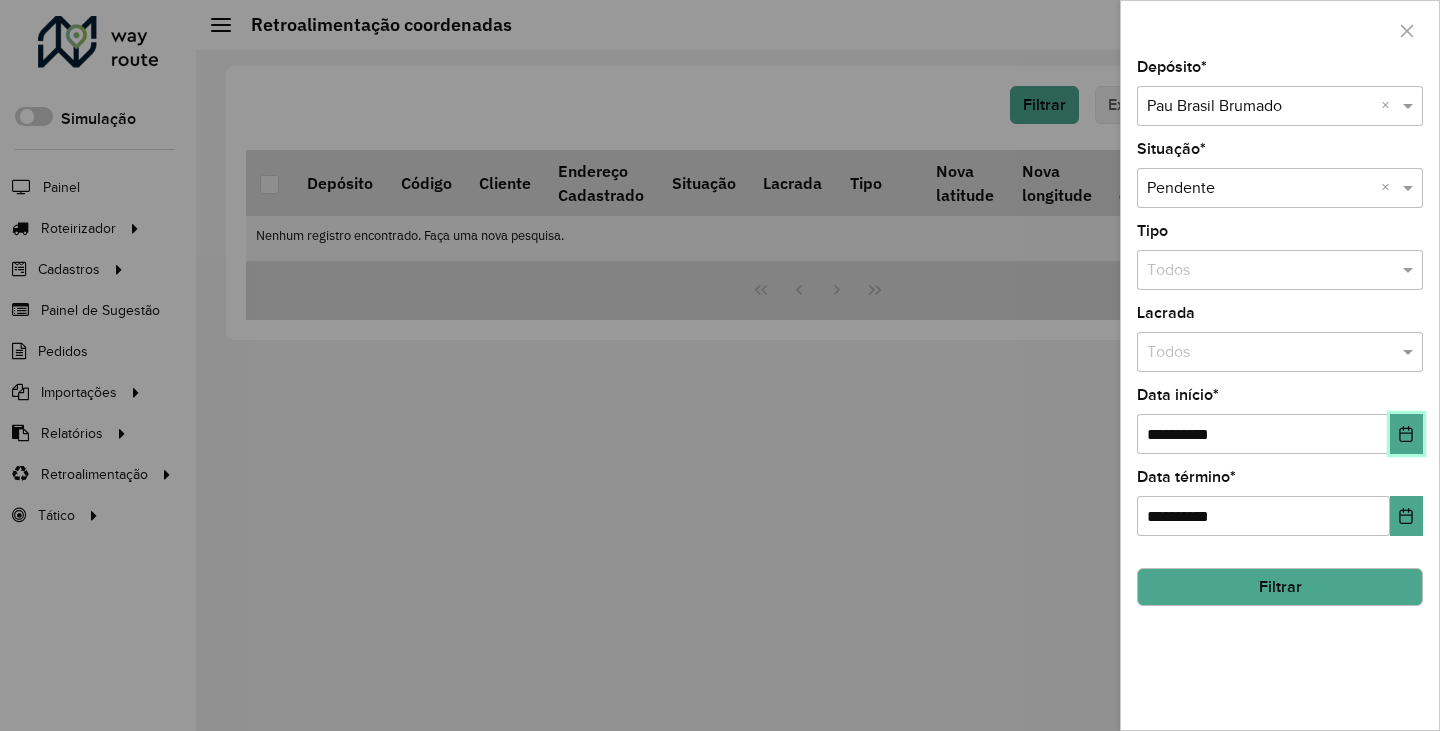 click at bounding box center (1406, 434) 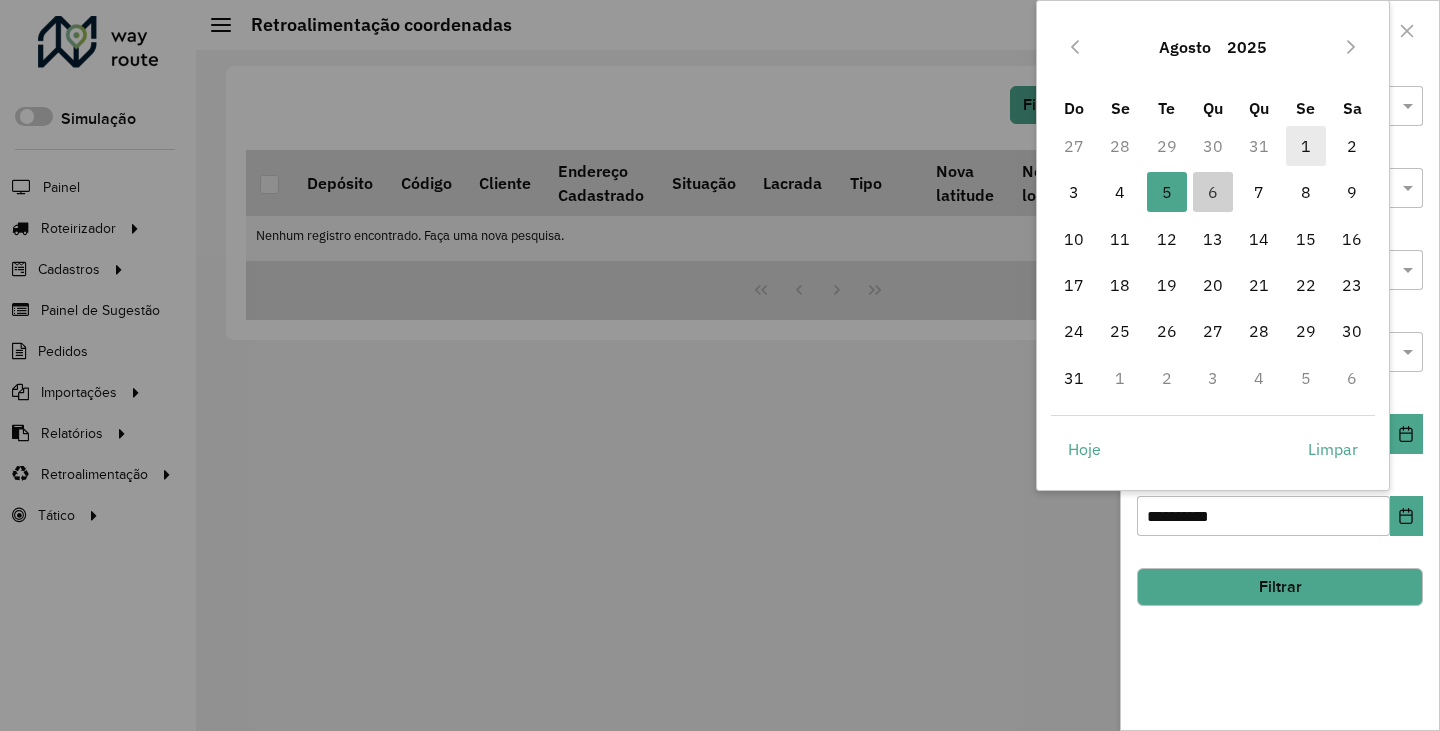 click on "1" at bounding box center (1306, 146) 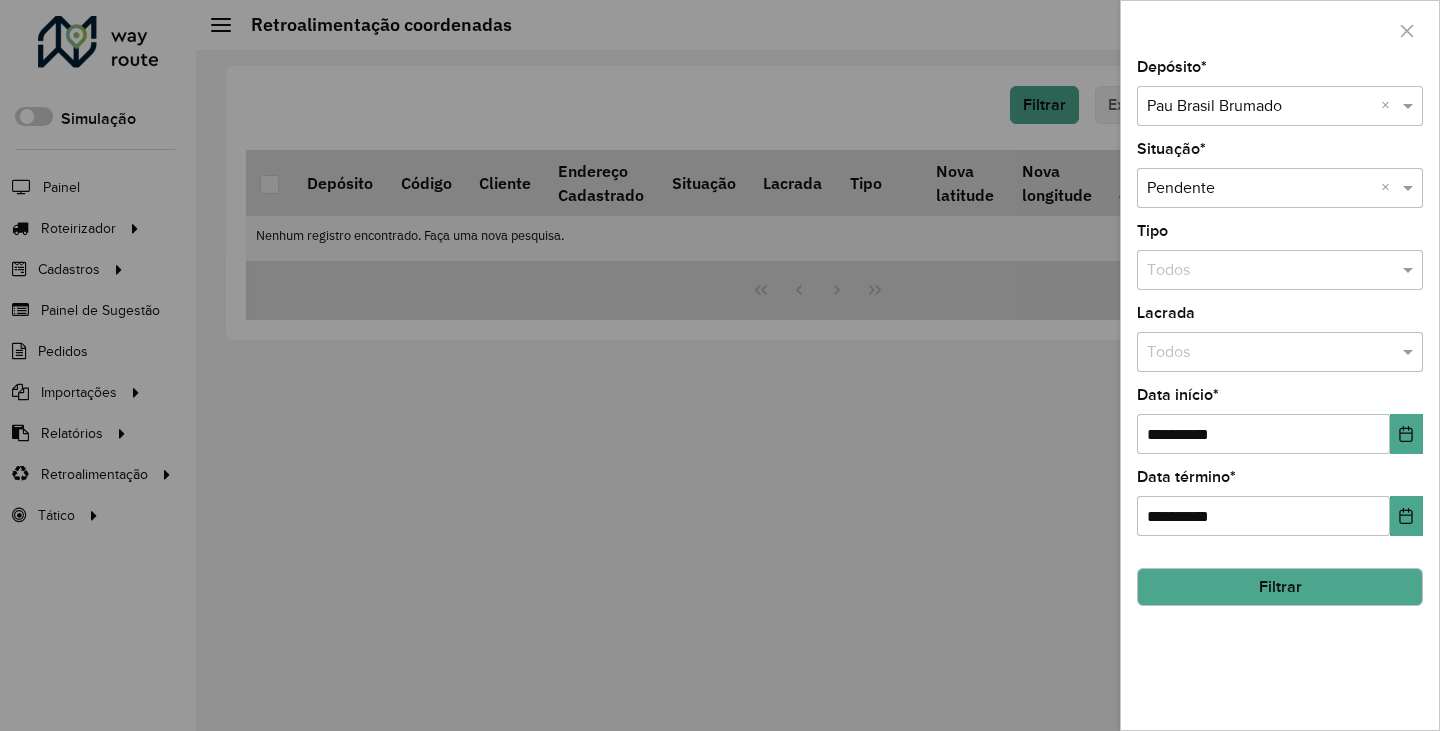 click on "Filtrar" 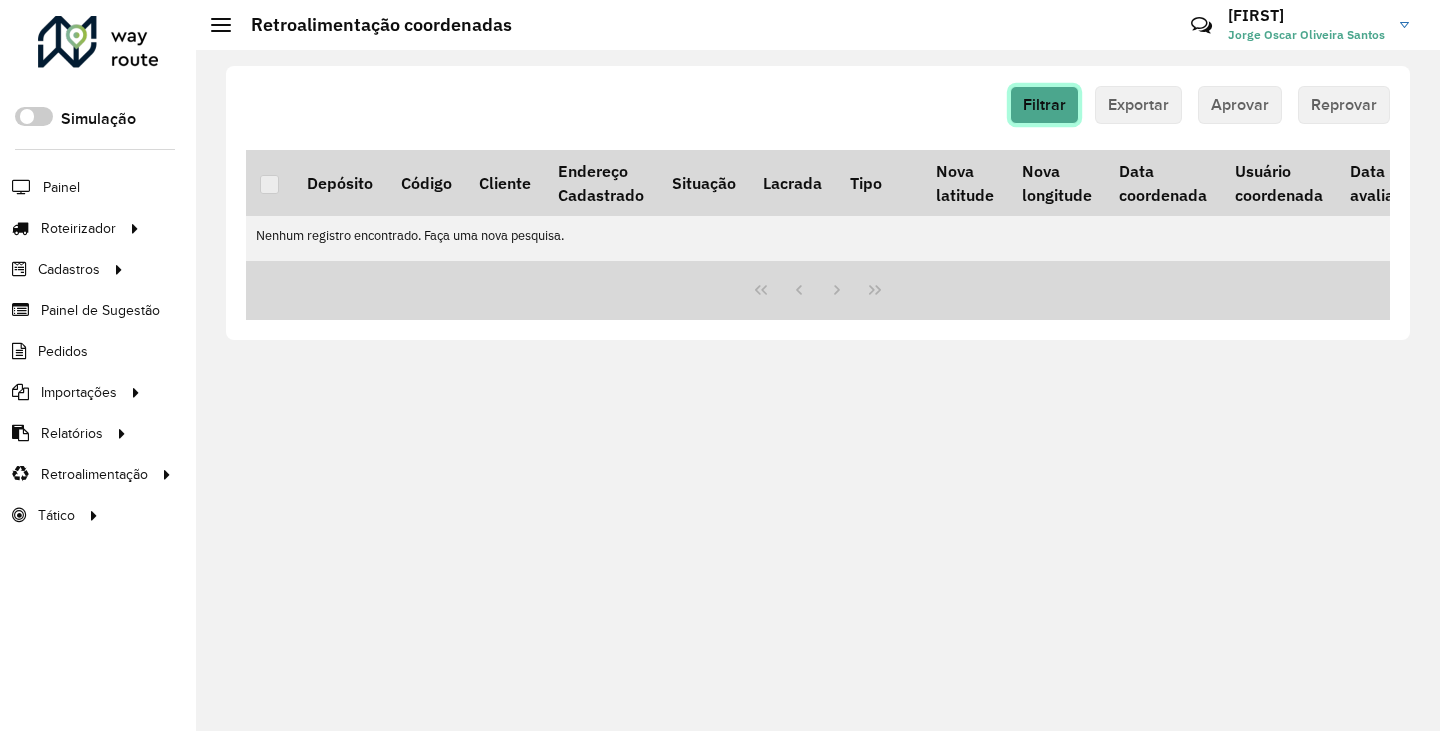 click on "Filtrar" 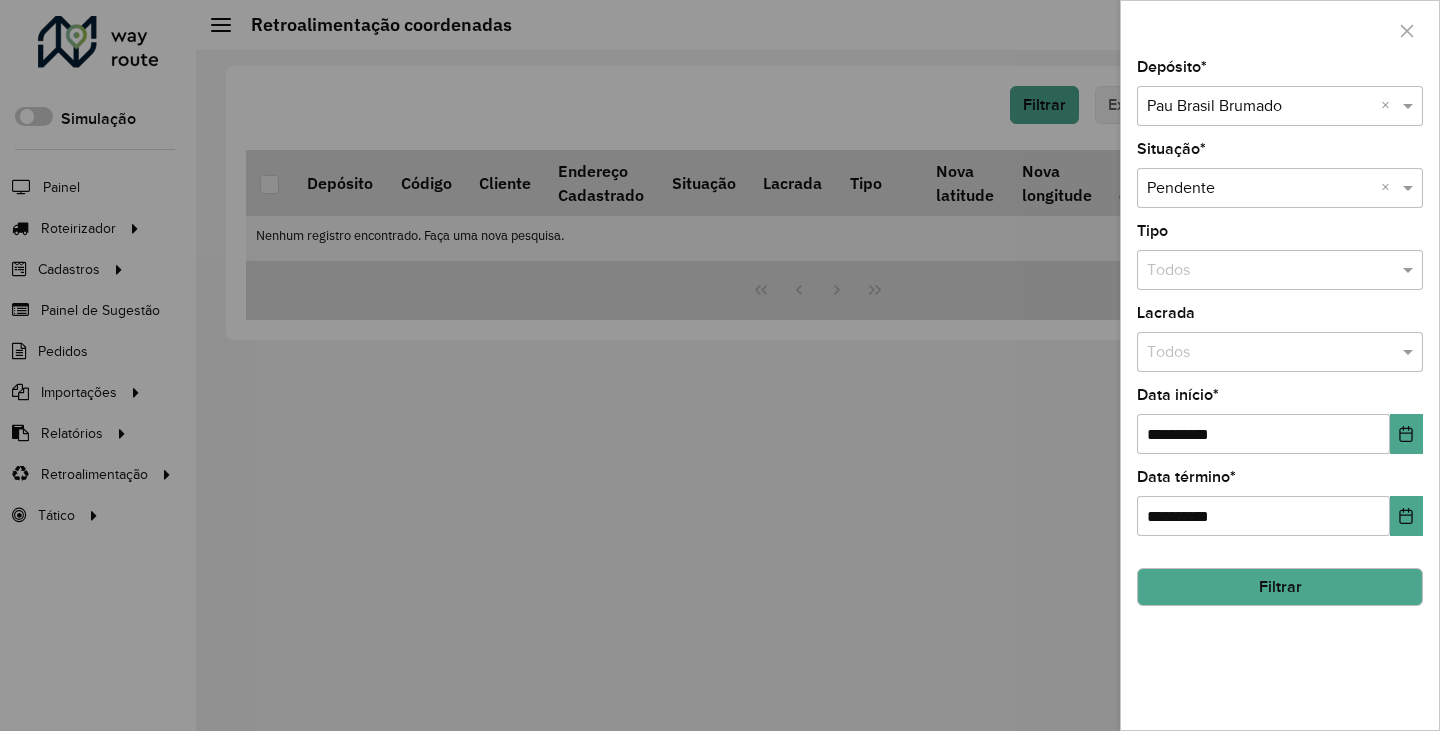 click on "Filtrar" 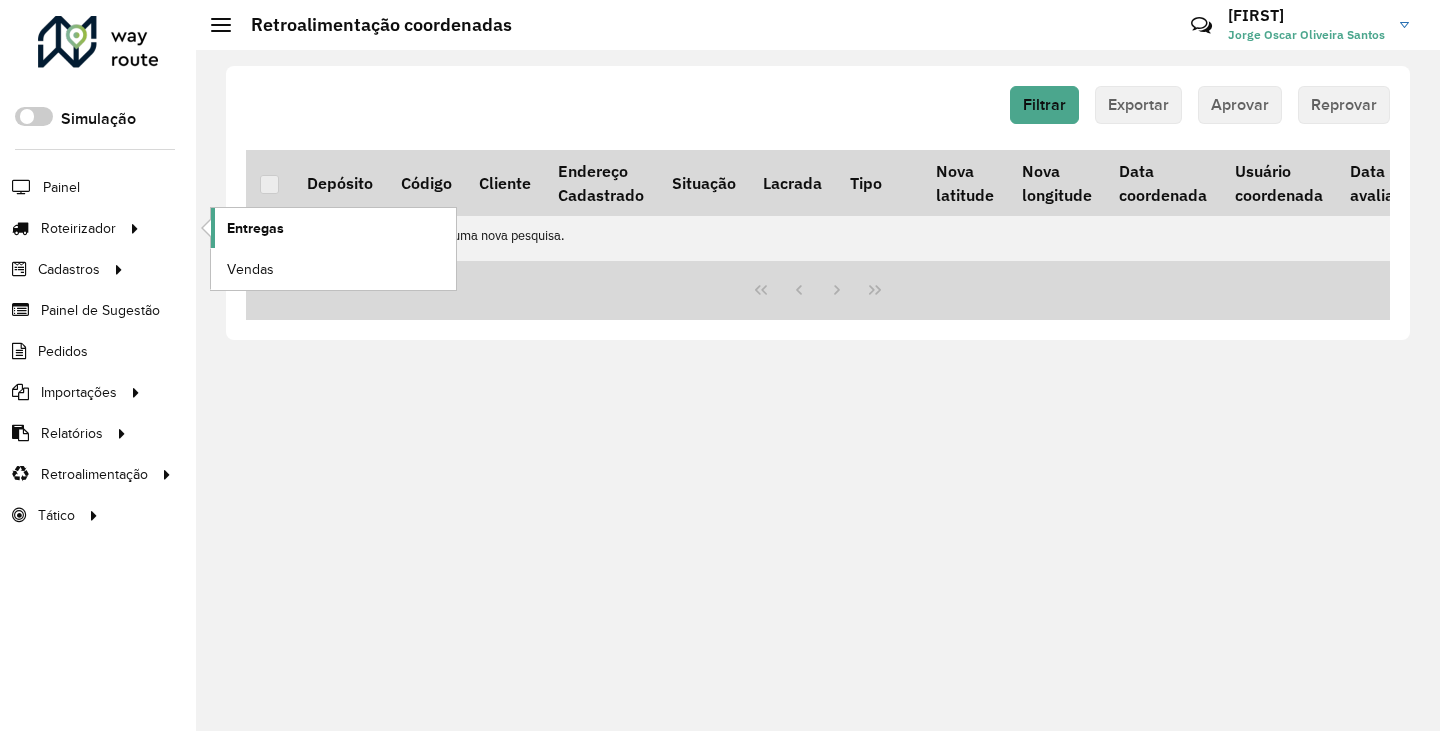 click on "Entregas" 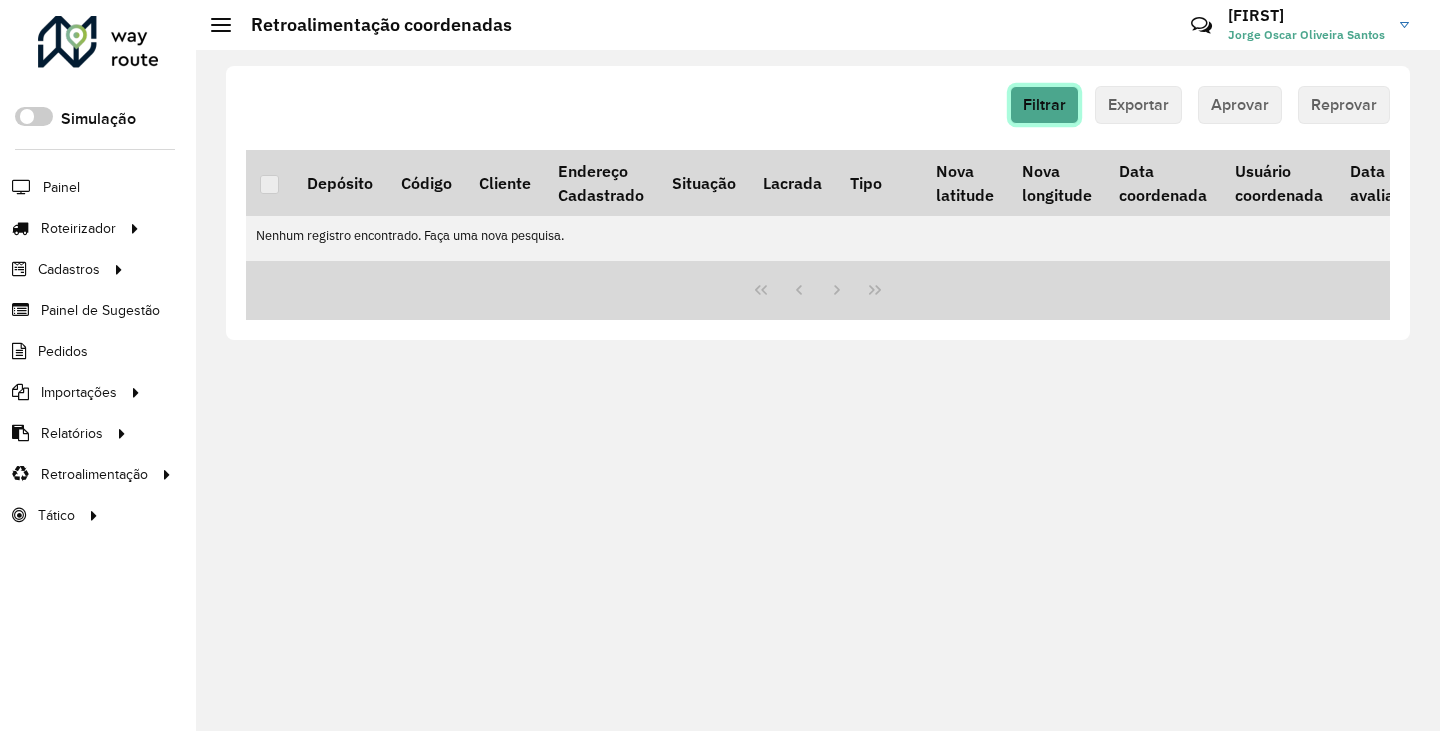 click on "Filtrar" 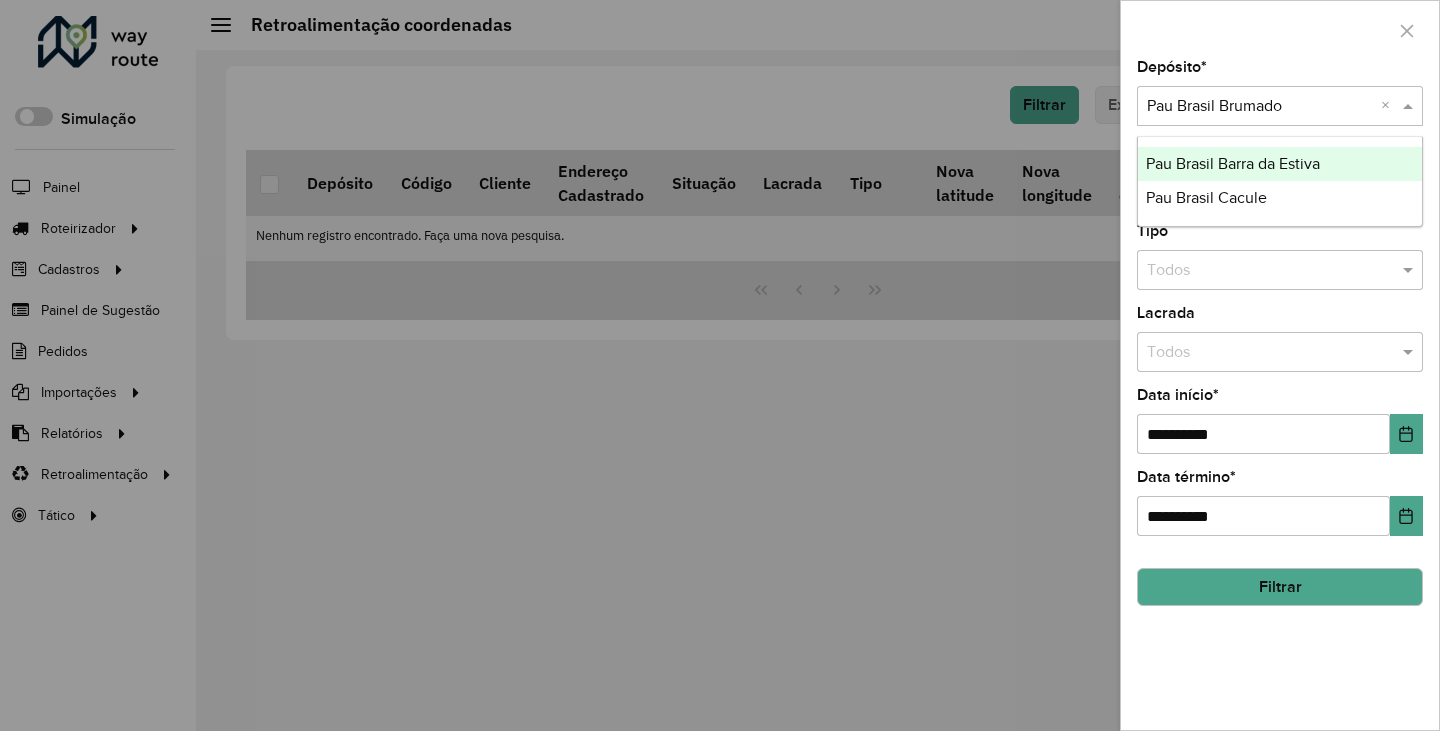 click at bounding box center [1260, 107] 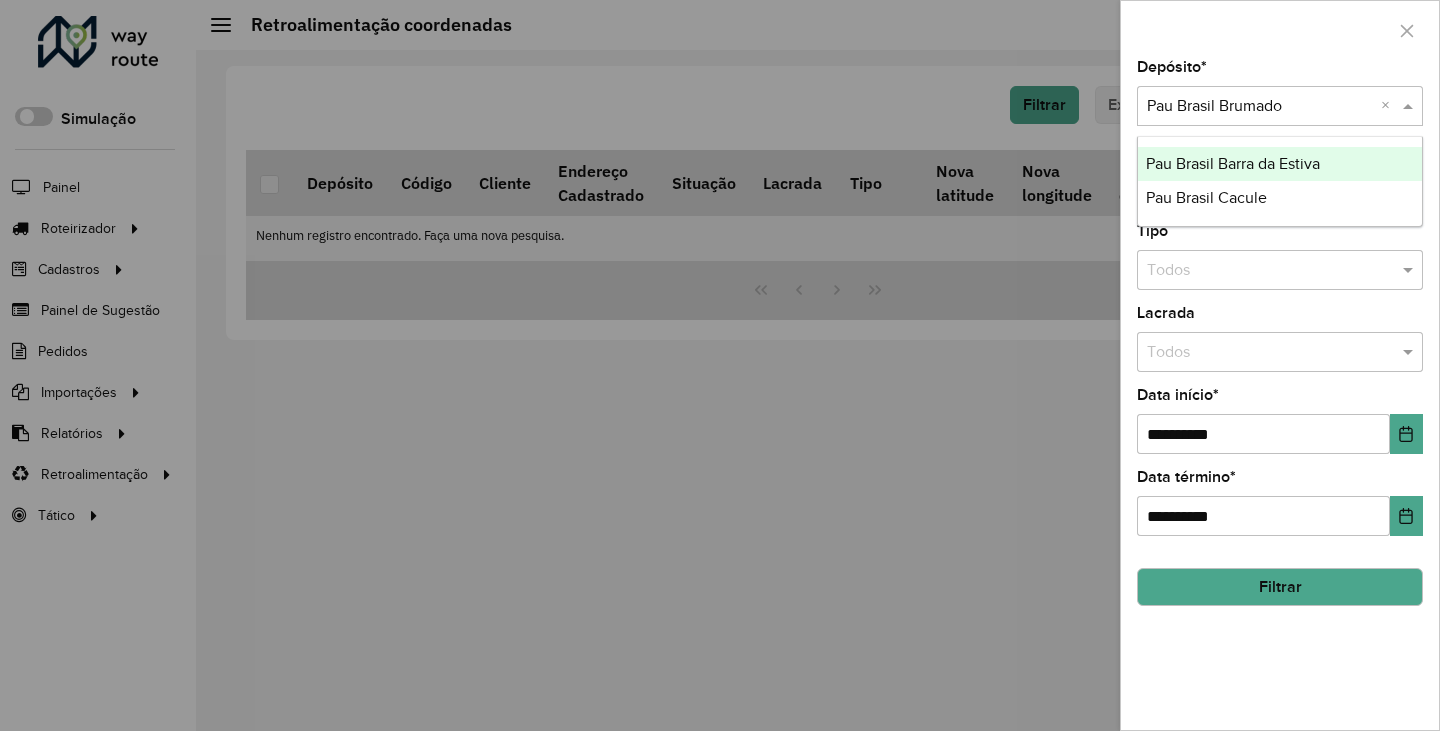 click on "Pau Brasil Barra da Estiva" at bounding box center [1280, 164] 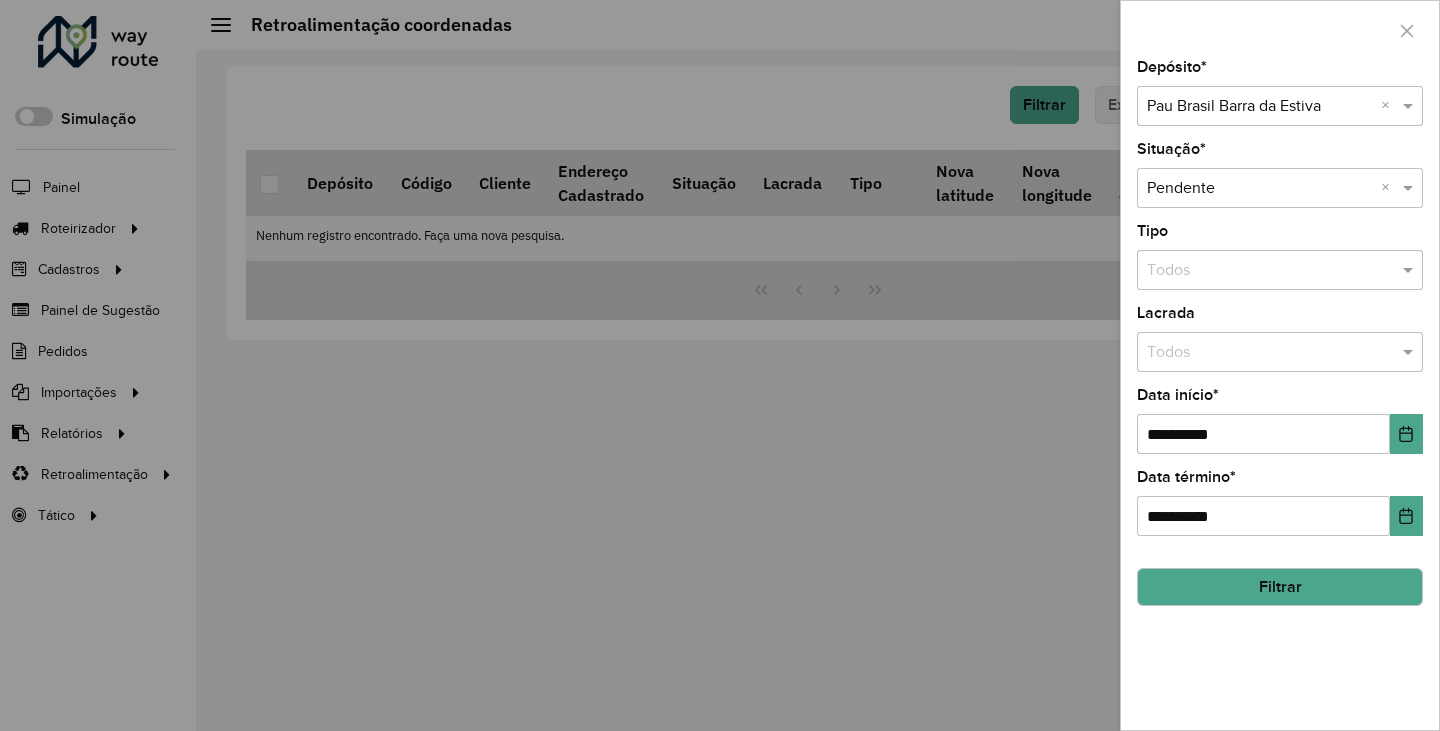 click on "Filtrar" 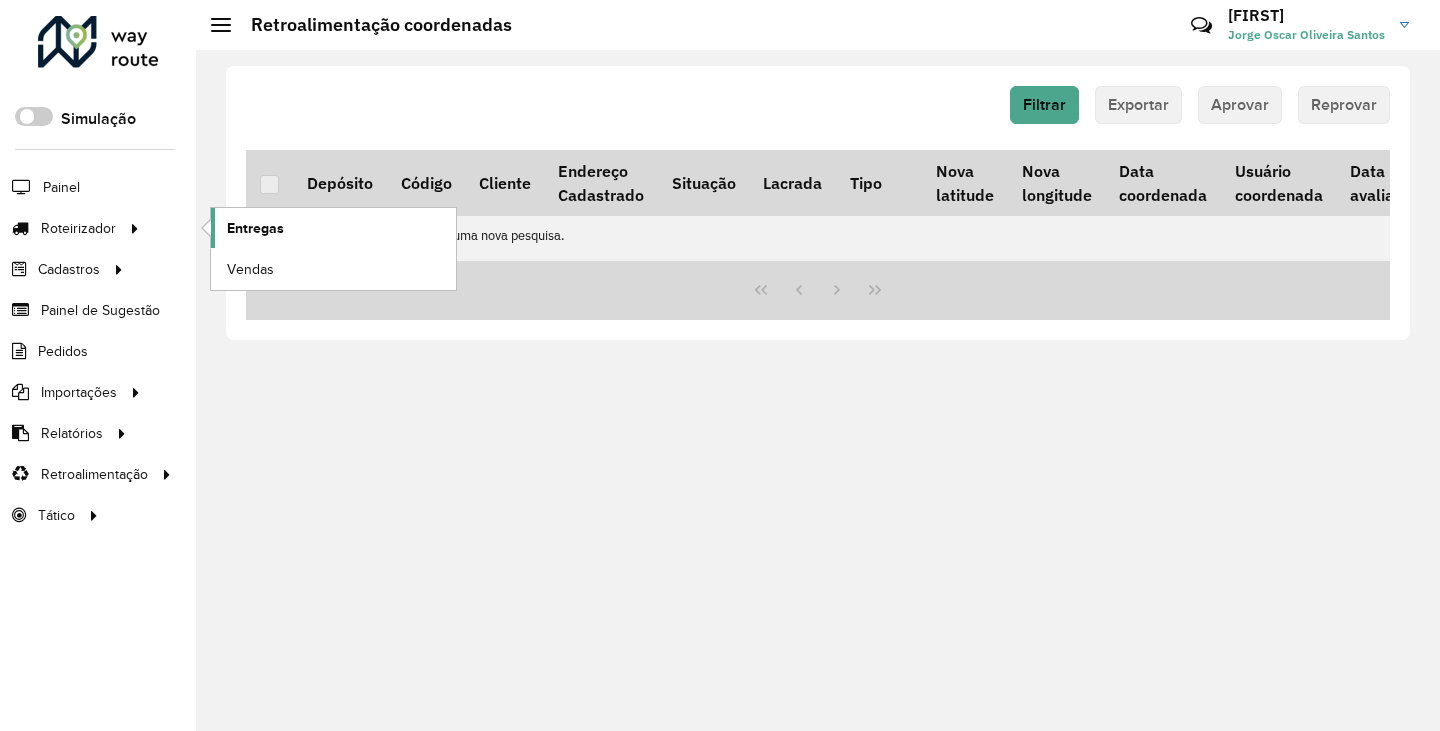 click on "Entregas" 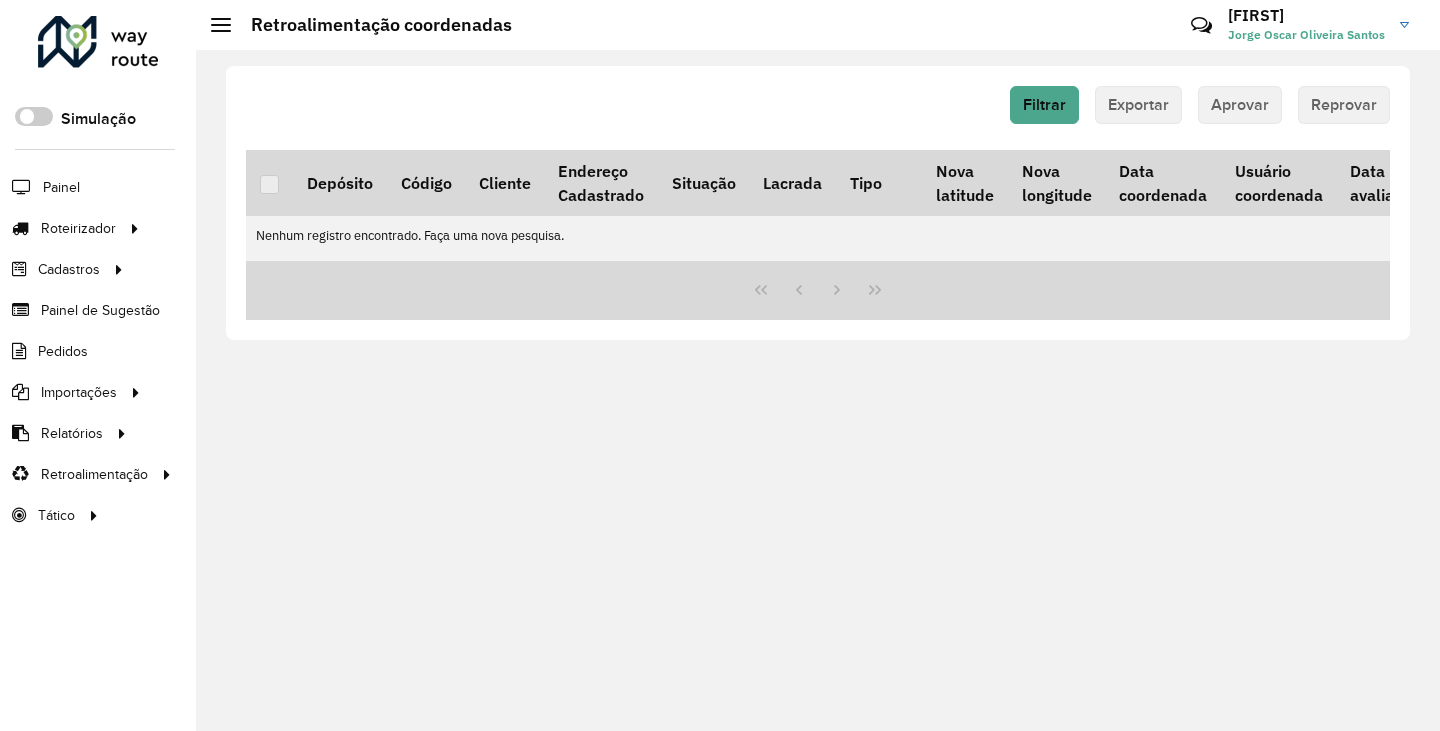 click on "Filtrar   Exportar   Aprovar   Reprovar" 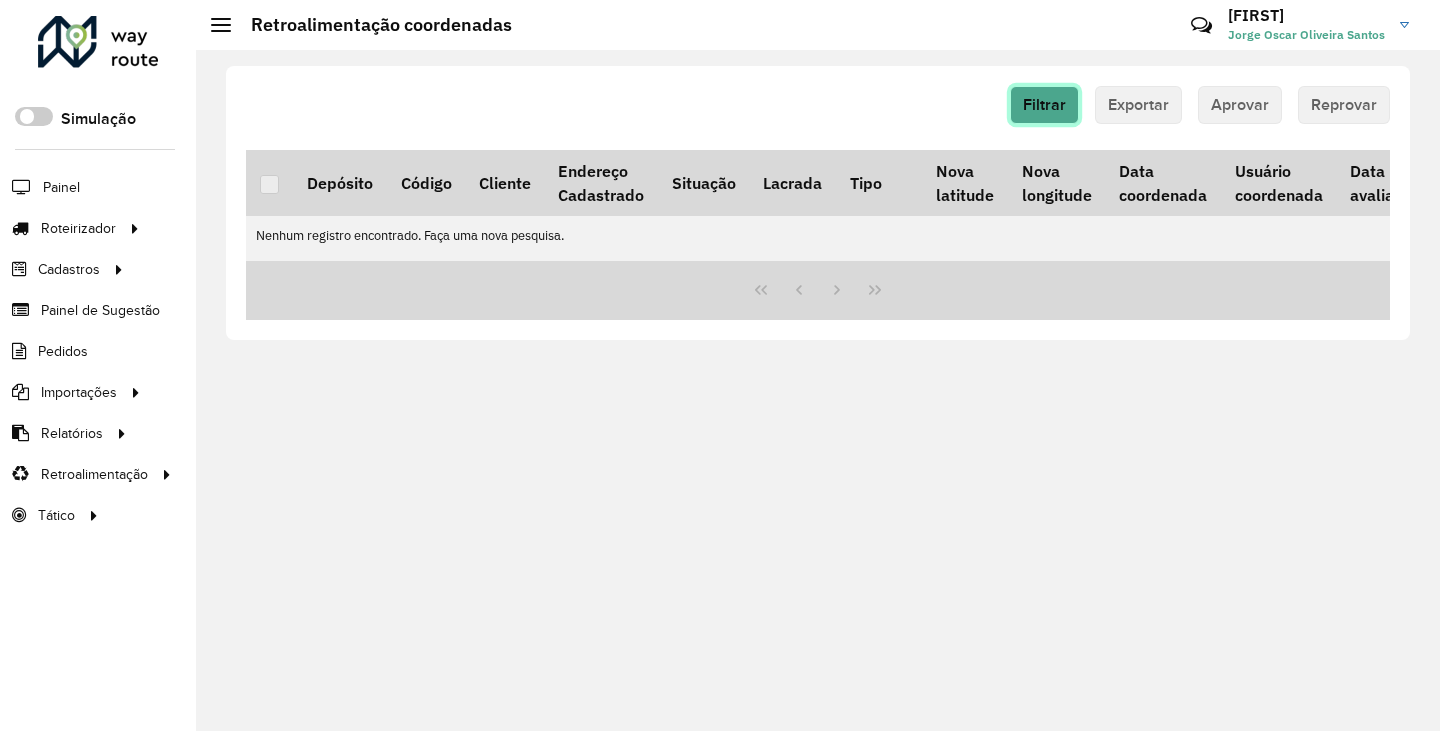 click on "Filtrar" 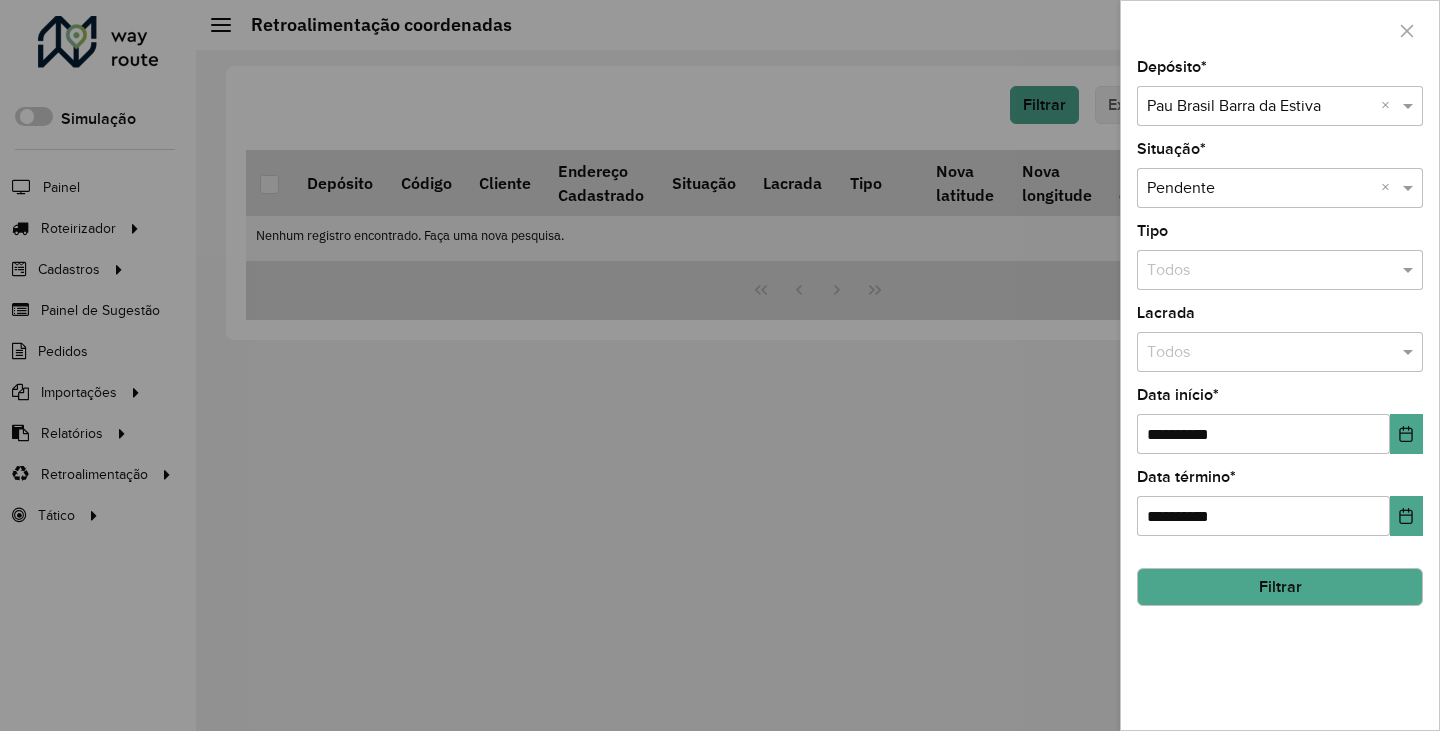click on "**********" 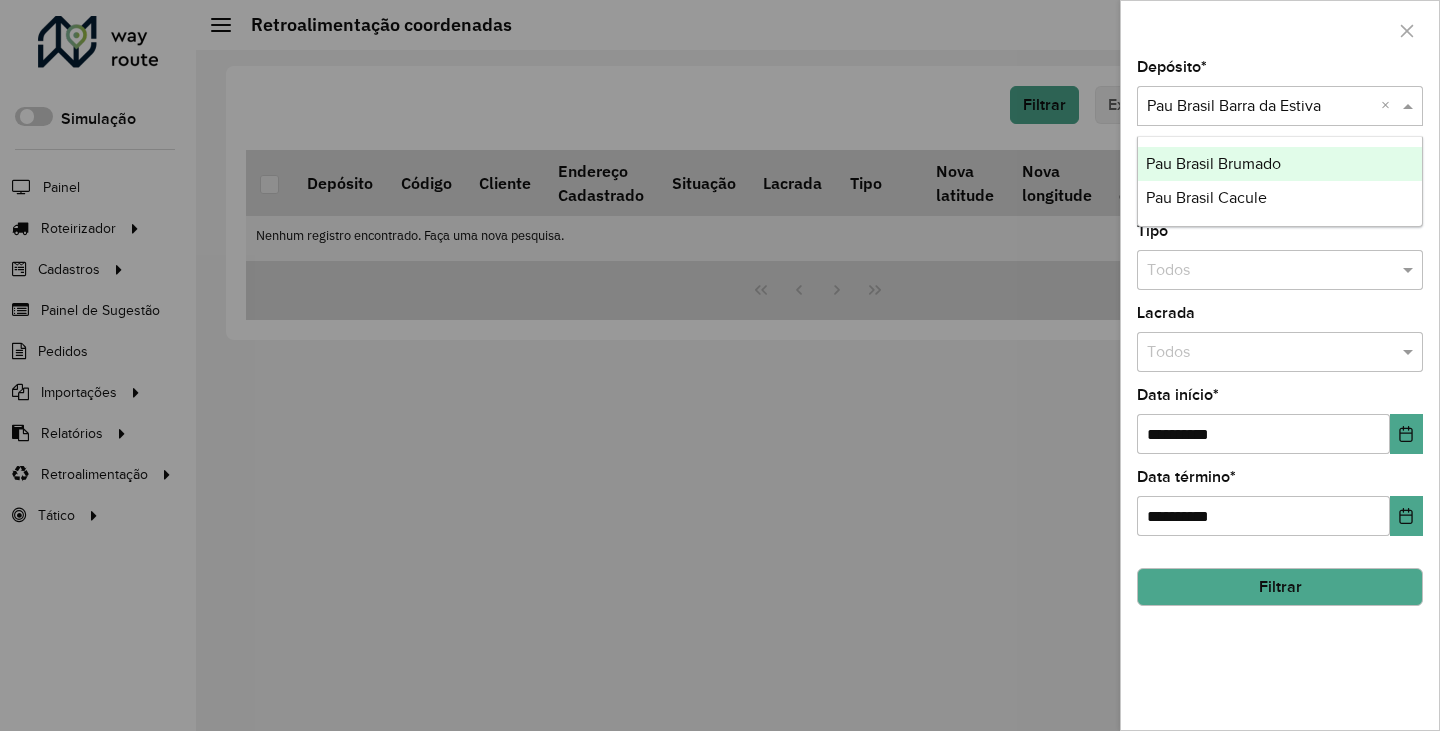 click at bounding box center [1260, 107] 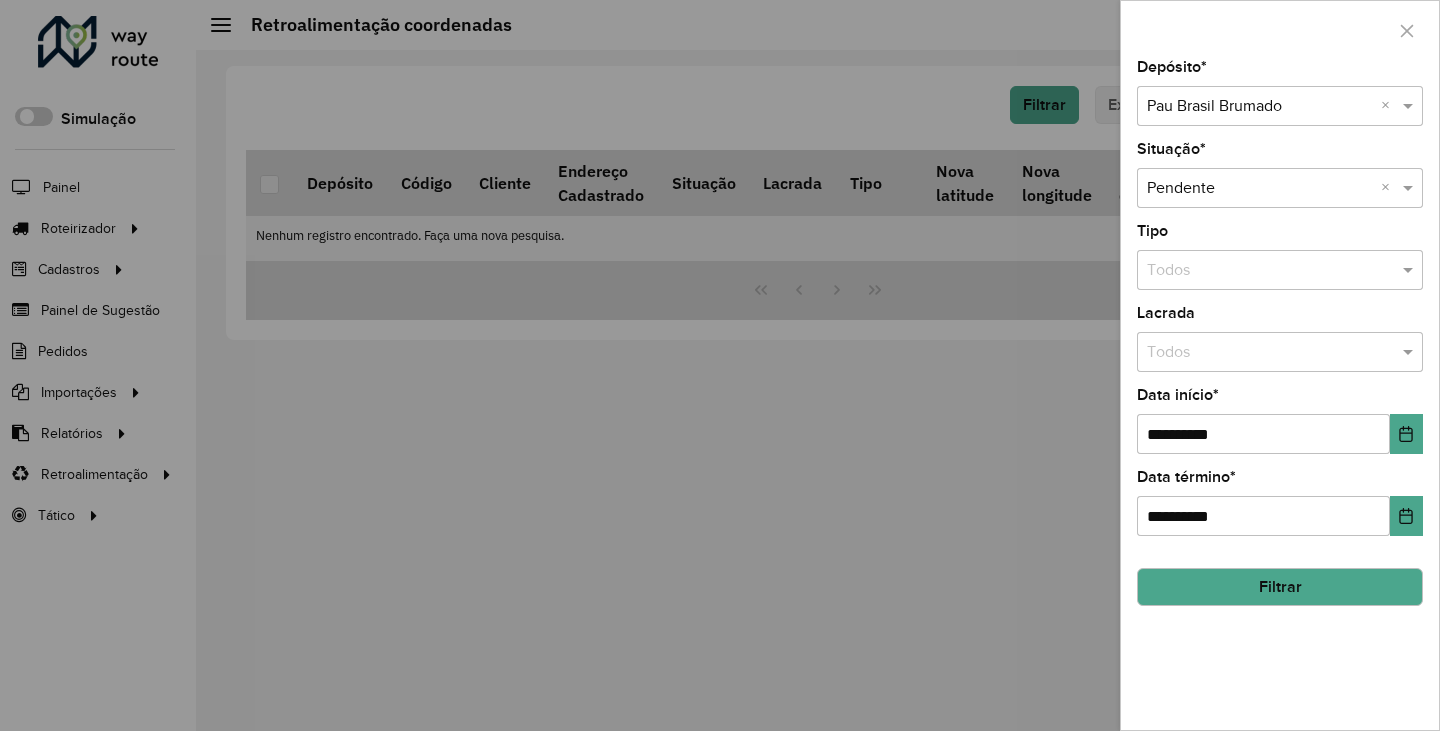 click on "Filtrar" 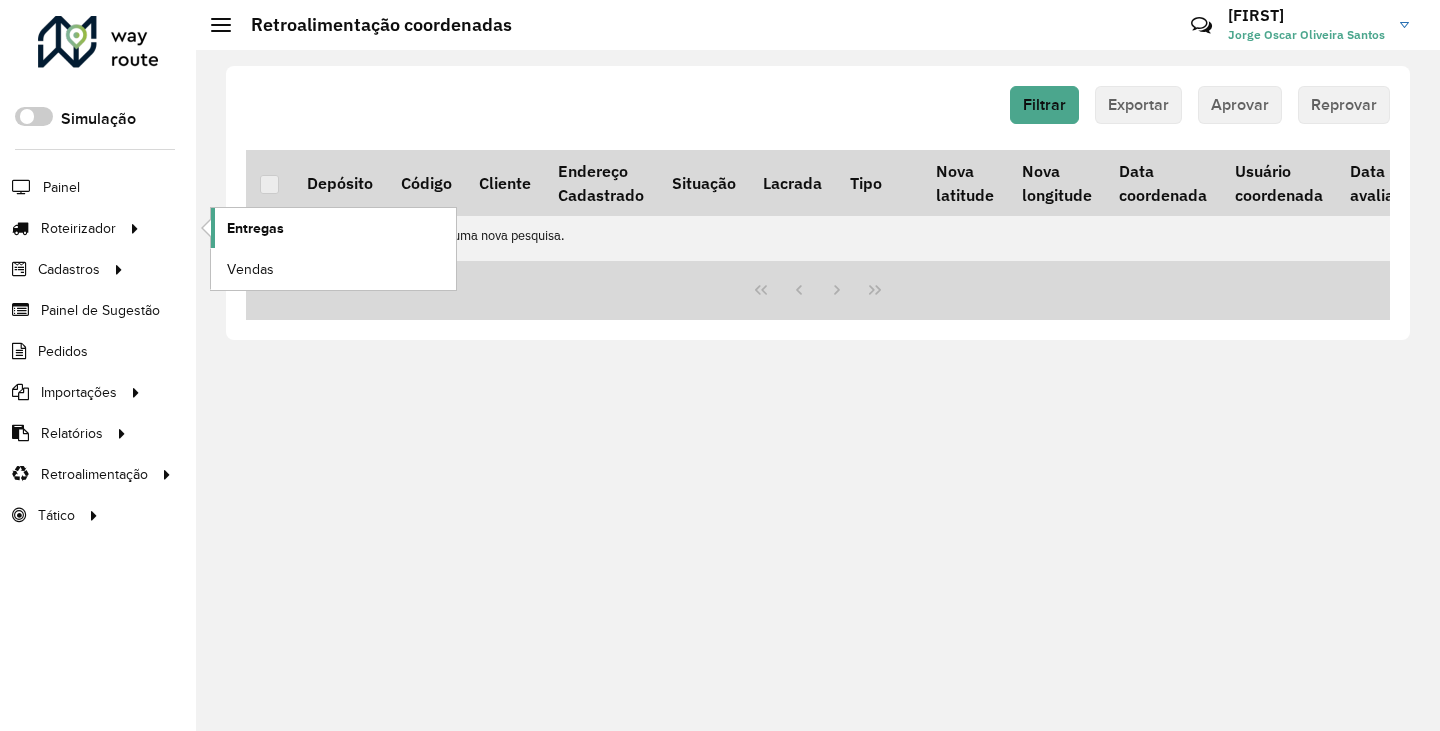 click on "Entregas" 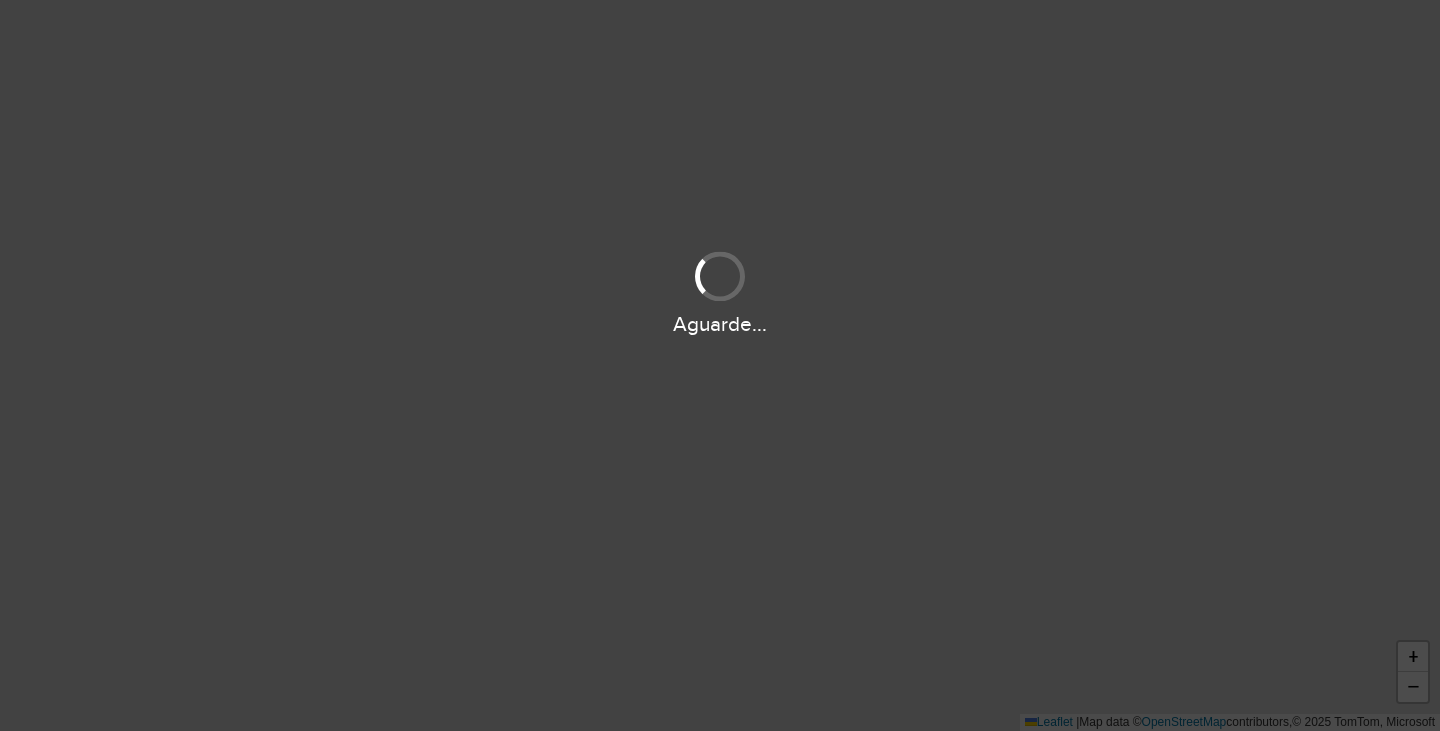 scroll, scrollTop: 0, scrollLeft: 0, axis: both 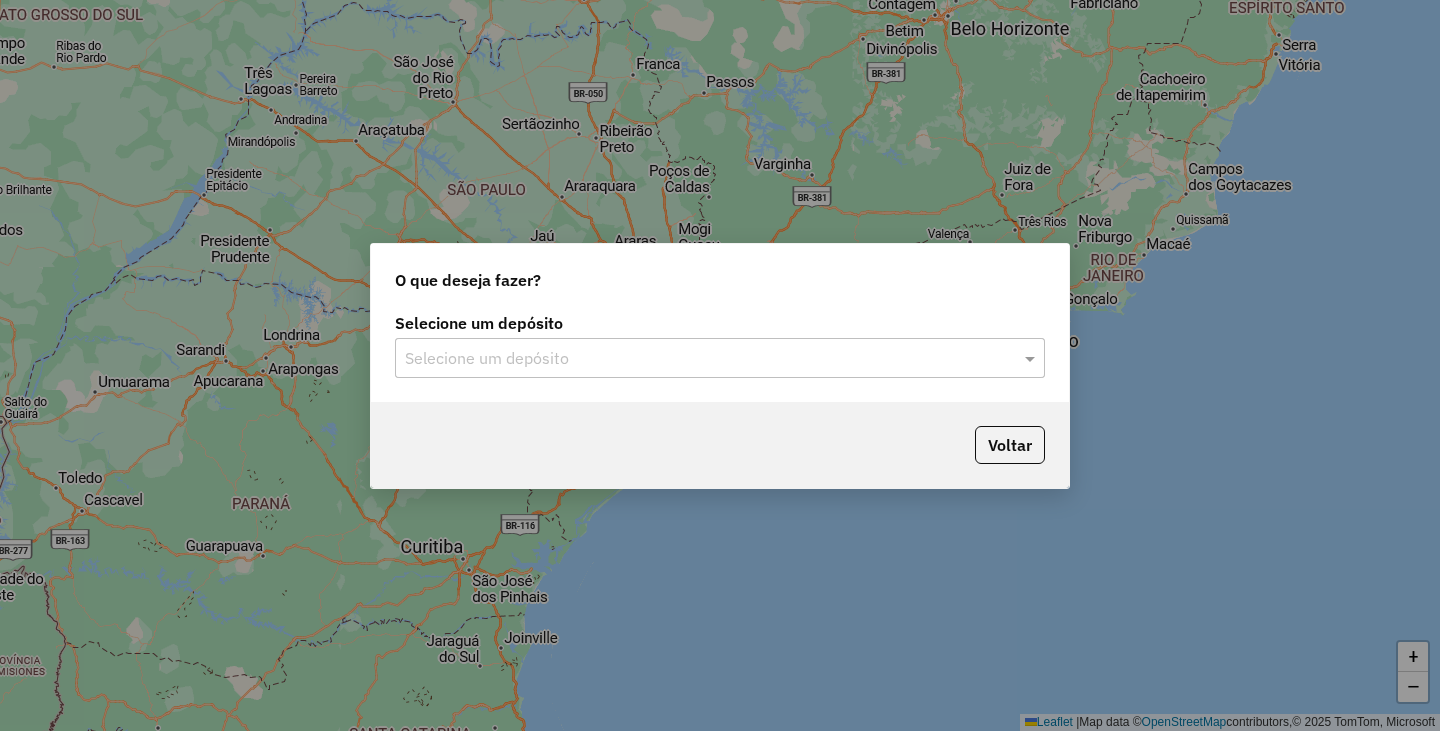 click 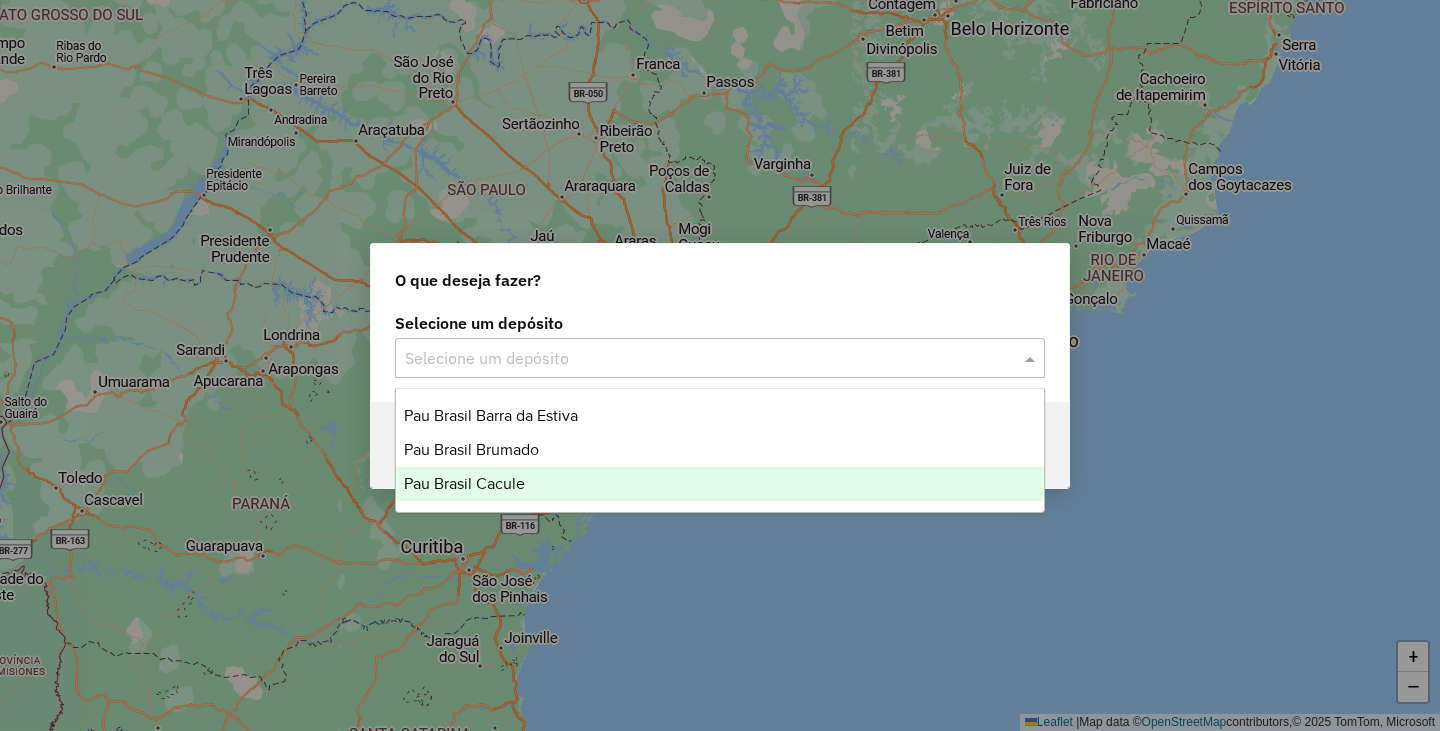click on "Pau Brasil Cacule" at bounding box center [720, 484] 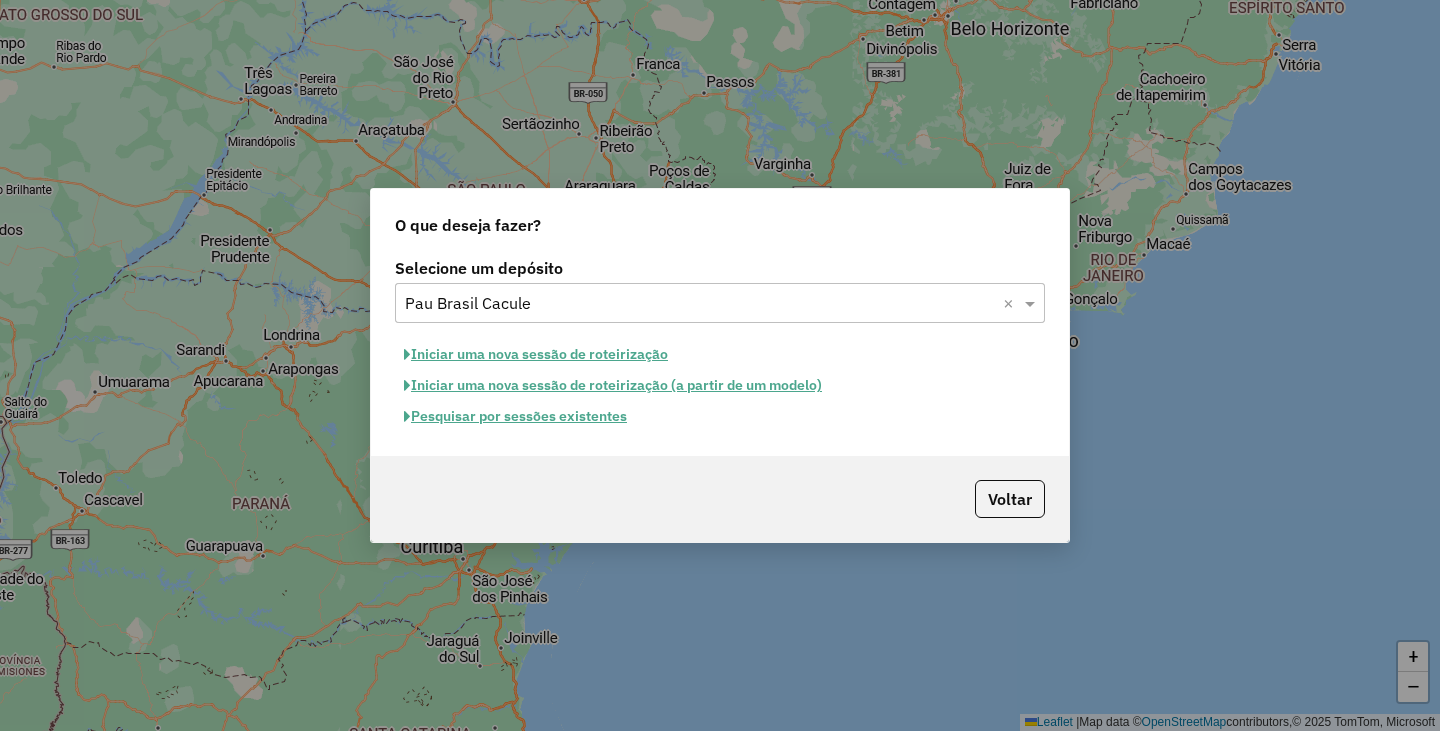 click on "Iniciar uma nova sessão de roteirização" 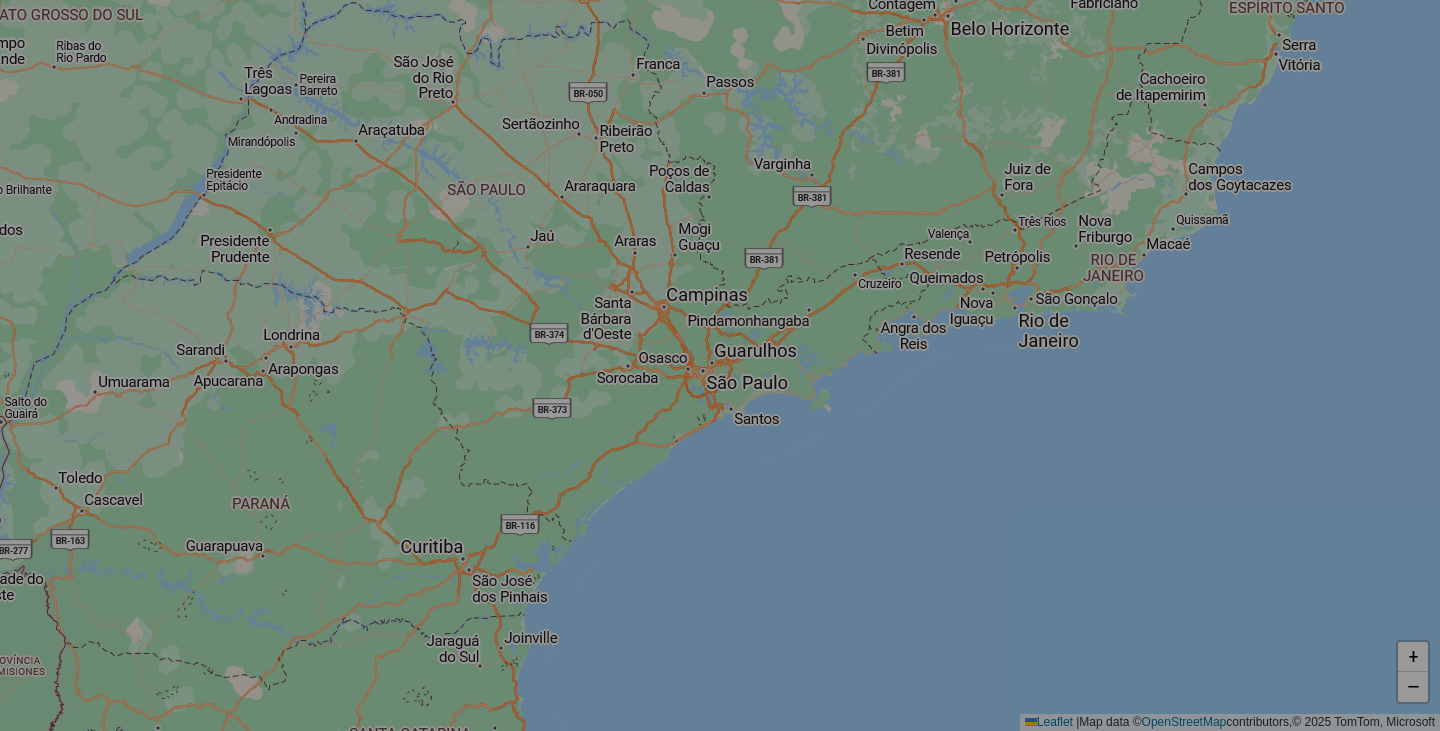 select on "*" 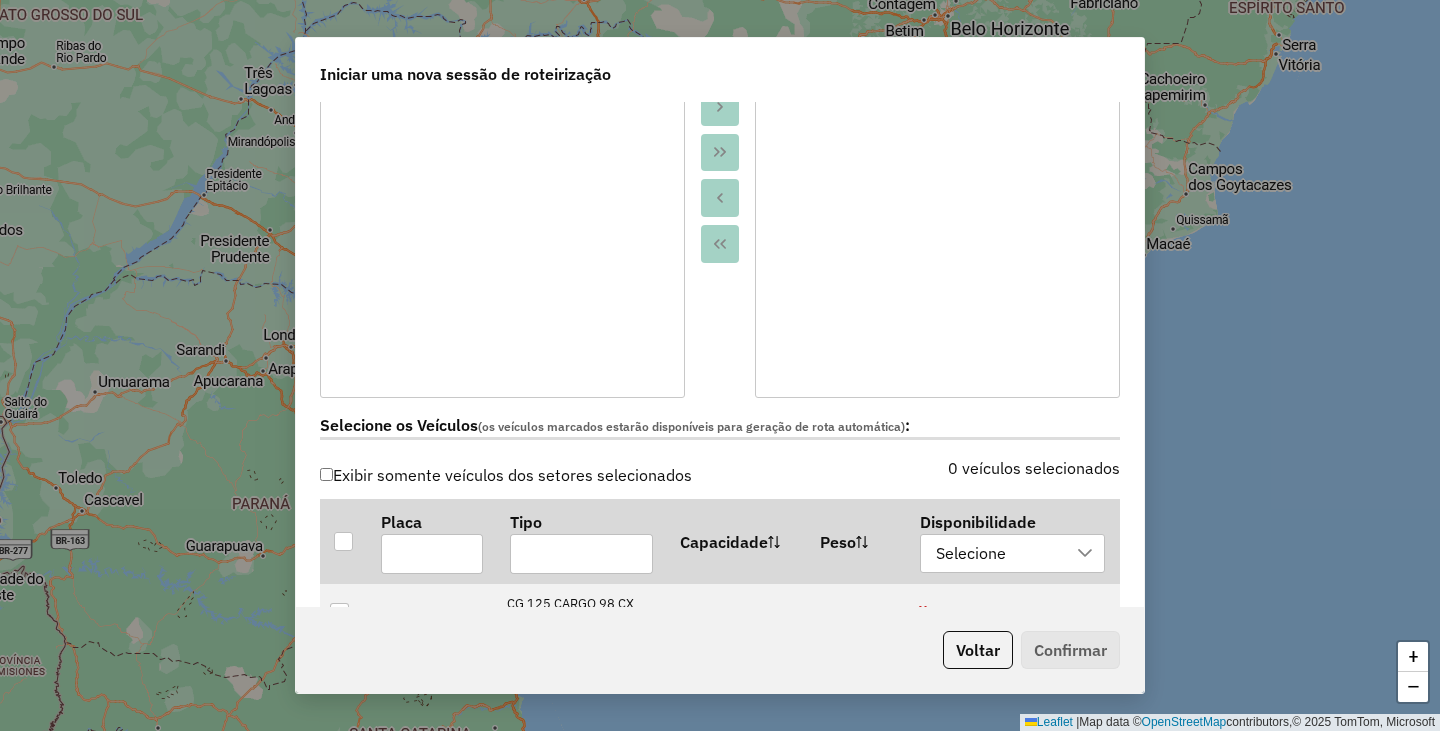 scroll, scrollTop: 600, scrollLeft: 0, axis: vertical 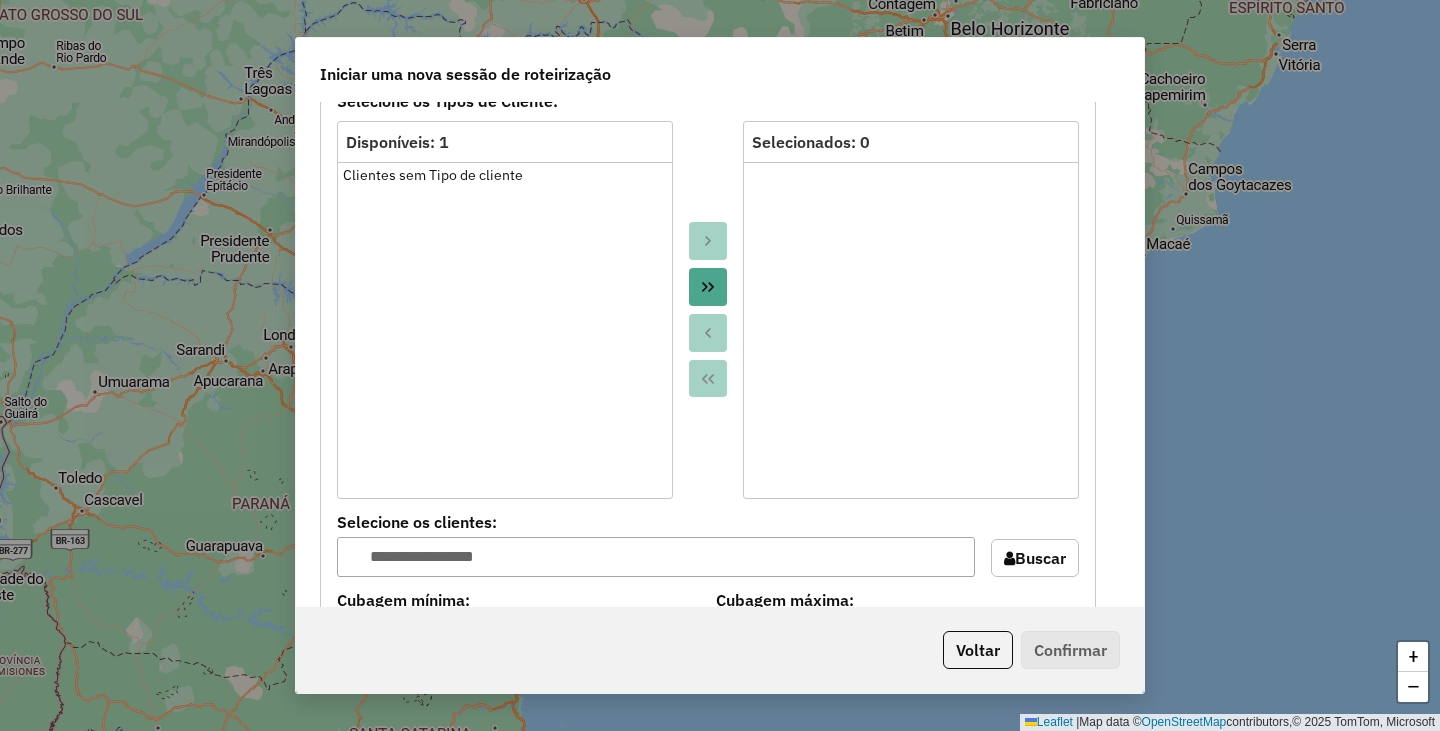 click 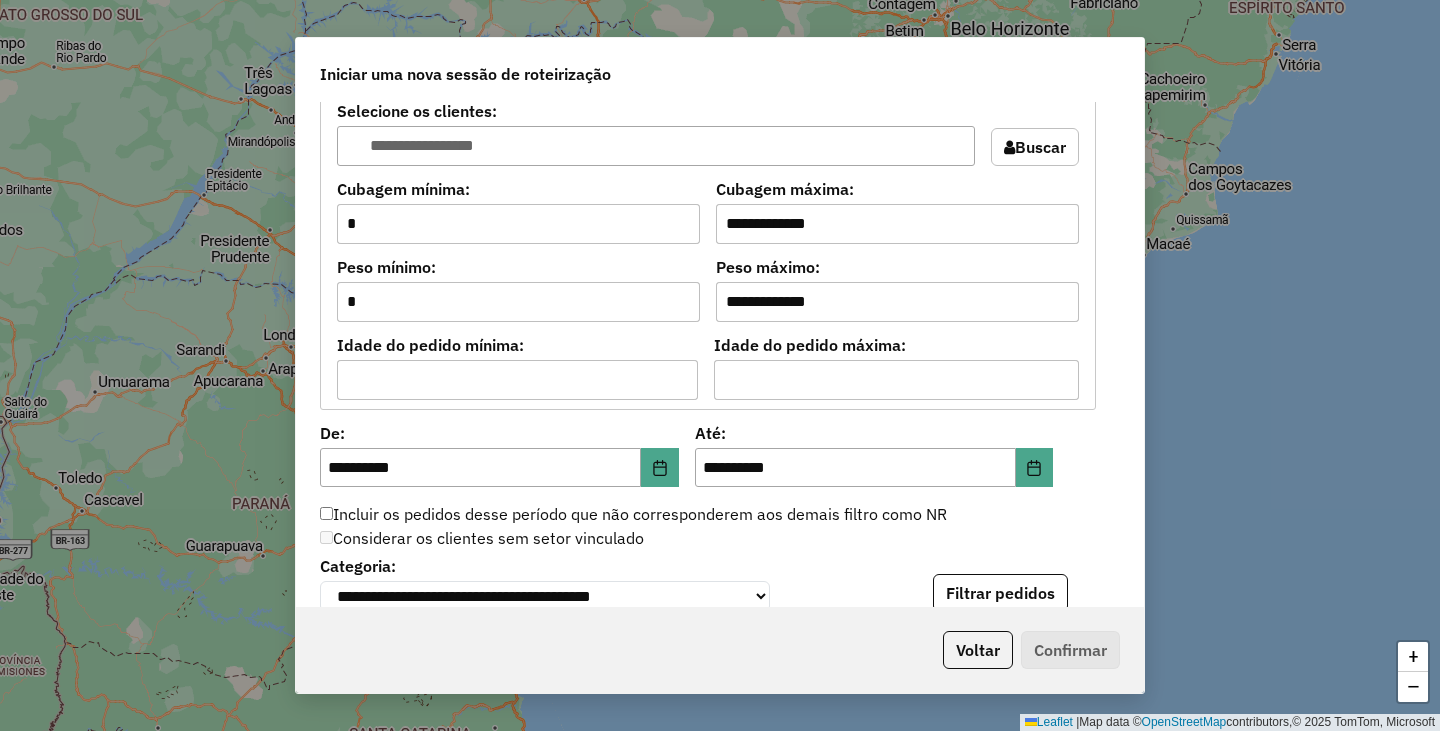 scroll, scrollTop: 2000, scrollLeft: 0, axis: vertical 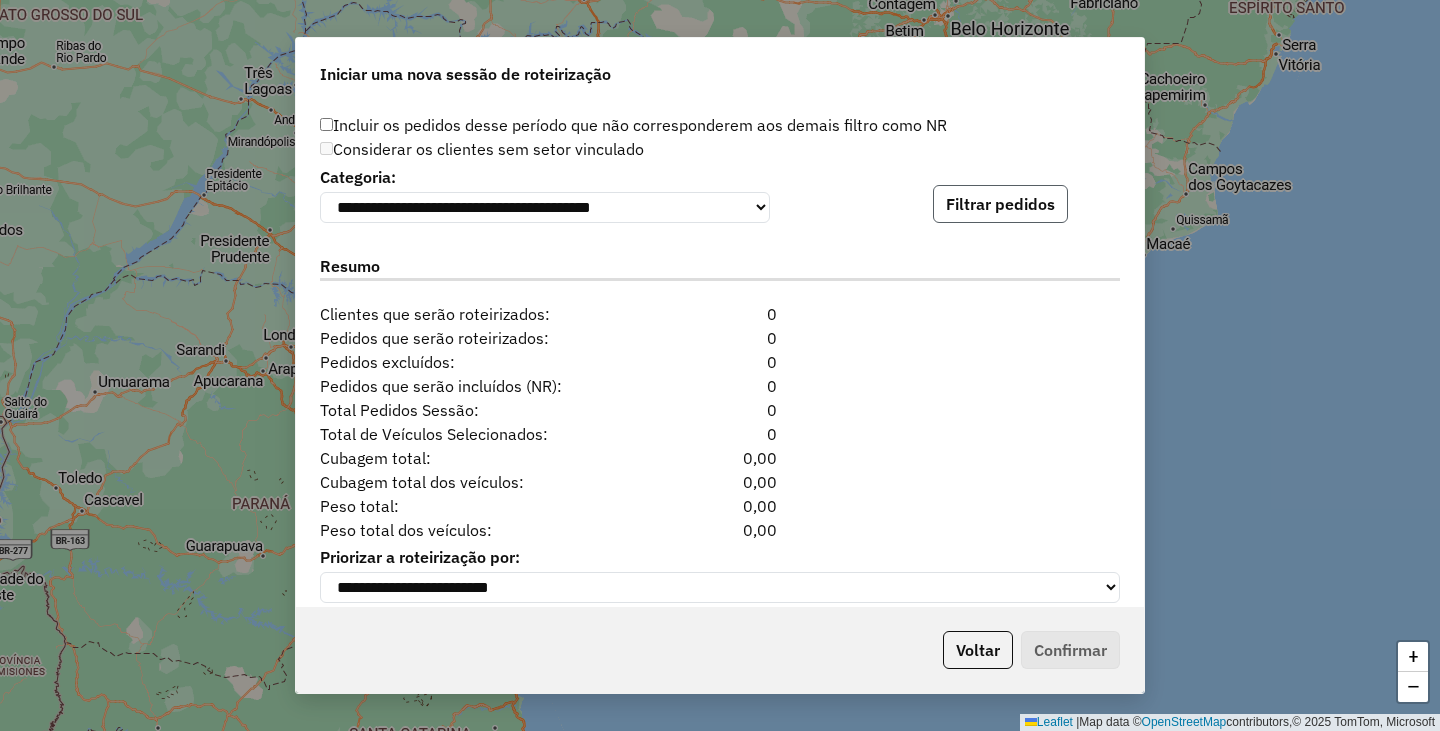 click on "Filtrar pedidos" 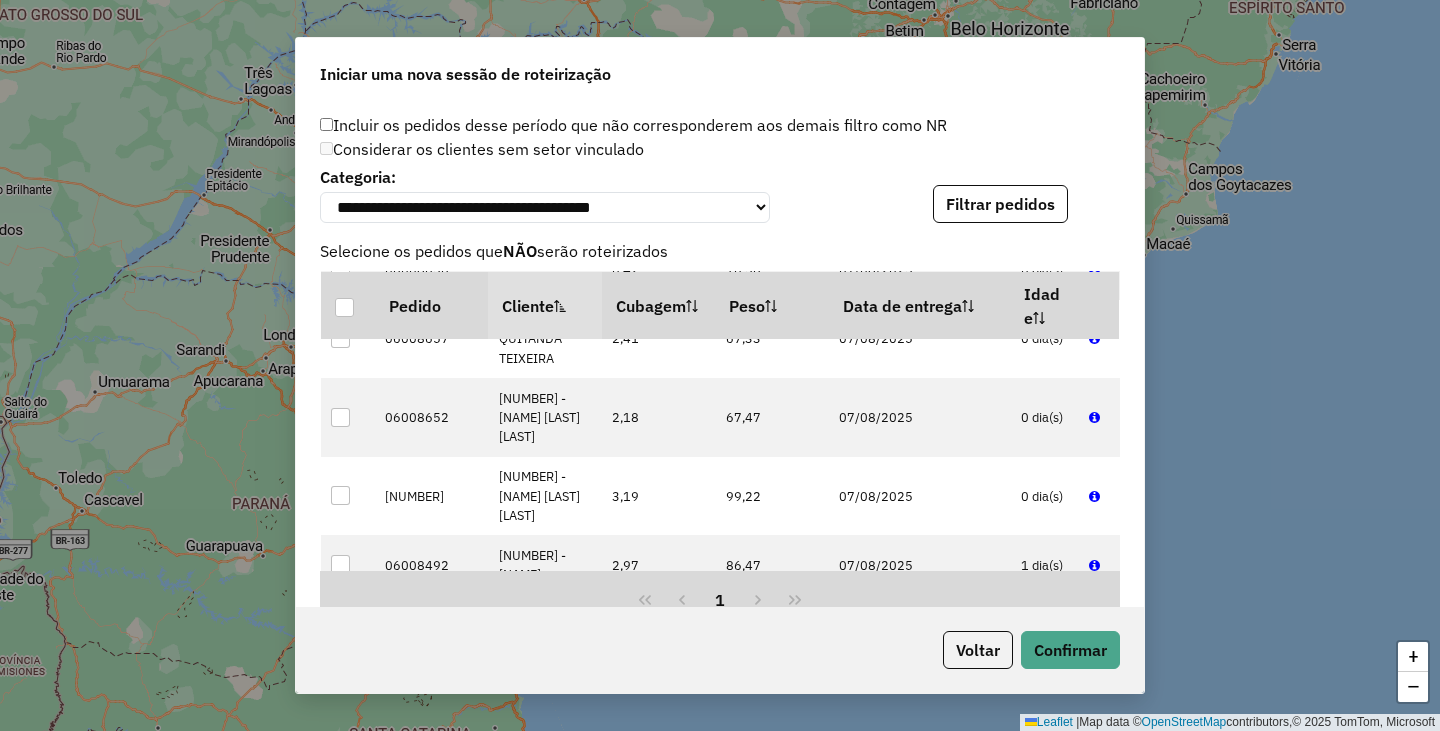 scroll, scrollTop: 1200, scrollLeft: 0, axis: vertical 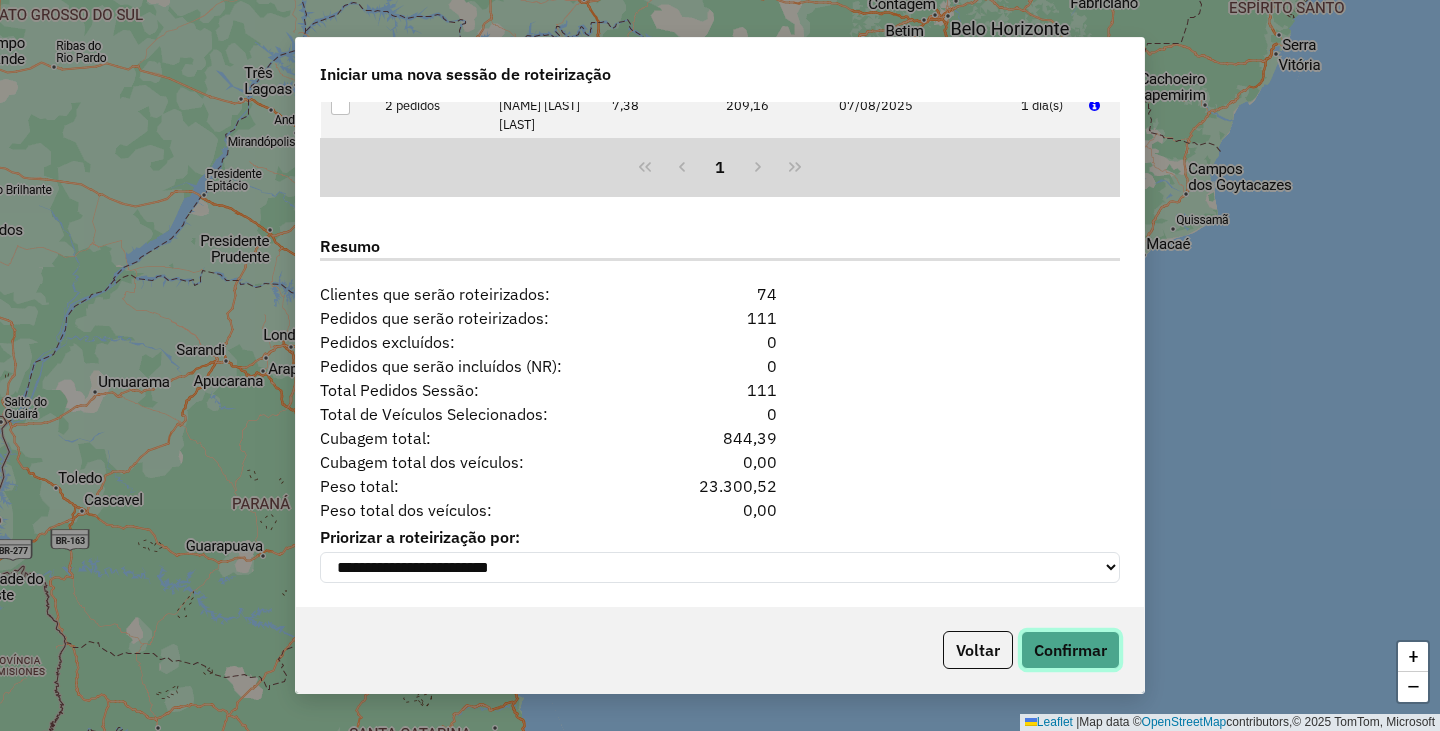 click on "Confirmar" 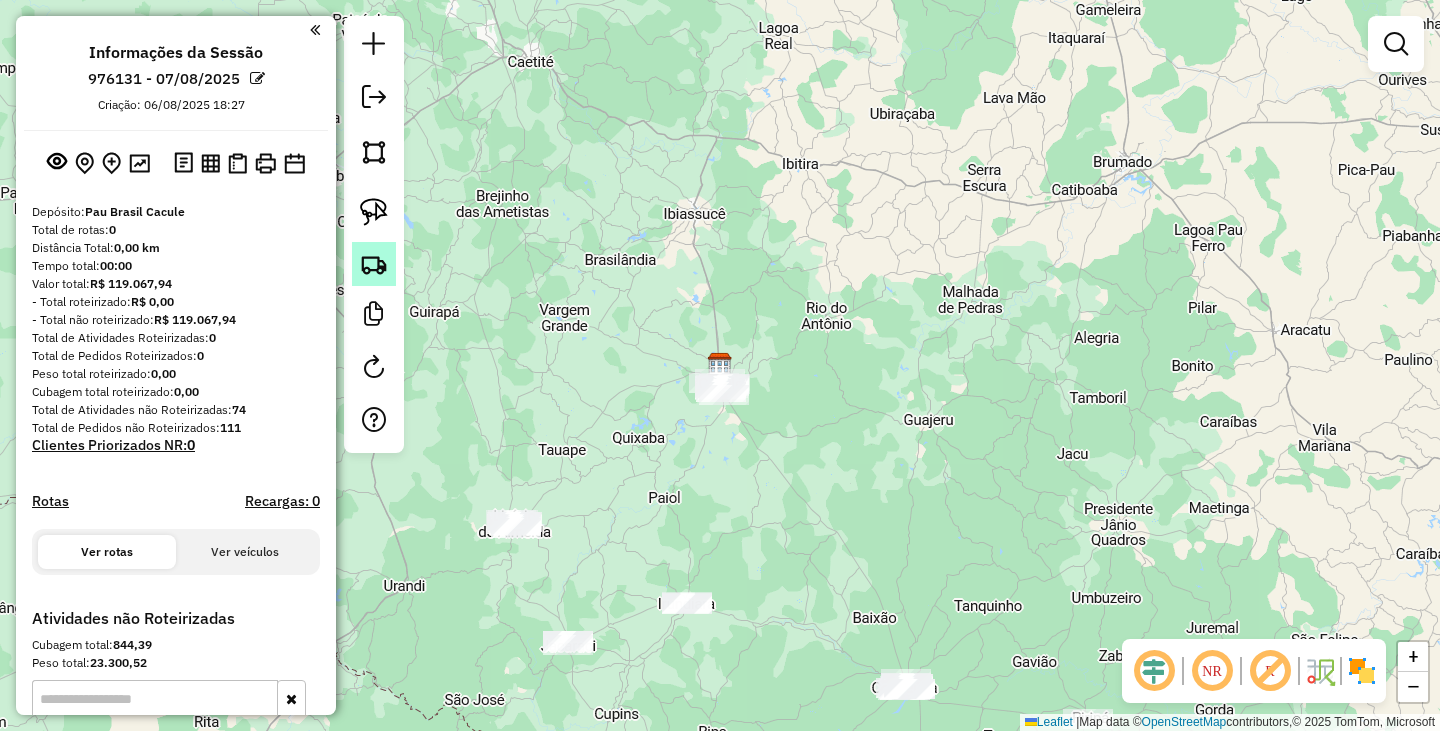click 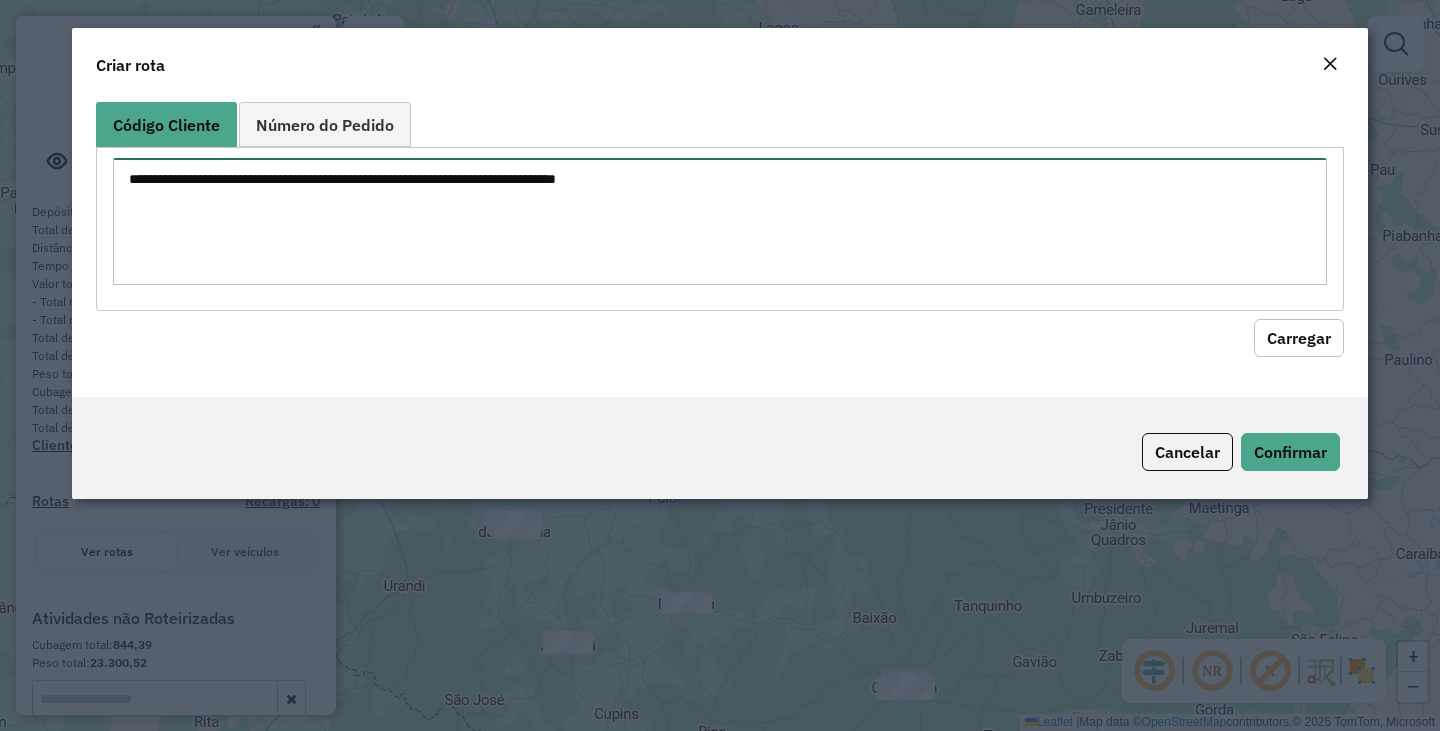 click at bounding box center [720, 221] 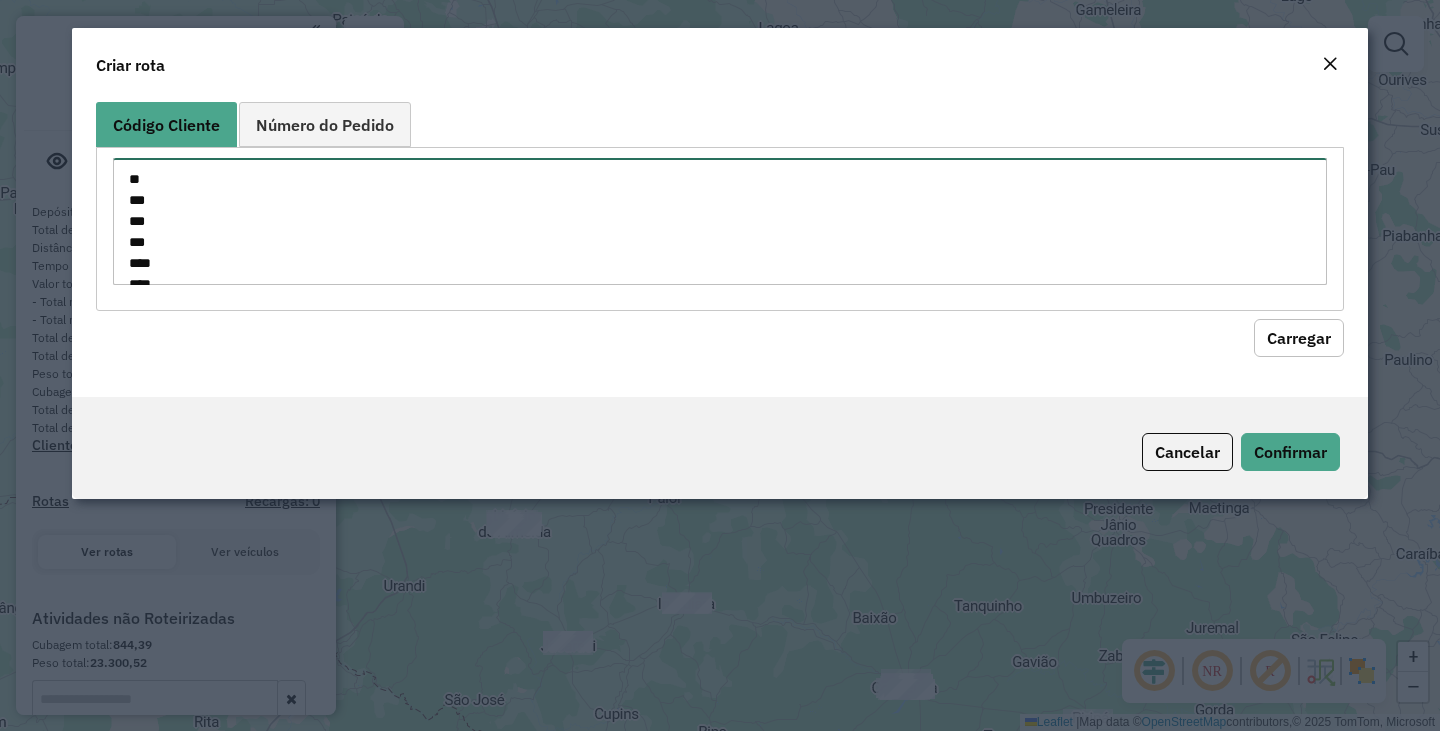 scroll, scrollTop: 764, scrollLeft: 0, axis: vertical 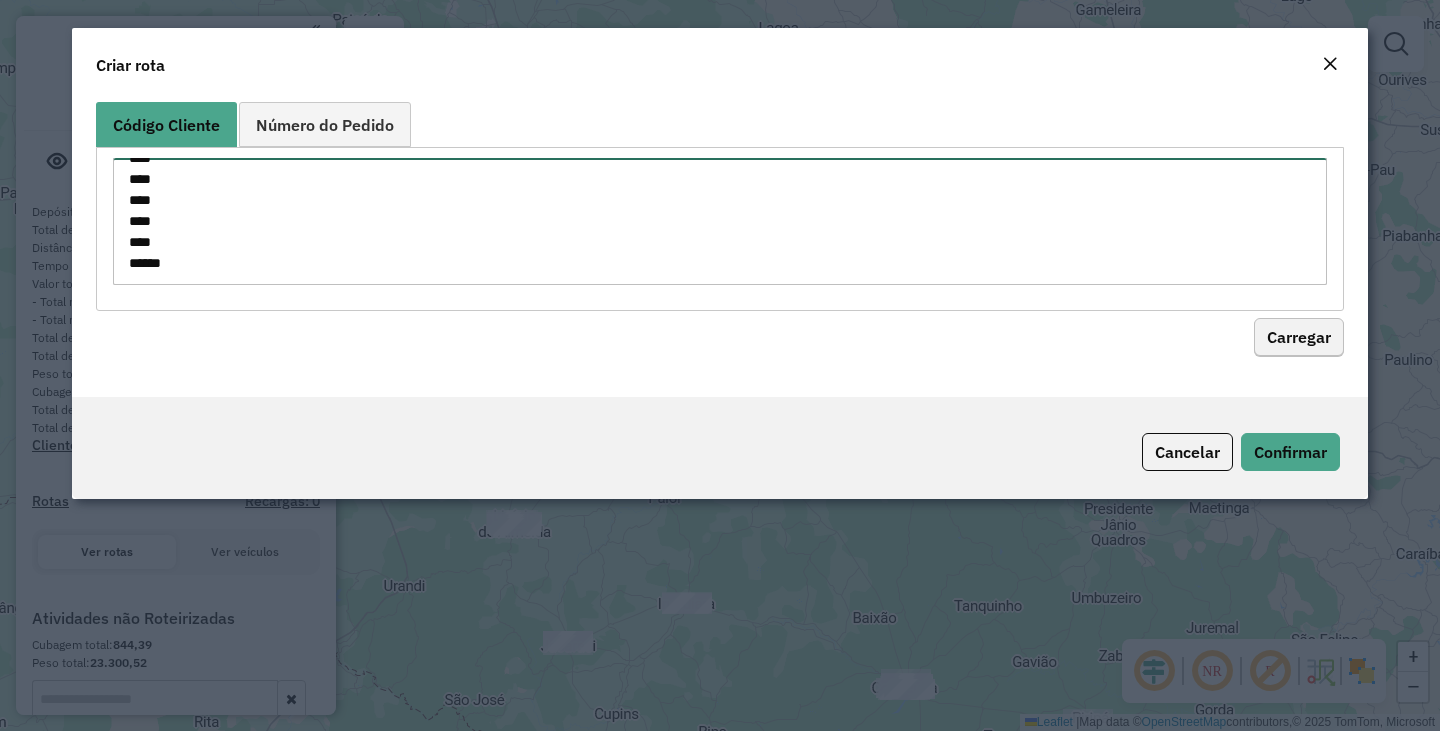 type on "**
***
***
***
****
****
****
****
****
*****
*****
*****
*****
**
**
**
**
***
***
***
***
***
***
***
***
***
***
***
***
***
***
***
***
***
****
****
****
****
****
****
*****" 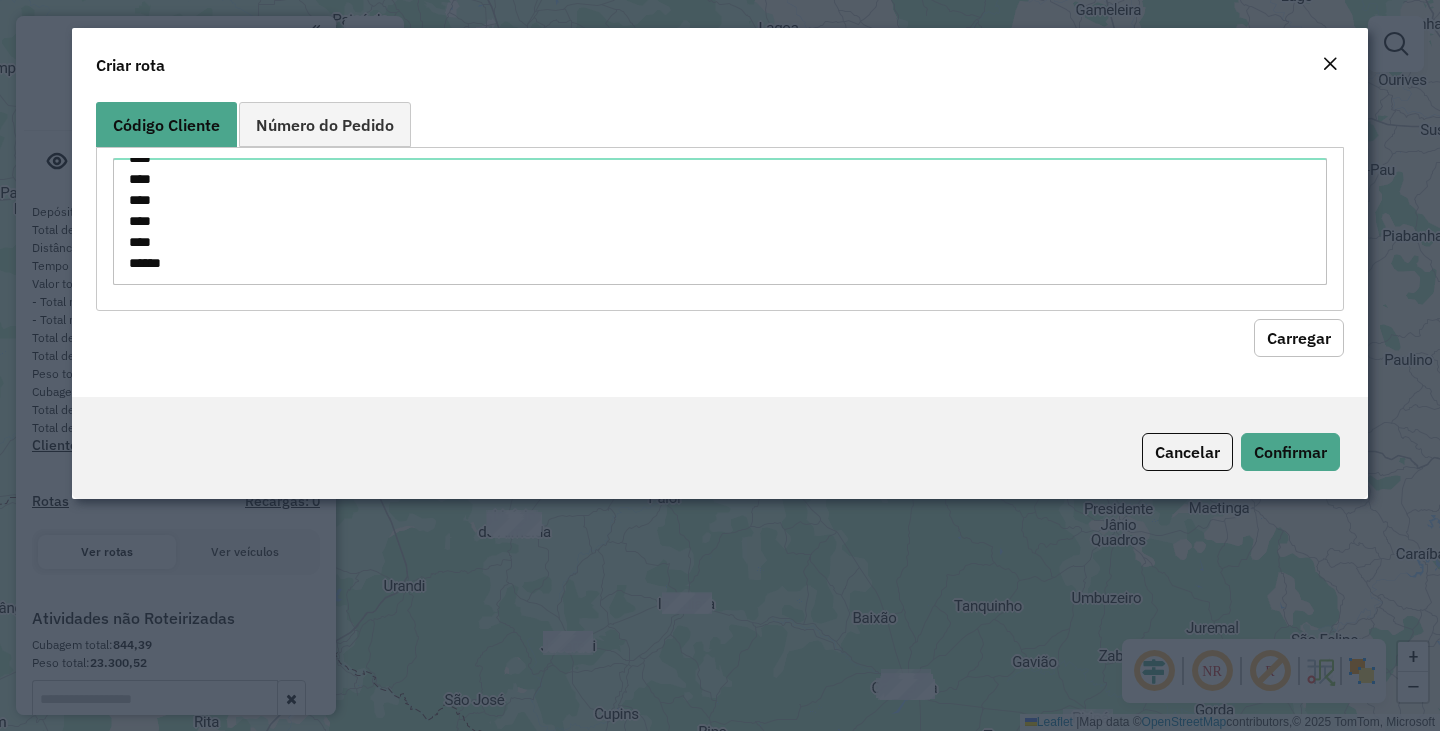 click on "Carregar" 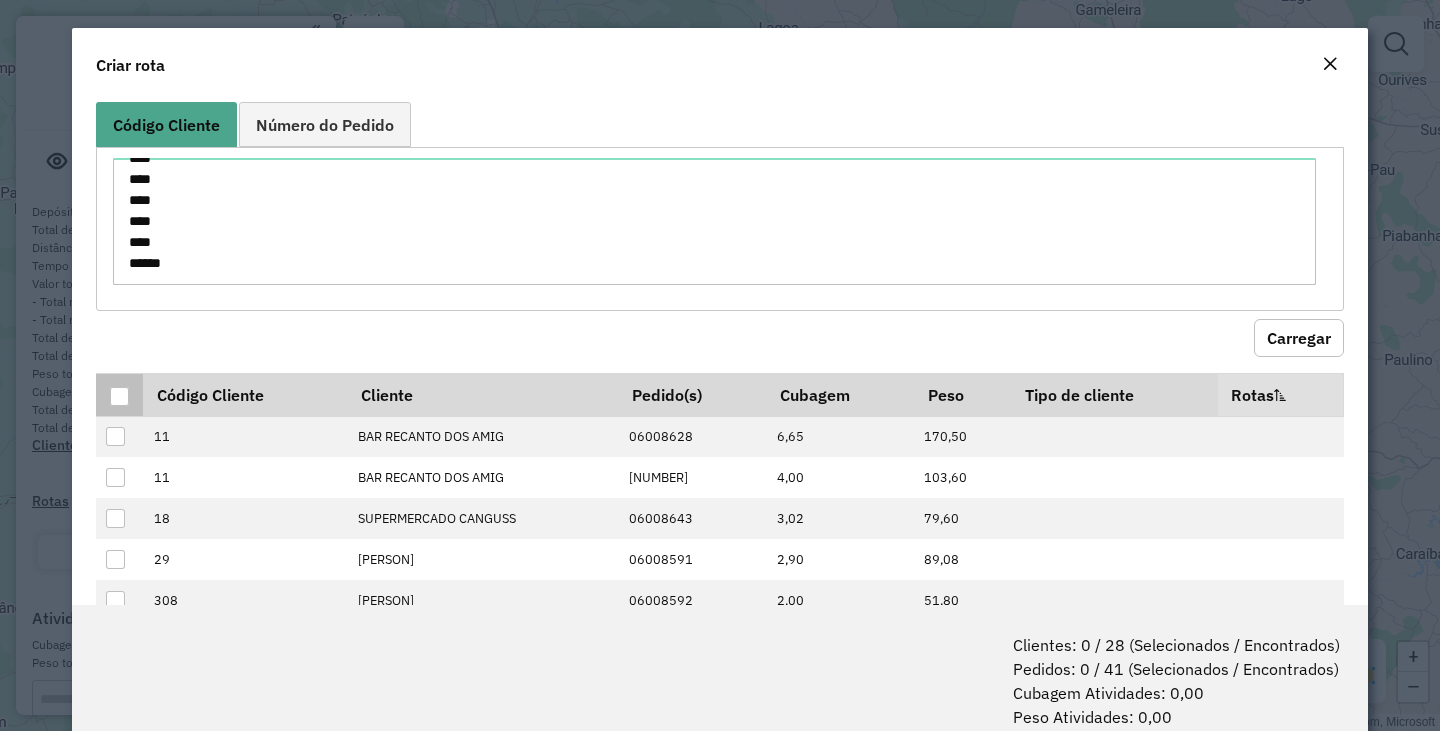 click at bounding box center [119, 396] 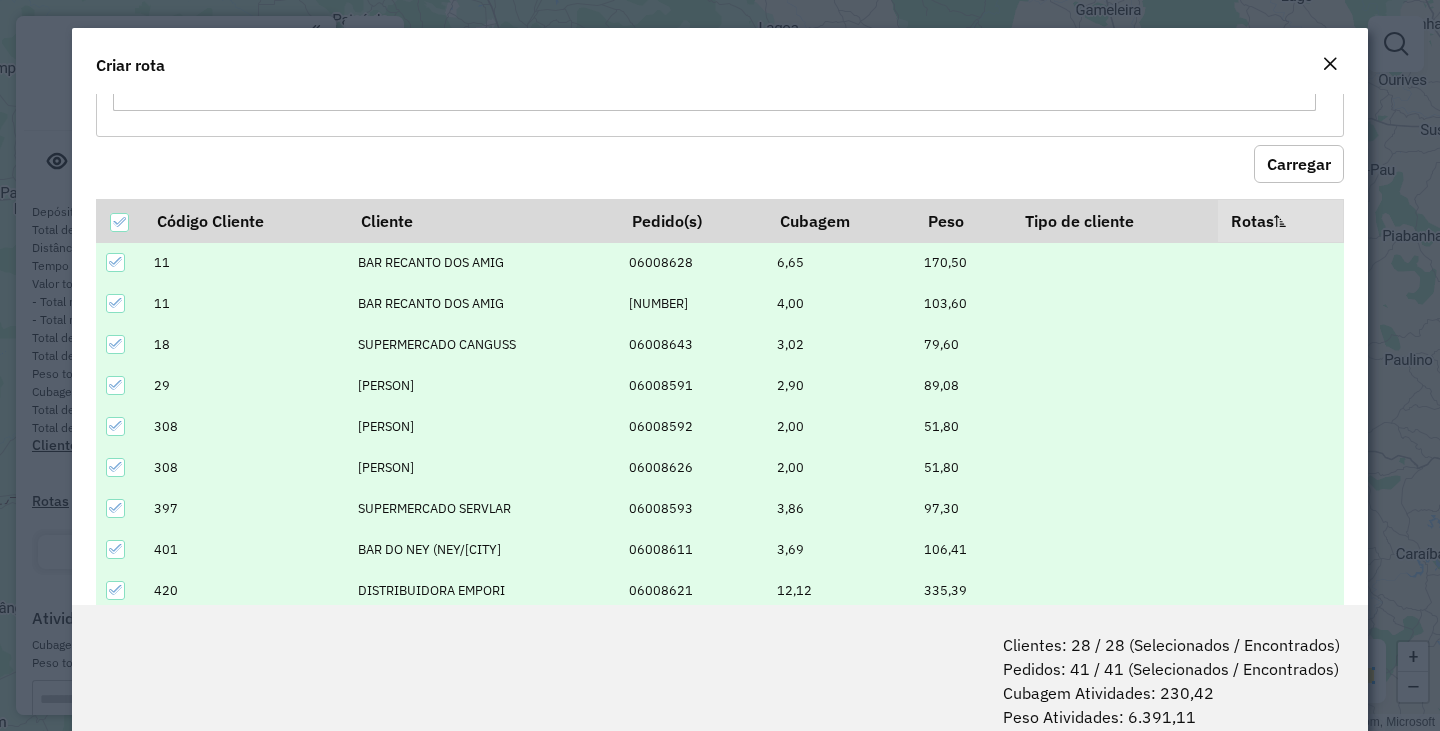scroll, scrollTop: 319, scrollLeft: 0, axis: vertical 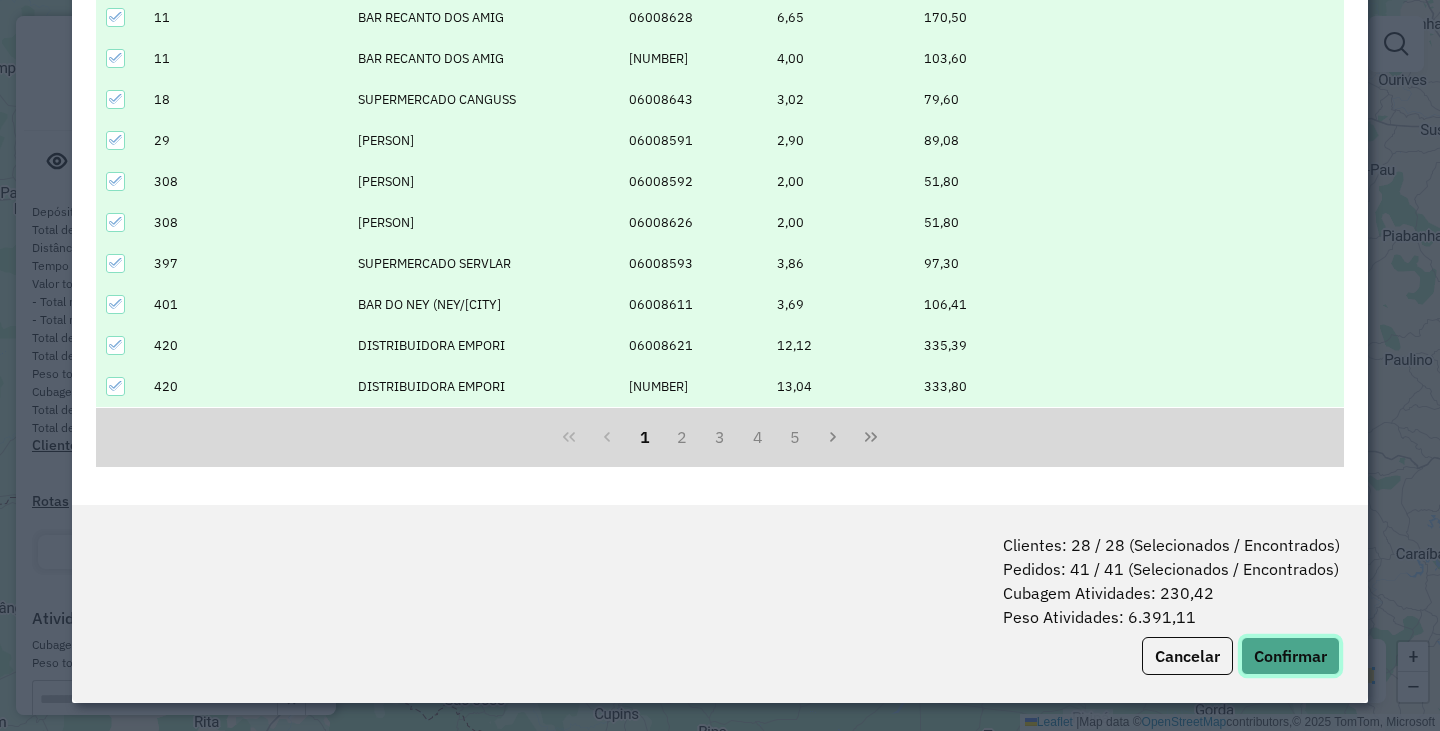 click on "Confirmar" 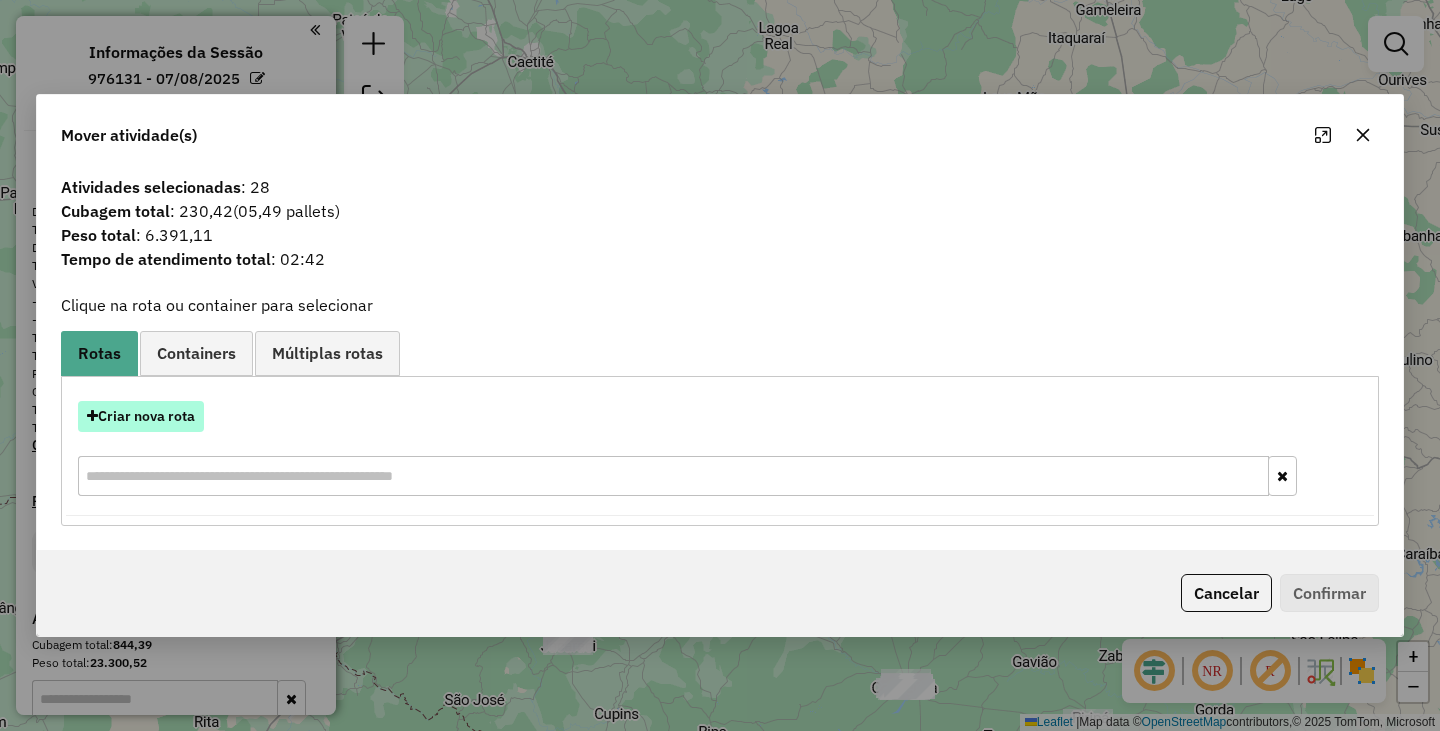 click on "Criar nova rota" at bounding box center [141, 416] 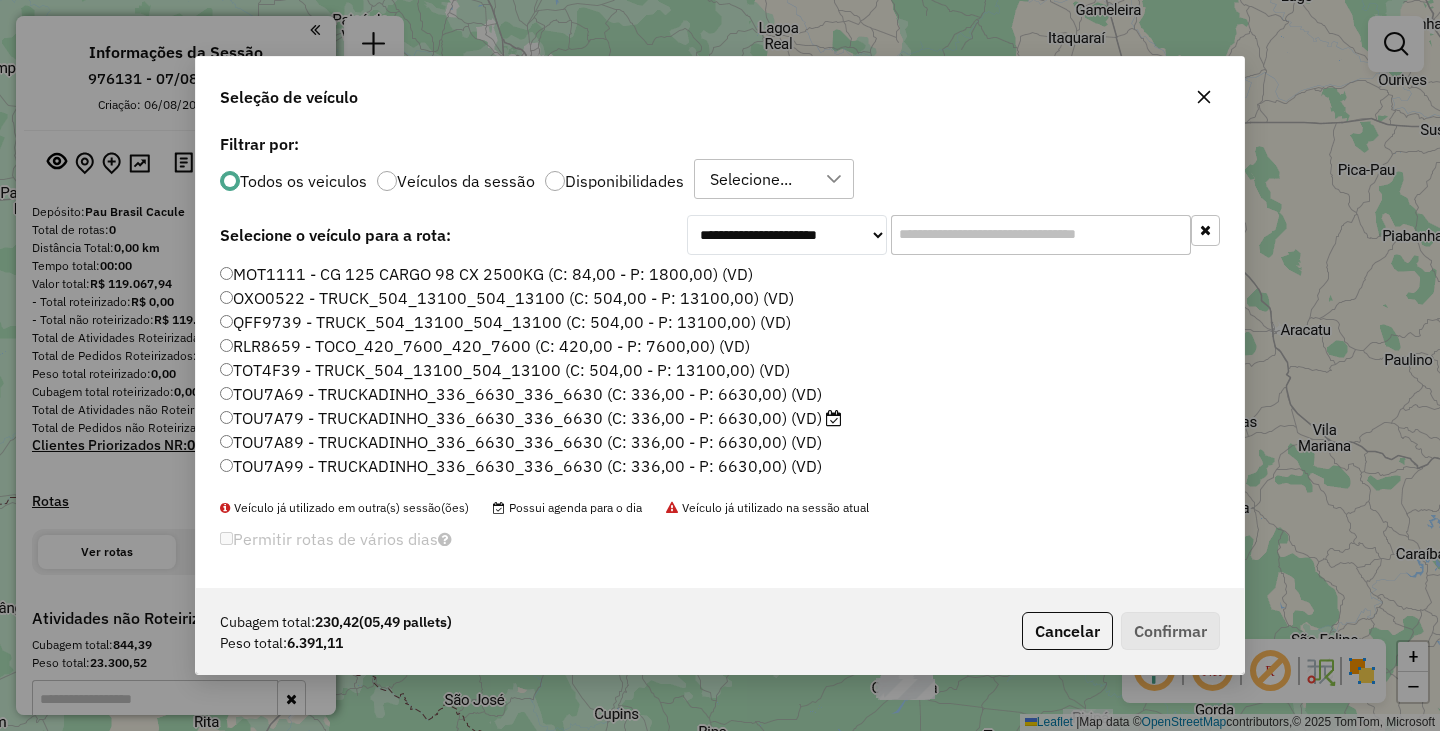 scroll, scrollTop: 11, scrollLeft: 6, axis: both 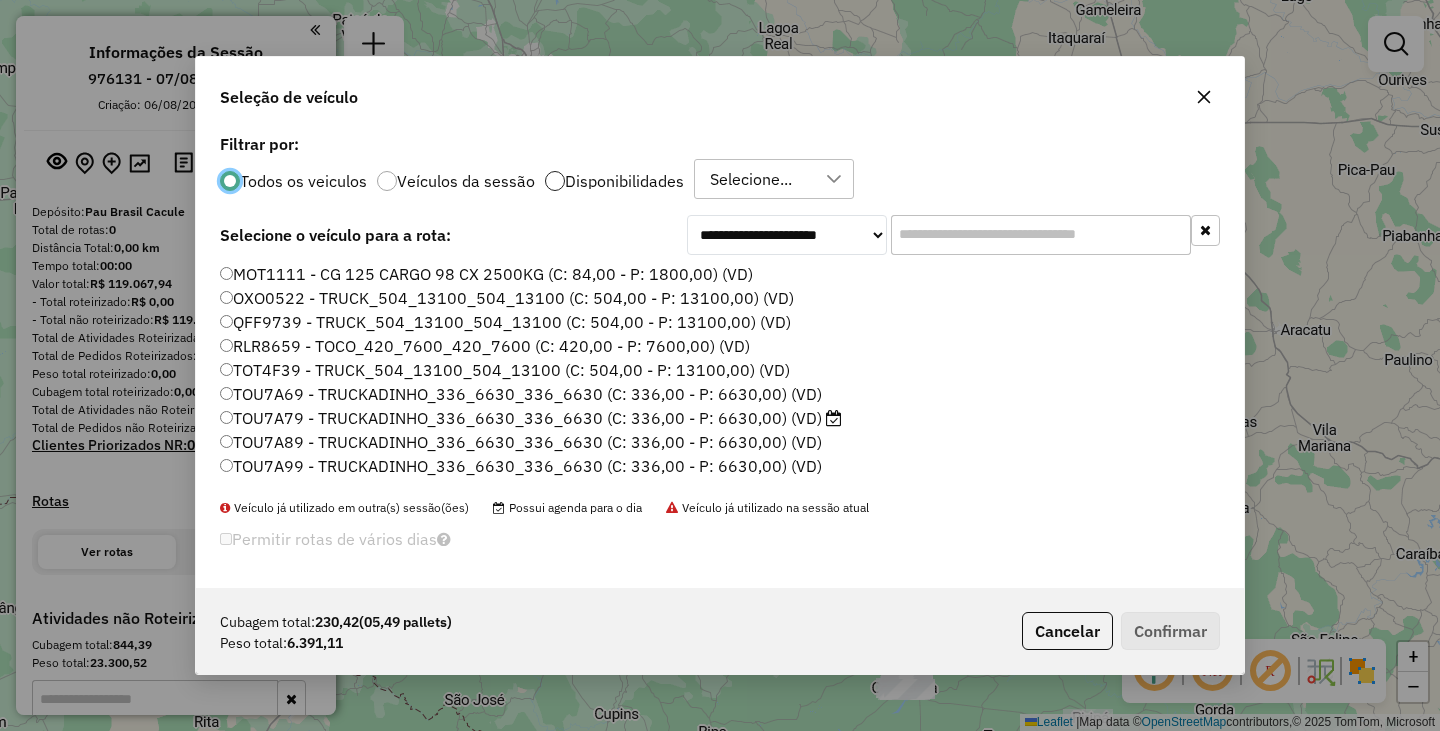click 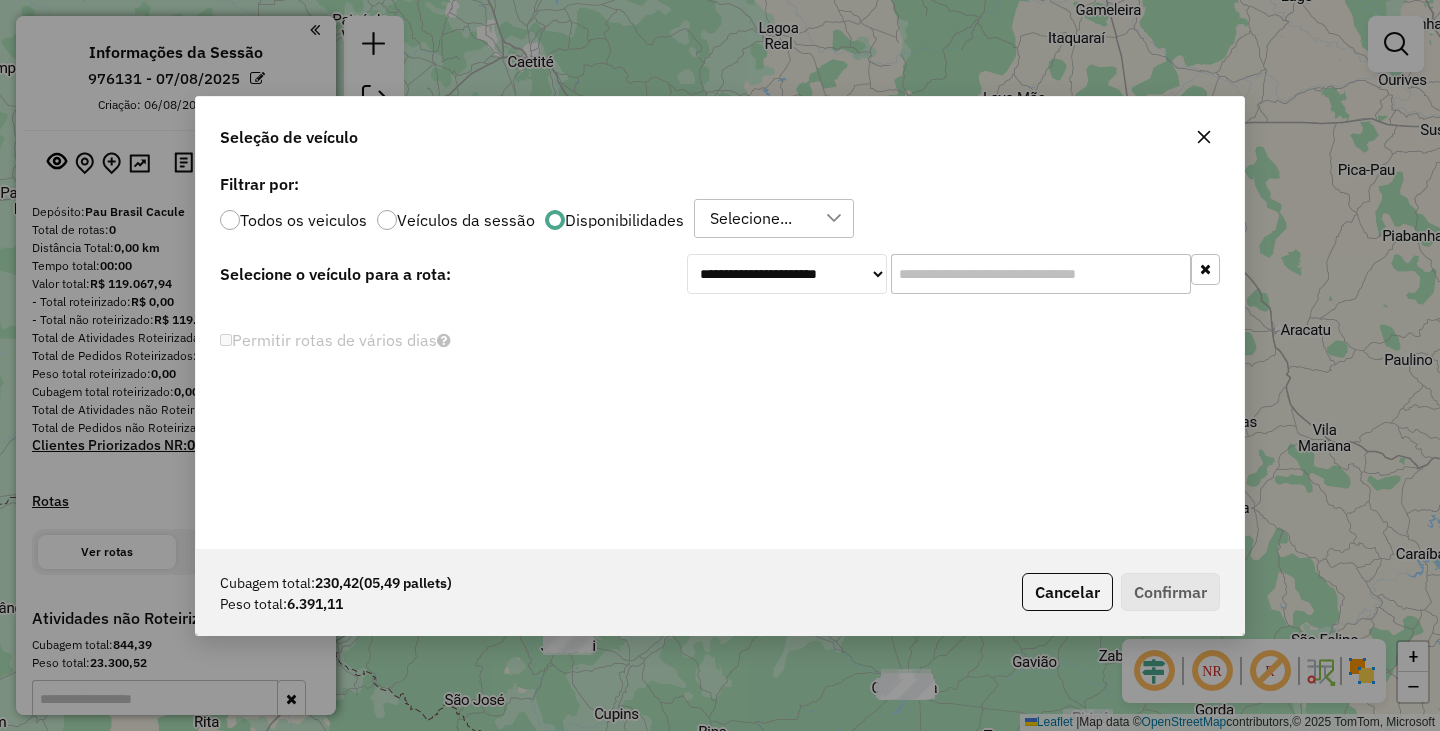 click on "Selecione..." at bounding box center [751, 219] 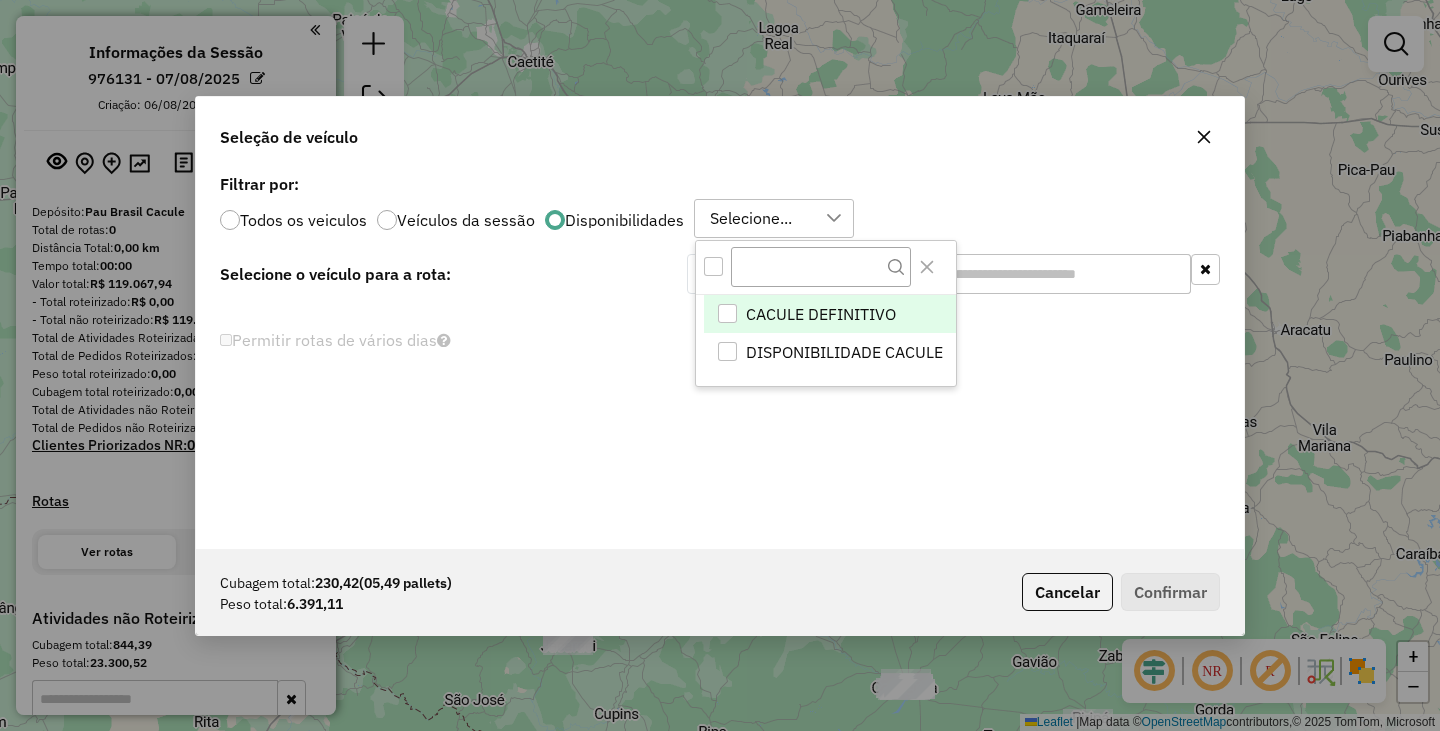 click at bounding box center [713, 266] 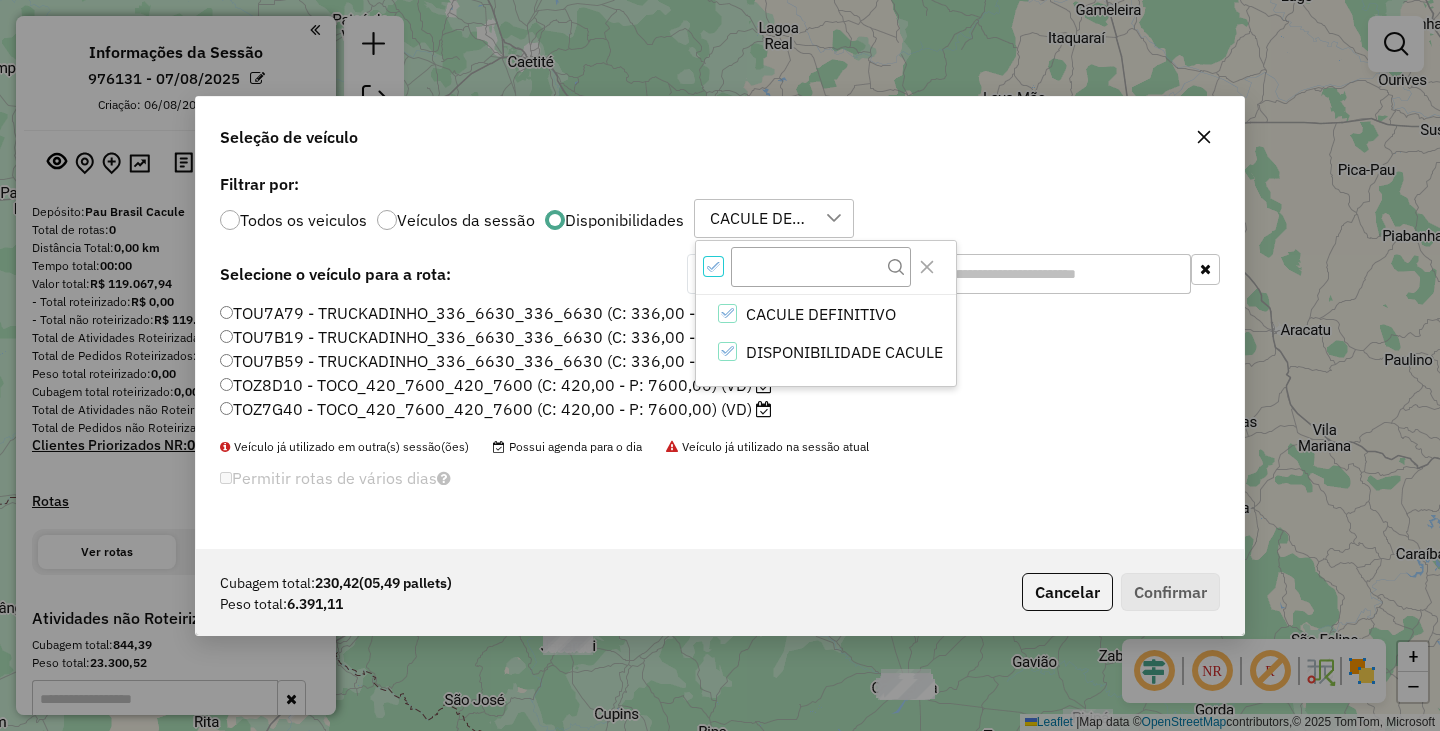 click on "TOU7A79 - TRUCKADINHO_336_6630_336_6630 (C: 336,00 - P: 6630,00) (VD)   TOU7B19 - TRUCKADINHO_336_6630_336_6630 (C: 336,00 - P: 6630,00) (VD)   TOU7B59 - TRUCKADINHO_336_6630_336_6630 (C: 336,00 - P: 6630,00) (VD)   TOZ8D10 - TOCO_420_7600_420_7600 (C: 420,00 - P: 7600,00) (VD)   TOZ7G40 - TOCO_420_7600_420_7600 (C: 420,00 - P: 7600,00) (VD)" 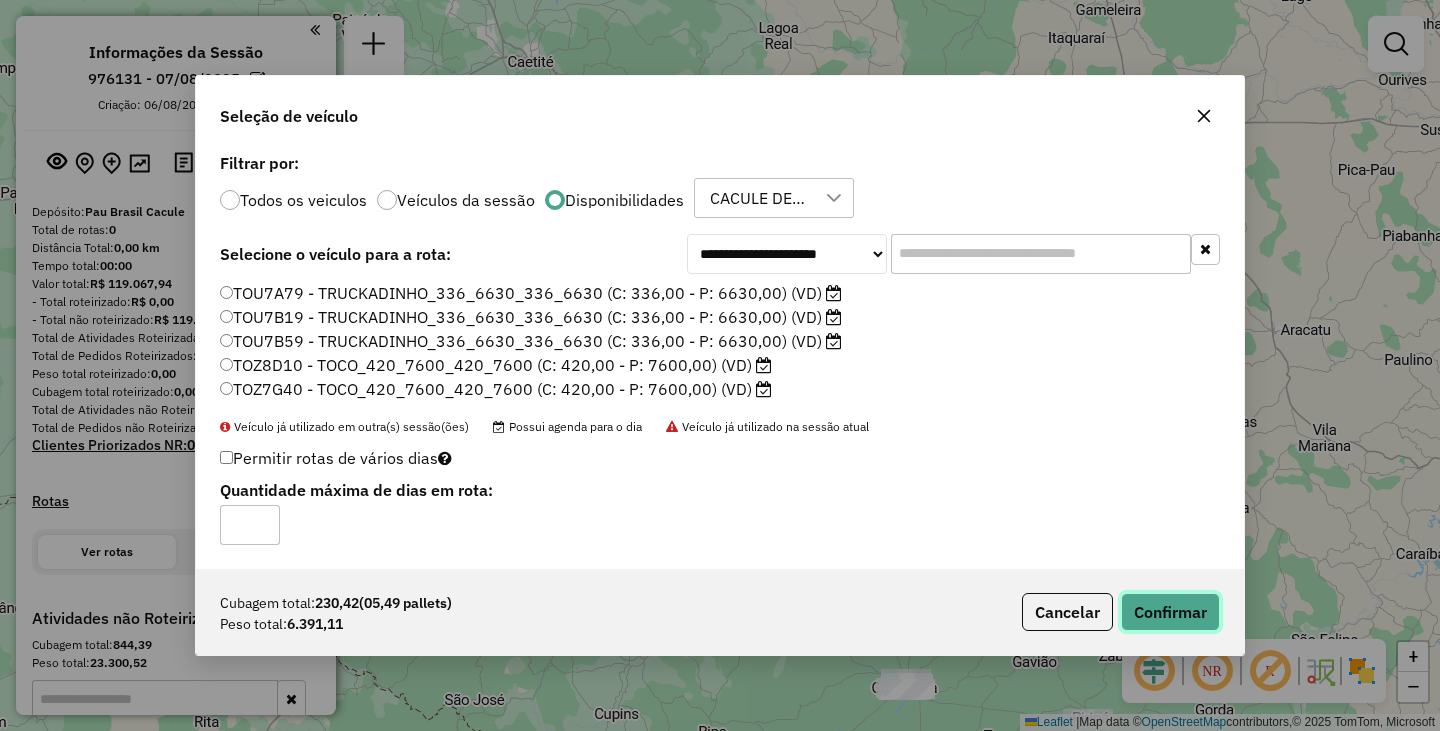 click on "Confirmar" 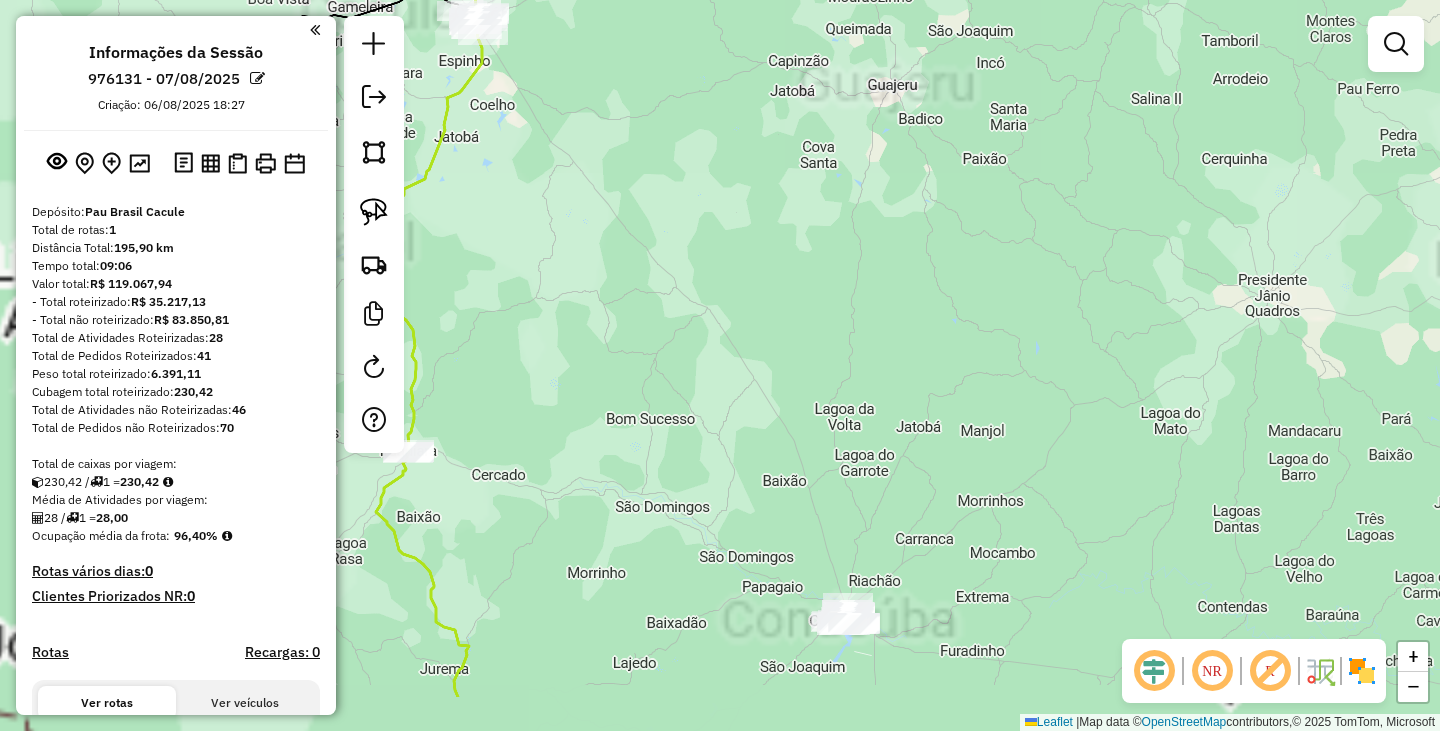 drag, startPoint x: 653, startPoint y: 550, endPoint x: 959, endPoint y: 311, distance: 388.27438 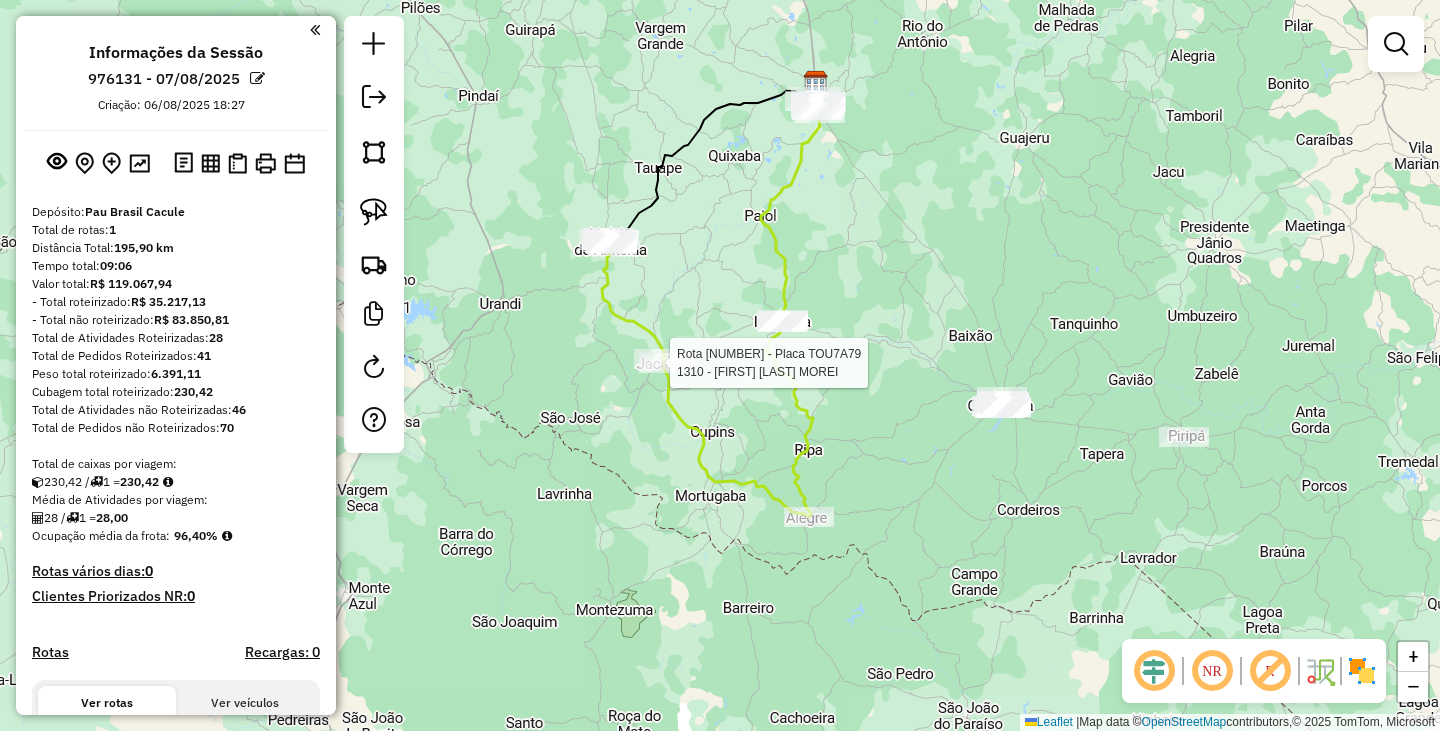 select on "**********" 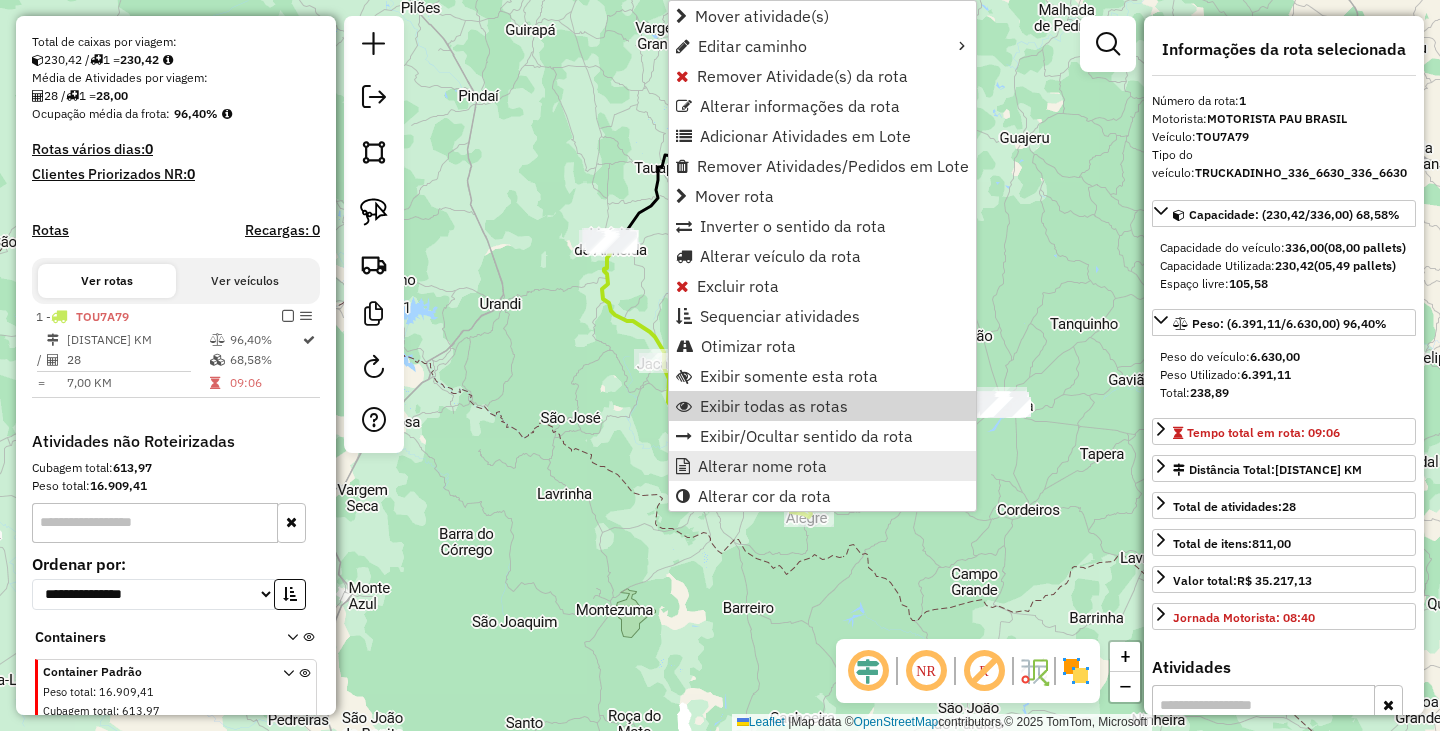scroll, scrollTop: 498, scrollLeft: 0, axis: vertical 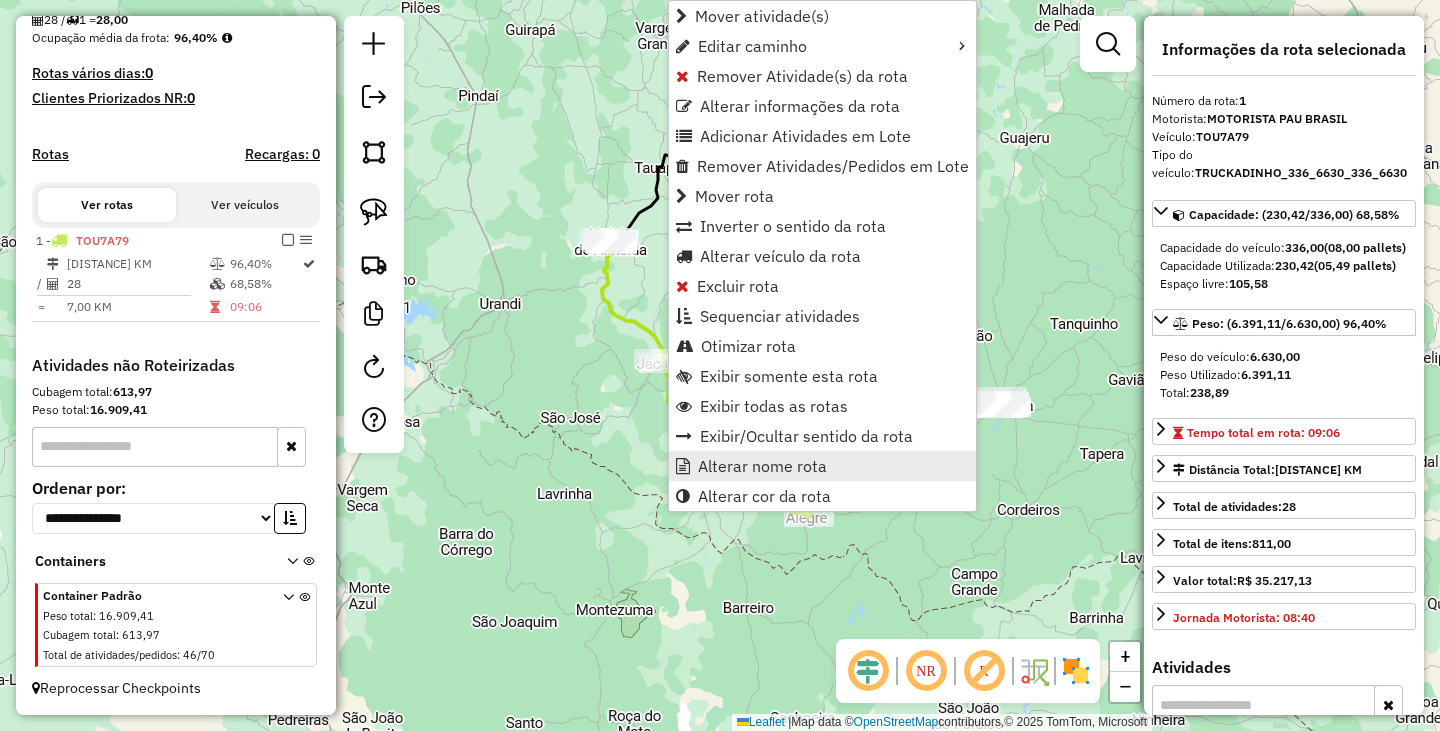 click on "Alterar nome rota" at bounding box center (762, 466) 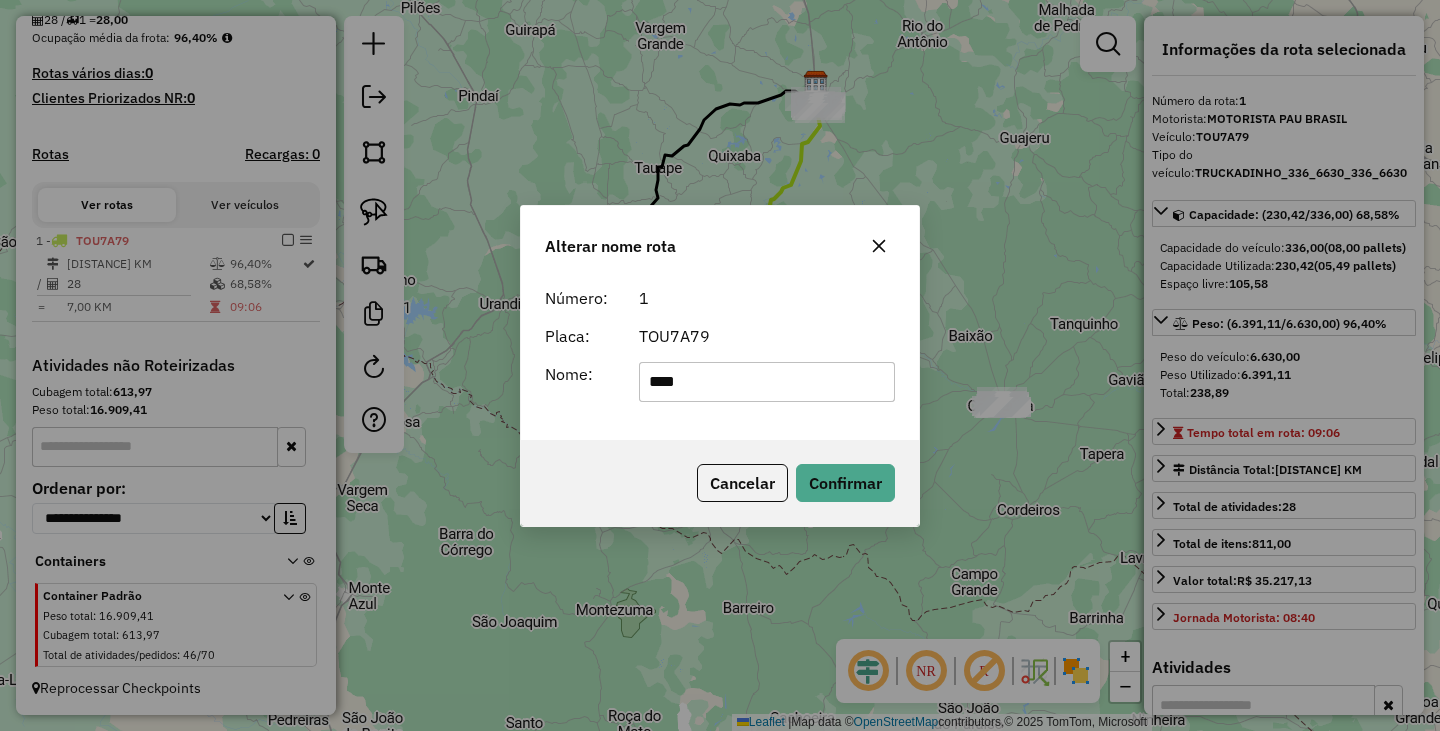 type on "**********" 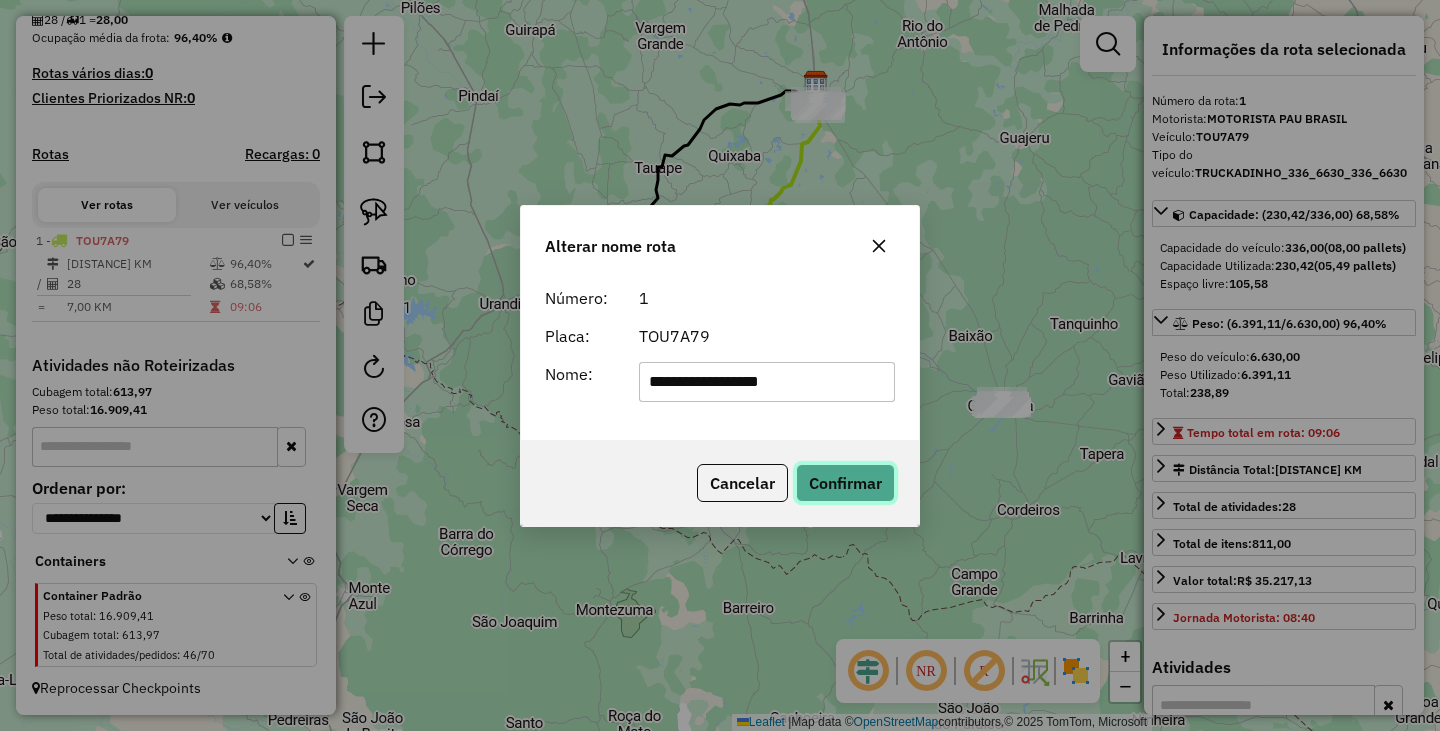 click on "Confirmar" 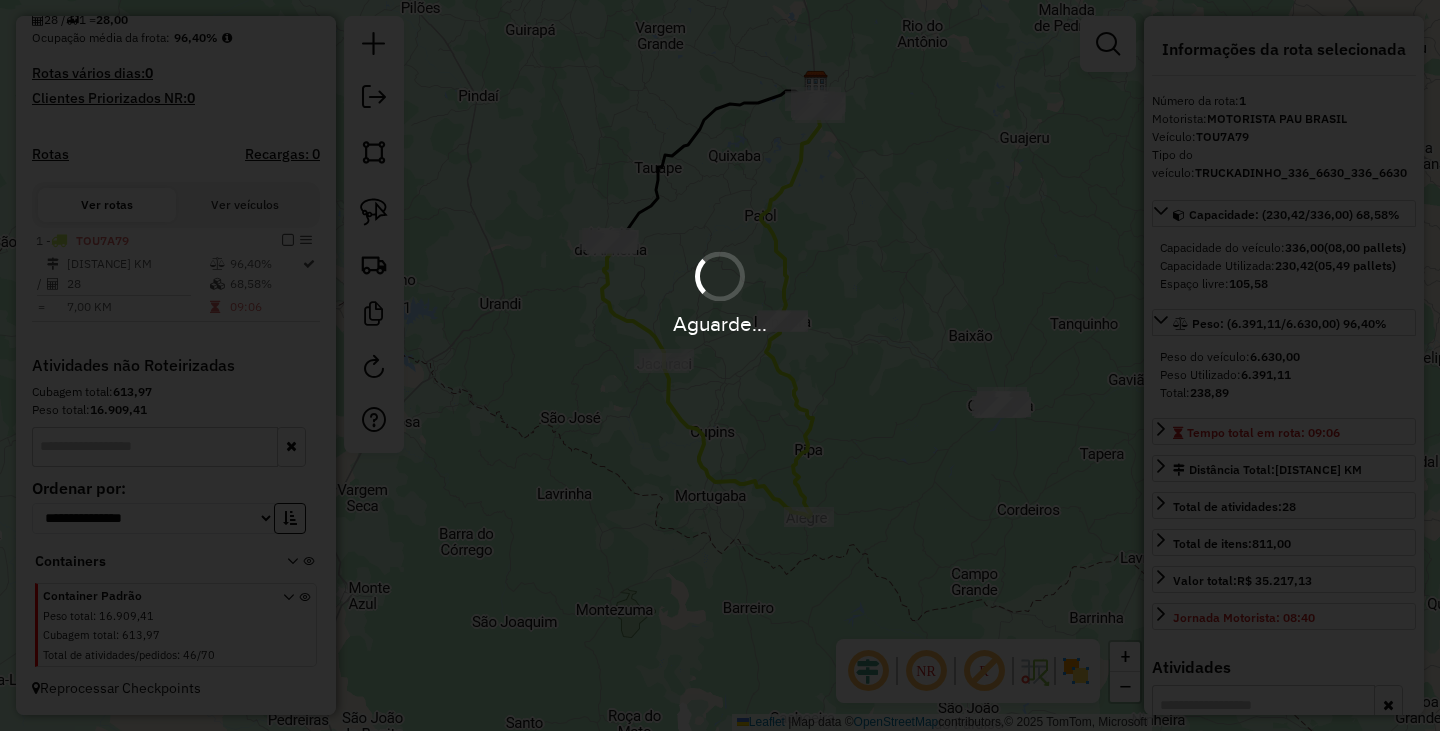 type 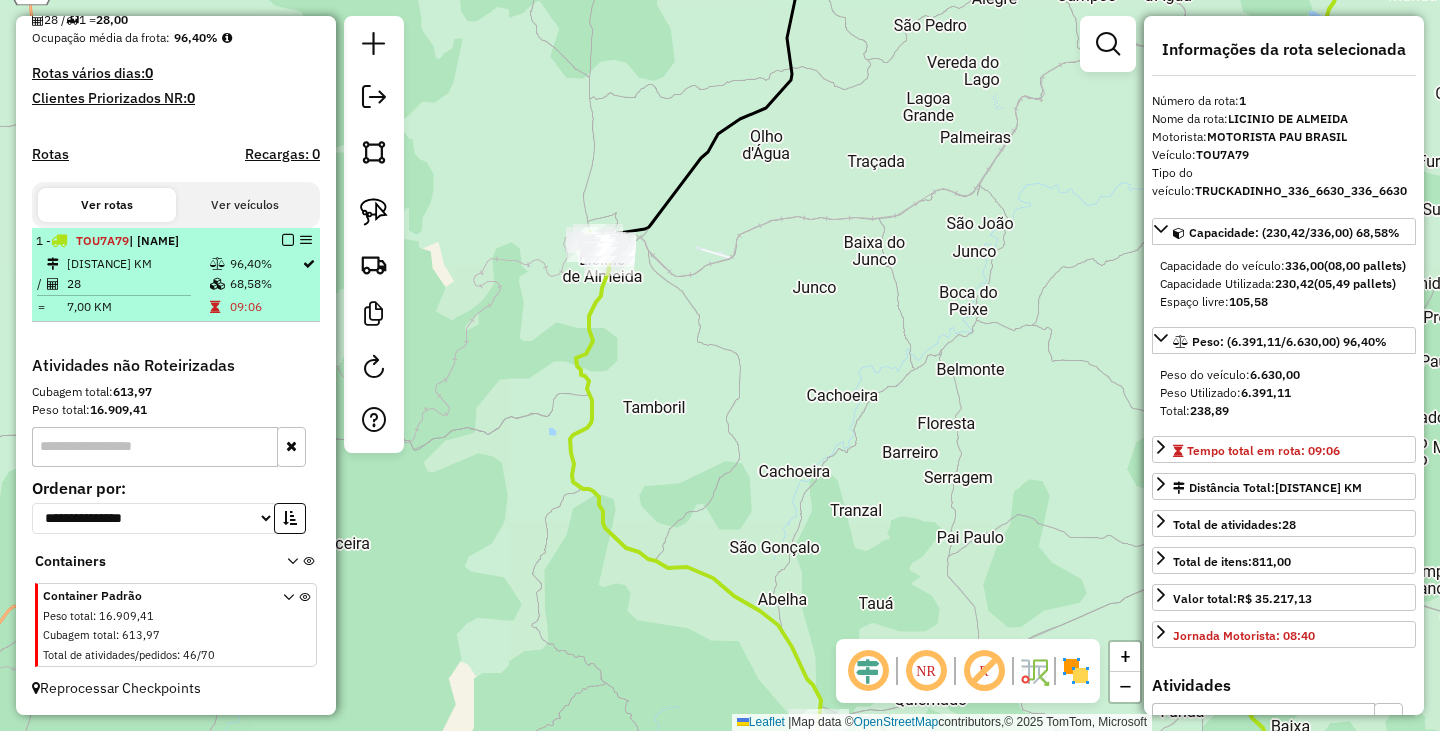 click at bounding box center [288, 240] 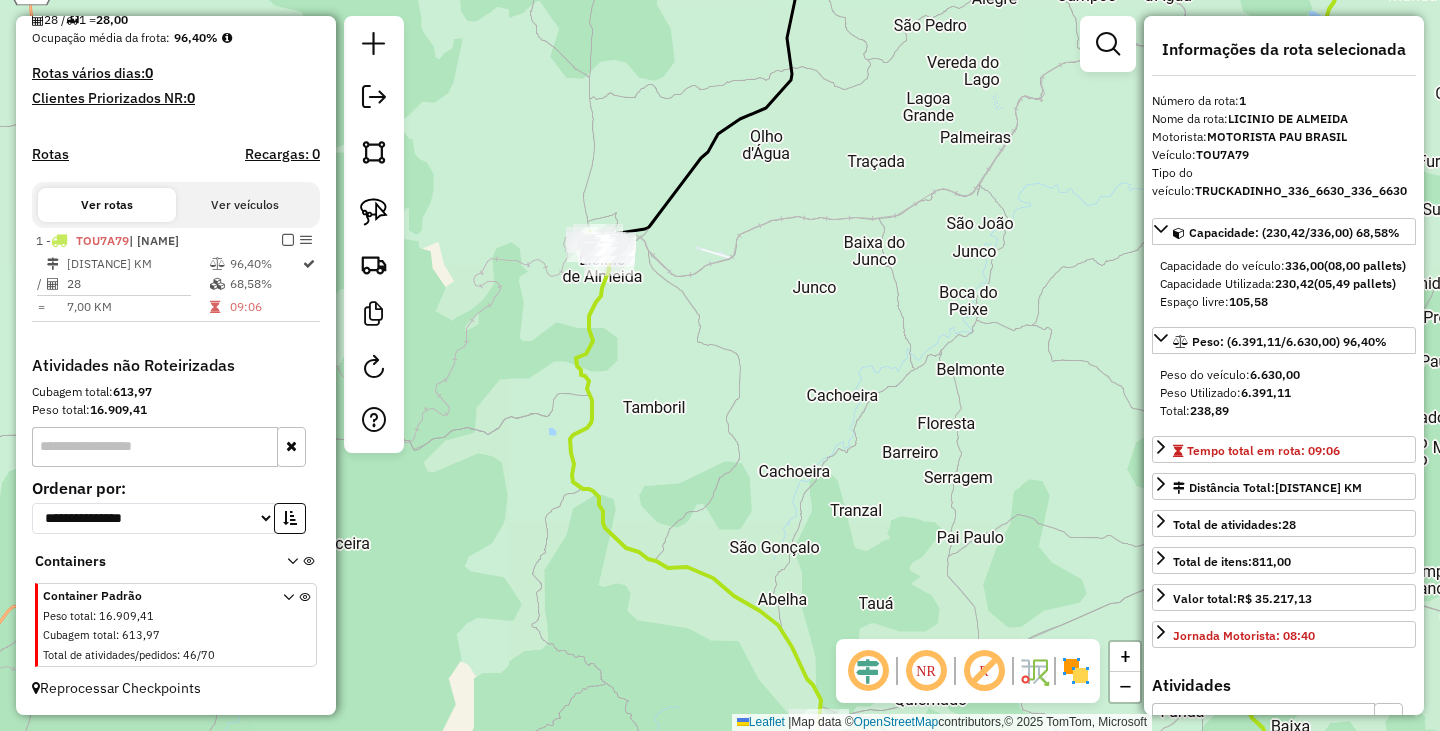 scroll, scrollTop: 431, scrollLeft: 0, axis: vertical 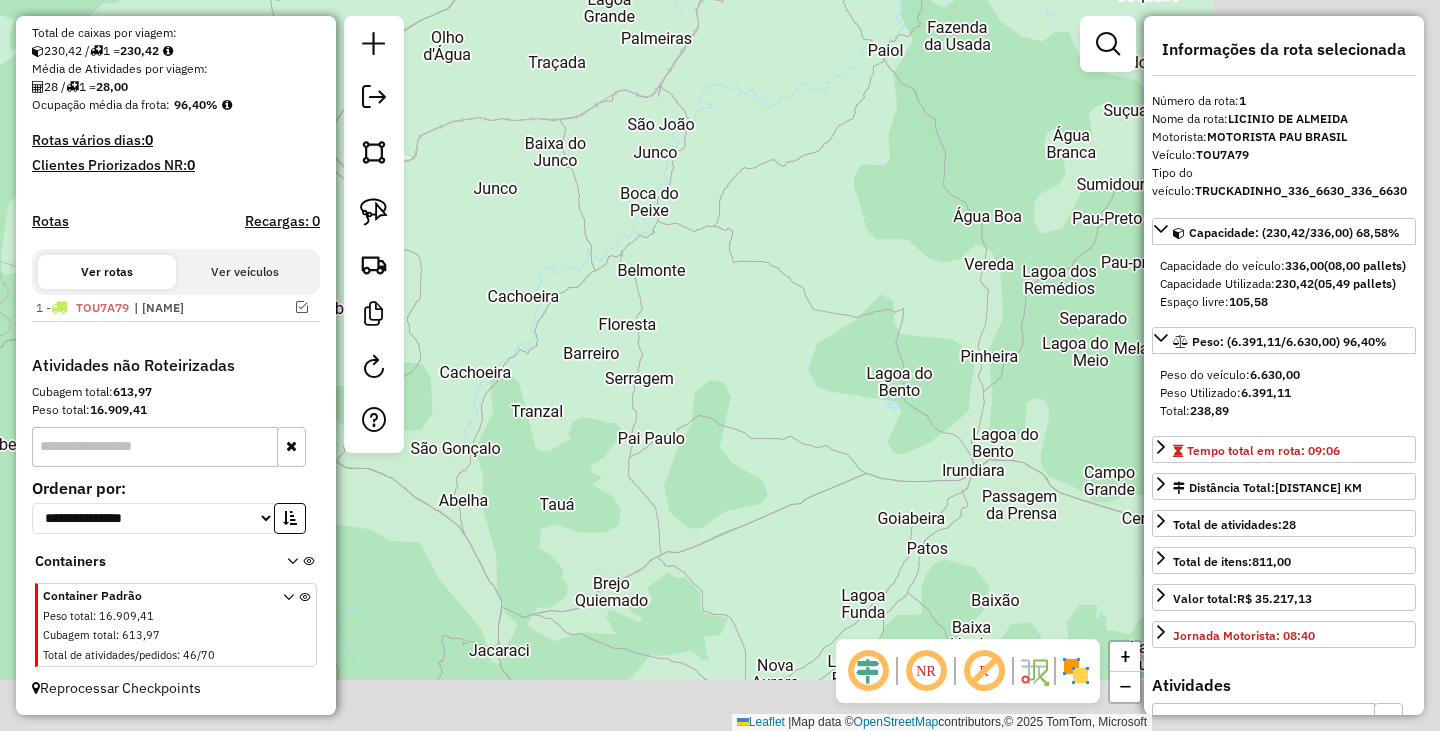 drag, startPoint x: 781, startPoint y: 402, endPoint x: 594, endPoint y: 338, distance: 197.64868 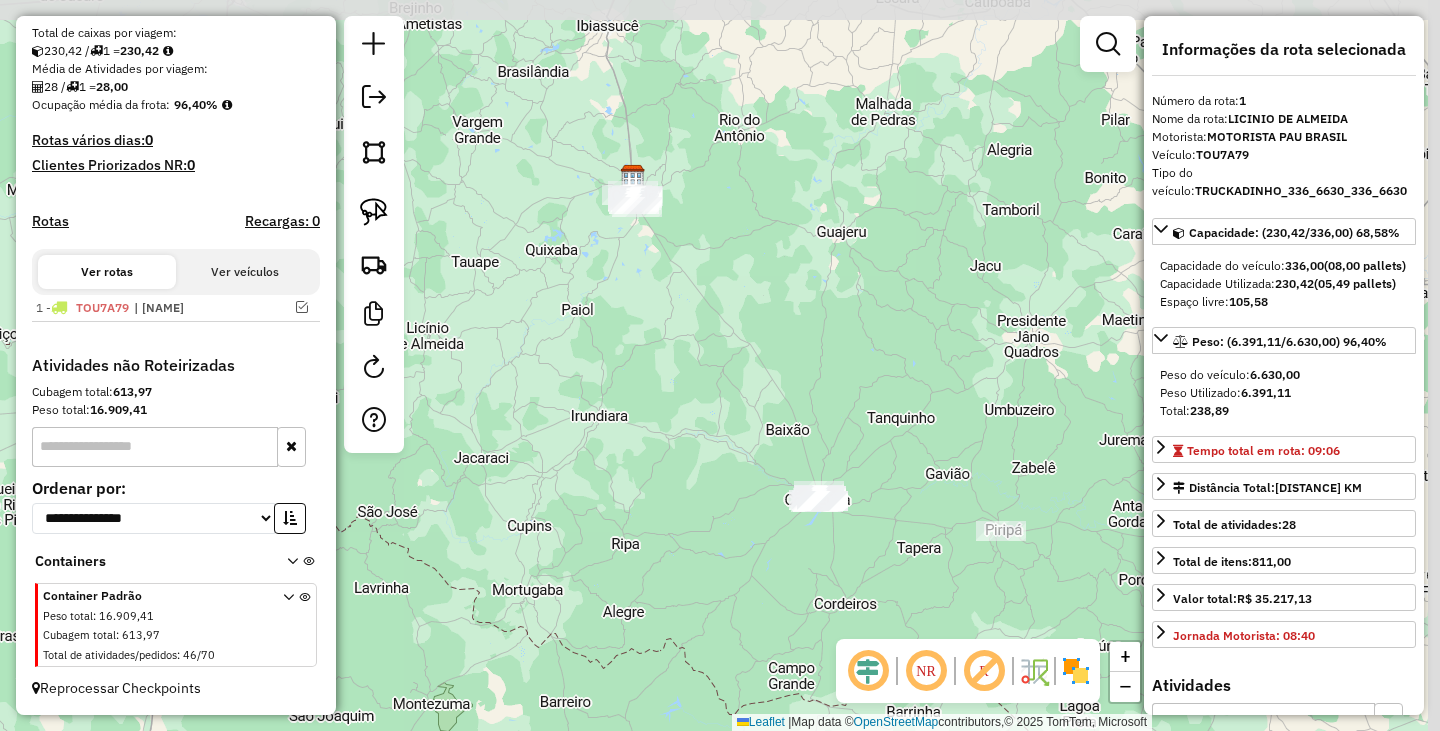 drag, startPoint x: 861, startPoint y: 392, endPoint x: 661, endPoint y: 349, distance: 204.57028 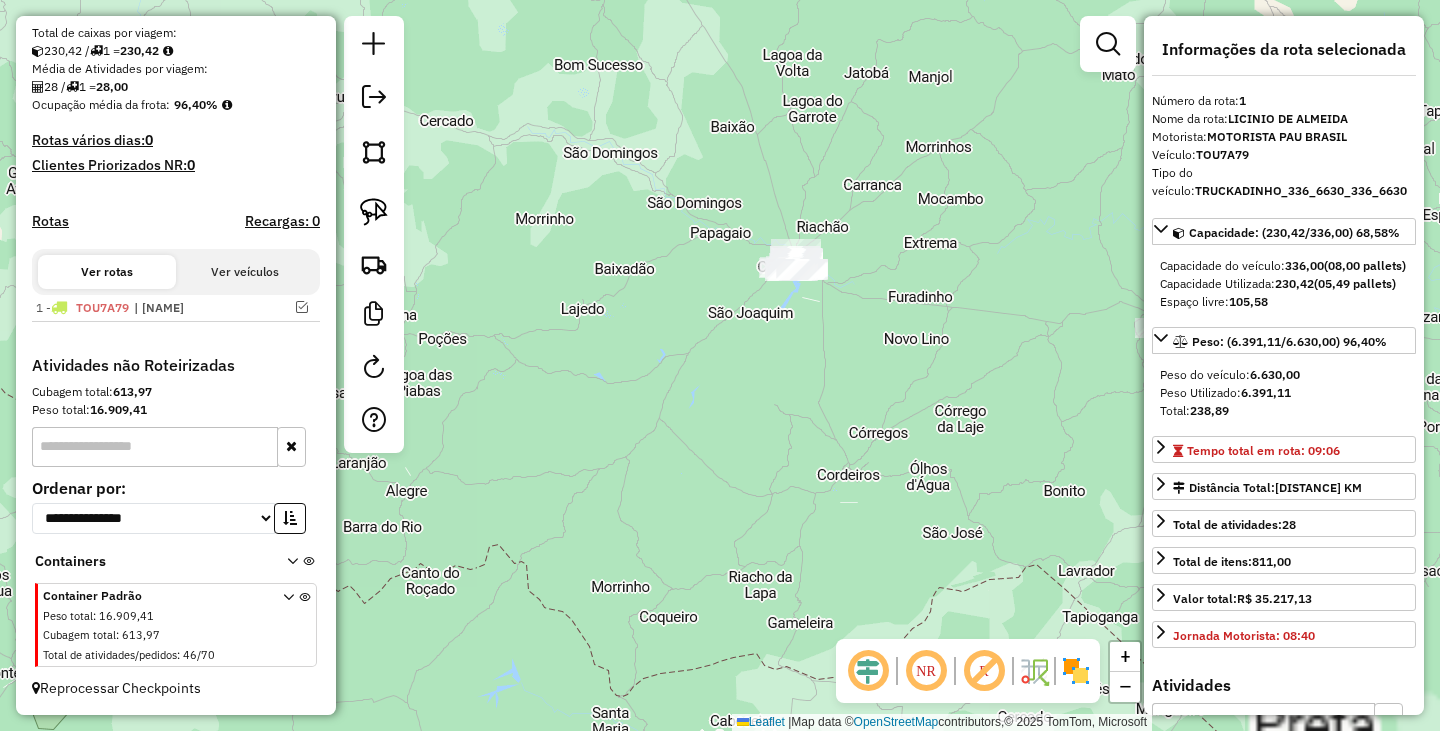 drag, startPoint x: 654, startPoint y: 348, endPoint x: 862, endPoint y: 492, distance: 252.98221 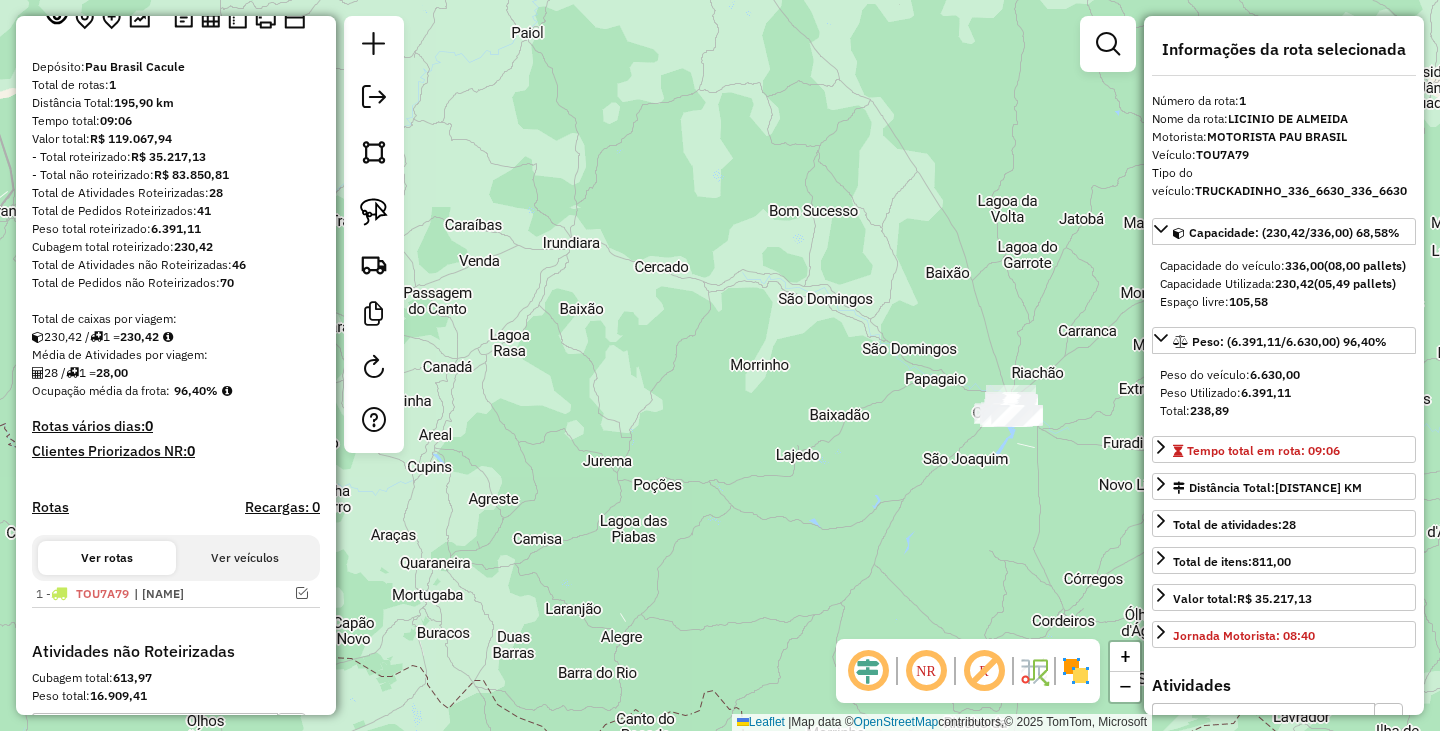 scroll, scrollTop: 0, scrollLeft: 0, axis: both 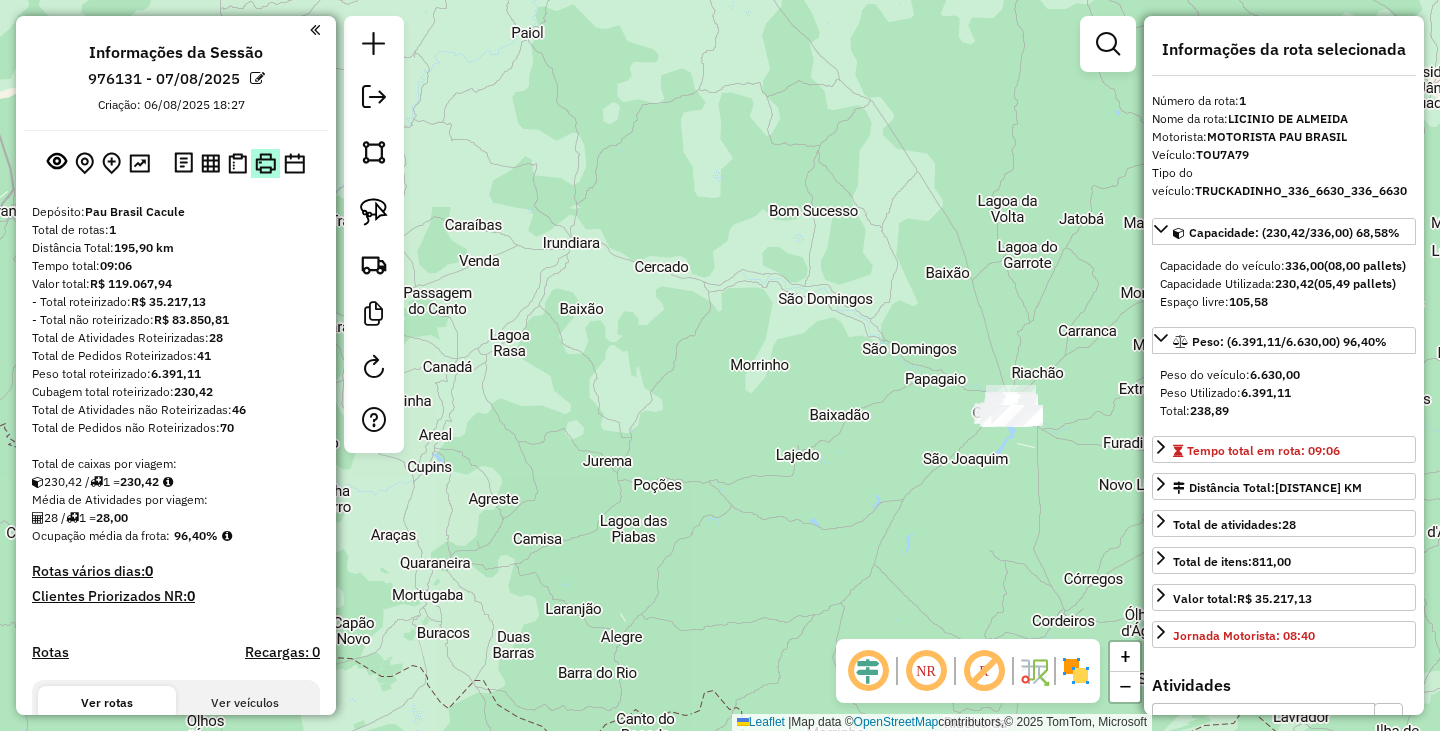 click at bounding box center [265, 163] 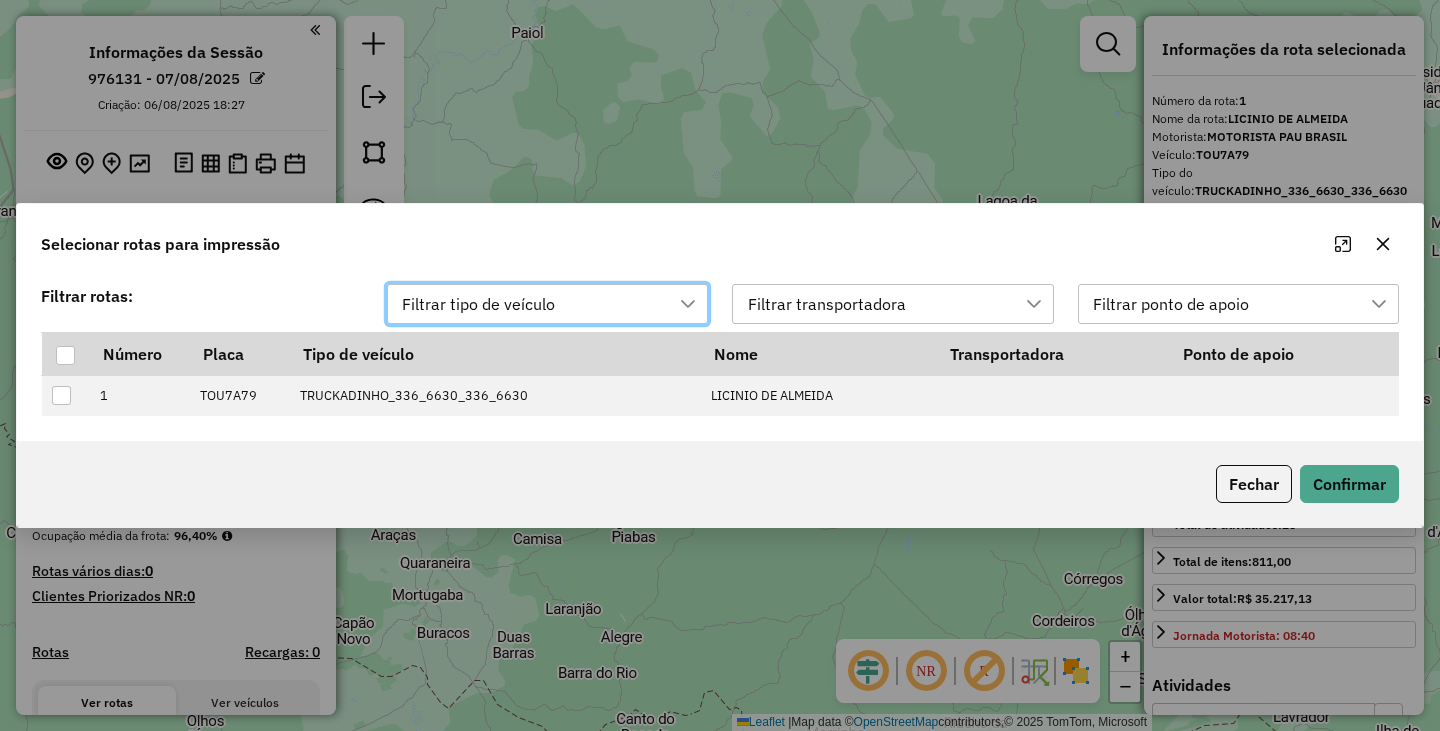 scroll, scrollTop: 15, scrollLeft: 91, axis: both 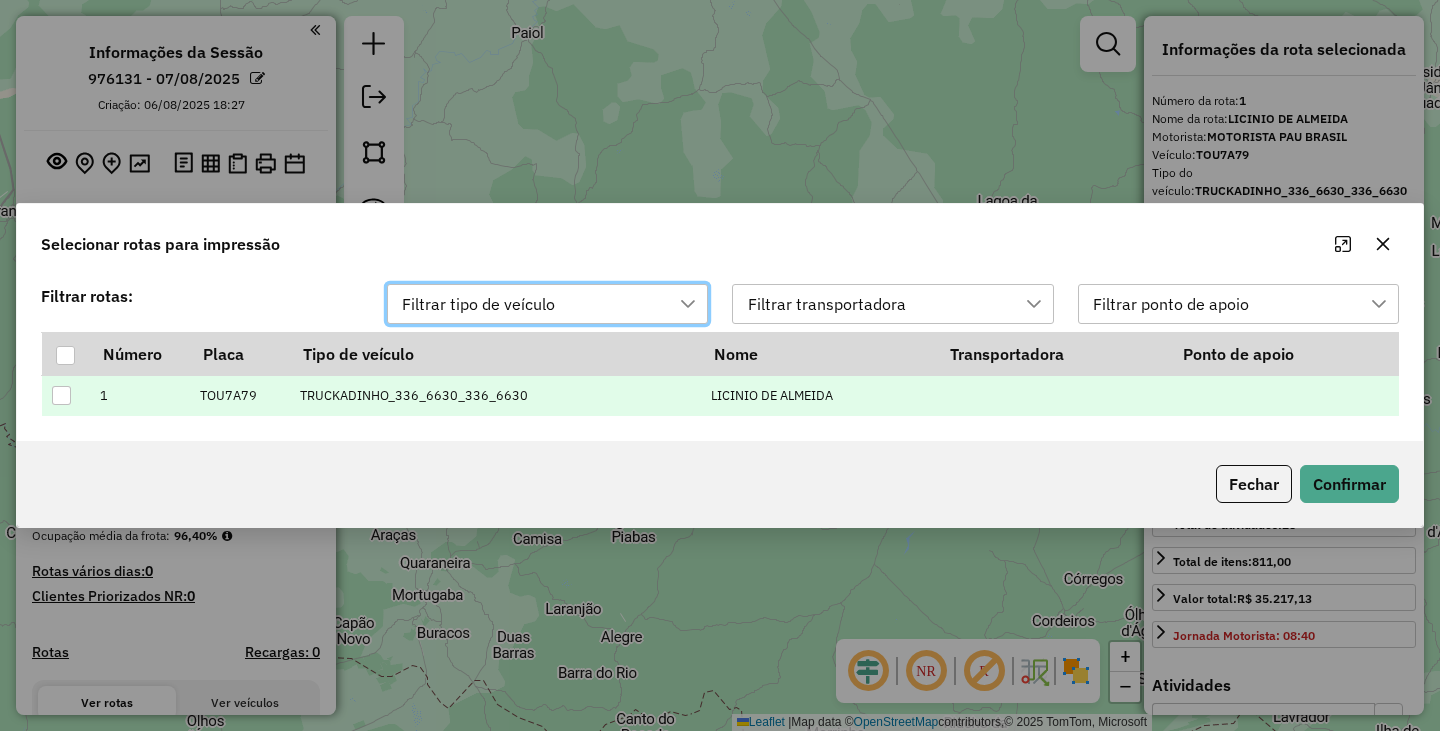 click at bounding box center [61, 395] 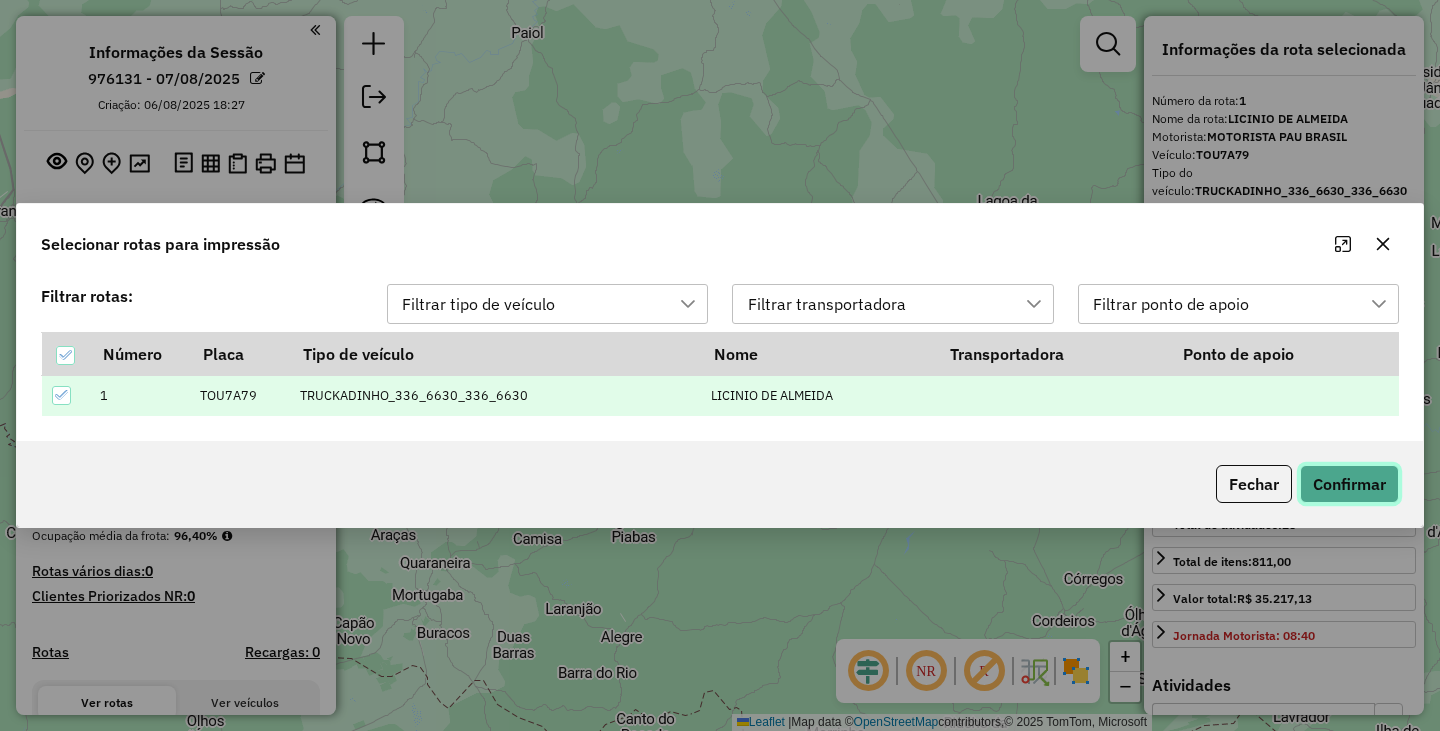 click on "Confirmar" 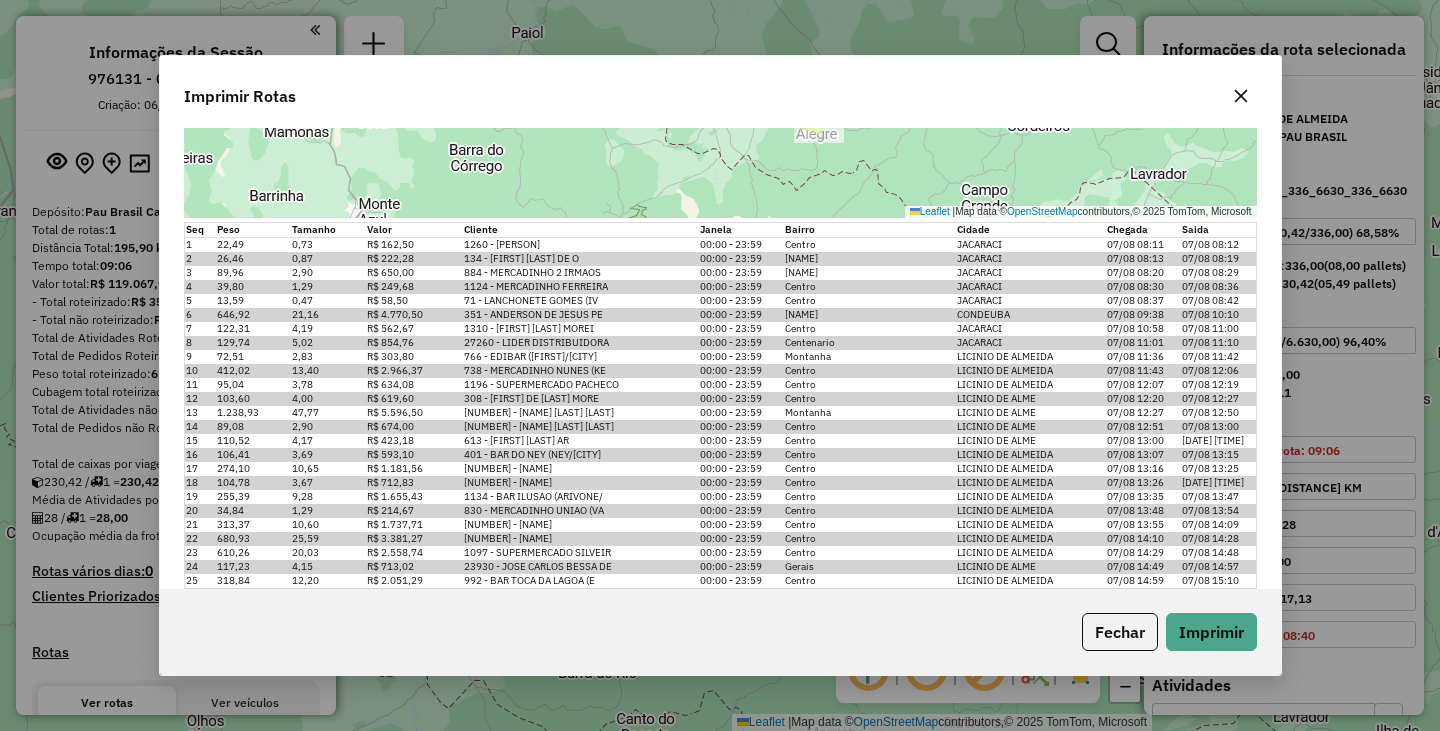 scroll, scrollTop: 390, scrollLeft: 0, axis: vertical 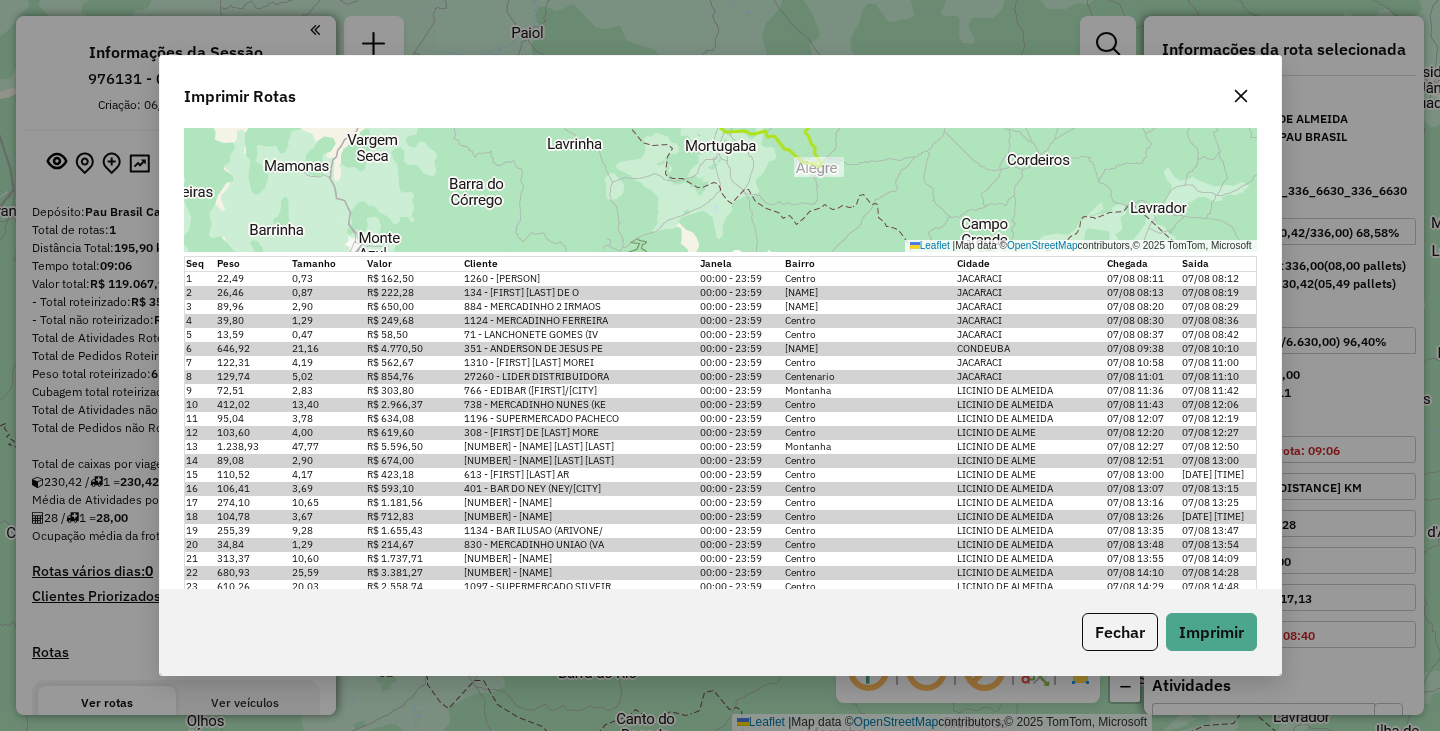 drag, startPoint x: 1032, startPoint y: 350, endPoint x: 188, endPoint y: 363, distance: 844.1001 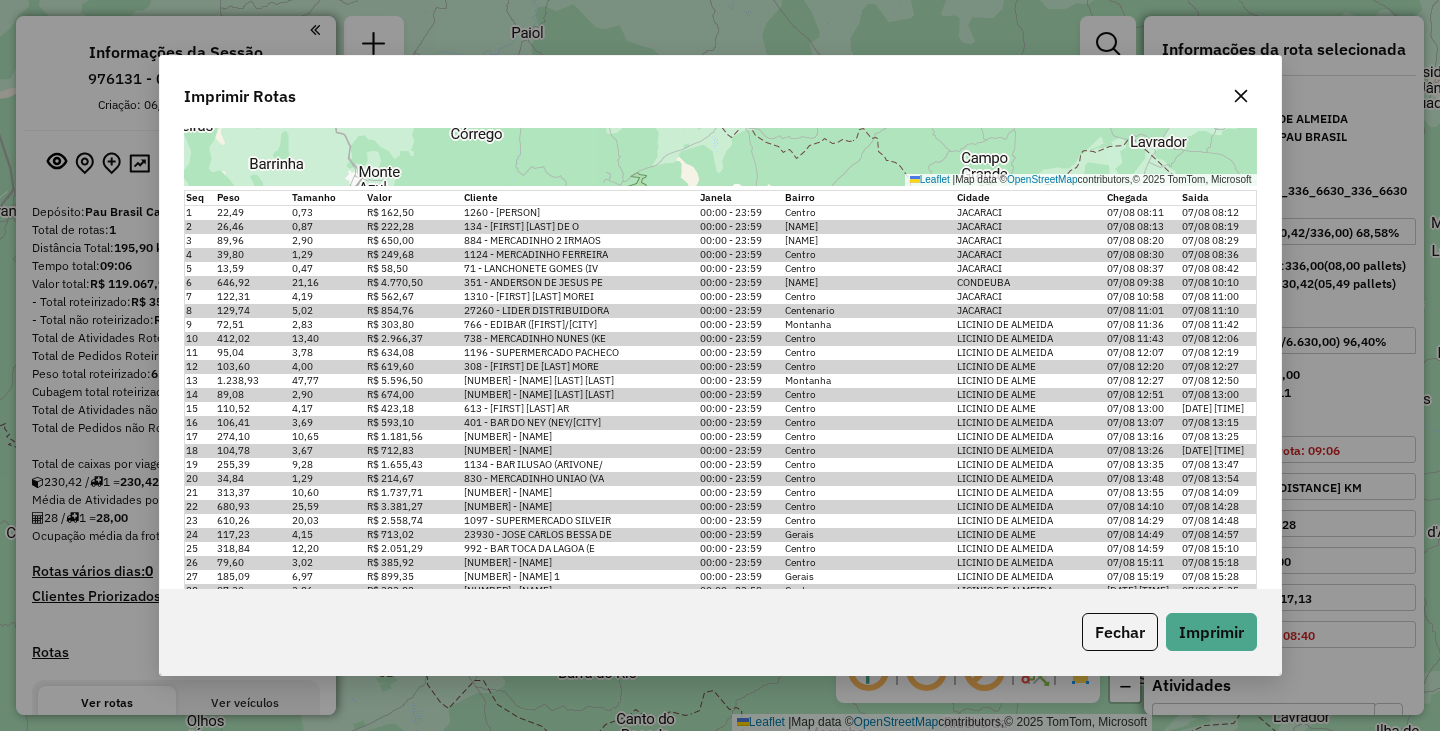 scroll, scrollTop: 490, scrollLeft: 0, axis: vertical 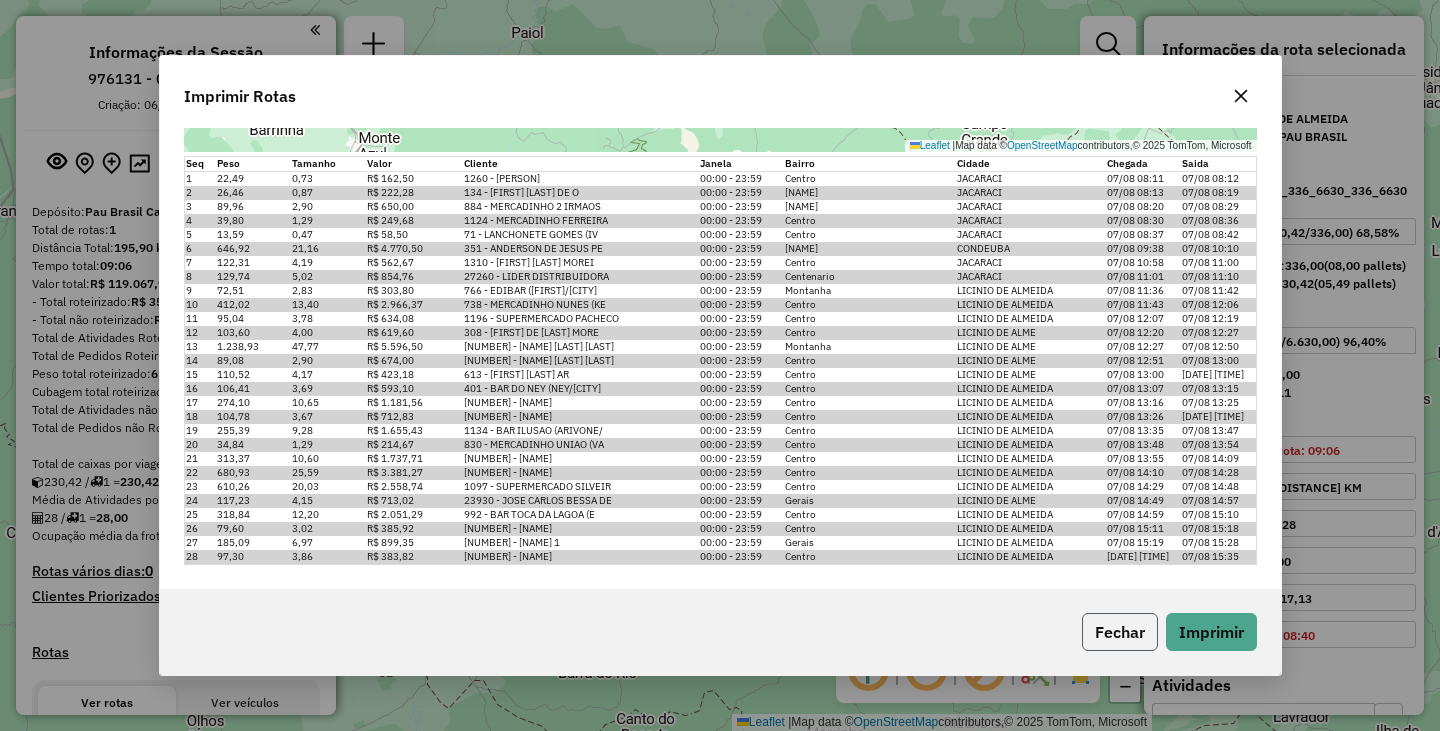 click on "Fechar" 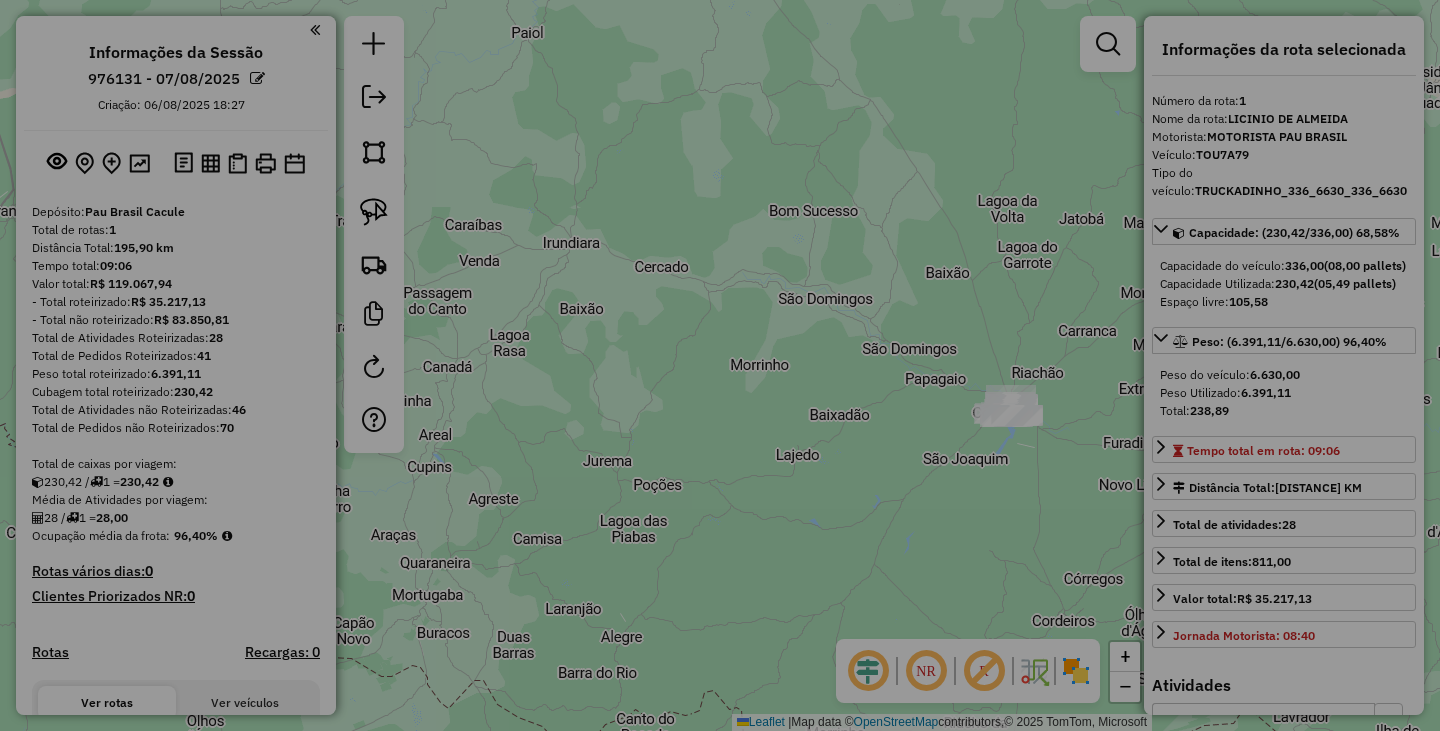 scroll, scrollTop: 0, scrollLeft: 0, axis: both 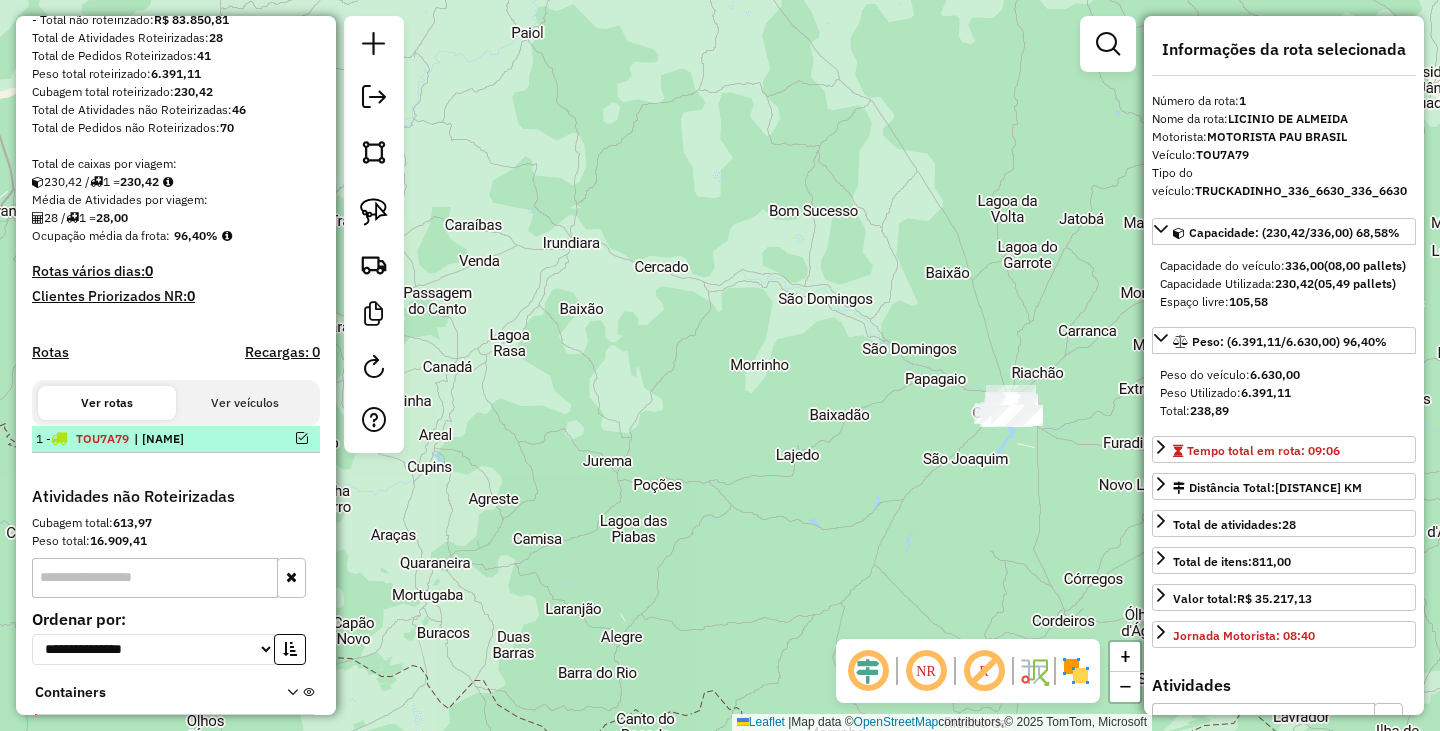 click at bounding box center [282, 438] 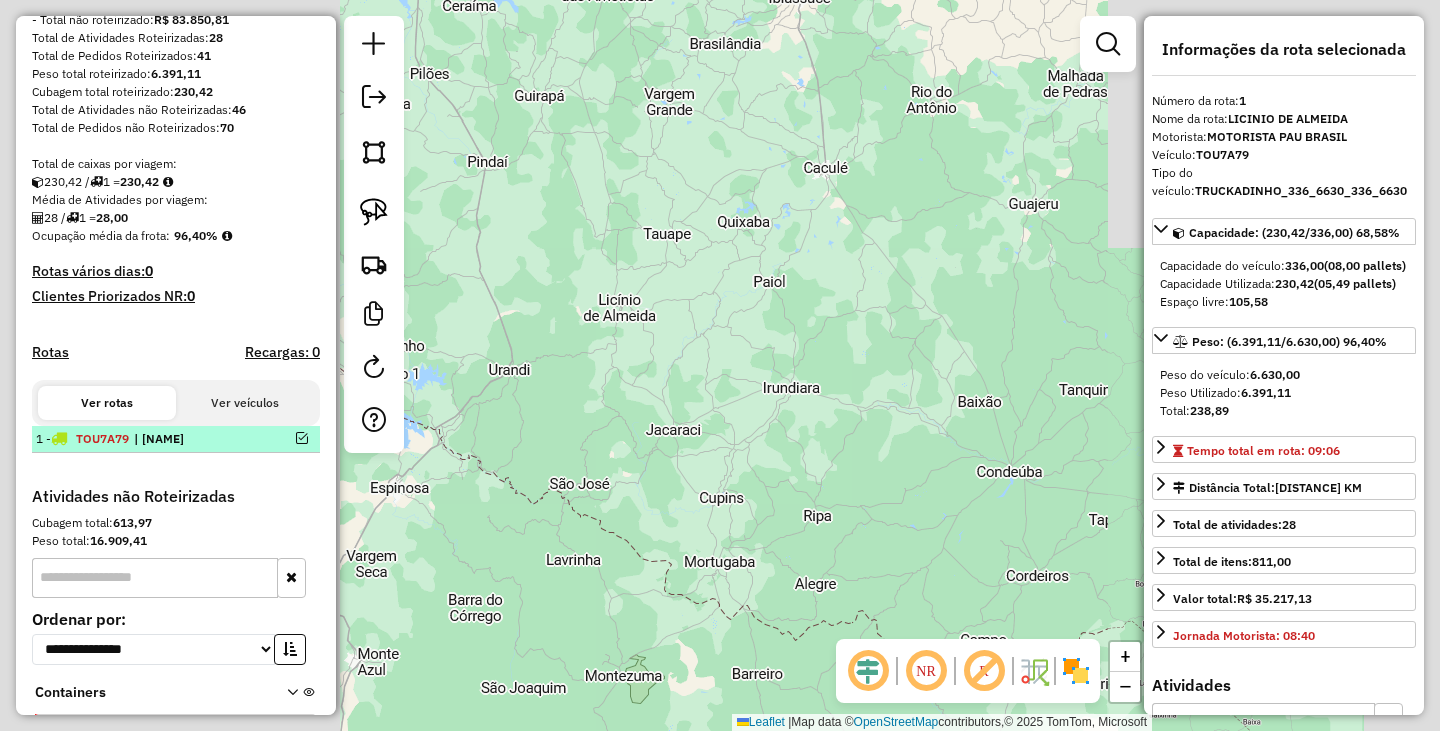 click at bounding box center [302, 438] 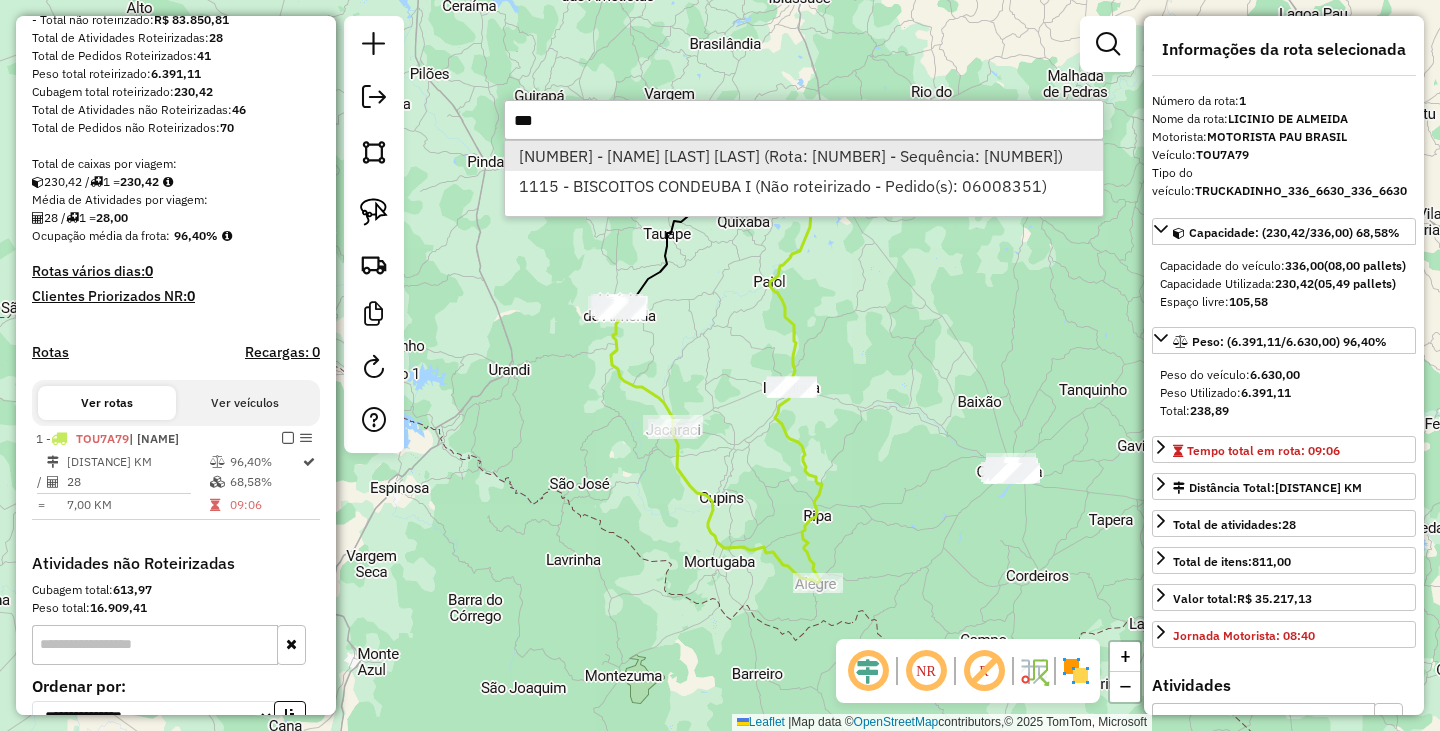 type on "***" 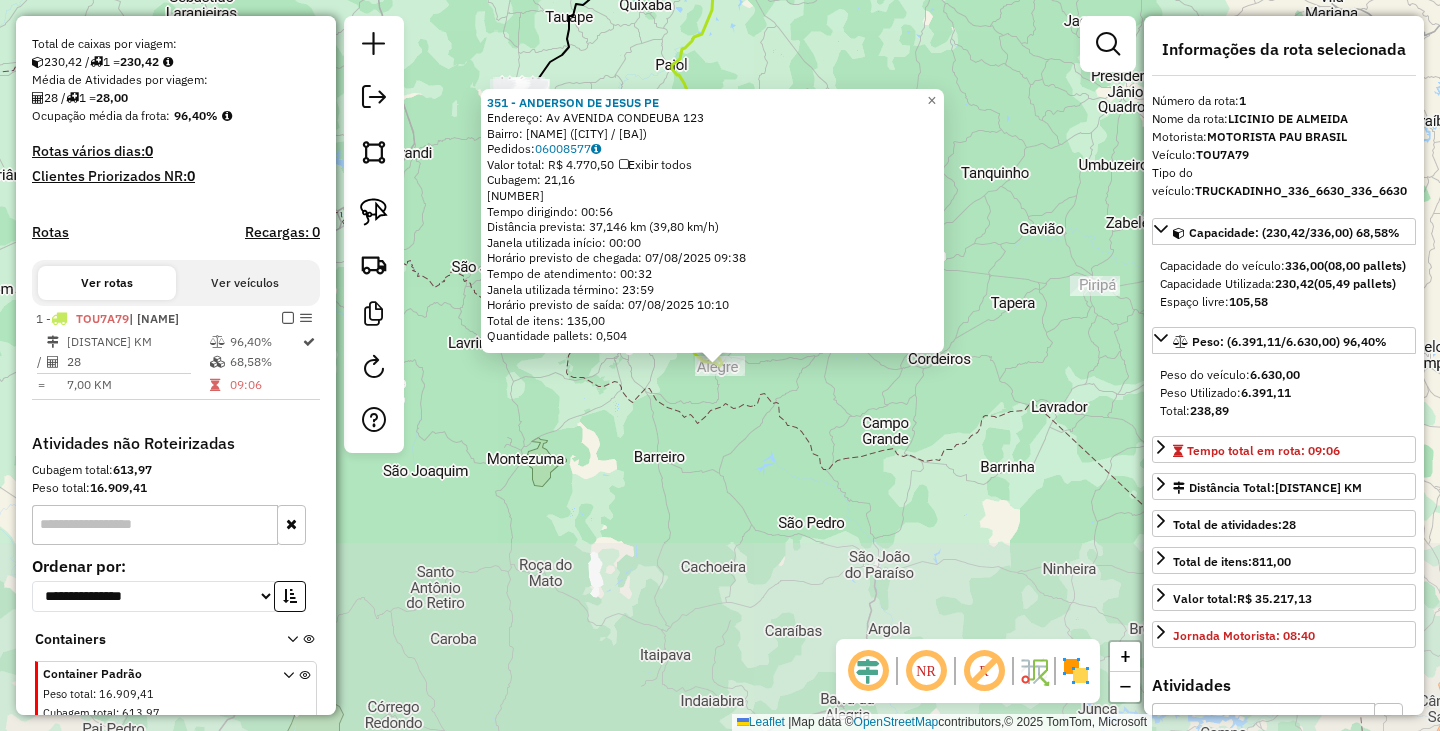 scroll, scrollTop: 516, scrollLeft: 0, axis: vertical 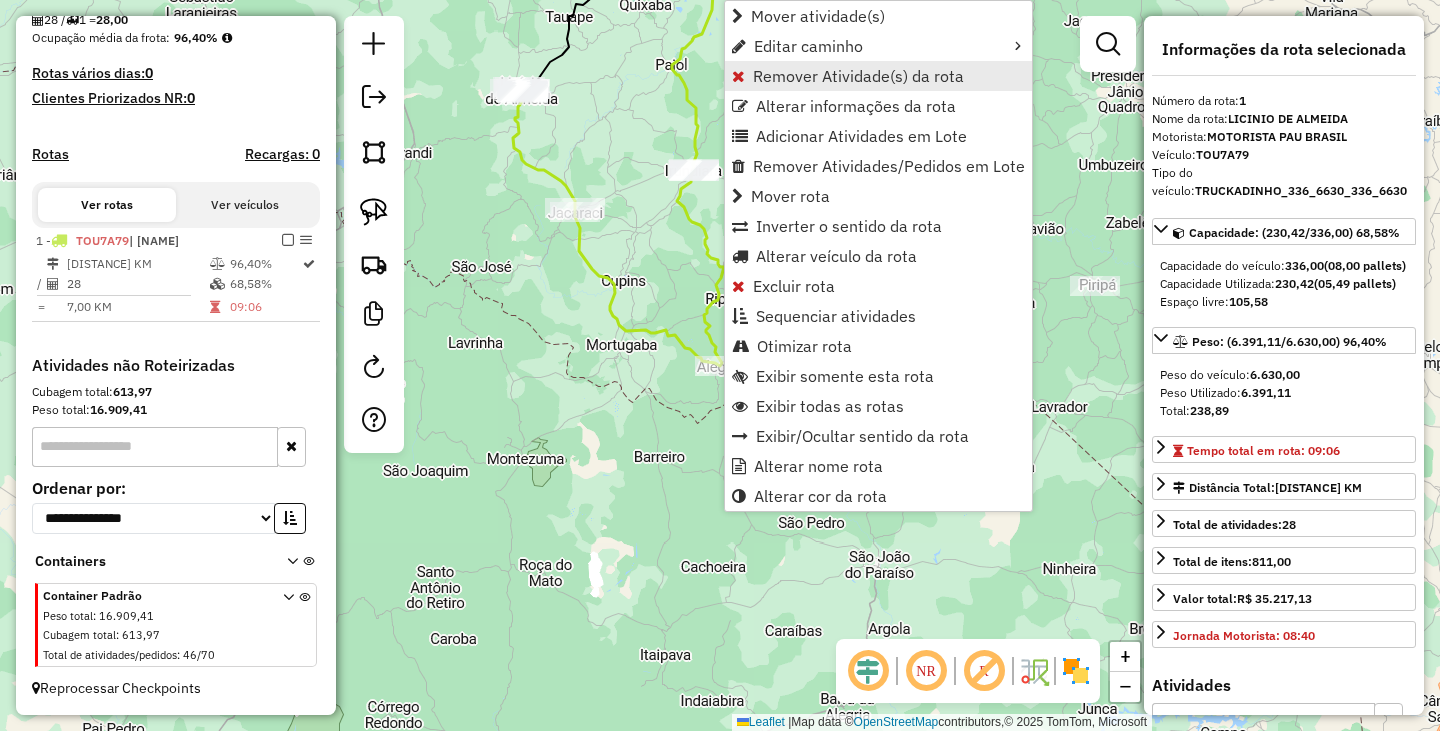 click on "Remover Atividade(s) da rota" at bounding box center [858, 76] 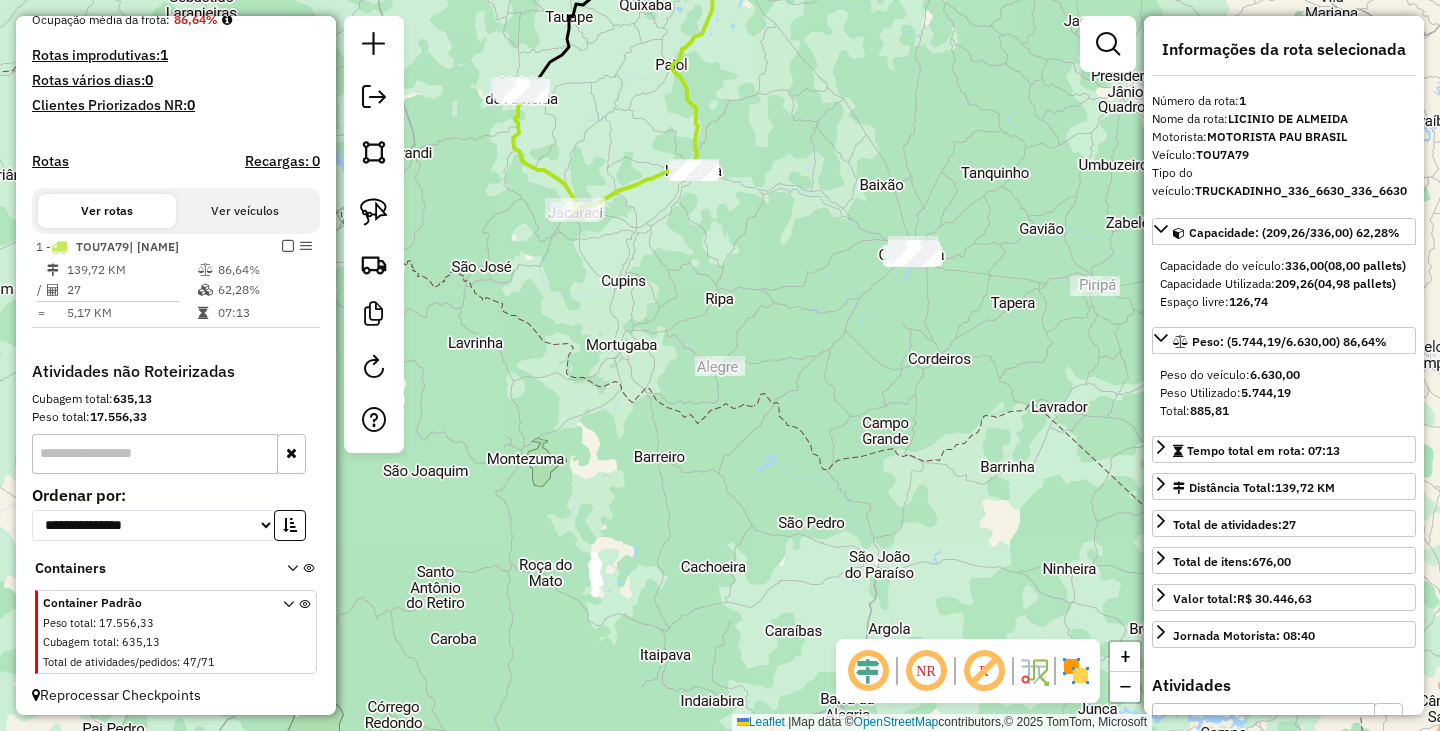 scroll, scrollTop: 541, scrollLeft: 0, axis: vertical 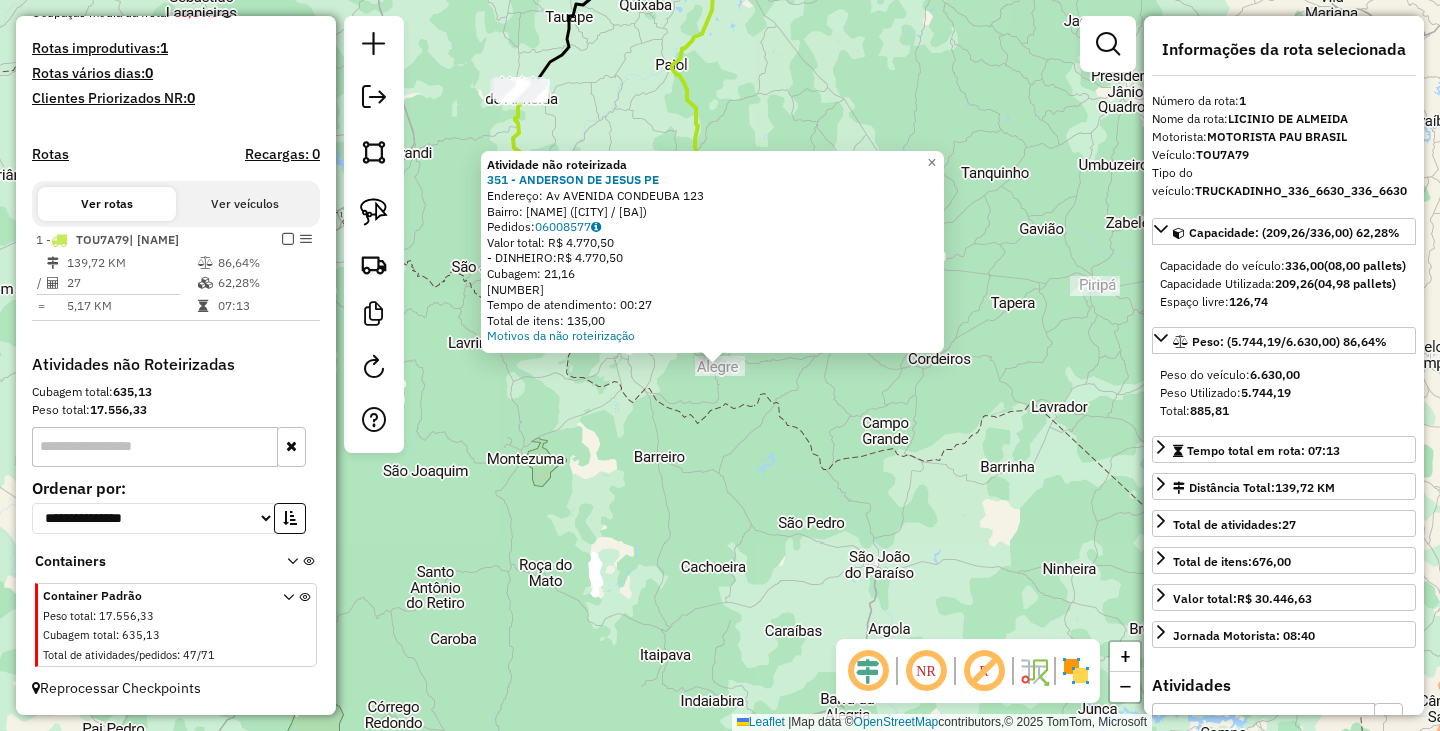 click on "Atividade não roteirizada 351 - ANDERSON DE JESUS PE  Endereço: Av  AVENIDA CONDEUBA              123   Bairro: Alegre (CONDEUBA / BA)   Pedidos:  06008577   Valor total: R$ 4.770,50   - DINHEIRO:  R$ 4.770,50   Cubagem: 21,16   Peso: 646,92   Tempo de atendimento: 00:27   Total de itens: 135,00  Motivos da não roteirização × Janela de atendimento Grade de atendimento Capacidade Transportadoras Veículos Cliente Pedidos  Rotas Selecione os dias de semana para filtrar as janelas de atendimento  Seg   Ter   Qua   Qui   Sex   Sáb   Dom  Informe o período da janela de atendimento: De: Até:  Filtrar exatamente a janela do cliente  Considerar janela de atendimento padrão  Selecione os dias de semana para filtrar as grades de atendimento  Seg   Ter   Qua   Qui   Sex   Sáb   Dom   Considerar clientes sem dia de atendimento cadastrado  Clientes fora do dia de atendimento selecionado Filtrar as atividades entre os valores definidos abaixo:  Peso mínimo:   Peso máximo:   Cubagem mínima:   Cubagem máxima:" 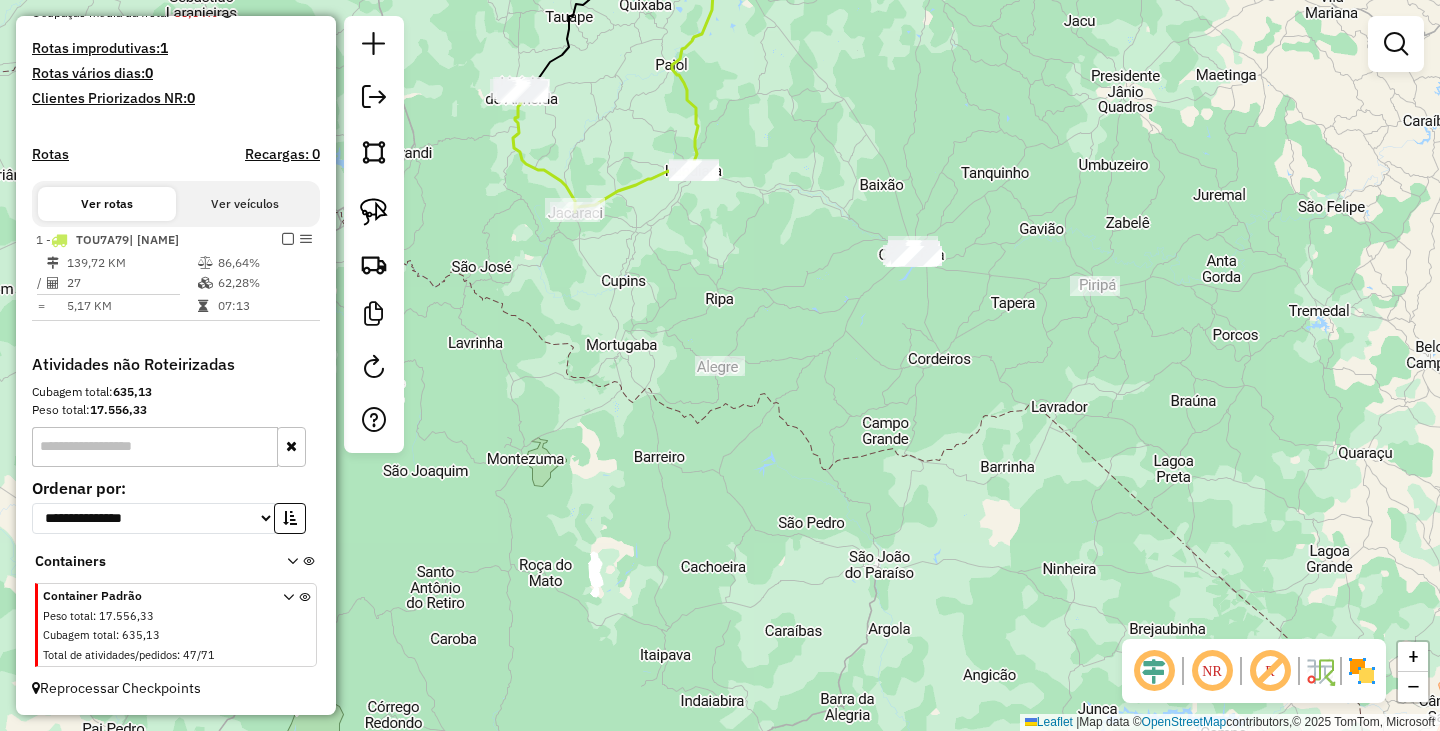 click on "Janela de atendimento Grade de atendimento Capacidade Transportadoras Veículos Cliente Pedidos  Rotas Selecione os dias de semana para filtrar as janelas de atendimento  Seg   Ter   Qua   Qui   Sex   Sáb   Dom  Informe o período da janela de atendimento: De: Até:  Filtrar exatamente a janela do cliente  Considerar janela de atendimento padrão  Selecione os dias de semana para filtrar as grades de atendimento  Seg   Ter   Qua   Qui   Sex   Sáb   Dom   Considerar clientes sem dia de atendimento cadastrado  Clientes fora do dia de atendimento selecionado Filtrar as atividades entre os valores definidos abaixo:  Peso mínimo:   Peso máximo:   Cubagem mínima:   Cubagem máxima:   De:   Até:  Filtrar as atividades entre o tempo de atendimento definido abaixo:  De:   Até:   Considerar capacidade total dos clientes não roteirizados Transportadora: Selecione um ou mais itens Tipo de veículo: Selecione um ou mais itens Veículo: Selecione um ou mais itens Motorista: Selecione um ou mais itens Nome: Rótulo:" 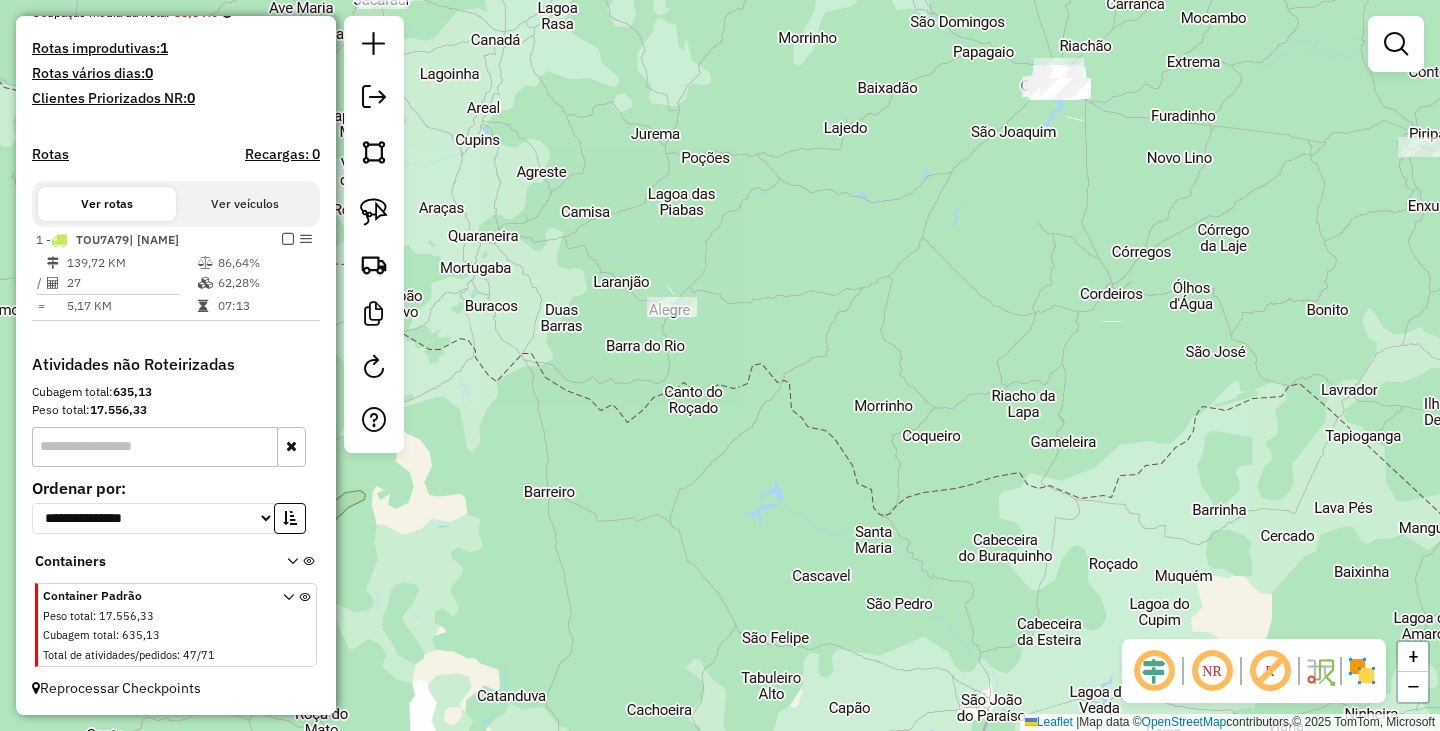 drag, startPoint x: 758, startPoint y: 220, endPoint x: 966, endPoint y: 426, distance: 292.74564 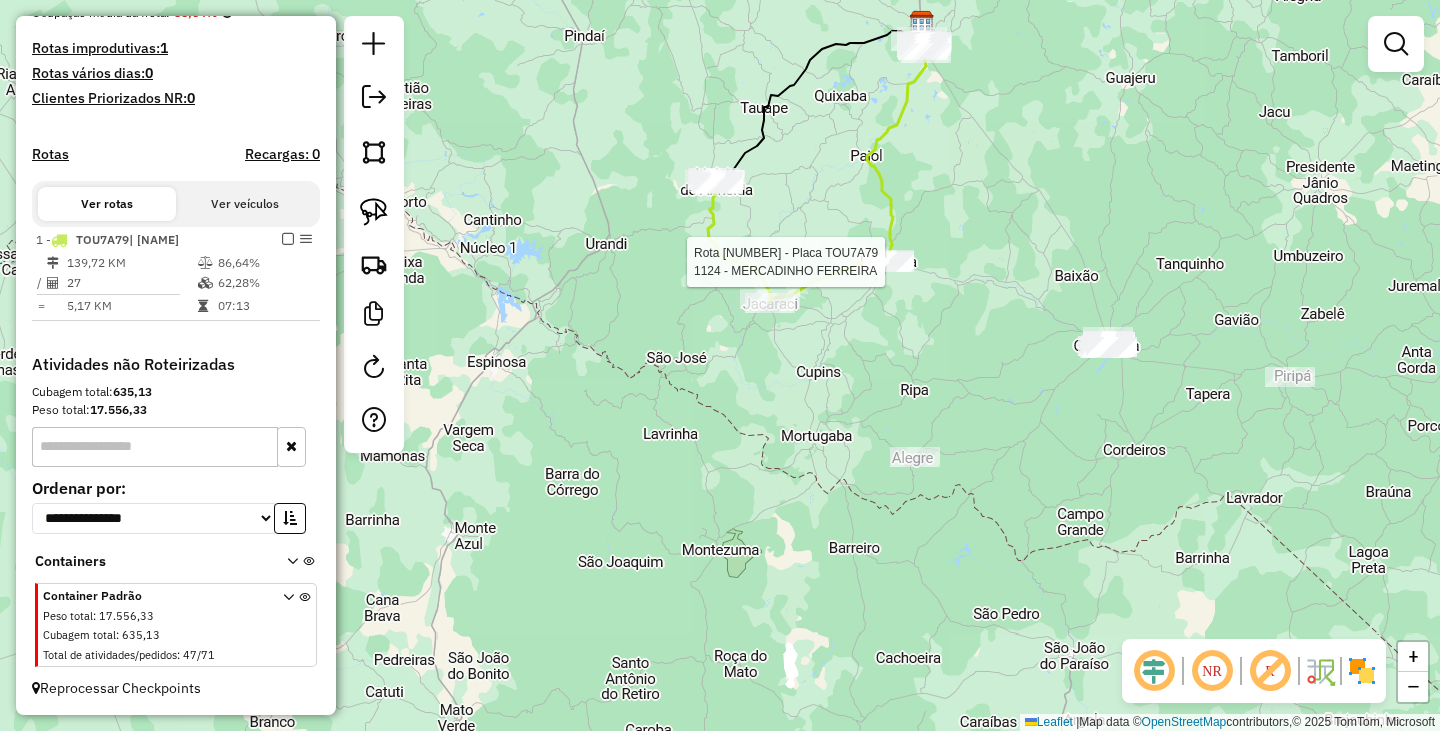 select on "**********" 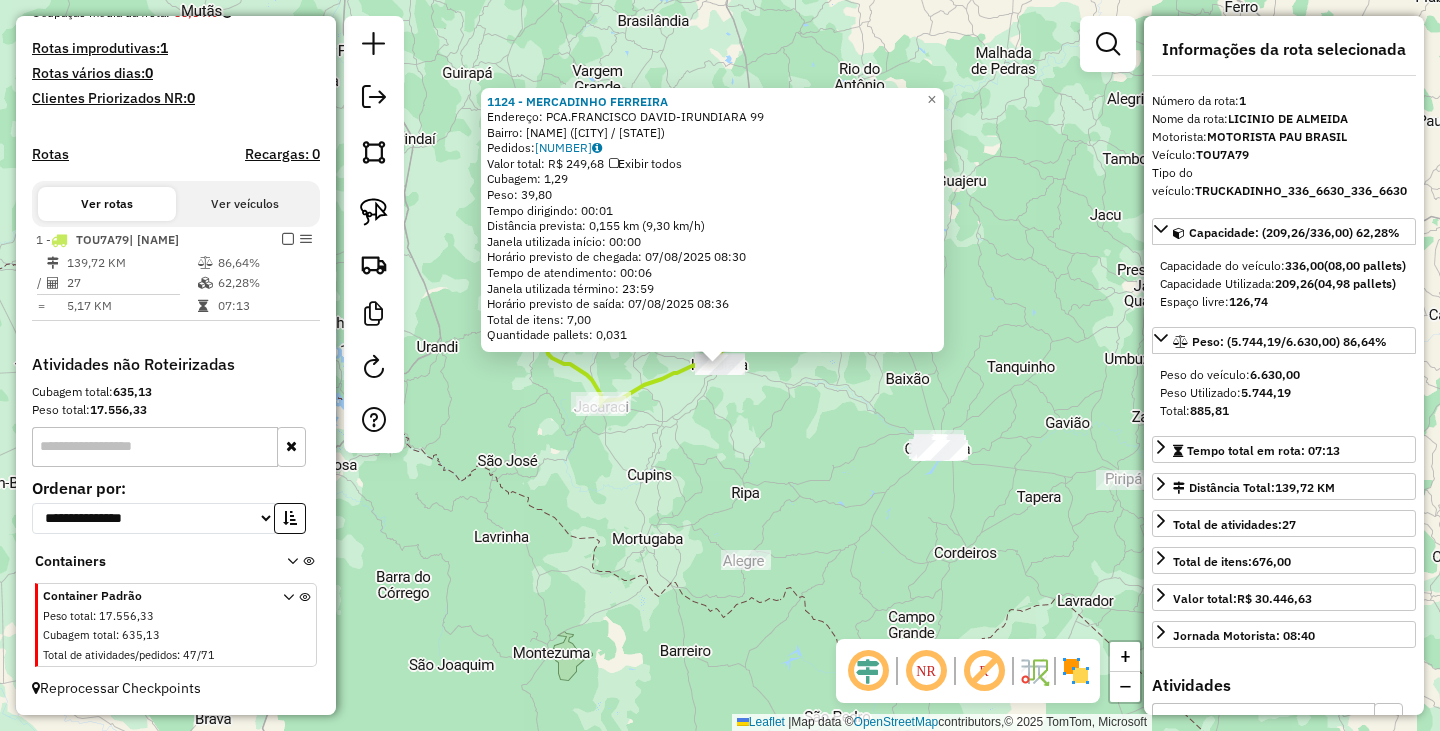 click on "1124 - MERCADINHO FERREIRA  Endereço:  PCA.FRANCISCO DAVID-IRUNDIARA 99   Bairro: Centro (JACARACI / BA)   Pedidos:  06008475   Valor total: R$ 249,68   Exibir todos   Cubagem: 1,29  Peso: 39,80  Tempo dirigindo: 00:01   Distância prevista: 0,155 km (9,30 km/h)   Janela utilizada início: 00:00   Horário previsto de chegada: 07/08/2025 08:30   Tempo de atendimento: 00:06   Janela utilizada término: 23:59   Horário previsto de saída: 07/08/2025 08:36   Total de itens: 7,00   Quantidade pallets: 0,031  × Janela de atendimento Grade de atendimento Capacidade Transportadoras Veículos Cliente Pedidos  Rotas Selecione os dias de semana para filtrar as janelas de atendimento  Seg   Ter   Qua   Qui   Sex   Sáb   Dom  Informe o período da janela de atendimento: De: Até:  Filtrar exatamente a janela do cliente  Considerar janela de atendimento padrão  Selecione os dias de semana para filtrar as grades de atendimento  Seg   Ter   Qua   Qui   Sex   Sáb   Dom   Clientes fora do dia de atendimento selecionado" 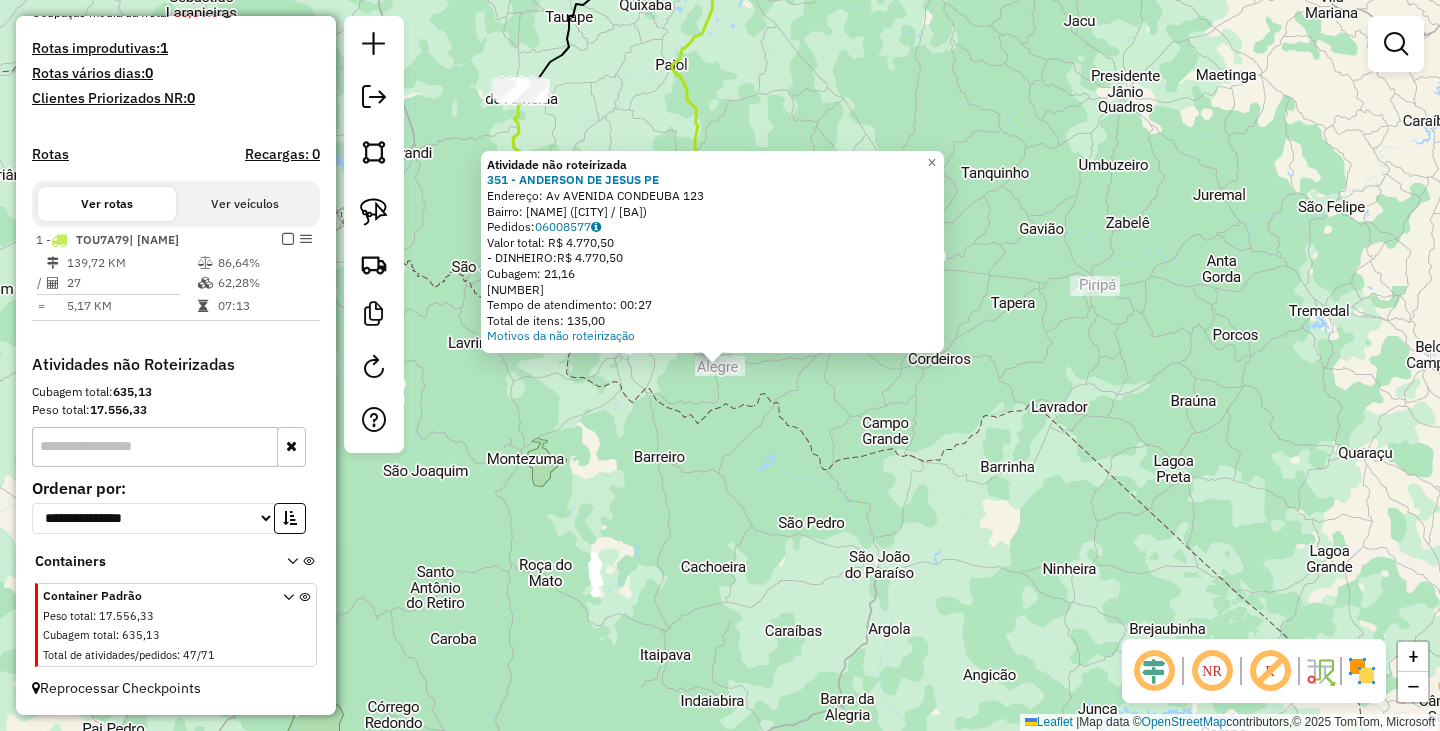 click on "Atividade não roteirizada 351 - ANDERSON DE JESUS PE  Endereço: Av  AVENIDA CONDEUBA              123   Bairro: Alegre (CONDEUBA / BA)   Pedidos:  06008577   Valor total: R$ 4.770,50   - DINHEIRO:  R$ 4.770,50   Cubagem: 21,16   Peso: 646,92   Tempo de atendimento: 00:27   Total de itens: 135,00  Motivos da não roteirização × Janela de atendimento Grade de atendimento Capacidade Transportadoras Veículos Cliente Pedidos  Rotas Selecione os dias de semana para filtrar as janelas de atendimento  Seg   Ter   Qua   Qui   Sex   Sáb   Dom  Informe o período da janela de atendimento: De: Até:  Filtrar exatamente a janela do cliente  Considerar janela de atendimento padrão  Selecione os dias de semana para filtrar as grades de atendimento  Seg   Ter   Qua   Qui   Sex   Sáb   Dom   Considerar clientes sem dia de atendimento cadastrado  Clientes fora do dia de atendimento selecionado Filtrar as atividades entre os valores definidos abaixo:  Peso mínimo:   Peso máximo:   Cubagem mínima:   Cubagem máxima:" 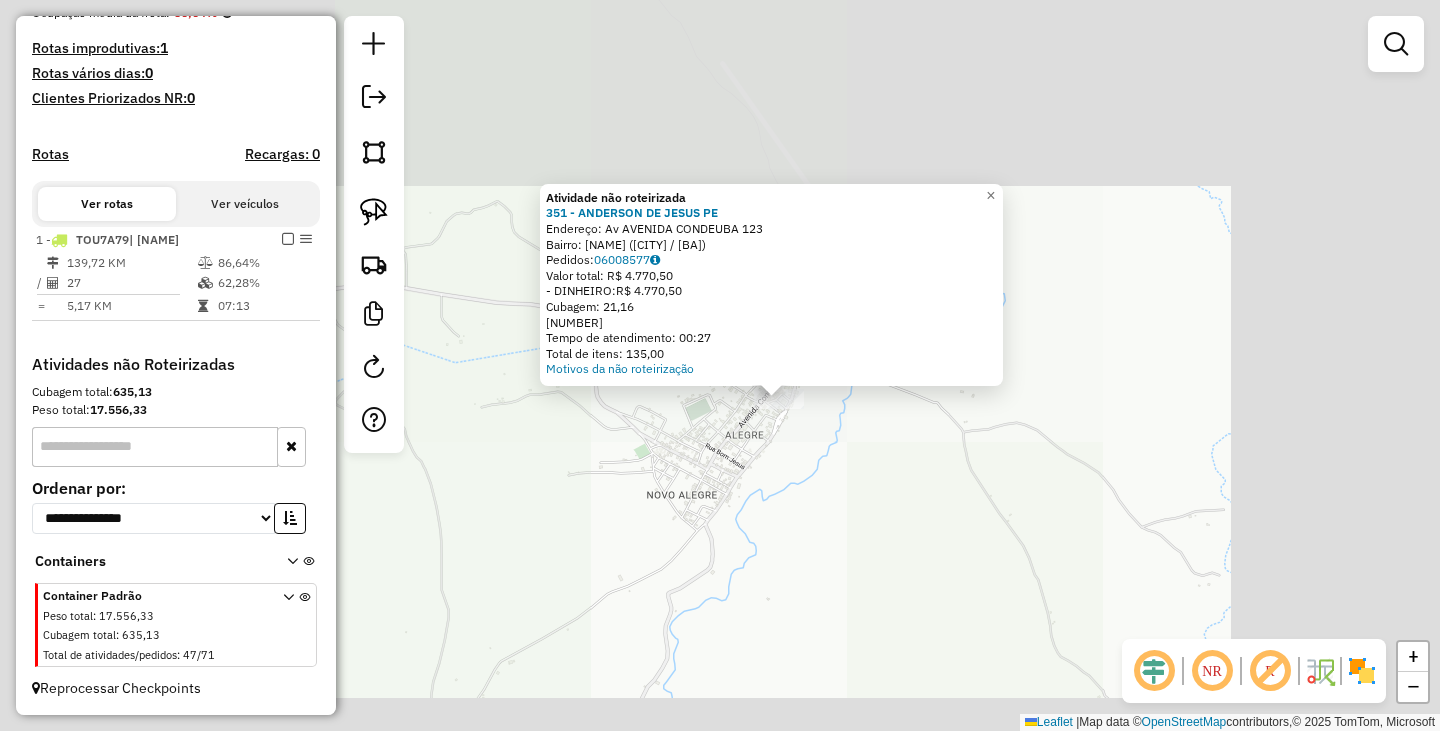 click on "Atividade não roteirizada 351 - ANDERSON DE JESUS PE  Endereço: Av  AVENIDA CONDEUBA              123   Bairro: Alegre (CONDEUBA / BA)   Pedidos:  06008577   Valor total: R$ 4.770,50   - DINHEIRO:  R$ 4.770,50   Cubagem: 21,16   Peso: 646,92   Tempo de atendimento: 00:27   Total de itens: 135,00  Motivos da não roteirização × Janela de atendimento Grade de atendimento Capacidade Transportadoras Veículos Cliente Pedidos  Rotas Selecione os dias de semana para filtrar as janelas de atendimento  Seg   Ter   Qua   Qui   Sex   Sáb   Dom  Informe o período da janela de atendimento: De: Até:  Filtrar exatamente a janela do cliente  Considerar janela de atendimento padrão  Selecione os dias de semana para filtrar as grades de atendimento  Seg   Ter   Qua   Qui   Sex   Sáb   Dom   Considerar clientes sem dia de atendimento cadastrado  Clientes fora do dia de atendimento selecionado Filtrar as atividades entre os valores definidos abaixo:  Peso mínimo:   Peso máximo:   Cubagem mínima:   Cubagem máxima:" 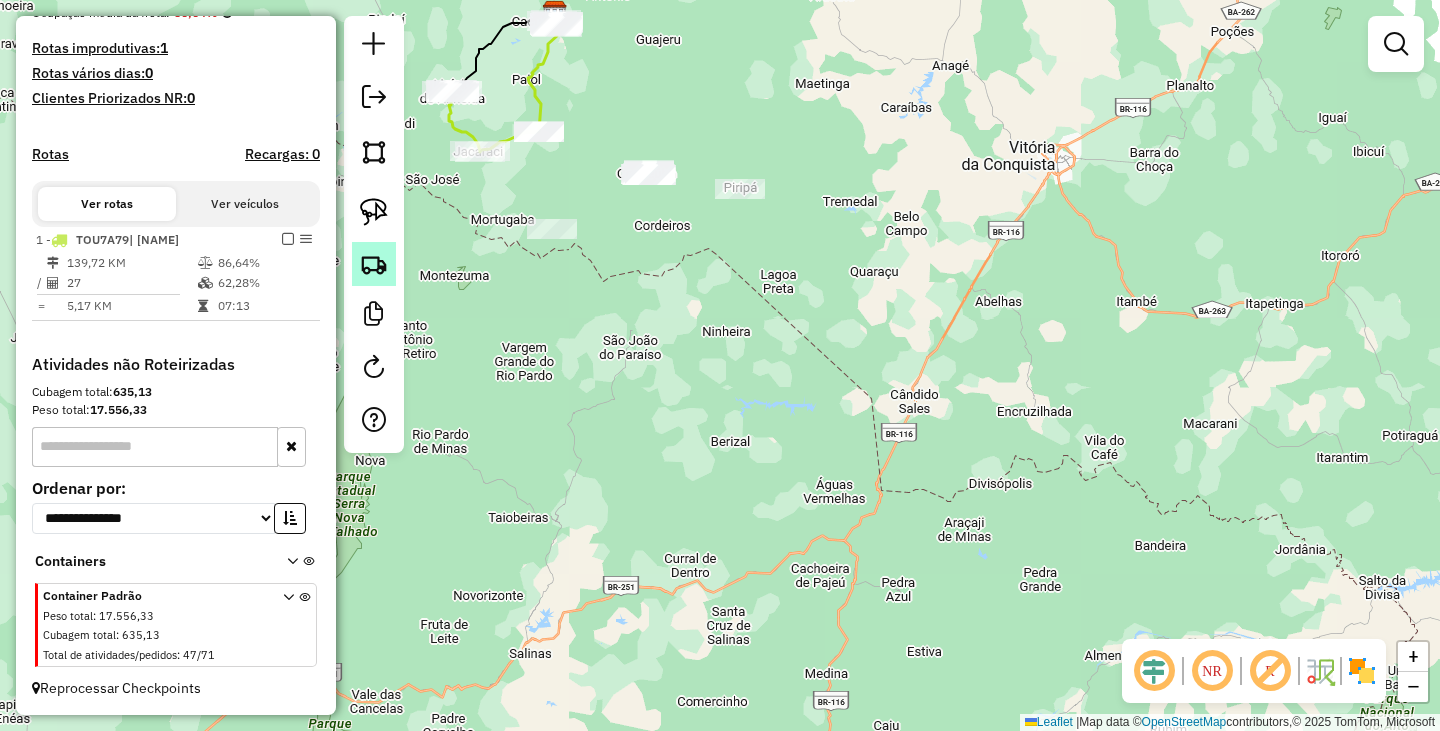 click 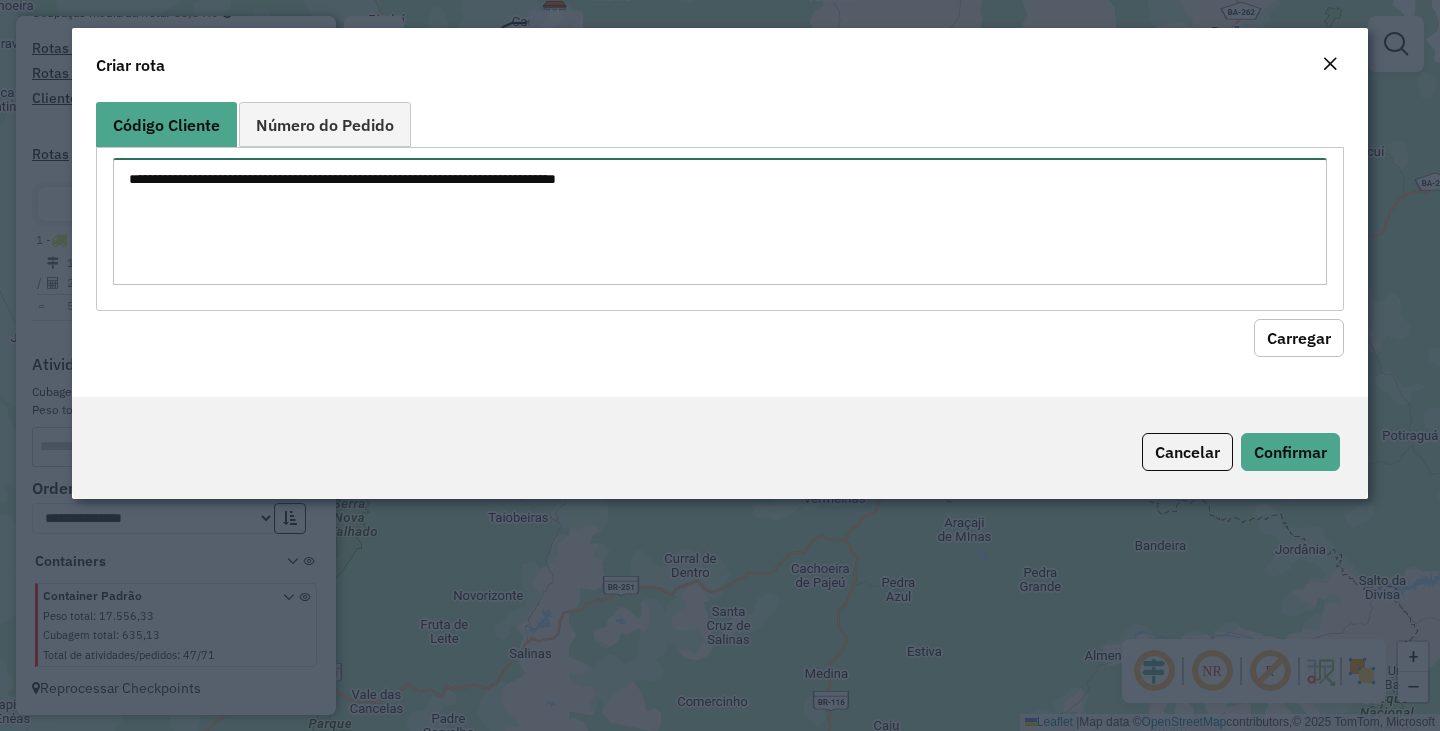 click at bounding box center [720, 221] 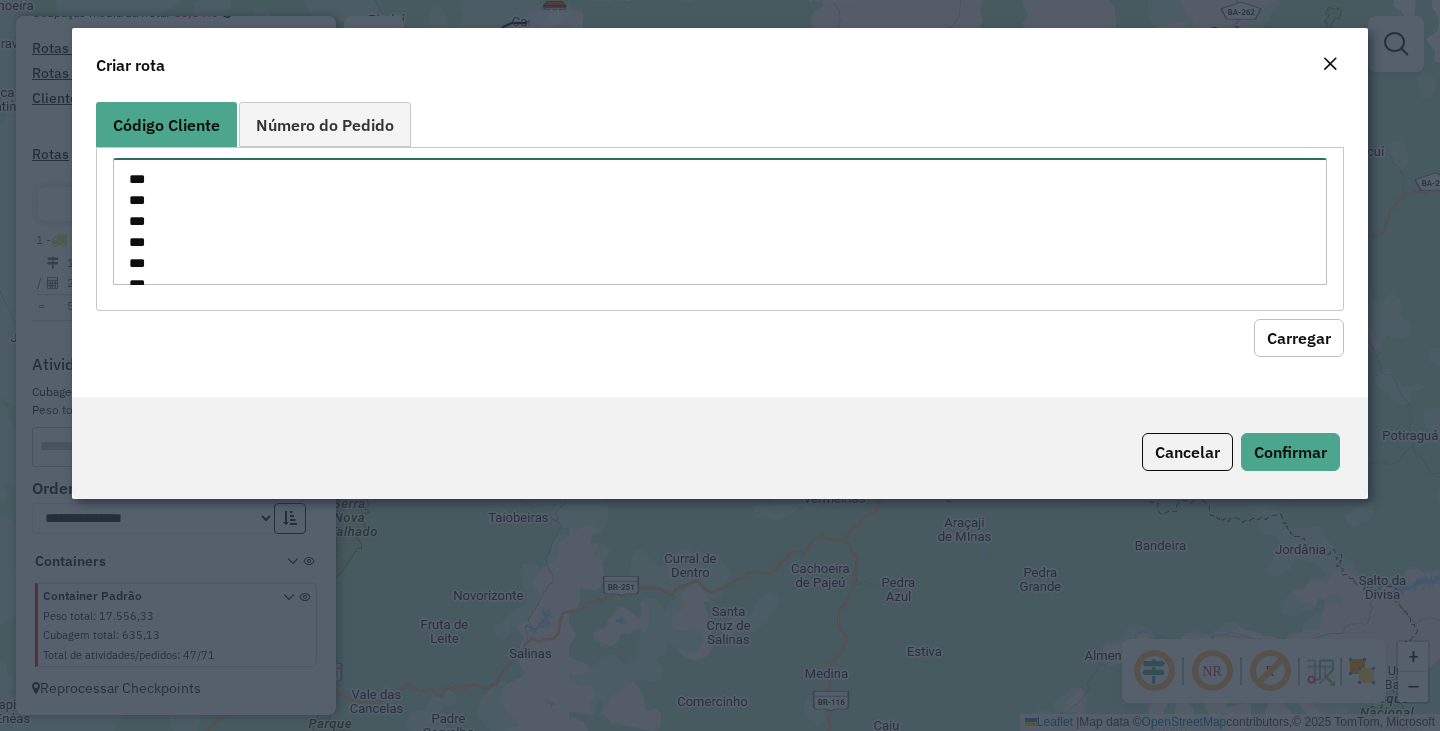 scroll, scrollTop: 659, scrollLeft: 0, axis: vertical 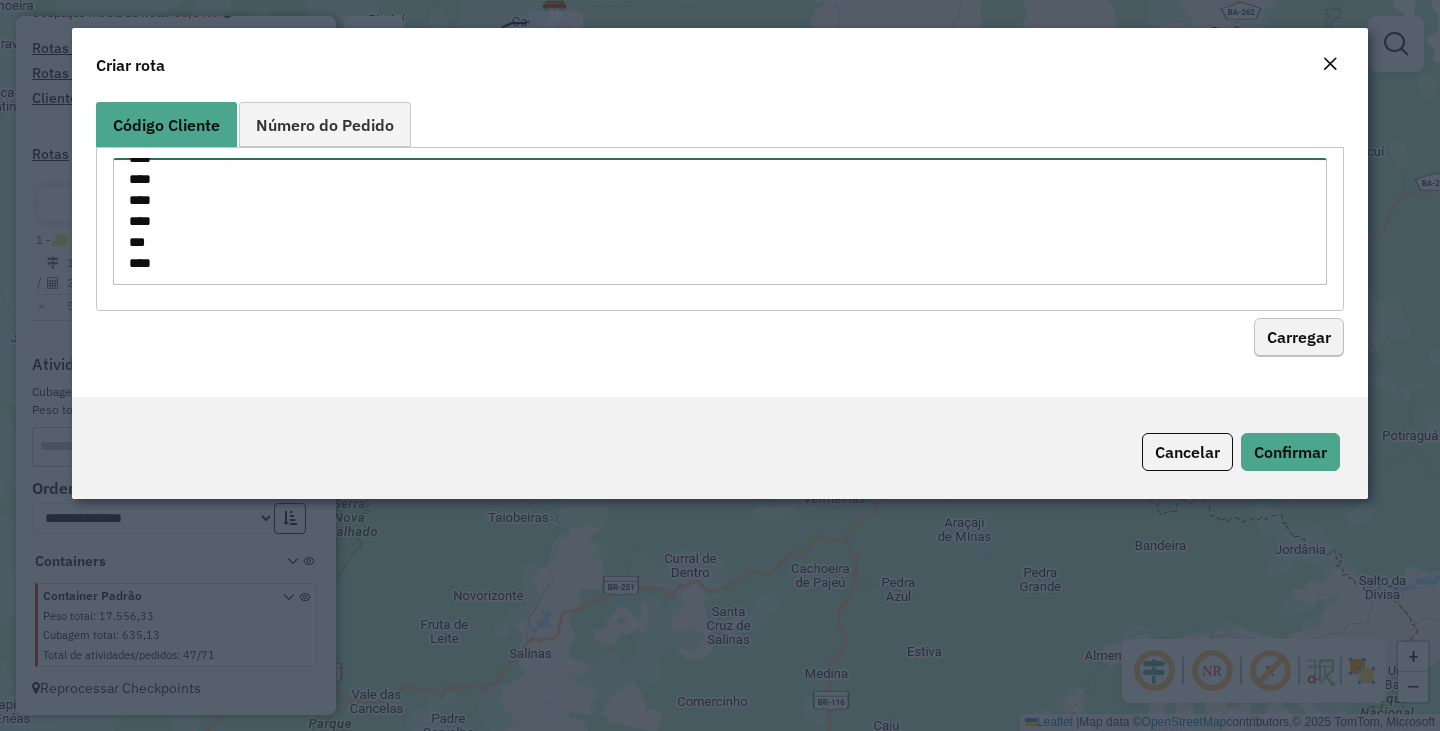type on "***
***
***
***
***
***
***
***
***
***
***
***
***
***
****
****
****
****
****
****
****
****
*****
*****
***
****
****
****
****
****
****
****
****
****
***
***" 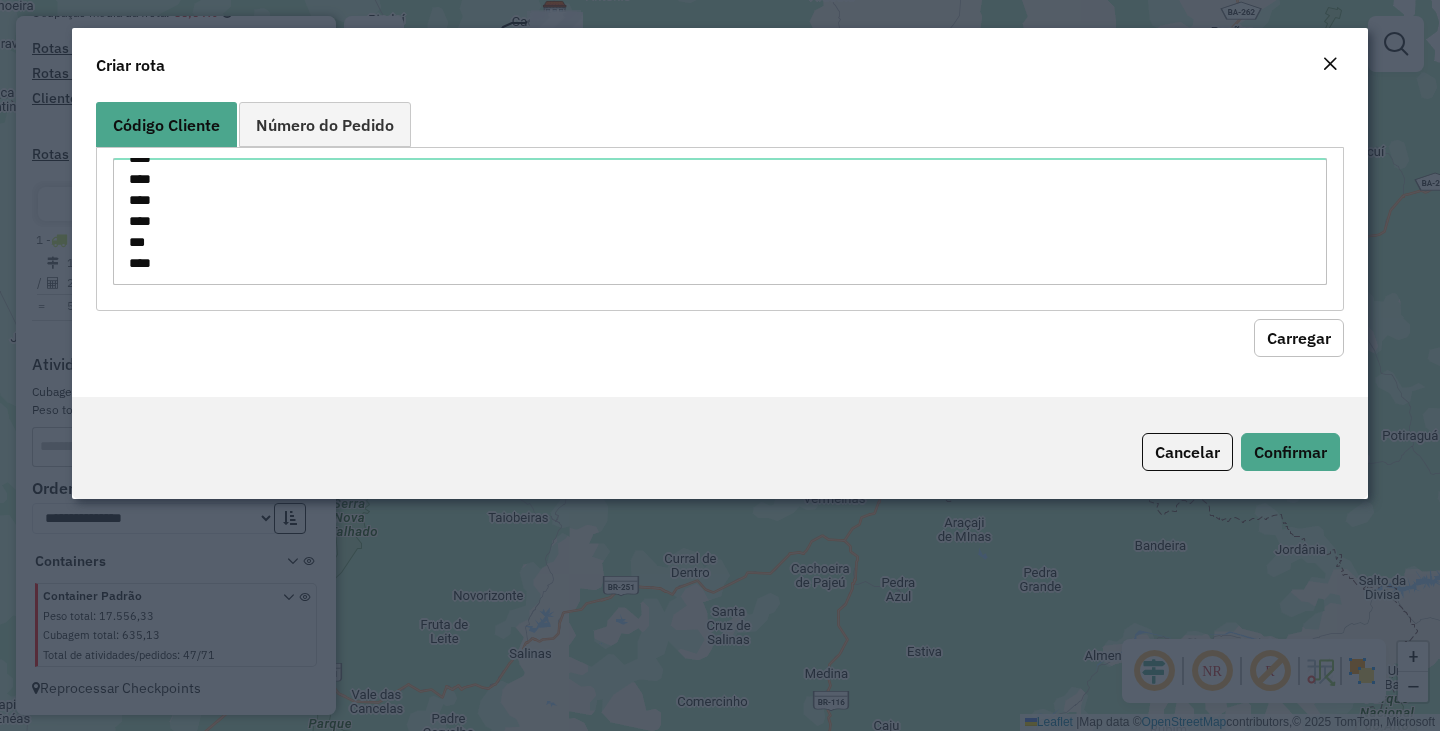 click on "Carregar" 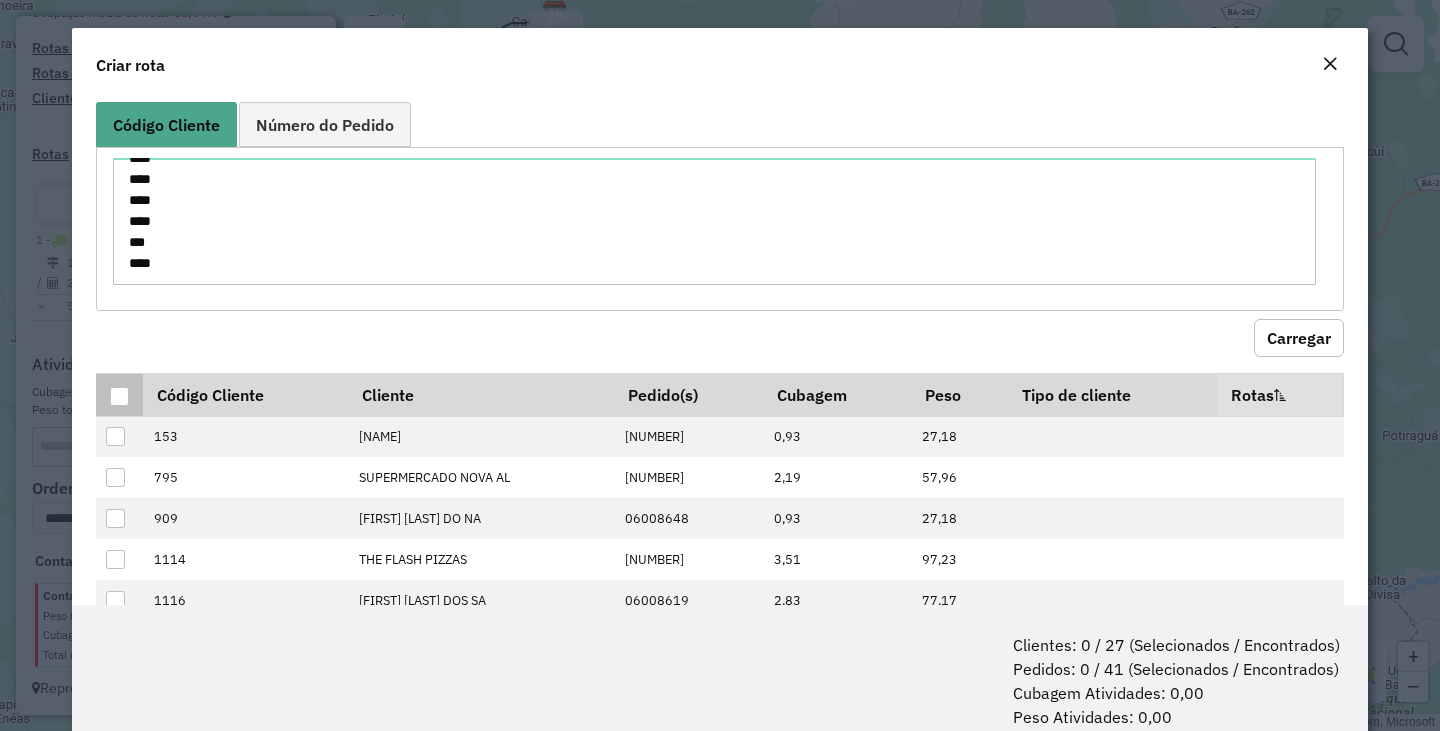 click at bounding box center [119, 396] 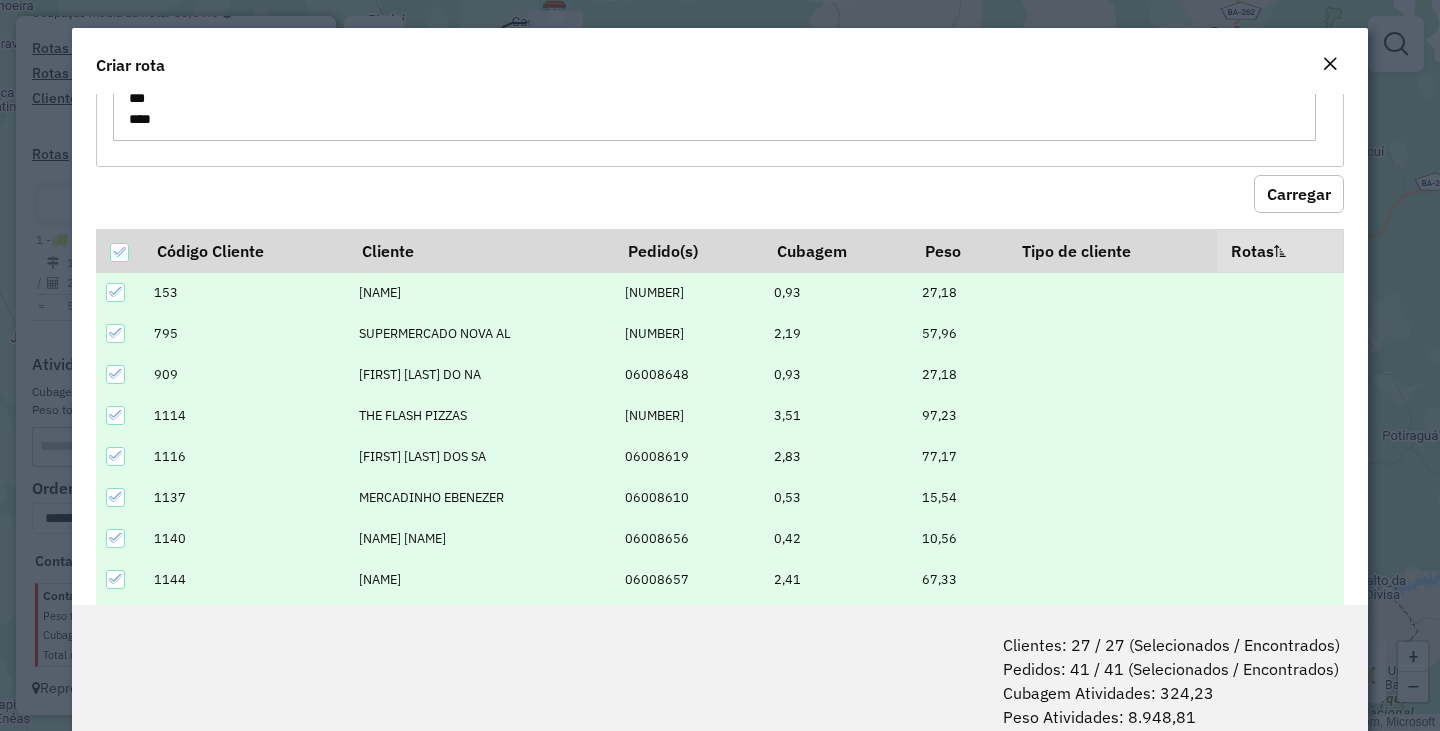 scroll, scrollTop: 319, scrollLeft: 0, axis: vertical 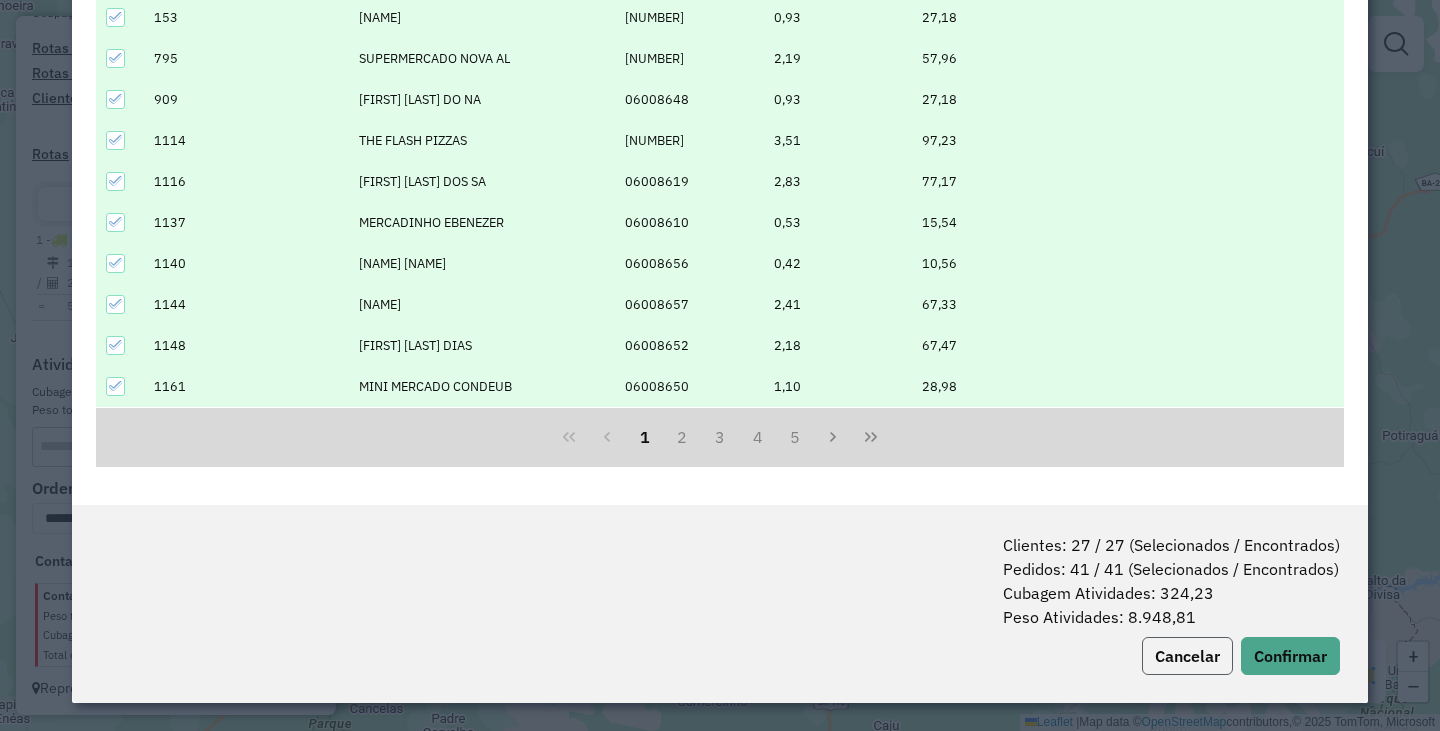 click on "Cancelar" 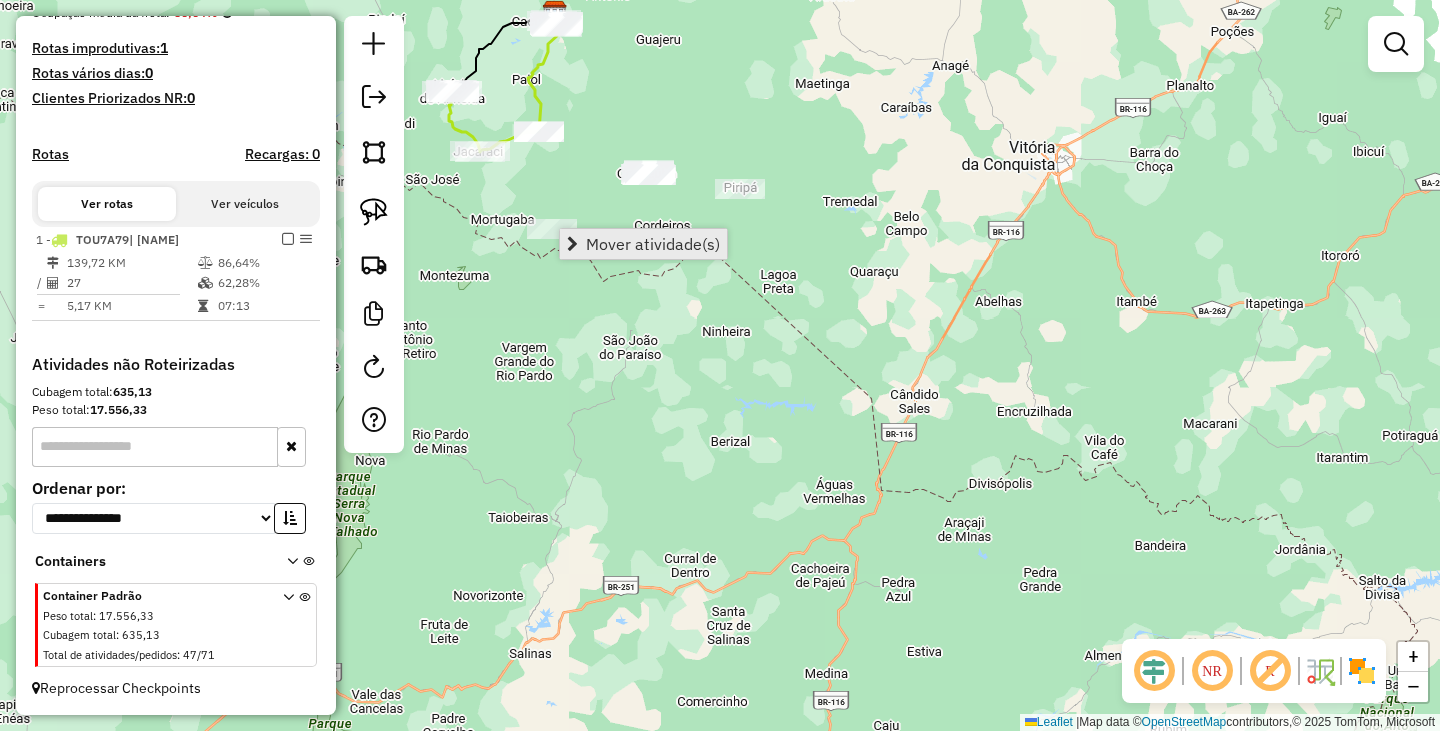 click on "Mover atividade(s)" at bounding box center [643, 244] 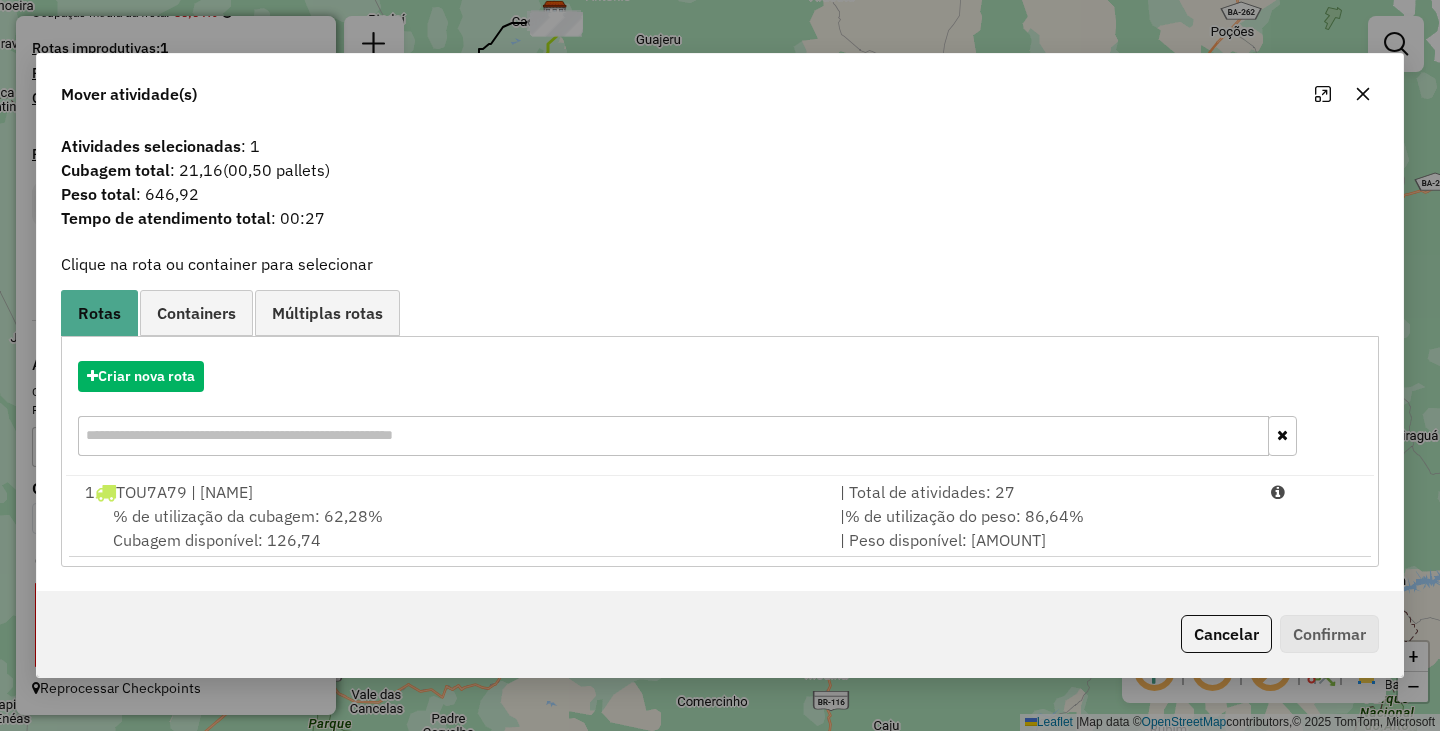 click on "% de utilização da cubagem: 62,28%" at bounding box center (248, 516) 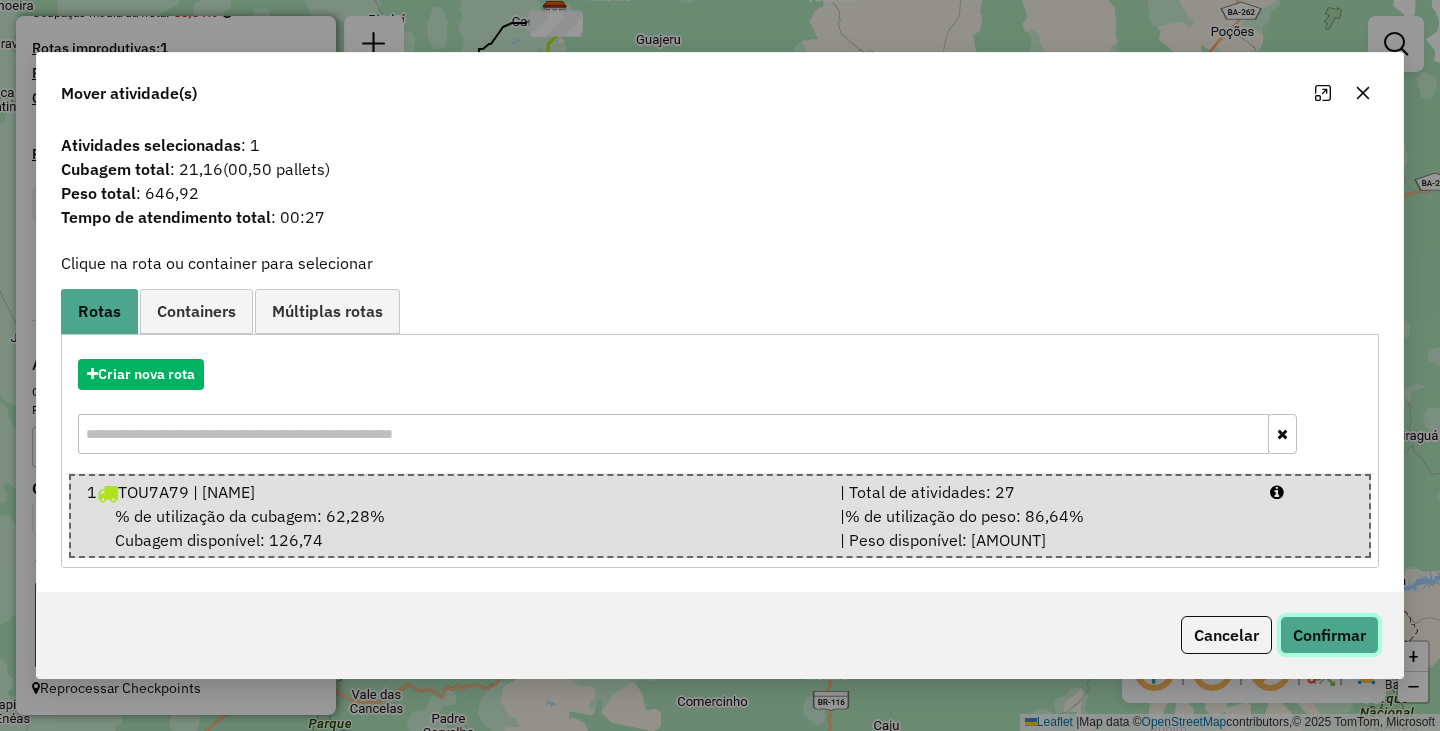 click on "Confirmar" 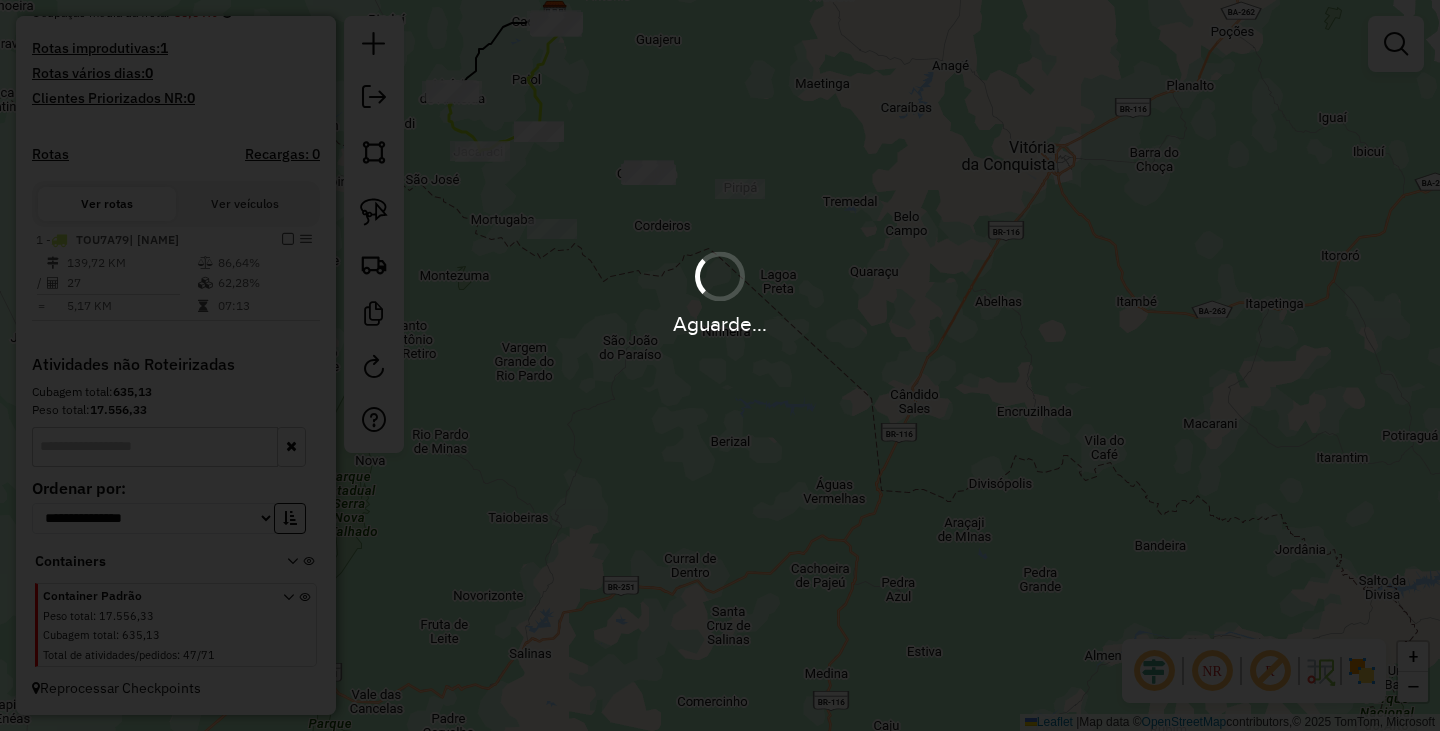 scroll, scrollTop: 516, scrollLeft: 0, axis: vertical 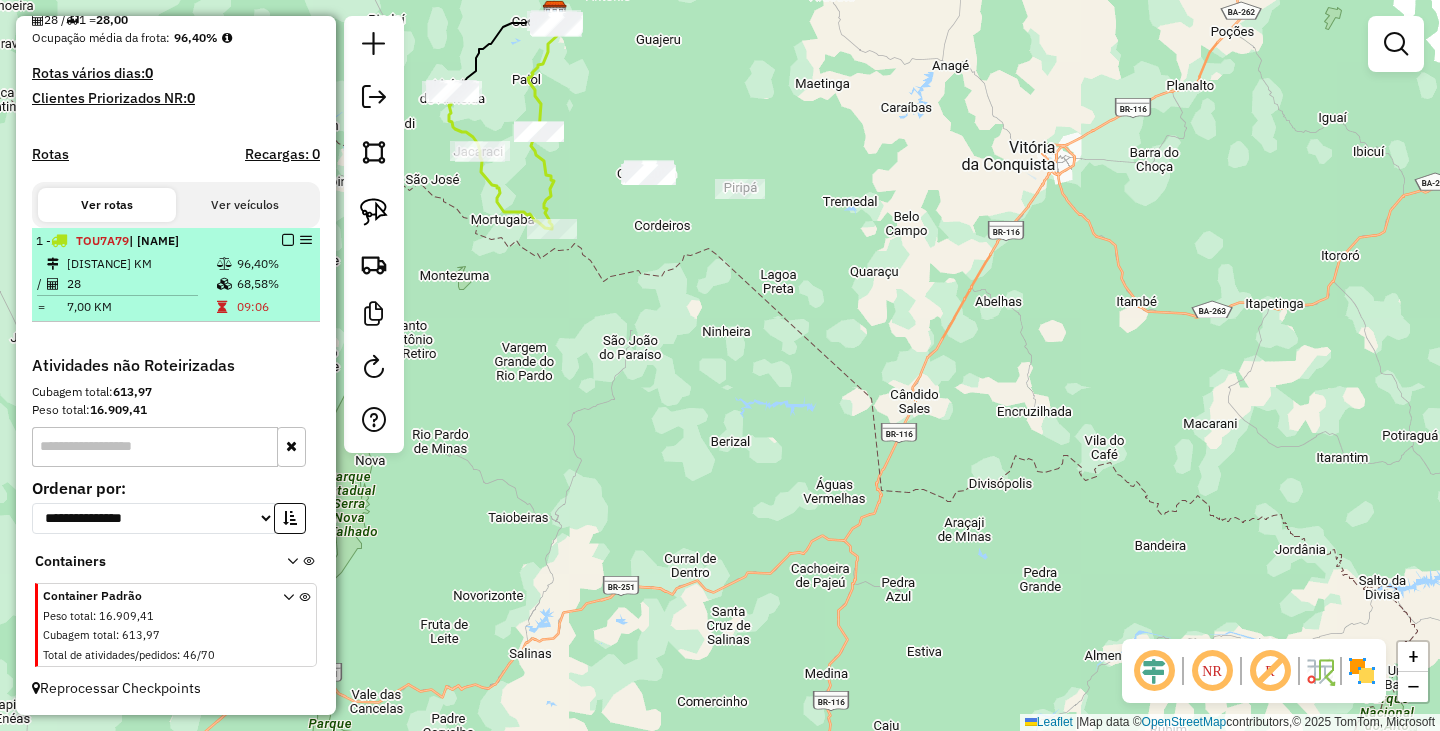 click at bounding box center (288, 240) 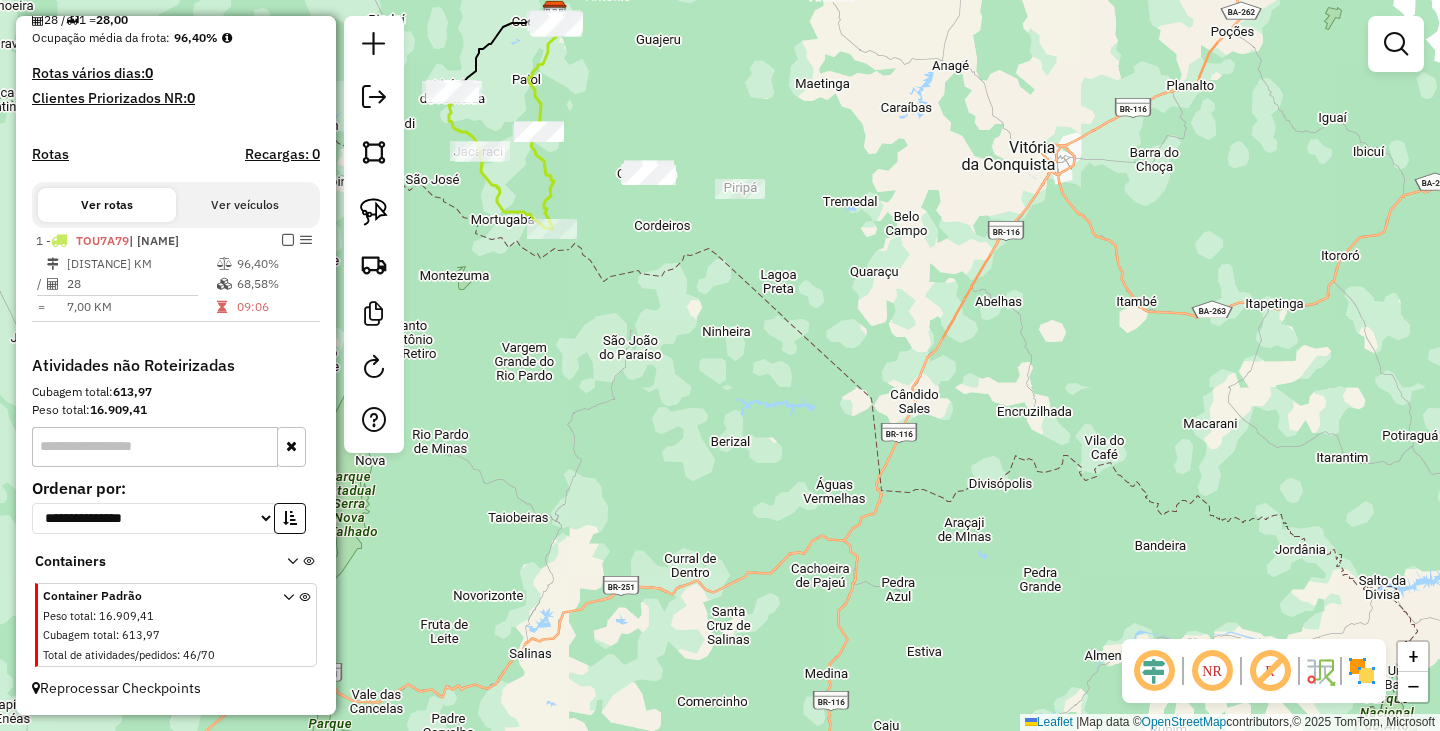 scroll, scrollTop: 431, scrollLeft: 0, axis: vertical 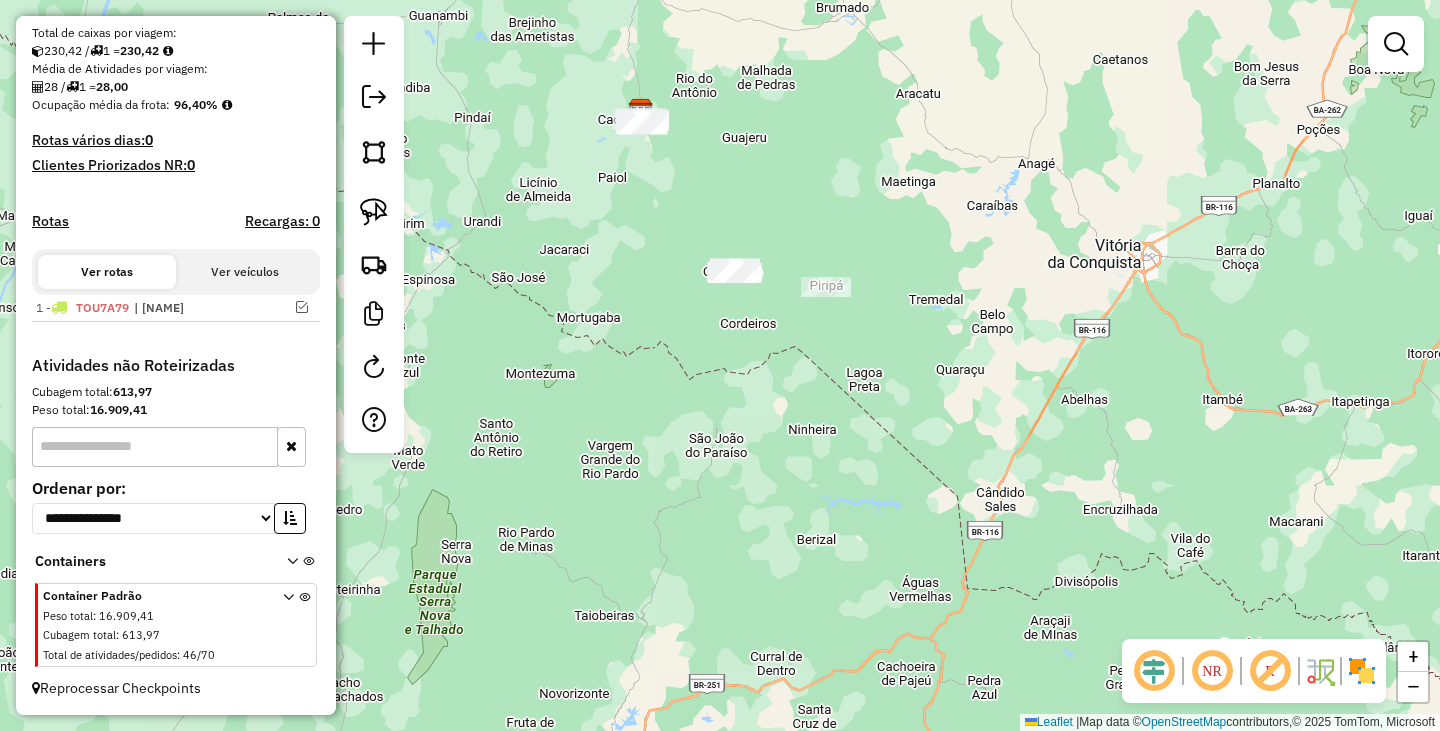 drag, startPoint x: 602, startPoint y: 279, endPoint x: 773, endPoint y: 436, distance: 232.1422 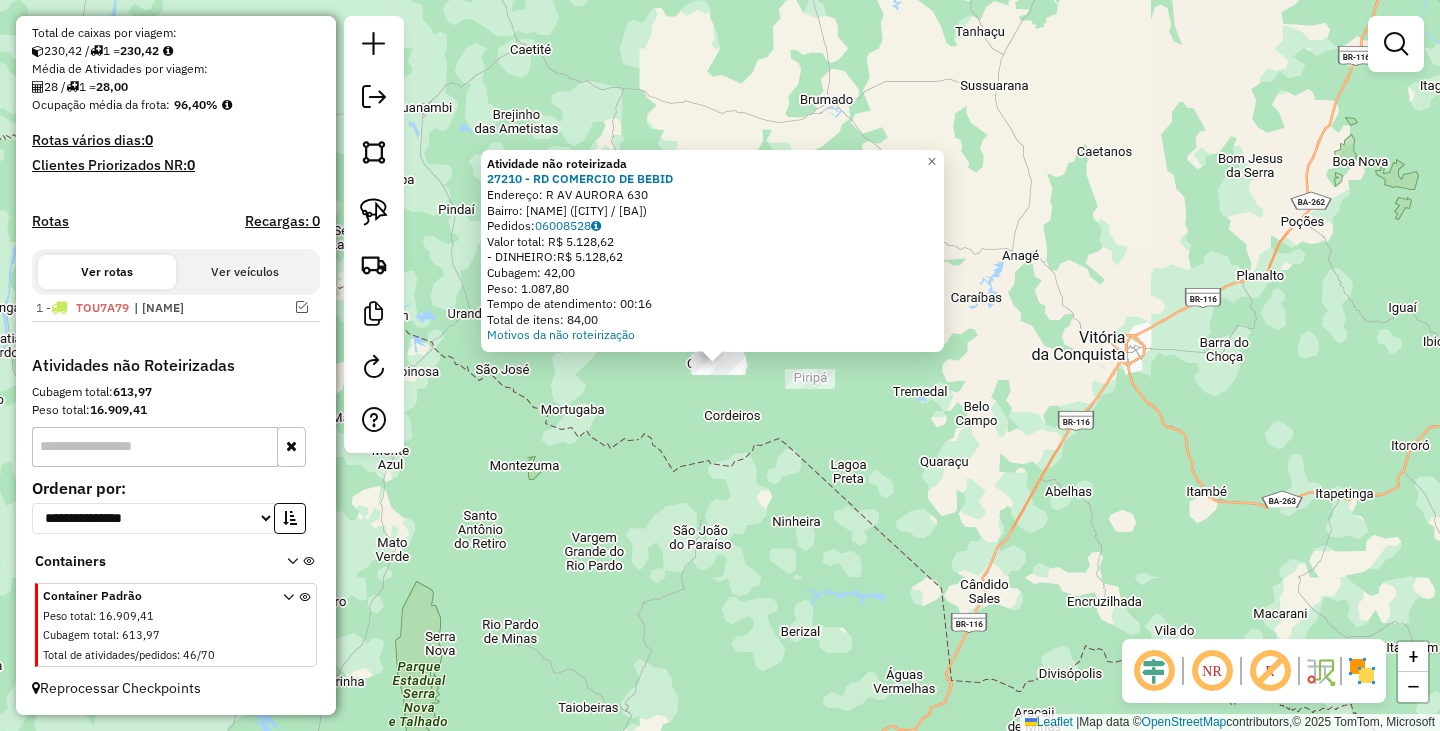 click on "Atividade não roteirizada 27210 - RD COMERCIO DE BEBID  Endereço: R   AV AURORA                     630   Bairro: Paulo Vi (CONDEUBA / BA)   Pedidos:  06008528   Valor total: R$ 5.128,62   - DINHEIRO:  R$ 5.128,62   Cubagem: 42,00   Peso: 1.087,80   Tempo de atendimento: 00:16   Total de itens: 84,00  Motivos da não roteirização × Janela de atendimento Grade de atendimento Capacidade Transportadoras Veículos Cliente Pedidos  Rotas Selecione os dias de semana para filtrar as janelas de atendimento  Seg   Ter   Qua   Qui   Sex   Sáb   Dom  Informe o período da janela de atendimento: De: Até:  Filtrar exatamente a janela do cliente  Considerar janela de atendimento padrão  Selecione os dias de semana para filtrar as grades de atendimento  Seg   Ter   Qua   Qui   Sex   Sáb   Dom   Considerar clientes sem dia de atendimento cadastrado  Clientes fora do dia de atendimento selecionado Filtrar as atividades entre os valores definidos abaixo:  Peso mínimo:   Peso máximo:   Cubagem mínima:   De:   Até:" 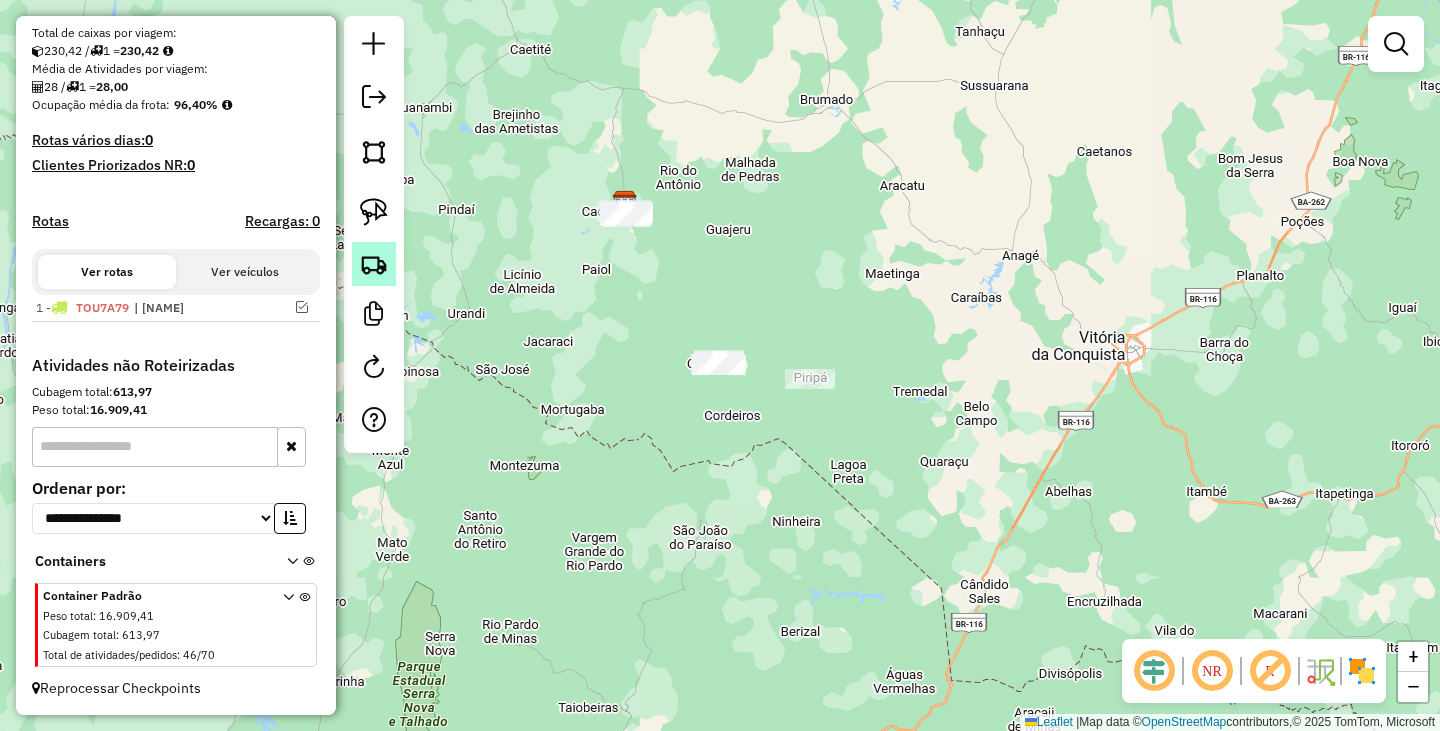 click 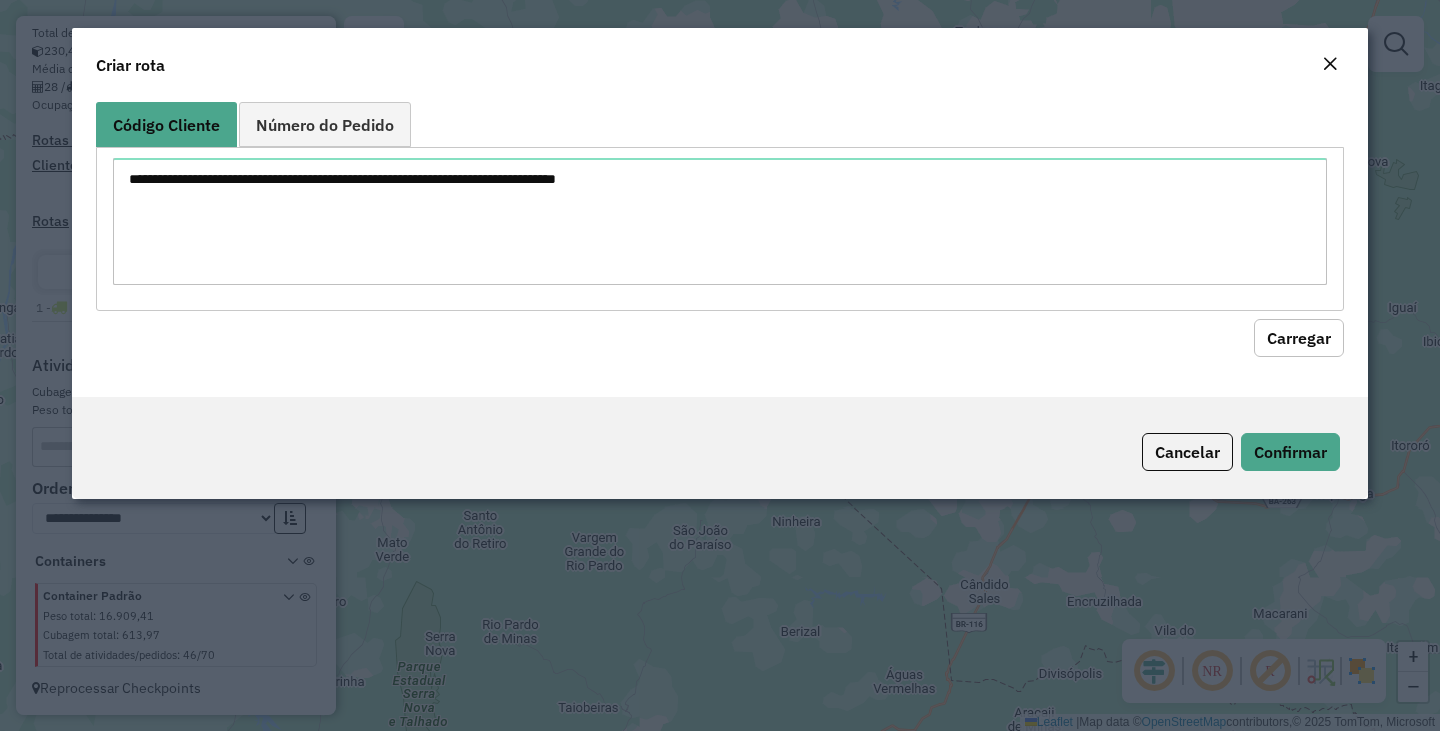 click 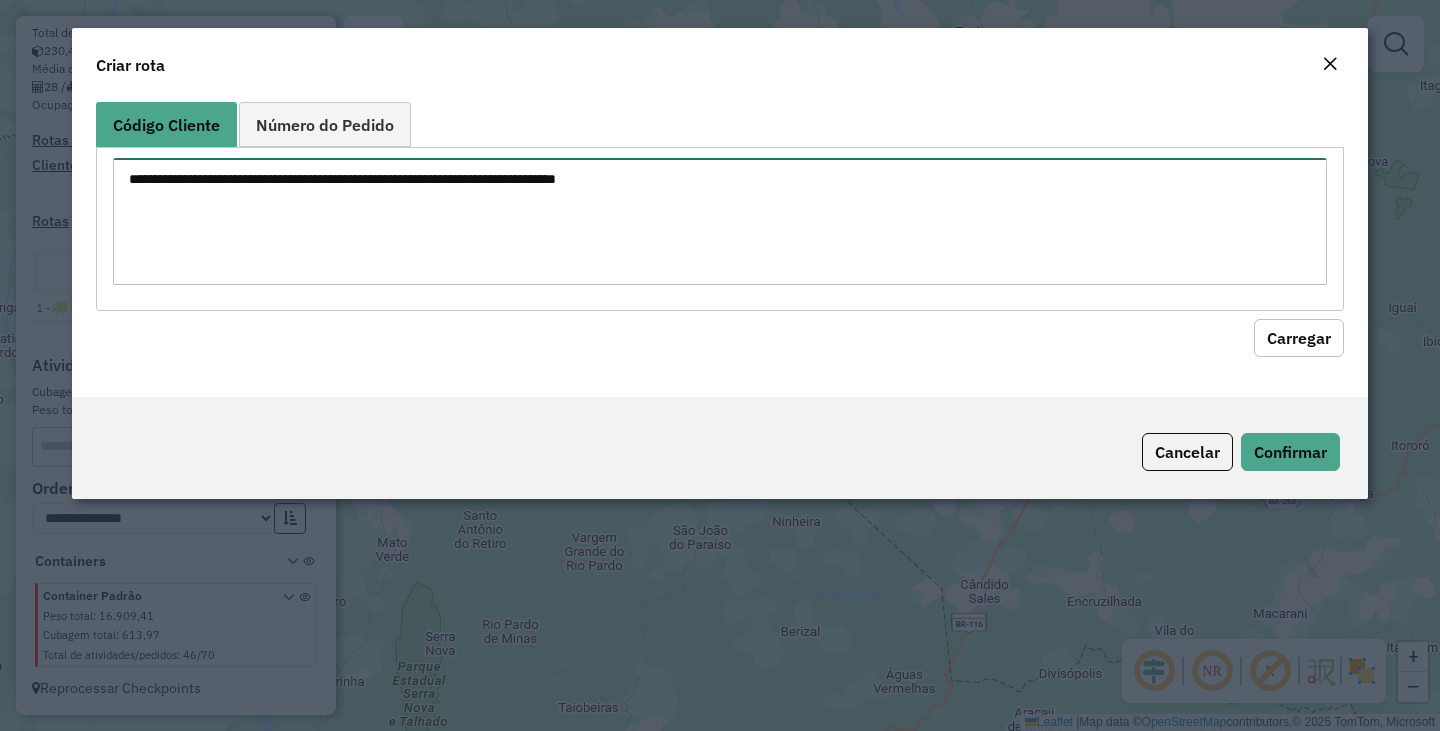click at bounding box center [720, 221] 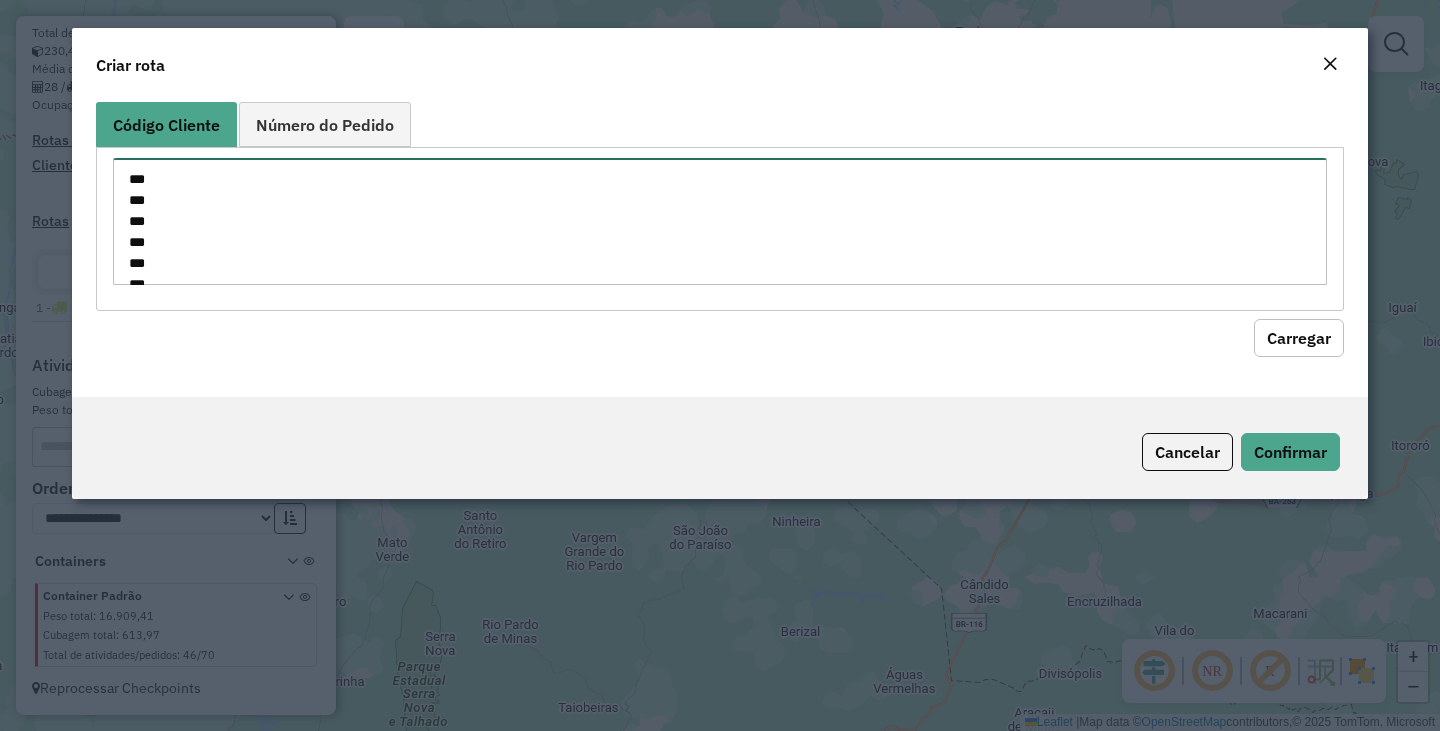 scroll, scrollTop: 659, scrollLeft: 0, axis: vertical 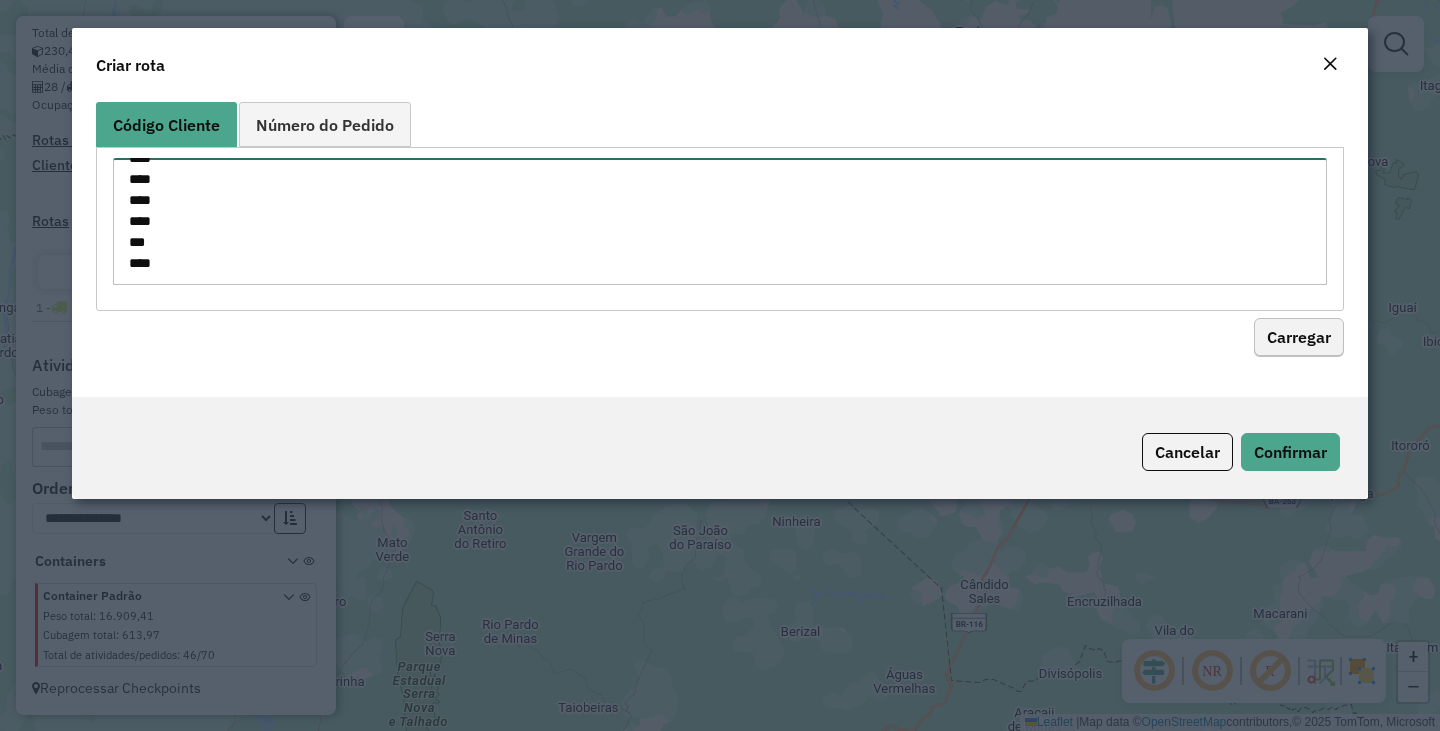 type on "***
***
***
***
***
***
***
***
***
***
***
***
***
***
****
****
****
****
****
****
****
****
*****
*****
***
****
****
****
****
****
****
****
****
****
***
***" 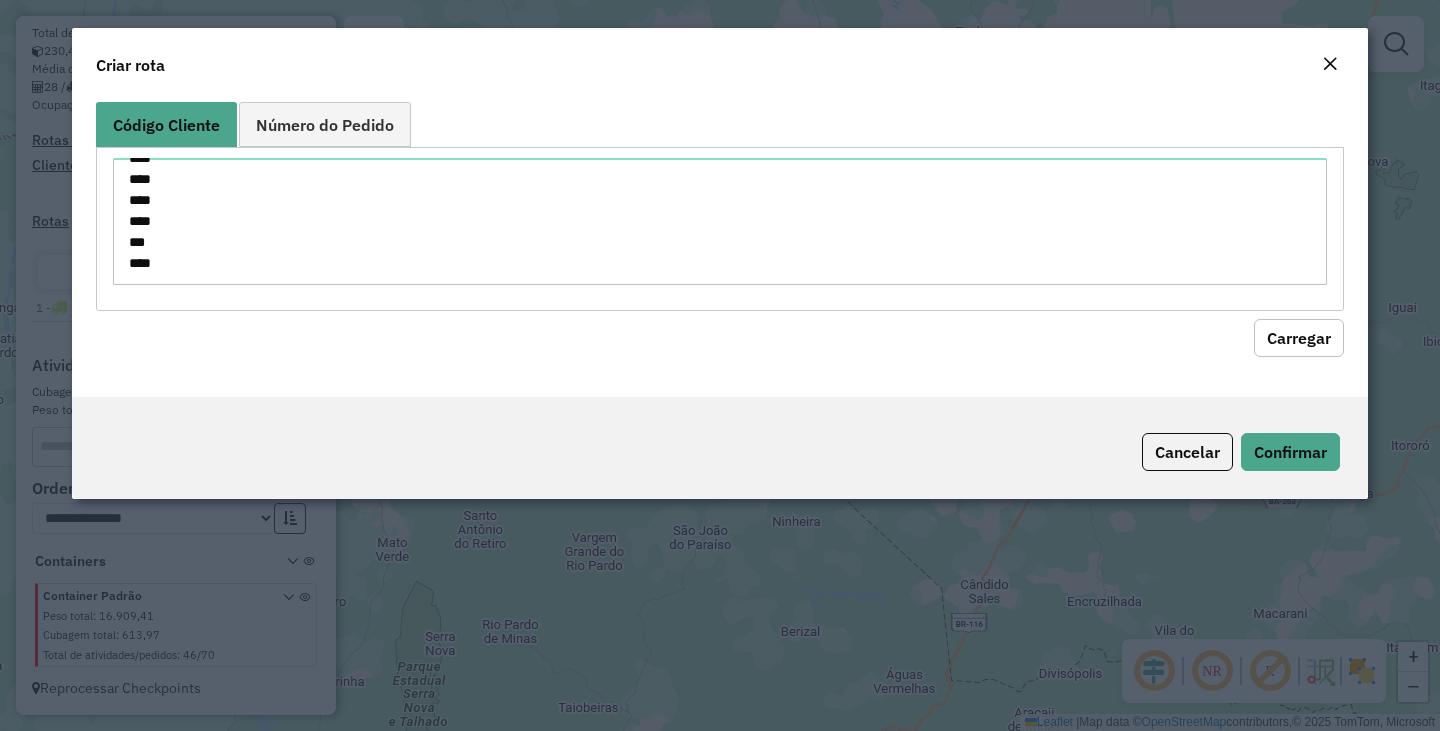 click on "Carregar" 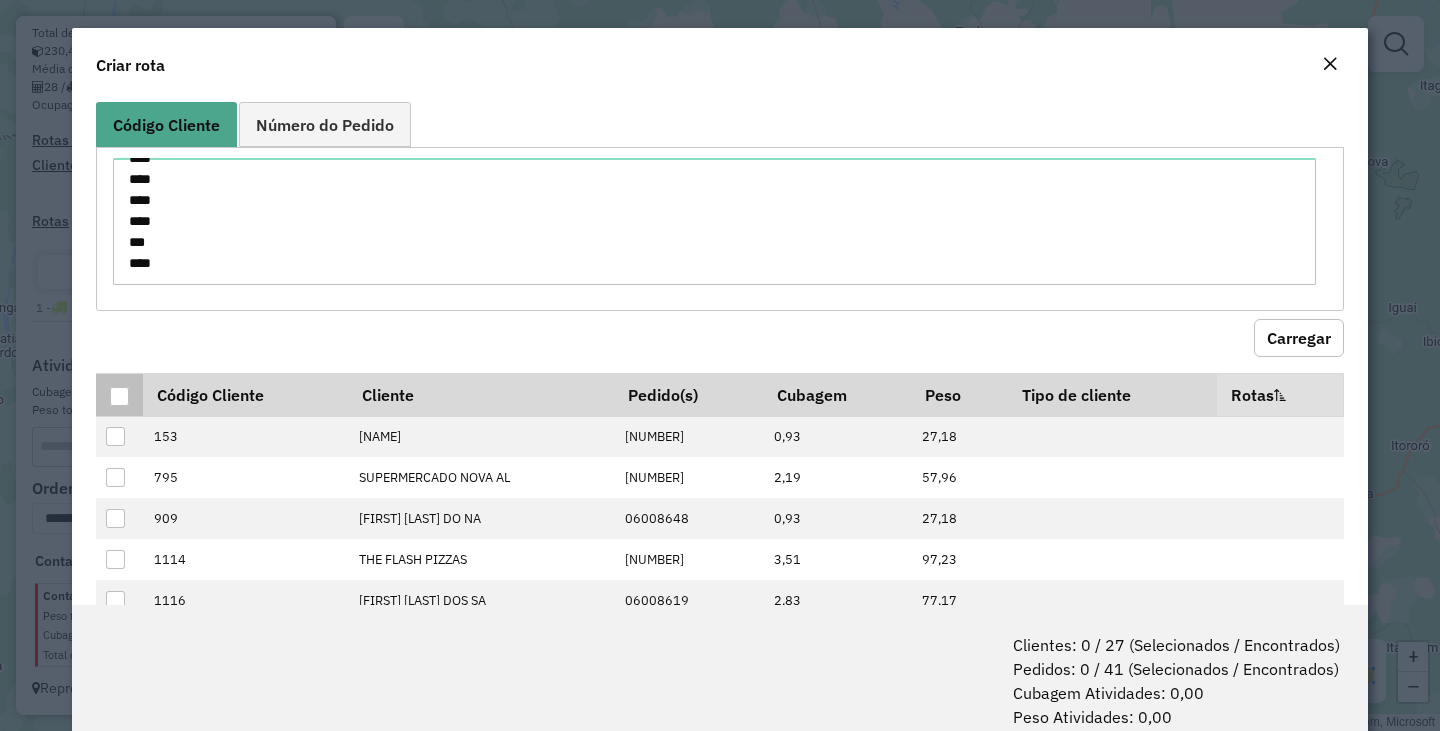 click at bounding box center [119, 394] 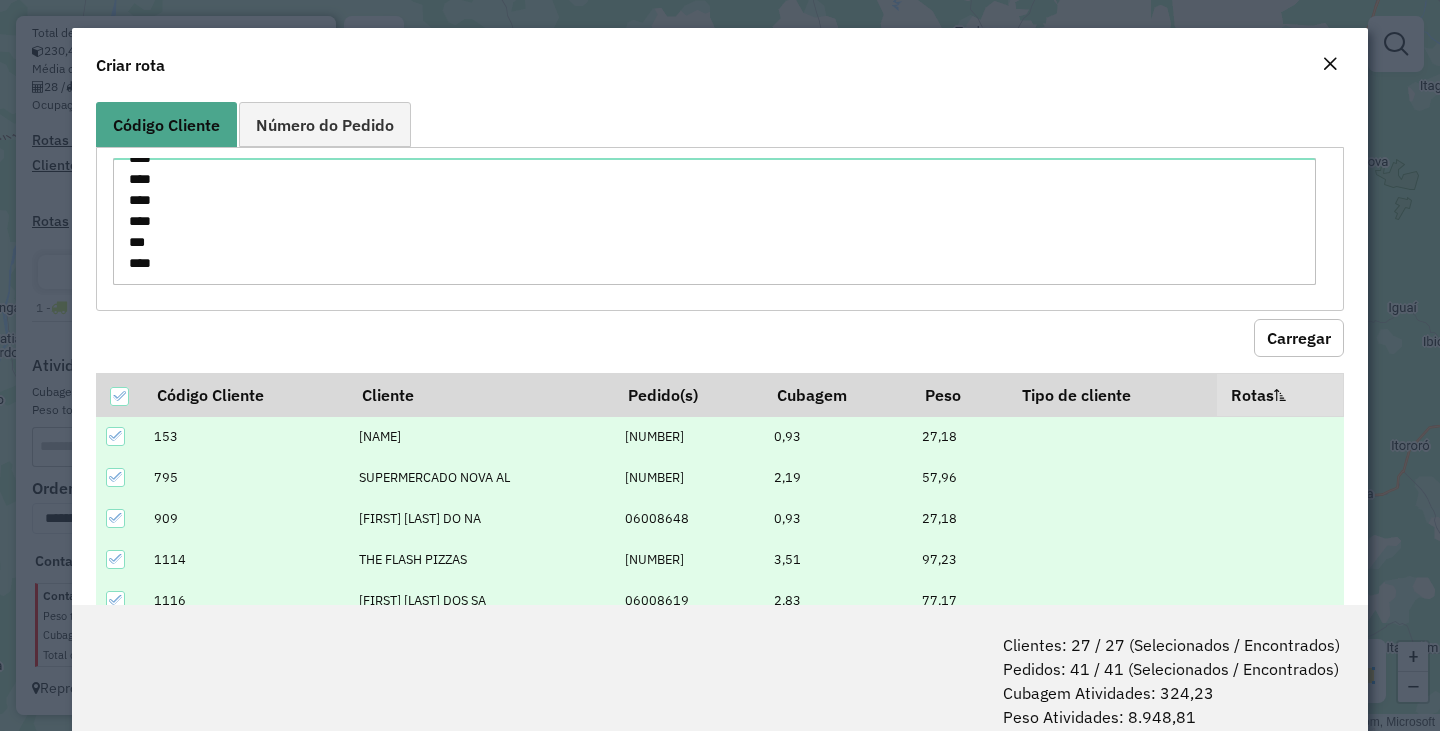 scroll, scrollTop: 100, scrollLeft: 0, axis: vertical 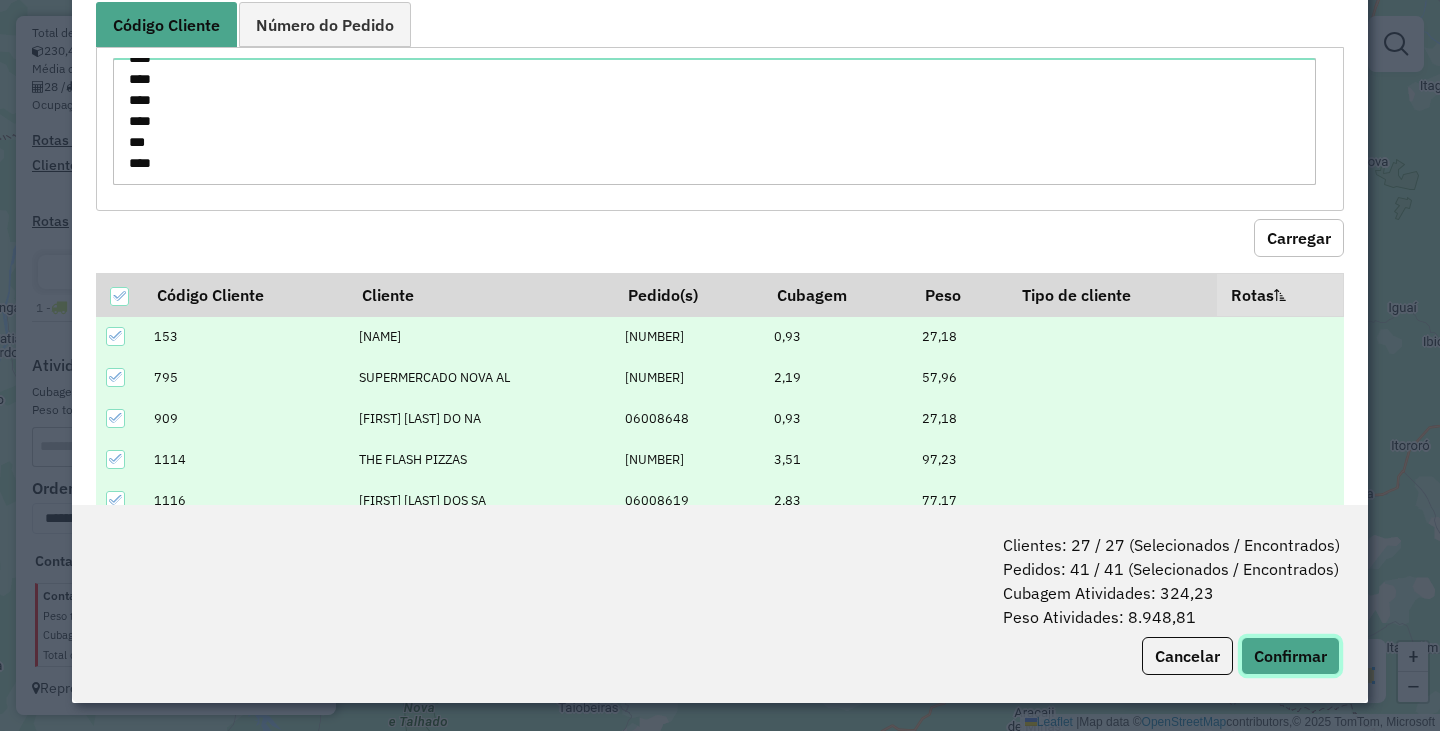 click on "Confirmar" 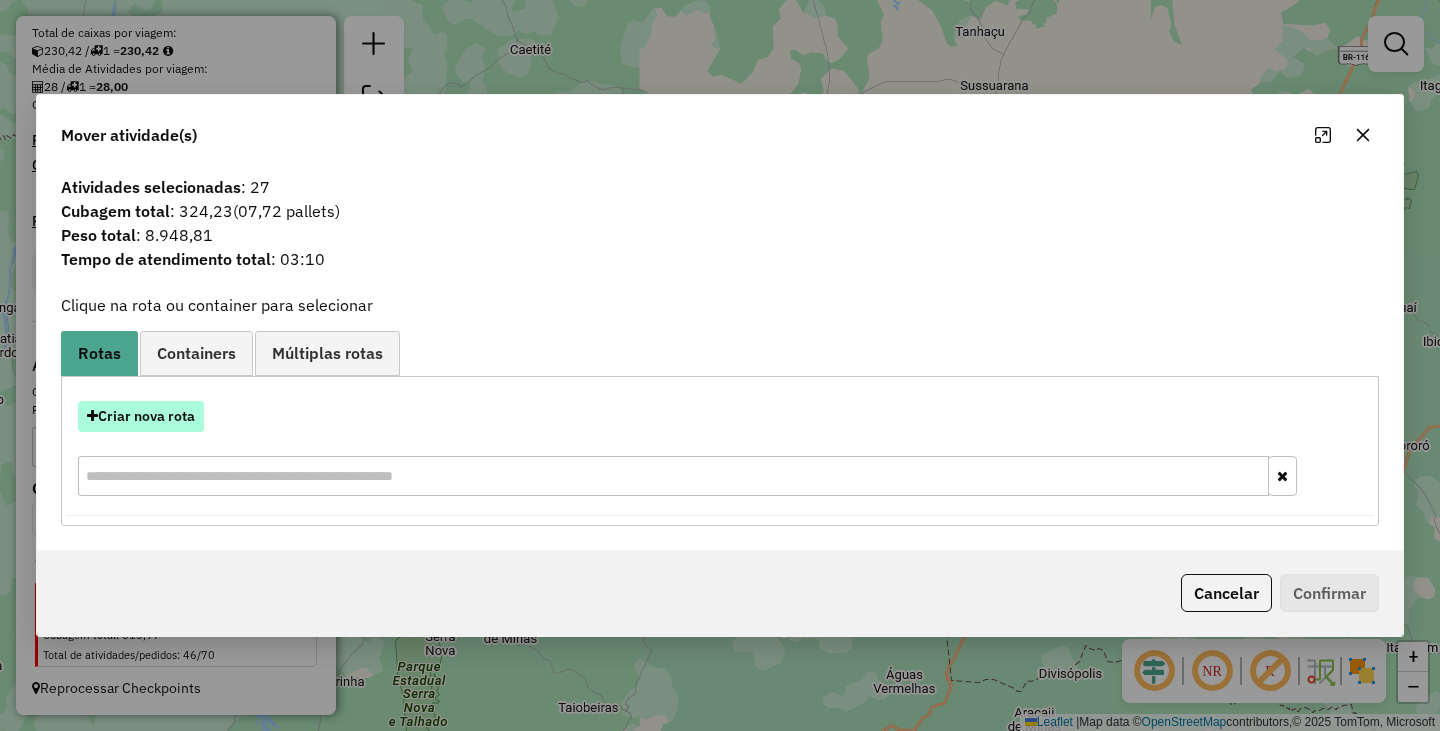 click on "Criar nova rota" at bounding box center (141, 416) 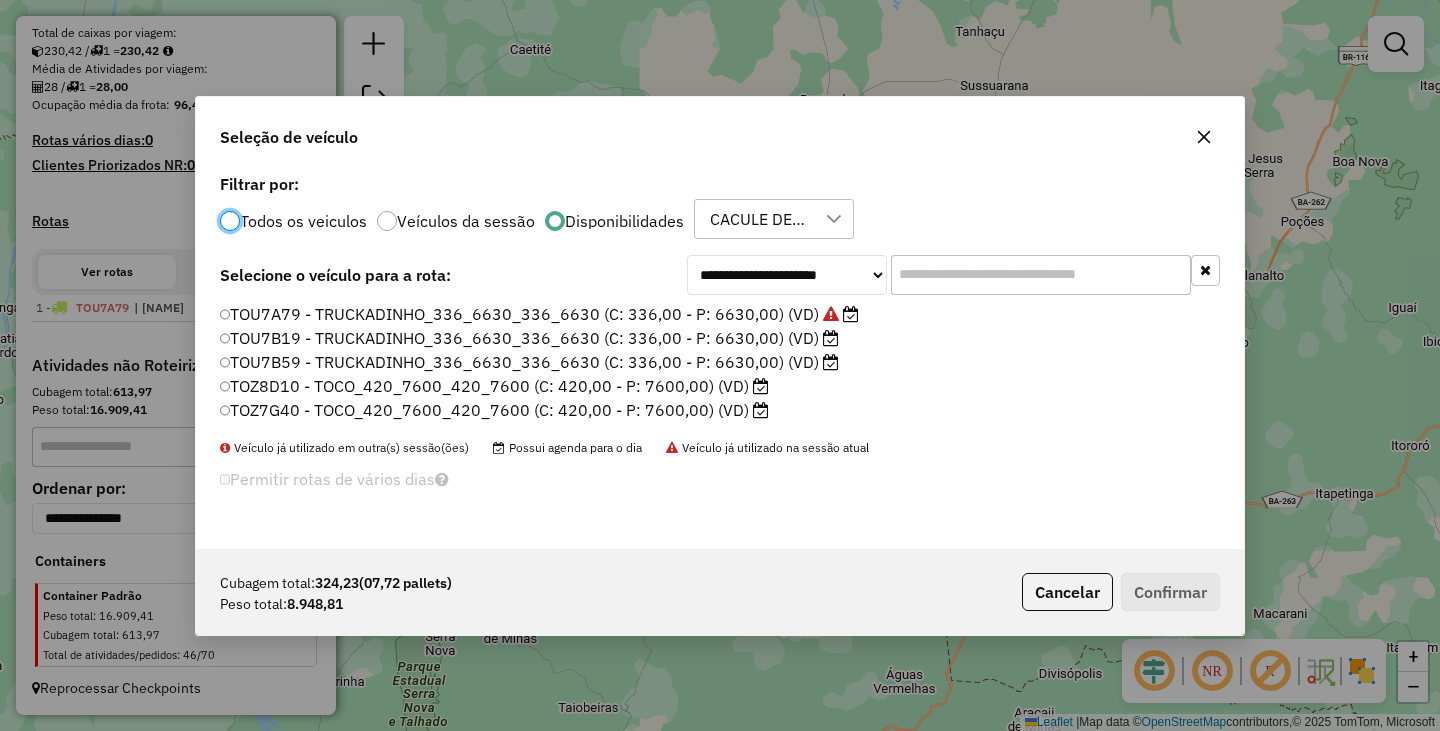 scroll, scrollTop: 11, scrollLeft: 6, axis: both 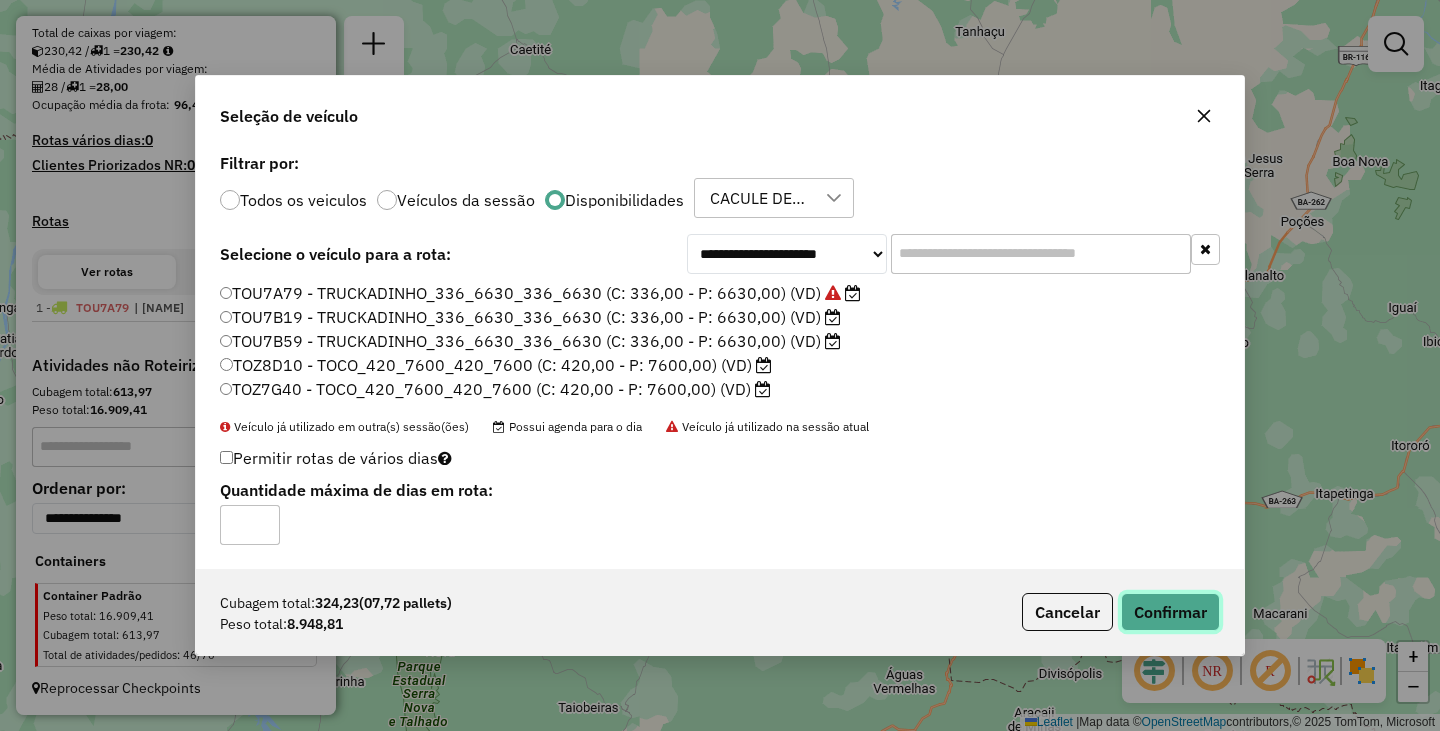click on "Confirmar" 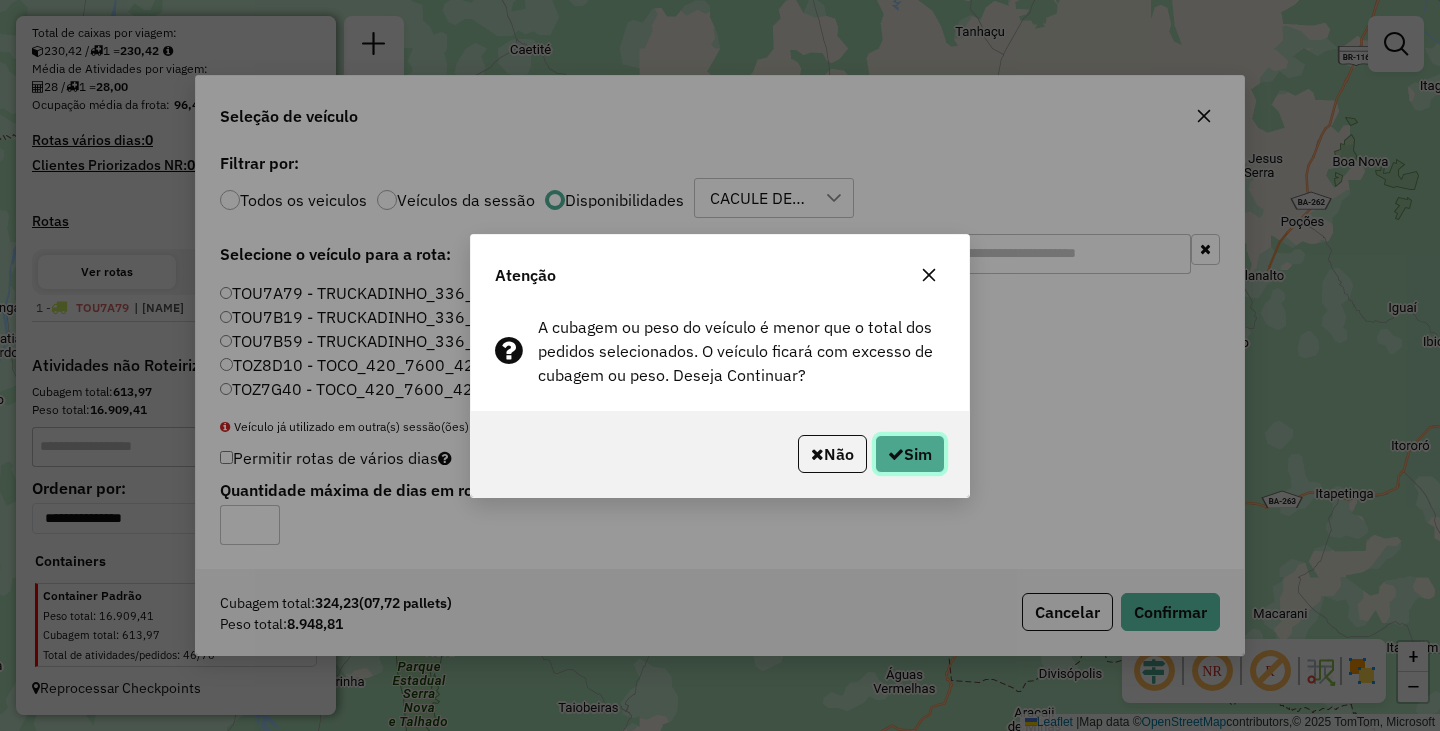 click on "Sim" 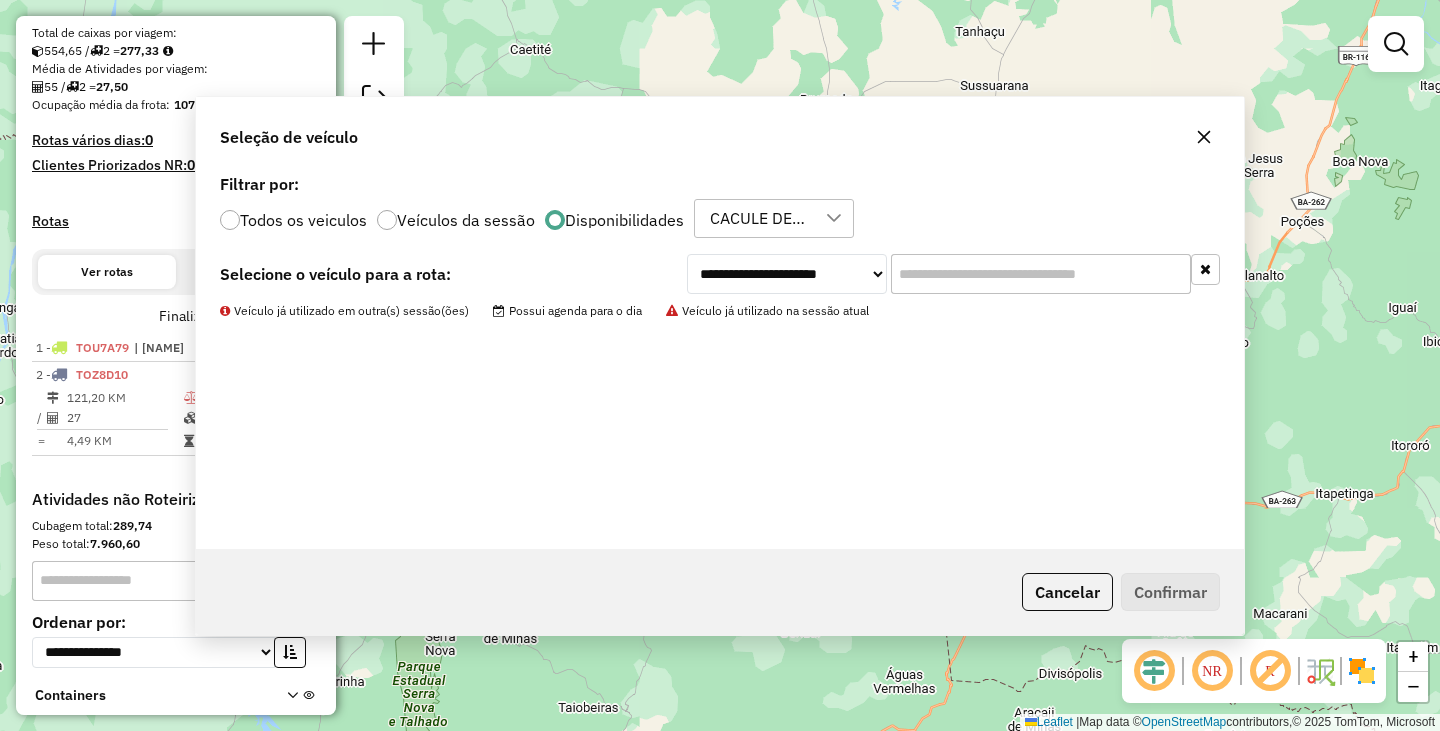 scroll, scrollTop: 541, scrollLeft: 0, axis: vertical 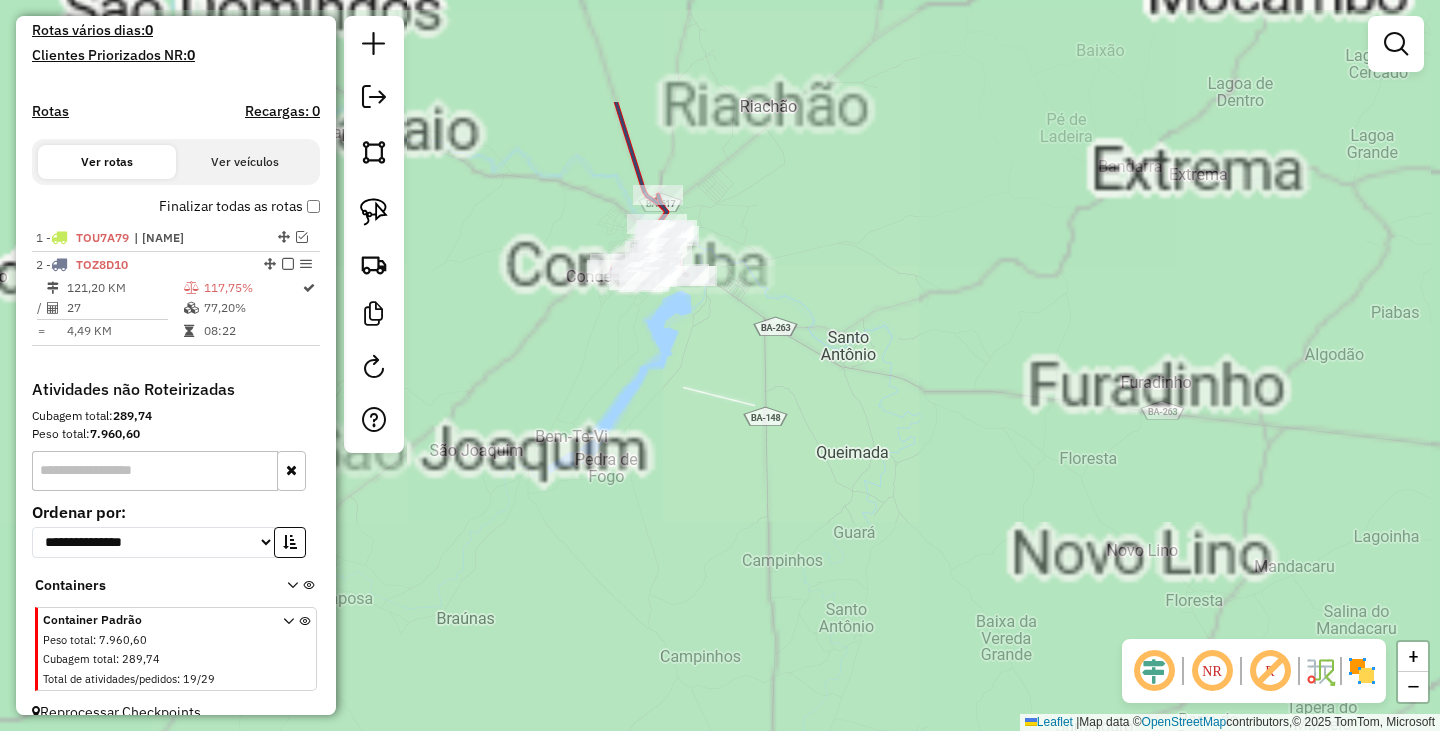 drag, startPoint x: 723, startPoint y: 419, endPoint x: 791, endPoint y: 535, distance: 134.46188 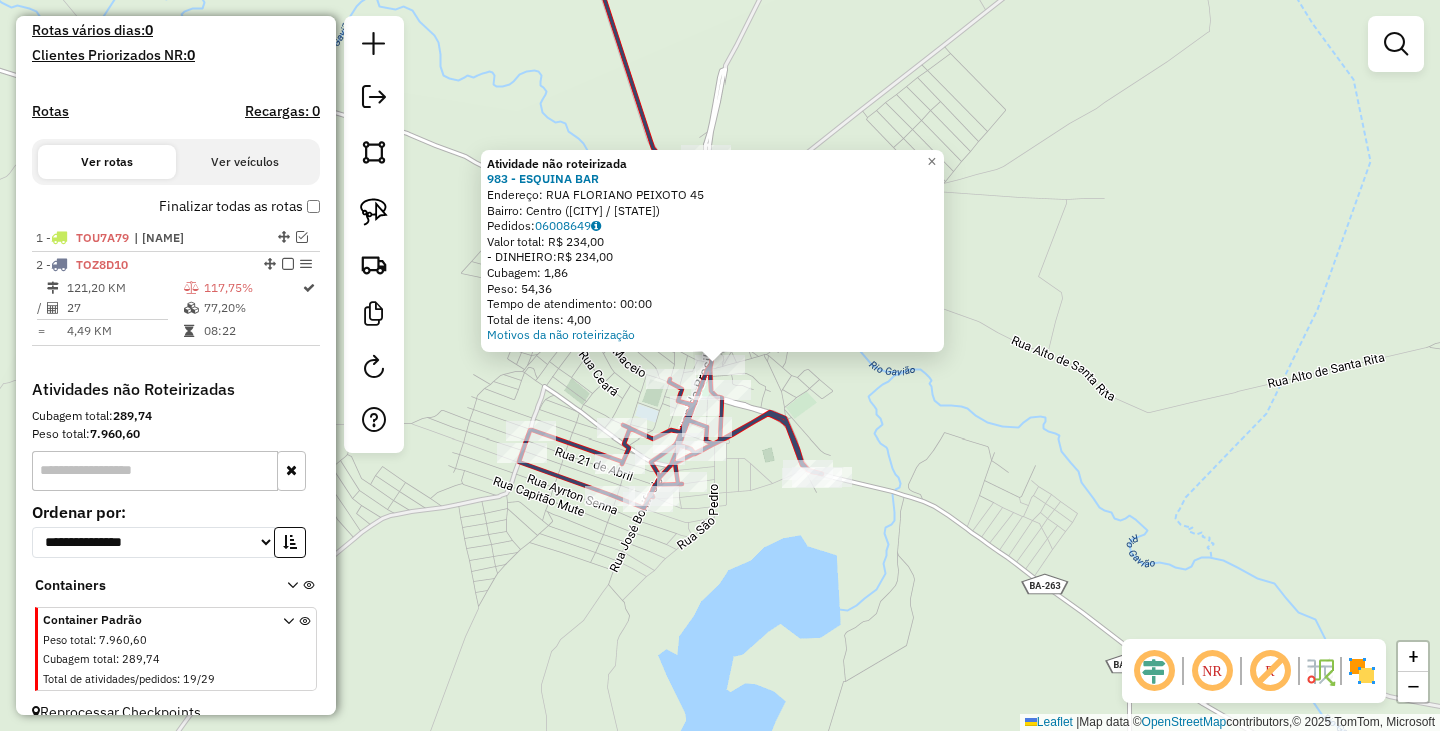 click on "Atividade não roteirizada 983 - ESQUINA BAR  Endereço:  RUA FLORIANO PEIXOTO 45   Bairro: Centro (CONDEUBA / BA)   Pedidos:  06008649   Valor total: R$ 234,00   - DINHEIRO:  R$ 234,00   Cubagem: 1,86   Peso: 54,36   Tempo de atendimento: 00:00   Total de itens: 4,00  Motivos da não roteirização × Janela de atendimento Grade de atendimento Capacidade Transportadoras Veículos Cliente Pedidos  Rotas Selecione os dias de semana para filtrar as janelas de atendimento  Seg   Ter   Qua   Qui   Sex   Sáb   Dom  Informe o período da janela de atendimento: De: Até:  Filtrar exatamente a janela do cliente  Considerar janela de atendimento padrão  Selecione os dias de semana para filtrar as grades de atendimento  Seg   Ter   Qua   Qui   Sex   Sáb   Dom   Considerar clientes sem dia de atendimento cadastrado  Clientes fora do dia de atendimento selecionado Filtrar as atividades entre os valores definidos abaixo:  Peso mínimo:   Peso máximo:   Cubagem mínima:   Cubagem máxima:   De:   Até:   De:   Até:  +" 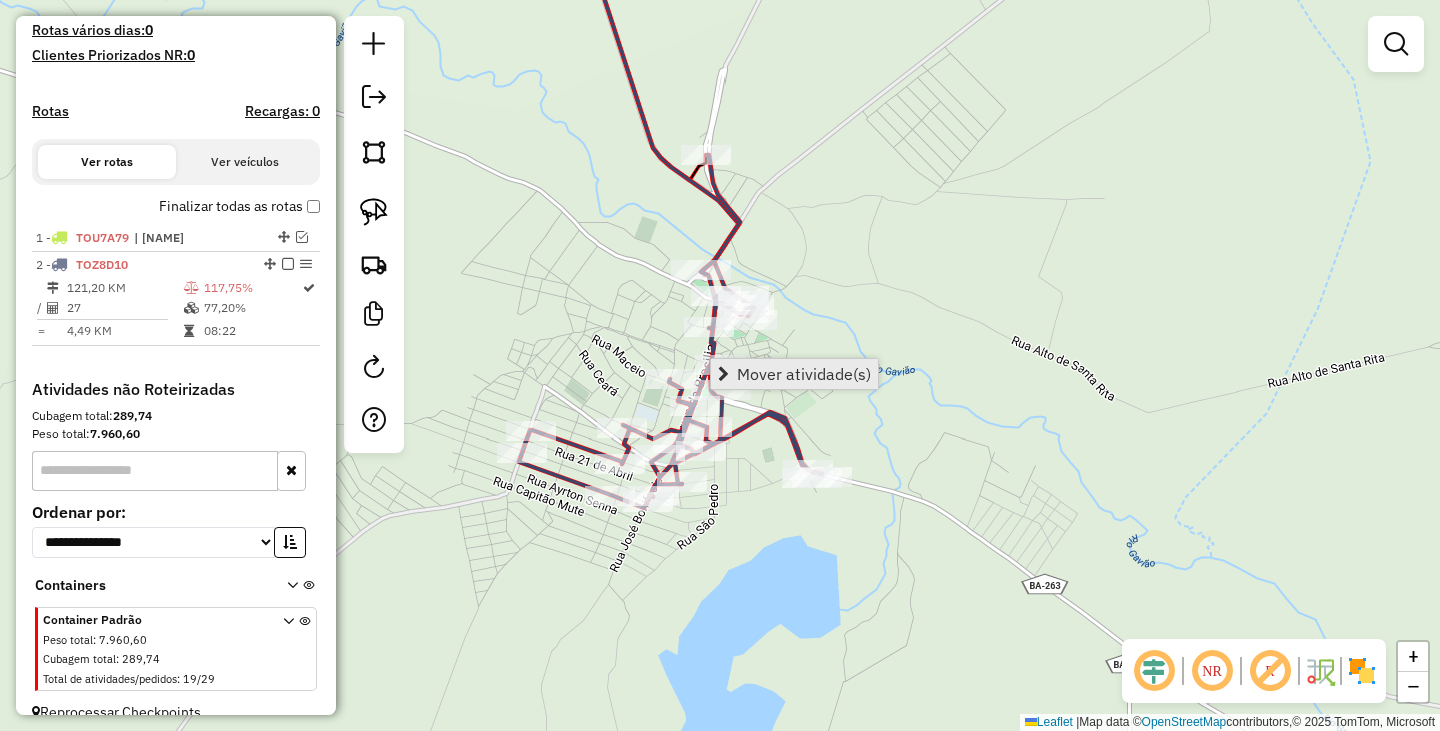 click on "Mover atividade(s)" at bounding box center [804, 374] 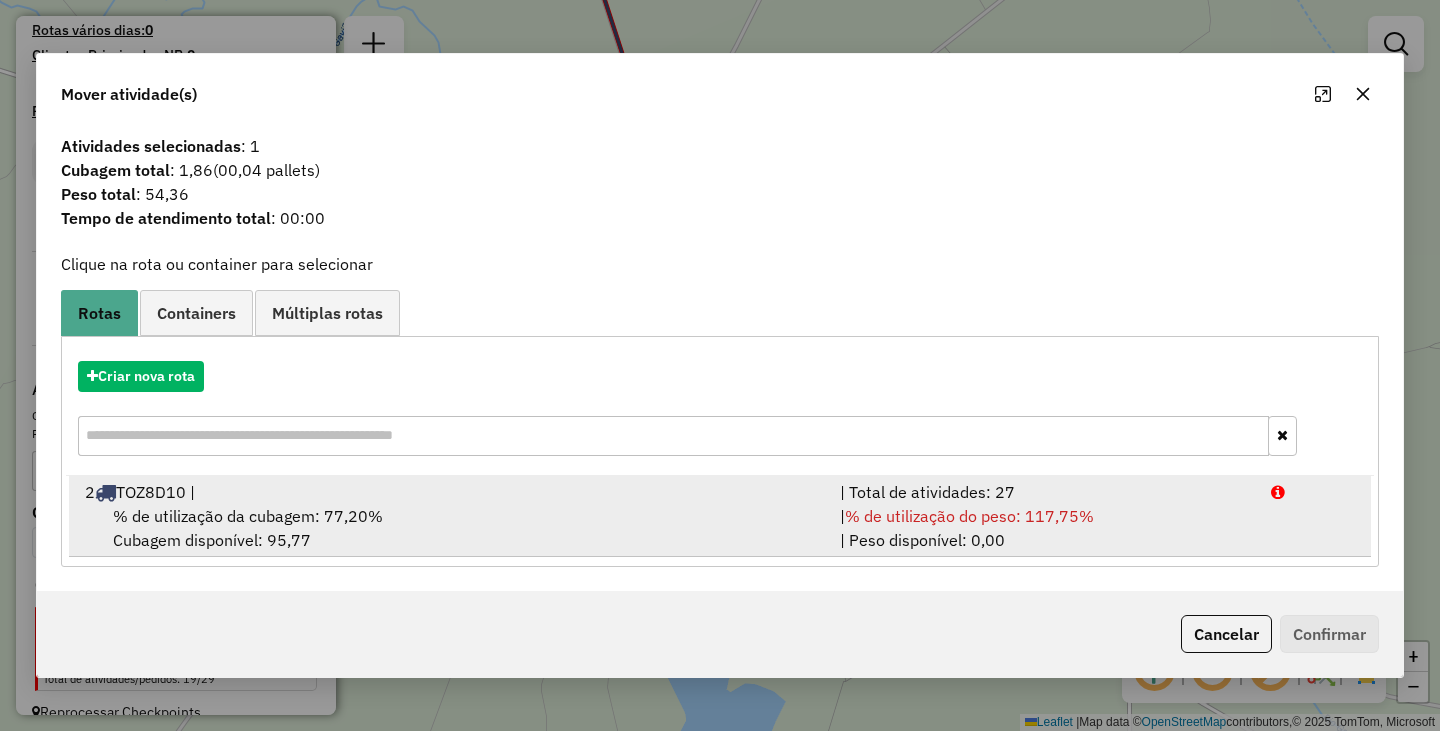 click on "% de utilização da cubagem: 77,20%  Cubagem disponível: 95,77" at bounding box center [450, 528] 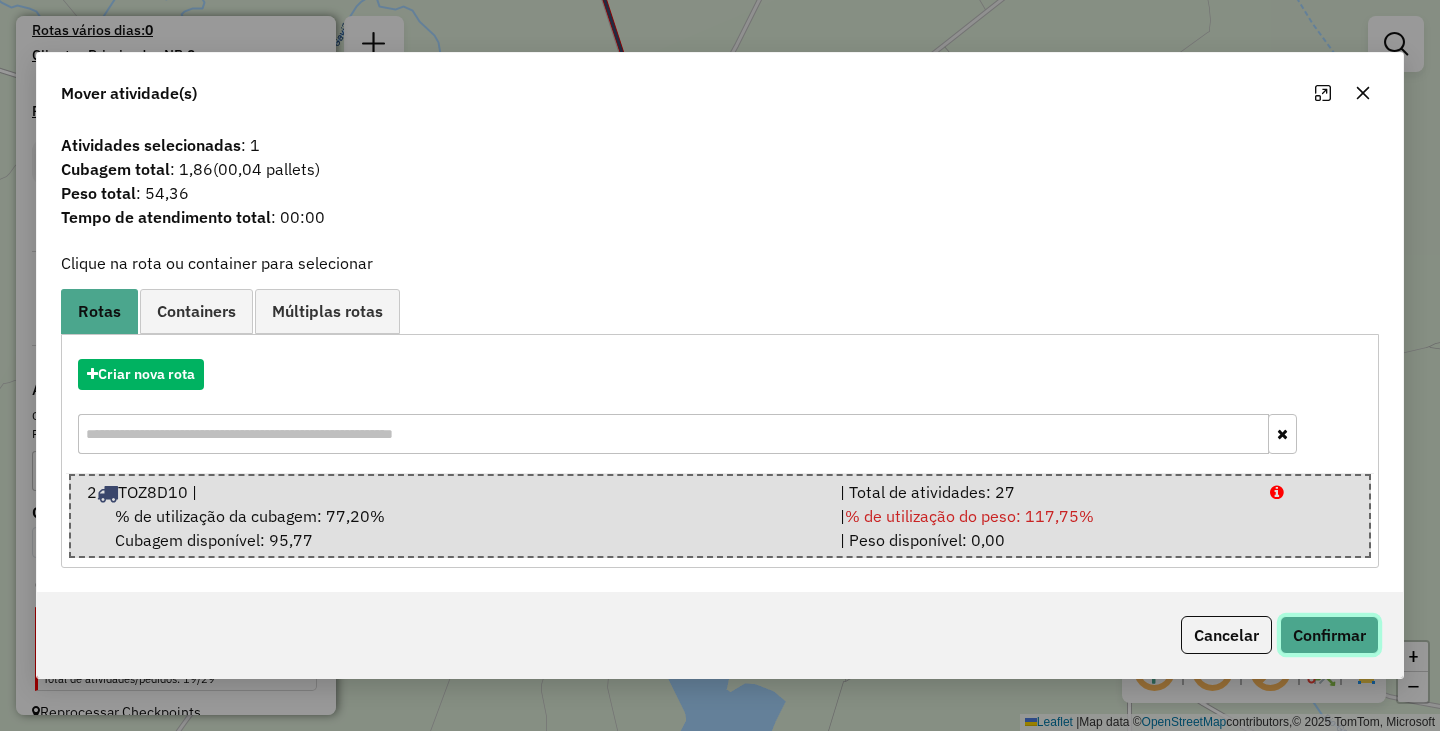 click on "Confirmar" 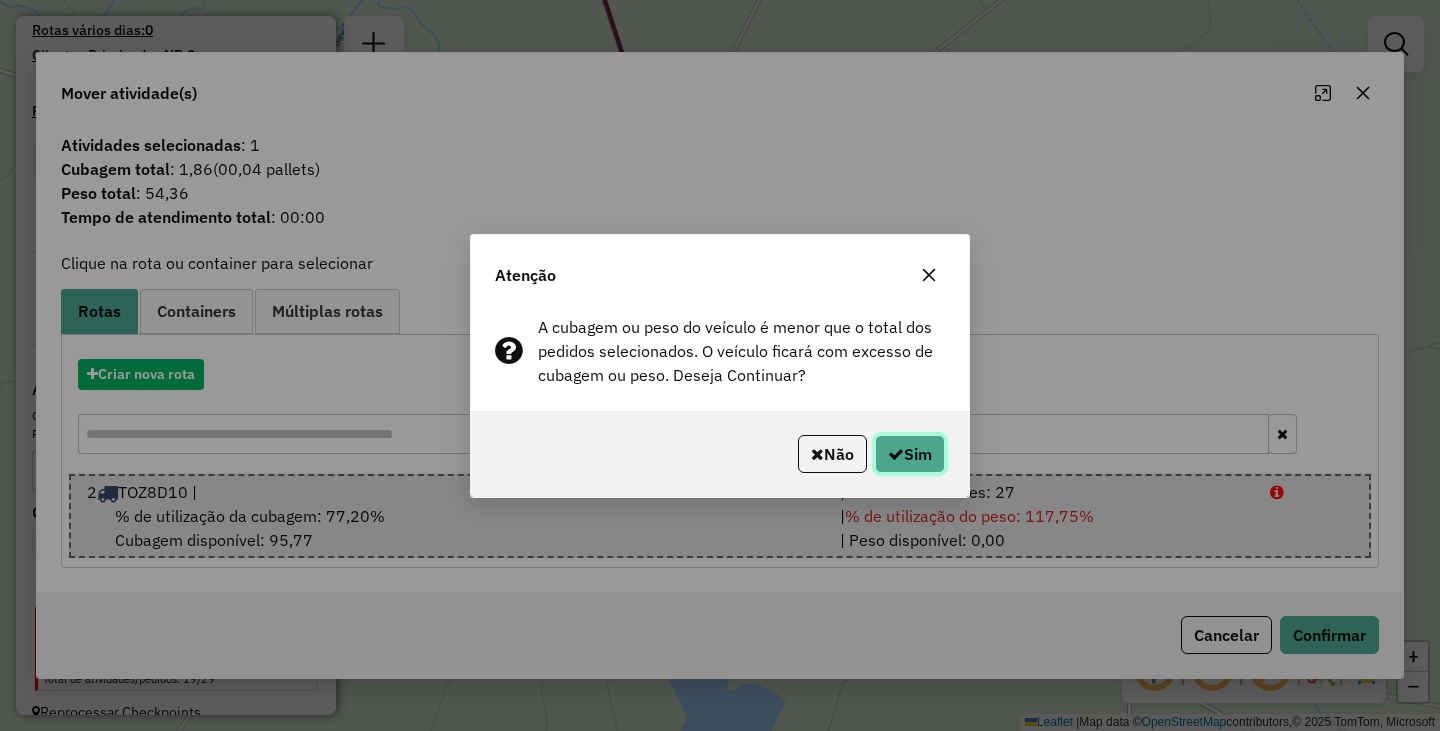 click on "Sim" 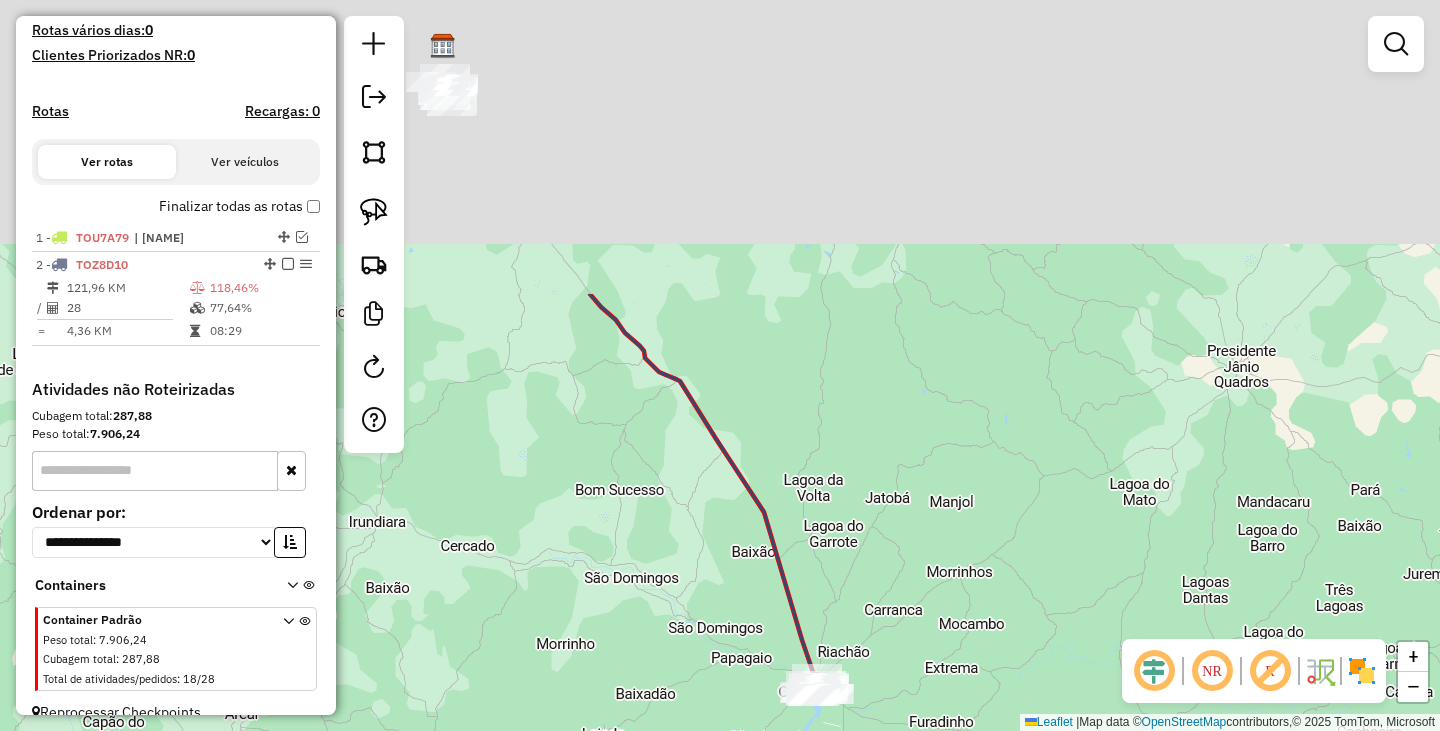 drag, startPoint x: 837, startPoint y: 542, endPoint x: 839, endPoint y: 616, distance: 74.02702 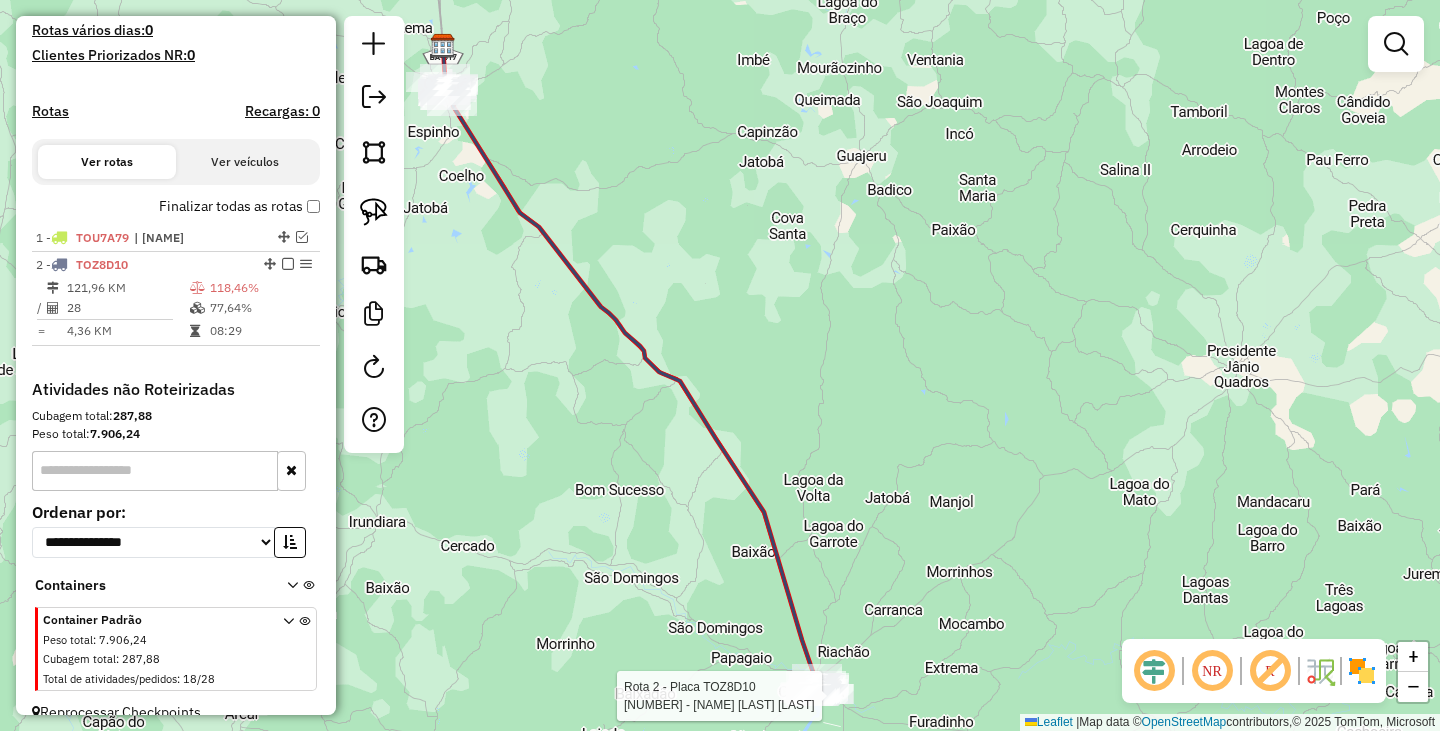 select on "**********" 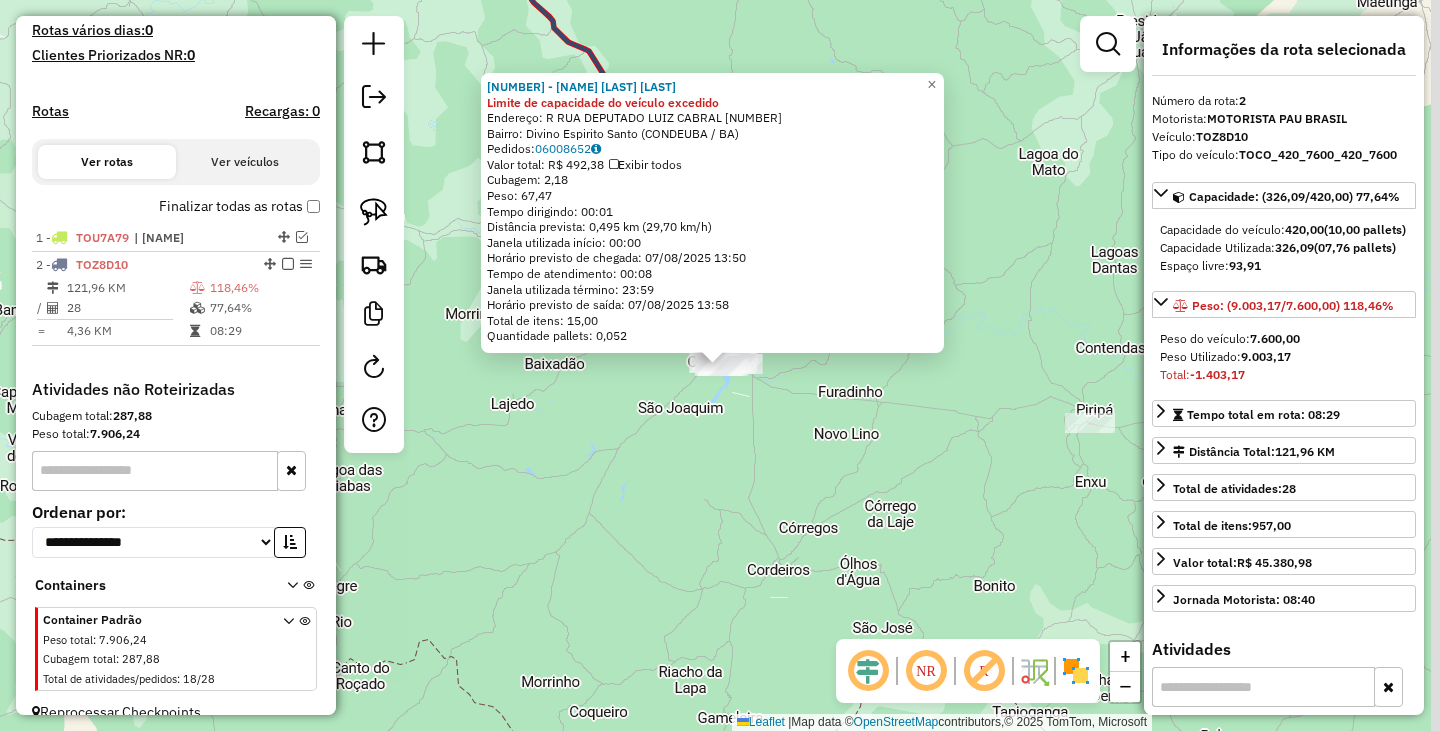 scroll, scrollTop: 565, scrollLeft: 0, axis: vertical 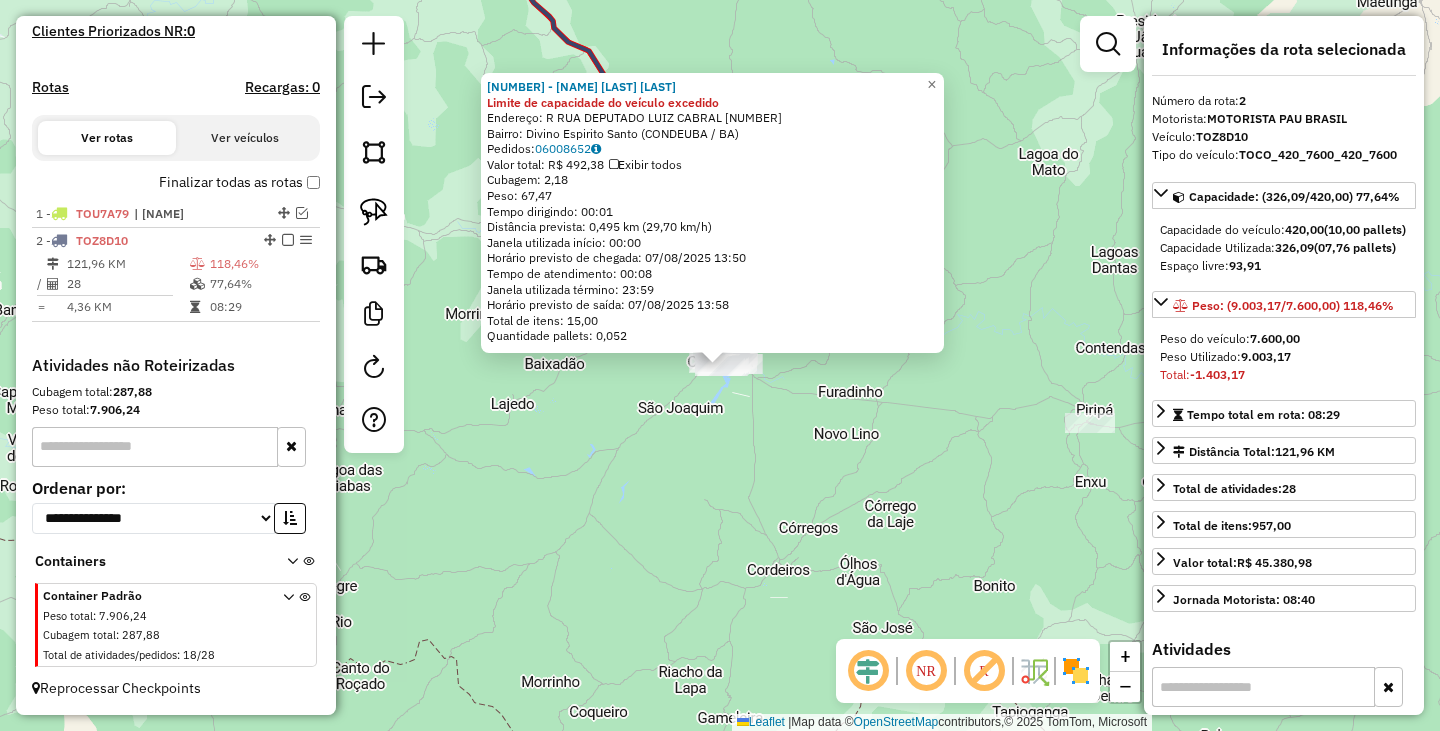 click on "1148 - JOSIANE SPINOLA DIAS Limite de capacidade do veículo excedido  Endereço: R   RUA DEPUTADO LUIZ CABRAL      562   Bairro: Divino Espirito Santo (CONDEUBA / BA)   Pedidos:  06008652   Valor total: R$ 492,38   Exibir todos   Cubagem: 2,18  Peso: 67,47  Tempo dirigindo: 00:01   Distância prevista: 0,495 km (29,70 km/h)   Janela utilizada início: 00:00   Horário previsto de chegada: 07/08/2025 13:50   Tempo de atendimento: 00:08   Janela utilizada término: 23:59   Horário previsto de saída: 07/08/2025 13:58   Total de itens: 15,00   Quantidade pallets: 0,052  × Janela de atendimento Grade de atendimento Capacidade Transportadoras Veículos Cliente Pedidos  Rotas Selecione os dias de semana para filtrar as janelas de atendimento  Seg   Ter   Qua   Qui   Sex   Sáb   Dom  Informe o período da janela de atendimento: De: Até:  Filtrar exatamente a janela do cliente  Considerar janela de atendimento padrão  Selecione os dias de semana para filtrar as grades de atendimento  Seg   Ter   Qua   Qui  De:" 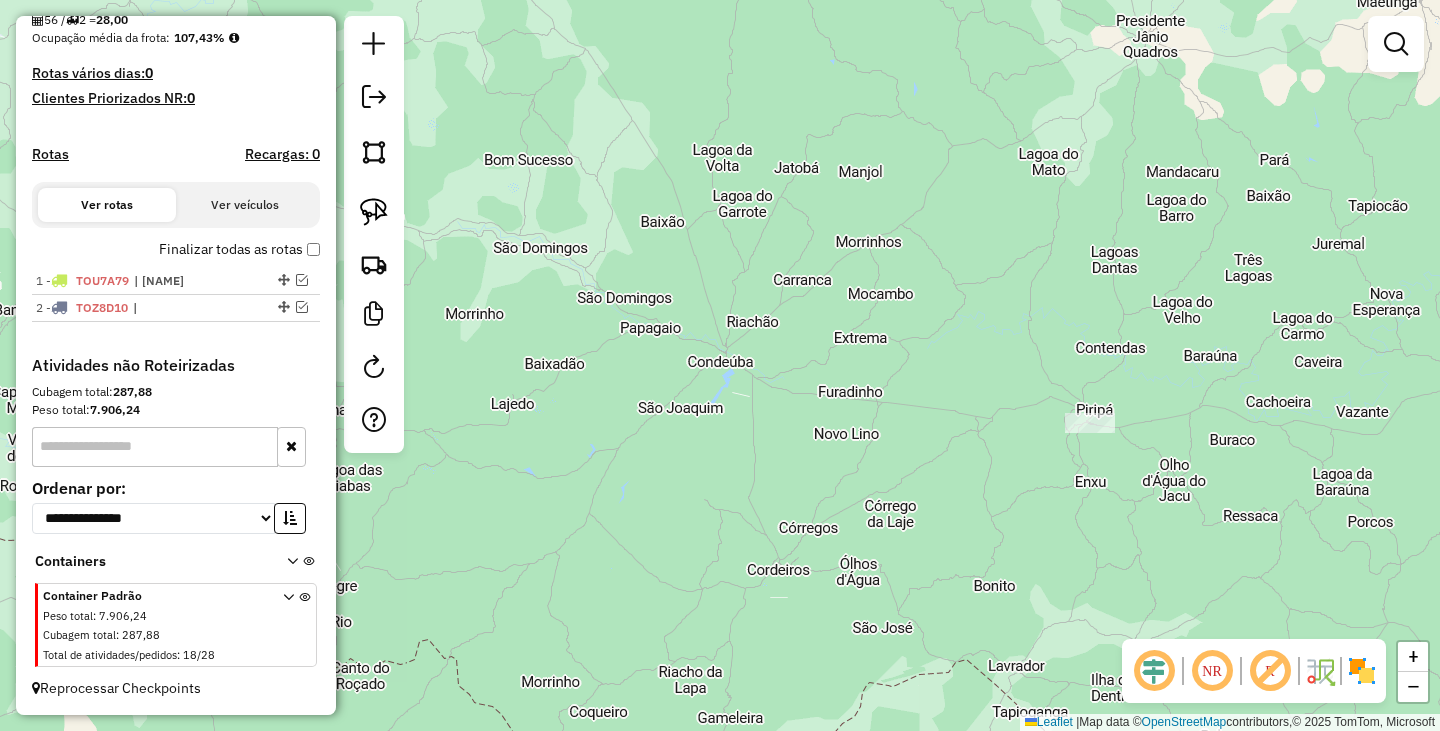 scroll, scrollTop: 498, scrollLeft: 0, axis: vertical 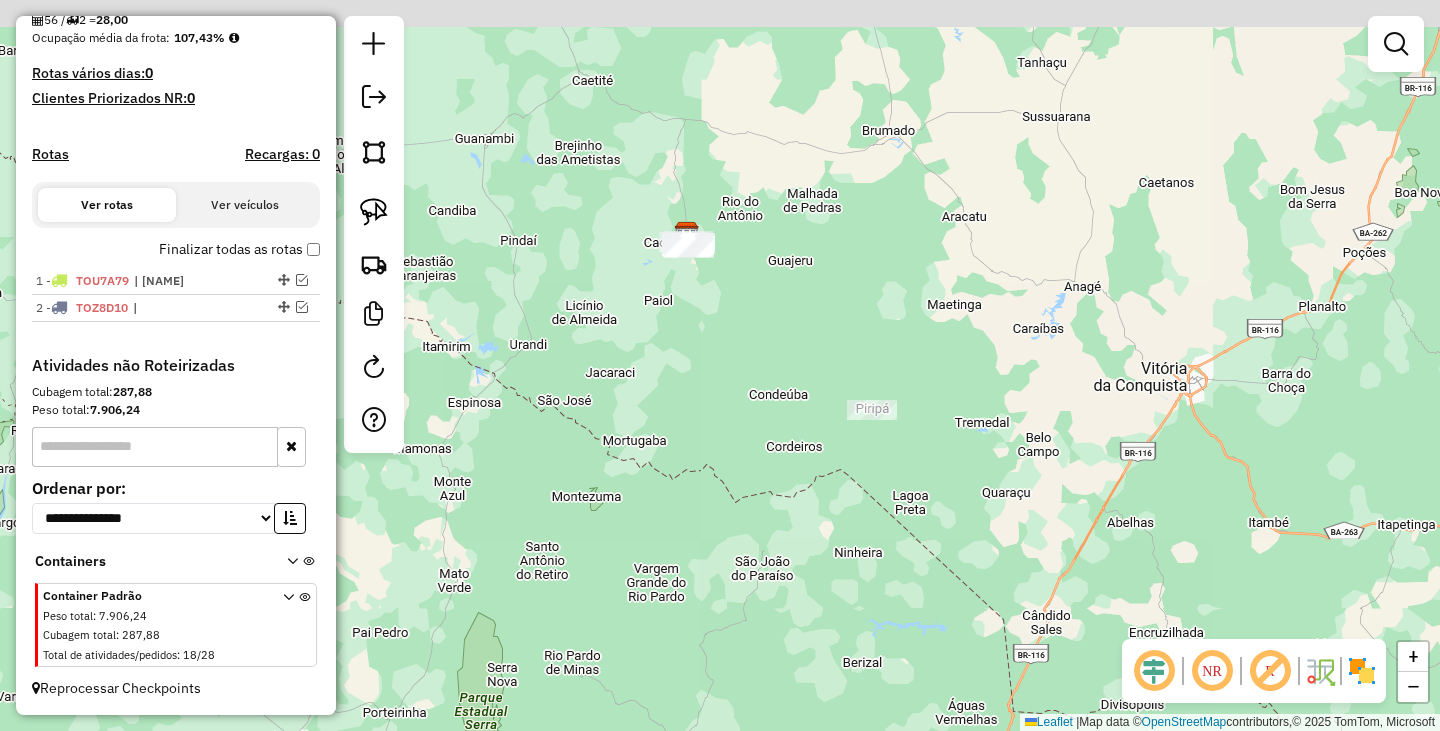 drag, startPoint x: 706, startPoint y: 299, endPoint x: 846, endPoint y: 626, distance: 355.70914 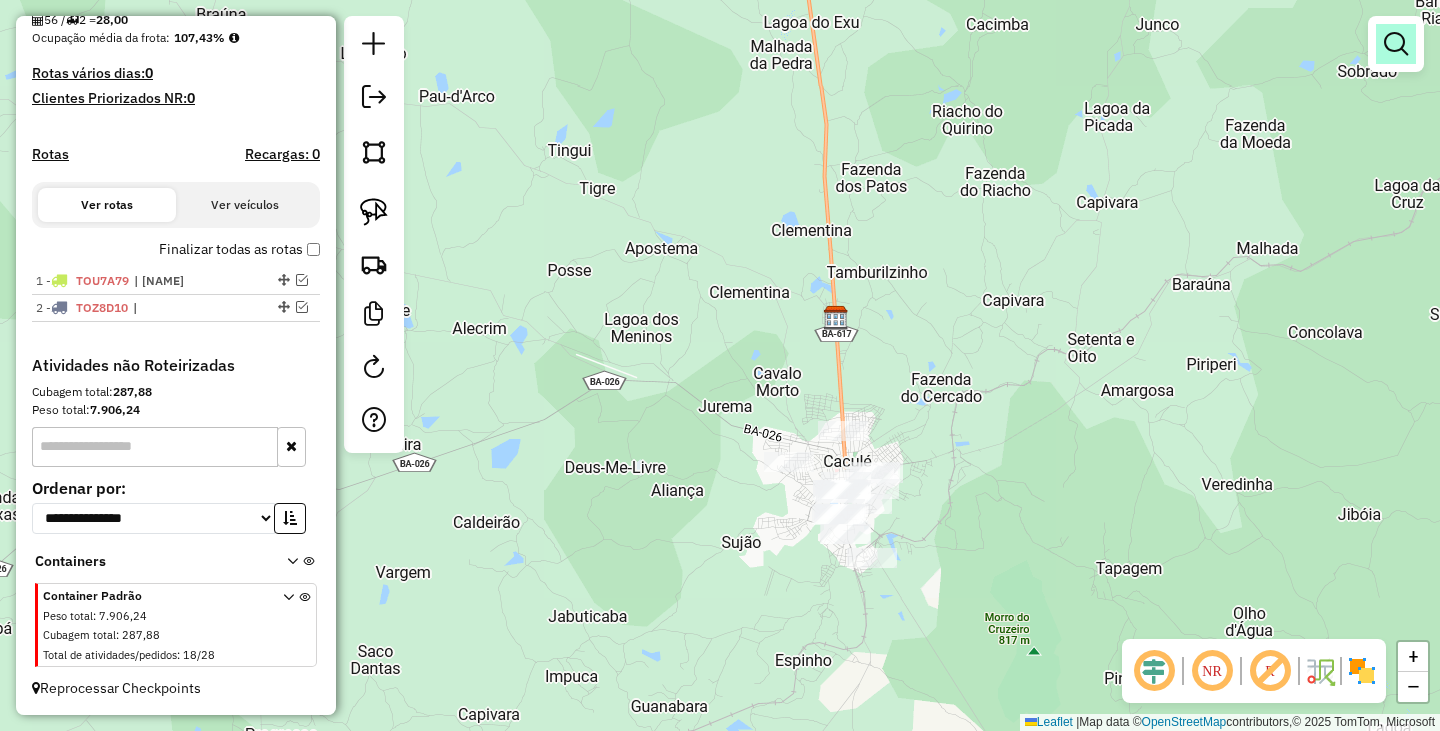 click at bounding box center [1396, 44] 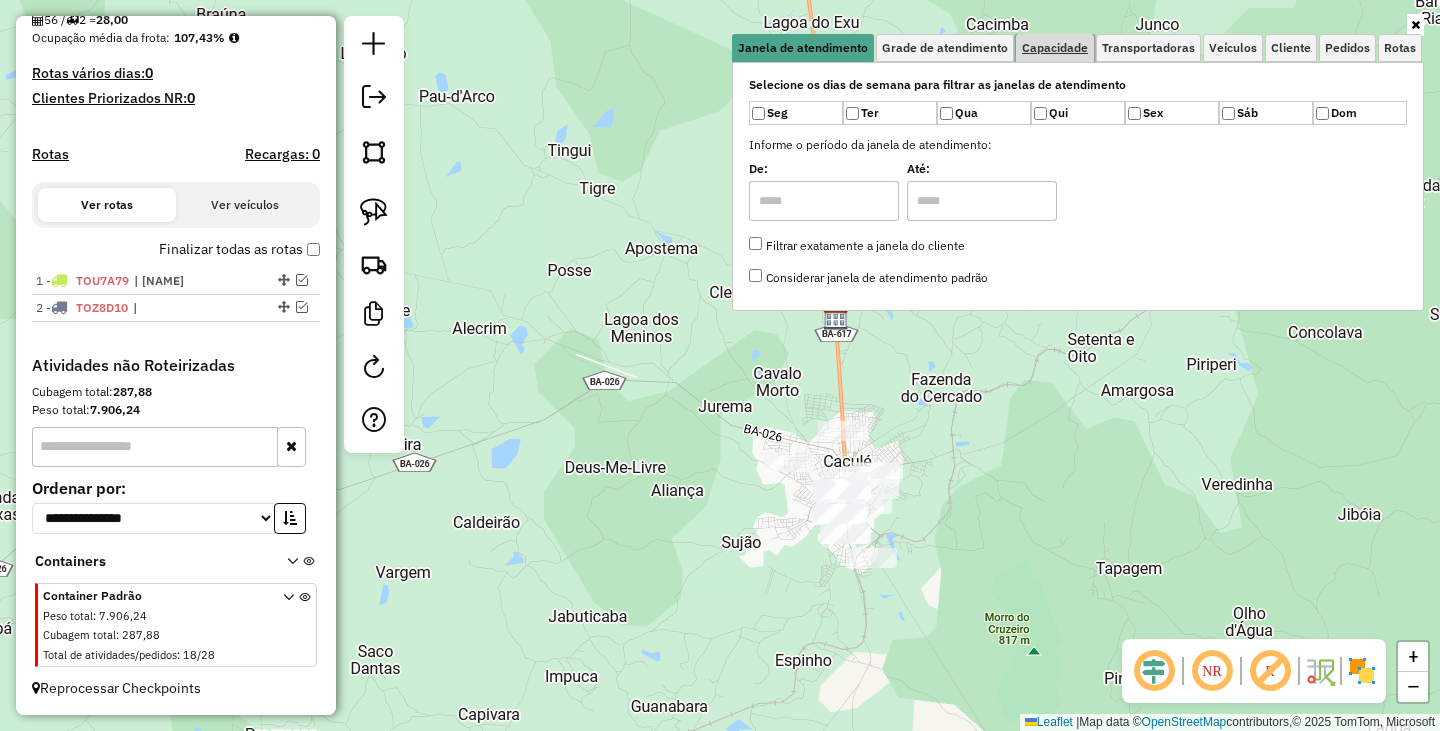 click on "Capacidade" at bounding box center [1055, 48] 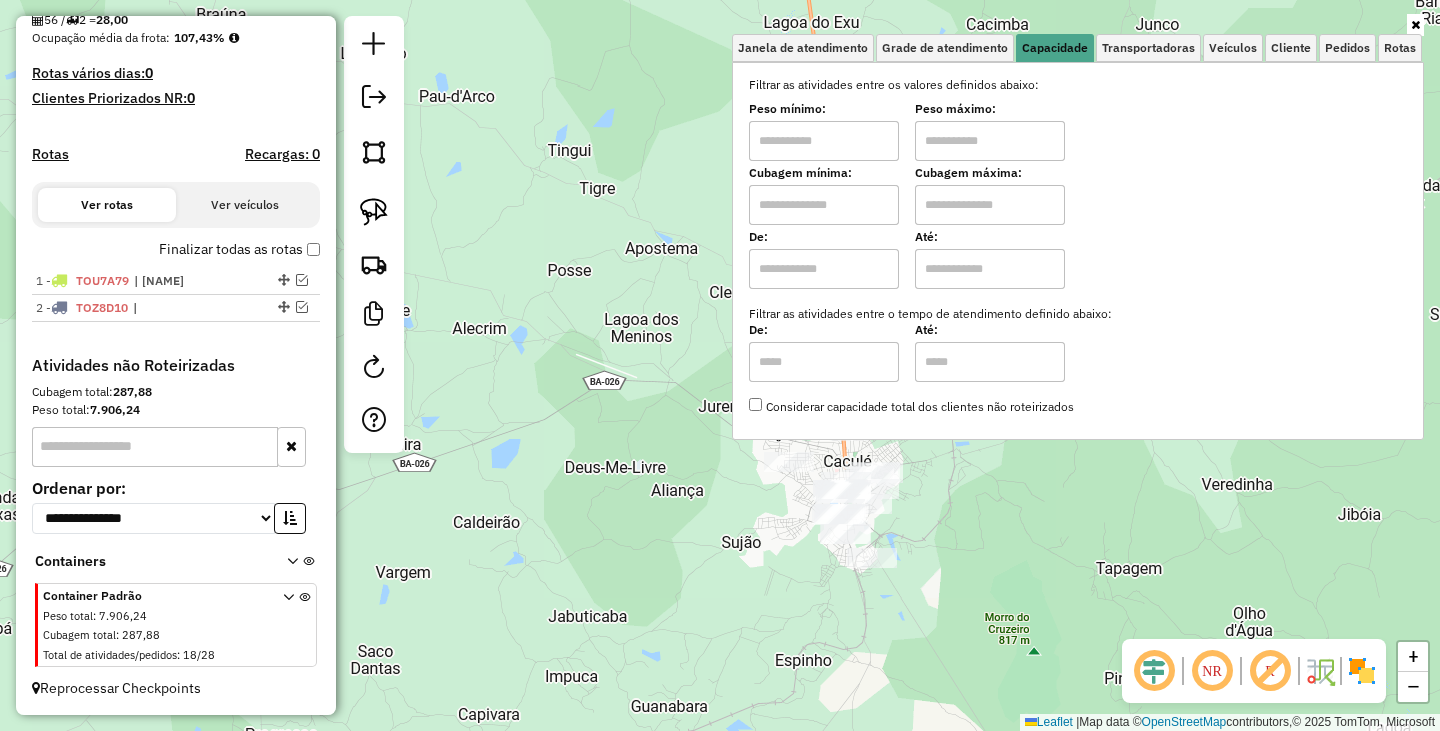 click on "Peso mínimo:" at bounding box center (824, 109) 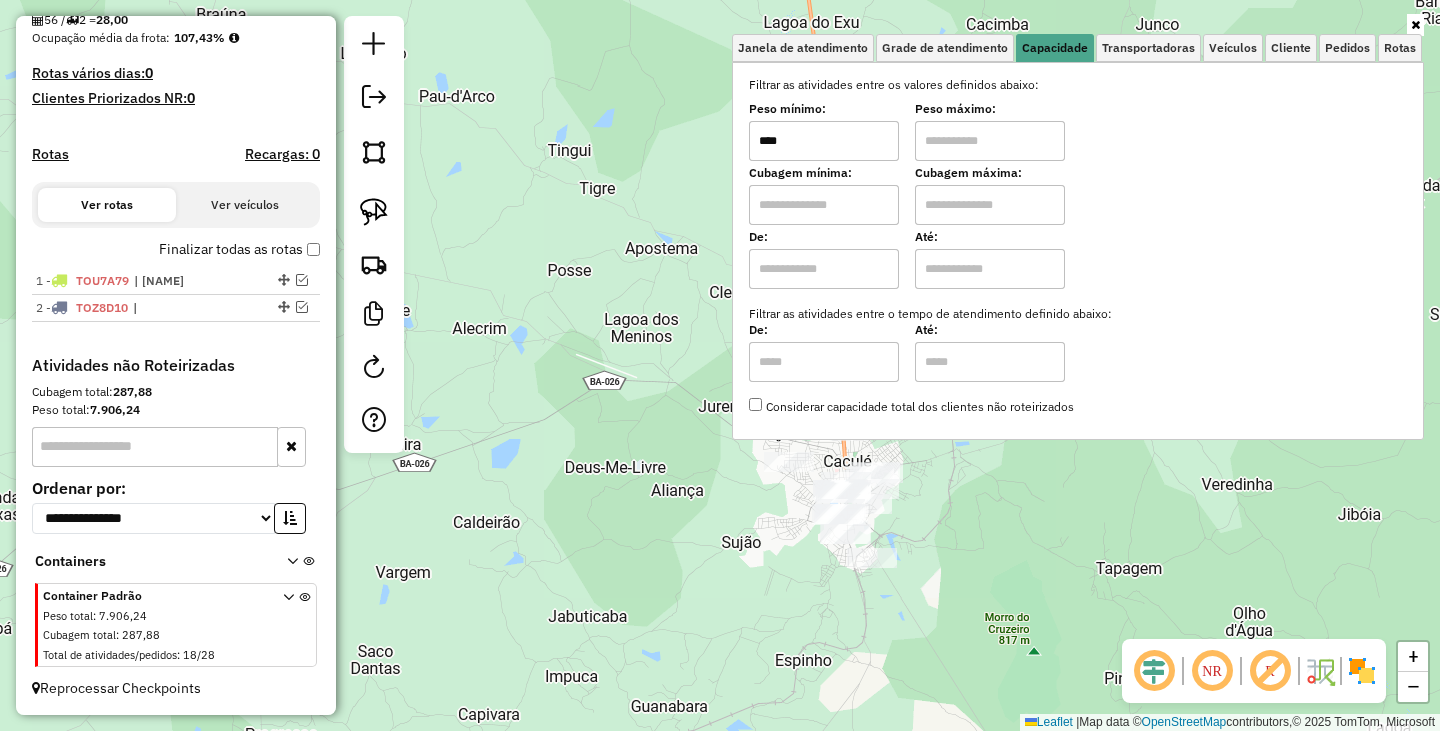 click at bounding box center [990, 141] 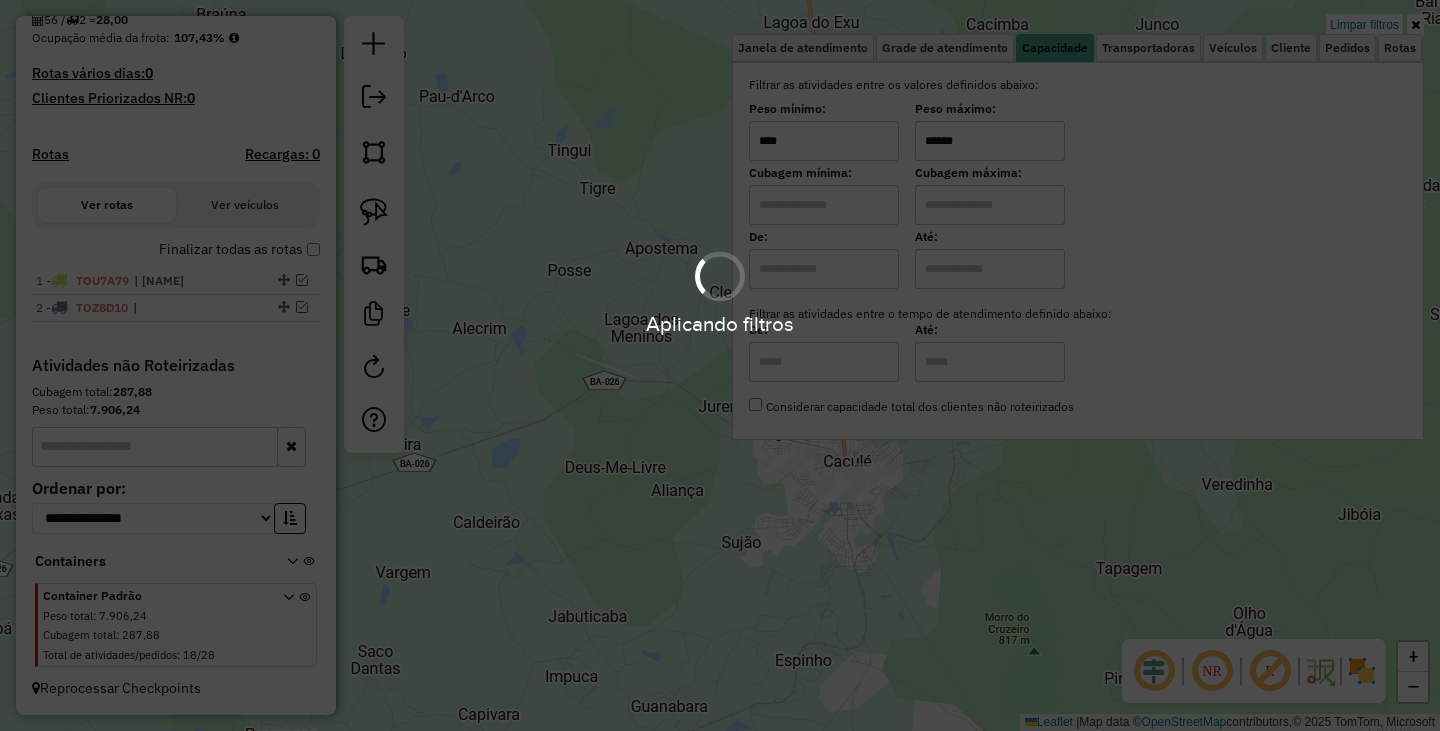 click on "Aplicando filtros" at bounding box center (720, 365) 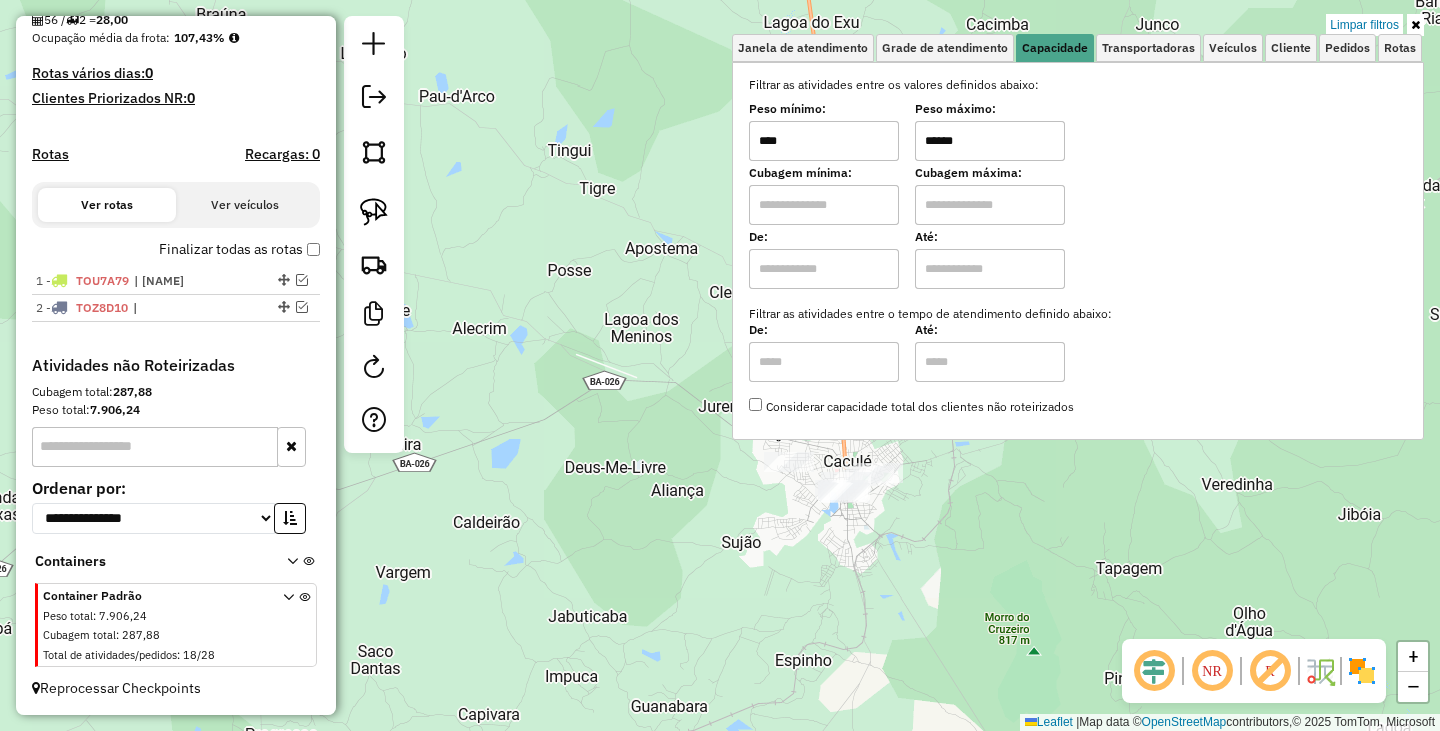click on "Limpar filtros Janela de atendimento Grade de atendimento Capacidade Transportadoras Veículos Cliente Pedidos  Rotas Selecione os dias de semana para filtrar as janelas de atendimento  Seg   Ter   Qua   Qui   Sex   Sáb   Dom  Informe o período da janela de atendimento: De: Até:  Filtrar exatamente a janela do cliente  Considerar janela de atendimento padrão  Selecione os dias de semana para filtrar as grades de atendimento  Seg   Ter   Qua   Qui   Sex   Sáb   Dom   Considerar clientes sem dia de atendimento cadastrado  Clientes fora do dia de atendimento selecionado Filtrar as atividades entre os valores definidos abaixo:  Peso mínimo:  ****  Peso máximo:  ******  Cubagem mínima:   Cubagem máxima:   De:   Até:  Filtrar as atividades entre o tempo de atendimento definido abaixo:  De:   Até:   Considerar capacidade total dos clientes não roteirizados Transportadora: Selecione um ou mais itens Tipo de veículo: Selecione um ou mais itens Veículo: Selecione um ou mais itens Motorista: Nome: Rótulo:" 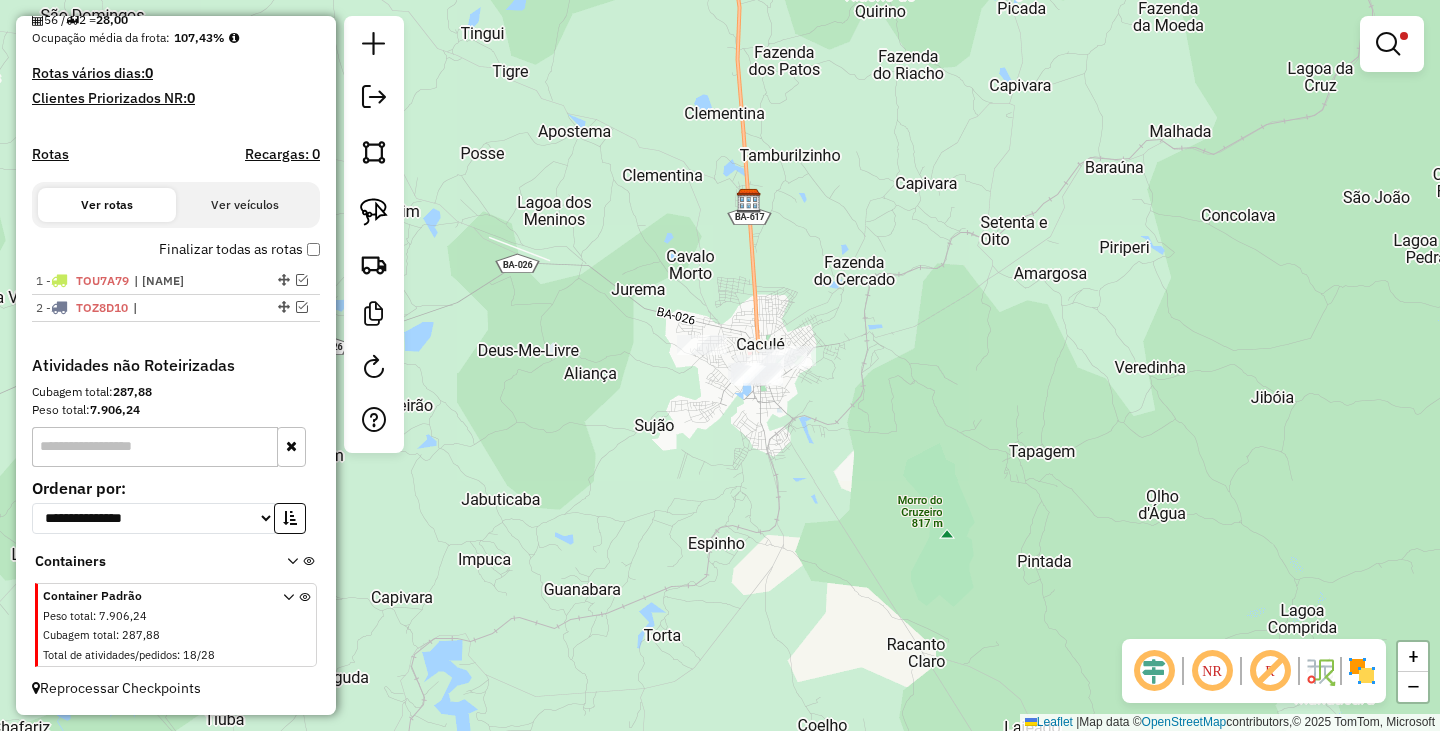 drag, startPoint x: 991, startPoint y: 431, endPoint x: 903, endPoint y: 312, distance: 148.00337 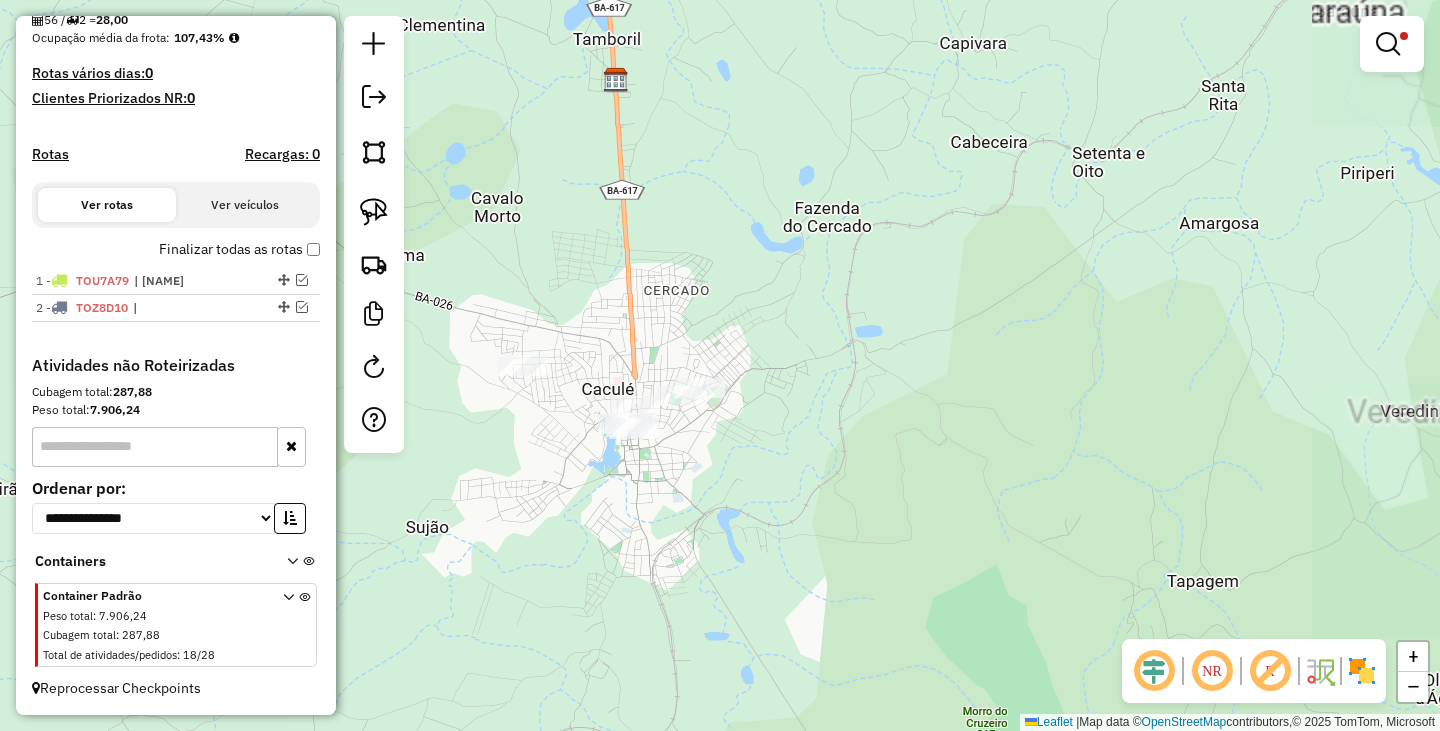 drag, startPoint x: 803, startPoint y: 316, endPoint x: 990, endPoint y: 299, distance: 187.77113 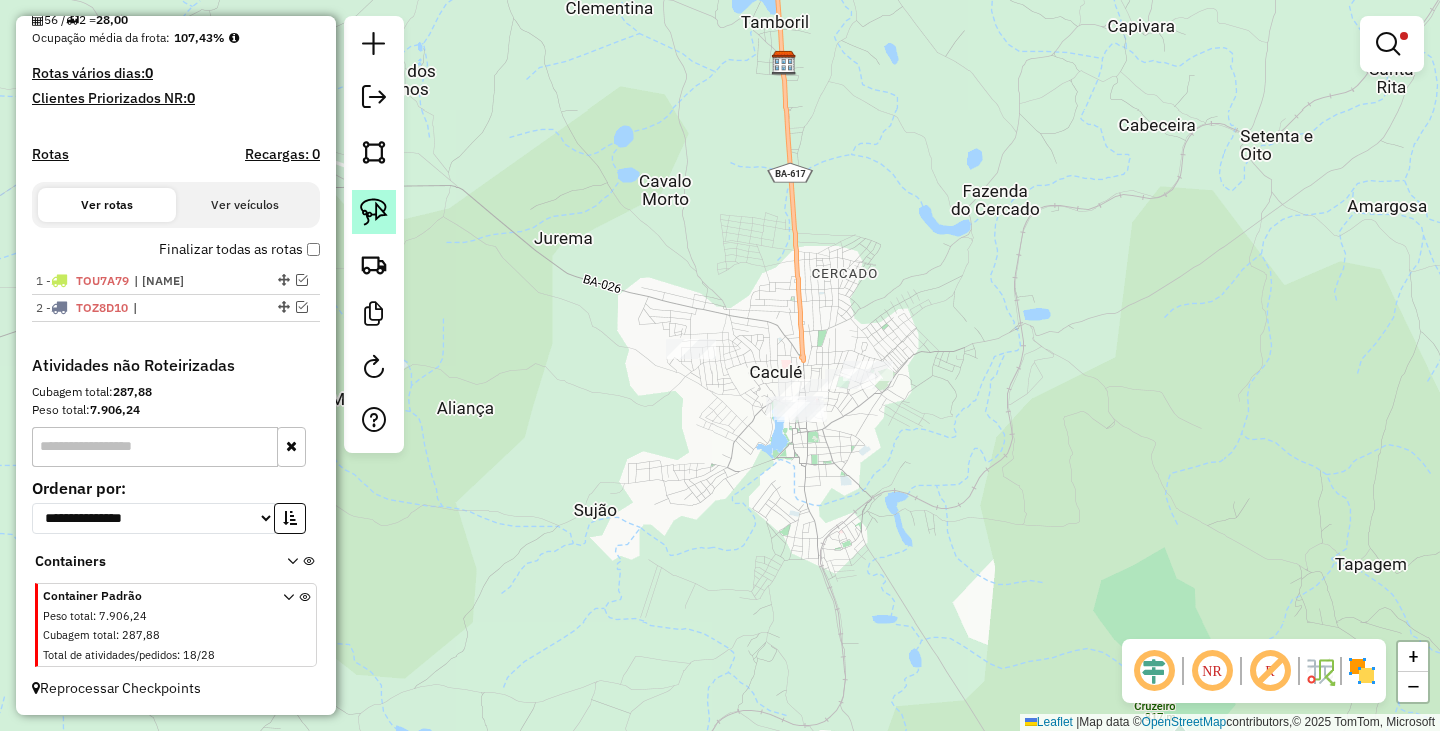 click 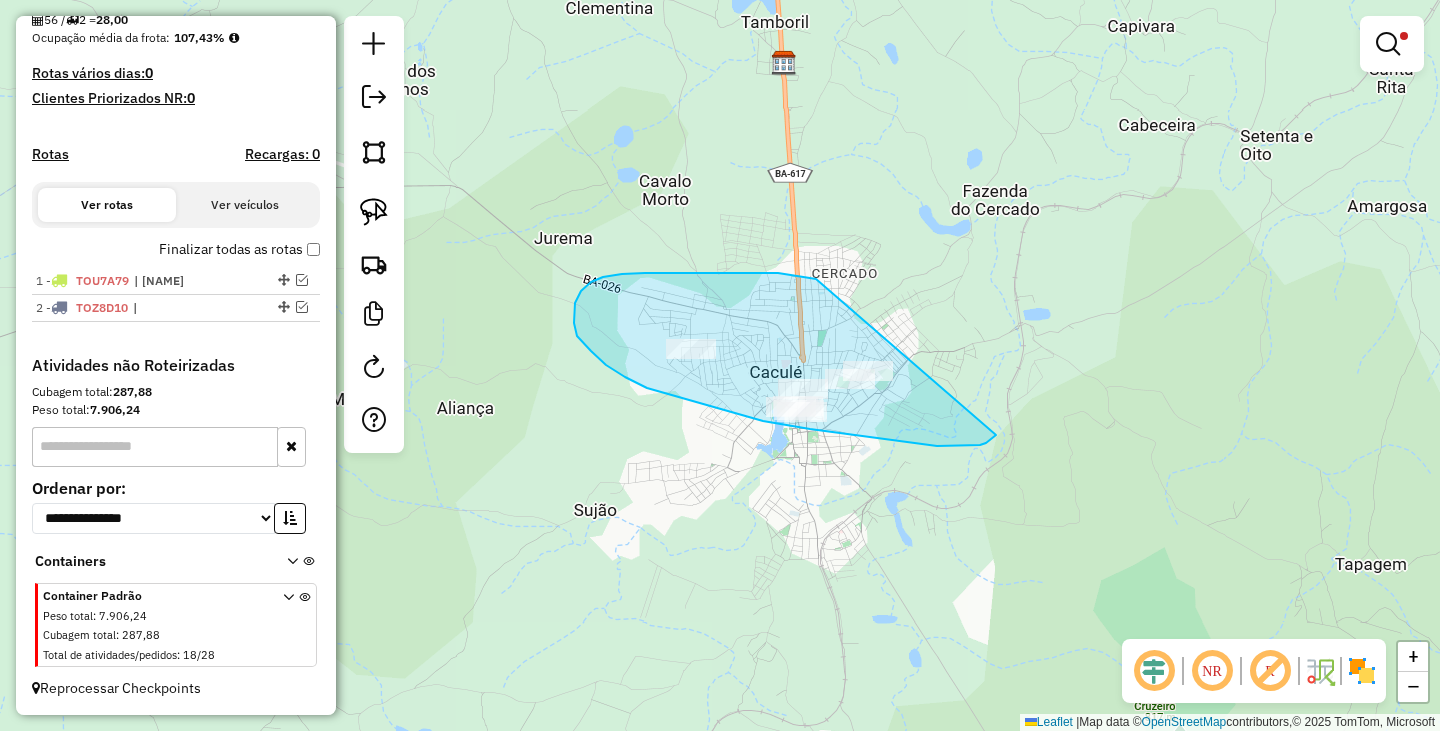 drag, startPoint x: 778, startPoint y: 273, endPoint x: 1013, endPoint y: 401, distance: 267.59857 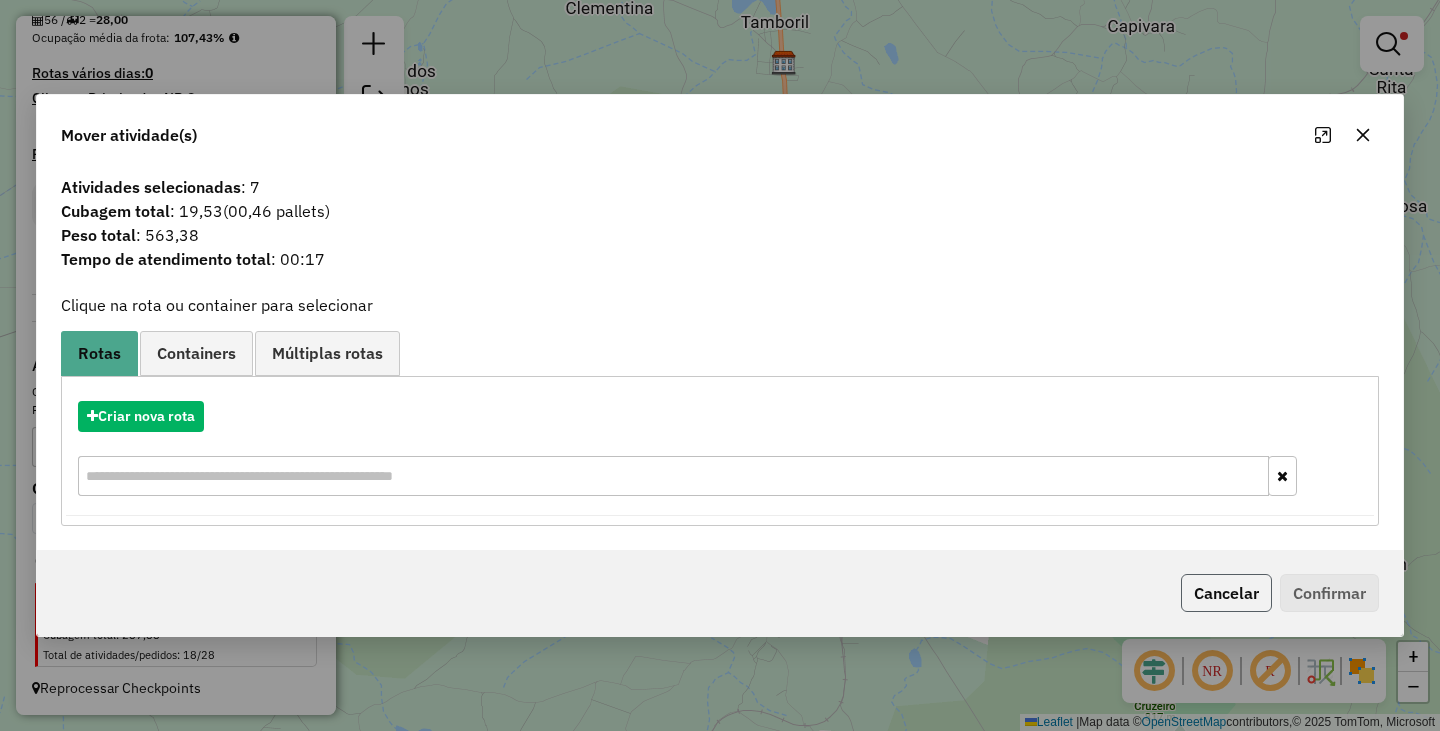 click on "Cancelar" 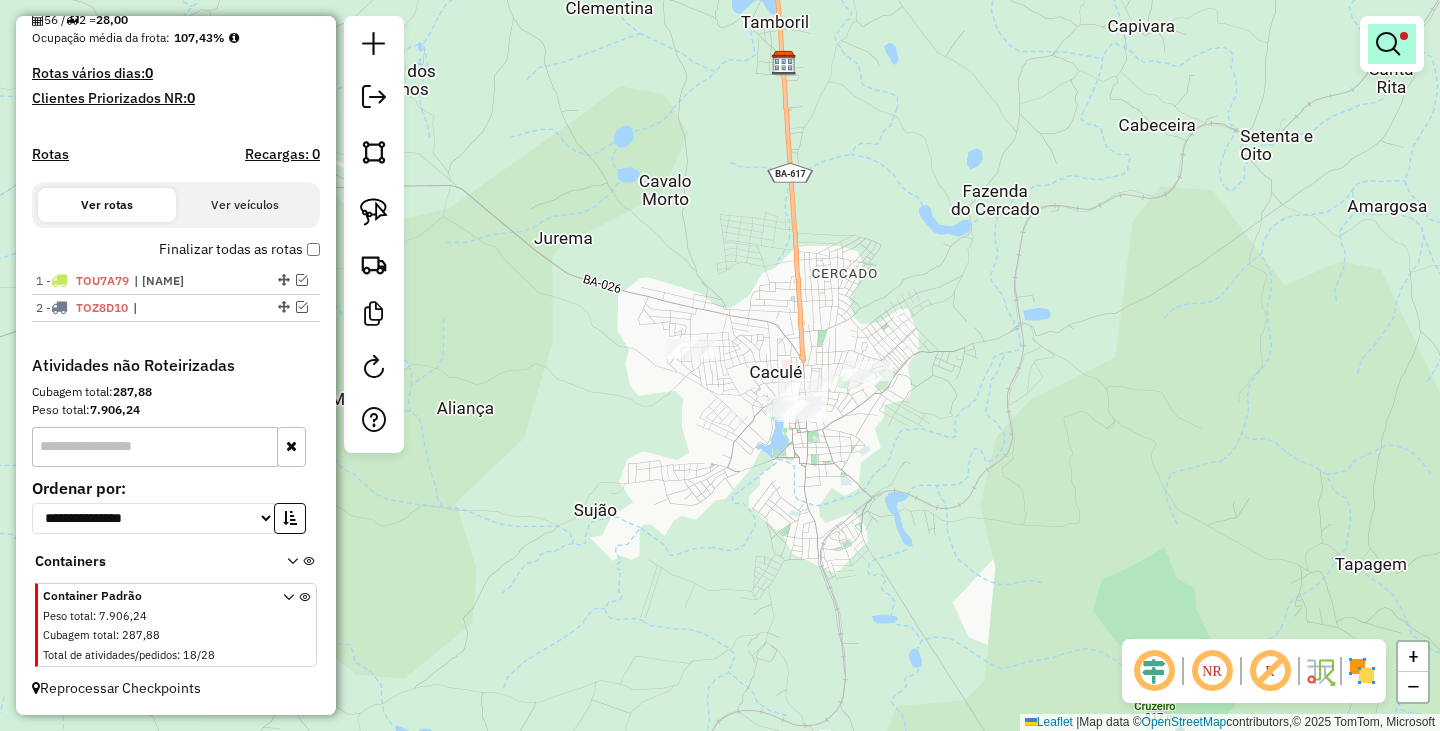 click at bounding box center [1392, 44] 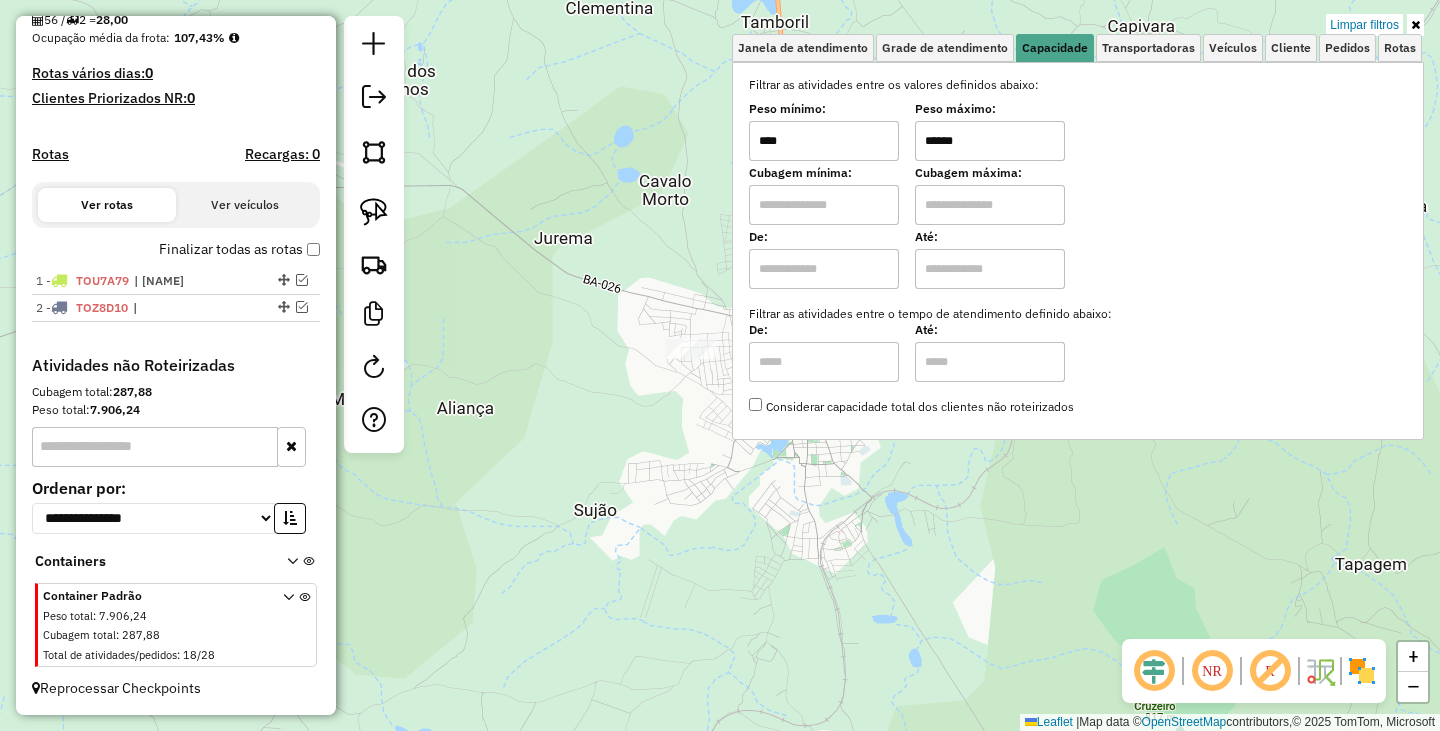 drag, startPoint x: 1007, startPoint y: 138, endPoint x: 900, endPoint y: 117, distance: 109.041275 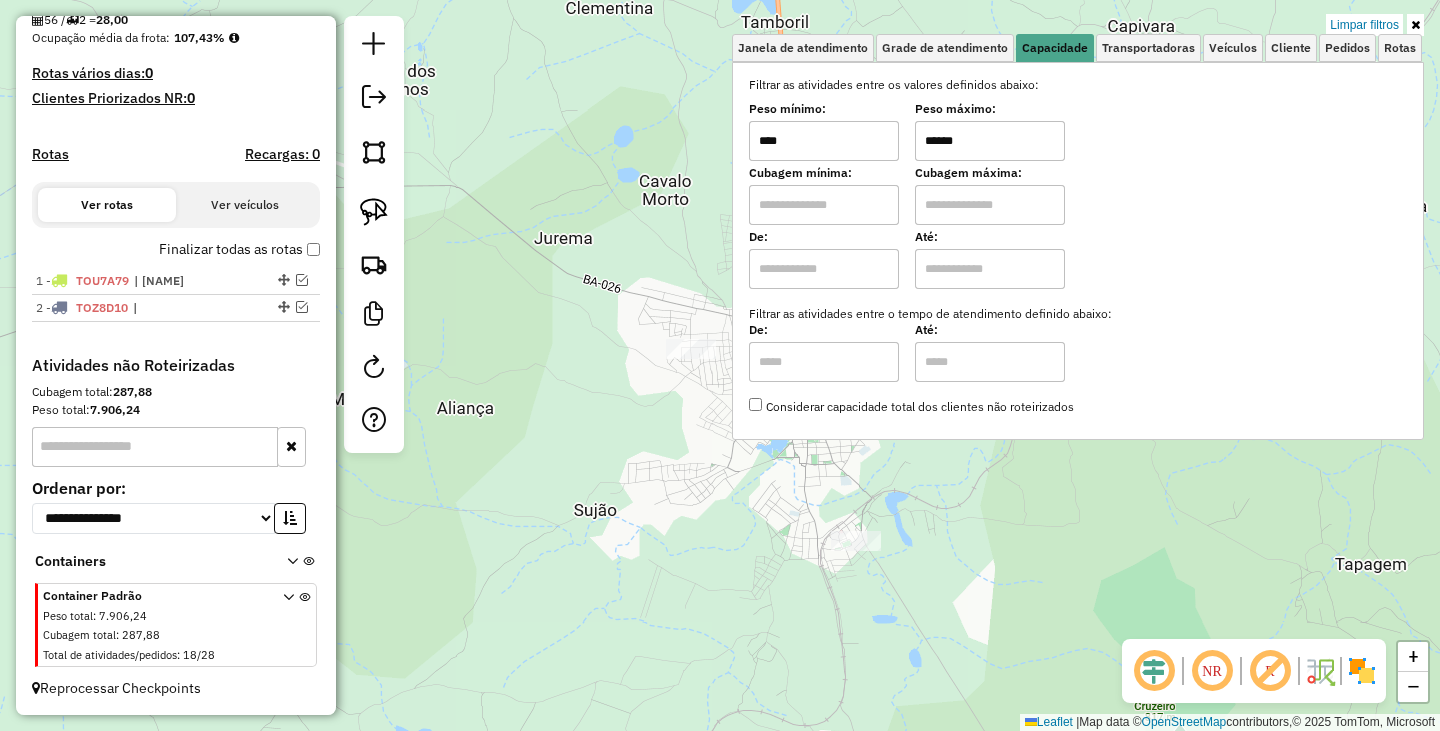 type on "******" 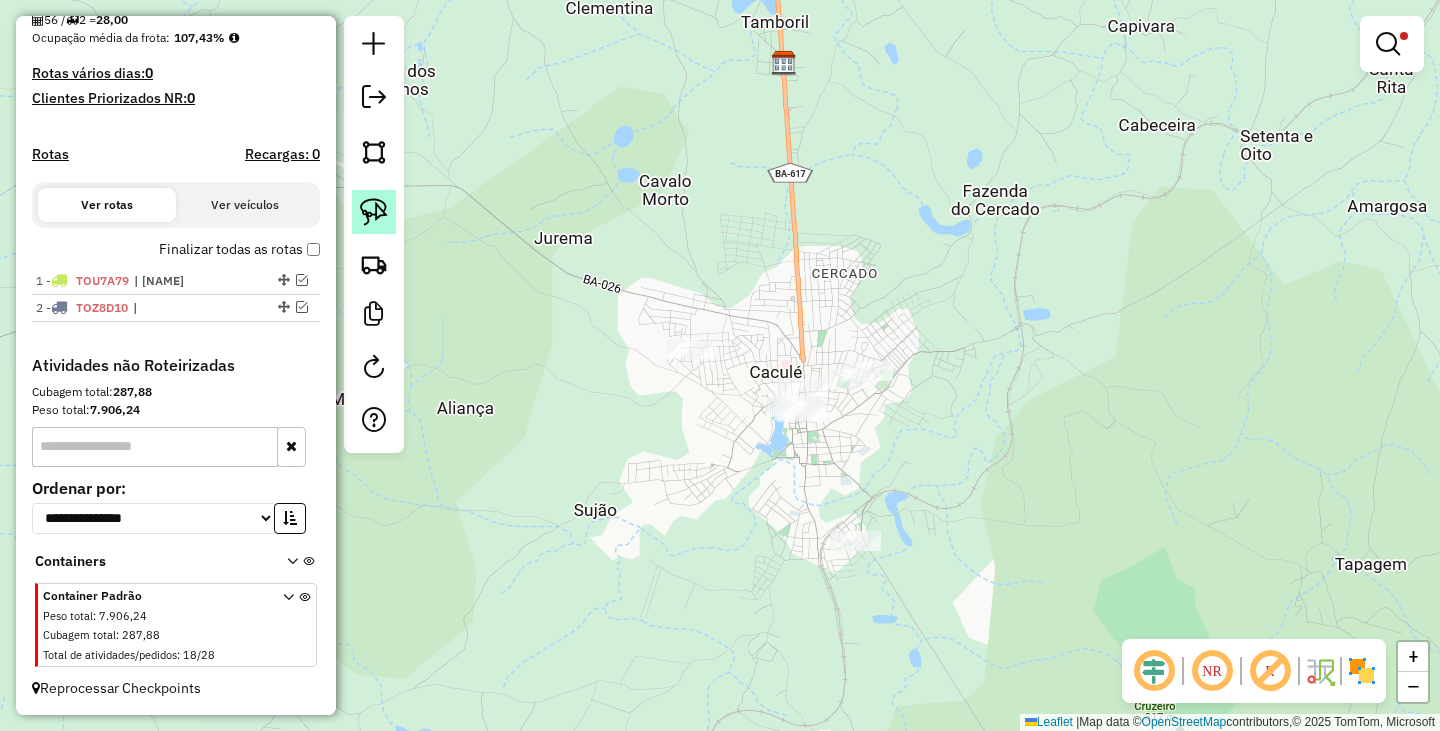 click 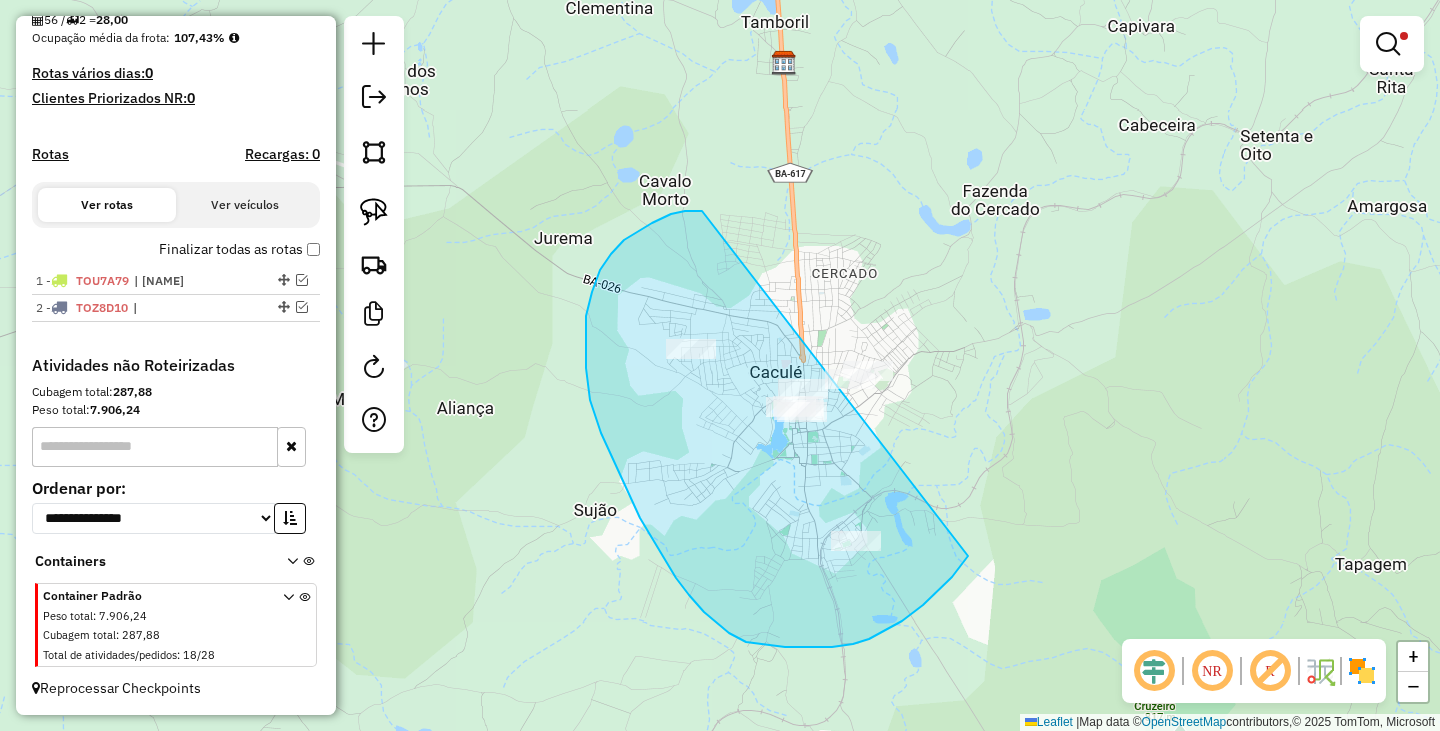 drag, startPoint x: 600, startPoint y: 270, endPoint x: 1010, endPoint y: 389, distance: 426.92038 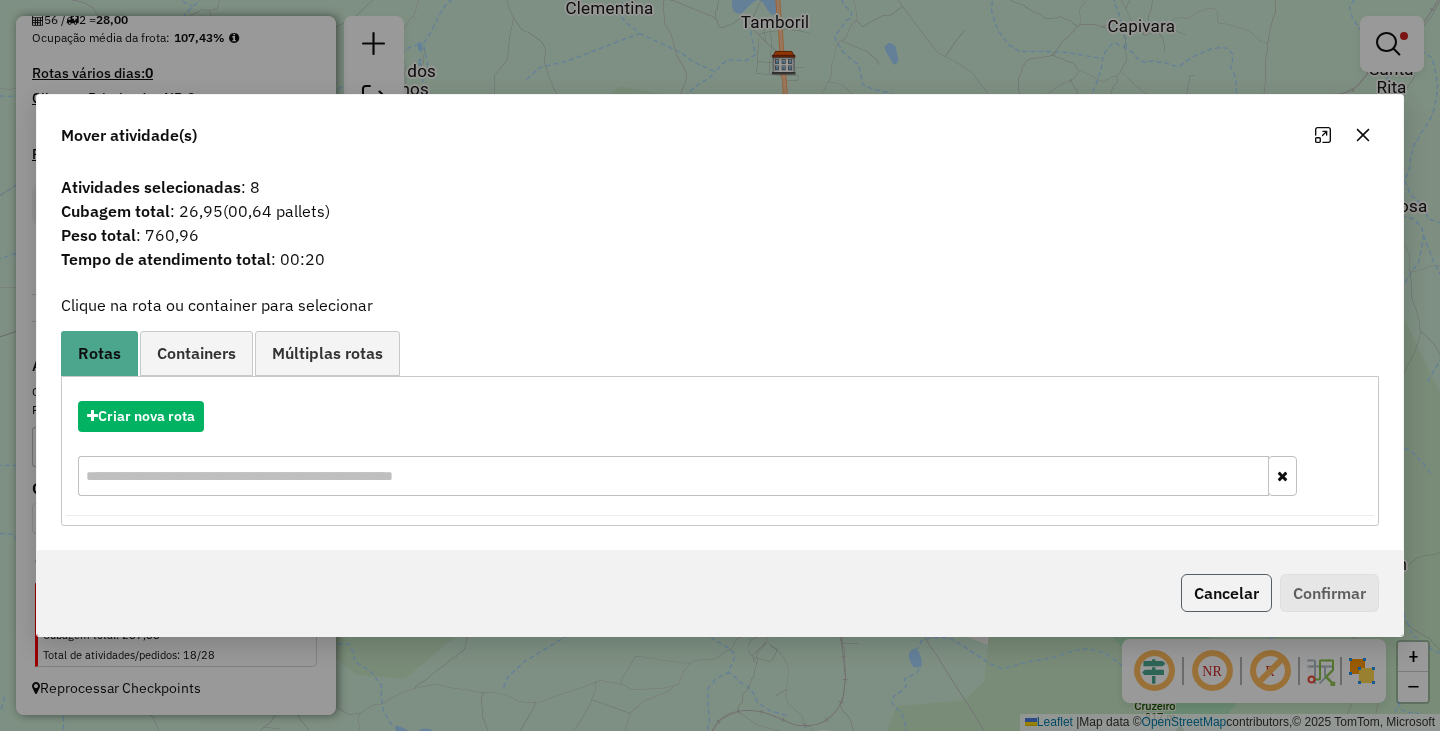 click on "Cancelar" 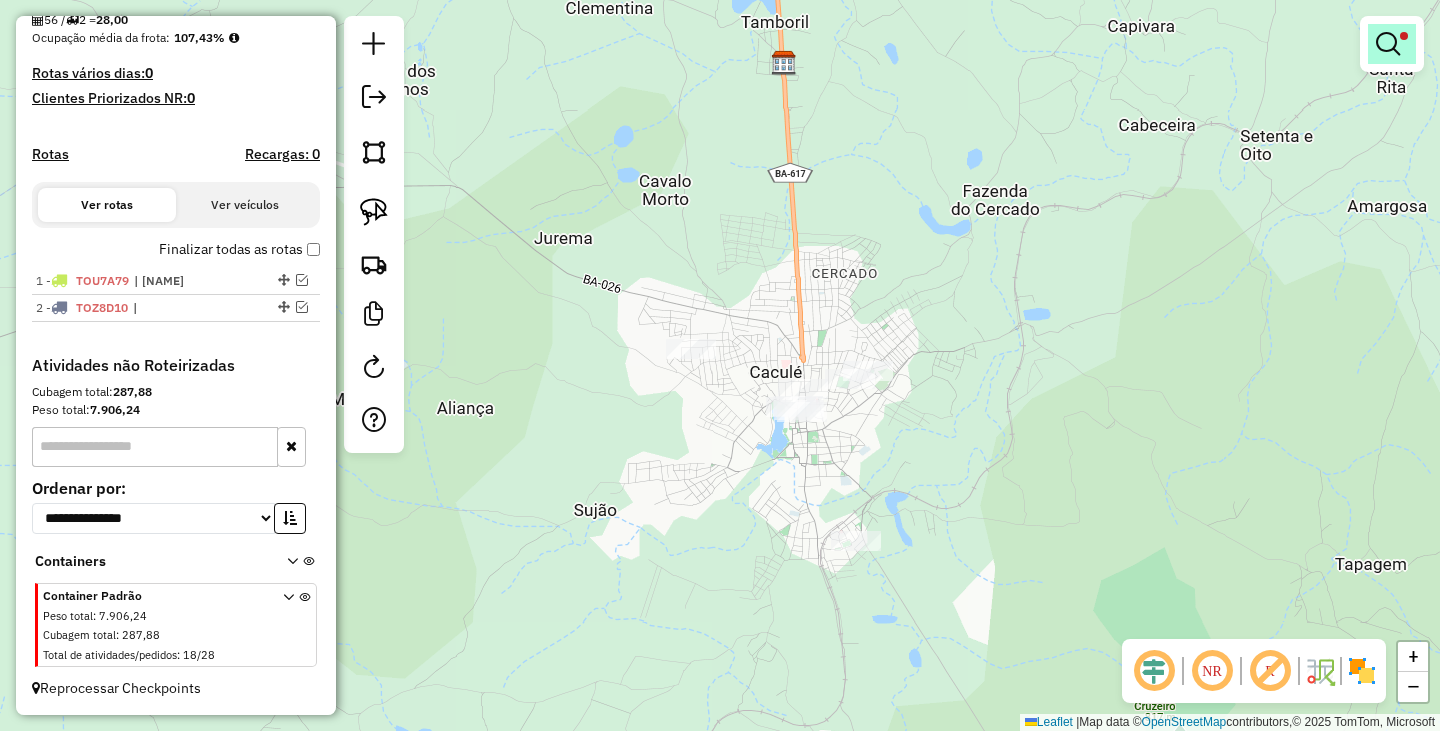 click at bounding box center [1392, 44] 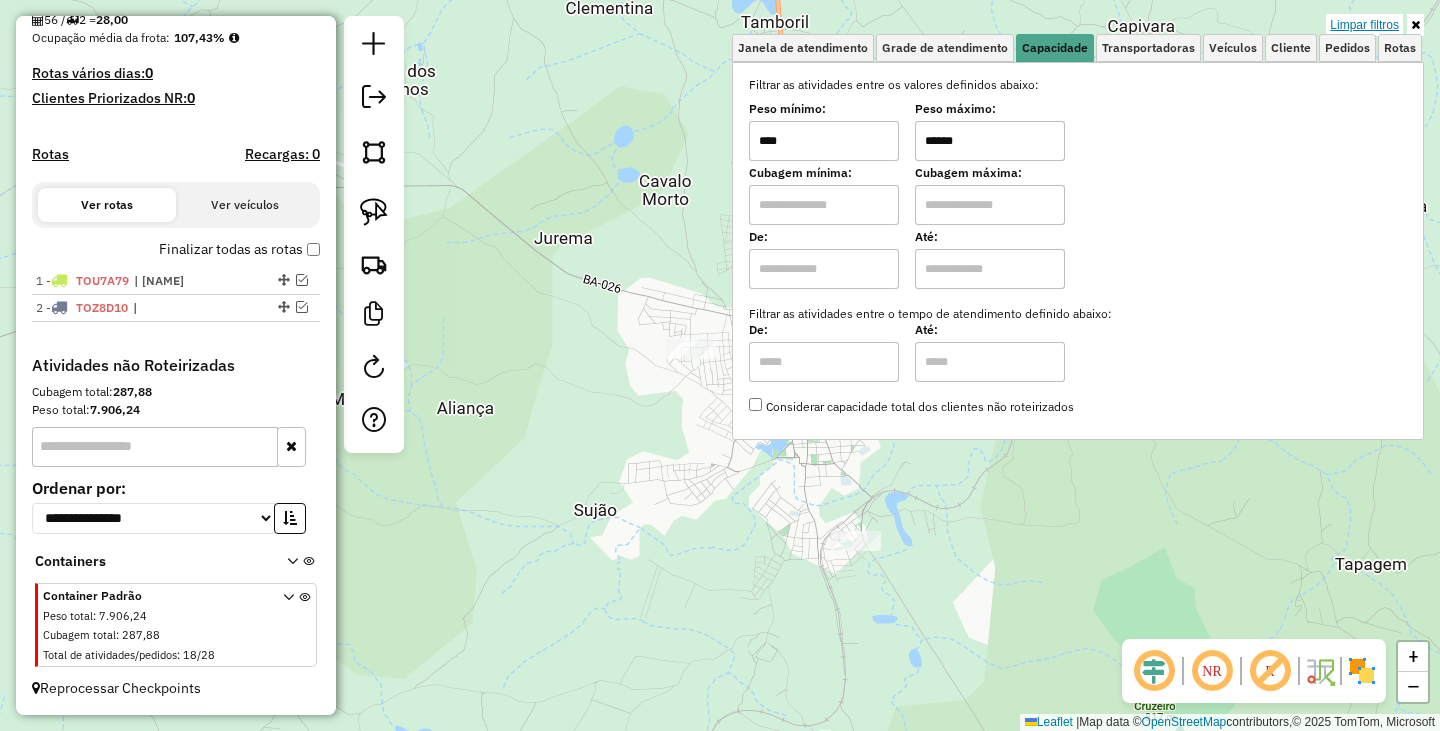 click on "Limpar filtros" at bounding box center (1364, 25) 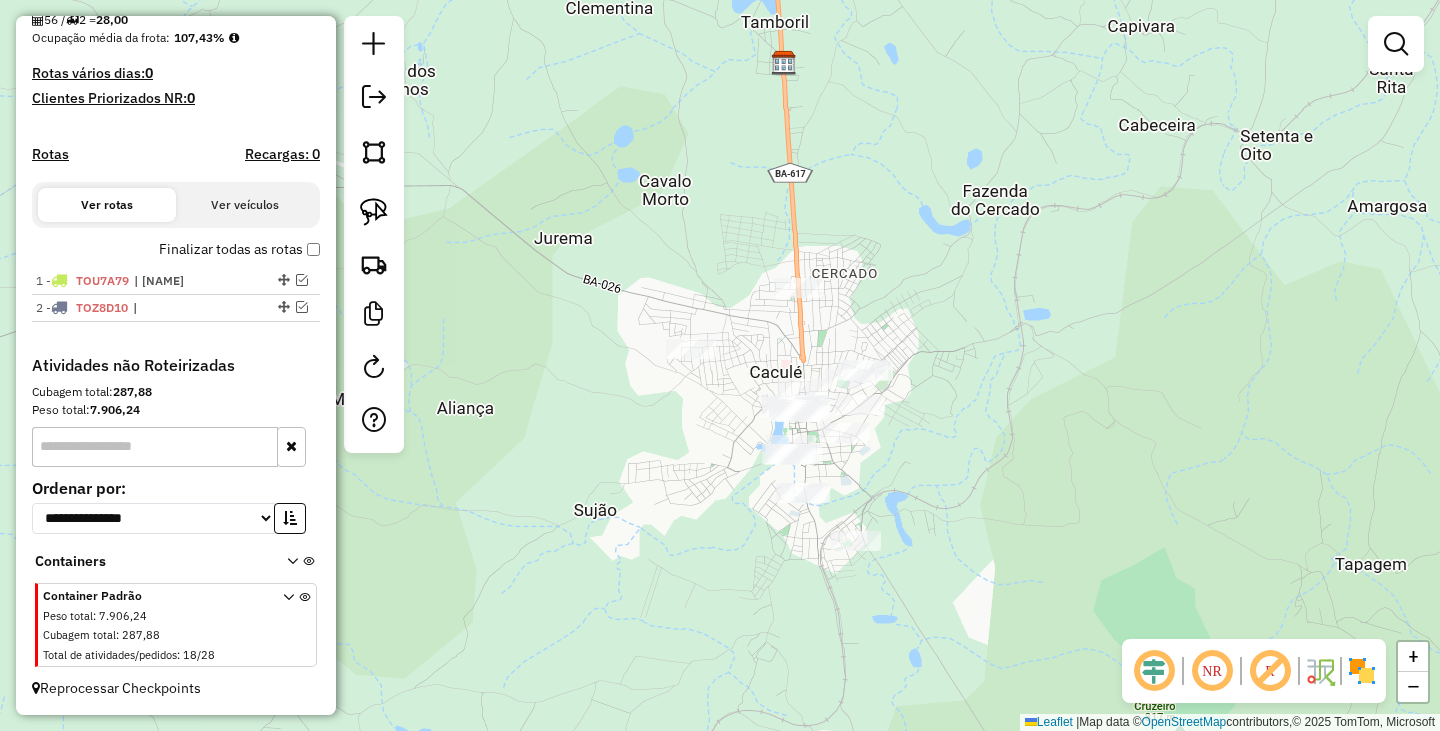 click on "Janela de atendimento Grade de atendimento Capacidade Transportadoras Veículos Cliente Pedidos  Rotas Selecione os dias de semana para filtrar as janelas de atendimento  Seg   Ter   Qua   Qui   Sex   Sáb   Dom  Informe o período da janela de atendimento: De: Até:  Filtrar exatamente a janela do cliente  Considerar janela de atendimento padrão  Selecione os dias de semana para filtrar as grades de atendimento  Seg   Ter   Qua   Qui   Sex   Sáb   Dom   Considerar clientes sem dia de atendimento cadastrado  Clientes fora do dia de atendimento selecionado Filtrar as atividades entre os valores definidos abaixo:  Peso mínimo:   Peso máximo:   Cubagem mínima:   Cubagem máxima:   De:   Até:  Filtrar as atividades entre o tempo de atendimento definido abaixo:  De:   Até:   Considerar capacidade total dos clientes não roteirizados Transportadora: Selecione um ou mais itens Tipo de veículo: Selecione um ou mais itens Veículo: Selecione um ou mais itens Motorista: Selecione um ou mais itens Nome: Rótulo:" 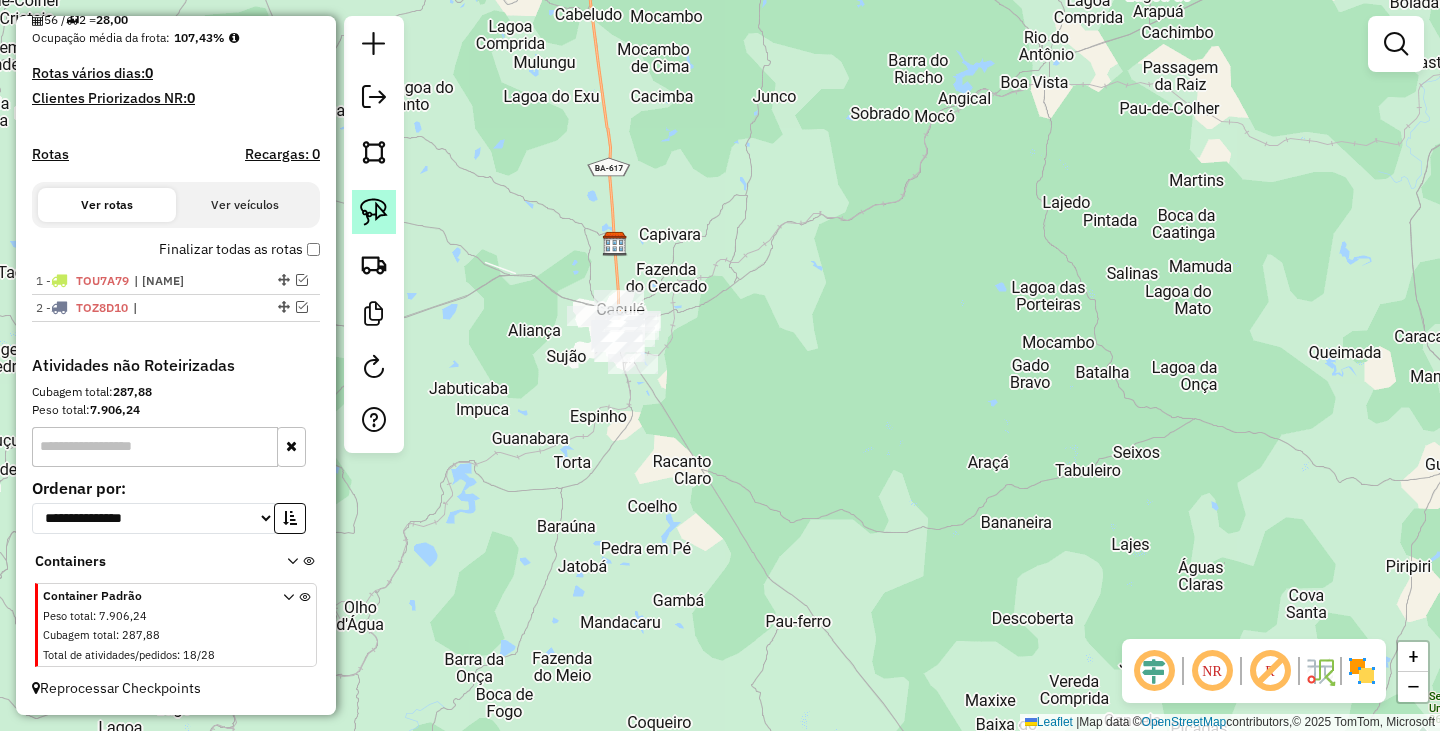 click 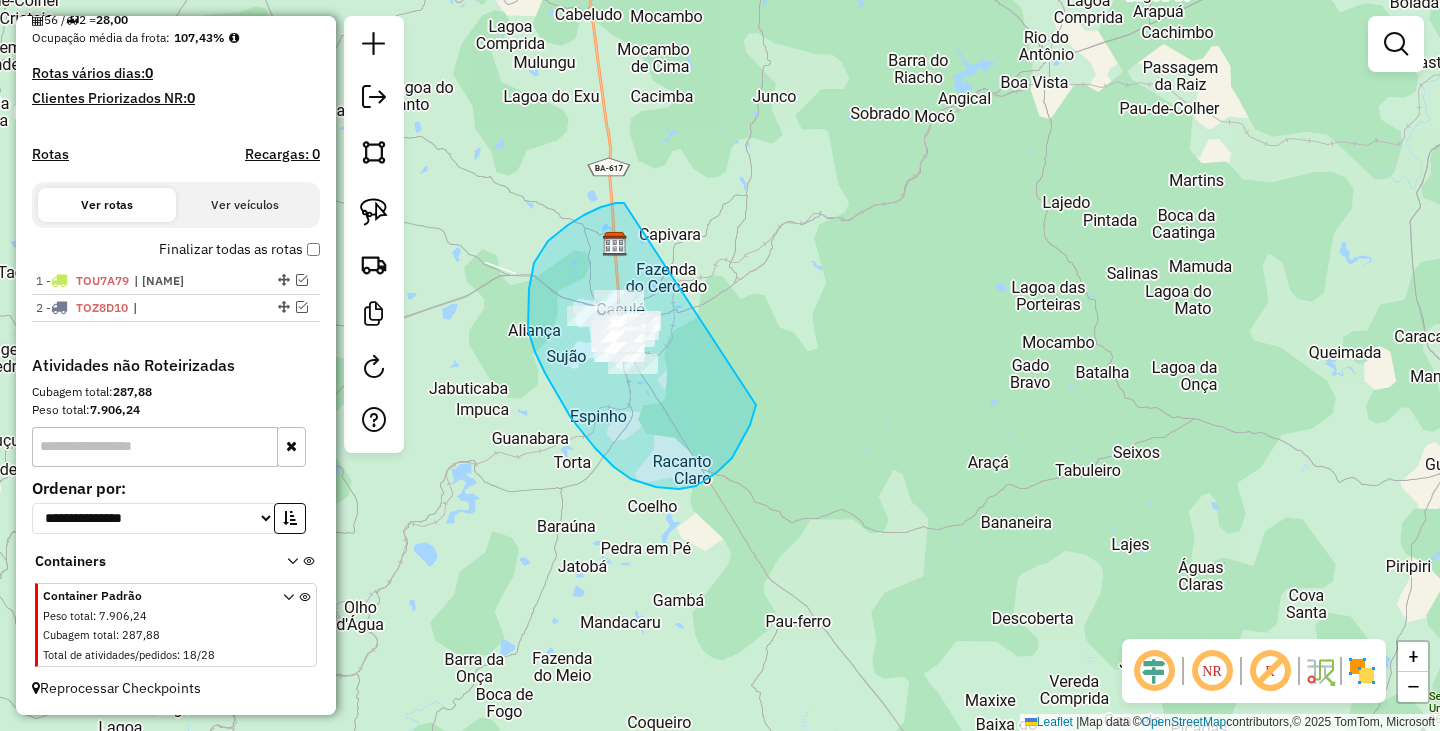 drag, startPoint x: 624, startPoint y: 203, endPoint x: 757, endPoint y: 359, distance: 205 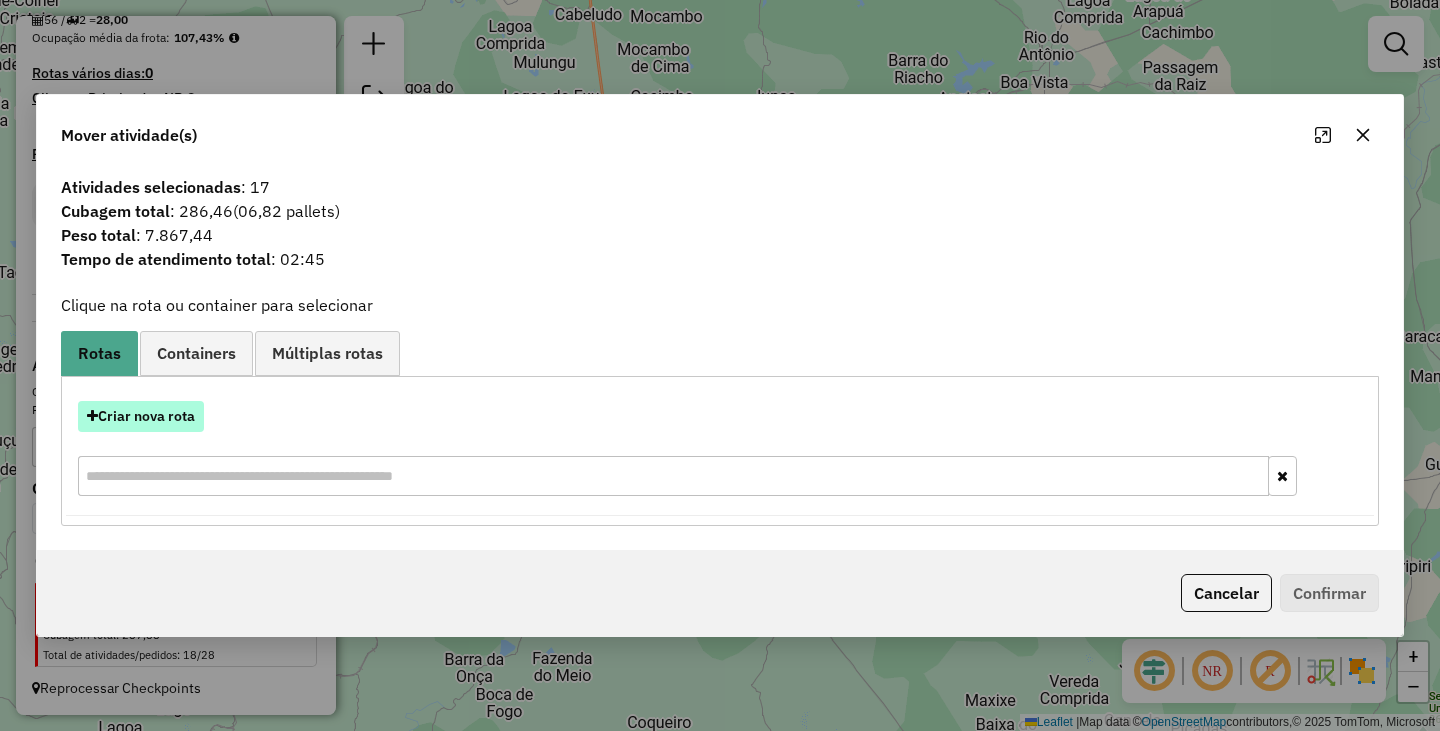 click on "Criar nova rota" at bounding box center [141, 416] 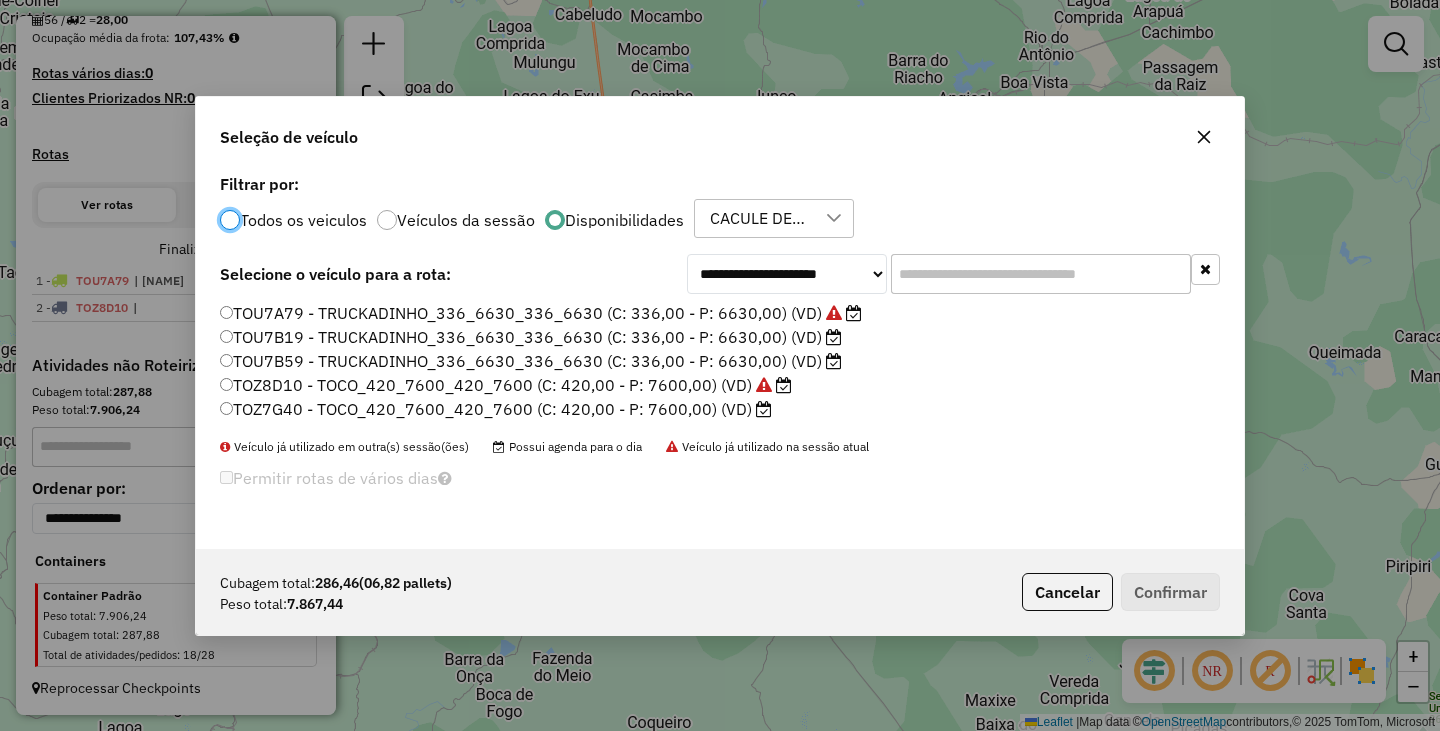 scroll, scrollTop: 11, scrollLeft: 6, axis: both 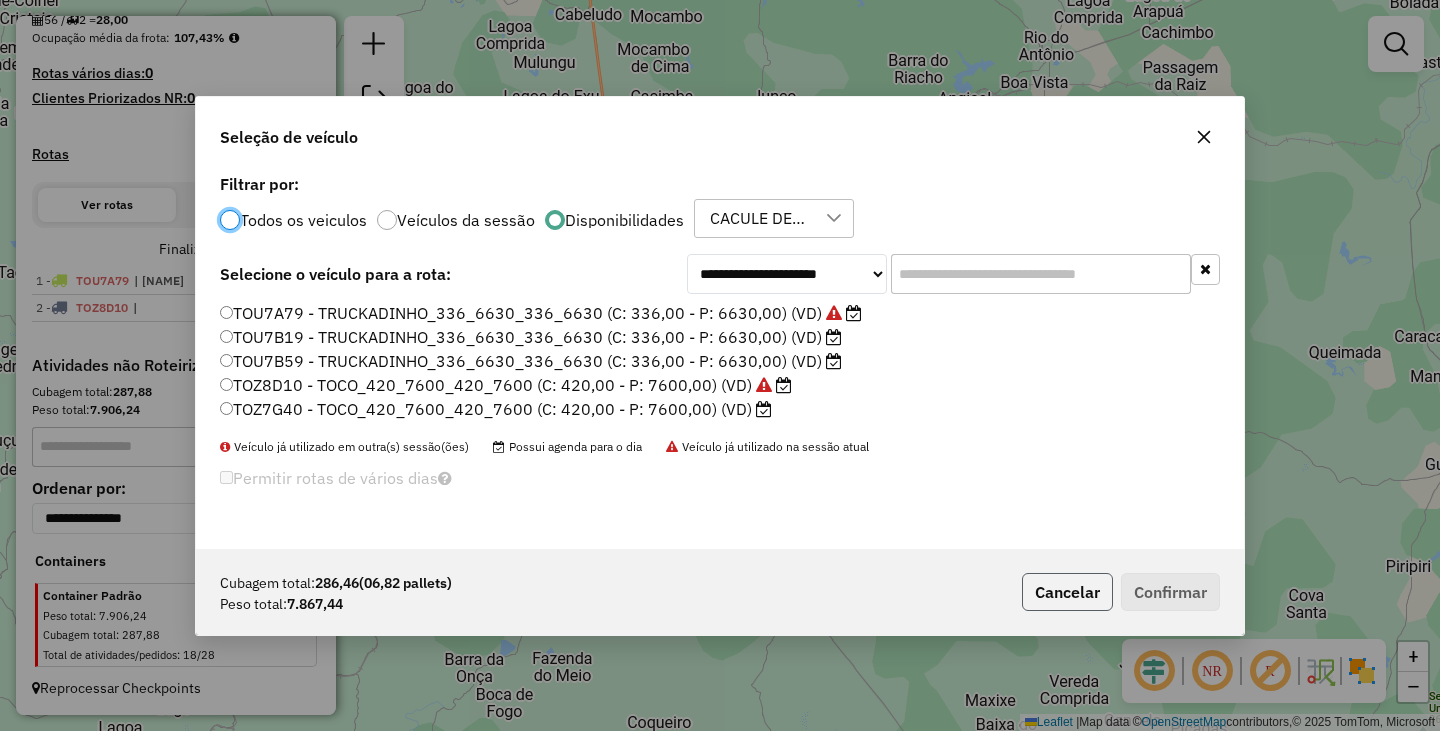 click on "Cancelar" 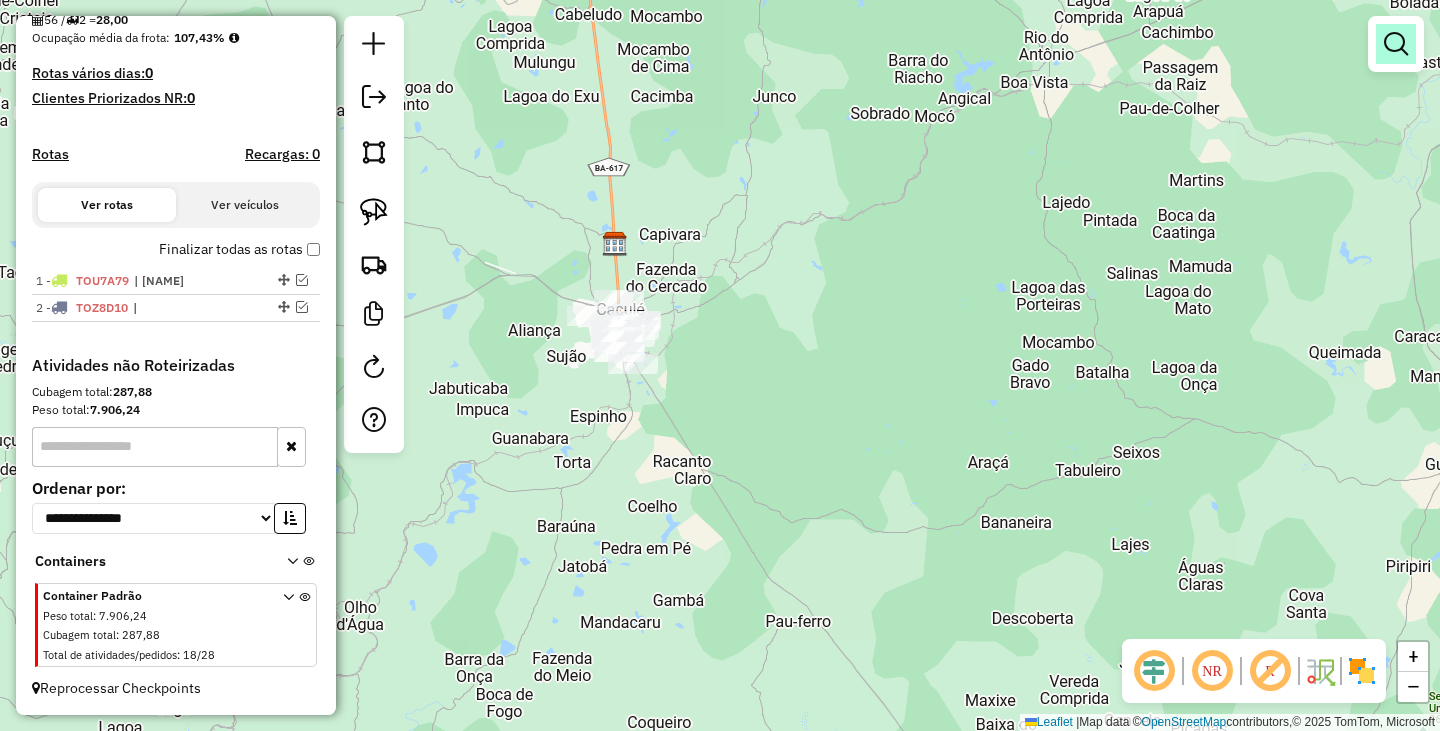 click at bounding box center (1396, 44) 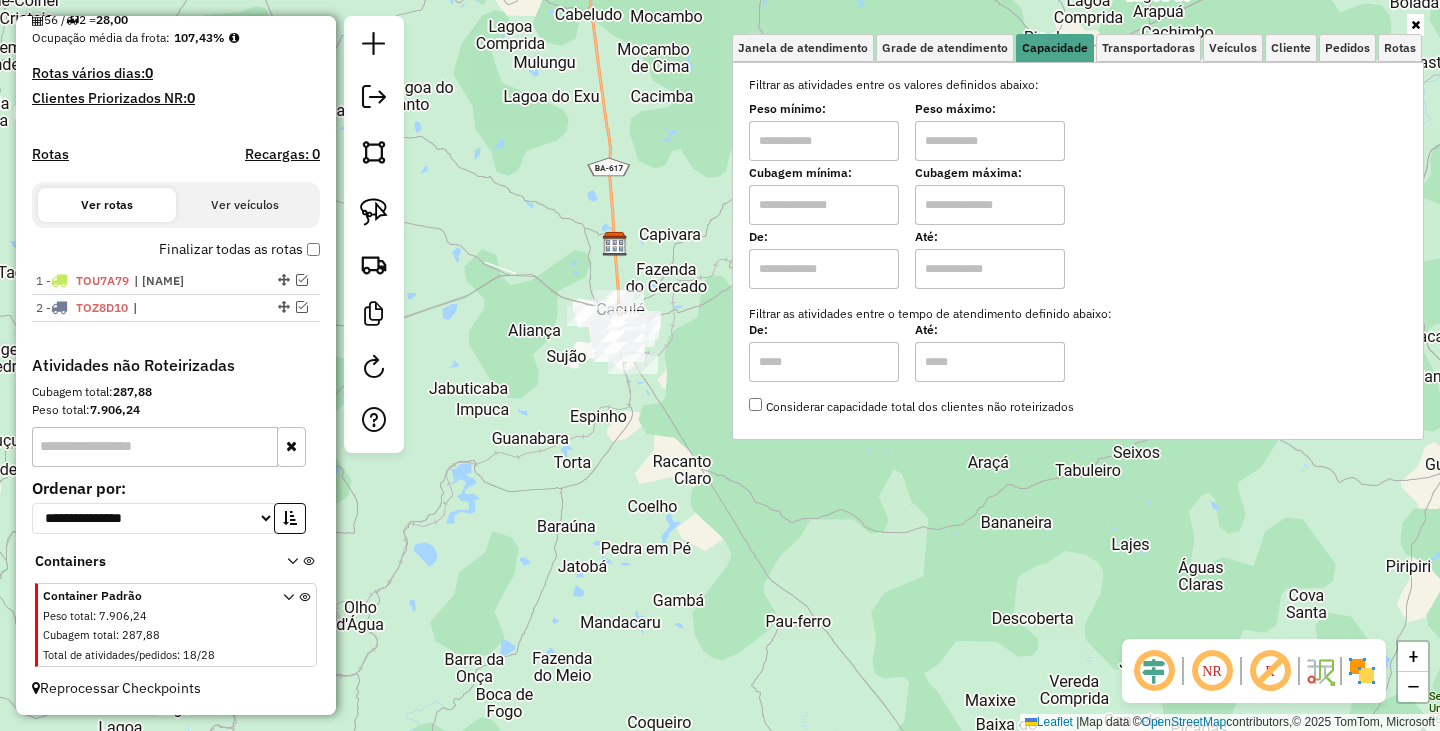 click at bounding box center [824, 141] 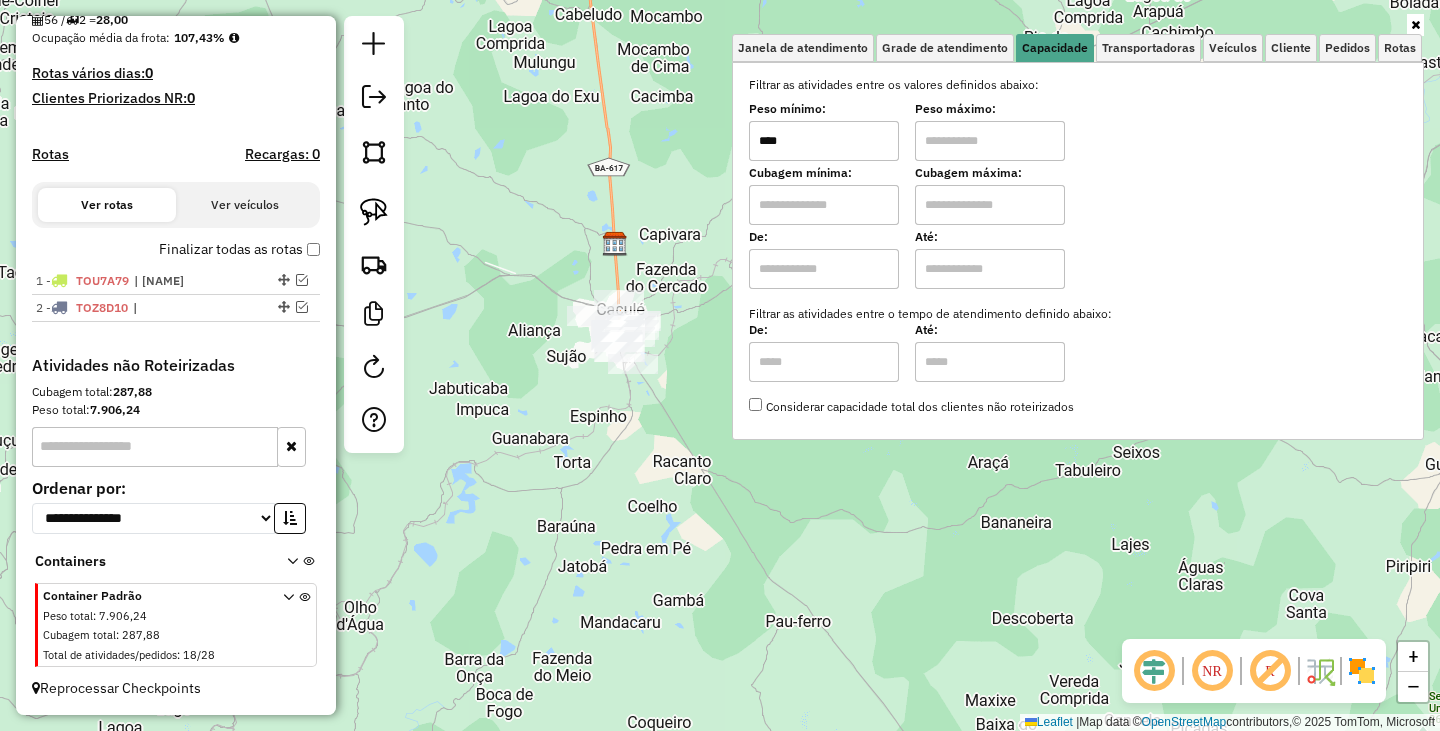 click at bounding box center (990, 141) 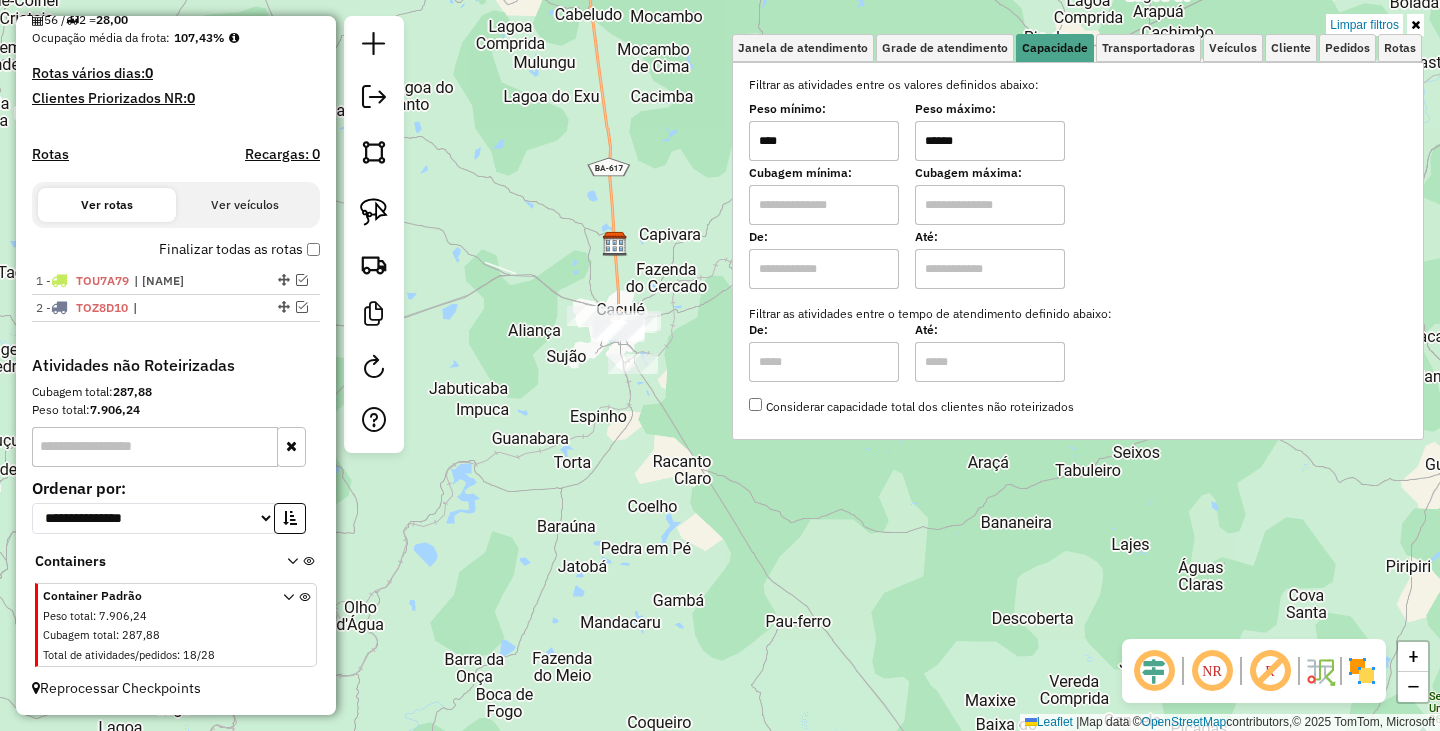 click on "Limpar filtros Janela de atendimento Grade de atendimento Capacidade Transportadoras Veículos Cliente Pedidos  Rotas Selecione os dias de semana para filtrar as janelas de atendimento  Seg   Ter   Qua   Qui   Sex   Sáb   Dom  Informe o período da janela de atendimento: De: Até:  Filtrar exatamente a janela do cliente  Considerar janela de atendimento padrão  Selecione os dias de semana para filtrar as grades de atendimento  Seg   Ter   Qua   Qui   Sex   Sáb   Dom   Considerar clientes sem dia de atendimento cadastrado  Clientes fora do dia de atendimento selecionado Filtrar as atividades entre os valores definidos abaixo:  Peso mínimo:  ****  Peso máximo:  ******  Cubagem mínima:   Cubagem máxima:   De:   Até:  Filtrar as atividades entre o tempo de atendimento definido abaixo:  De:   Até:   Considerar capacidade total dos clientes não roteirizados Transportadora: Selecione um ou mais itens Tipo de veículo: Selecione um ou mais itens Veículo: Selecione um ou mais itens Motorista: Nome: Rótulo:" 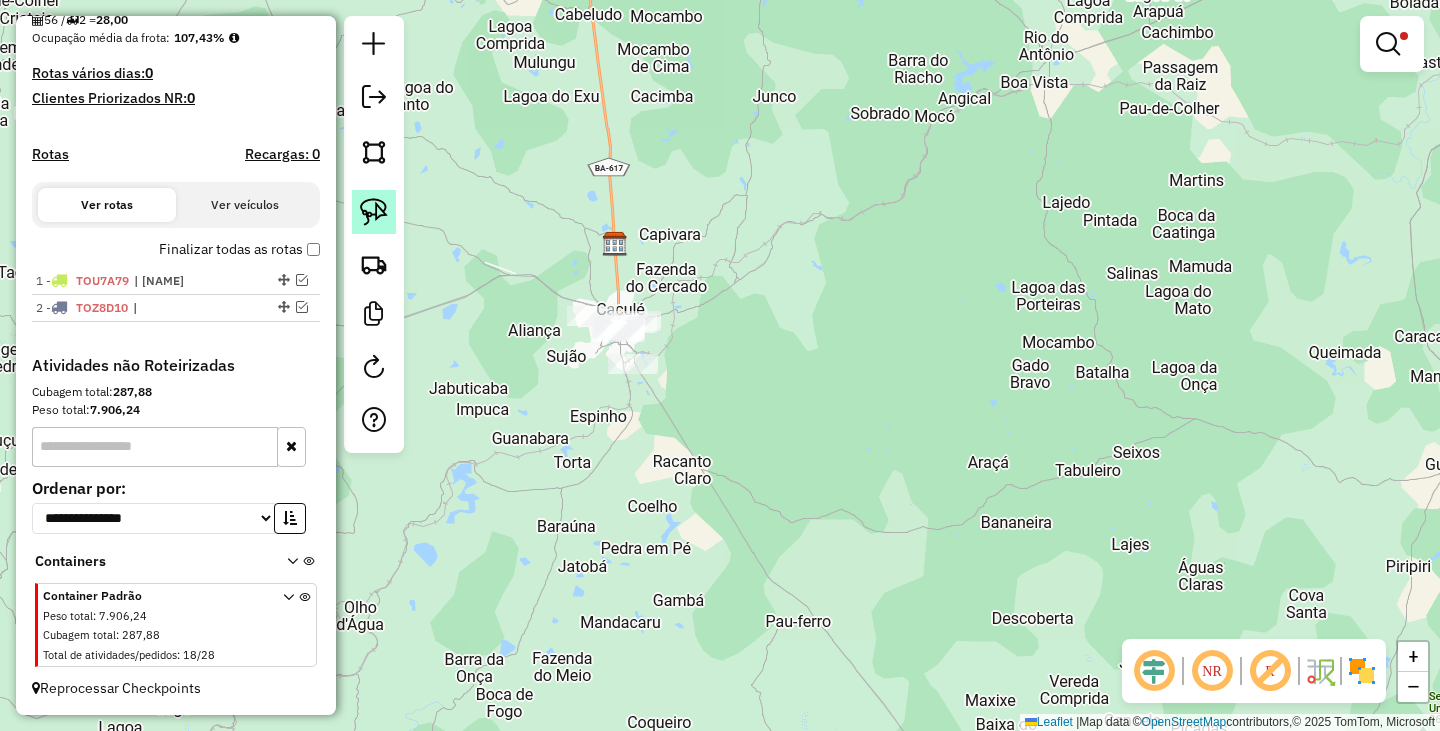 click 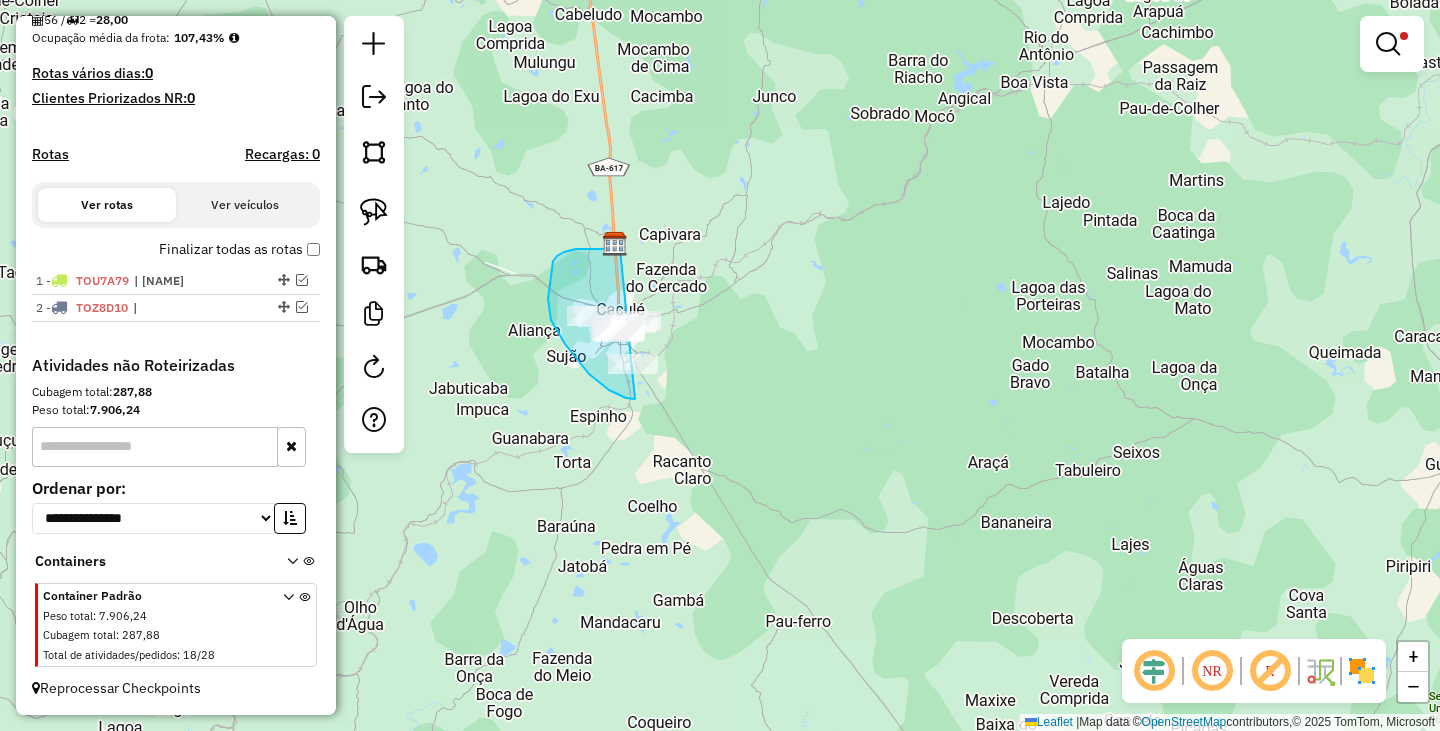 drag, startPoint x: 564, startPoint y: 252, endPoint x: 680, endPoint y: 374, distance: 168.34488 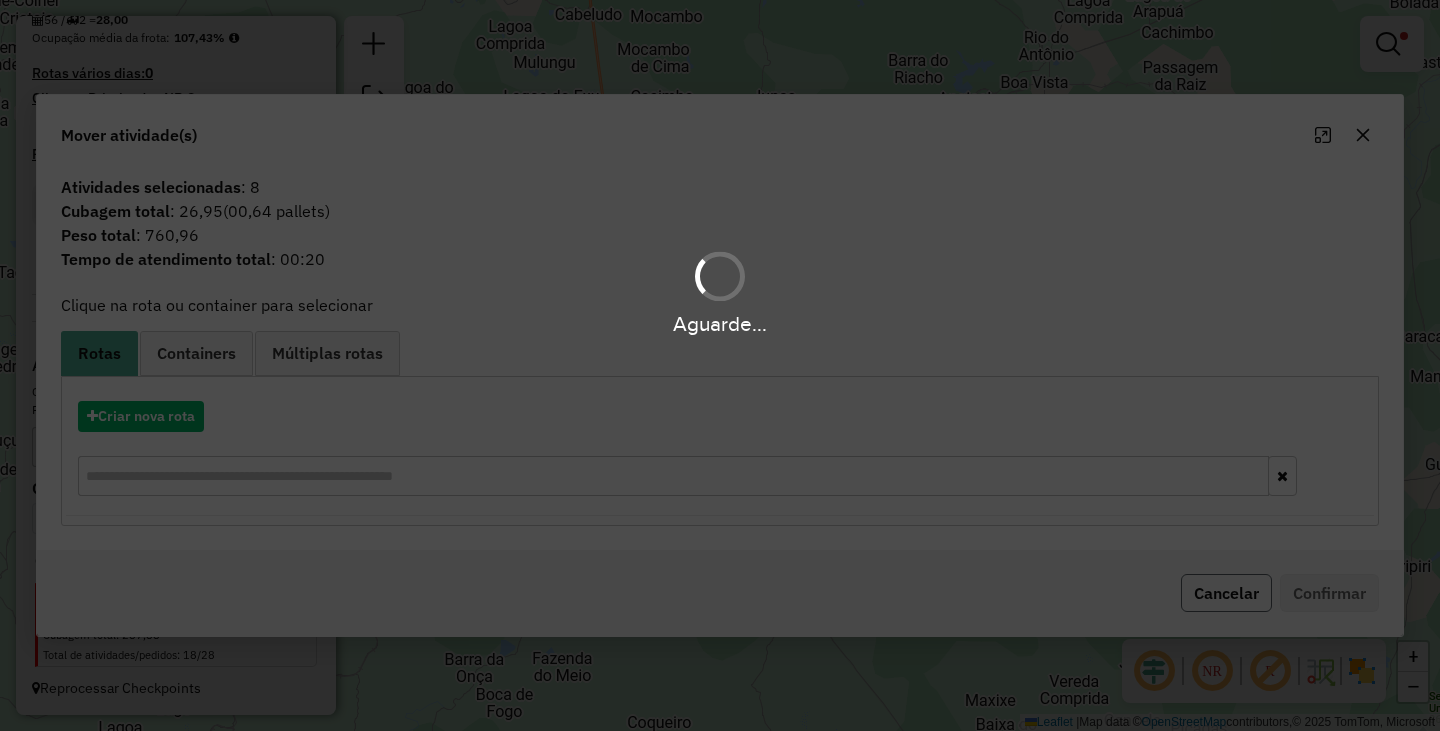 click on "Cancelar" 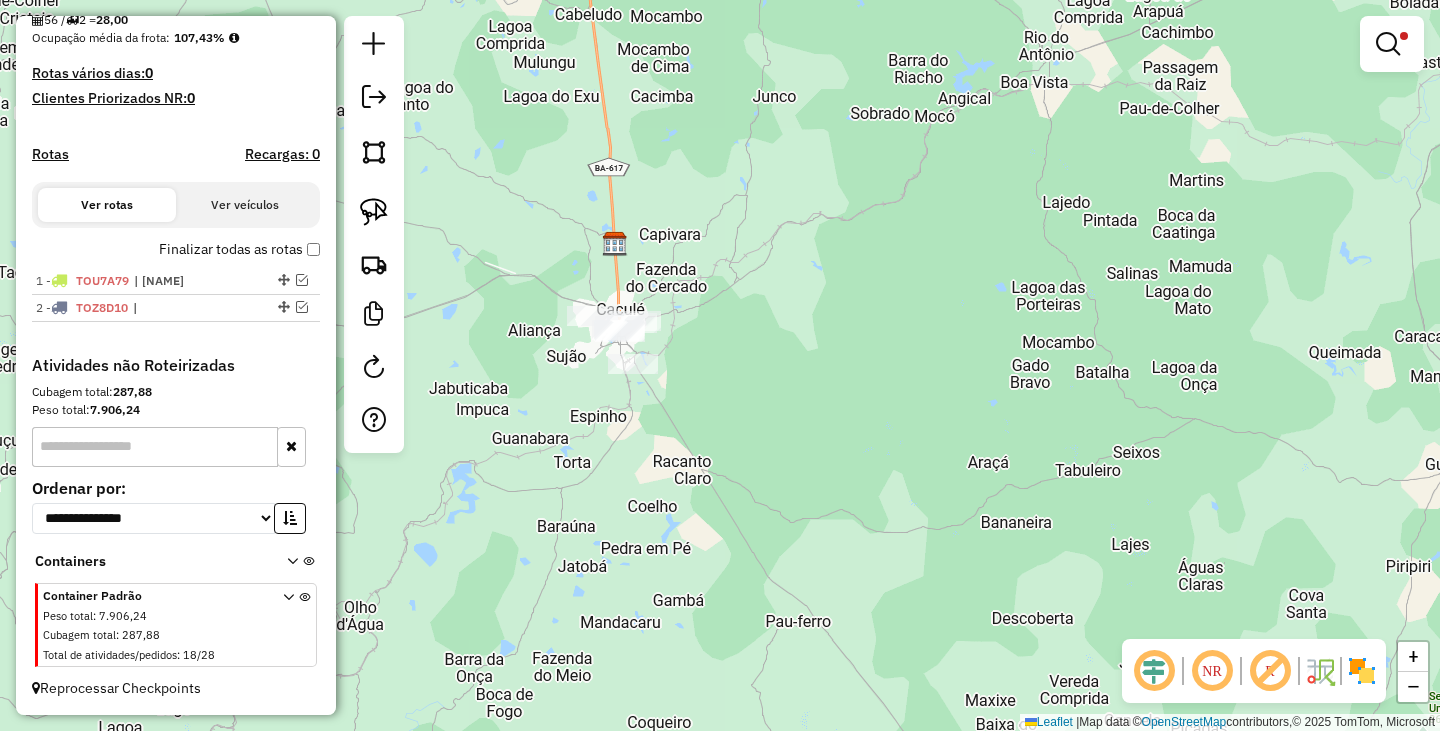 click at bounding box center [1392, 44] 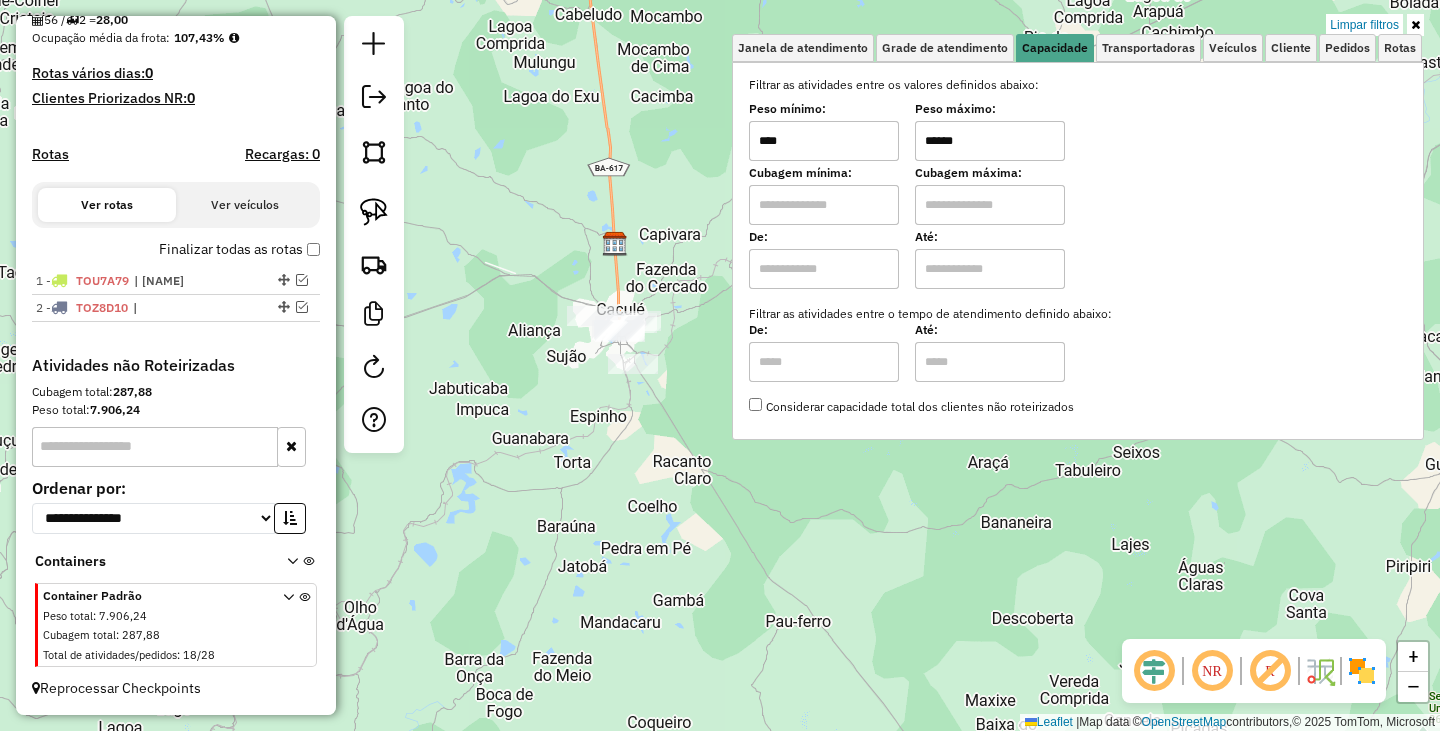 drag, startPoint x: 983, startPoint y: 141, endPoint x: 898, endPoint y: 128, distance: 85.98837 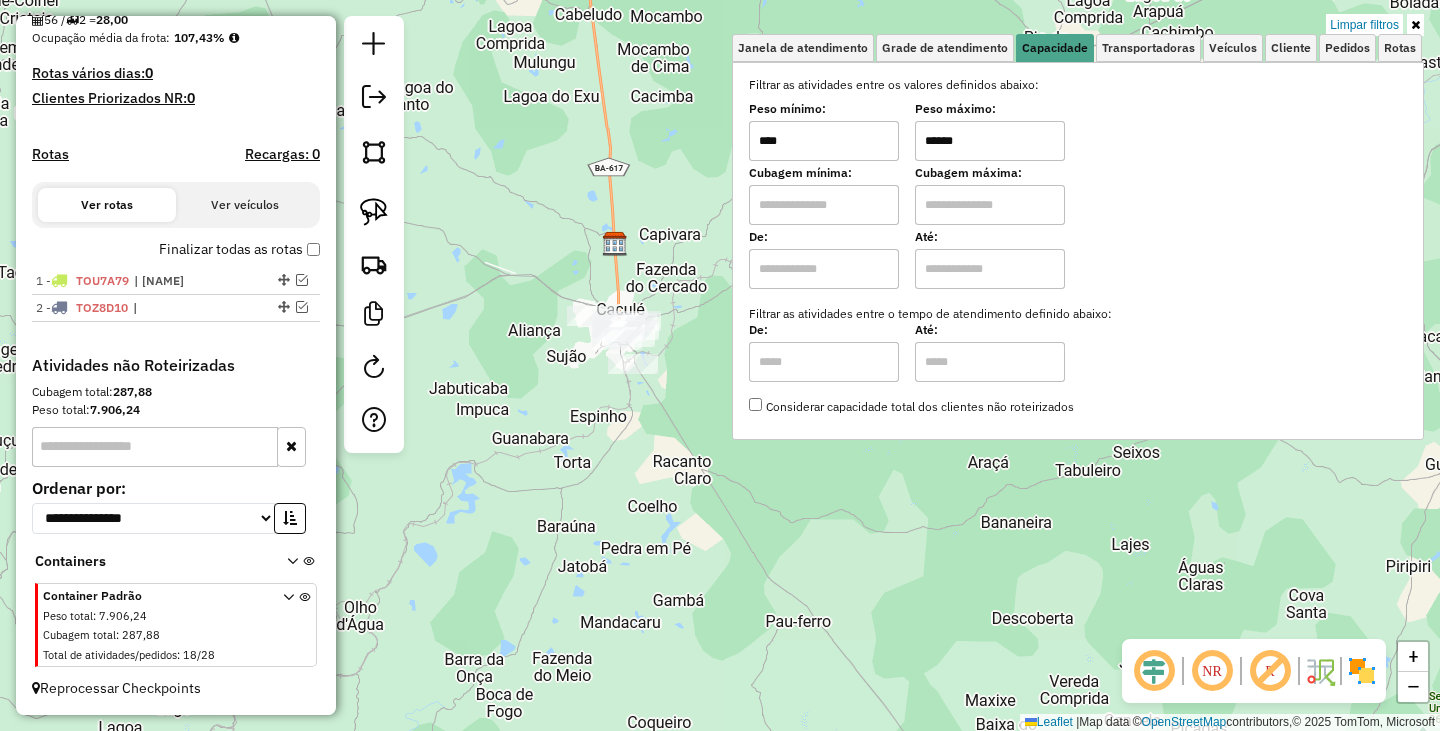 type on "******" 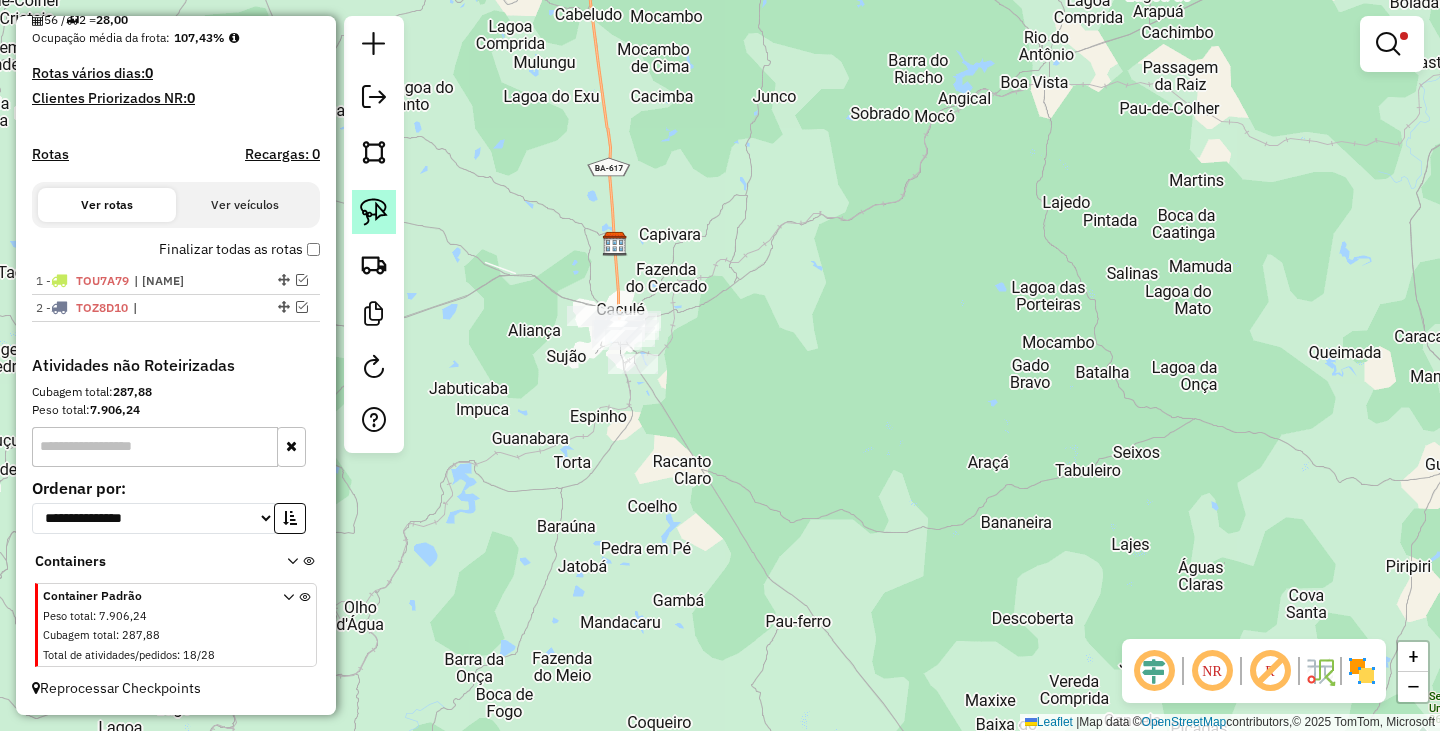click 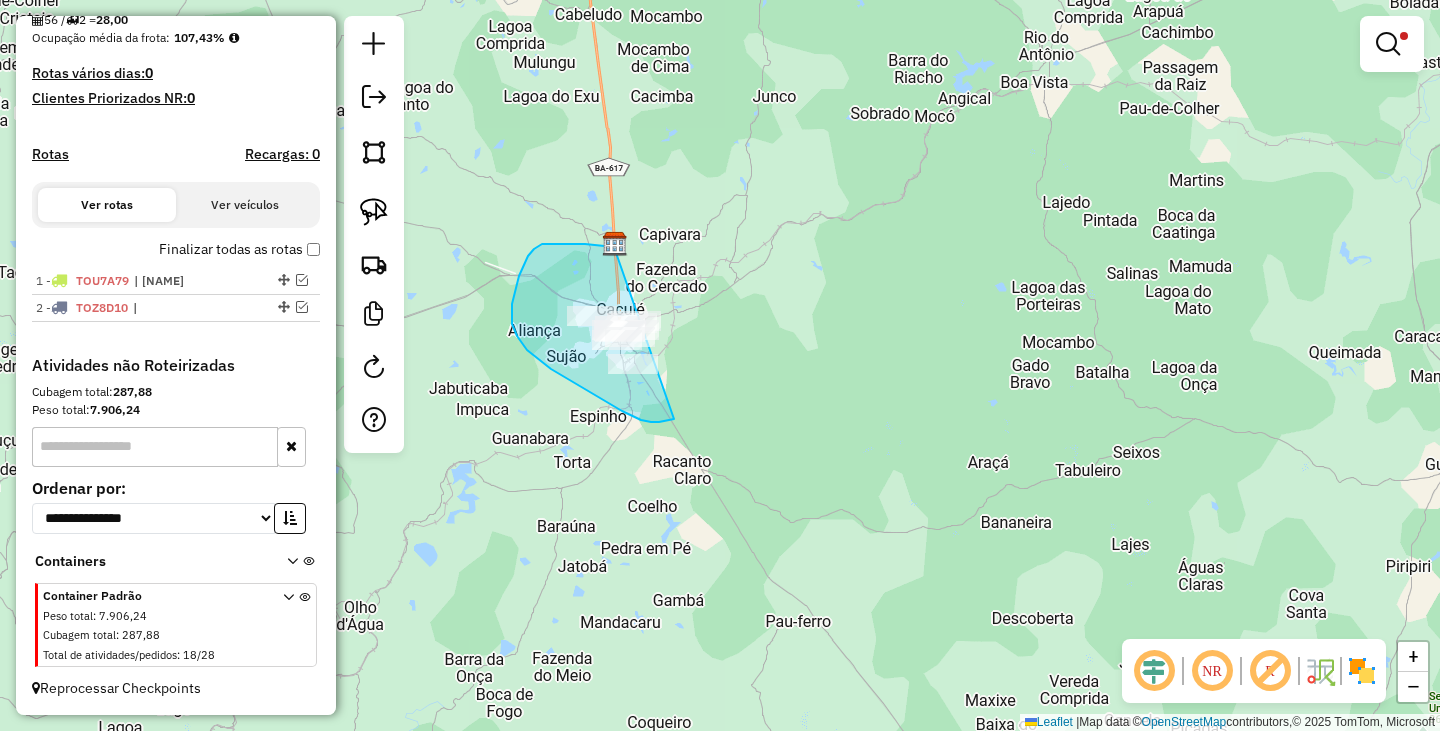 drag, startPoint x: 603, startPoint y: 246, endPoint x: 739, endPoint y: 321, distance: 155.30937 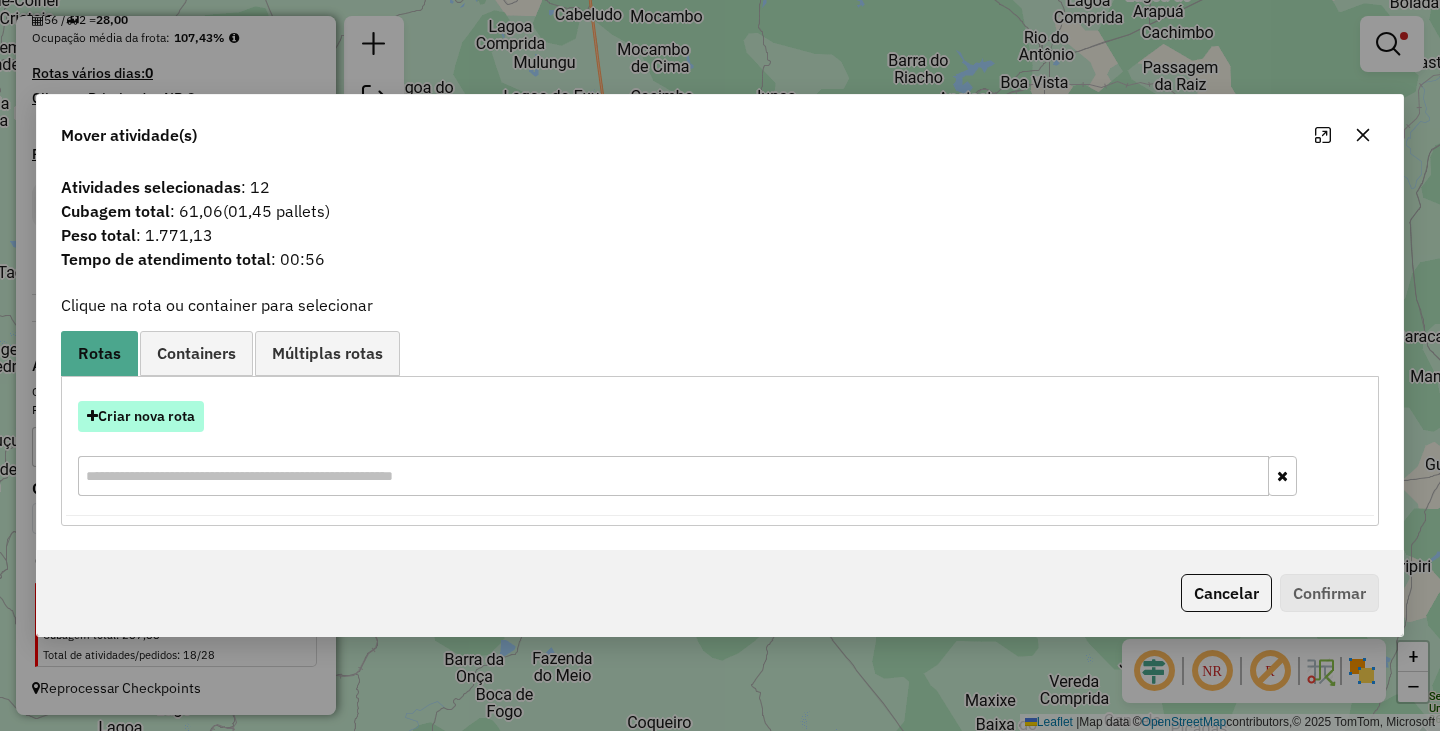 click on "Criar nova rota" at bounding box center (141, 416) 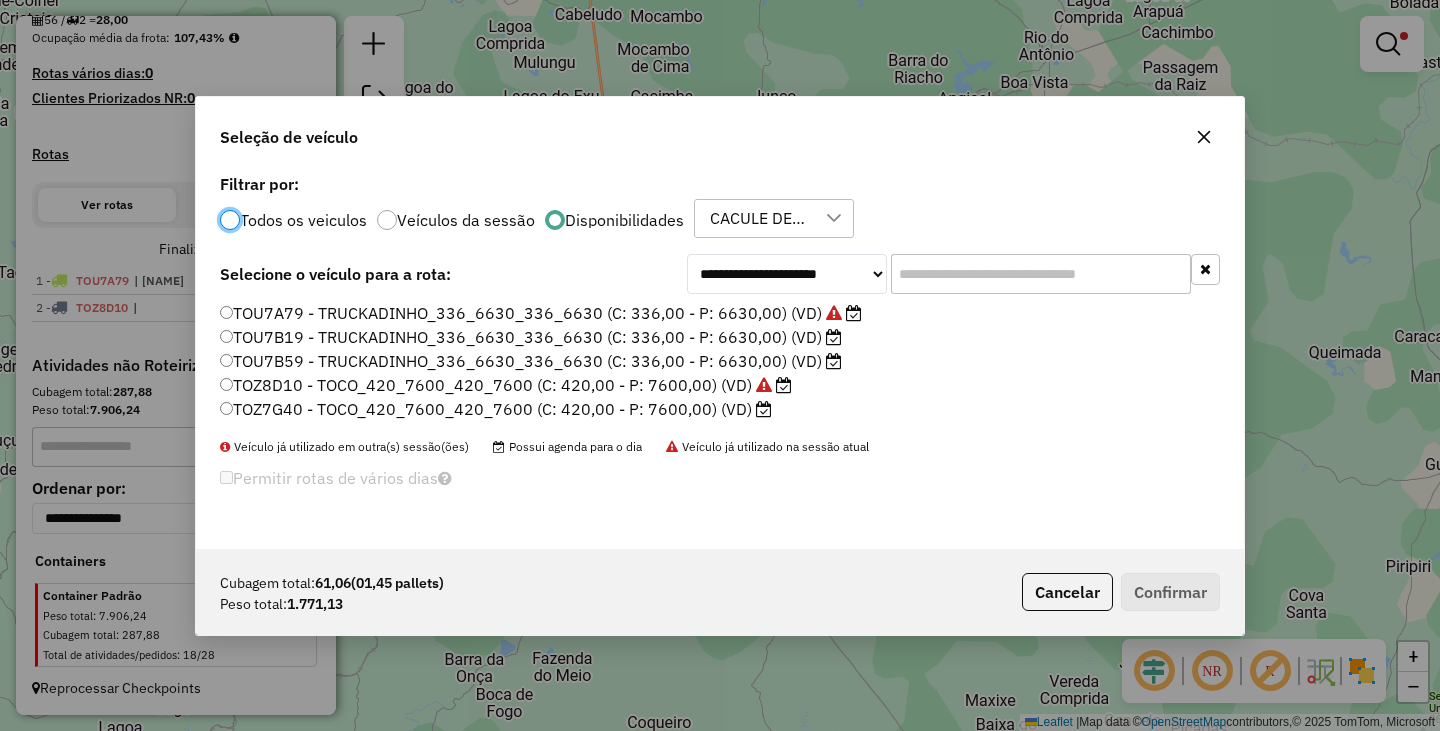 scroll, scrollTop: 11, scrollLeft: 6, axis: both 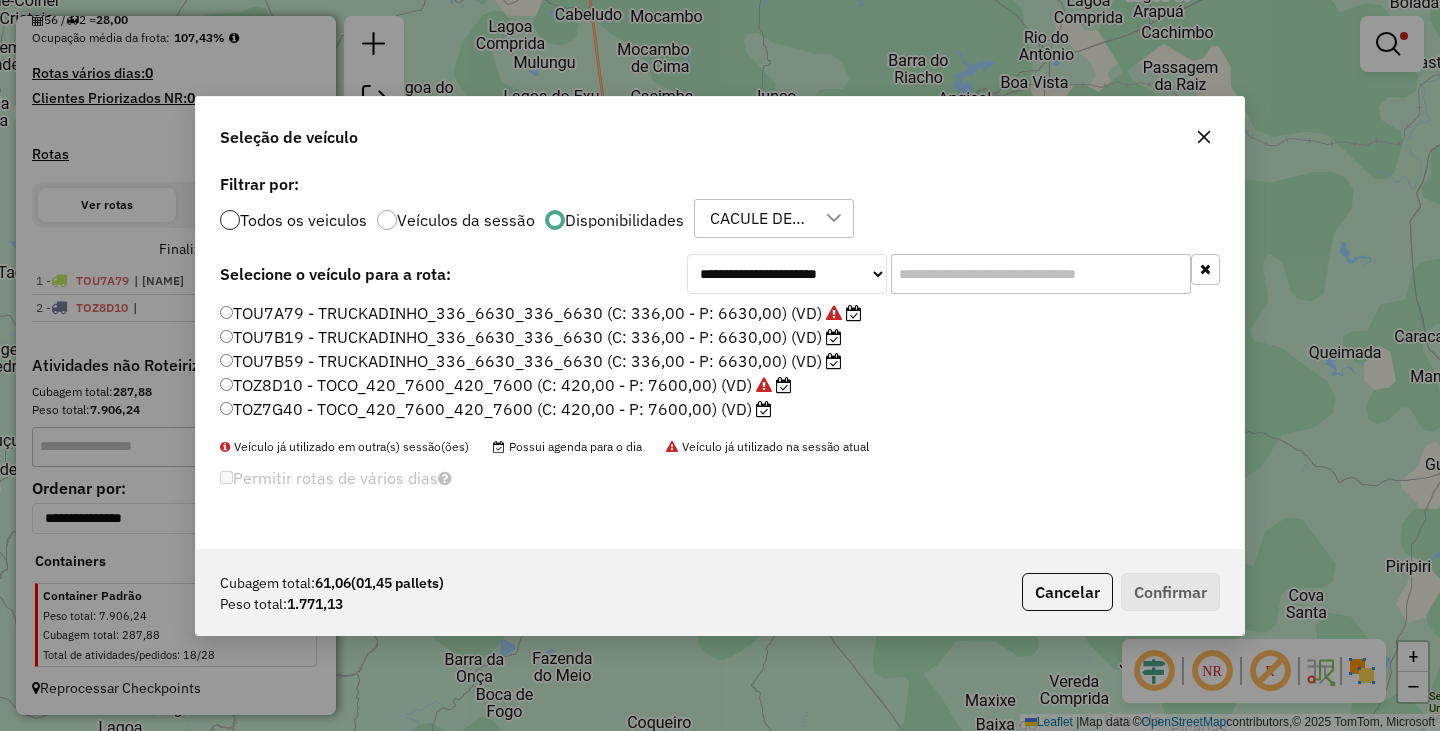 click 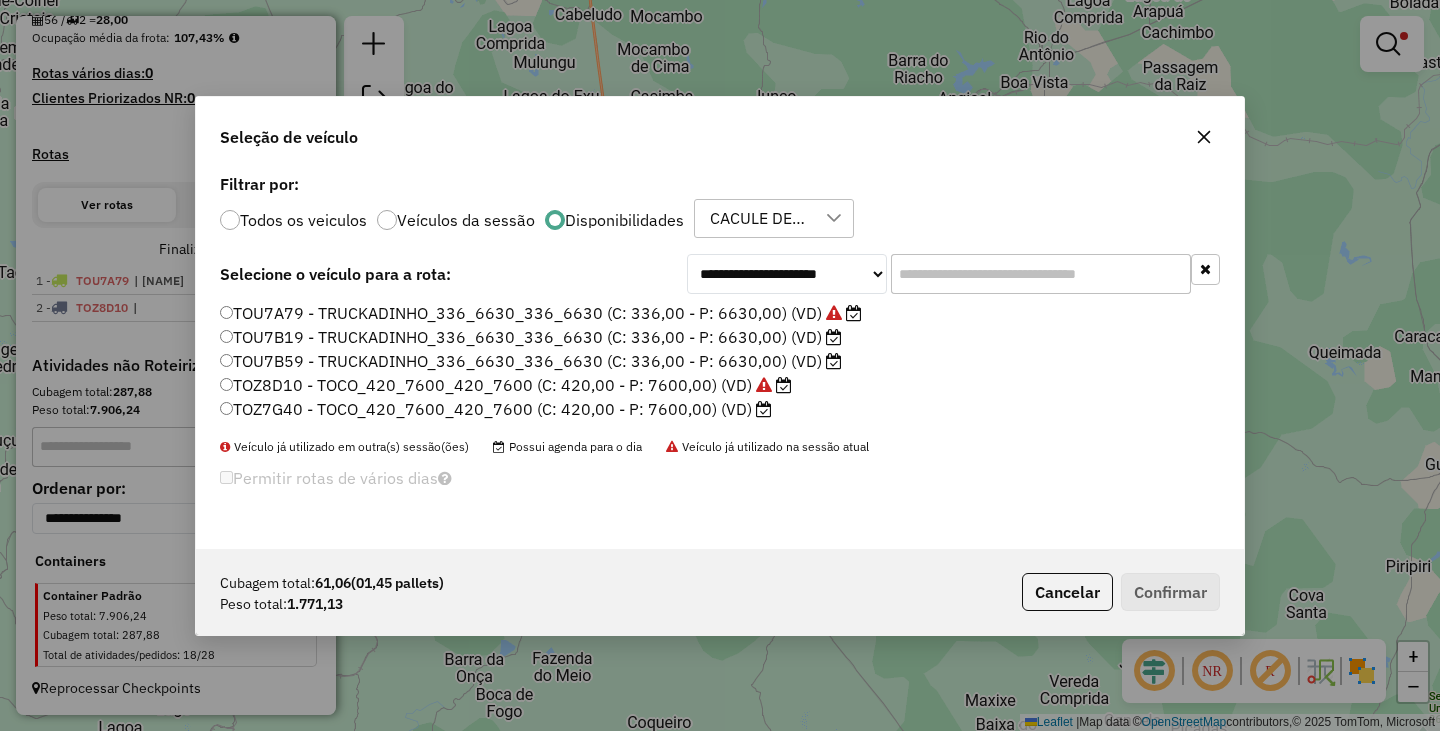 scroll, scrollTop: 12, scrollLeft: 6, axis: both 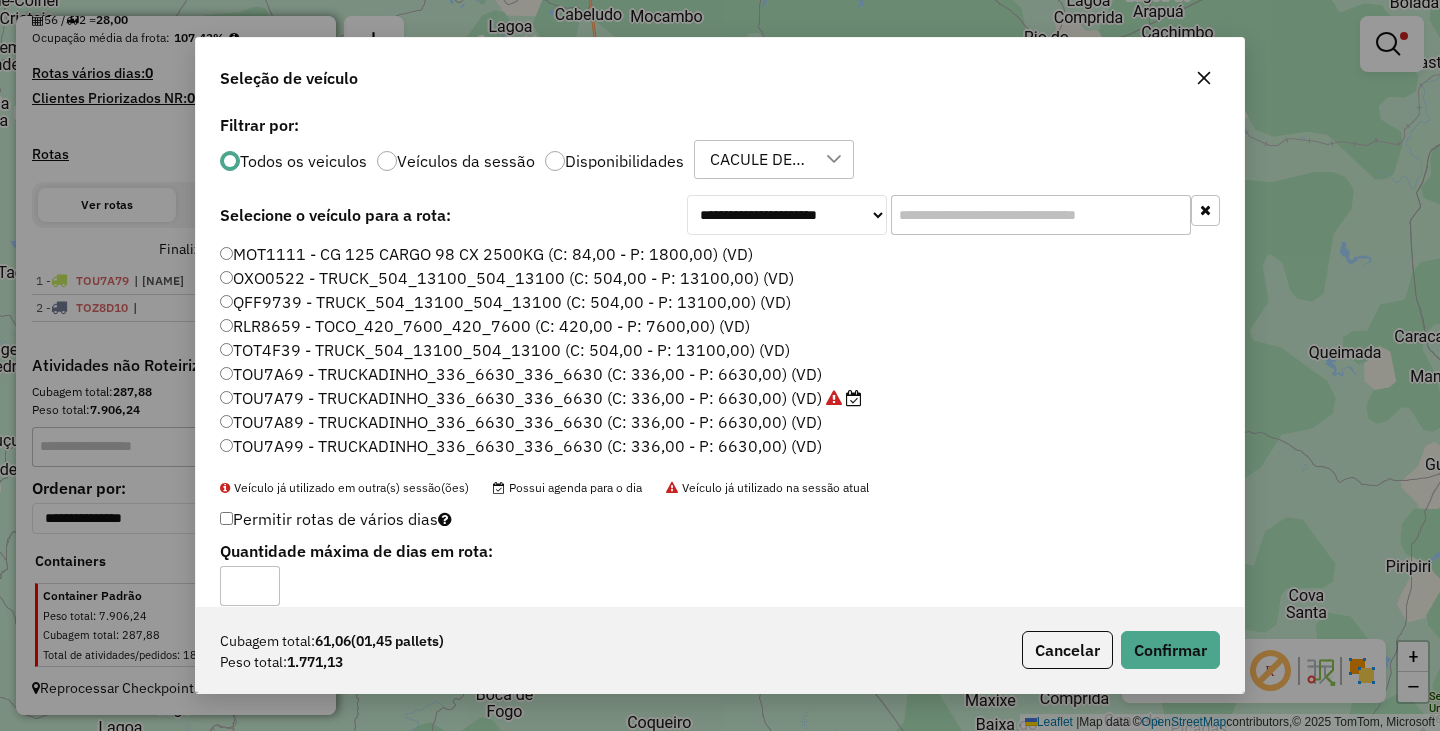 click on "Cubagem total:  61,06   (01,45 pallets)  Peso total: 1.771,13  Cancelar   Confirmar" 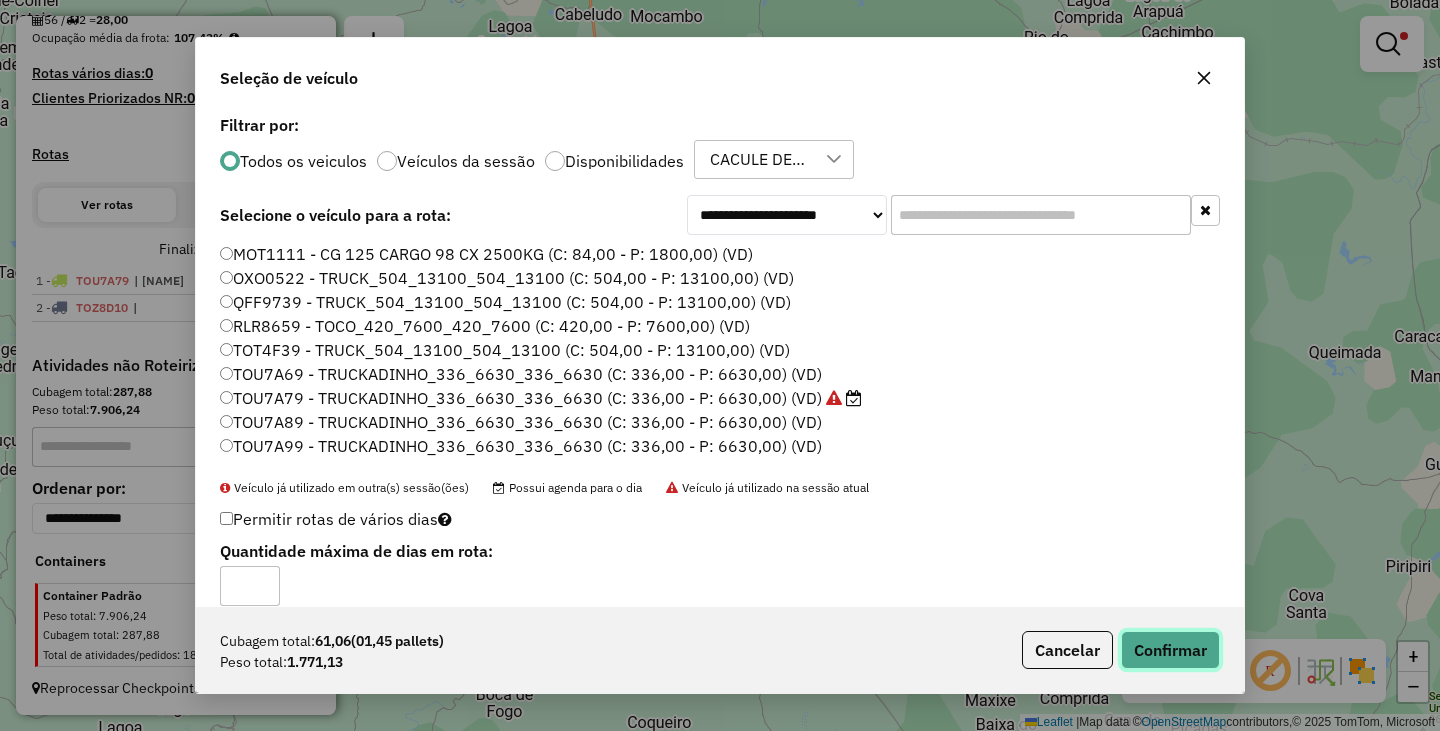 click on "Confirmar" 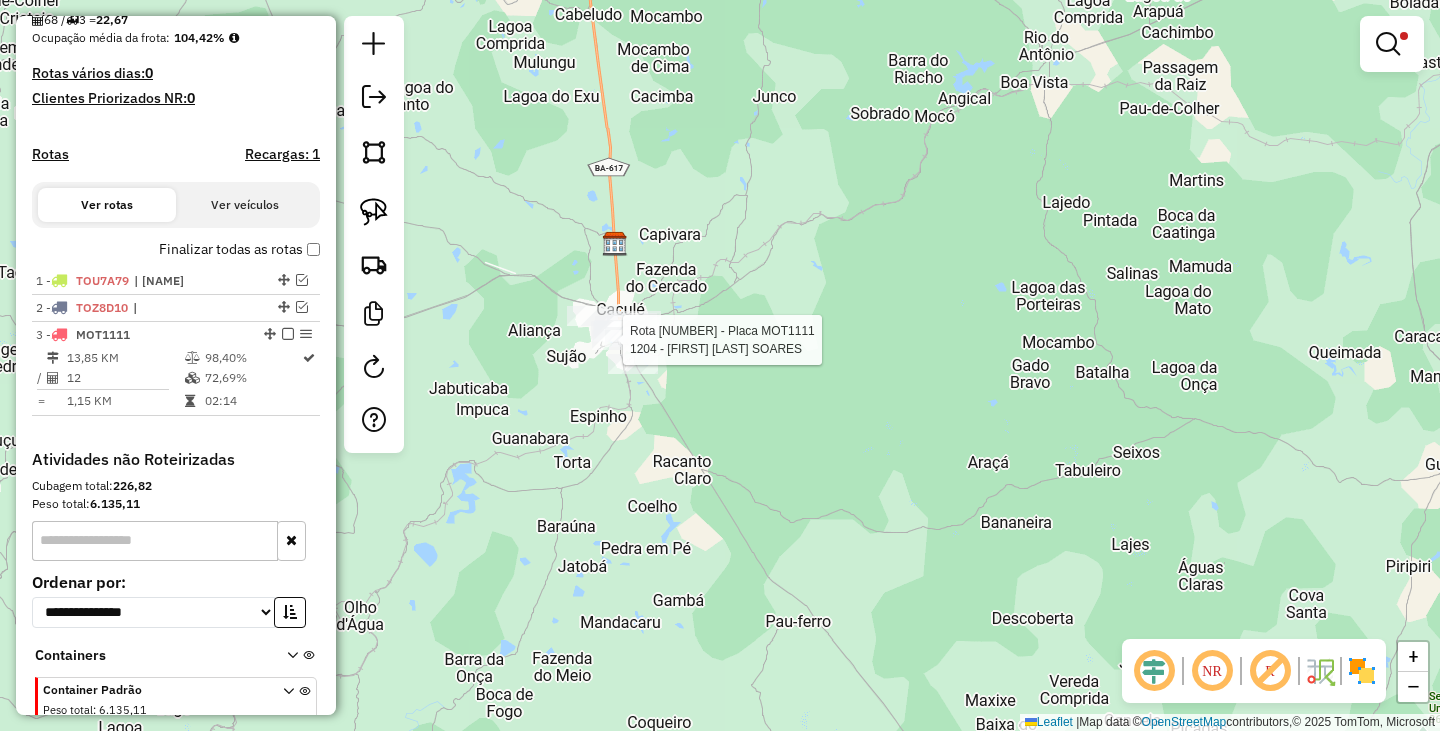 scroll, scrollTop: 592, scrollLeft: 0, axis: vertical 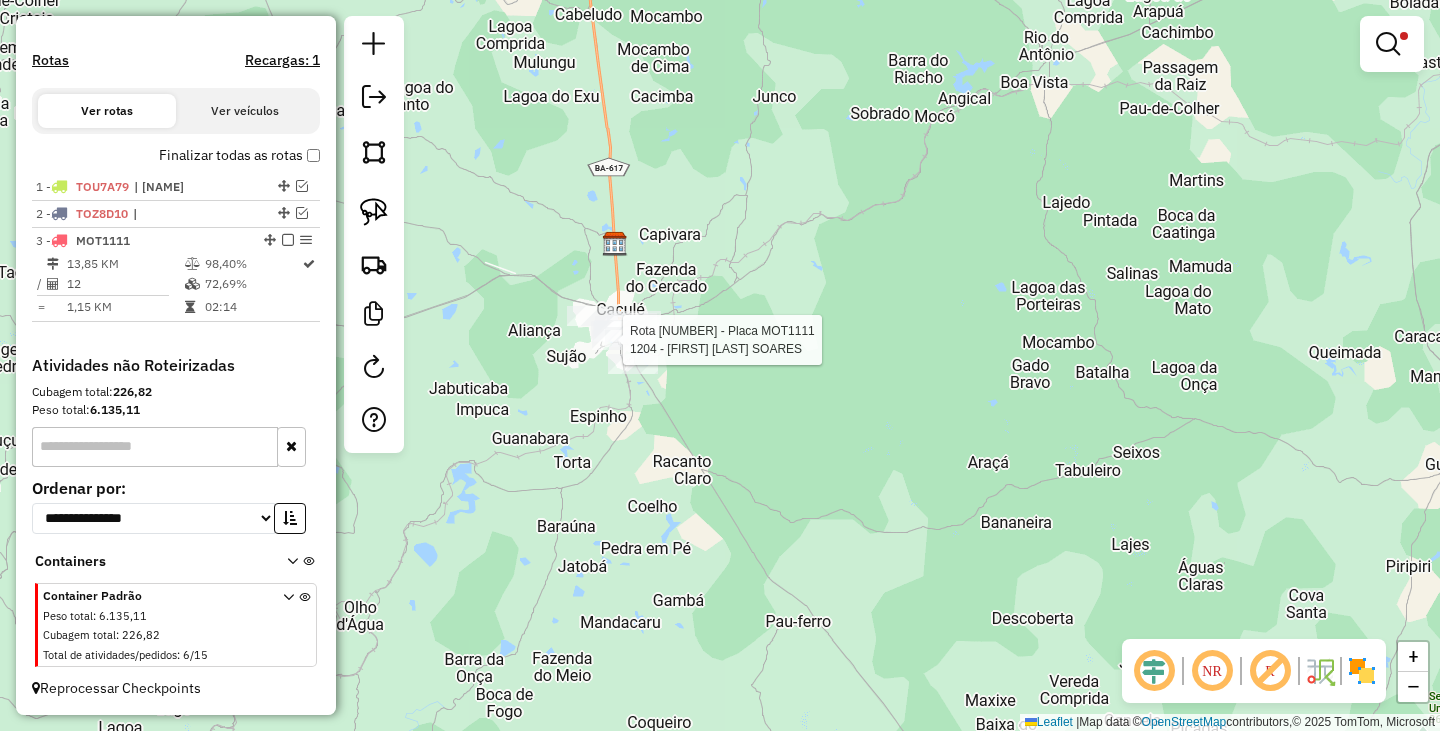 select on "**********" 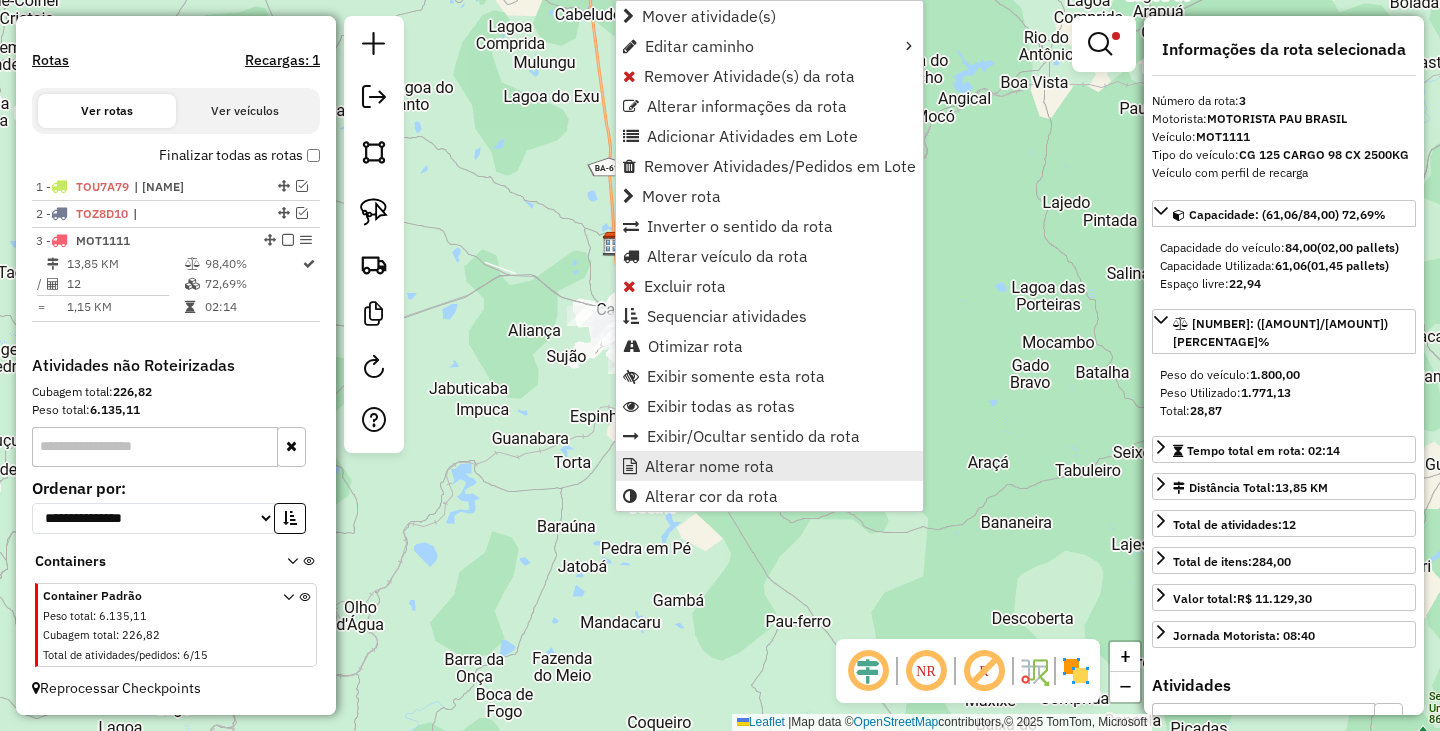 click on "Alterar nome rota" at bounding box center (709, 466) 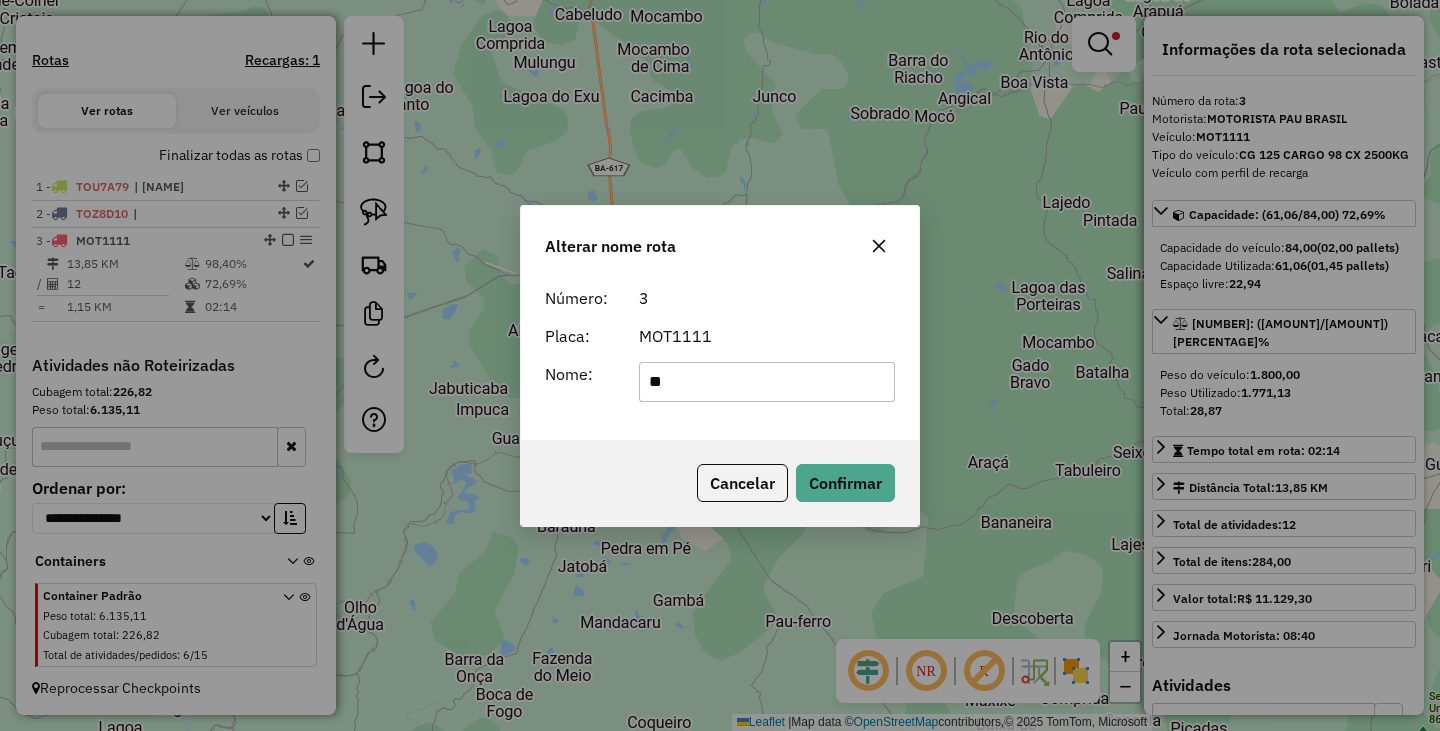 type on "****" 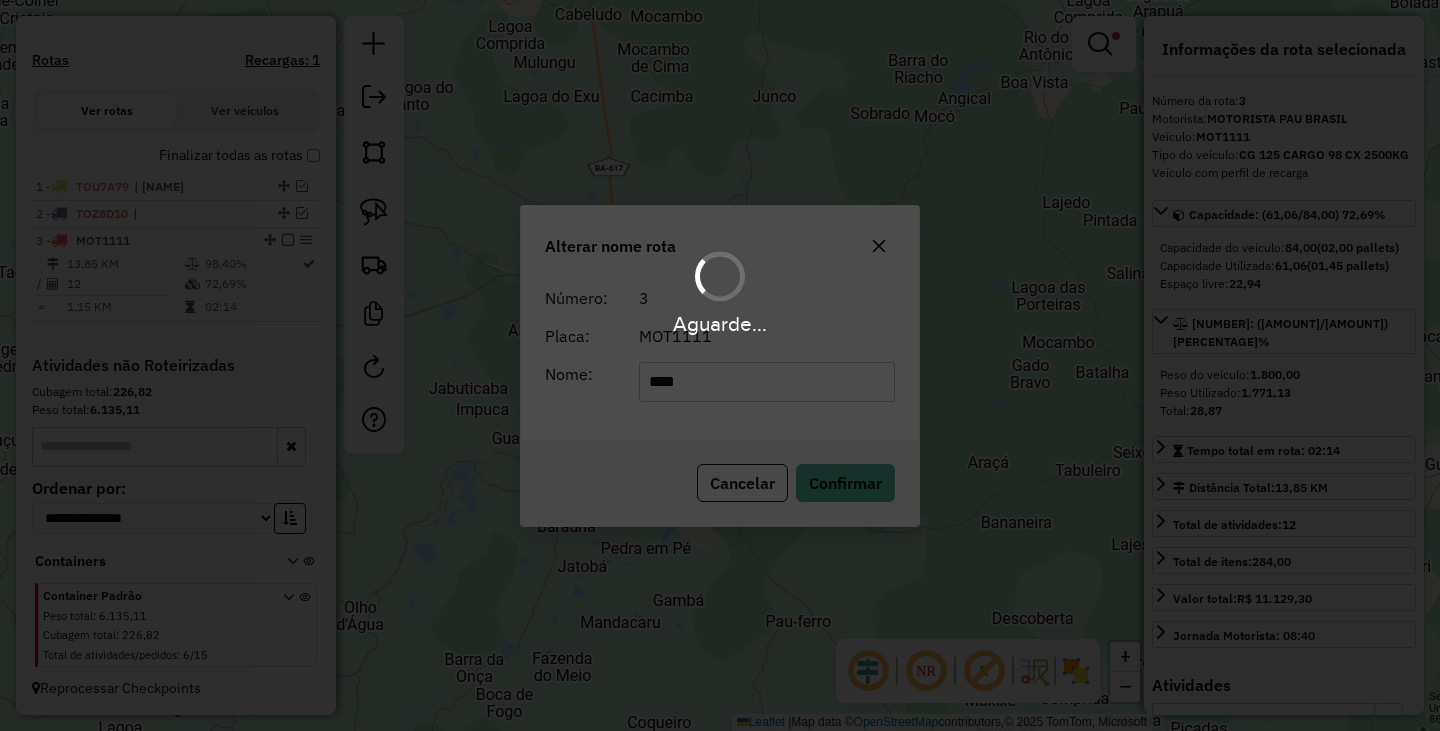 type 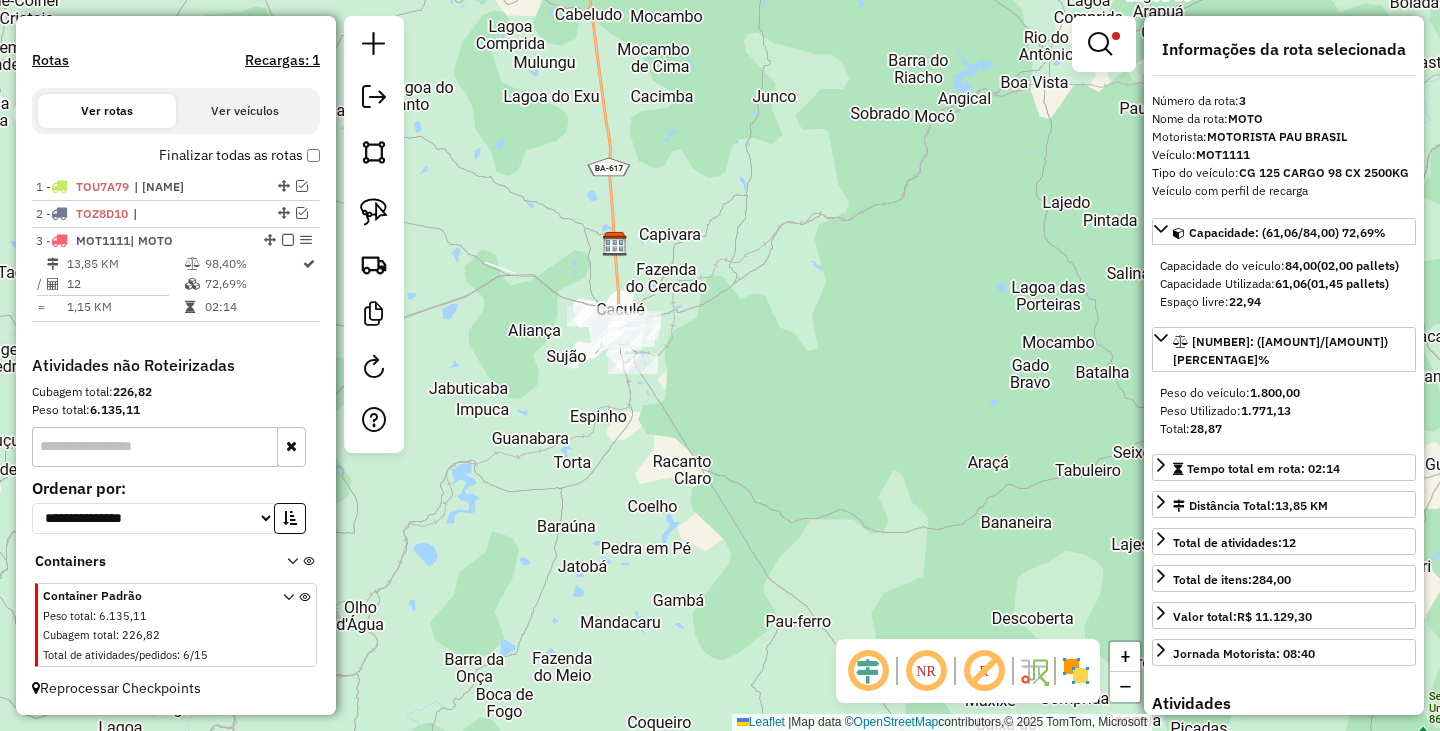 scroll, scrollTop: 525, scrollLeft: 0, axis: vertical 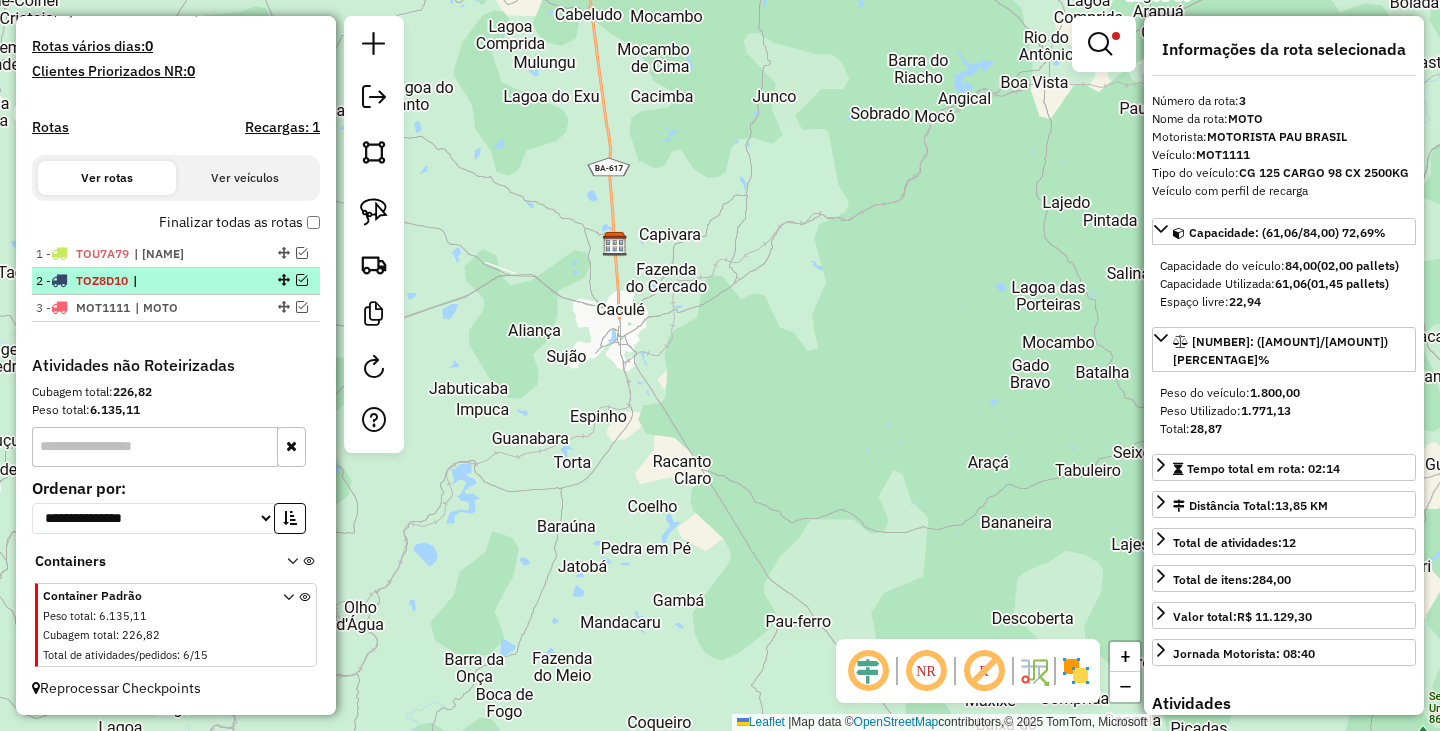 click on "|" at bounding box center (179, 281) 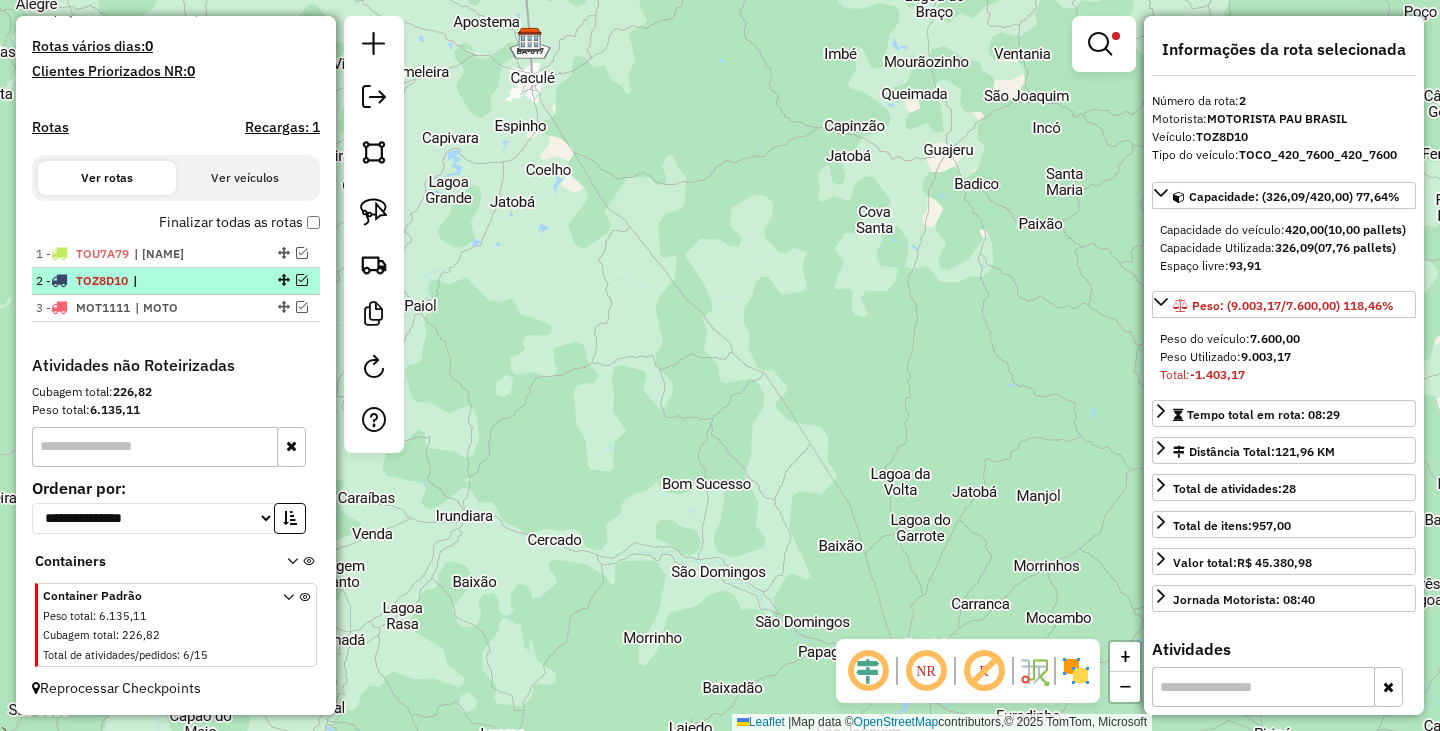 click at bounding box center (302, 280) 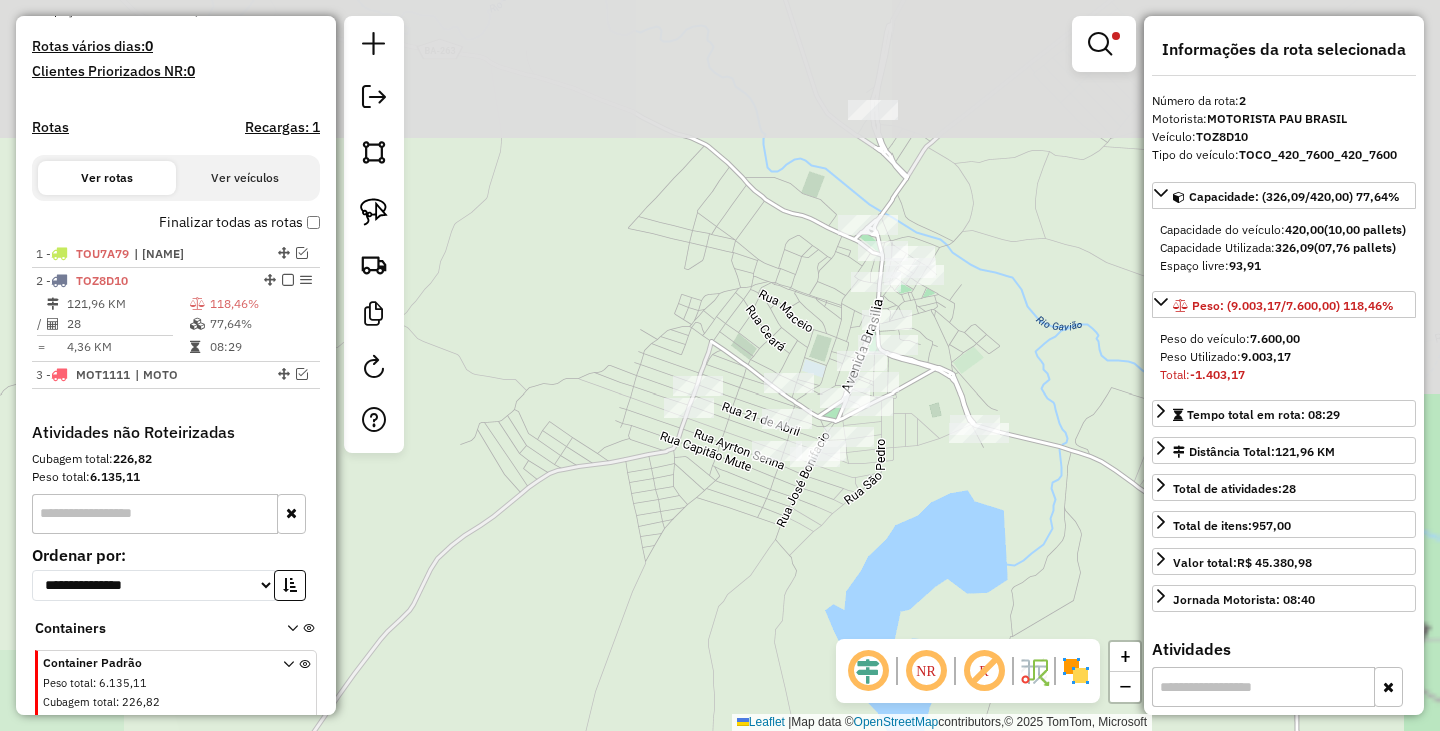 drag, startPoint x: 819, startPoint y: 155, endPoint x: 768, endPoint y: 498, distance: 346.7708 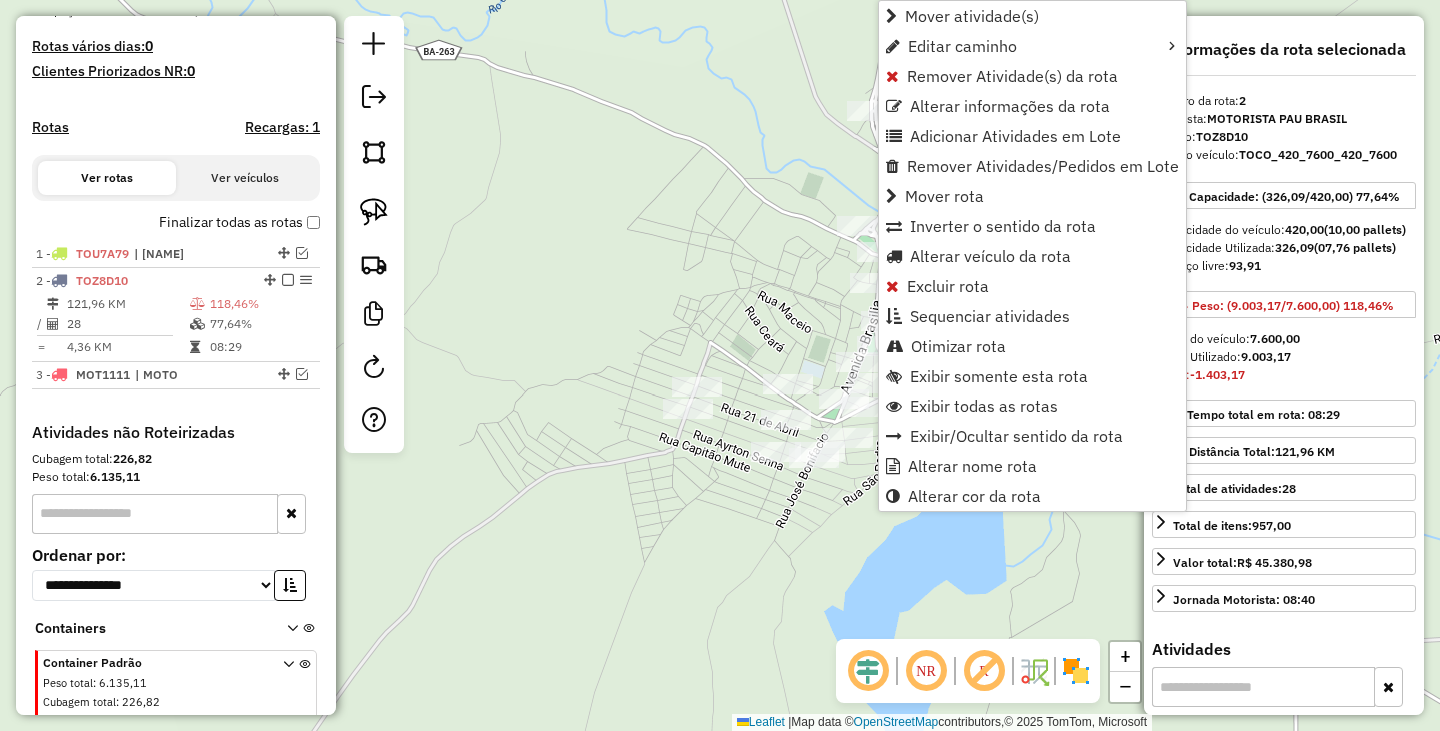 scroll, scrollTop: 592, scrollLeft: 0, axis: vertical 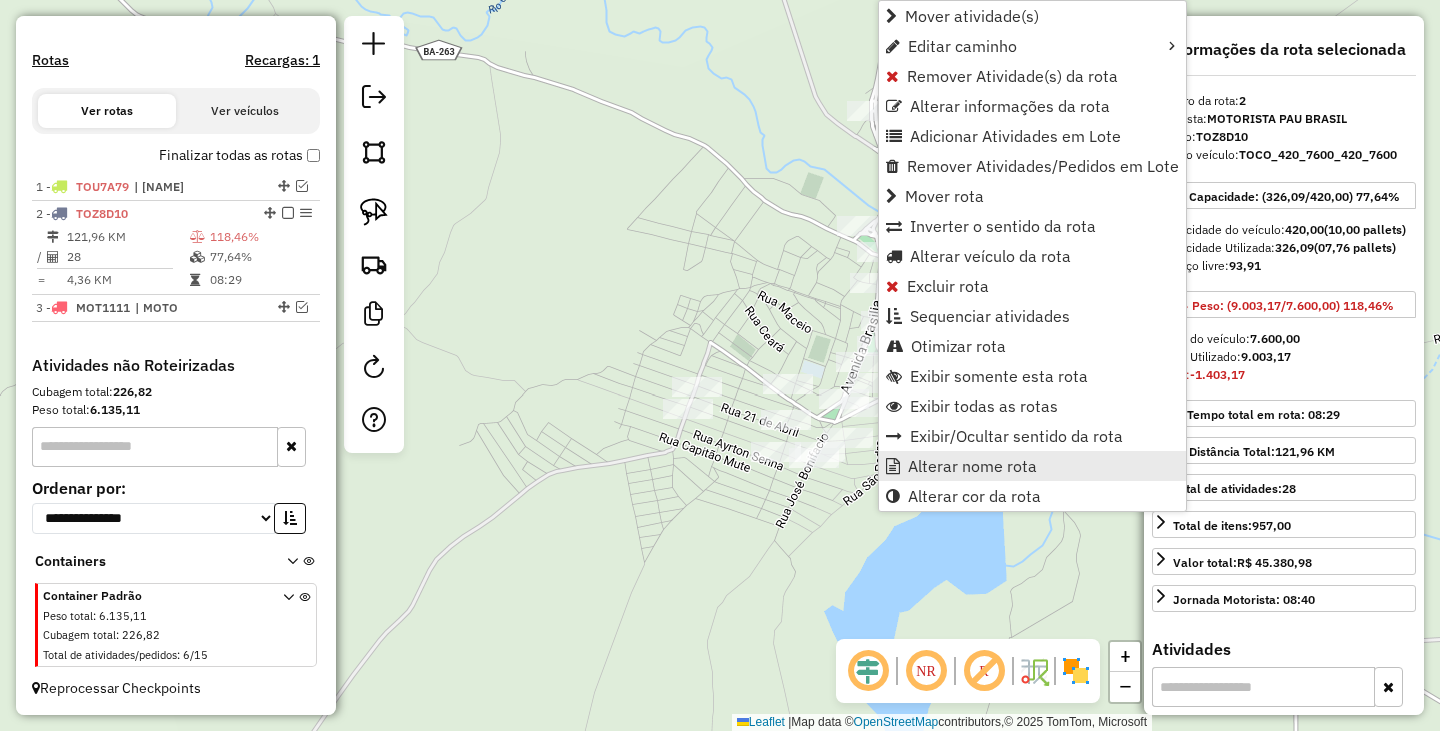 click on "Alterar nome rota" at bounding box center (972, 466) 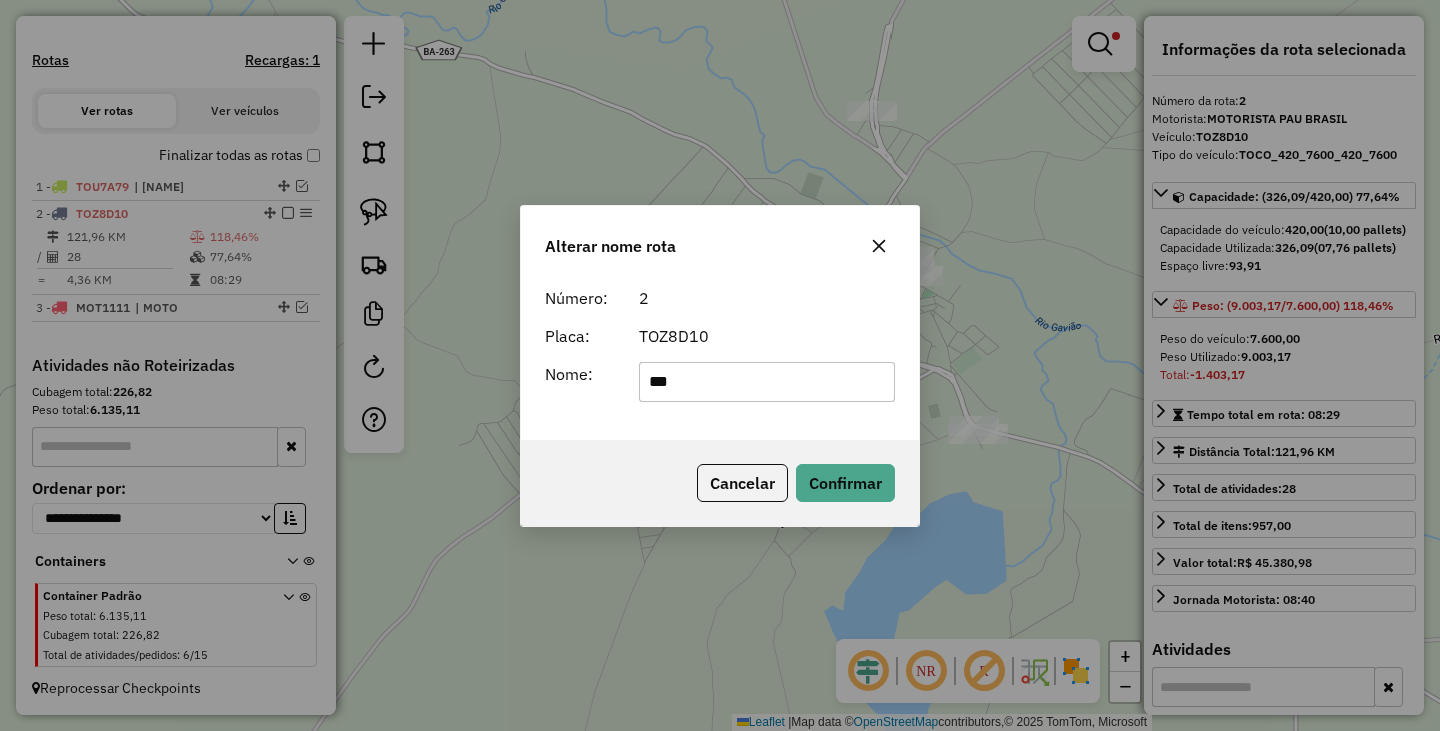 type on "********" 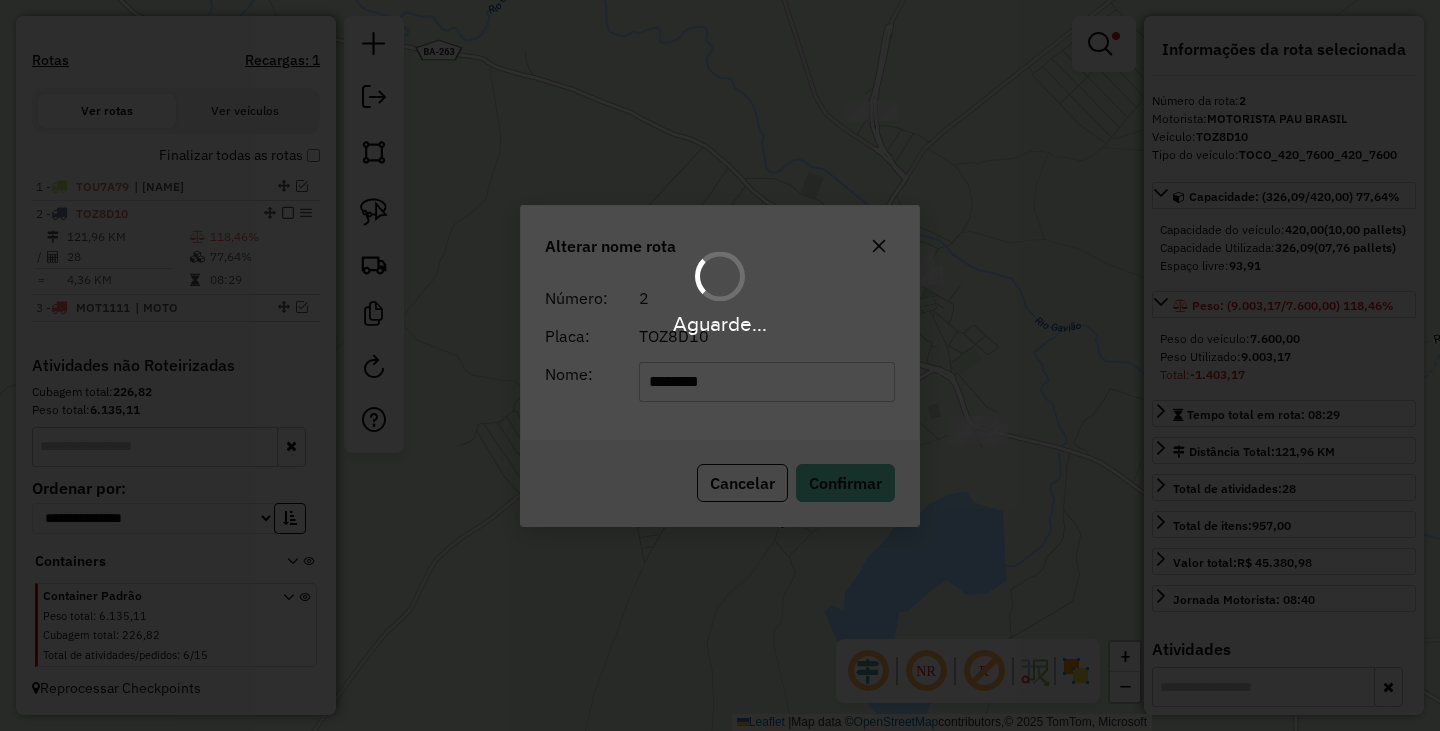 type 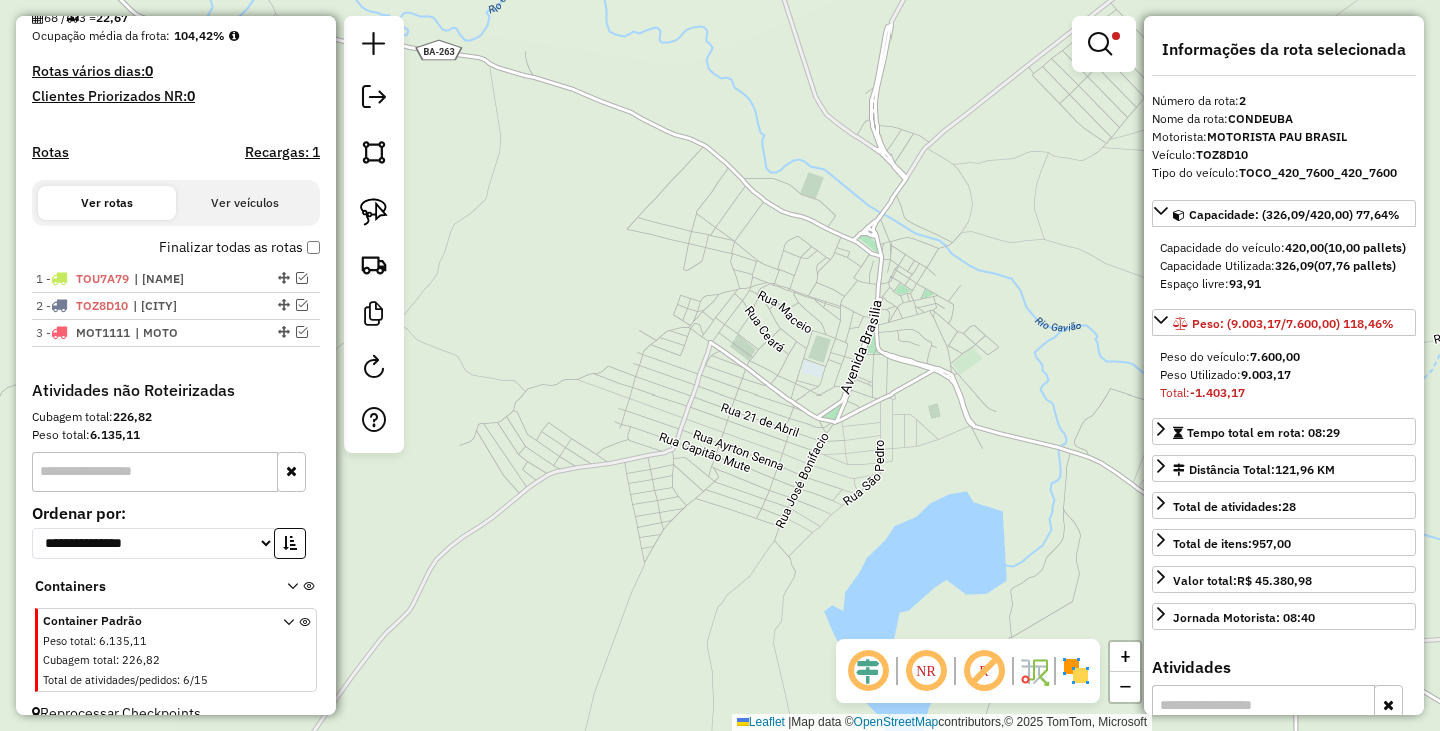 scroll, scrollTop: 0, scrollLeft: 0, axis: both 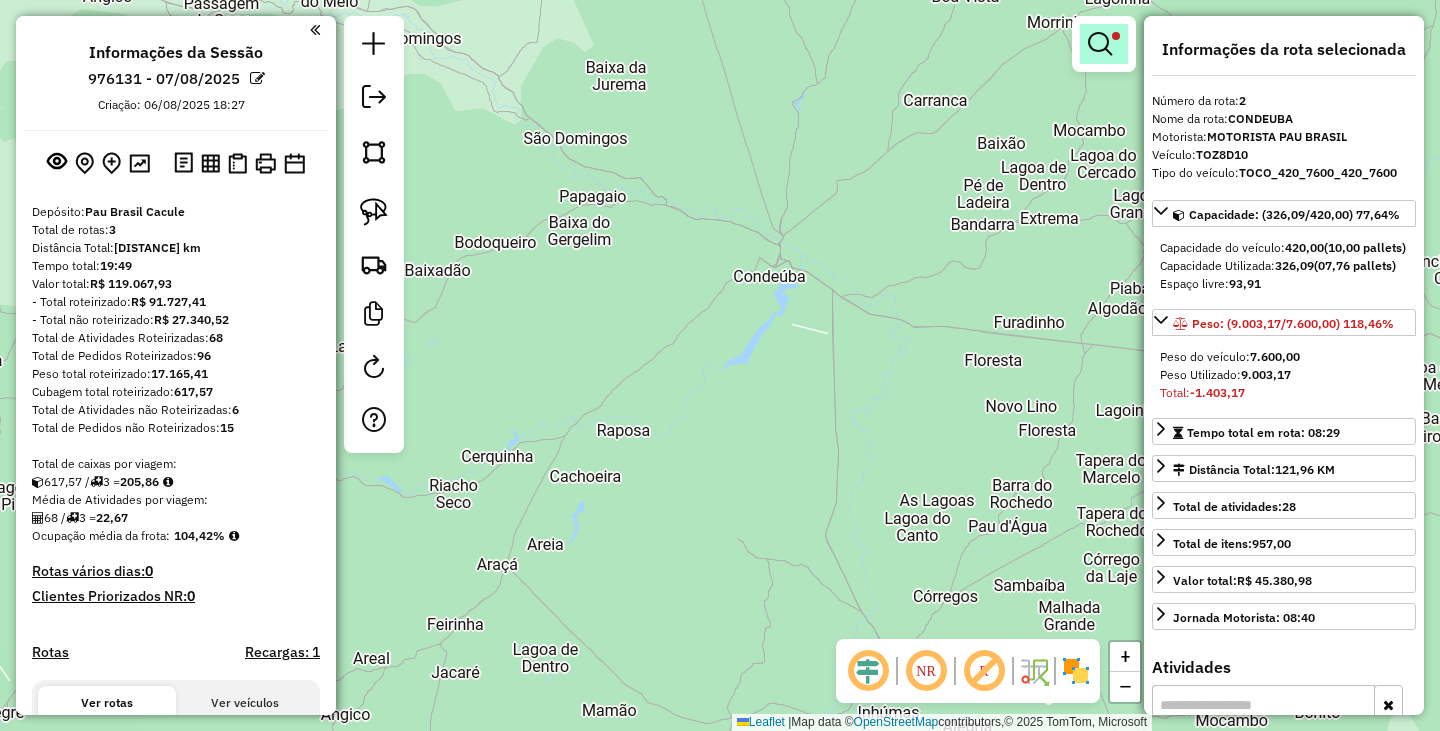 click at bounding box center (1100, 44) 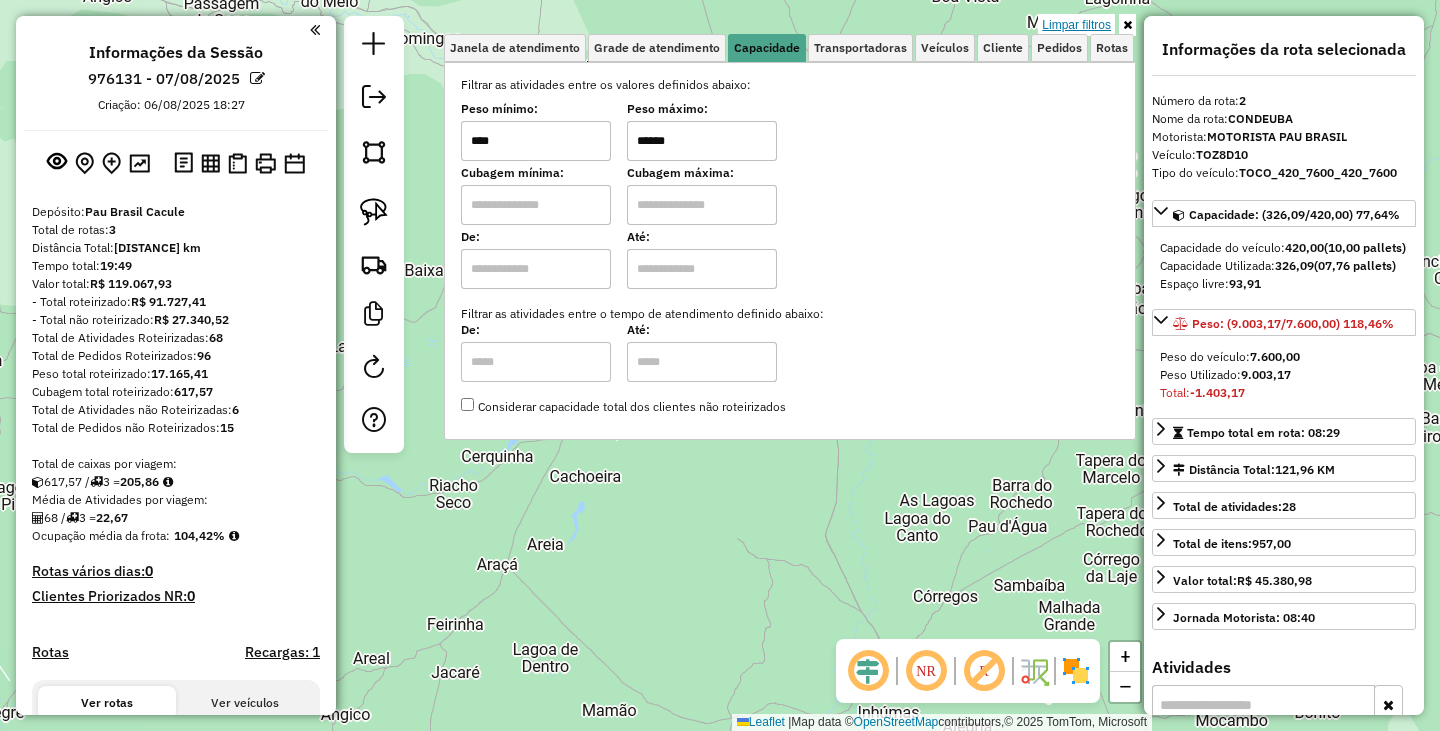 click on "Limpar filtros" at bounding box center (1076, 25) 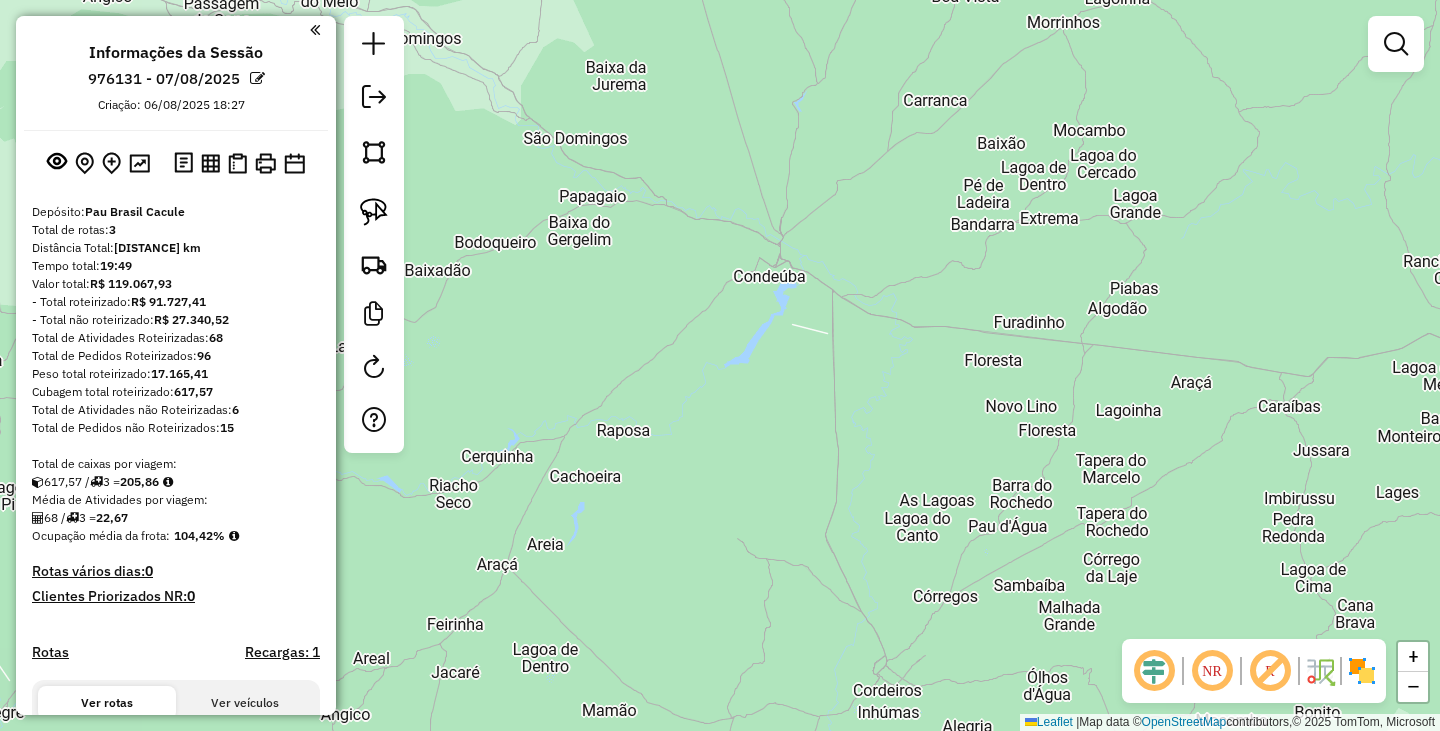 click on "Janela de atendimento Grade de atendimento Capacidade Transportadoras Veículos Cliente Pedidos  Rotas Selecione os dias de semana para filtrar as janelas de atendimento  Seg   Ter   Qua   Qui   Sex   Sáb   Dom  Informe o período da janela de atendimento: De: Até:  Filtrar exatamente a janela do cliente  Considerar janela de atendimento padrão  Selecione os dias de semana para filtrar as grades de atendimento  Seg   Ter   Qua   Qui   Sex   Sáb   Dom   Considerar clientes sem dia de atendimento cadastrado  Clientes fora do dia de atendimento selecionado Filtrar as atividades entre os valores definidos abaixo:  Peso mínimo:   Peso máximo:   Cubagem mínima:   Cubagem máxima:   De:   Até:  Filtrar as atividades entre o tempo de atendimento definido abaixo:  De:   Até:   Considerar capacidade total dos clientes não roteirizados Transportadora: Selecione um ou mais itens Tipo de veículo: Selecione um ou mais itens Veículo: Selecione um ou mais itens Motorista: Selecione um ou mais itens Nome: Rótulo:" 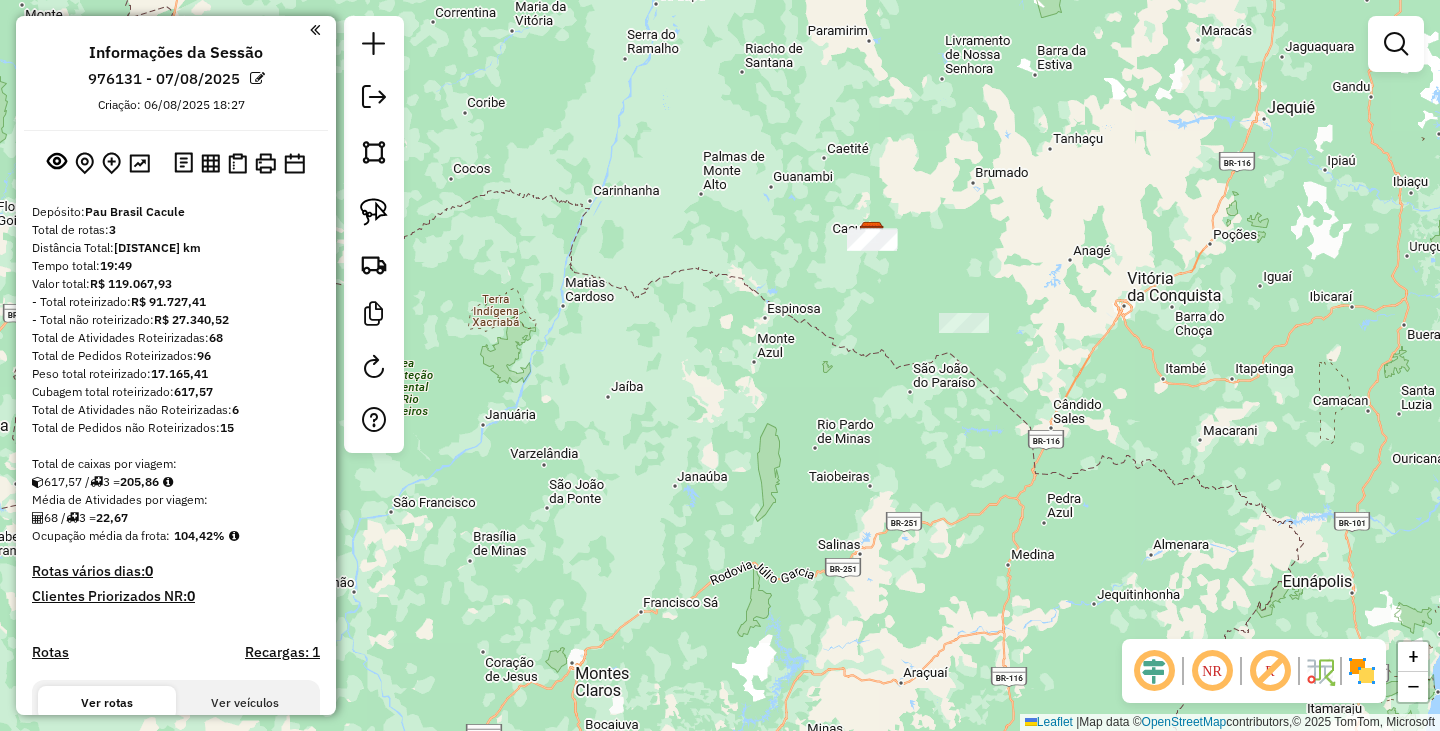 drag, startPoint x: 691, startPoint y: 435, endPoint x: 673, endPoint y: 442, distance: 19.313208 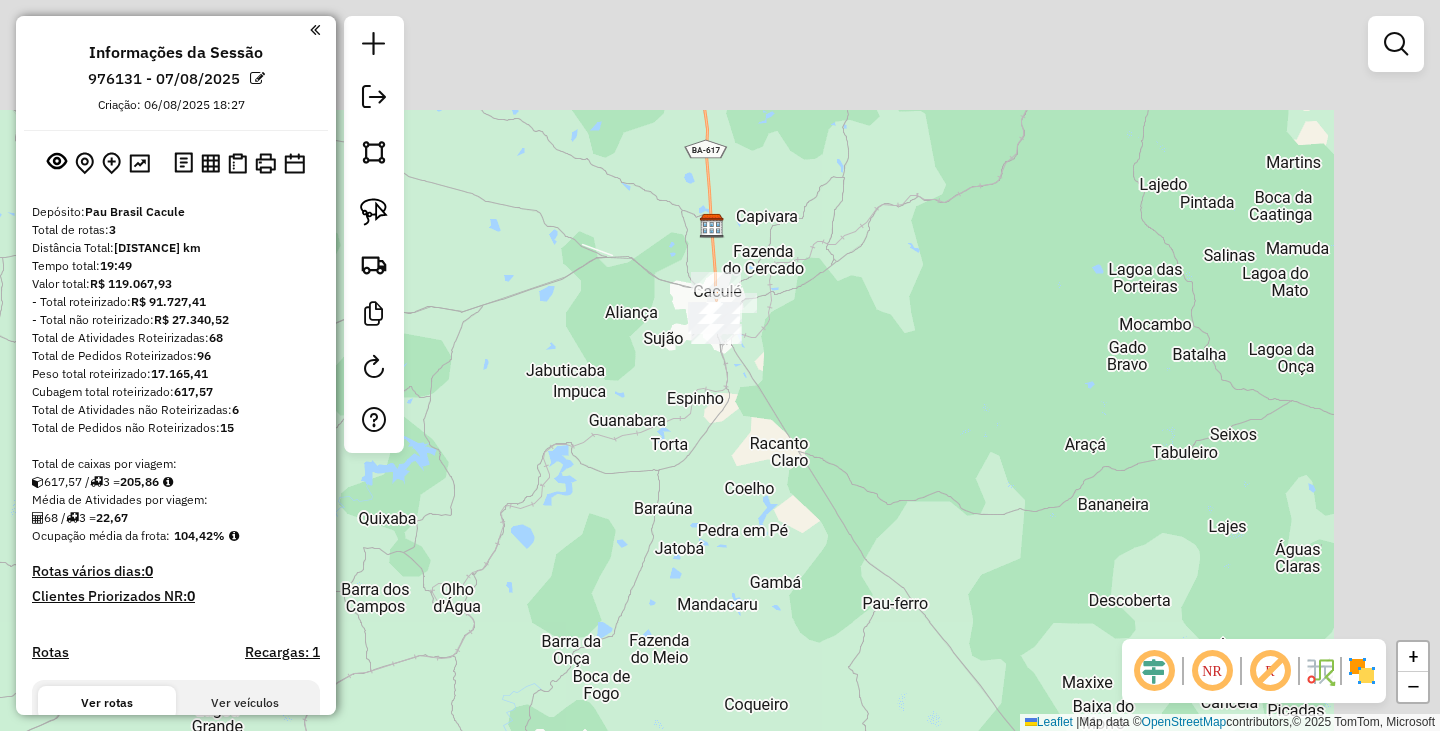 drag, startPoint x: 921, startPoint y: 276, endPoint x: 741, endPoint y: 480, distance: 272.0588 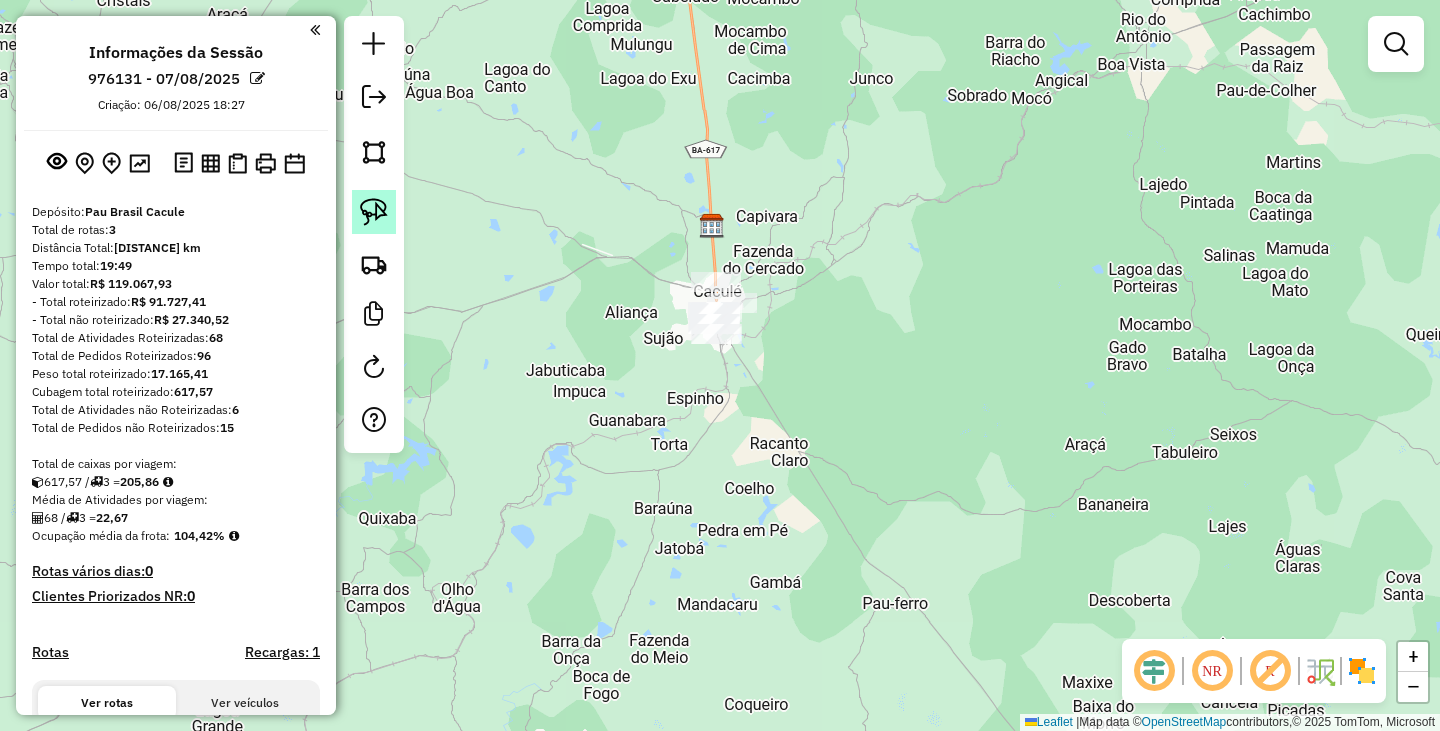 click 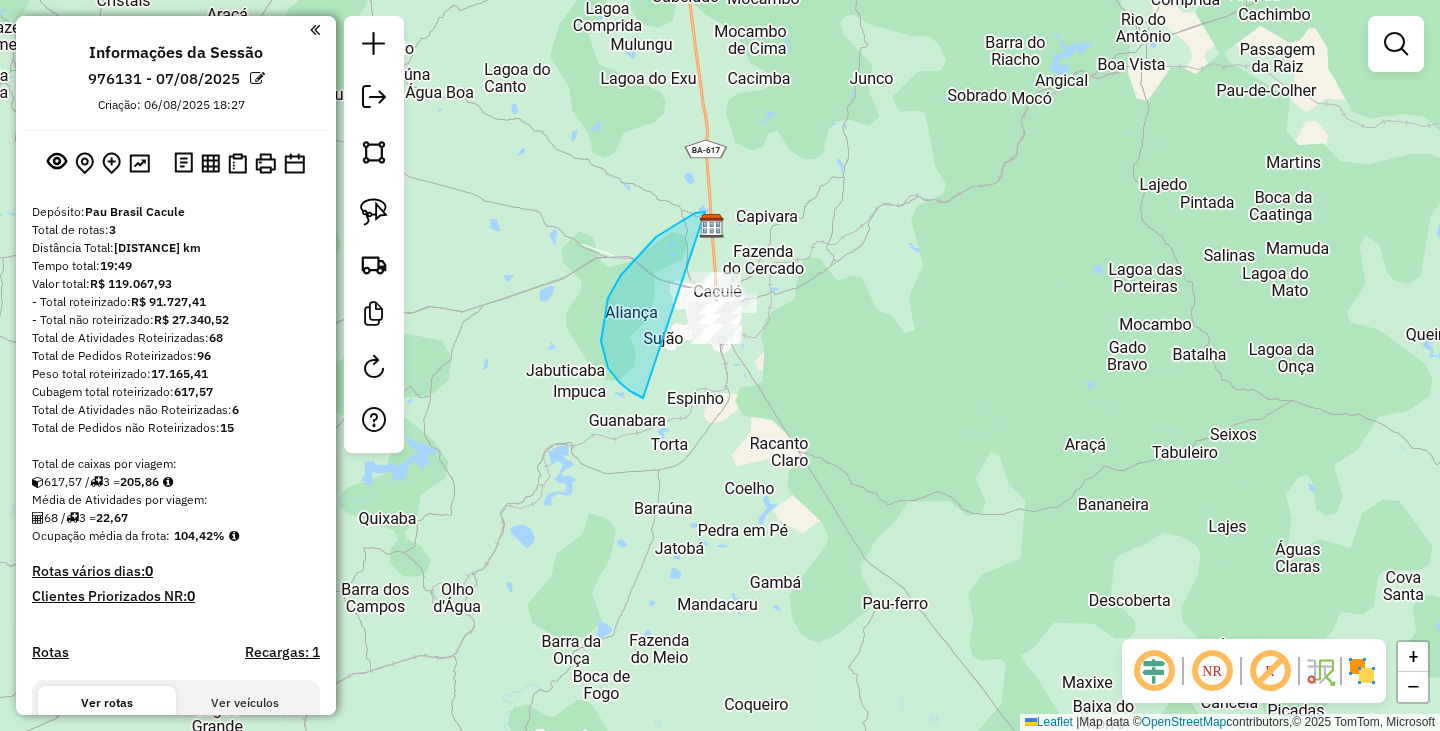 drag, startPoint x: 705, startPoint y: 212, endPoint x: 859, endPoint y: 265, distance: 162.86497 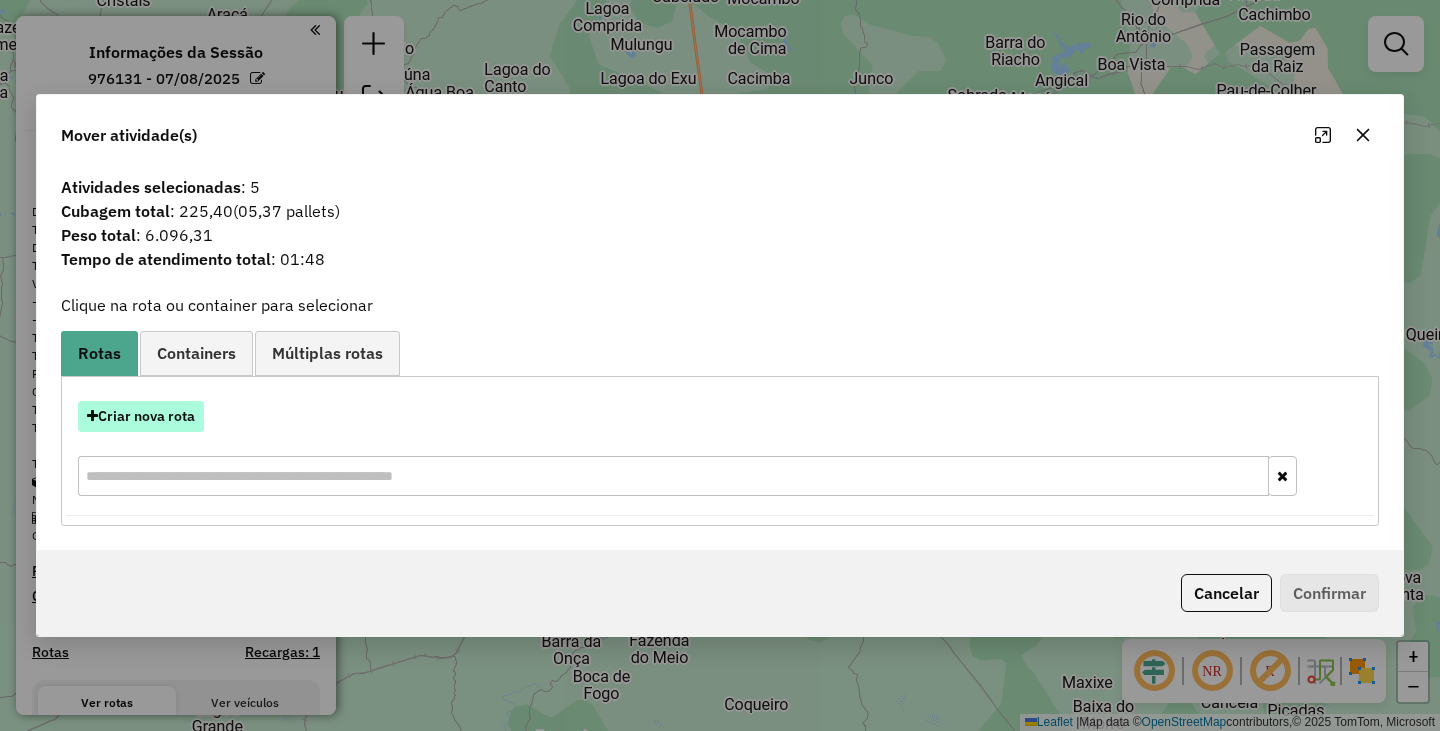 click on "Criar nova rota" at bounding box center [141, 416] 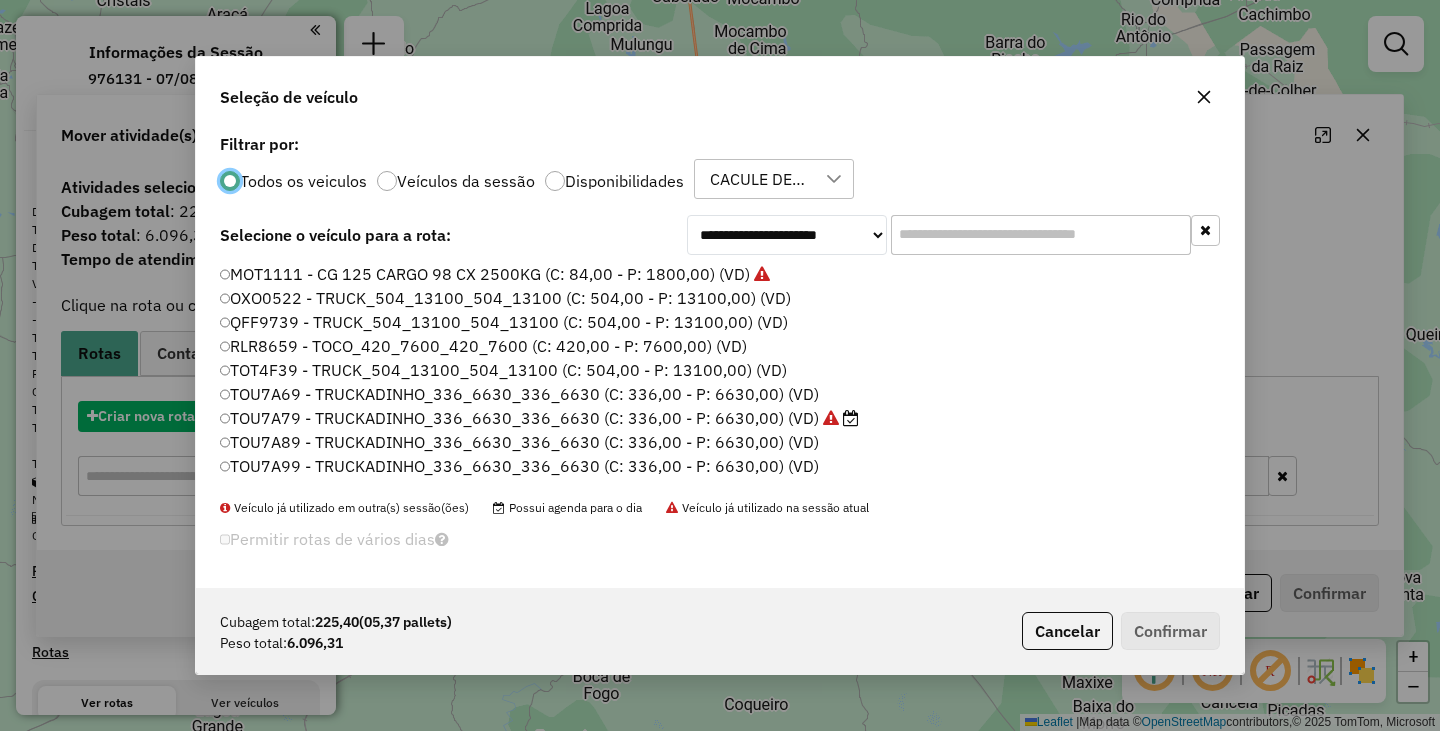 scroll, scrollTop: 11, scrollLeft: 6, axis: both 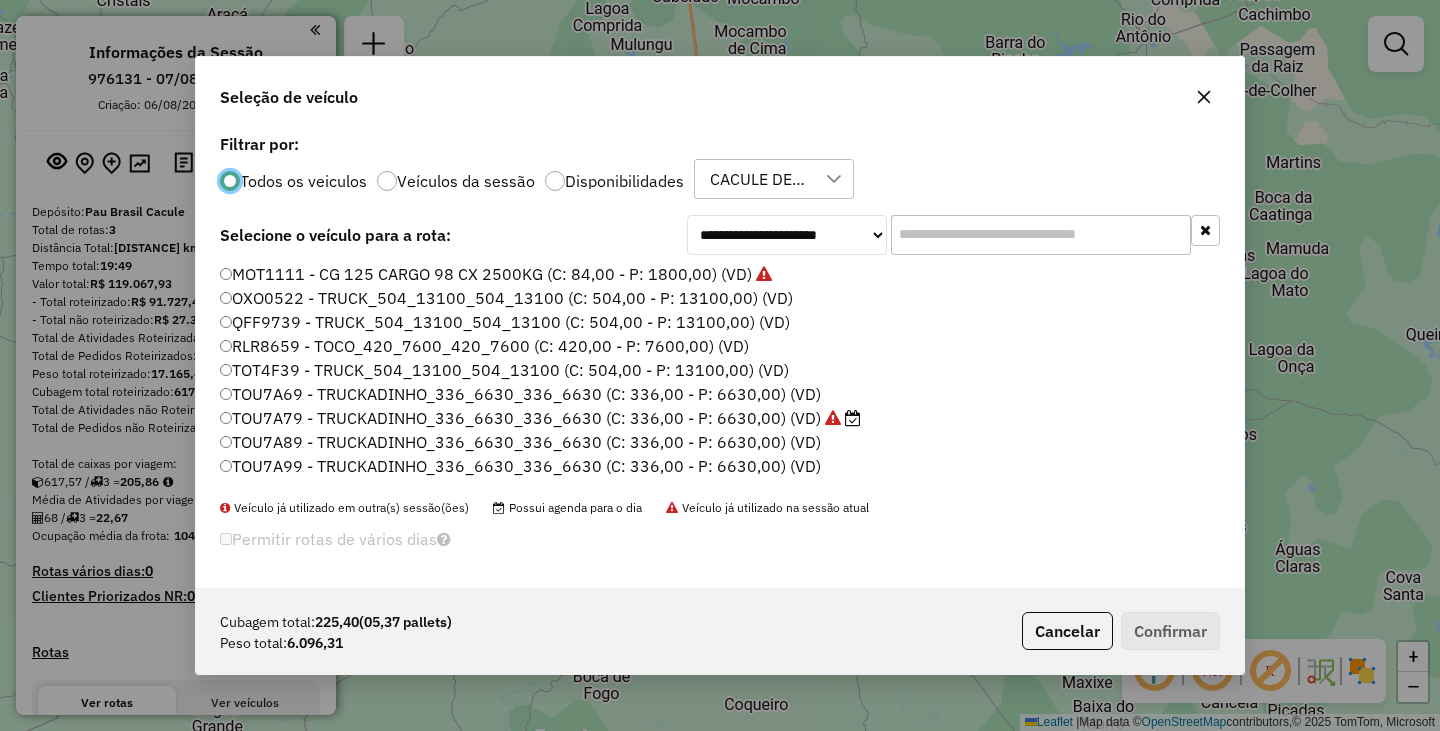 click 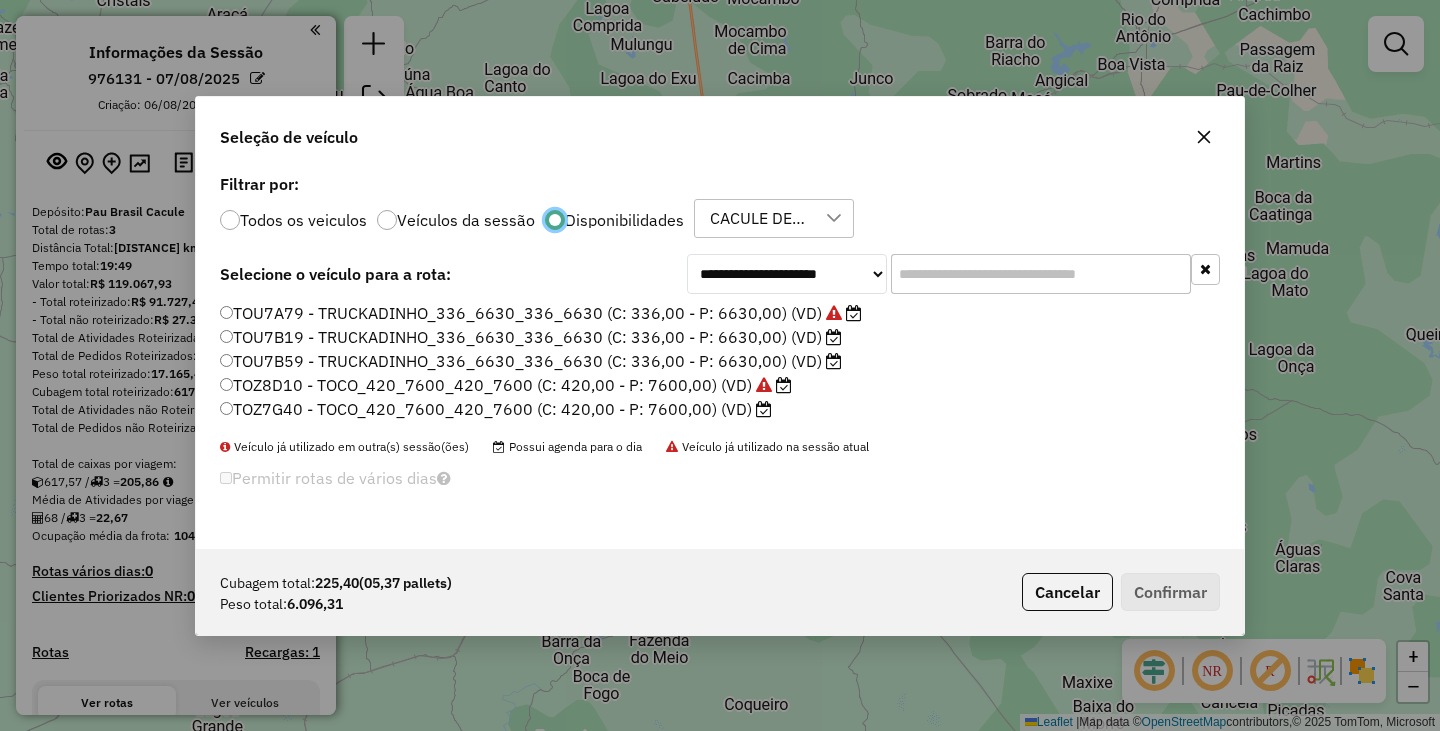 scroll, scrollTop: 12, scrollLeft: 7, axis: both 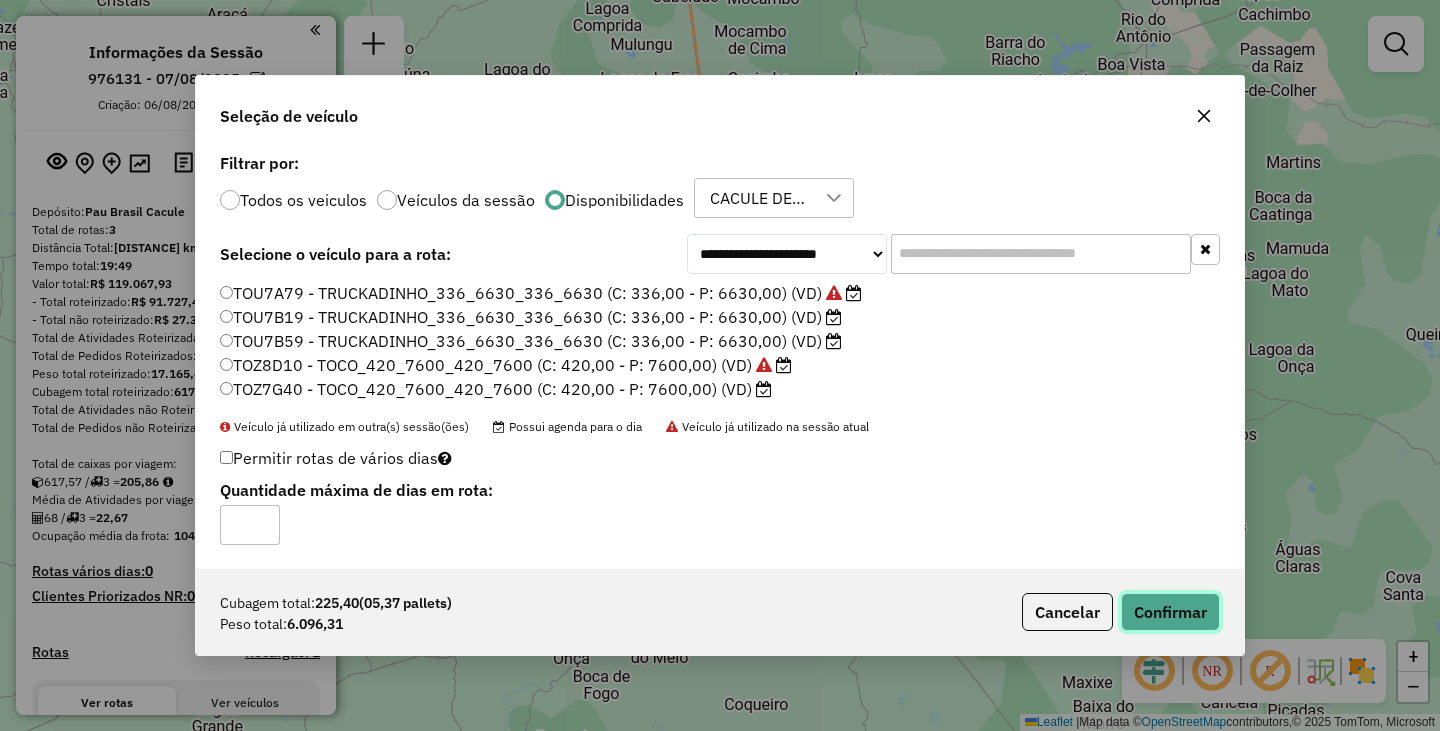 click on "Confirmar" 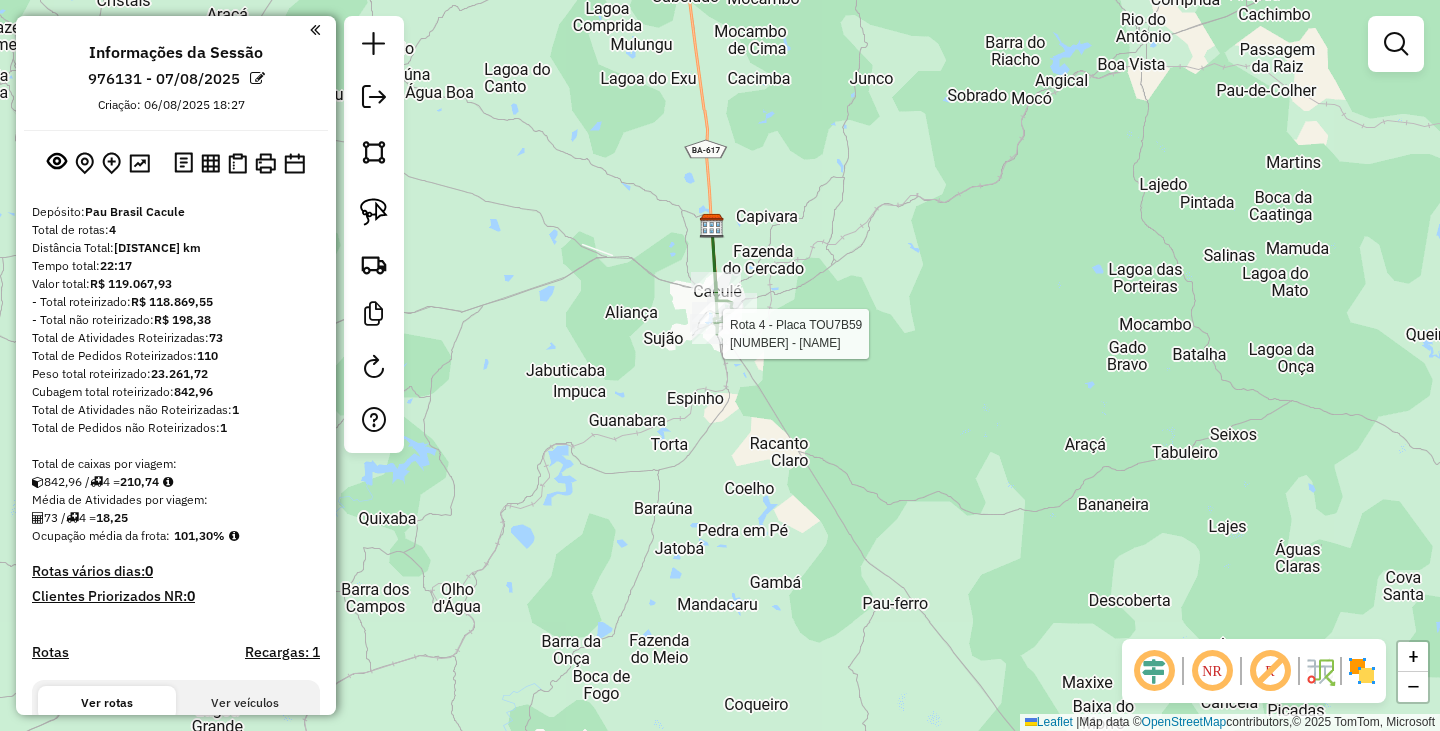 select on "**********" 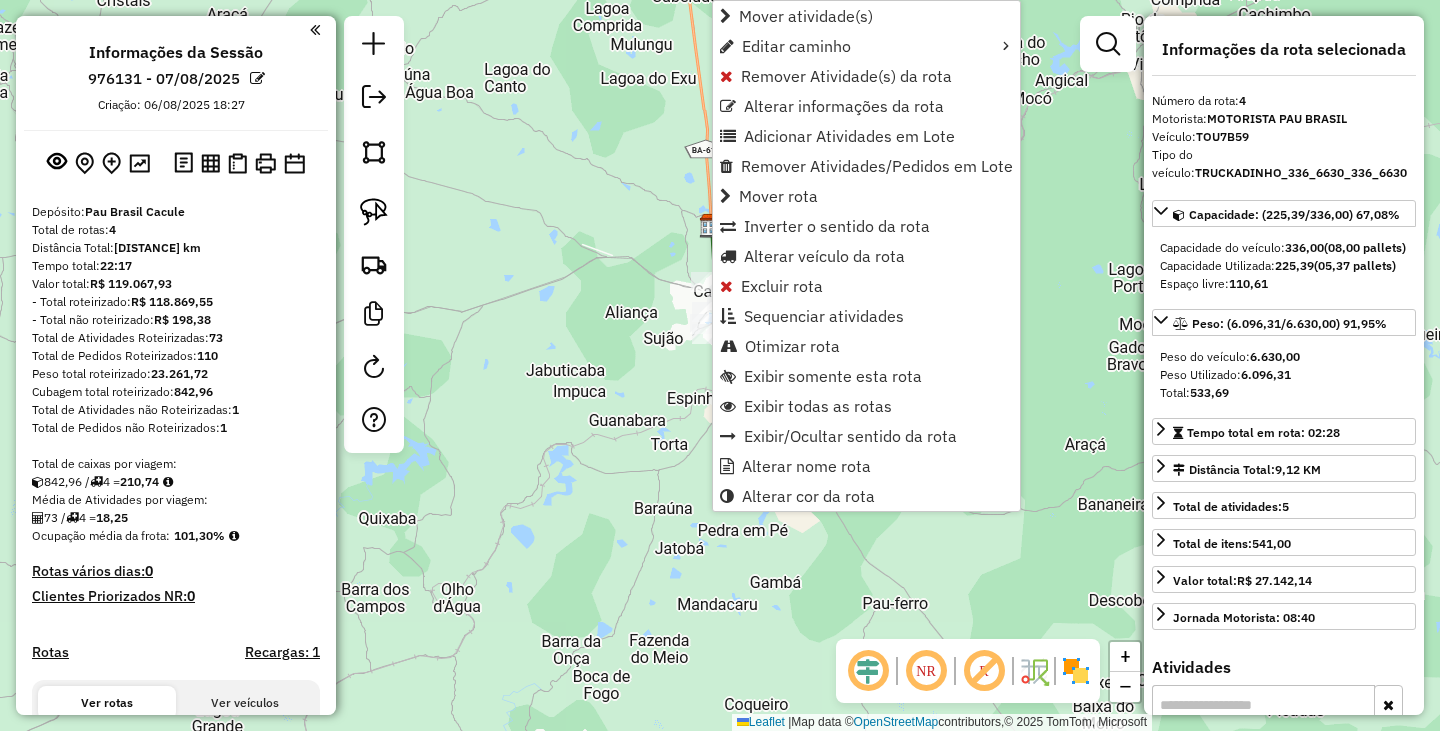 scroll, scrollTop: 619, scrollLeft: 0, axis: vertical 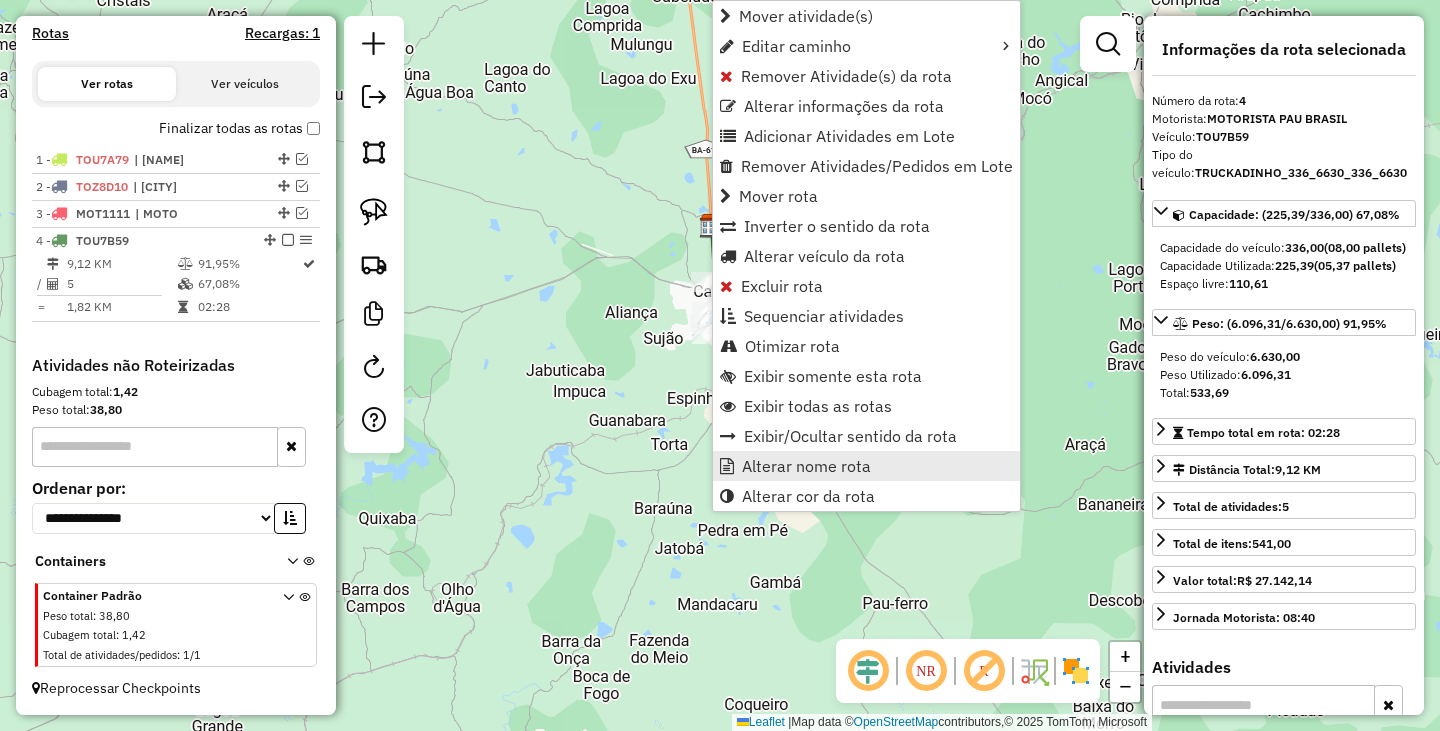 click on "Alterar nome rota" at bounding box center [806, 466] 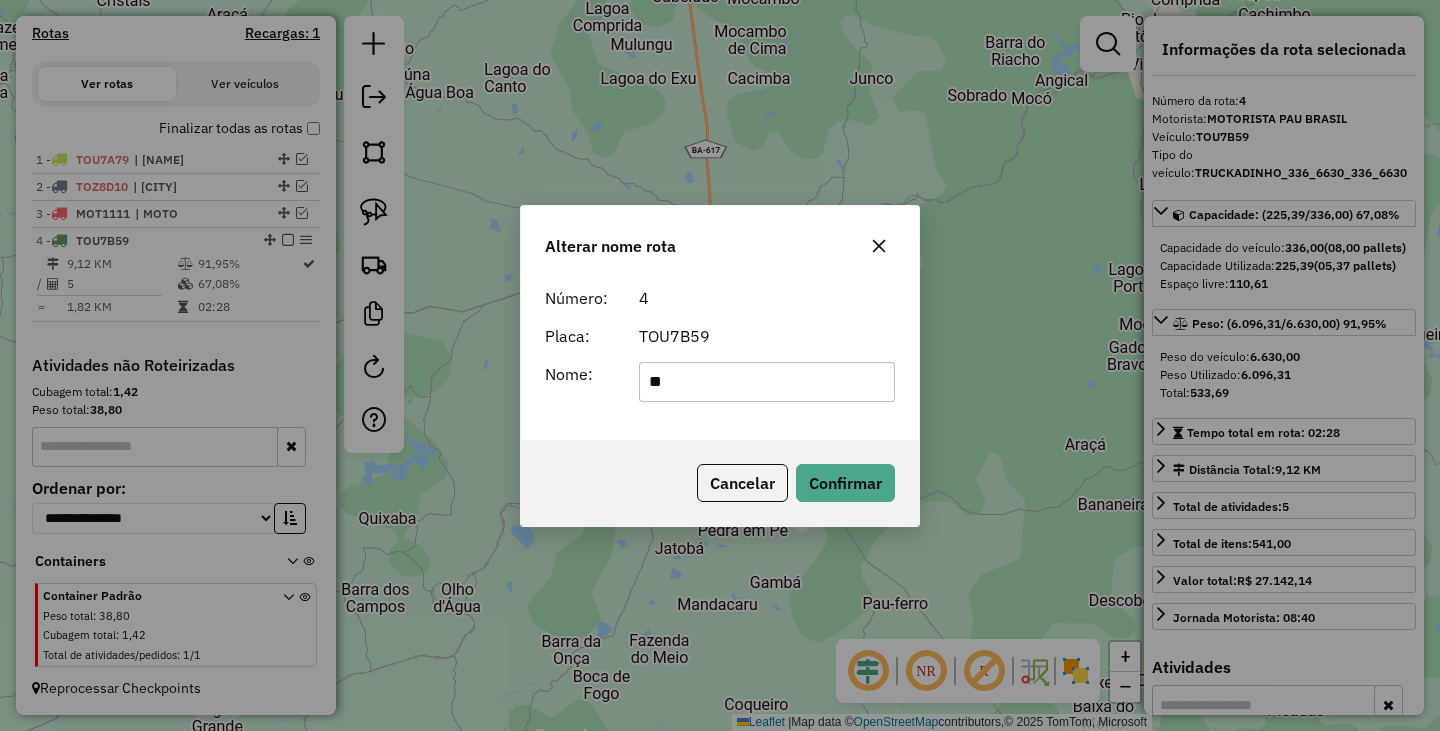 type on "******" 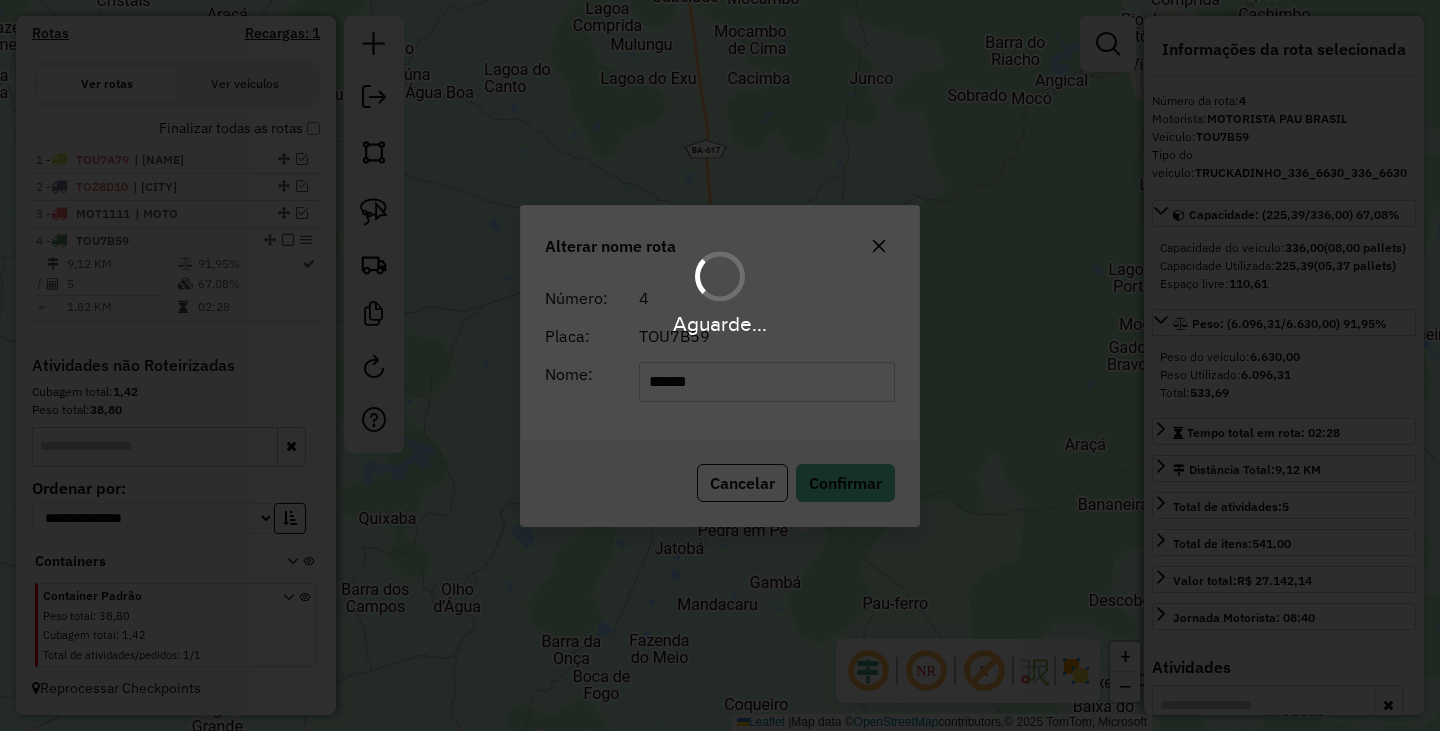 type 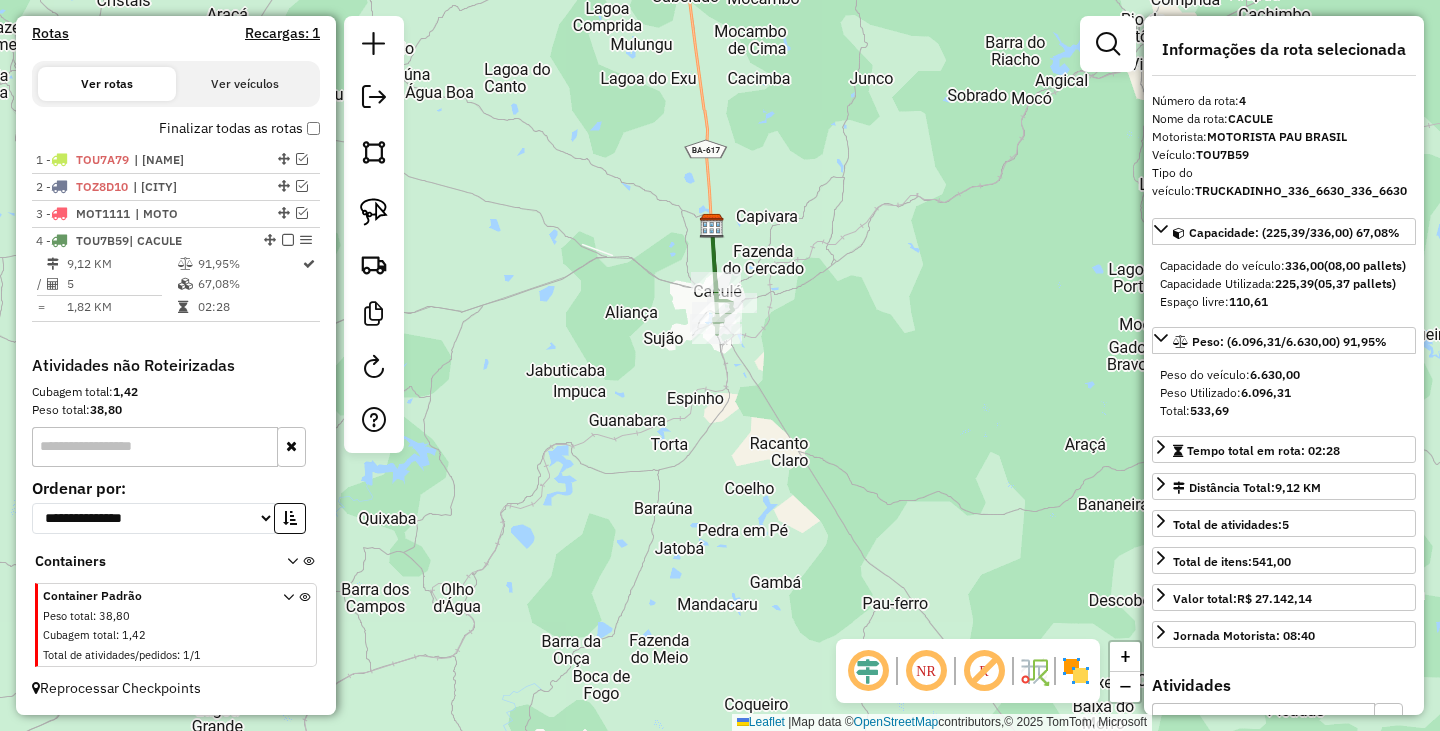 scroll, scrollTop: 552, scrollLeft: 0, axis: vertical 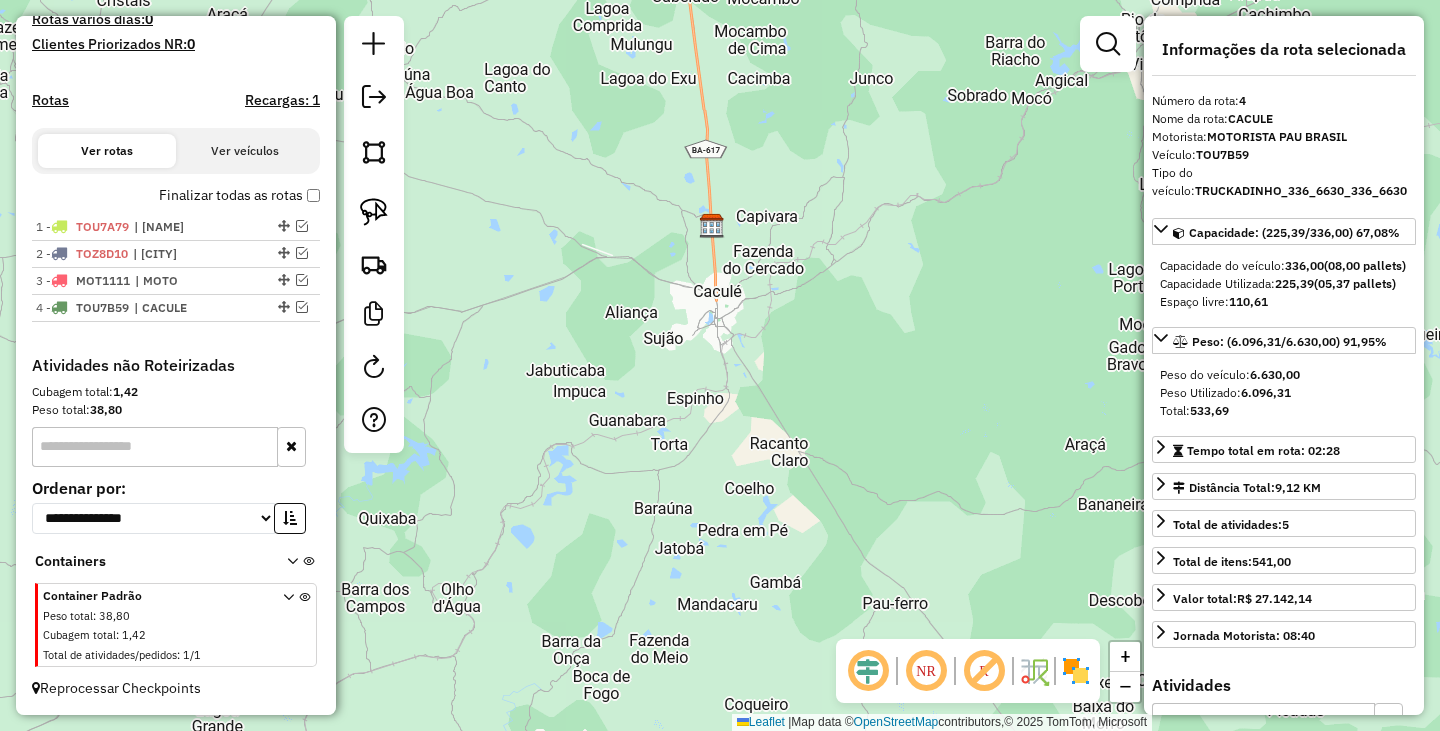click on "Janela de atendimento Grade de atendimento Capacidade Transportadoras Veículos Cliente Pedidos  Rotas Selecione os dias de semana para filtrar as janelas de atendimento  Seg   Ter   Qua   Qui   Sex   Sáb   Dom  Informe o período da janela de atendimento: De: Até:  Filtrar exatamente a janela do cliente  Considerar janela de atendimento padrão  Selecione os dias de semana para filtrar as grades de atendimento  Seg   Ter   Qua   Qui   Sex   Sáb   Dom   Considerar clientes sem dia de atendimento cadastrado  Clientes fora do dia de atendimento selecionado Filtrar as atividades entre os valores definidos abaixo:  Peso mínimo:   Peso máximo:   Cubagem mínima:   Cubagem máxima:   De:   Até:  Filtrar as atividades entre o tempo de atendimento definido abaixo:  De:   Até:   Considerar capacidade total dos clientes não roteirizados Transportadora: Selecione um ou mais itens Tipo de veículo: Selecione um ou mais itens Veículo: Selecione um ou mais itens Motorista: Selecione um ou mais itens Nome: Rótulo:" 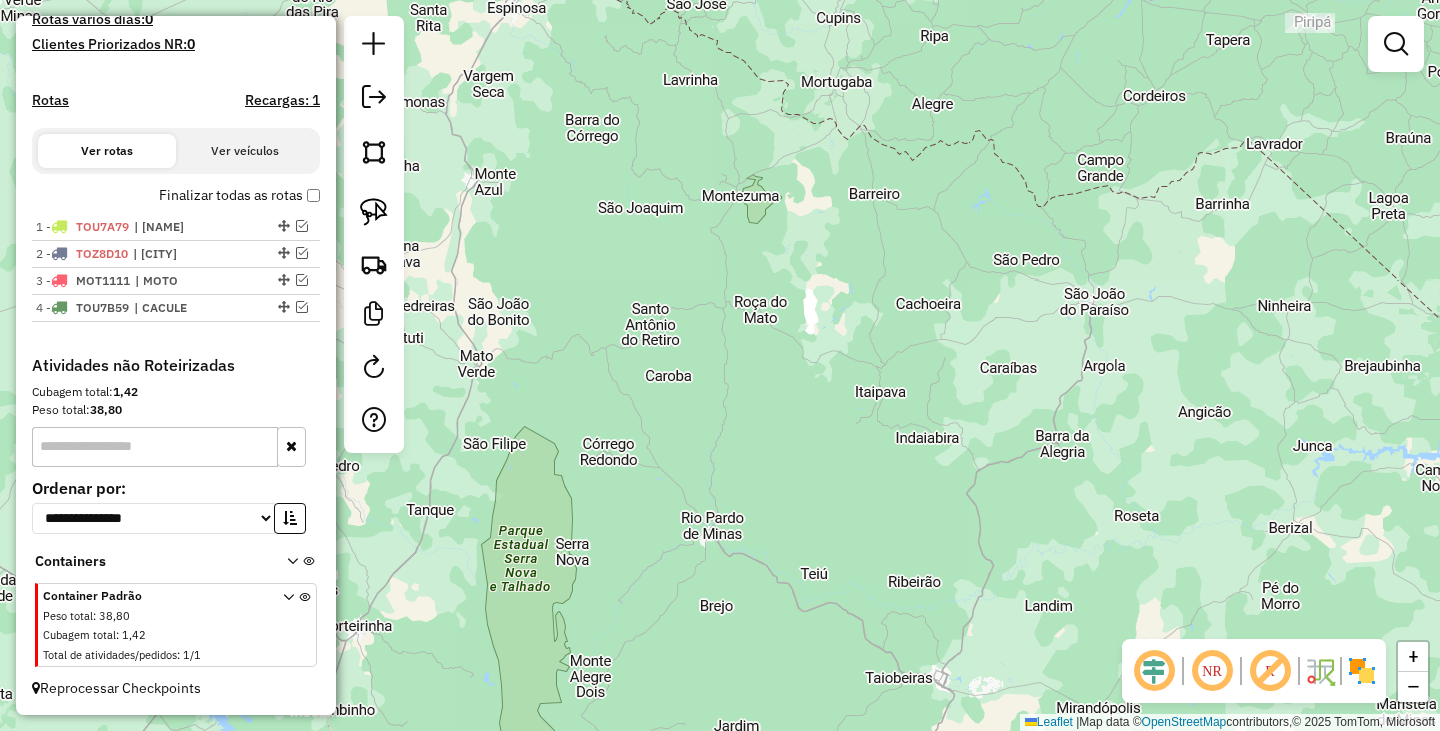 click 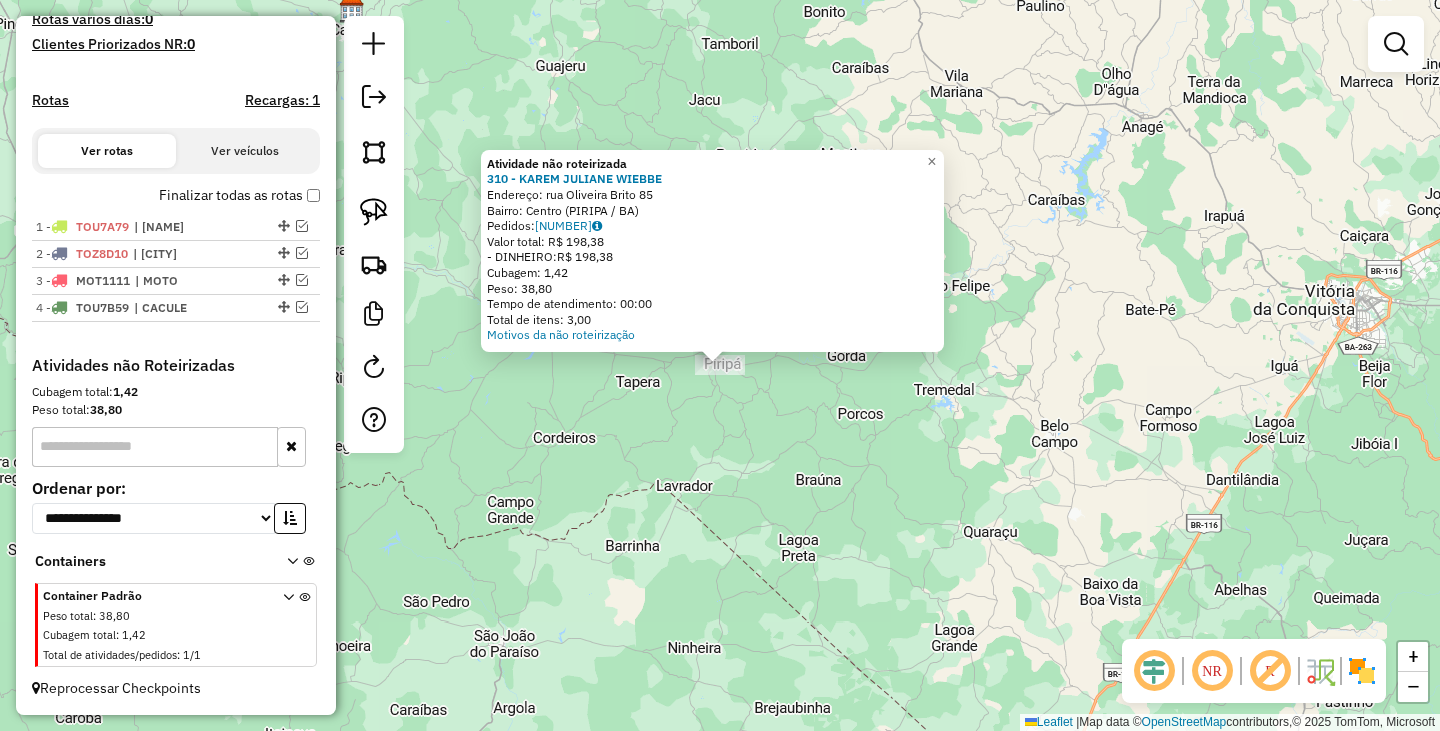 click on "Atividade não roteirizada 28120 - KAREM JULIANE WIEBBE  Endereço:  rua Oliveira Brito 85   Bairro: Centro (PIRIPA / BA)   Pedidos:  06008289   Valor total: R$ 198,38   - DINHEIRO:  R$ 198,38   Cubagem: 1,42   Peso: 38,80   Tempo de atendimento: 00:00   Total de itens: 3,00  Motivos da não roteirização × Janela de atendimento Grade de atendimento Capacidade Transportadoras Veículos Cliente Pedidos  Rotas Selecione os dias de semana para filtrar as janelas de atendimento  Seg   Ter   Qua   Qui   Sex   Sáb   Dom  Informe o período da janela de atendimento: De: Até:  Filtrar exatamente a janela do cliente  Considerar janela de atendimento padrão  Selecione os dias de semana para filtrar as grades de atendimento  Seg   Ter   Qua   Qui   Sex   Sáb   Dom   Considerar clientes sem dia de atendimento cadastrado  Clientes fora do dia de atendimento selecionado Filtrar as atividades entre os valores definidos abaixo:  Peso mínimo:   Peso máximo:   Cubagem mínima:   Cubagem máxima:   De:   Até:   De:  +" 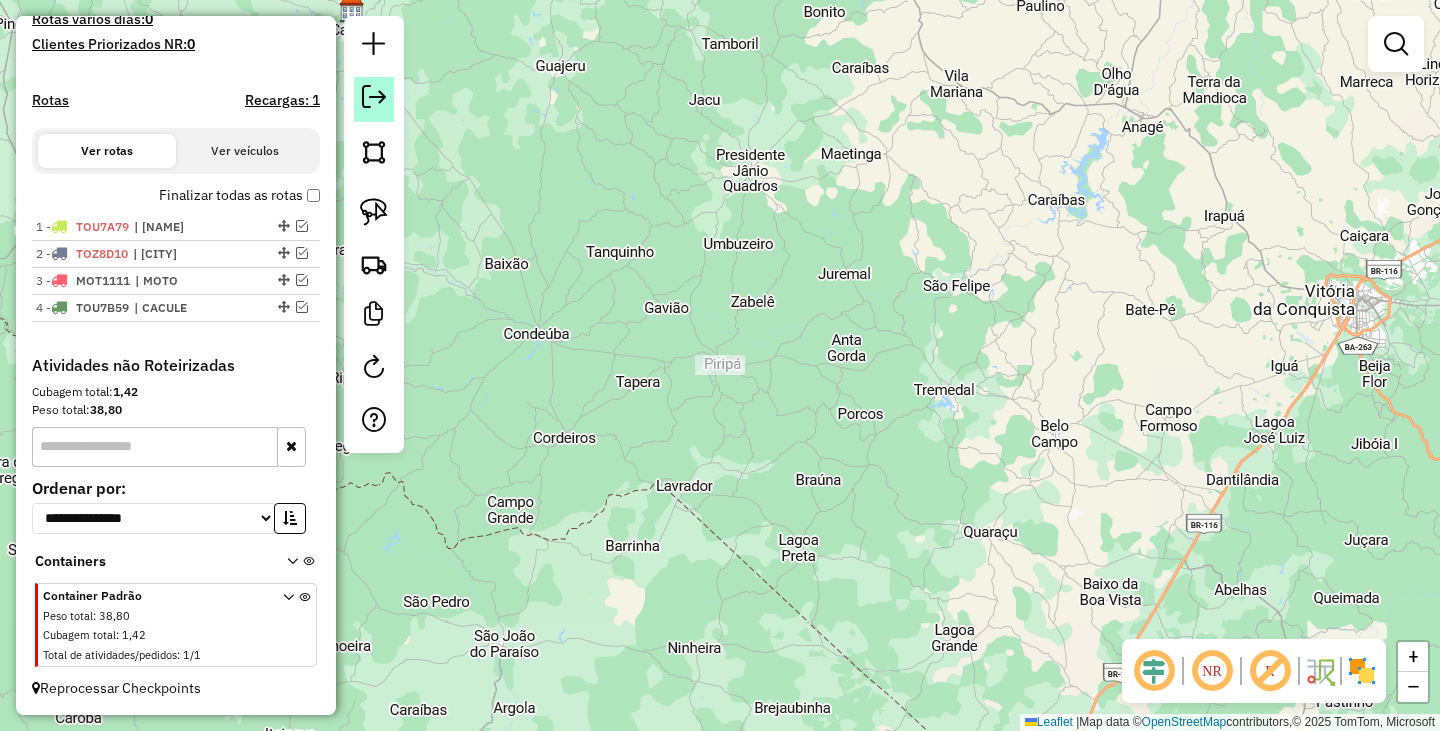 click 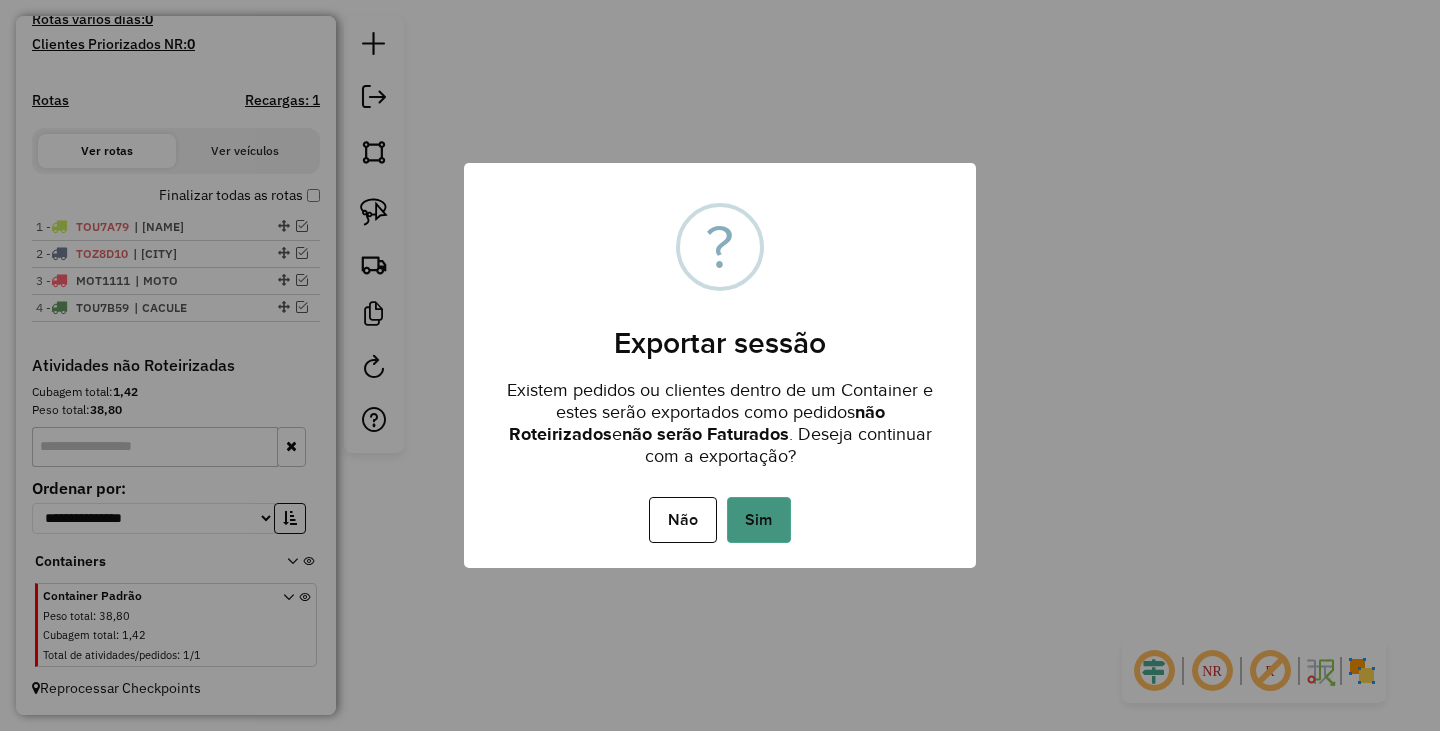click on "Sim" at bounding box center (759, 520) 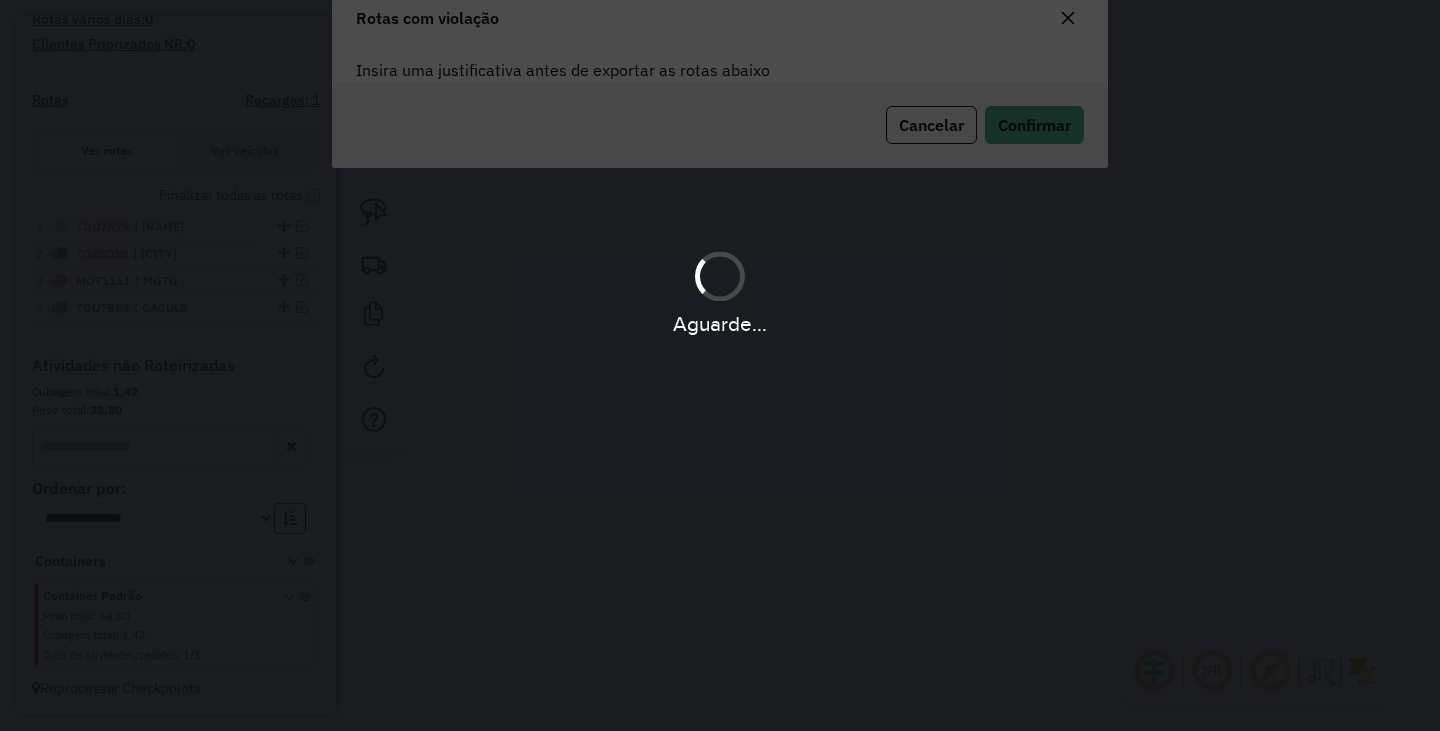 scroll, scrollTop: 108, scrollLeft: 0, axis: vertical 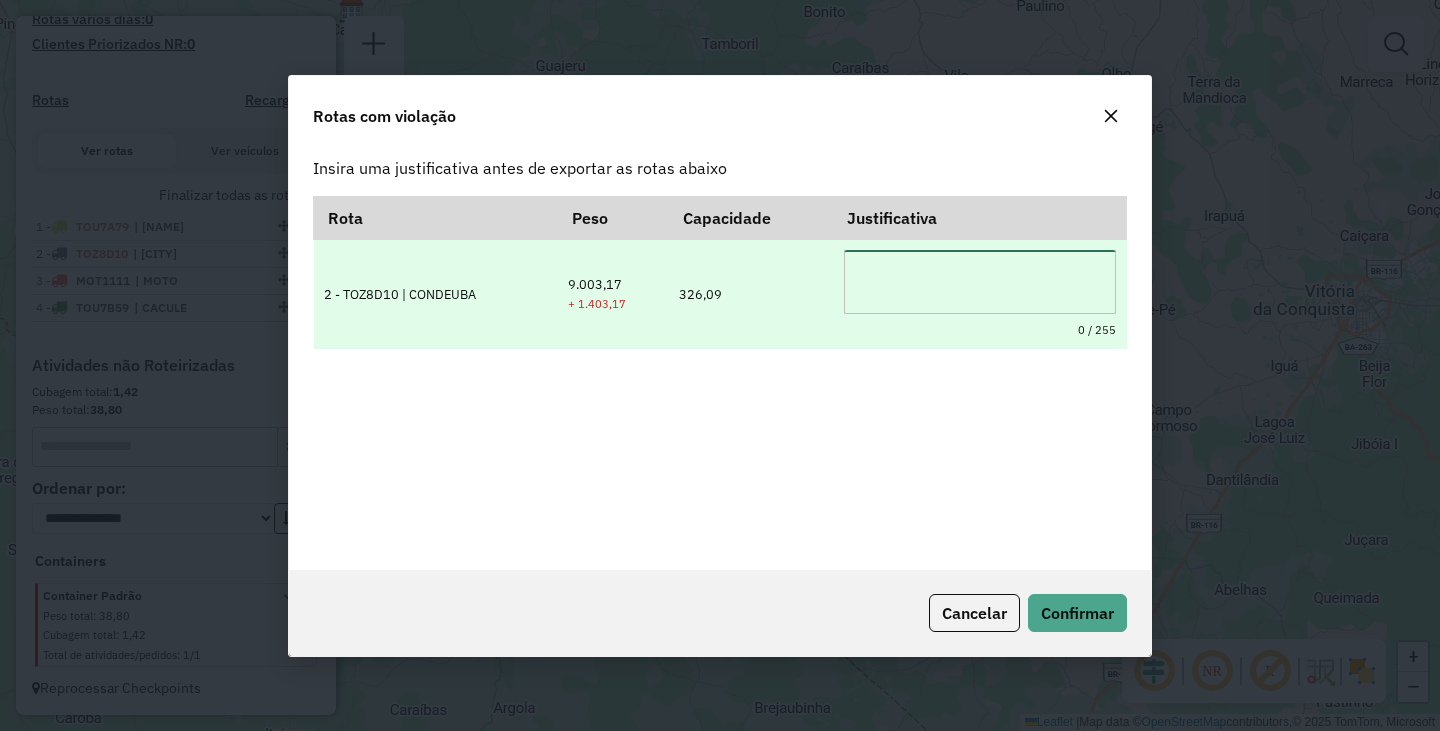 click at bounding box center (980, 282) 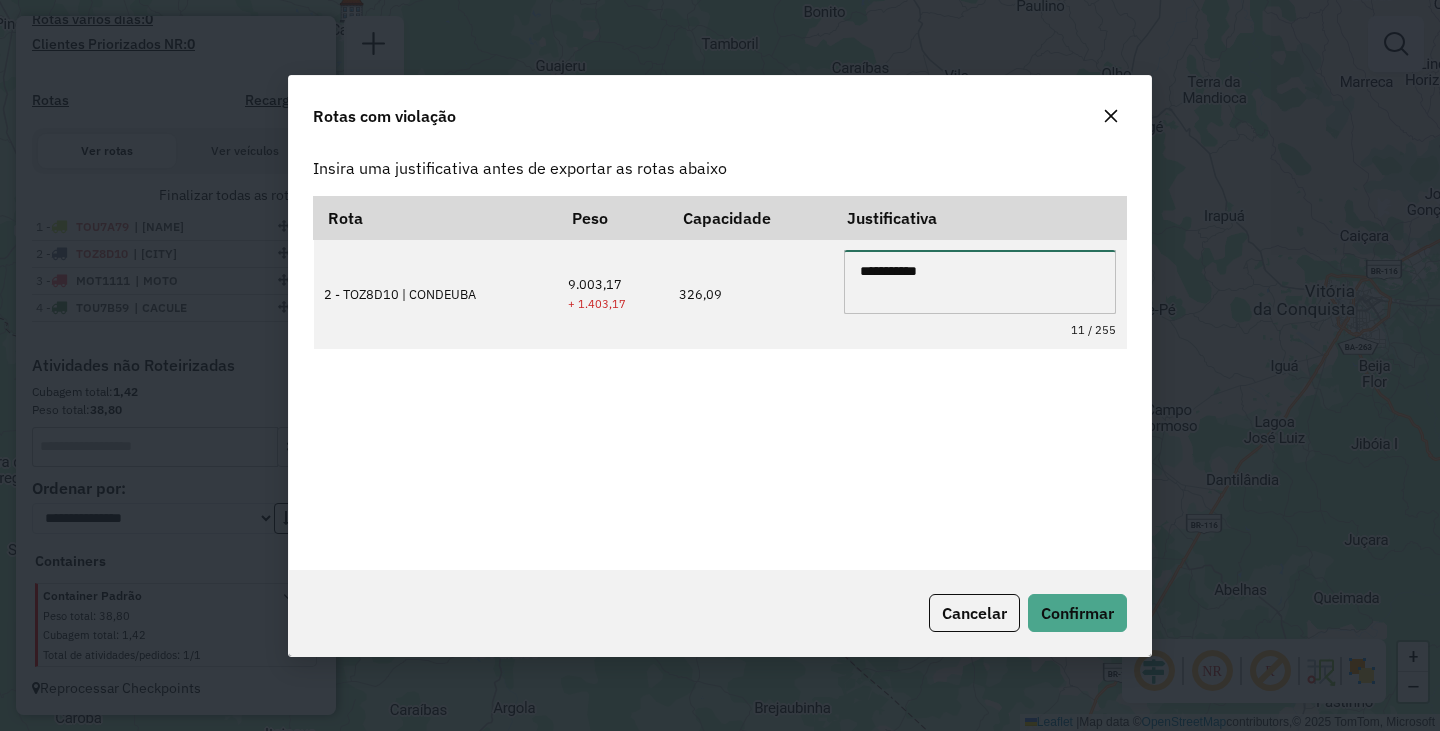type on "**********" 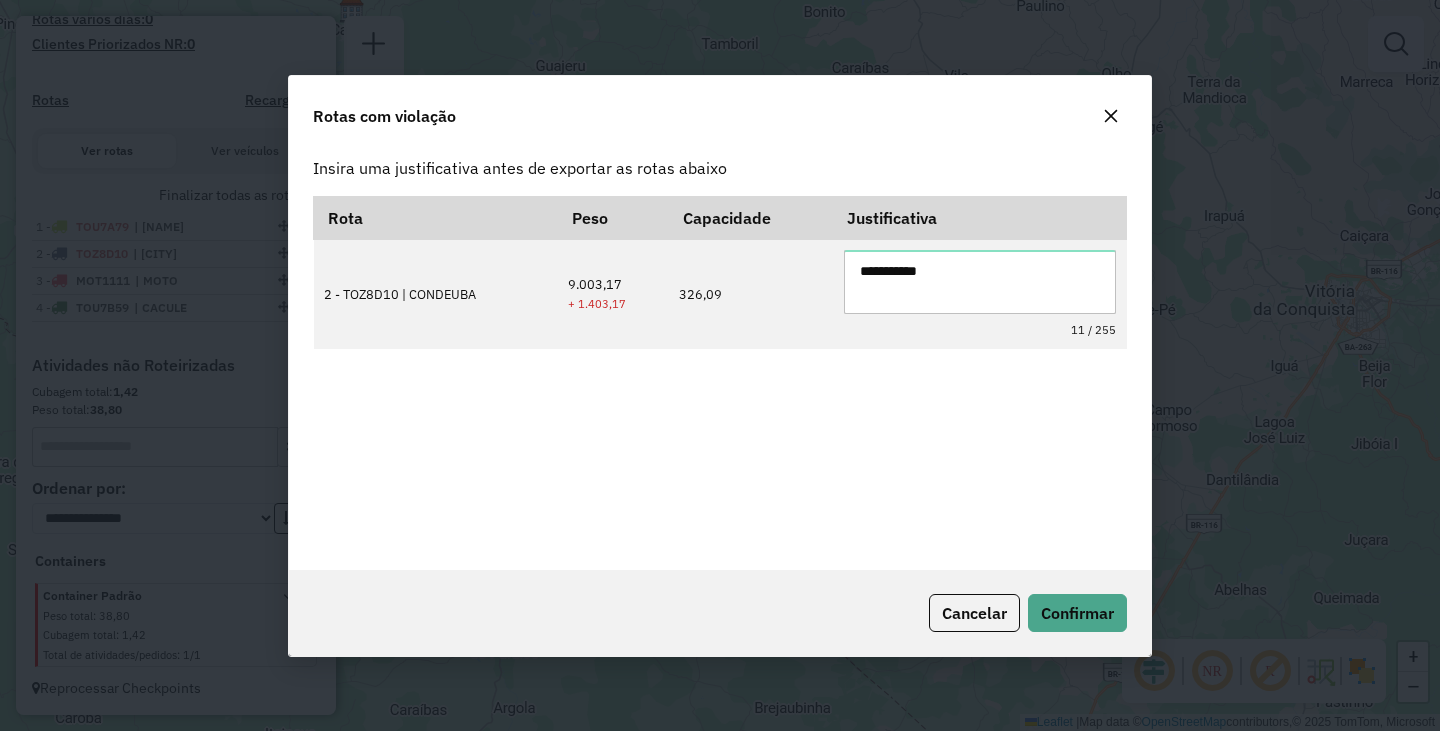 click on "Cancelar   Confirmar" 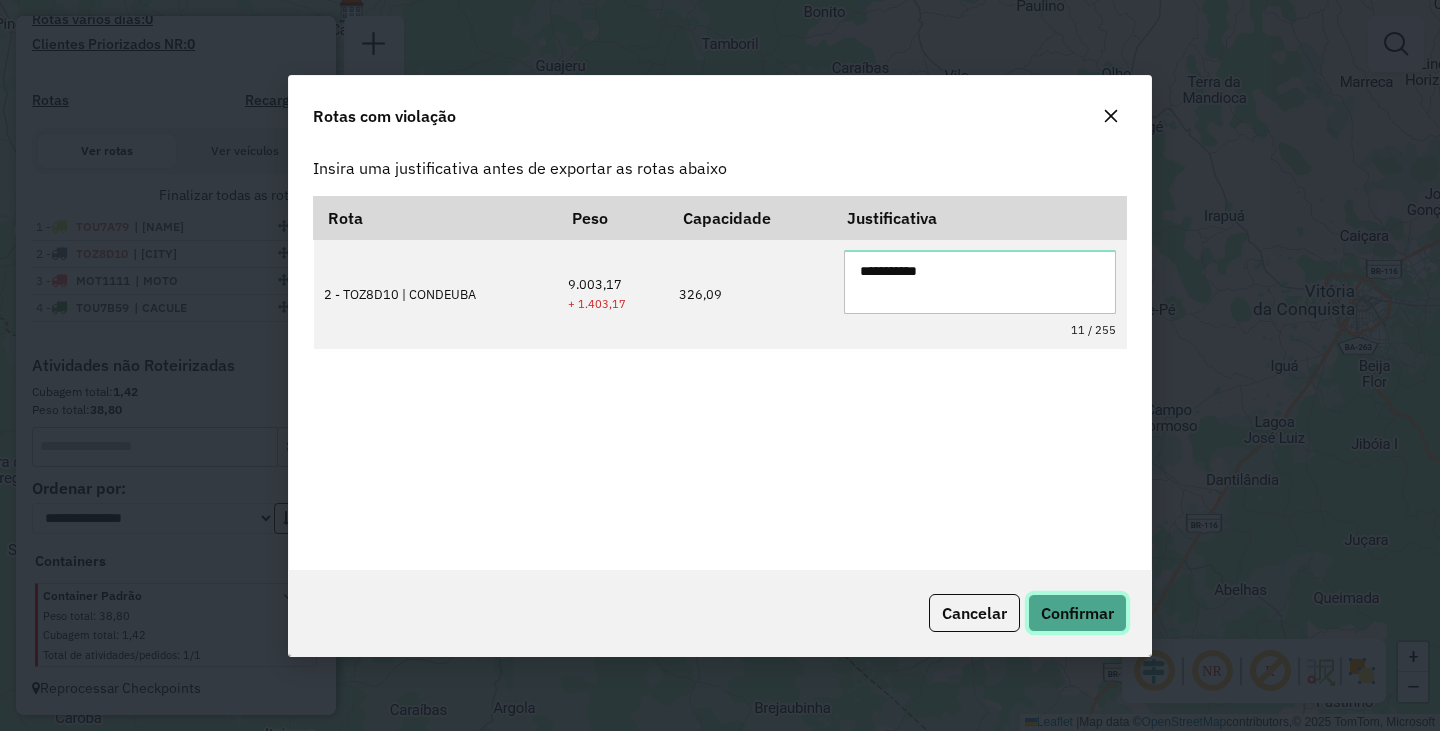 click on "Confirmar" 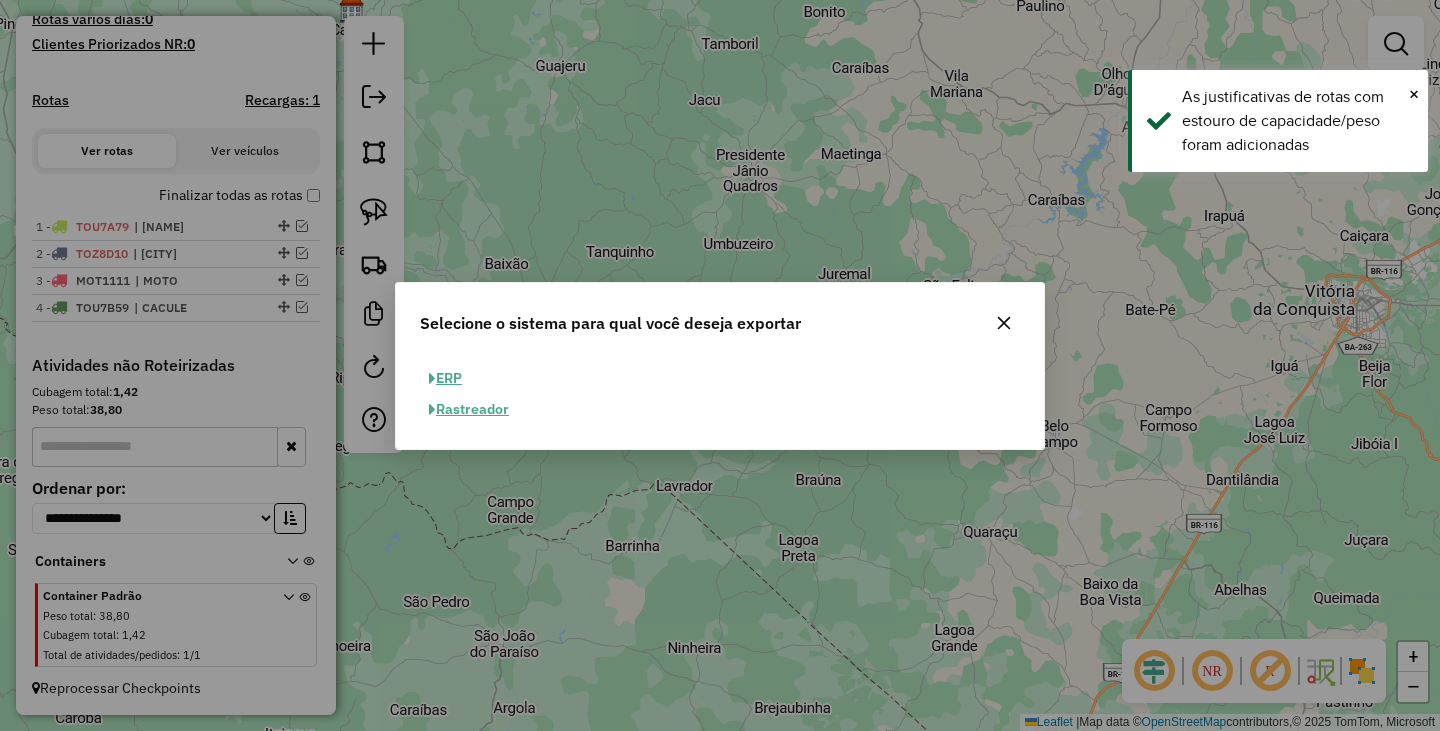 click on "ERP" 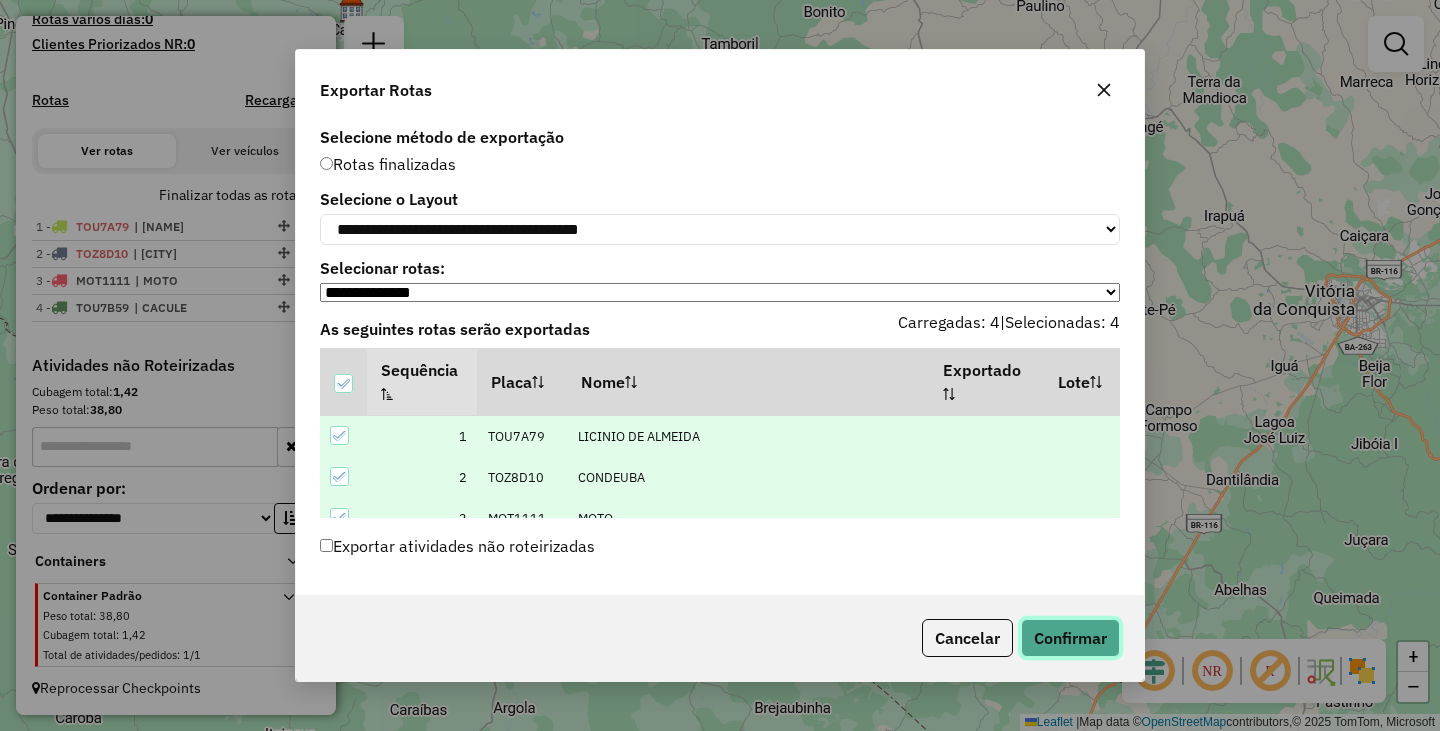click on "Confirmar" 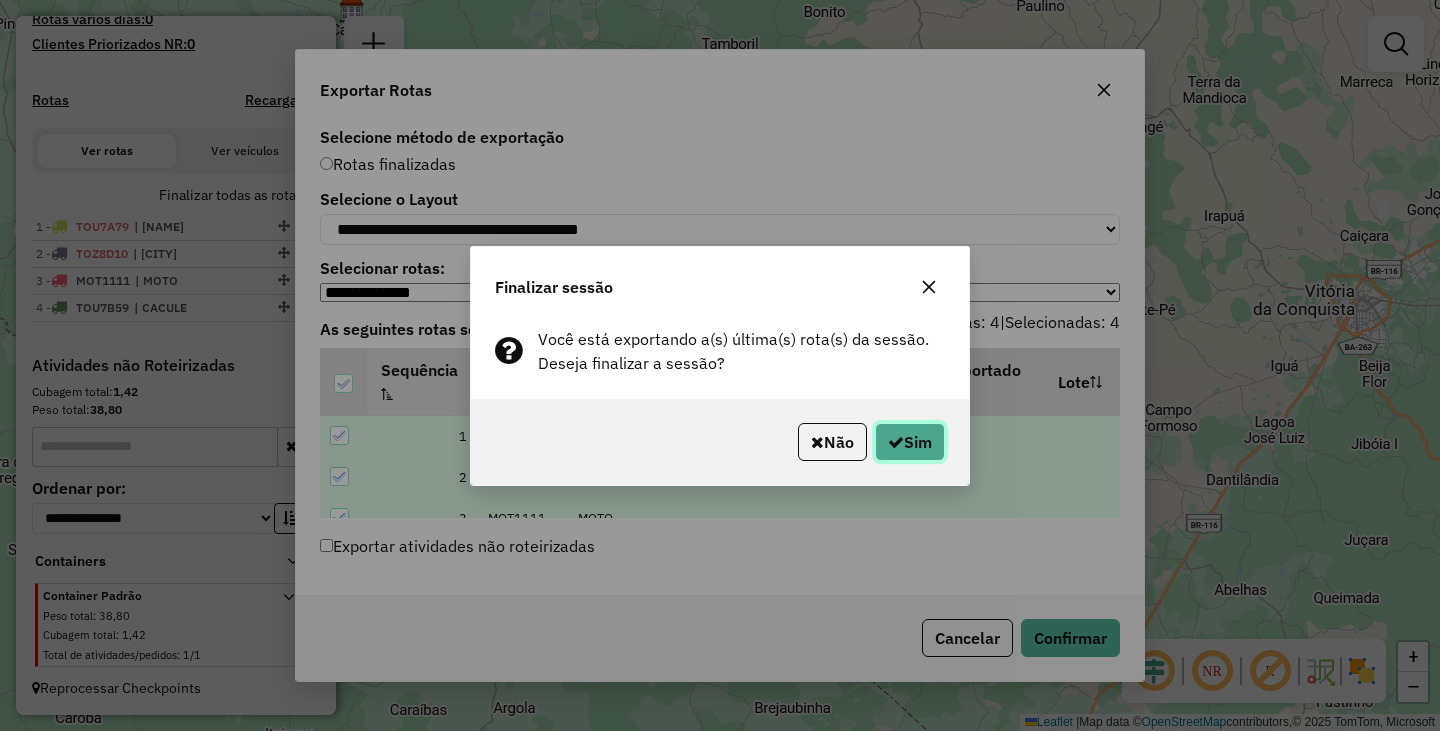 click 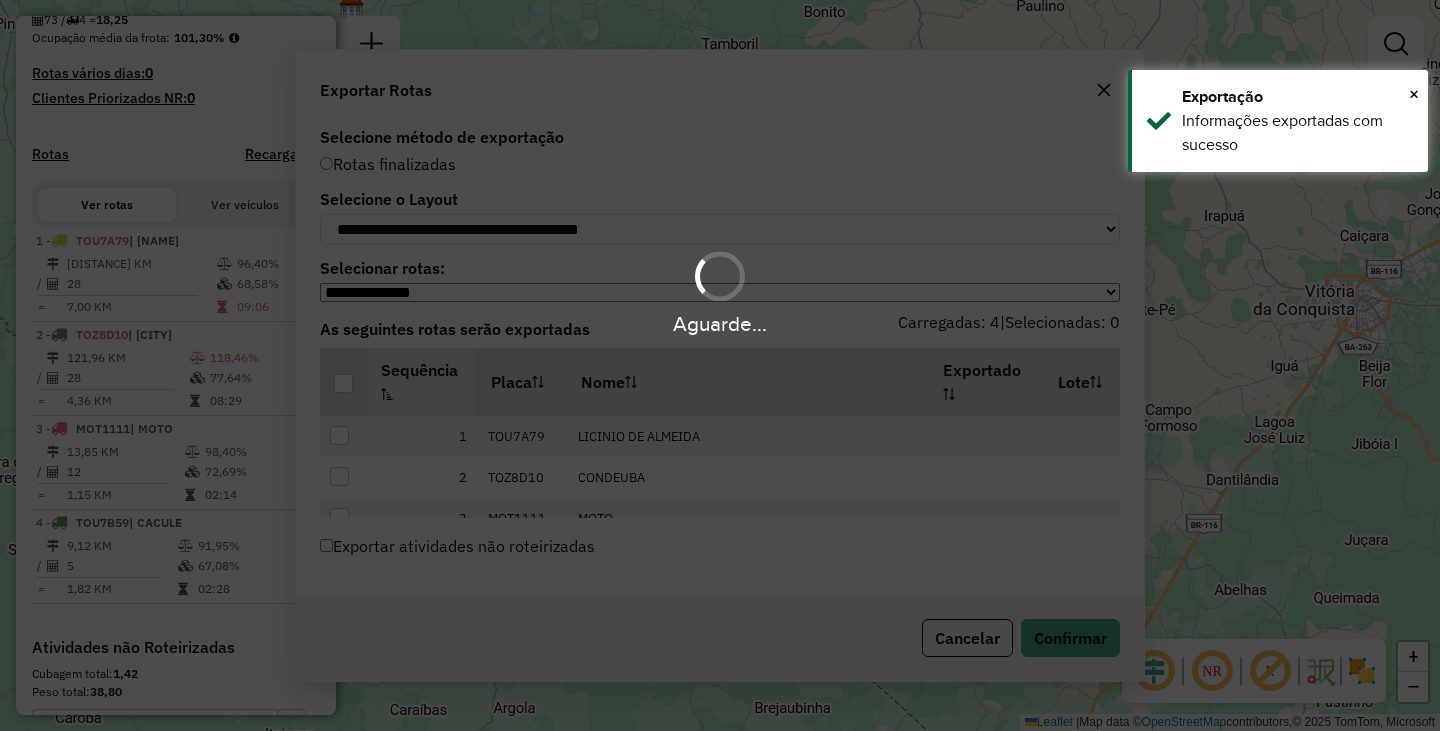 scroll, scrollTop: 606, scrollLeft: 0, axis: vertical 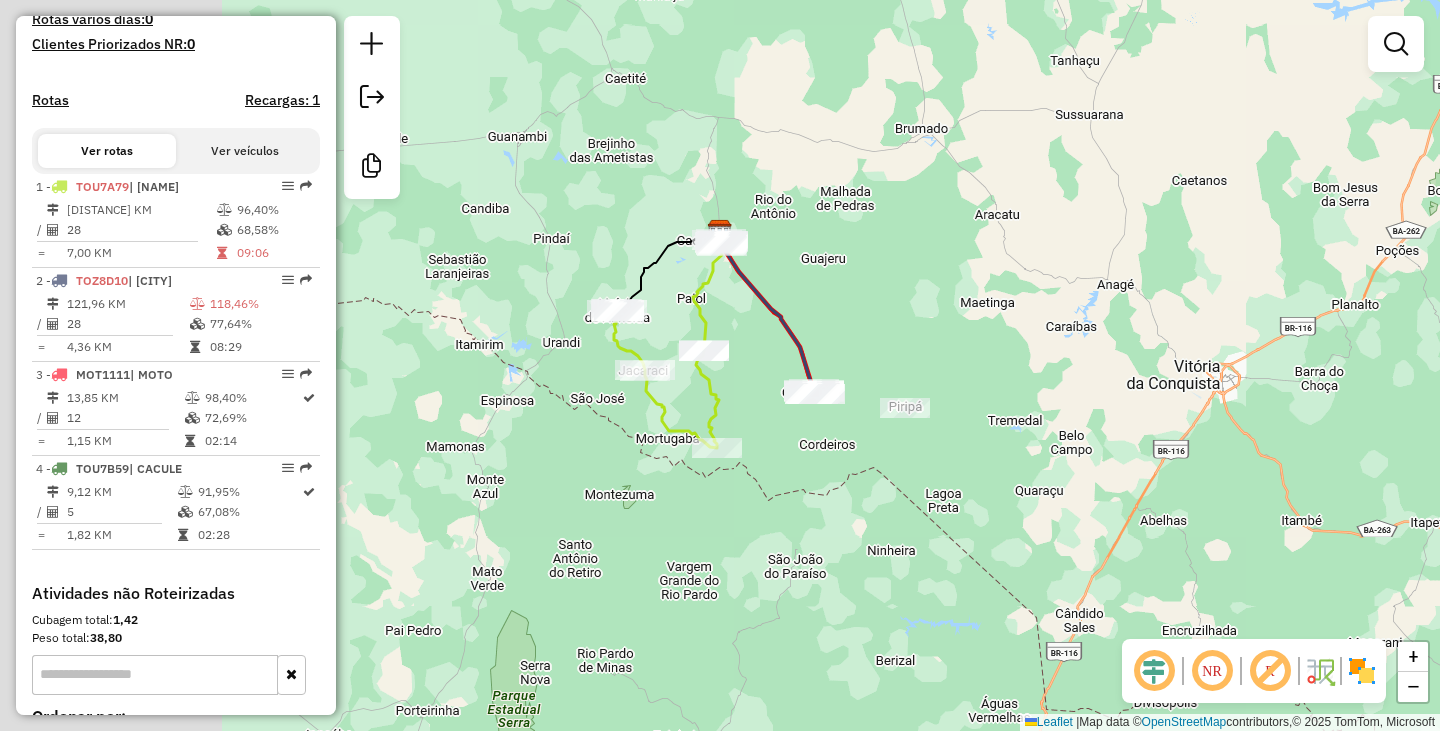 drag, startPoint x: 540, startPoint y: 502, endPoint x: 823, endPoint y: 483, distance: 283.6371 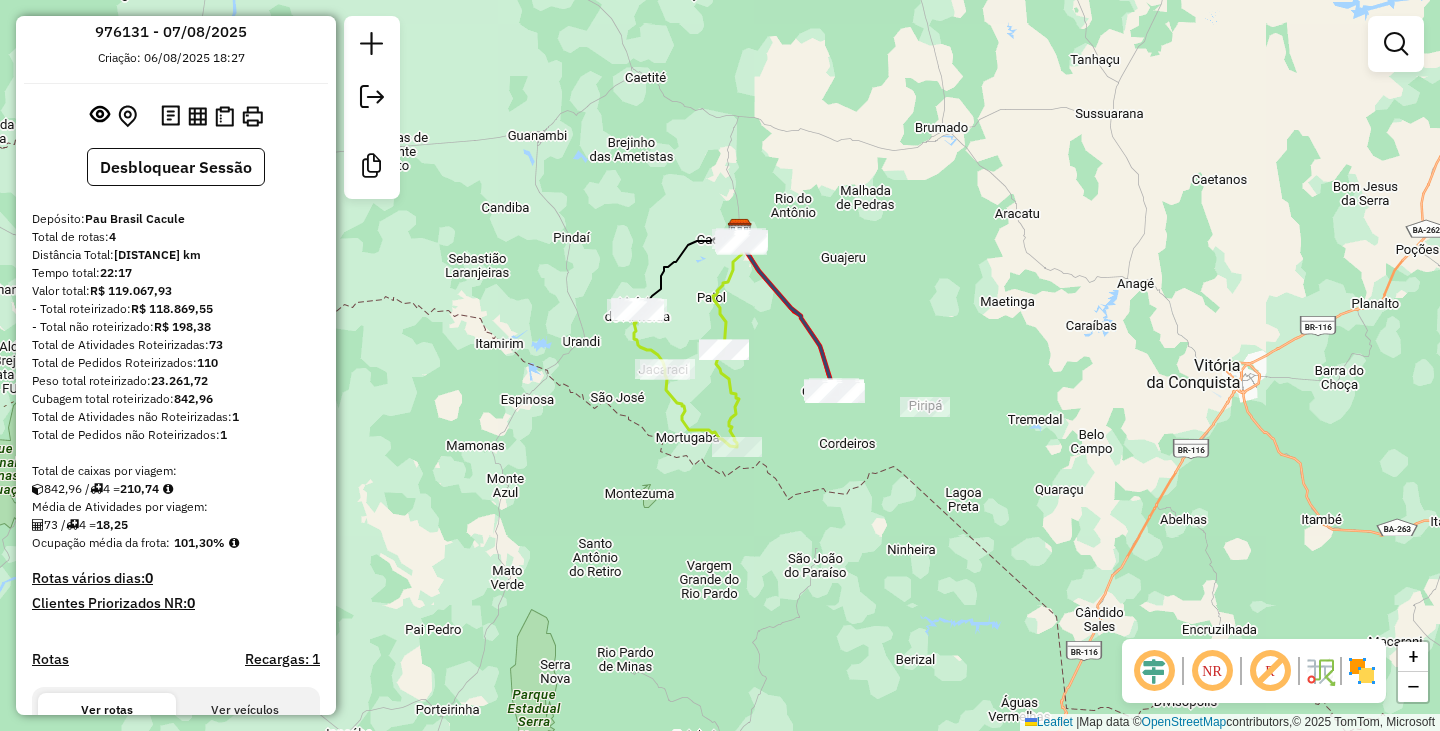 scroll, scrollTop: 0, scrollLeft: 0, axis: both 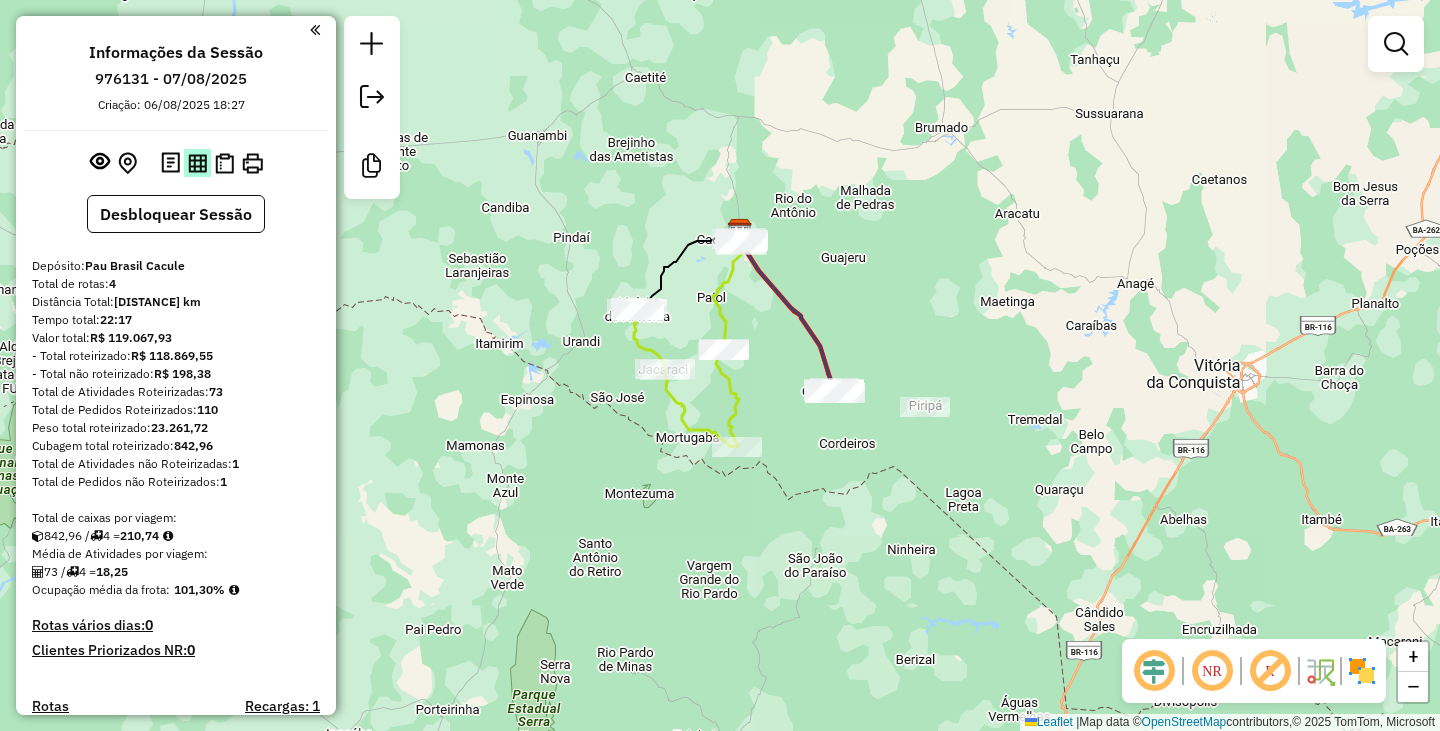 click at bounding box center [197, 162] 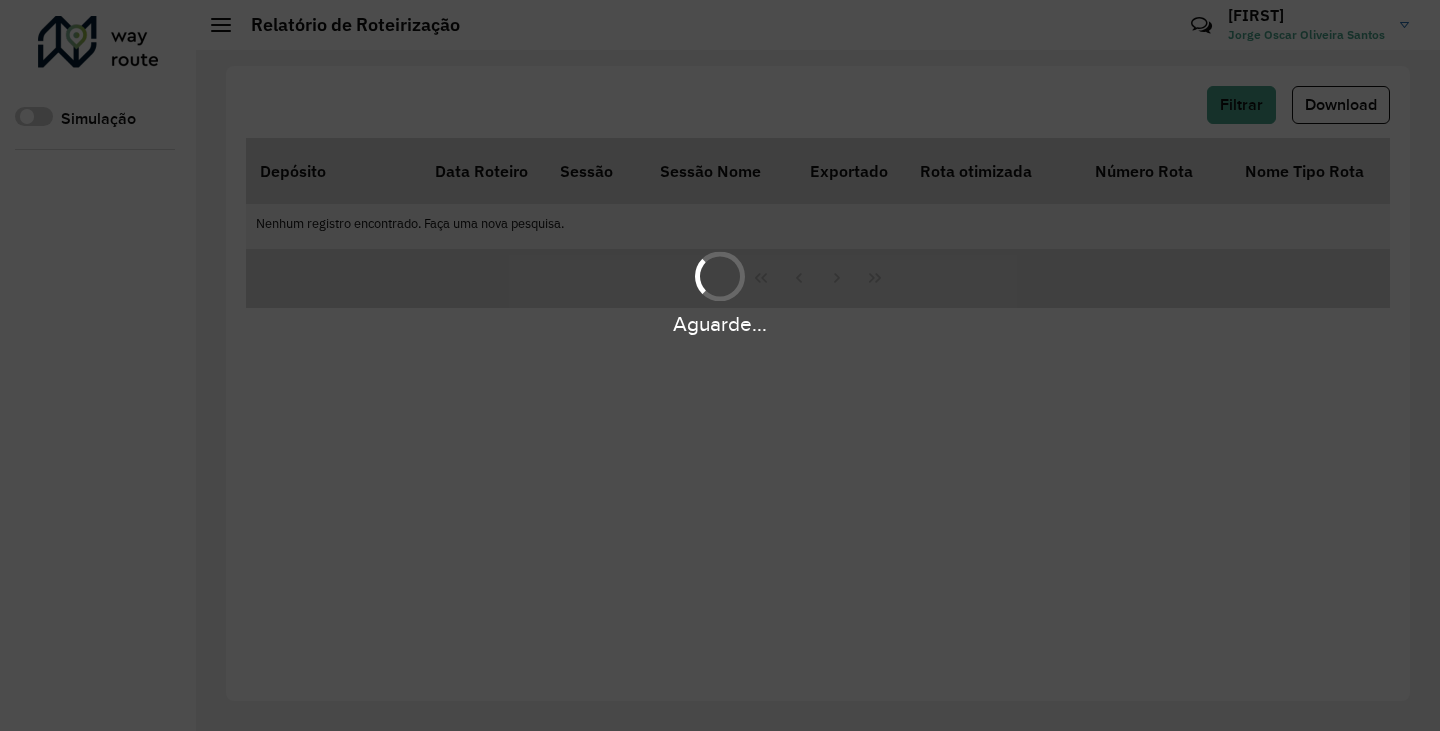 scroll, scrollTop: 0, scrollLeft: 0, axis: both 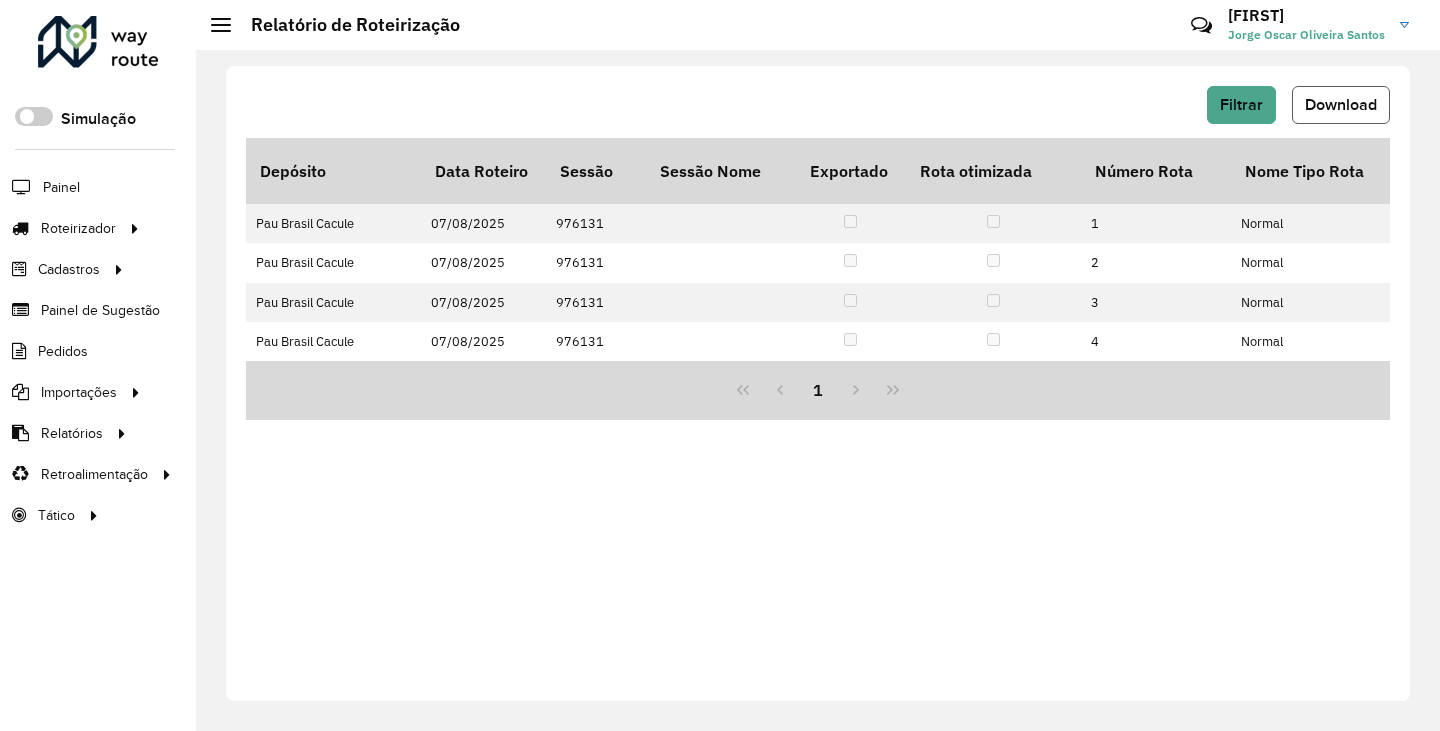 click on "Download" 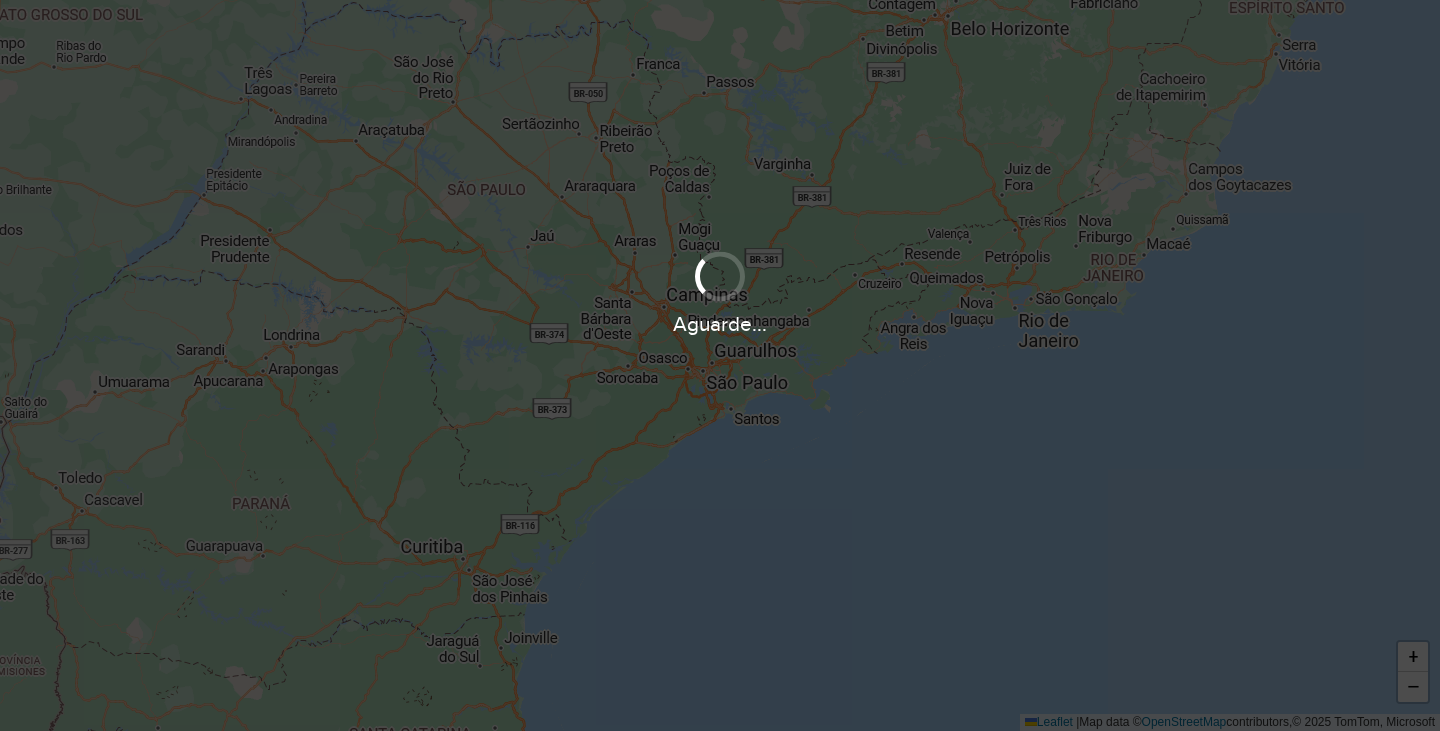 scroll, scrollTop: 0, scrollLeft: 0, axis: both 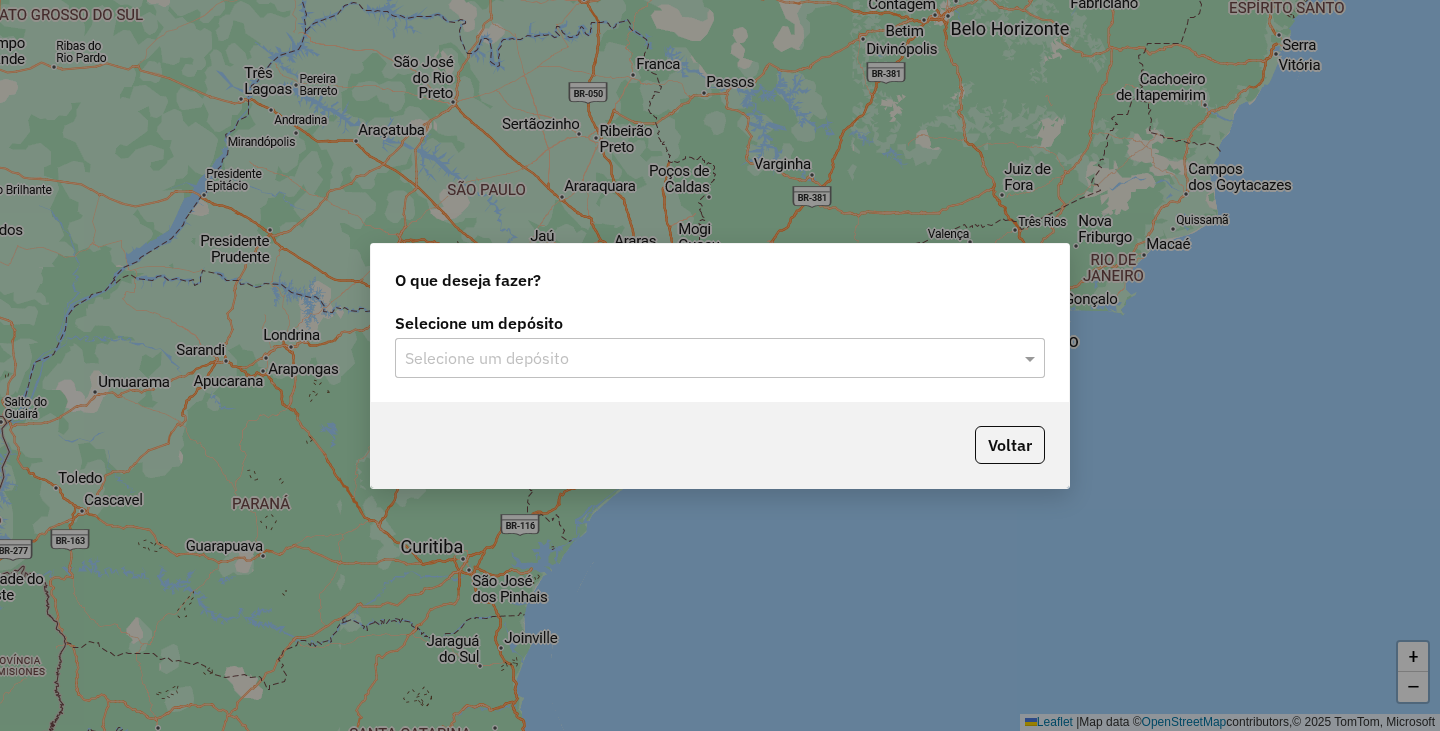 click on "Selecione um depósito" 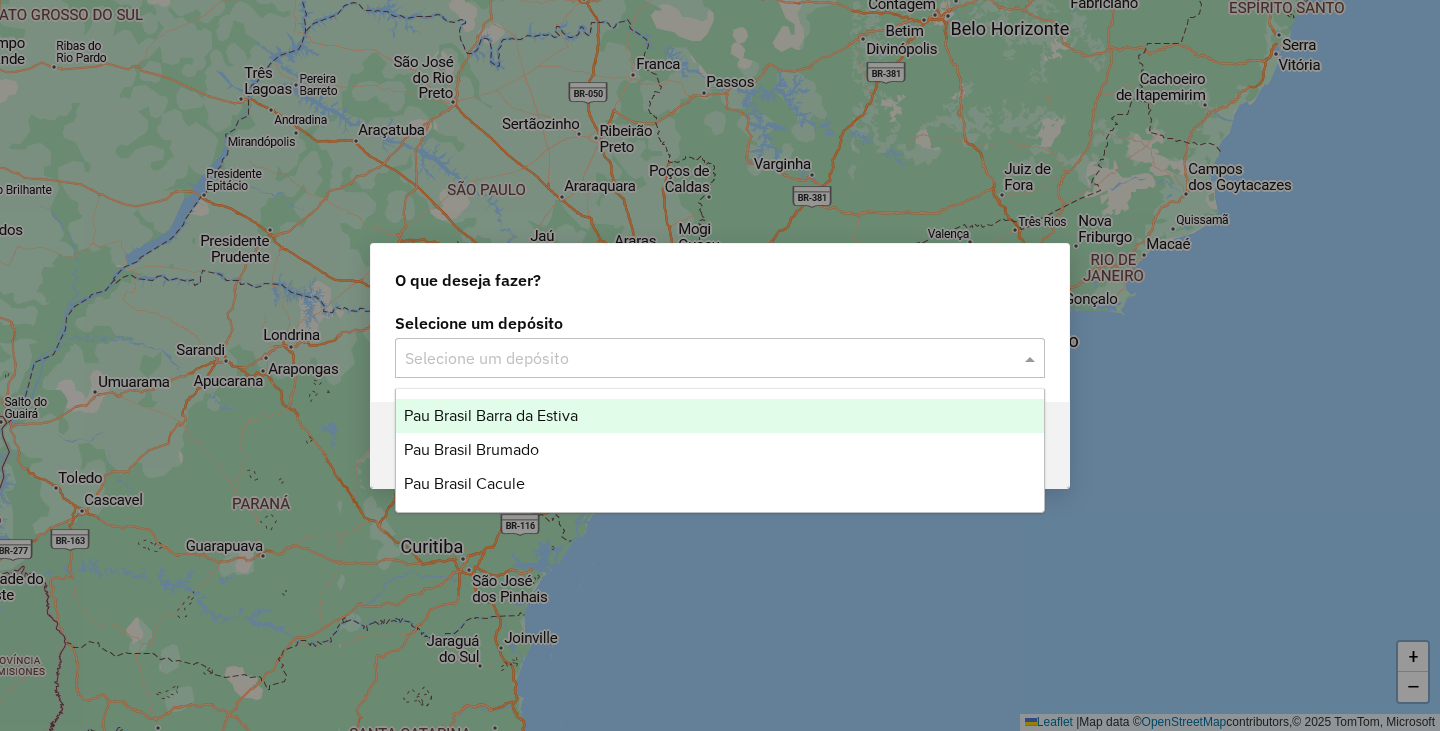 click on "Pau Brasil Barra da Estiva" at bounding box center (491, 415) 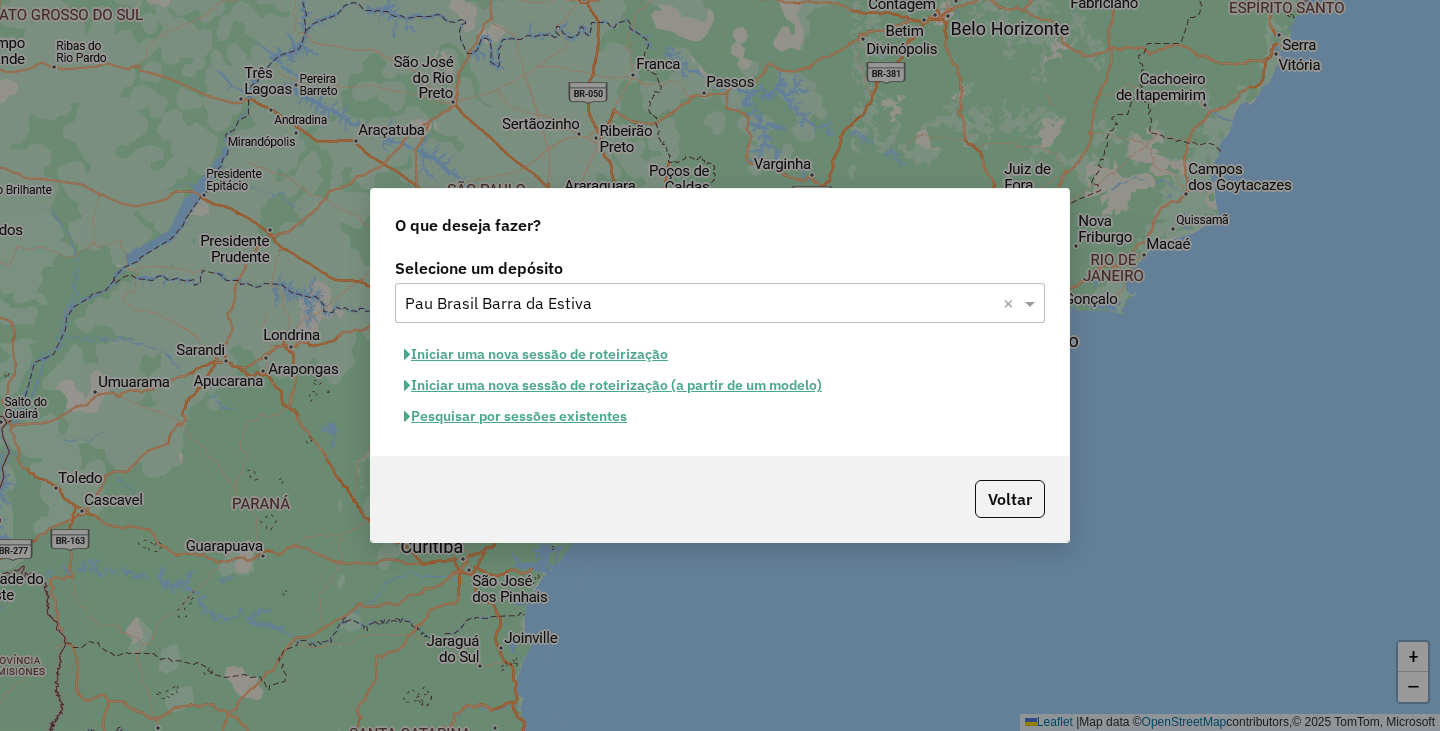 click on "Iniciar uma nova sessão de roteirização" 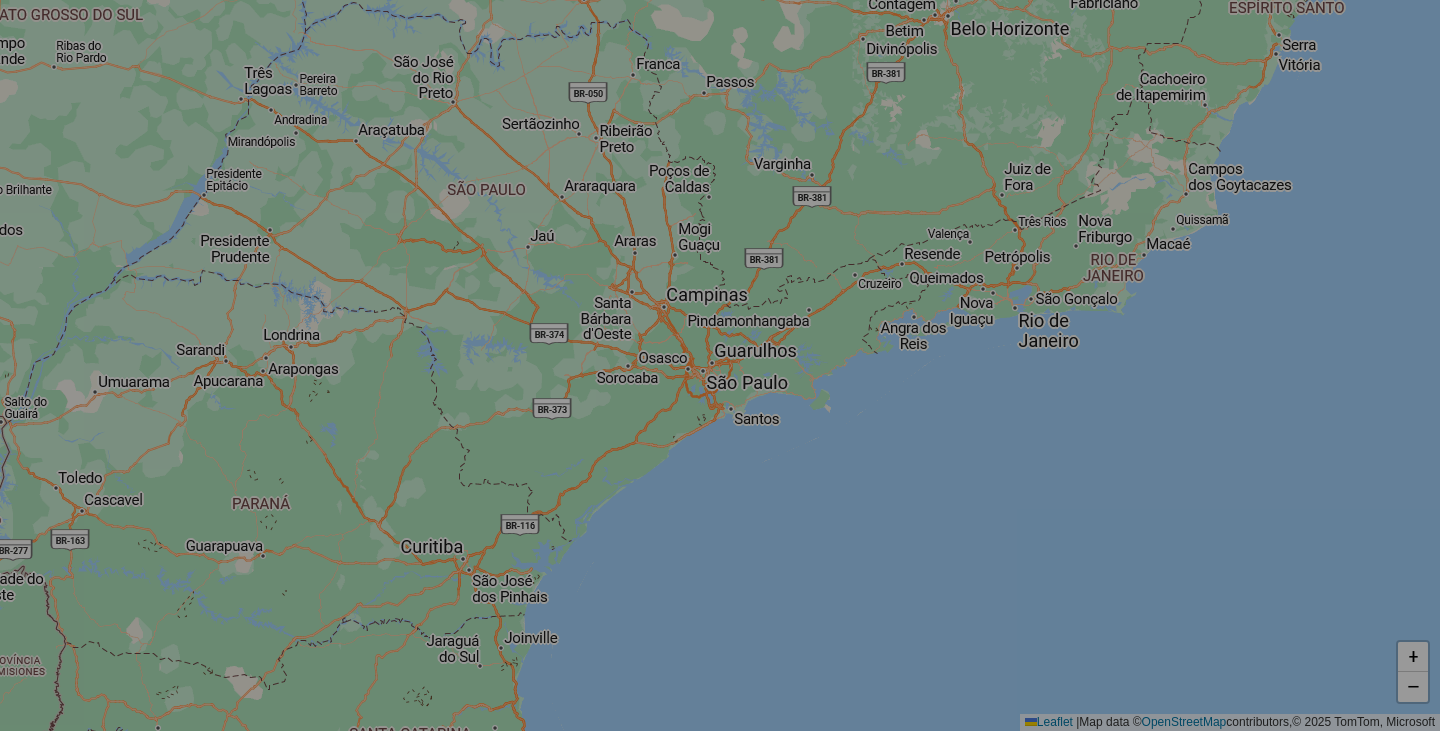 select on "*" 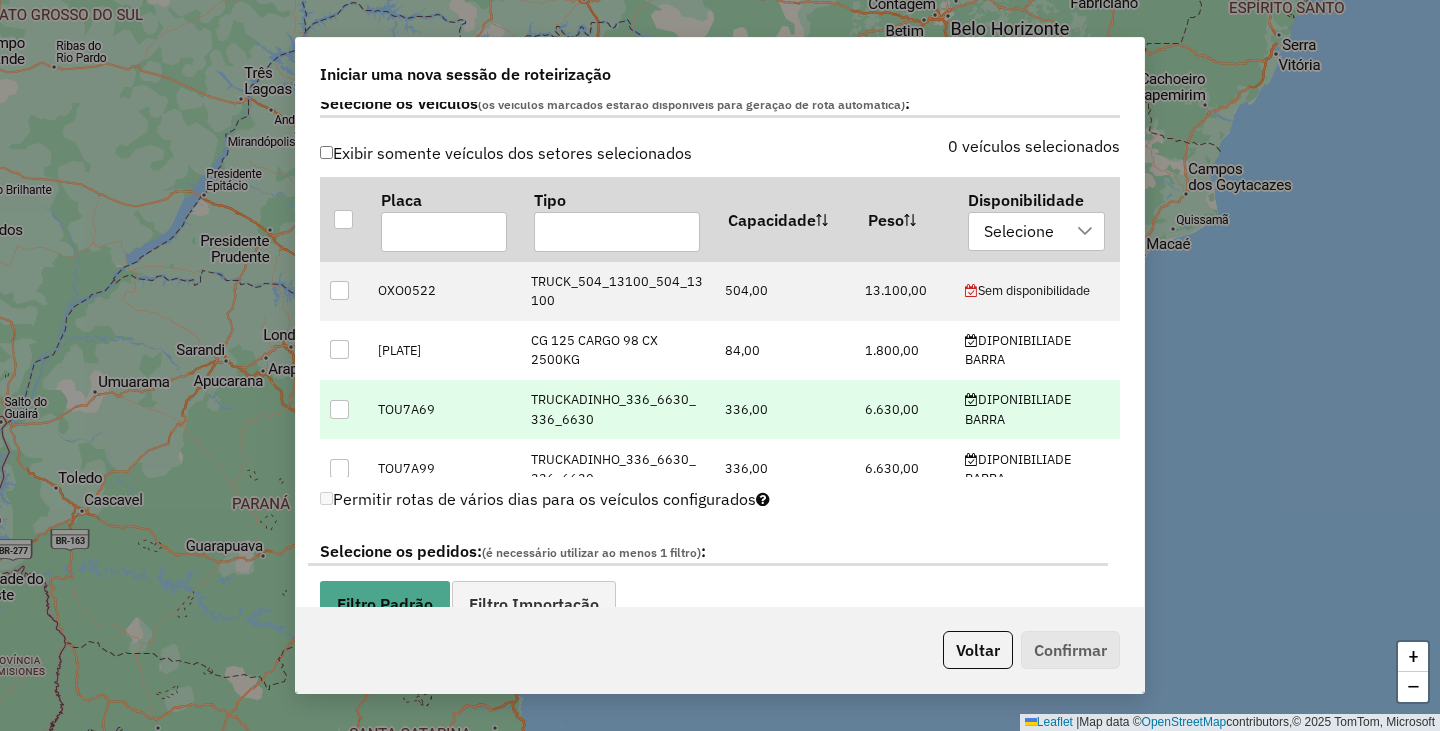scroll, scrollTop: 700, scrollLeft: 0, axis: vertical 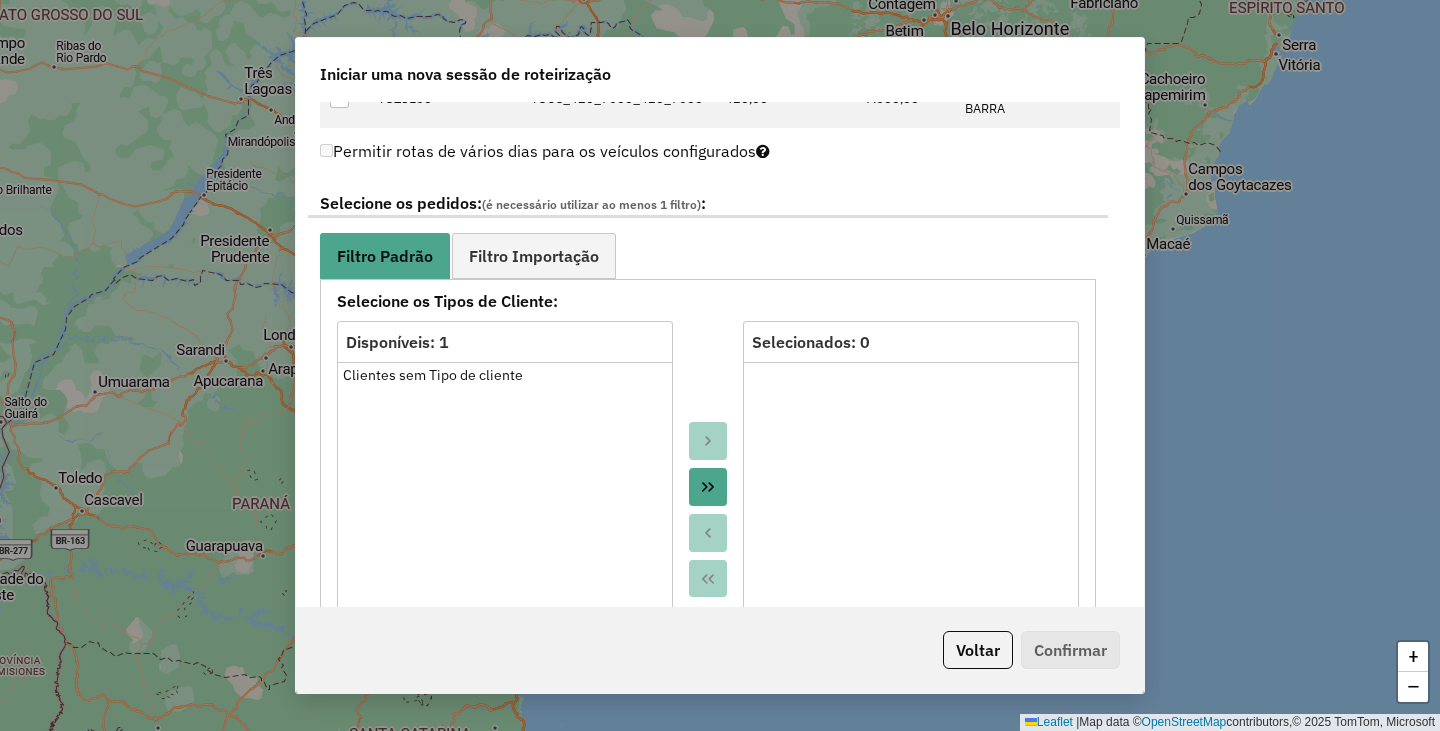 click at bounding box center [708, 487] 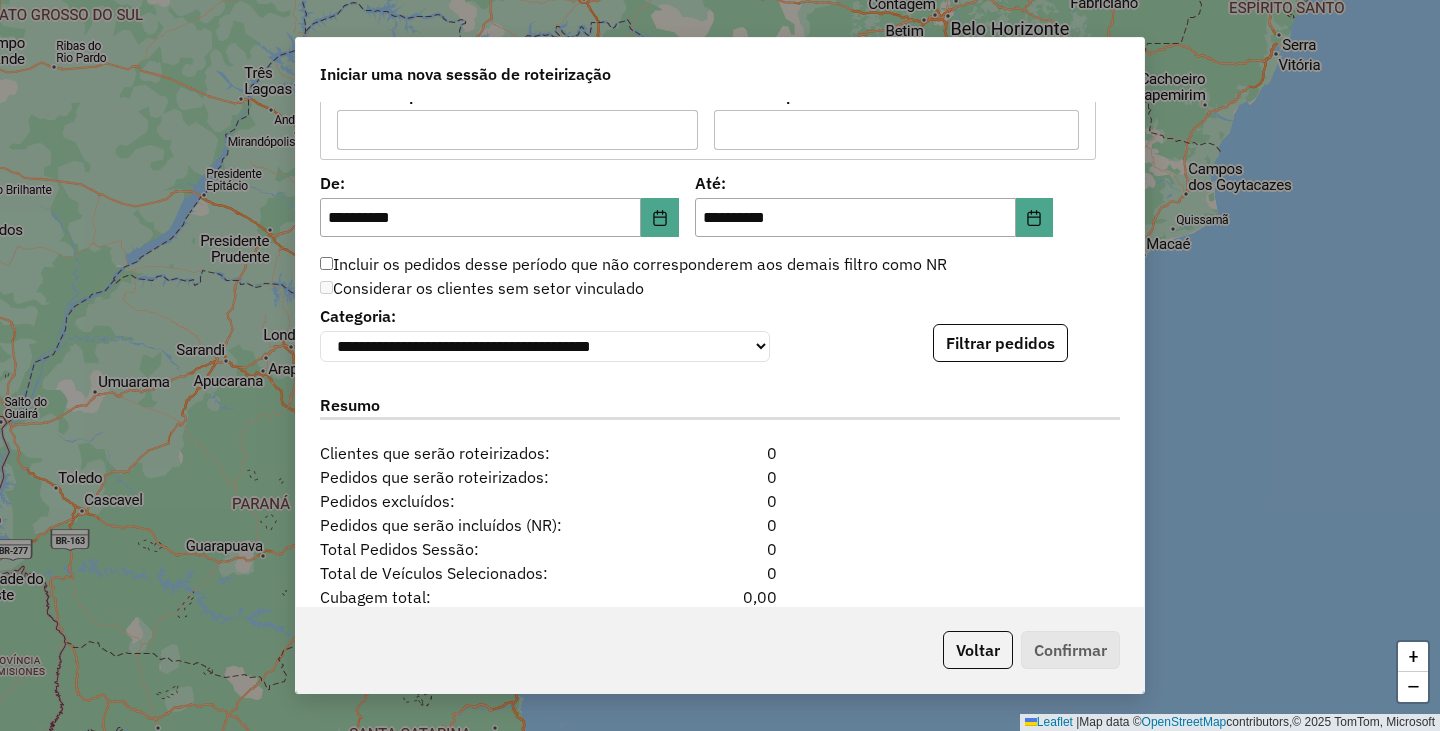 scroll, scrollTop: 2030, scrollLeft: 0, axis: vertical 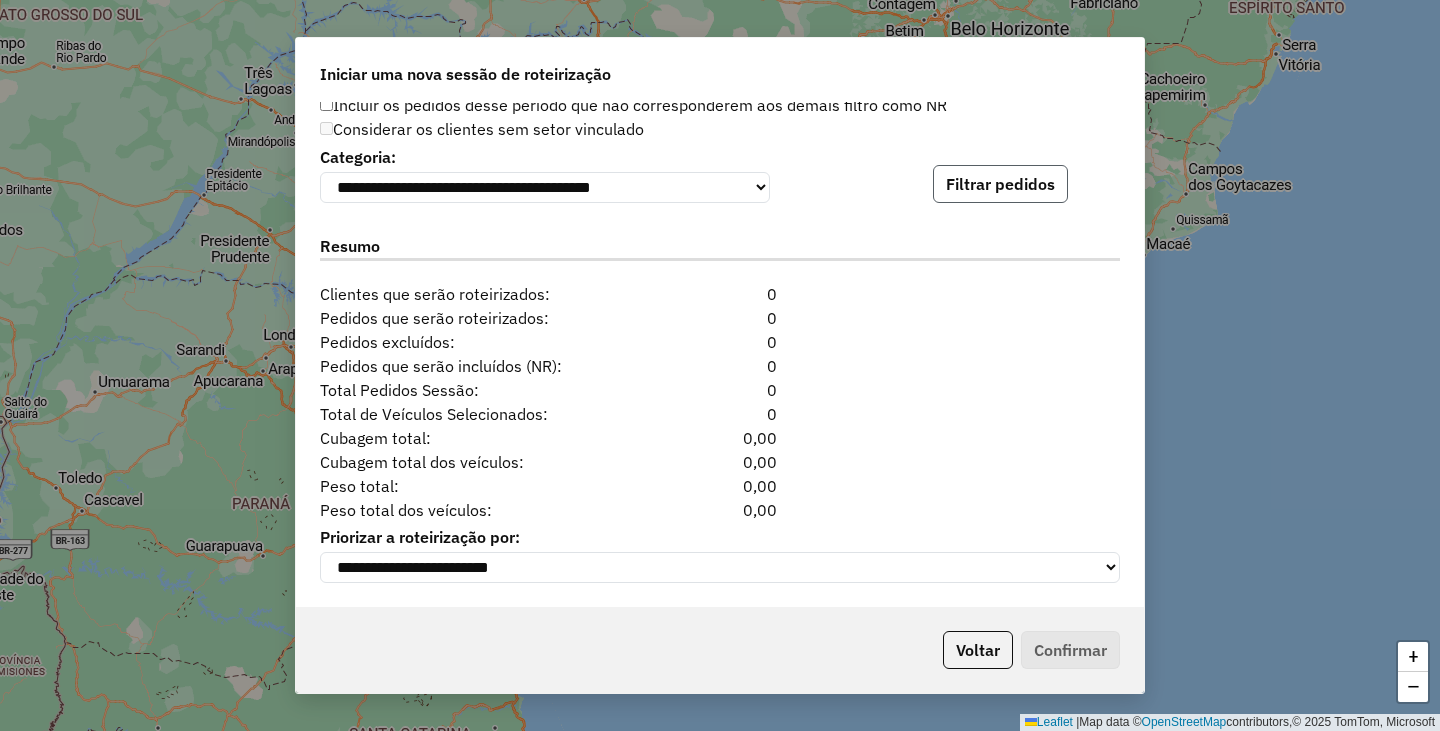 click on "Filtrar pedidos" 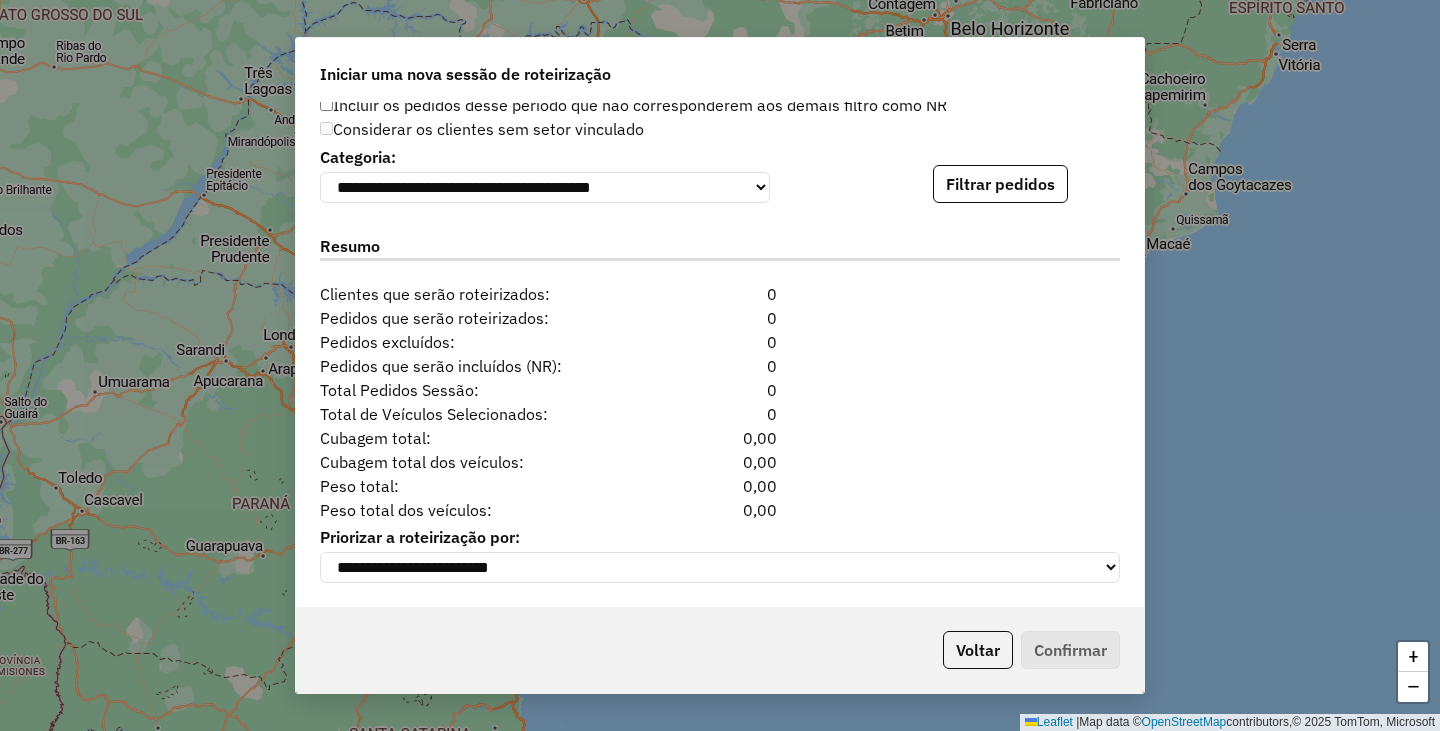 scroll, scrollTop: 1630, scrollLeft: 0, axis: vertical 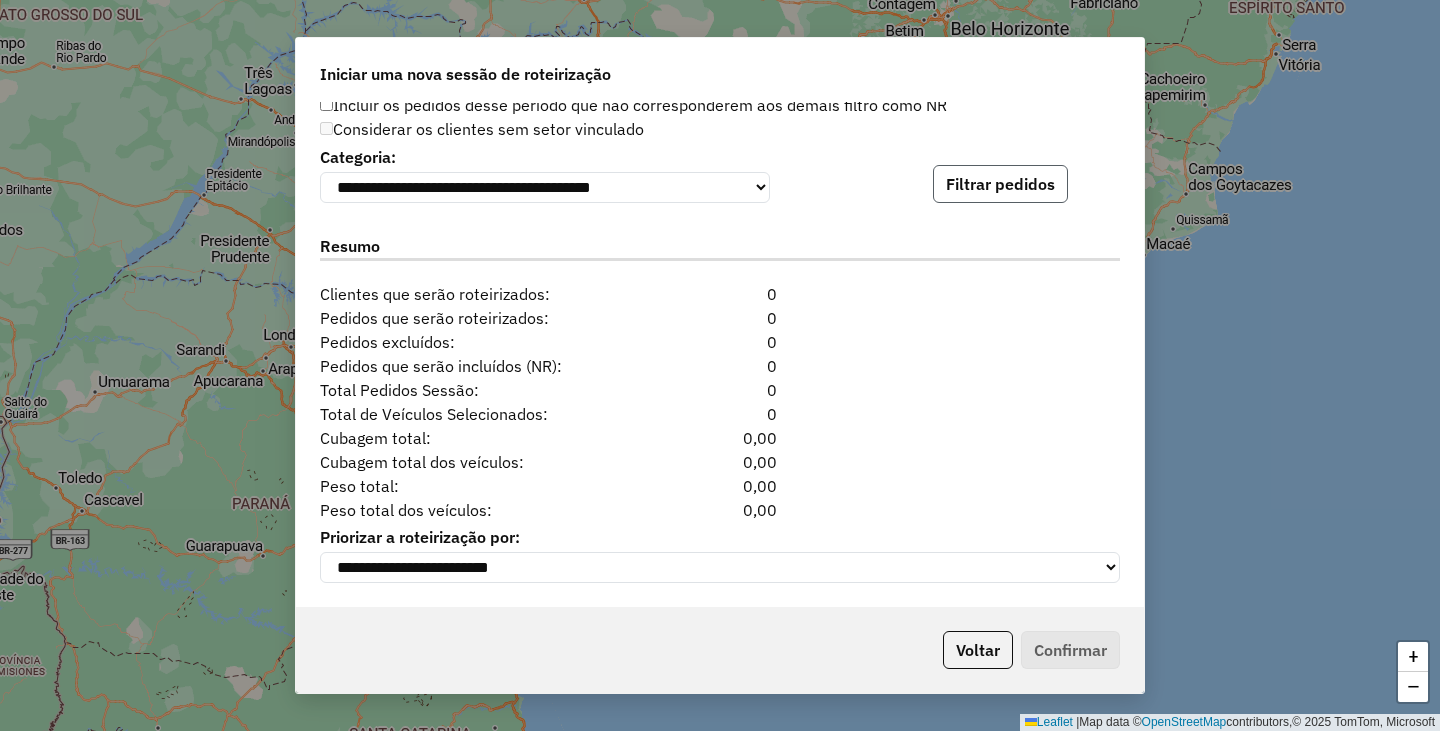 click on "Filtrar pedidos" 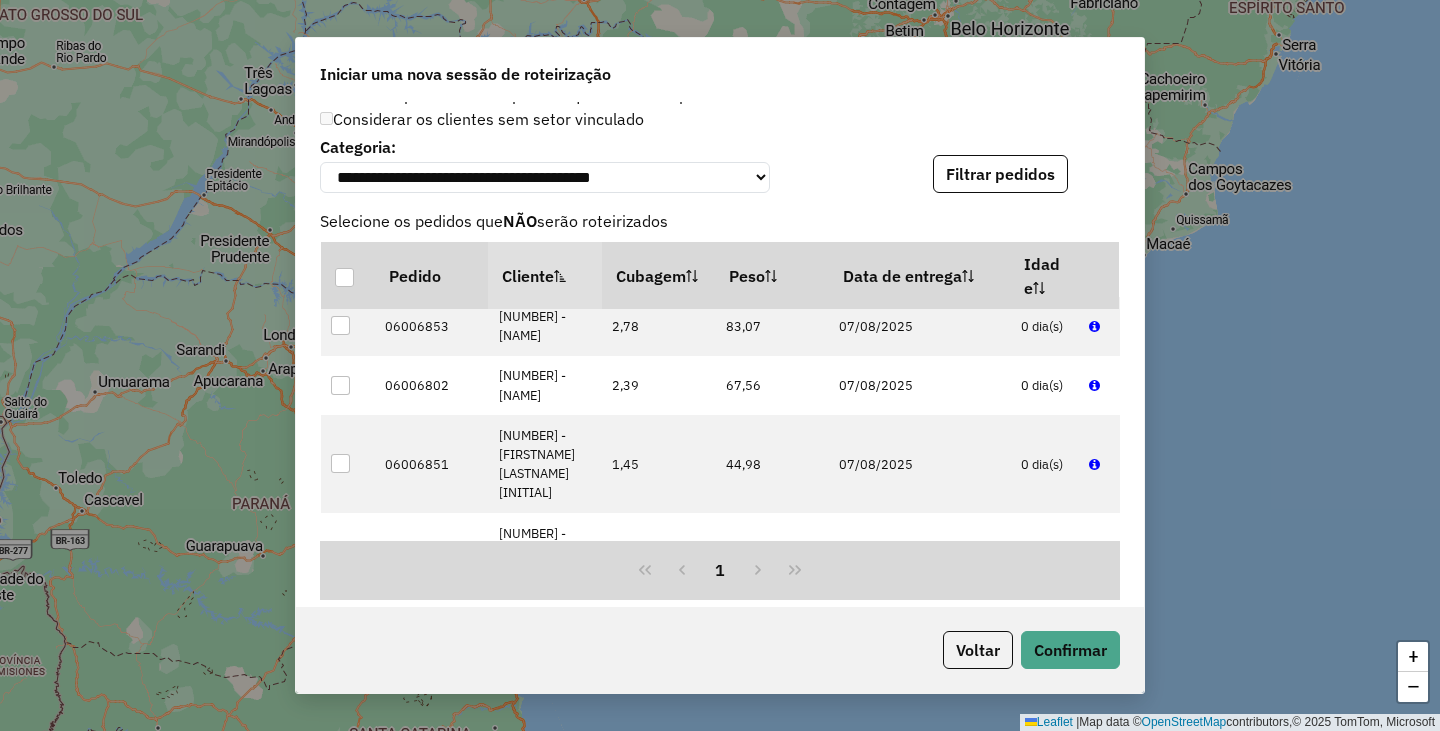 scroll, scrollTop: 1300, scrollLeft: 0, axis: vertical 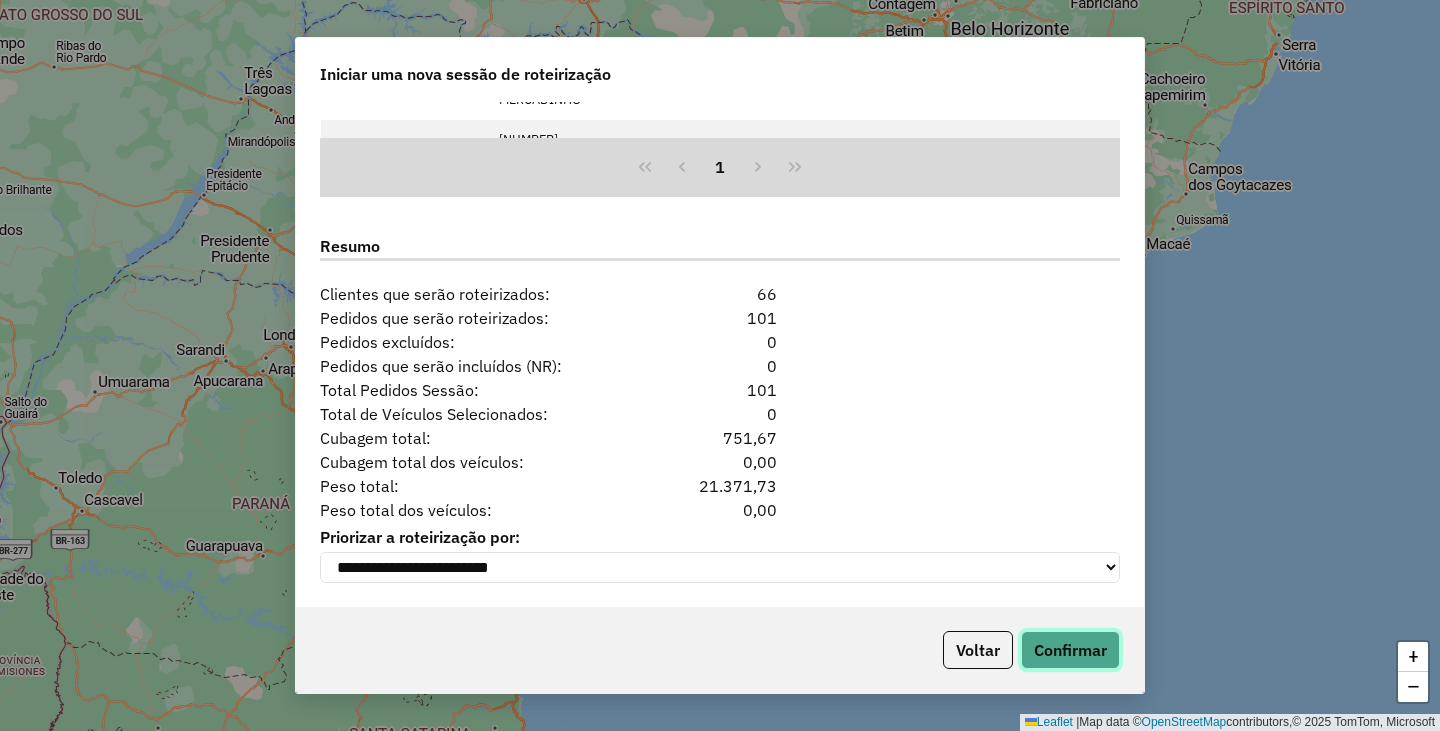 click on "Confirmar" 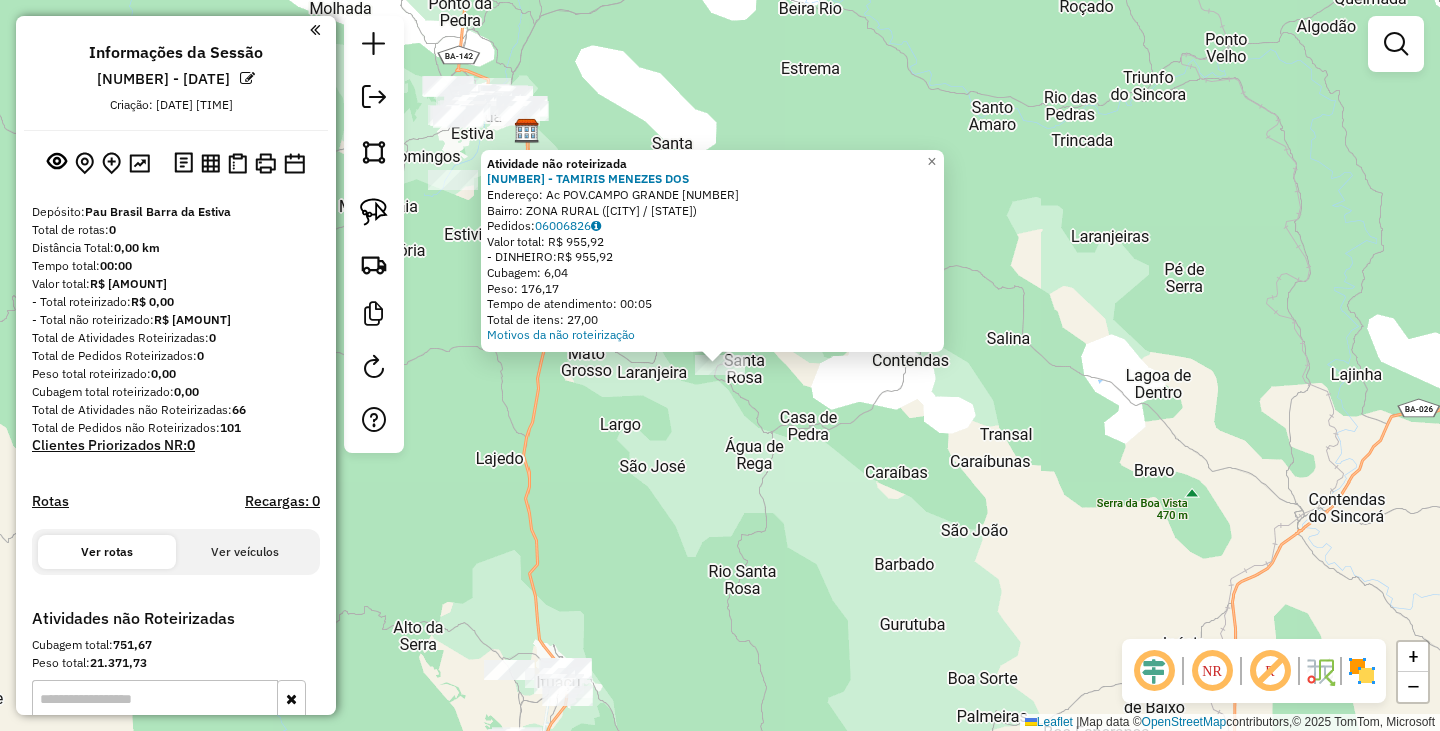 click on "Atividade não roteirizada 1195 - TAMIRIS MENEZES DOS  Endereço: Ac  POV.CAMPO GRANDE              15   Bairro: ZONA RURAL (BARRA DA ESTIVA / BA)   Pedidos:  06006826   Valor total: R$ 955,92   - DINHEIRO:  R$ 955,92   Cubagem: 6,04   Peso: 176,17   Tempo de atendimento: 00:05   Total de itens: 27,00  Motivos da não roteirização × Janela de atendimento Grade de atendimento Capacidade Transportadoras Veículos Cliente Pedidos  Rotas Selecione os dias de semana para filtrar as janelas de atendimento  Seg   Ter   Qua   Qui   Sex   Sáb   Dom  Informe o período da janela de atendimento: De: Até:  Filtrar exatamente a janela do cliente  Considerar janela de atendimento padrão  Selecione os dias de semana para filtrar as grades de atendimento  Seg   Ter   Qua   Qui   Sex   Sáb   Dom   Considerar clientes sem dia de atendimento cadastrado  Clientes fora do dia de atendimento selecionado Filtrar as atividades entre os valores definidos abaixo:  Peso mínimo:   Peso máximo:   Cubagem mínima:   De:   Até:" 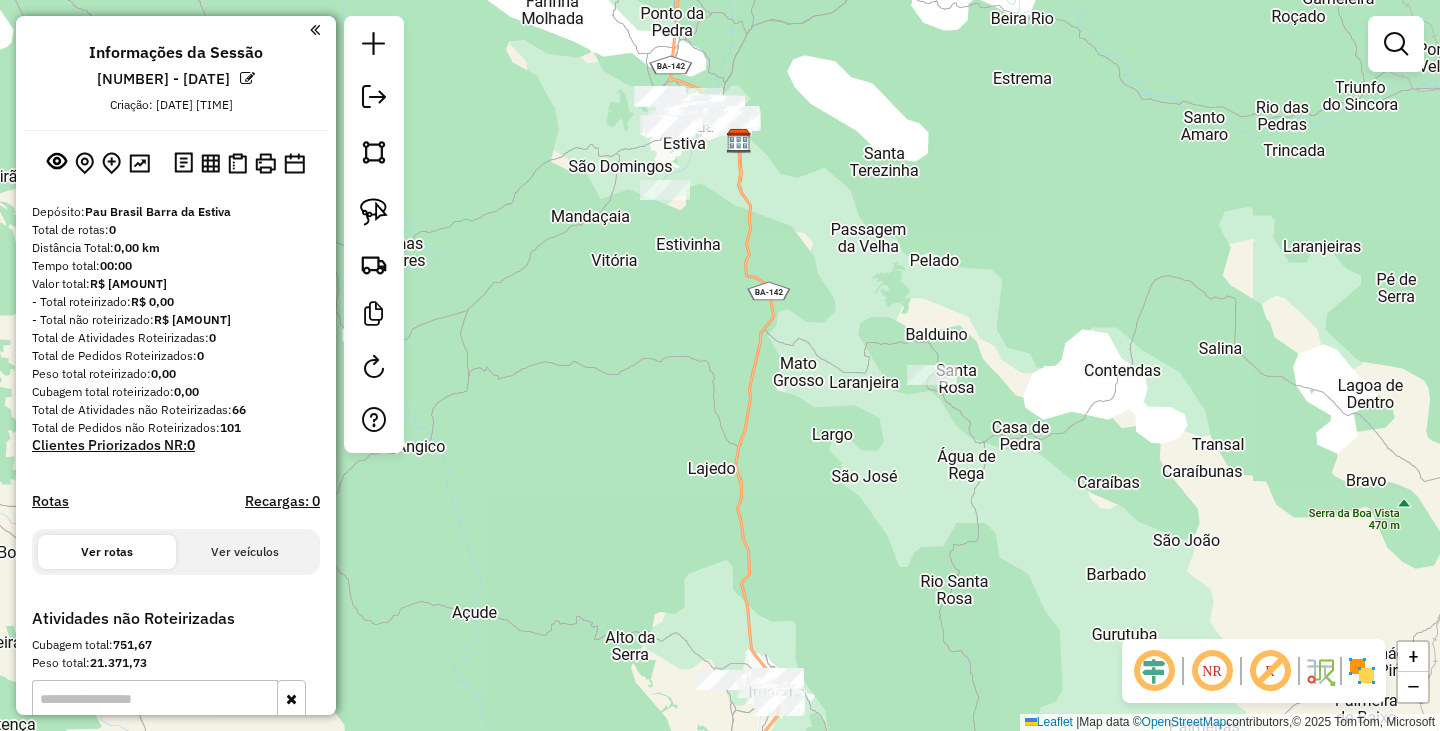 drag, startPoint x: 618, startPoint y: 409, endPoint x: 830, endPoint y: 420, distance: 212.28519 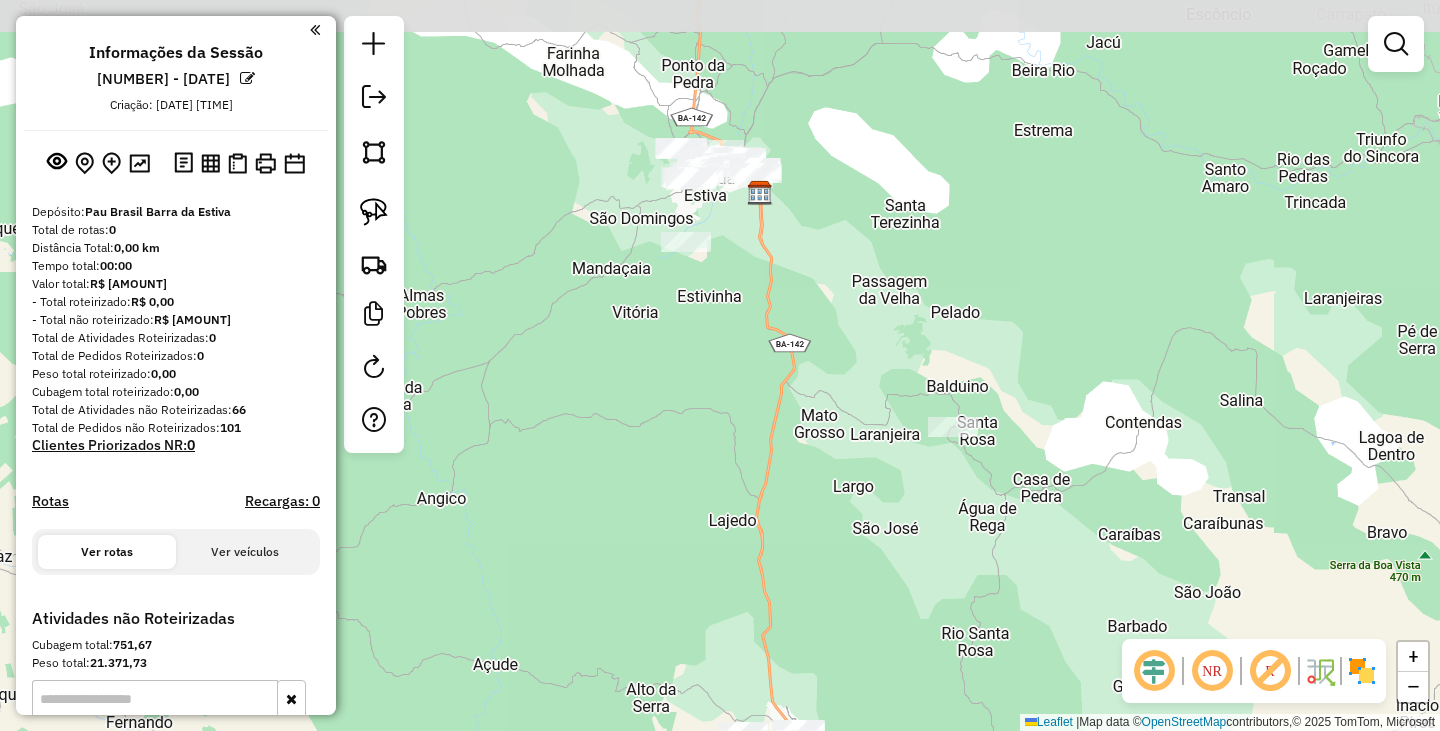 drag, startPoint x: 786, startPoint y: 314, endPoint x: 807, endPoint y: 366, distance: 56.0803 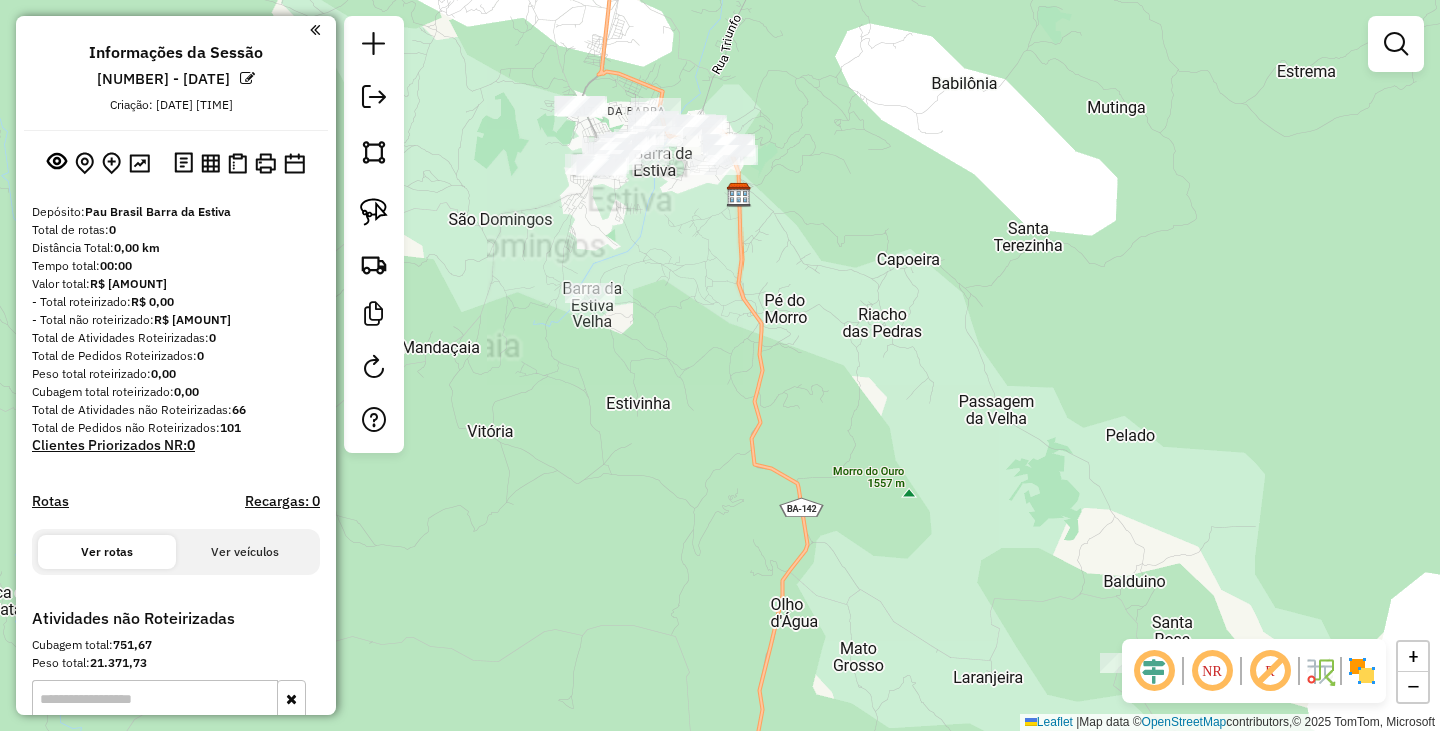 drag, startPoint x: 772, startPoint y: 198, endPoint x: 807, endPoint y: 386, distance: 191.23022 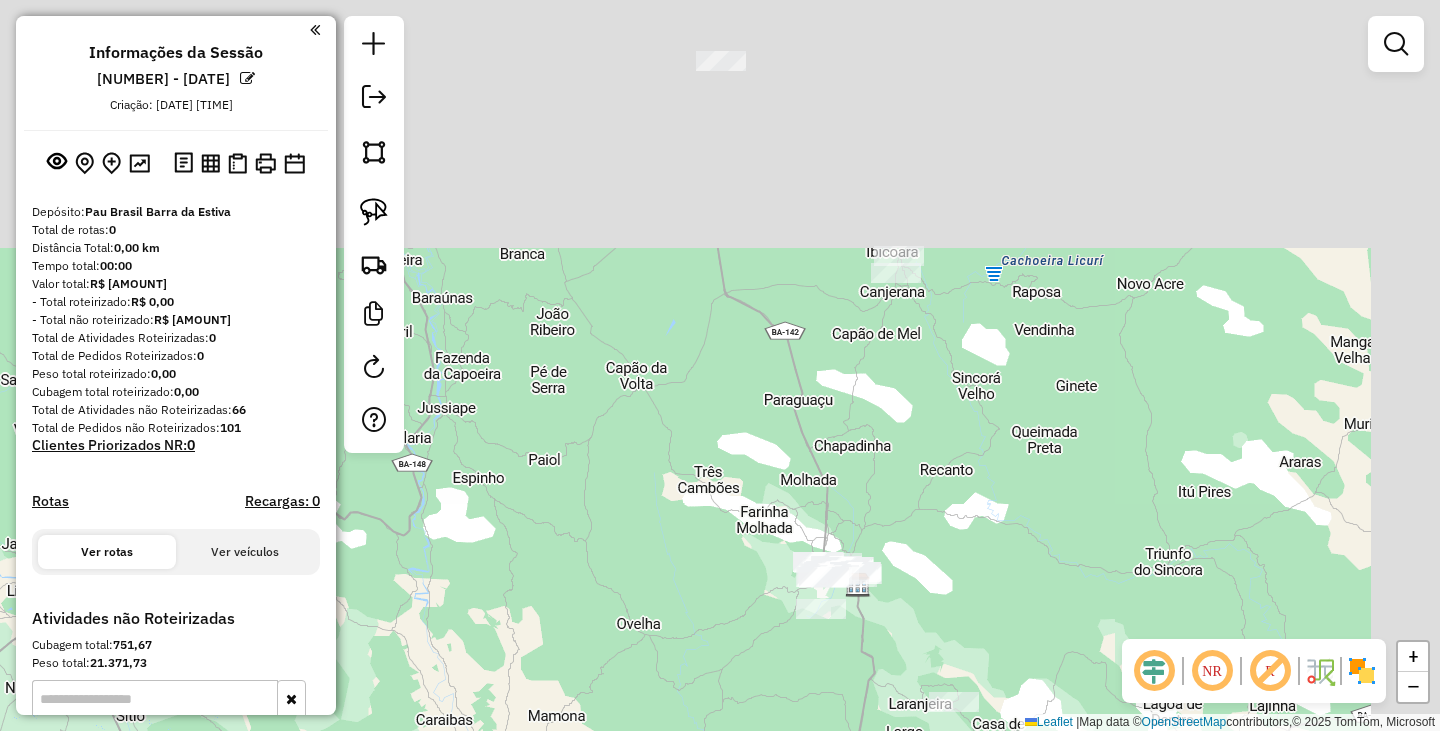 drag, startPoint x: 1019, startPoint y: 424, endPoint x: 934, endPoint y: 527, distance: 133.544 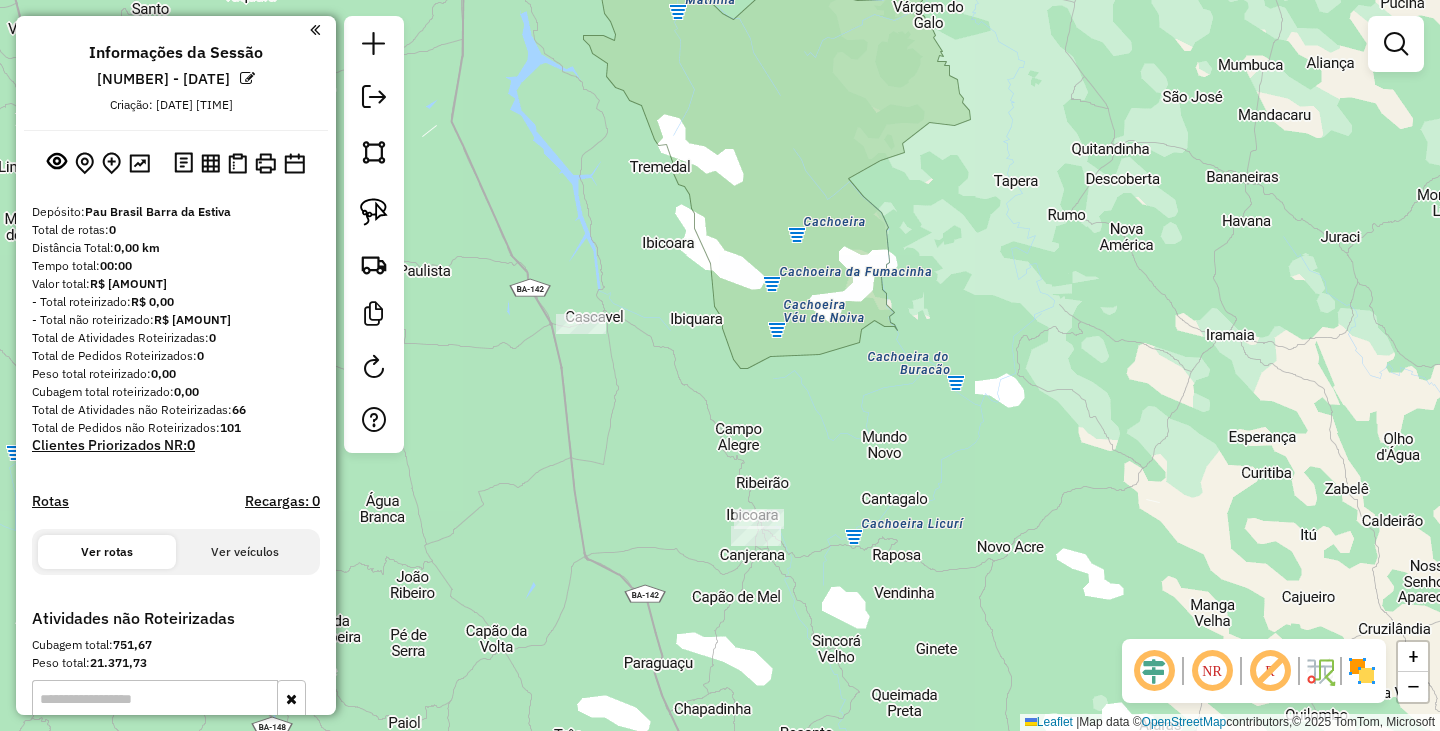 drag, startPoint x: 1053, startPoint y: 271, endPoint x: 924, endPoint y: 504, distance: 266.32687 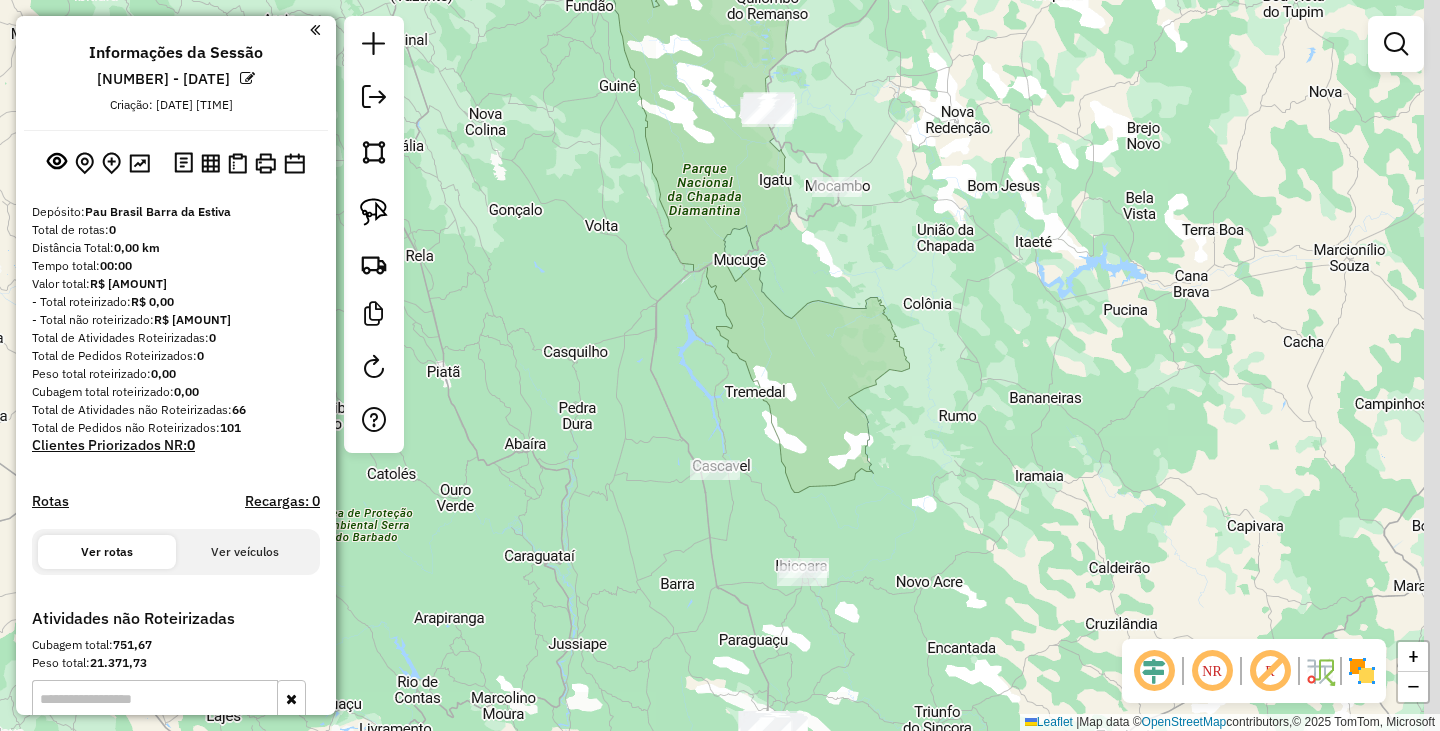 drag, startPoint x: 980, startPoint y: 315, endPoint x: 950, endPoint y: 425, distance: 114.01754 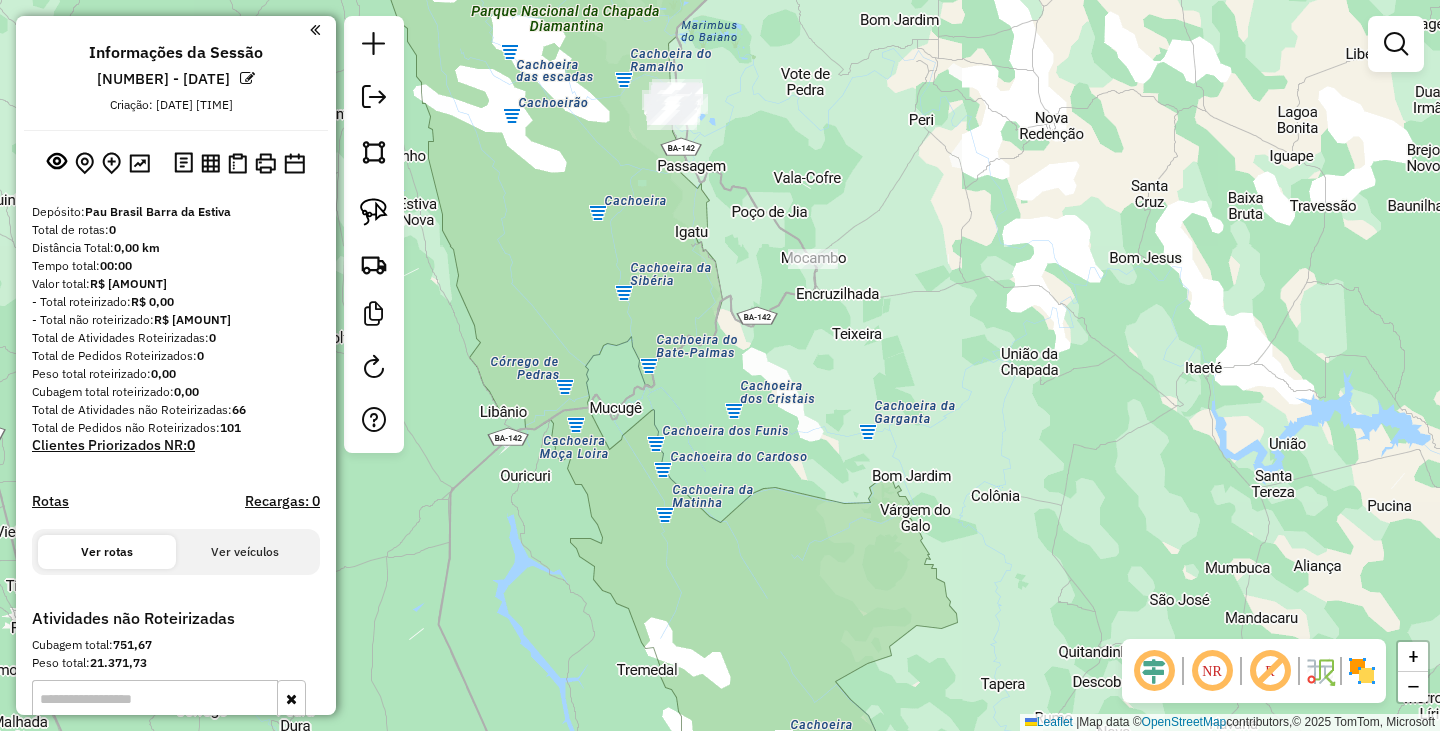 drag, startPoint x: 850, startPoint y: 130, endPoint x: 846, endPoint y: 231, distance: 101.07918 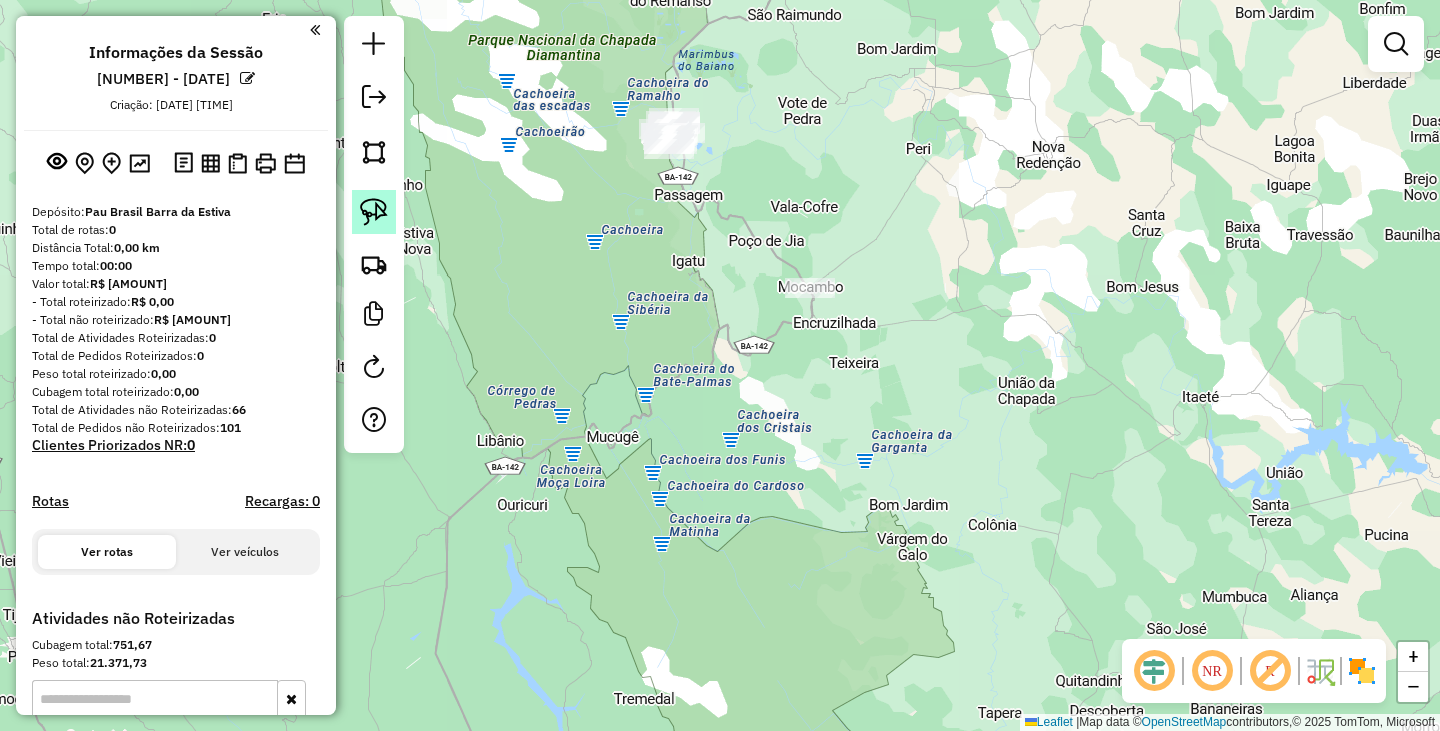 click 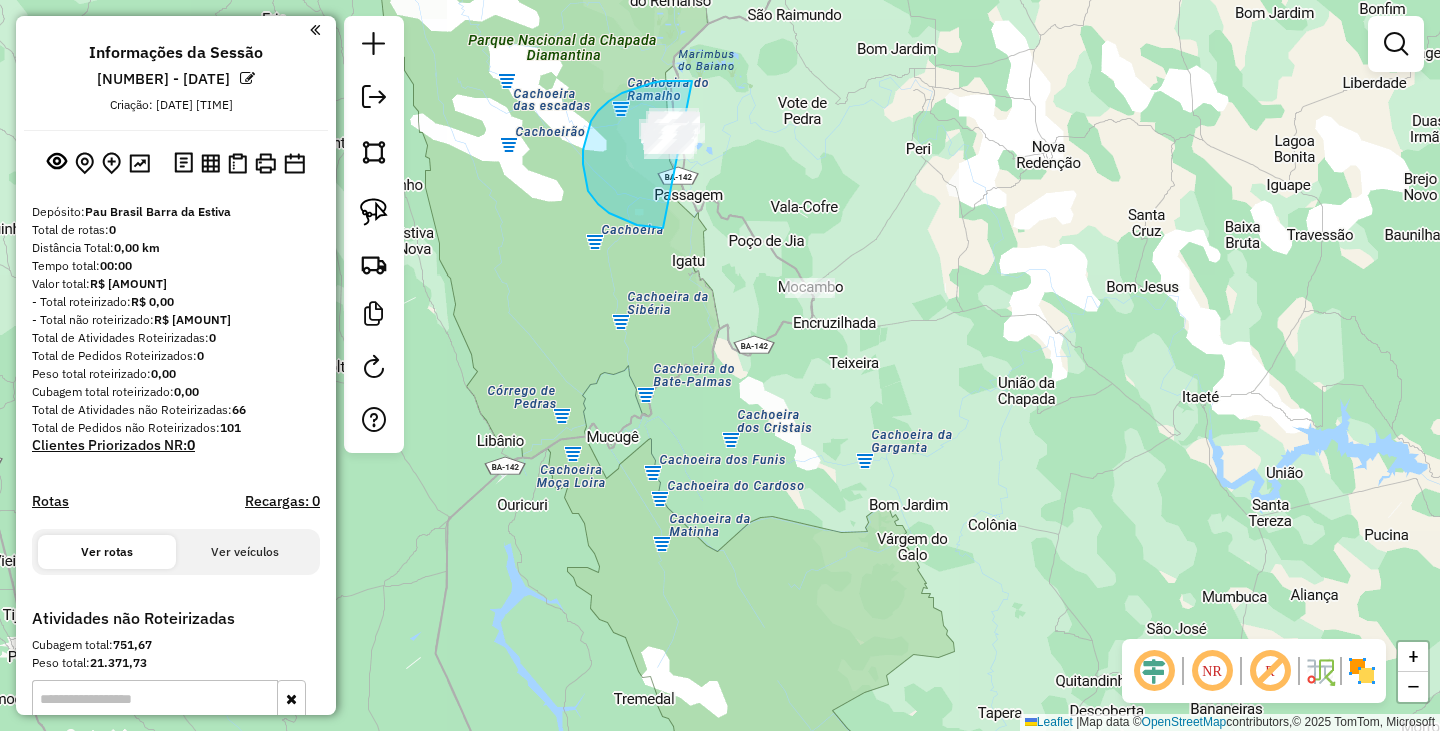 drag, startPoint x: 662, startPoint y: 81, endPoint x: 863, endPoint y: 130, distance: 206.88644 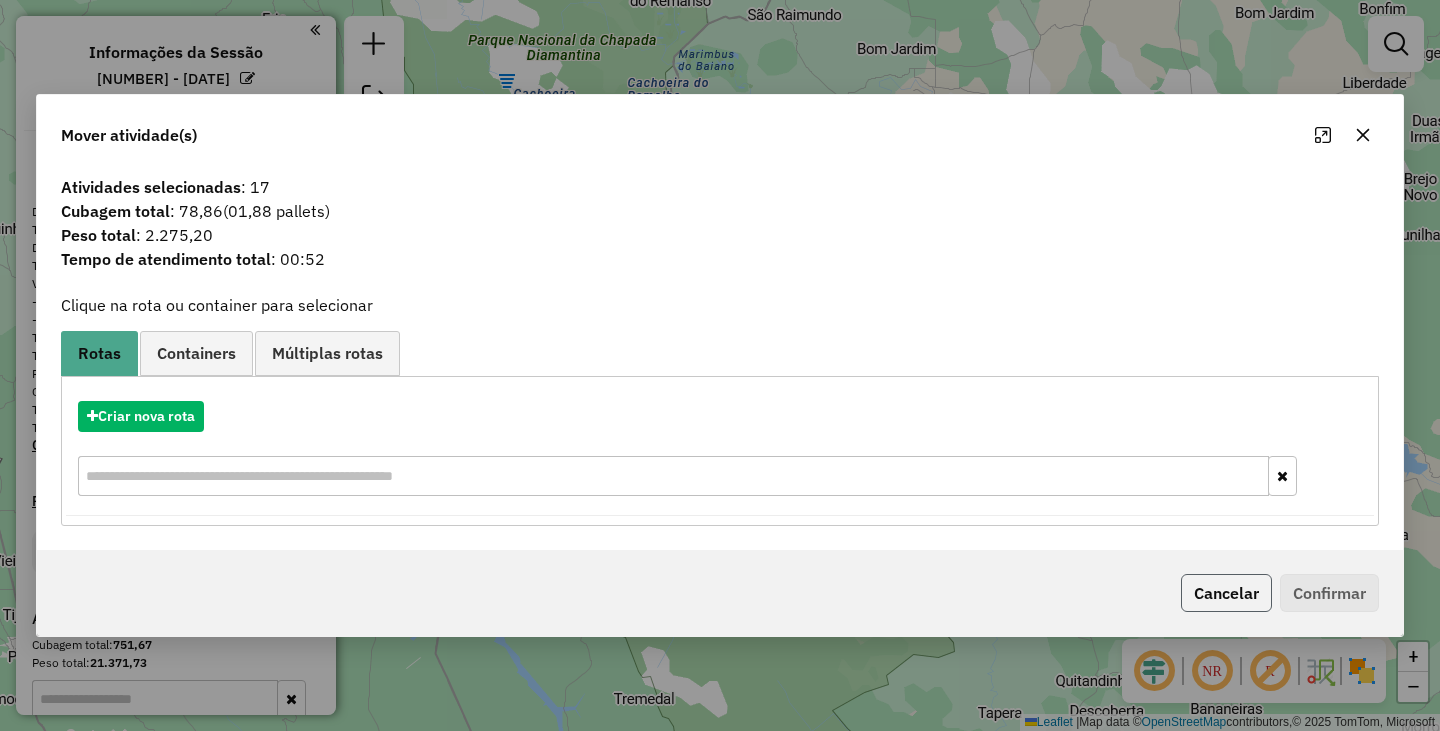 click on "Cancelar" 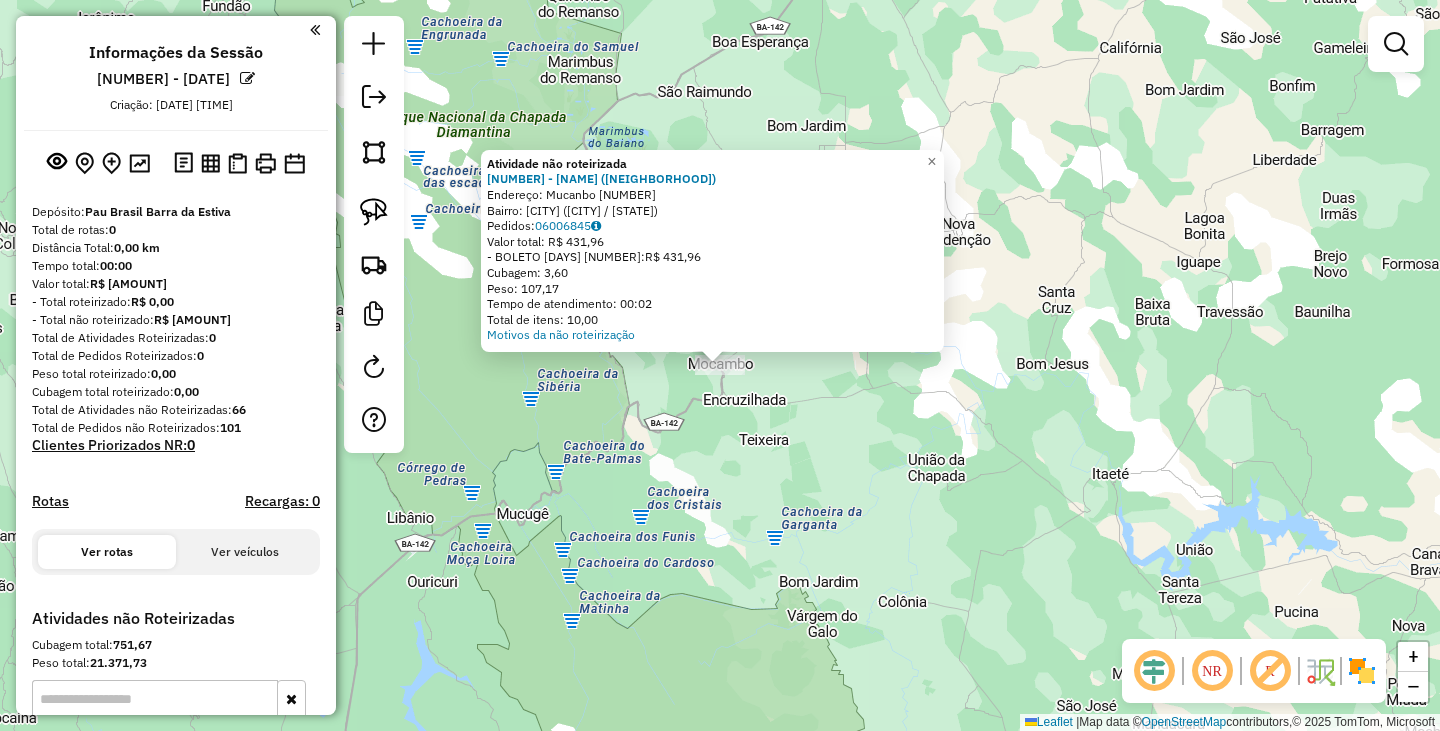 click on "Atividade não roteirizada 795 - SKINA BAR (MUCAMBO)  Endereço:  Mucanbo 6455   Bairro: Assentamento Mucambo (ANDARAI / BA)   Pedidos:  06006845   Valor total: R$ 431,96   - BOLETO 6 DIAS 1*:  R$ 431,96   Cubagem: 3,60   Peso: 107,17   Tempo de atendimento: 00:02   Total de itens: 10,00  Motivos da não roteirização × Janela de atendimento Grade de atendimento Capacidade Transportadoras Veículos Cliente Pedidos  Rotas Selecione os dias de semana para filtrar as janelas de atendimento  Seg   Ter   Qua   Qui   Sex   Sáb   Dom  Informe o período da janela de atendimento: De: Até:  Filtrar exatamente a janela do cliente  Considerar janela de atendimento padrão  Selecione os dias de semana para filtrar as grades de atendimento  Seg   Ter   Qua   Qui   Sex   Sáb   Dom   Considerar clientes sem dia de atendimento cadastrado  Clientes fora do dia de atendimento selecionado Filtrar as atividades entre os valores definidos abaixo:  Peso mínimo:   Peso máximo:   Cubagem mínima:   Cubagem máxima:   De:  De:" 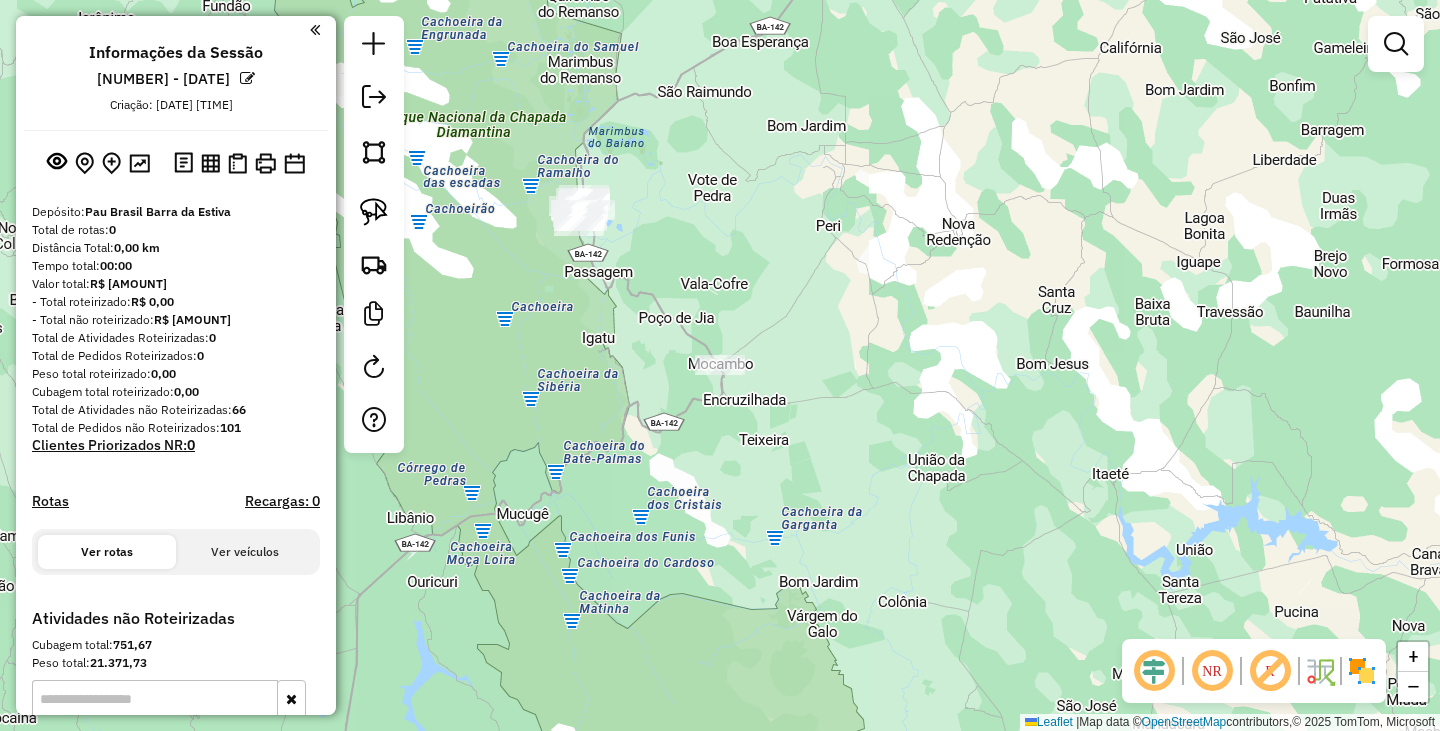 drag, startPoint x: 632, startPoint y: 486, endPoint x: 831, endPoint y: 237, distance: 318.75067 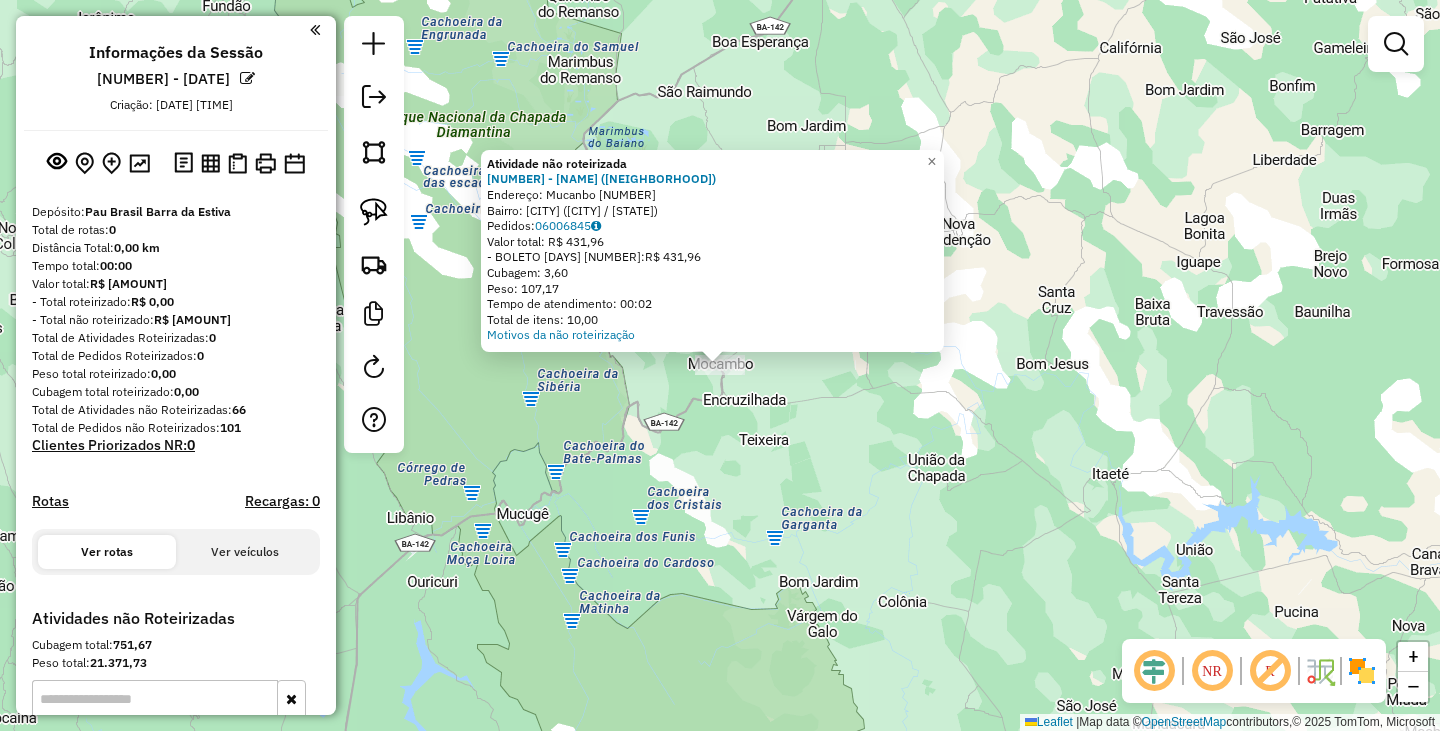 click on "Atividade não roteirizada 795 - SKINA BAR (MUCAMBO)  Endereço:  Mucanbo 6455   Bairro: Assentamento Mucambo (ANDARAI / BA)   Pedidos:  06006845   Valor total: R$ 431,96   - BOLETO 6 DIAS 1*:  R$ 431,96   Cubagem: 3,60   Peso: 107,17   Tempo de atendimento: 00:02   Total de itens: 10,00  Motivos da não roteirização × Janela de atendimento Grade de atendimento Capacidade Transportadoras Veículos Cliente Pedidos  Rotas Selecione os dias de semana para filtrar as janelas de atendimento  Seg   Ter   Qua   Qui   Sex   Sáb   Dom  Informe o período da janela de atendimento: De: Até:  Filtrar exatamente a janela do cliente  Considerar janela de atendimento padrão  Selecione os dias de semana para filtrar as grades de atendimento  Seg   Ter   Qua   Qui   Sex   Sáb   Dom   Considerar clientes sem dia de atendimento cadastrado  Clientes fora do dia de atendimento selecionado Filtrar as atividades entre os valores definidos abaixo:  Peso mínimo:   Peso máximo:   Cubagem mínima:   Cubagem máxima:   De:  De:" 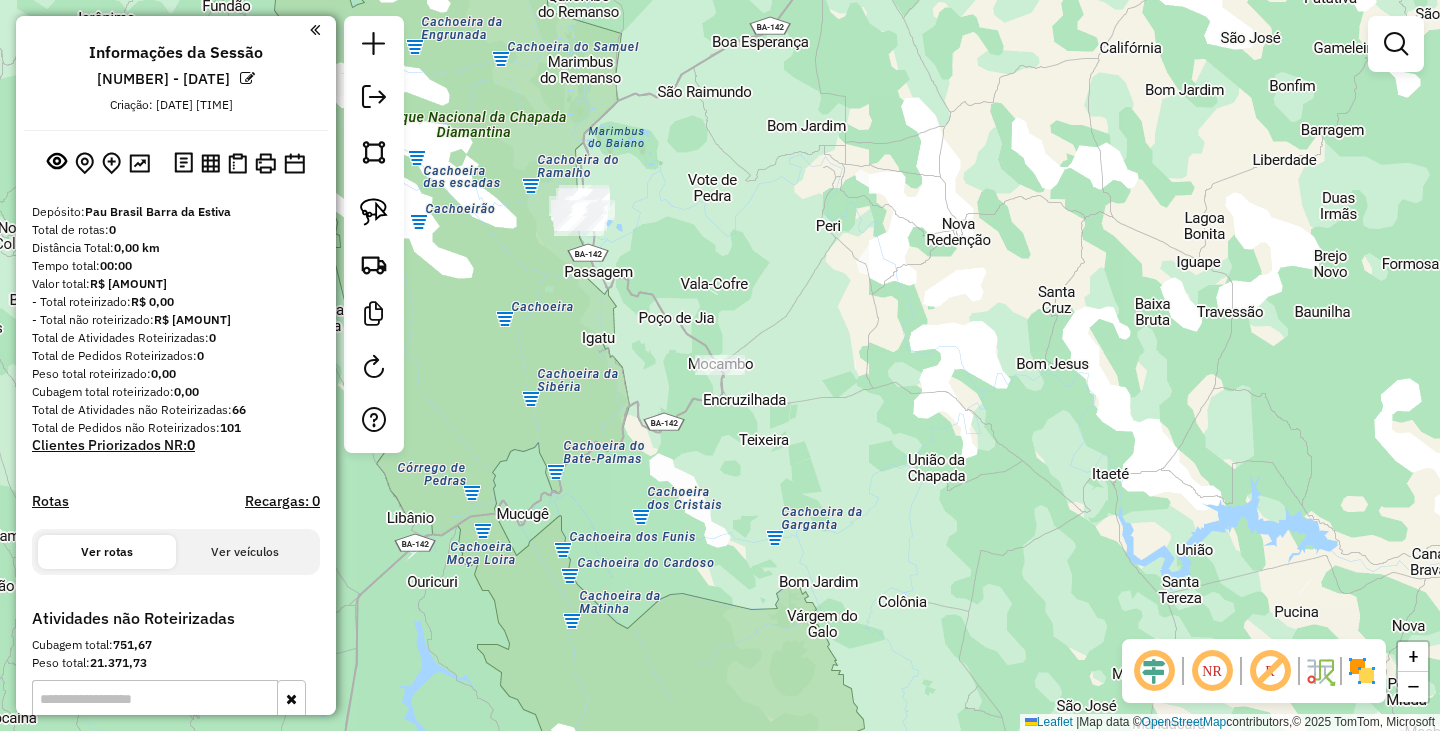 drag, startPoint x: 739, startPoint y: 450, endPoint x: 841, endPoint y: 235, distance: 237.96849 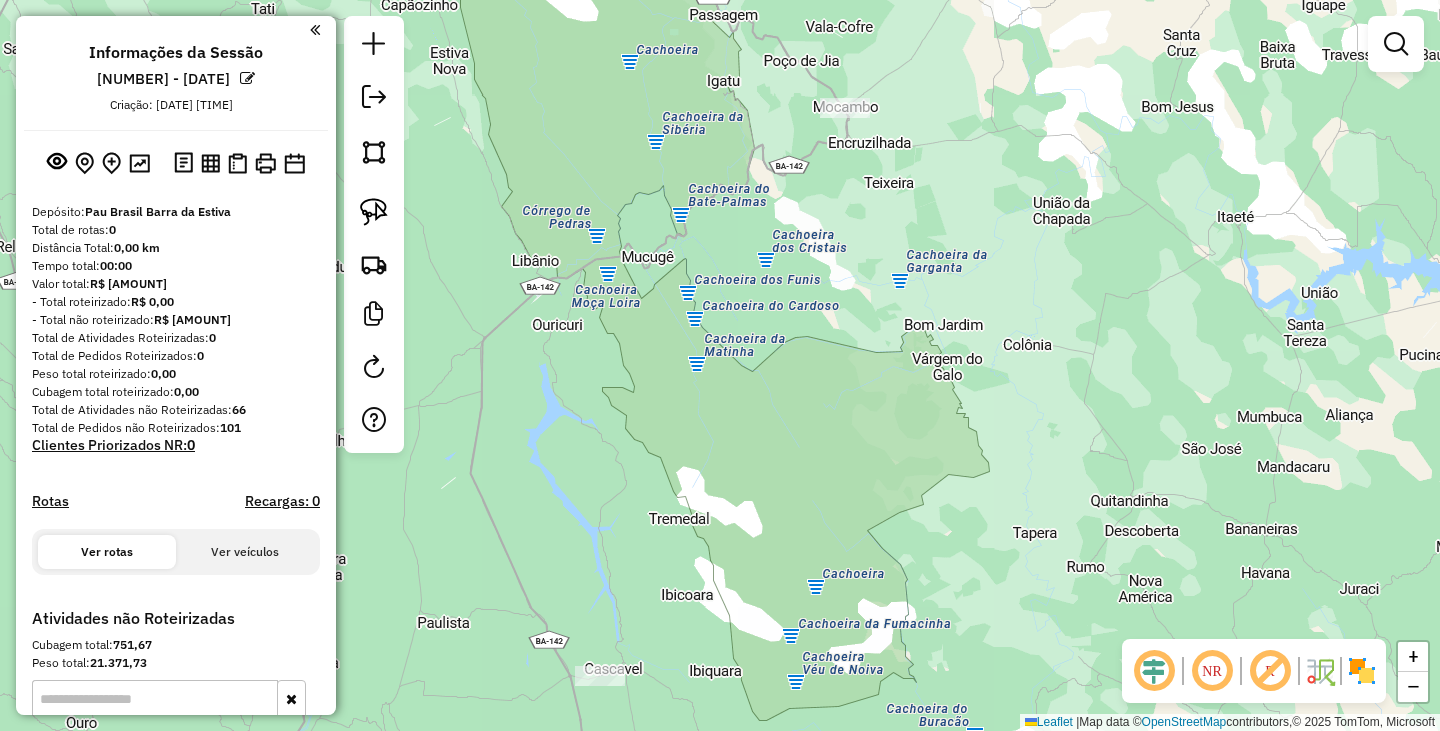 drag, startPoint x: 783, startPoint y: 404, endPoint x: 886, endPoint y: 137, distance: 286.17825 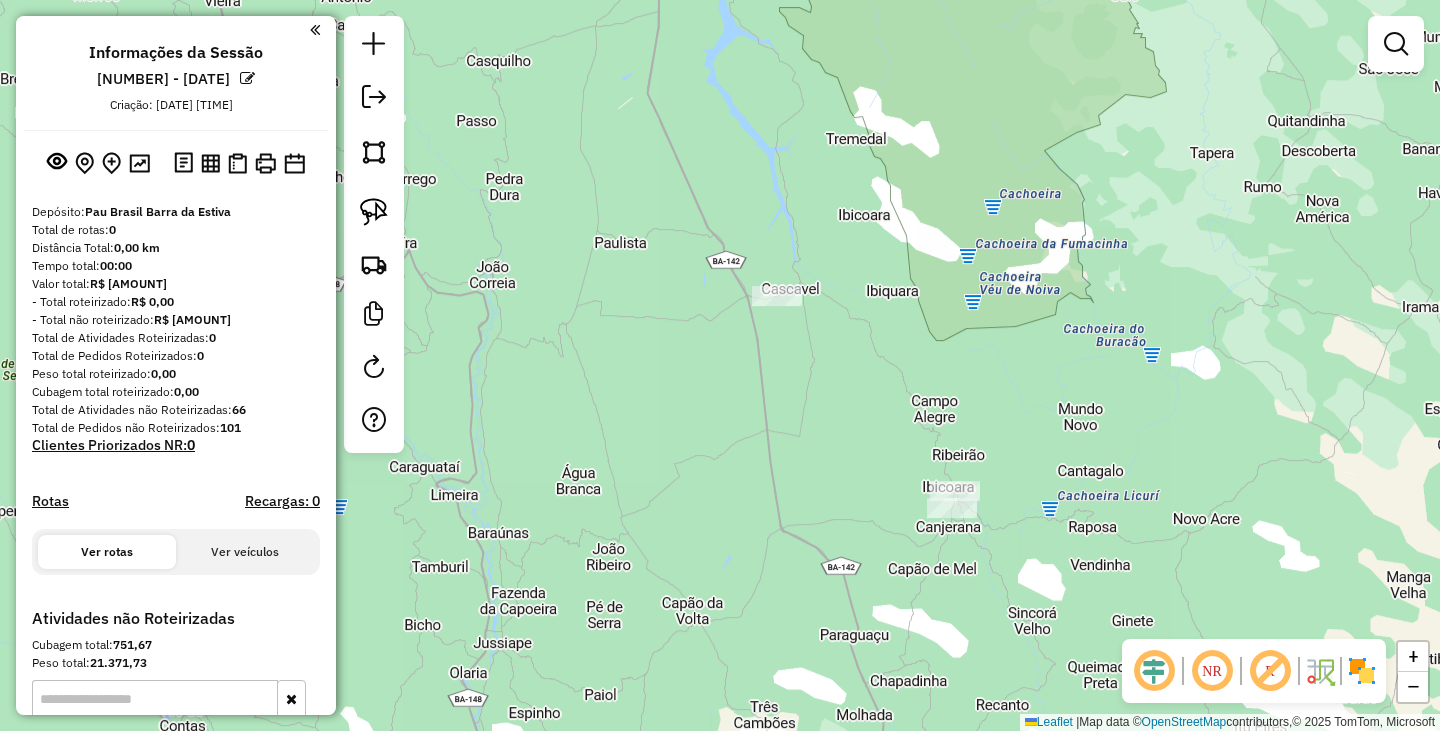 click on "Janela de atendimento Grade de atendimento Capacidade Transportadoras Veículos Cliente Pedidos  Rotas Selecione os dias de semana para filtrar as janelas de atendimento  Seg   Ter   Qua   Qui   Sex   Sáb   Dom  Informe o período da janela de atendimento: De: Até:  Filtrar exatamente a janela do cliente  Considerar janela de atendimento padrão  Selecione os dias de semana para filtrar as grades de atendimento  Seg   Ter   Qua   Qui   Sex   Sáb   Dom   Considerar clientes sem dia de atendimento cadastrado  Clientes fora do dia de atendimento selecionado Filtrar as atividades entre os valores definidos abaixo:  Peso mínimo:   Peso máximo:   Cubagem mínima:   Cubagem máxima:   De:   Até:  Filtrar as atividades entre o tempo de atendimento definido abaixo:  De:   Até:   Considerar capacidade total dos clientes não roteirizados Transportadora: Selecione um ou mais itens Tipo de veículo: Selecione um ou mais itens Veículo: Selecione um ou mais itens Motorista: Selecione um ou mais itens Nome: Rótulo:" 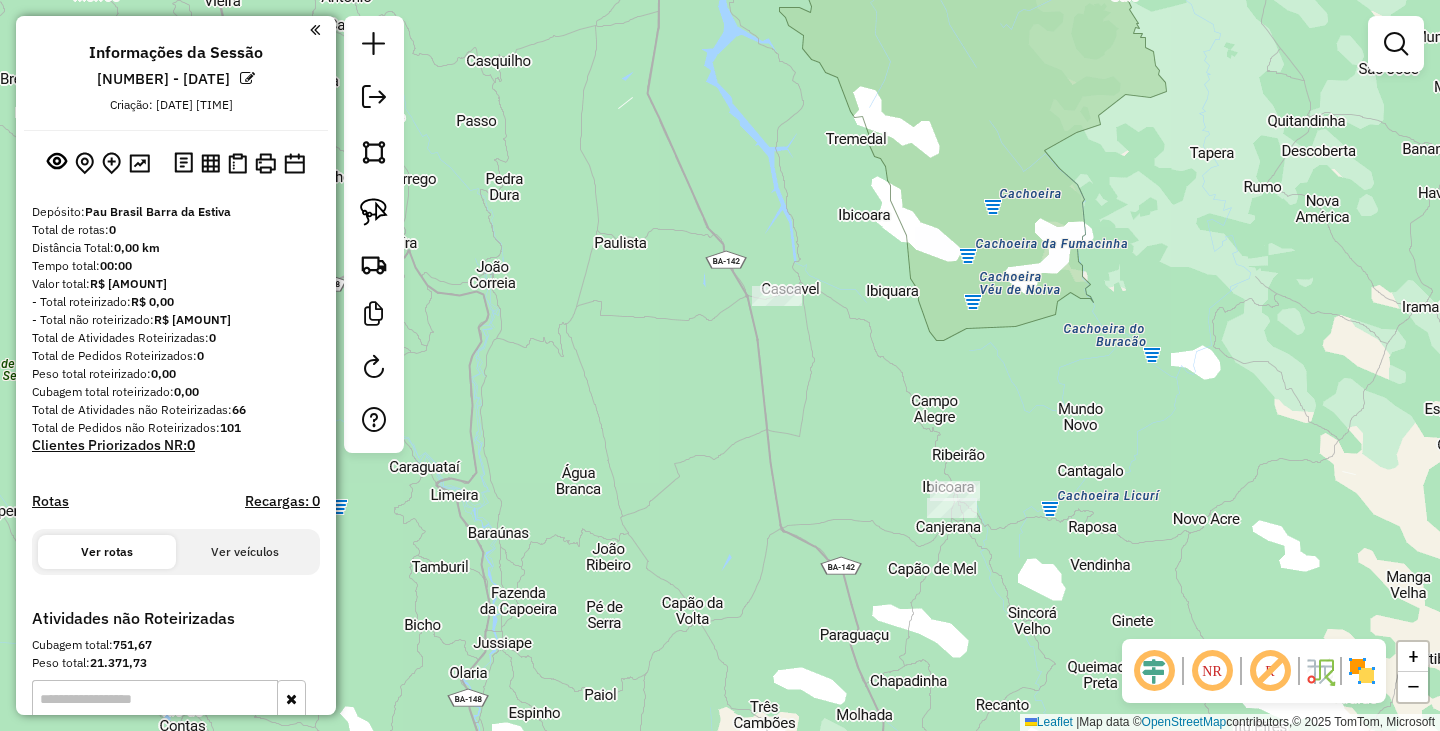 click 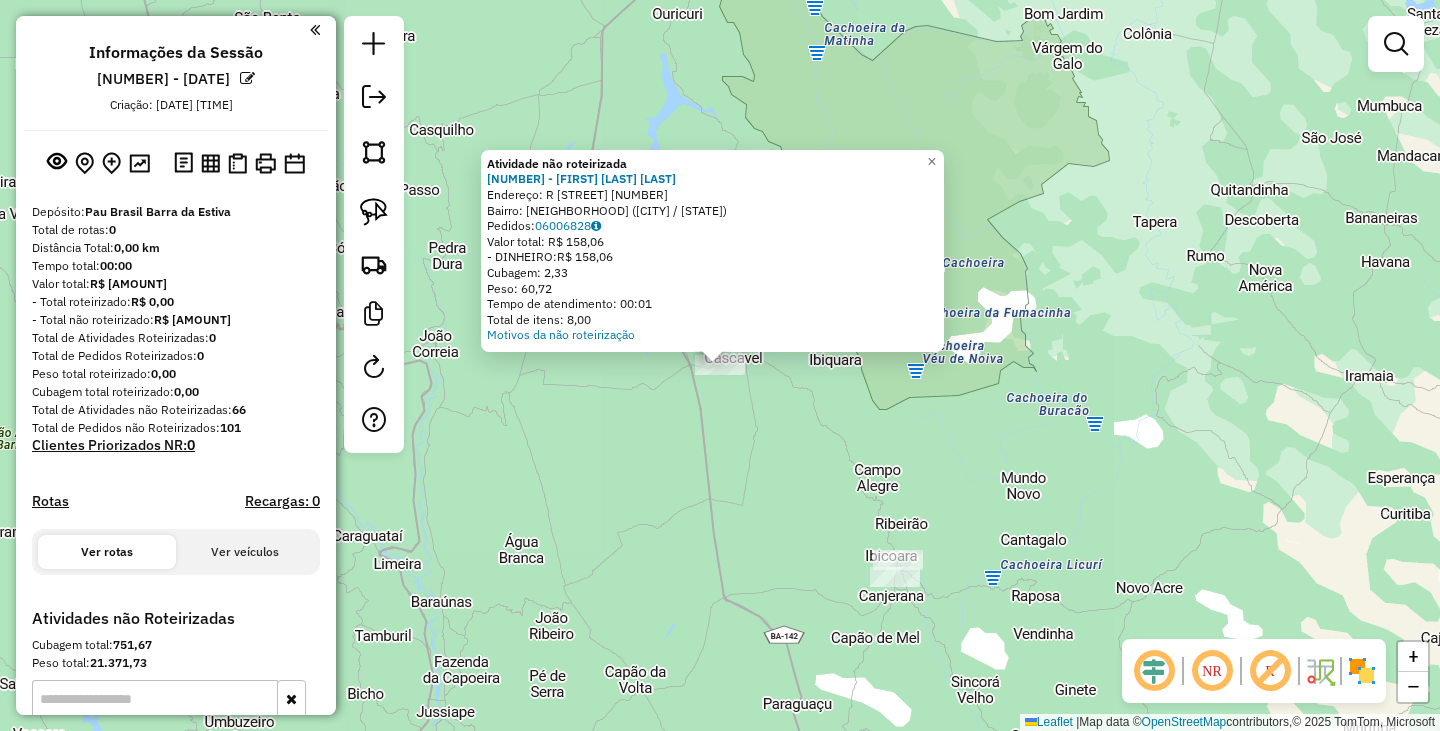 click on "Atividade não roteirizada 1229 - GERSON CARVALHO DE O  Endereço: R   LO RENASCER                   2543   Bairro: Renascer (IBICOARA / BA)   Pedidos:  06006828   Valor total: R$ 158,06   - DINHEIRO:  R$ 158,06   Cubagem: 2,33   Peso: 60,72   Tempo de atendimento: 00:01   Total de itens: 8,00  Motivos da não roteirização × Janela de atendimento Grade de atendimento Capacidade Transportadoras Veículos Cliente Pedidos  Rotas Selecione os dias de semana para filtrar as janelas de atendimento  Seg   Ter   Qua   Qui   Sex   Sáb   Dom  Informe o período da janela de atendimento: De: Até:  Filtrar exatamente a janela do cliente  Considerar janela de atendimento padrão  Selecione os dias de semana para filtrar as grades de atendimento  Seg   Ter   Qua   Qui   Sex   Sáb   Dom   Considerar clientes sem dia de atendimento cadastrado  Clientes fora do dia de atendimento selecionado Filtrar as atividades entre os valores definidos abaixo:  Peso mínimo:   Peso máximo:   Cubagem mínima:   Cubagem máxima:  De:" 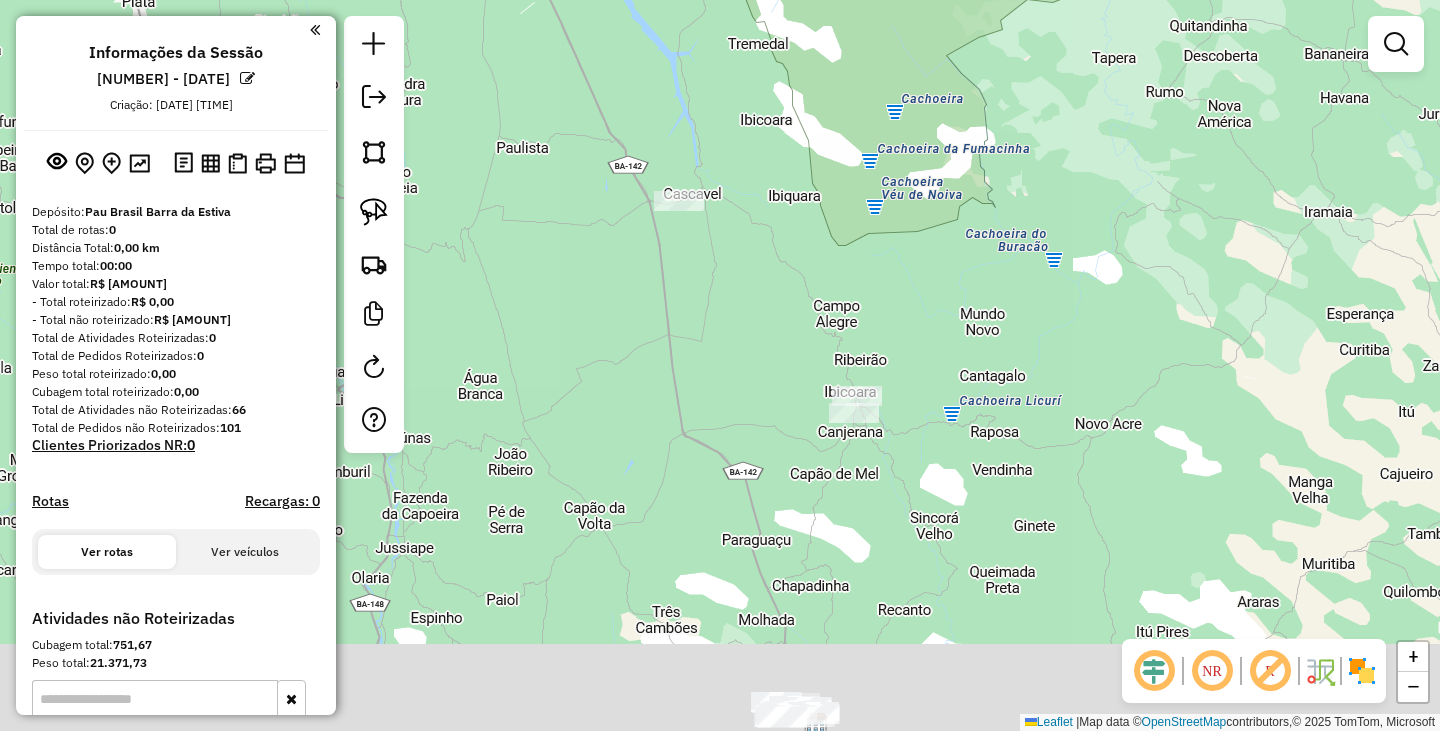 drag, startPoint x: 946, startPoint y: 479, endPoint x: 893, endPoint y: 313, distance: 174.25555 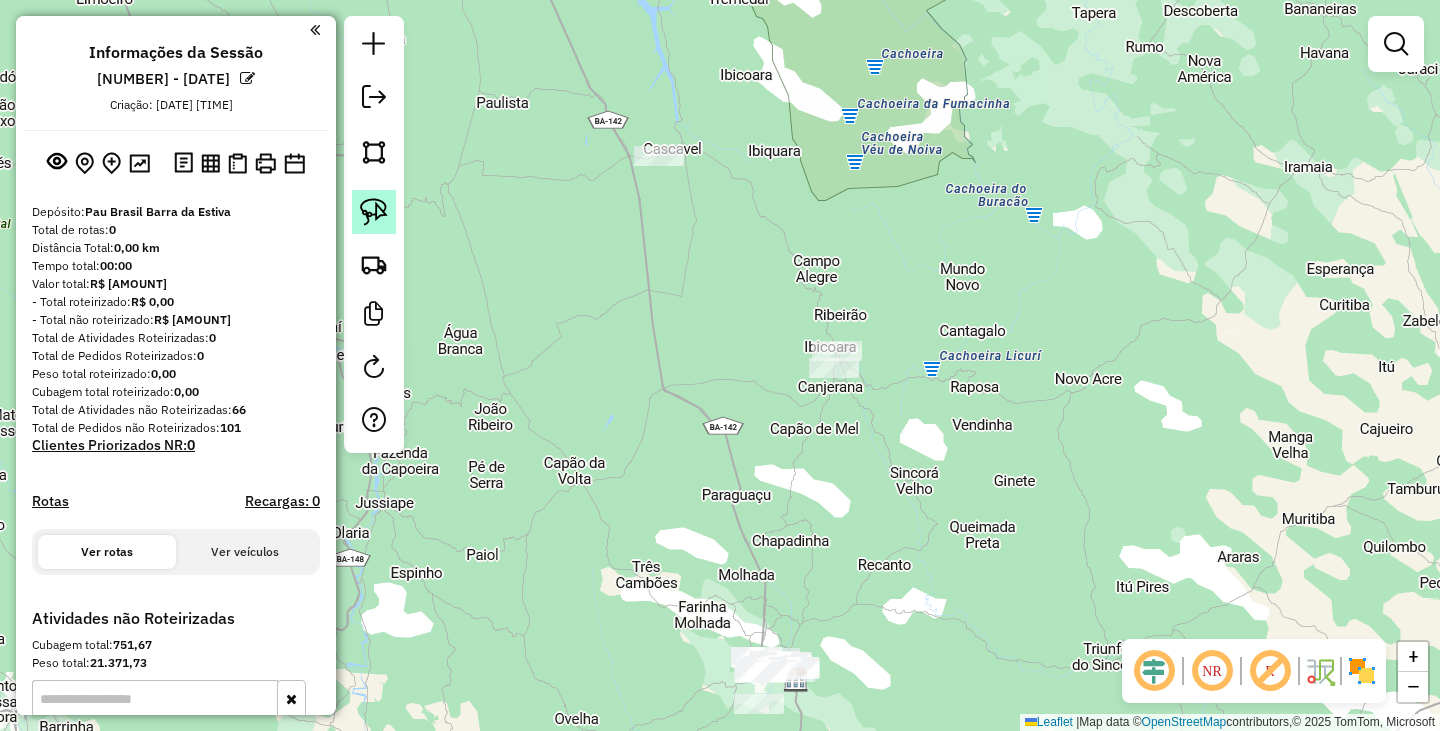 click 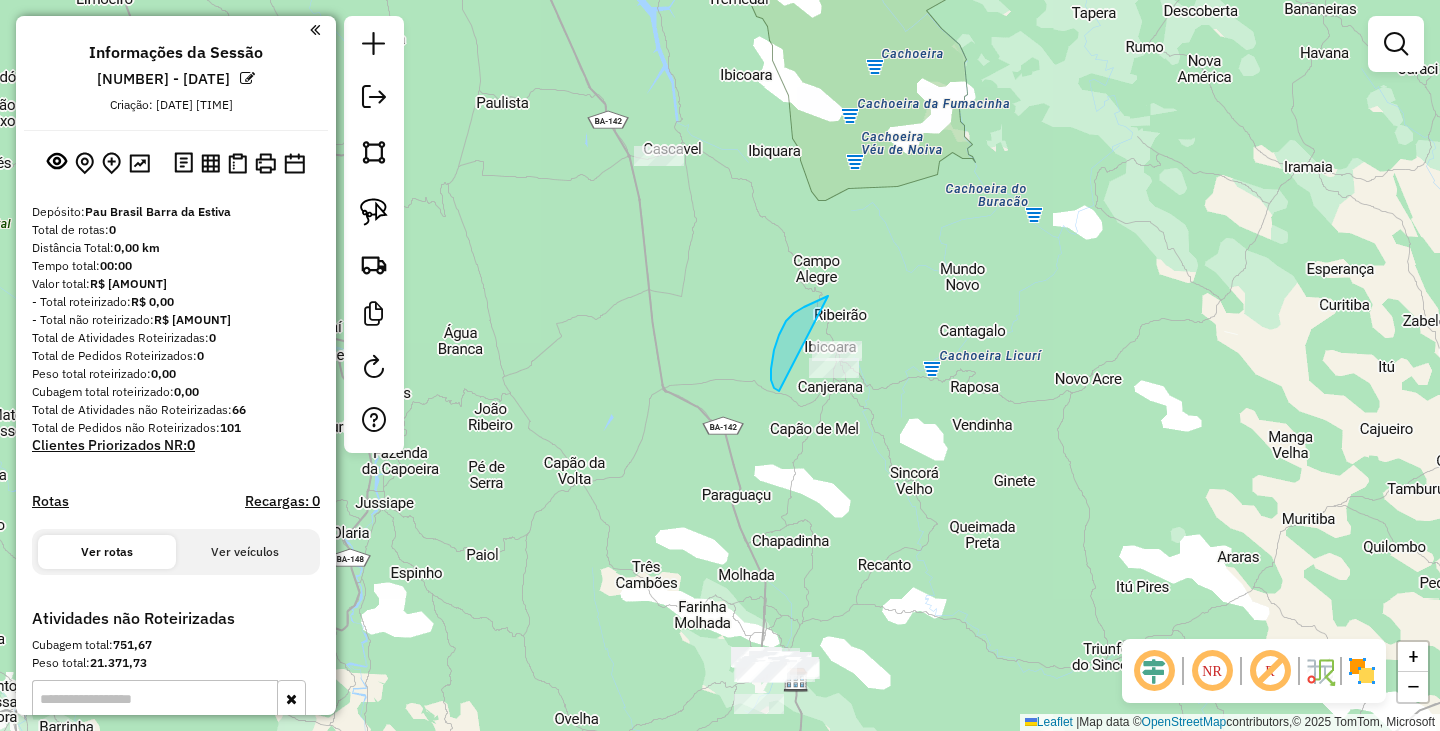 drag, startPoint x: 828, startPoint y: 296, endPoint x: 929, endPoint y: 379, distance: 130.72873 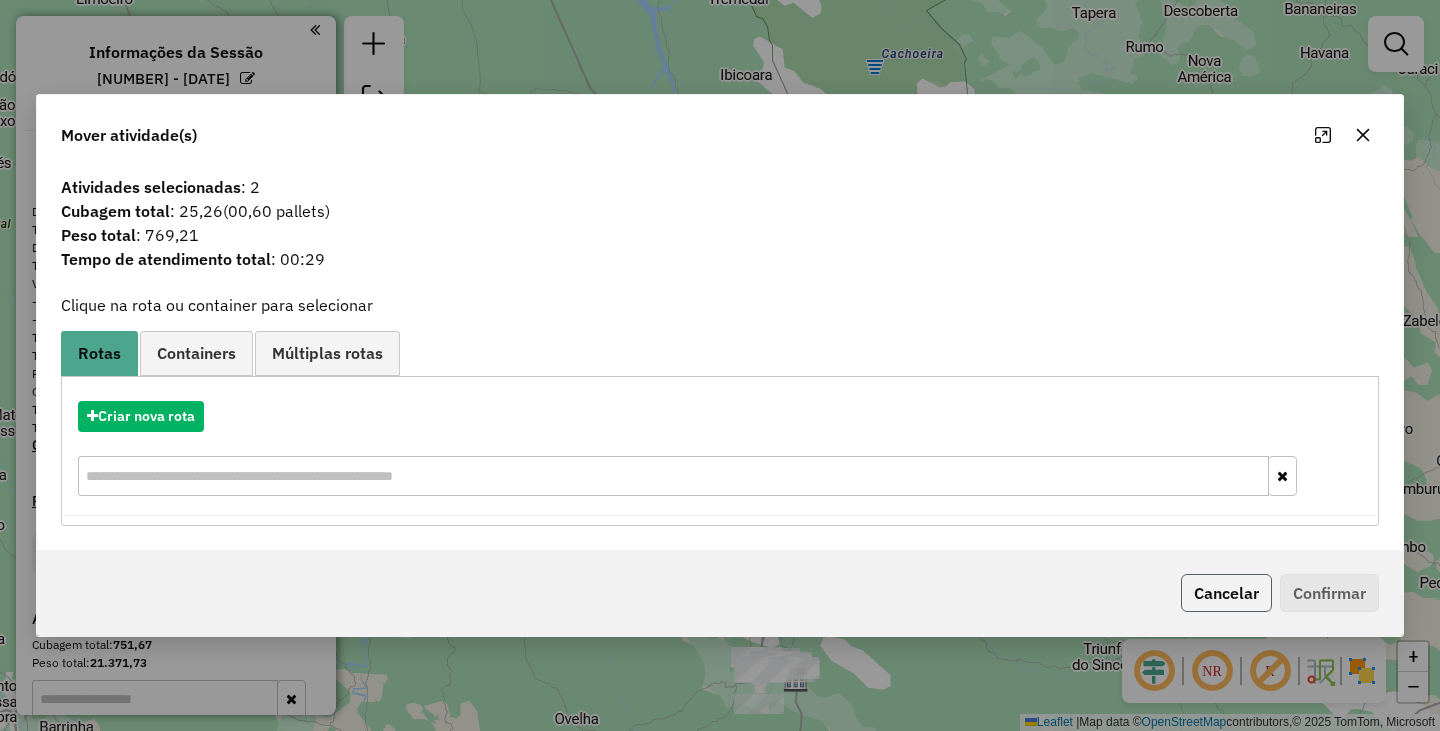 click on "Cancelar" 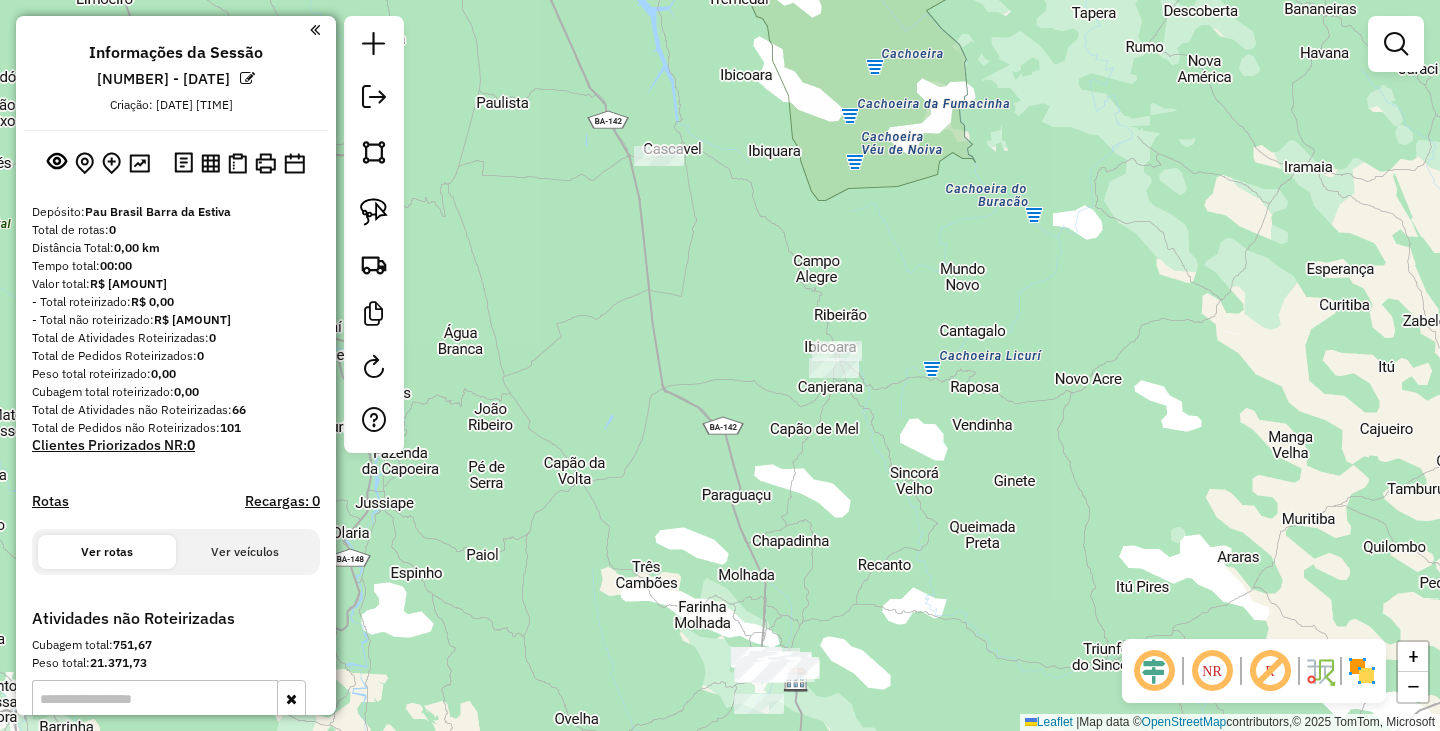 drag, startPoint x: 1028, startPoint y: 586, endPoint x: 980, endPoint y: 278, distance: 311.71783 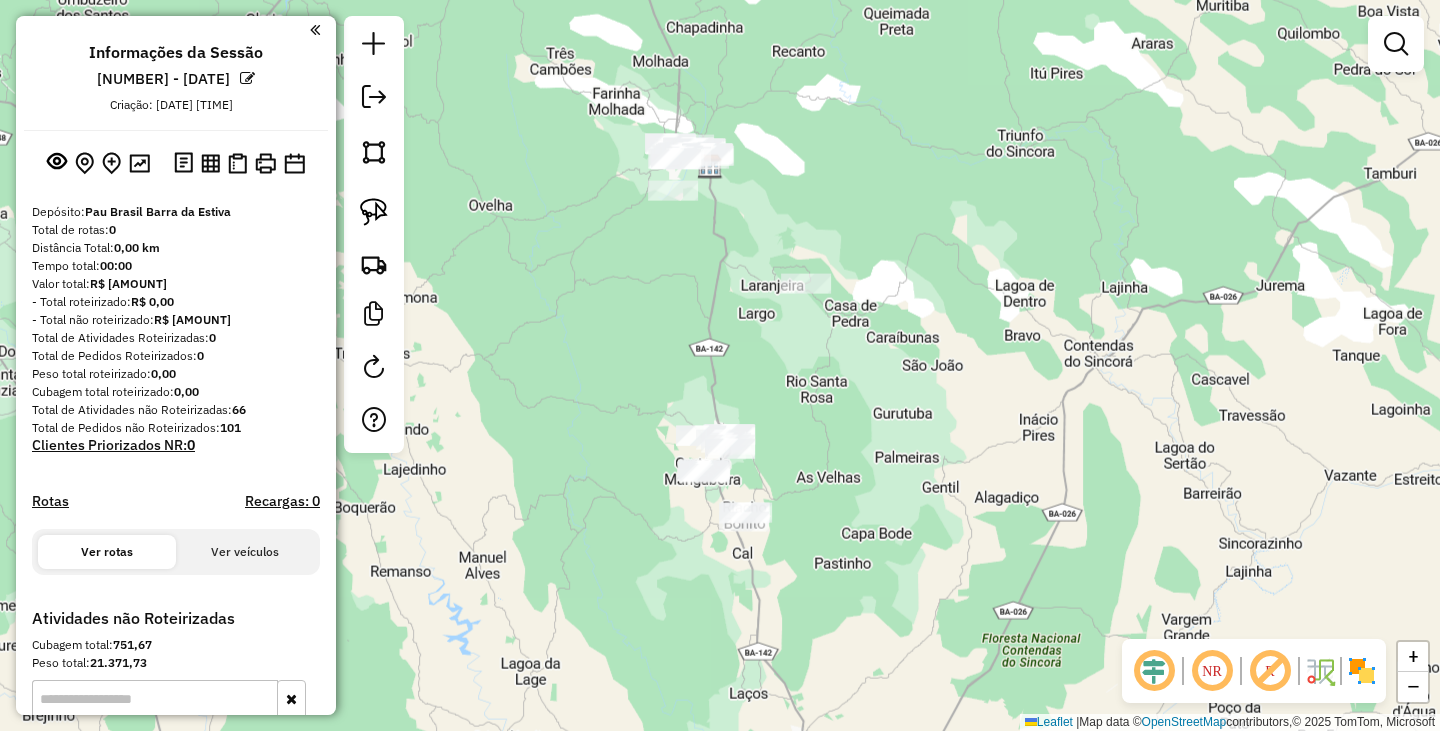 drag, startPoint x: 856, startPoint y: 200, endPoint x: 861, endPoint y: 345, distance: 145.08618 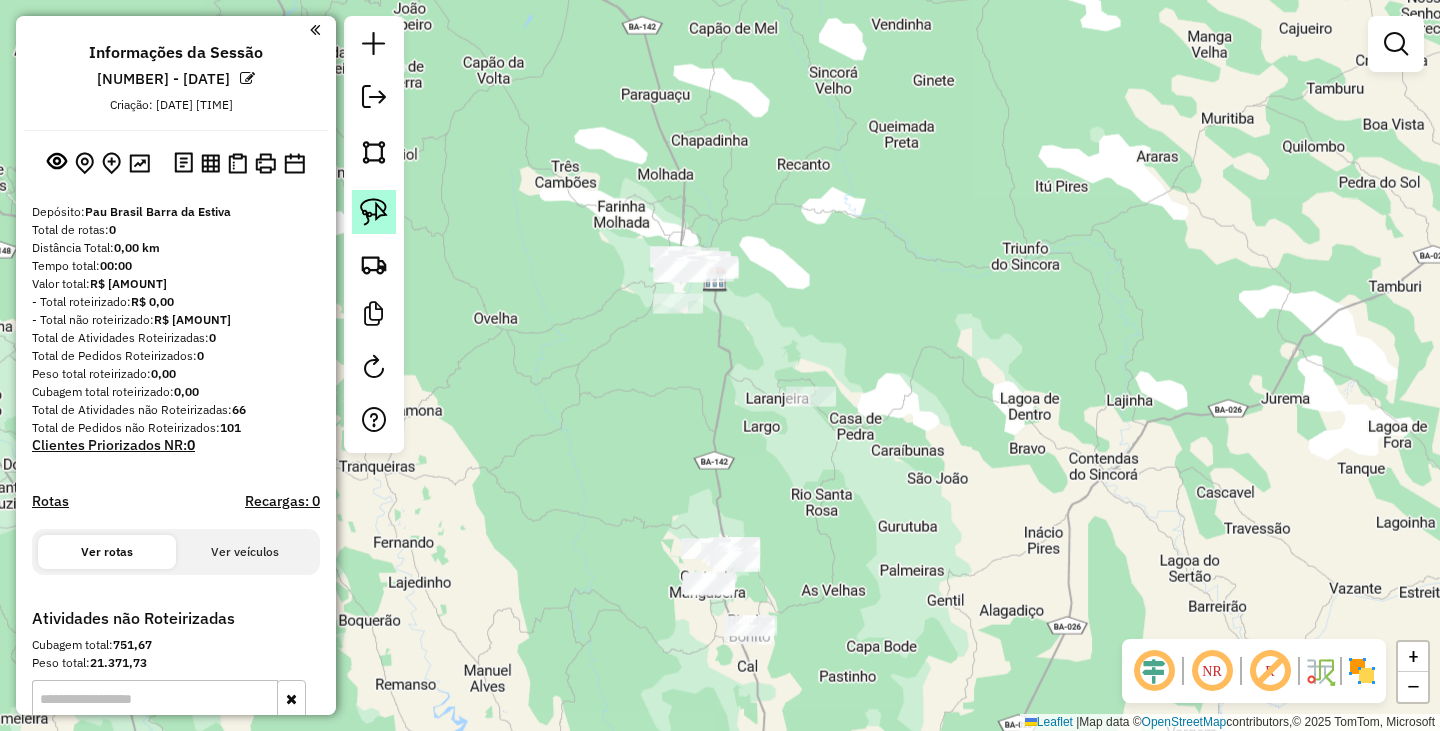 click 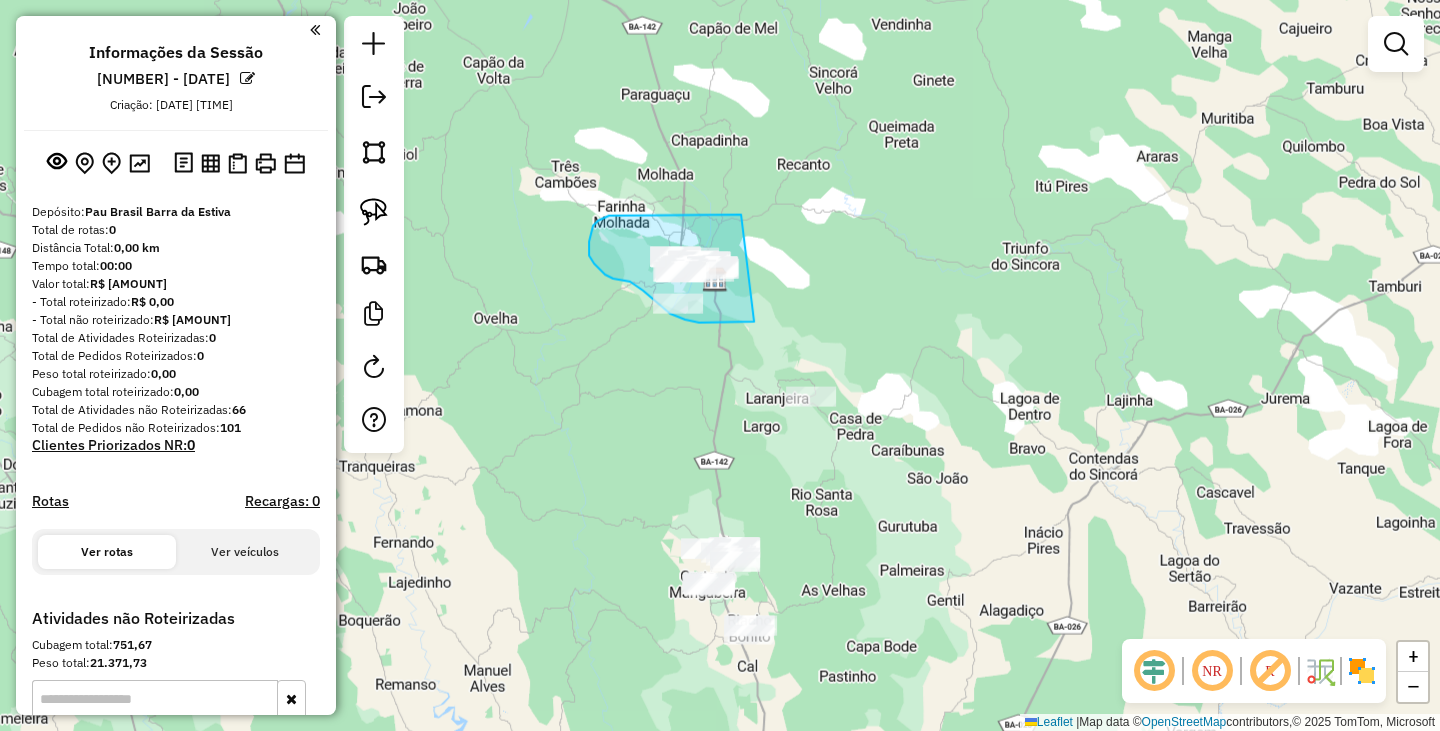 drag, startPoint x: 734, startPoint y: 215, endPoint x: 804, endPoint y: 301, distance: 110.88733 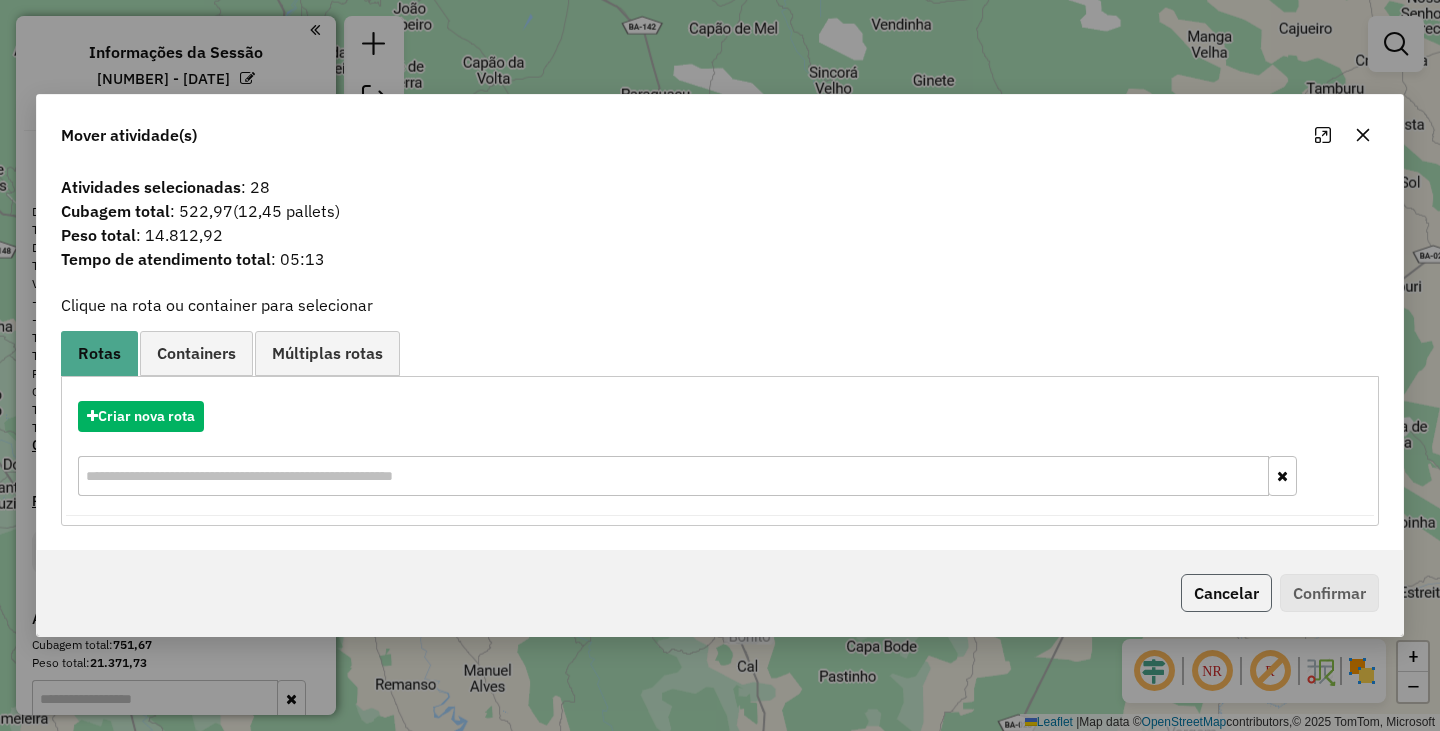 click on "Cancelar" 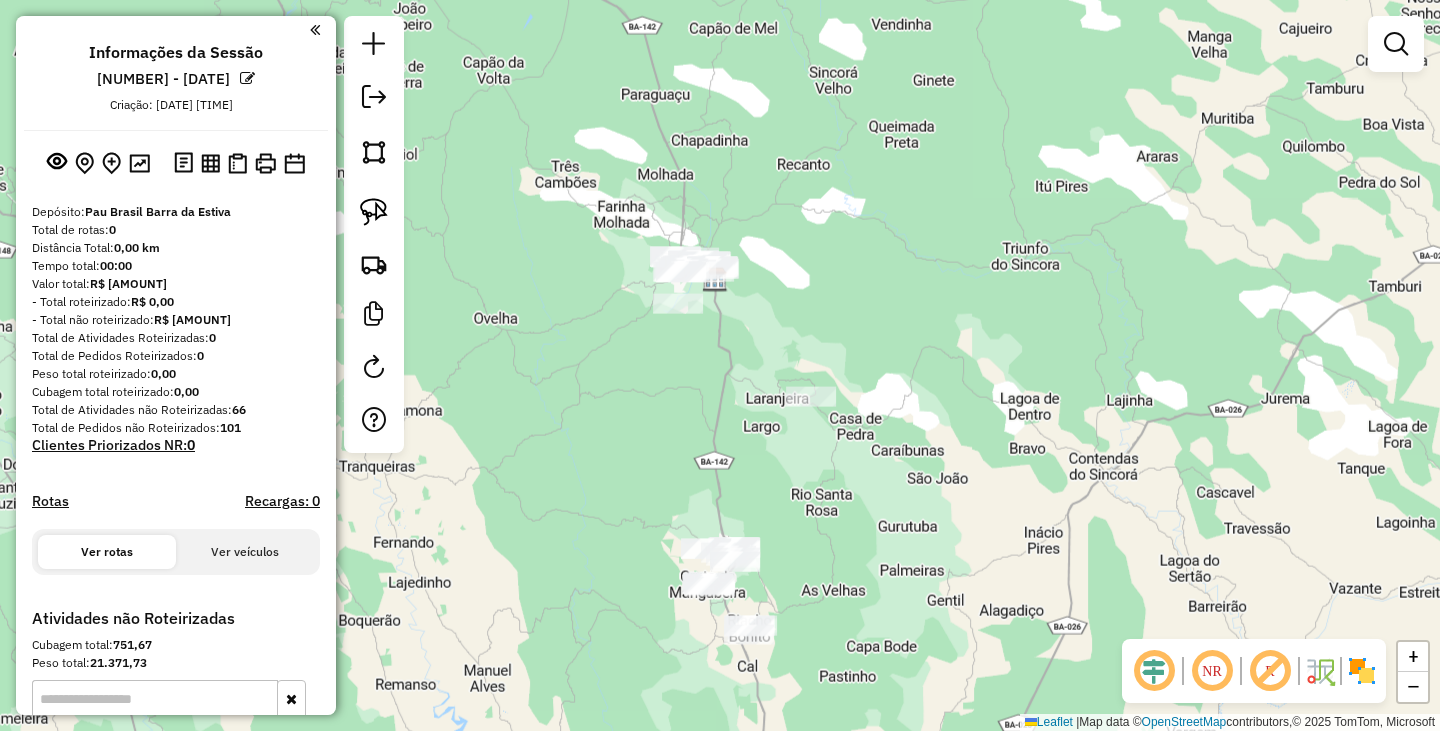 drag, startPoint x: 1389, startPoint y: 38, endPoint x: 1368, endPoint y: 48, distance: 23.259407 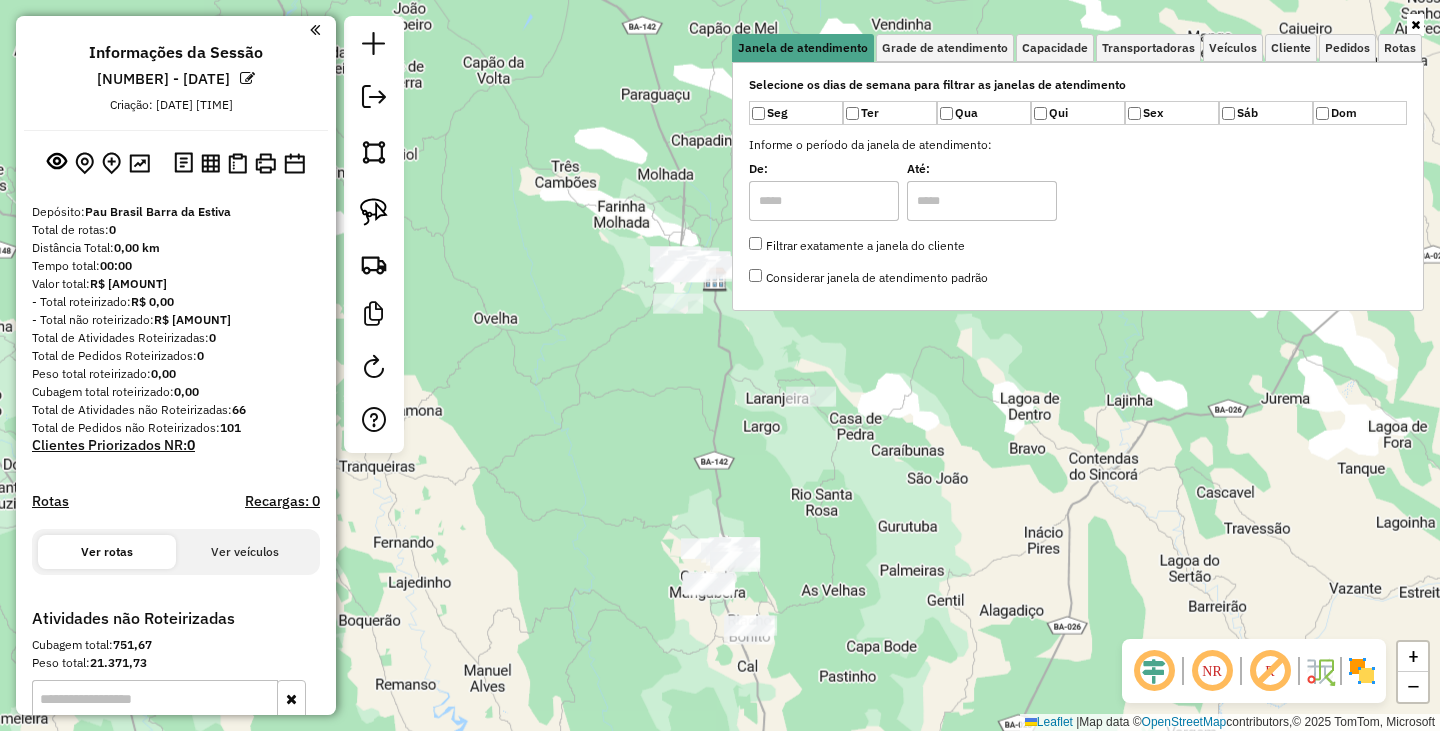 click on "Janela de atendimento Grade de atendimento Capacidade Transportadoras Veículos Cliente Pedidos  Rotas Selecione os dias de semana para filtrar as janelas de atendimento  Seg   Ter   Qua   Qui   Sex   Sáb   Dom  Informe o período da janela de atendimento: De: Até:  Filtrar exatamente a janela do cliente  Considerar janela de atendimento padrão  Selecione os dias de semana para filtrar as grades de atendimento  Seg   Ter   Qua   Qui   Sex   Sáb   Dom   Considerar clientes sem dia de atendimento cadastrado  Clientes fora do dia de atendimento selecionado Filtrar as atividades entre os valores definidos abaixo:  Peso mínimo:   Peso máximo:   Cubagem mínima:   Cubagem máxima:   De:   Até:  Filtrar as atividades entre o tempo de atendimento definido abaixo:  De:   Até:   Considerar capacidade total dos clientes não roteirizados Transportadora: Selecione um ou mais itens Tipo de veículo: Selecione um ou mais itens Veículo: Selecione um ou mais itens Motorista: Selecione um ou mais itens Nome: Rótulo:" 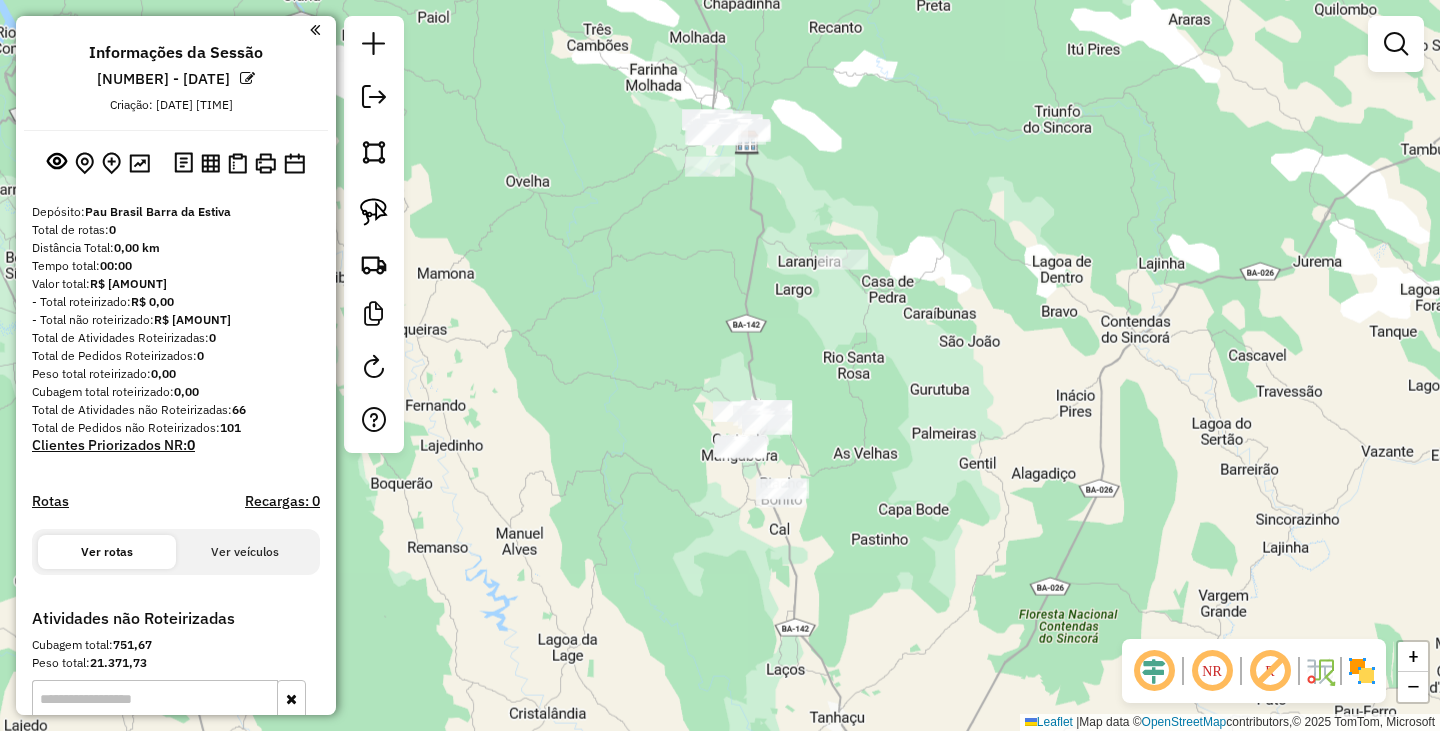 drag, startPoint x: 874, startPoint y: 498, endPoint x: 906, endPoint y: 361, distance: 140.68759 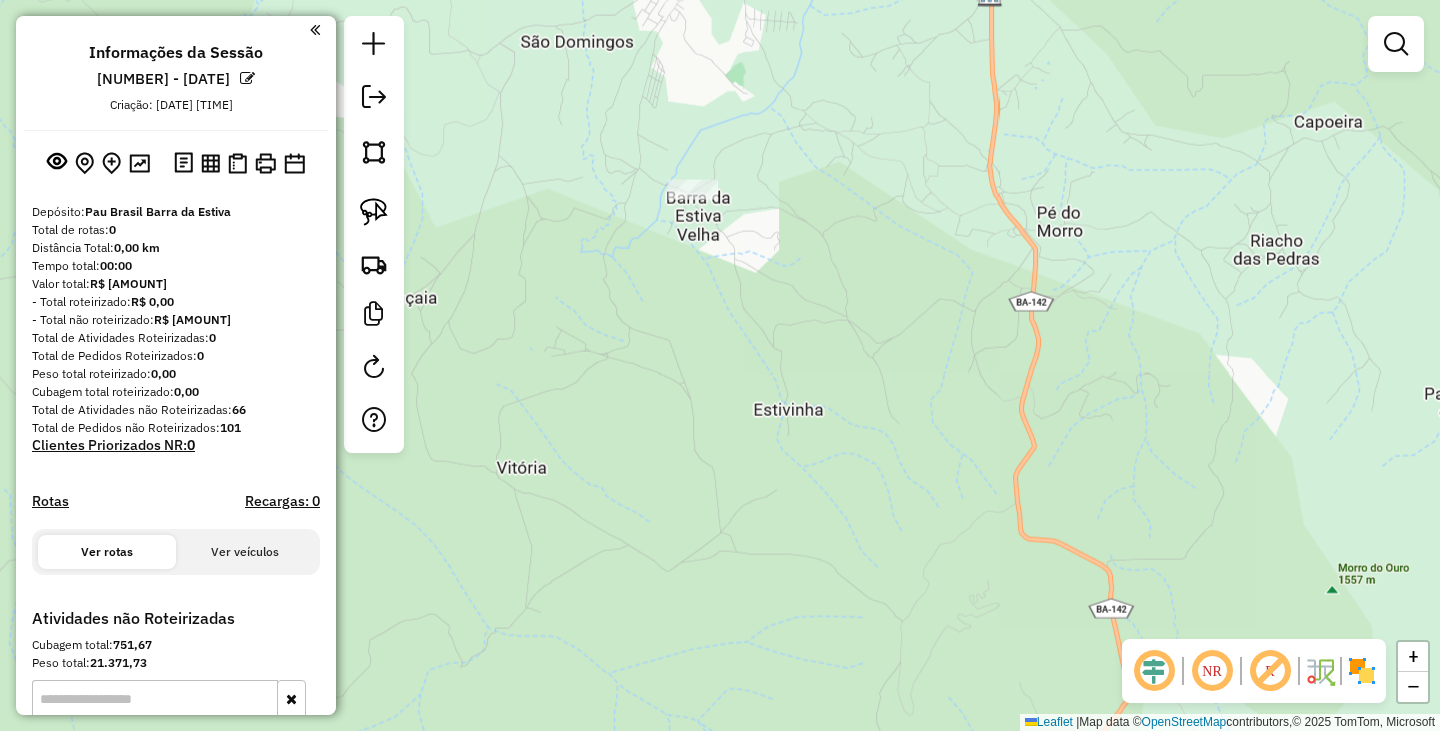 drag, startPoint x: 770, startPoint y: 119, endPoint x: 770, endPoint y: 238, distance: 119 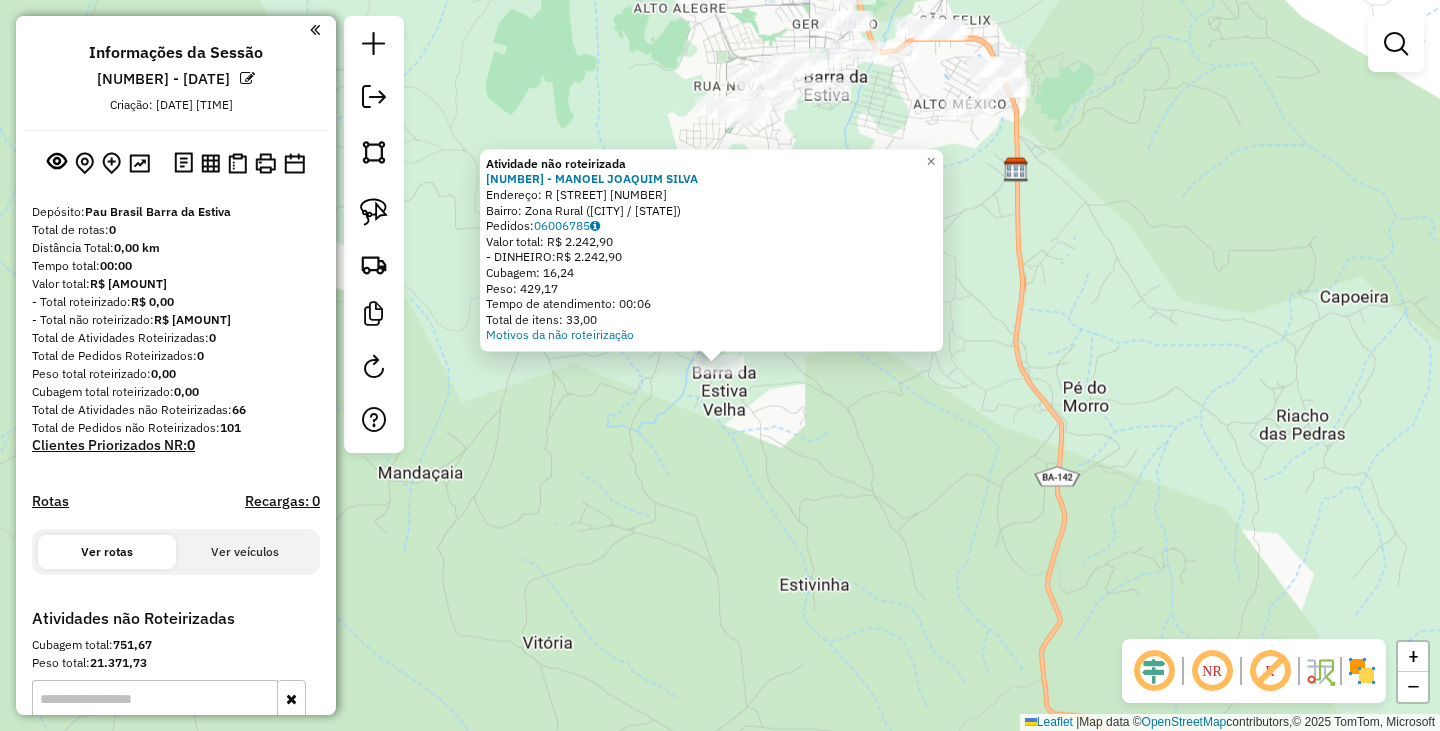 click on "Atividade não roteirizada 714 - MANOEL JOAQUIM SILVA  Endereço: R   Barra da Estiva Velha         17   Bairro: Zona Rural (BARRA DA ESTIVA / BA)   Pedidos:  06006785   Valor total: R$ 2.242,90   - DINHEIRO:  R$ 2.242,90   Cubagem: 16,24   Peso: 429,17   Tempo de atendimento: 00:06   Total de itens: 33,00  Motivos da não roteirização × Janela de atendimento Grade de atendimento Capacidade Transportadoras Veículos Cliente Pedidos  Rotas Selecione os dias de semana para filtrar as janelas de atendimento  Seg   Ter   Qua   Qui   Sex   Sáb   Dom  Informe o período da janela de atendimento: De: Até:  Filtrar exatamente a janela do cliente  Considerar janela de atendimento padrão  Selecione os dias de semana para filtrar as grades de atendimento  Seg   Ter   Qua   Qui   Sex   Sáb   Dom   Considerar clientes sem dia de atendimento cadastrado  Clientes fora do dia de atendimento selecionado Filtrar as atividades entre os valores definidos abaixo:  Peso mínimo:   Peso máximo:   Cubagem mínima:   De:  De:" 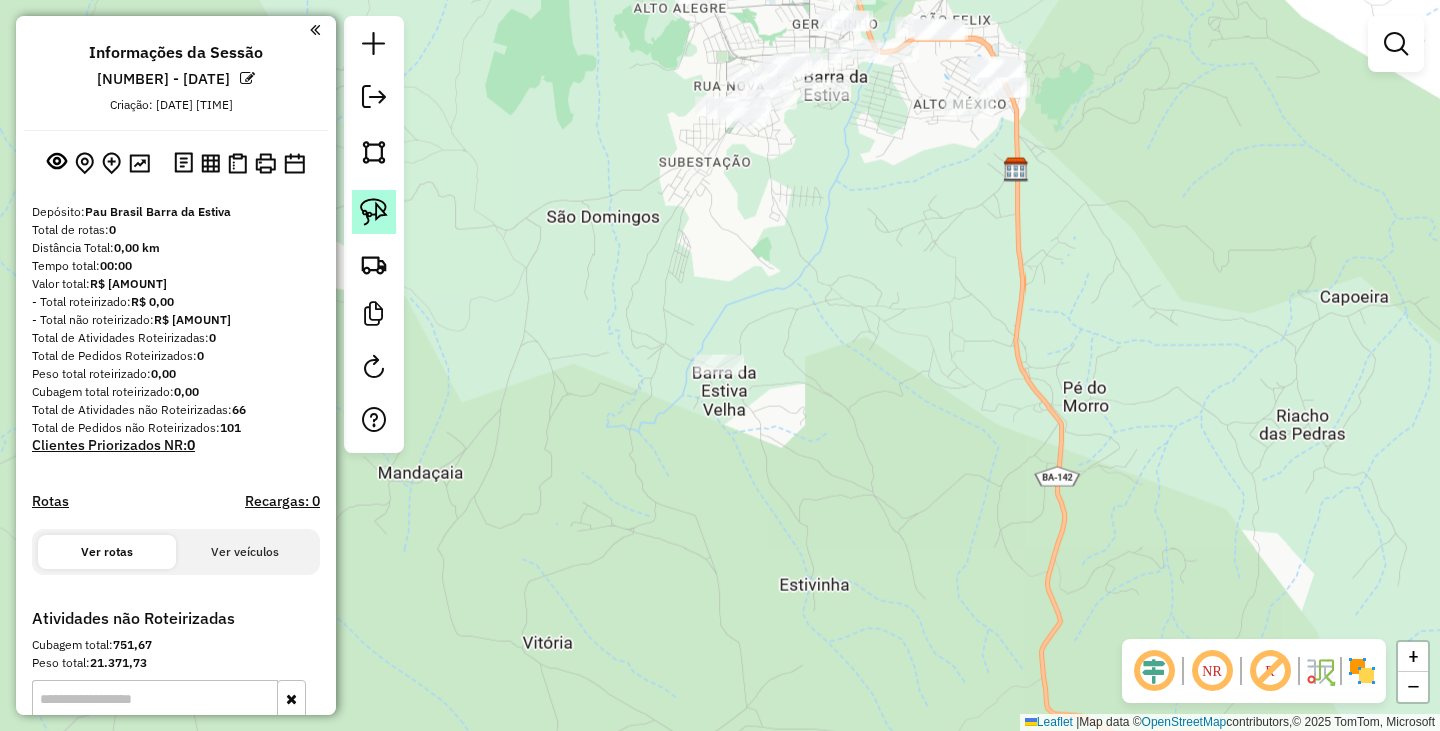 click 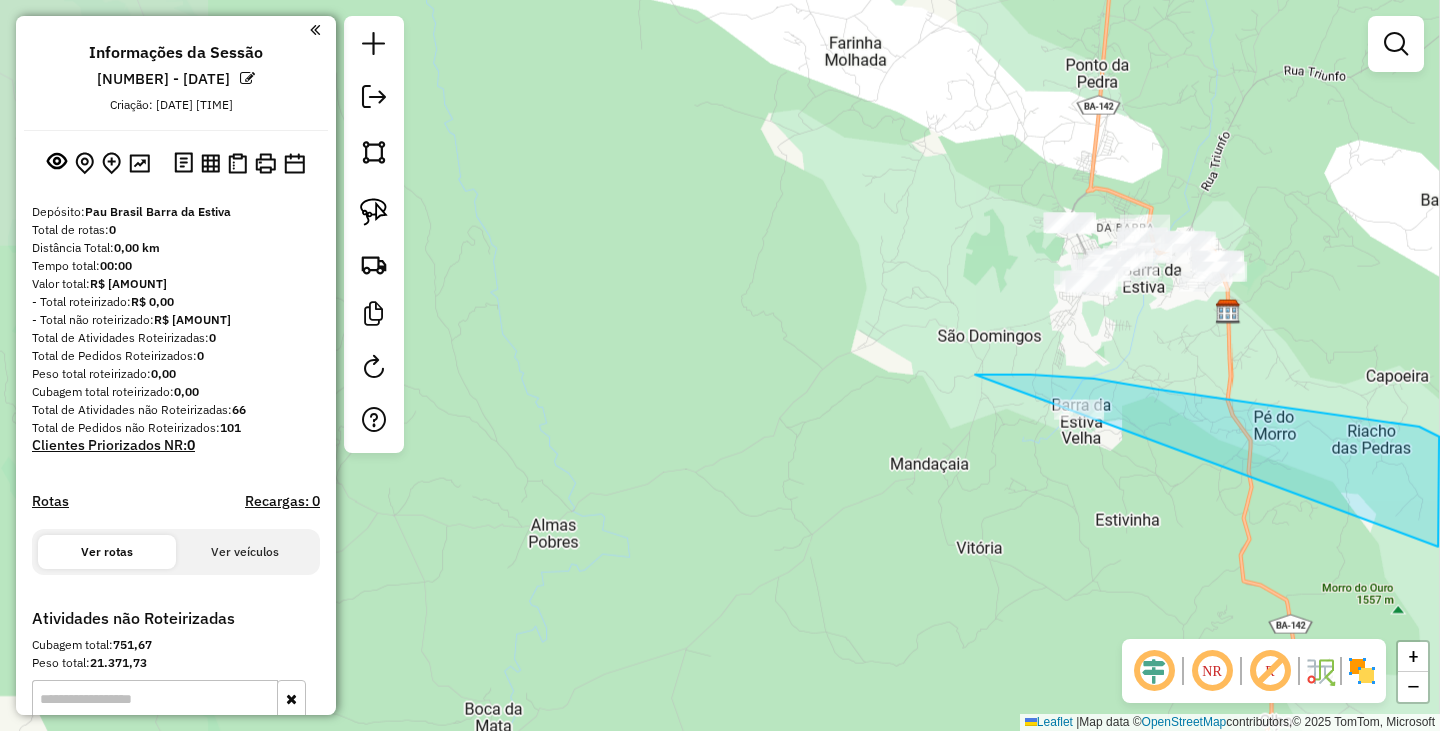 drag, startPoint x: 677, startPoint y: 296, endPoint x: 1438, endPoint y: 570, distance: 808.82446 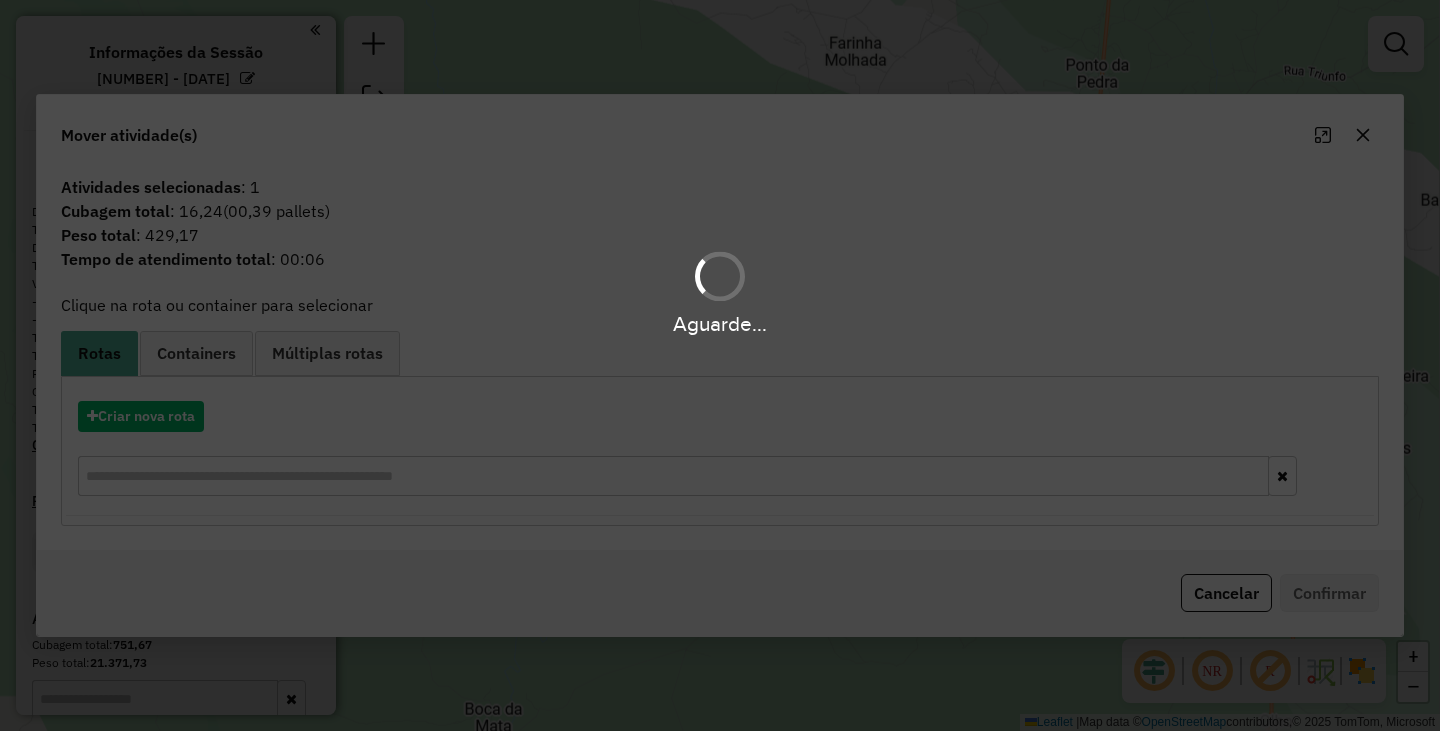 click on "Aguarde..." at bounding box center [720, 365] 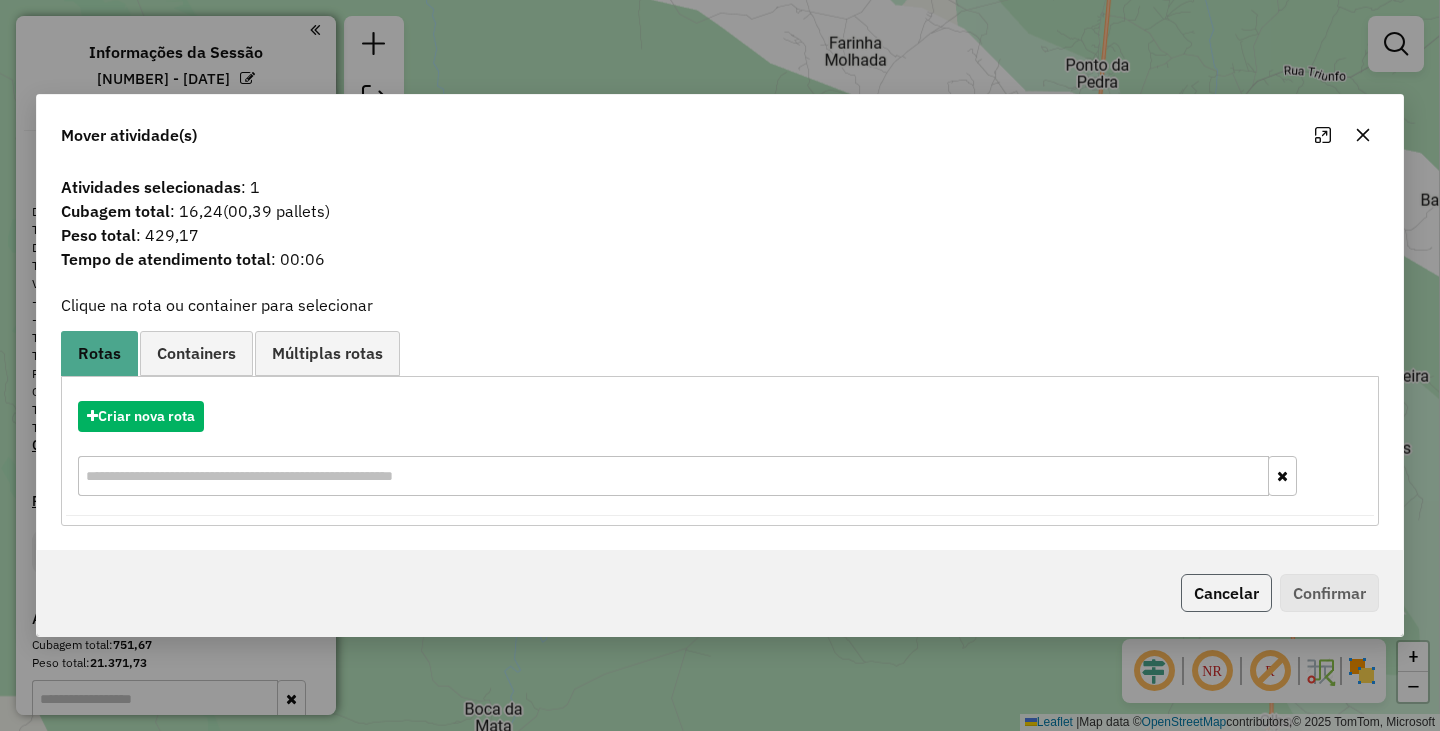 click on "Cancelar" 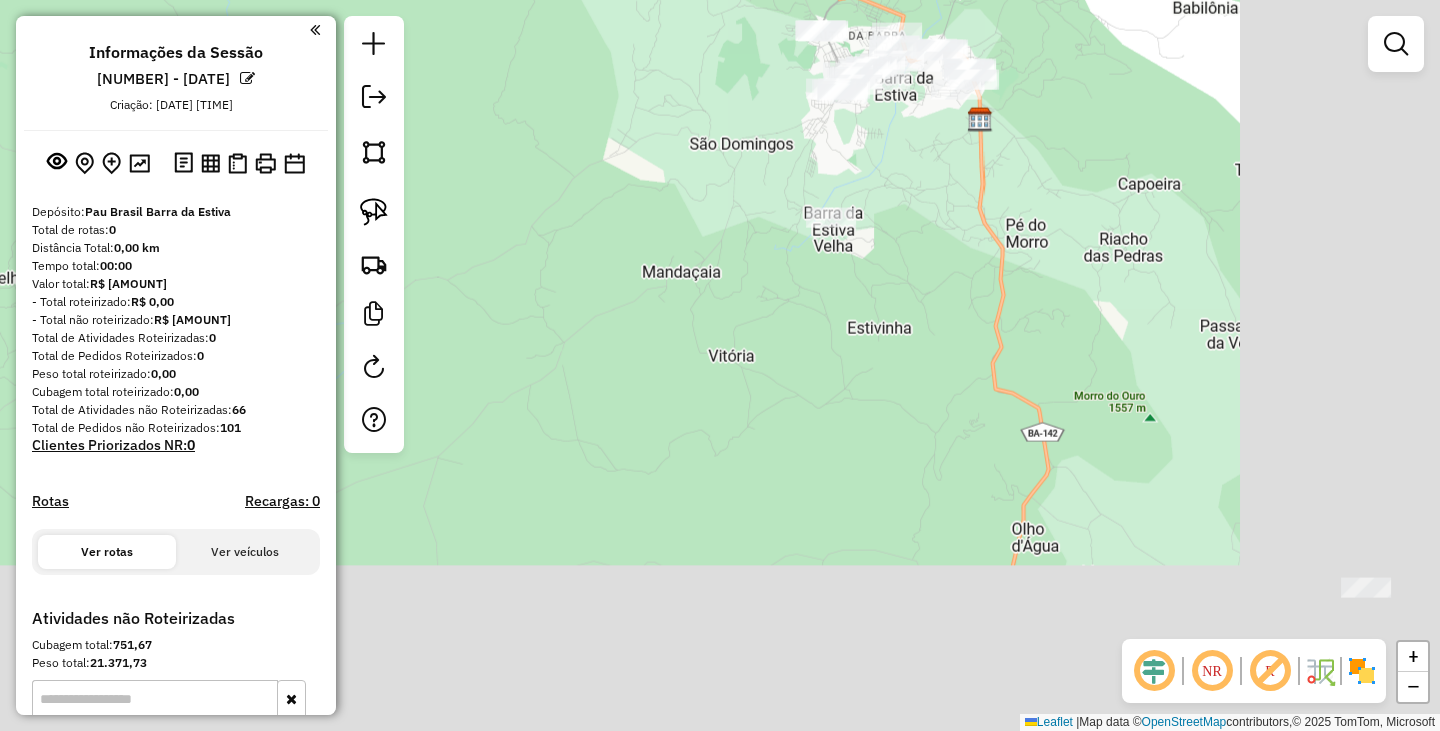 drag, startPoint x: 1111, startPoint y: 533, endPoint x: 773, endPoint y: 203, distance: 472.3812 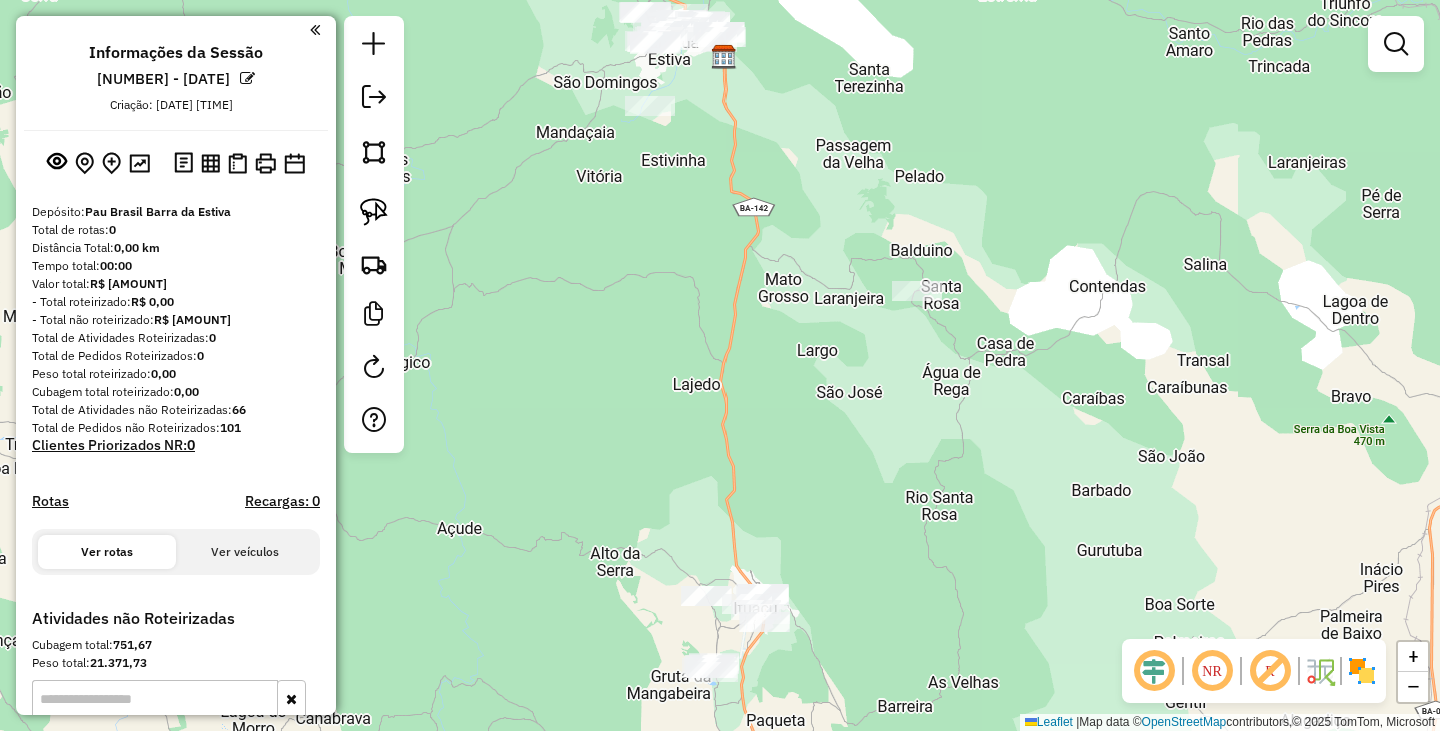 drag, startPoint x: 877, startPoint y: 255, endPoint x: 783, endPoint y: 247, distance: 94.33981 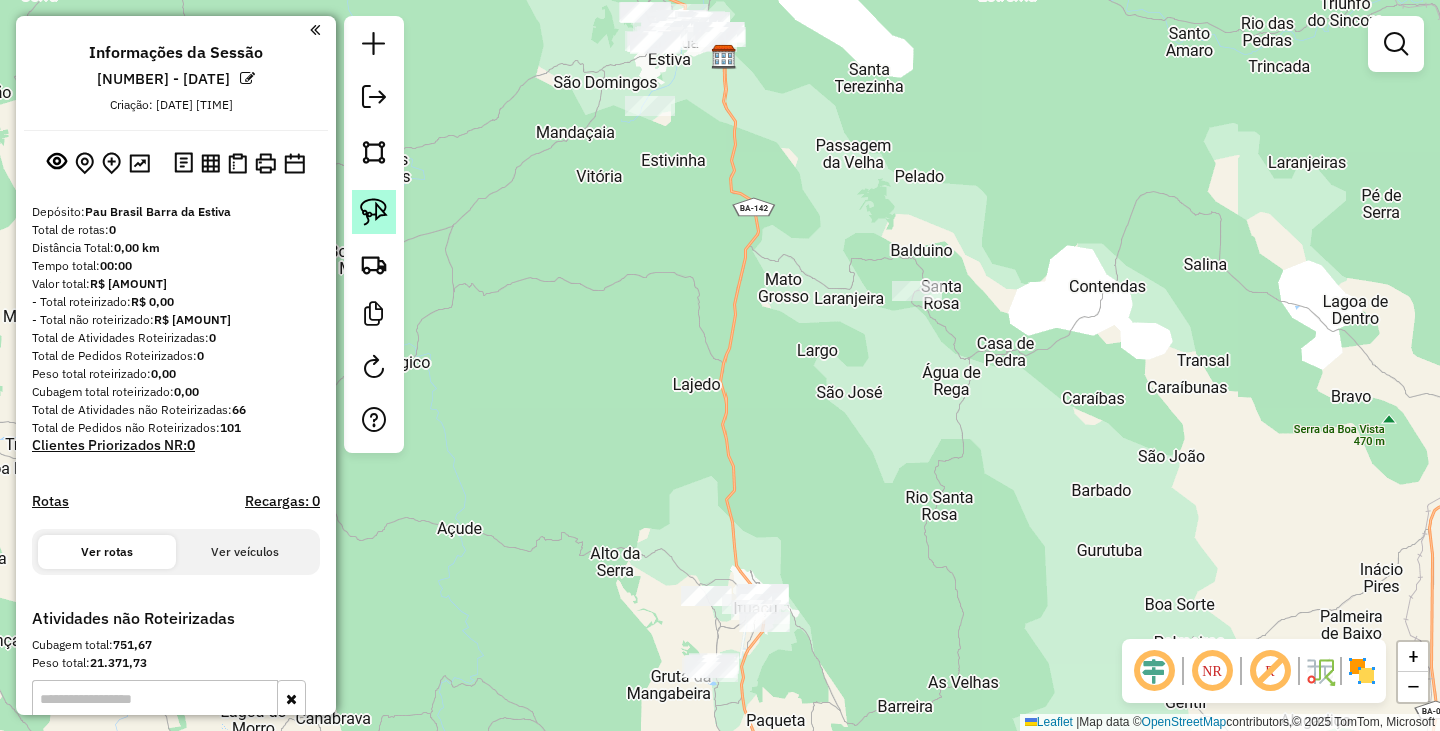 click 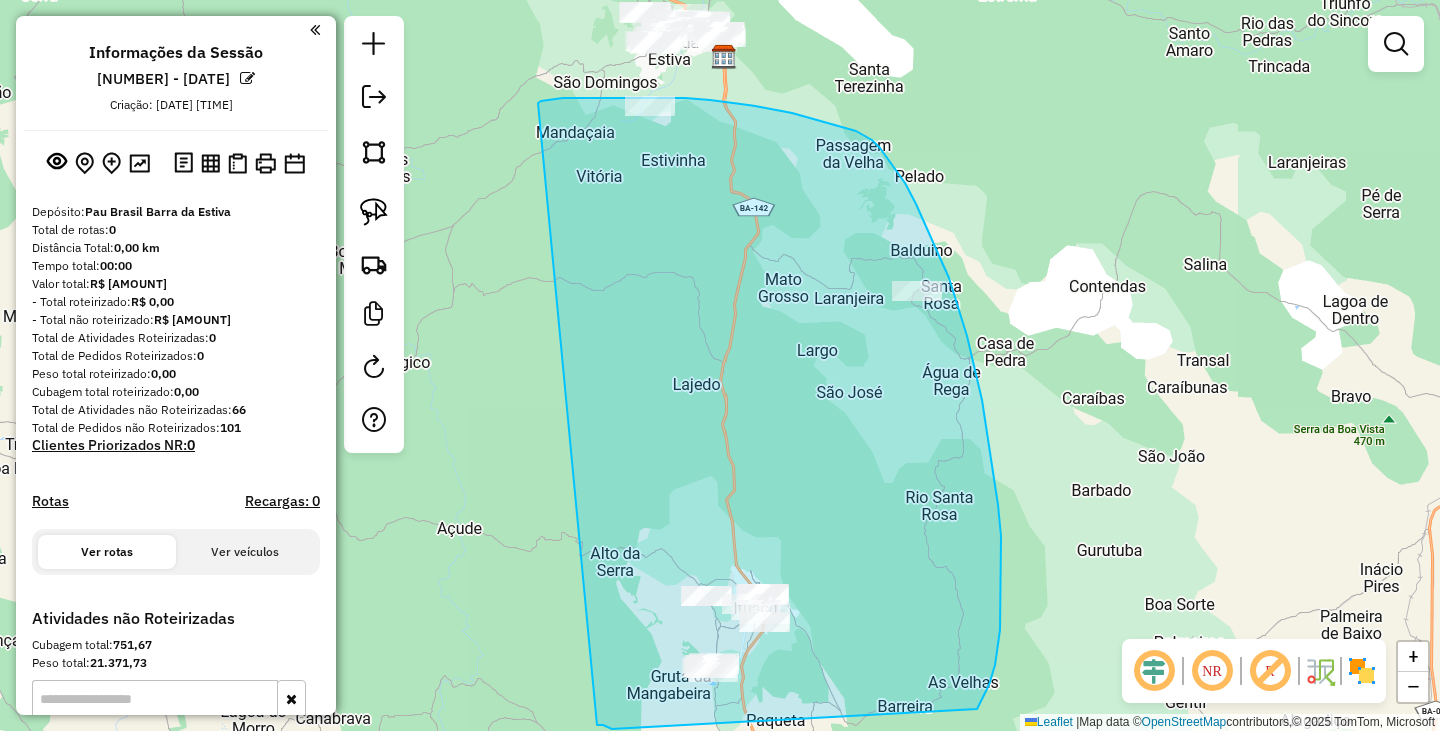 drag, startPoint x: 541, startPoint y: 101, endPoint x: 597, endPoint y: 720, distance: 621.52795 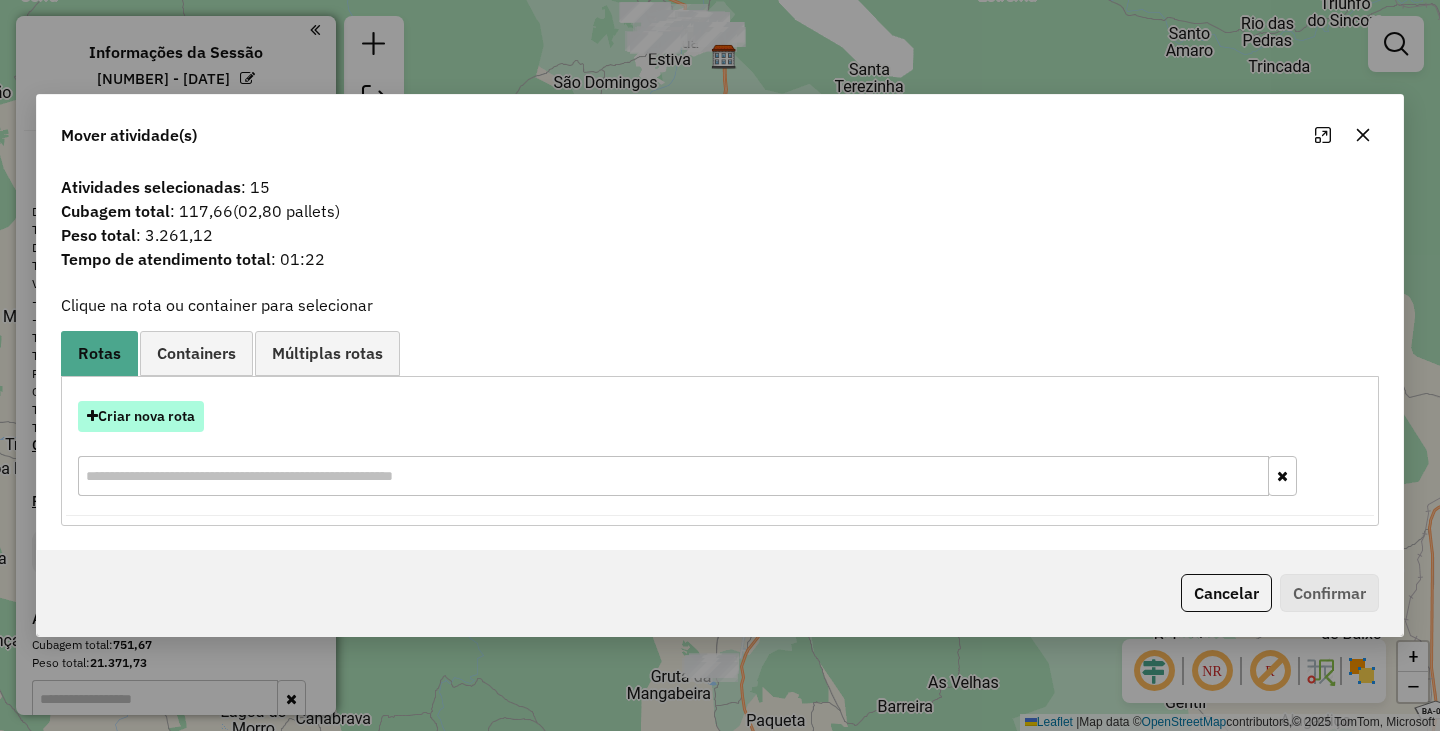 click on "Criar nova rota" at bounding box center (141, 416) 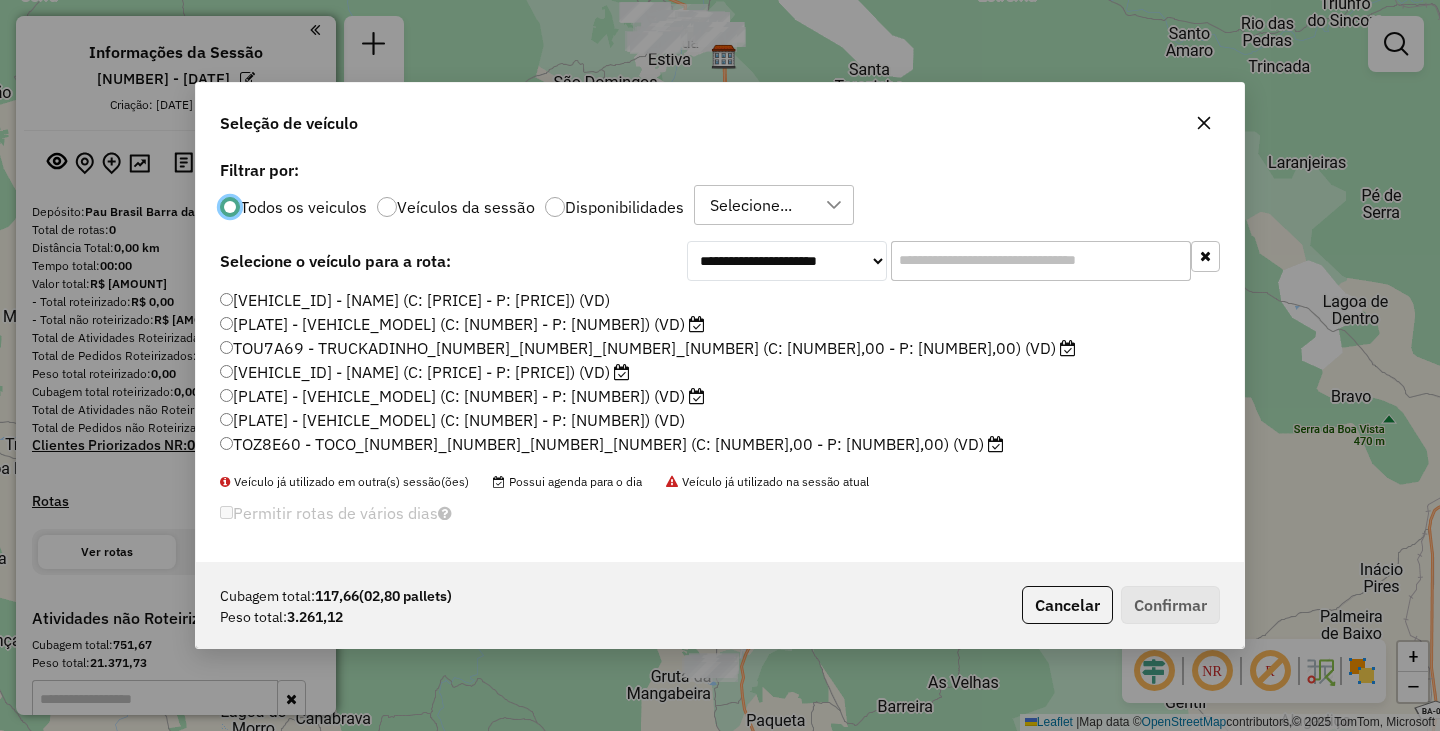 scroll, scrollTop: 12, scrollLeft: 6, axis: both 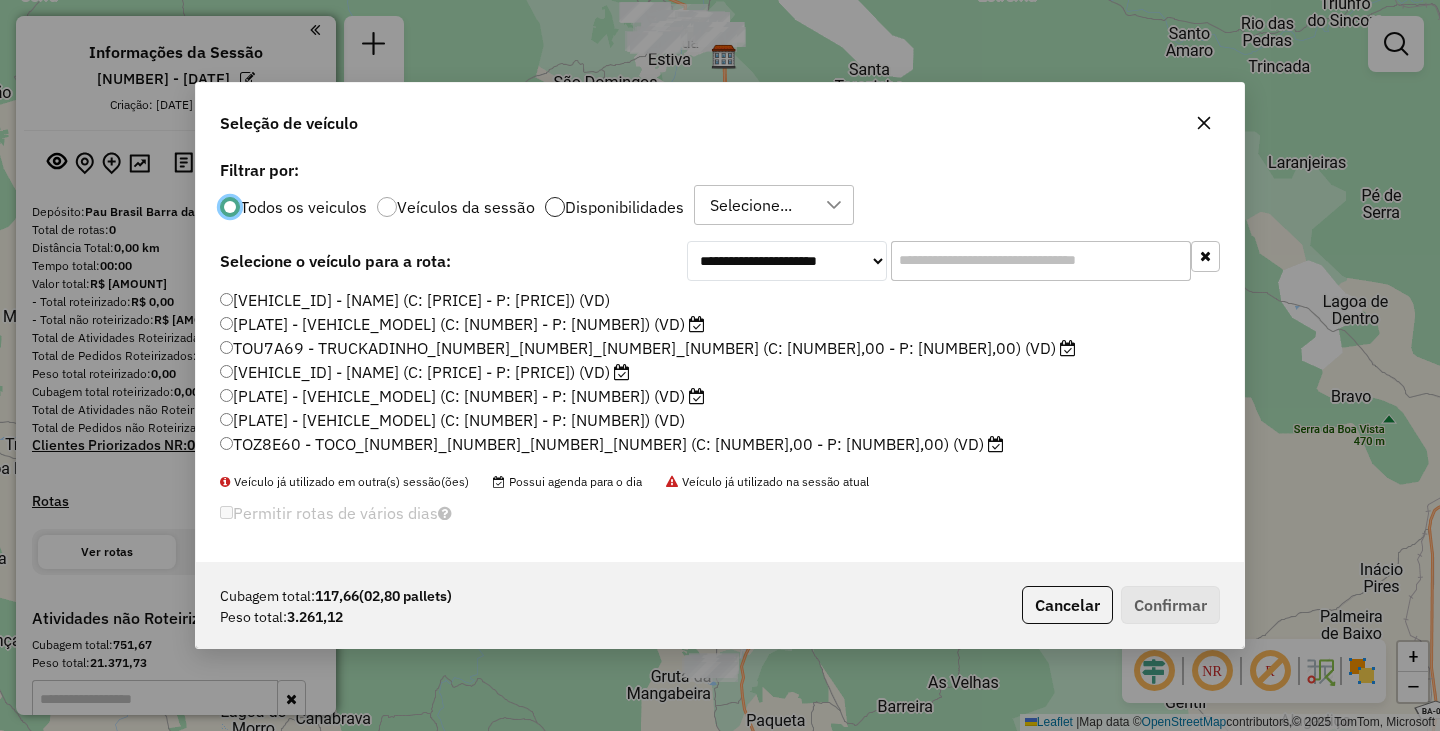 click 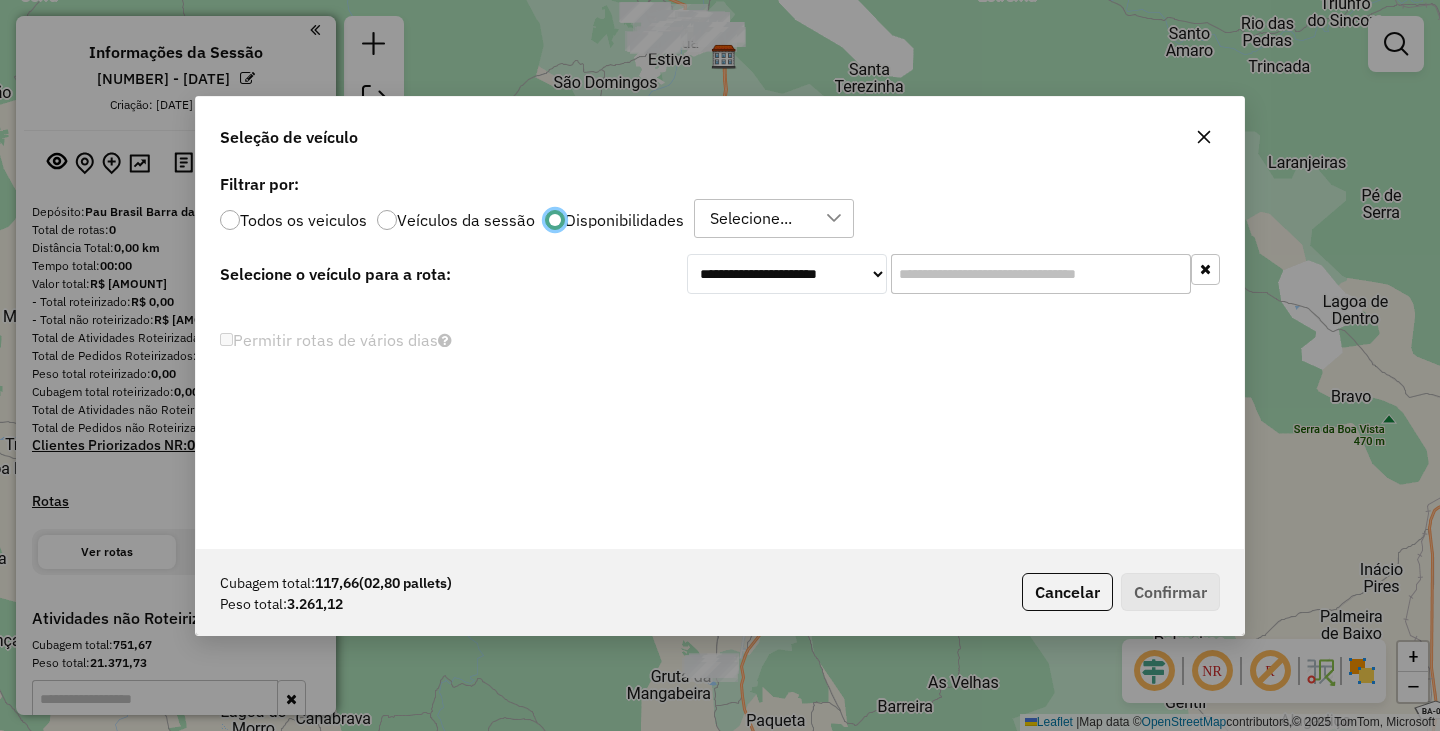 scroll, scrollTop: 12, scrollLeft: 7, axis: both 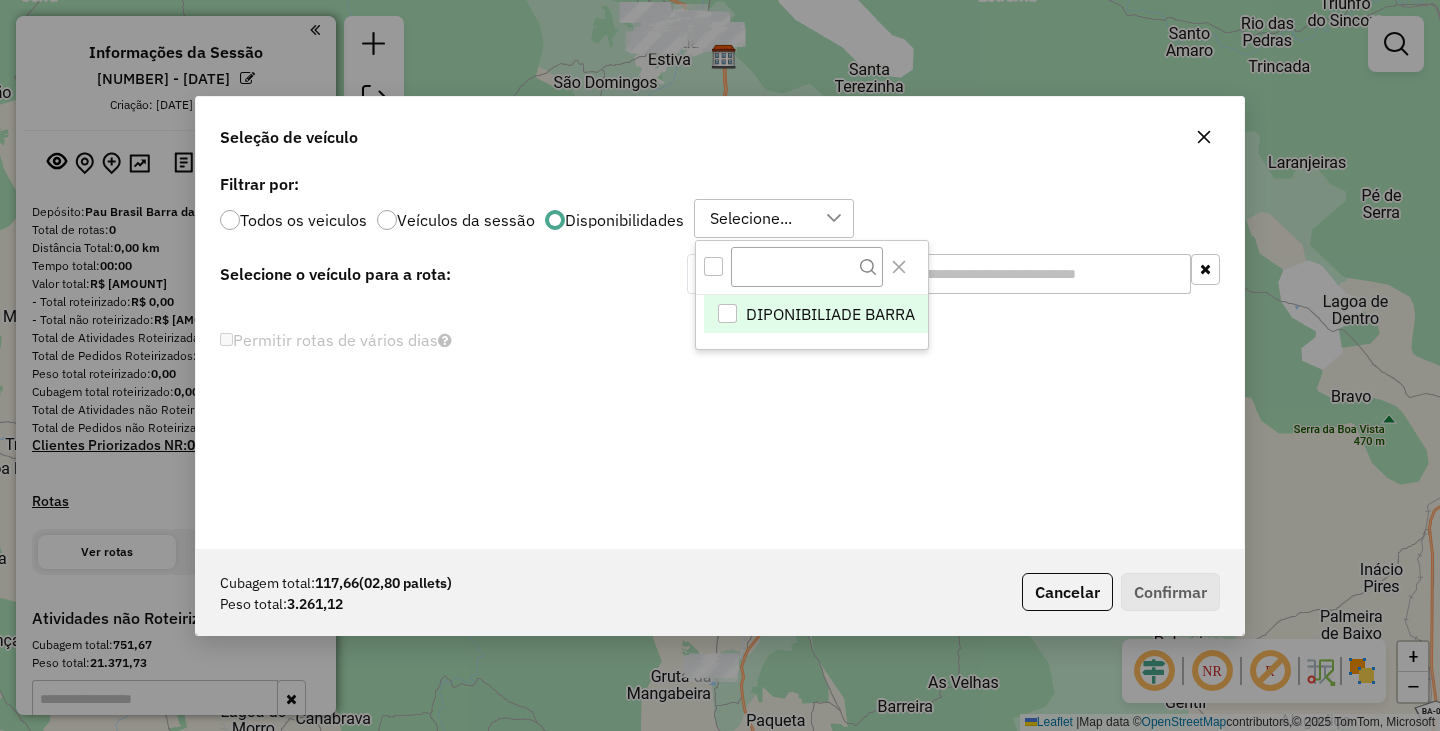 click at bounding box center [713, 266] 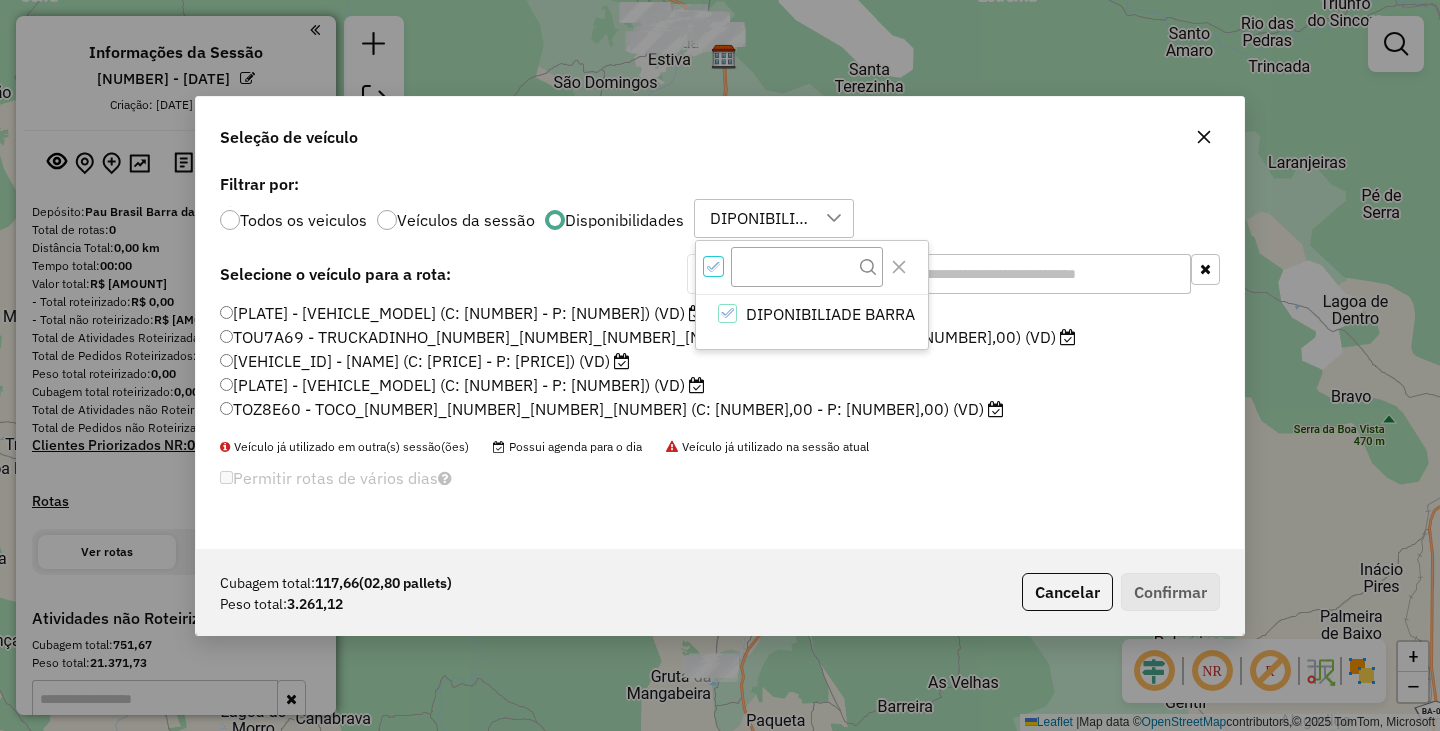 scroll, scrollTop: 12, scrollLeft: 7, axis: both 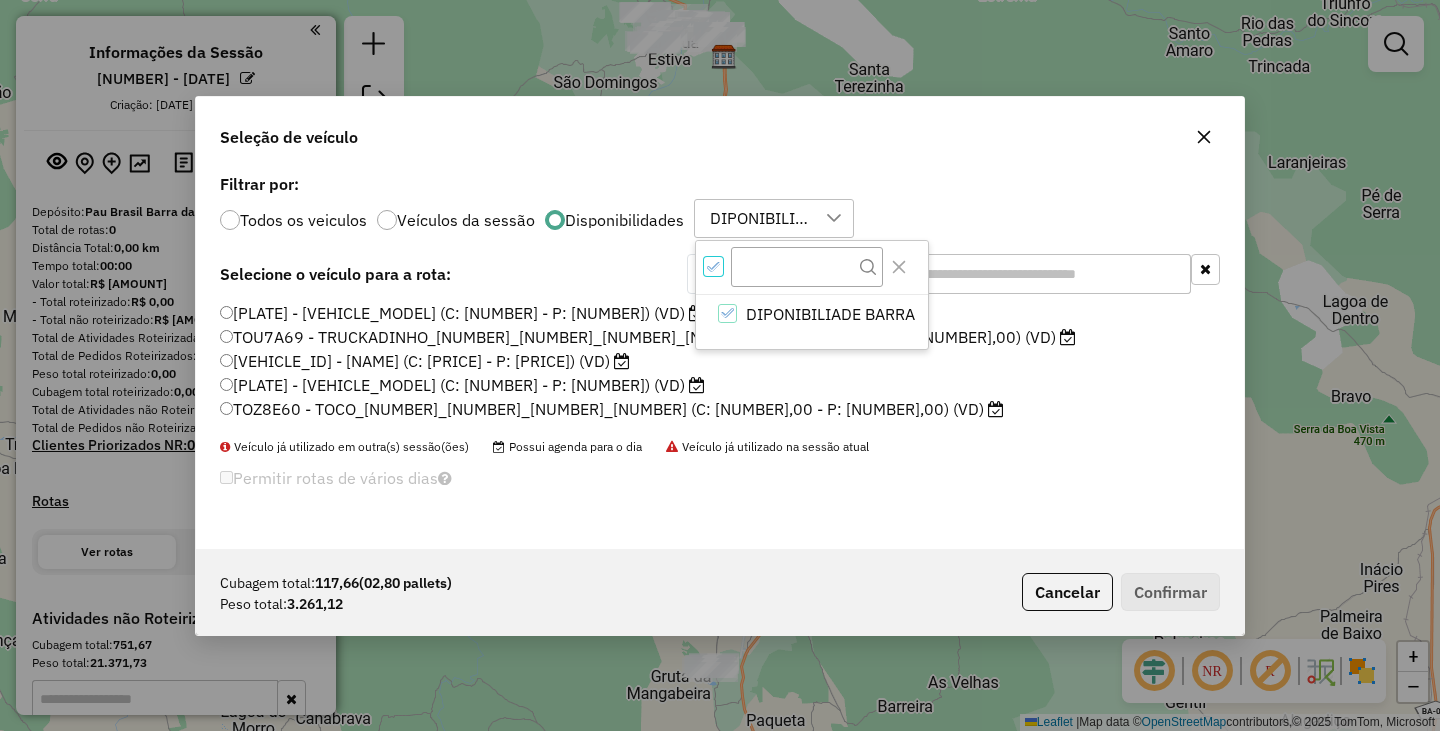 click on "Permitir rotas de vários dias" 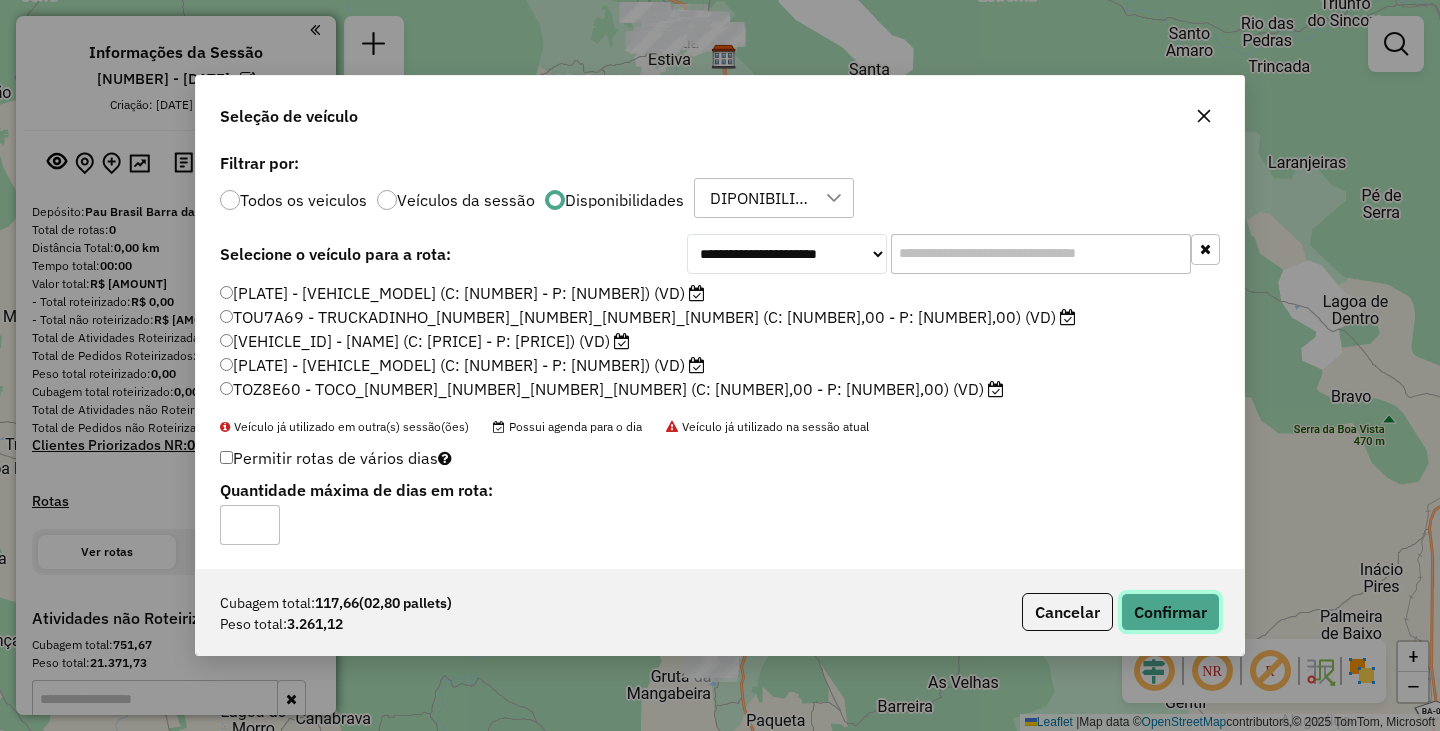 click on "Confirmar" 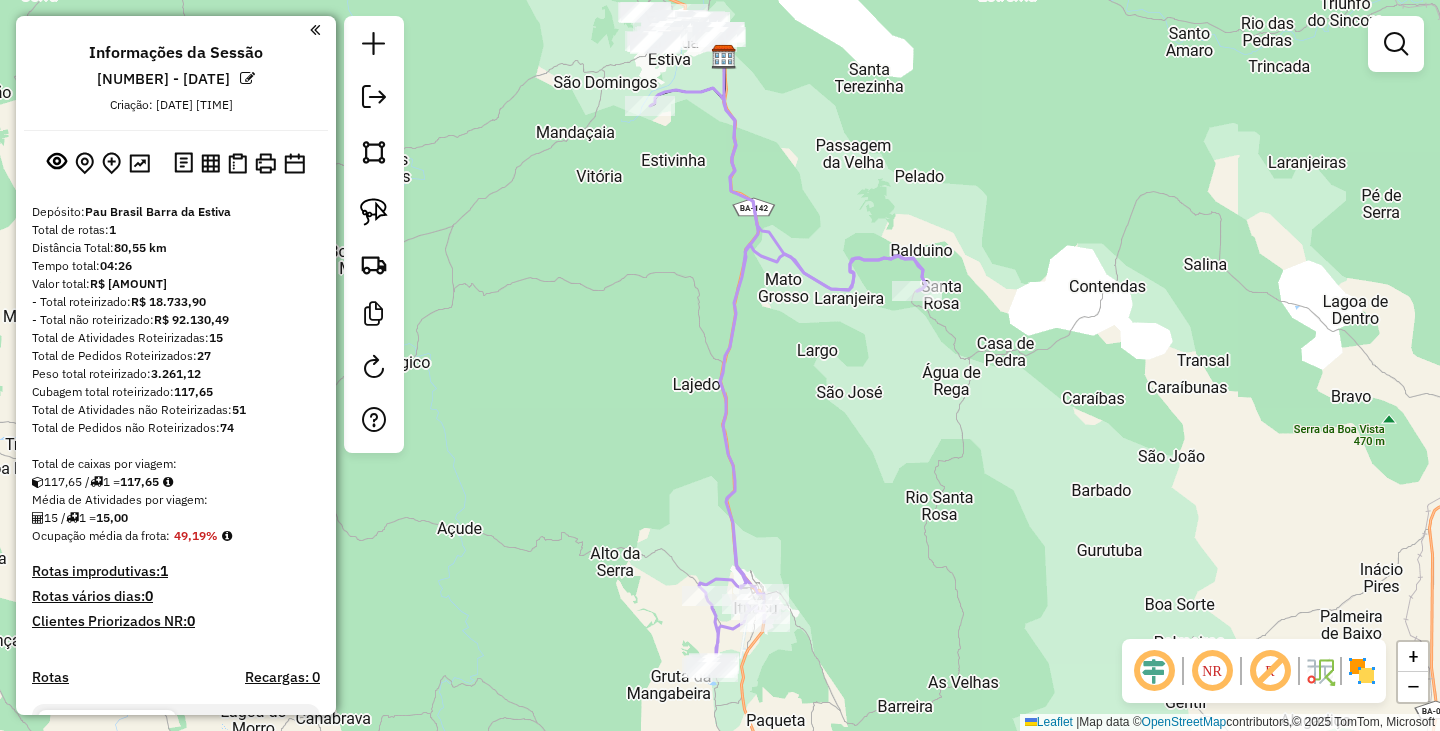 click on "Janela de atendimento Grade de atendimento Capacidade Transportadoras Veículos Cliente Pedidos  Rotas Selecione os dias de semana para filtrar as janelas de atendimento  Seg   Ter   Qua   Qui   Sex   Sáb   Dom  Informe o período da janela de atendimento: De: Até:  Filtrar exatamente a janela do cliente  Considerar janela de atendimento padrão  Selecione os dias de semana para filtrar as grades de atendimento  Seg   Ter   Qua   Qui   Sex   Sáb   Dom   Considerar clientes sem dia de atendimento cadastrado  Clientes fora do dia de atendimento selecionado Filtrar as atividades entre os valores definidos abaixo:  Peso mínimo:   Peso máximo:   Cubagem mínima:   Cubagem máxima:   De:   Até:  Filtrar as atividades entre o tempo de atendimento definido abaixo:  De:   Até:   Considerar capacidade total dos clientes não roteirizados Transportadora: Selecione um ou mais itens Tipo de veículo: Selecione um ou mais itens Veículo: Selecione um ou mais itens Motorista: Selecione um ou mais itens Nome: Rótulo:" 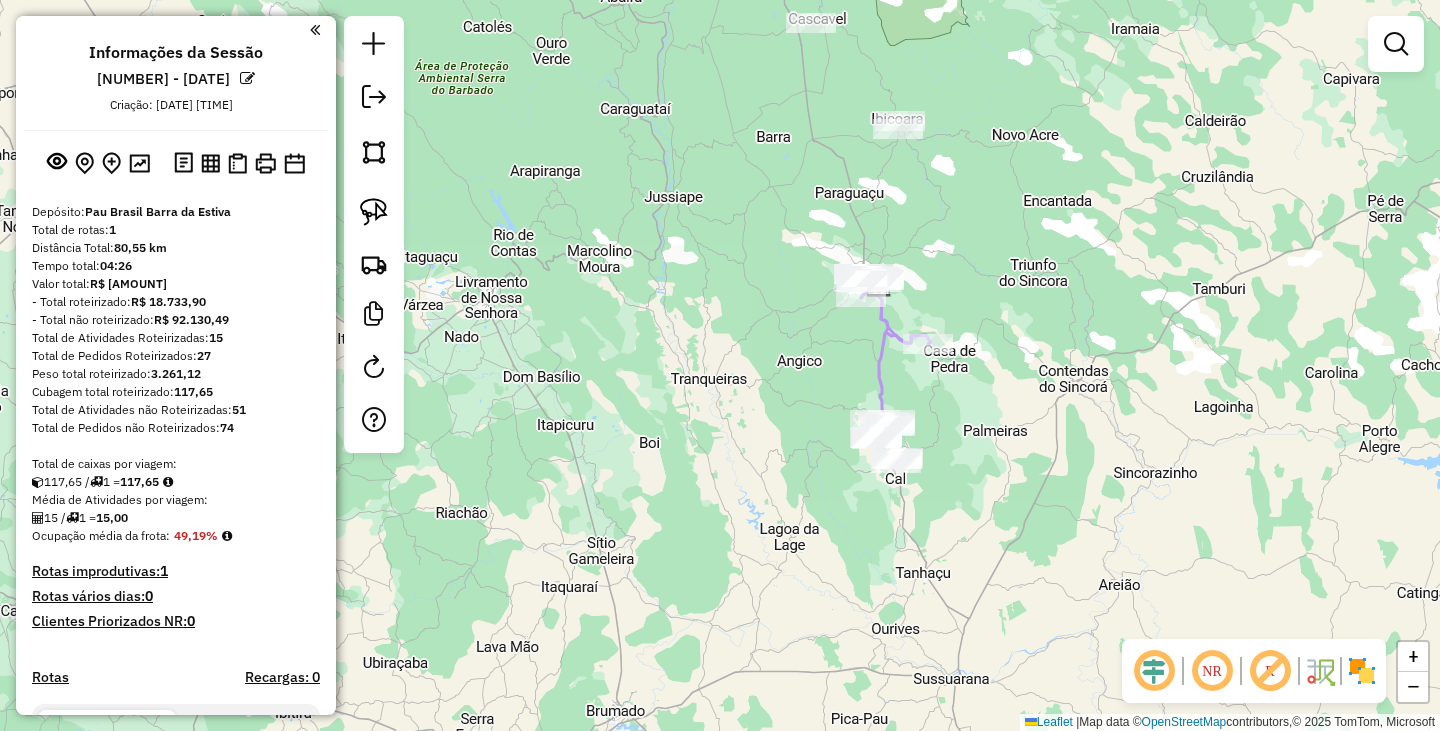 drag, startPoint x: 987, startPoint y: 555, endPoint x: 930, endPoint y: 446, distance: 123.00407 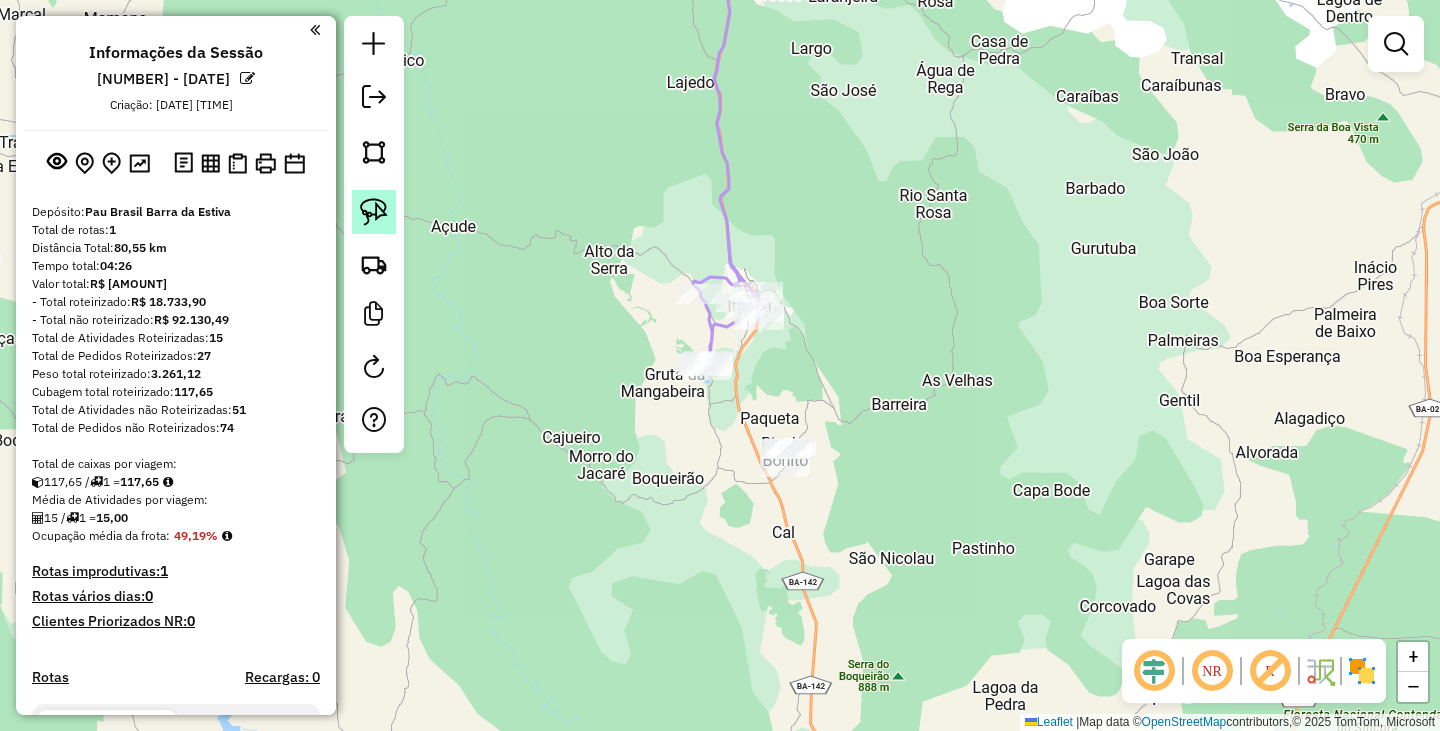 click 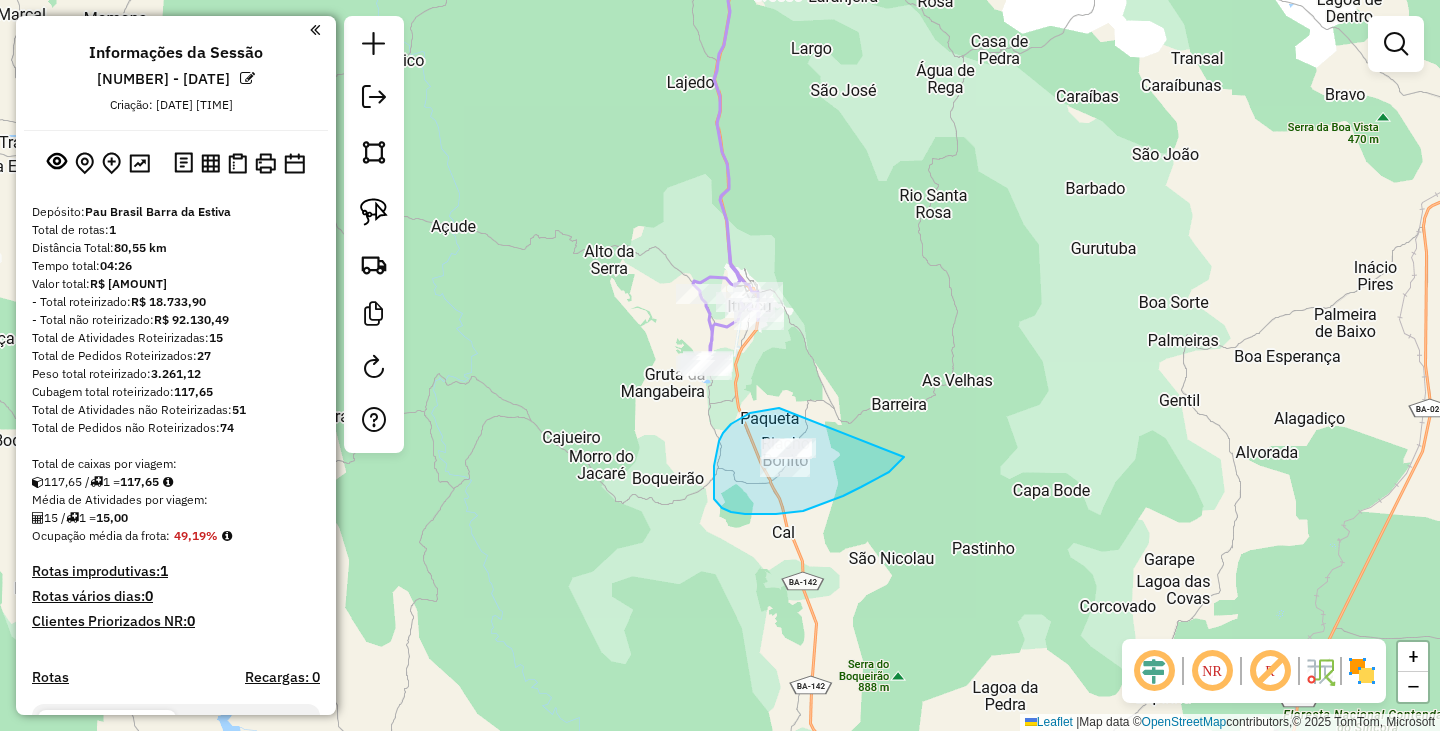 drag, startPoint x: 774, startPoint y: 408, endPoint x: 909, endPoint y: 442, distance: 139.21565 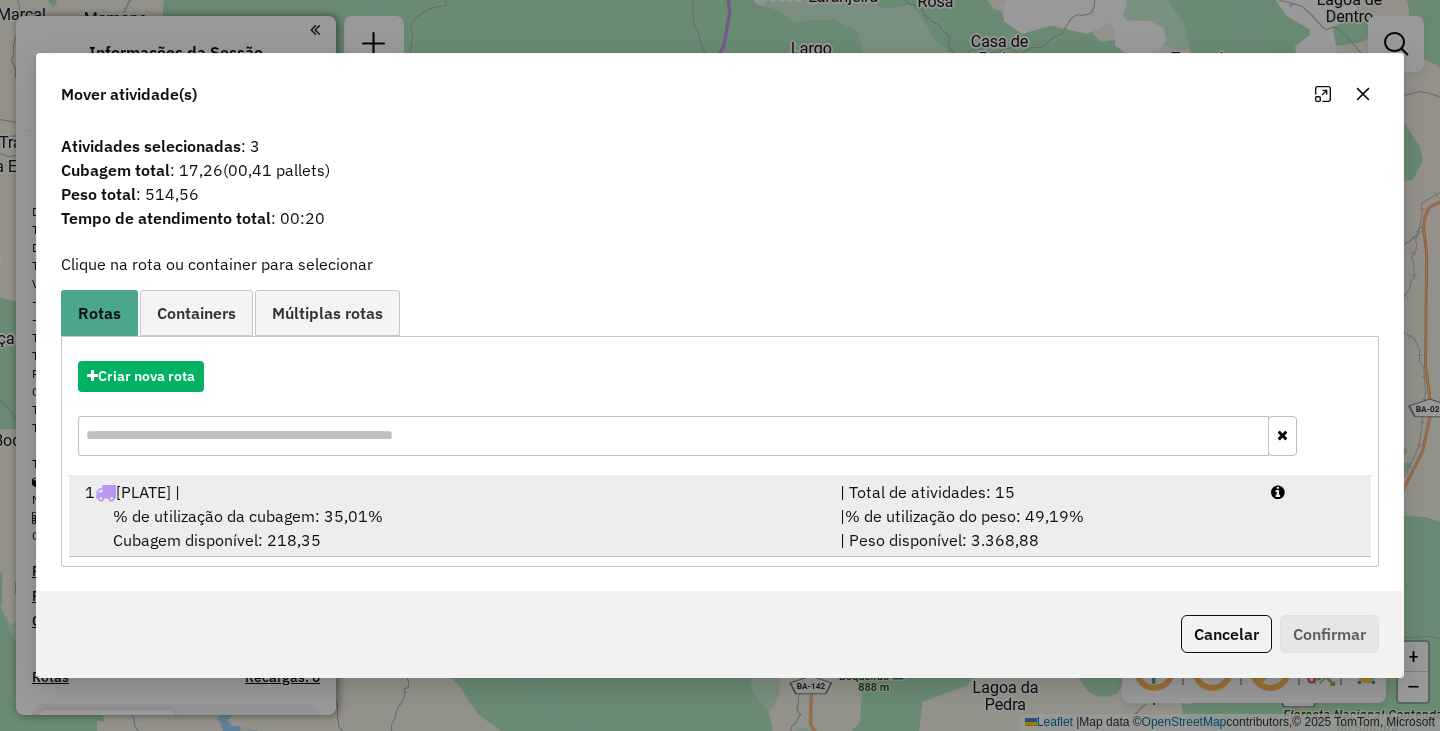 click on "% de utilização da cubagem: 35,01%  Cubagem disponível: 218,35" at bounding box center (450, 528) 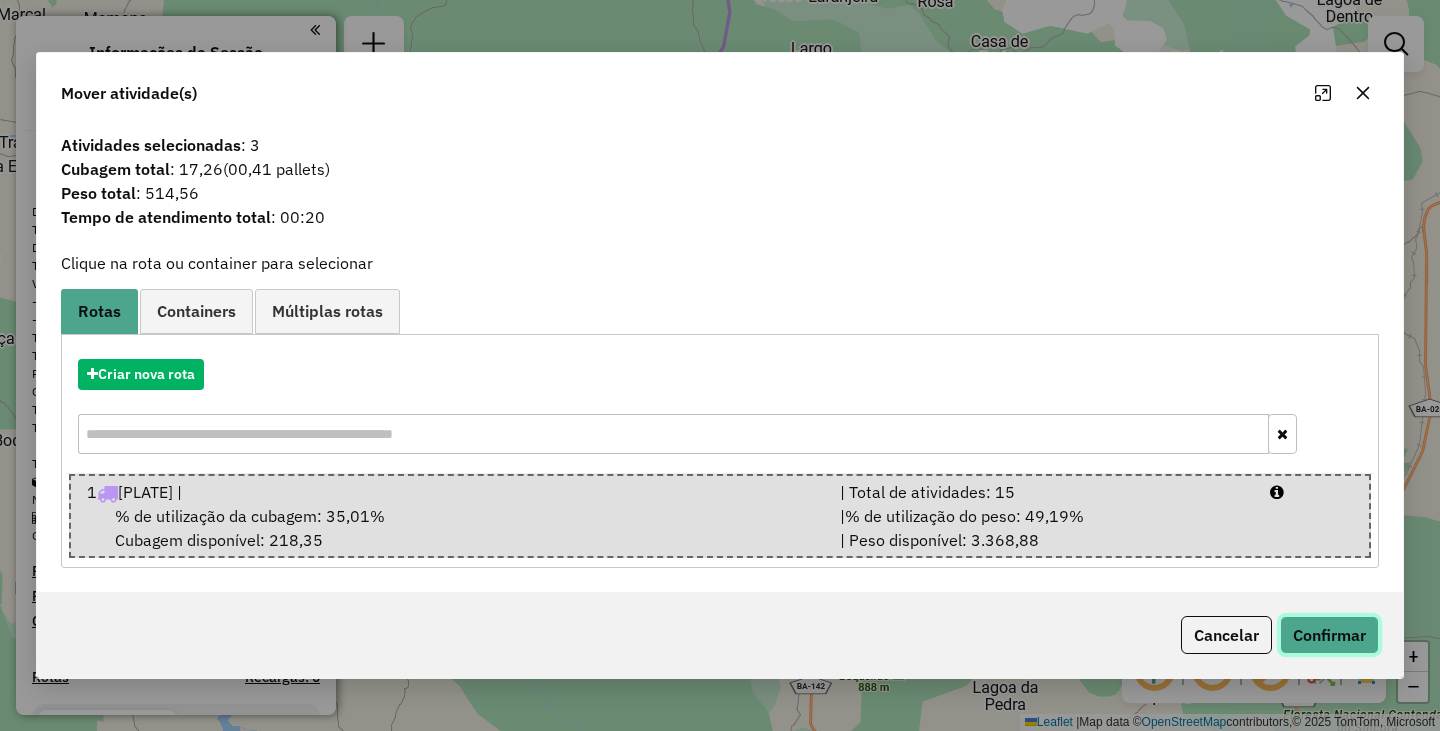 click on "Confirmar" 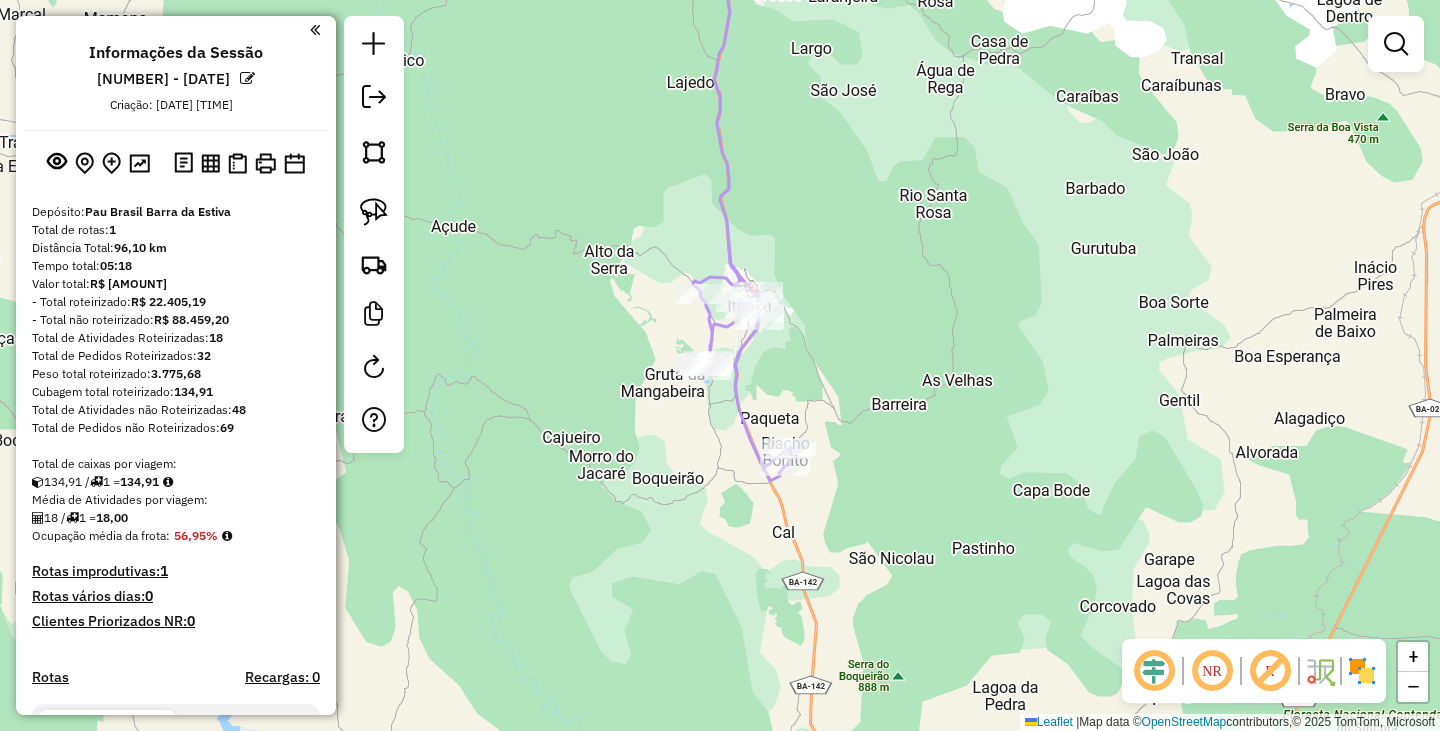 drag, startPoint x: 934, startPoint y: 244, endPoint x: 912, endPoint y: 613, distance: 369.65524 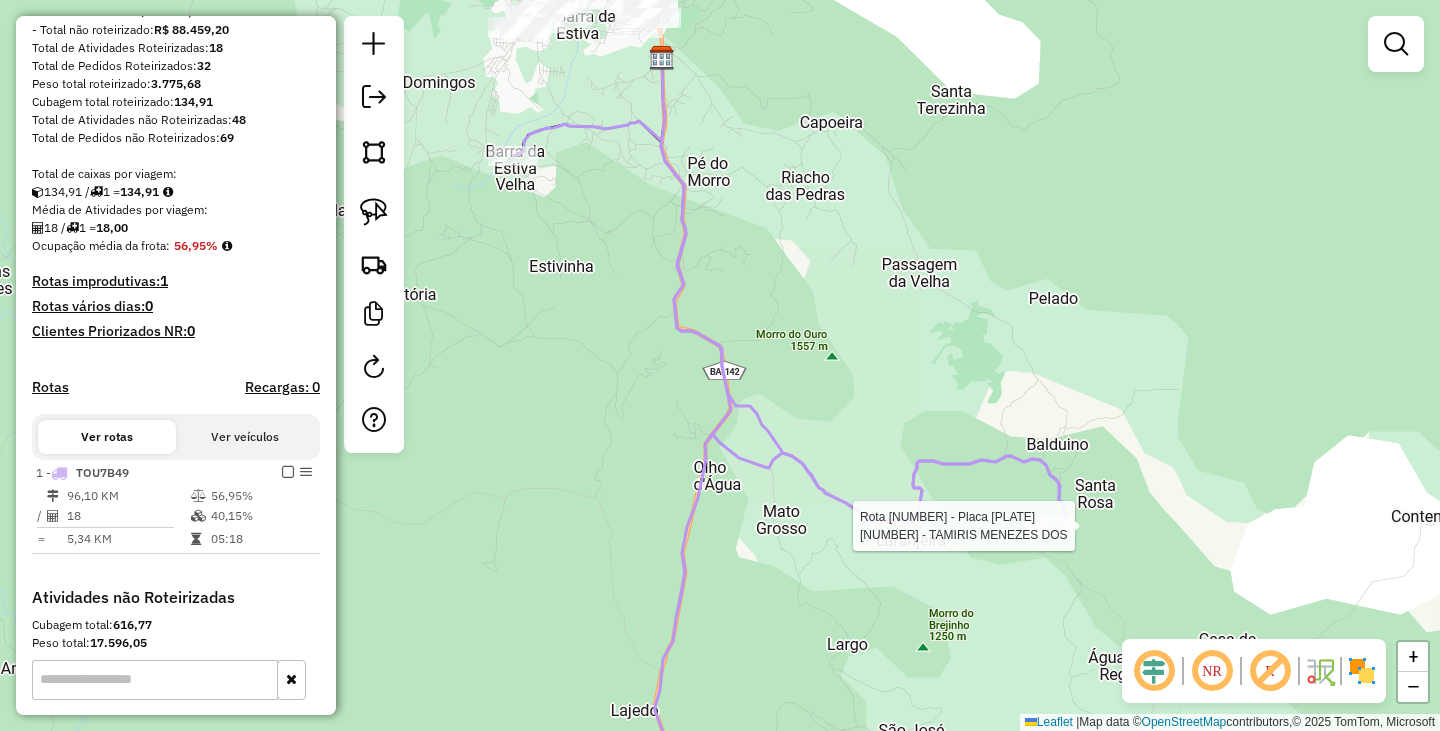 select on "**********" 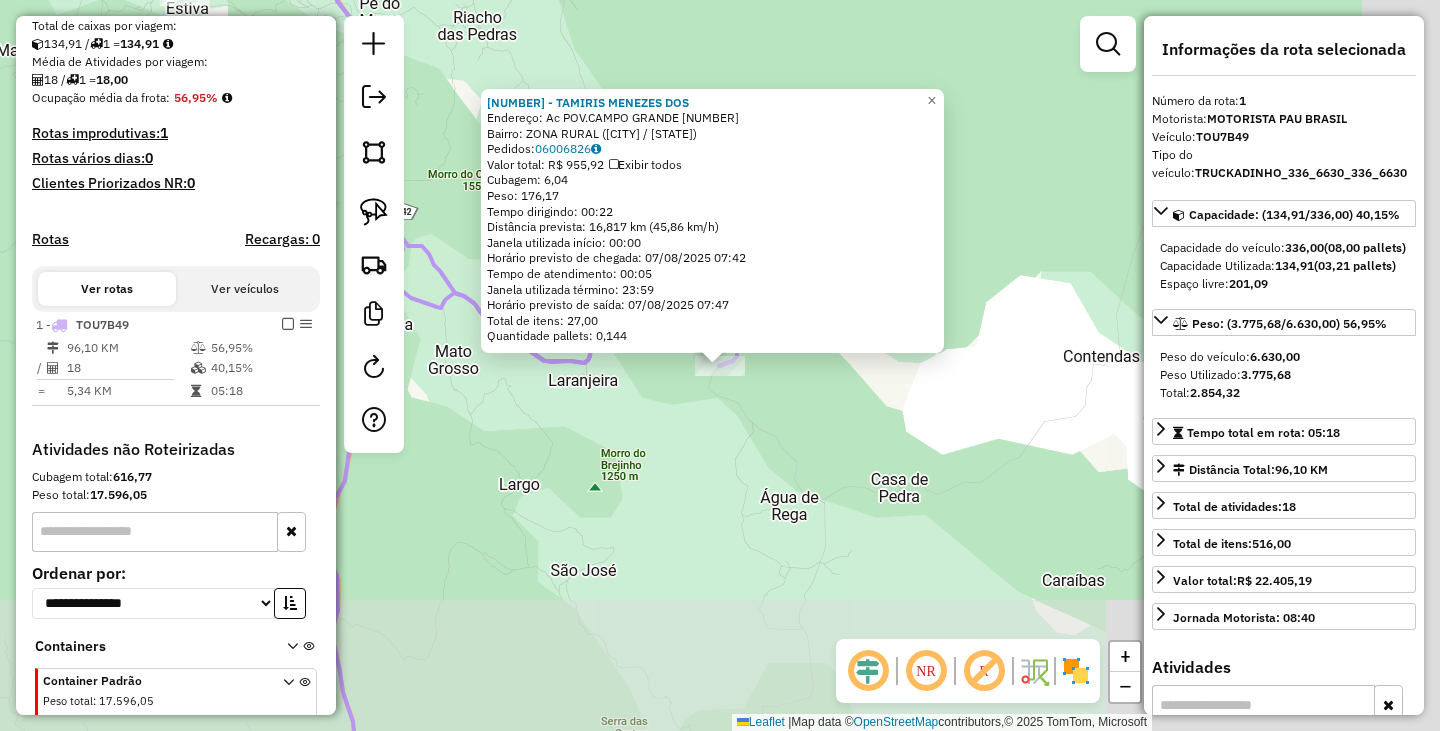 scroll, scrollTop: 523, scrollLeft: 0, axis: vertical 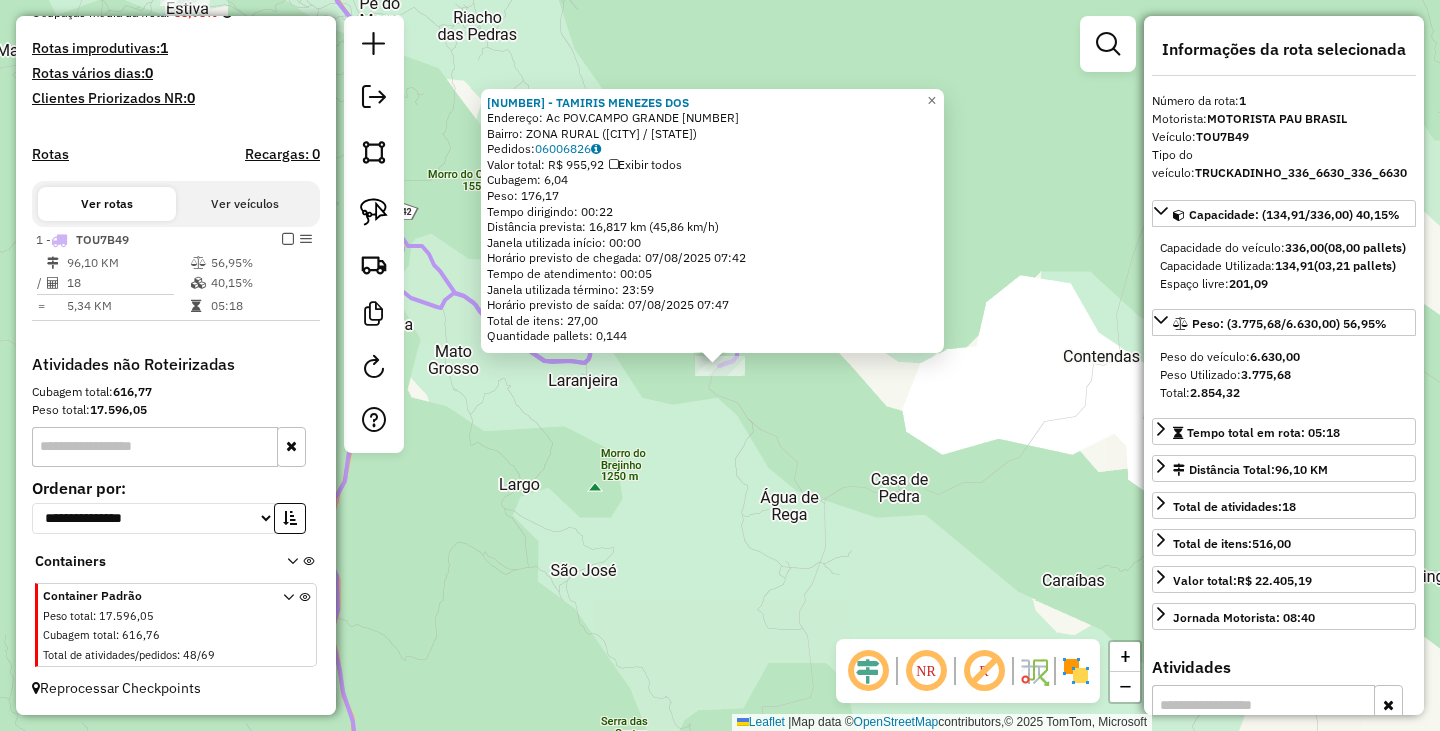 click on "1195 - TAMIRIS MENEZES DOS  Endereço: Ac  POV.CAMPO GRANDE              15   Bairro: ZONA RURAL (BARRA DA ESTIVA / BA)   Pedidos:  06006826   Valor total: R$ 955,92   Exibir todos   Cubagem: 6,04  Peso: 176,17  Tempo dirigindo: 00:22   Distância prevista: 16,817 km (45,86 km/h)   Janela utilizada início: 00:00   Horário previsto de chegada: 07/08/2025 07:42   Tempo de atendimento: 00:05   Janela utilizada término: 23:59   Horário previsto de saída: 07/08/2025 07:47   Total de itens: 27,00   Quantidade pallets: 0,144  × Janela de atendimento Grade de atendimento Capacidade Transportadoras Veículos Cliente Pedidos  Rotas Selecione os dias de semana para filtrar as janelas de atendimento  Seg   Ter   Qua   Qui   Sex   Sáb   Dom  Informe o período da janela de atendimento: De: Até:  Filtrar exatamente a janela do cliente  Considerar janela de atendimento padrão  Selecione os dias de semana para filtrar as grades de atendimento  Seg   Ter   Qua   Qui   Sex   Sáb   Dom   Peso mínimo:   Peso máximo:" 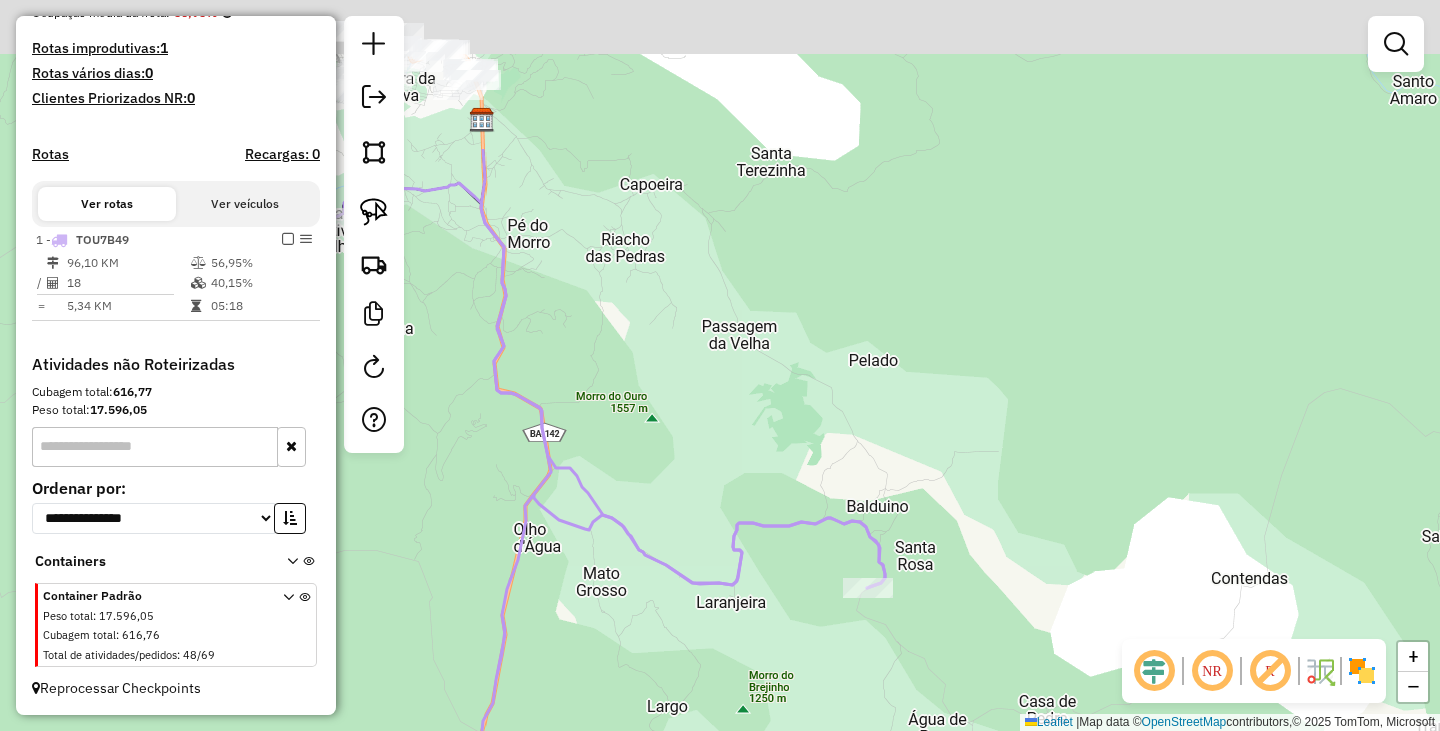 drag, startPoint x: 959, startPoint y: 457, endPoint x: 1098, endPoint y: 537, distance: 160.37769 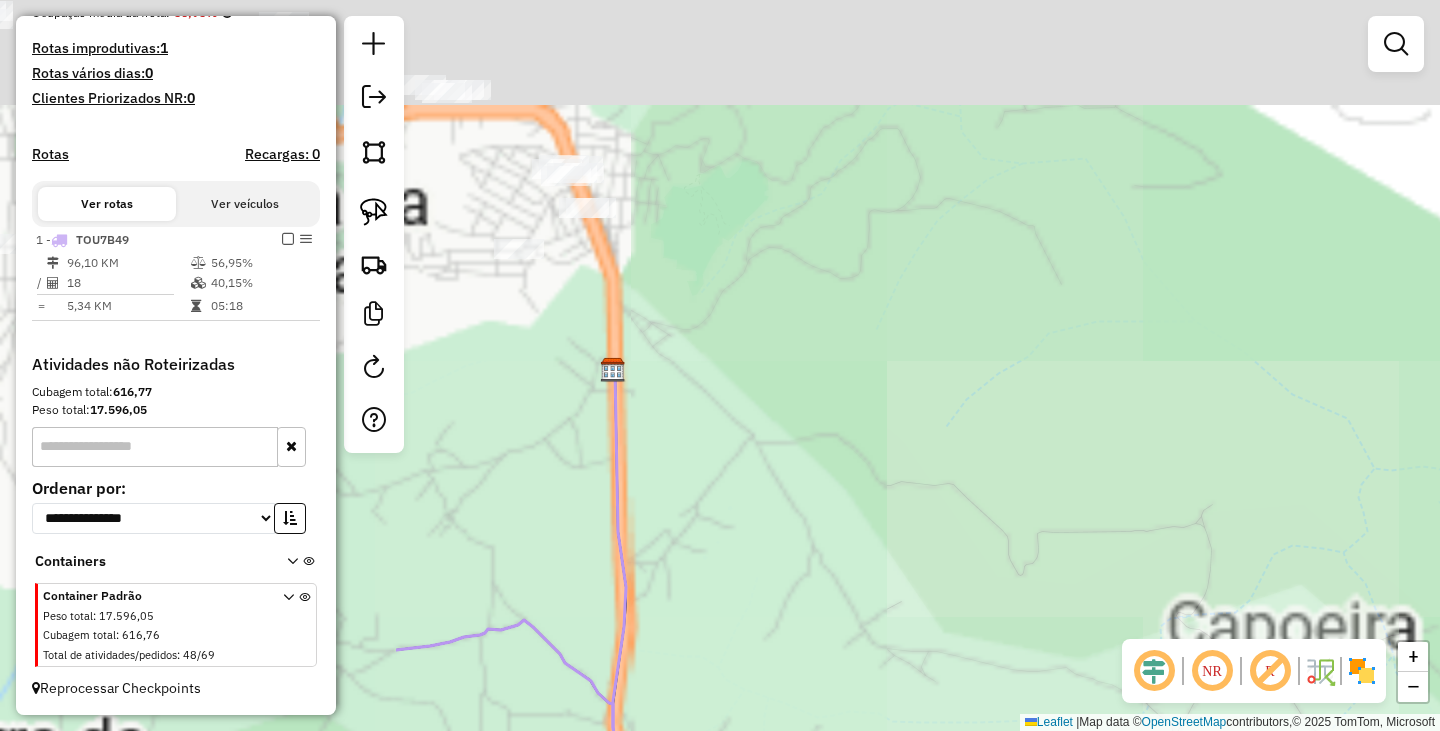 drag, startPoint x: 724, startPoint y: 277, endPoint x: 1264, endPoint y: 437, distance: 563.20514 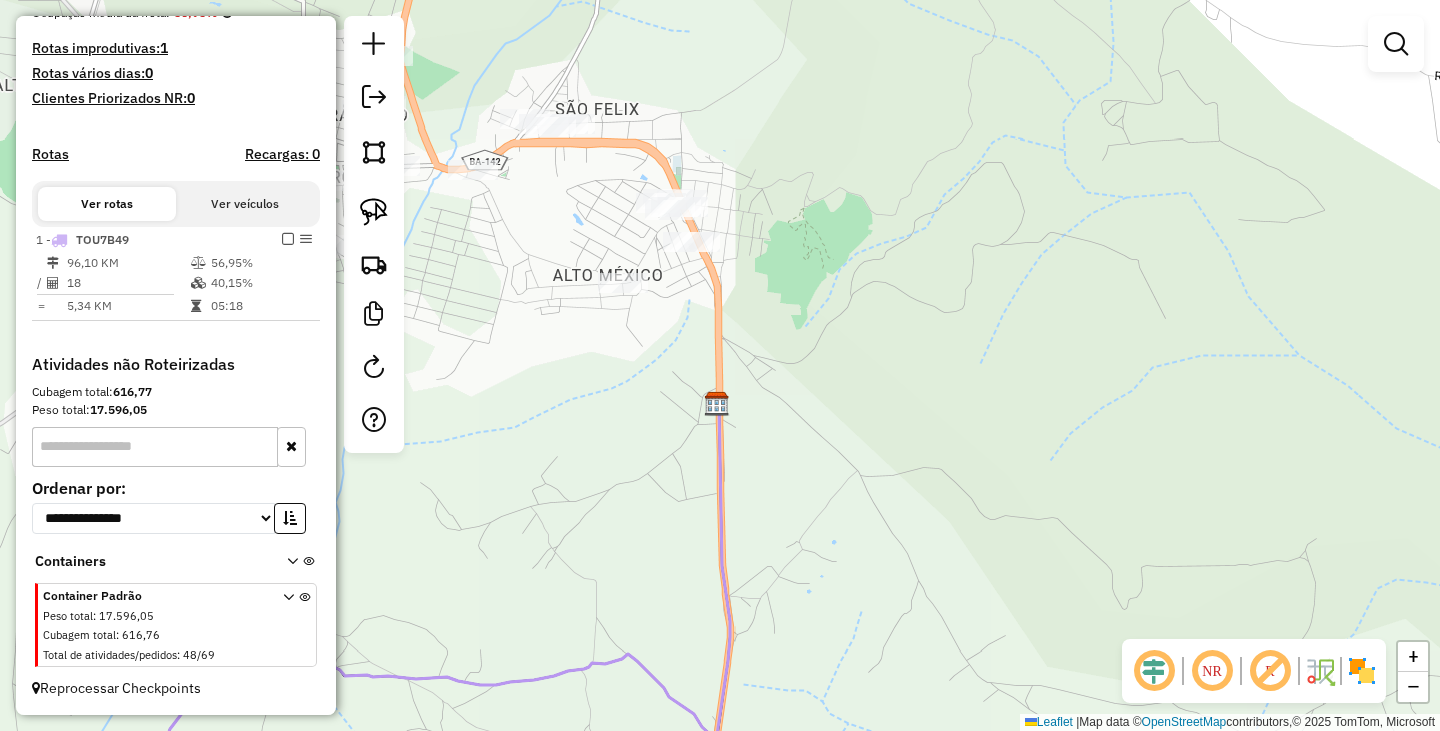 drag, startPoint x: 724, startPoint y: 309, endPoint x: 899, endPoint y: 370, distance: 185.32674 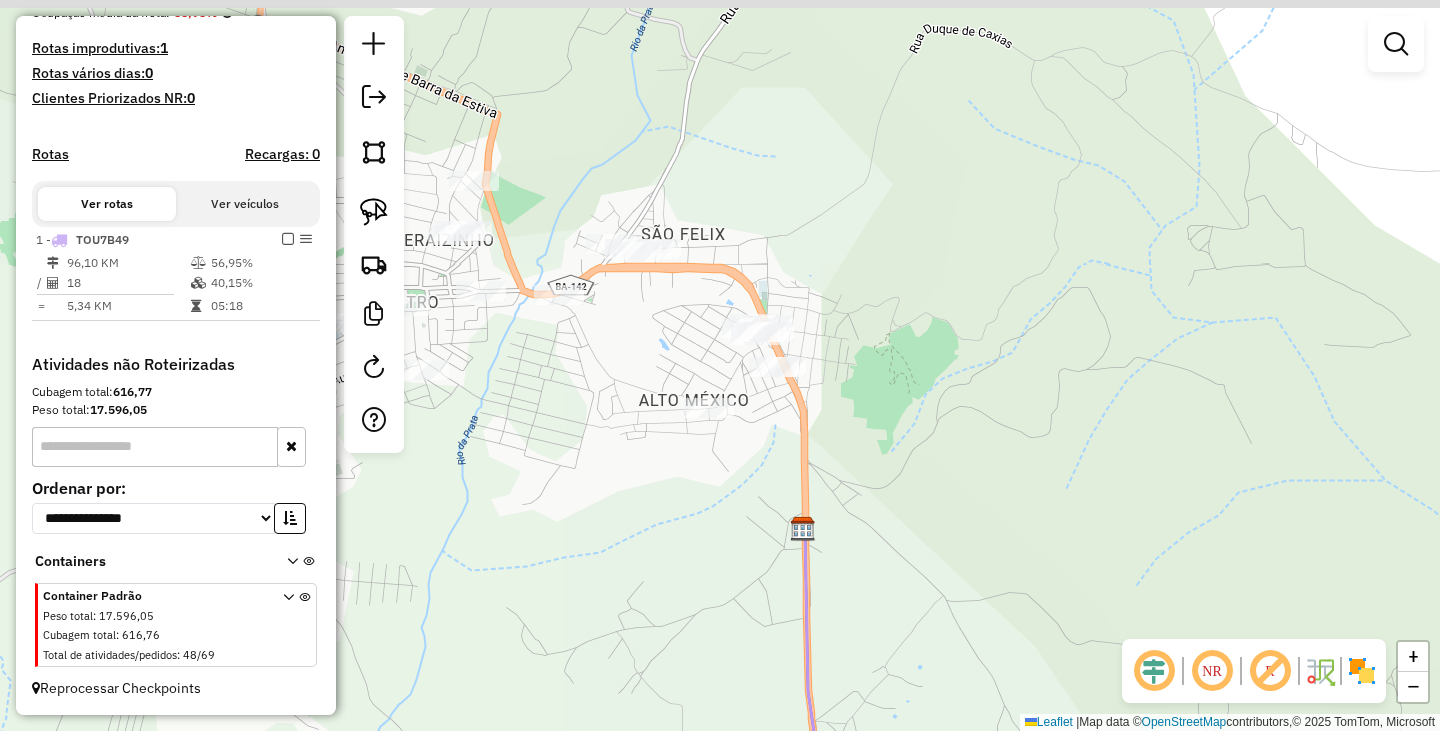 drag, startPoint x: 772, startPoint y: 436, endPoint x: 753, endPoint y: 451, distance: 24.207438 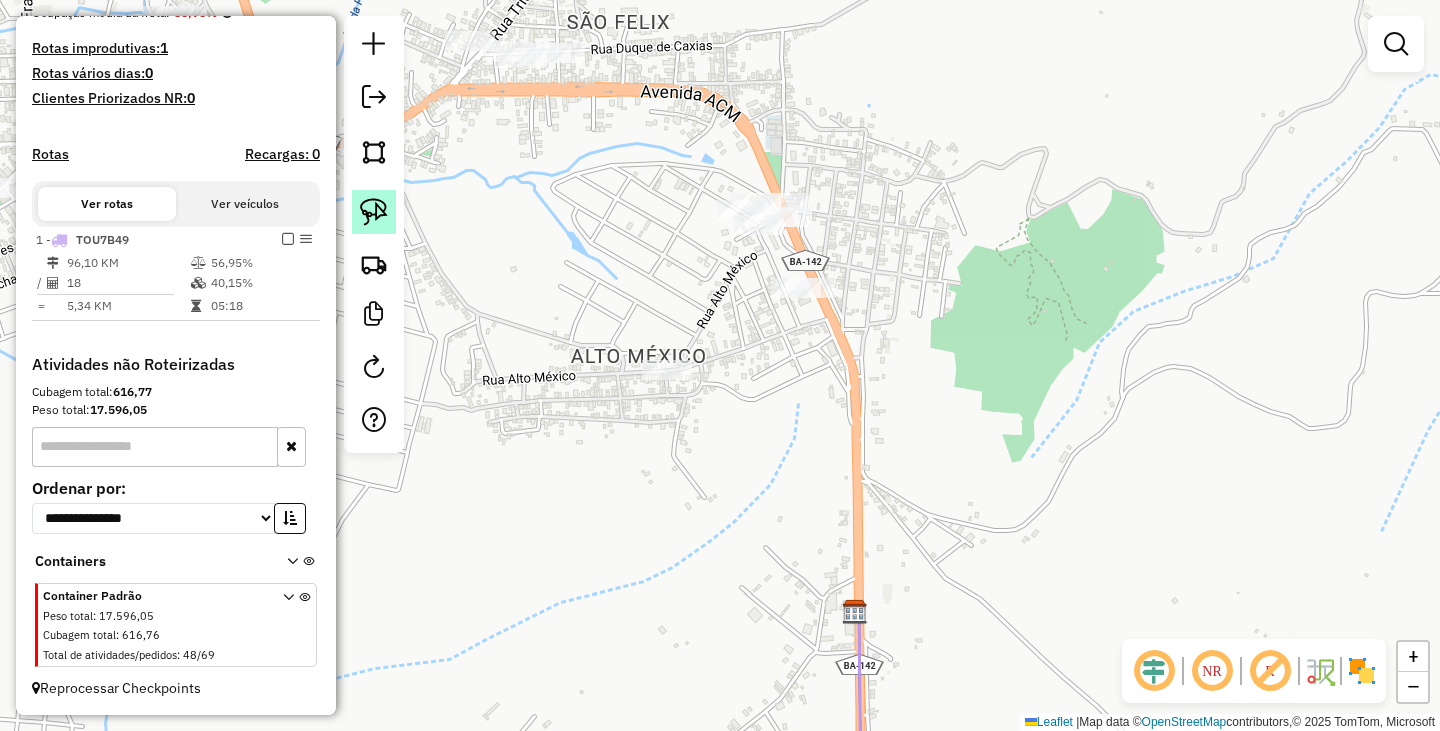 click 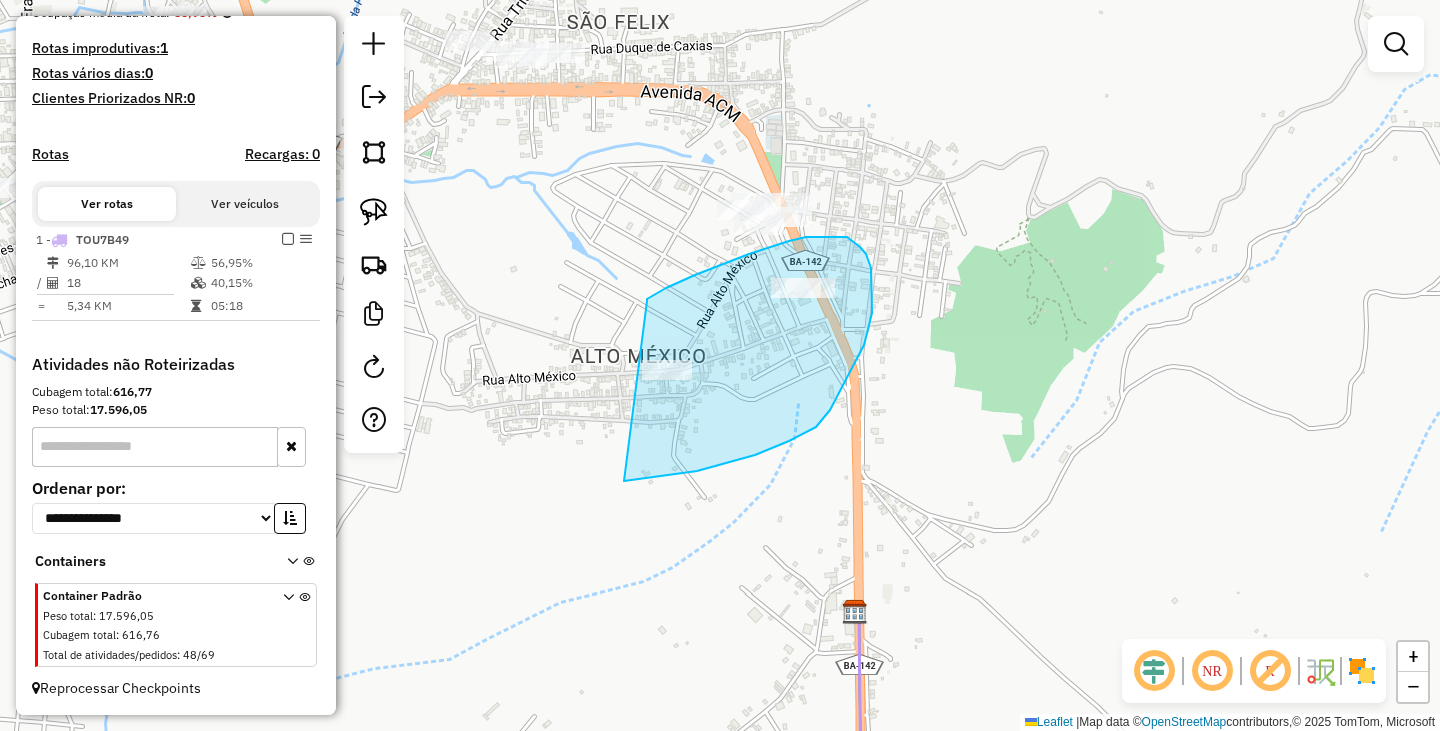 drag, startPoint x: 695, startPoint y: 275, endPoint x: 624, endPoint y: 481, distance: 217.89218 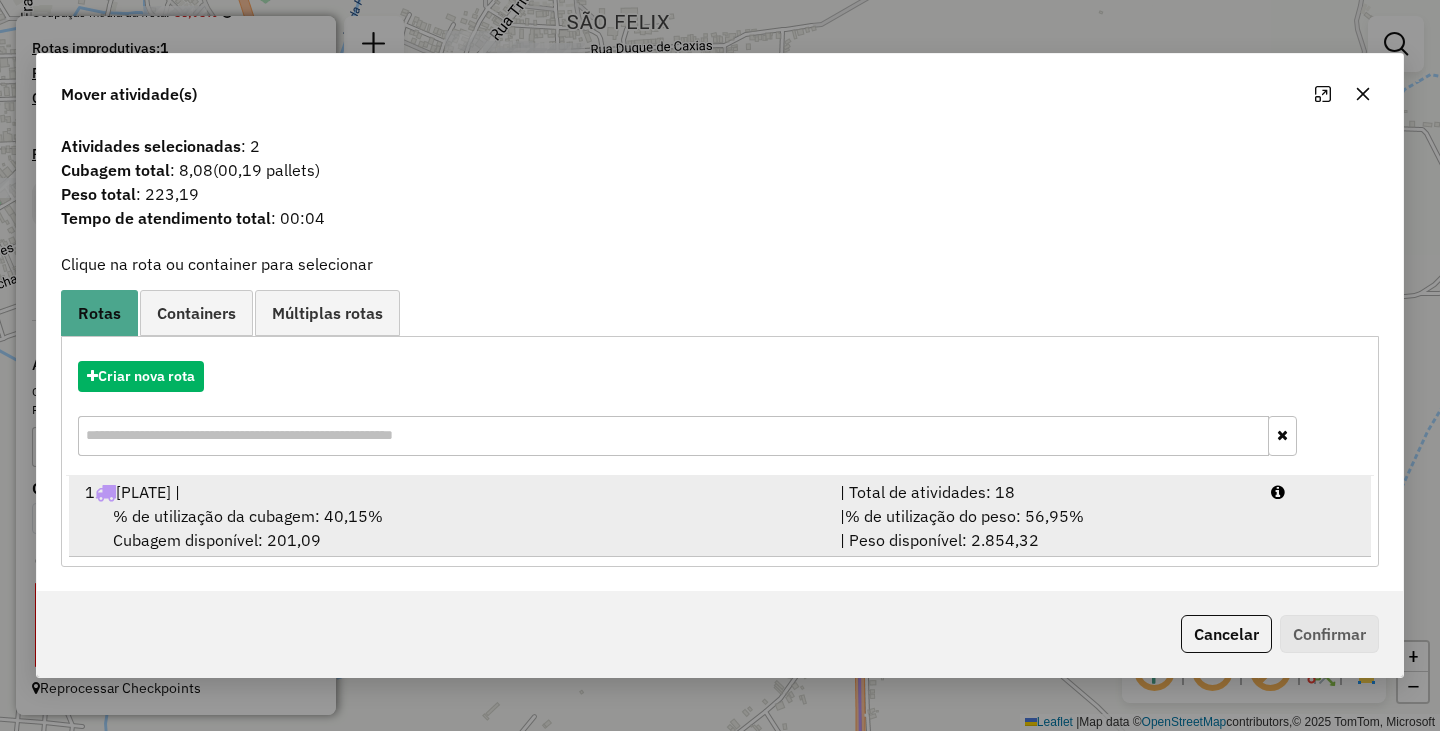 click on "% de utilização da cubagem: 40,15%  Cubagem disponível: 201,09" at bounding box center (450, 528) 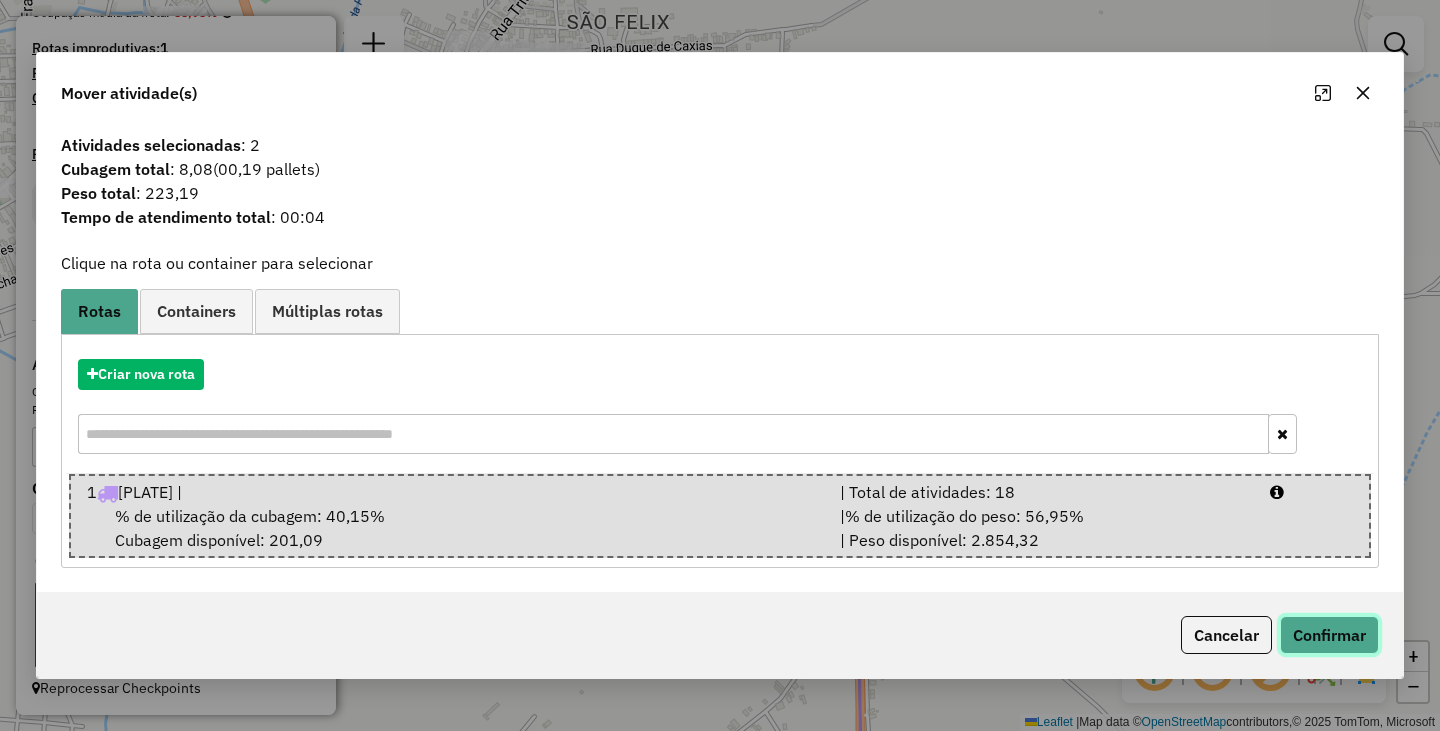 click on "Confirmar" 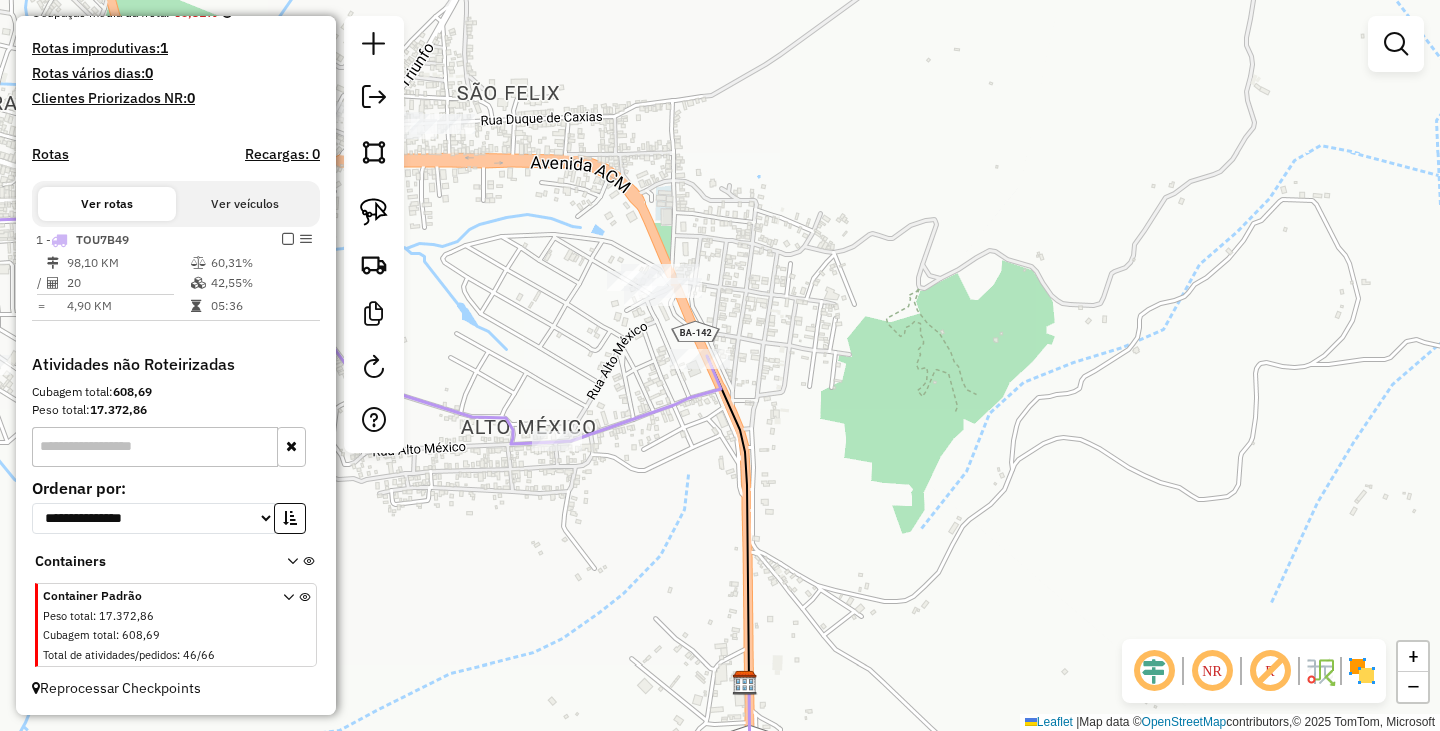 drag, startPoint x: 746, startPoint y: 291, endPoint x: 646, endPoint y: 349, distance: 115.60277 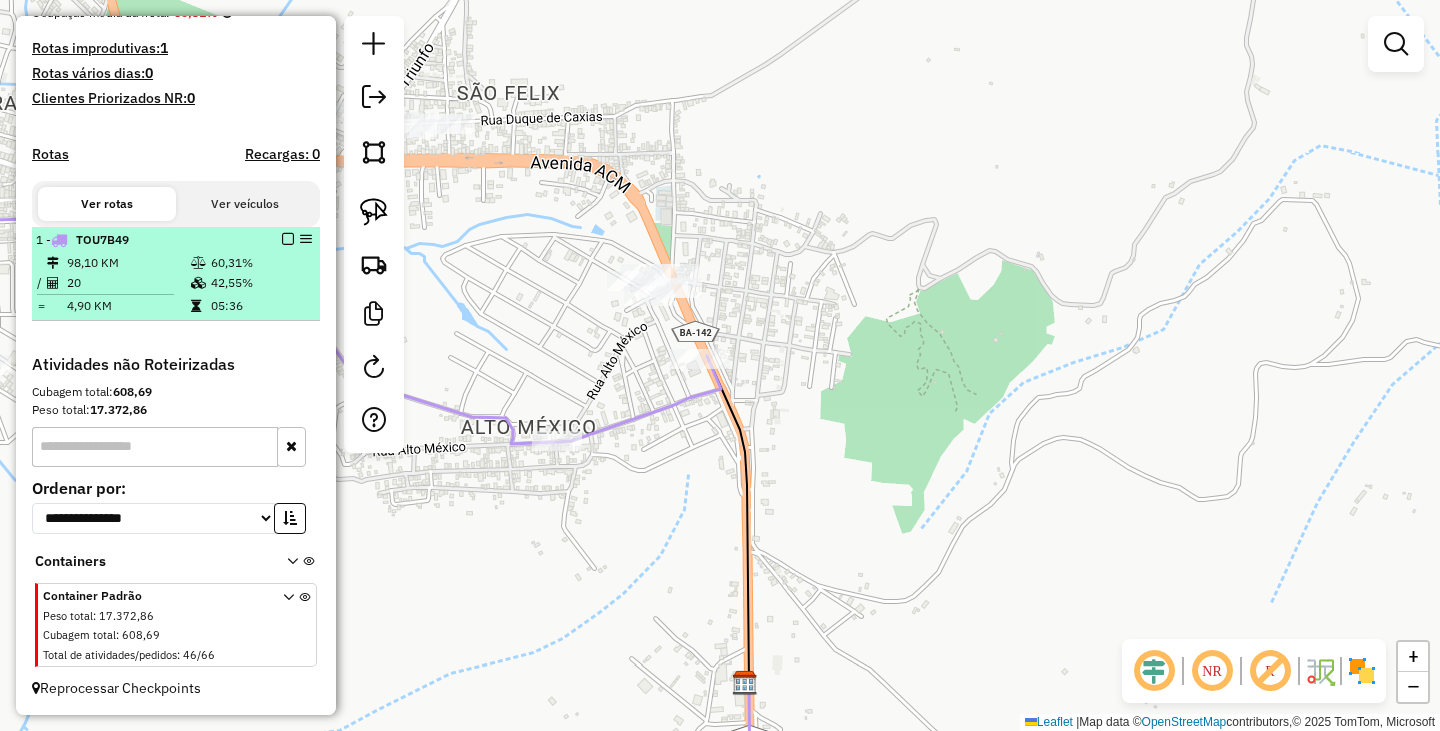 click at bounding box center [282, 239] 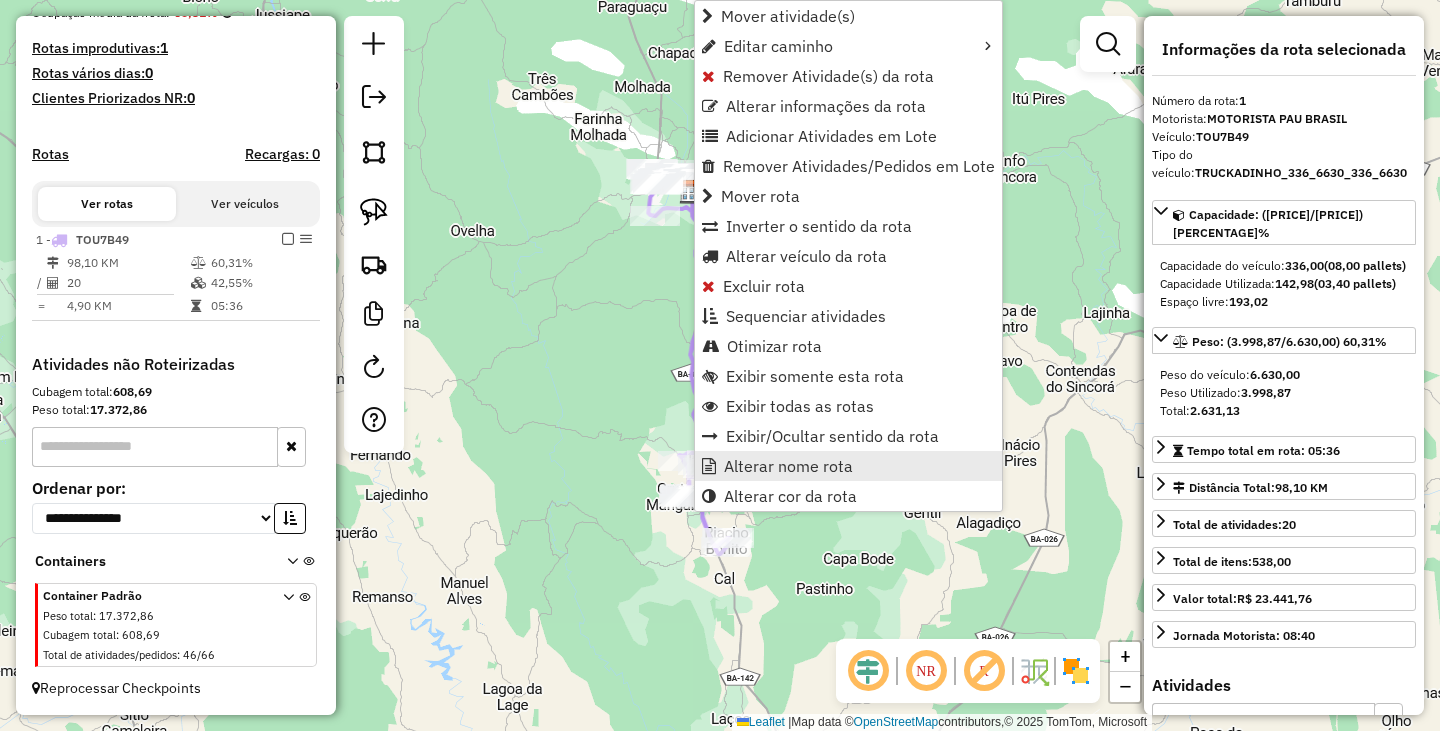 click on "Alterar nome rota" at bounding box center (788, 466) 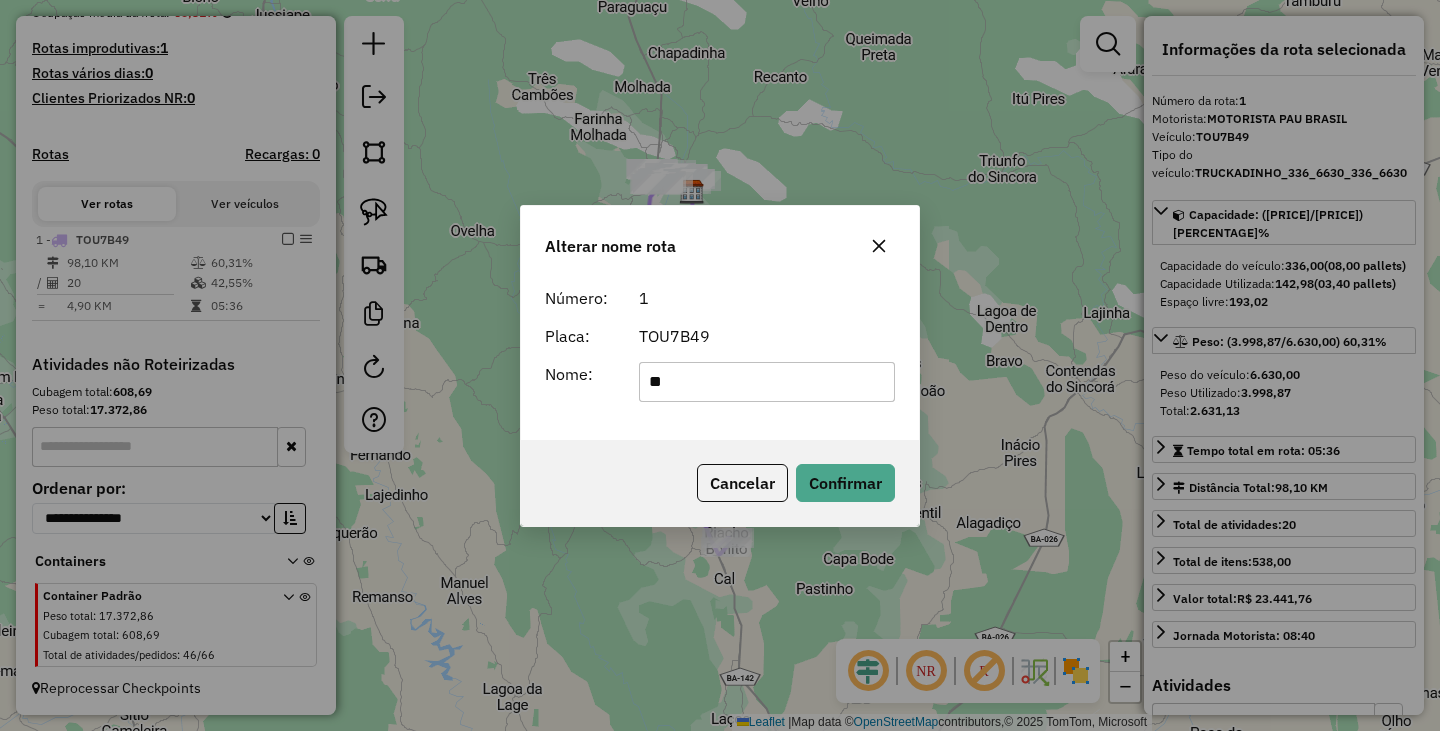 type on "******" 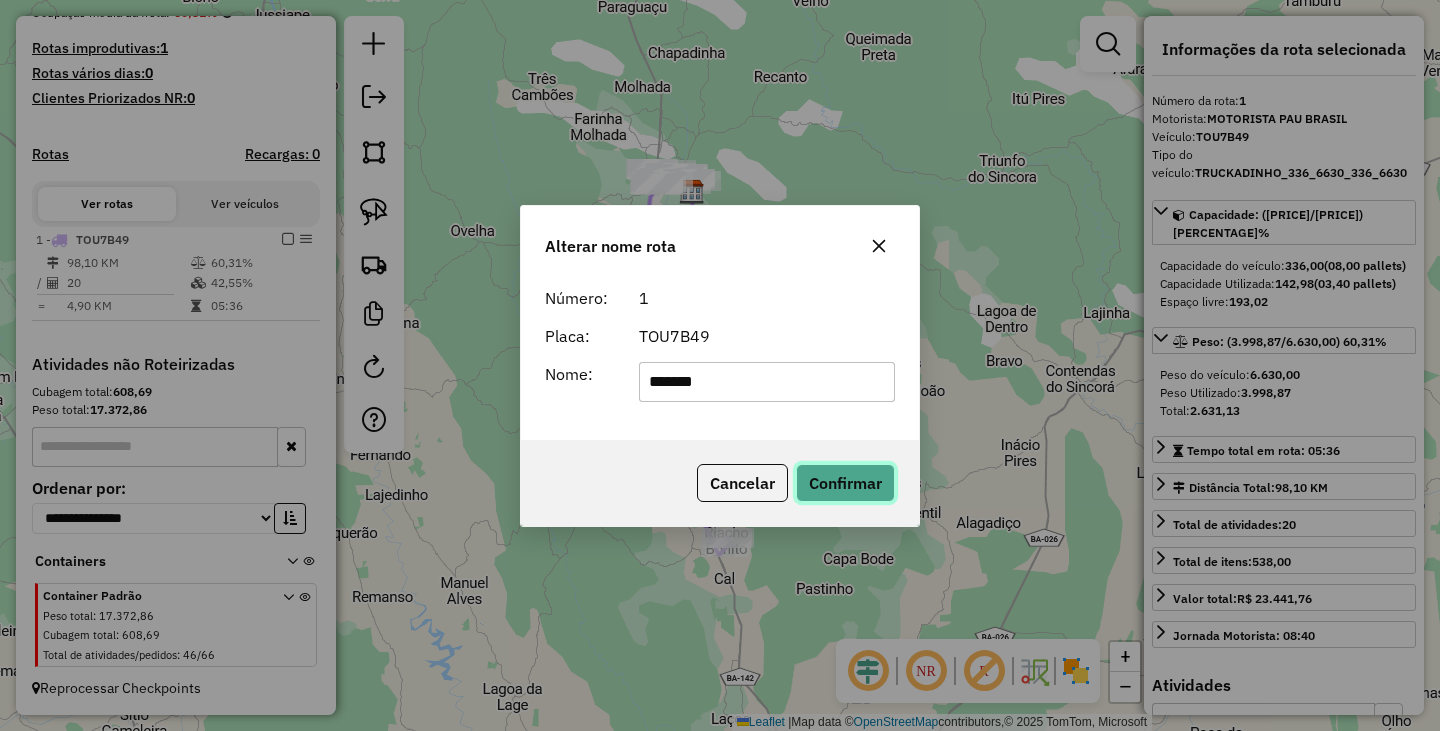 click on "Confirmar" 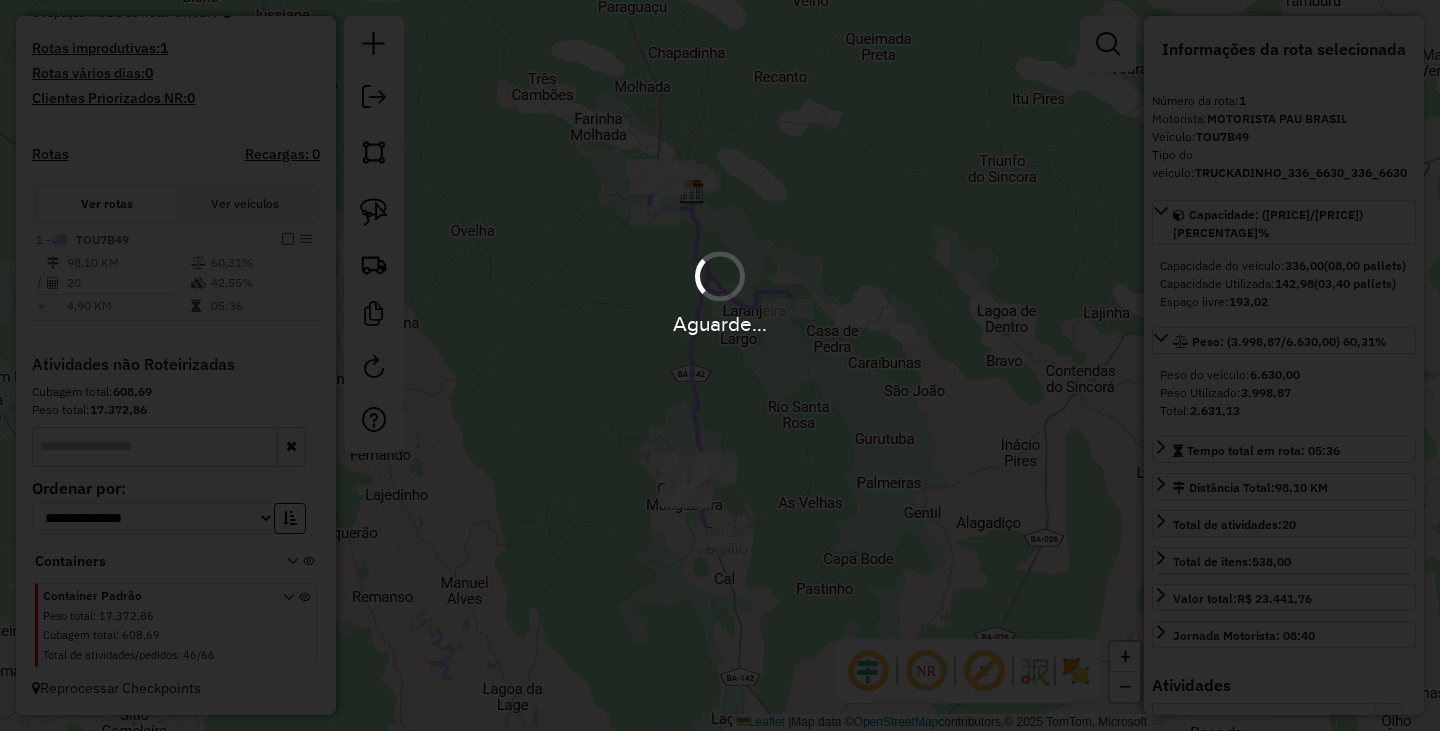 type 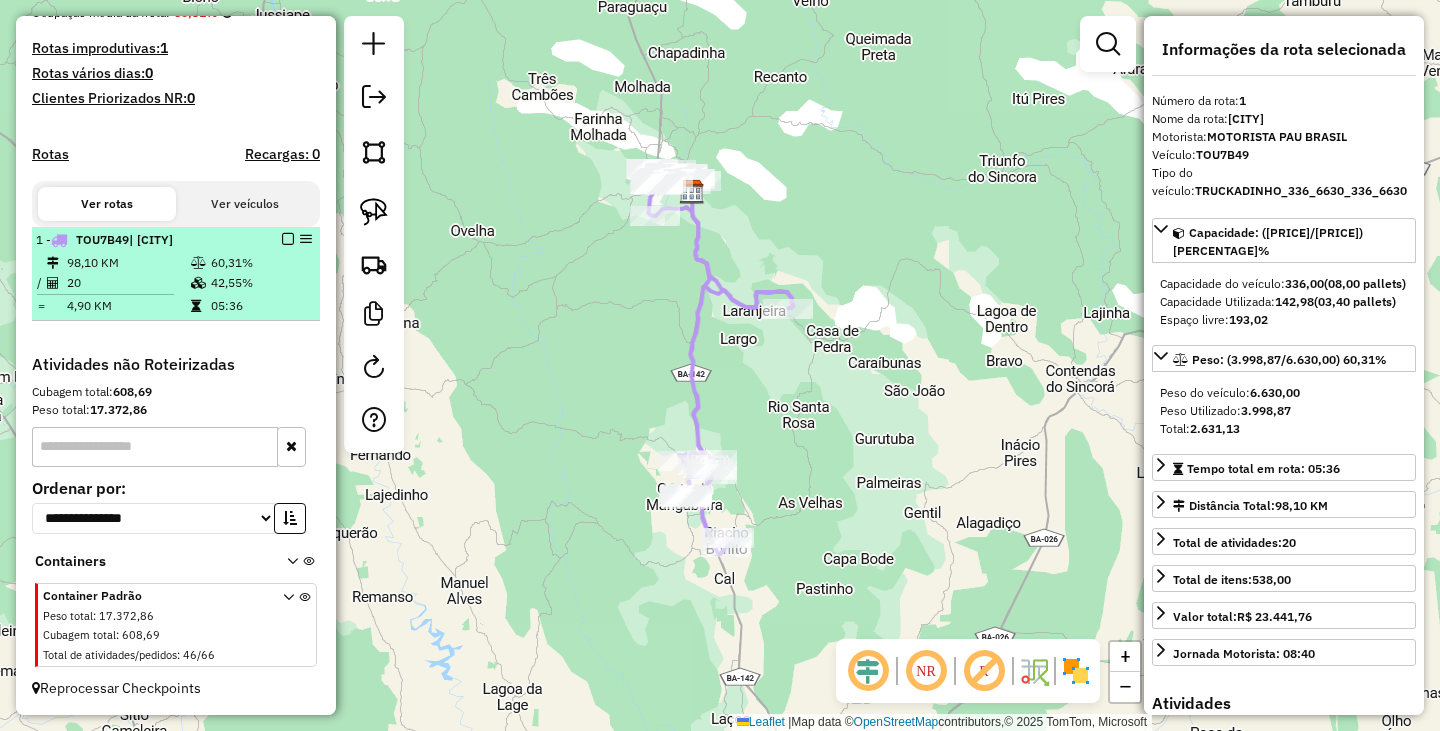click at bounding box center [288, 239] 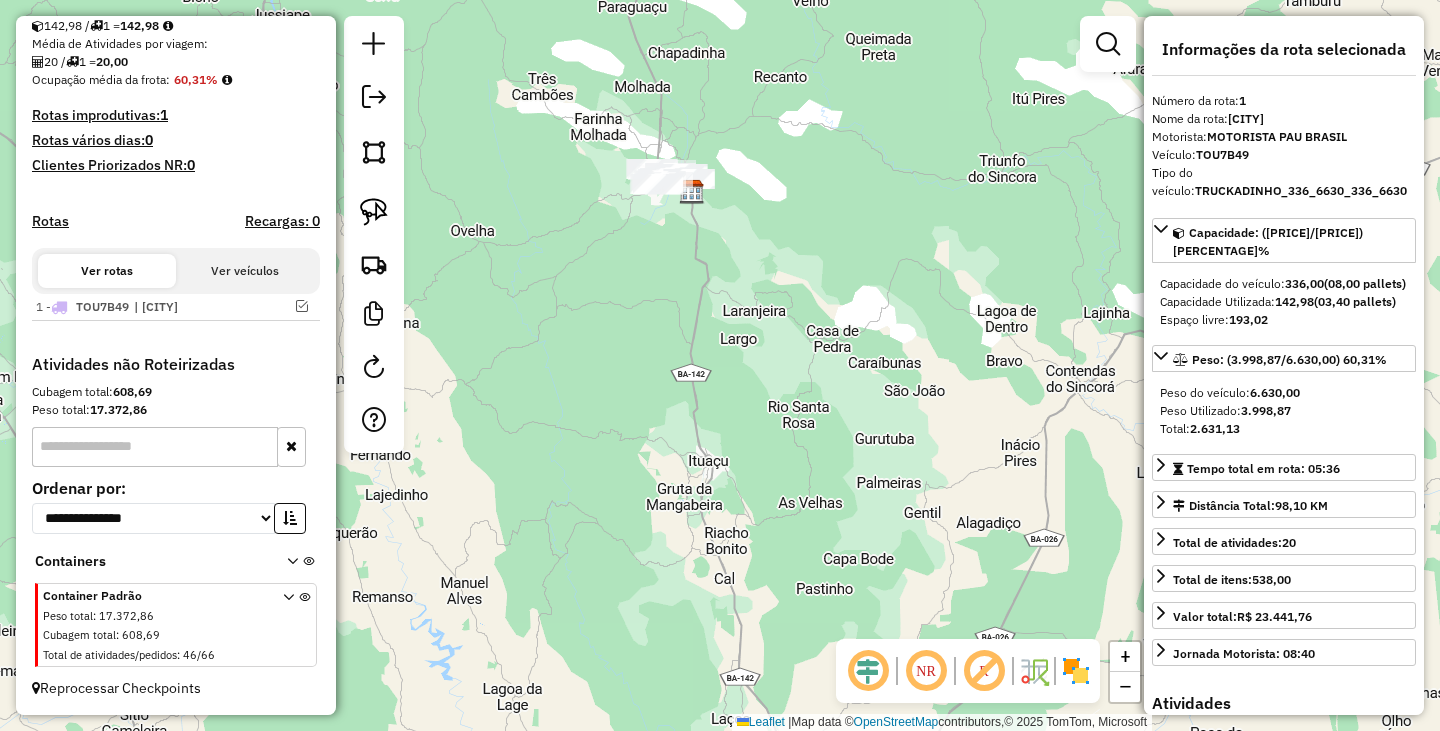 click on "Janela de atendimento Grade de atendimento Capacidade Transportadoras Veículos Cliente Pedidos  Rotas Selecione os dias de semana para filtrar as janelas de atendimento  Seg   Ter   Qua   Qui   Sex   Sáb   Dom  Informe o período da janela de atendimento: De: Até:  Filtrar exatamente a janela do cliente  Considerar janela de atendimento padrão  Selecione os dias de semana para filtrar as grades de atendimento  Seg   Ter   Qua   Qui   Sex   Sáb   Dom   Considerar clientes sem dia de atendimento cadastrado  Clientes fora do dia de atendimento selecionado Filtrar as atividades entre os valores definidos abaixo:  Peso mínimo:   Peso máximo:   Cubagem mínima:   Cubagem máxima:   De:   Até:  Filtrar as atividades entre o tempo de atendimento definido abaixo:  De:   Até:   Considerar capacidade total dos clientes não roteirizados Transportadora: Selecione um ou mais itens Tipo de veículo: Selecione um ou mais itens Veículo: Selecione um ou mais itens Motorista: Selecione um ou mais itens Nome: Rótulo:" 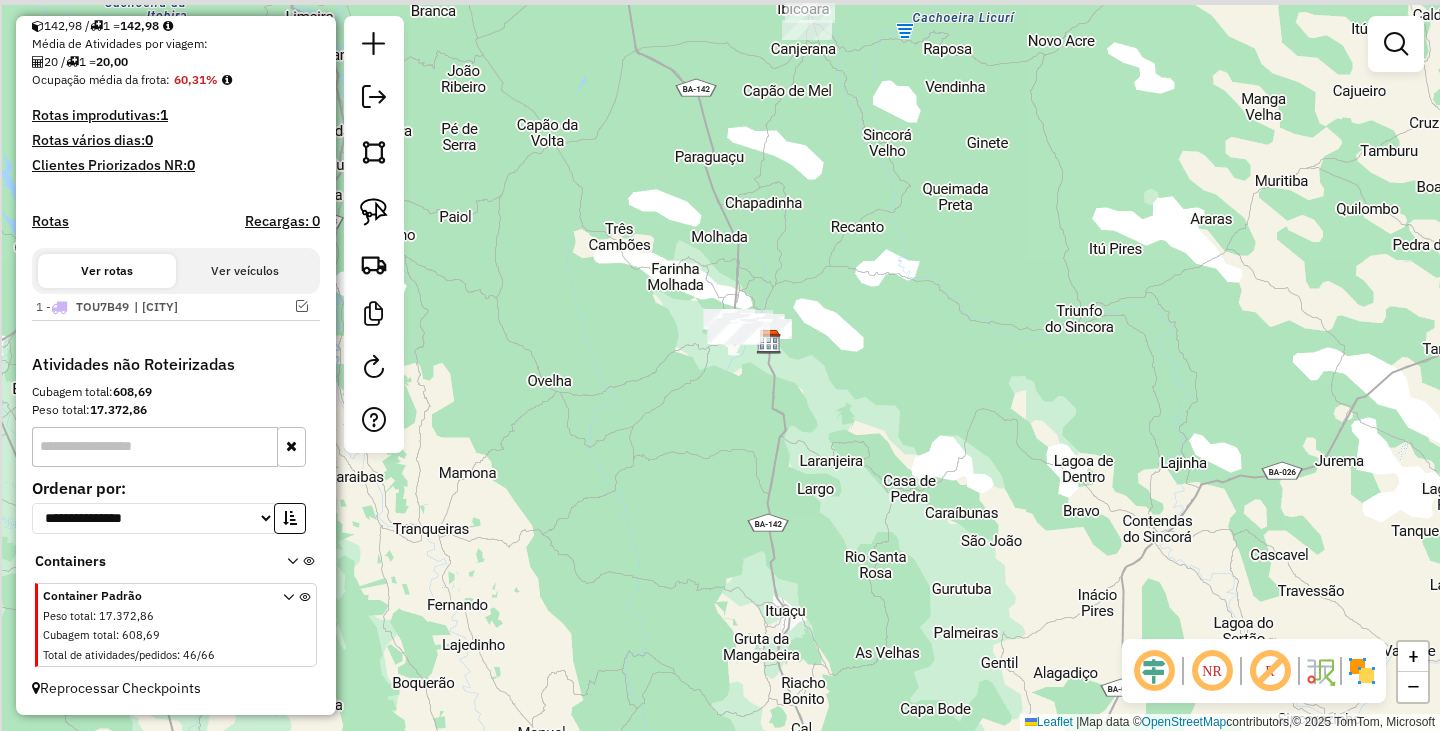 drag, startPoint x: 792, startPoint y: 294, endPoint x: 859, endPoint y: 402, distance: 127.09445 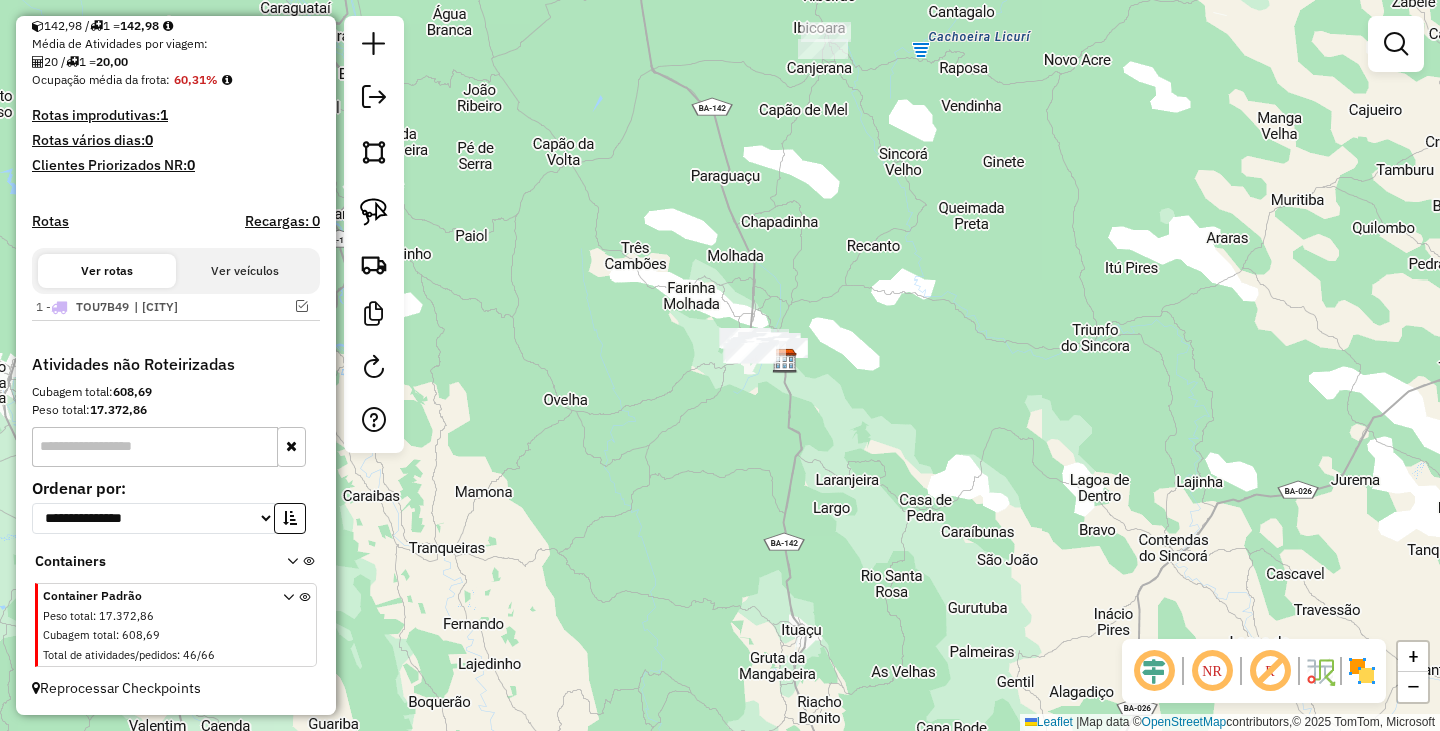 click on "Janela de atendimento Grade de atendimento Capacidade Transportadoras Veículos Cliente Pedidos  Rotas Selecione os dias de semana para filtrar as janelas de atendimento  Seg   Ter   Qua   Qui   Sex   Sáb   Dom  Informe o período da janela de atendimento: De: Até:  Filtrar exatamente a janela do cliente  Considerar janela de atendimento padrão  Selecione os dias de semana para filtrar as grades de atendimento  Seg   Ter   Qua   Qui   Sex   Sáb   Dom   Considerar clientes sem dia de atendimento cadastrado  Clientes fora do dia de atendimento selecionado Filtrar as atividades entre os valores definidos abaixo:  Peso mínimo:   Peso máximo:   Cubagem mínima:   Cubagem máxima:   De:   Até:  Filtrar as atividades entre o tempo de atendimento definido abaixo:  De:   Até:   Considerar capacidade total dos clientes não roteirizados Transportadora: Selecione um ou mais itens Tipo de veículo: Selecione um ou mais itens Veículo: Selecione um ou mais itens Motorista: Selecione um ou mais itens Nome: Rótulo:" 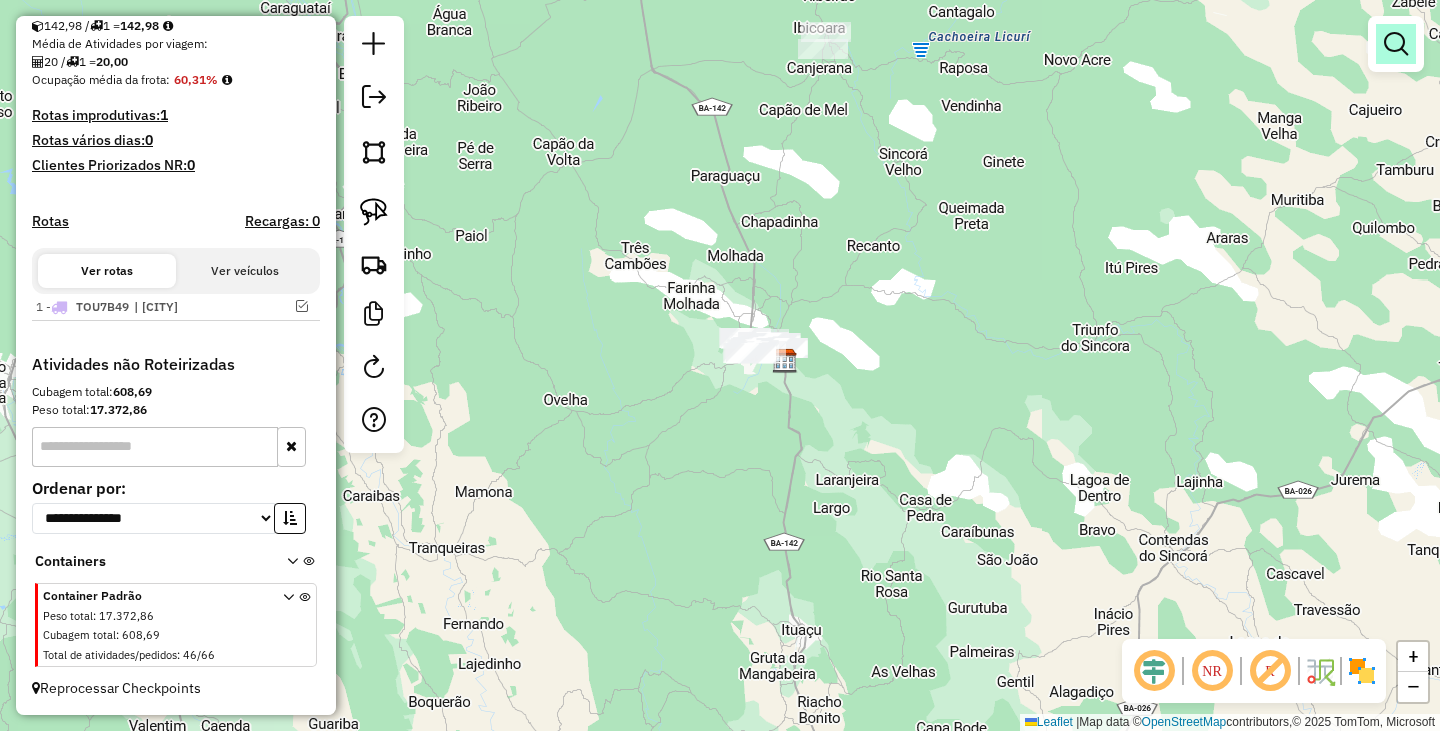 click at bounding box center [1396, 44] 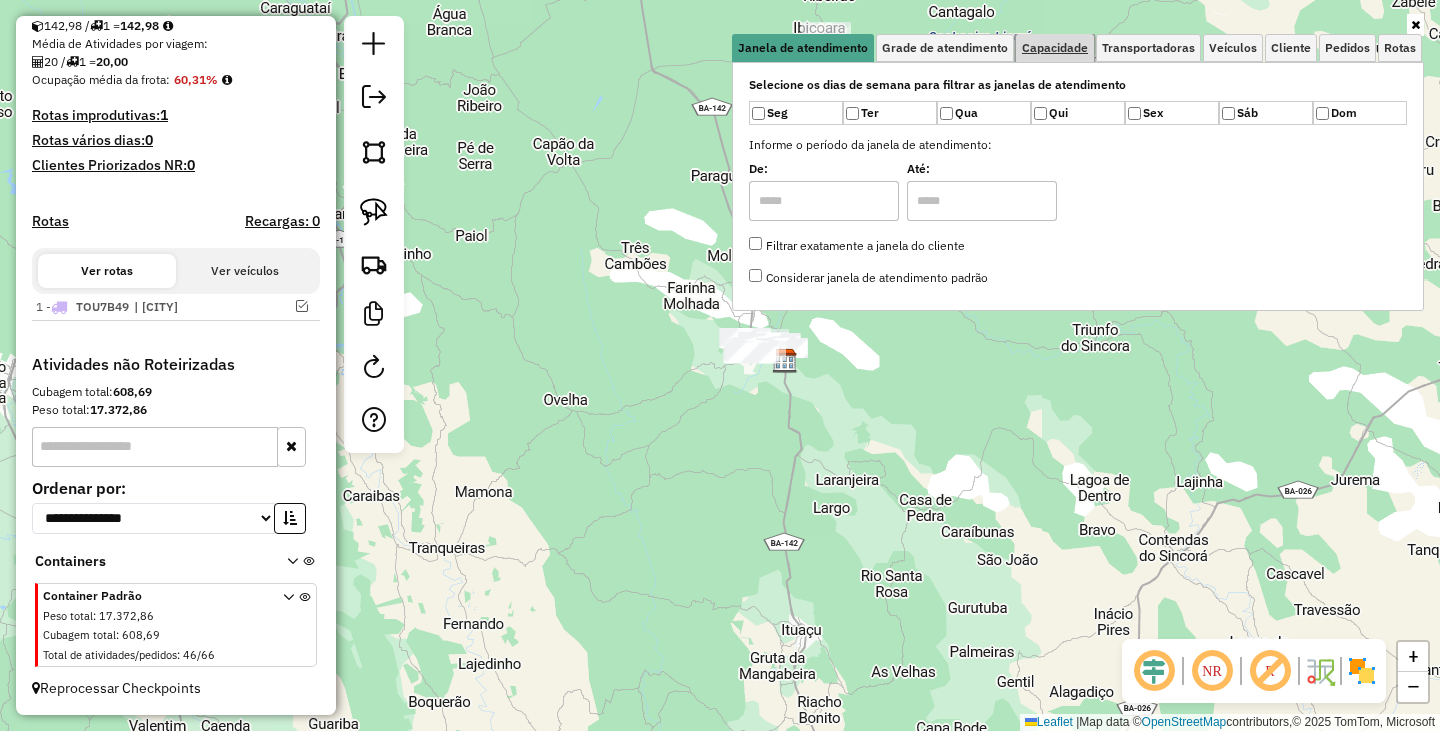 click on "Capacidade" at bounding box center [1055, 48] 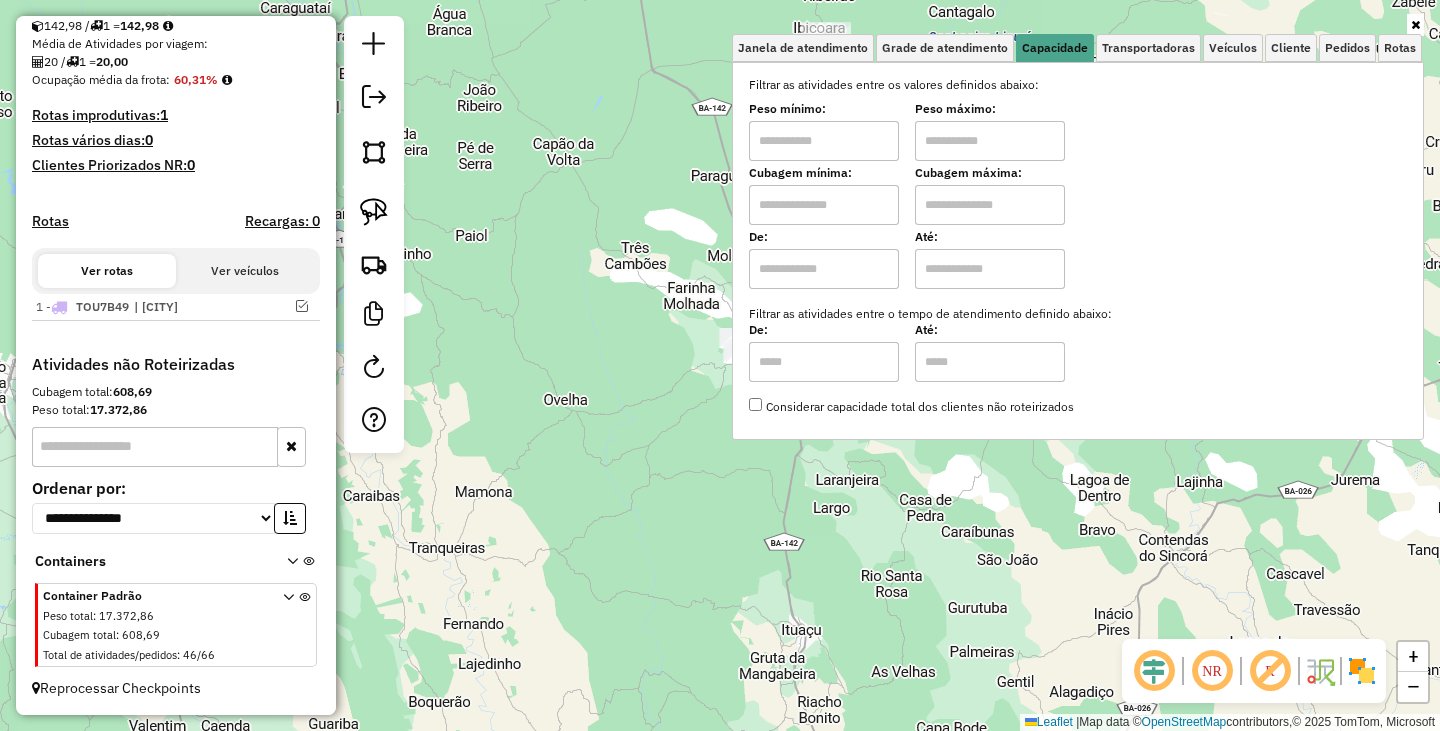 click at bounding box center (824, 141) 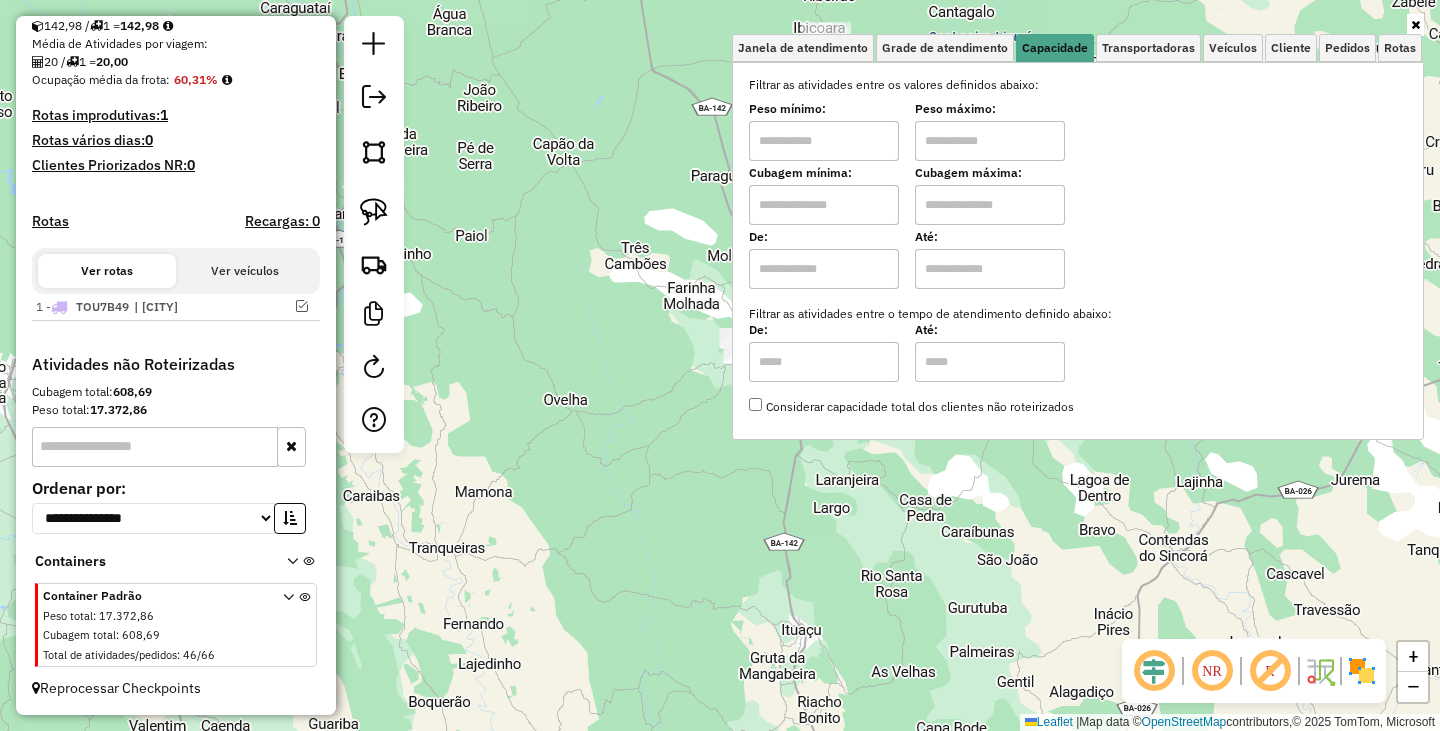 type on "****" 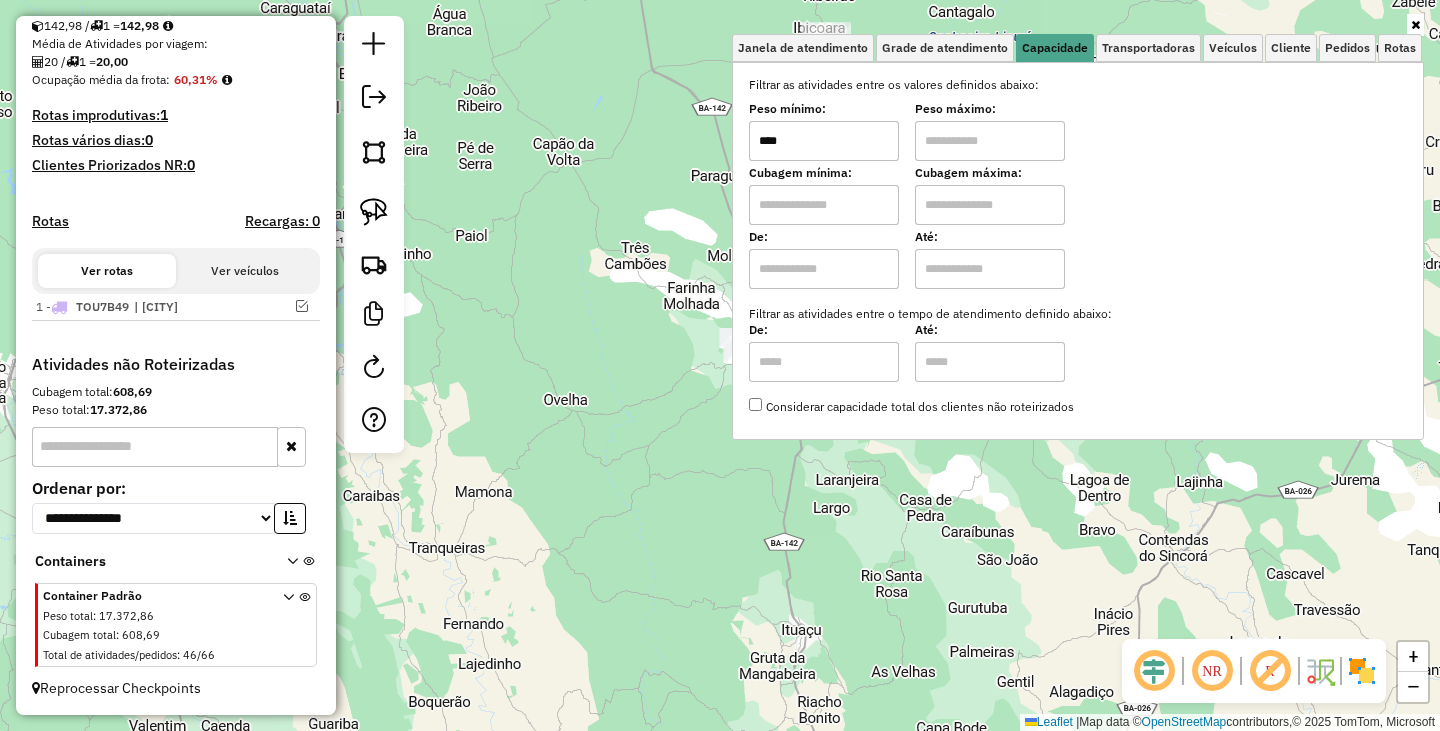 click at bounding box center [990, 141] 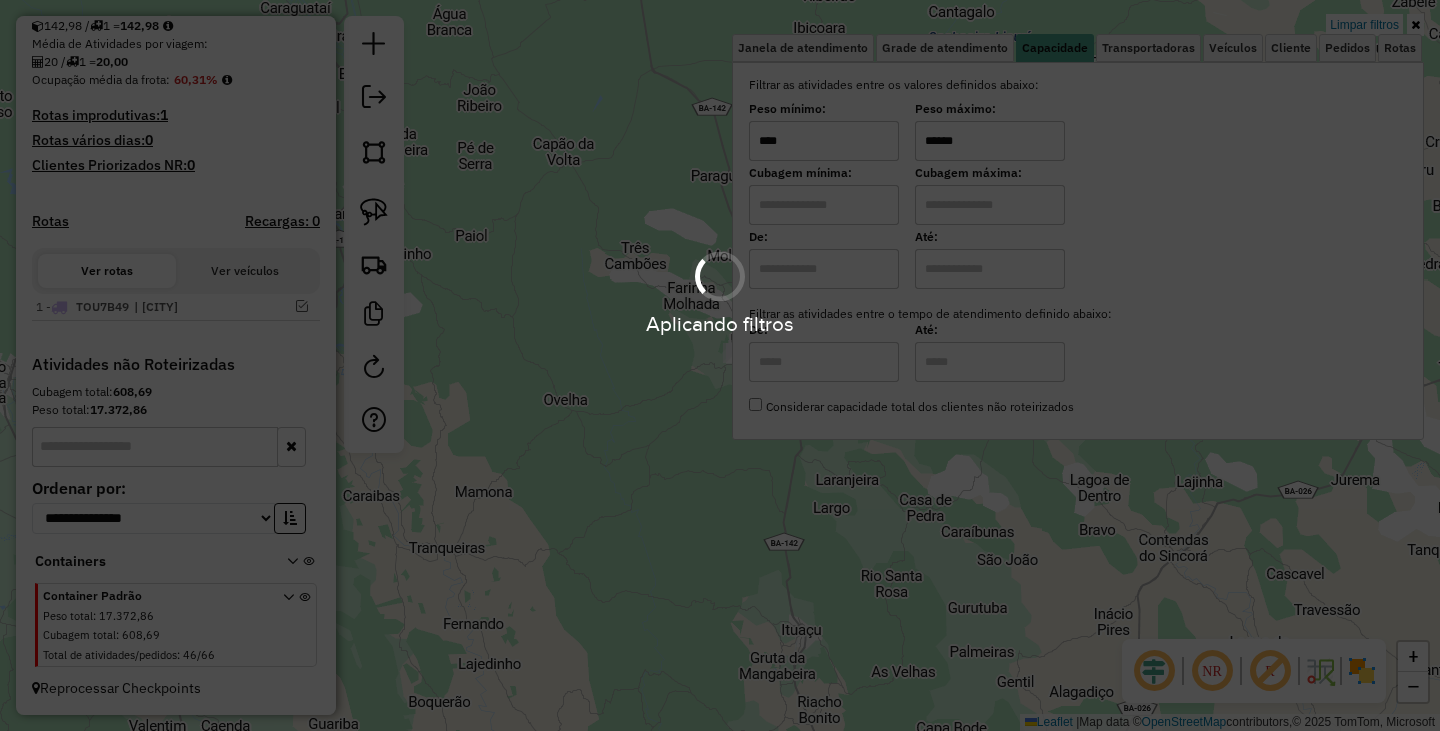 click on "Aplicando filtros" at bounding box center [720, 365] 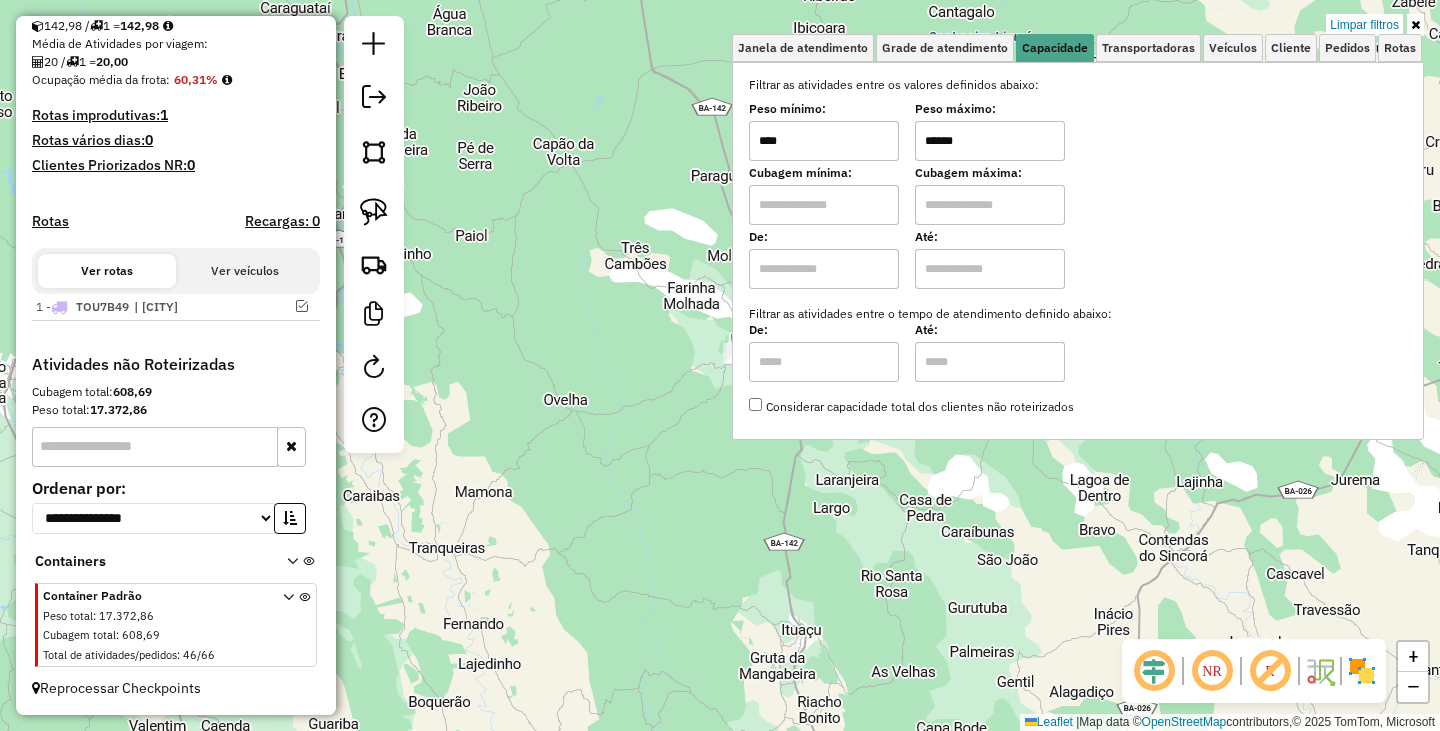click on "Limpar filtros Janela de atendimento Grade de atendimento Capacidade Transportadoras Veículos Cliente Pedidos  Rotas Selecione os dias de semana para filtrar as janelas de atendimento  Seg   Ter   Qua   Qui   Sex   Sáb   Dom  Informe o período da janela de atendimento: De: Até:  Filtrar exatamente a janela do cliente  Considerar janela de atendimento padrão  Selecione os dias de semana para filtrar as grades de atendimento  Seg   Ter   Qua   Qui   Sex   Sáb   Dom   Considerar clientes sem dia de atendimento cadastrado  Clientes fora do dia de atendimento selecionado Filtrar as atividades entre os valores definidos abaixo:  Peso mínimo:  ****  Peso máximo:  ******  Cubagem mínima:   Cubagem máxima:   De:   Até:  Filtrar as atividades entre o tempo de atendimento definido abaixo:  De:   Até:   Considerar capacidade total dos clientes não roteirizados Transportadora: Selecione um ou mais itens Tipo de veículo: Selecione um ou mais itens Veículo: Selecione um ou mais itens Motorista: Nome: Rótulo:" 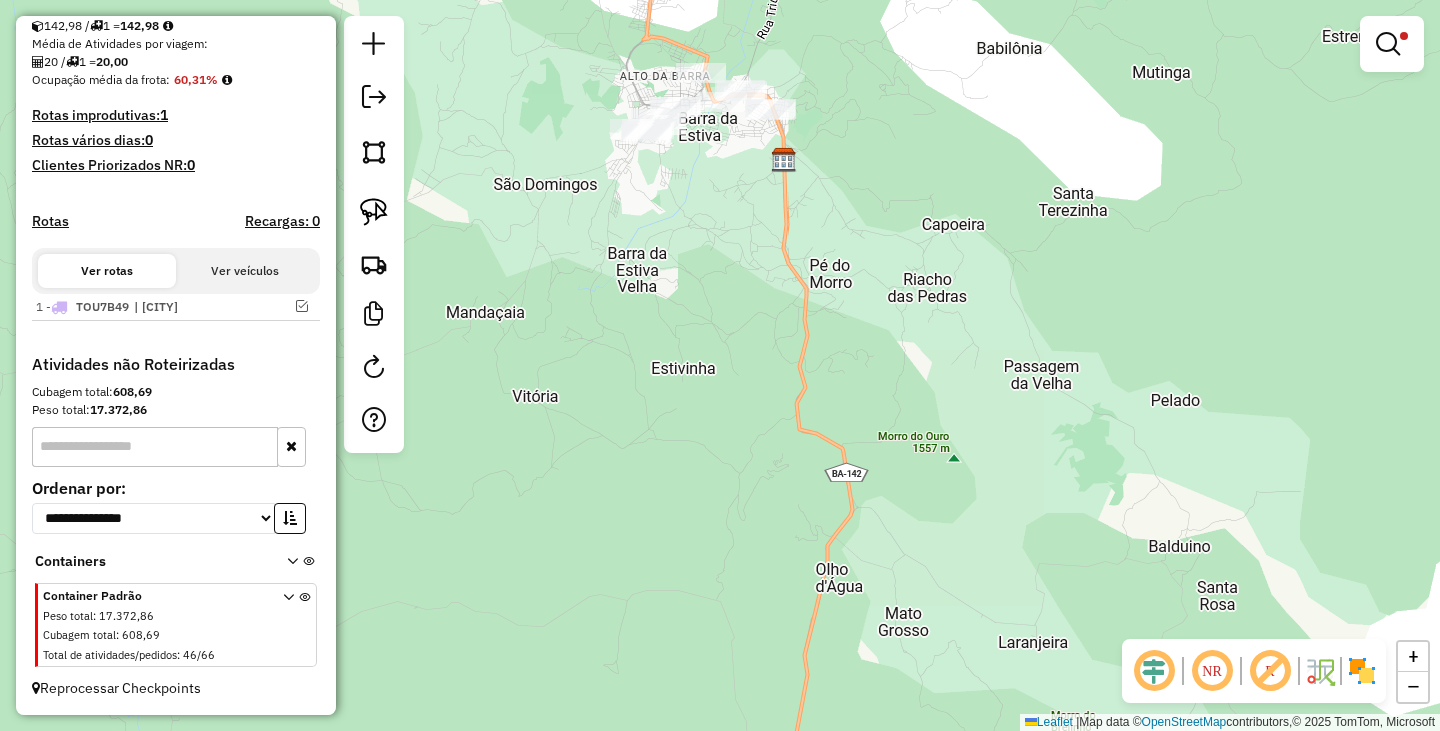 drag, startPoint x: 737, startPoint y: 281, endPoint x: 707, endPoint y: 398, distance: 120.784935 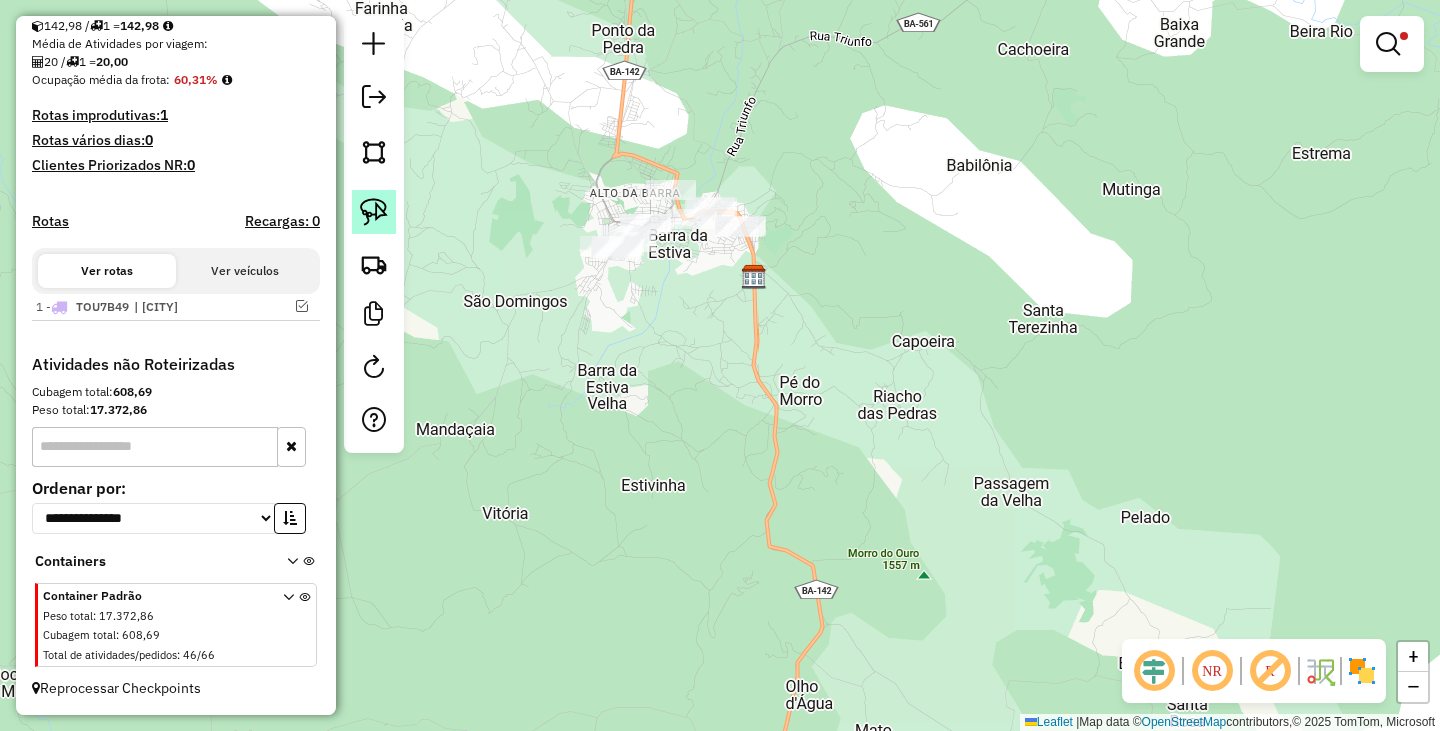click 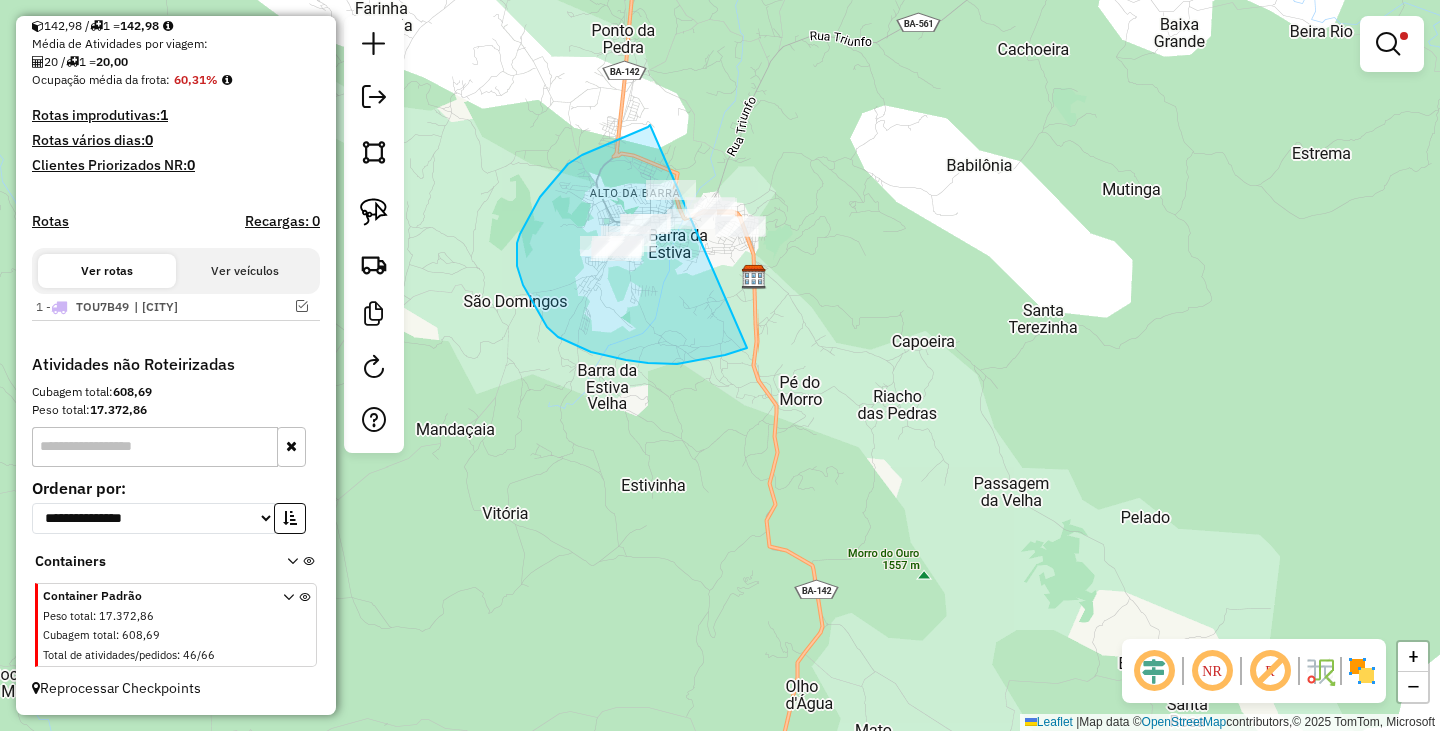 drag, startPoint x: 650, startPoint y: 125, endPoint x: 847, endPoint y: 190, distance: 207.44638 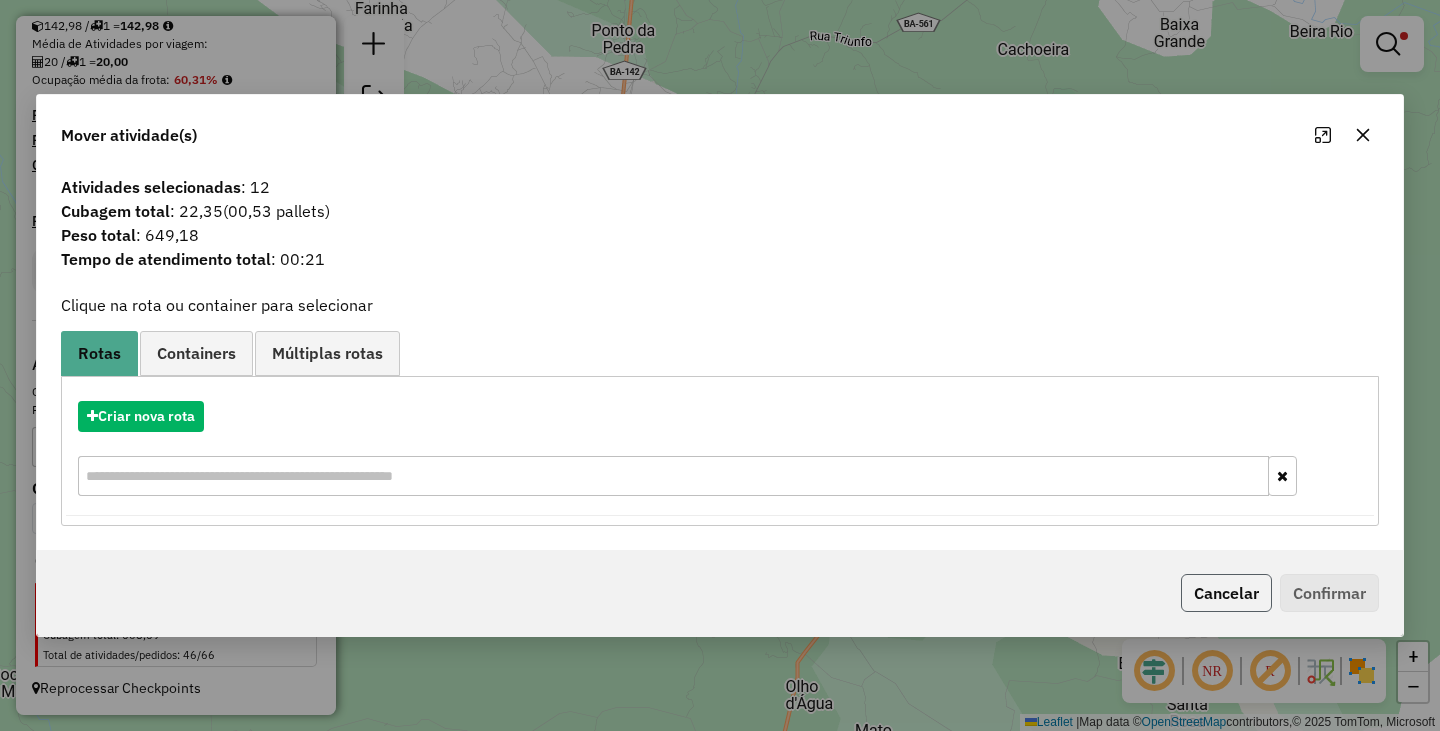 click on "Cancelar" 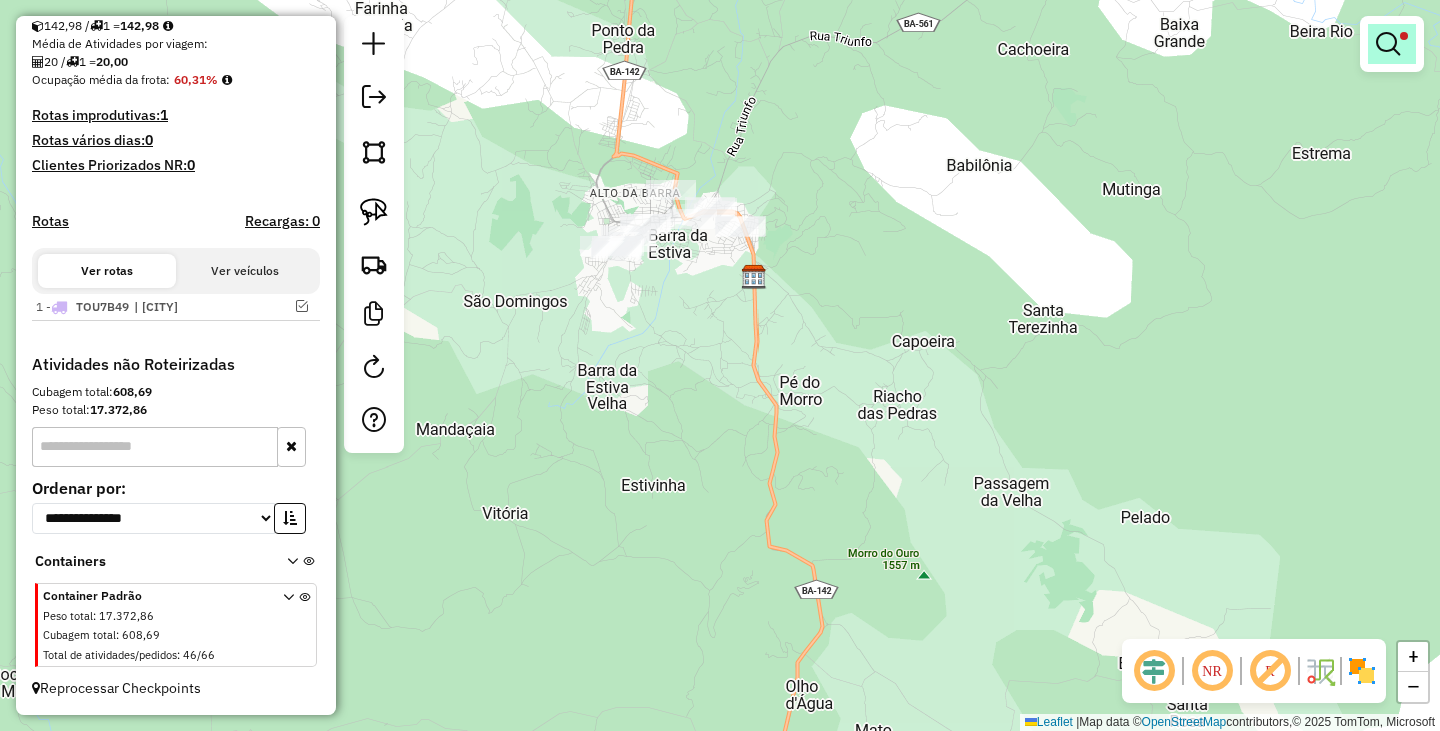 click at bounding box center (1392, 44) 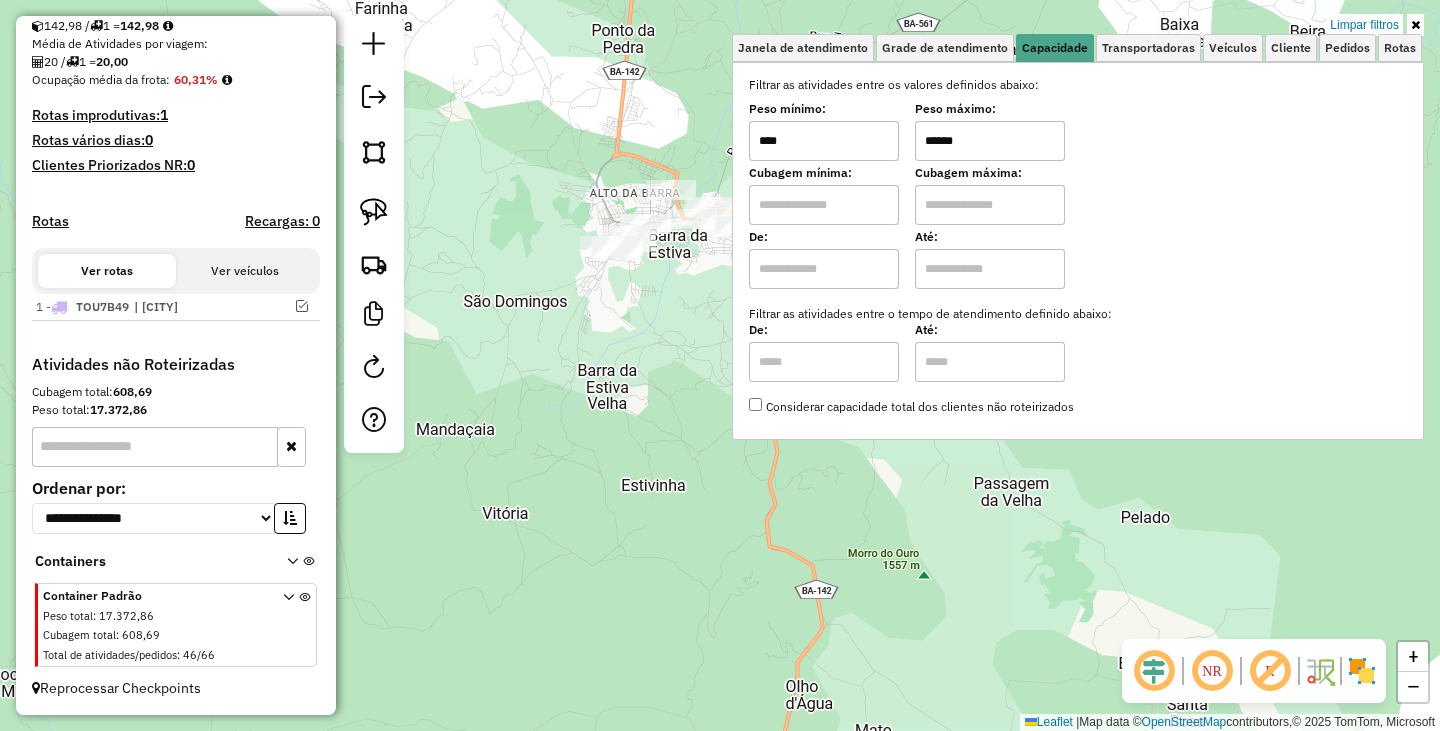 drag, startPoint x: 1010, startPoint y: 130, endPoint x: 878, endPoint y: 111, distance: 133.36041 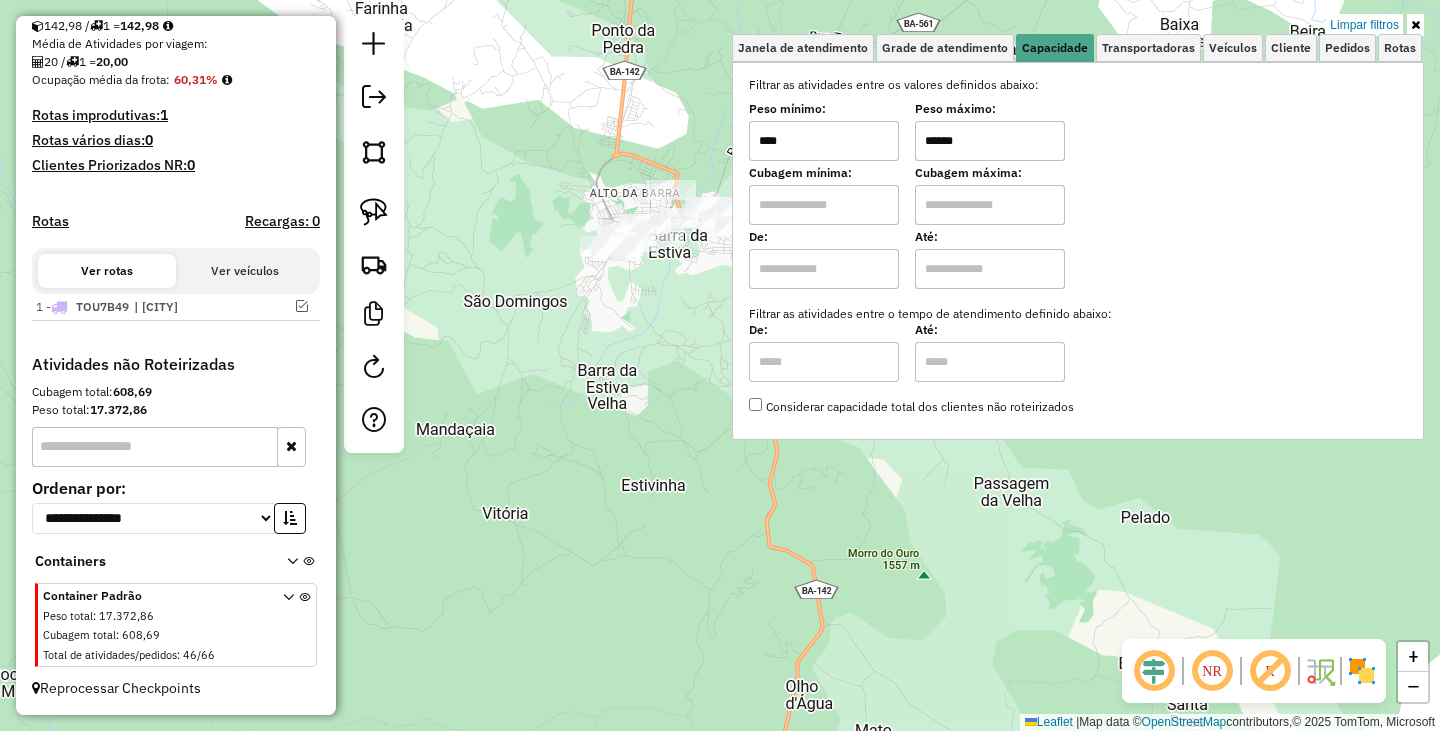type on "******" 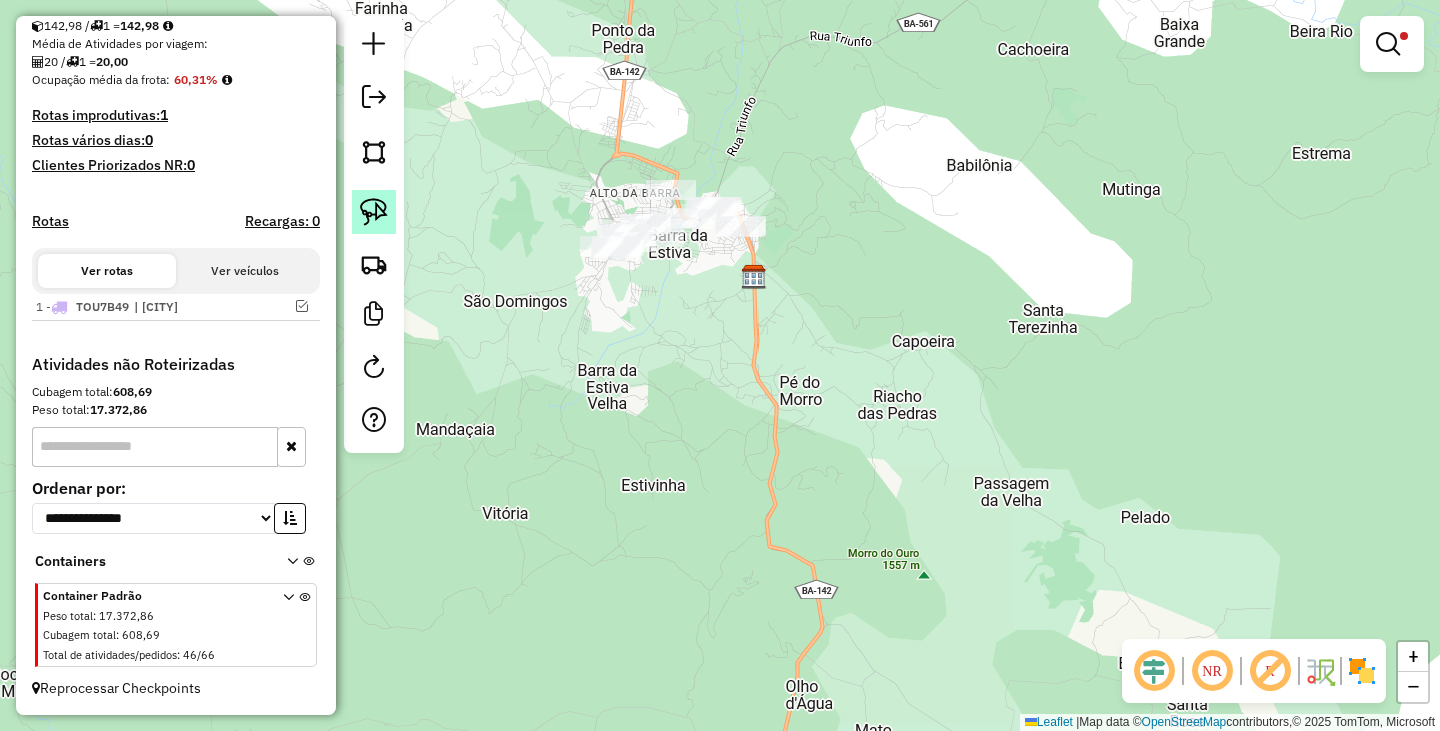 click 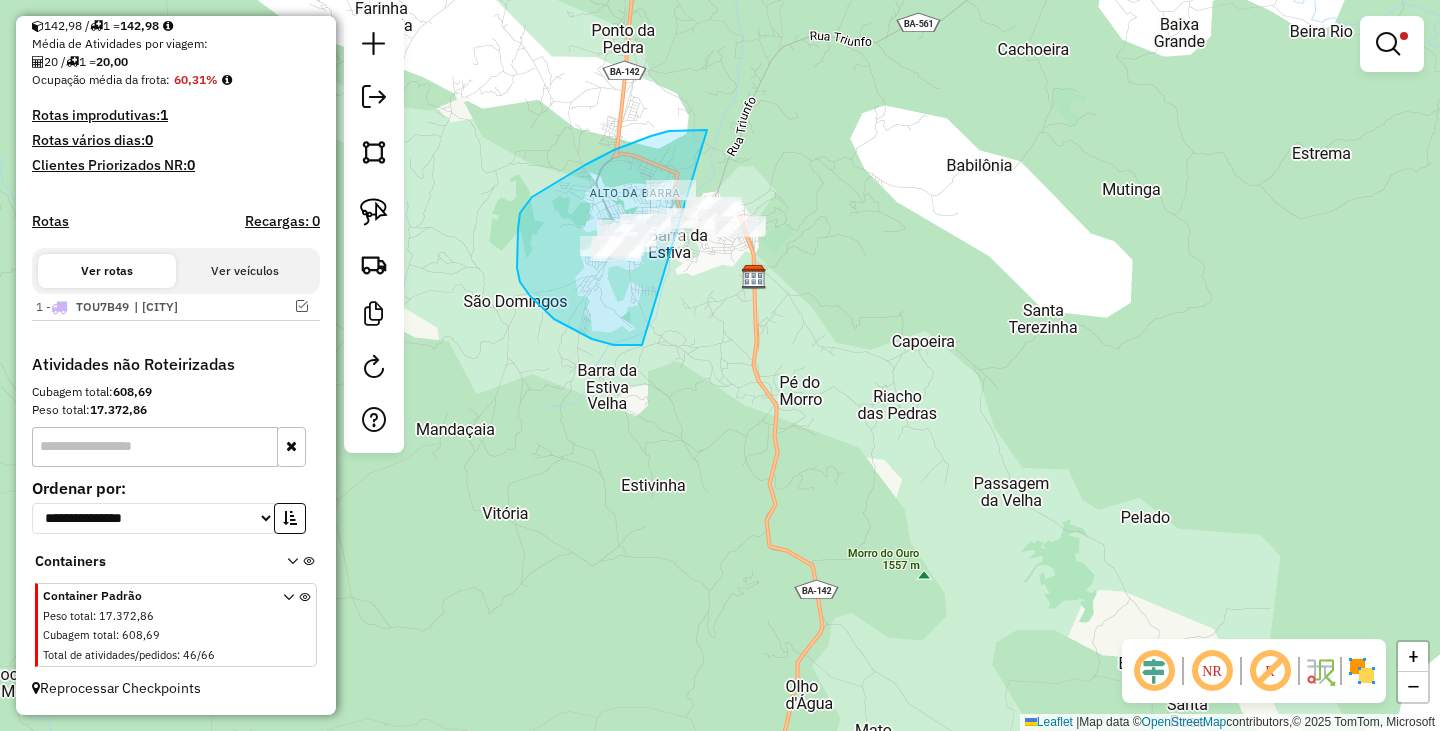 drag, startPoint x: 585, startPoint y: 165, endPoint x: 825, endPoint y: 264, distance: 259.61703 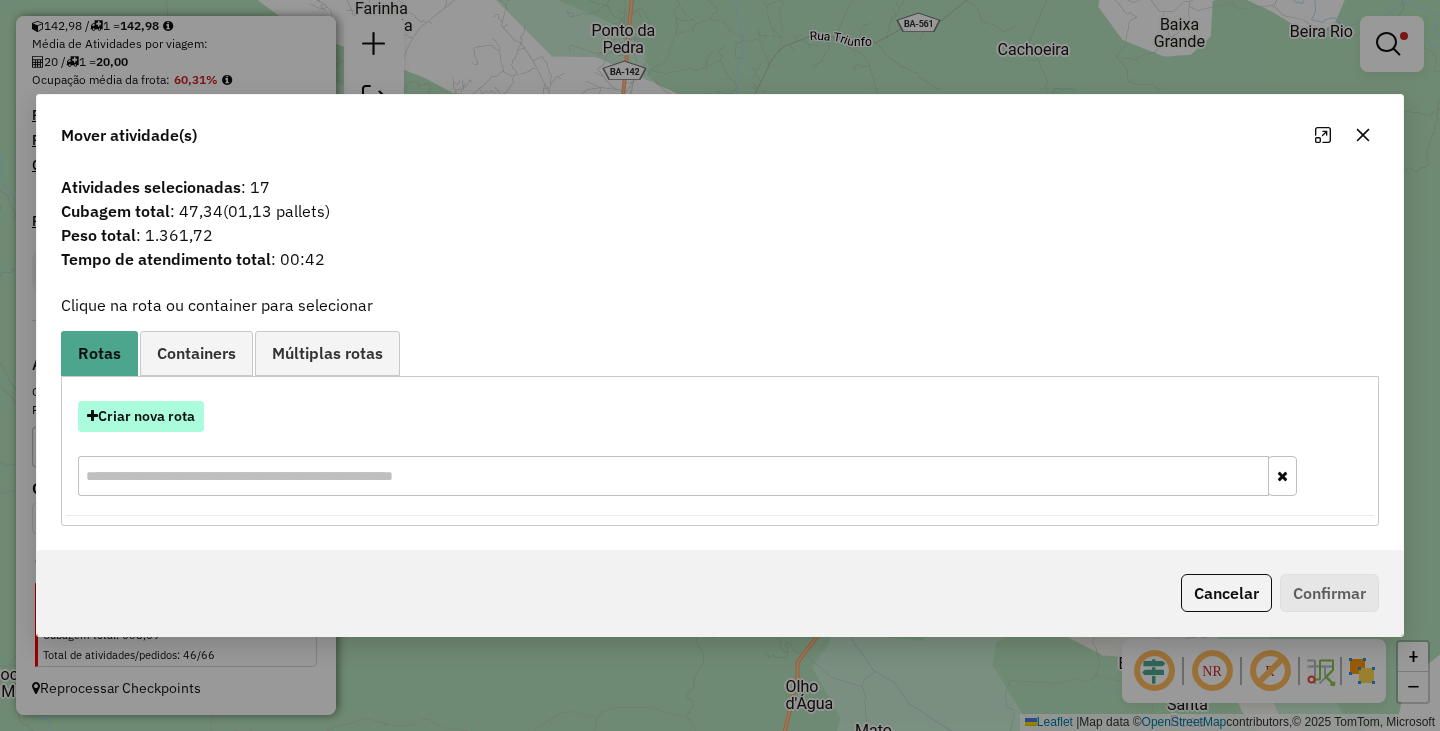 click on "Criar nova rota" at bounding box center (141, 416) 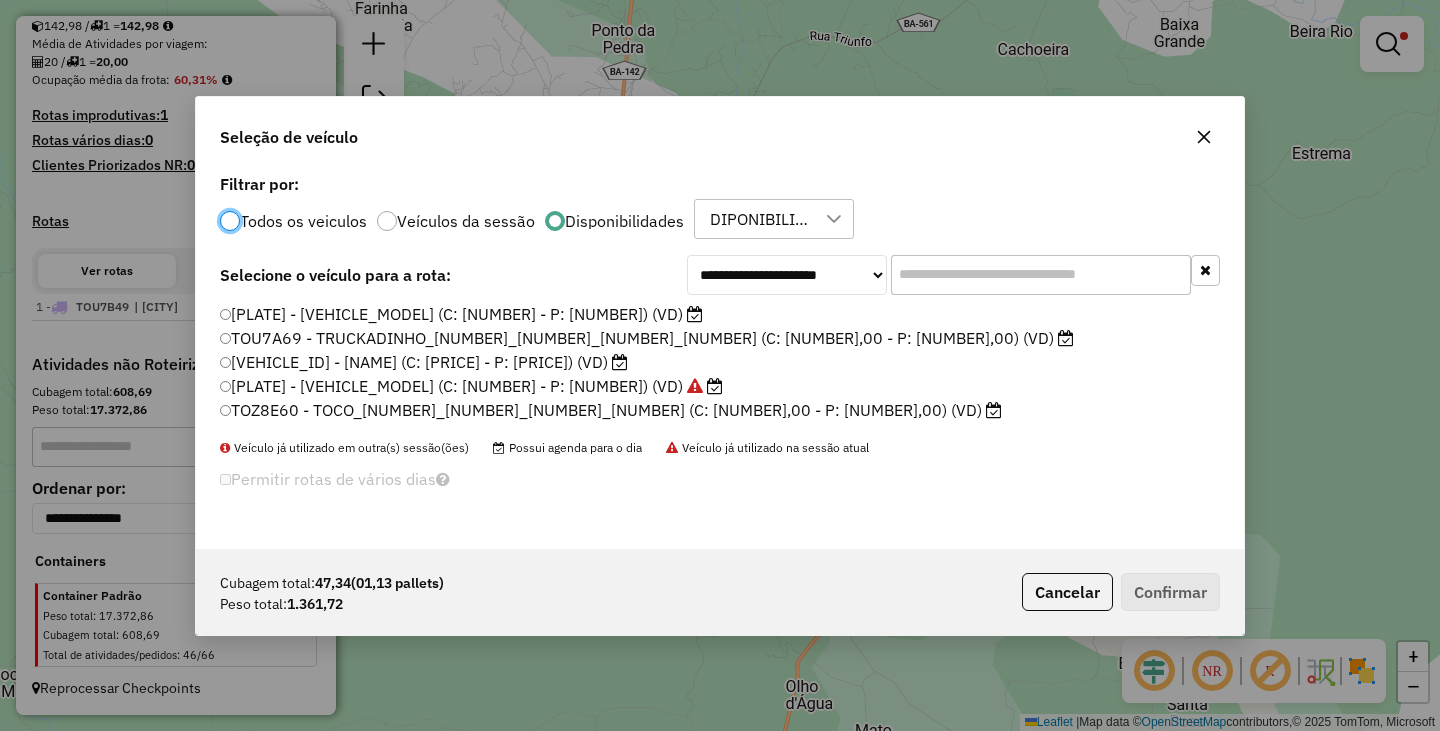 scroll, scrollTop: 11, scrollLeft: 6, axis: both 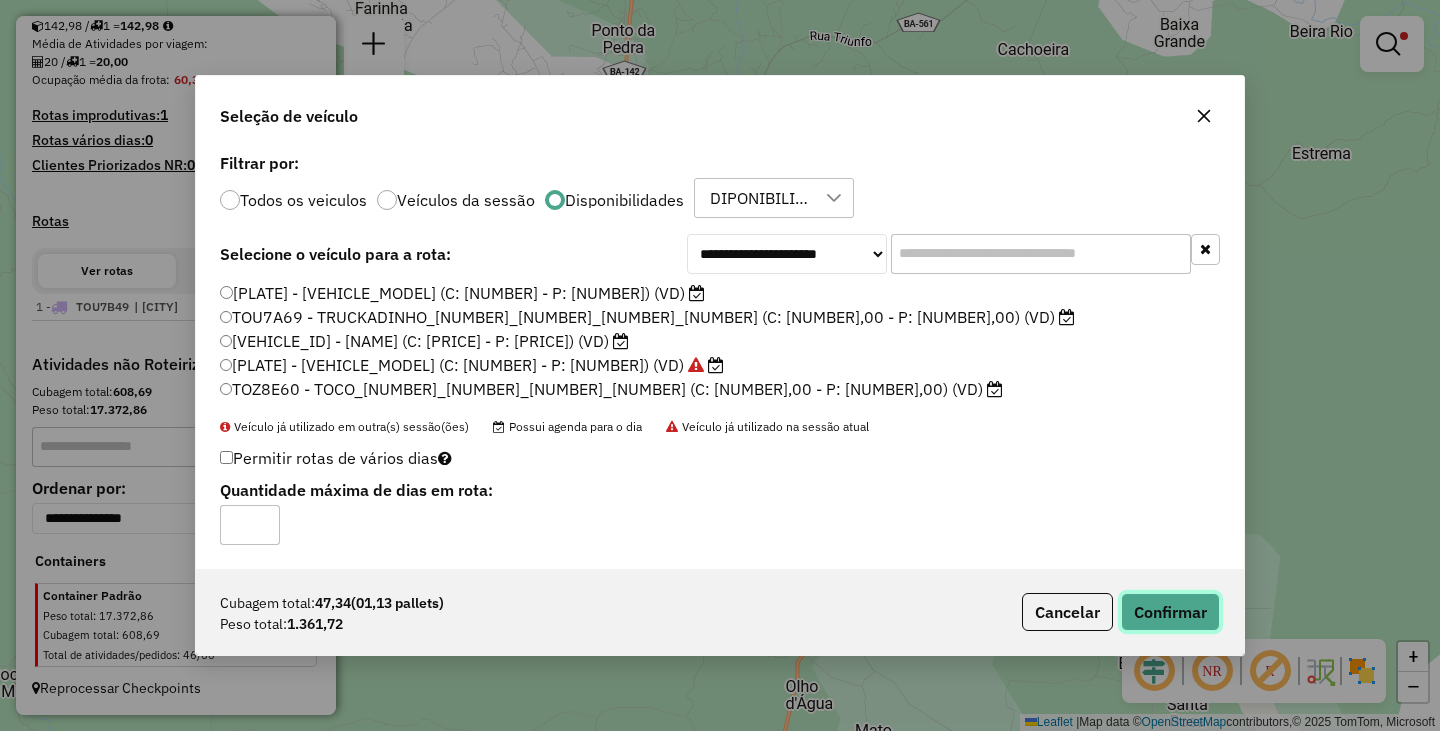 click on "Confirmar" 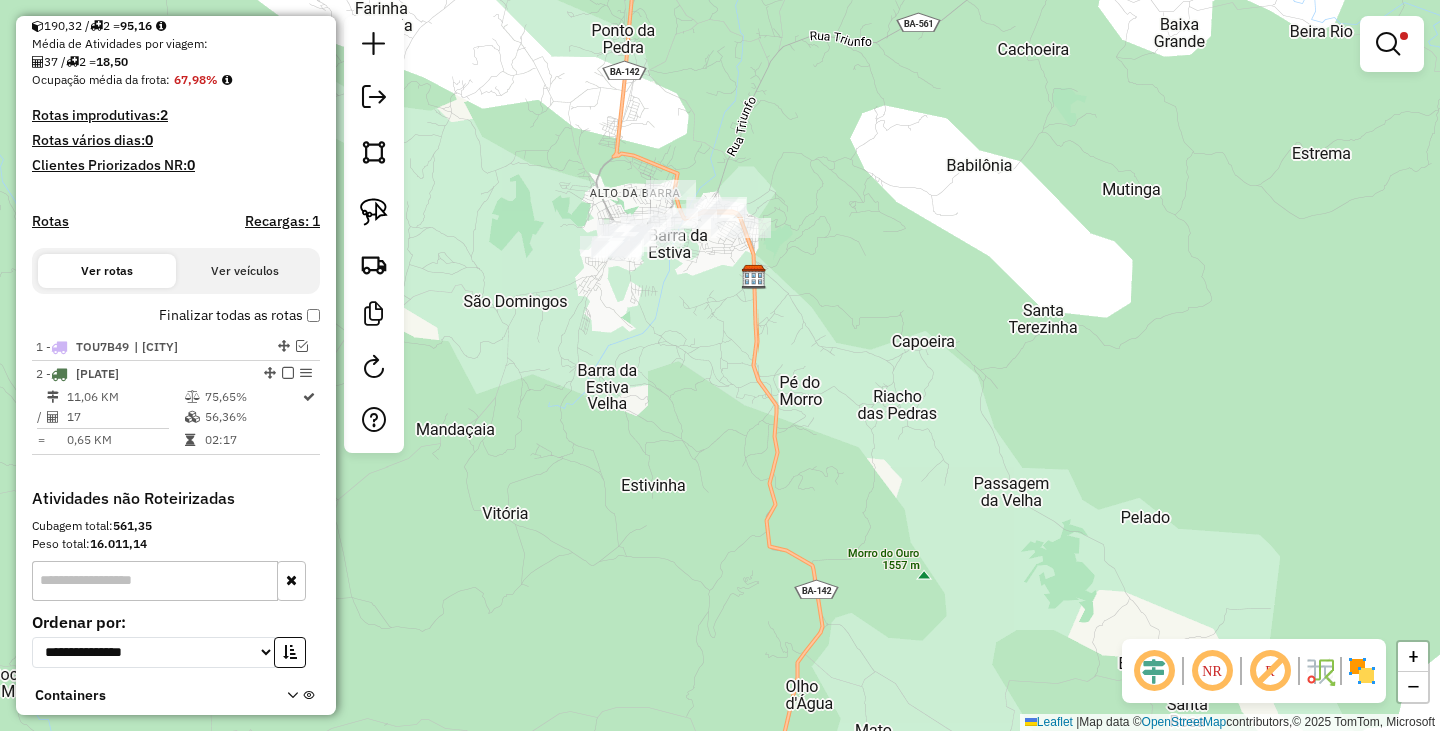 scroll, scrollTop: 523, scrollLeft: 0, axis: vertical 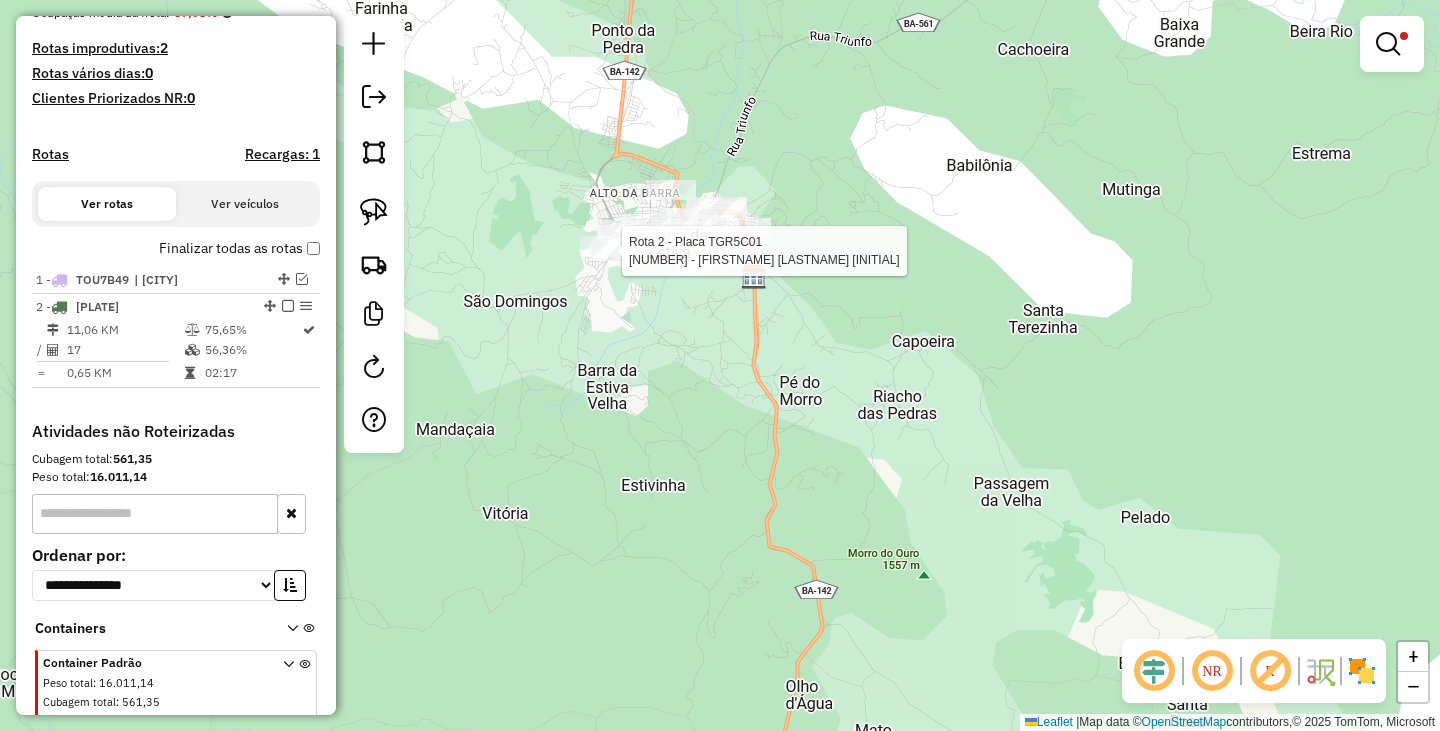 select on "**********" 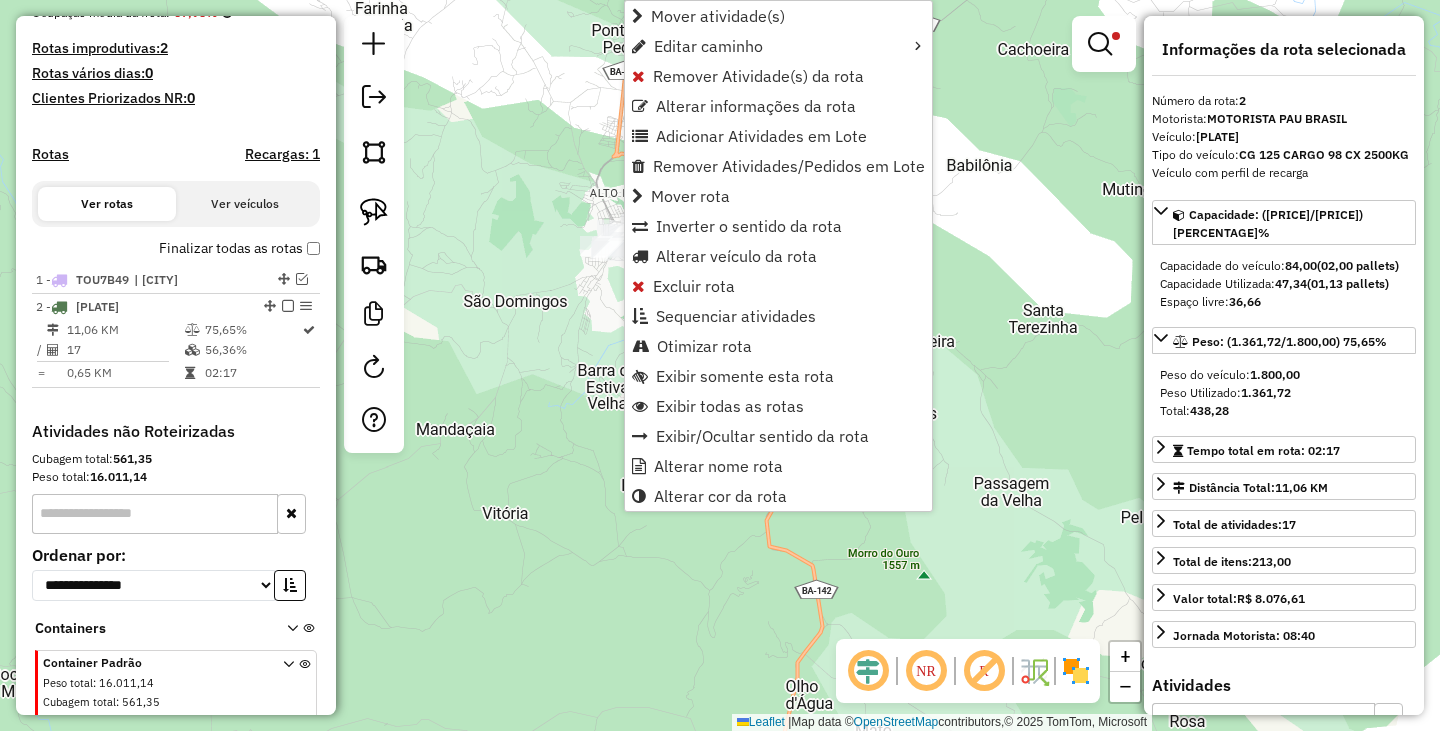 scroll, scrollTop: 590, scrollLeft: 0, axis: vertical 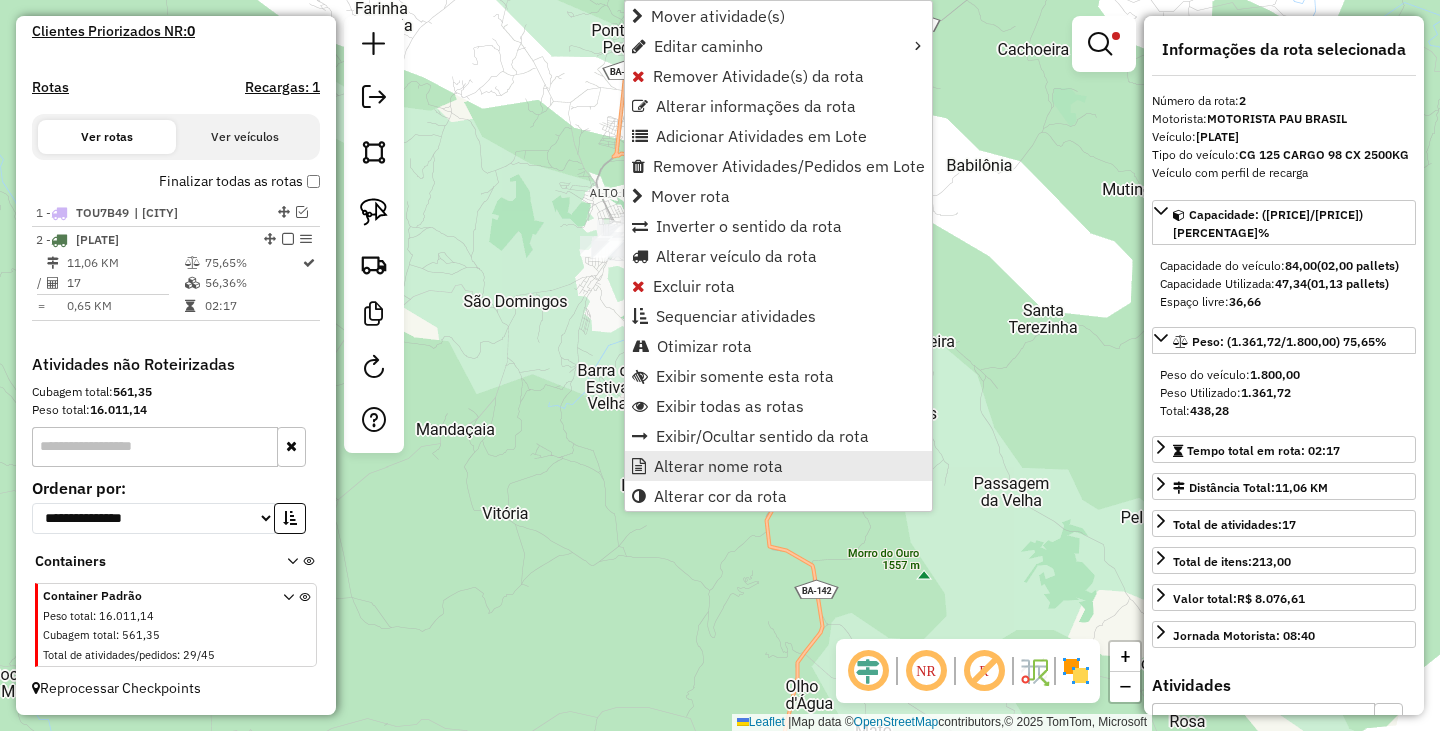 click on "Alterar nome rota" at bounding box center [718, 466] 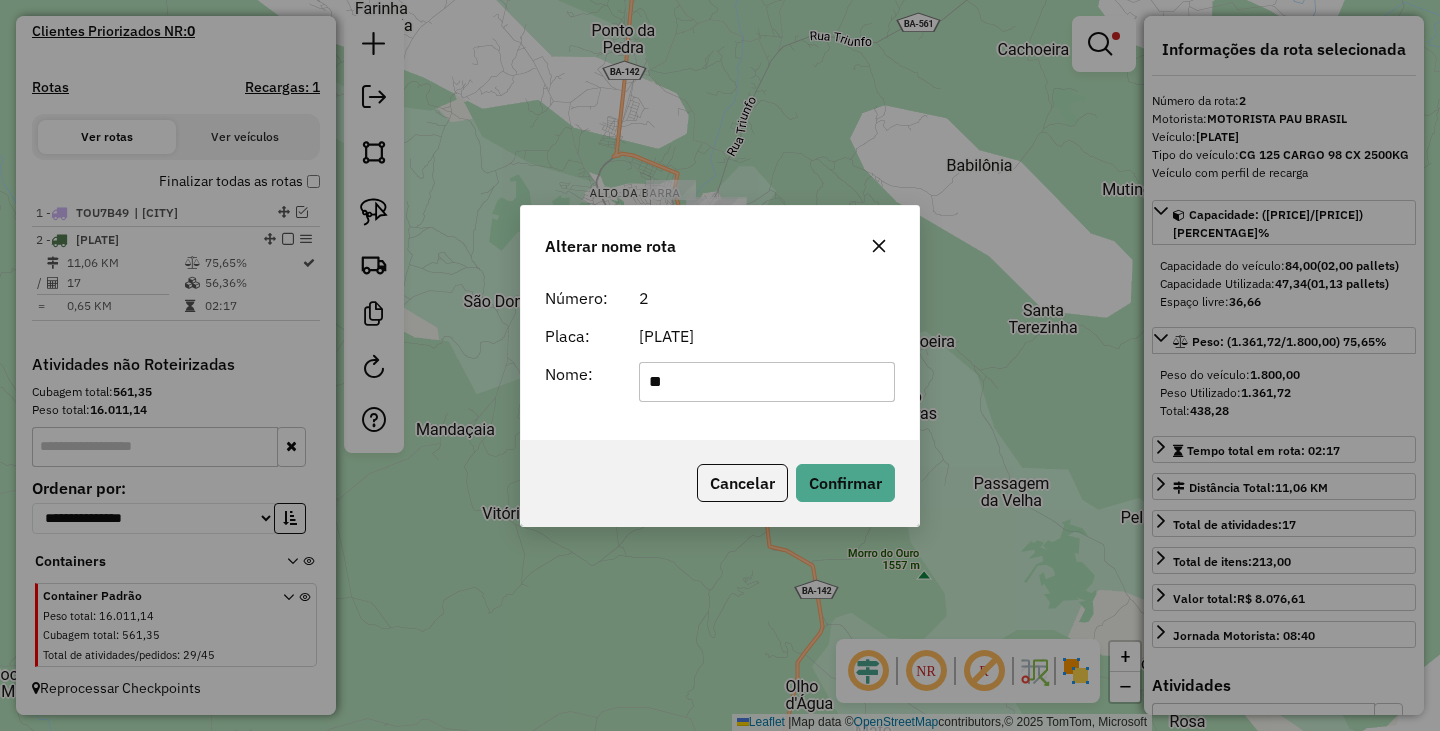 type on "****" 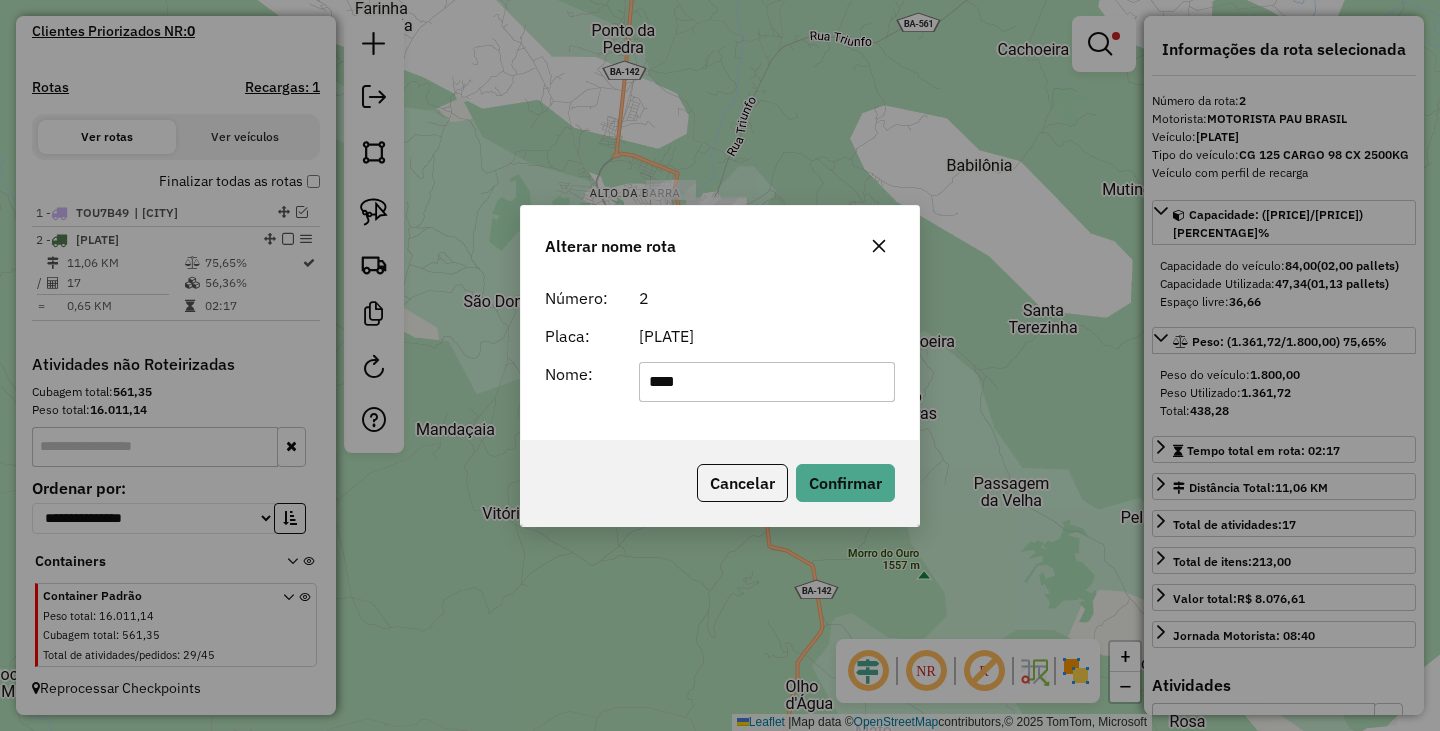 click on "Cancelar   Confirmar" 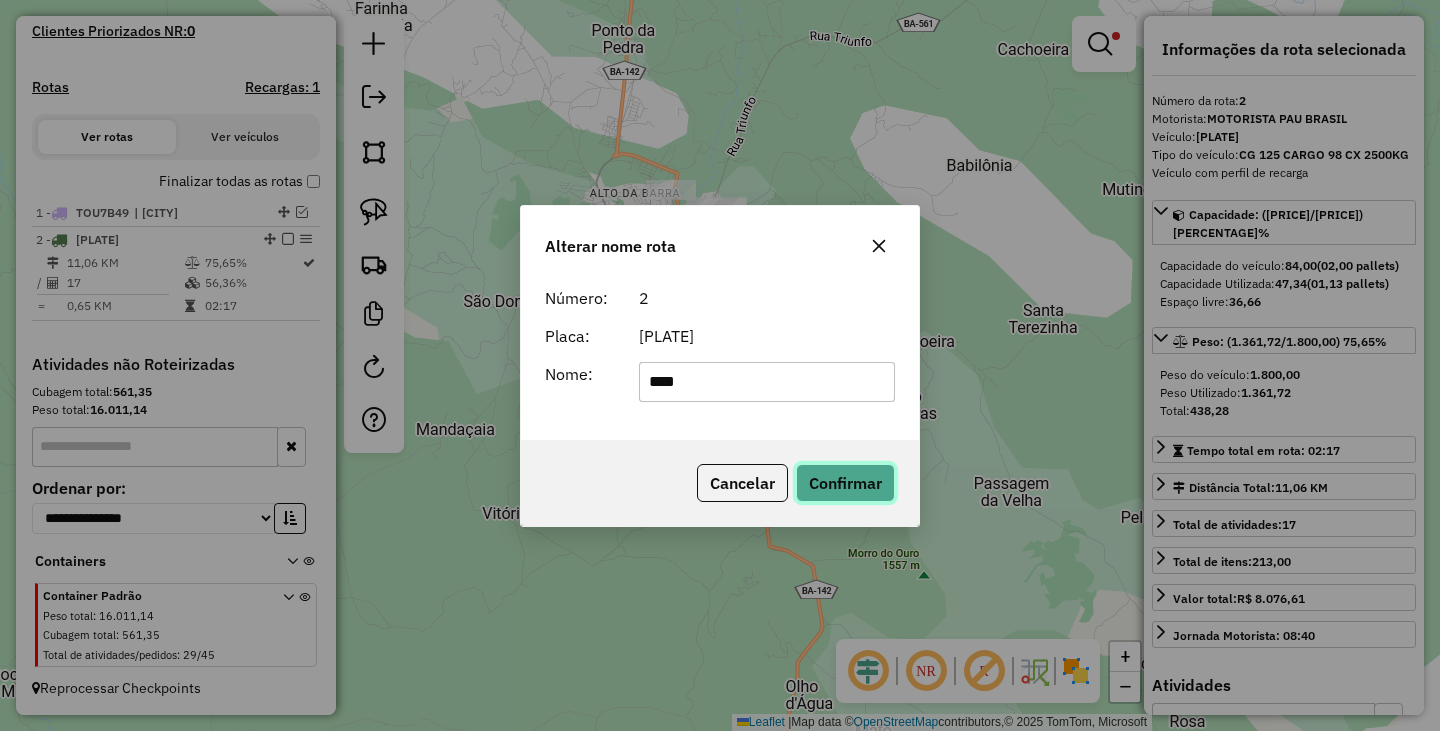 click on "Confirmar" 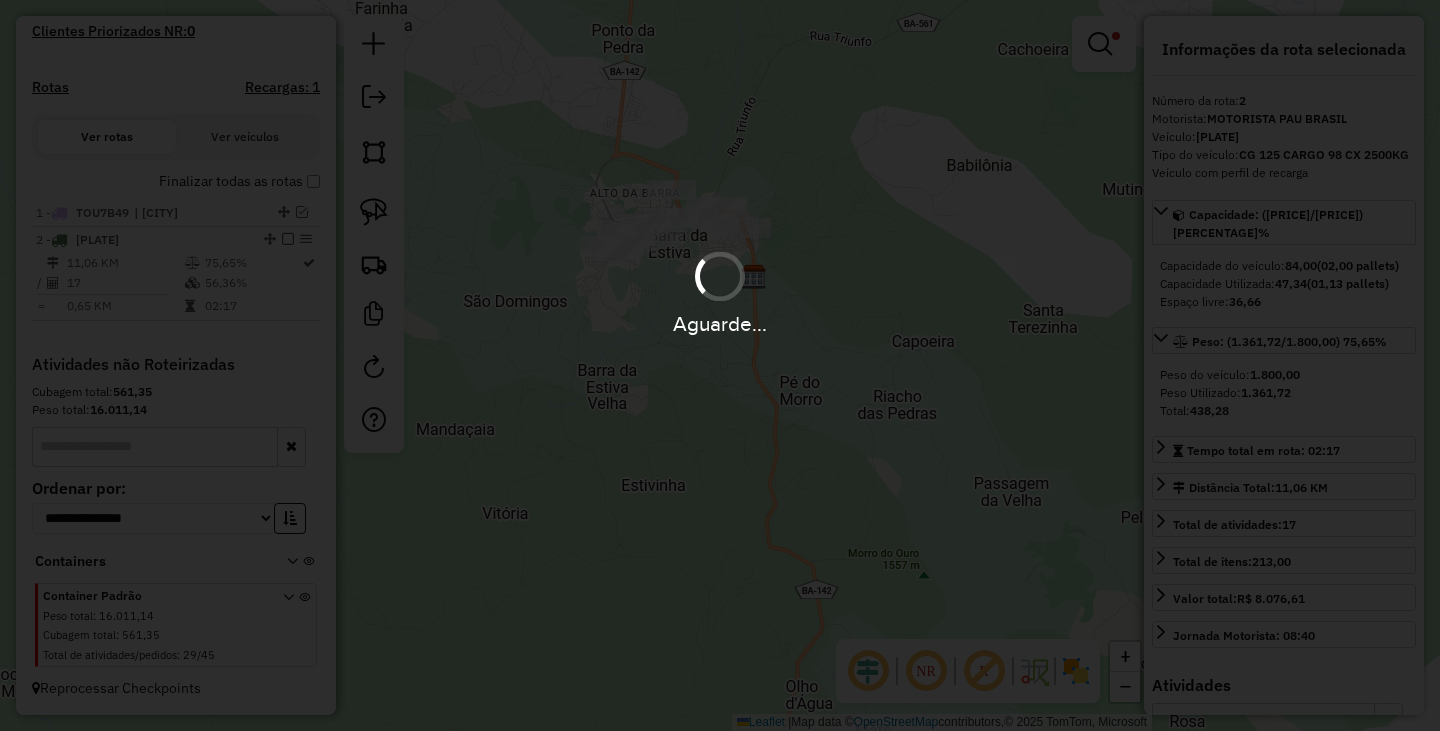 type 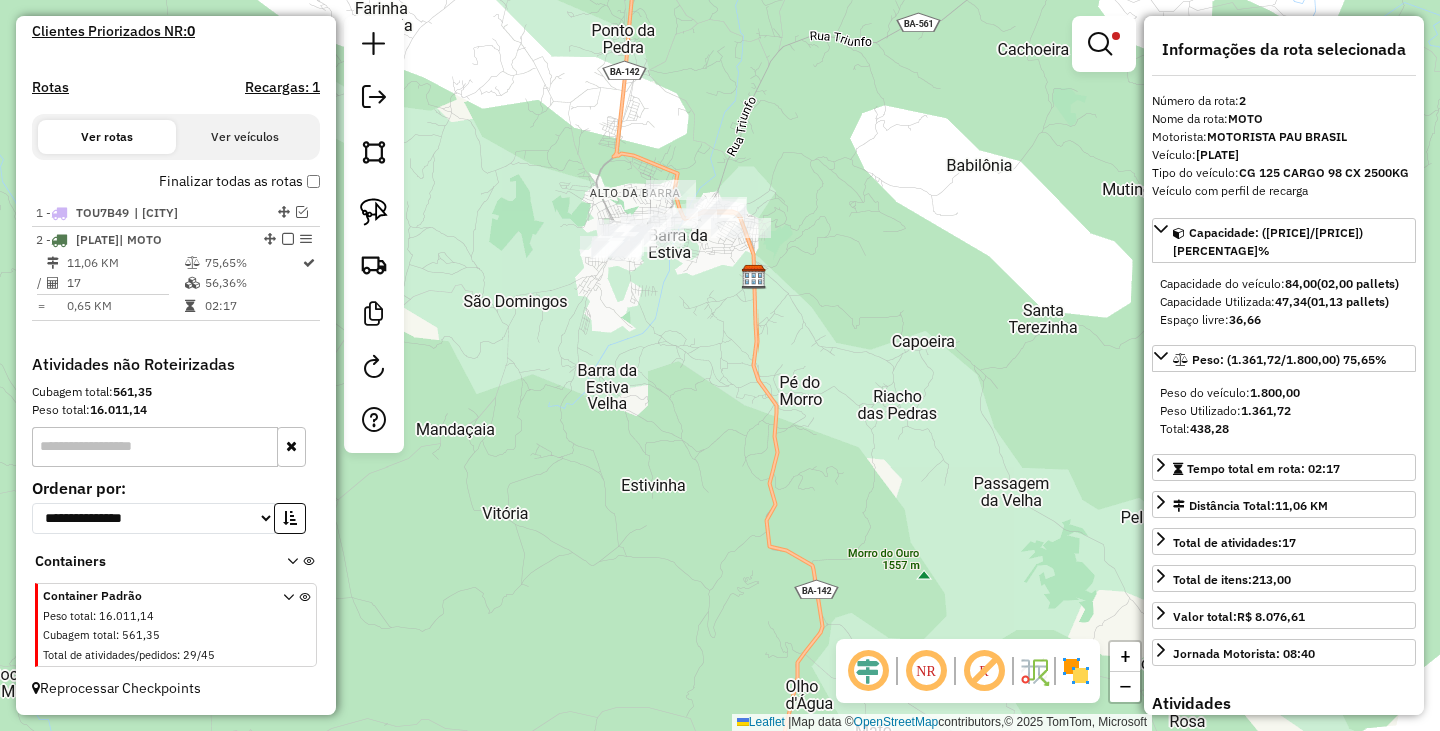 scroll, scrollTop: 523, scrollLeft: 0, axis: vertical 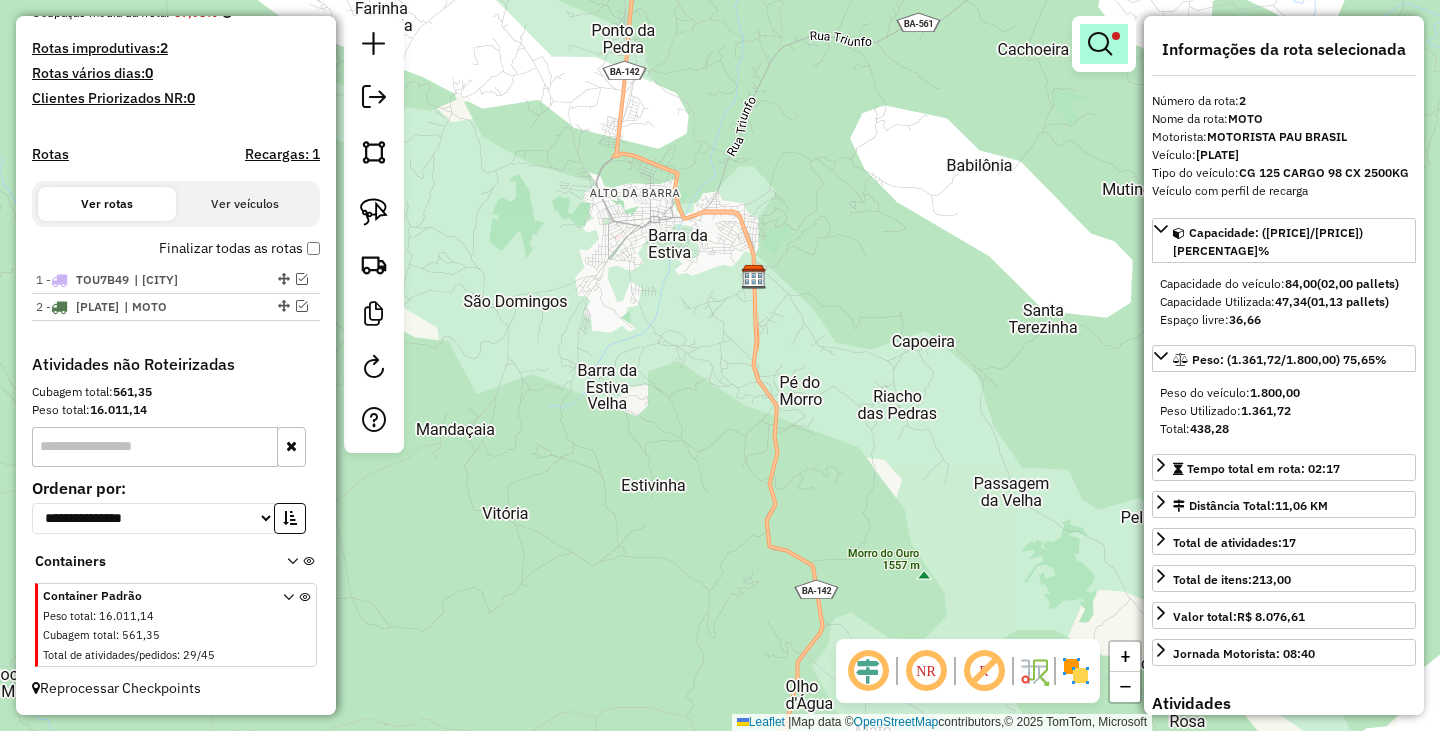 click at bounding box center (1100, 44) 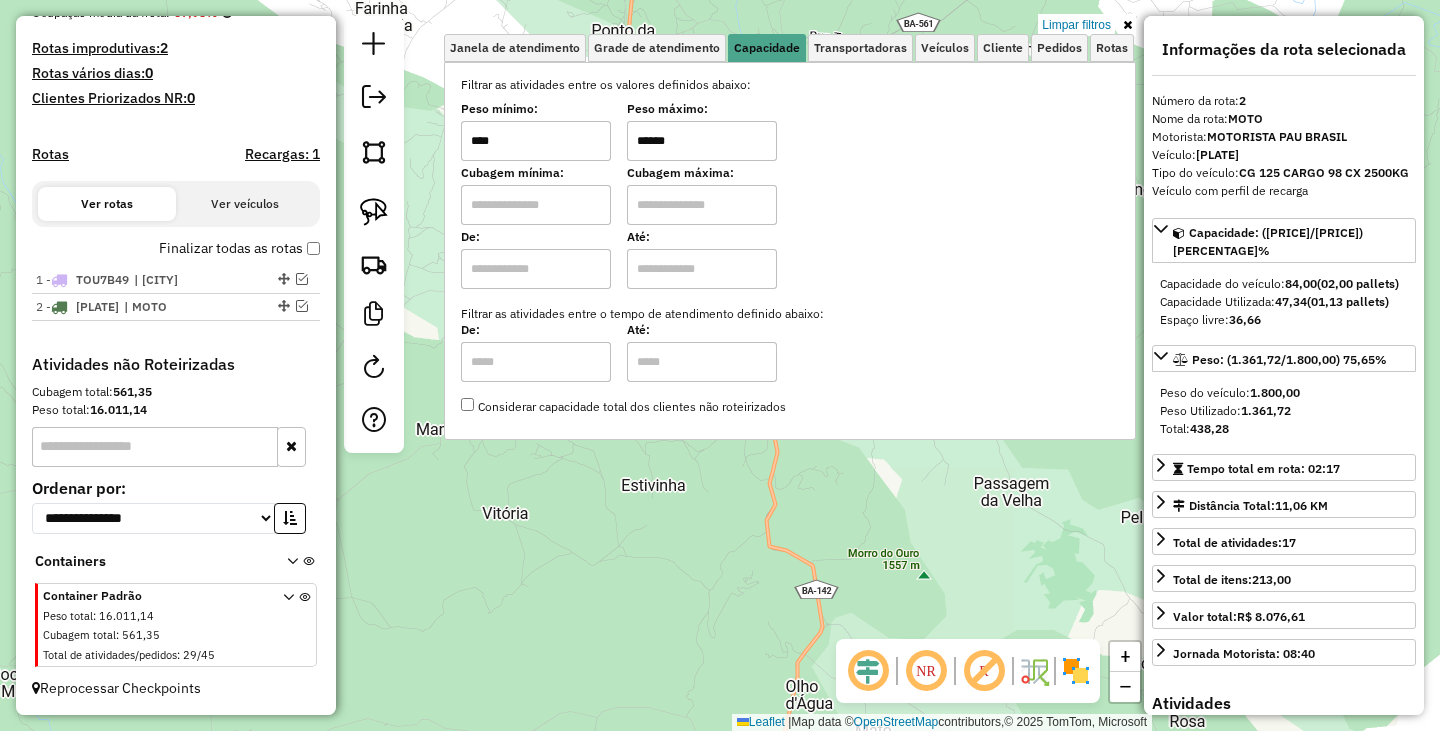 click on "Limpar filtros" at bounding box center (1076, 25) 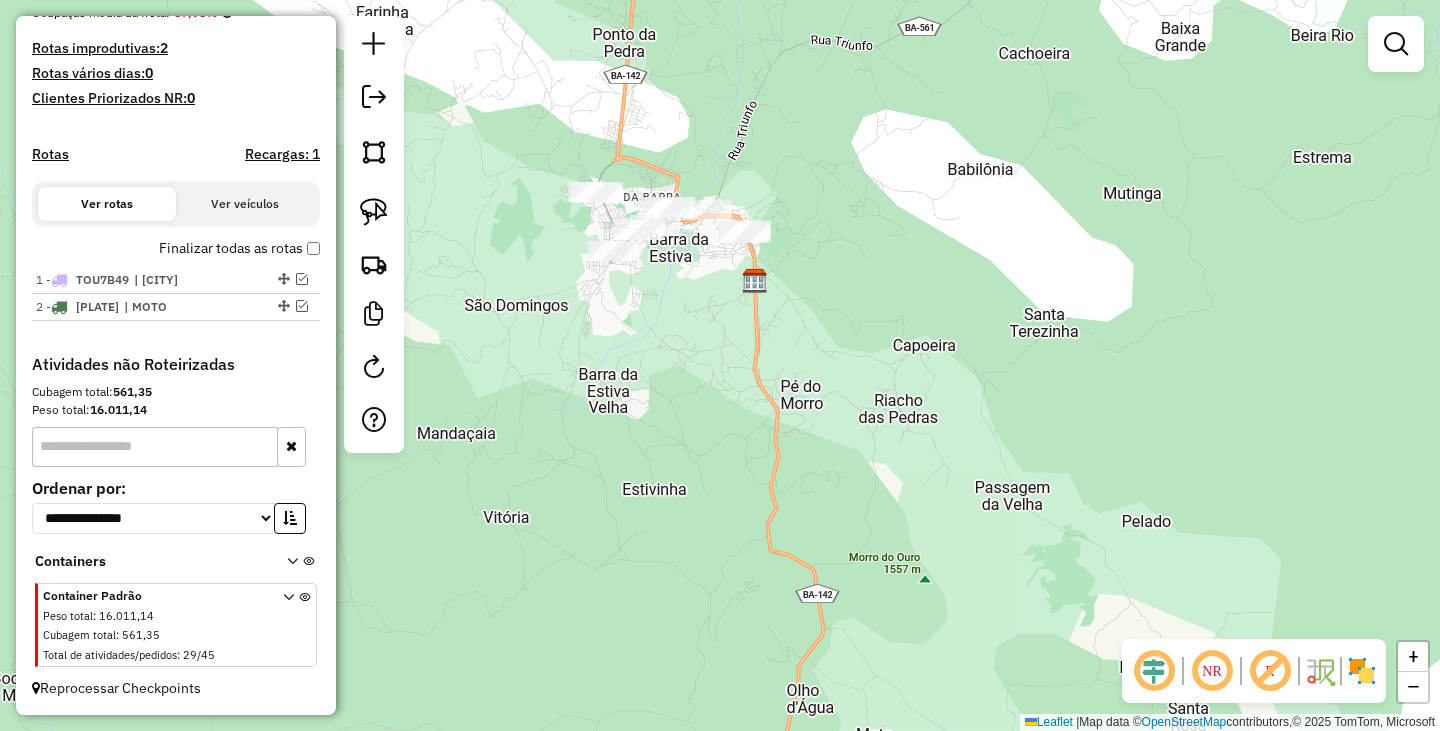 drag, startPoint x: 817, startPoint y: 353, endPoint x: 834, endPoint y: 406, distance: 55.65968 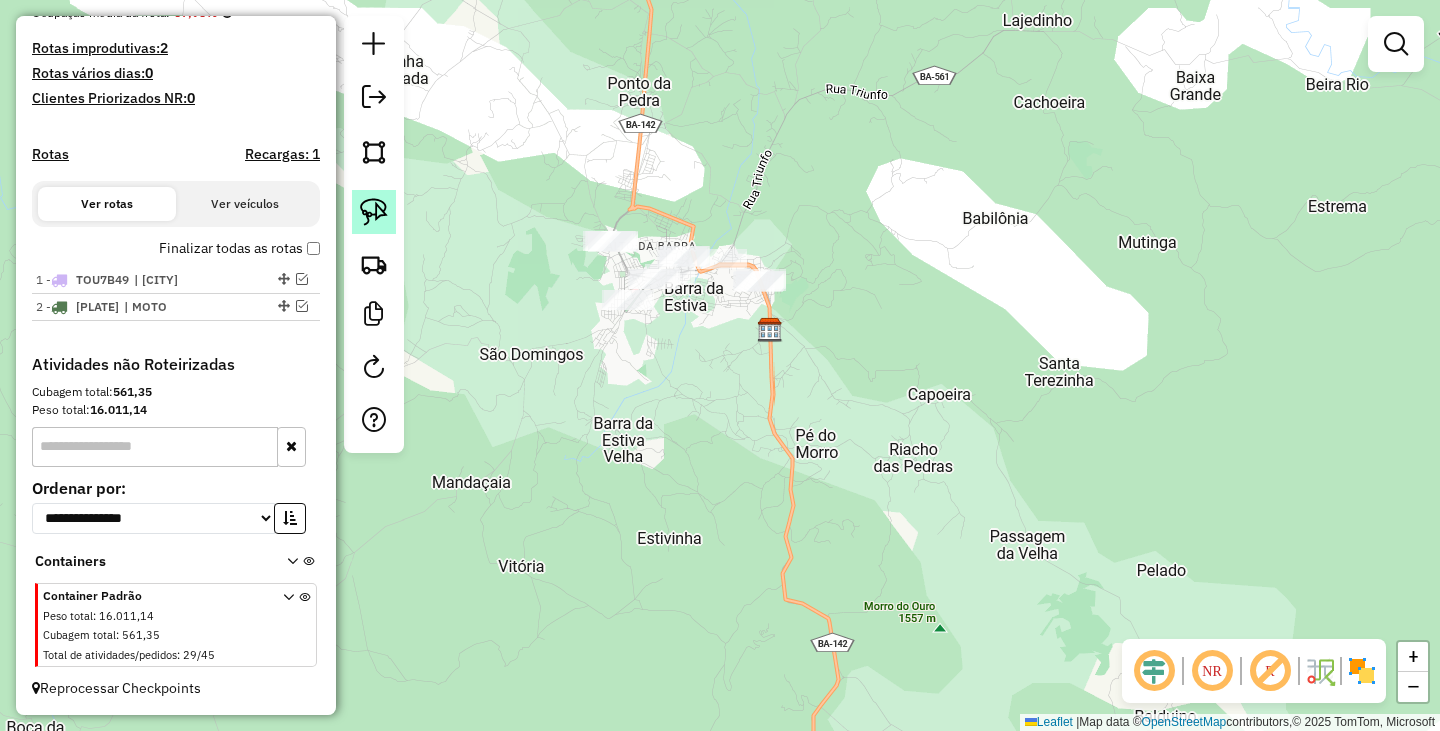 click 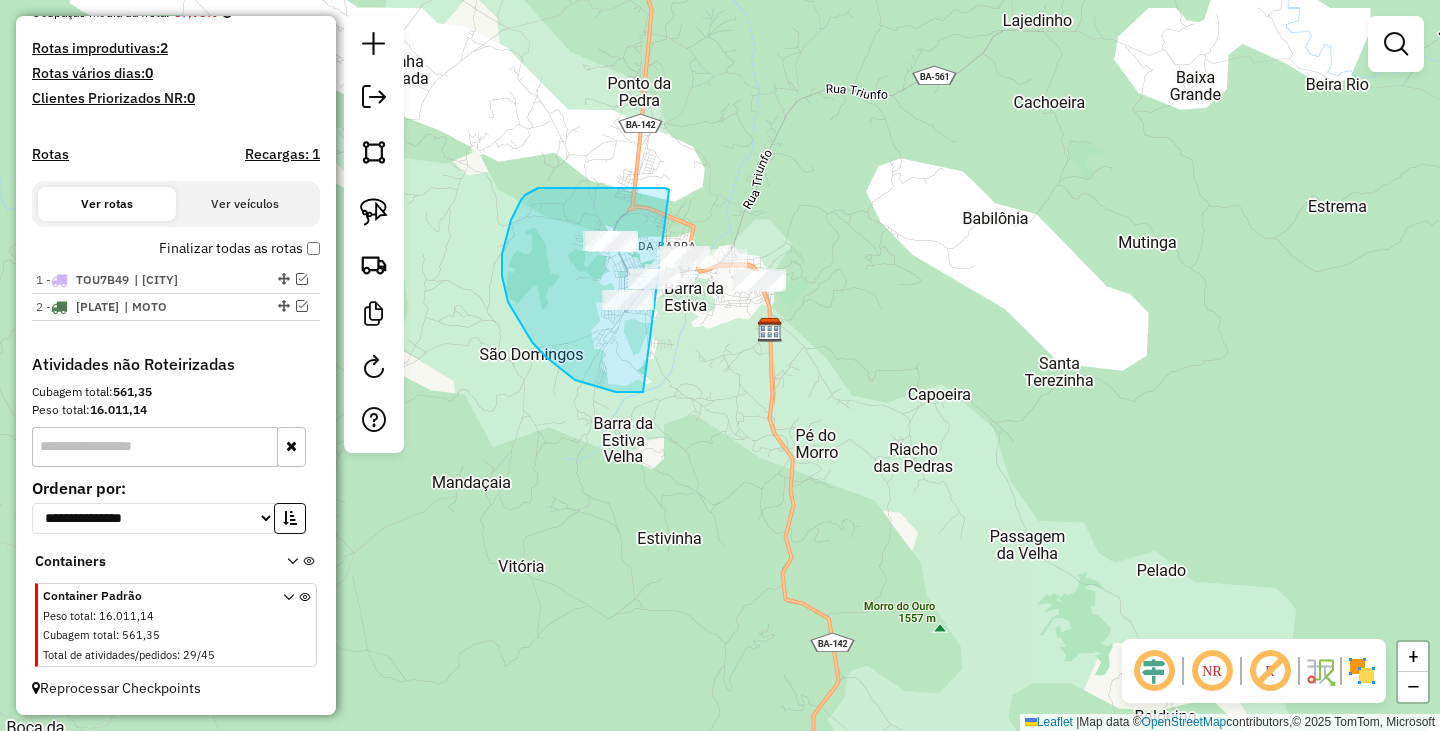 drag, startPoint x: 538, startPoint y: 188, endPoint x: 864, endPoint y: 234, distance: 329.2294 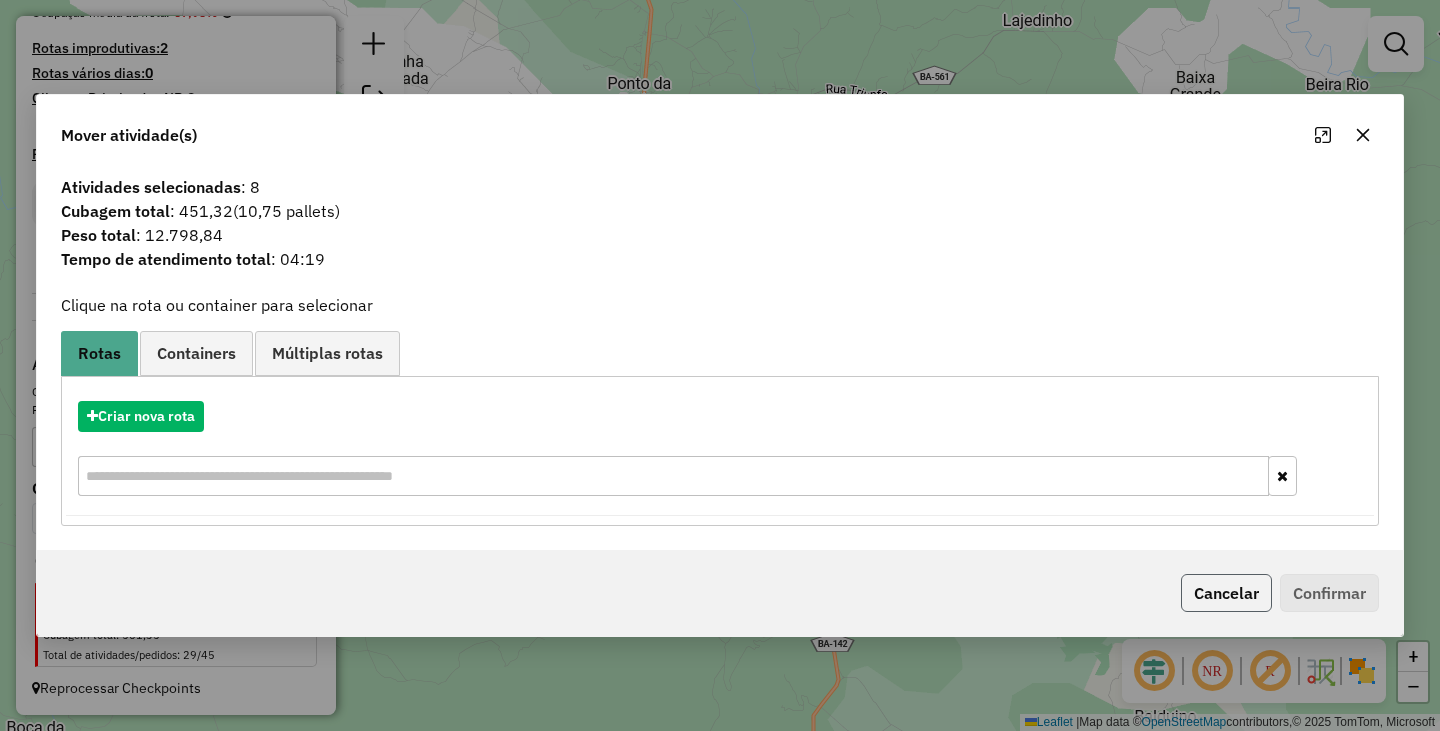 click on "Cancelar" 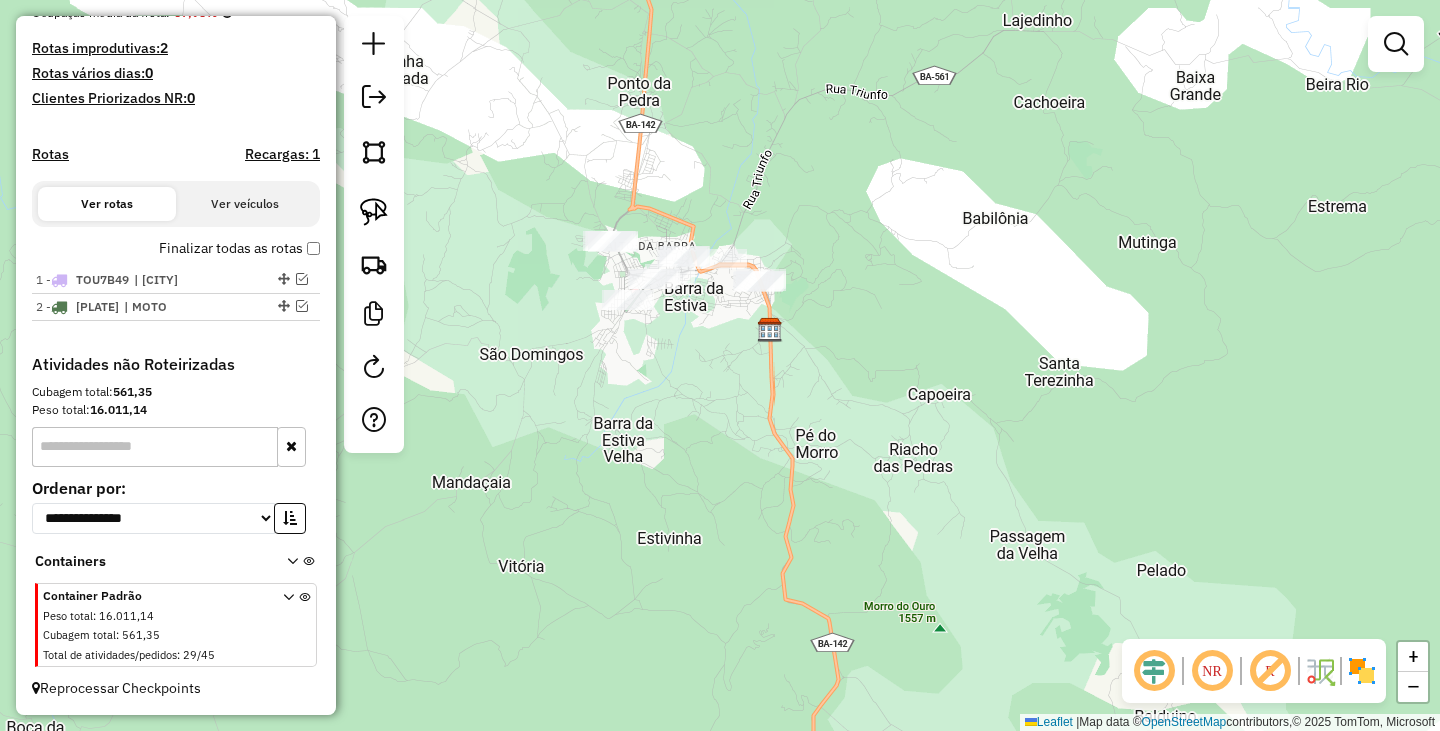 click on "Janela de atendimento Grade de atendimento Capacidade Transportadoras Veículos Cliente Pedidos  Rotas Selecione os dias de semana para filtrar as janelas de atendimento  Seg   Ter   Qua   Qui   Sex   Sáb   Dom  Informe o período da janela de atendimento: De: Até:  Filtrar exatamente a janela do cliente  Considerar janela de atendimento padrão  Selecione os dias de semana para filtrar as grades de atendimento  Seg   Ter   Qua   Qui   Sex   Sáb   Dom   Considerar clientes sem dia de atendimento cadastrado  Clientes fora do dia de atendimento selecionado Filtrar as atividades entre os valores definidos abaixo:  Peso mínimo:   Peso máximo:   Cubagem mínima:   Cubagem máxima:   De:   Até:  Filtrar as atividades entre o tempo de atendimento definido abaixo:  De:   Até:   Considerar capacidade total dos clientes não roteirizados Transportadora: Selecione um ou mais itens Tipo de veículo: Selecione um ou mais itens Veículo: Selecione um ou mais itens Motorista: Selecione um ou mais itens Nome: Rótulo:" 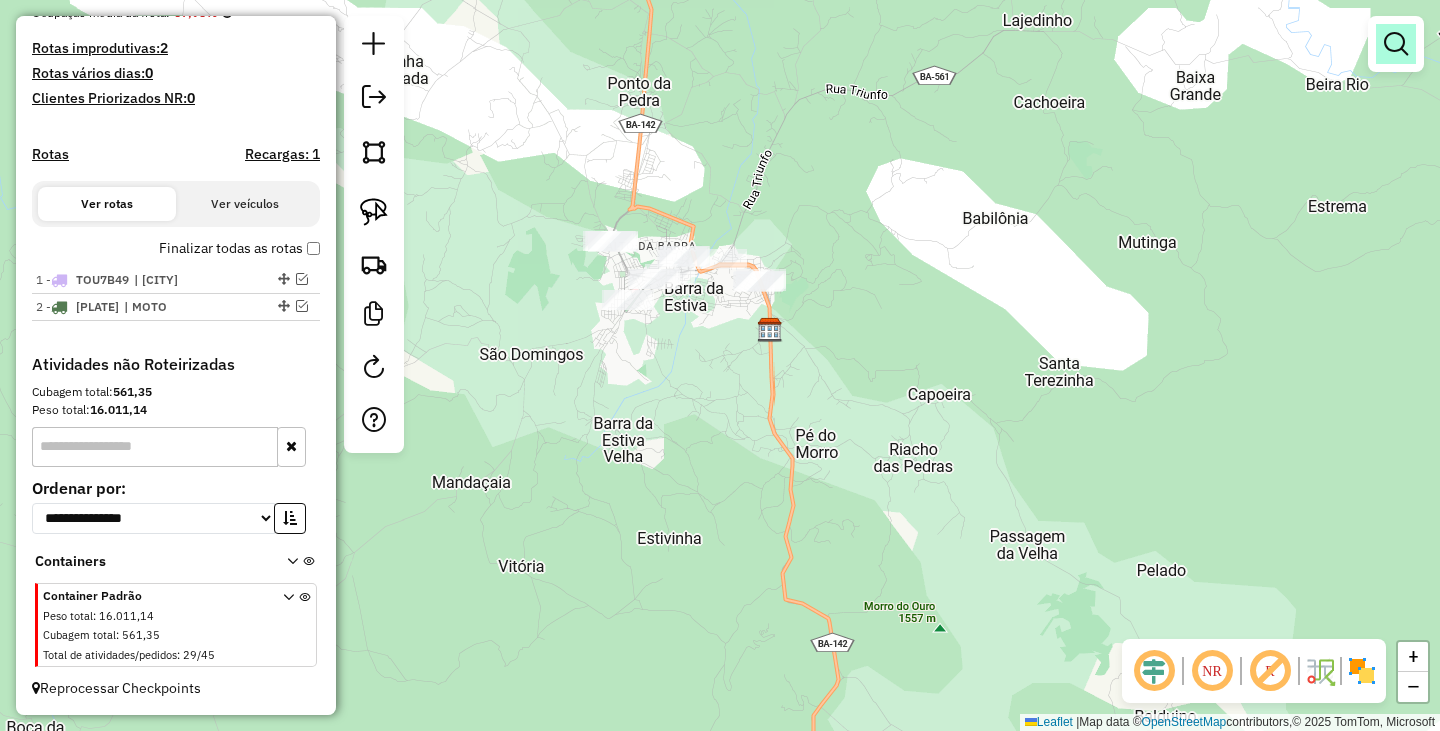 click at bounding box center (1396, 44) 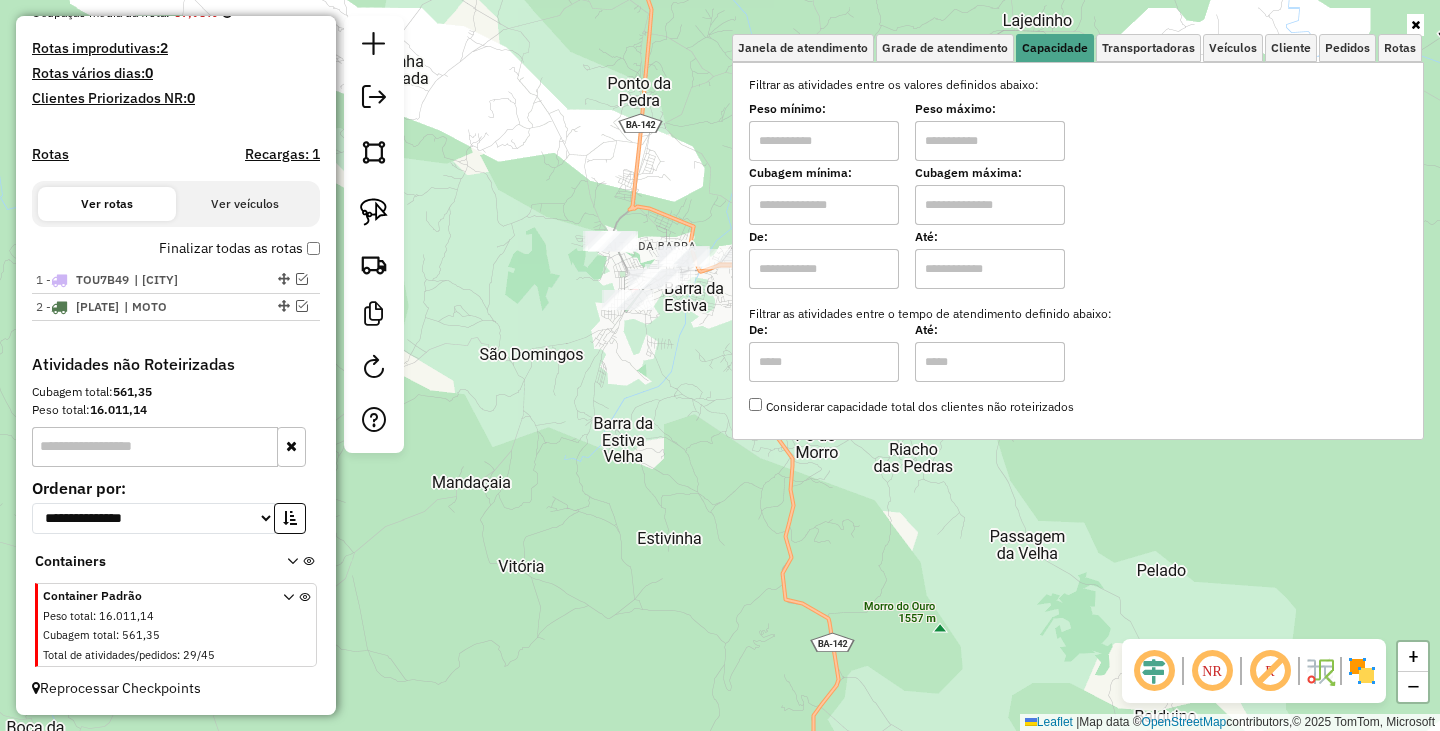 click at bounding box center [824, 141] 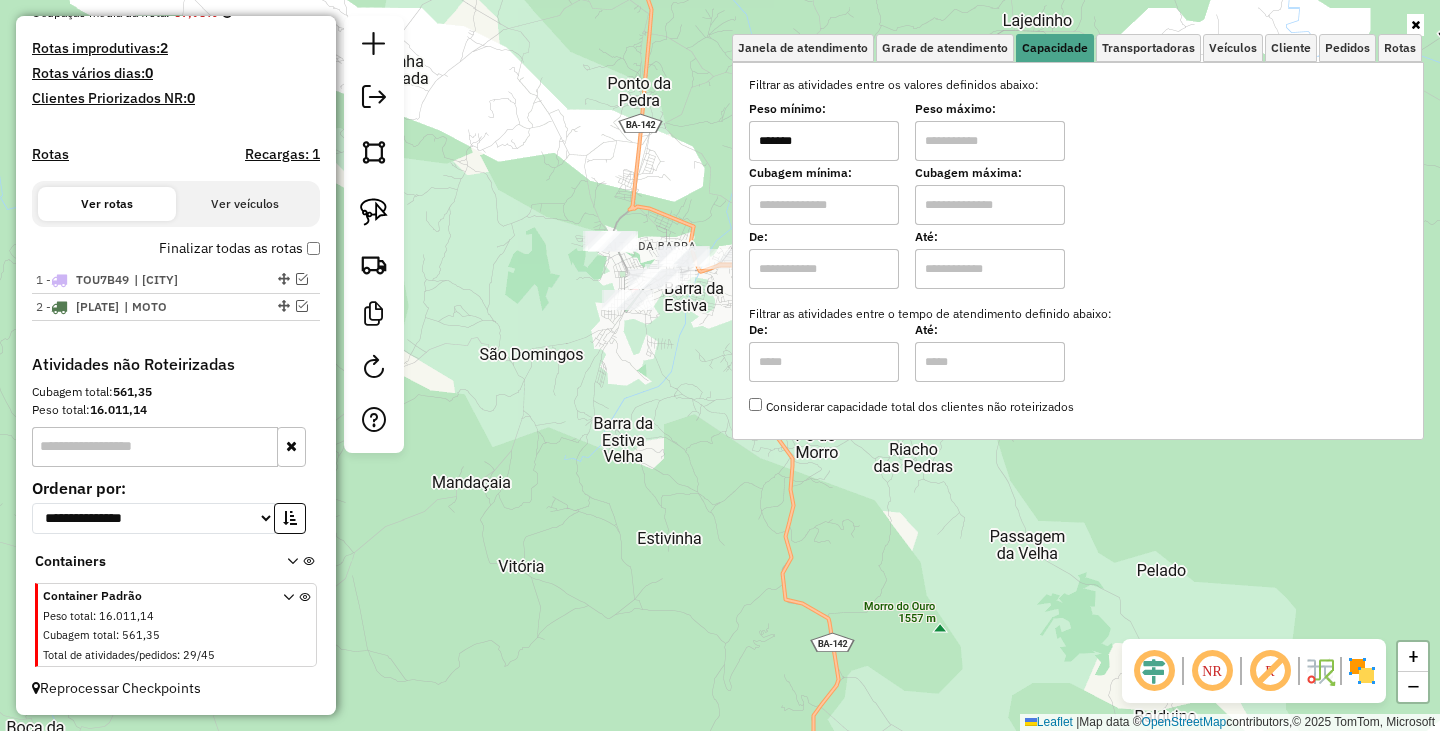 click at bounding box center [990, 141] 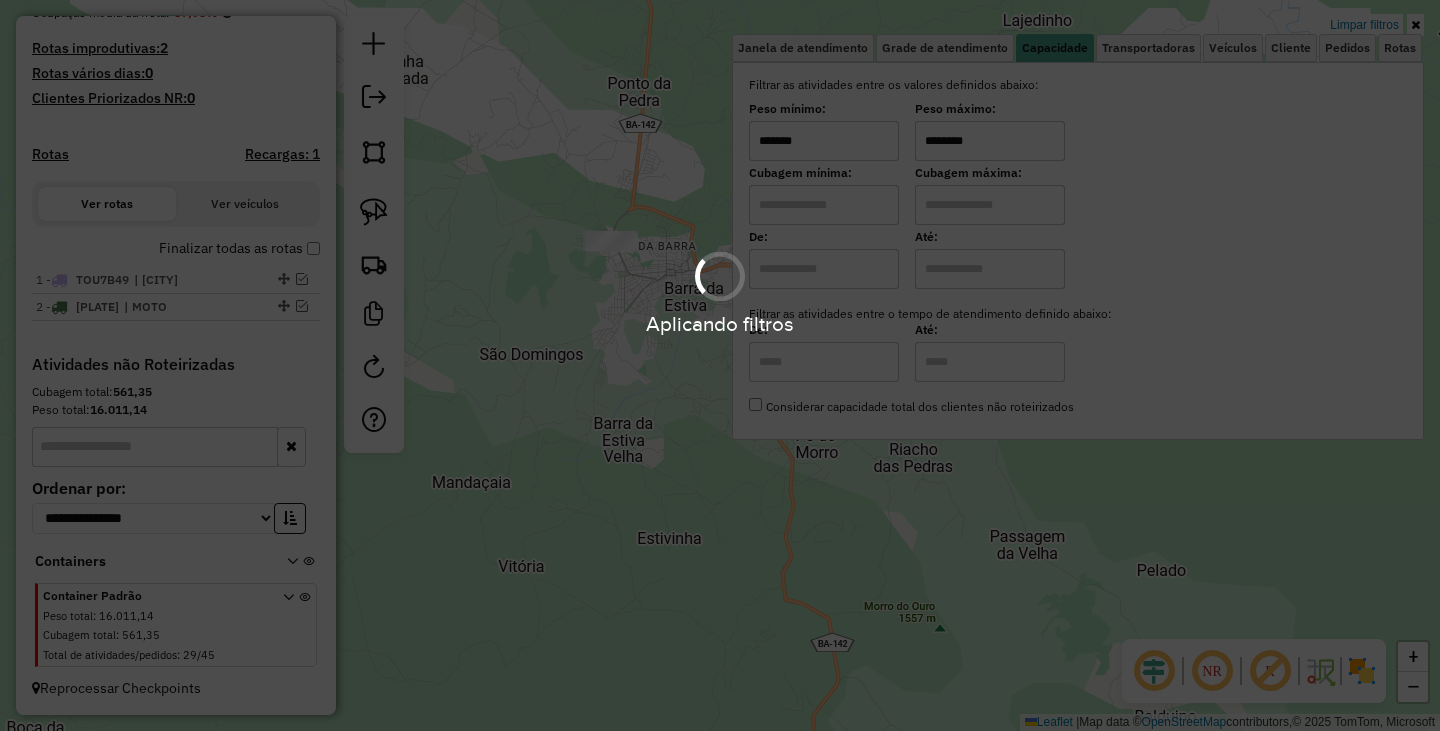 click on "Aplicando filtros  Pop-up bloqueado!  Seu navegador bloqueou automáticamente a abertura de uma nova janela.   Acesse as configurações e adicione o endereço do sistema a lista de permissão.   Fechar  Informações da Sessão 976207 - 07/08/2025     Criação: 06/08/2025 18:56   Depósito:  Pau Brasil Barra da Estiva  Total de rotas:  2  Distância Total:  109,16 km  Tempo total:  07:53  Valor total:  R$ 110.864,39  - Total roteirizado:  R$ 31.518,37  - Total não roteirizado:  R$ 79.346,02  Total de Atividades Roteirizadas:  37  Total de Pedidos Roteirizados:  56  Peso total roteirizado:  5.360,59  Cubagem total roteirizado:  190,32  Total de Atividades não Roteirizadas:  29  Total de Pedidos não Roteirizados:  45 Total de caixas por viagem:  190,32 /   2 =  95,16 Média de Atividades por viagem:  37 /   2 =  18,50 Ocupação média da frota:  67,98%   Rotas improdutivas:  2  Rotas vários dias:  0  Clientes Priorizados NR:  0 Rotas  Recargas: 1   Ver rotas   Ver veículos  Finalizar todas as rotas  :" at bounding box center (720, 365) 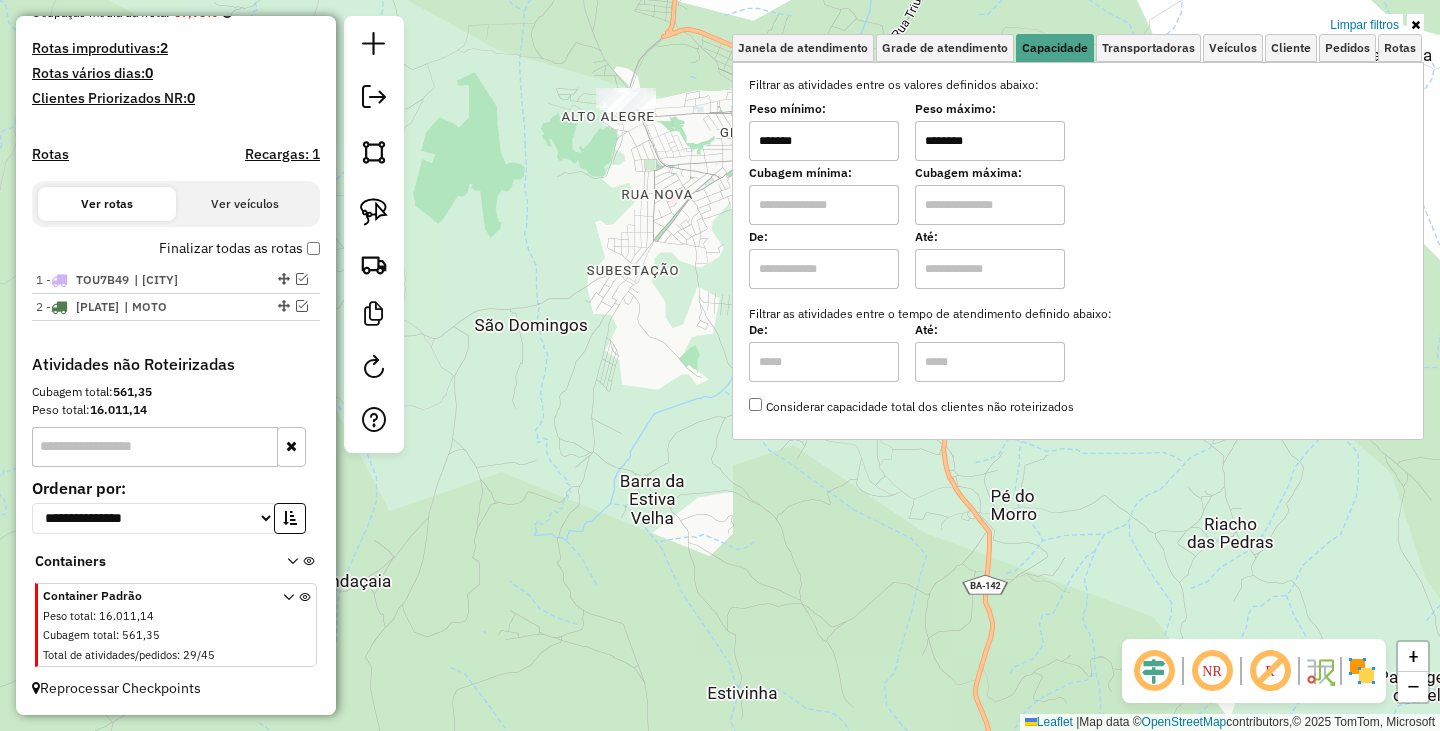 click on "Limpar filtros Janela de atendimento Grade de atendimento Capacidade Transportadoras Veículos Cliente Pedidos  Rotas Selecione os dias de semana para filtrar as janelas de atendimento  Seg   Ter   Qua   Qui   Sex   Sáb   Dom  Informe o período da janela de atendimento: De: Até:  Filtrar exatamente a janela do cliente  Considerar janela de atendimento padrão  Selecione os dias de semana para filtrar as grades de atendimento  Seg   Ter   Qua   Qui   Sex   Sáb   Dom   Considerar clientes sem dia de atendimento cadastrado  Clientes fora do dia de atendimento selecionado Filtrar as atividades entre os valores definidos abaixo:  Peso mínimo:  *******  Peso máximo:  ********  Cubagem mínima:   Cubagem máxima:   De:   Até:  Filtrar as atividades entre o tempo de atendimento definido abaixo:  De:   Até:   Considerar capacidade total dos clientes não roteirizados Transportadora: Selecione um ou mais itens Tipo de veículo: Selecione um ou mais itens Veículo: Selecione um ou mais itens Motorista: Nome: De:" 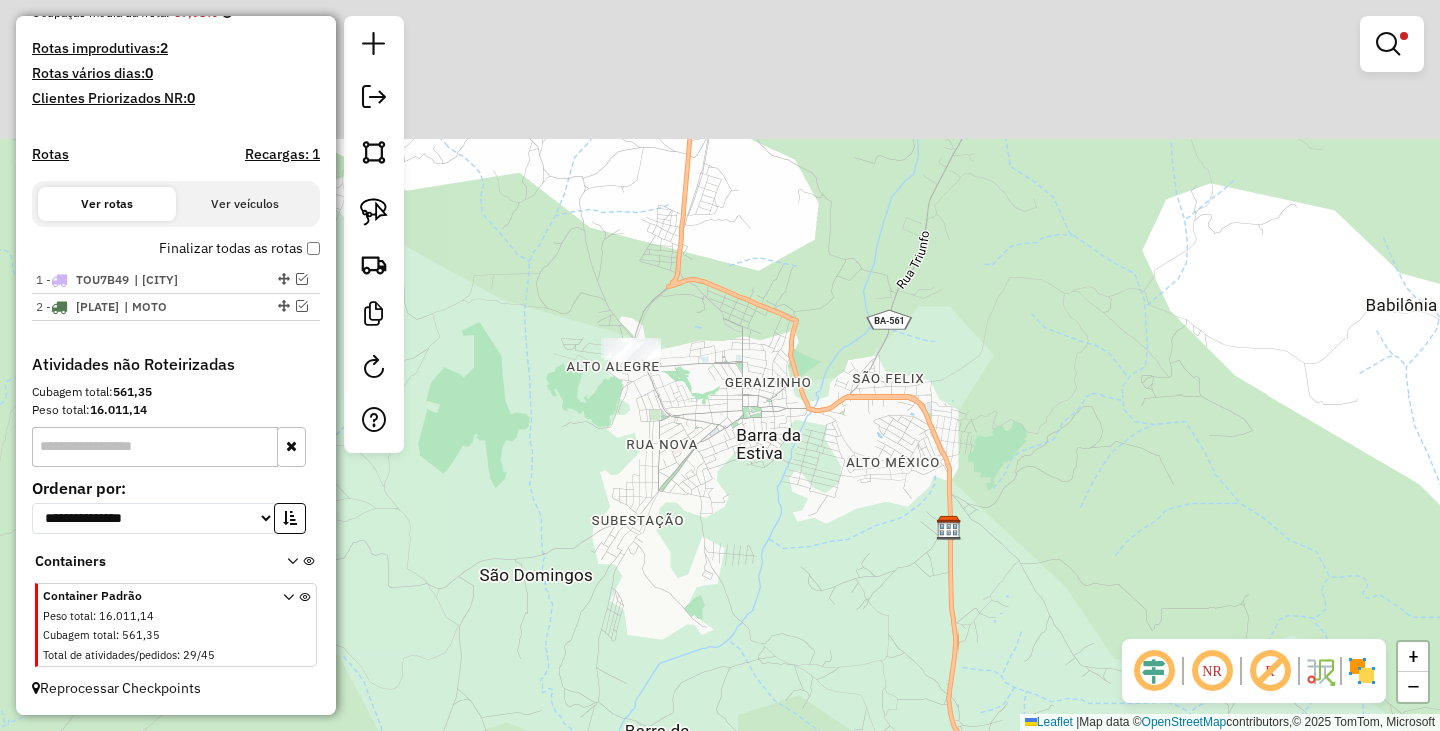 drag, startPoint x: 672, startPoint y: 273, endPoint x: 677, endPoint y: 523, distance: 250.04999 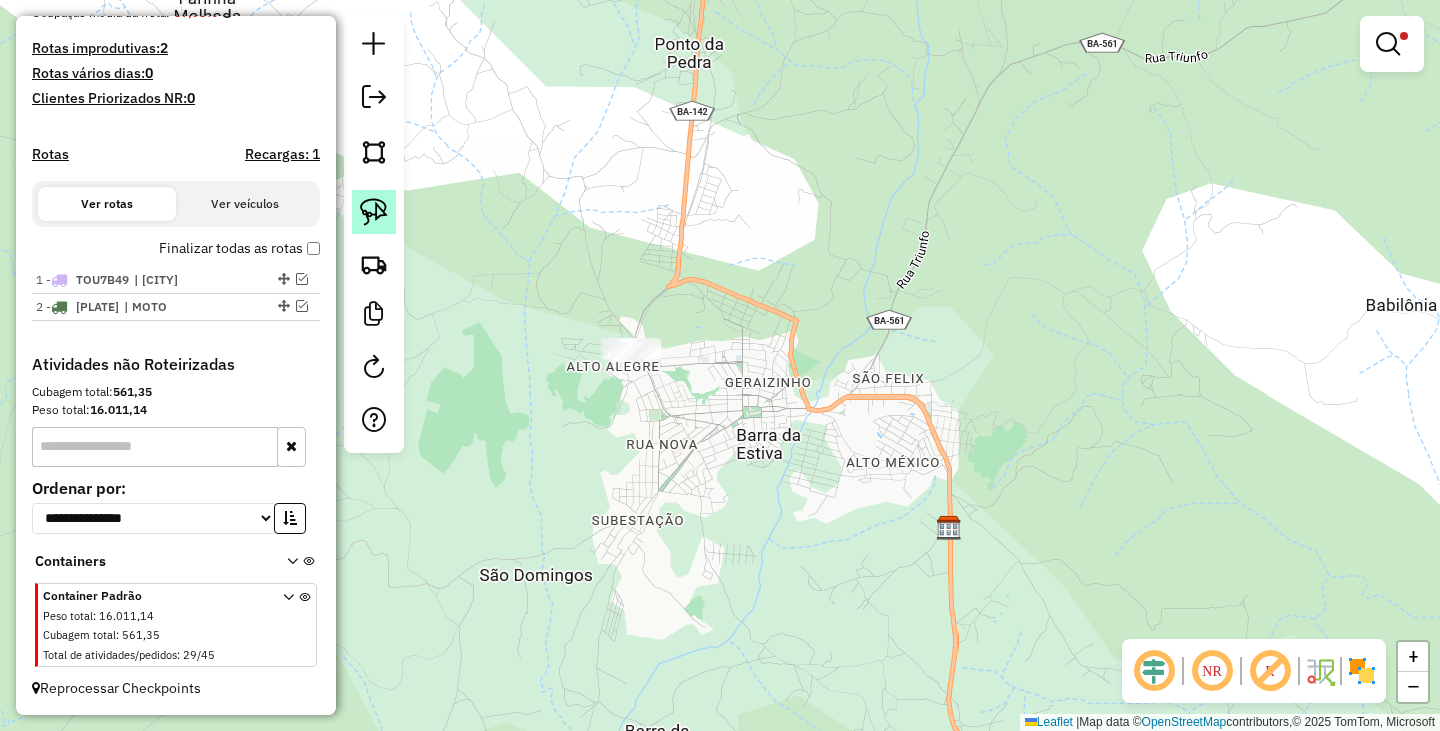 click 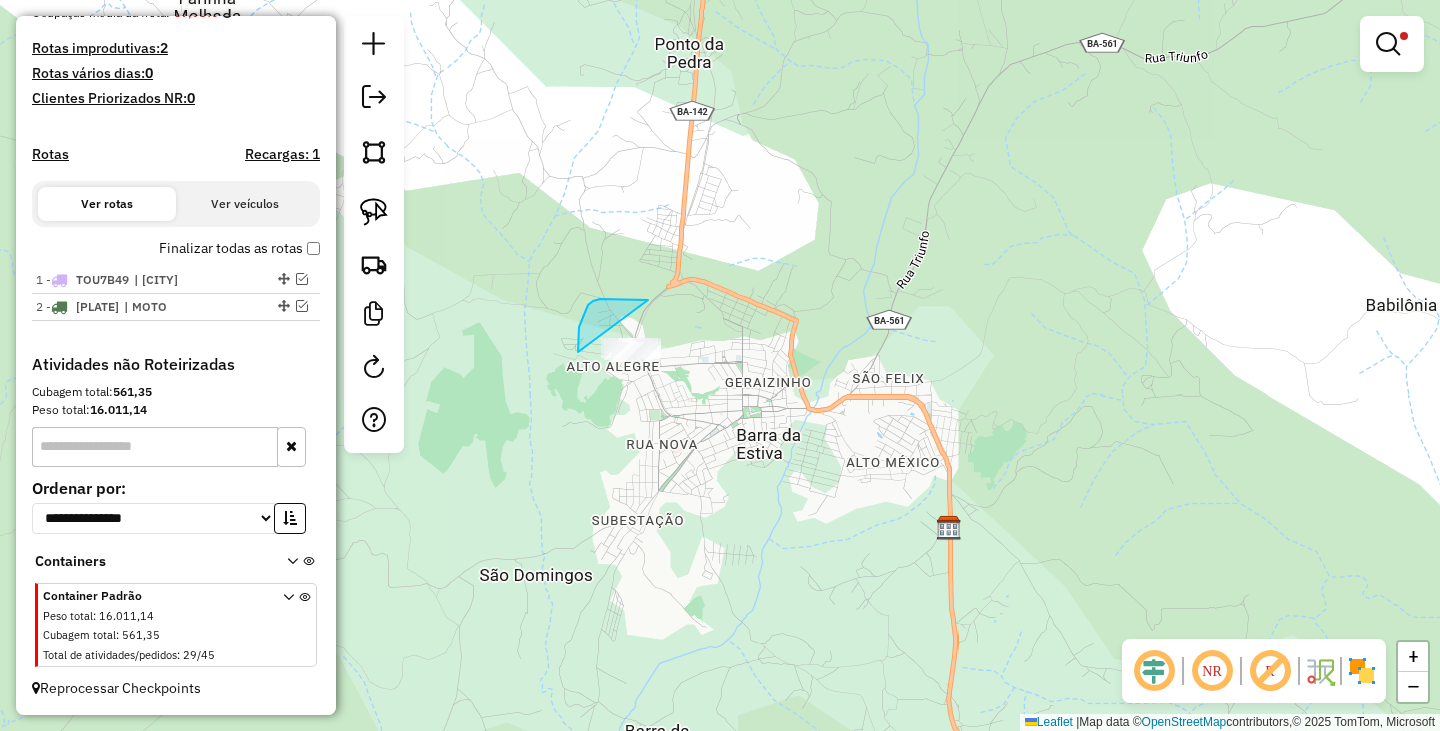 drag, startPoint x: 647, startPoint y: 299, endPoint x: 703, endPoint y: 361, distance: 83.546394 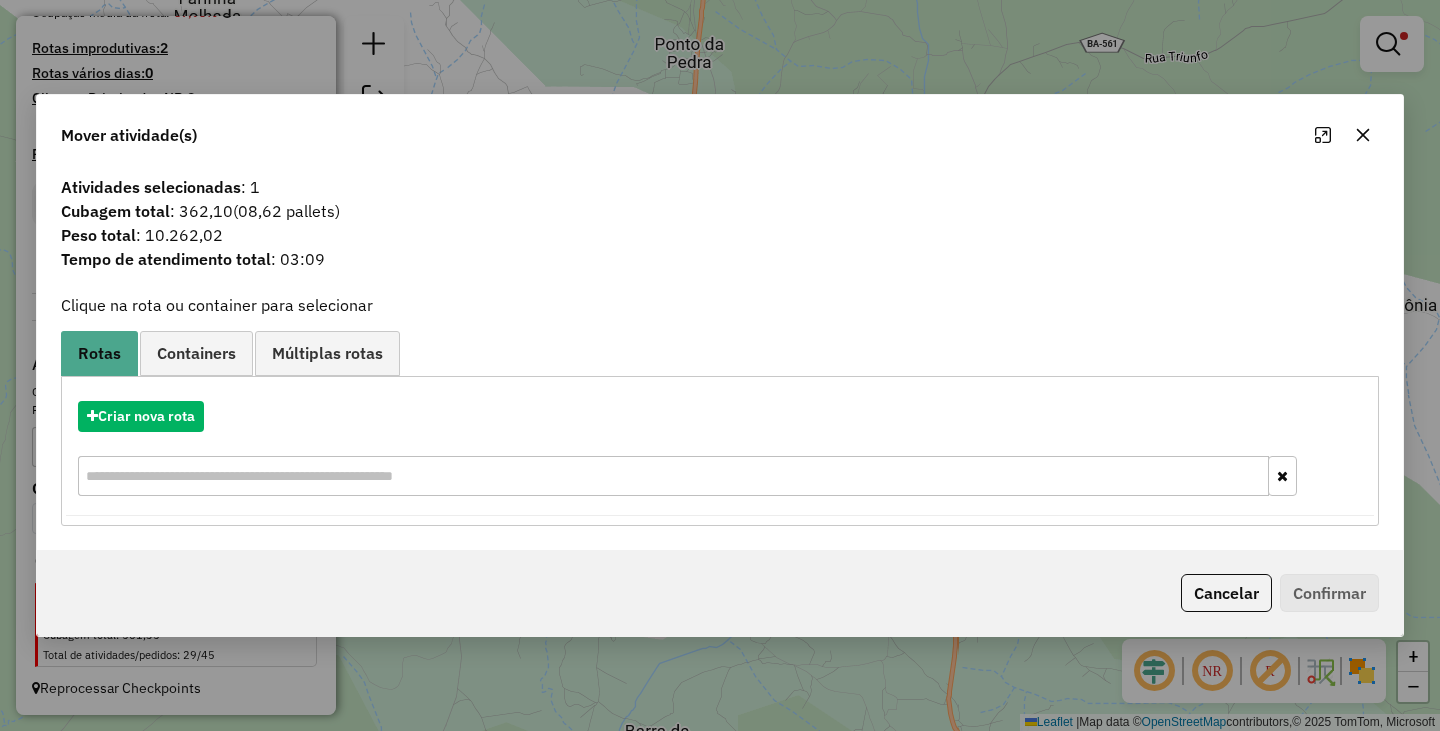 click on "Cancelar" 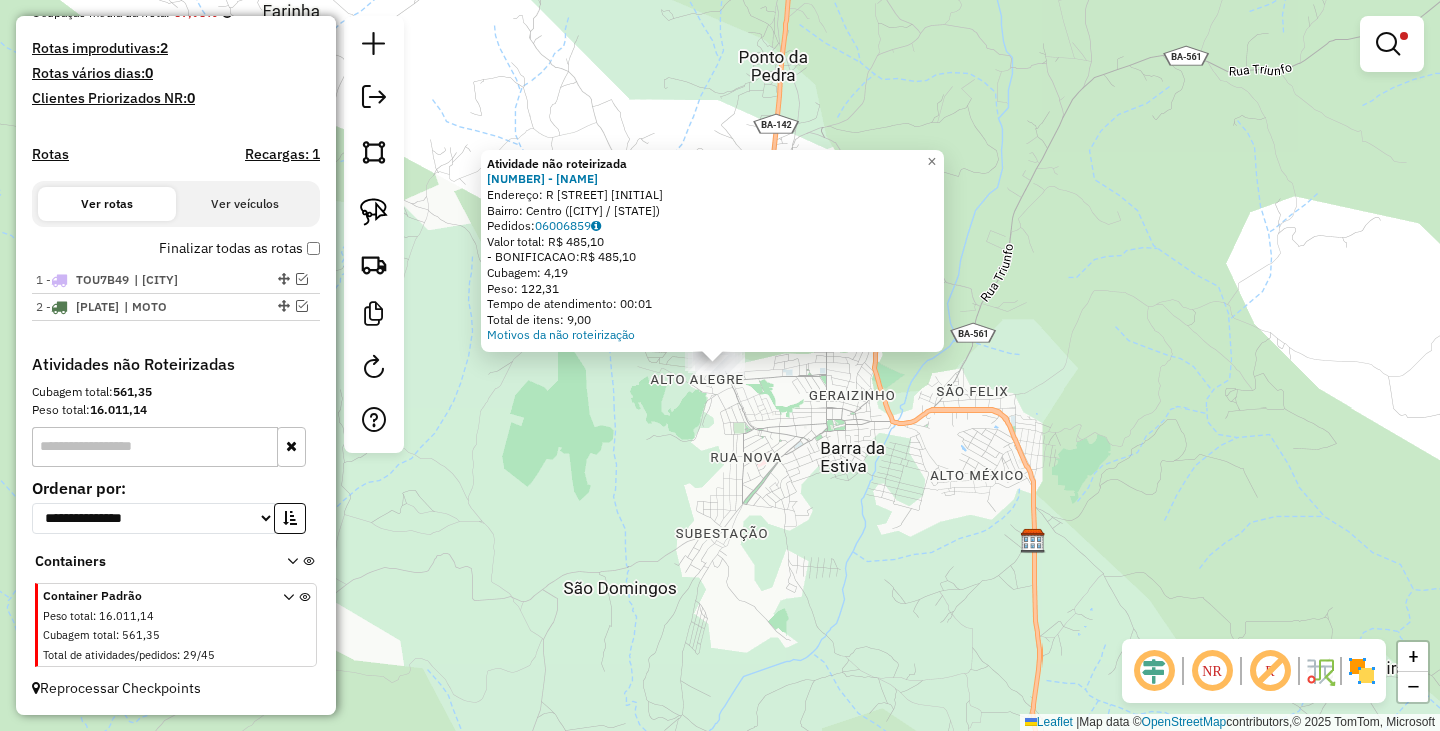 click on "Atividade não roteirizada 26270 - HSW DISTRIBUIDORA DE  Endereço: R   RUA PROFESSORA SANTA VIEIRA DESN   Bairro: Centro (BARRA DA ESTIVA / BA)   Pedidos:  06006859   Valor total: R$ 485,10   - BONIFICACAO:  R$ 485,10   Cubagem: 4,19   Peso: 122,31   Tempo de atendimento: 00:01   Total de itens: 9,00  Motivos da não roteirização × Limpar filtros Janela de atendimento Grade de atendimento Capacidade Transportadoras Veículos Cliente Pedidos  Rotas Selecione os dias de semana para filtrar as janelas de atendimento  Seg   Ter   Qua   Qui   Sex   Sáb   Dom  Informe o período da janela de atendimento: De: Até:  Filtrar exatamente a janela do cliente  Considerar janela de atendimento padrão  Selecione os dias de semana para filtrar as grades de atendimento  Seg   Ter   Qua   Qui   Sex   Sáb   Dom   Considerar clientes sem dia de atendimento cadastrado  Clientes fora do dia de atendimento selecionado Filtrar as atividades entre os valores definidos abaixo:  Peso mínimo:  *******  Peso máximo:  ******** +" 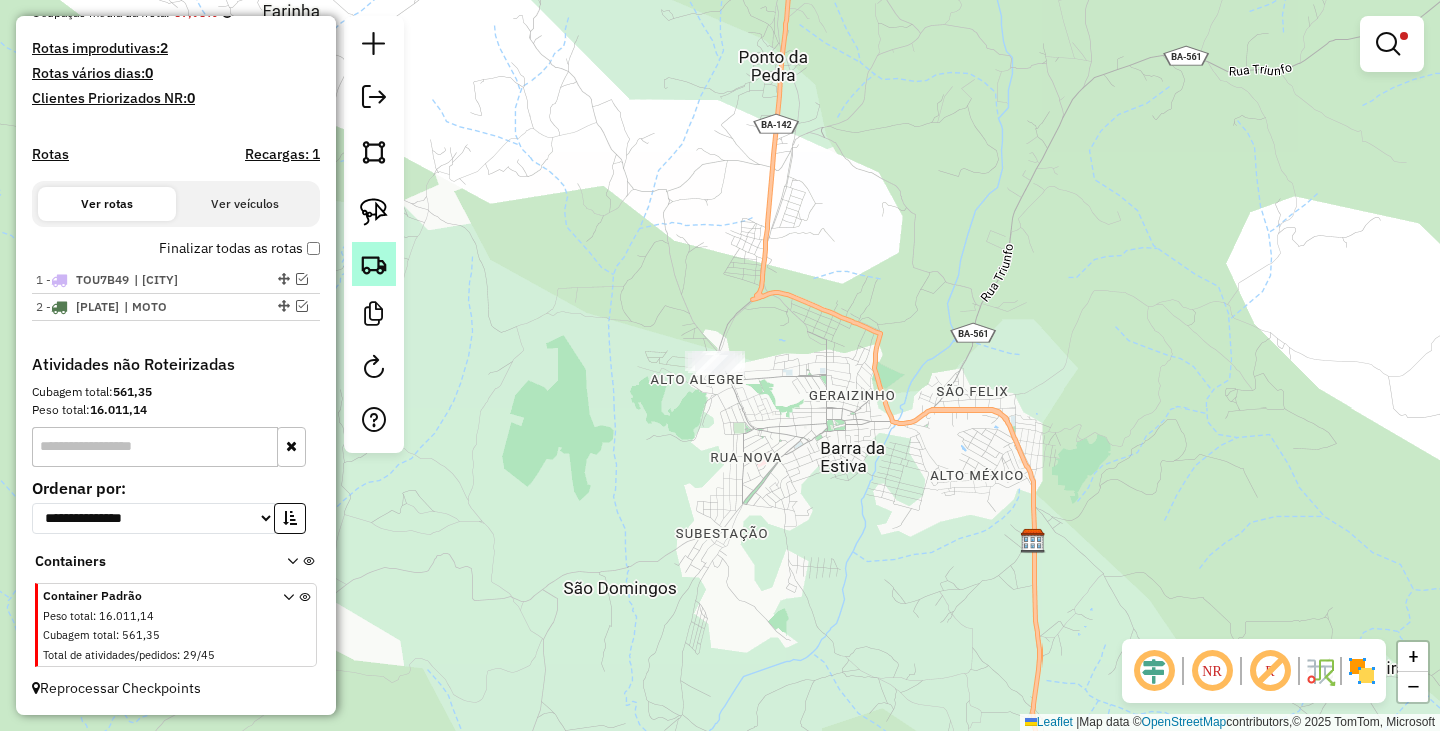 click 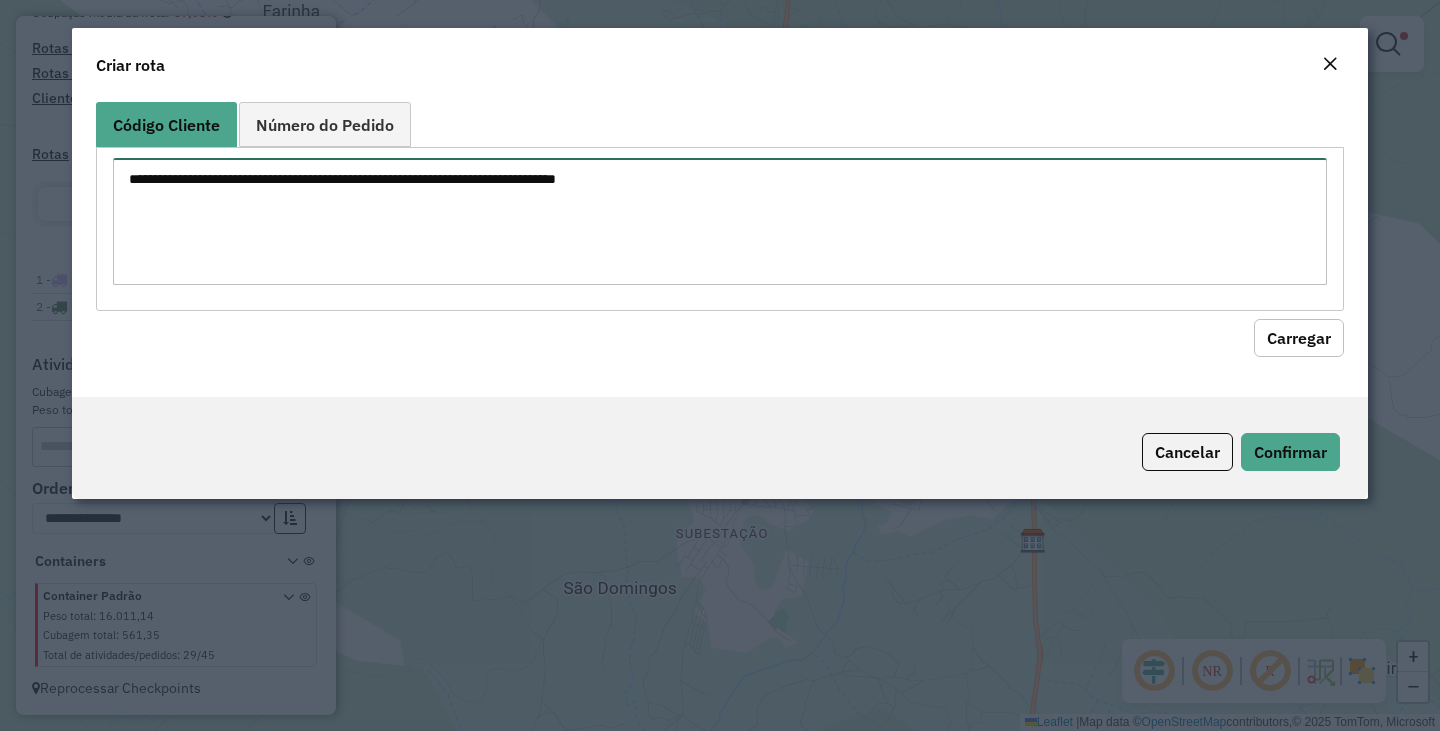 click at bounding box center [720, 221] 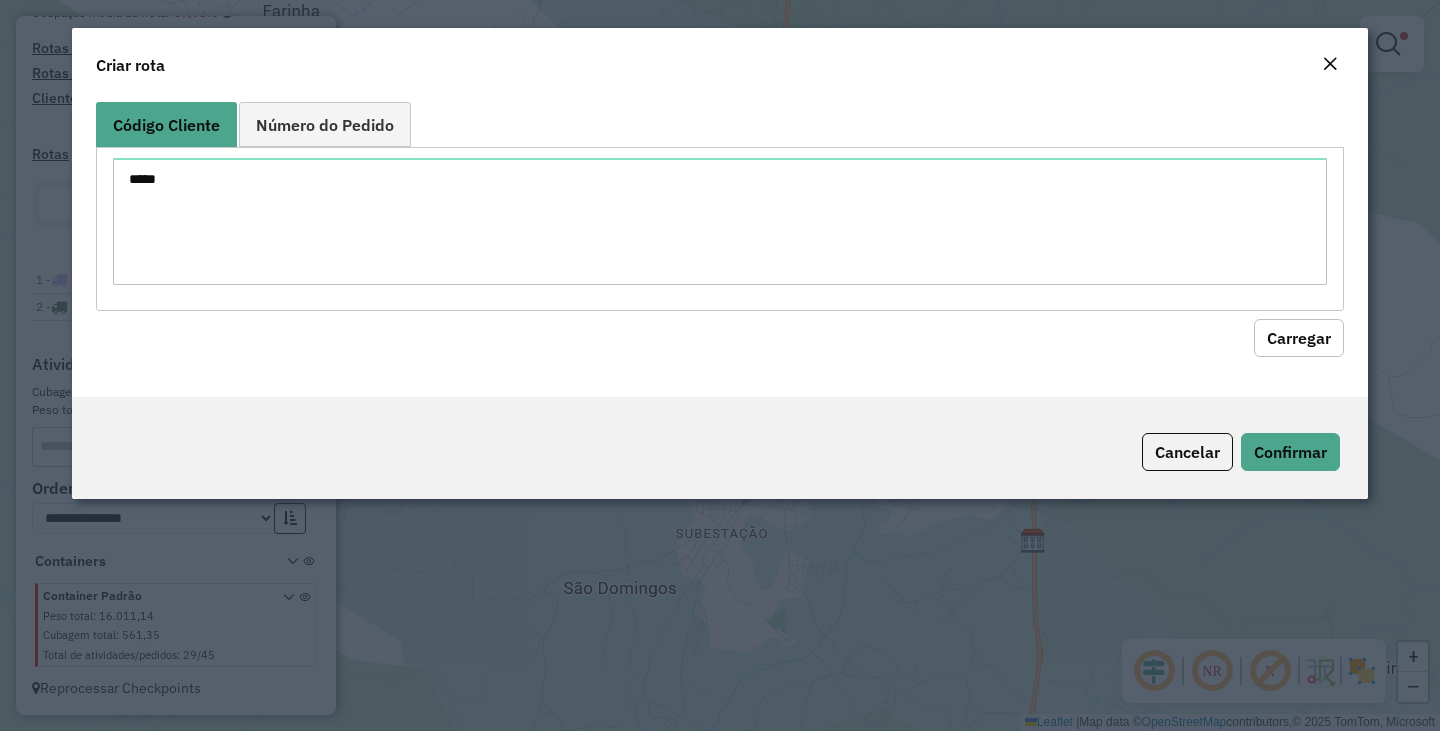 click on "*****" 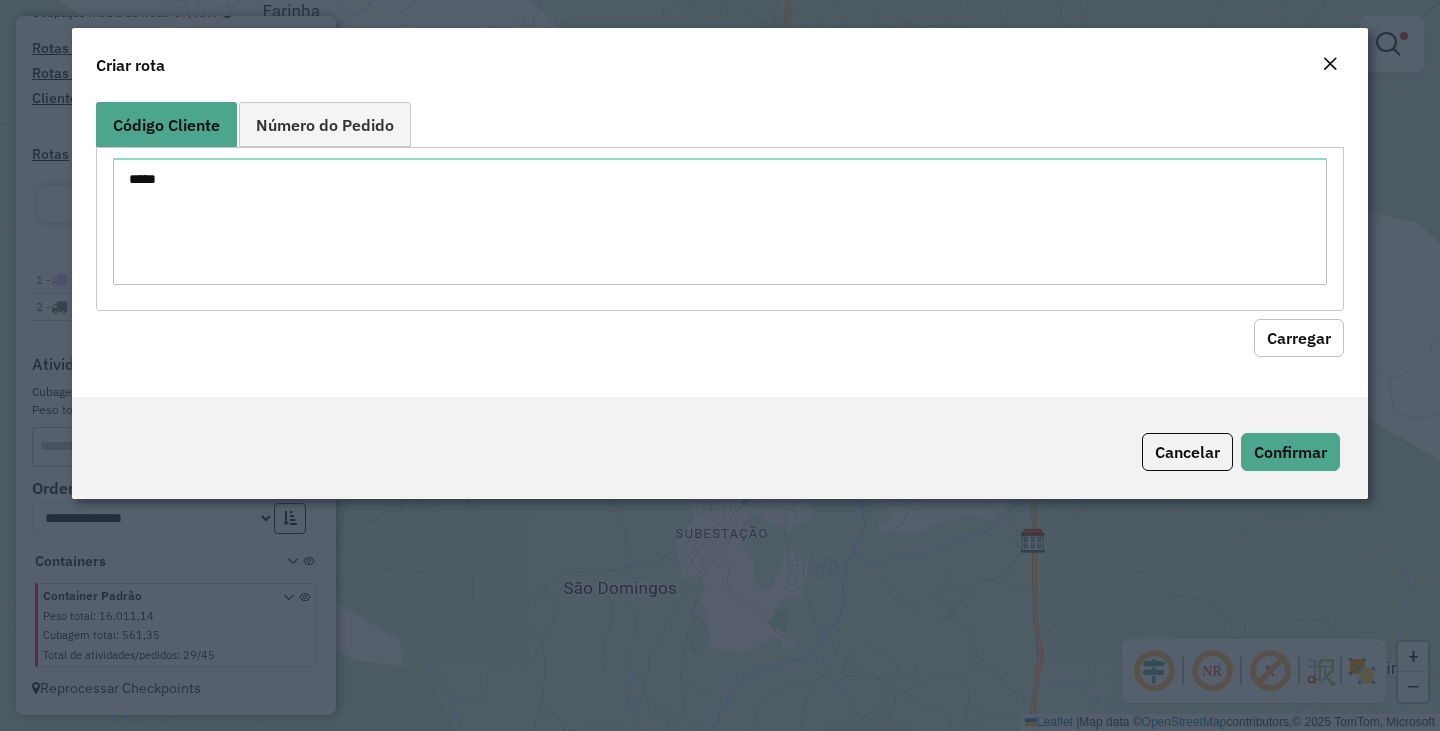 click on "Carregar" 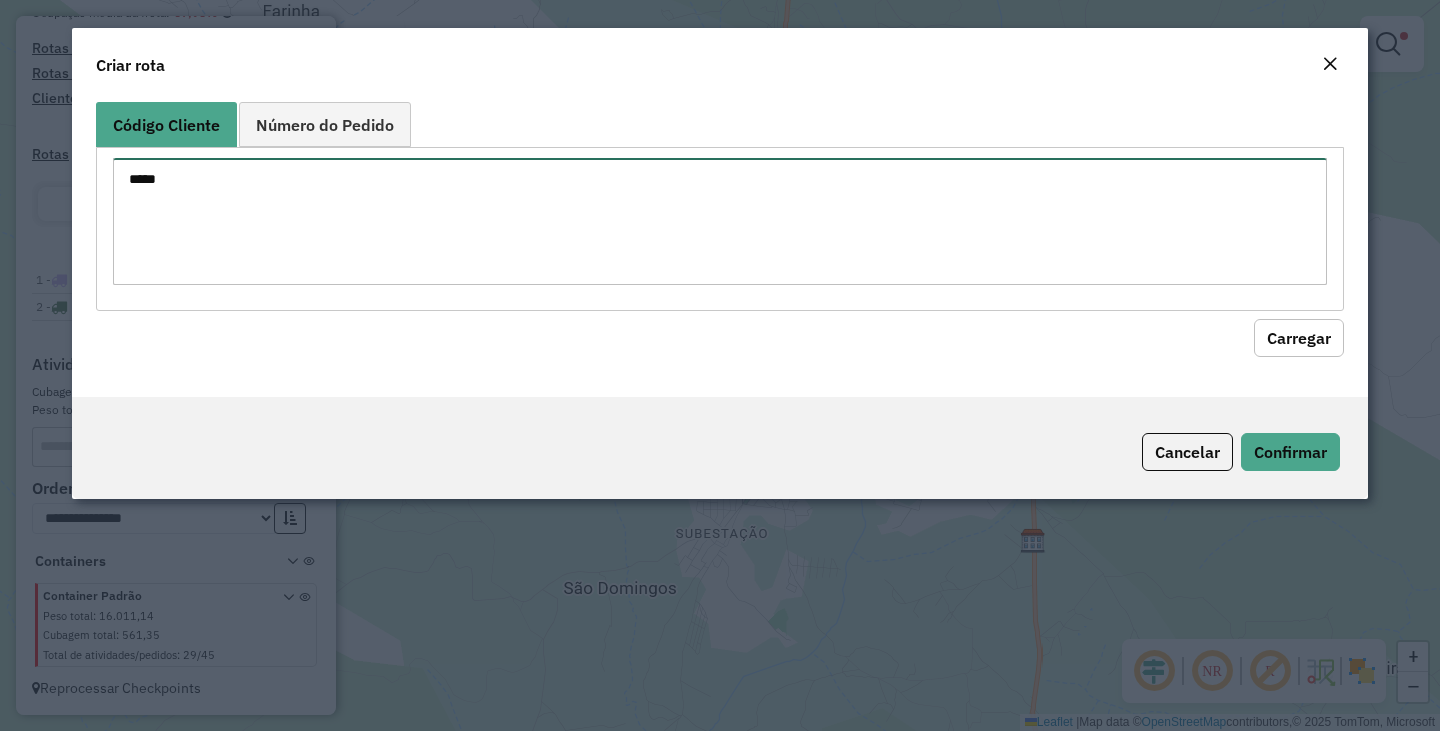 click on "*****" at bounding box center (720, 221) 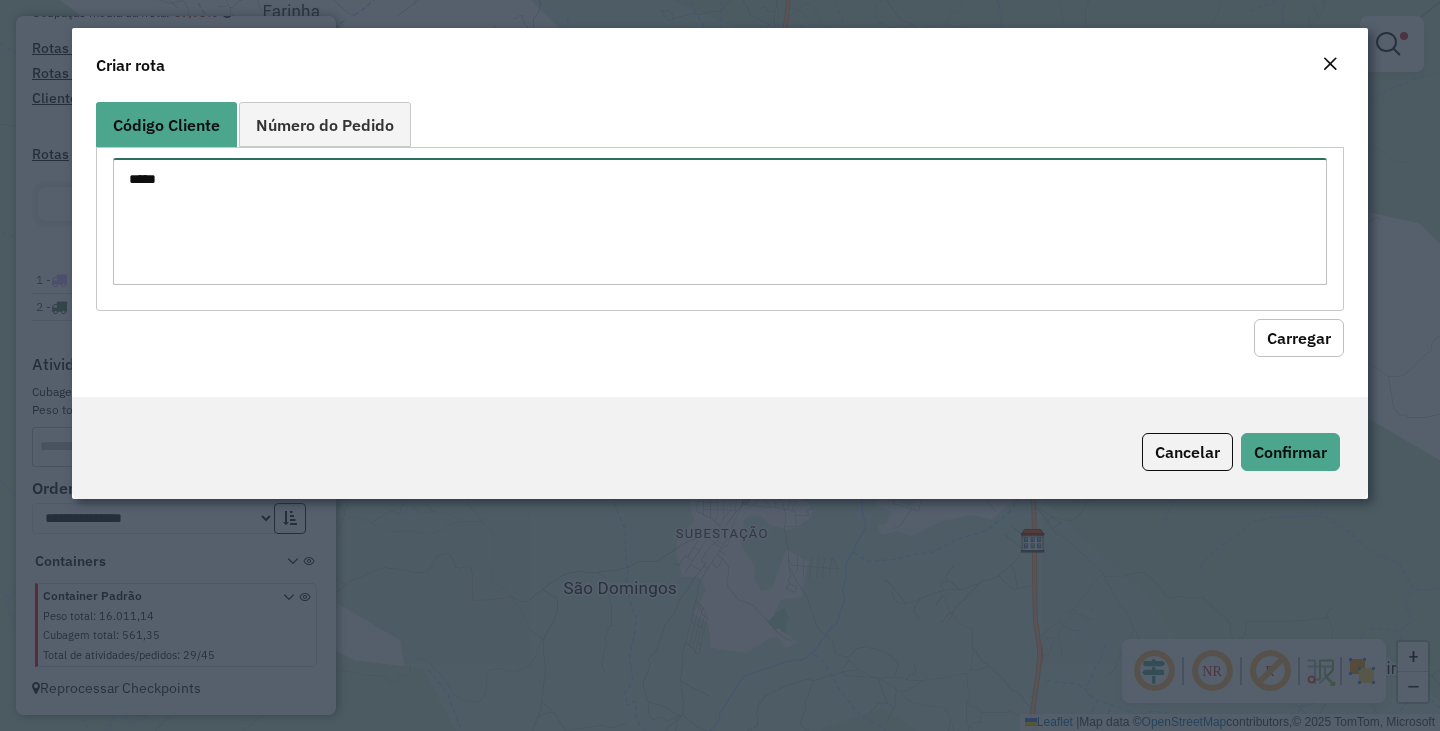 type on "*****" 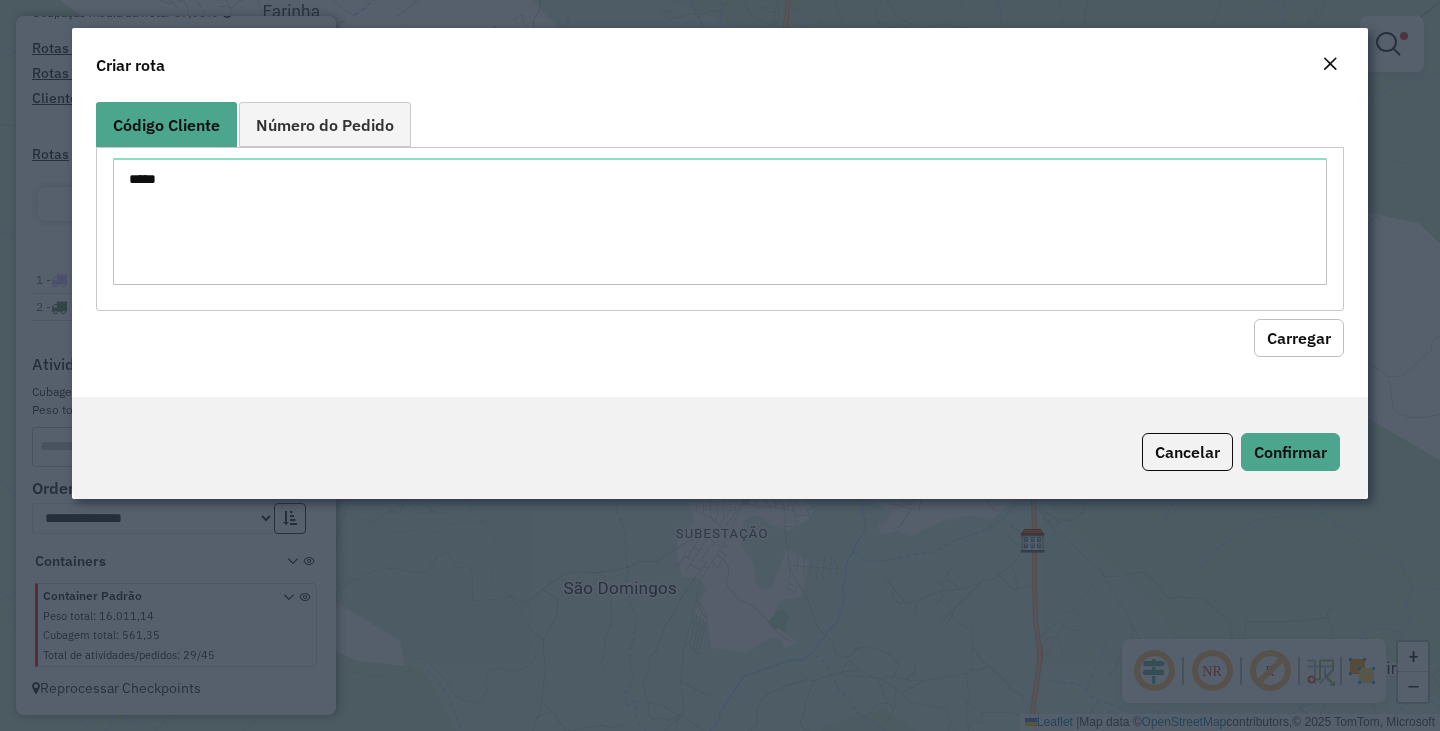 click on "Código Cliente Número do Pedido ***** Carregar" 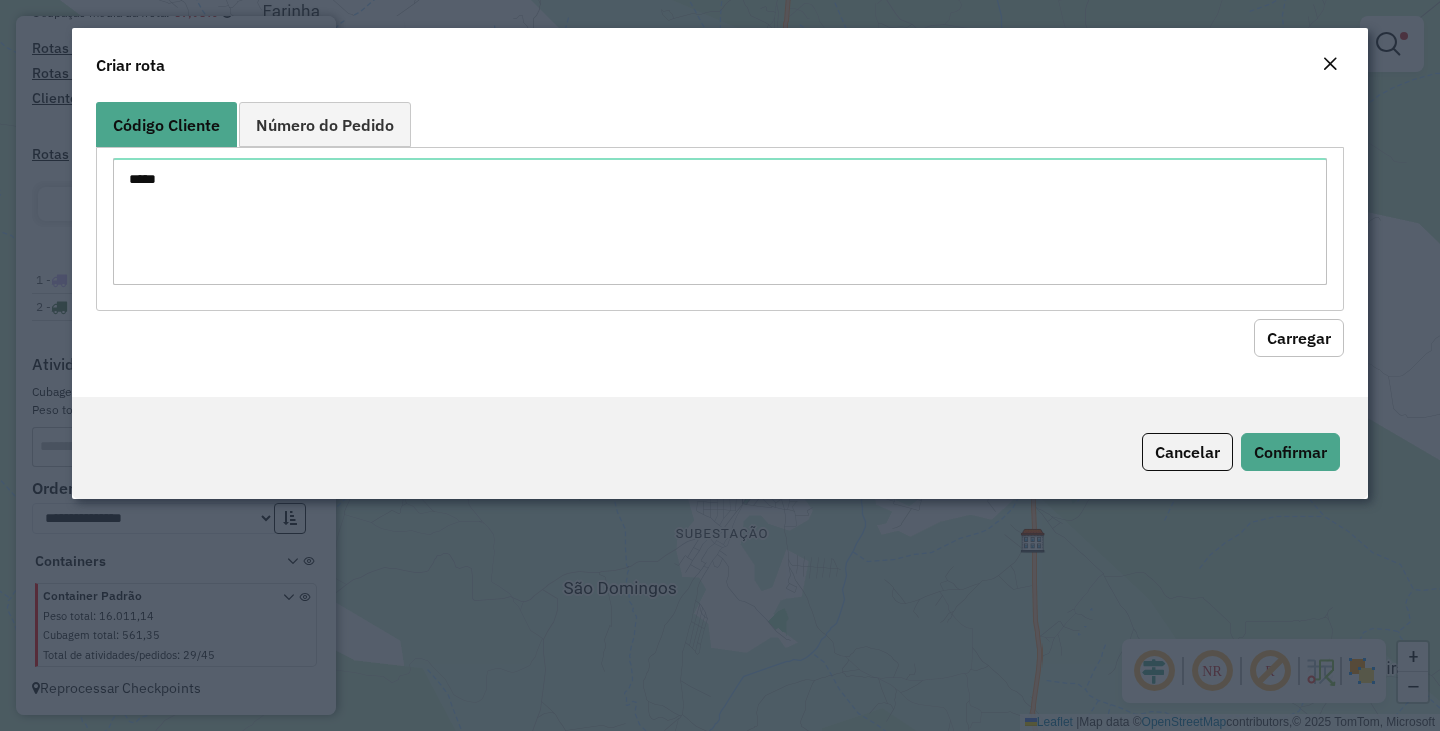 click on "Carregar" 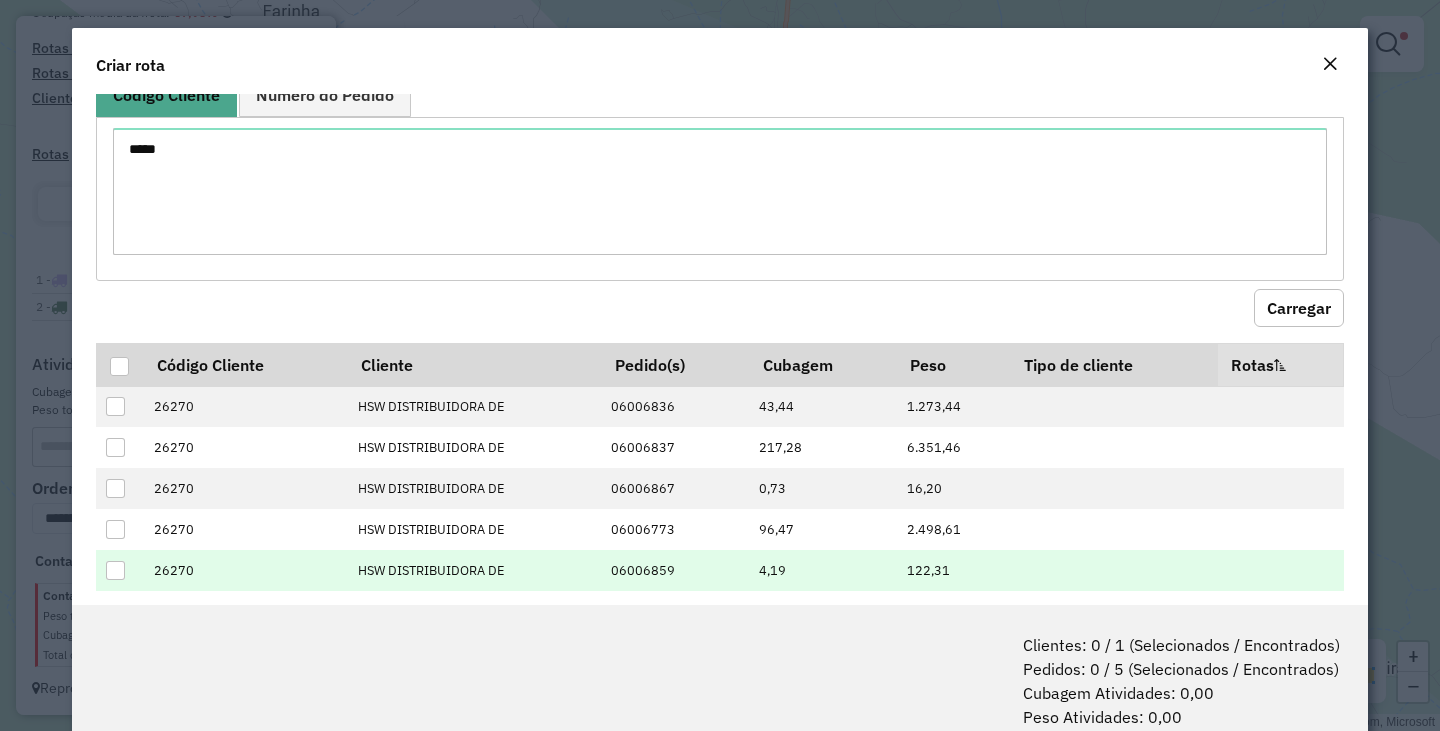 scroll, scrollTop: 55, scrollLeft: 0, axis: vertical 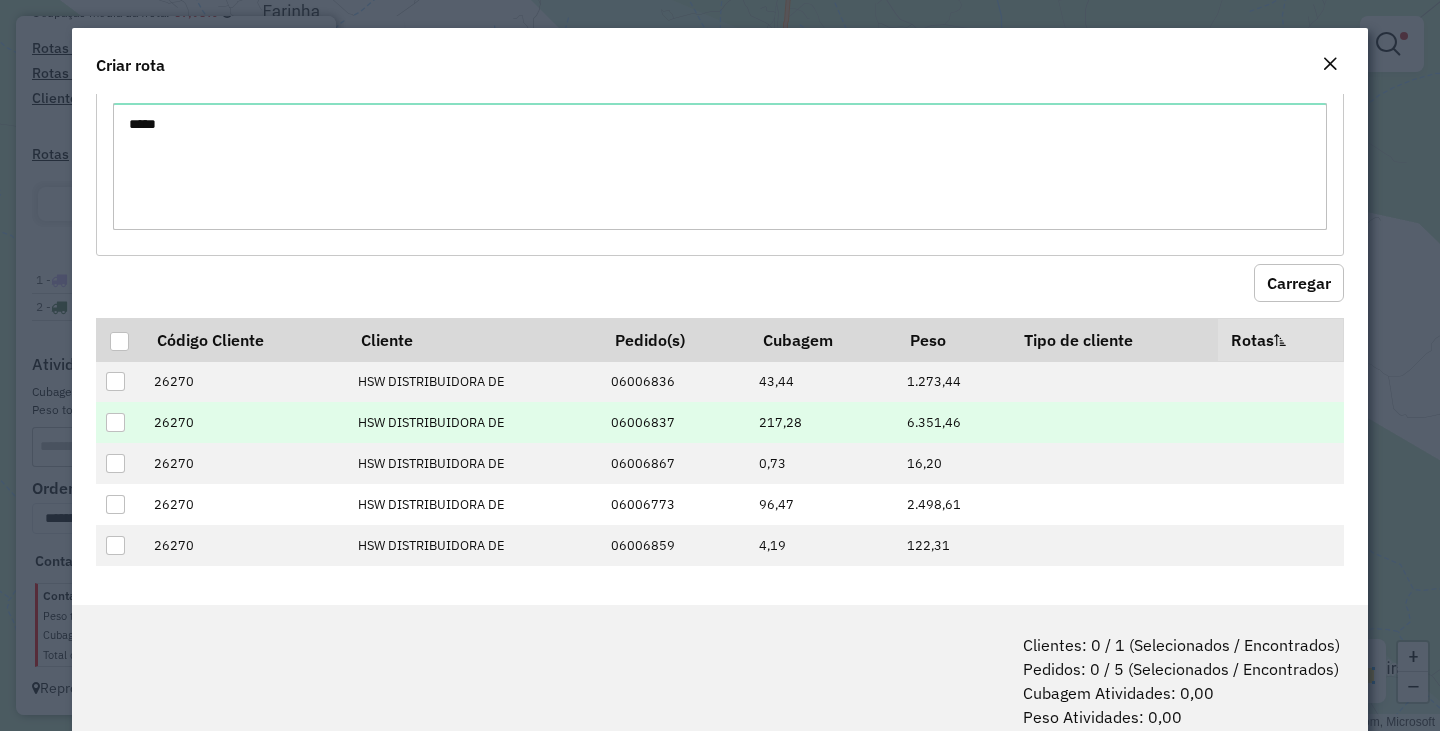 click at bounding box center (115, 422) 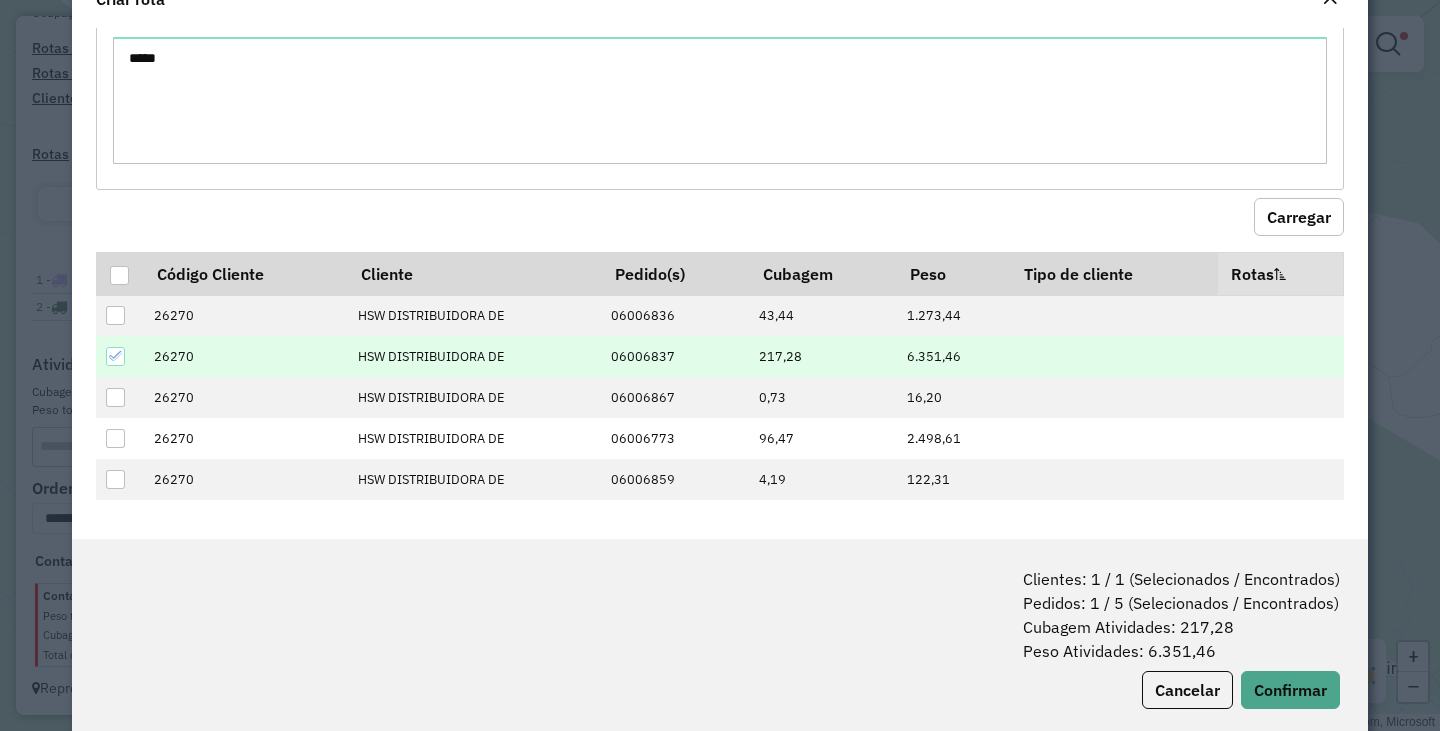 scroll, scrollTop: 100, scrollLeft: 0, axis: vertical 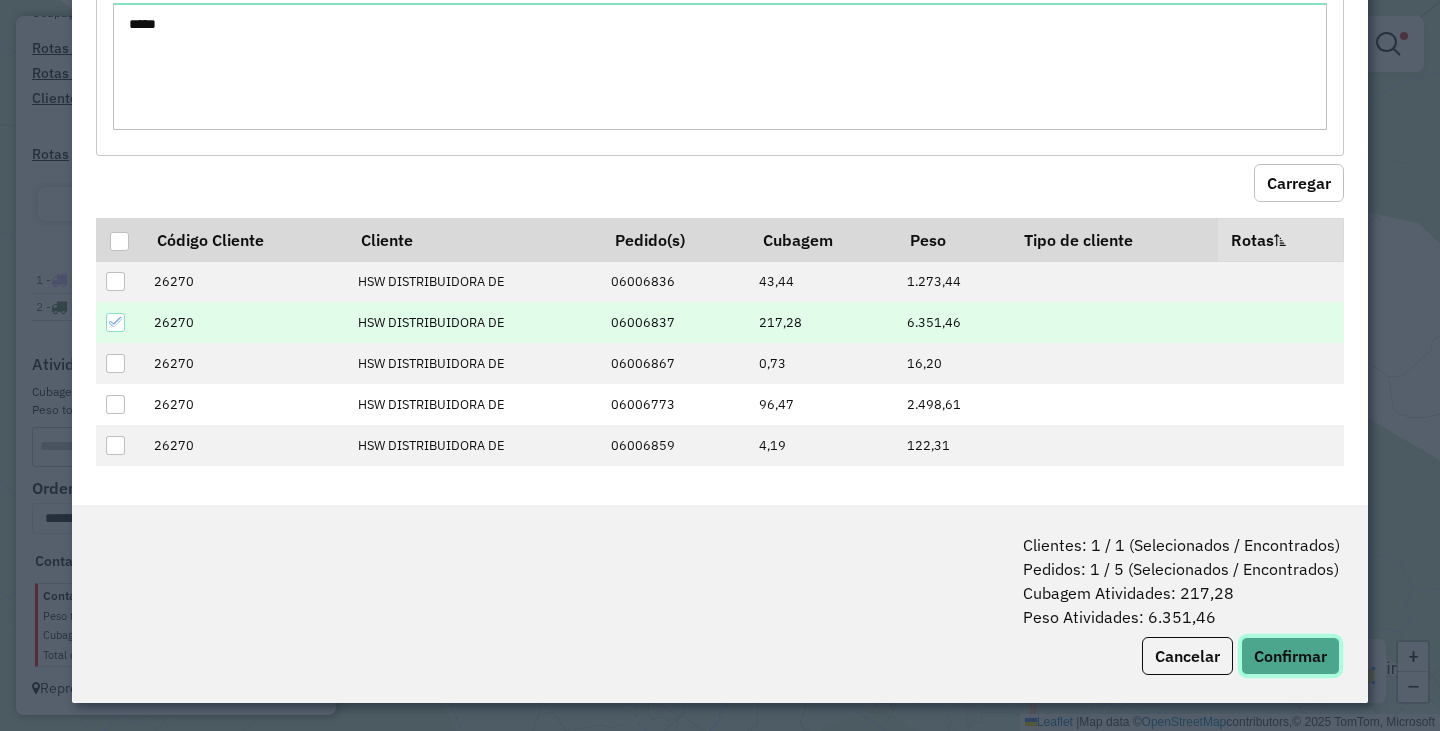 click on "Confirmar" 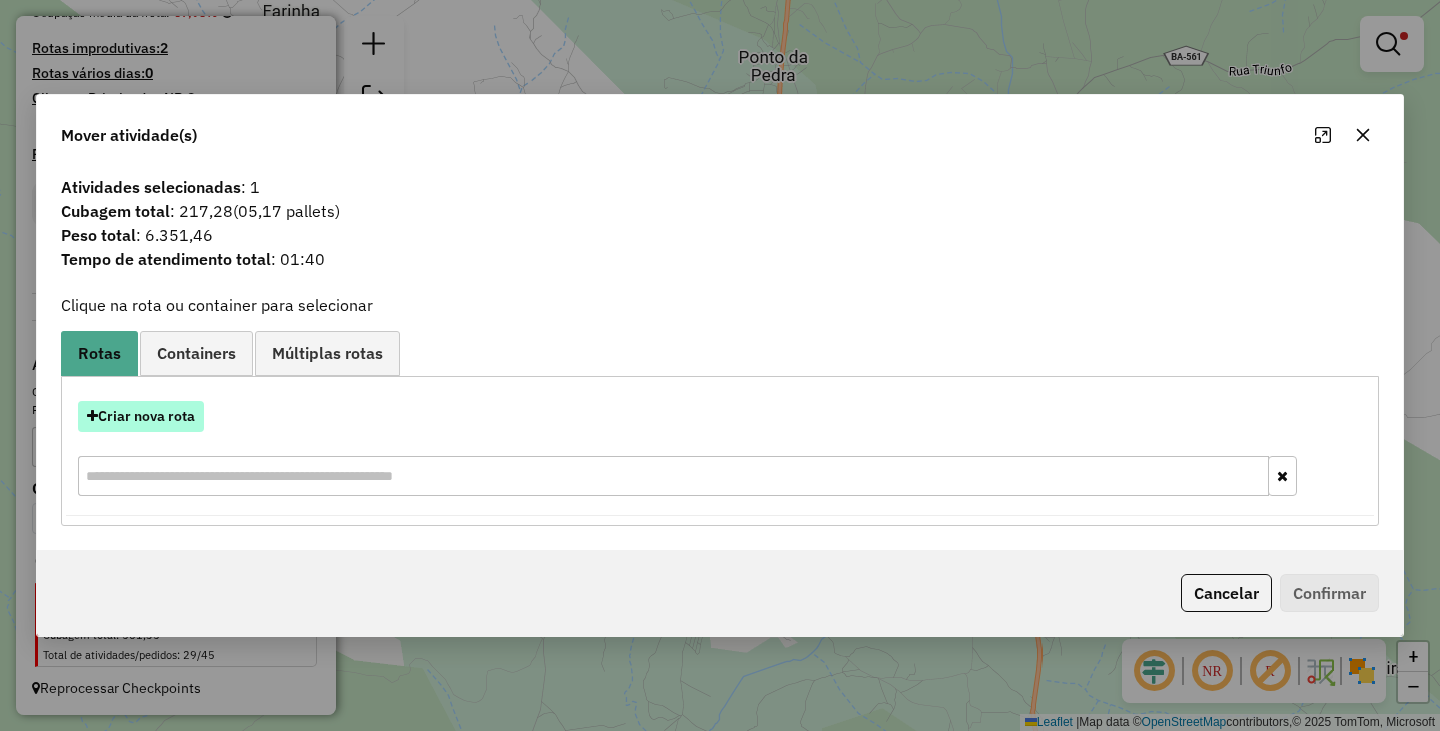 click on "Criar nova rota" at bounding box center (141, 416) 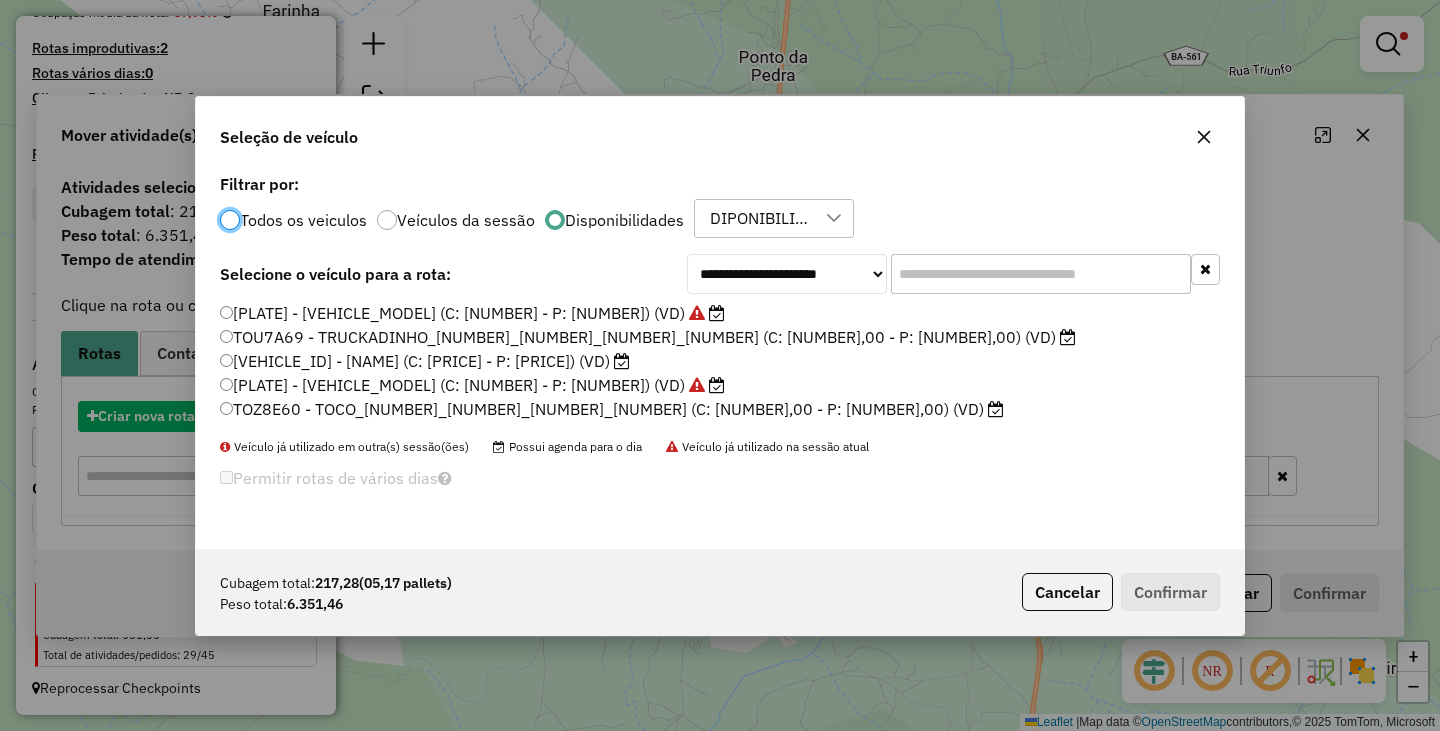 scroll, scrollTop: 11, scrollLeft: 6, axis: both 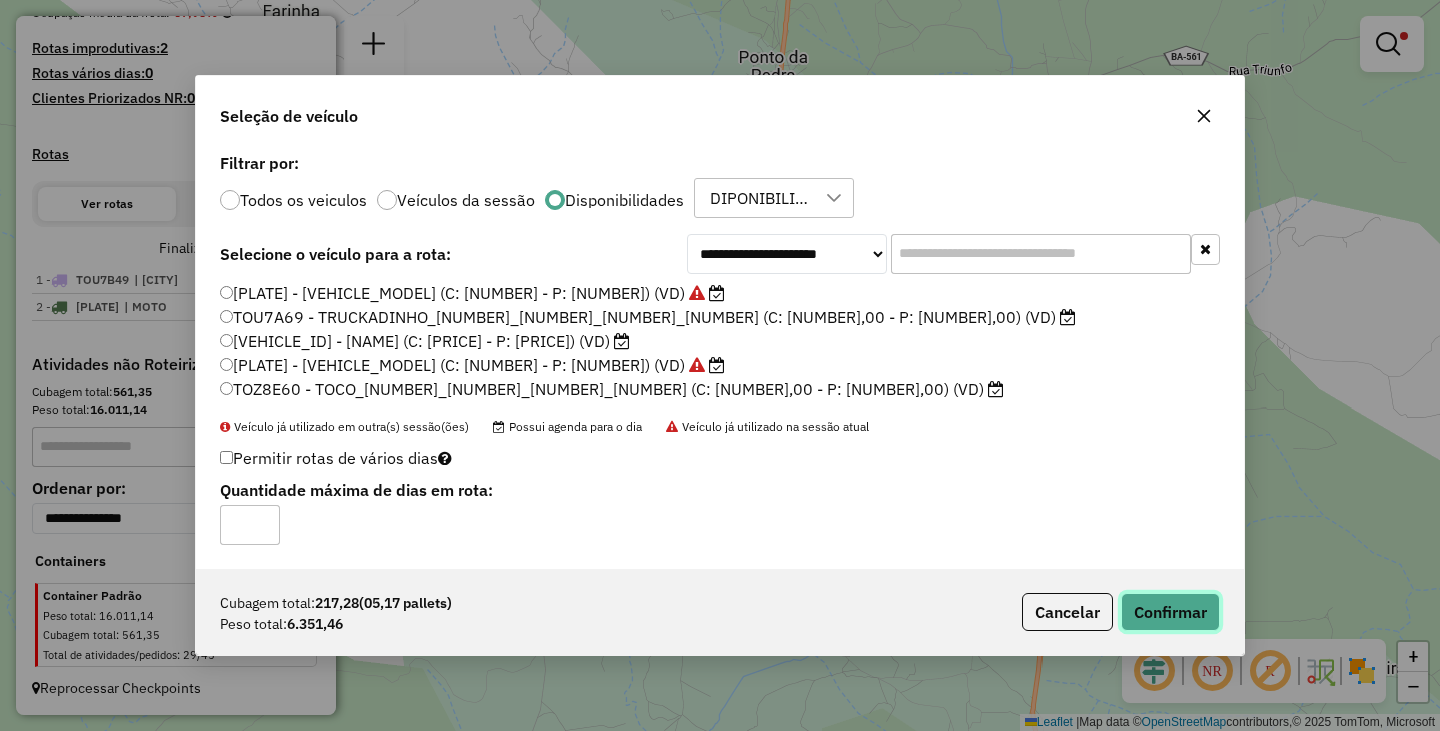 click on "Confirmar" 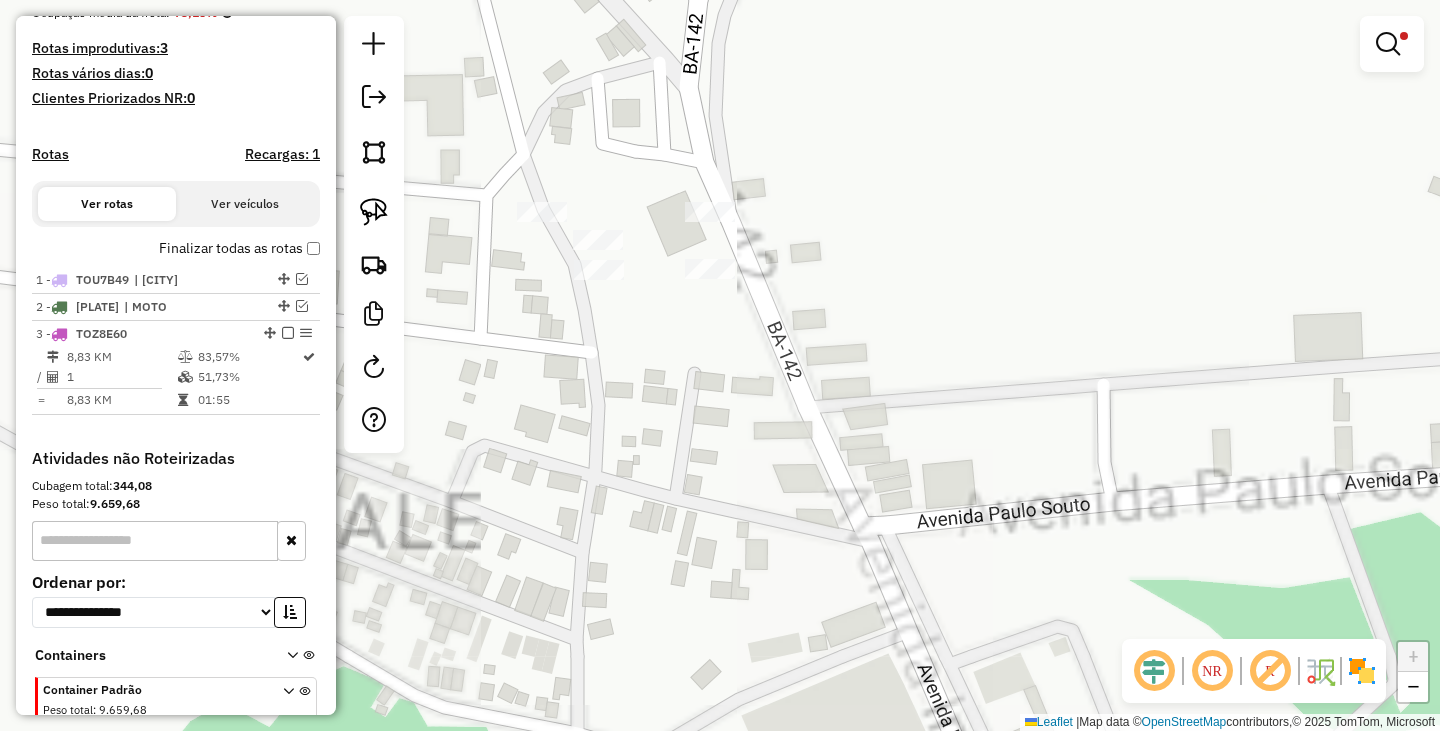 drag, startPoint x: 601, startPoint y: 210, endPoint x: 682, endPoint y: 367, distance: 176.66353 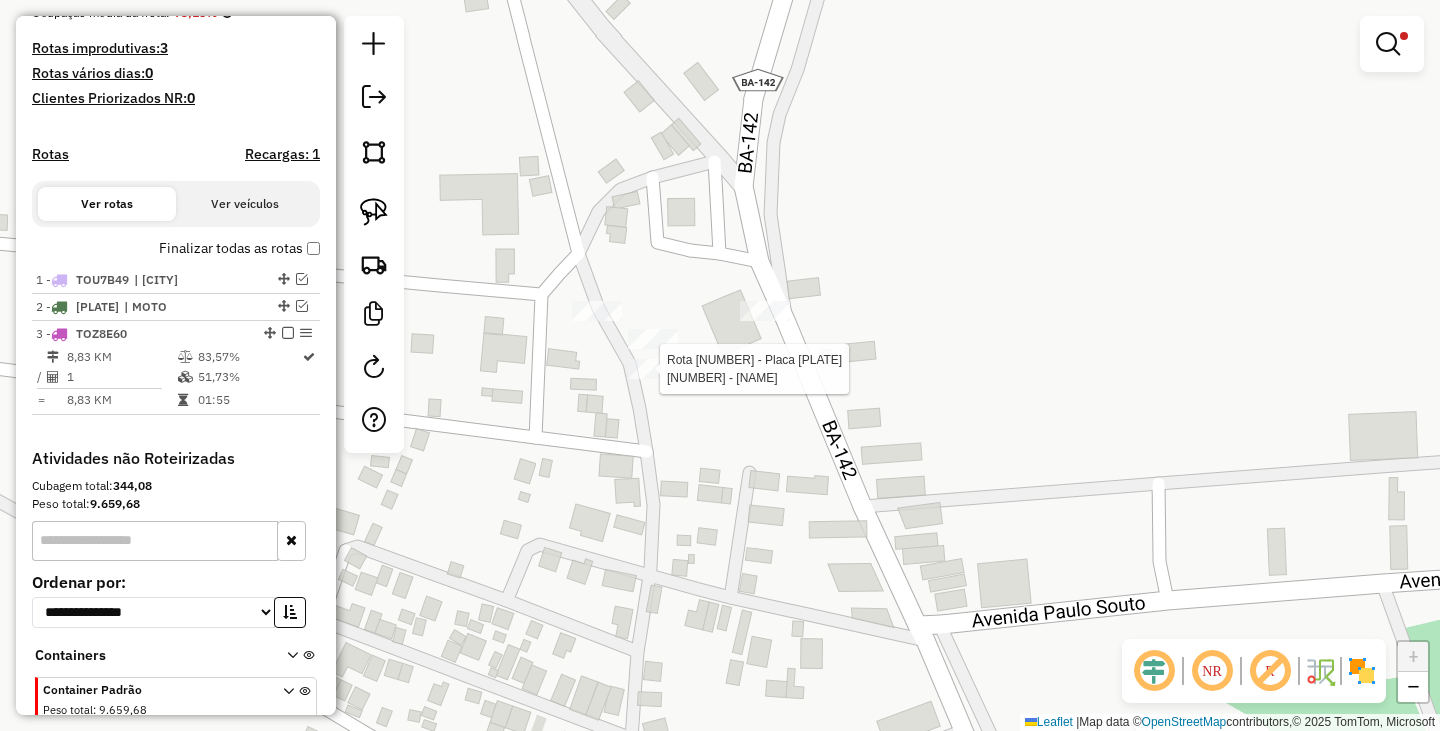 select on "**********" 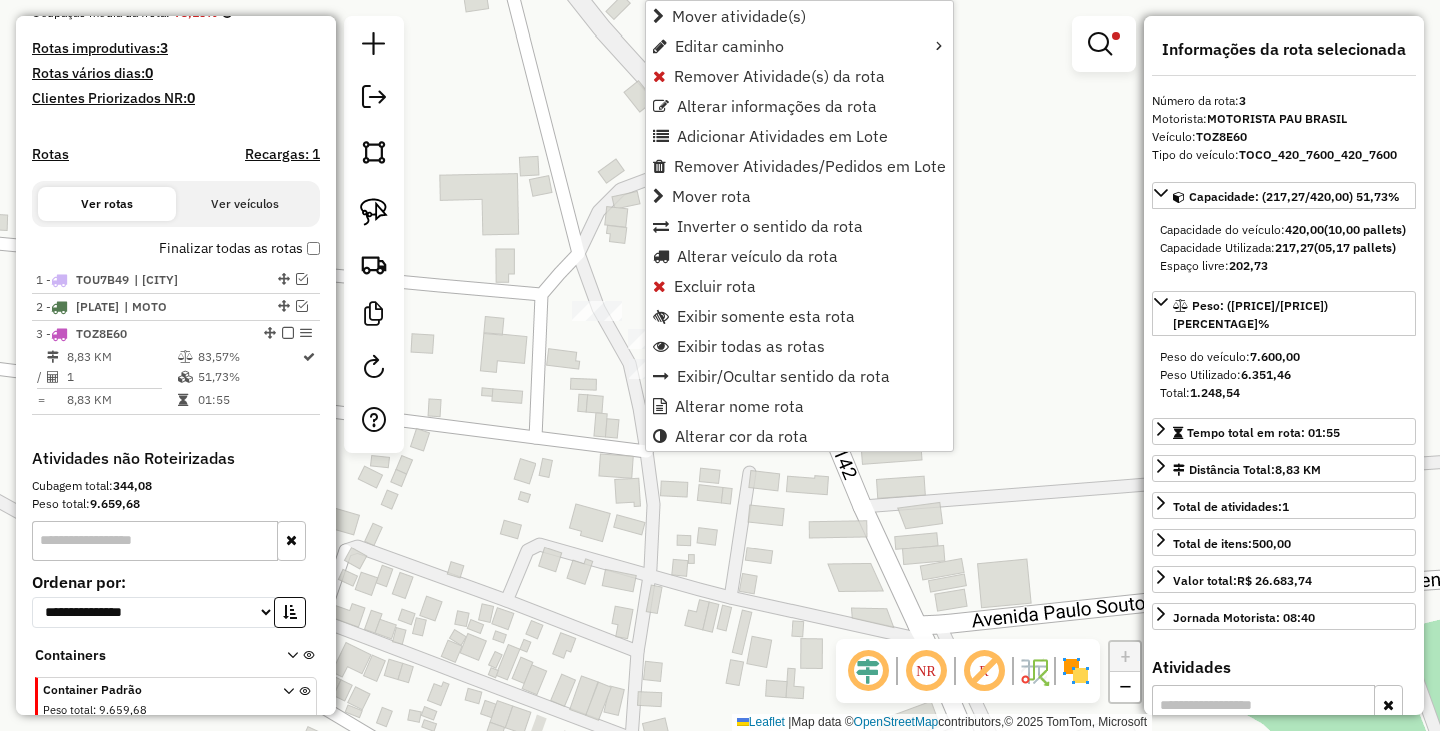 scroll, scrollTop: 617, scrollLeft: 0, axis: vertical 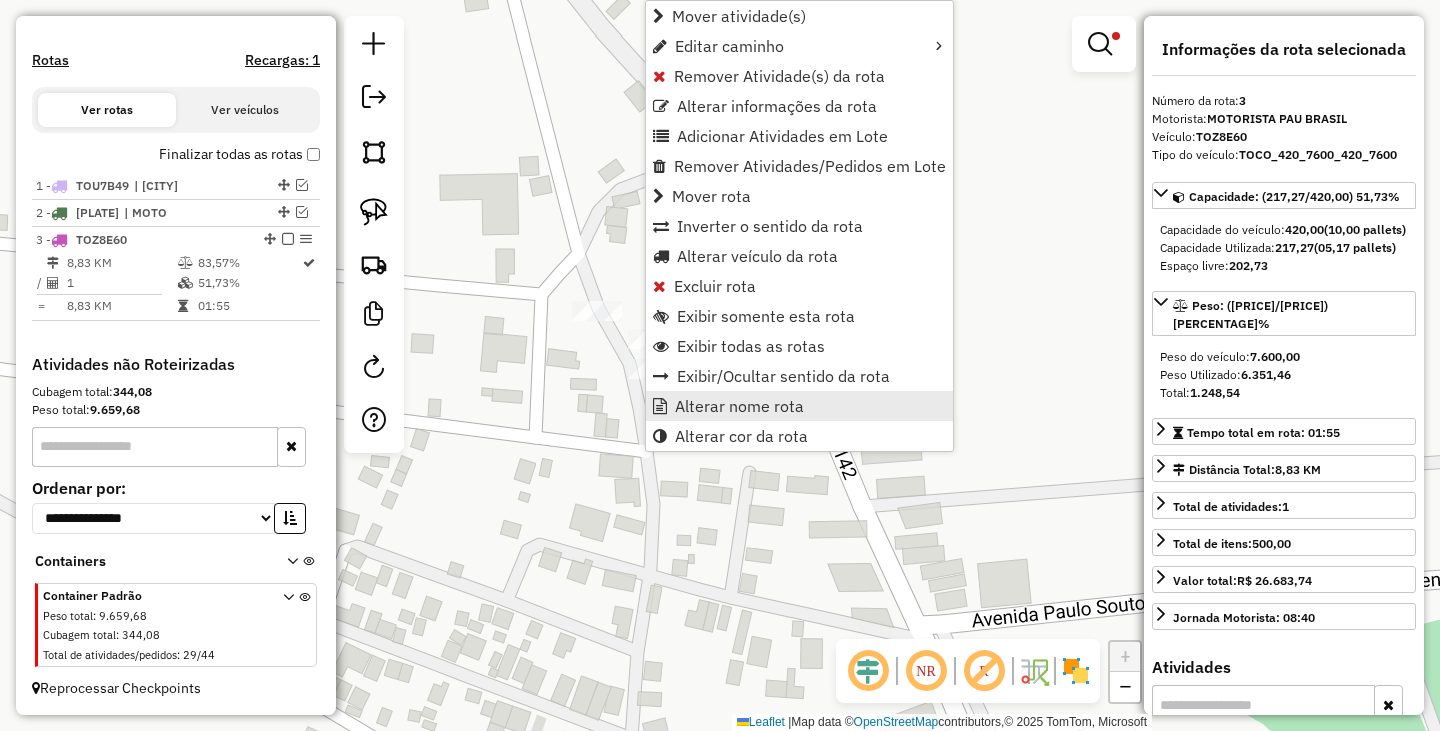 click on "Alterar nome rota" at bounding box center (739, 406) 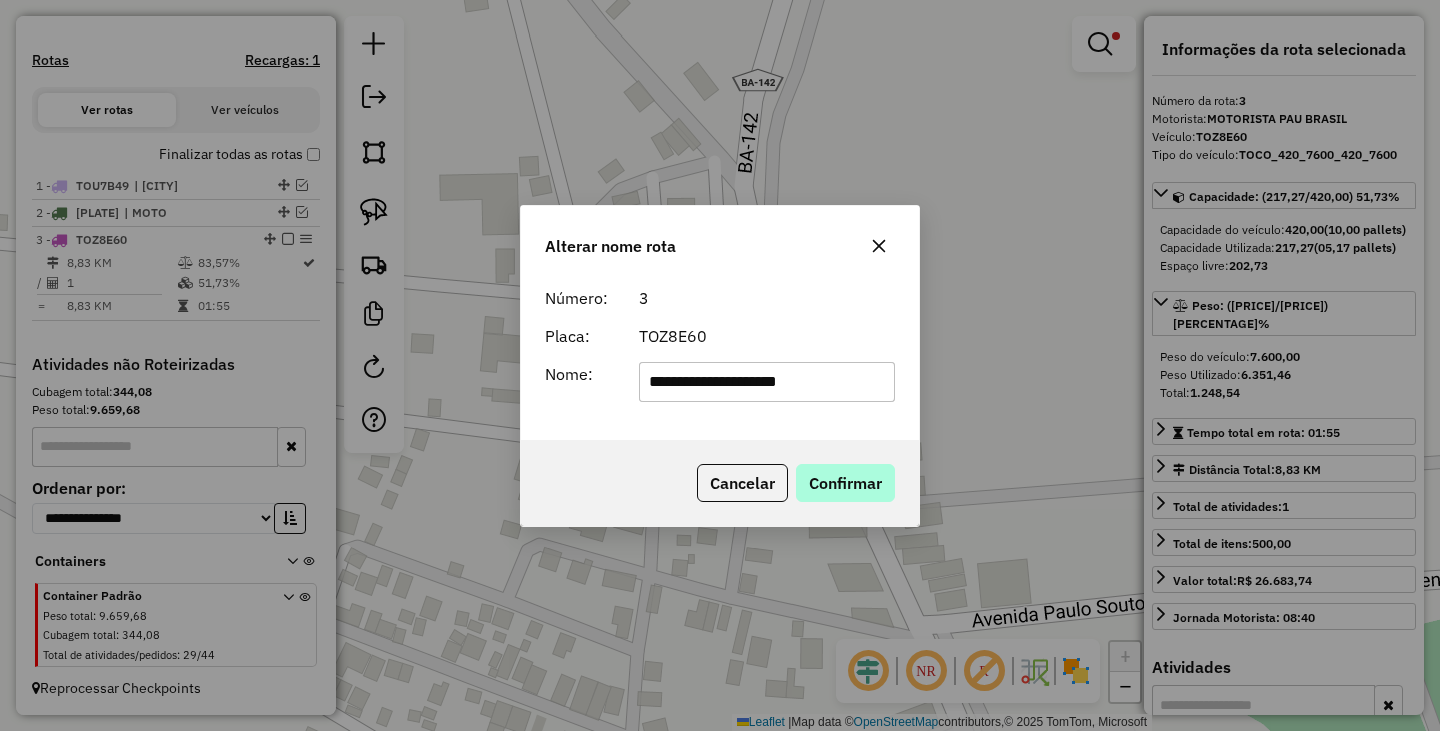 type on "**********" 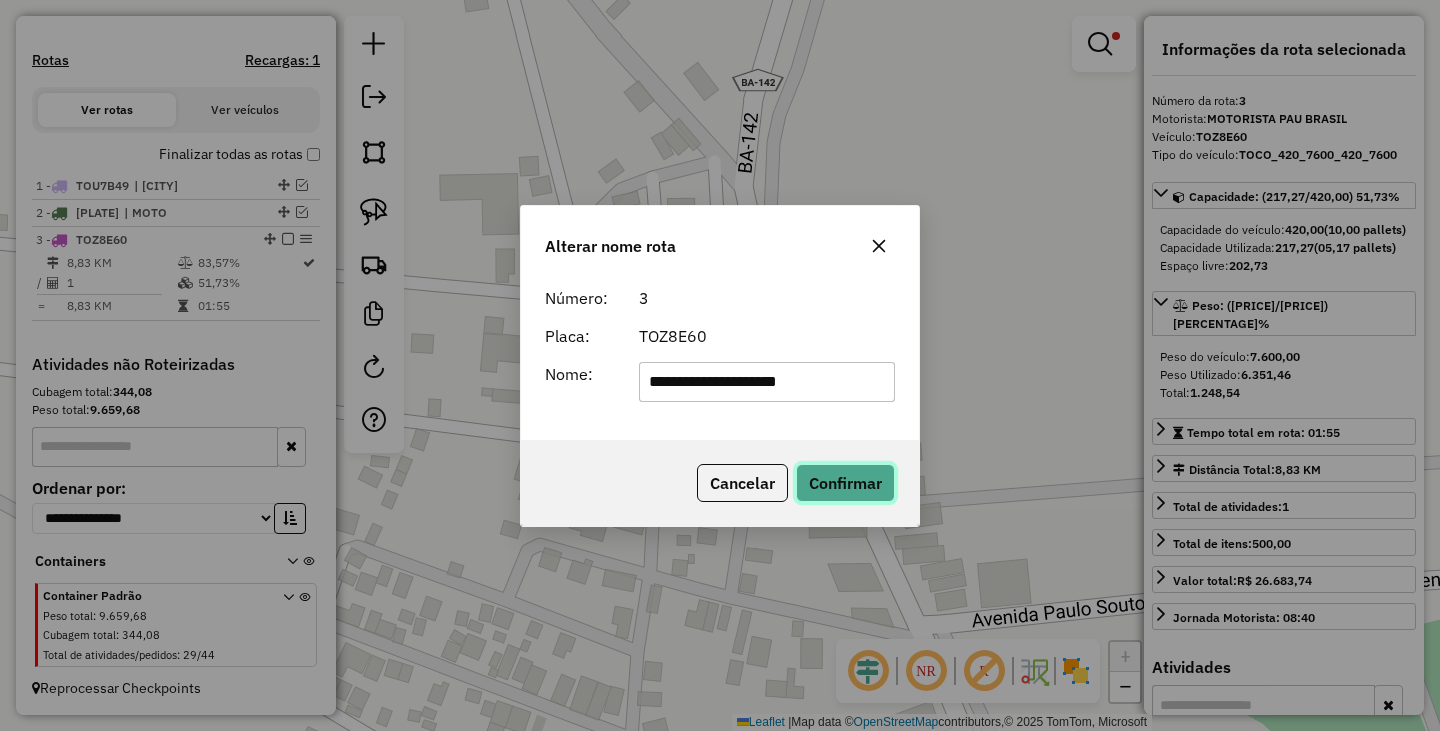 click on "Confirmar" 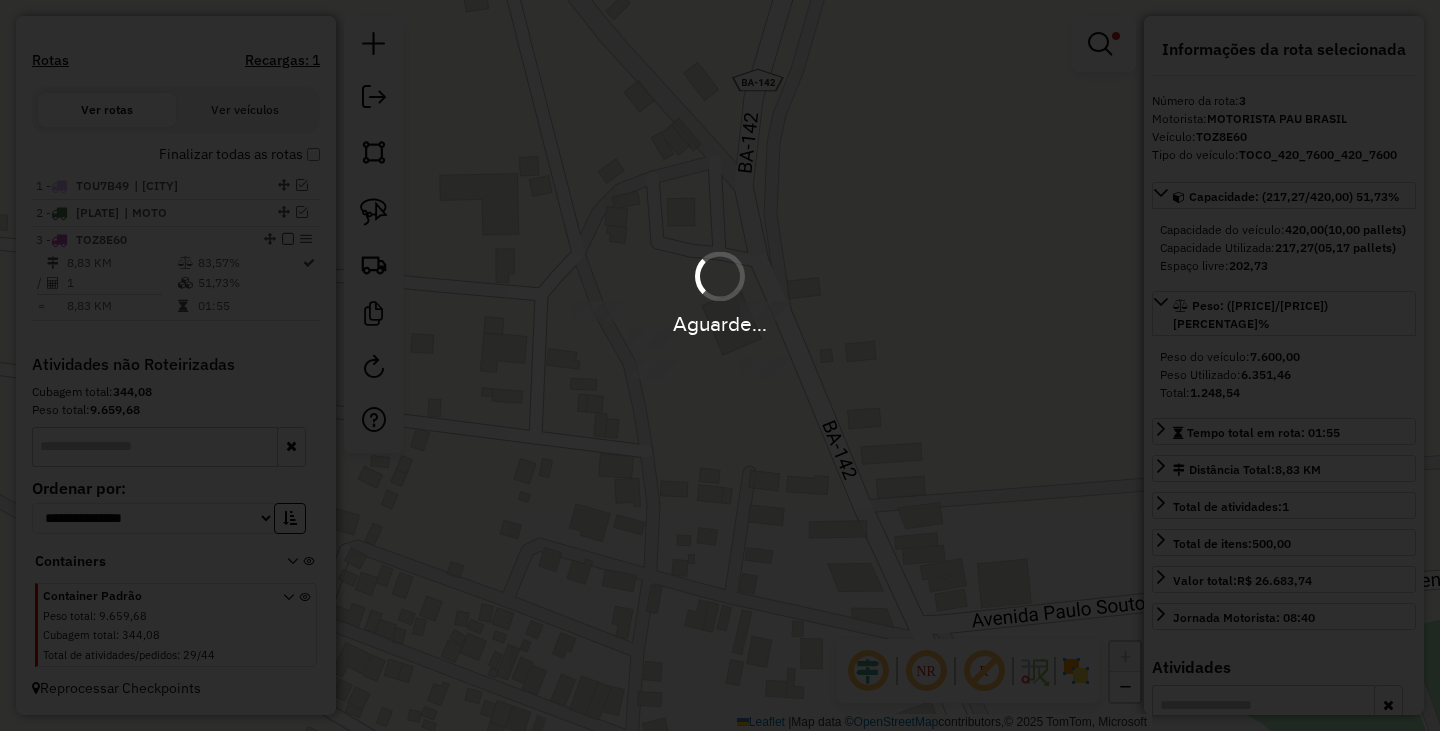 type 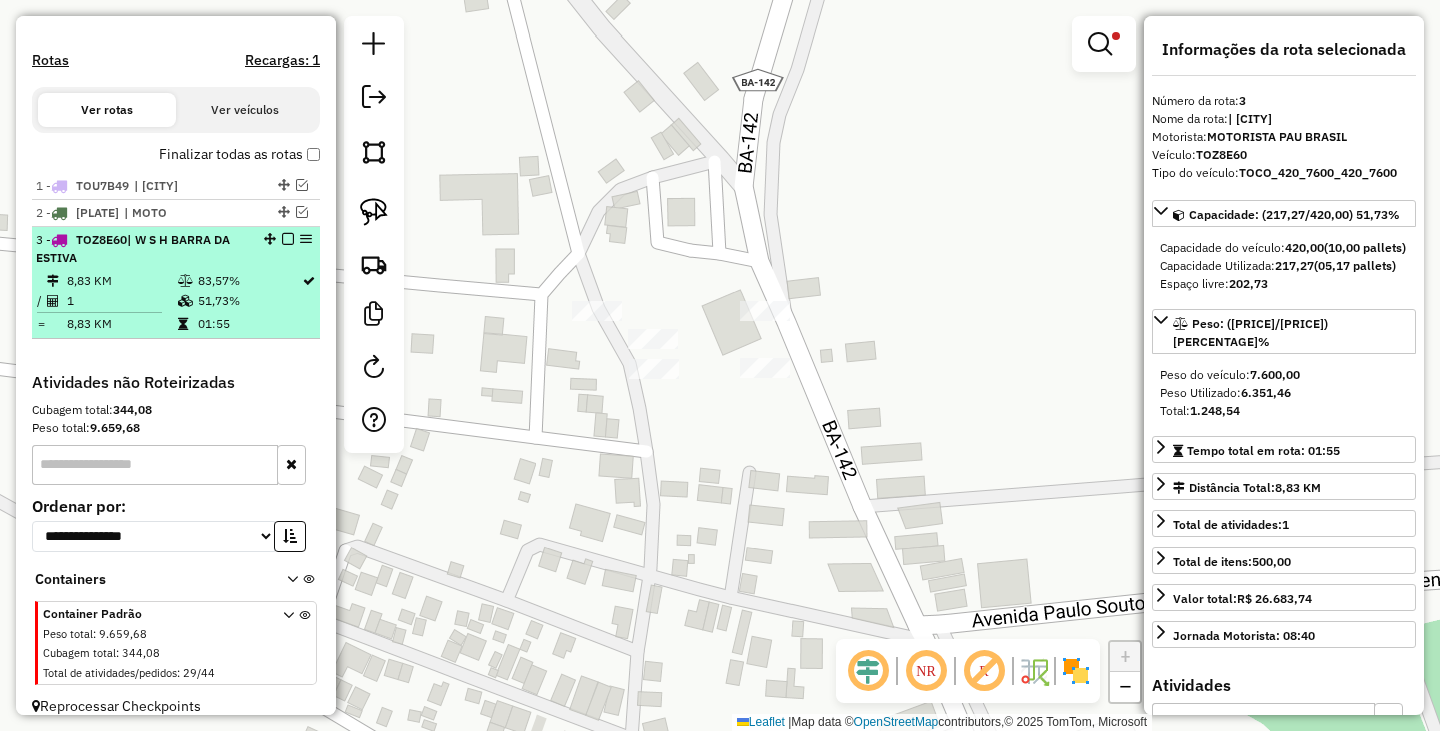 click at bounding box center (288, 239) 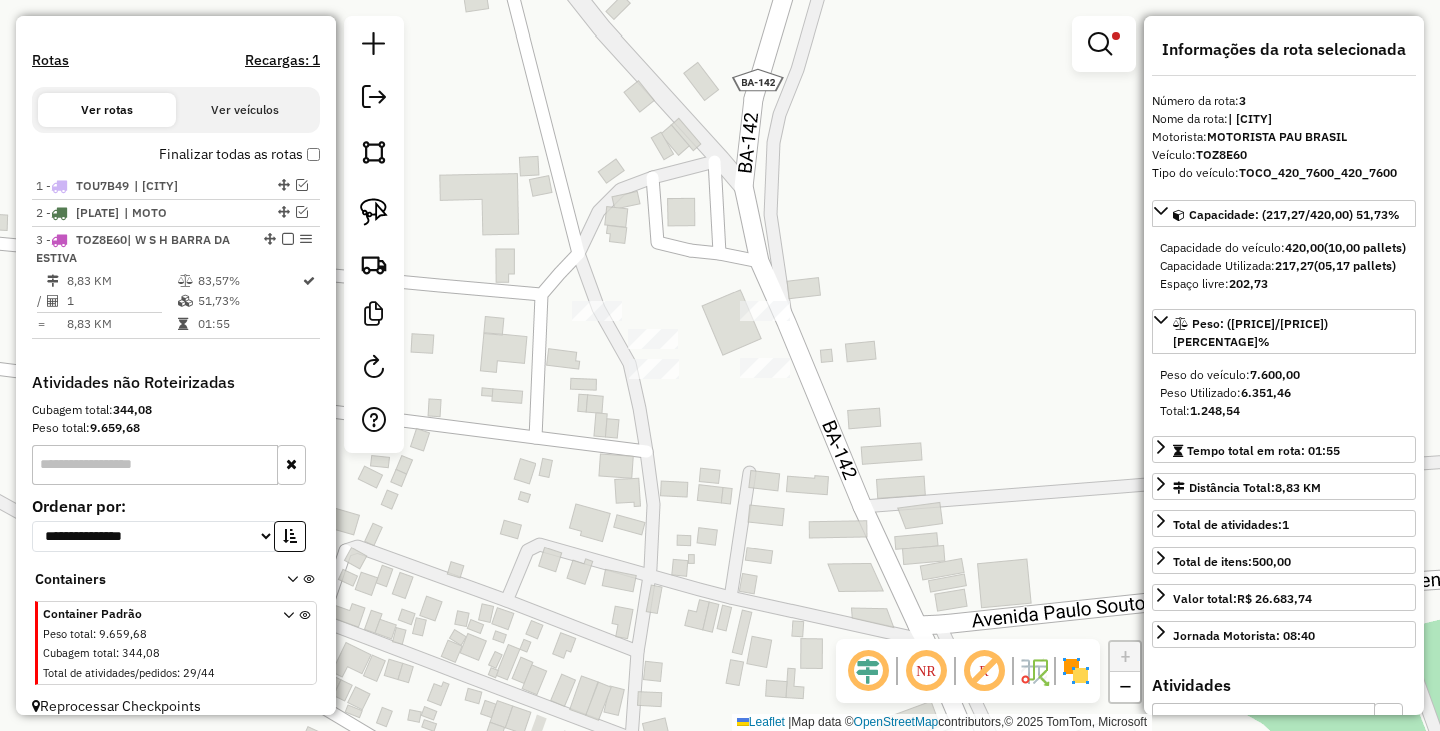 scroll, scrollTop: 550, scrollLeft: 0, axis: vertical 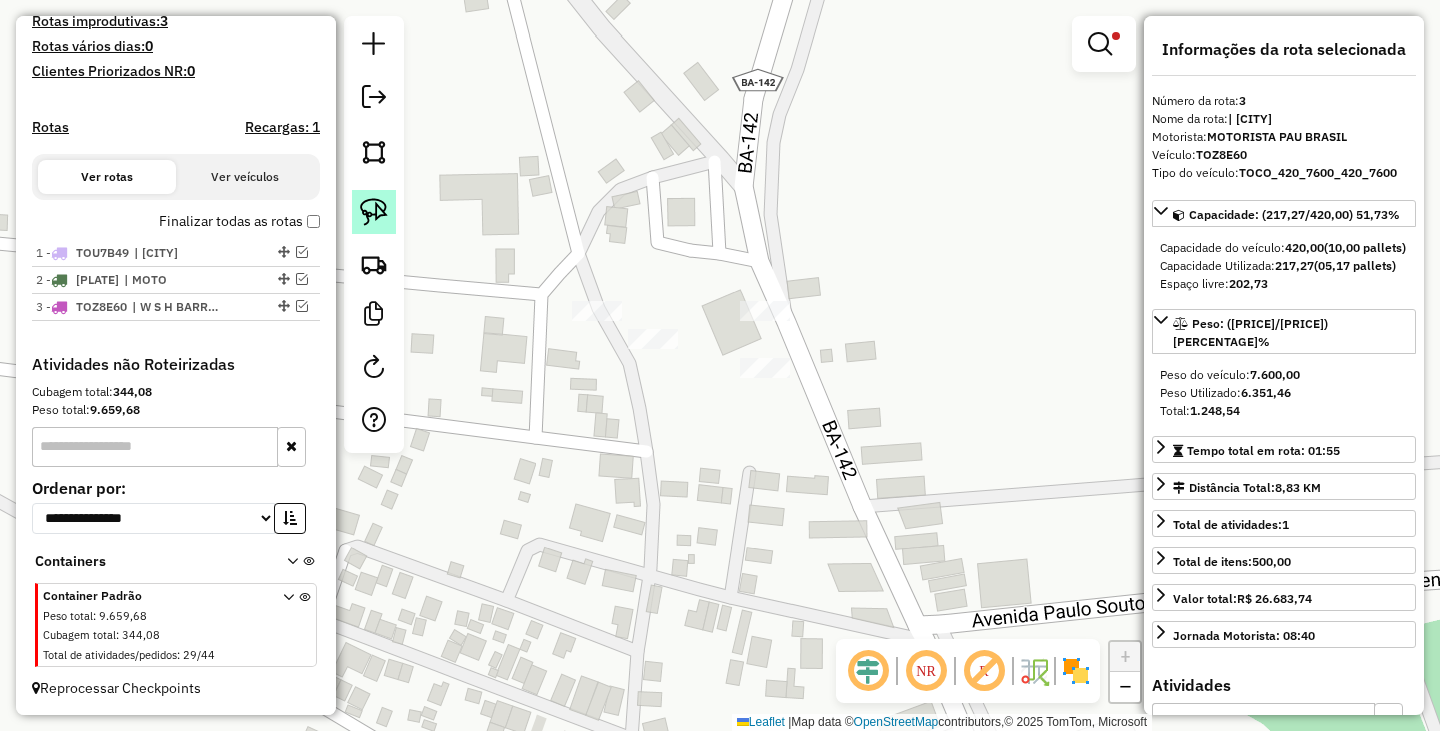 click 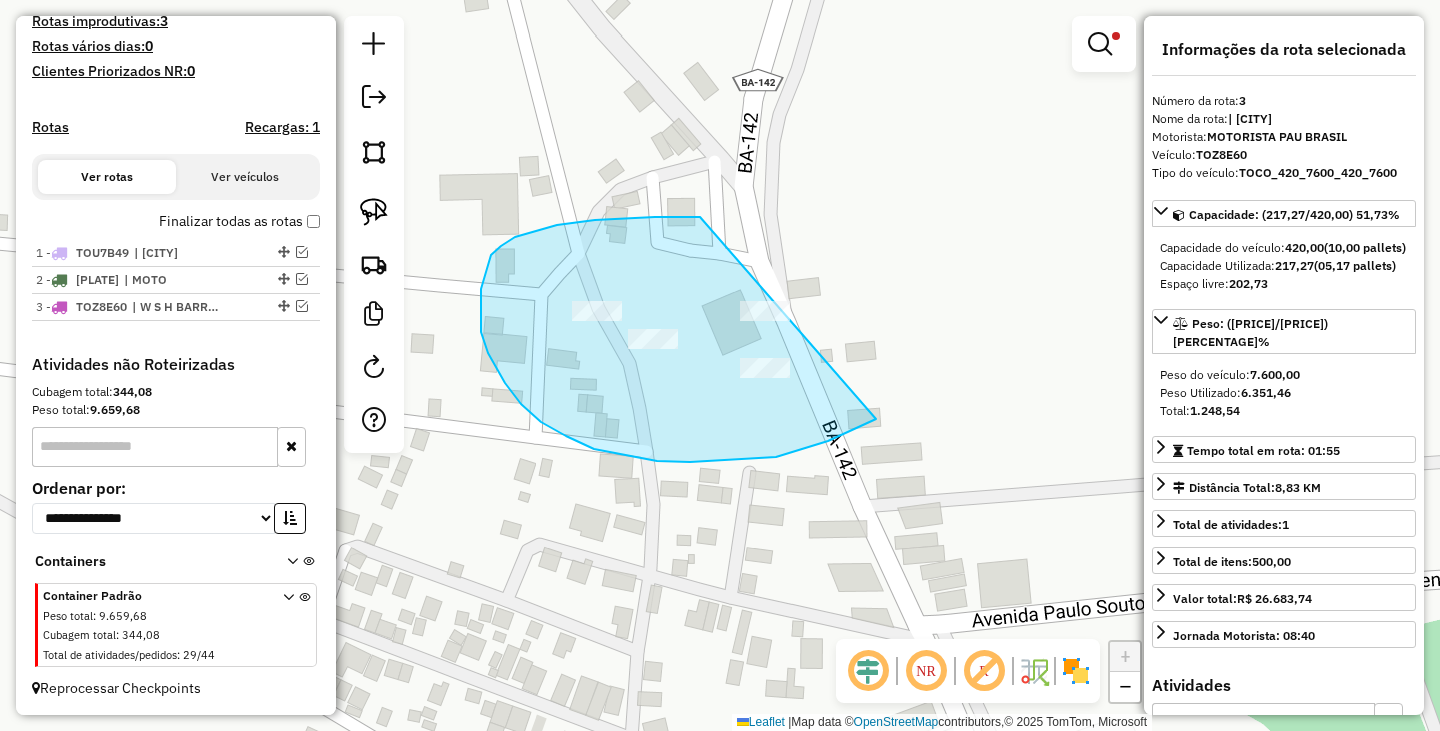 drag, startPoint x: 655, startPoint y: 217, endPoint x: 929, endPoint y: 351, distance: 305.01147 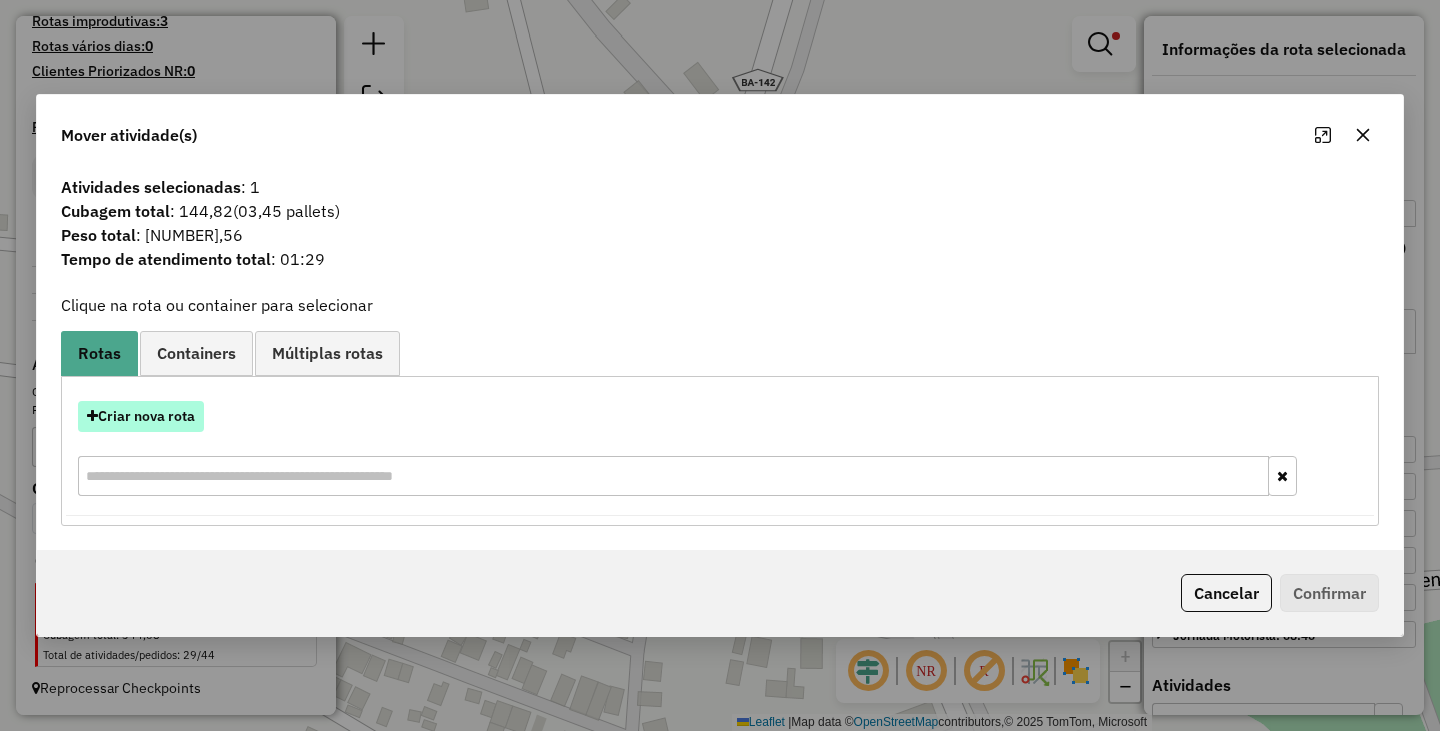 click on "Criar nova rota" at bounding box center [141, 416] 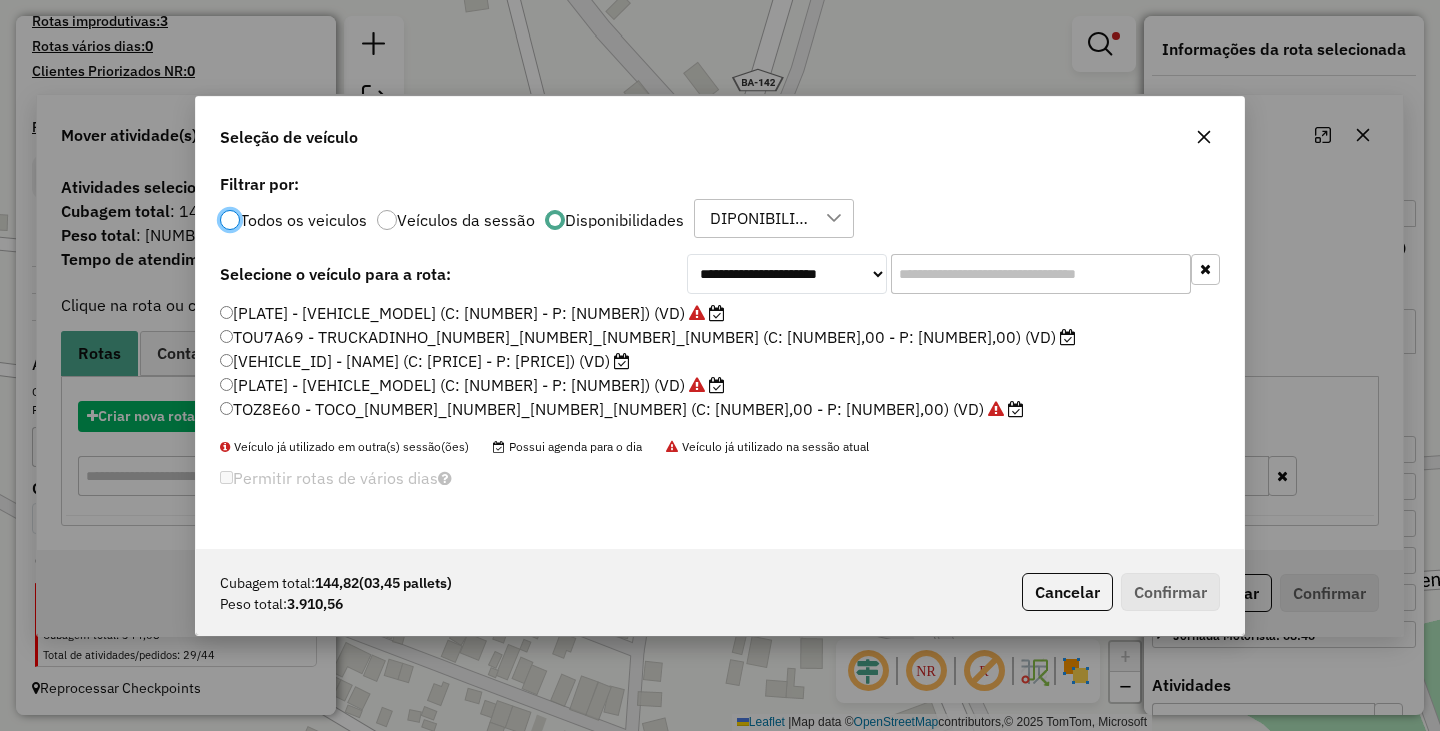 scroll, scrollTop: 11, scrollLeft: 6, axis: both 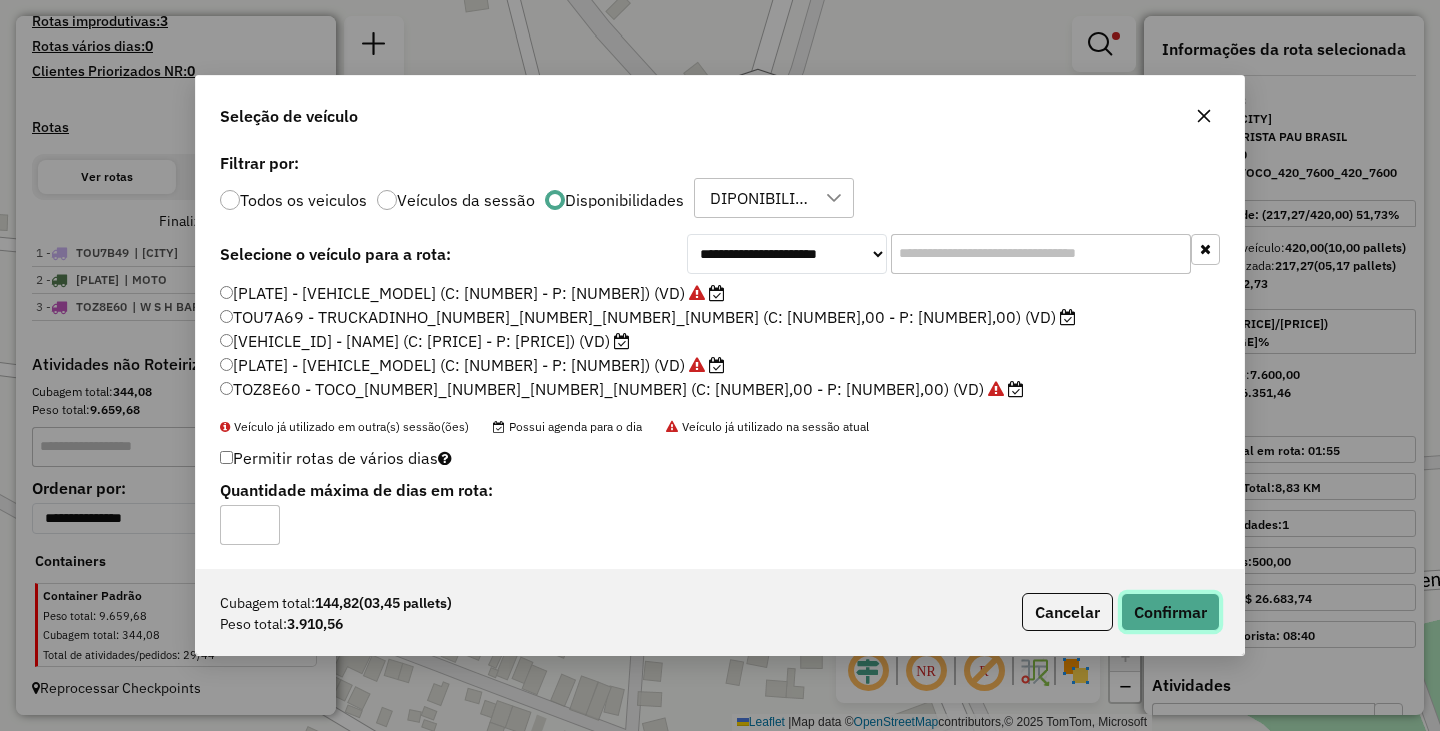 click on "Confirmar" 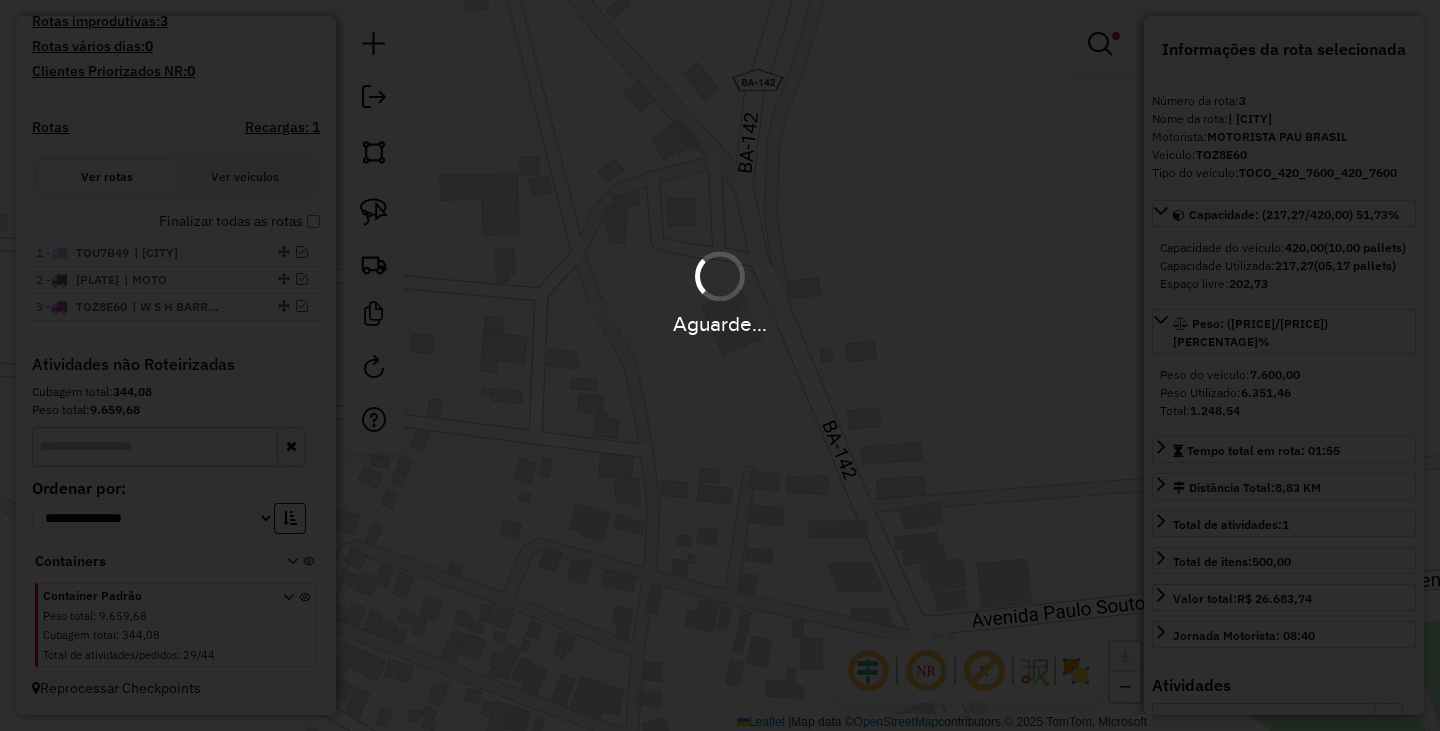scroll, scrollTop: 644, scrollLeft: 0, axis: vertical 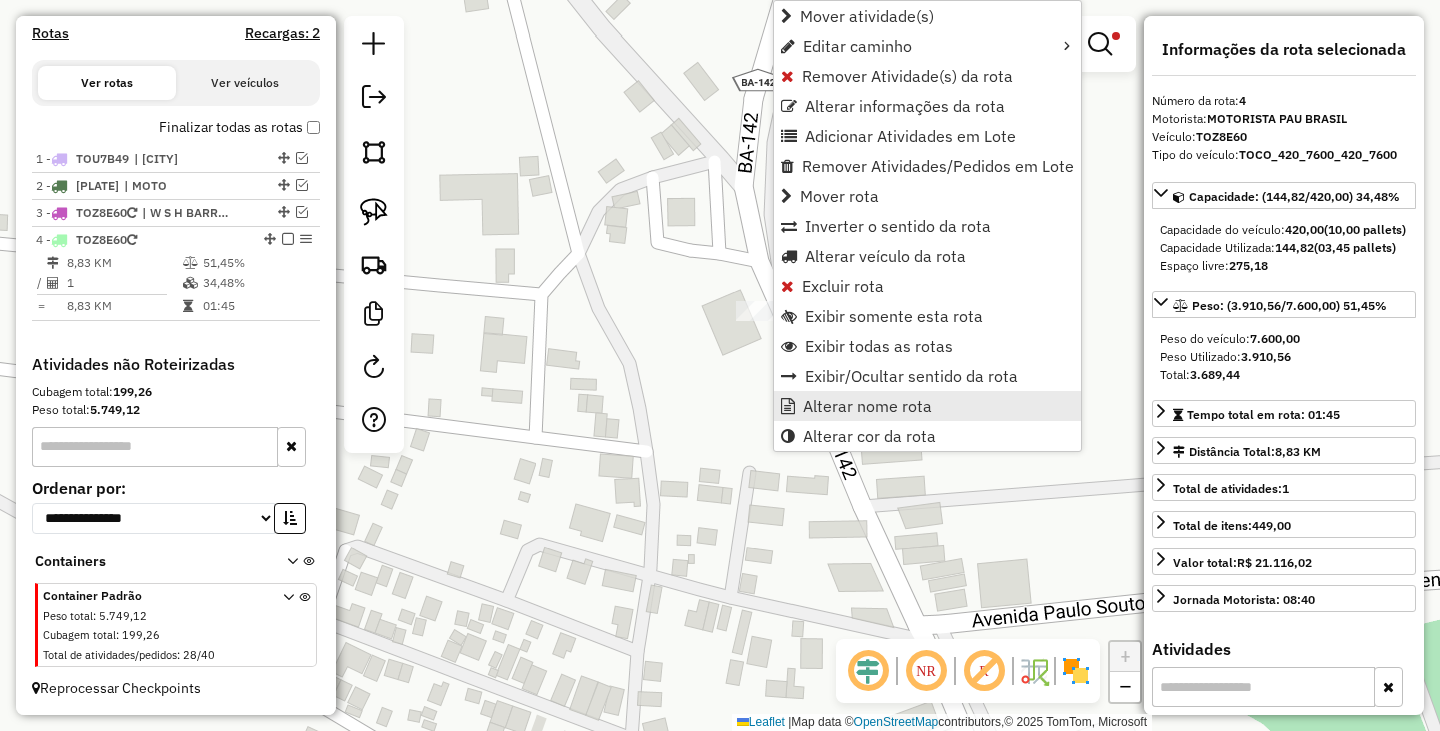 click on "Alterar nome rota" at bounding box center [867, 406] 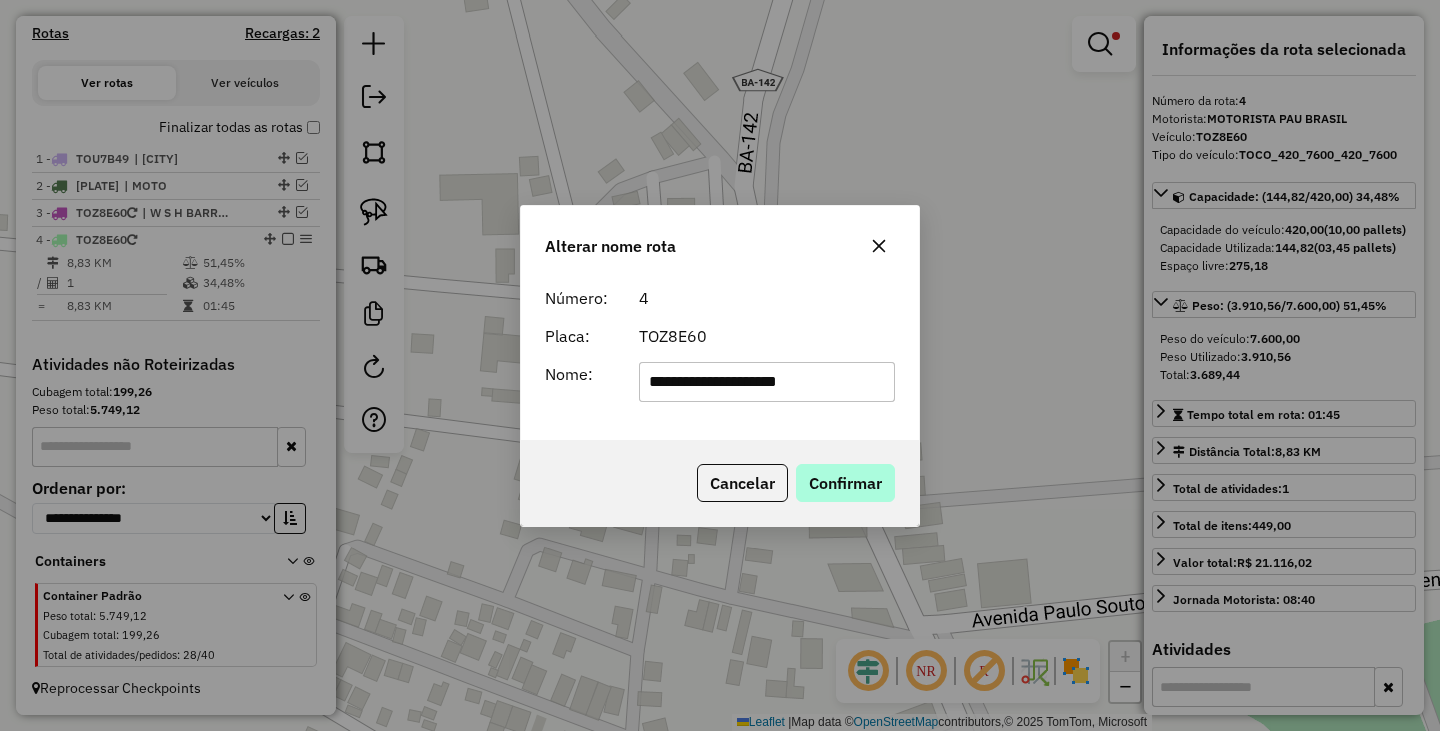 type on "**********" 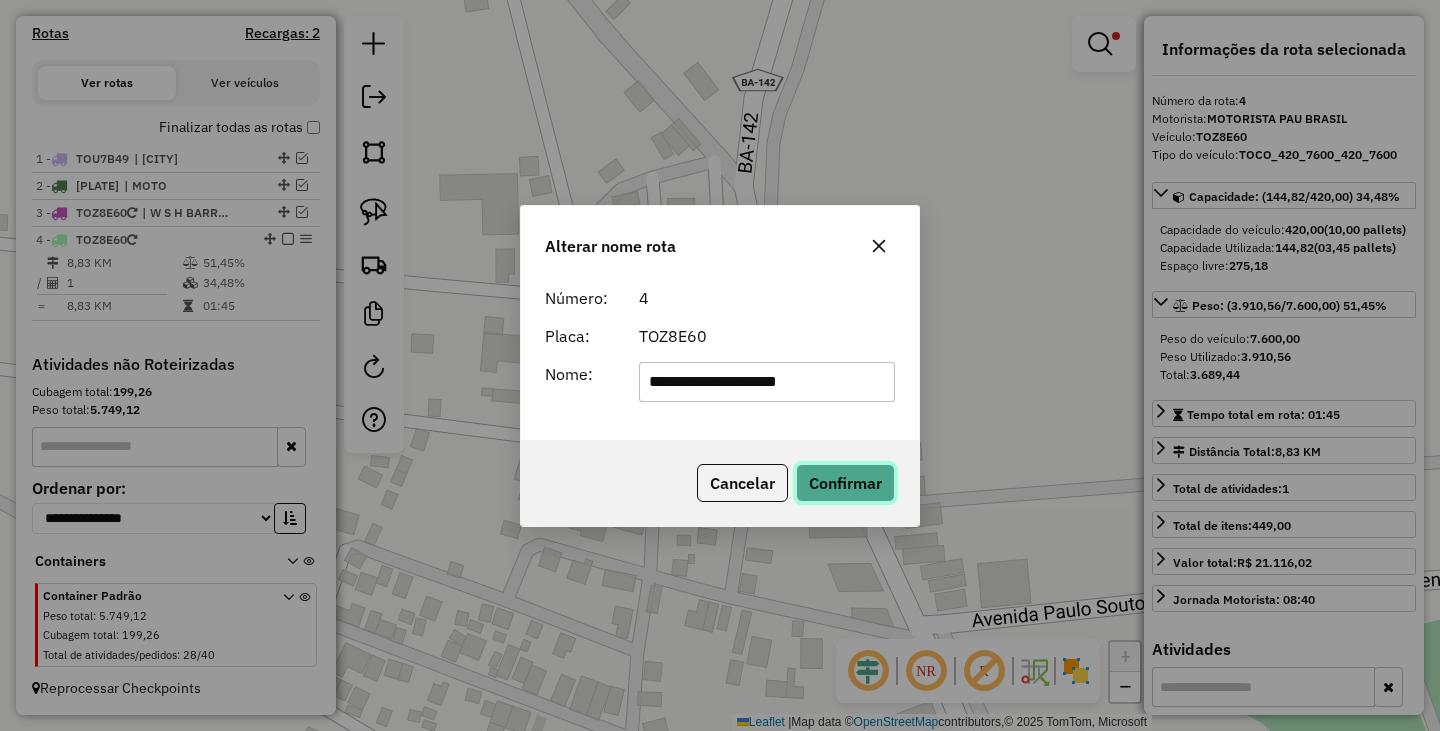 click on "Confirmar" 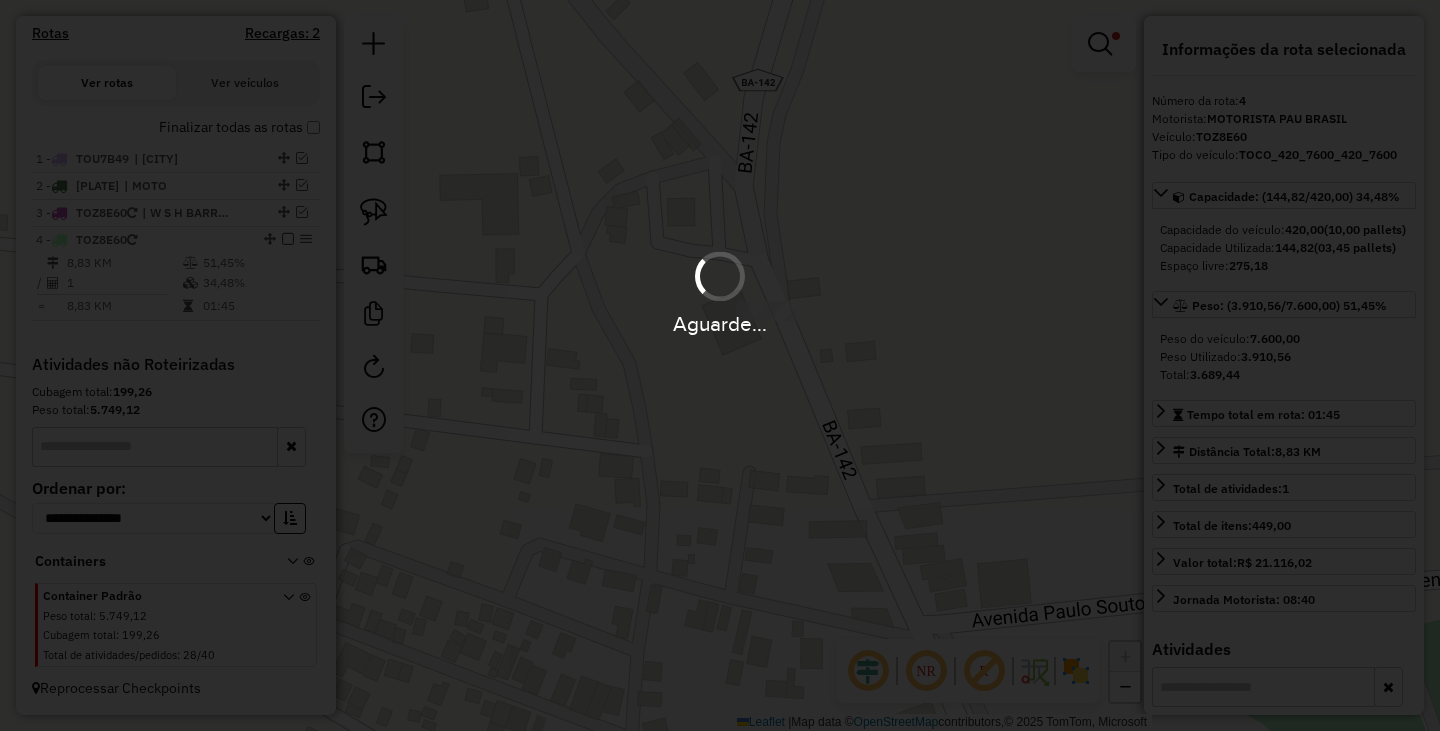 type 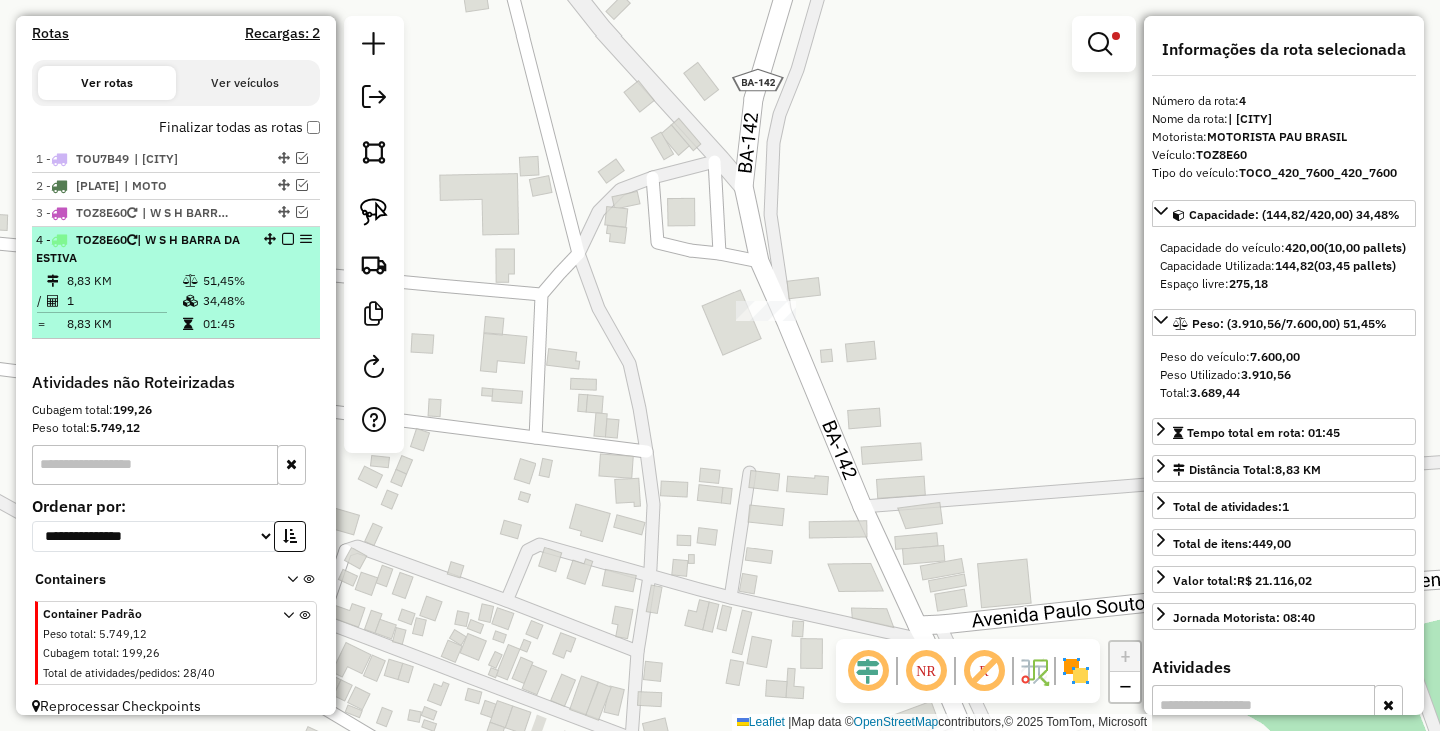 click at bounding box center [288, 239] 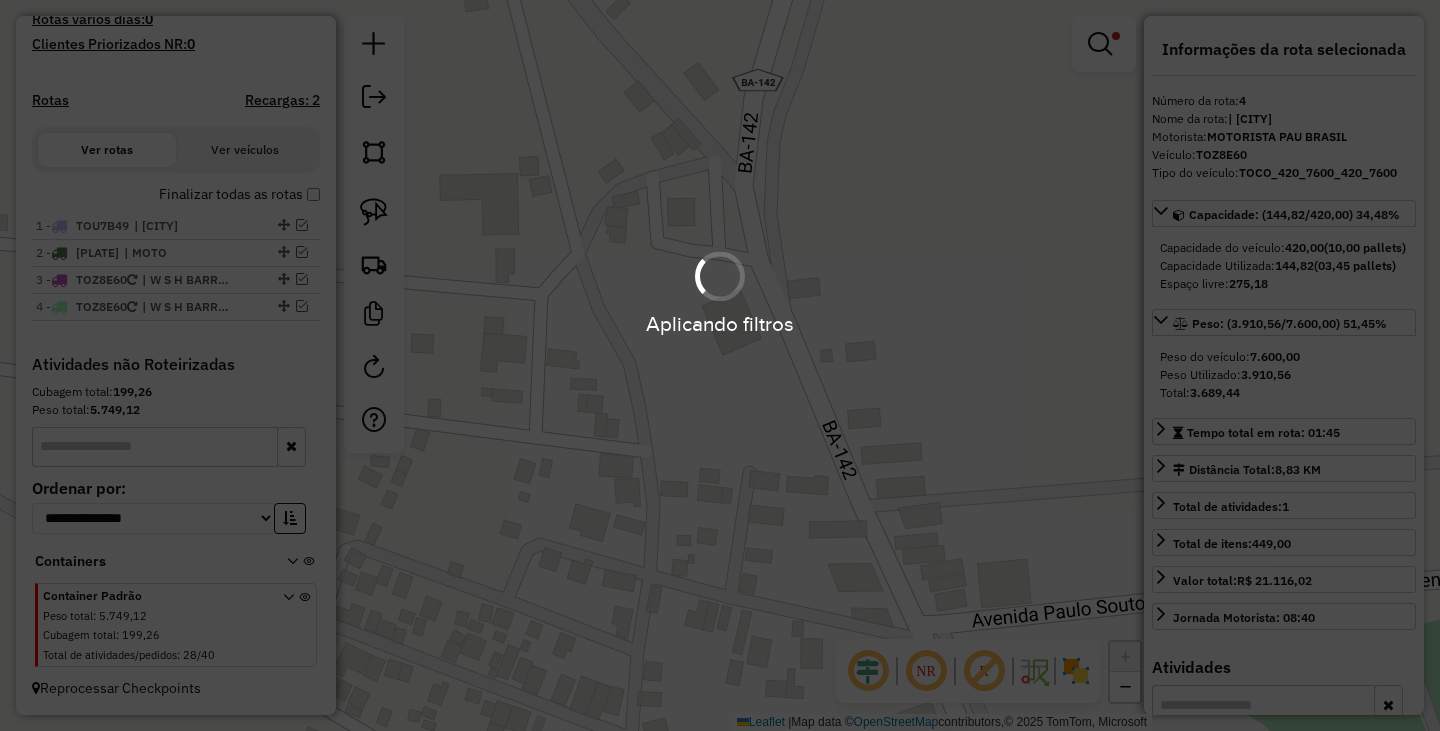 scroll, scrollTop: 577, scrollLeft: 0, axis: vertical 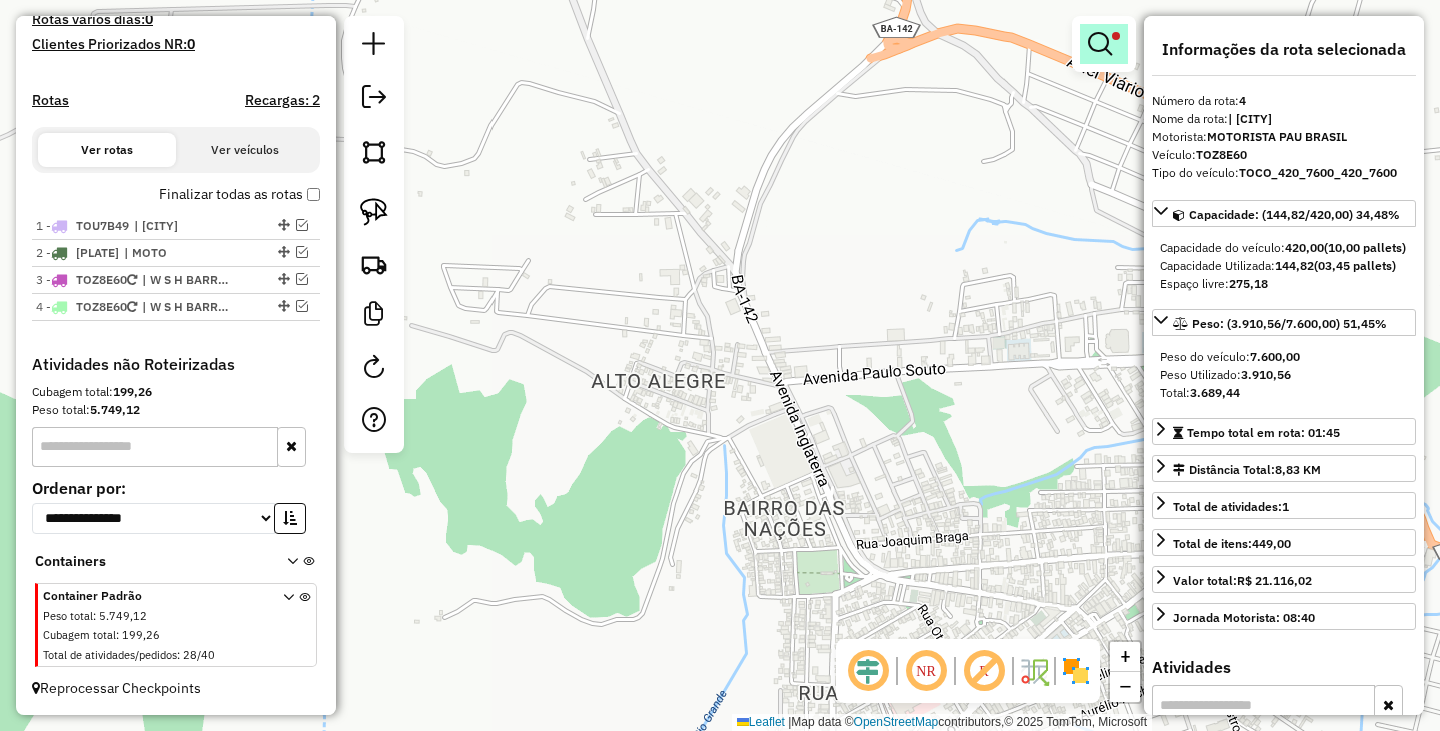 click at bounding box center [1104, 44] 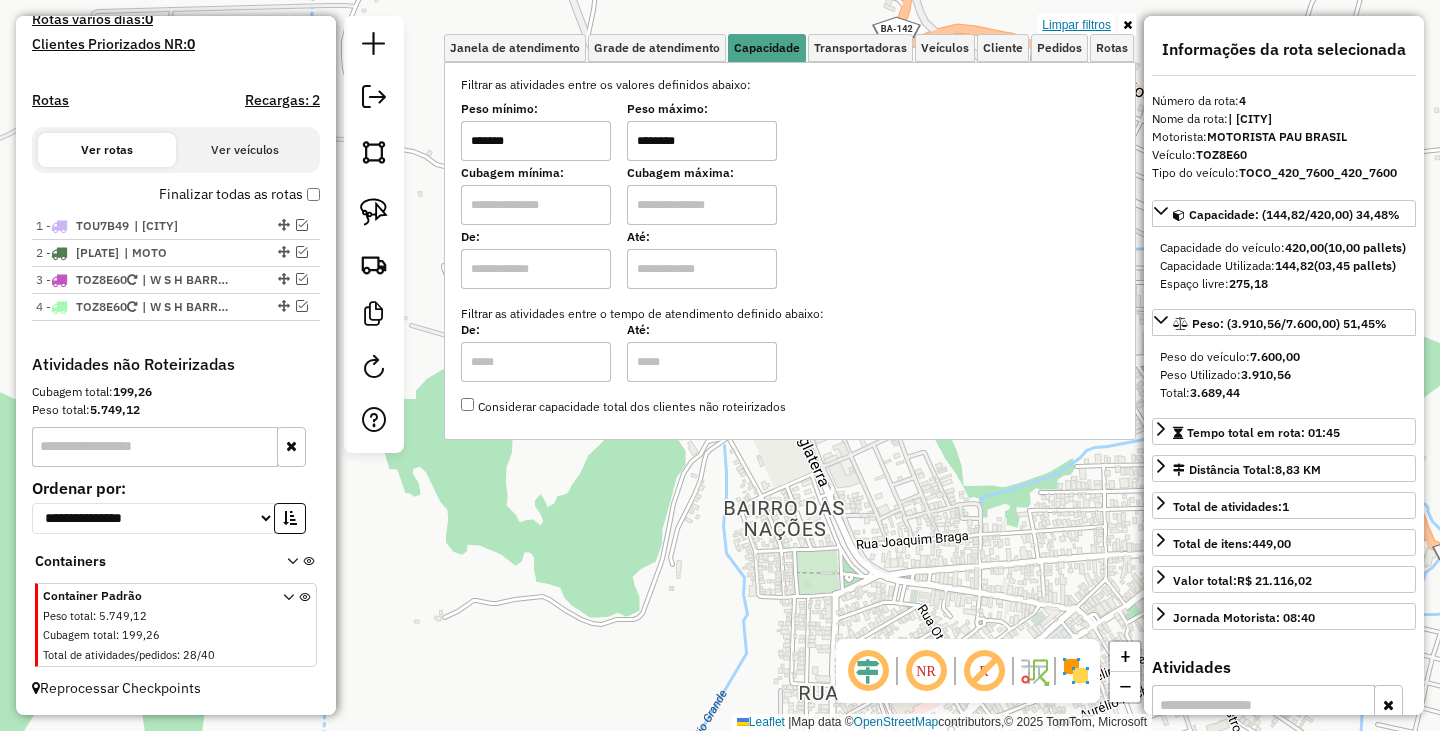 click on "Limpar filtros" at bounding box center [1076, 25] 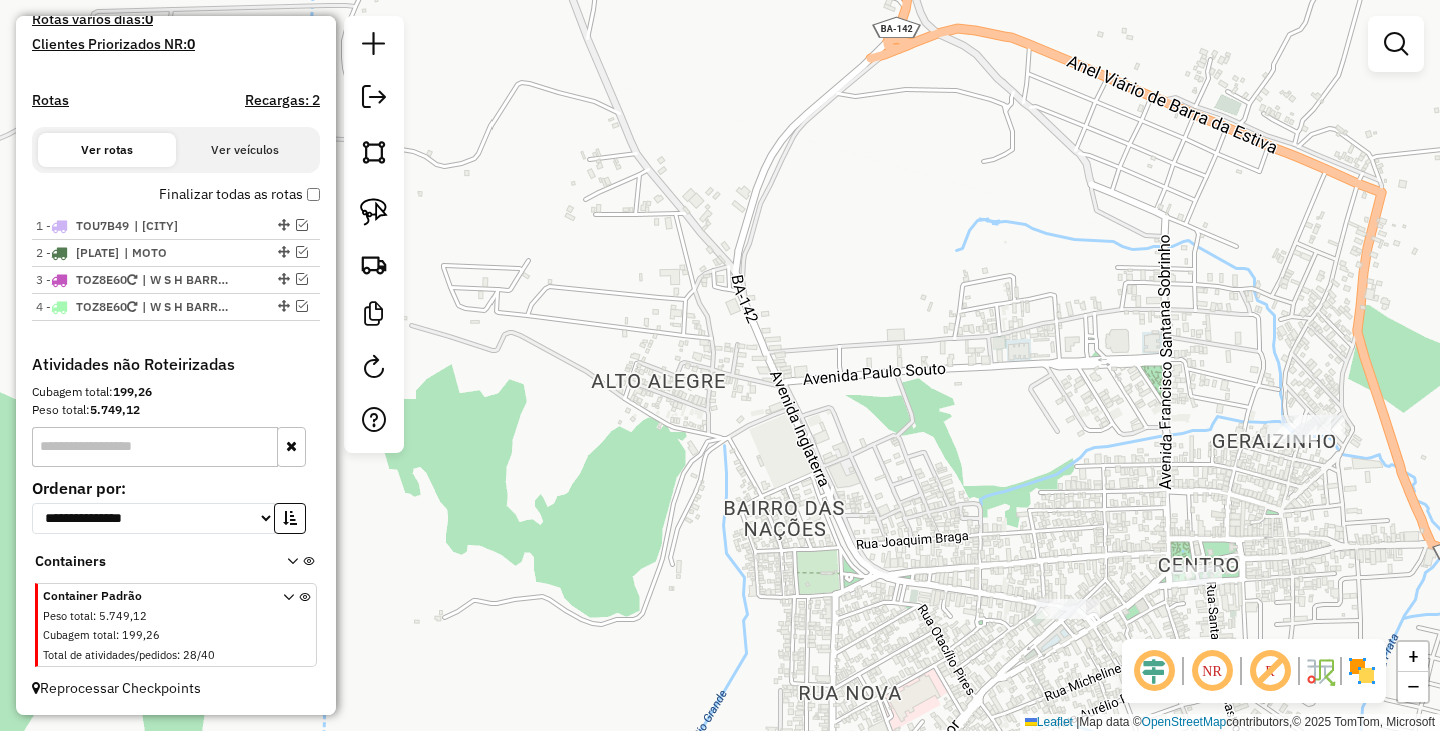 click on "Janela de atendimento Grade de atendimento Capacidade Transportadoras Veículos Cliente Pedidos  Rotas Selecione os dias de semana para filtrar as janelas de atendimento  Seg   Ter   Qua   Qui   Sex   Sáb   Dom  Informe o período da janela de atendimento: De: Até:  Filtrar exatamente a janela do cliente  Considerar janela de atendimento padrão  Selecione os dias de semana para filtrar as grades de atendimento  Seg   Ter   Qua   Qui   Sex   Sáb   Dom   Considerar clientes sem dia de atendimento cadastrado  Clientes fora do dia de atendimento selecionado Filtrar as atividades entre os valores definidos abaixo:  Peso mínimo:   Peso máximo:   Cubagem mínima:   Cubagem máxima:   De:   Até:  Filtrar as atividades entre o tempo de atendimento definido abaixo:  De:   Até:   Considerar capacidade total dos clientes não roteirizados Transportadora: Selecione um ou mais itens Tipo de veículo: Selecione um ou mais itens Veículo: Selecione um ou mais itens Motorista: Selecione um ou mais itens Nome: Rótulo:" 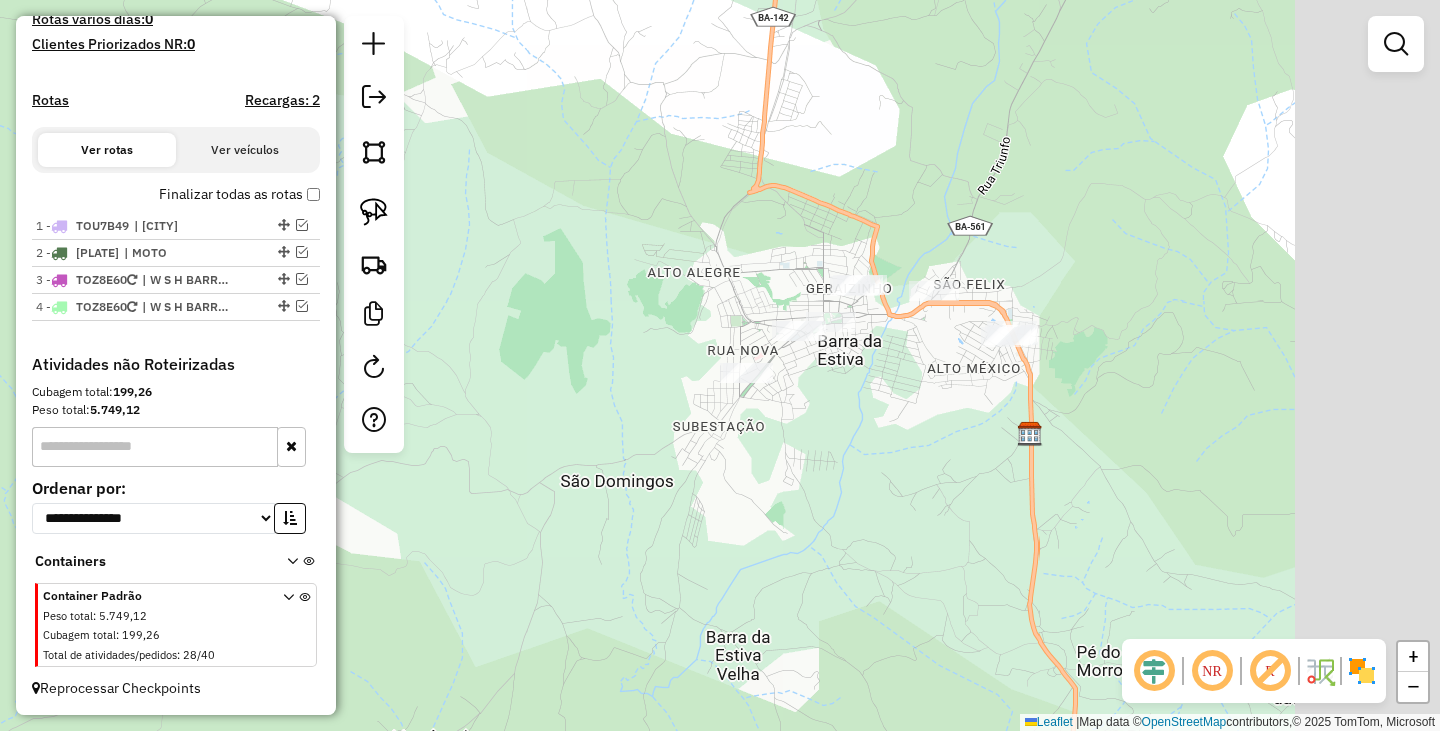 drag, startPoint x: 1063, startPoint y: 460, endPoint x: 842, endPoint y: 280, distance: 285.02808 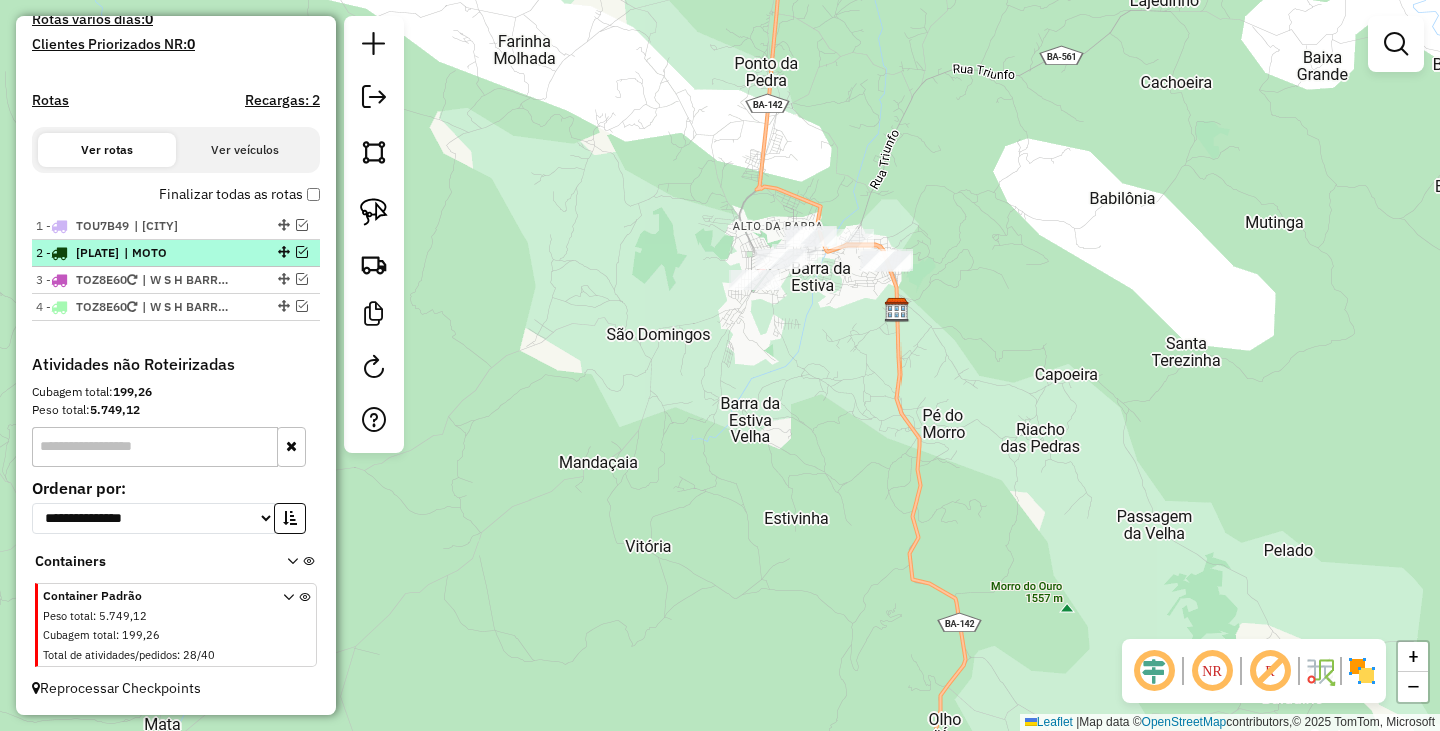 click on "2 -       TGR5C01   | MOTO" at bounding box center (142, 253) 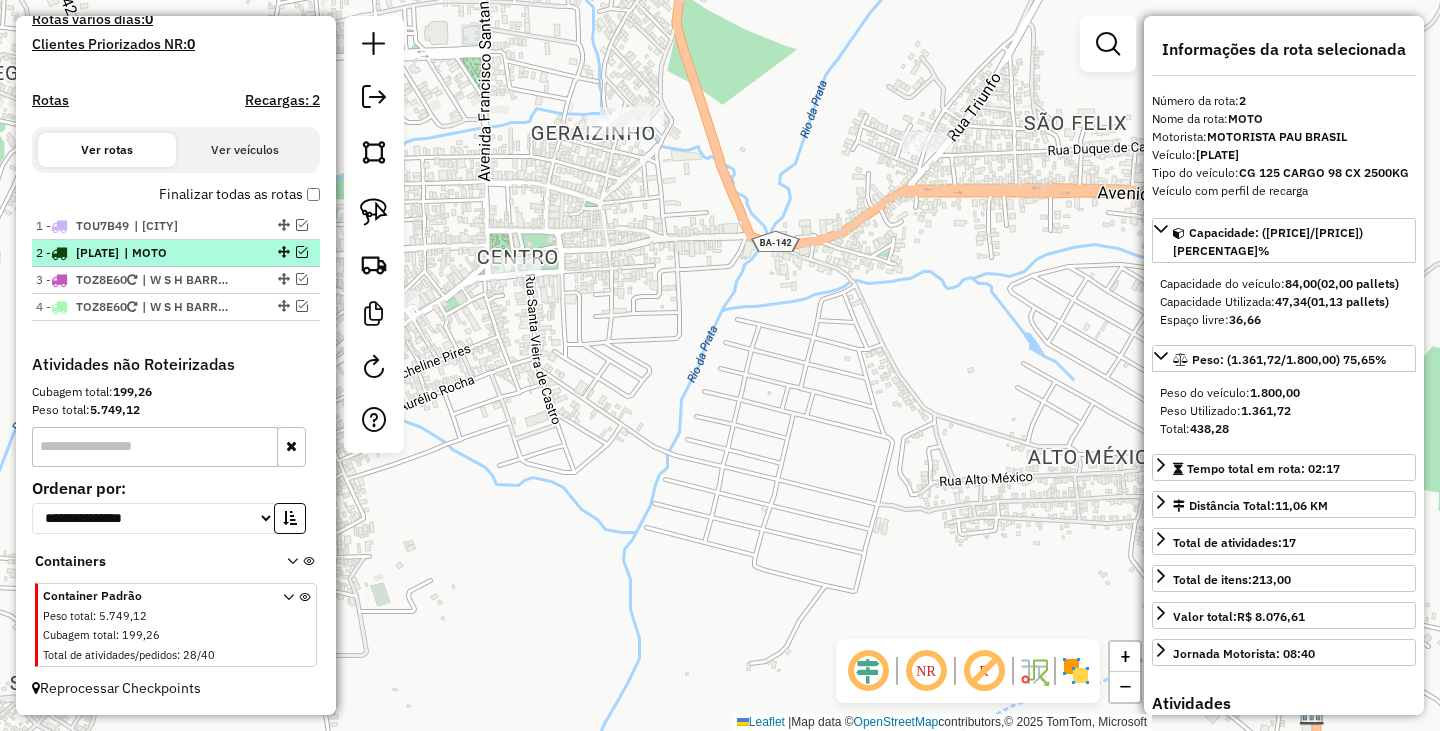 click at bounding box center (302, 252) 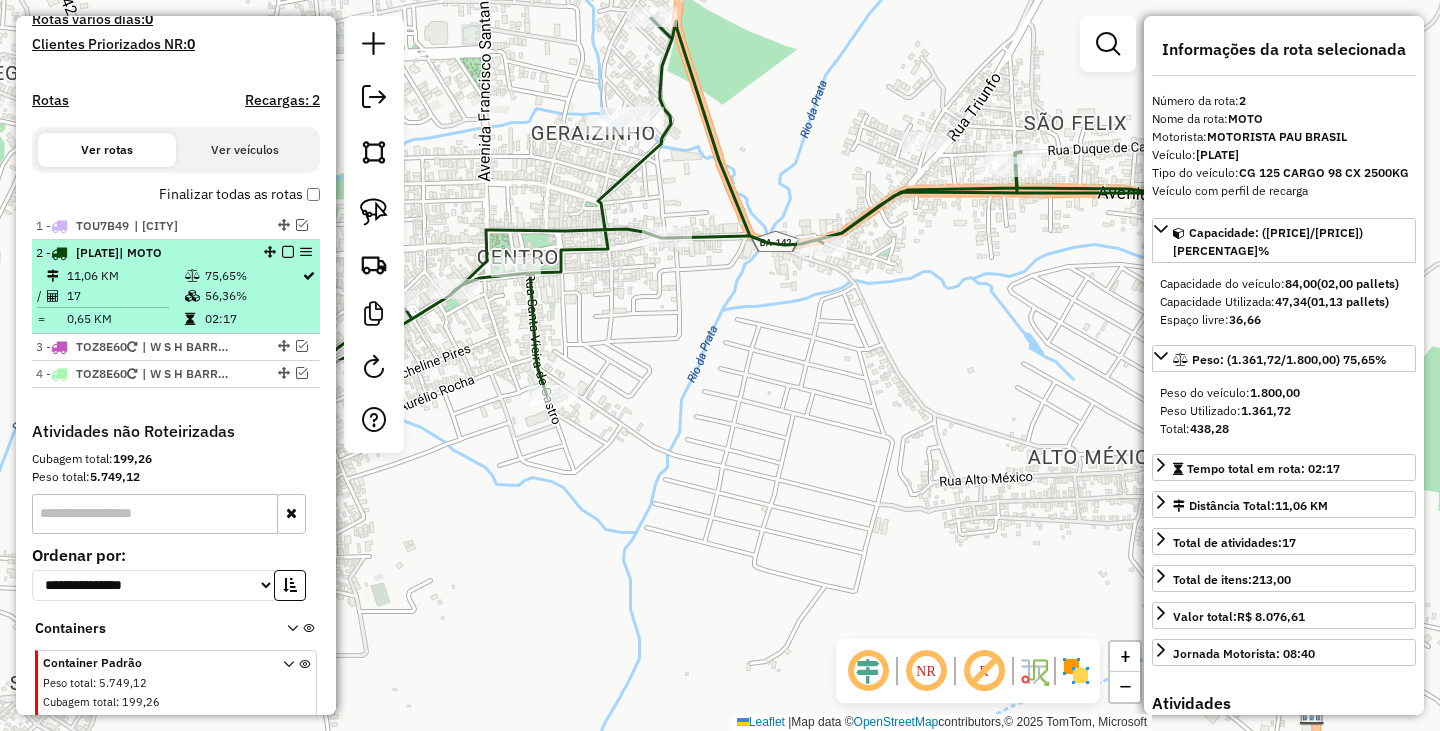 scroll, scrollTop: 644, scrollLeft: 0, axis: vertical 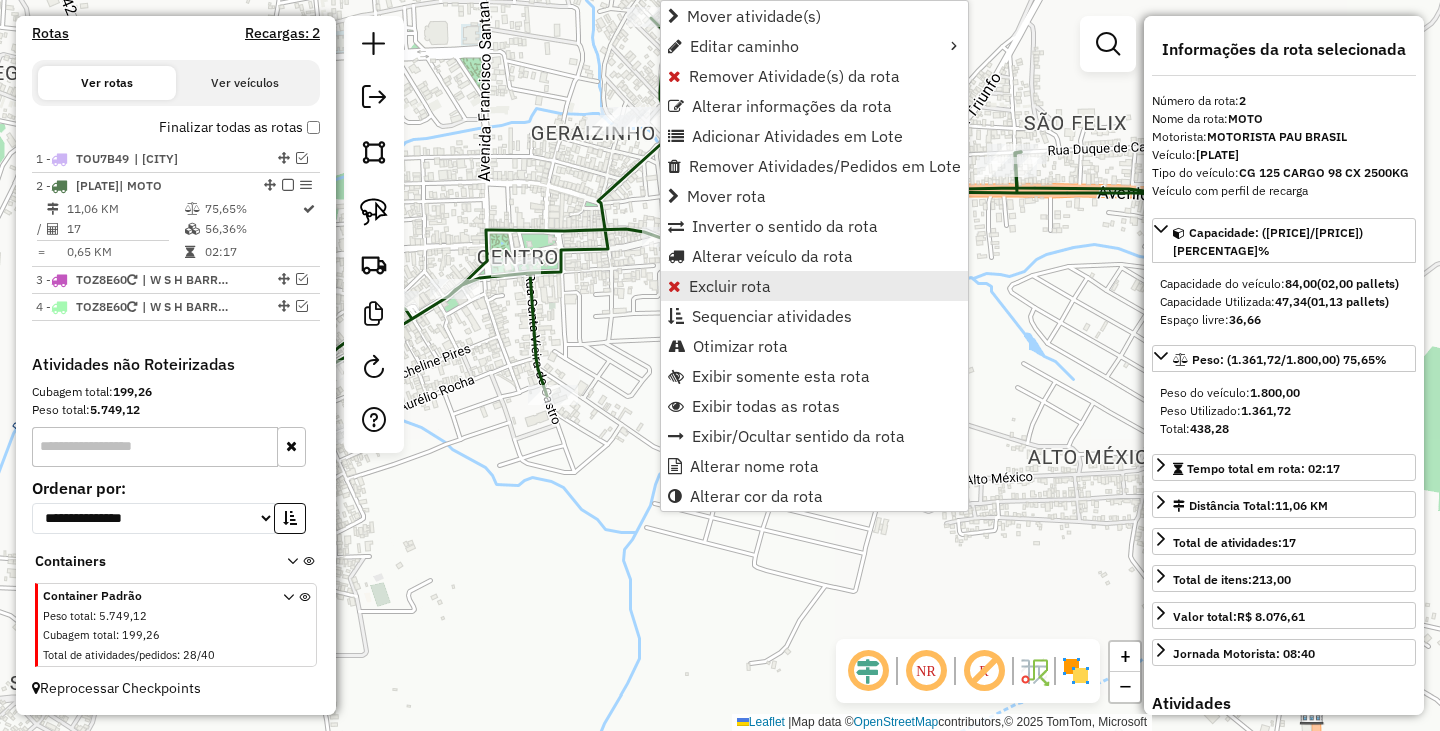 click on "Excluir rota" at bounding box center (730, 286) 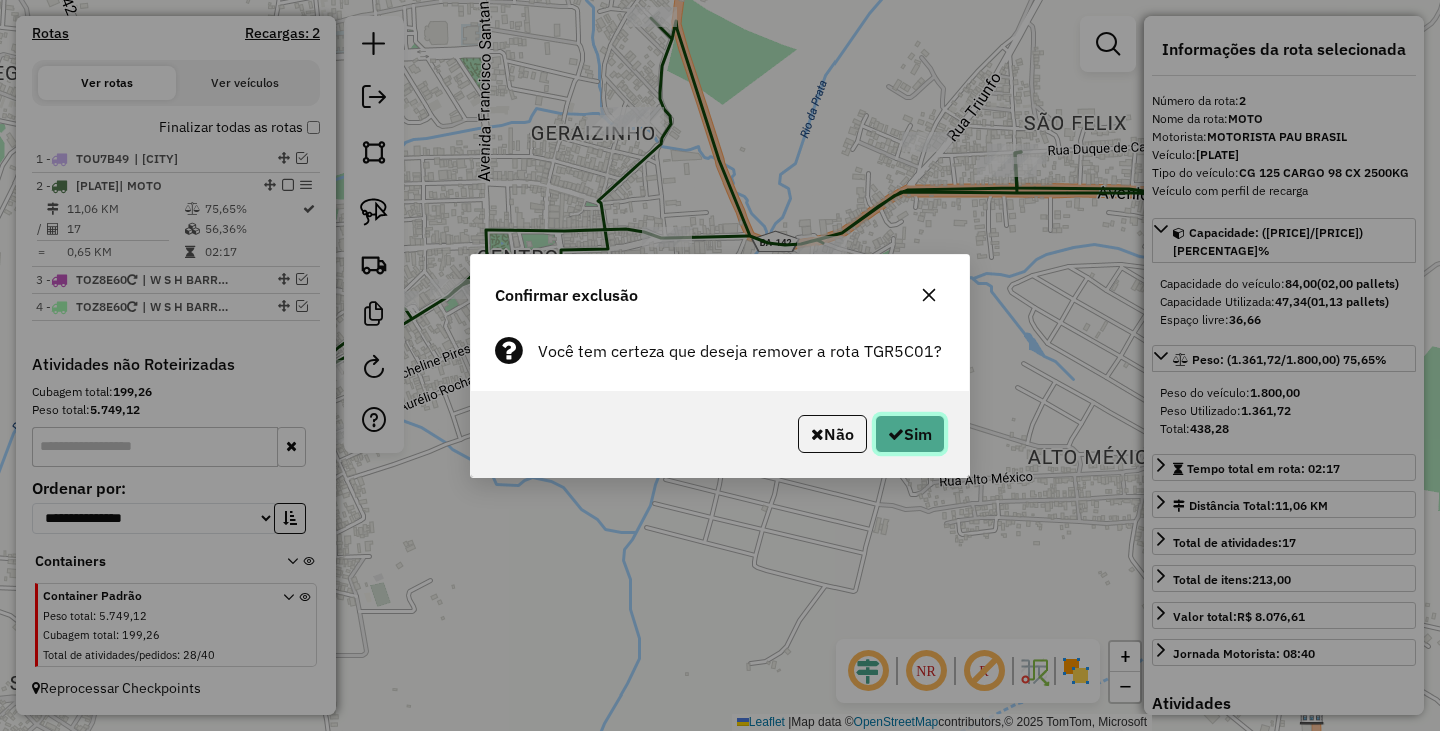click on "Sim" 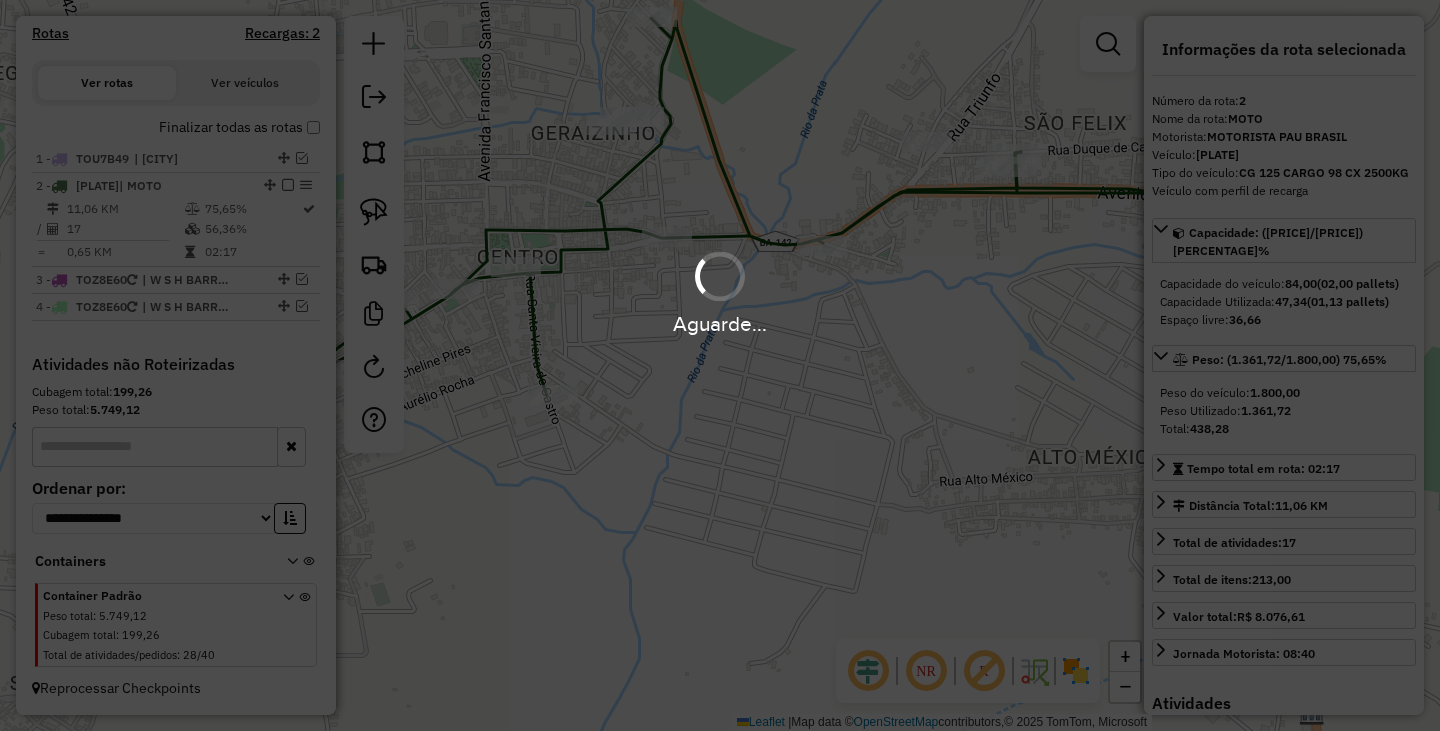scroll, scrollTop: 550, scrollLeft: 0, axis: vertical 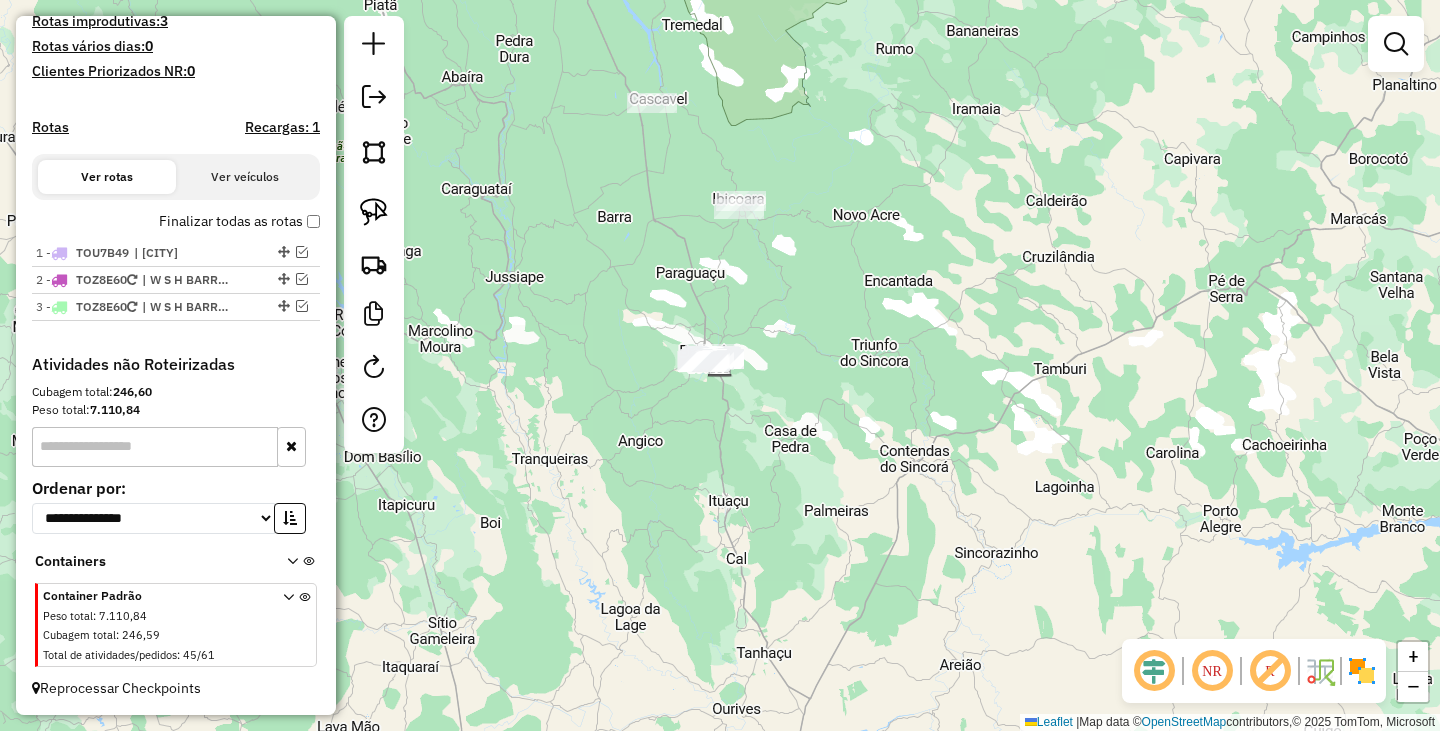 click on "Janela de atendimento Grade de atendimento Capacidade Transportadoras Veículos Cliente Pedidos  Rotas Selecione os dias de semana para filtrar as janelas de atendimento  Seg   Ter   Qua   Qui   Sex   Sáb   Dom  Informe o período da janela de atendimento: De: Até:  Filtrar exatamente a janela do cliente  Considerar janela de atendimento padrão  Selecione os dias de semana para filtrar as grades de atendimento  Seg   Ter   Qua   Qui   Sex   Sáb   Dom   Considerar clientes sem dia de atendimento cadastrado  Clientes fora do dia de atendimento selecionado Filtrar as atividades entre os valores definidos abaixo:  Peso mínimo:   Peso máximo:   Cubagem mínima:   Cubagem máxima:   De:   Até:  Filtrar as atividades entre o tempo de atendimento definido abaixo:  De:   Até:   Considerar capacidade total dos clientes não roteirizados Transportadora: Selecione um ou mais itens Tipo de veículo: Selecione um ou mais itens Veículo: Selecione um ou mais itens Motorista: Selecione um ou mais itens Nome: Rótulo:" 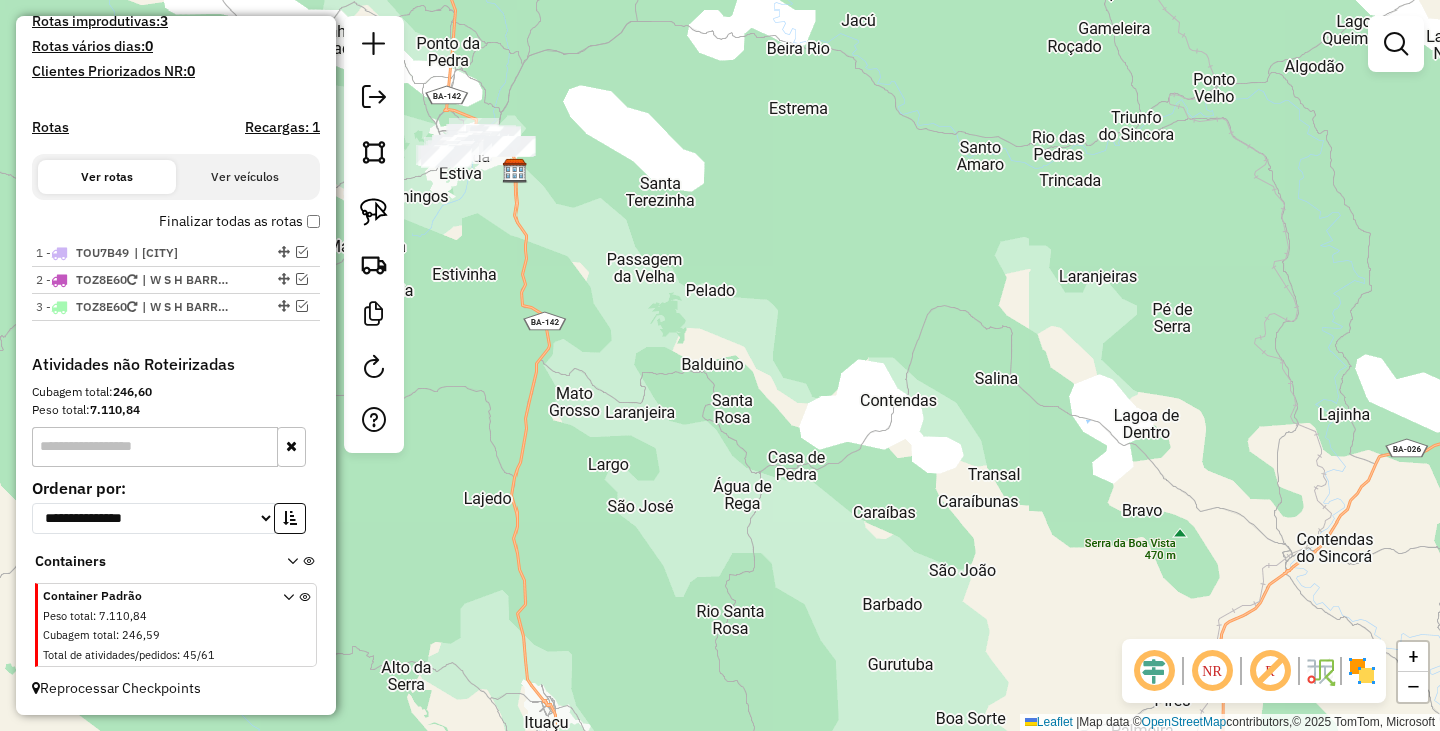 drag, startPoint x: 558, startPoint y: 249, endPoint x: 806, endPoint y: 396, distance: 288.29324 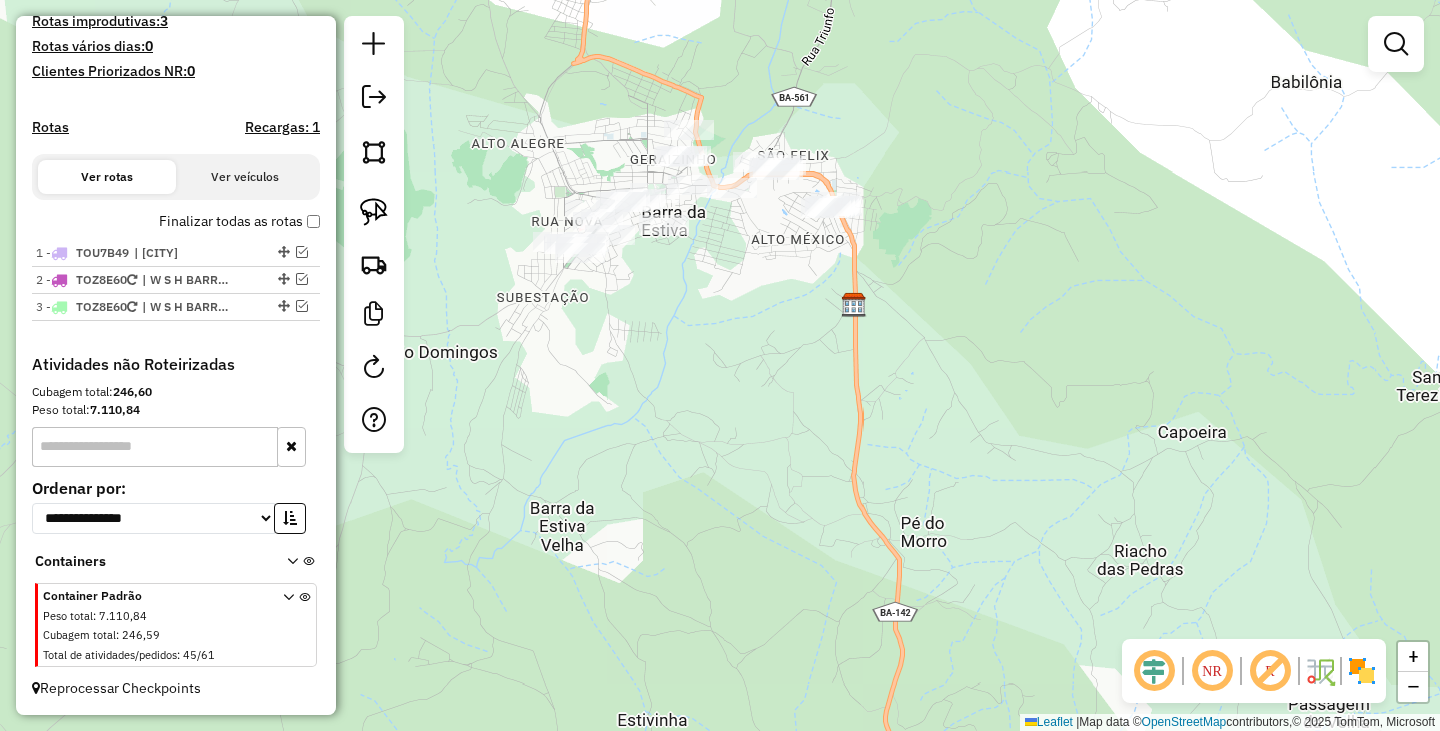 drag, startPoint x: 728, startPoint y: 350, endPoint x: 782, endPoint y: 365, distance: 56.044624 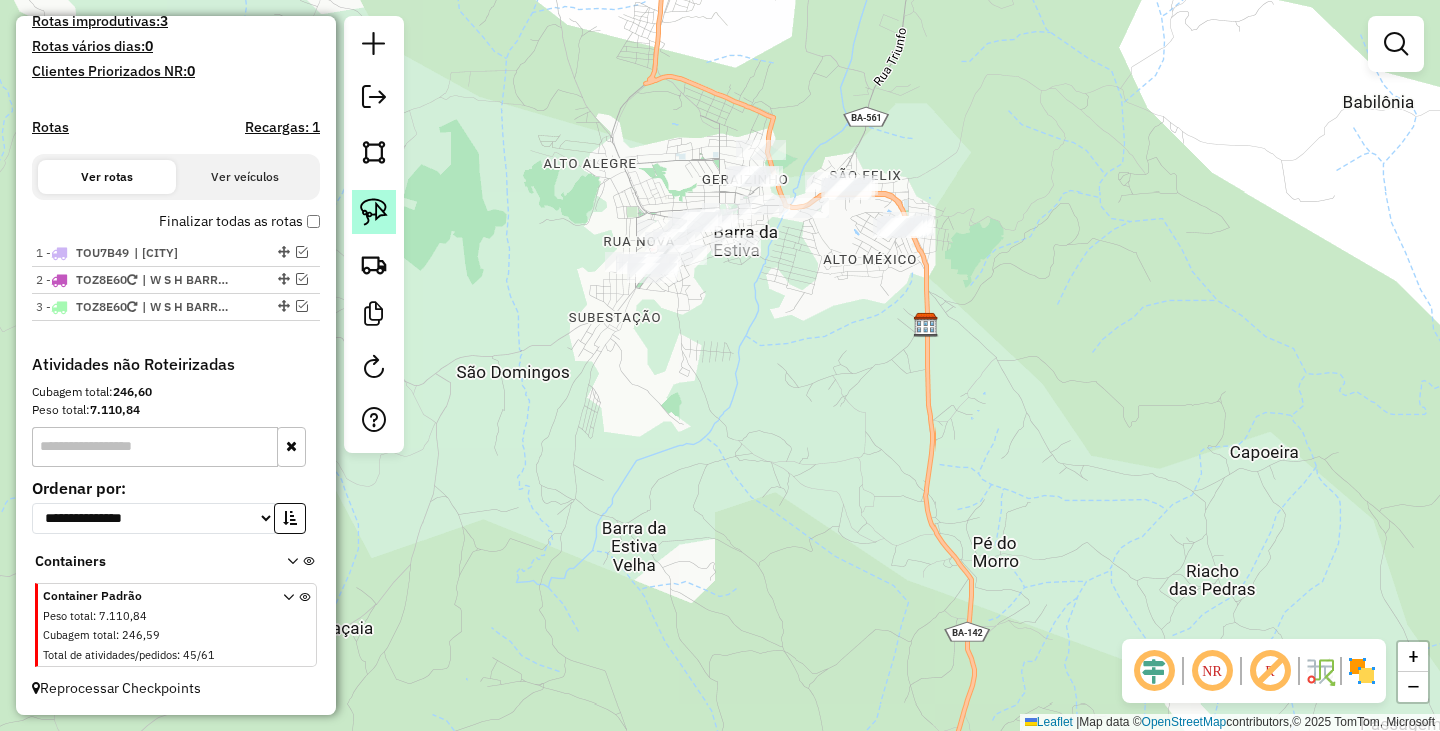 click 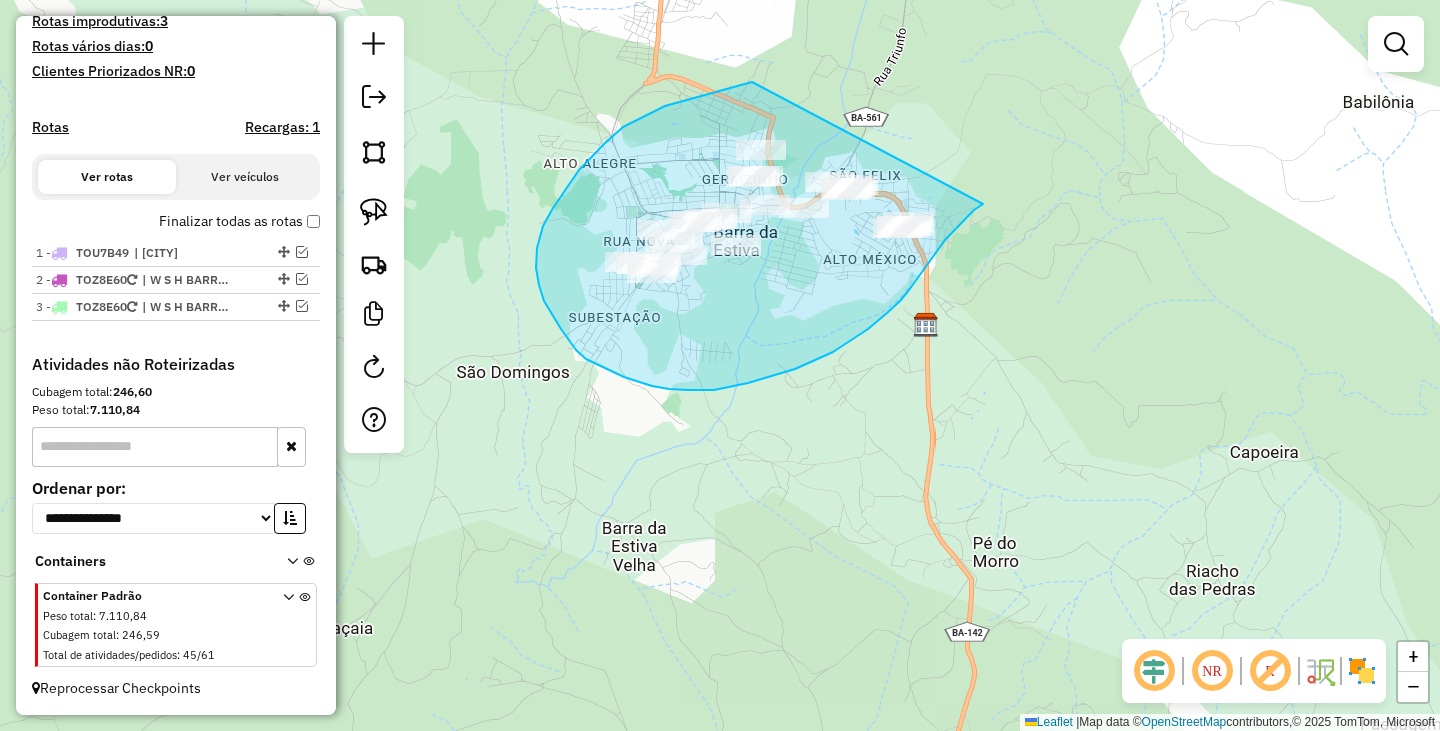 drag, startPoint x: 746, startPoint y: 83, endPoint x: 1002, endPoint y: 183, distance: 274.83813 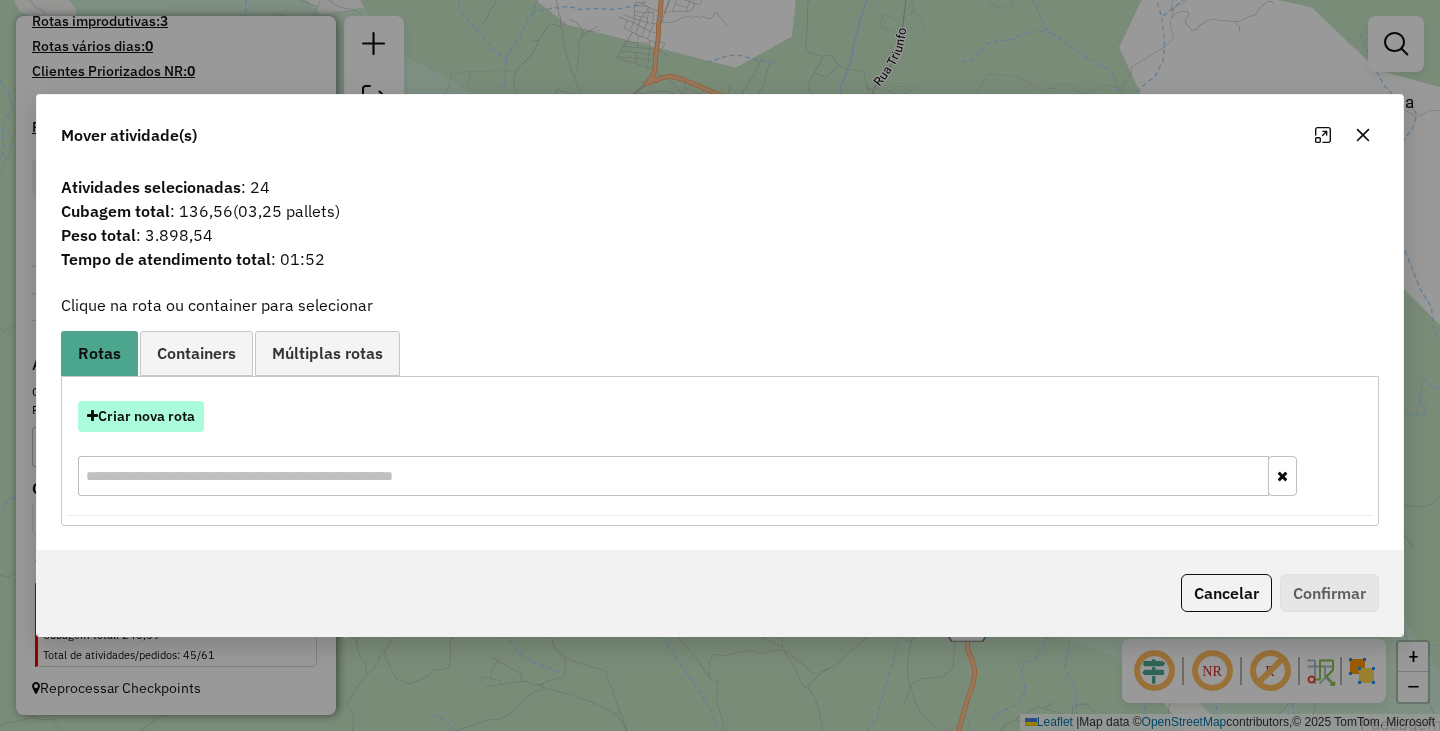 click on "Criar nova rota" at bounding box center [141, 416] 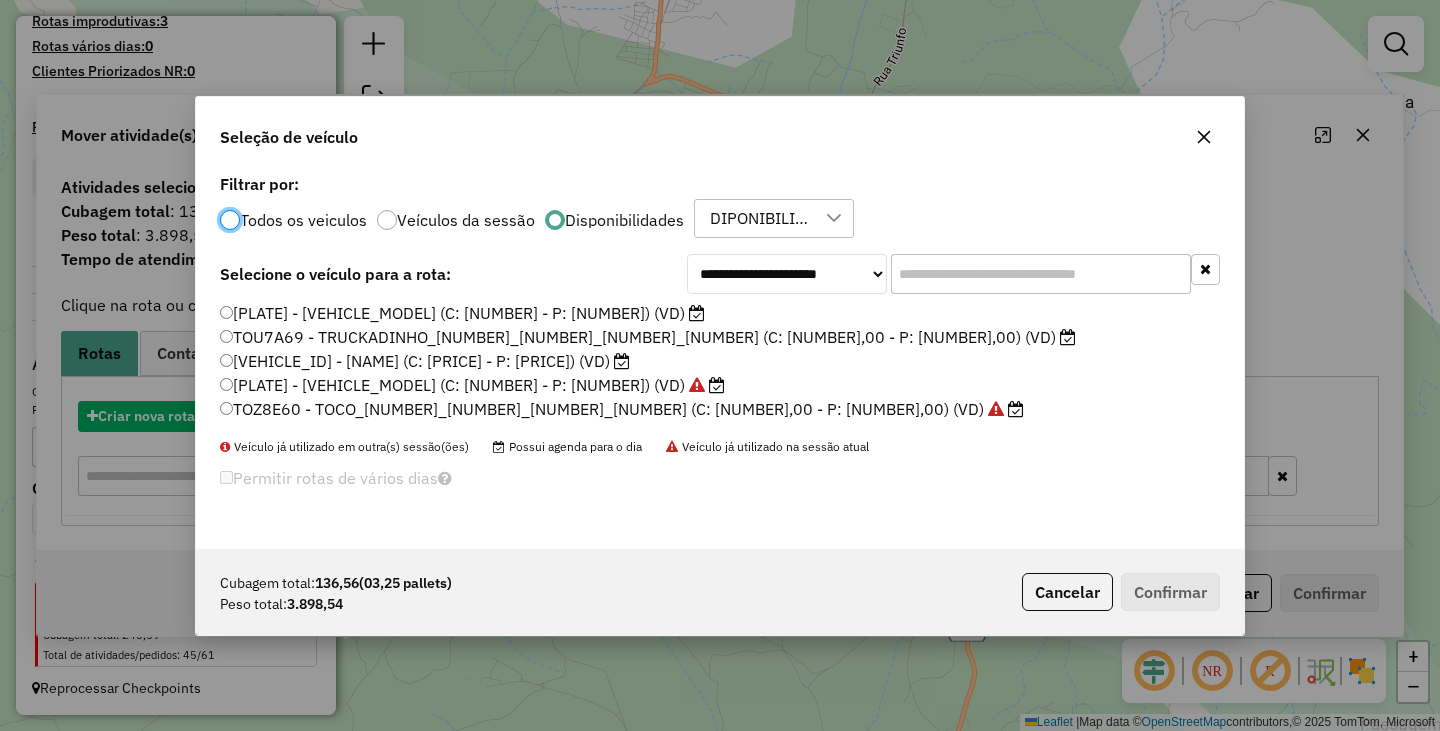 scroll, scrollTop: 11, scrollLeft: 6, axis: both 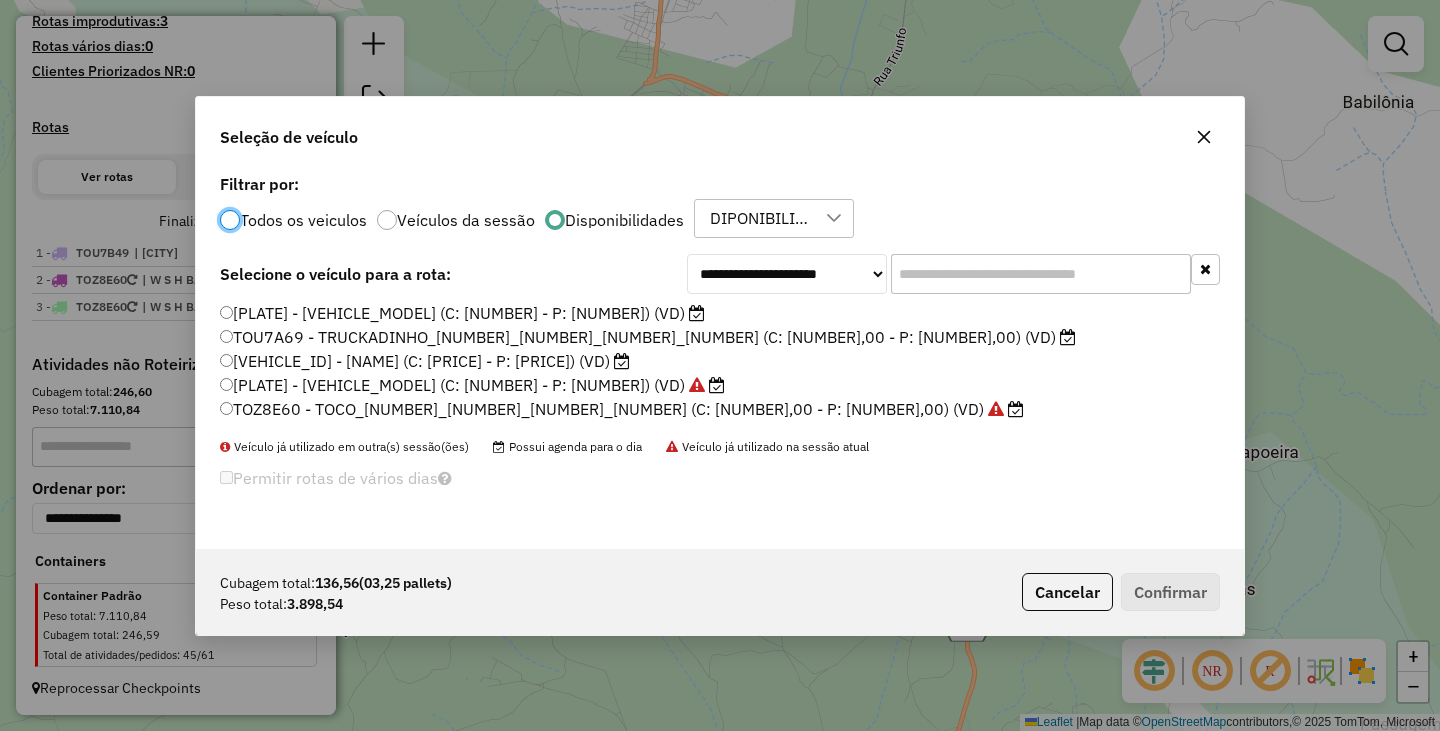 click on "TOU7A99 - TRUCKADINHO_336_6630_336_6630 (C: 336,00 - P: 6630,00) (VD)" 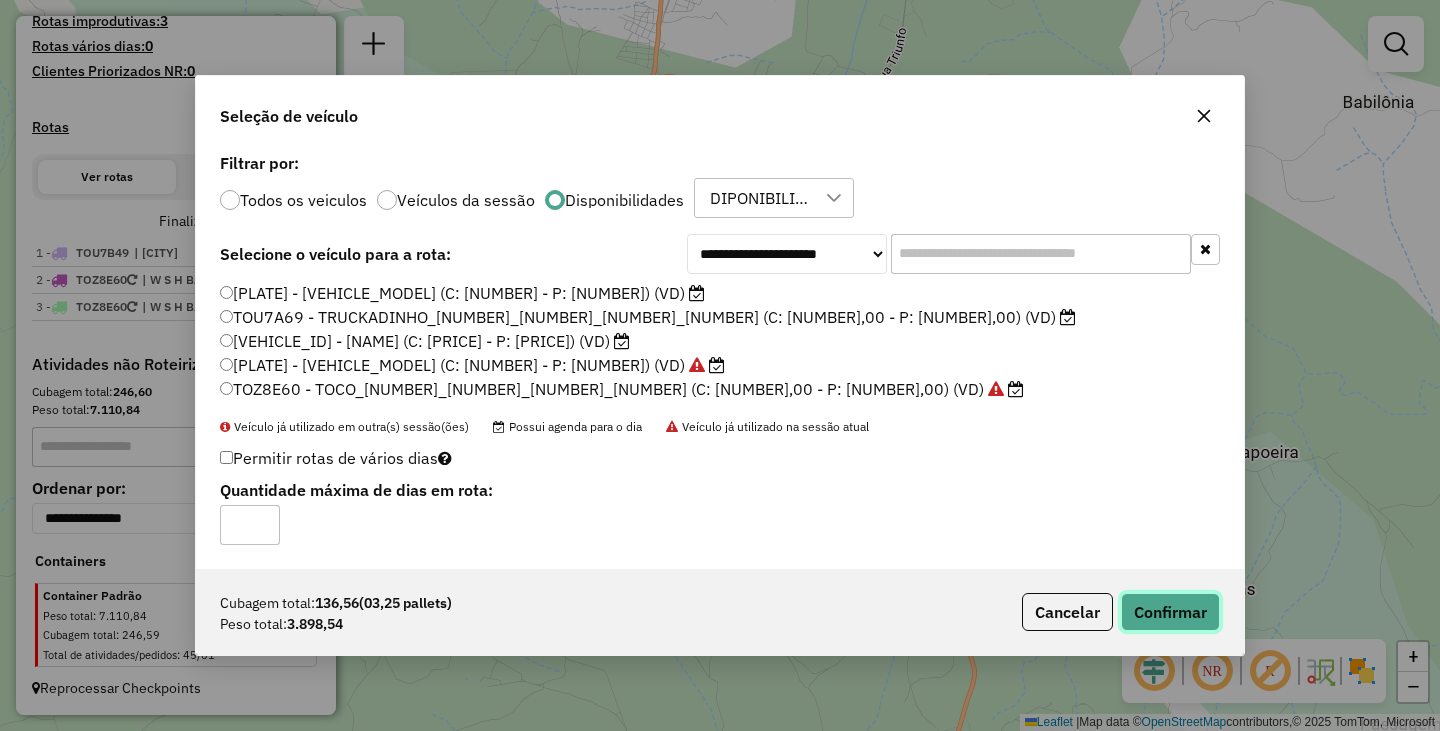 click on "Confirmar" 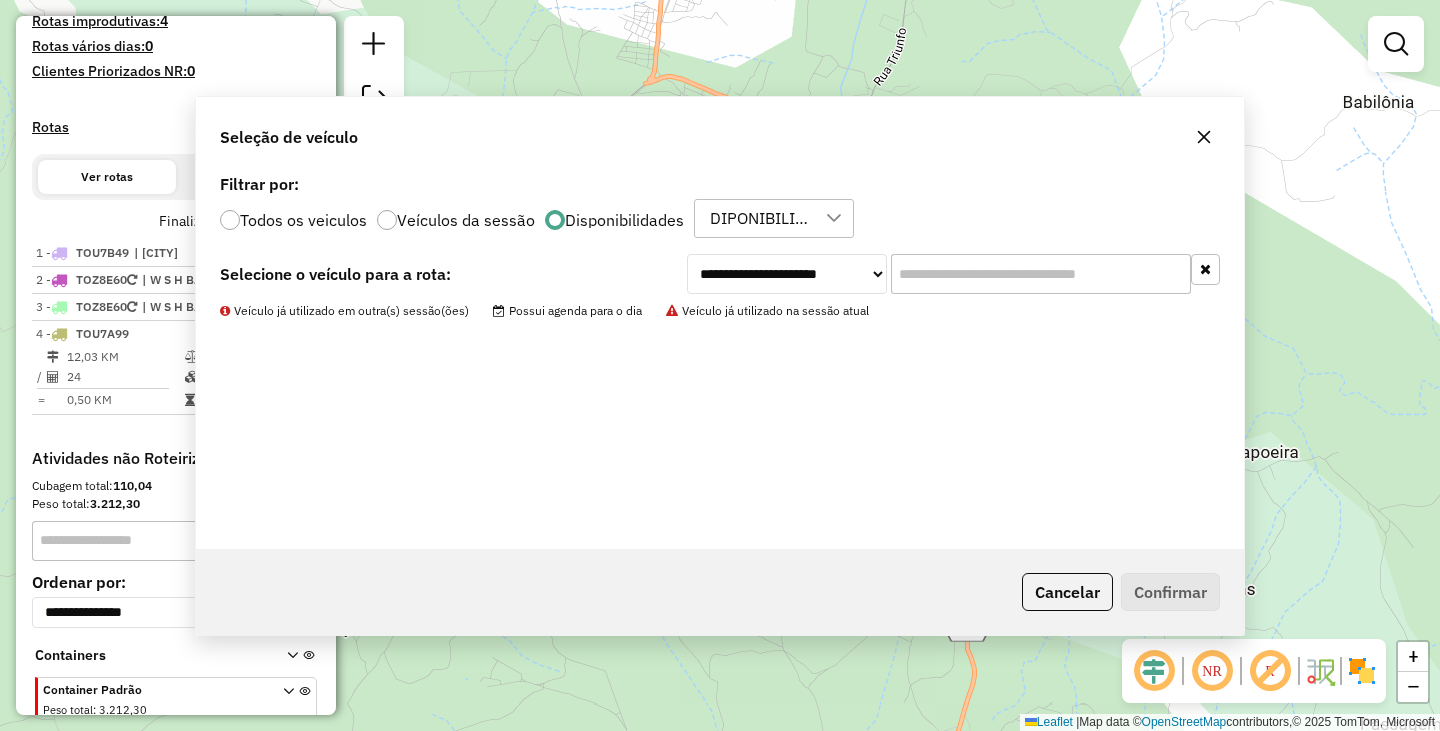 scroll, scrollTop: 644, scrollLeft: 0, axis: vertical 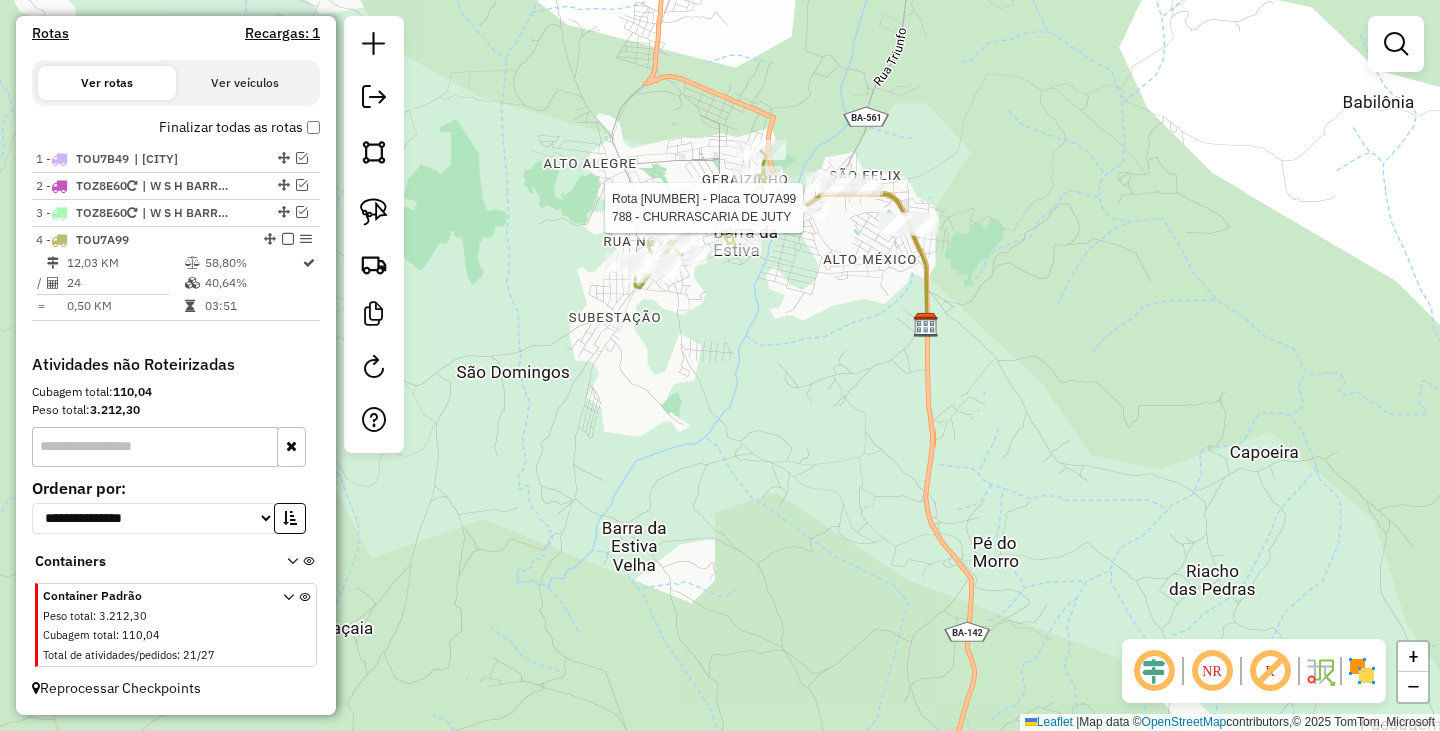 select on "**********" 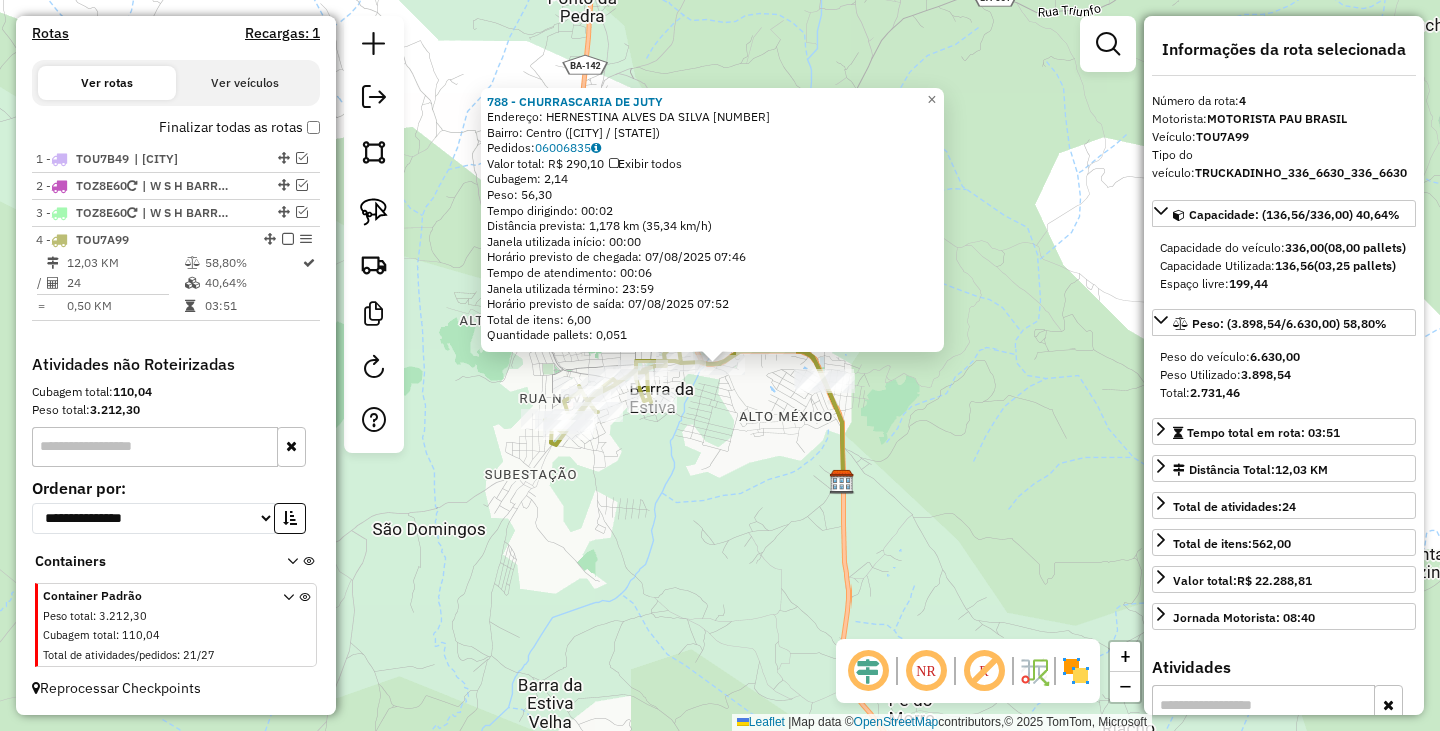 click on "788 - CHURRASCARIA DE JUTY  Endereço:  HERNESTINA ALVES DA SILVA 30   Bairro: Centro (BARRA DA ESTIVA / BA)   Pedidos:  06006835   Valor total: R$ 290,10   Exibir todos   Cubagem: 2,14  Peso: 56,30  Tempo dirigindo: 00:02   Distância prevista: 1,178 km (35,34 km/h)   Janela utilizada início: 00:00   Horário previsto de chegada: 07/08/2025 07:46   Tempo de atendimento: 00:06   Janela utilizada término: 23:59   Horário previsto de saída: 07/08/2025 07:52   Total de itens: 6,00   Quantidade pallets: 0,051  × Janela de atendimento Grade de atendimento Capacidade Transportadoras Veículos Cliente Pedidos  Rotas Selecione os dias de semana para filtrar as janelas de atendimento  Seg   Ter   Qua   Qui   Sex   Sáb   Dom  Informe o período da janela de atendimento: De: Até:  Filtrar exatamente a janela do cliente  Considerar janela de atendimento padrão  Selecione os dias de semana para filtrar as grades de atendimento  Seg   Ter   Qua   Qui   Sex   Sáb   Dom   Peso mínimo:   Peso máximo:   De:   Até:" 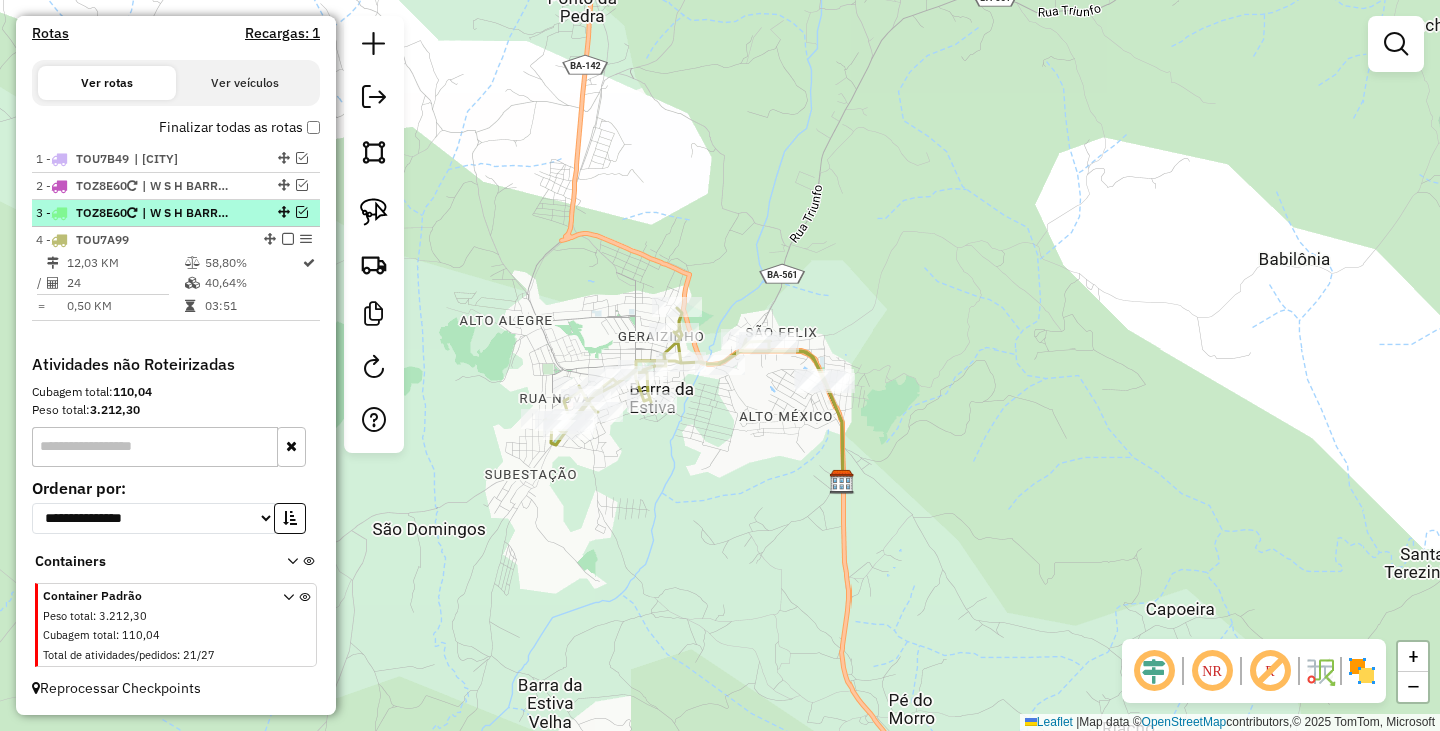 click at bounding box center (302, 212) 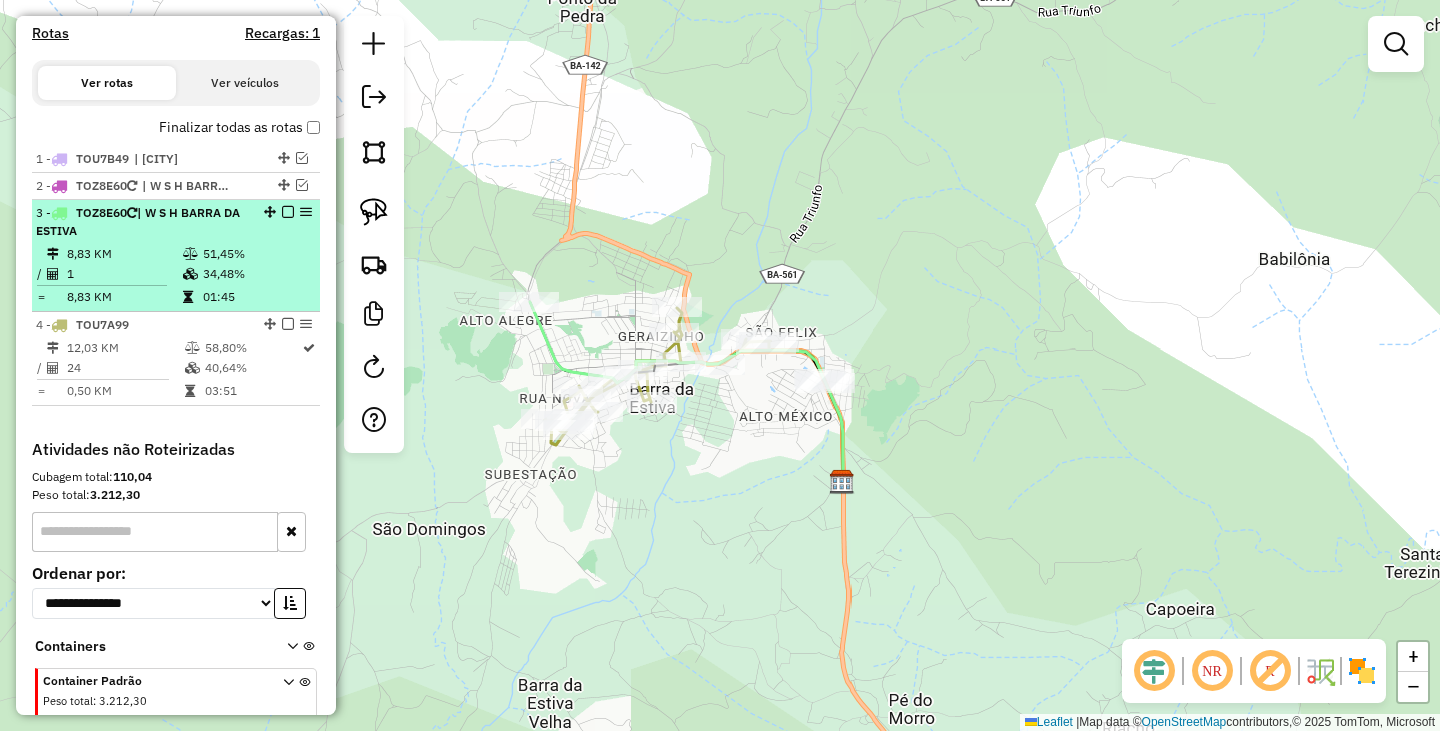click at bounding box center [288, 212] 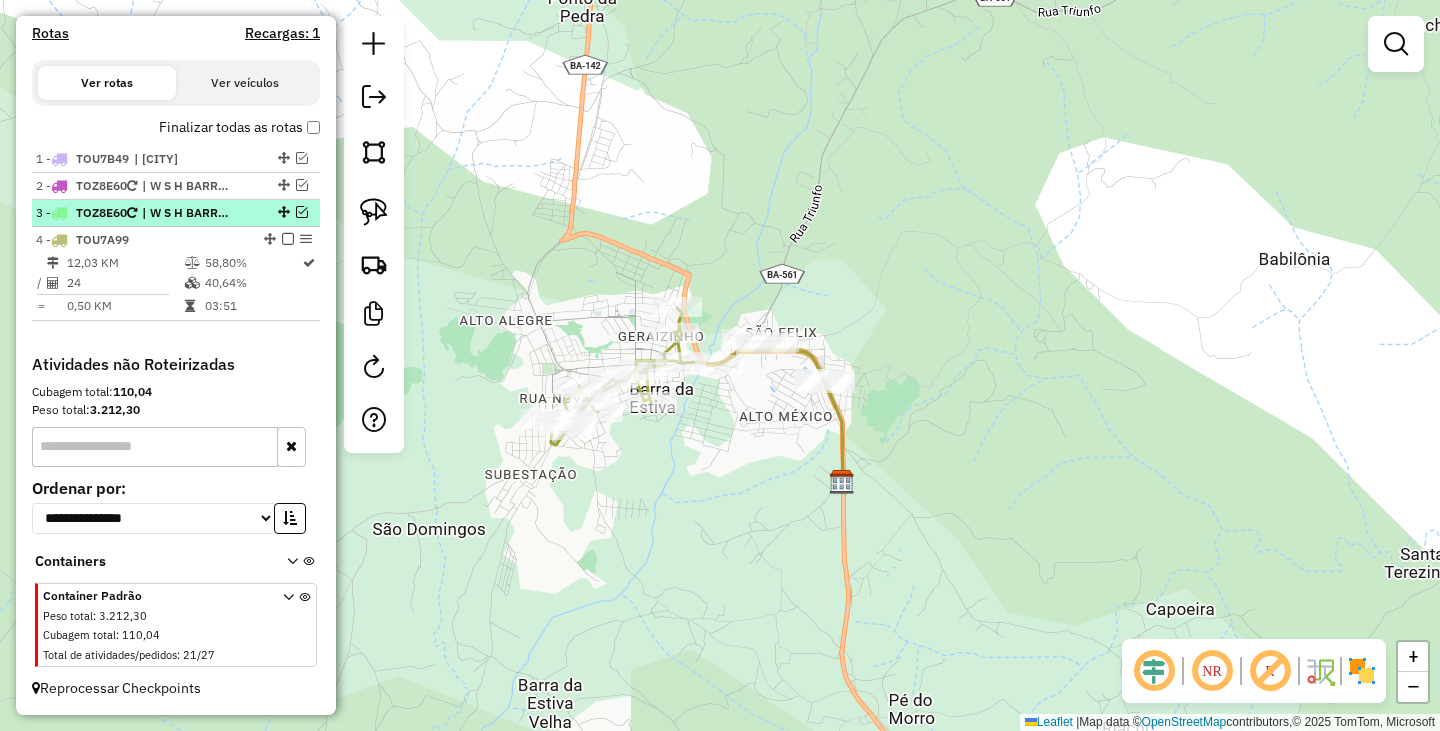 click at bounding box center (302, 212) 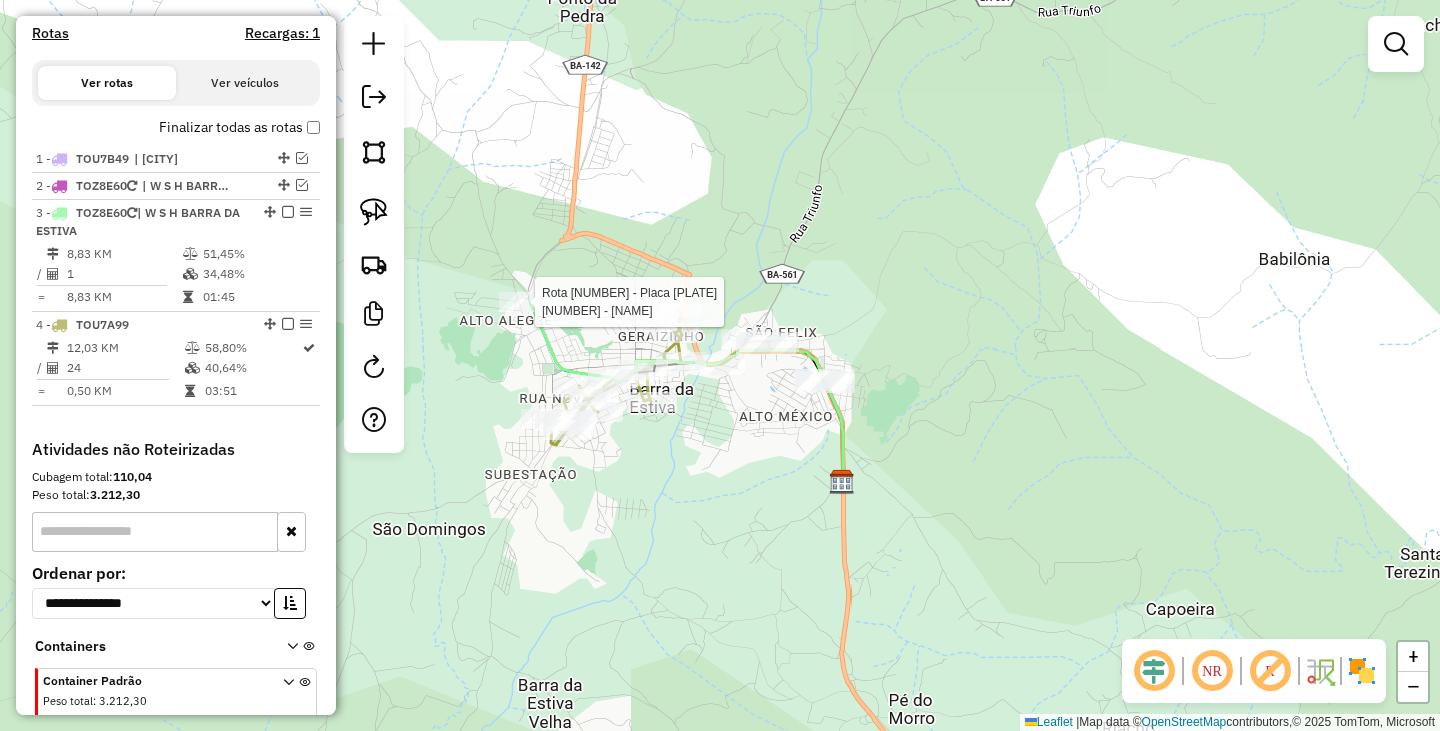 select on "**********" 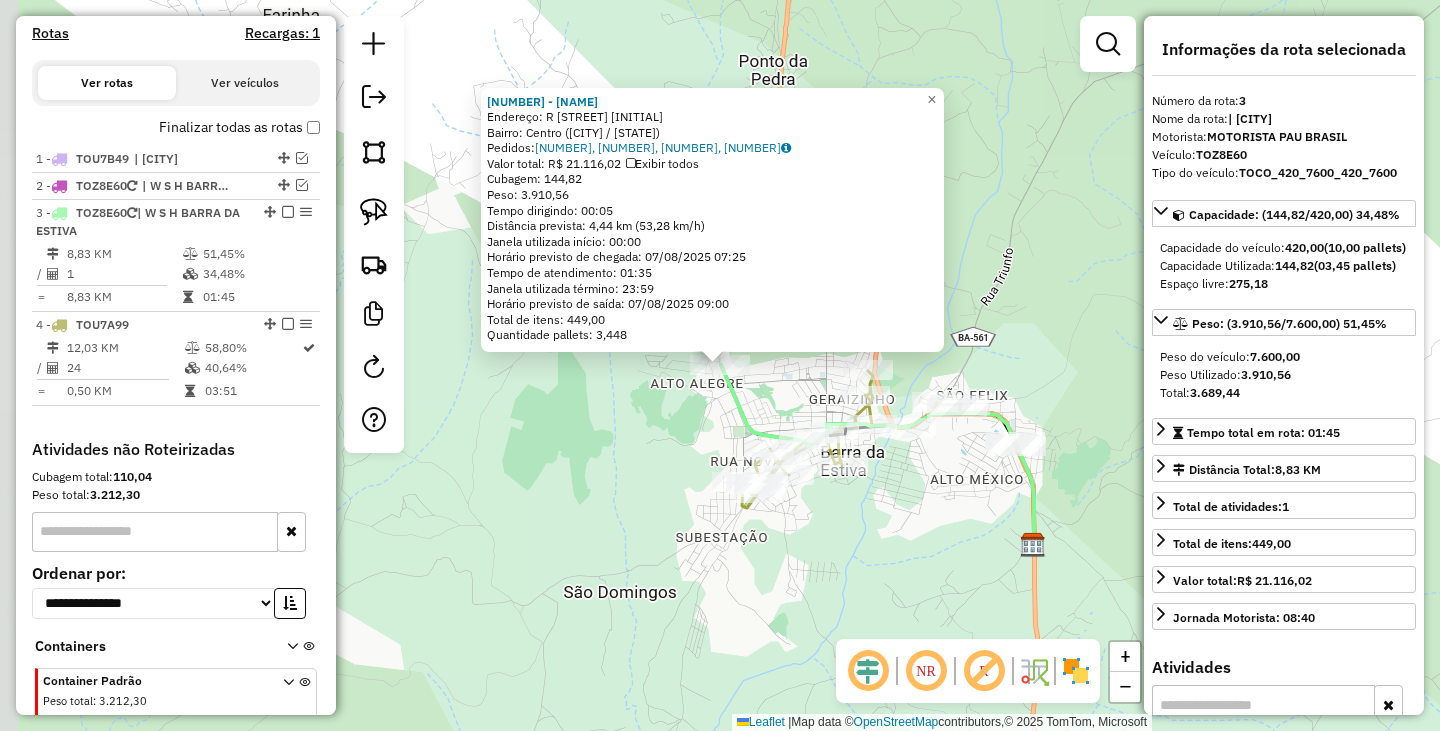 scroll, scrollTop: 729, scrollLeft: 0, axis: vertical 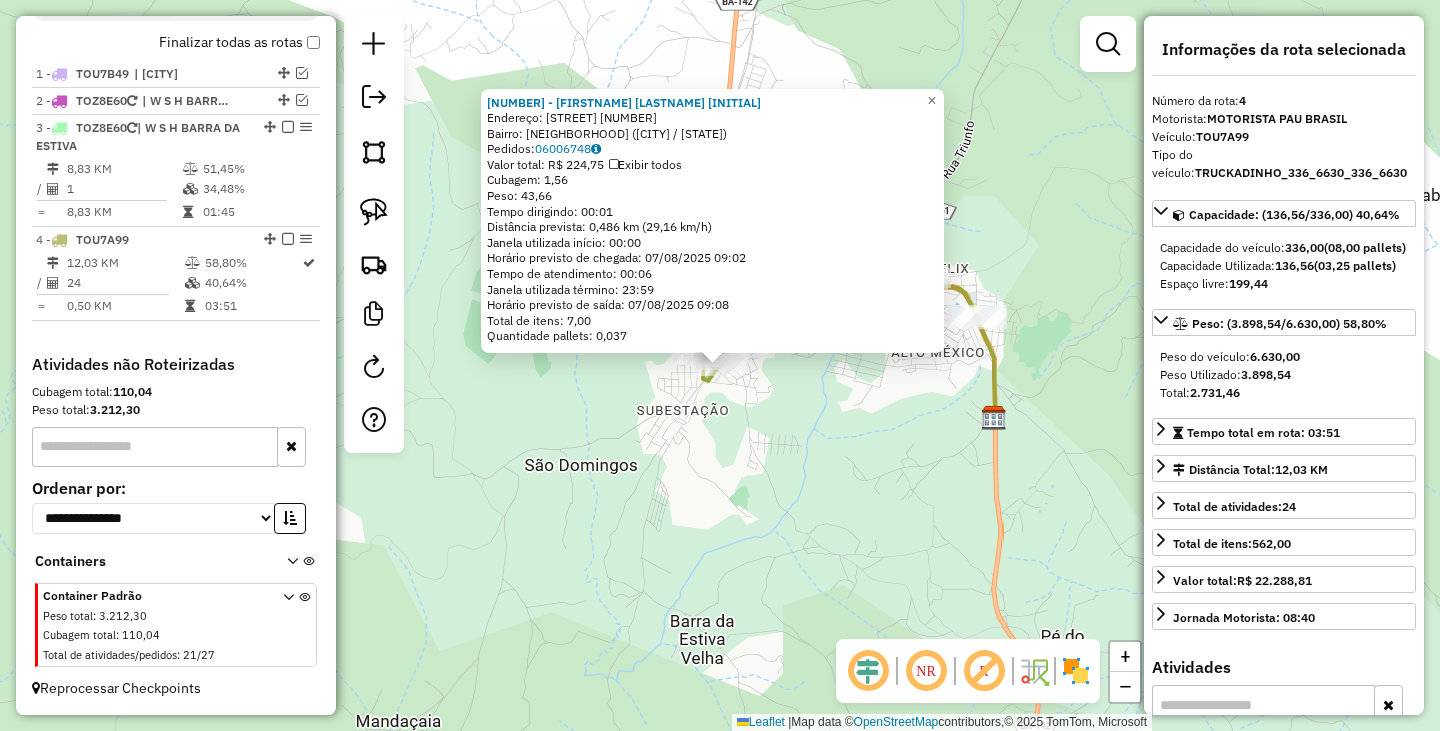 click on "20640 - JOAO VITOR NOVAIS DI  Endereço: RUA LUIS GONZAGA                  10   Bairro: Recreio (BARRA DA ESTIVA / BA)   Pedidos:  06006748   Valor total: R$ 224,75   Exibir todos   Cubagem: 1,56  Peso: 43,66  Tempo dirigindo: 00:01   Distância prevista: 0,486 km (29,16 km/h)   Janela utilizada início: 00:00   Horário previsto de chegada: 07/08/2025 09:02   Tempo de atendimento: 00:06   Janela utilizada término: 23:59   Horário previsto de saída: 07/08/2025 09:08   Total de itens: 7,00   Quantidade pallets: 0,037  × Janela de atendimento Grade de atendimento Capacidade Transportadoras Veículos Cliente Pedidos  Rotas Selecione os dias de semana para filtrar as janelas de atendimento  Seg   Ter   Qua   Qui   Sex   Sáb   Dom  Informe o período da janela de atendimento: De: Até:  Filtrar exatamente a janela do cliente  Considerar janela de atendimento padrão  Selecione os dias de semana para filtrar as grades de atendimento  Seg   Ter   Qua   Qui   Sex   Sáb   Dom   Peso mínimo:   Peso máximo:  De:" 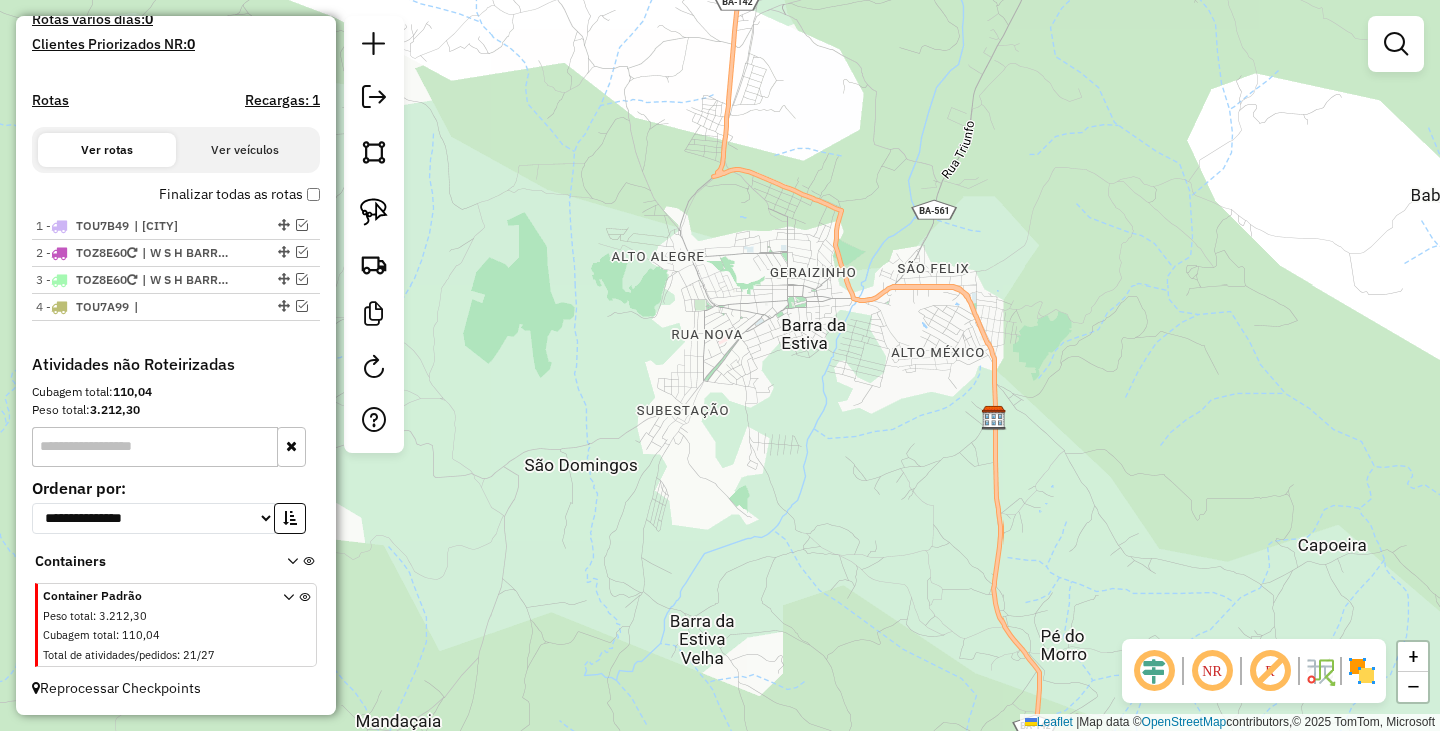 scroll, scrollTop: 577, scrollLeft: 0, axis: vertical 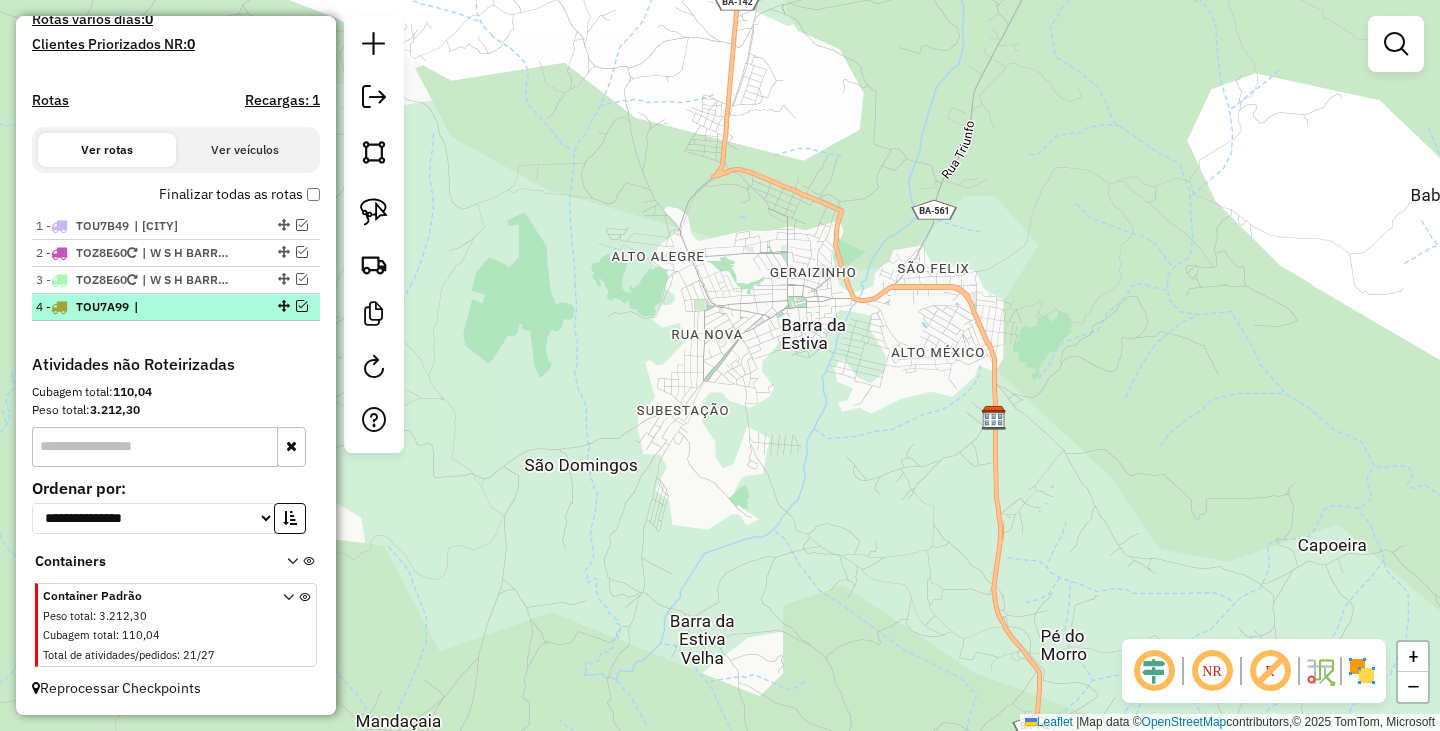click on "|" at bounding box center [180, 307] 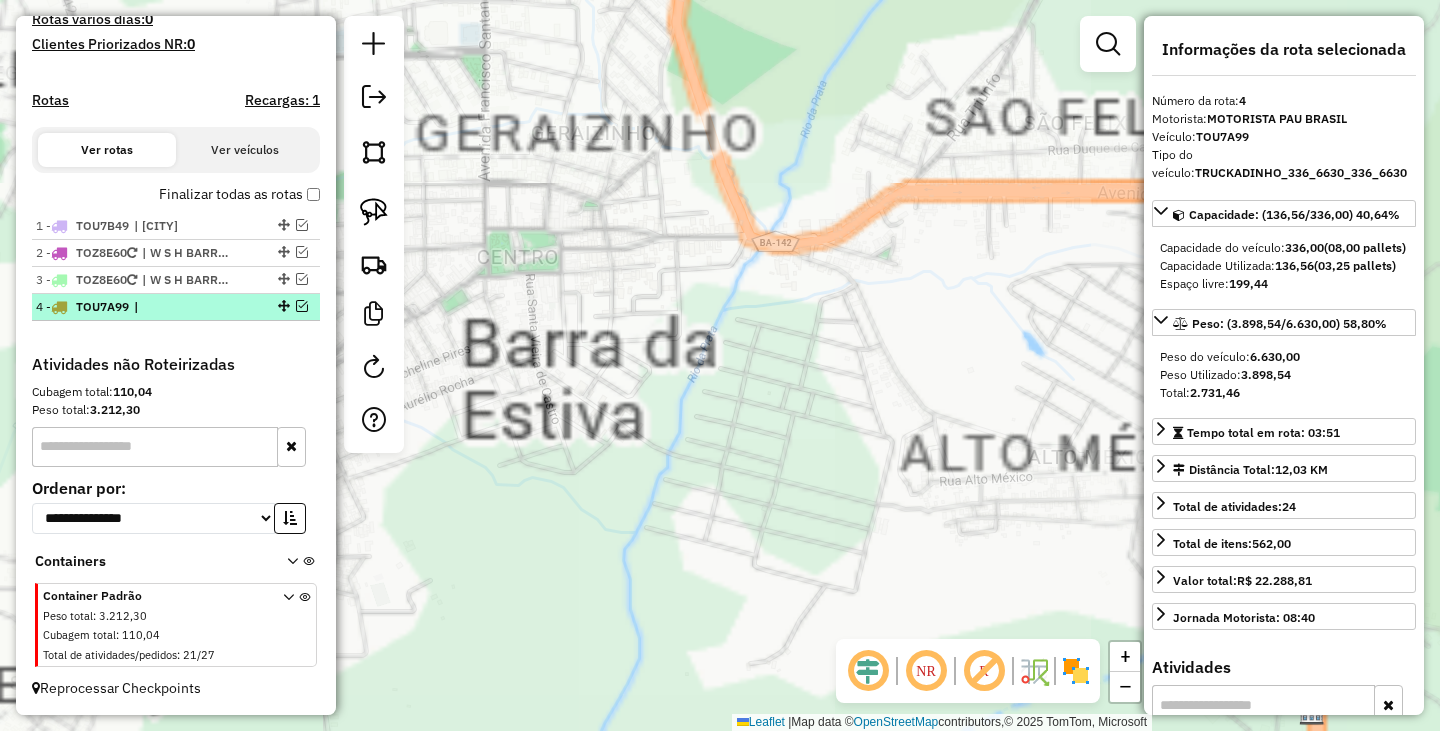 click at bounding box center [302, 306] 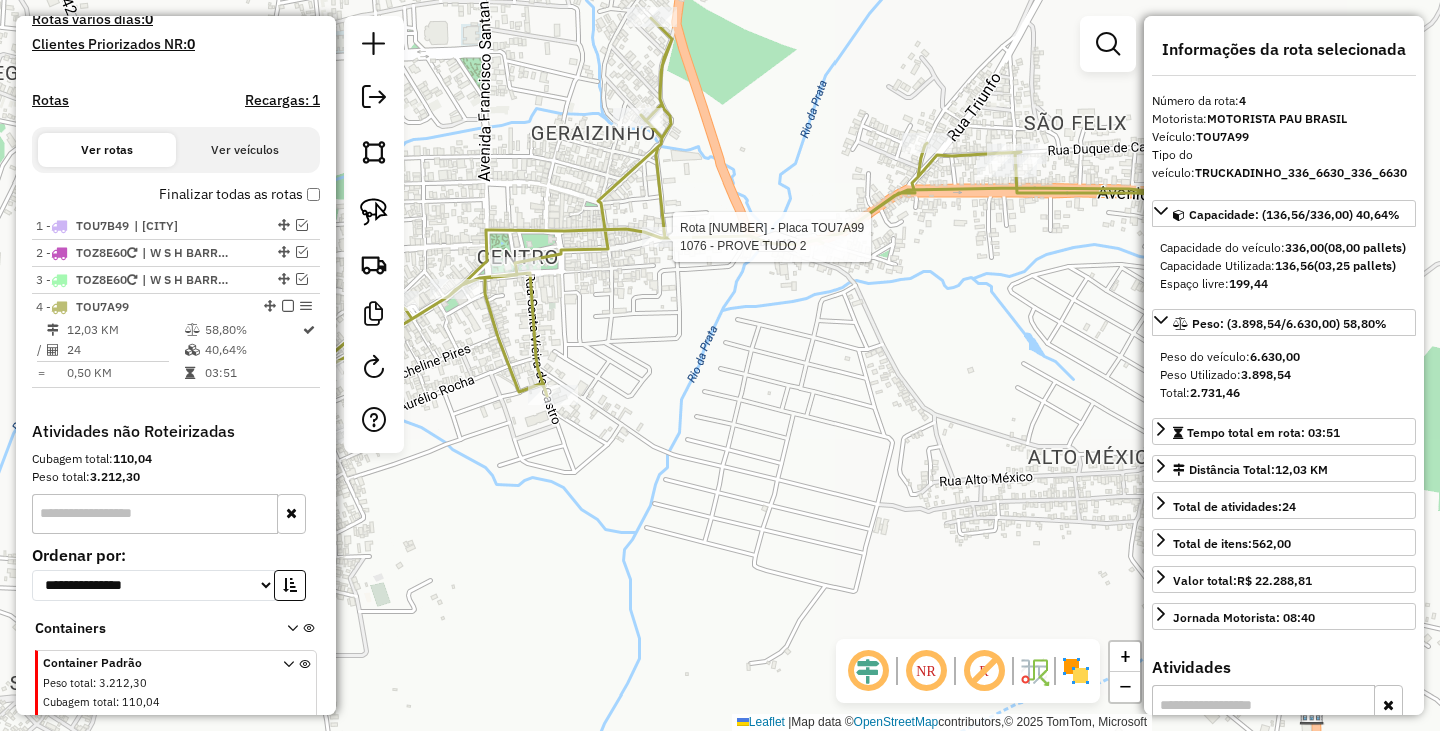 scroll, scrollTop: 644, scrollLeft: 0, axis: vertical 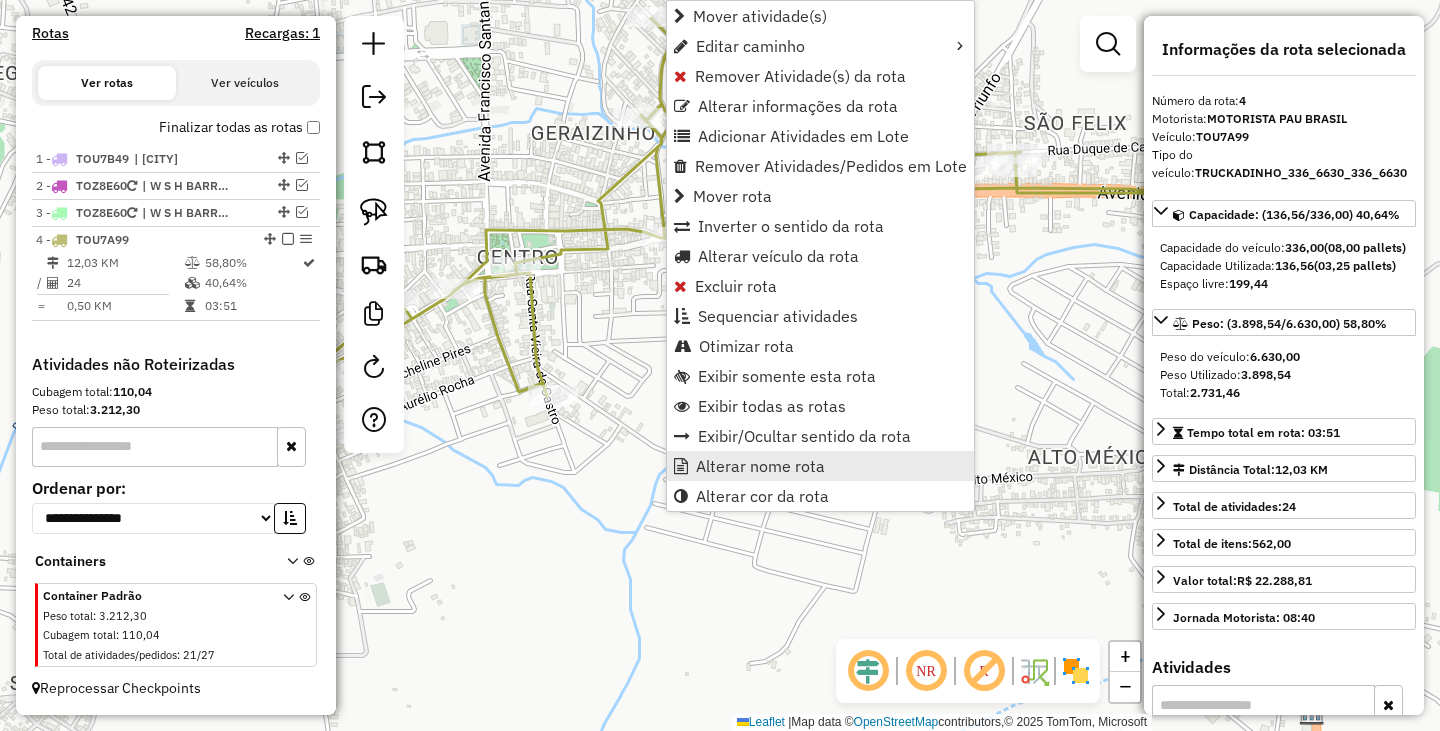 click on "Alterar nome rota" at bounding box center (760, 466) 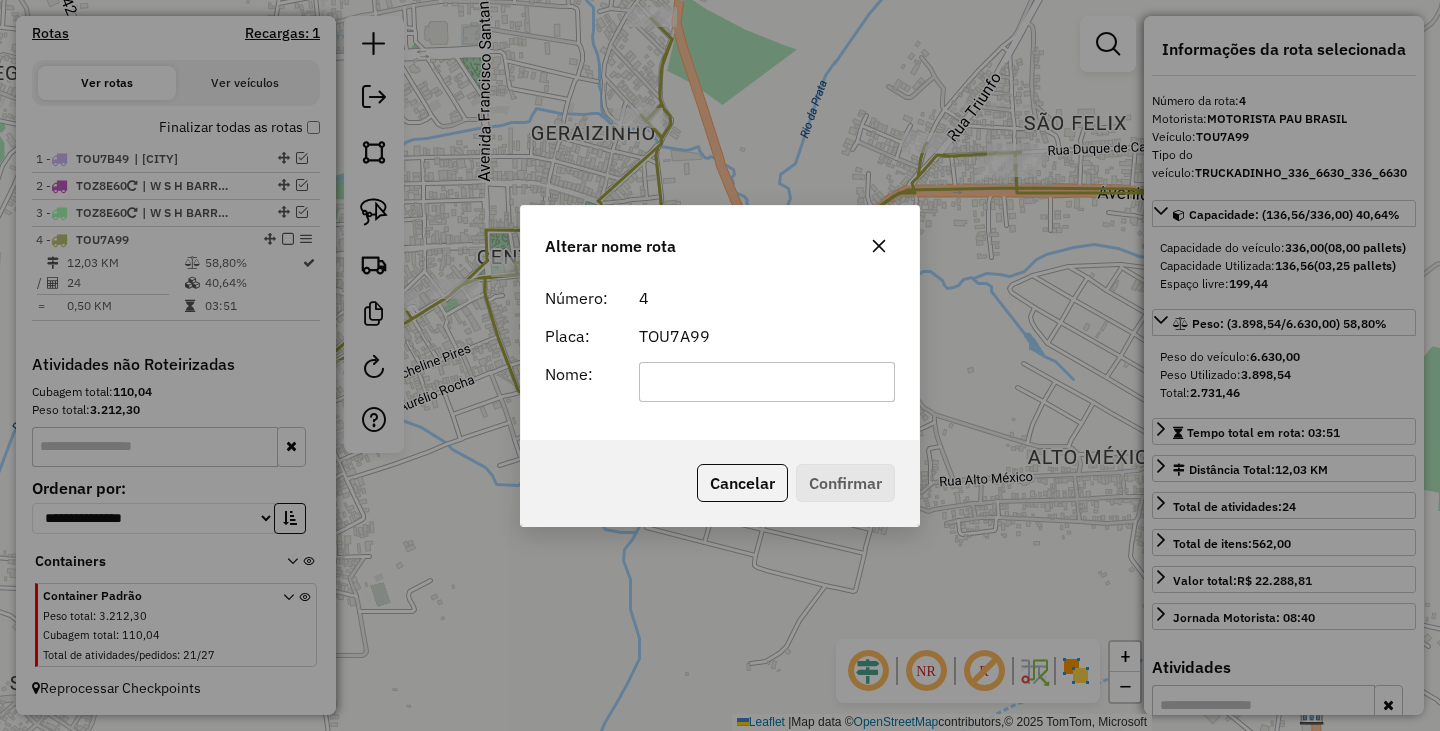 click on "Alterar nome rota Número: 4 Placa: TOU7A99 Nome:  Cancelar   Confirmar" 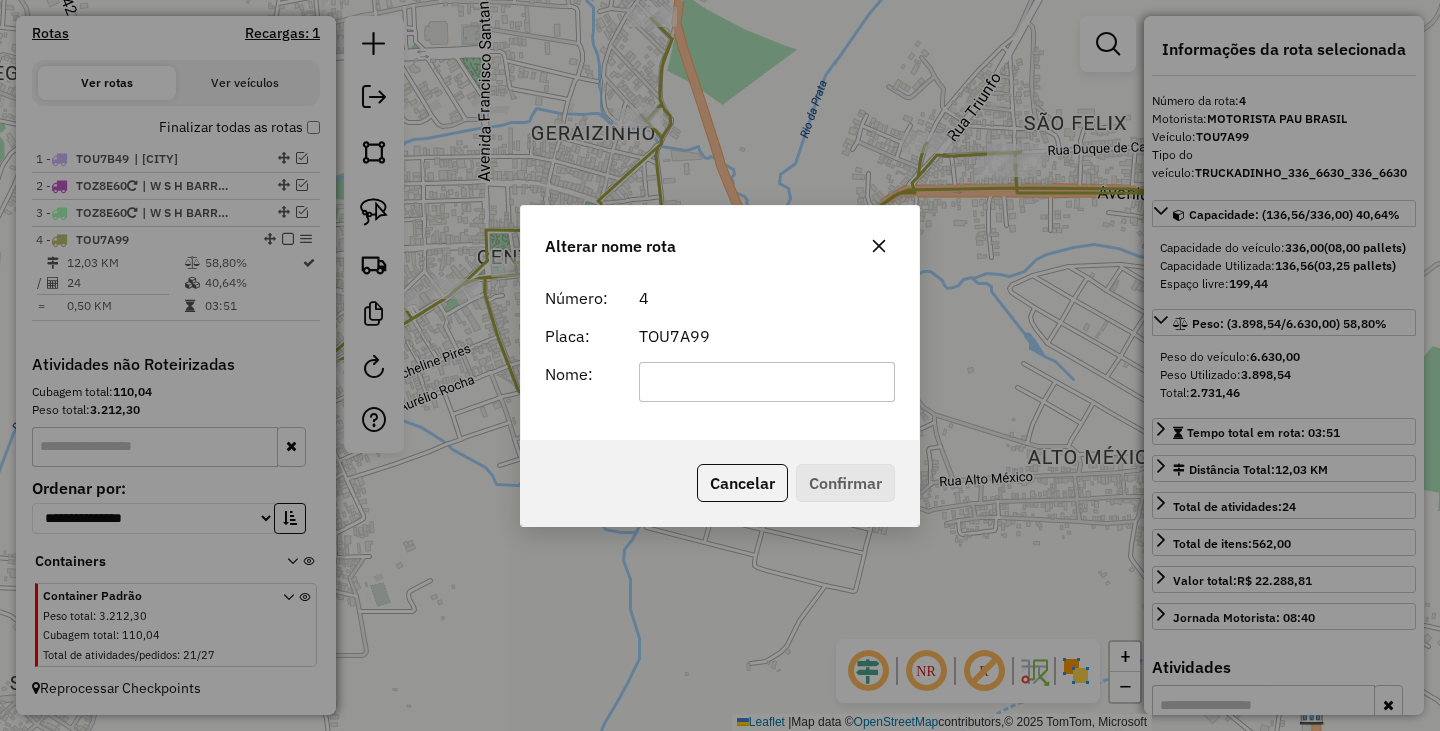 click 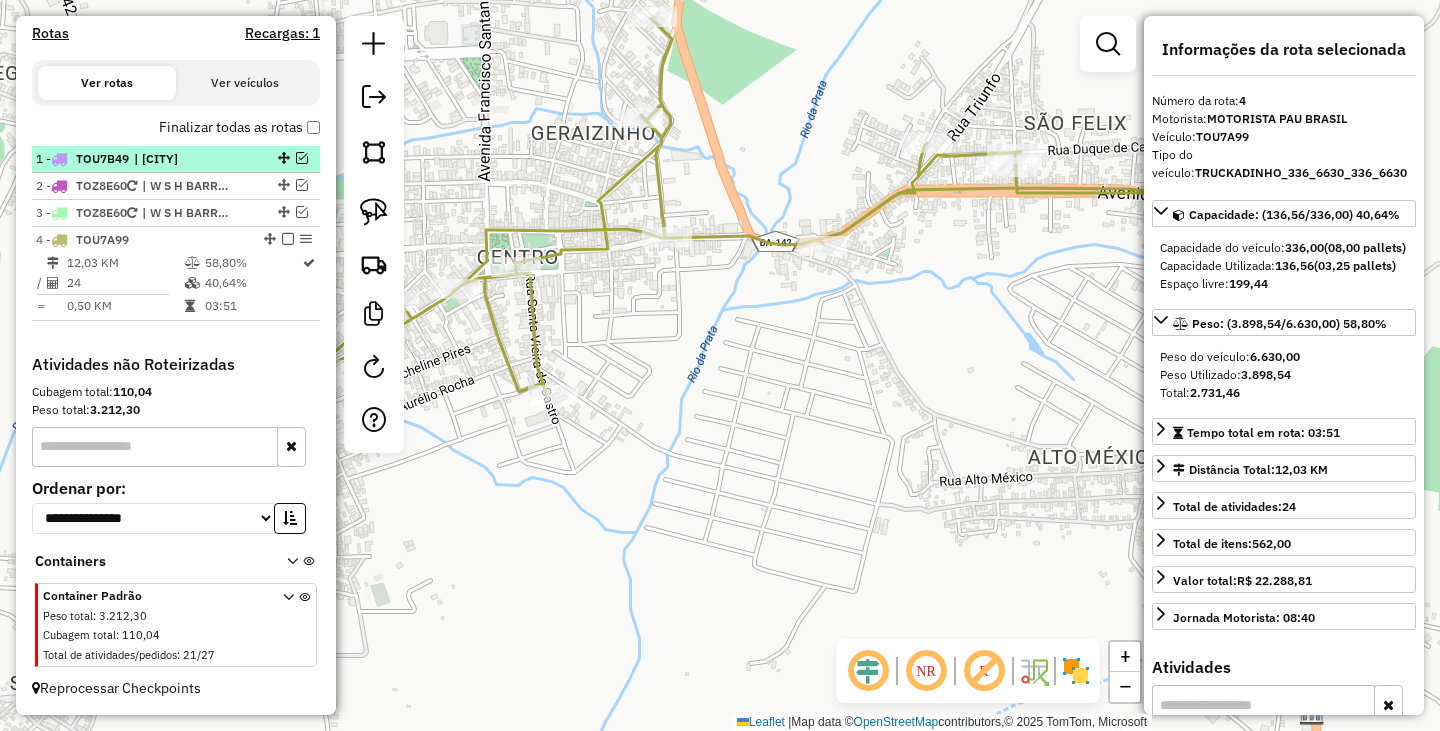 click on "1 -       TOU7B49   | ITUACU" at bounding box center (176, 159) 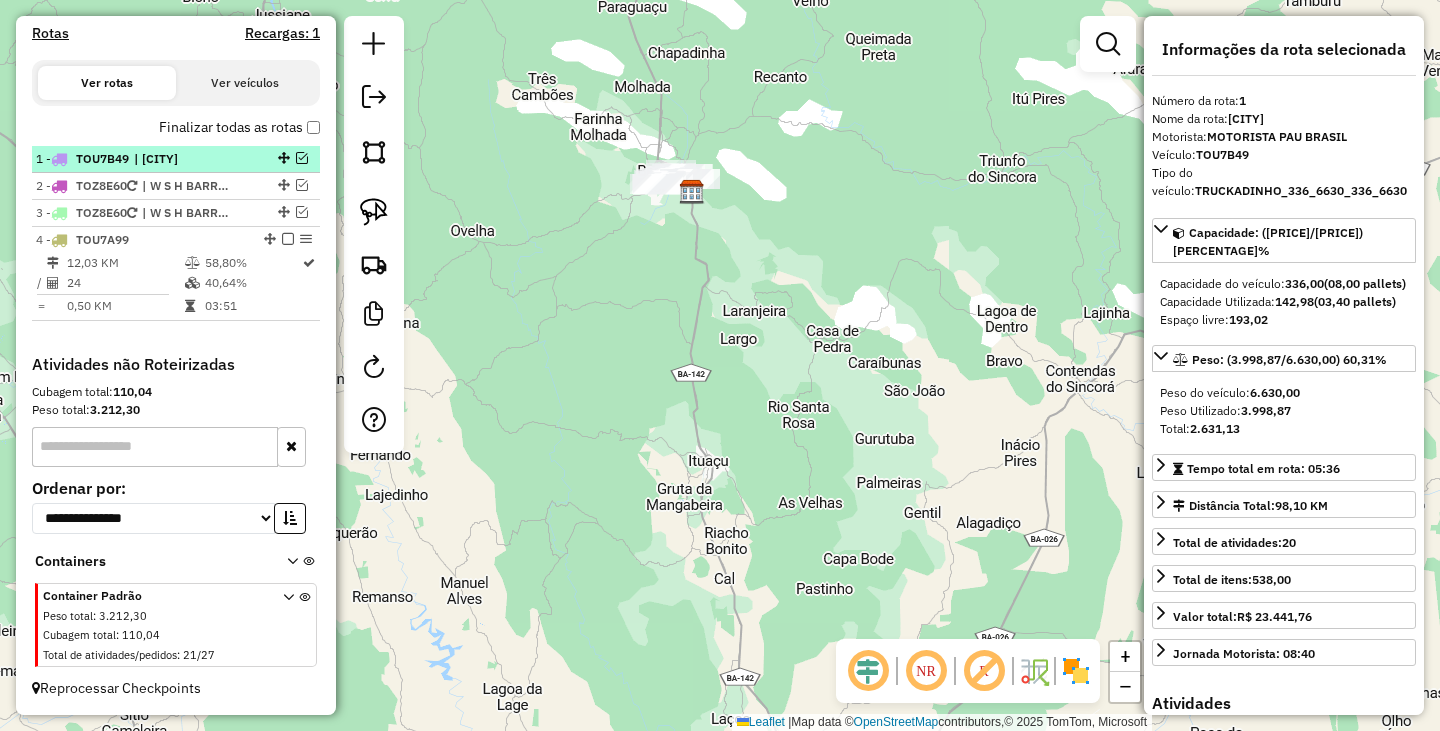 click at bounding box center (302, 158) 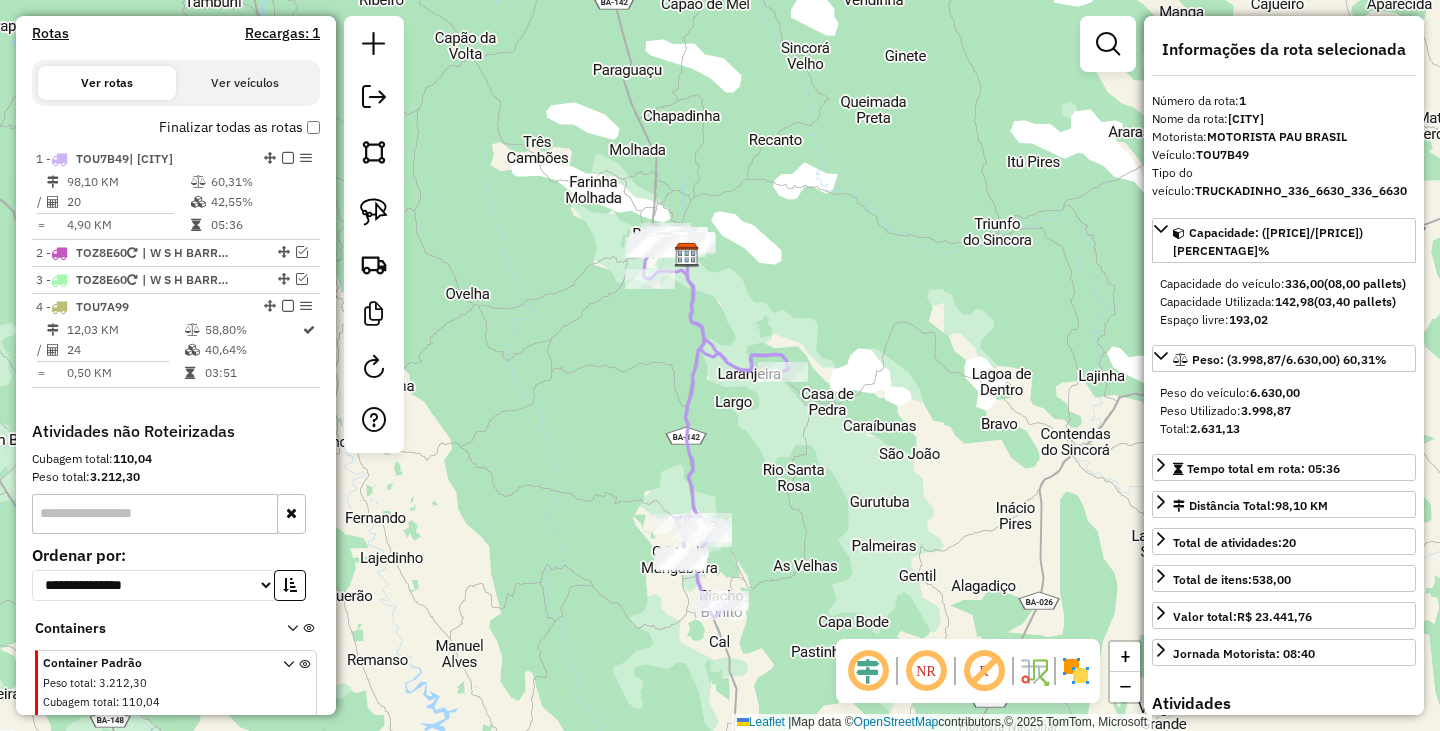 drag, startPoint x: 671, startPoint y: 307, endPoint x: 666, endPoint y: 370, distance: 63.1981 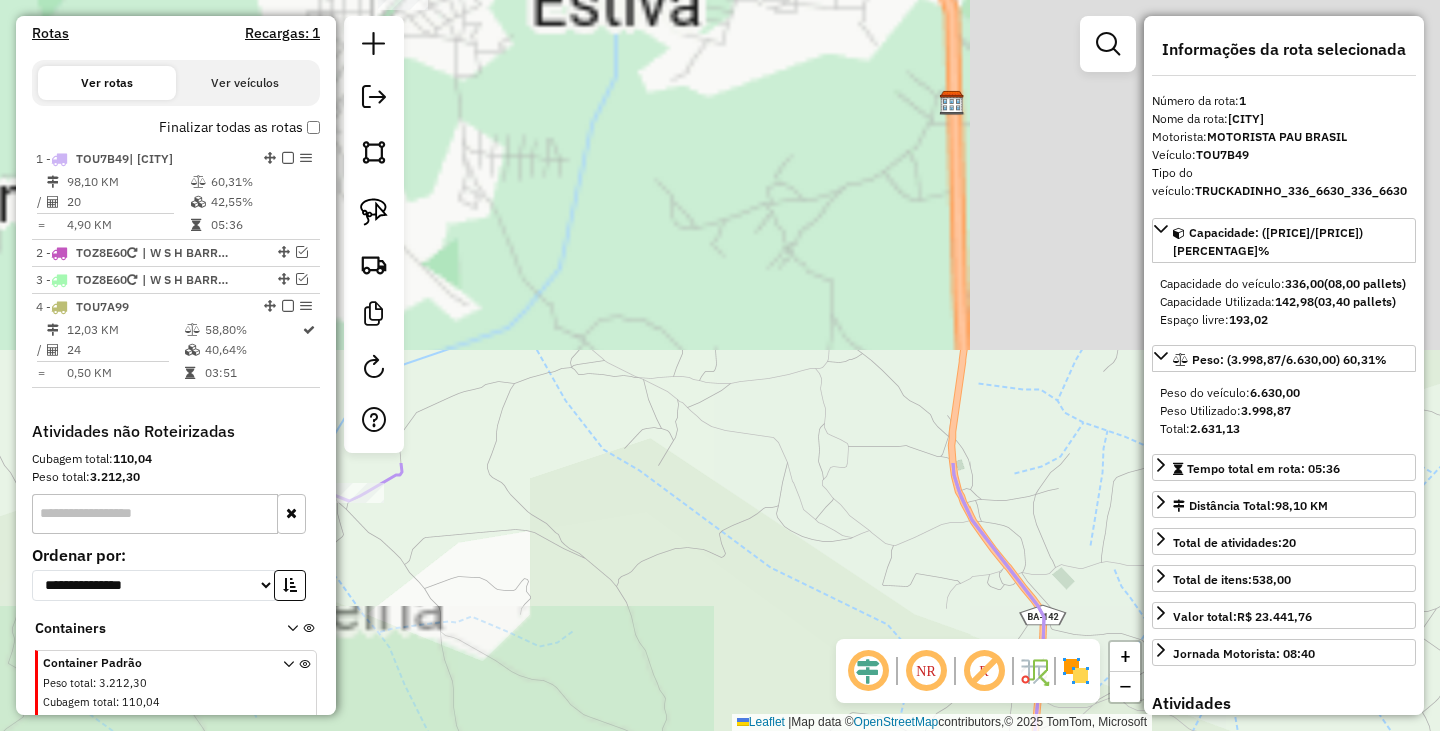 drag, startPoint x: 728, startPoint y: 67, endPoint x: 728, endPoint y: 635, distance: 568 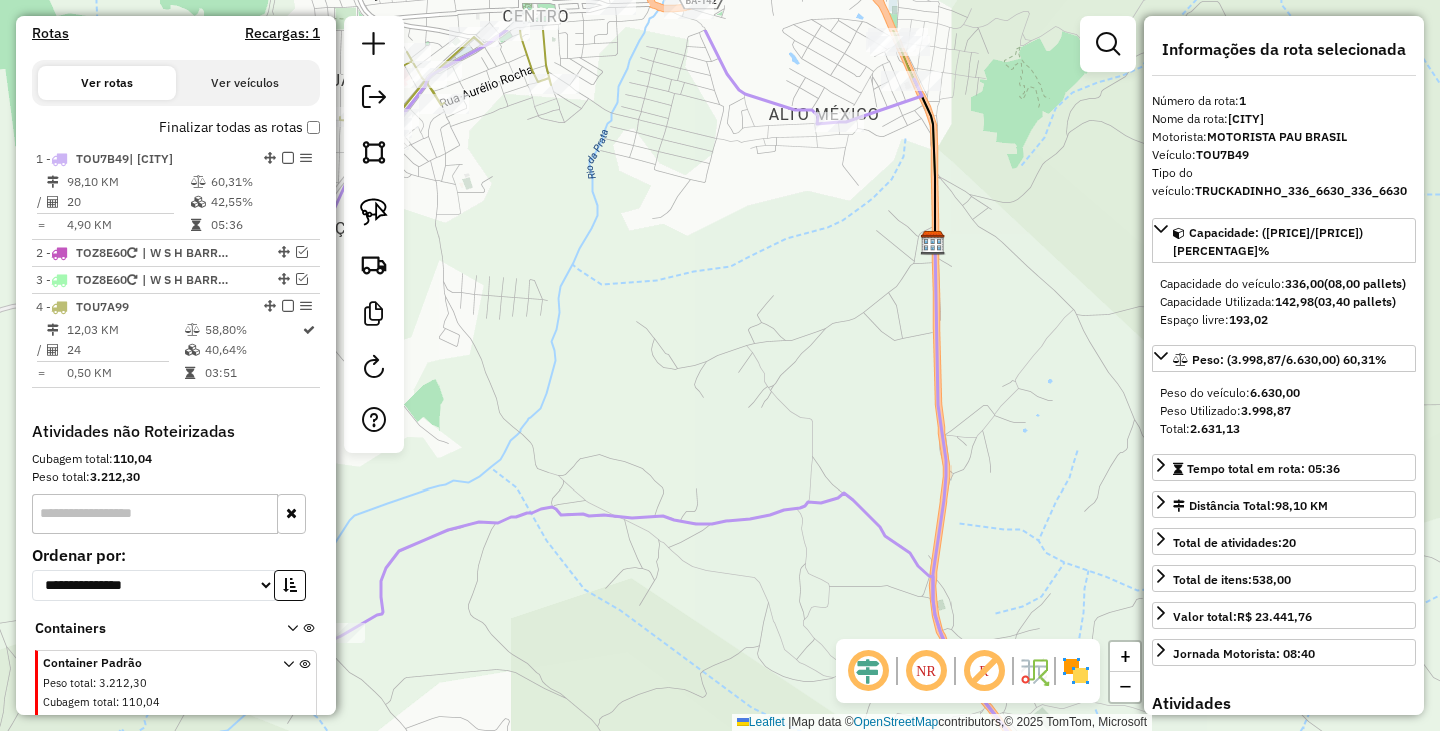 drag, startPoint x: 863, startPoint y: 302, endPoint x: 733, endPoint y: 588, distance: 314.1592 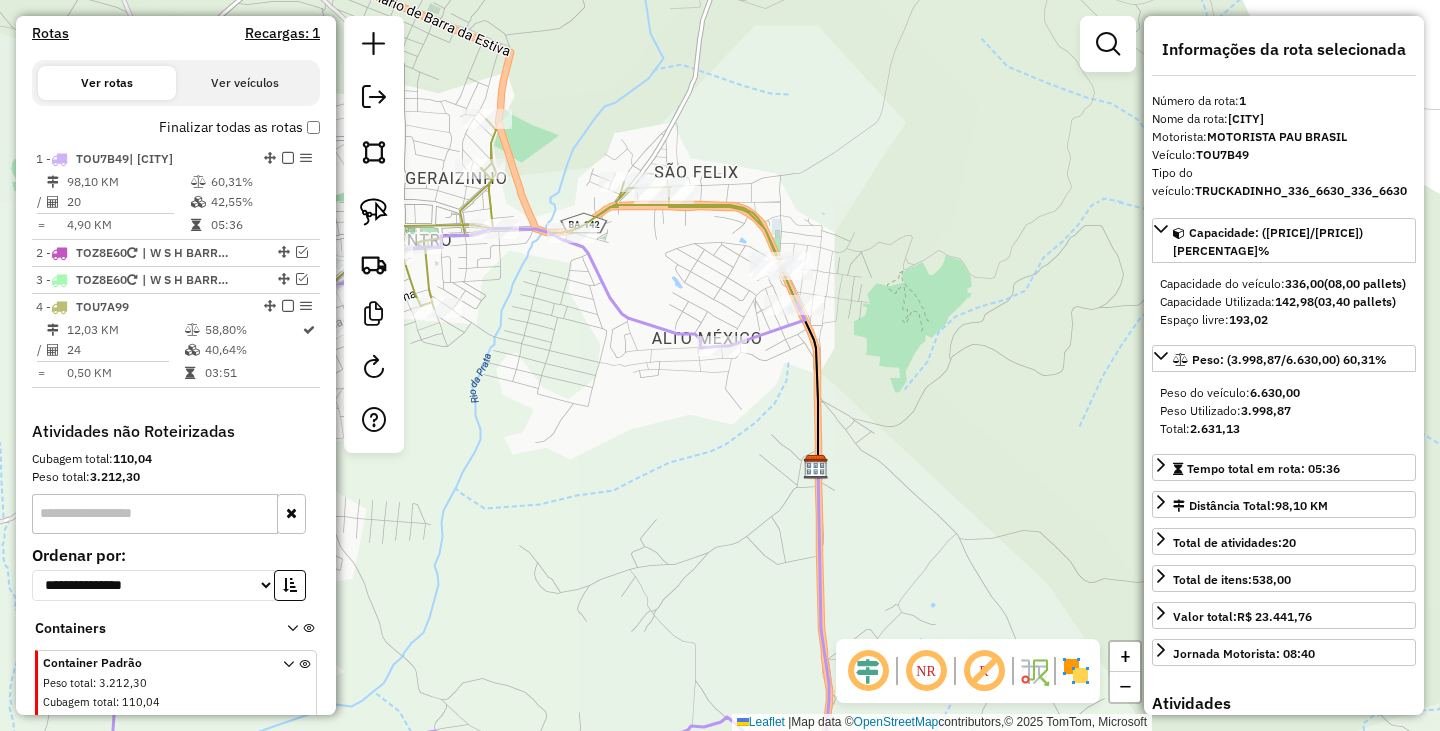 drag, startPoint x: 720, startPoint y: 474, endPoint x: 695, endPoint y: 562, distance: 91.48224 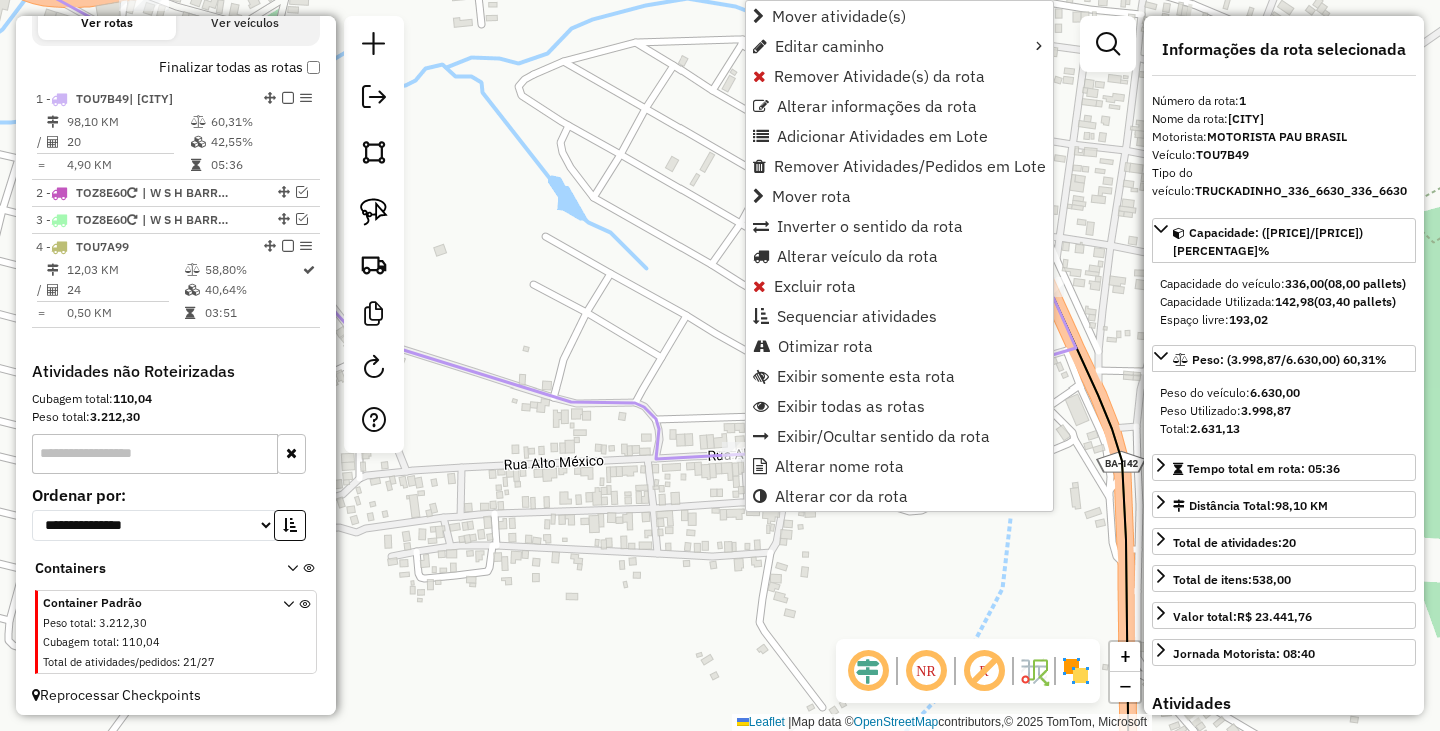 scroll, scrollTop: 711, scrollLeft: 0, axis: vertical 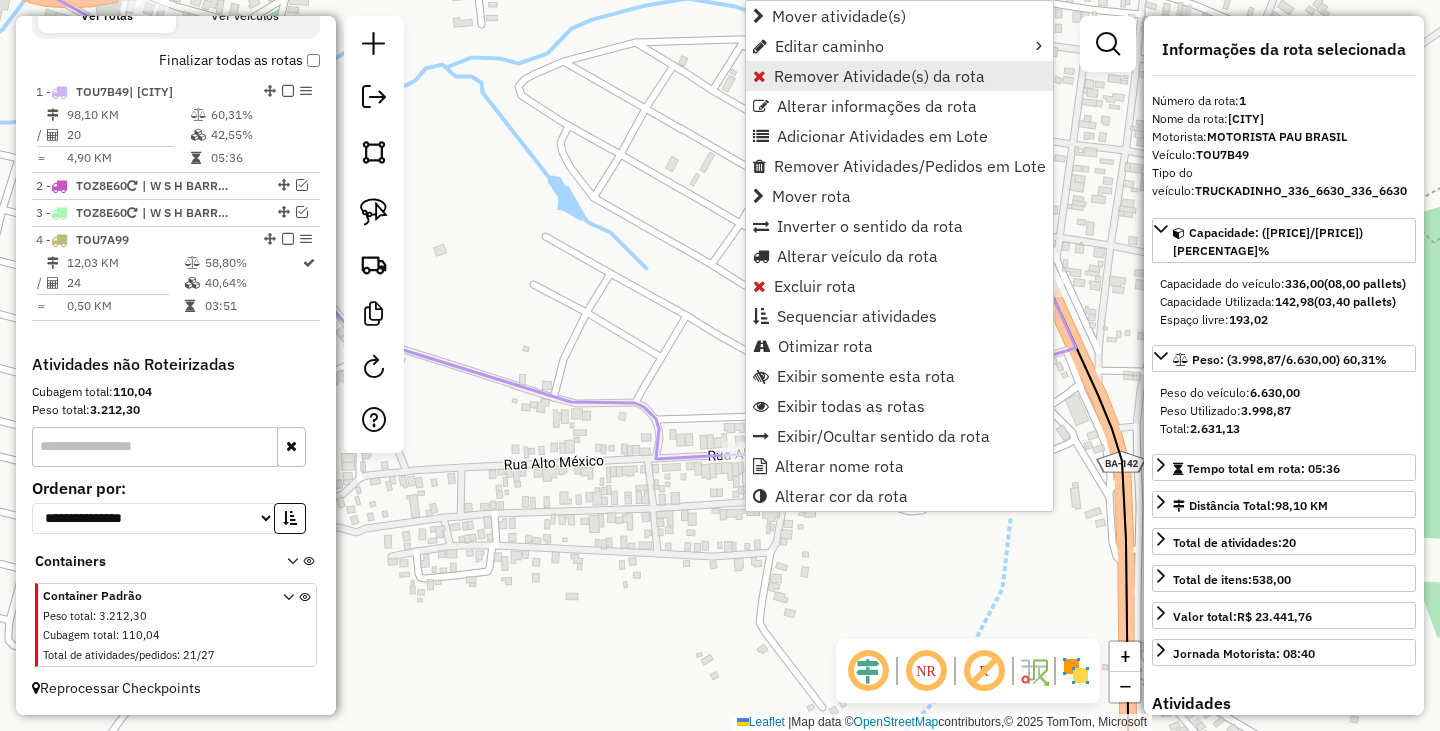 click on "Remover Atividade(s) da rota" at bounding box center (879, 76) 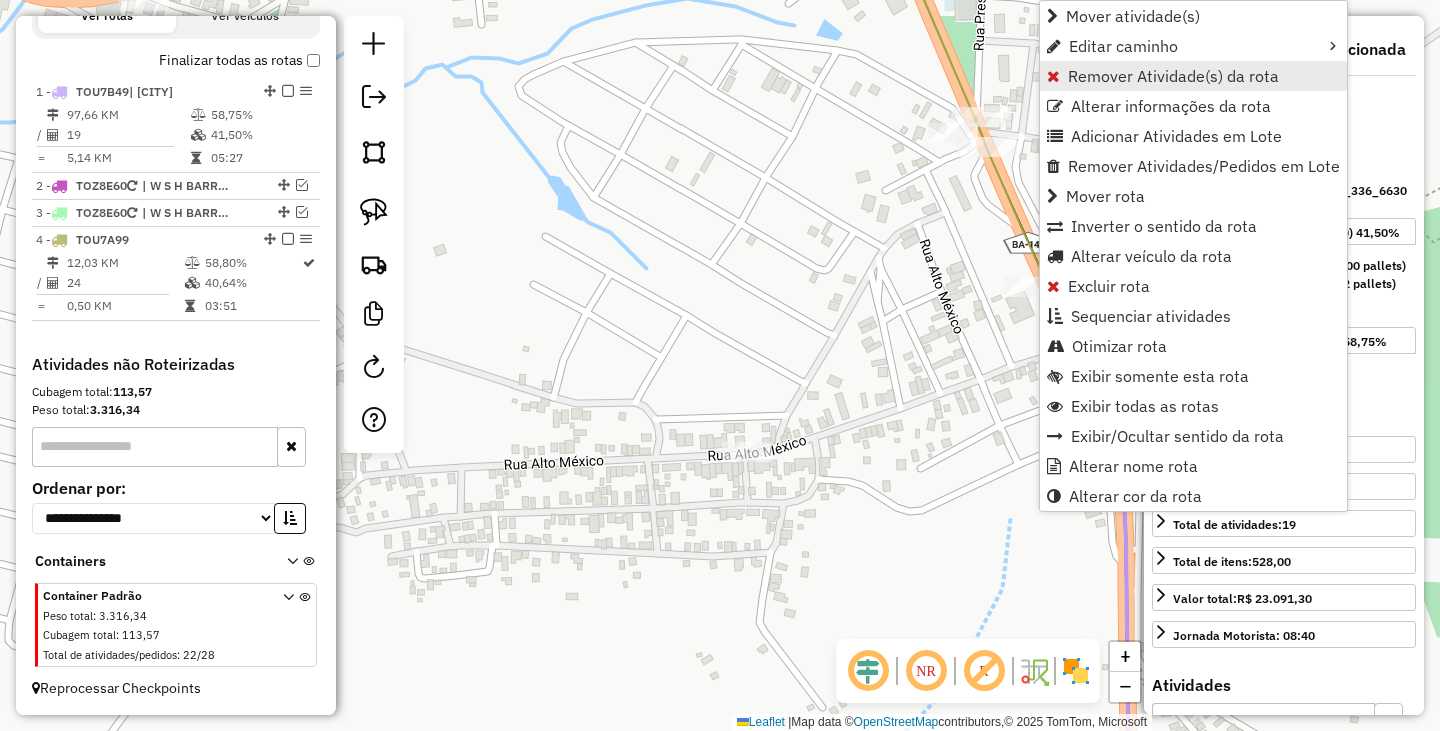 click on "Remover Atividade(s) da rota" at bounding box center (1173, 76) 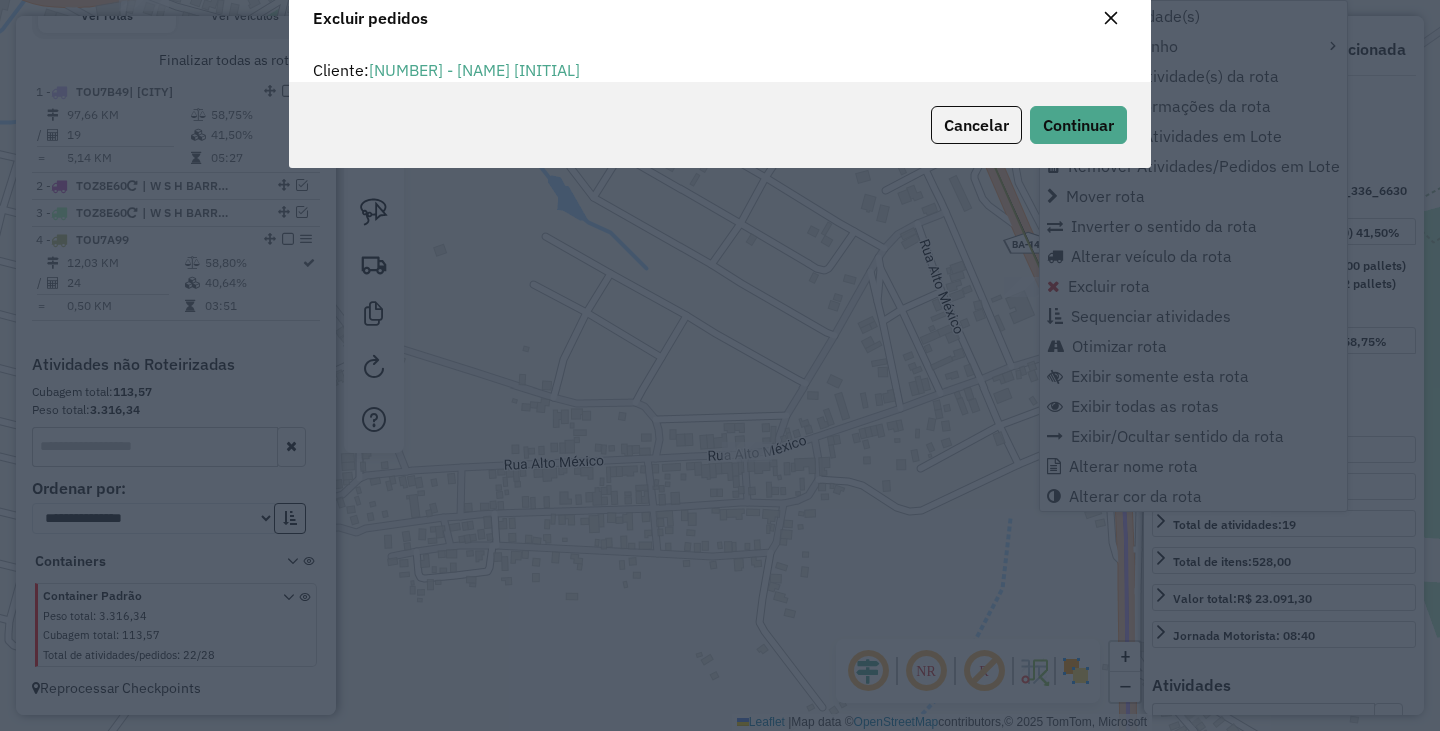 scroll, scrollTop: 82, scrollLeft: 0, axis: vertical 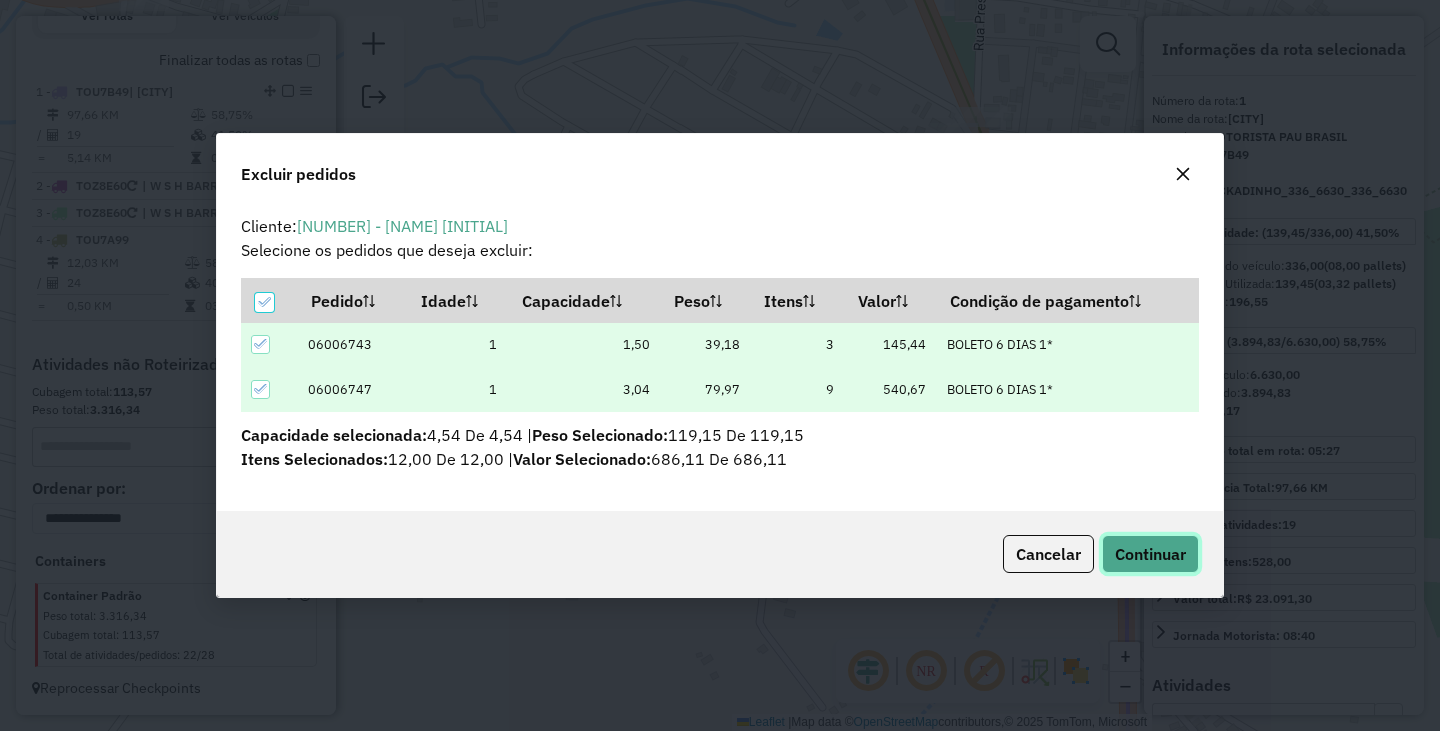 click on "Continuar" 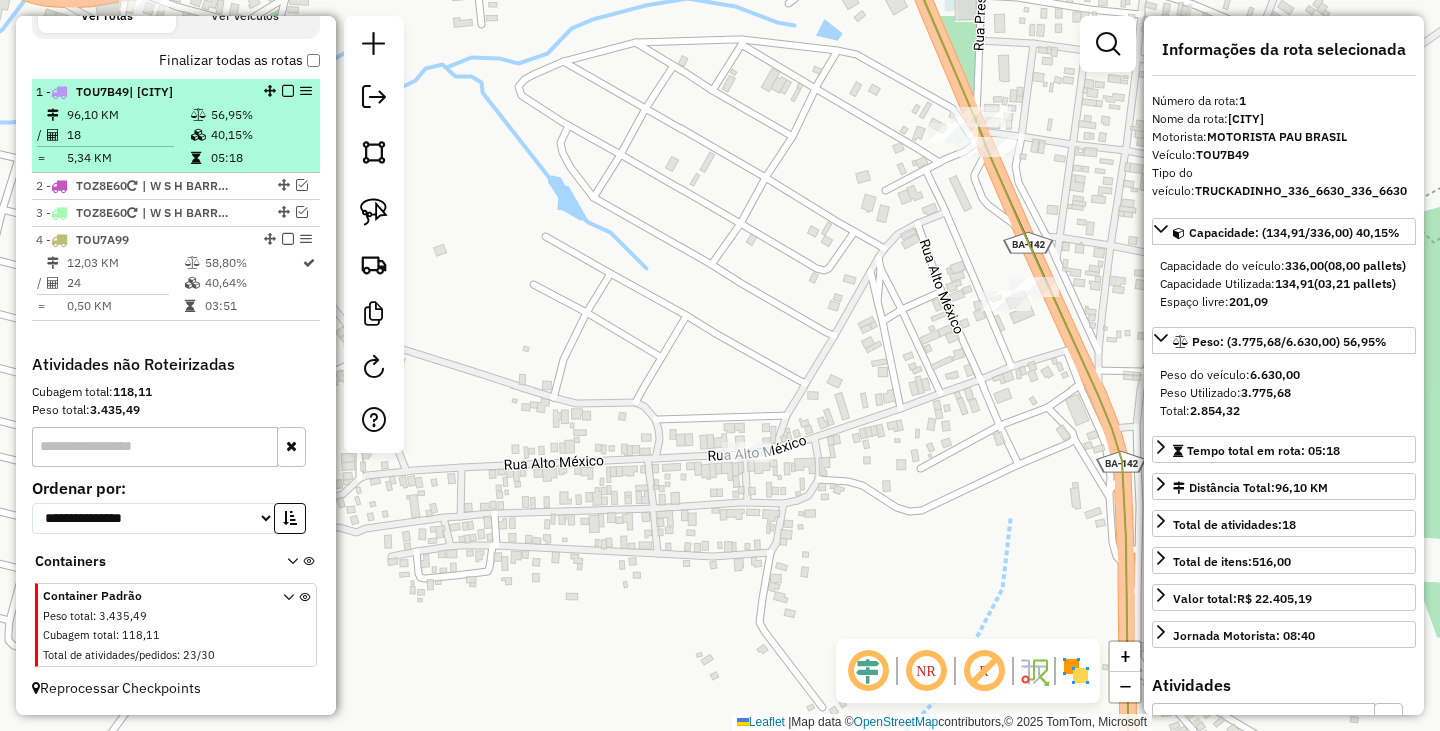 click on "1 -       TOU7B49   | ITUACU   96,10 KM   56,95%  /  18   40,15%     =  5,34 KM   05:18" at bounding box center [176, 126] 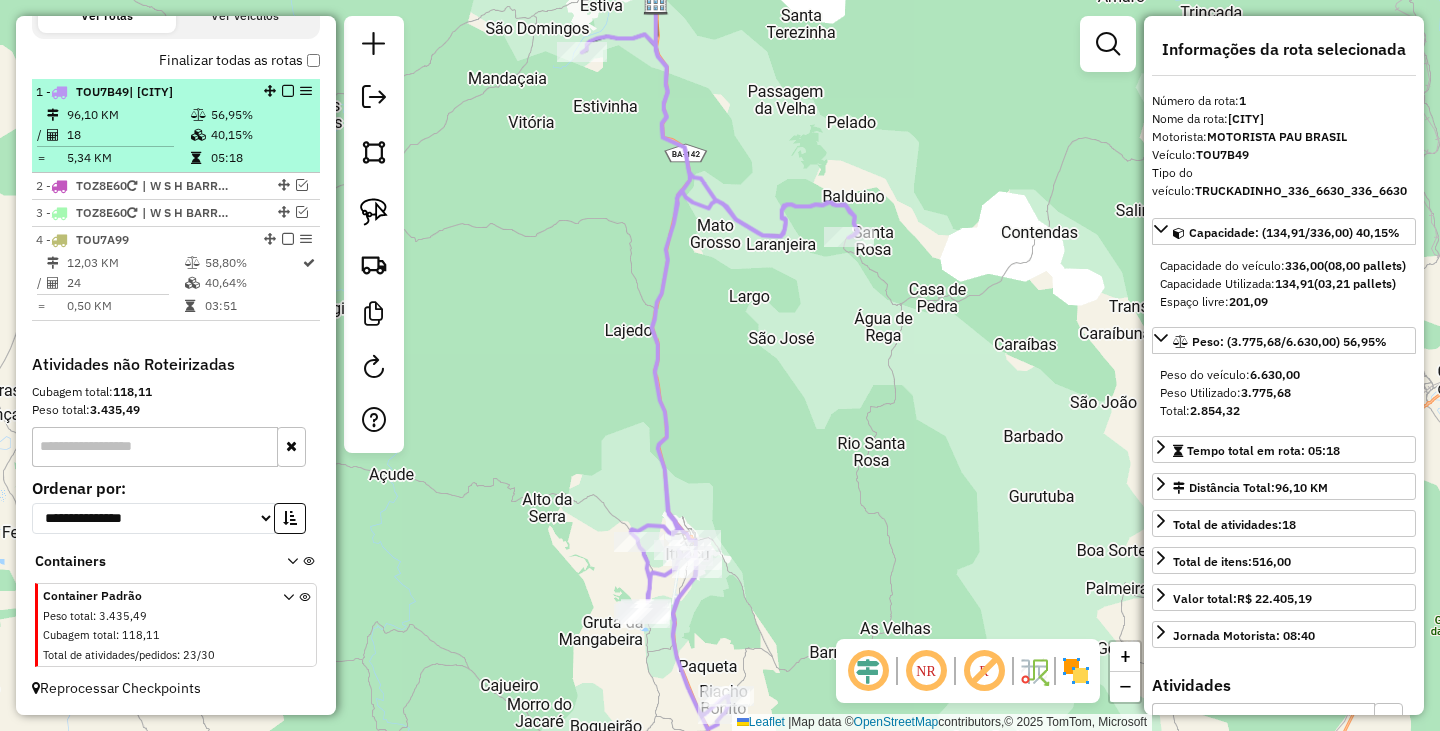click at bounding box center [288, 91] 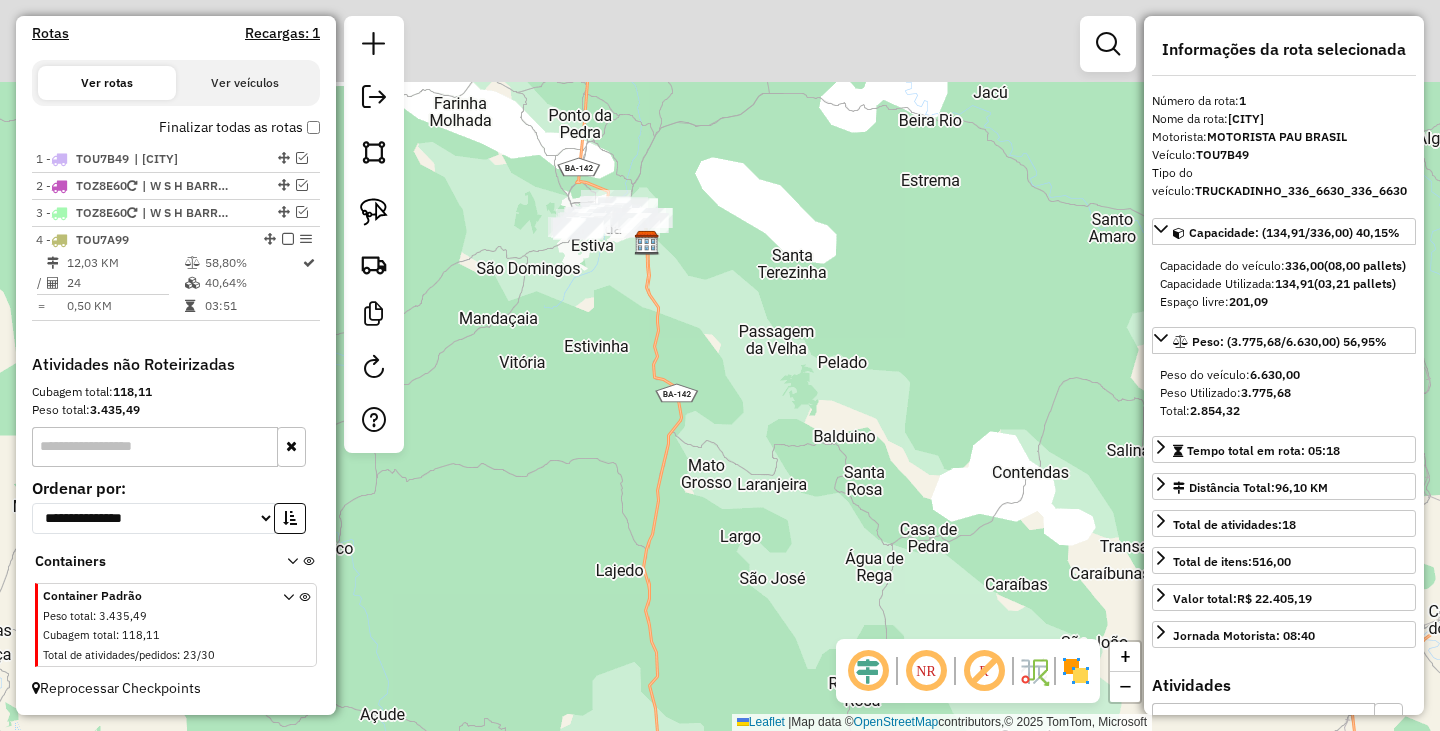 drag, startPoint x: 701, startPoint y: 399, endPoint x: 666, endPoint y: 473, distance: 81.859634 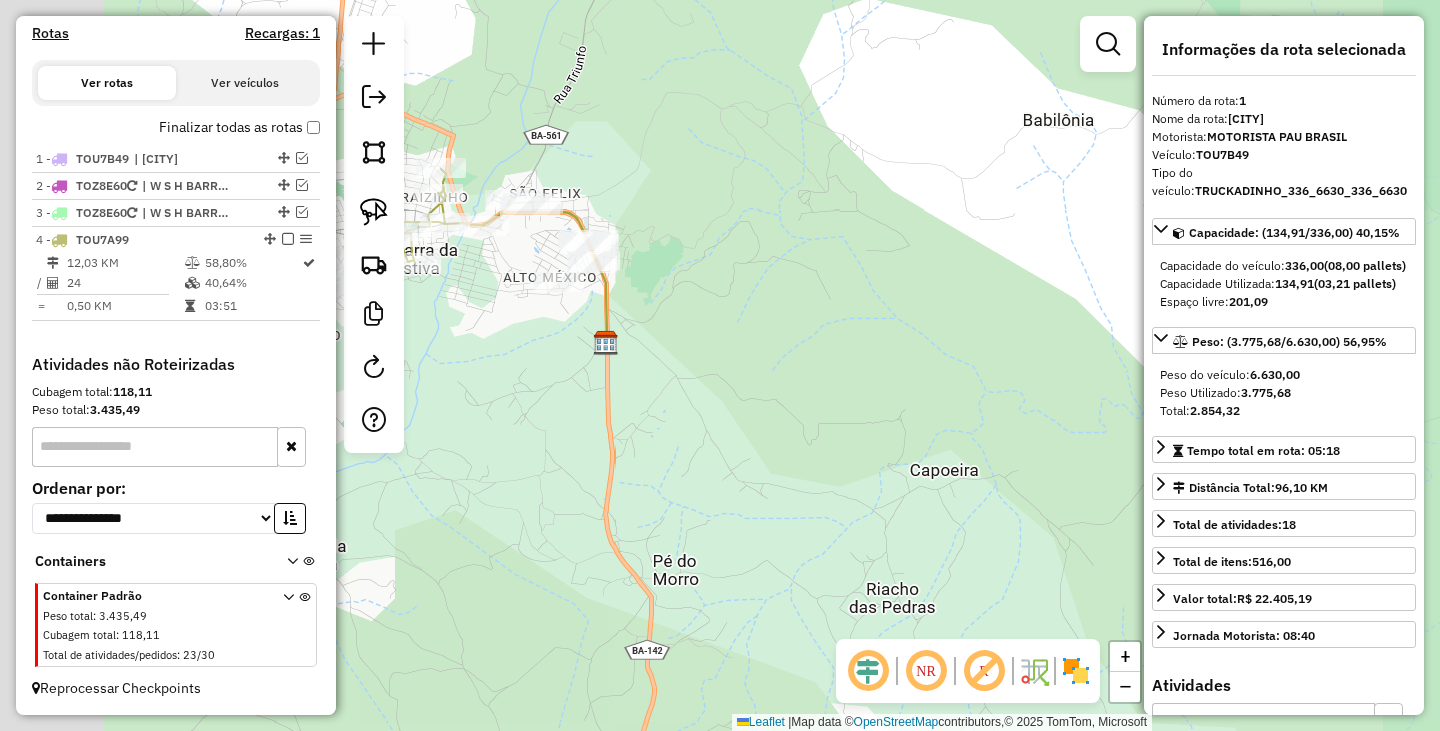 drag, startPoint x: 595, startPoint y: 235, endPoint x: 786, endPoint y: 460, distance: 295.13727 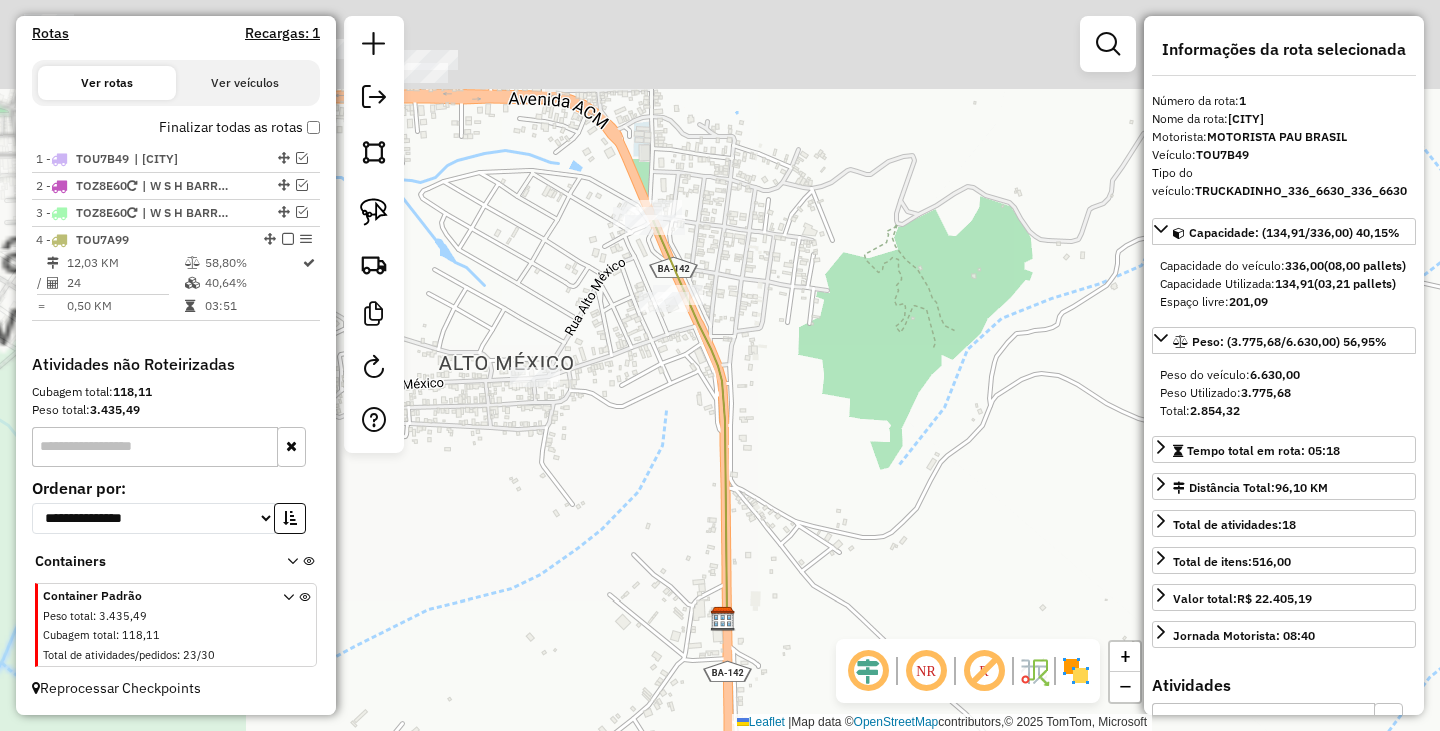 drag, startPoint x: 694, startPoint y: 388, endPoint x: 939, endPoint y: 716, distance: 409.4008 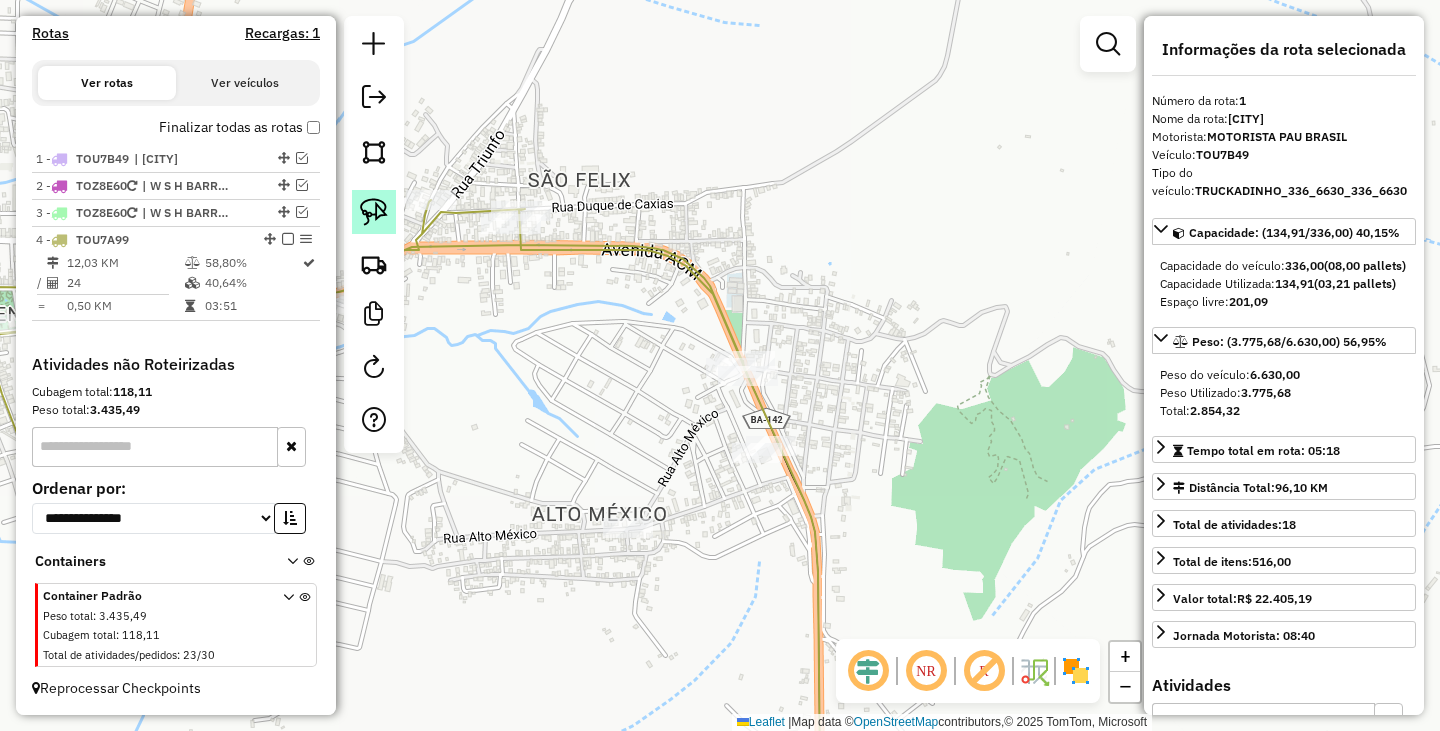click 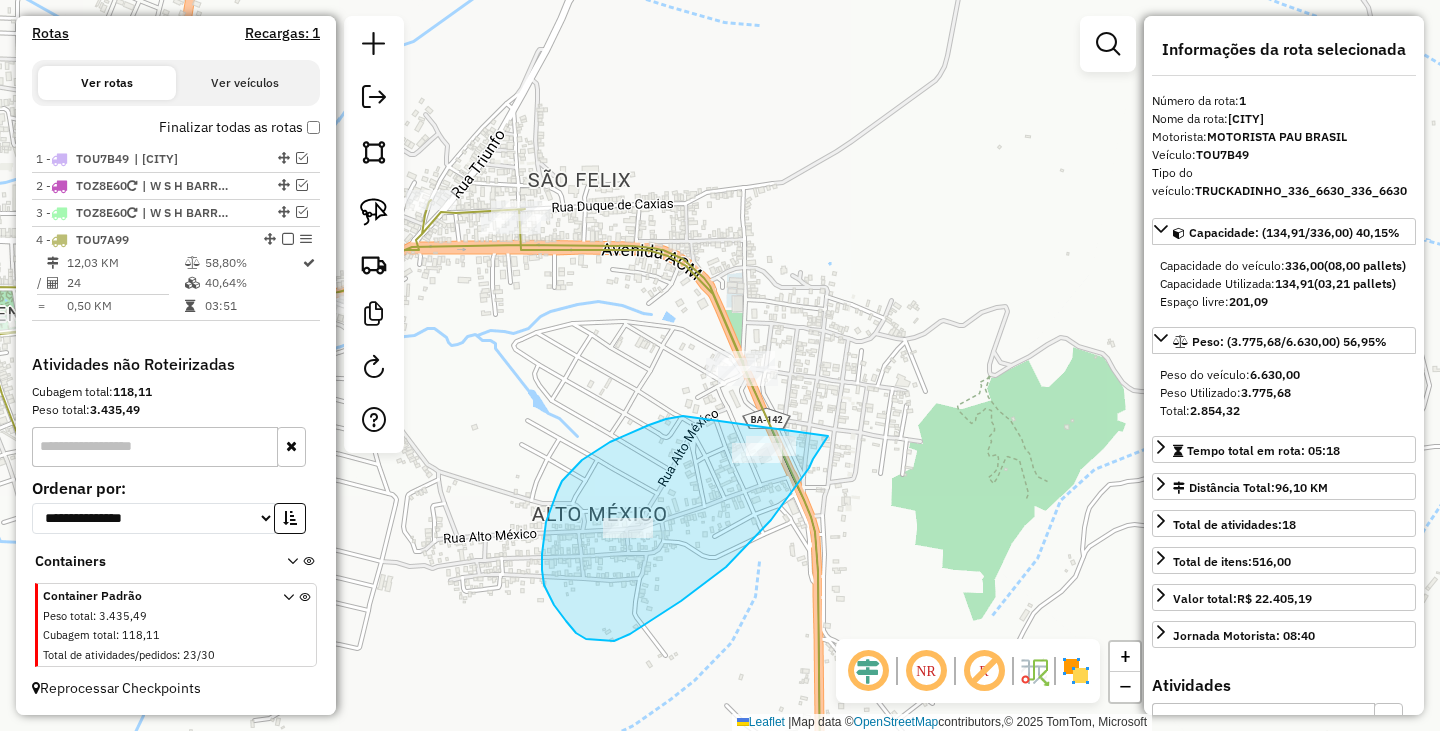 drag, startPoint x: 683, startPoint y: 416, endPoint x: 828, endPoint y: 436, distance: 146.37282 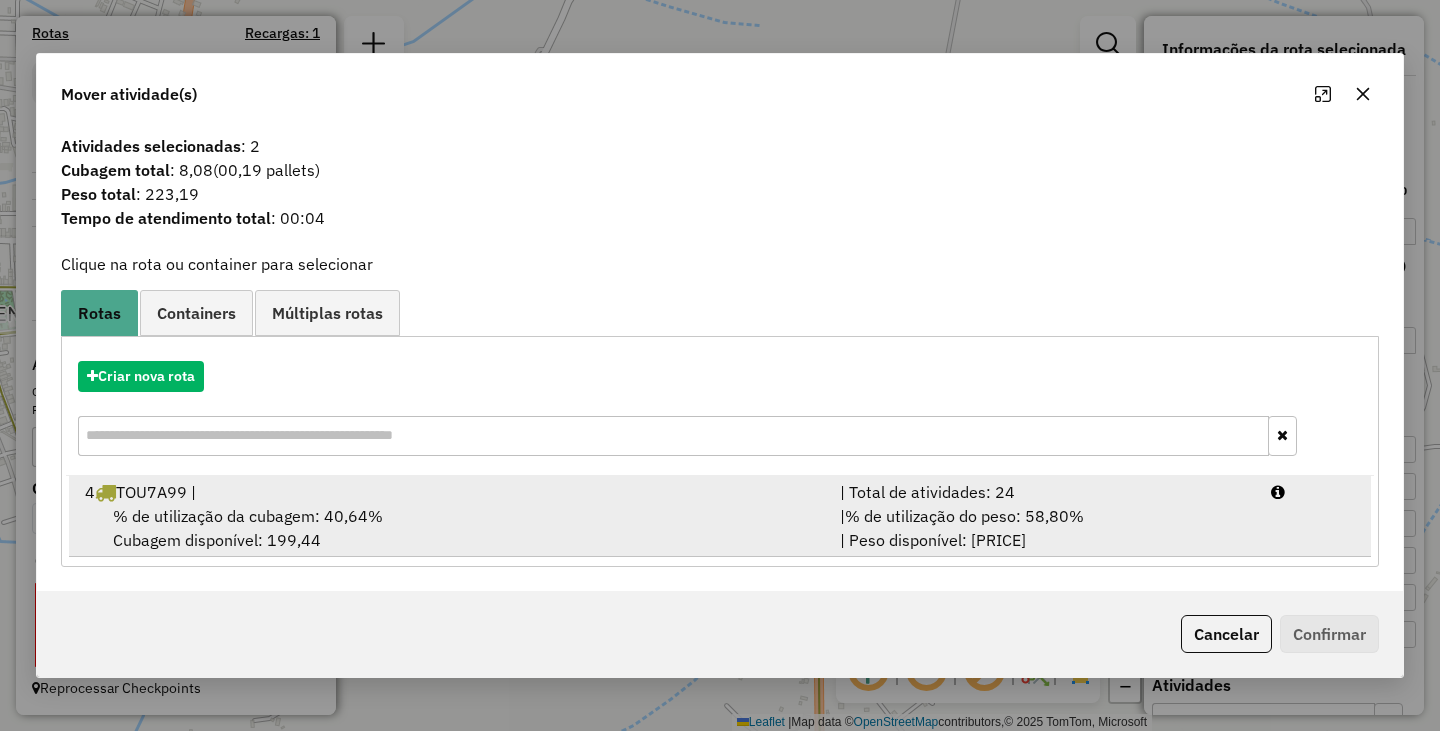 click on "% de utilização da cubagem: 40,64%" at bounding box center (248, 516) 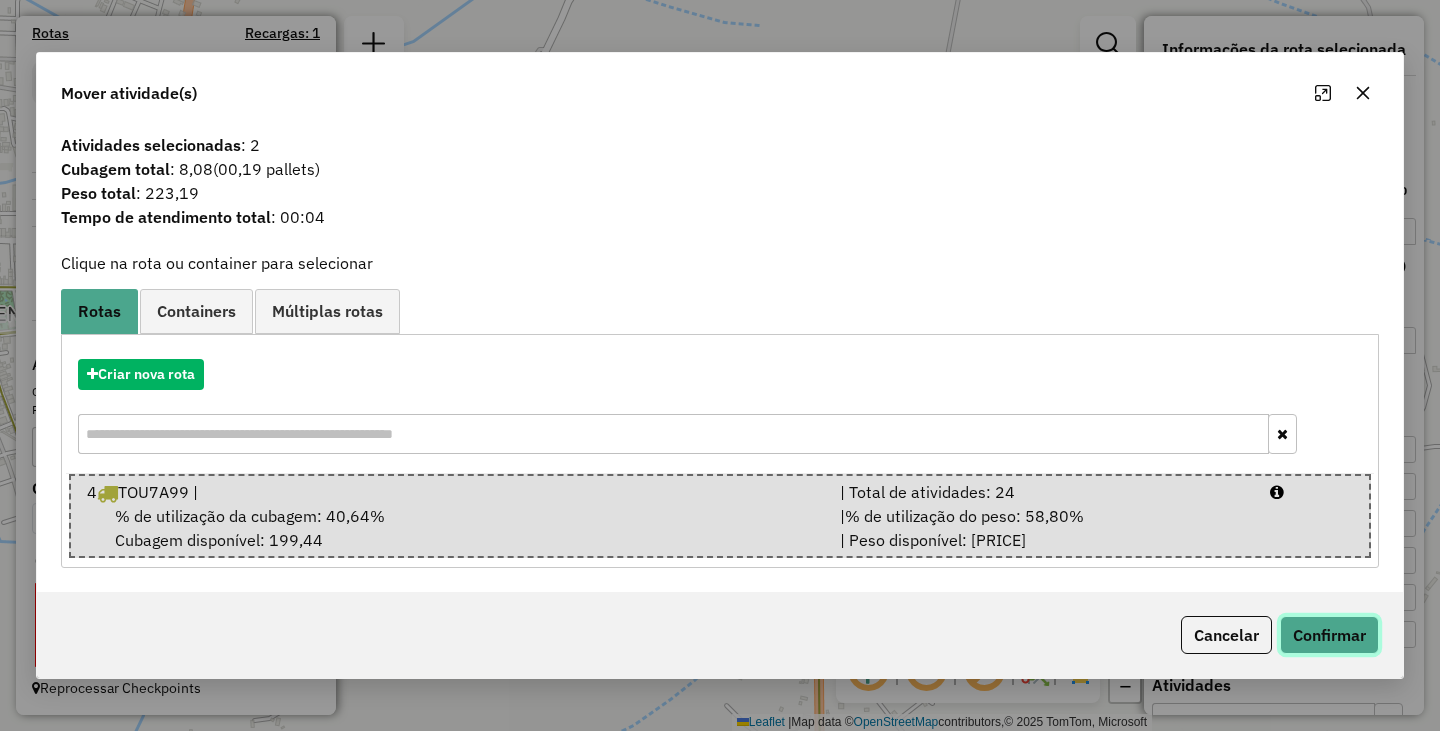 click on "Confirmar" 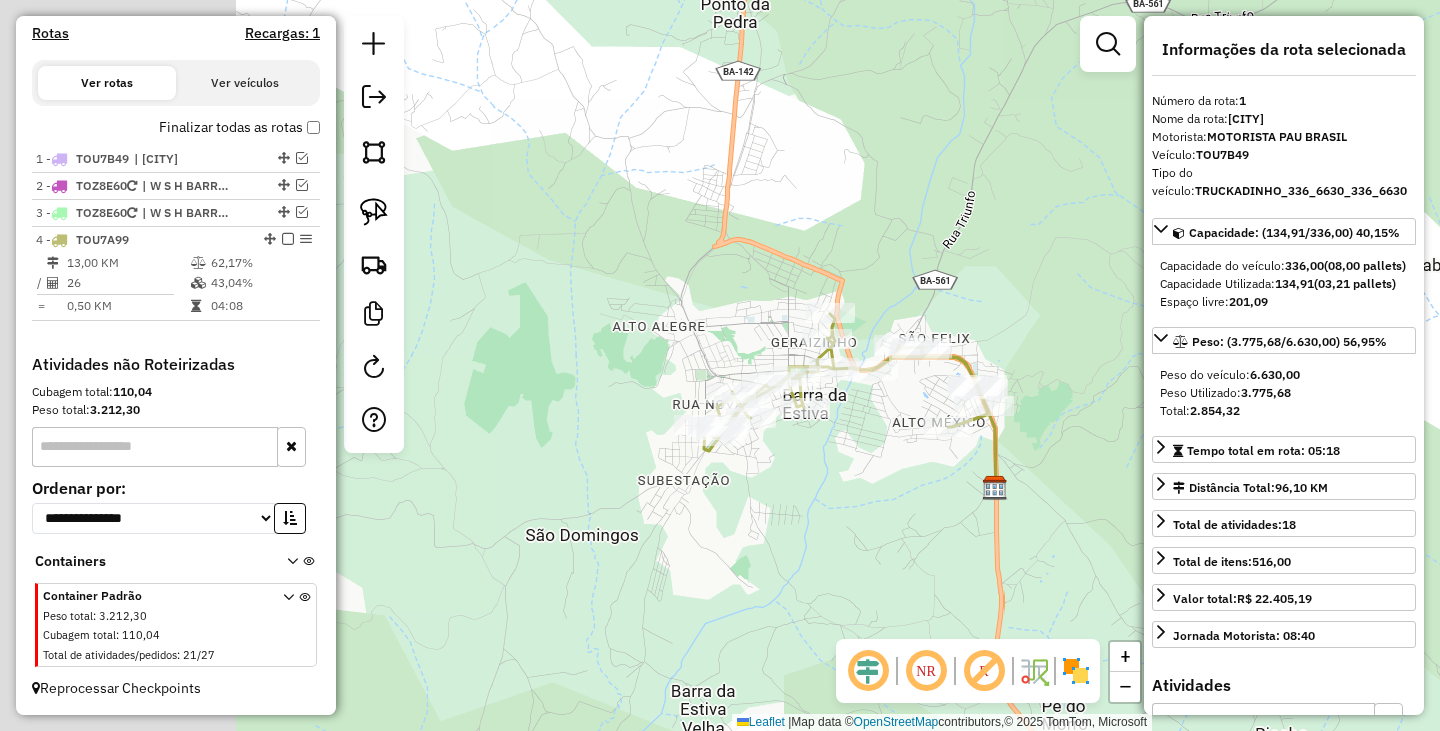 drag, startPoint x: 932, startPoint y: 416, endPoint x: 1035, endPoint y: 409, distance: 103.23759 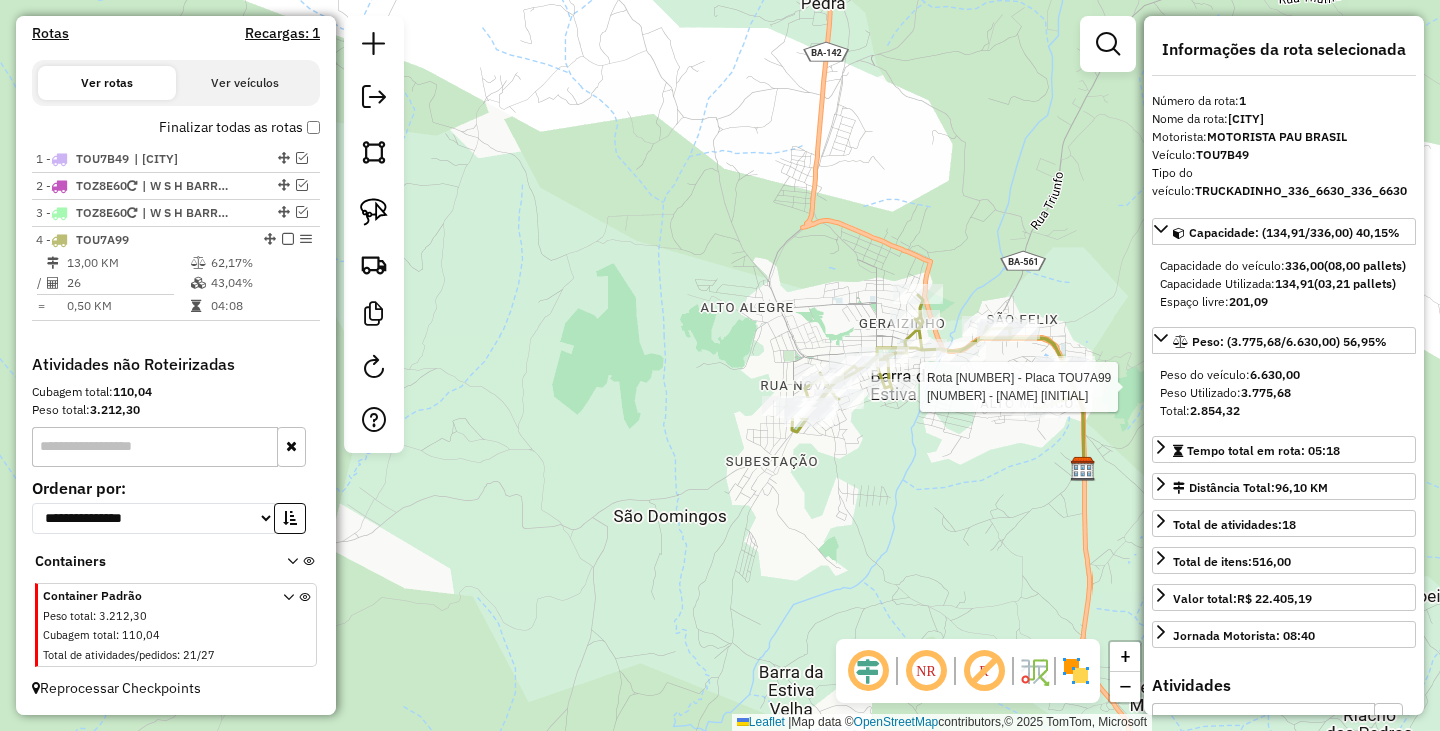 drag, startPoint x: 957, startPoint y: 477, endPoint x: 763, endPoint y: 394, distance: 211.00948 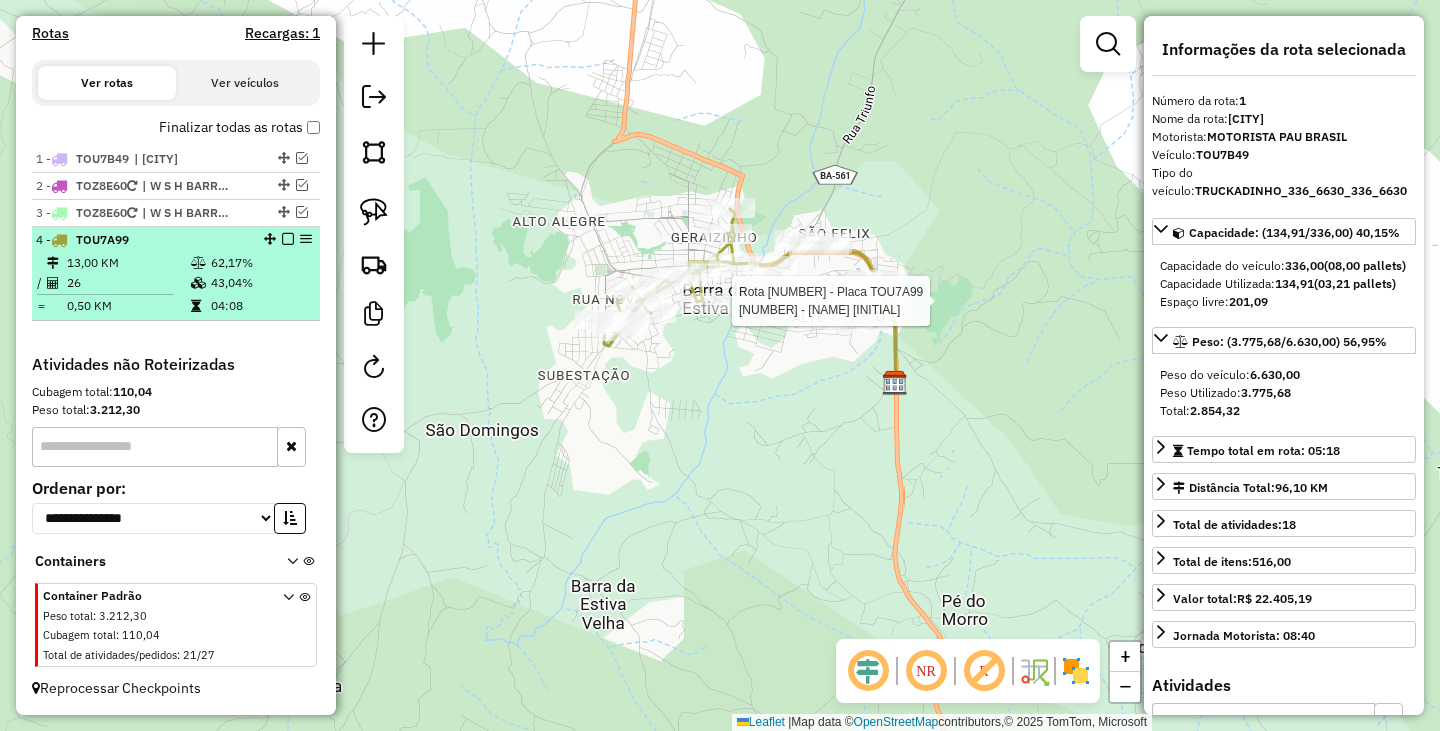 click at bounding box center (288, 239) 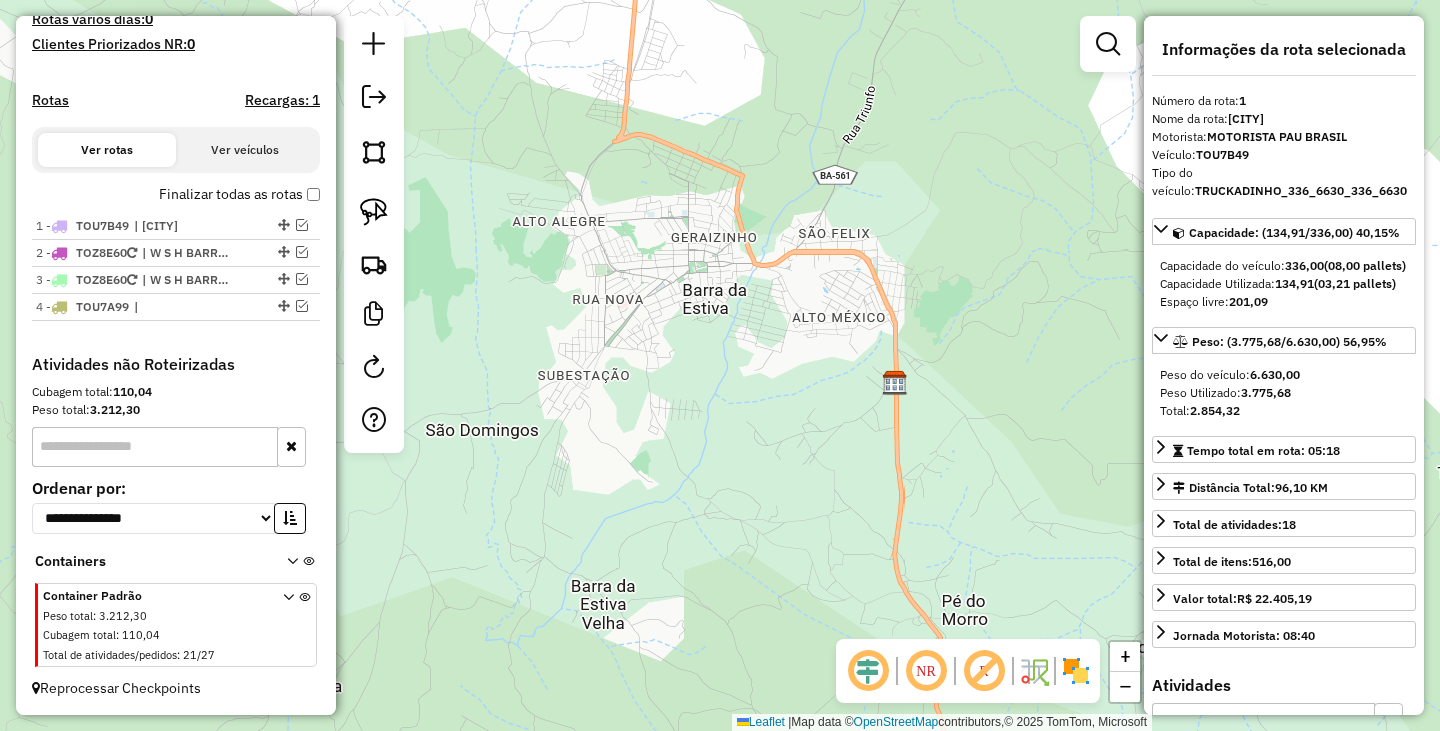 scroll, scrollTop: 577, scrollLeft: 0, axis: vertical 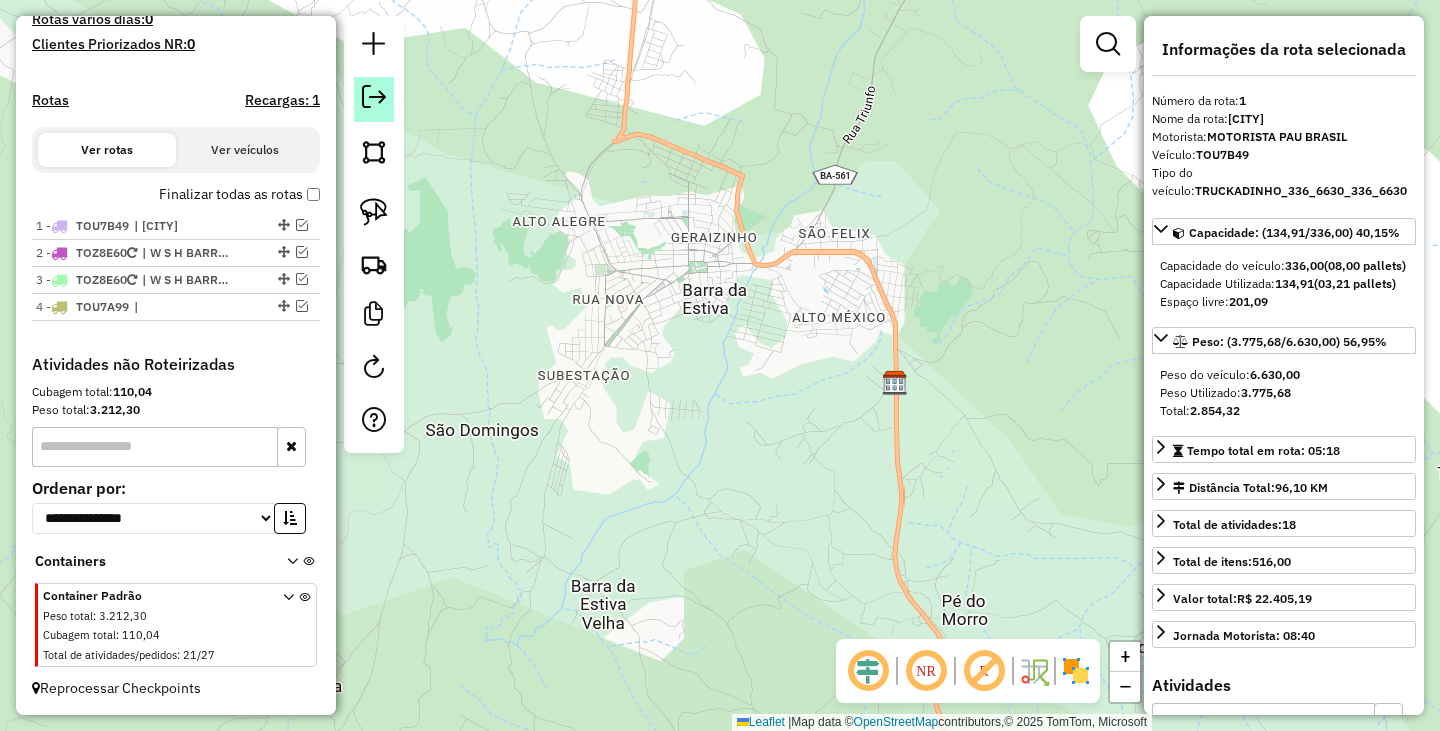 click 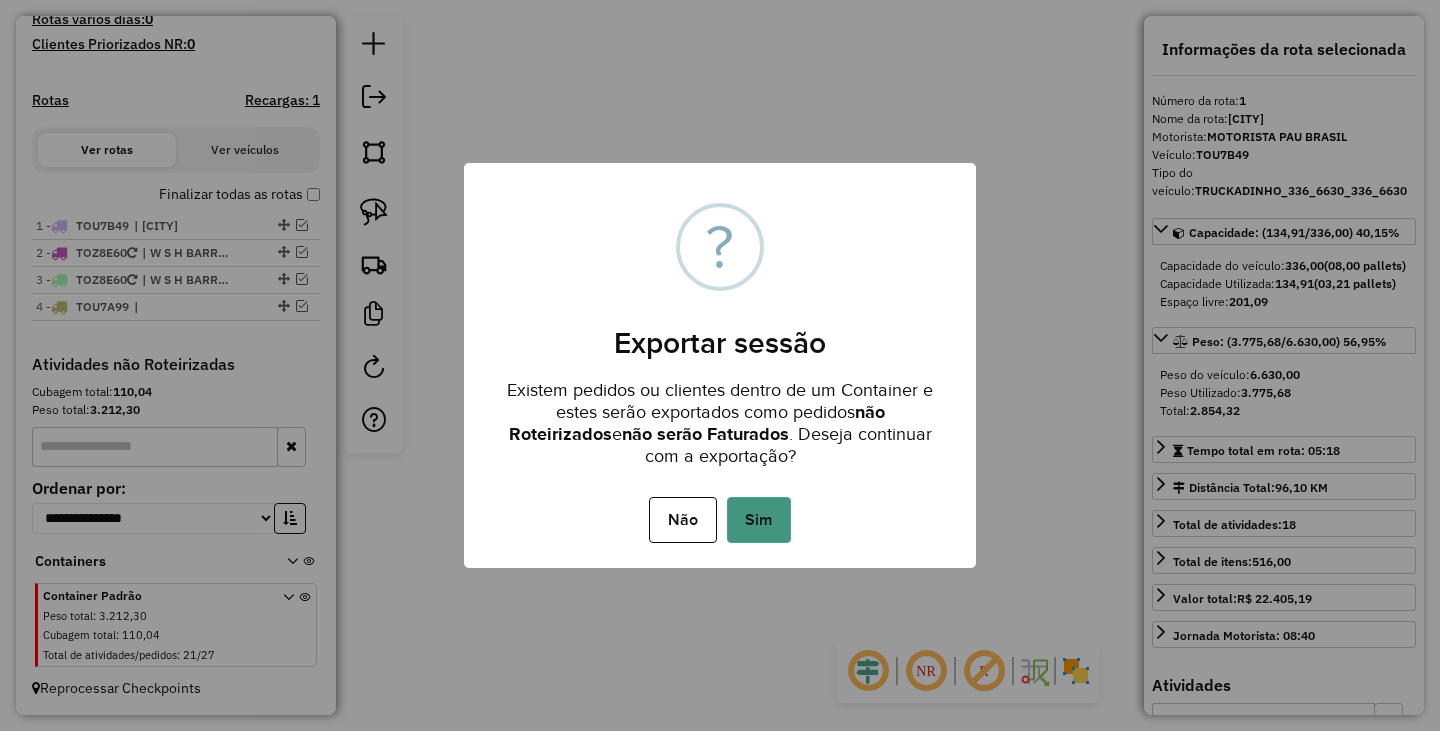 click on "Sim" at bounding box center [759, 520] 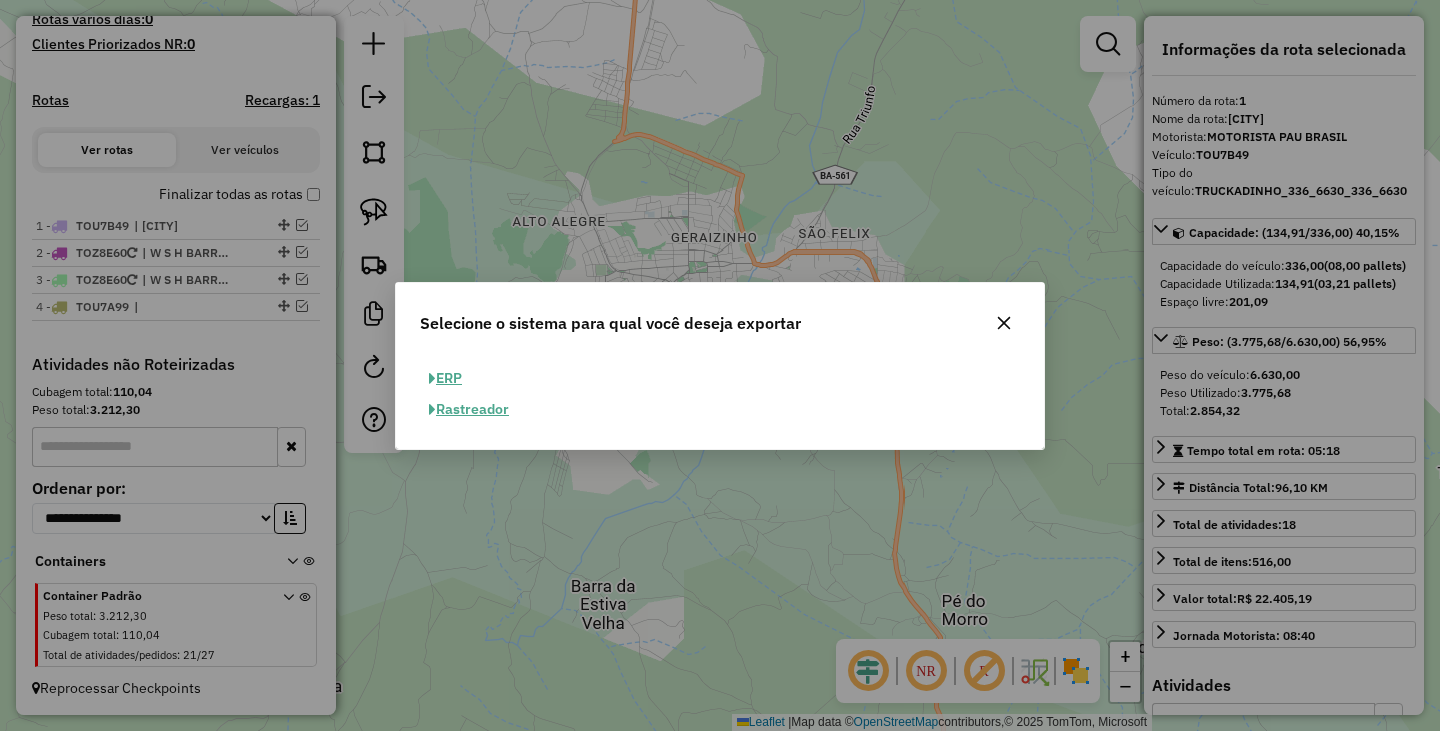 click on "ERP" 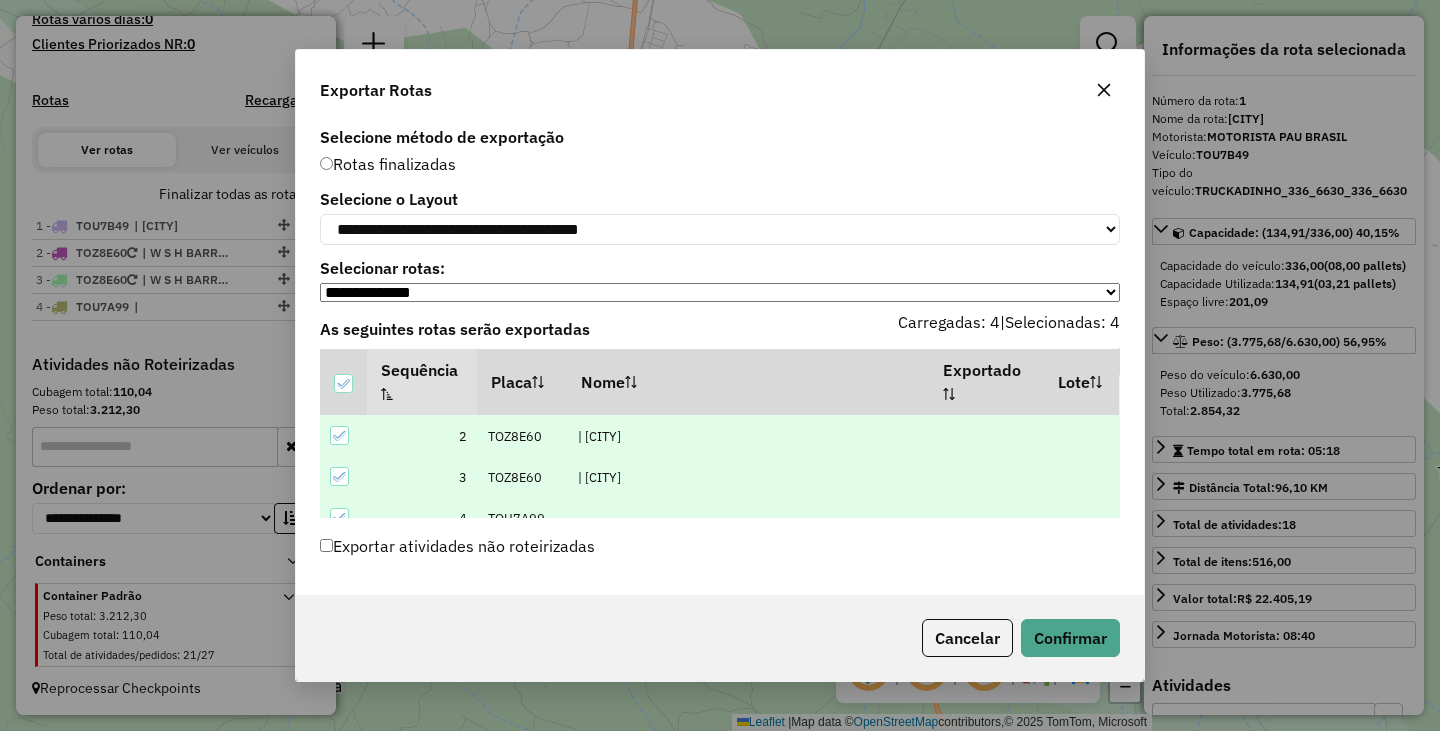 scroll, scrollTop: 62, scrollLeft: 0, axis: vertical 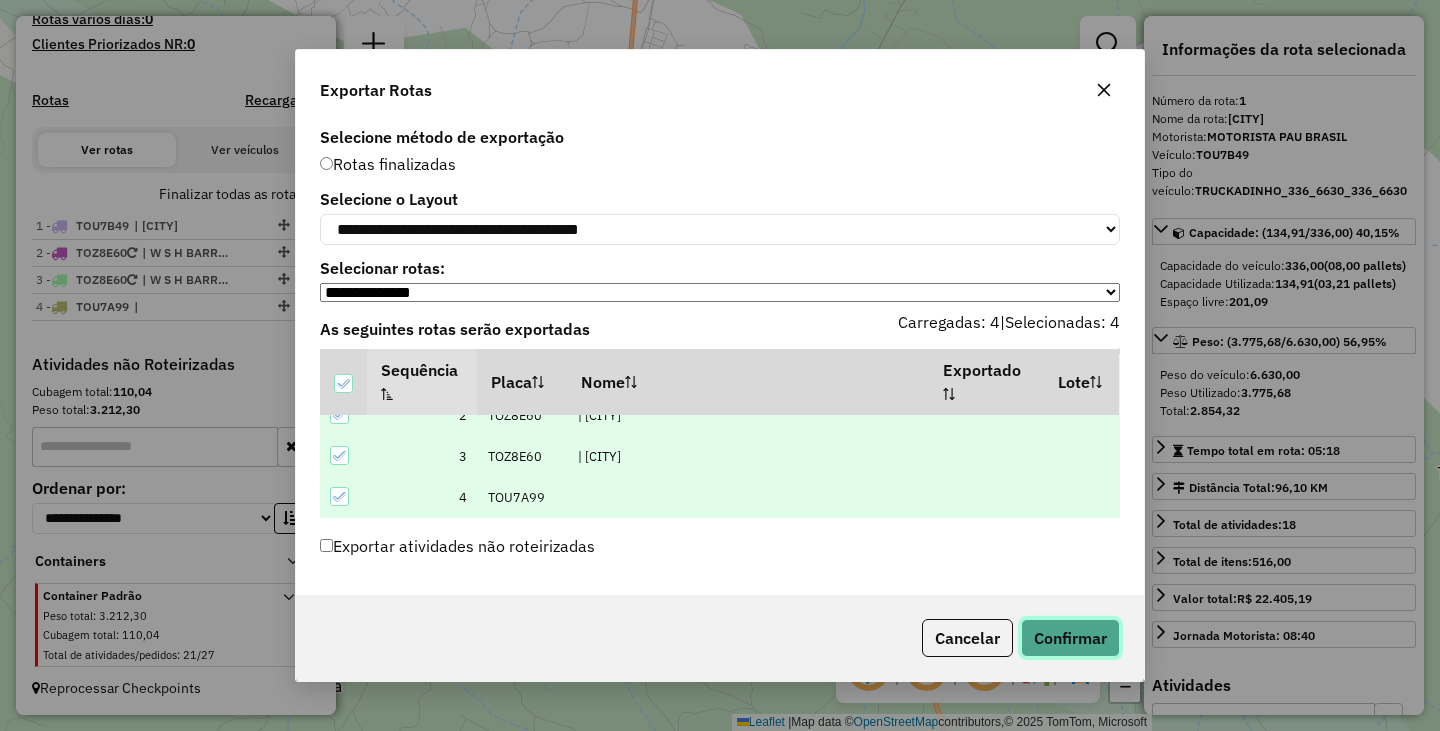 click on "Confirmar" 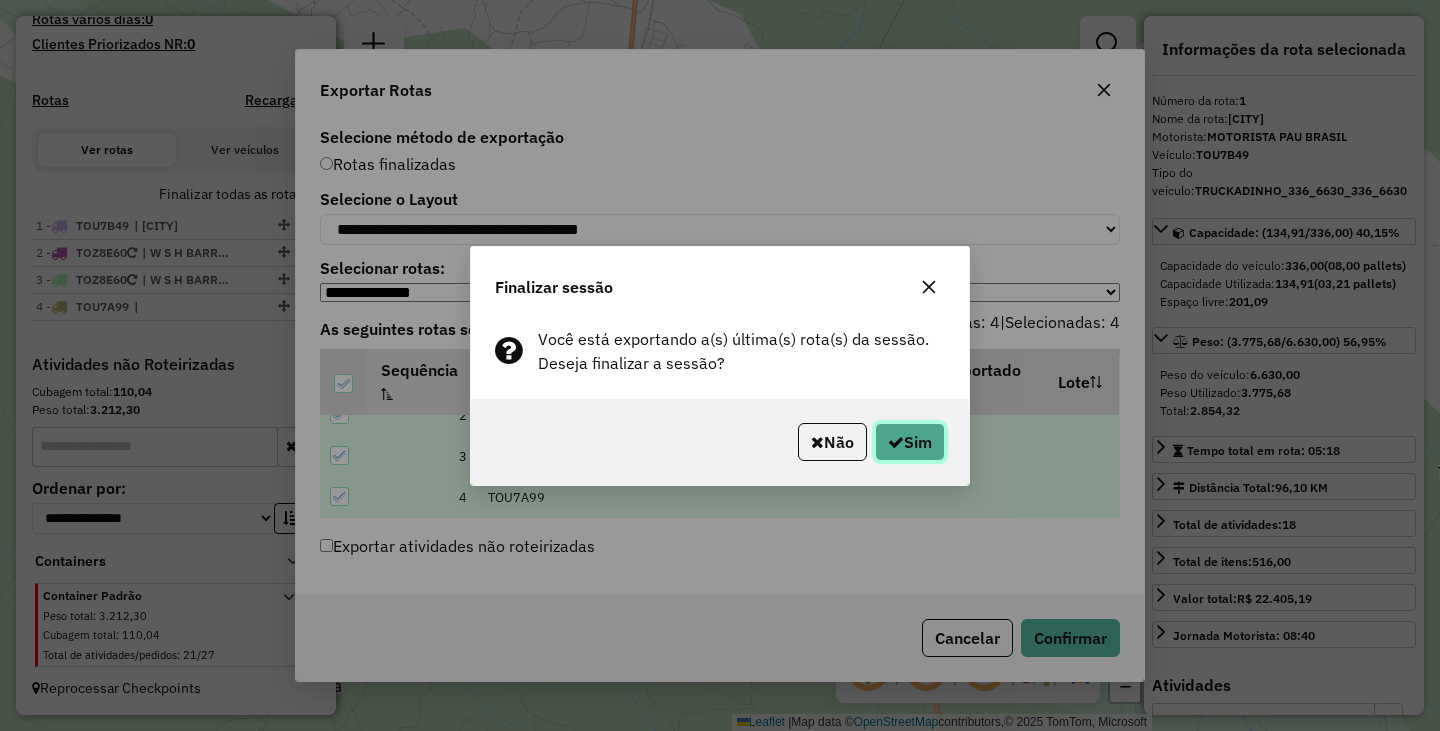 click on "Sim" 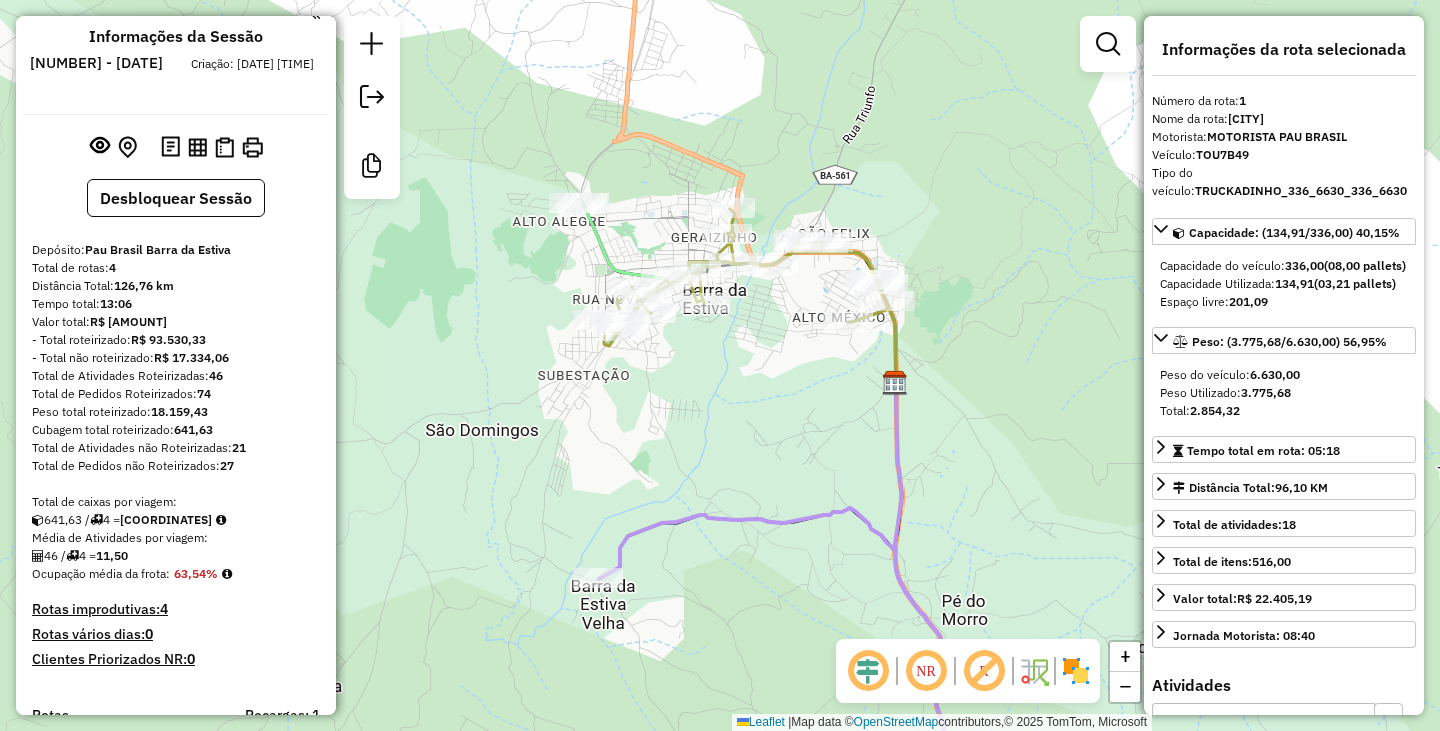 scroll, scrollTop: 0, scrollLeft: 0, axis: both 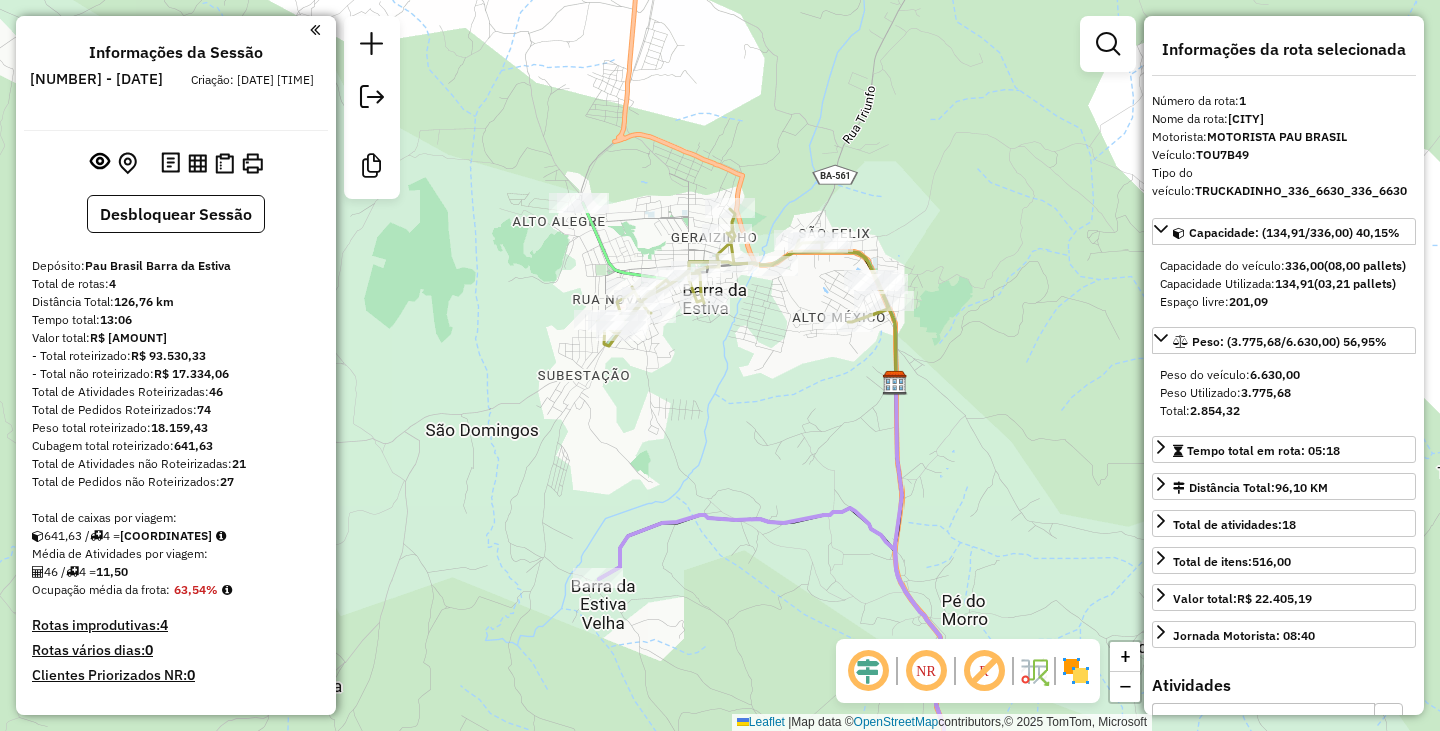 click at bounding box center [197, 163] 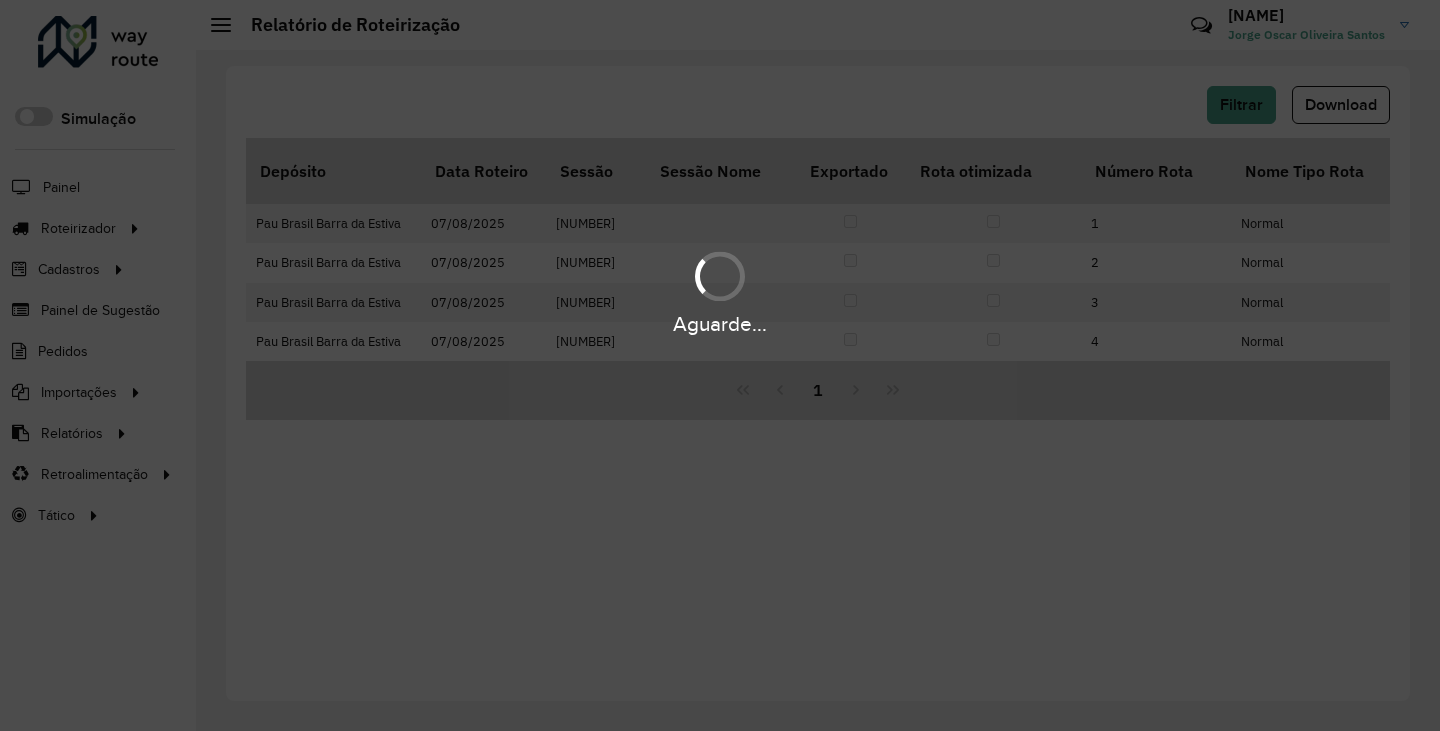 scroll, scrollTop: 0, scrollLeft: 0, axis: both 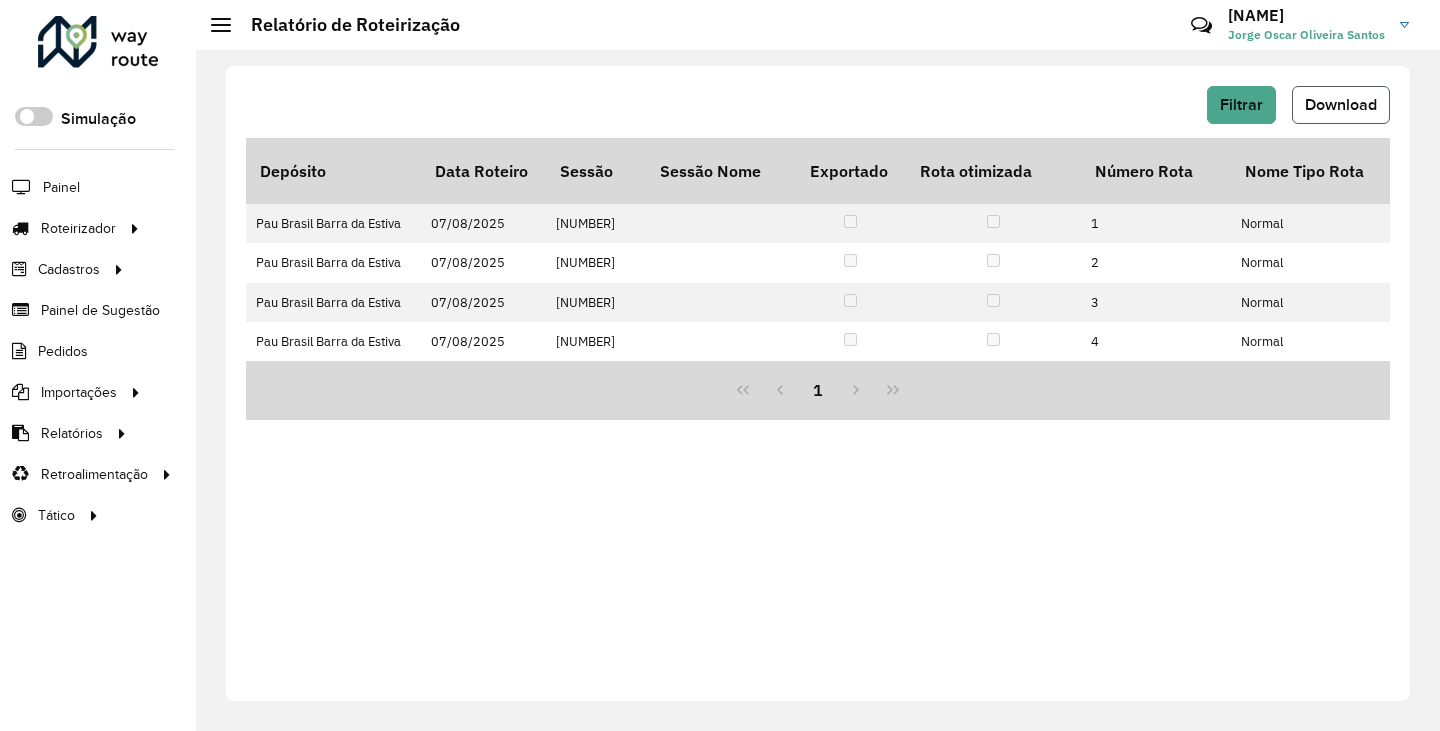 click on "Download" 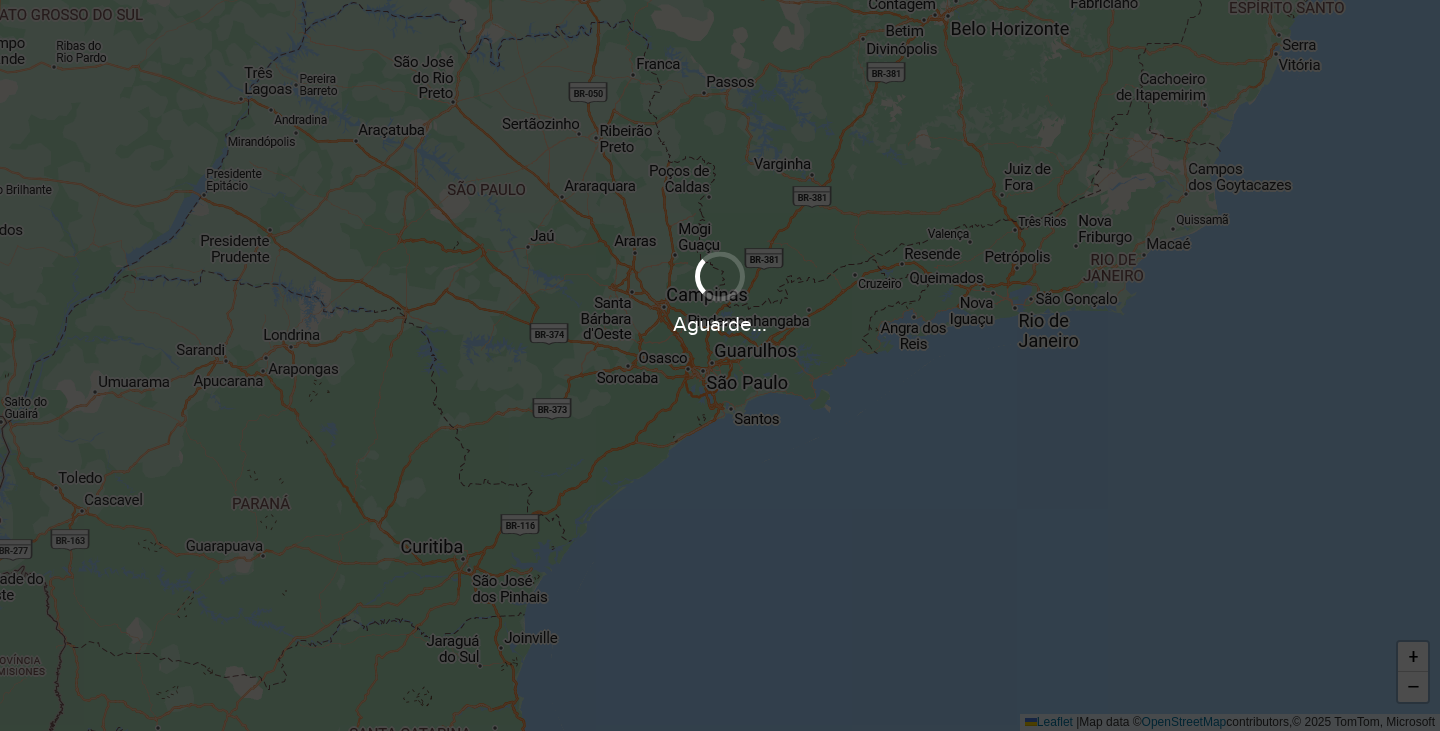 scroll, scrollTop: 0, scrollLeft: 0, axis: both 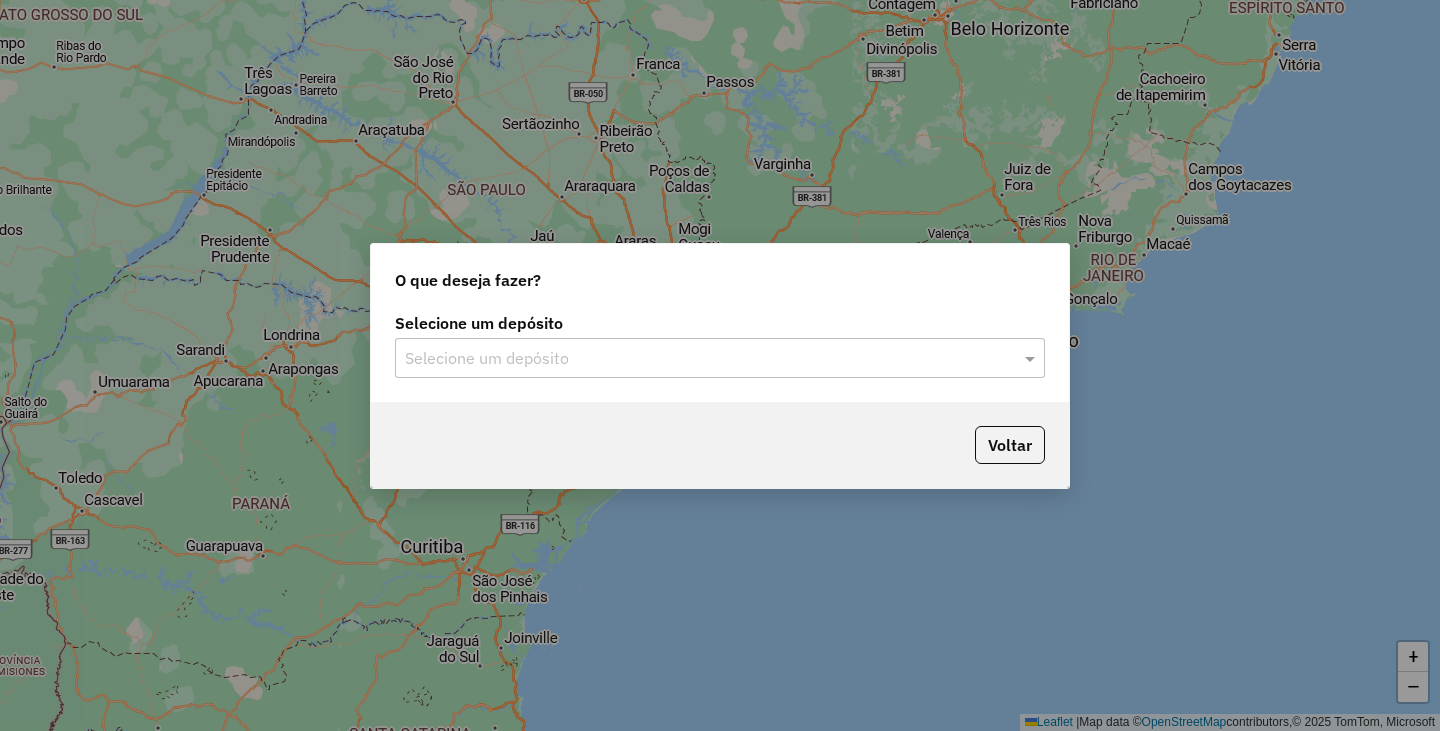 click 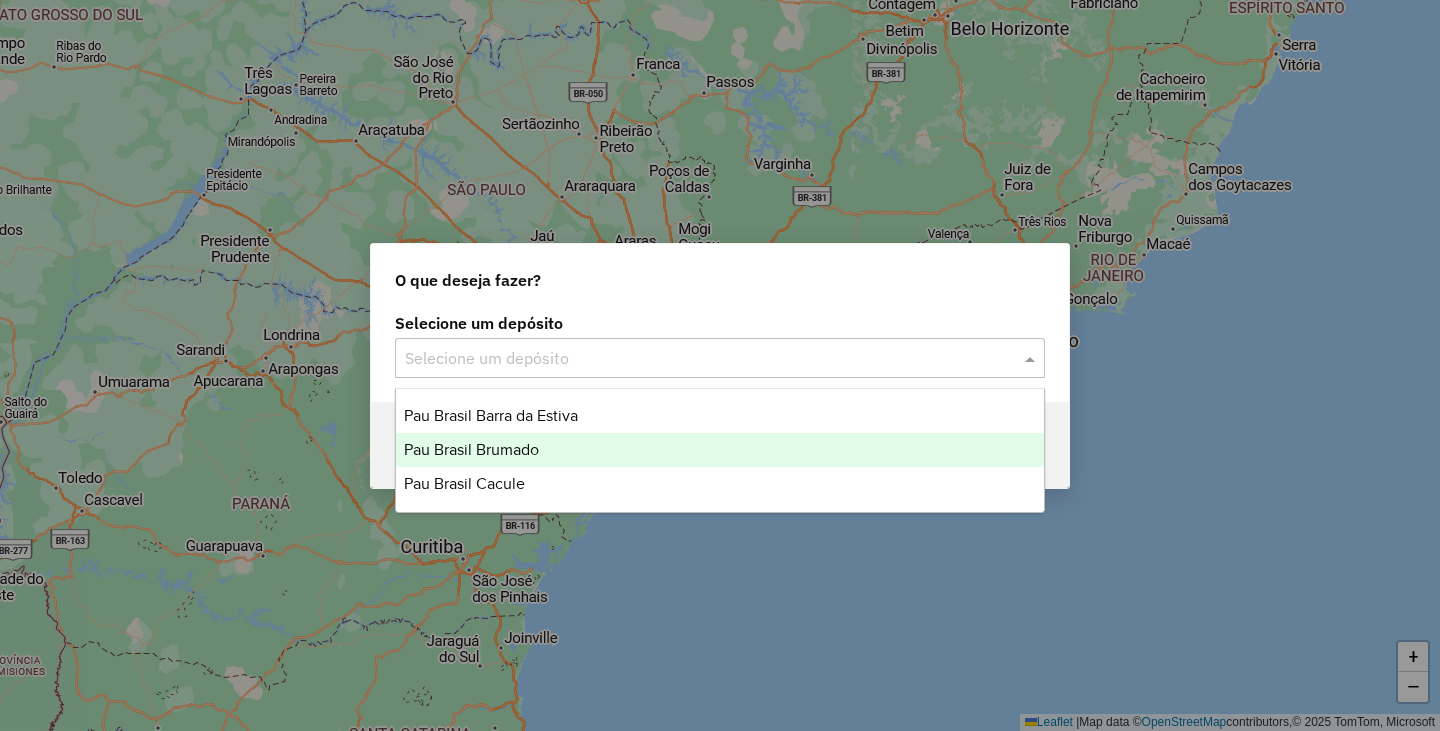 click on "Pau Brasil Brumado" at bounding box center (471, 449) 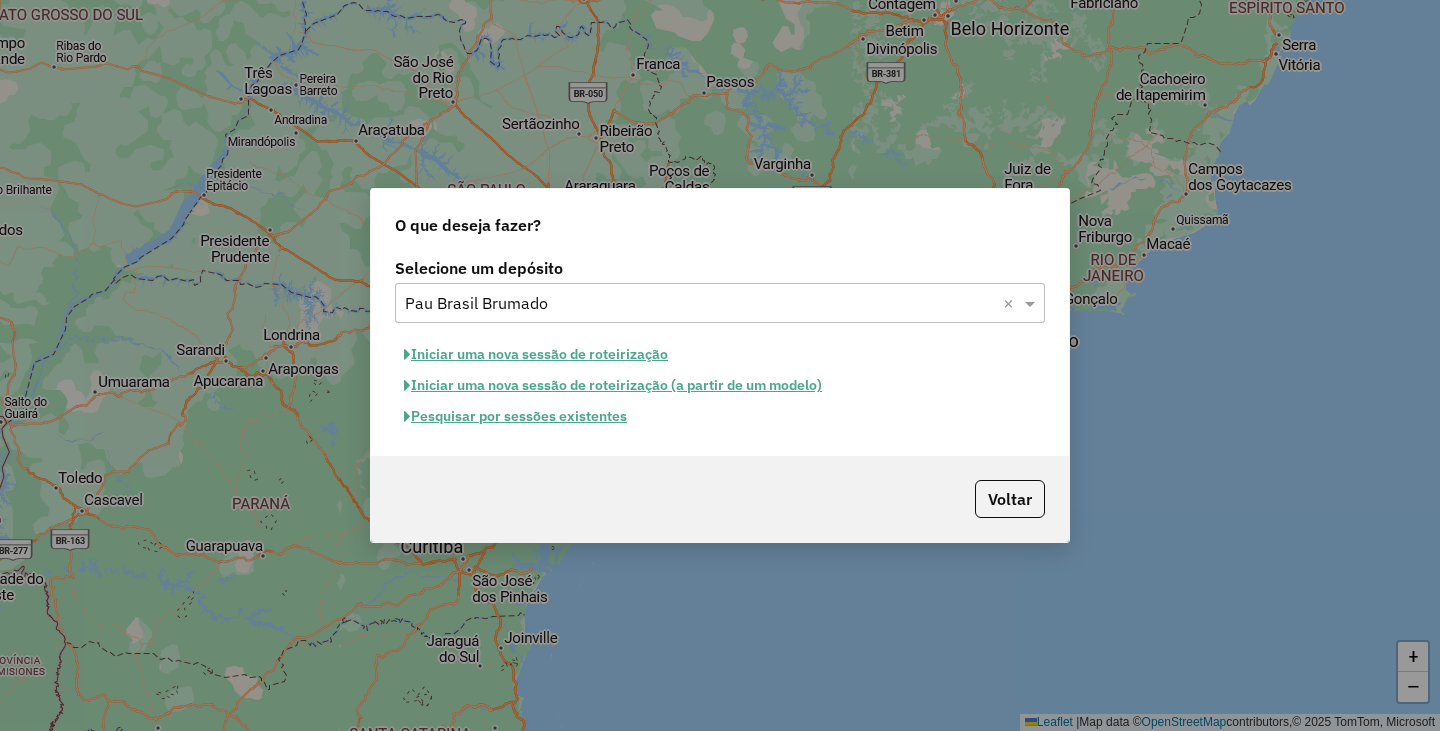 click on "Iniciar uma nova sessão de roteirização" 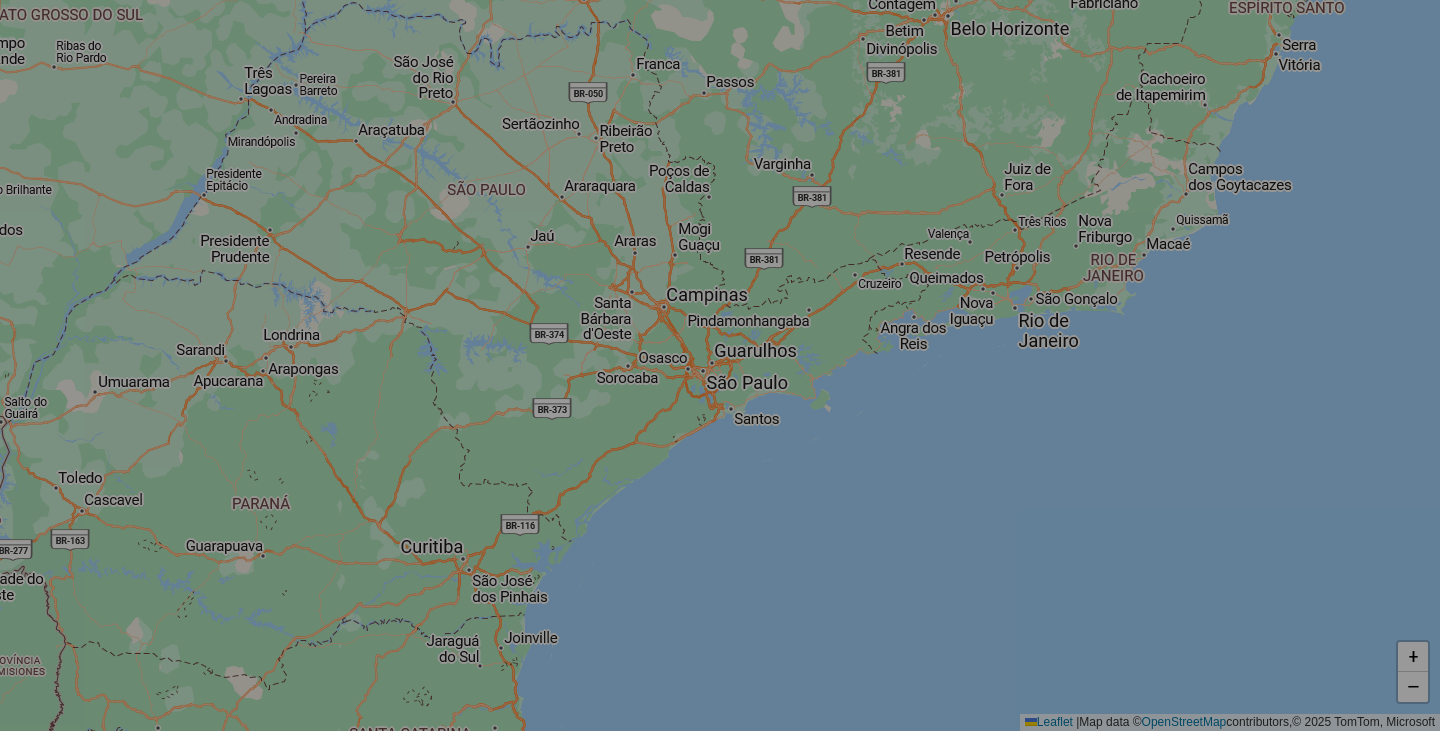 select on "*" 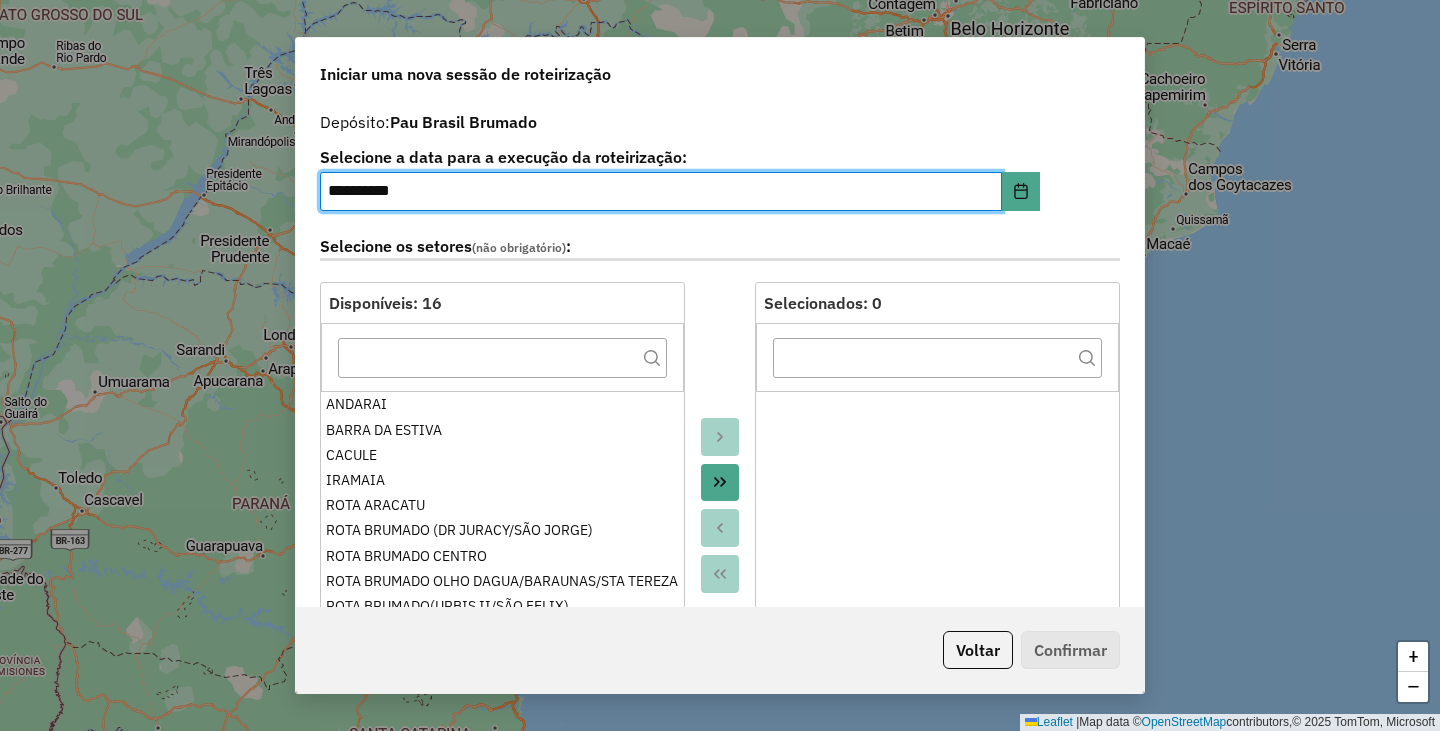 click 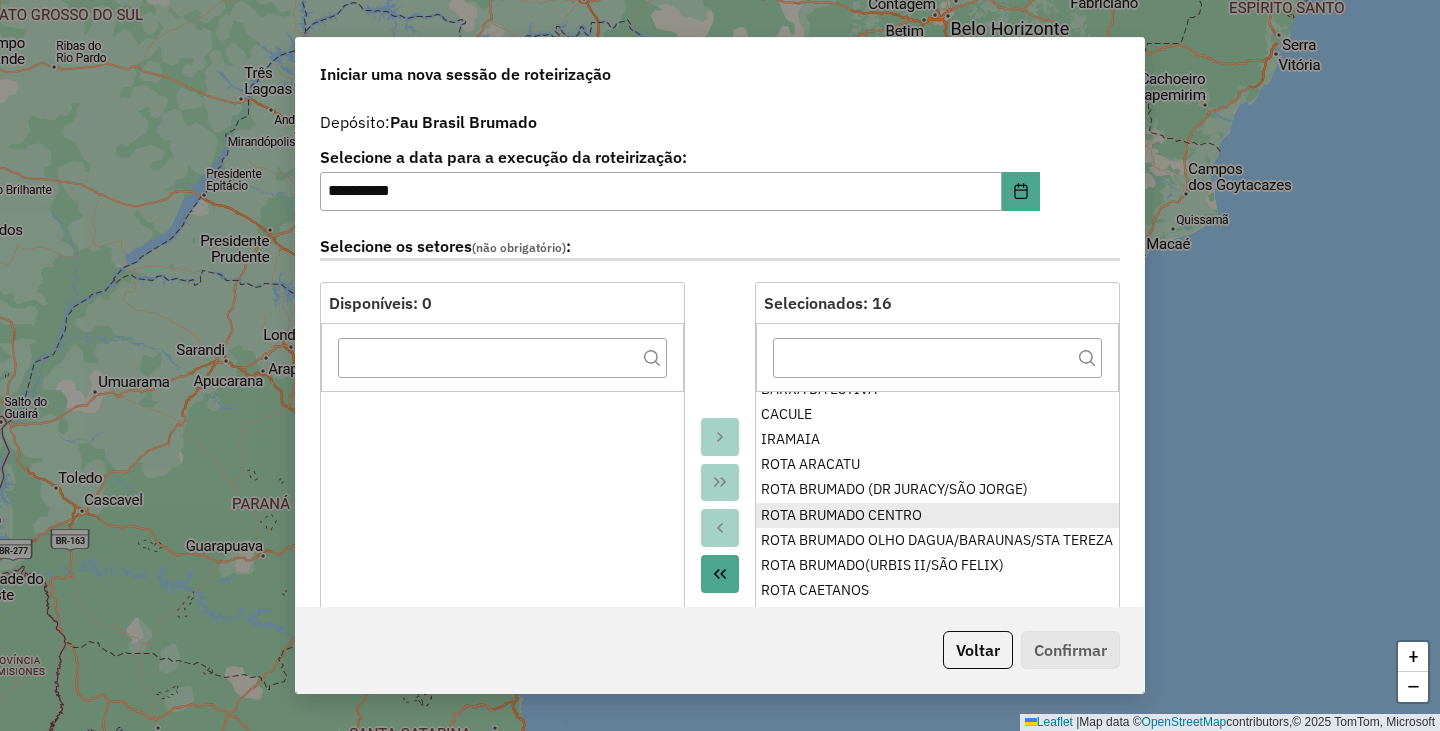 scroll, scrollTop: 105, scrollLeft: 0, axis: vertical 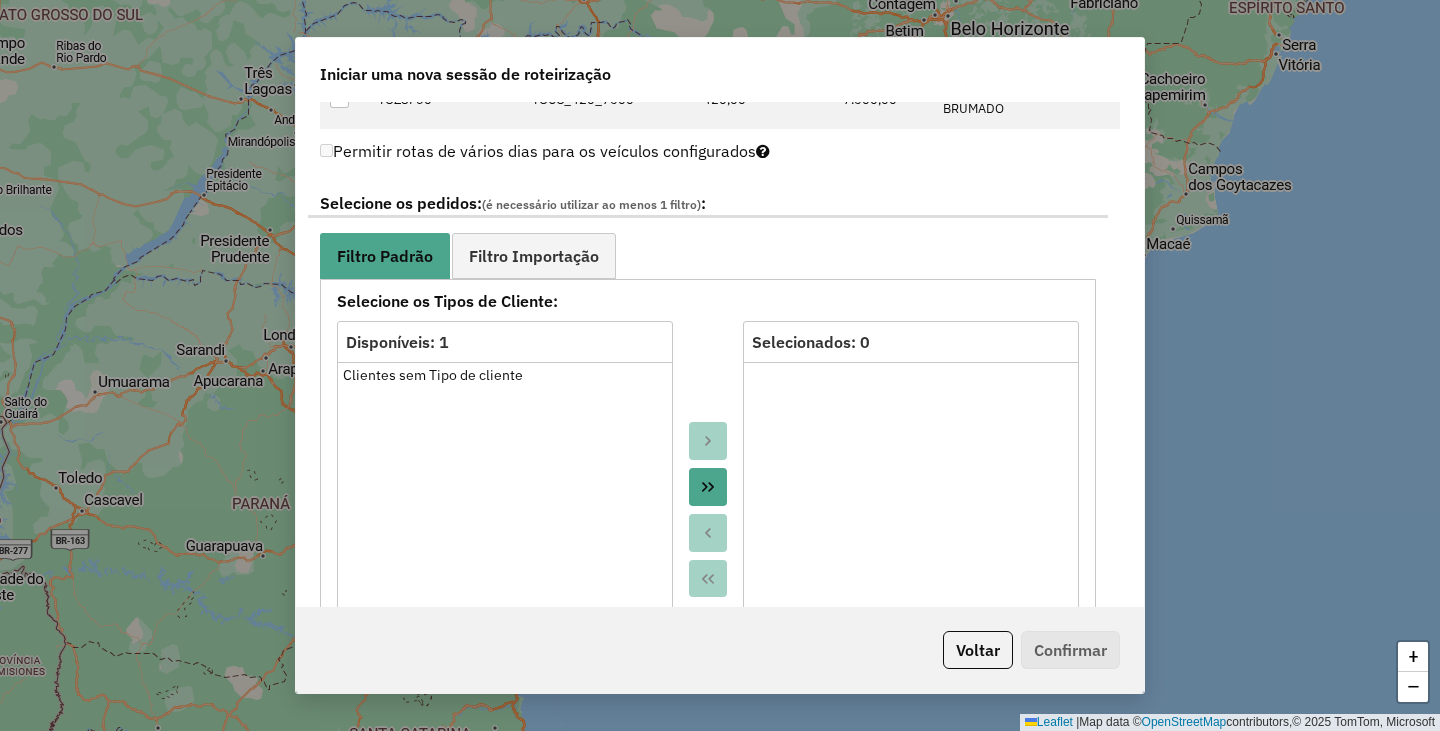 click at bounding box center (708, 487) 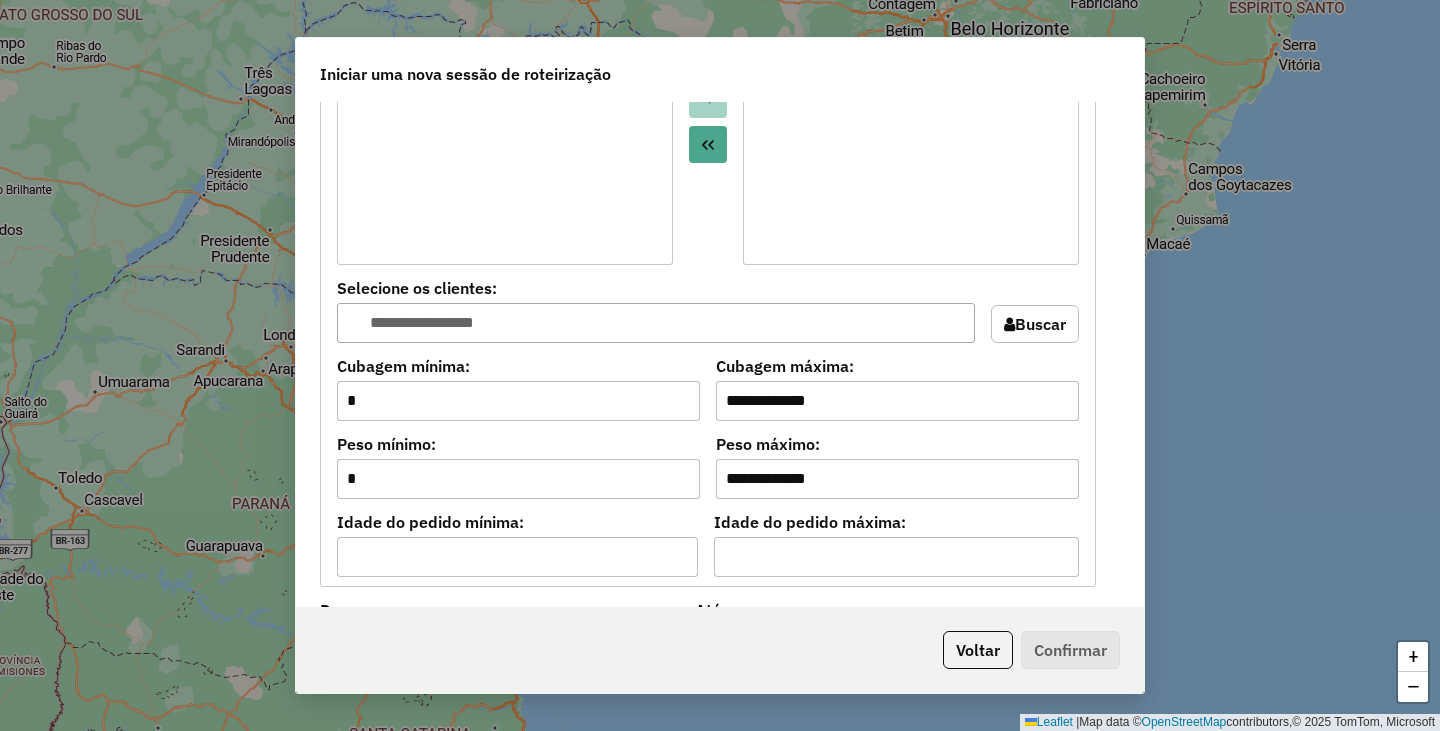 scroll, scrollTop: 1800, scrollLeft: 0, axis: vertical 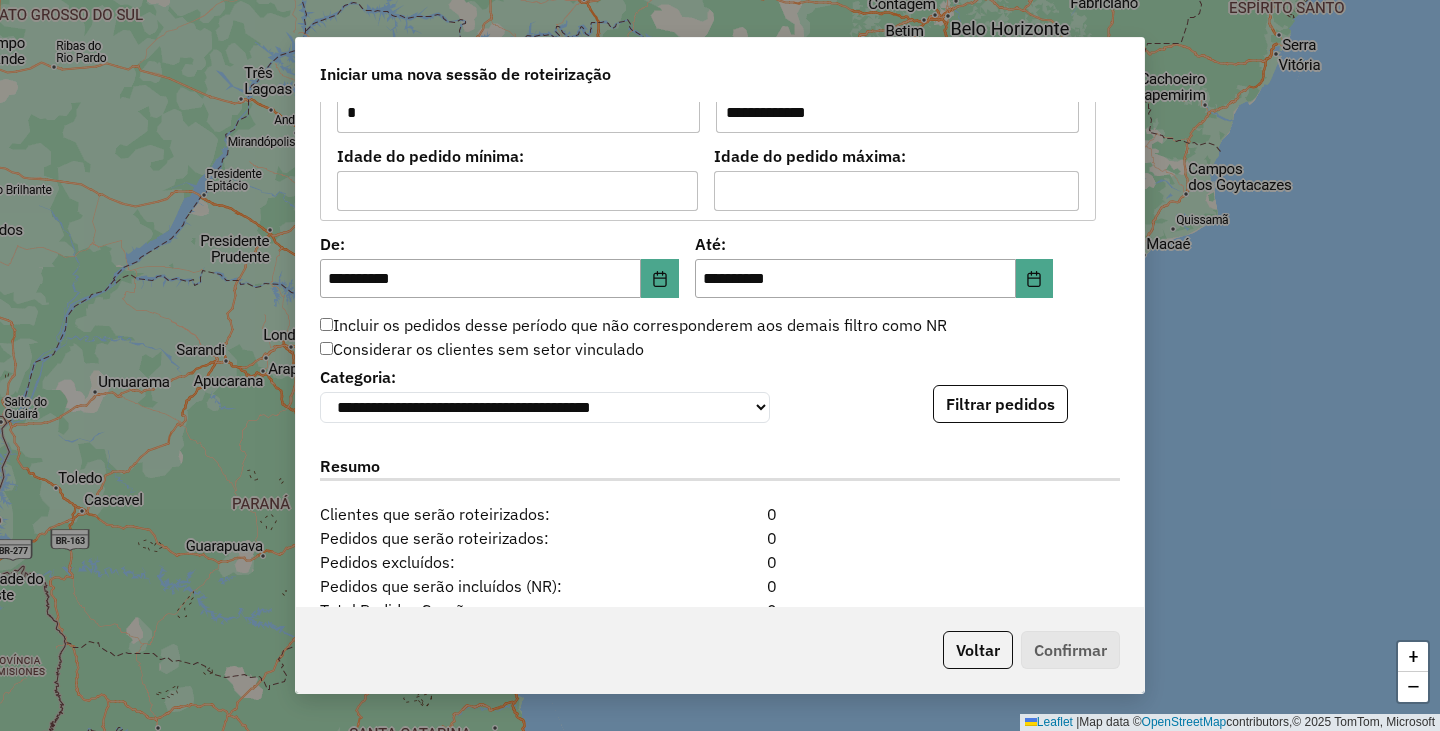 click on "**********" 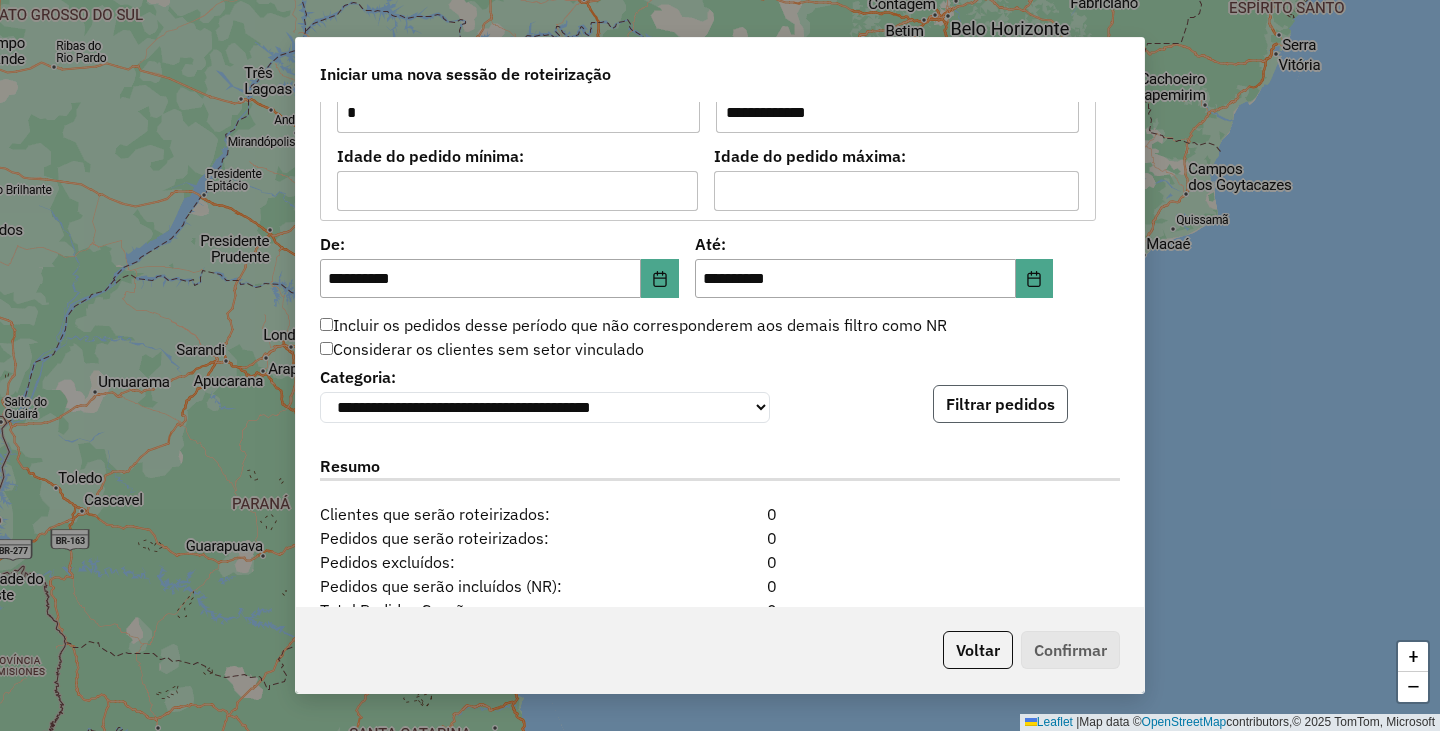 click on "Filtrar pedidos" 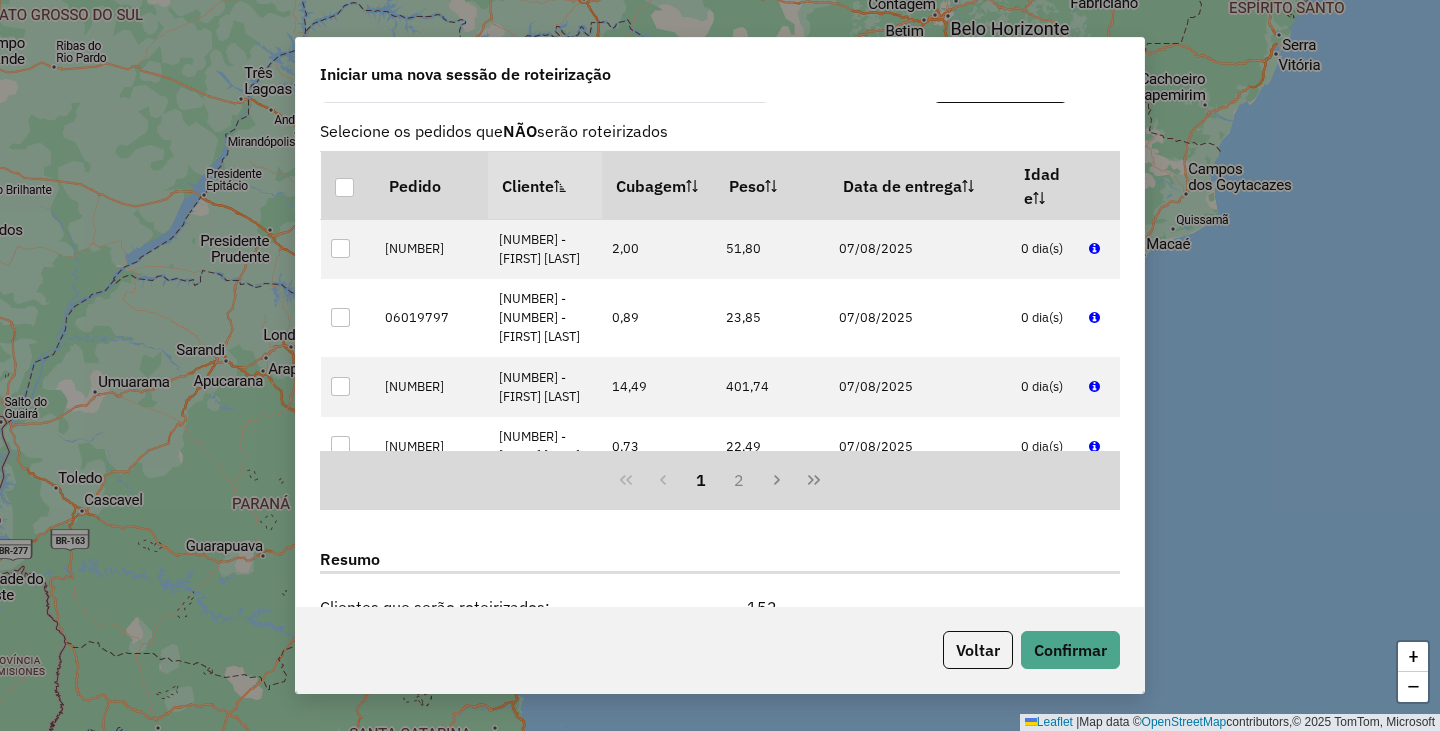 scroll, scrollTop: 2443, scrollLeft: 0, axis: vertical 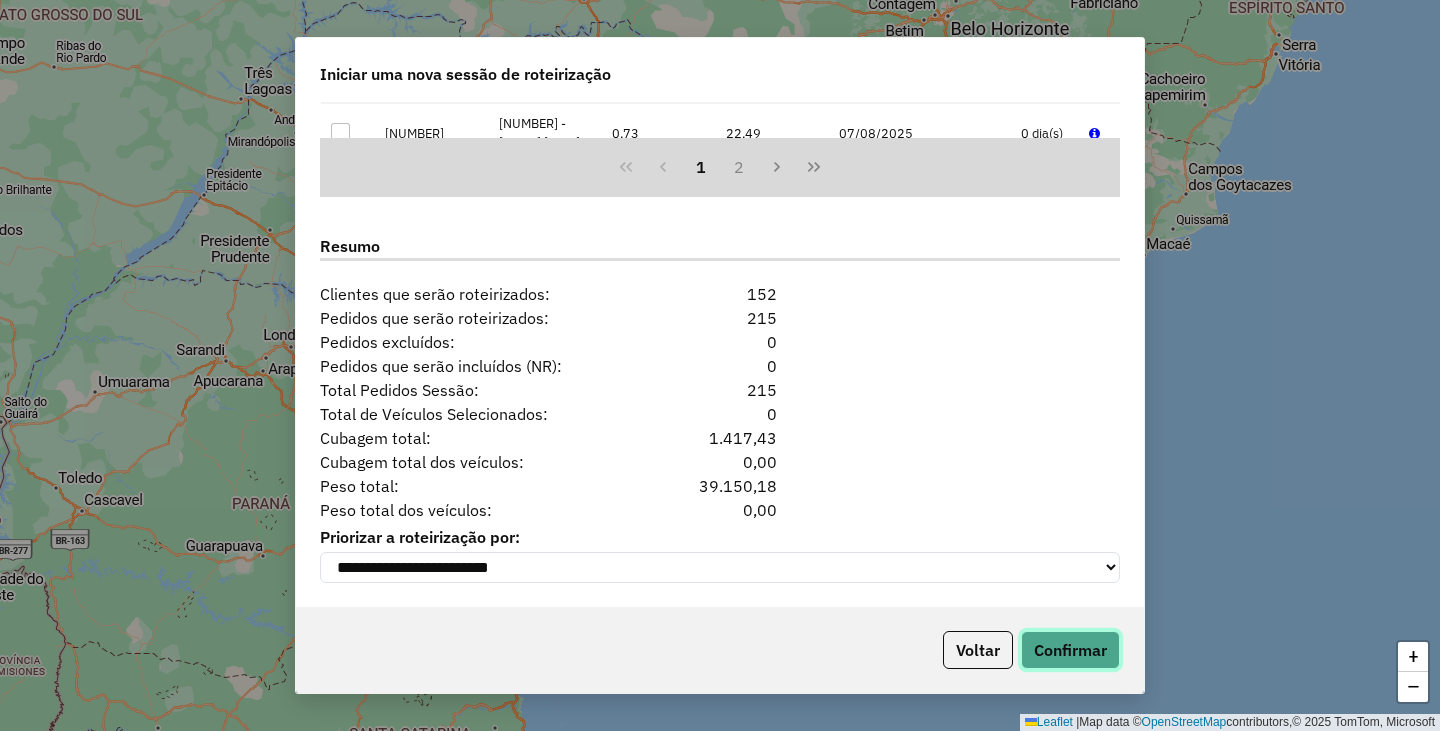 click on "Confirmar" 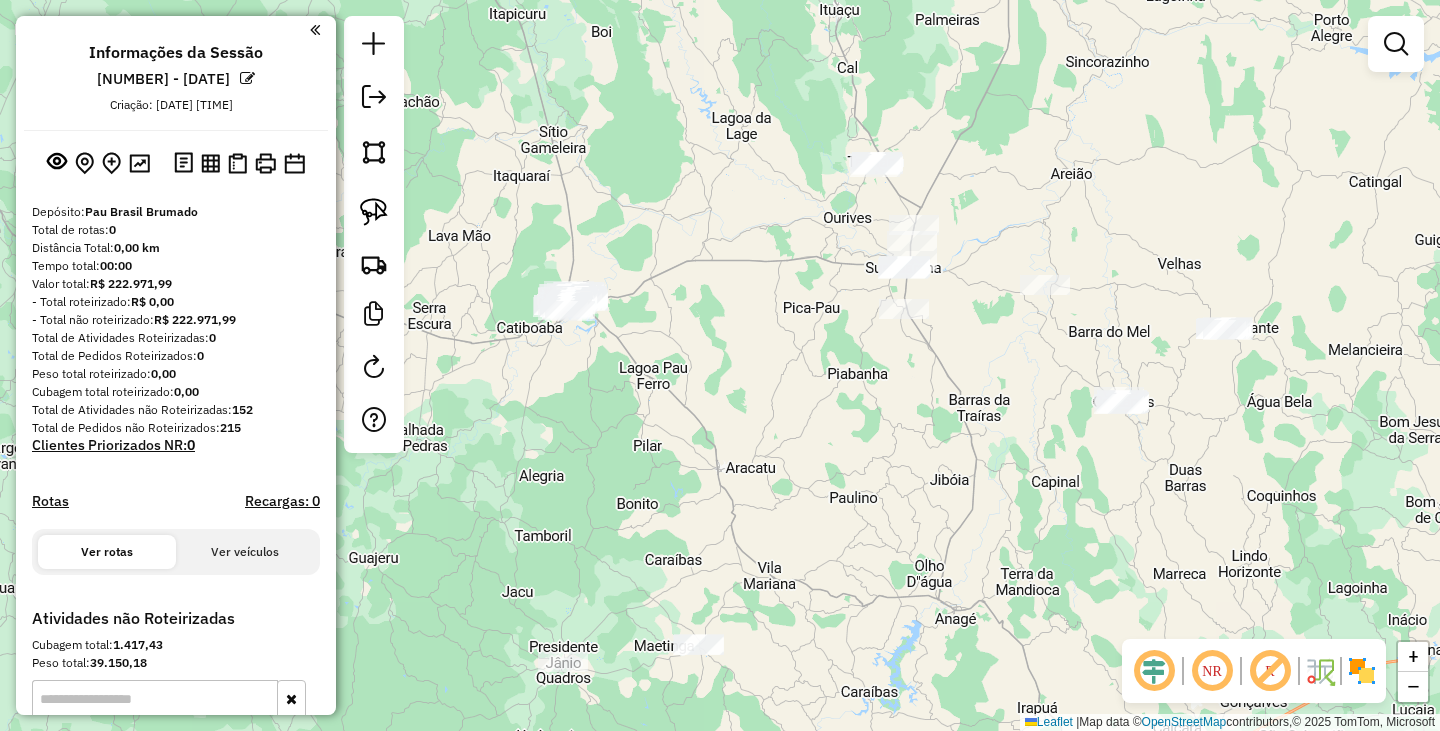 drag, startPoint x: 916, startPoint y: 537, endPoint x: 746, endPoint y: 478, distance: 179.94722 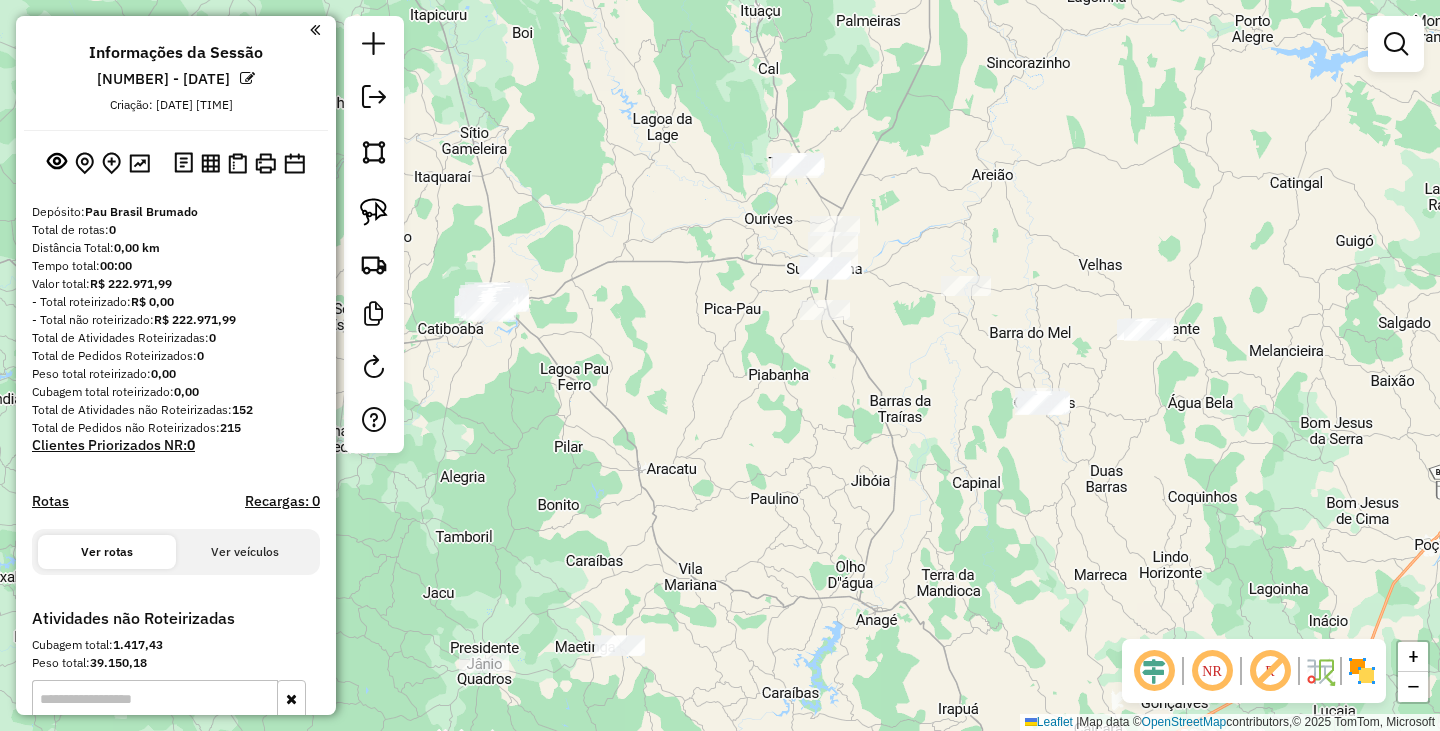 drag, startPoint x: 943, startPoint y: 490, endPoint x: 883, endPoint y: 484, distance: 60.299255 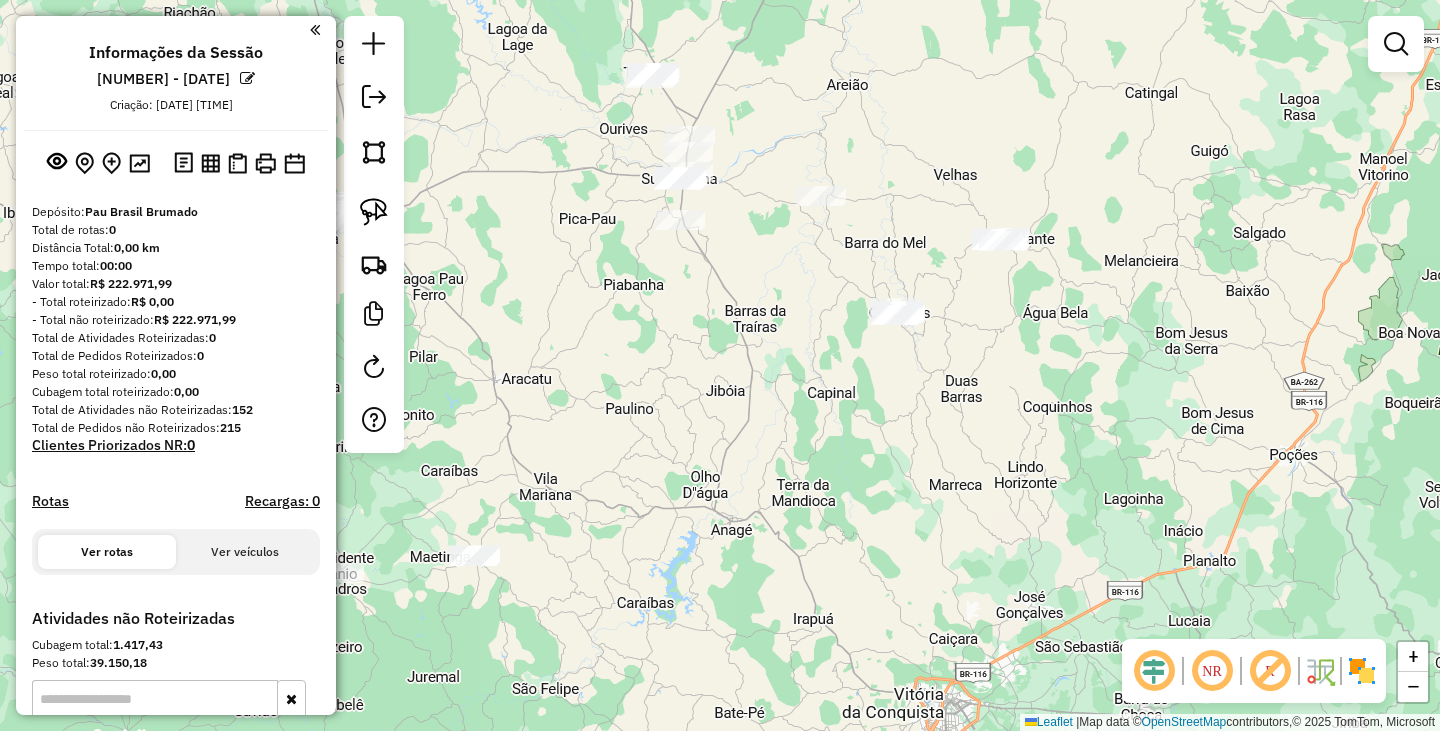 drag, startPoint x: 866, startPoint y: 458, endPoint x: 721, endPoint y: 368, distance: 170.66048 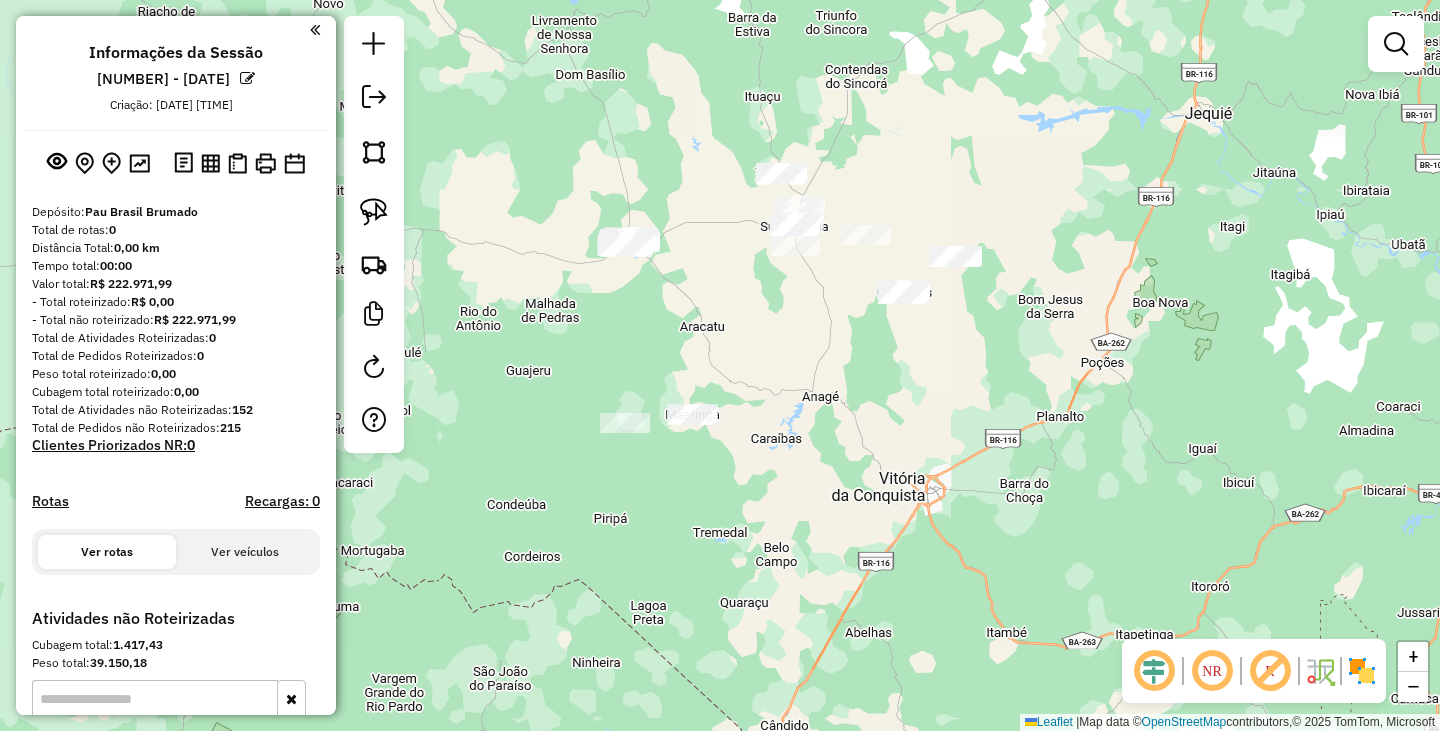 drag, startPoint x: 852, startPoint y: 381, endPoint x: 683, endPoint y: 410, distance: 171.47011 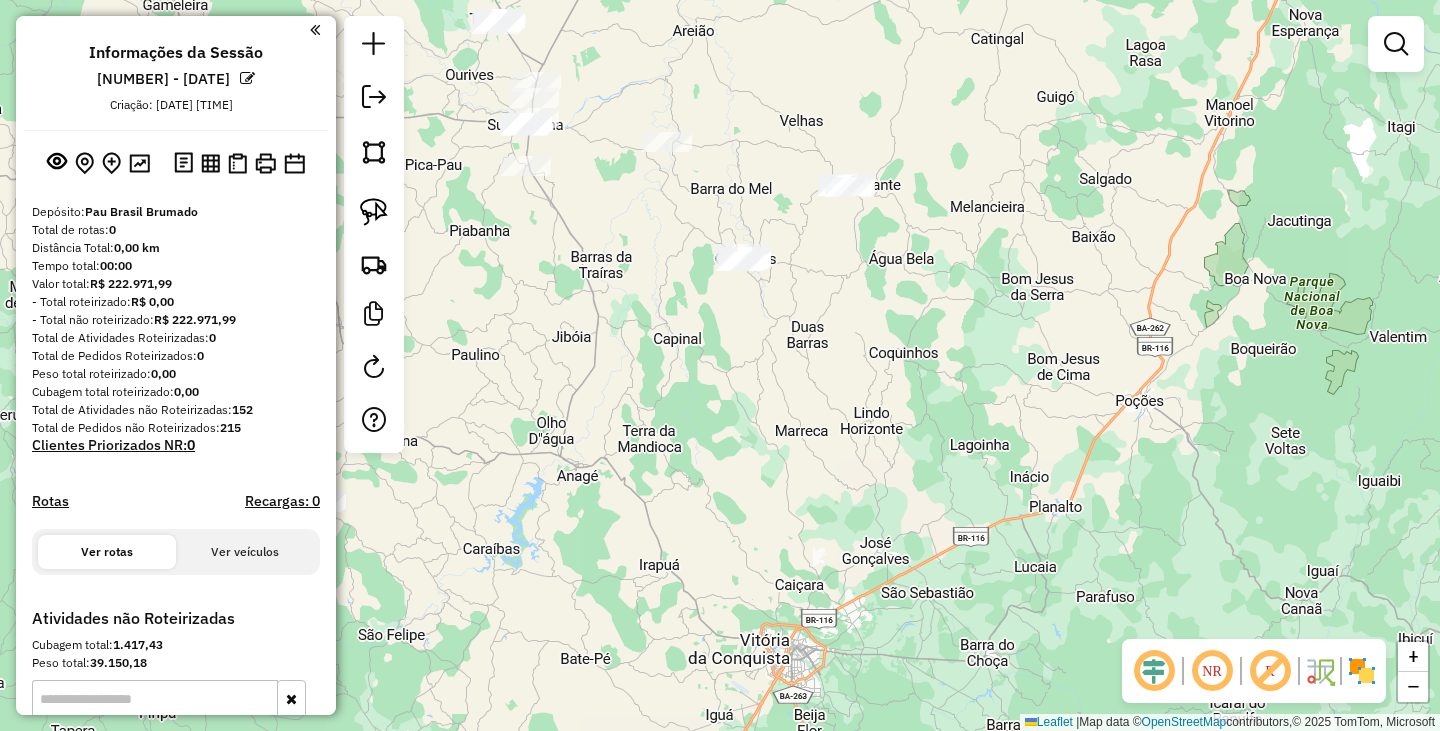 click on "Janela de atendimento Grade de atendimento Capacidade Transportadoras Veículos Cliente Pedidos  Rotas Selecione os dias de semana para filtrar as janelas de atendimento  Seg   Ter   Qua   Qui   Sex   Sáb   Dom  Informe o período da janela de atendimento: De: Até:  Filtrar exatamente a janela do cliente  Considerar janela de atendimento padrão  Selecione os dias de semana para filtrar as grades de atendimento  Seg   Ter   Qua   Qui   Sex   Sáb   Dom   Considerar clientes sem dia de atendimento cadastrado  Clientes fora do dia de atendimento selecionado Filtrar as atividades entre os valores definidos abaixo:  Peso mínimo:   Peso máximo:   Cubagem mínima:   Cubagem máxima:   De:   Até:  Filtrar as atividades entre o tempo de atendimento definido abaixo:  De:   Até:   Considerar capacidade total dos clientes não roteirizados Transportadora: Selecione um ou mais itens Tipo de veículo: Selecione um ou mais itens Veículo: Selecione um ou mais itens Motorista: Selecione um ou mais itens Nome: Rótulo:" 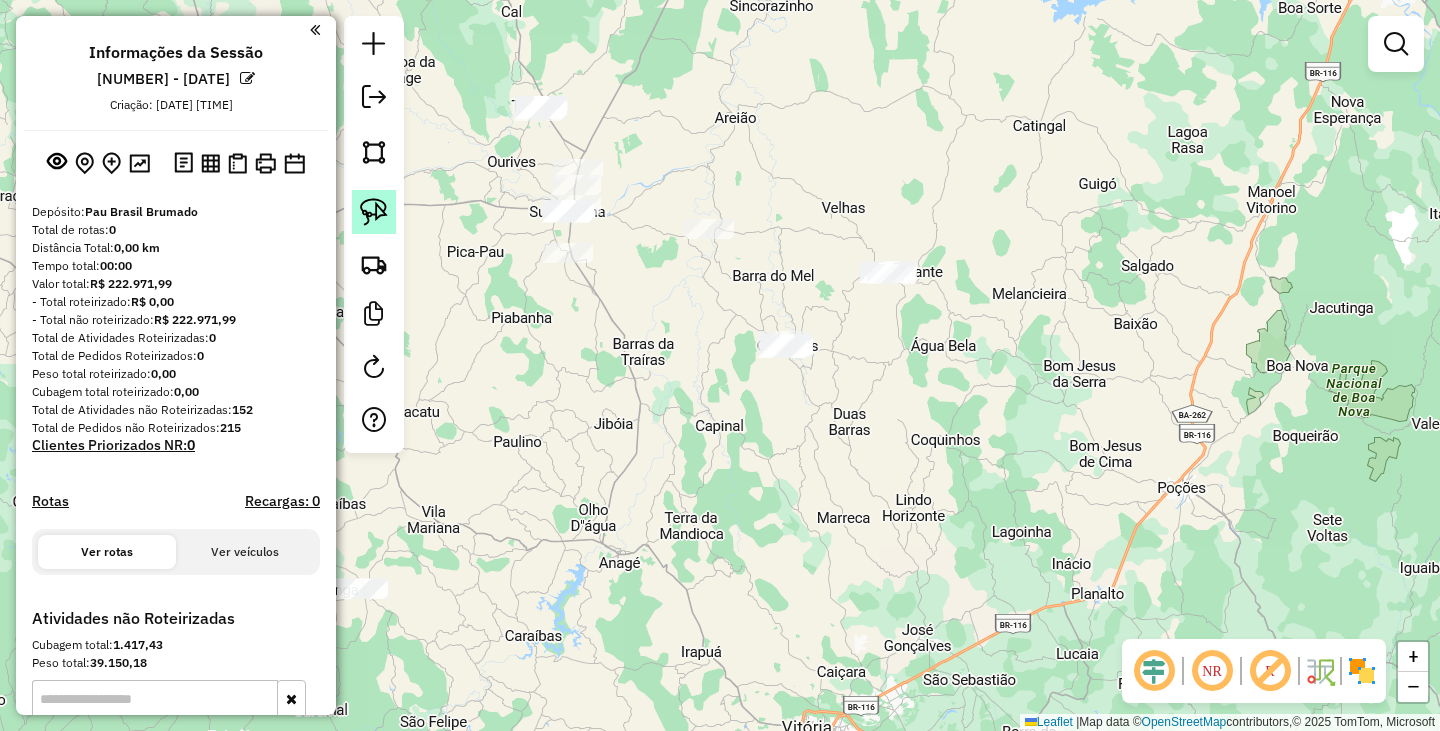 click 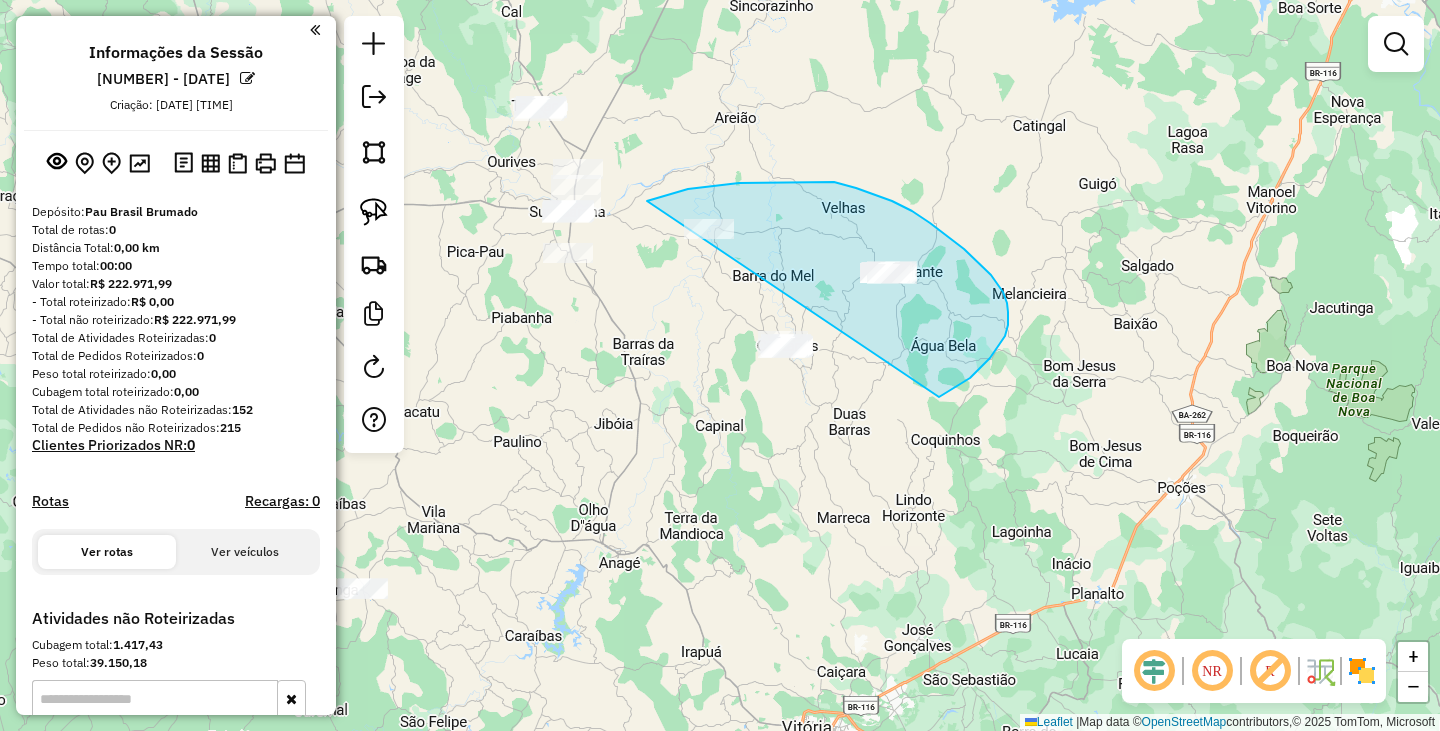 drag, startPoint x: 648, startPoint y: 200, endPoint x: 652, endPoint y: 454, distance: 254.0315 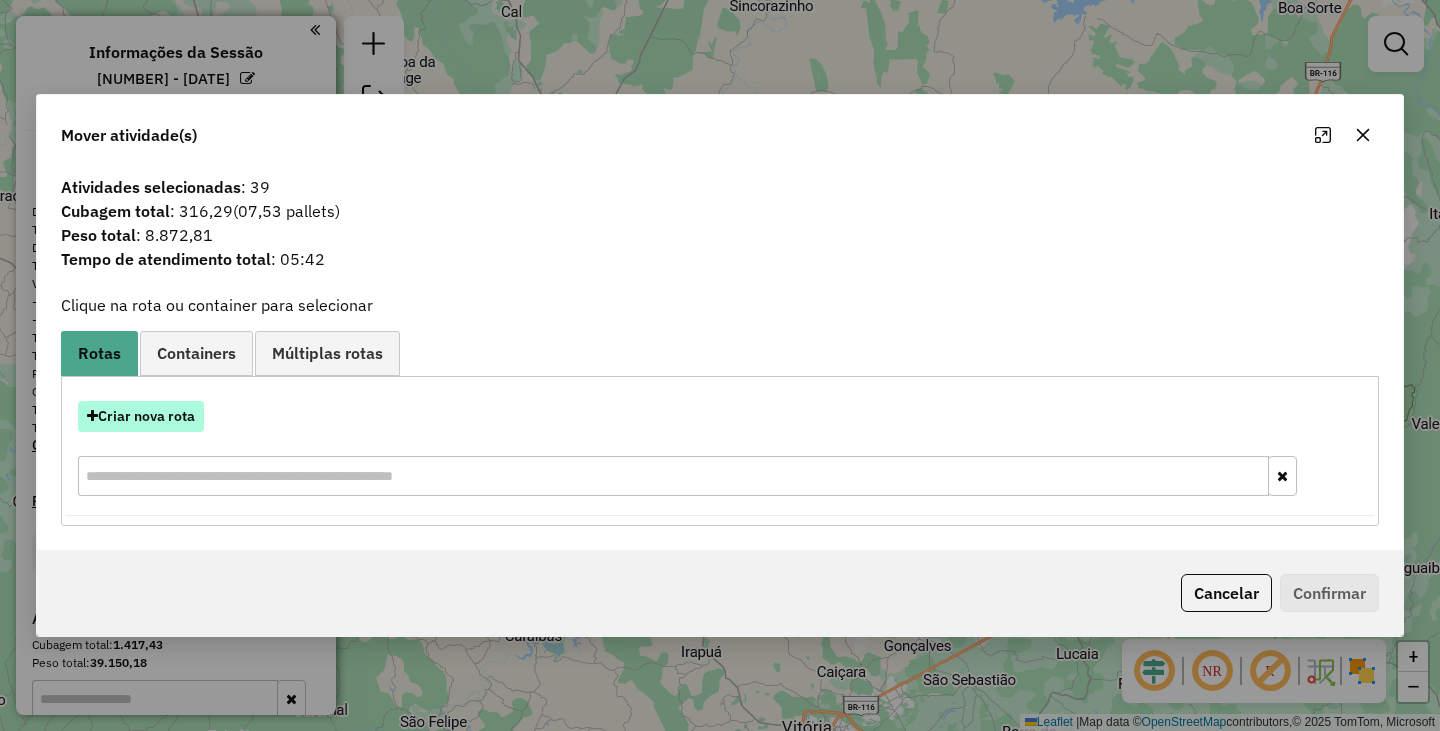 click on "Criar nova rota" at bounding box center (141, 416) 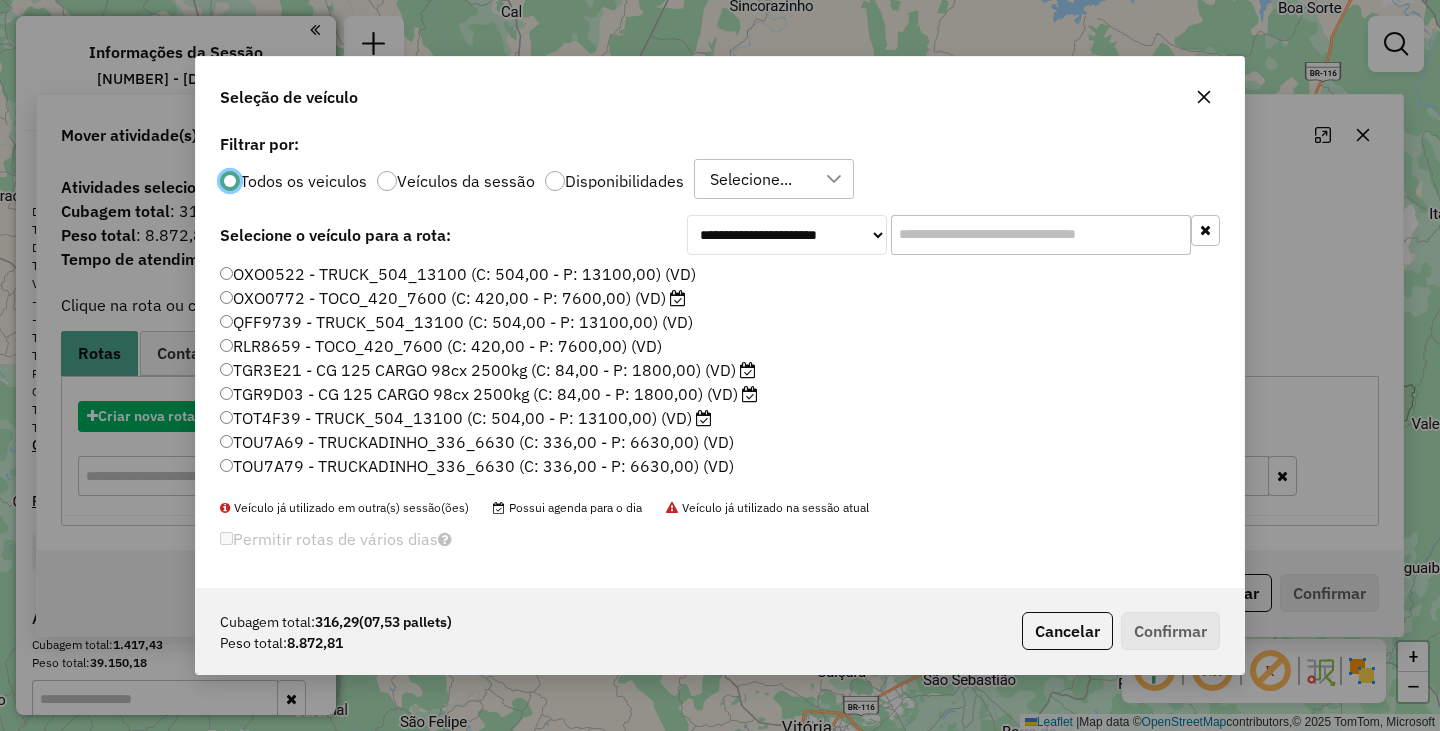 scroll, scrollTop: 11, scrollLeft: 6, axis: both 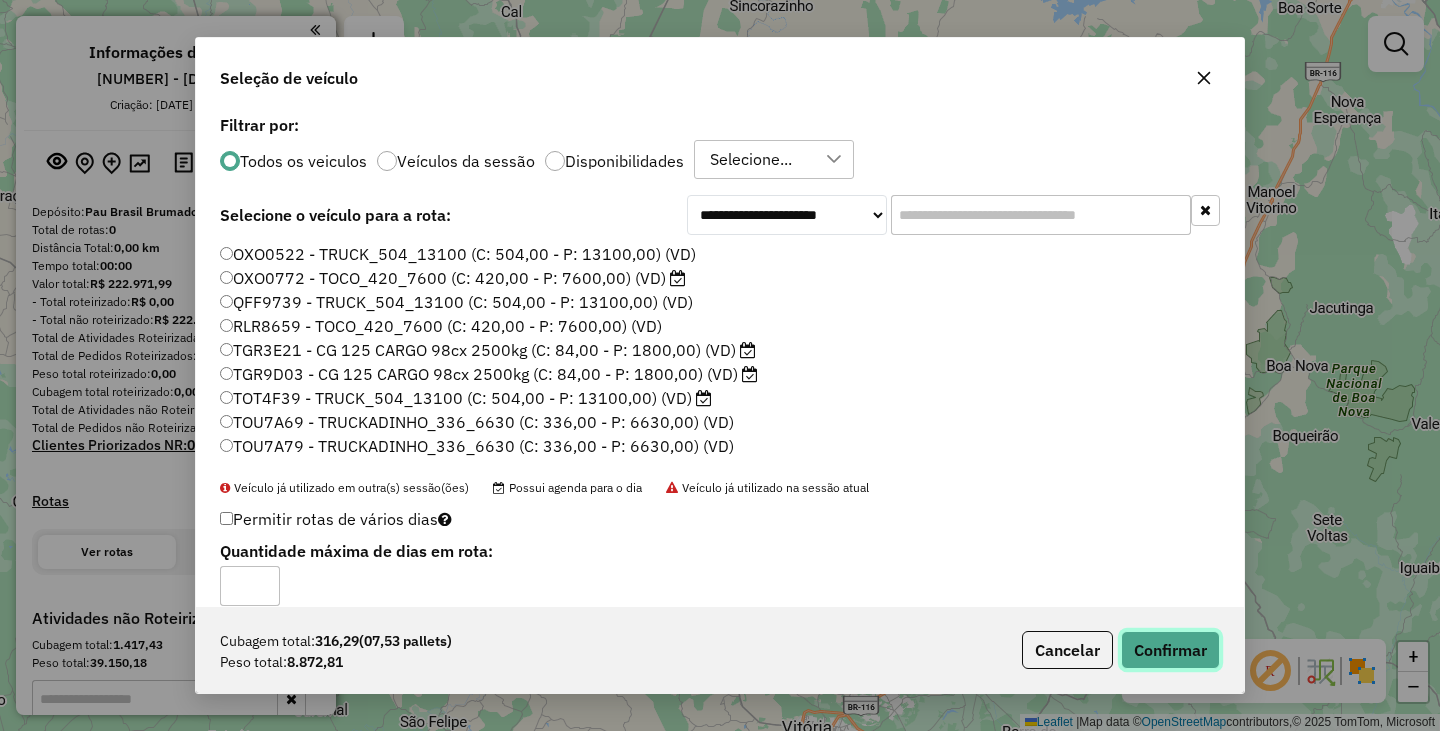 click on "Confirmar" 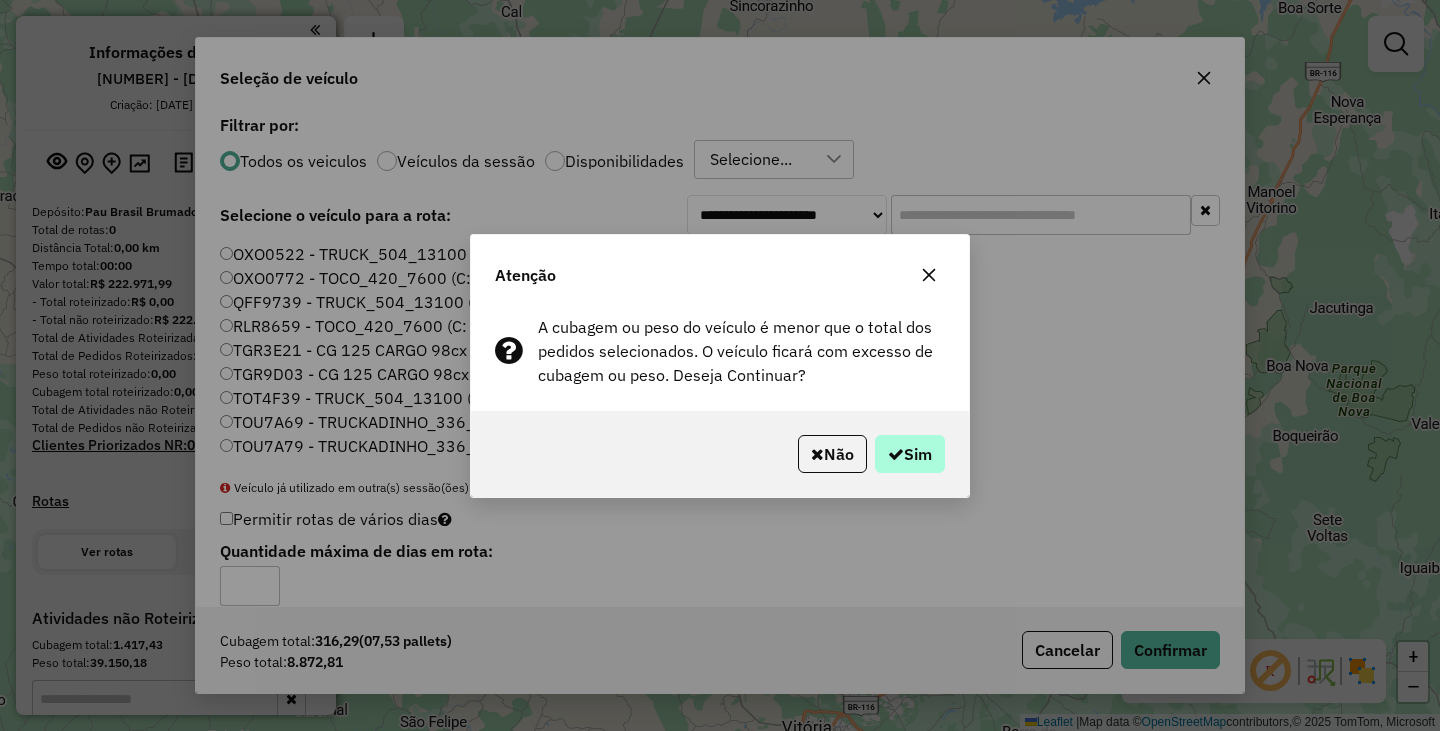 click on "Não   Sim" 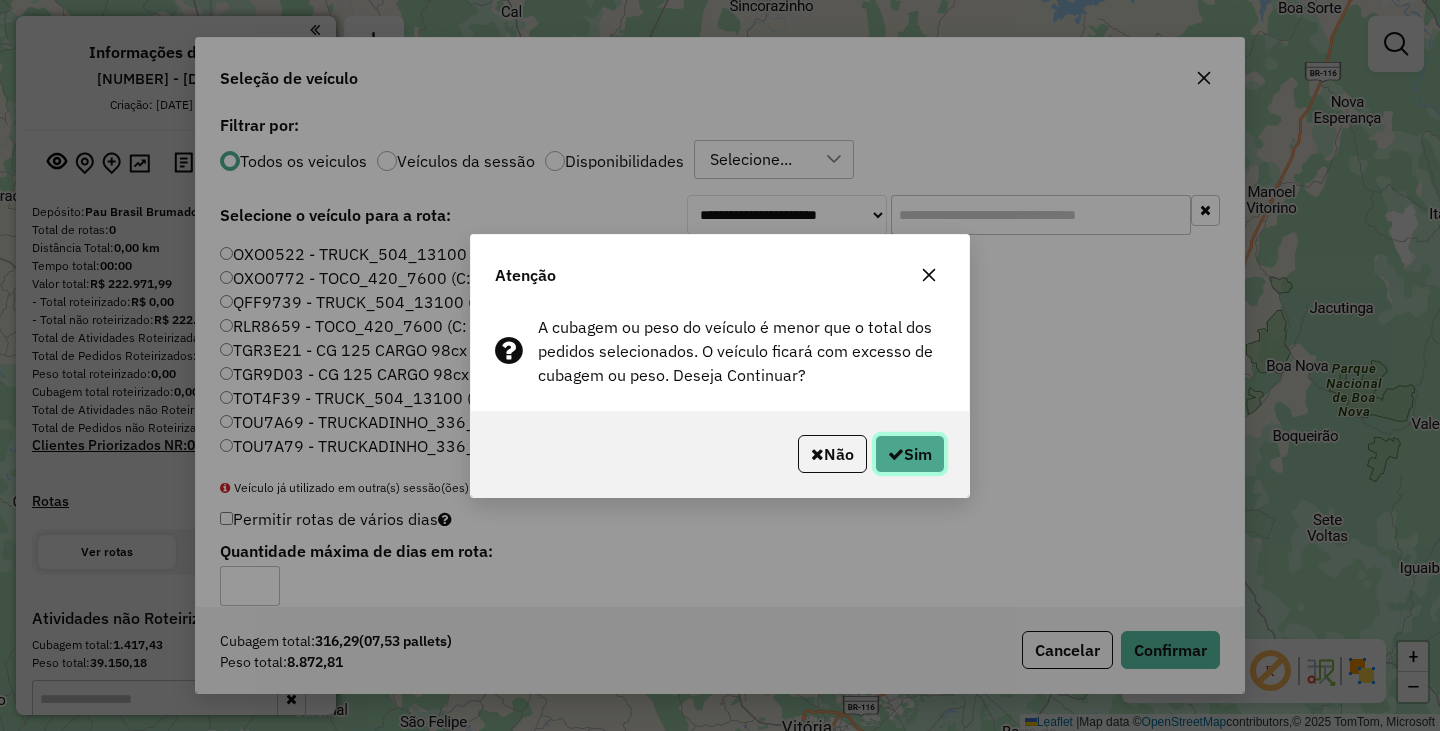 click on "Sim" 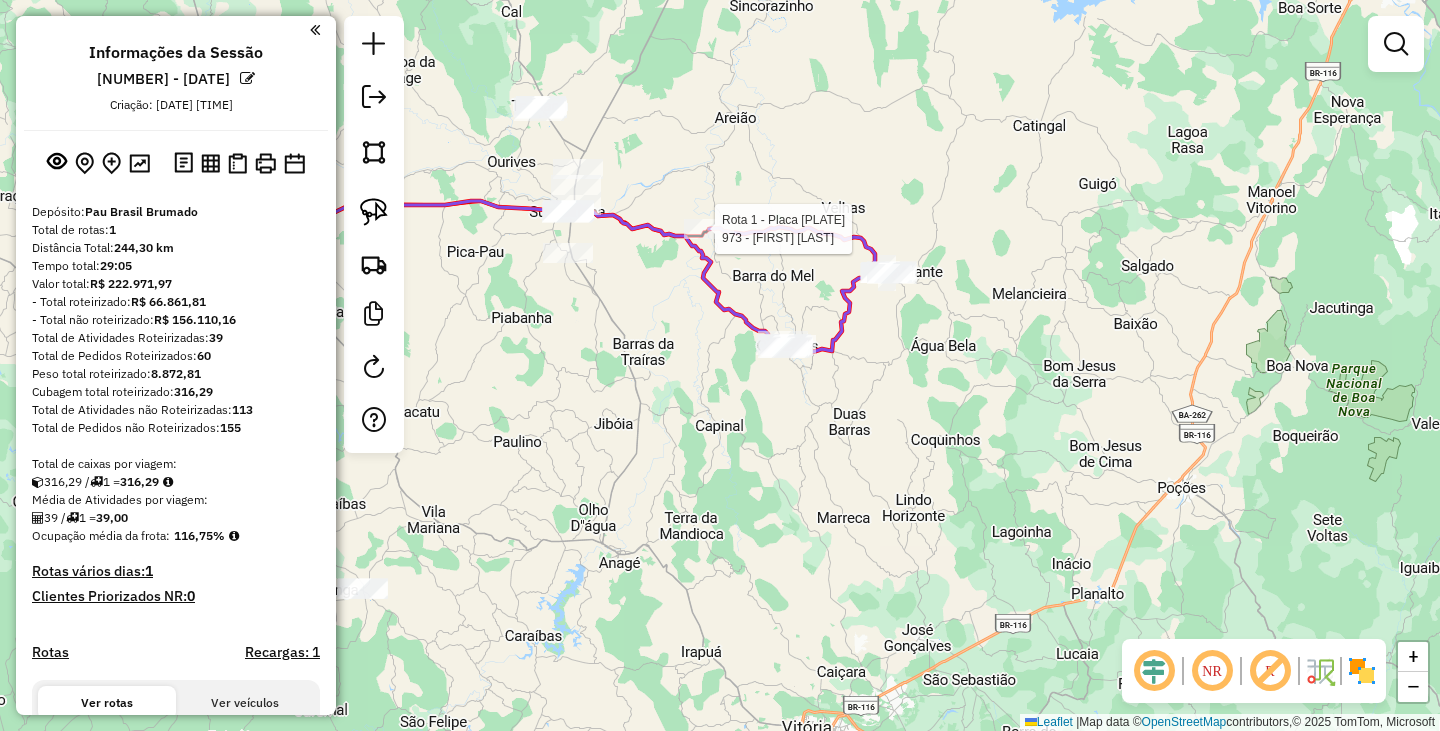select on "**********" 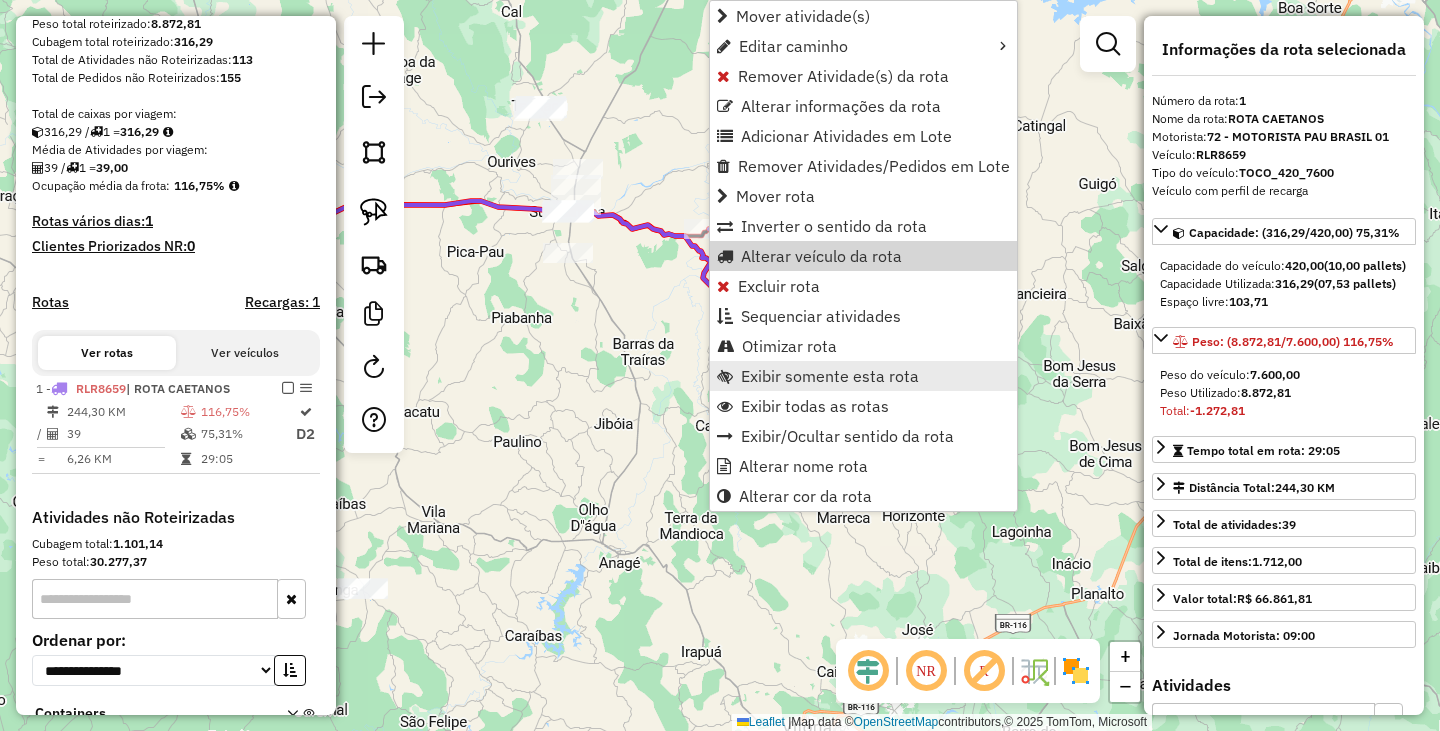 scroll, scrollTop: 503, scrollLeft: 0, axis: vertical 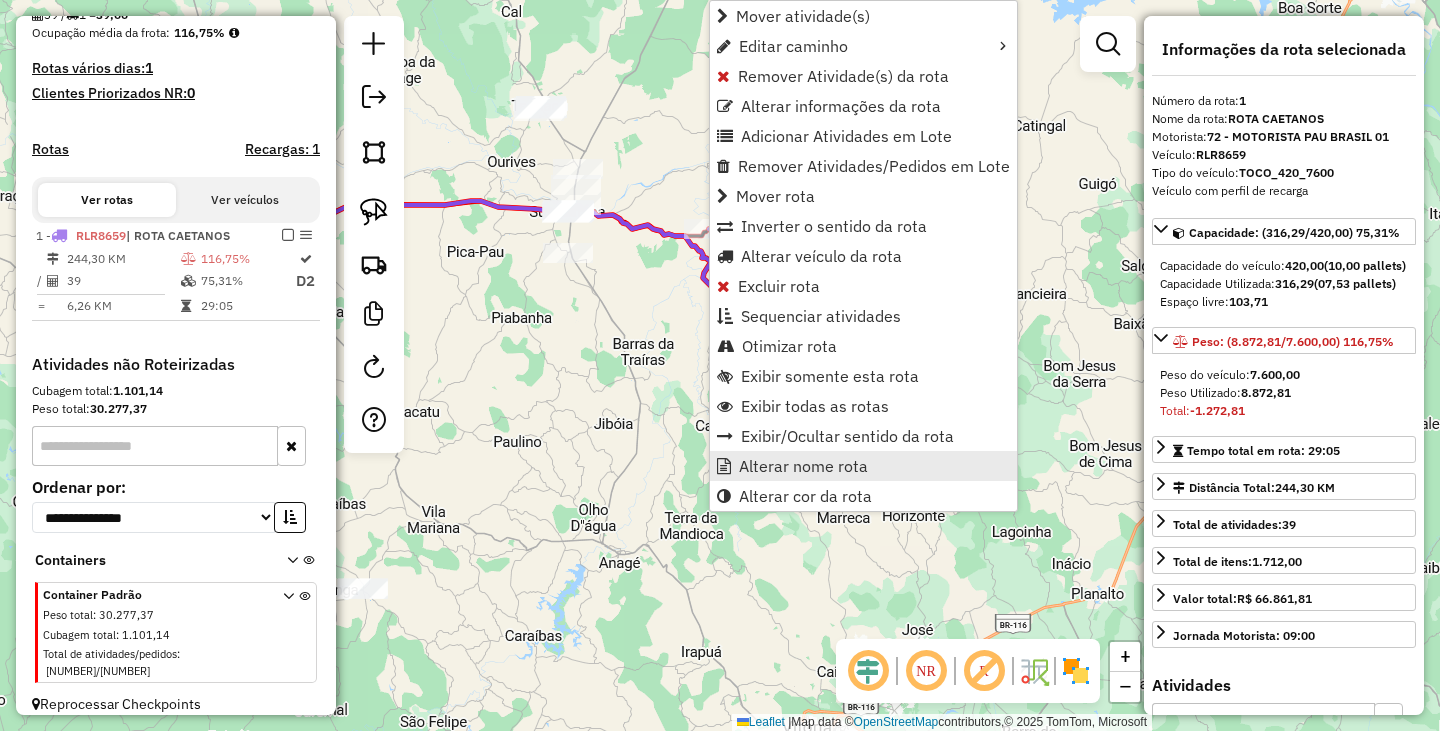 click on "Alterar nome rota" at bounding box center (803, 466) 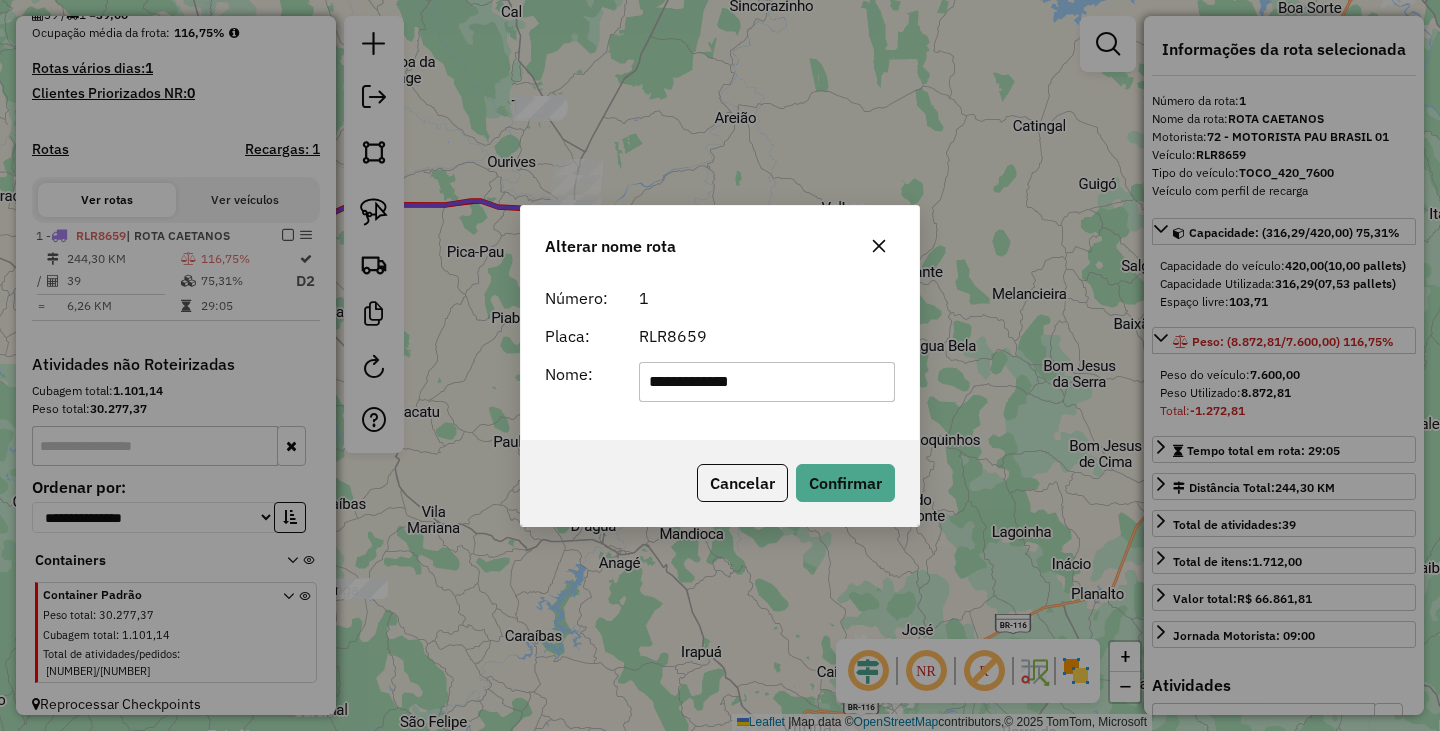 drag, startPoint x: 516, startPoint y: 347, endPoint x: 450, endPoint y: 333, distance: 67.46851 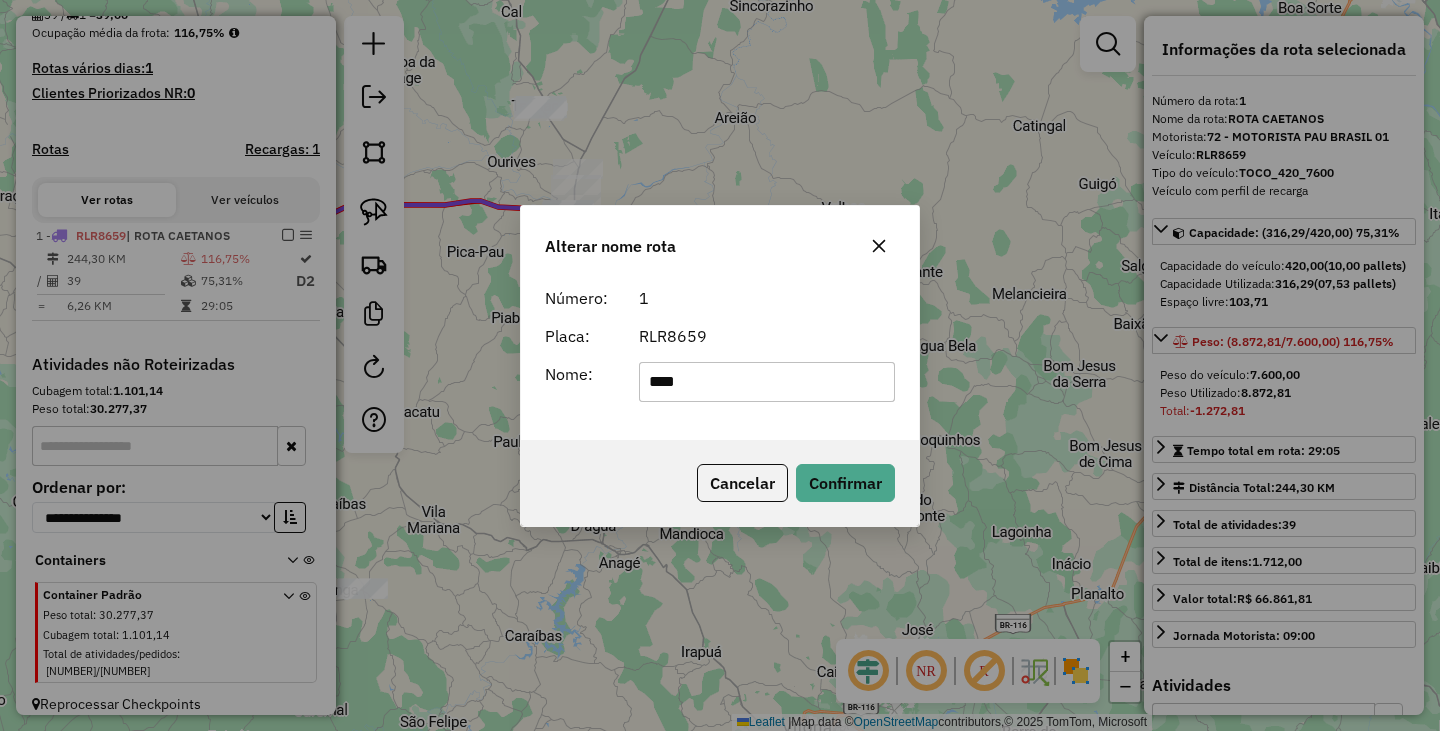 type on "**********" 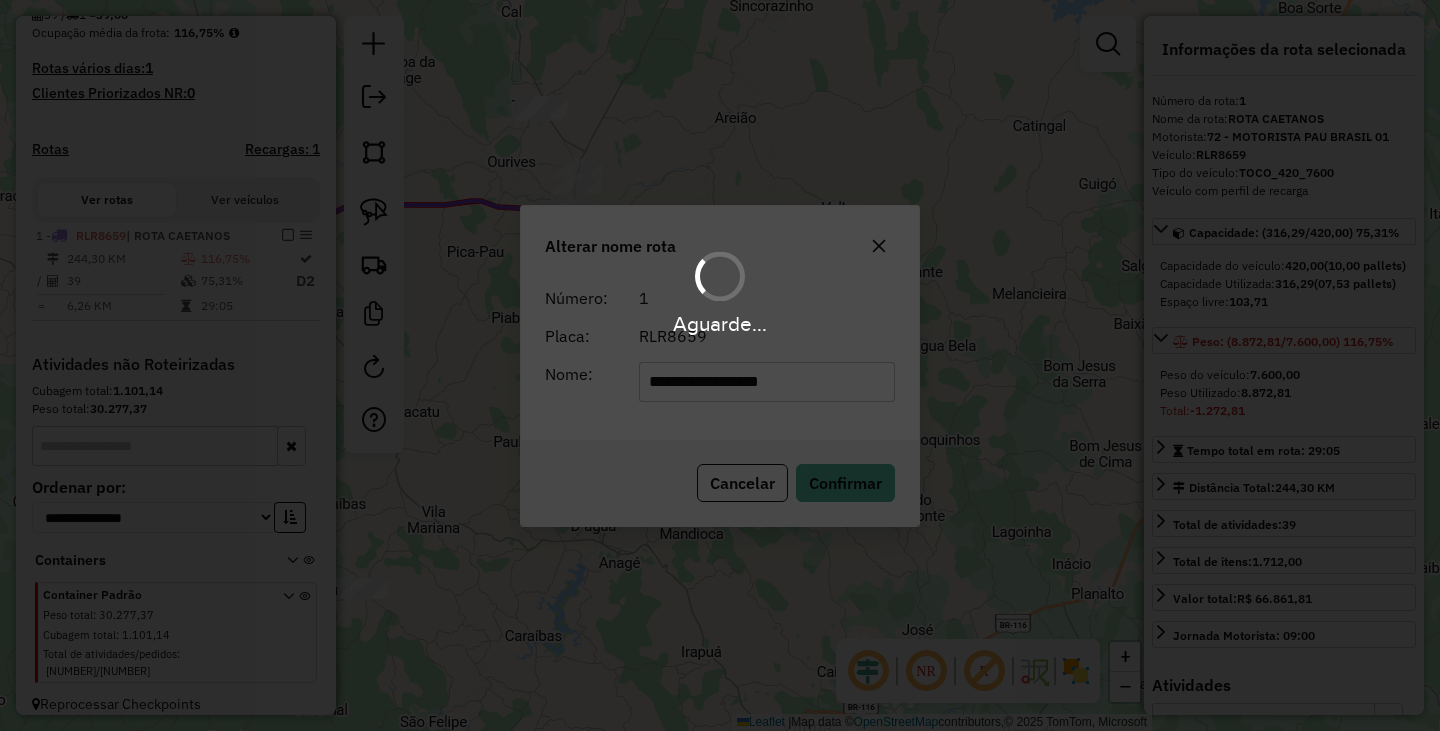 type 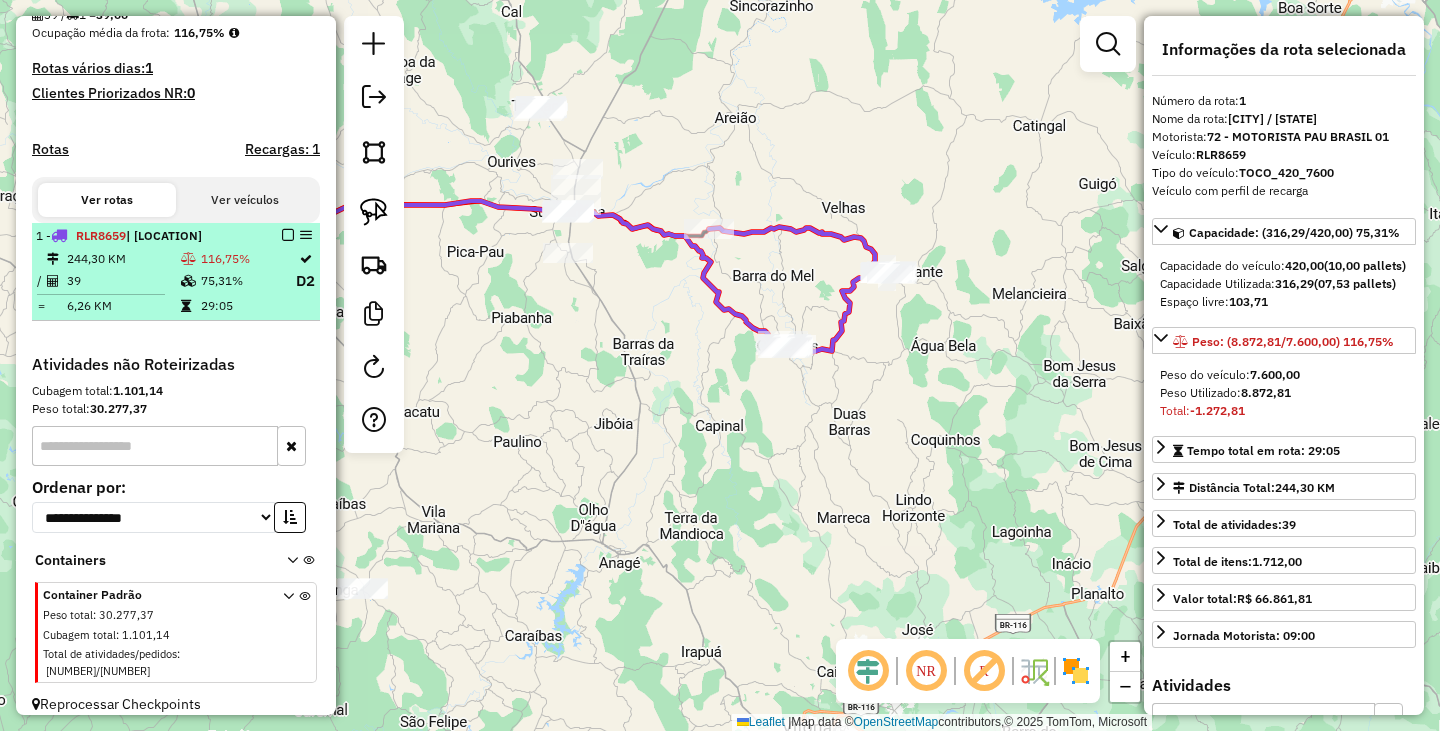 click at bounding box center (288, 235) 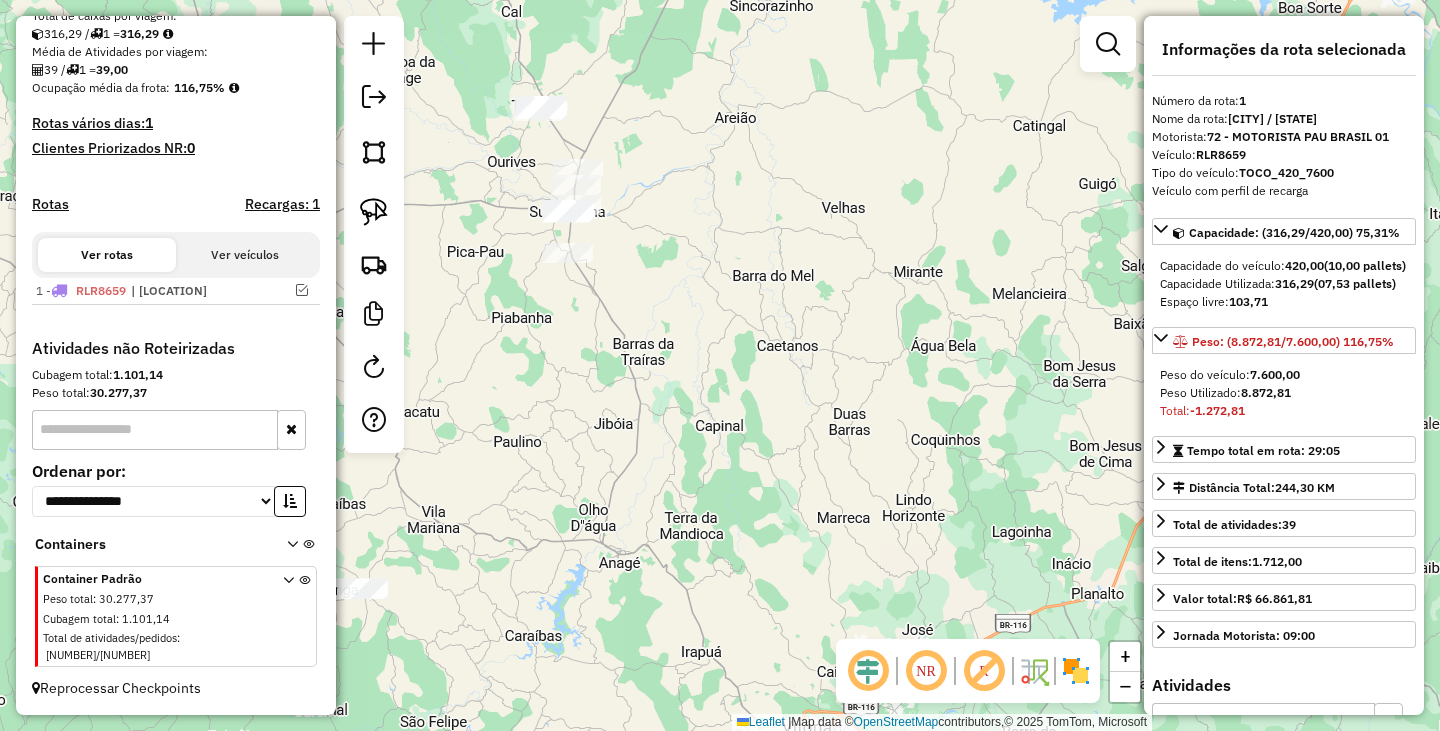 scroll, scrollTop: 431, scrollLeft: 0, axis: vertical 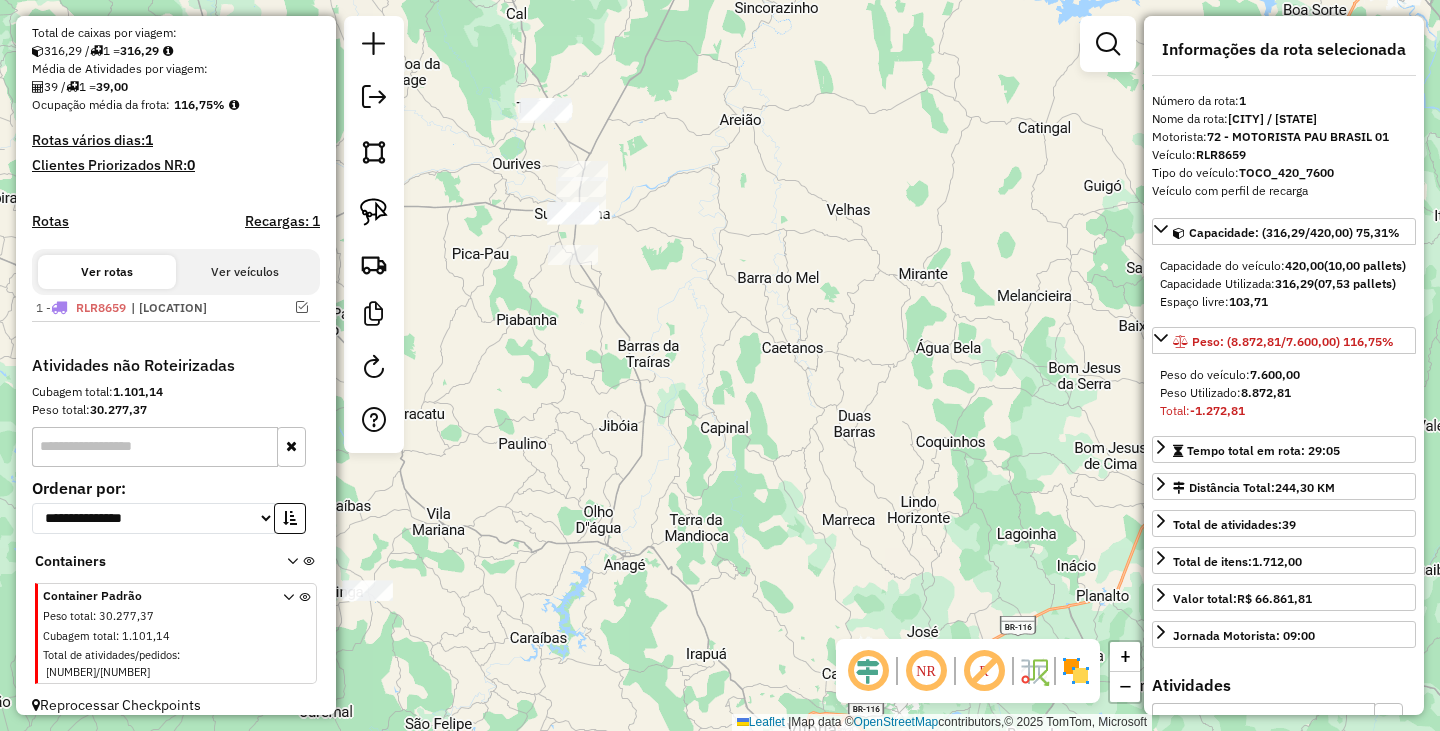 drag, startPoint x: 615, startPoint y: 336, endPoint x: 877, endPoint y: 396, distance: 268.78244 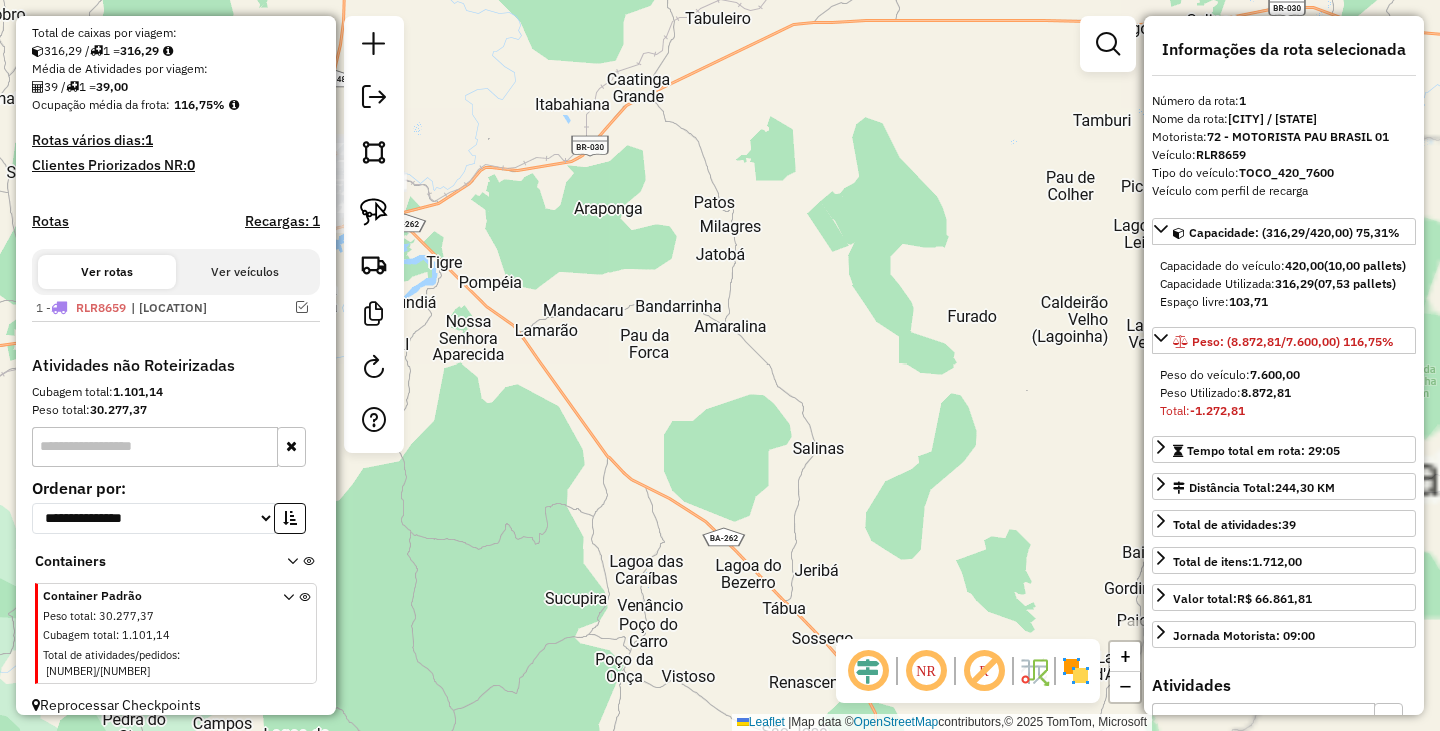 drag, startPoint x: 682, startPoint y: 267, endPoint x: 350, endPoint y: 497, distance: 403.8861 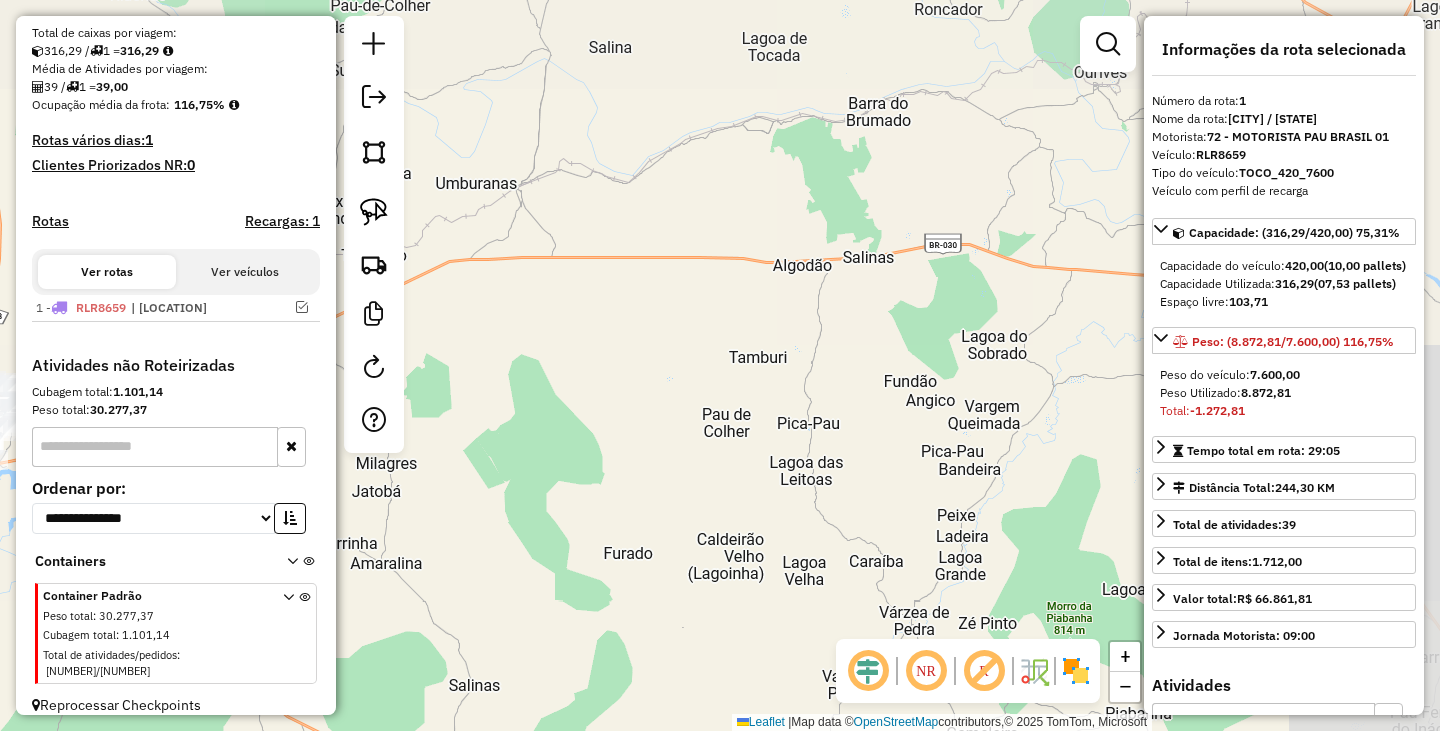 click on "Janela de atendimento Grade de atendimento Capacidade Transportadoras Veículos Cliente Pedidos  Rotas Selecione os dias de semana para filtrar as janelas de atendimento  Seg   Ter   Qua   Qui   Sex   Sáb   Dom  Informe o período da janela de atendimento: De: Até:  Filtrar exatamente a janela do cliente  Considerar janela de atendimento padrão  Selecione os dias de semana para filtrar as grades de atendimento  Seg   Ter   Qua   Qui   Sex   Sáb   Dom   Considerar clientes sem dia de atendimento cadastrado  Clientes fora do dia de atendimento selecionado Filtrar as atividades entre os valores definidos abaixo:  Peso mínimo:   Peso máximo:   Cubagem mínima:   Cubagem máxima:   De:   Até:  Filtrar as atividades entre o tempo de atendimento definido abaixo:  De:   Até:   Considerar capacidade total dos clientes não roteirizados Transportadora: Selecione um ou mais itens Tipo de veículo: Selecione um ou mais itens Veículo: Selecione um ou mais itens Motorista: Selecione um ou mais itens Nome: Rótulo:" 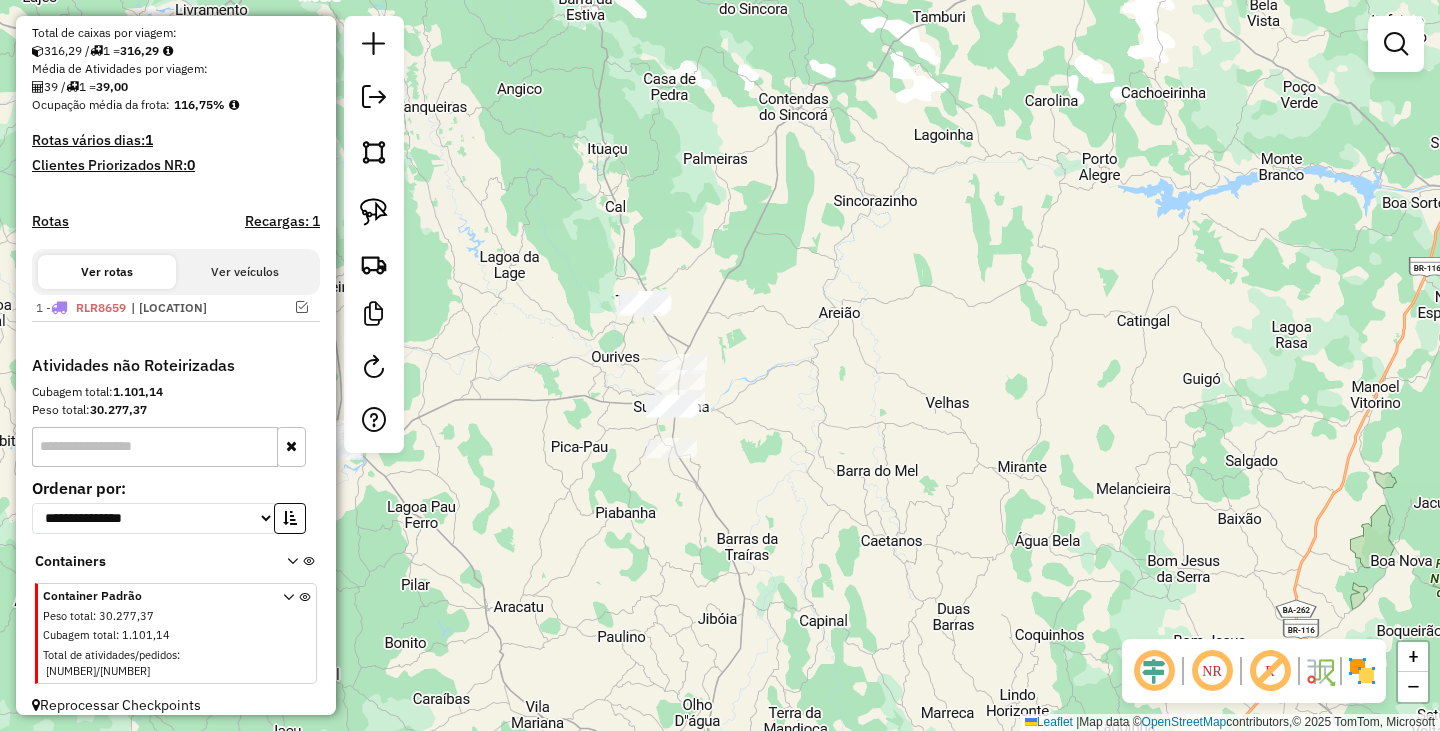 drag, startPoint x: 705, startPoint y: 364, endPoint x: 560, endPoint y: 376, distance: 145.4957 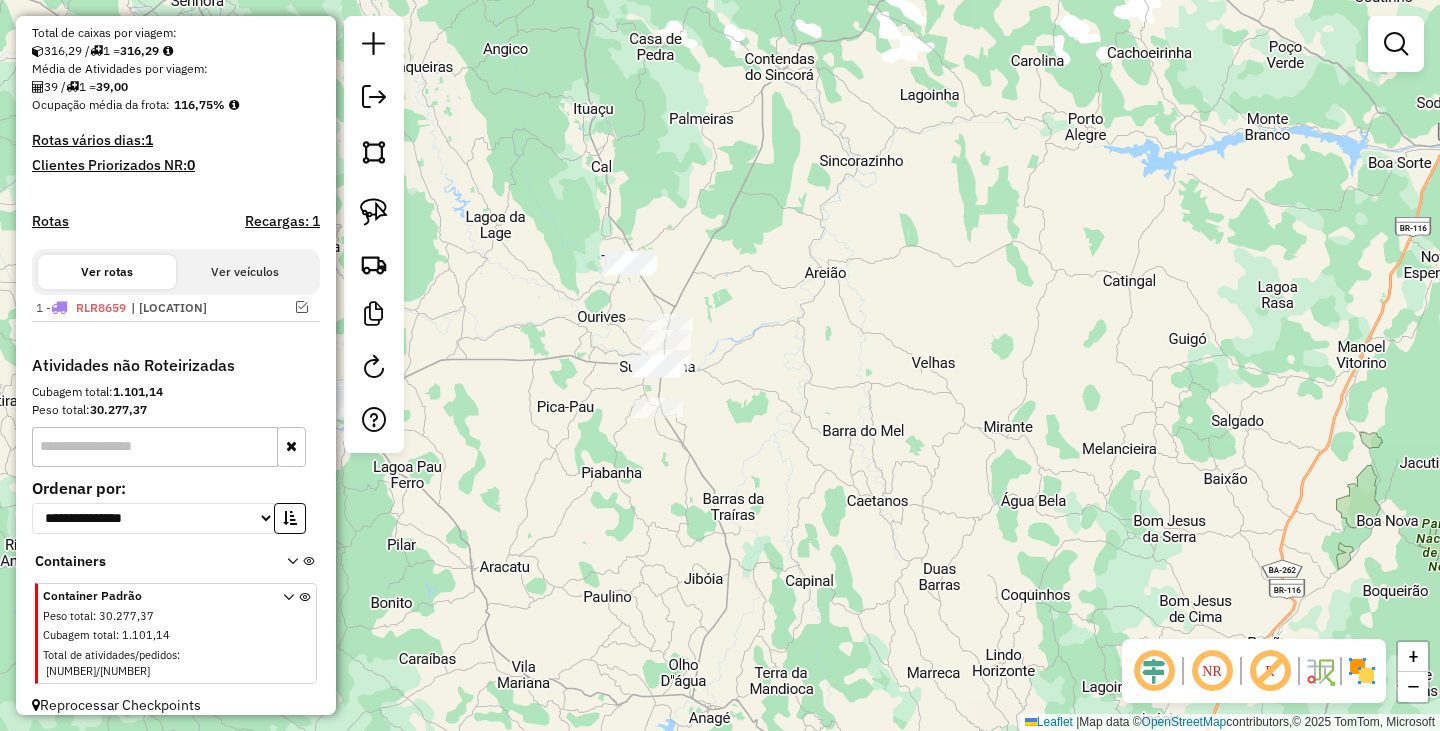 drag, startPoint x: 574, startPoint y: 367, endPoint x: 644, endPoint y: 364, distance: 70.064255 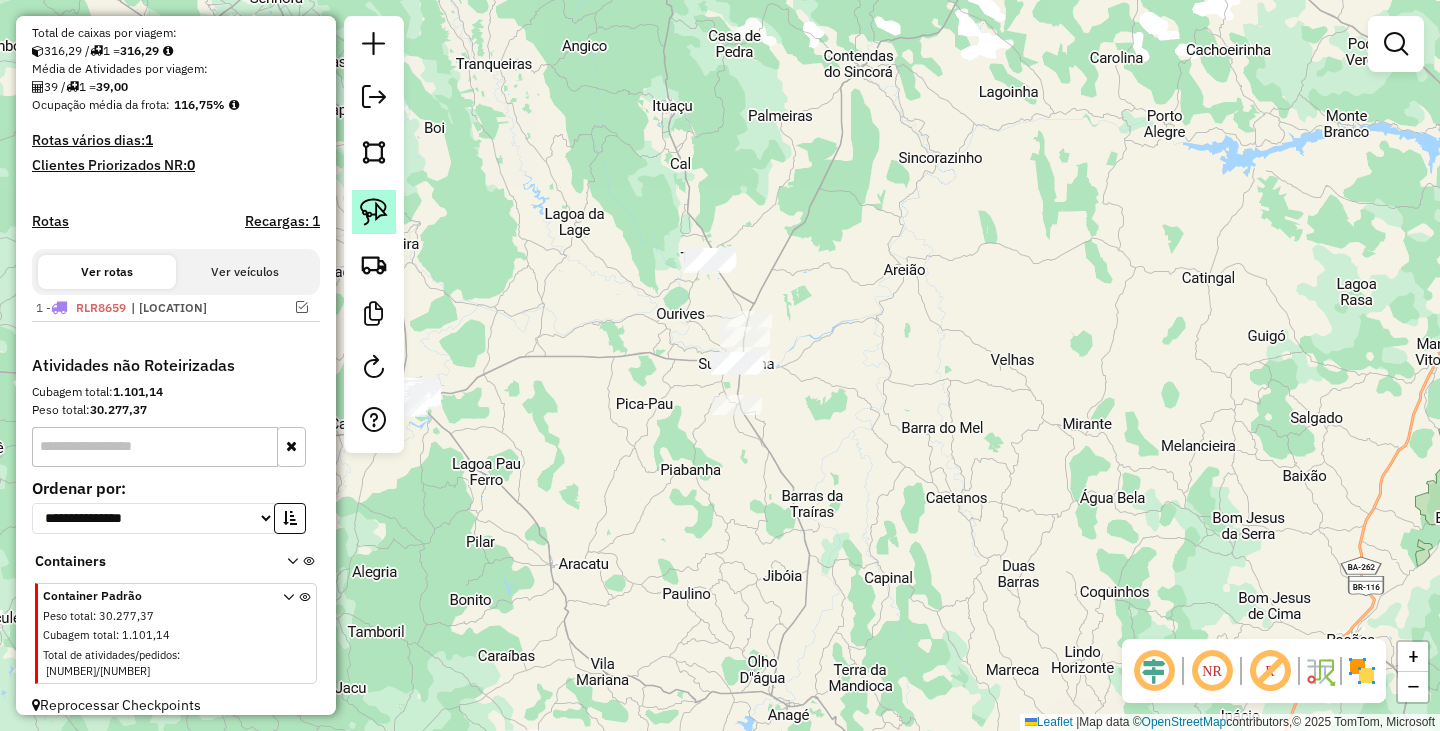 click 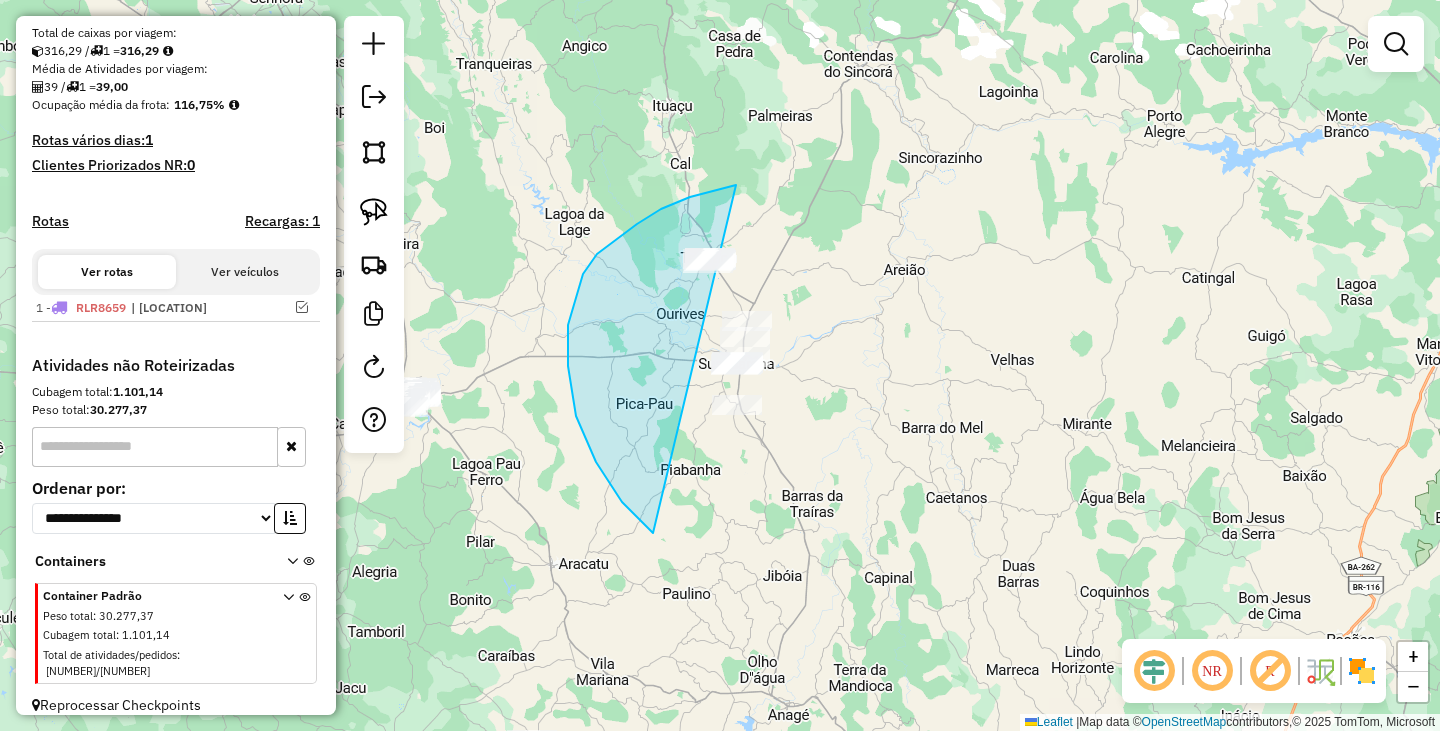 drag, startPoint x: 736, startPoint y: 185, endPoint x: 963, endPoint y: 421, distance: 327.4523 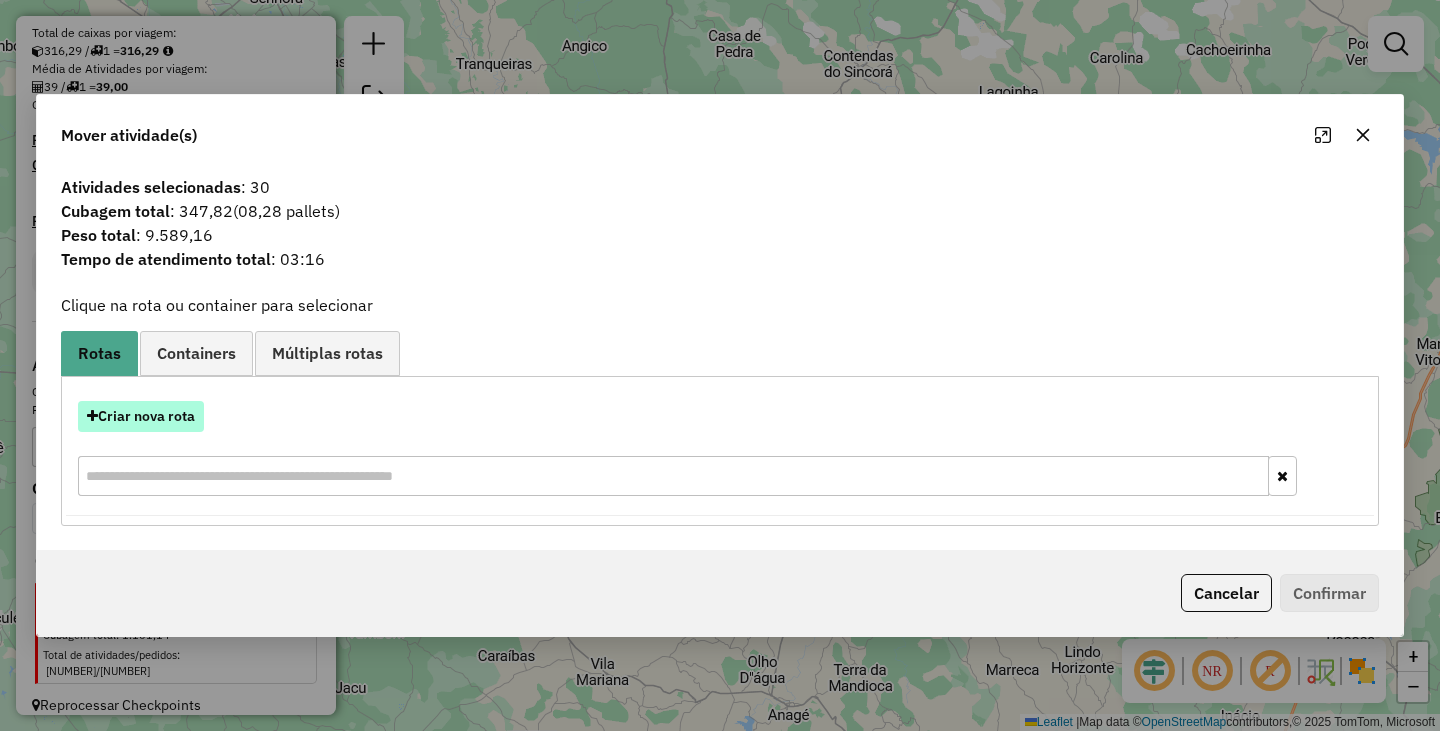 click on "Criar nova rota" at bounding box center (141, 416) 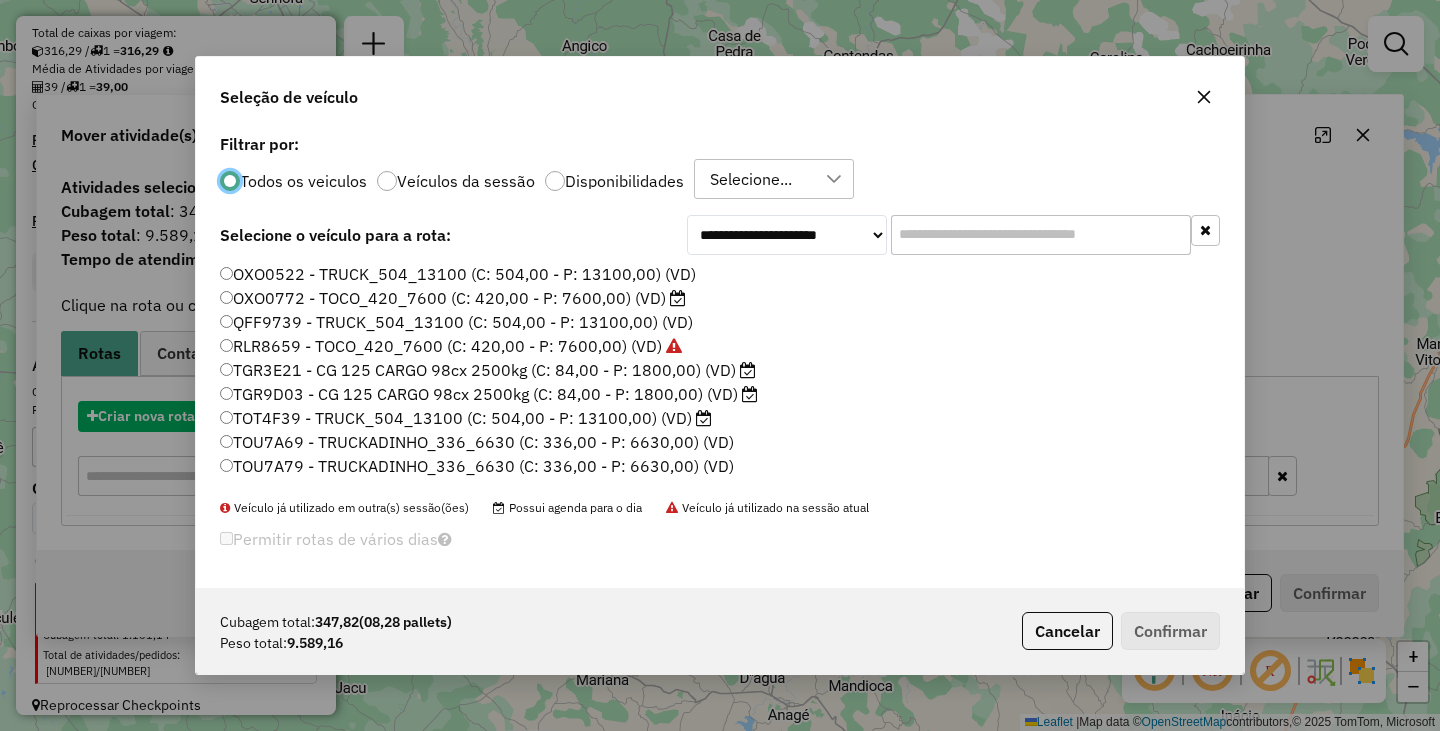 scroll, scrollTop: 11, scrollLeft: 6, axis: both 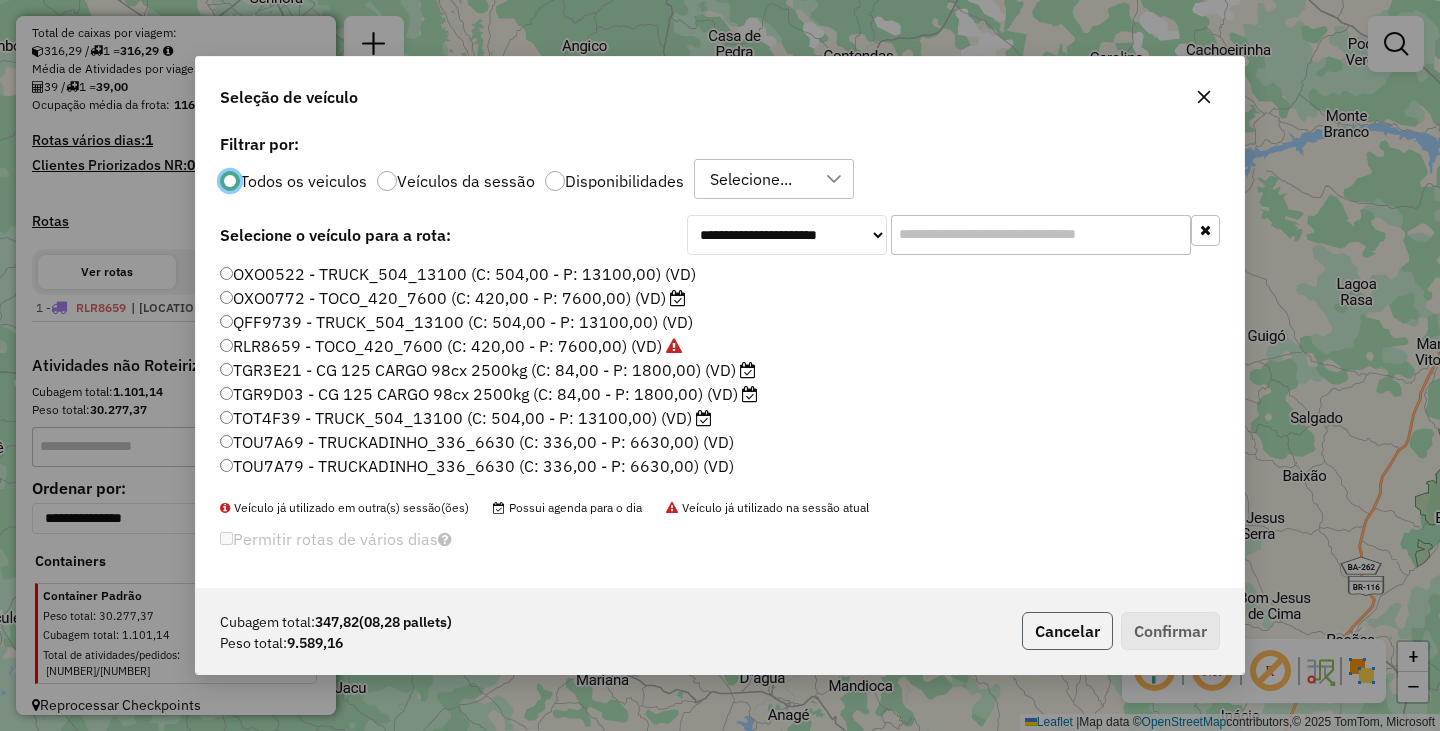 click on "Cancelar" 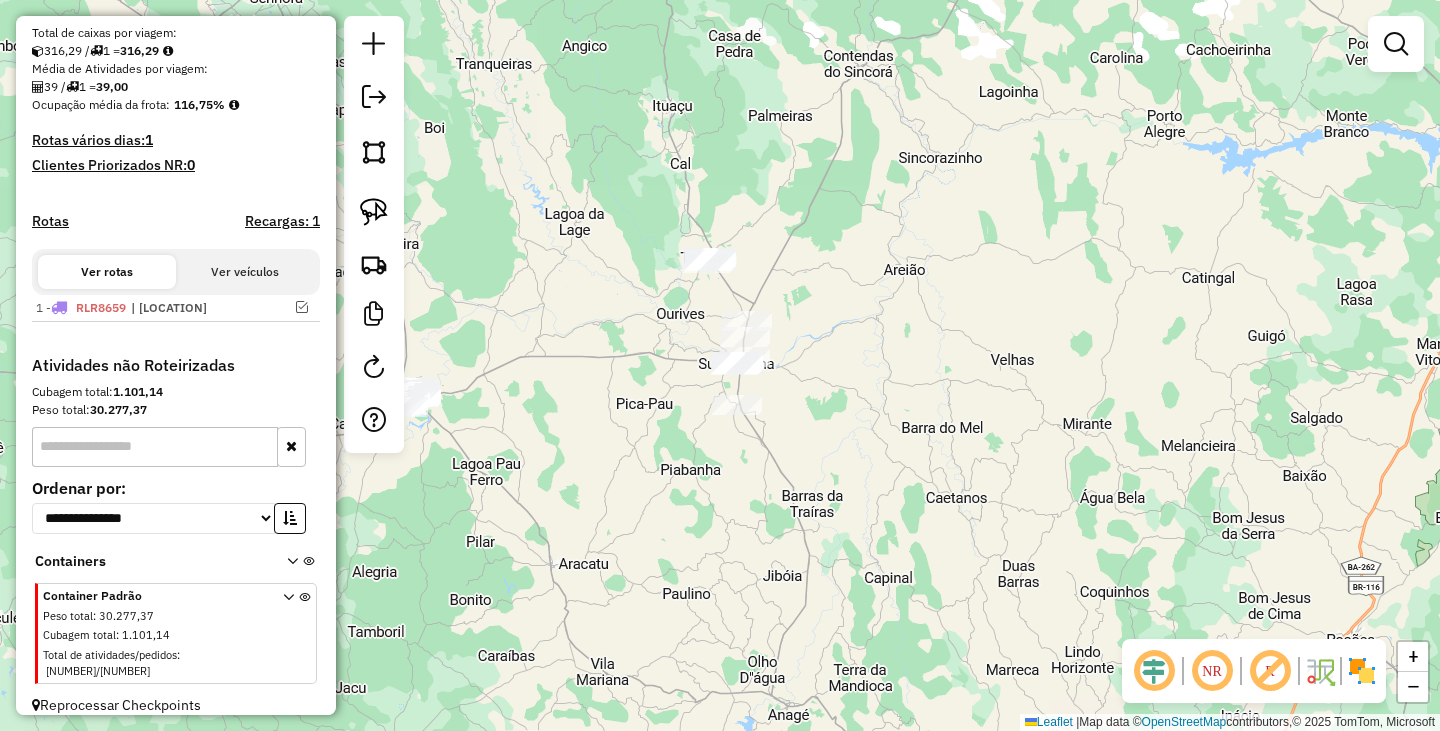 click on "Janela de atendimento Grade de atendimento Capacidade Transportadoras Veículos Cliente Pedidos  Rotas Selecione os dias de semana para filtrar as janelas de atendimento  Seg   Ter   Qua   Qui   Sex   Sáb   Dom  Informe o período da janela de atendimento: De: Até:  Filtrar exatamente a janela do cliente  Considerar janela de atendimento padrão  Selecione os dias de semana para filtrar as grades de atendimento  Seg   Ter   Qua   Qui   Sex   Sáb   Dom   Considerar clientes sem dia de atendimento cadastrado  Clientes fora do dia de atendimento selecionado Filtrar as atividades entre os valores definidos abaixo:  Peso mínimo:   Peso máximo:   Cubagem mínima:   Cubagem máxima:   De:   Até:  Filtrar as atividades entre o tempo de atendimento definido abaixo:  De:   Até:   Considerar capacidade total dos clientes não roteirizados Transportadora: Selecione um ou mais itens Tipo de veículo: Selecione um ou mais itens Veículo: Selecione um ou mais itens Motorista: Selecione um ou mais itens Nome: Rótulo:" 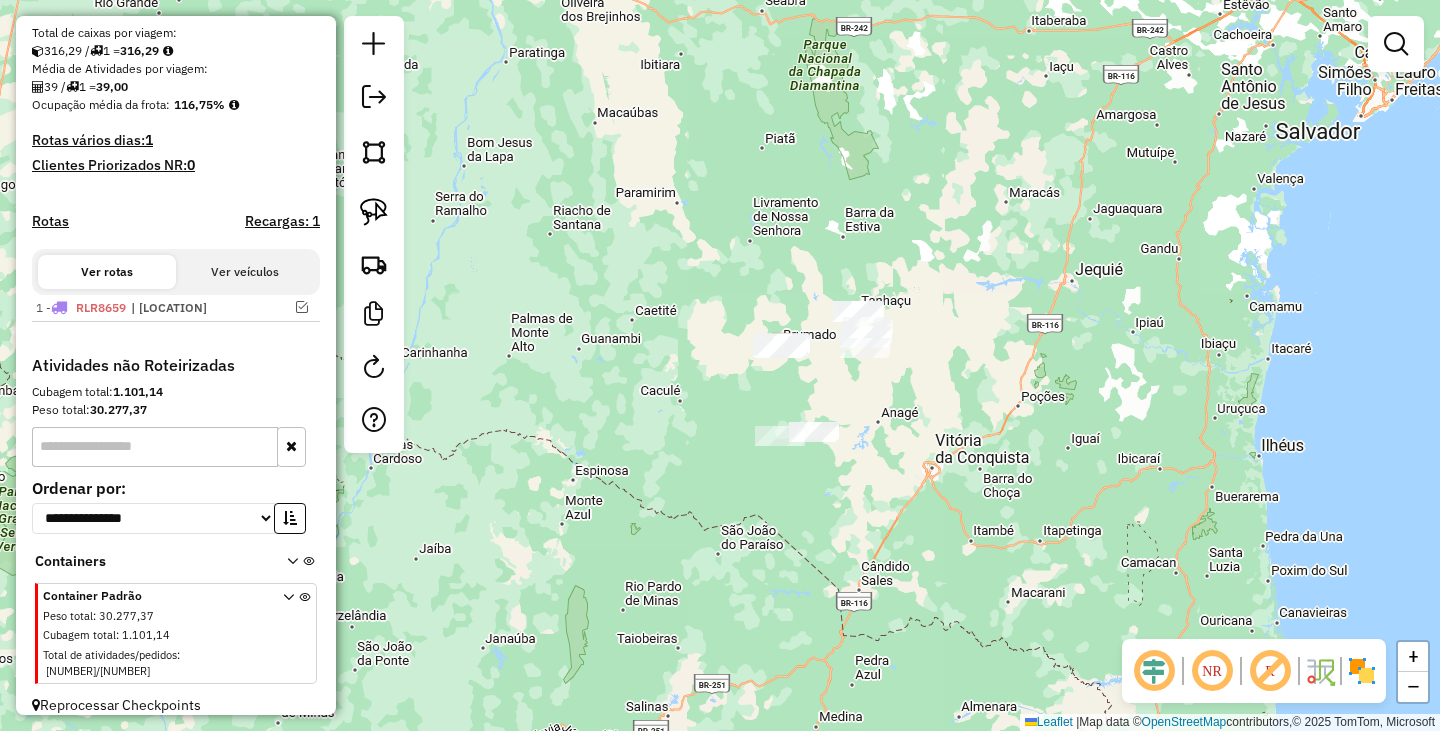 drag, startPoint x: 858, startPoint y: 463, endPoint x: 847, endPoint y: 437, distance: 28.231188 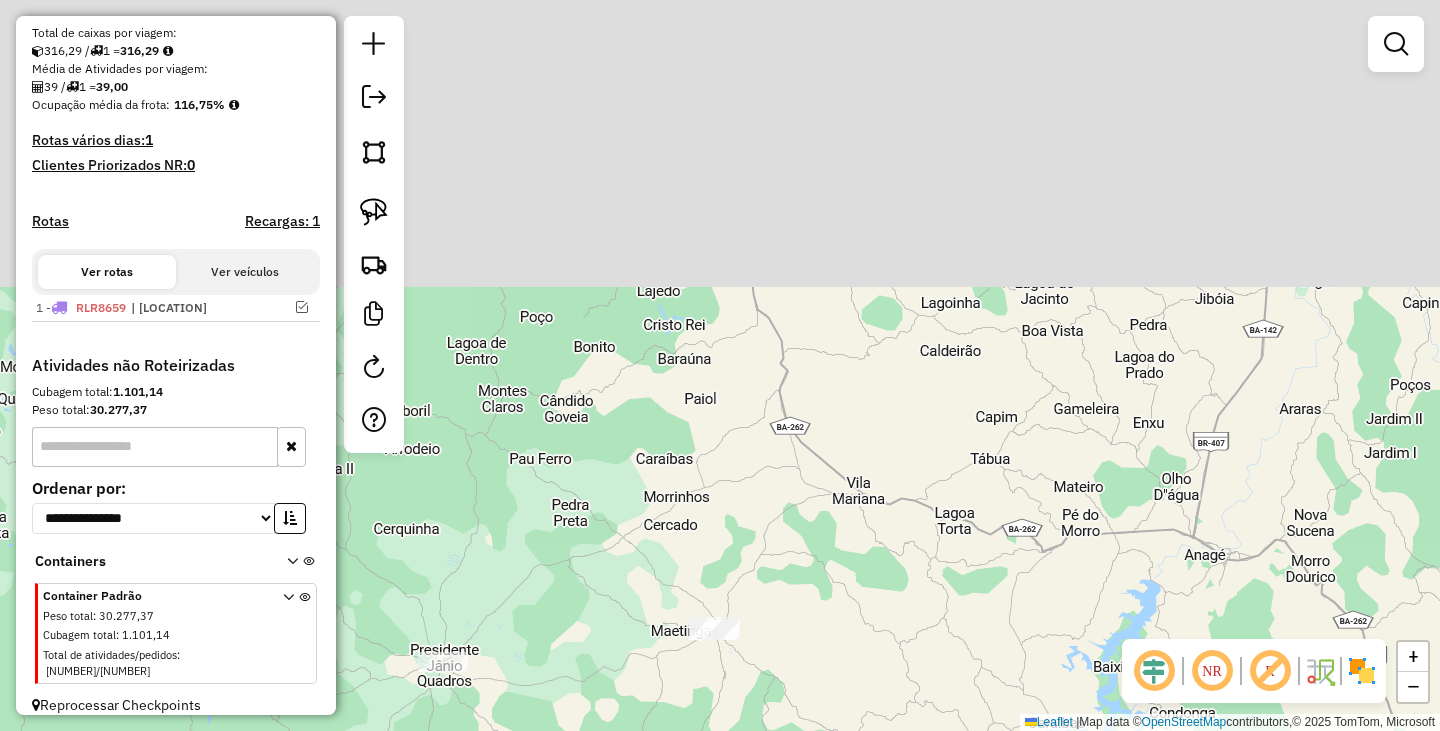 drag, startPoint x: 979, startPoint y: 315, endPoint x: 946, endPoint y: 657, distance: 343.5884 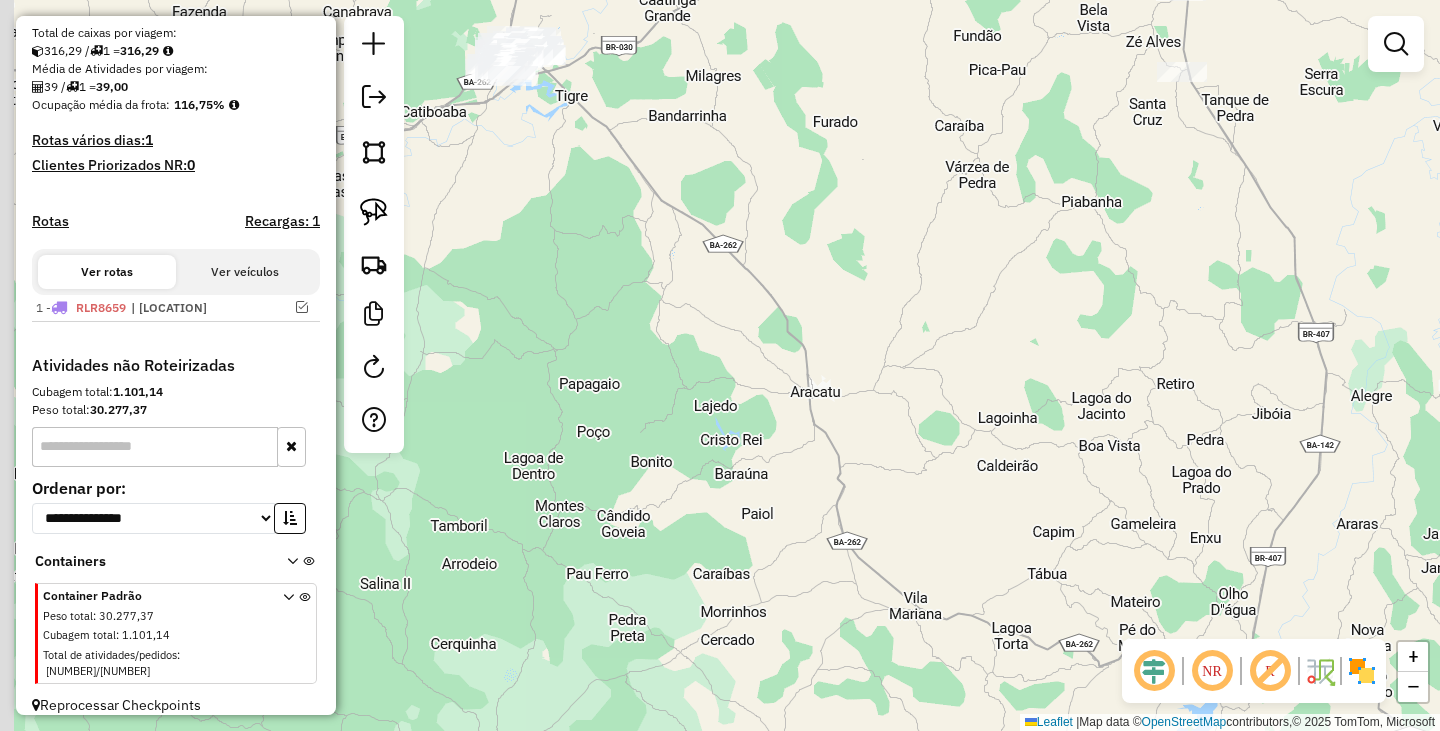 drag, startPoint x: 817, startPoint y: 535, endPoint x: 942, endPoint y: 752, distance: 250.42763 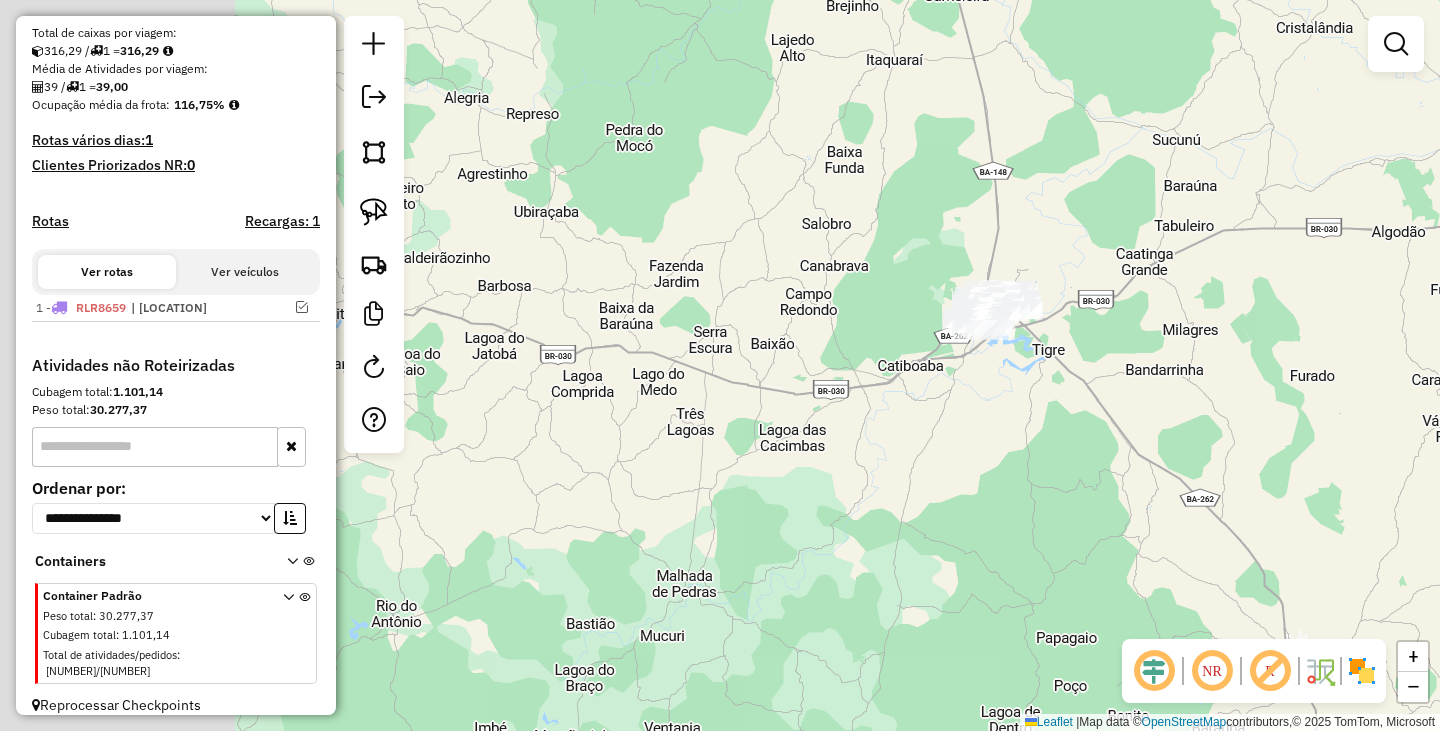 drag, startPoint x: 789, startPoint y: 461, endPoint x: 1164, endPoint y: 500, distance: 377.02255 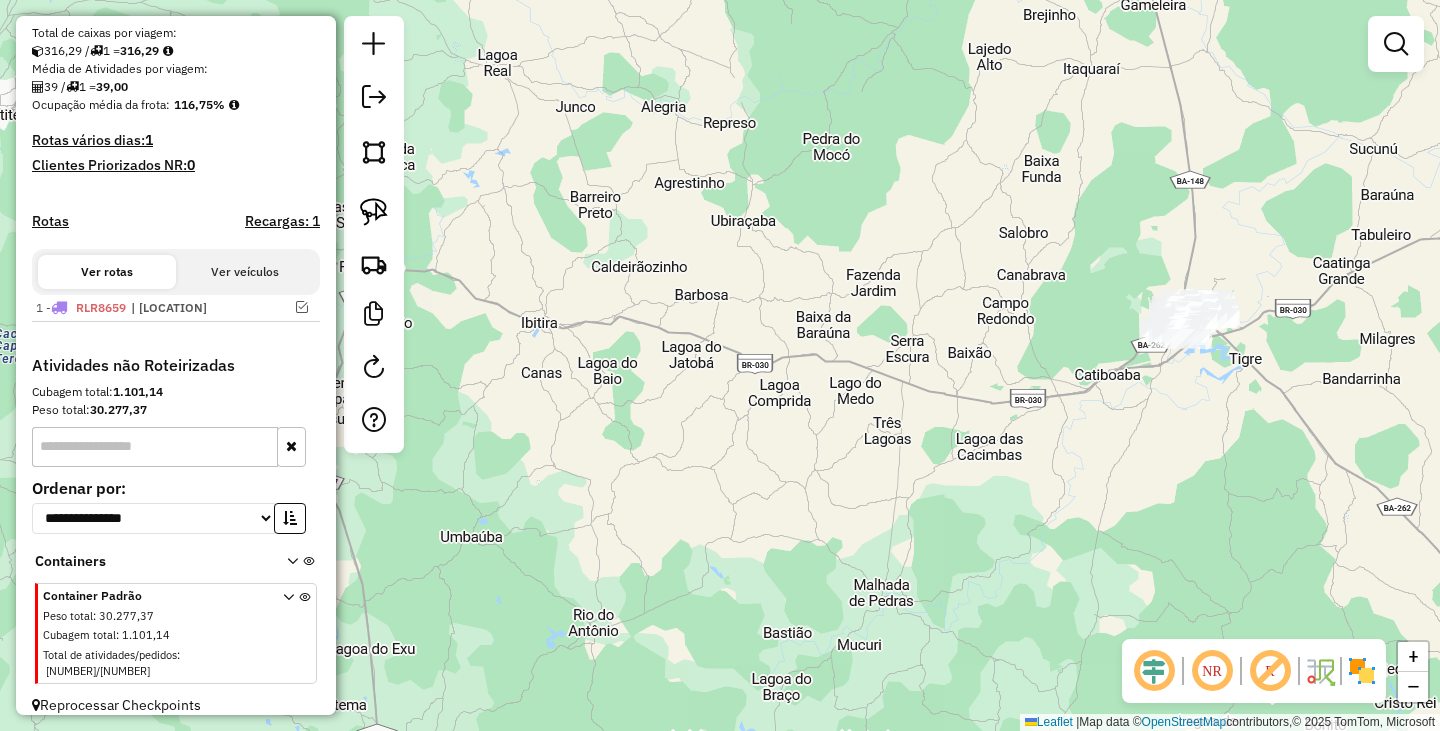 drag, startPoint x: 1118, startPoint y: 464, endPoint x: 1131, endPoint y: 469, distance: 13.928389 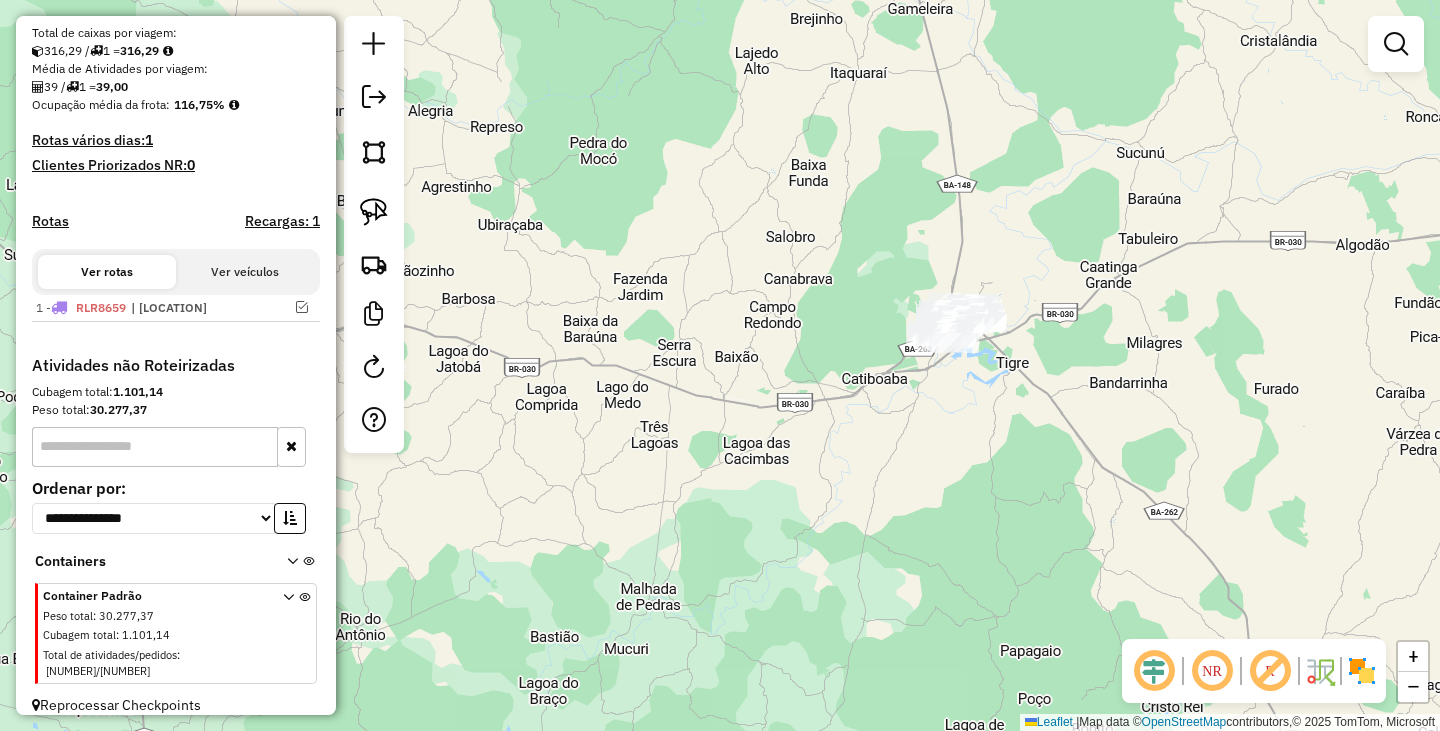 drag, startPoint x: 1199, startPoint y: 430, endPoint x: 872, endPoint y: 420, distance: 327.15286 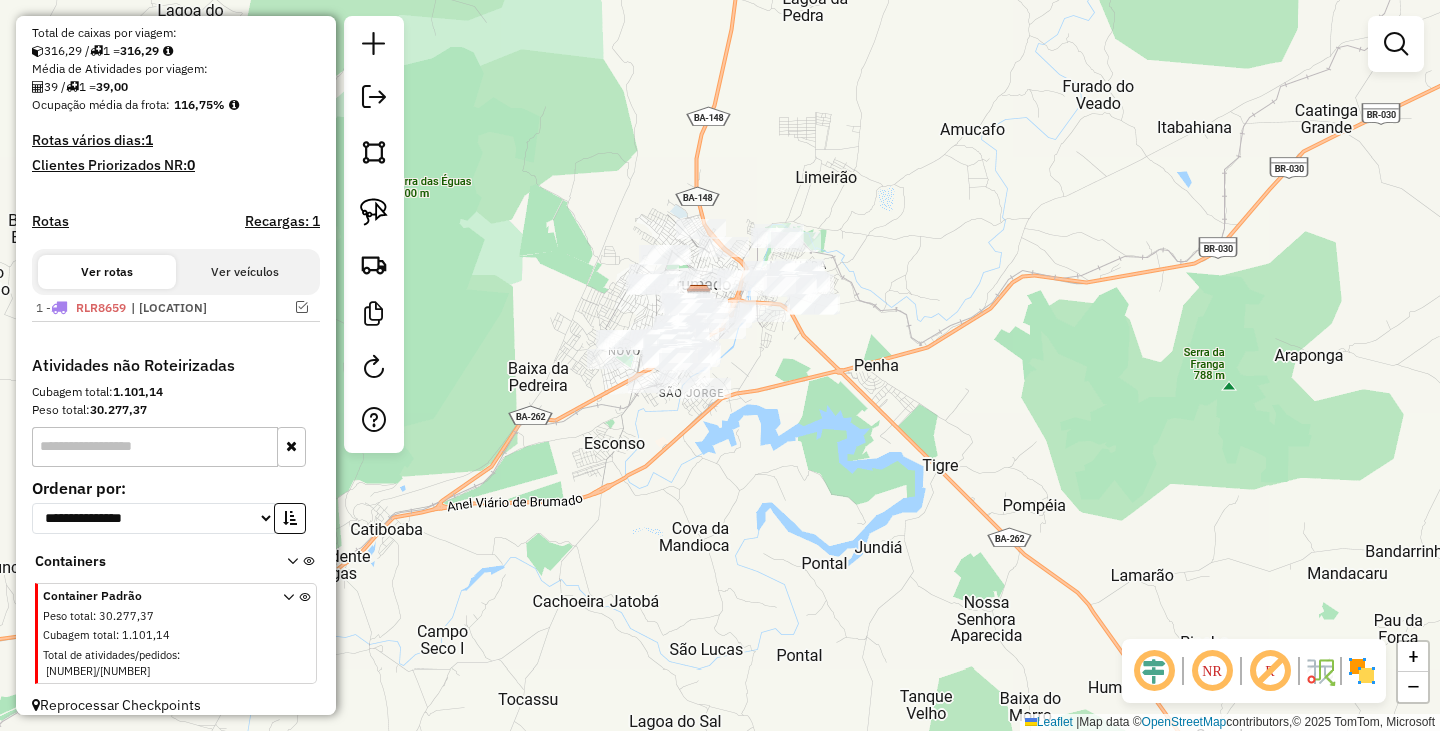 drag, startPoint x: 844, startPoint y: 298, endPoint x: 681, endPoint y: 447, distance: 220.83931 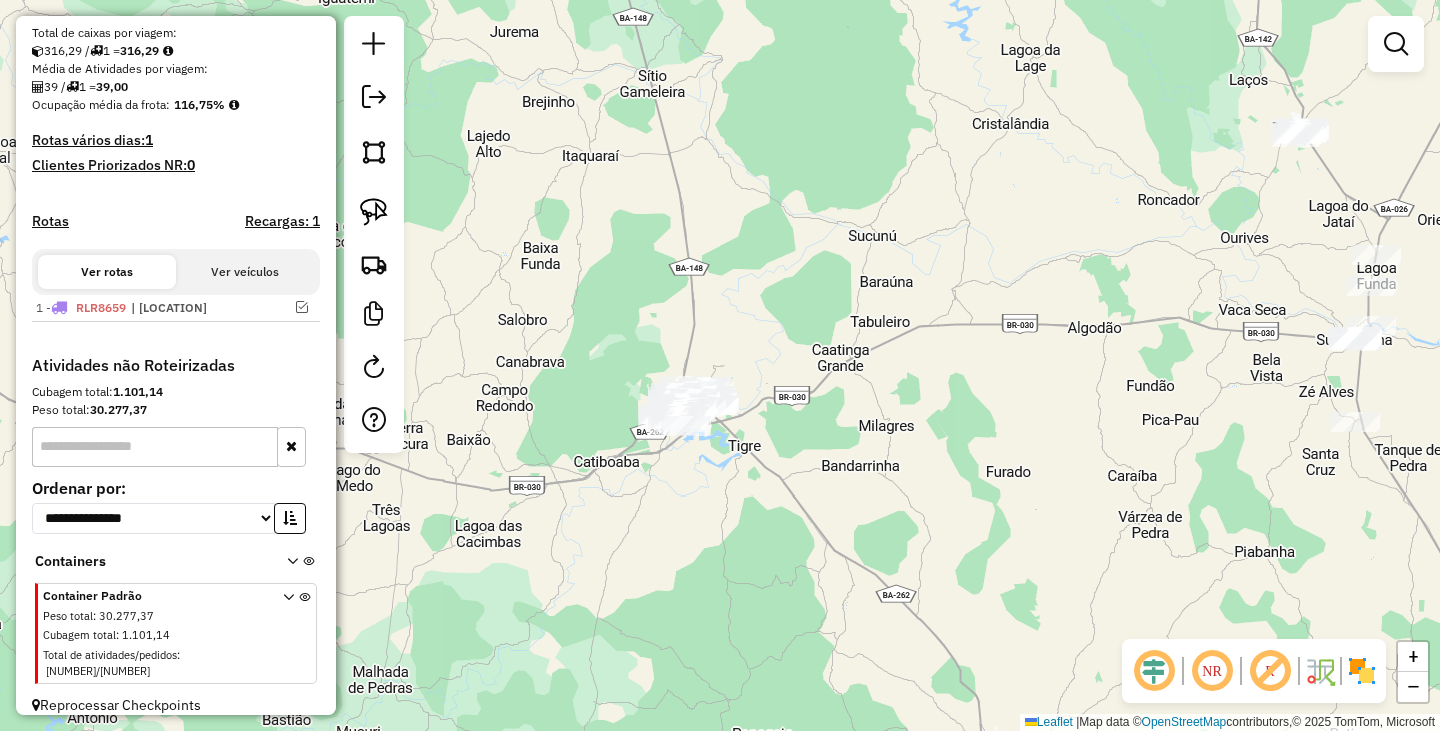 drag, startPoint x: 891, startPoint y: 413, endPoint x: 755, endPoint y: 447, distance: 140.1856 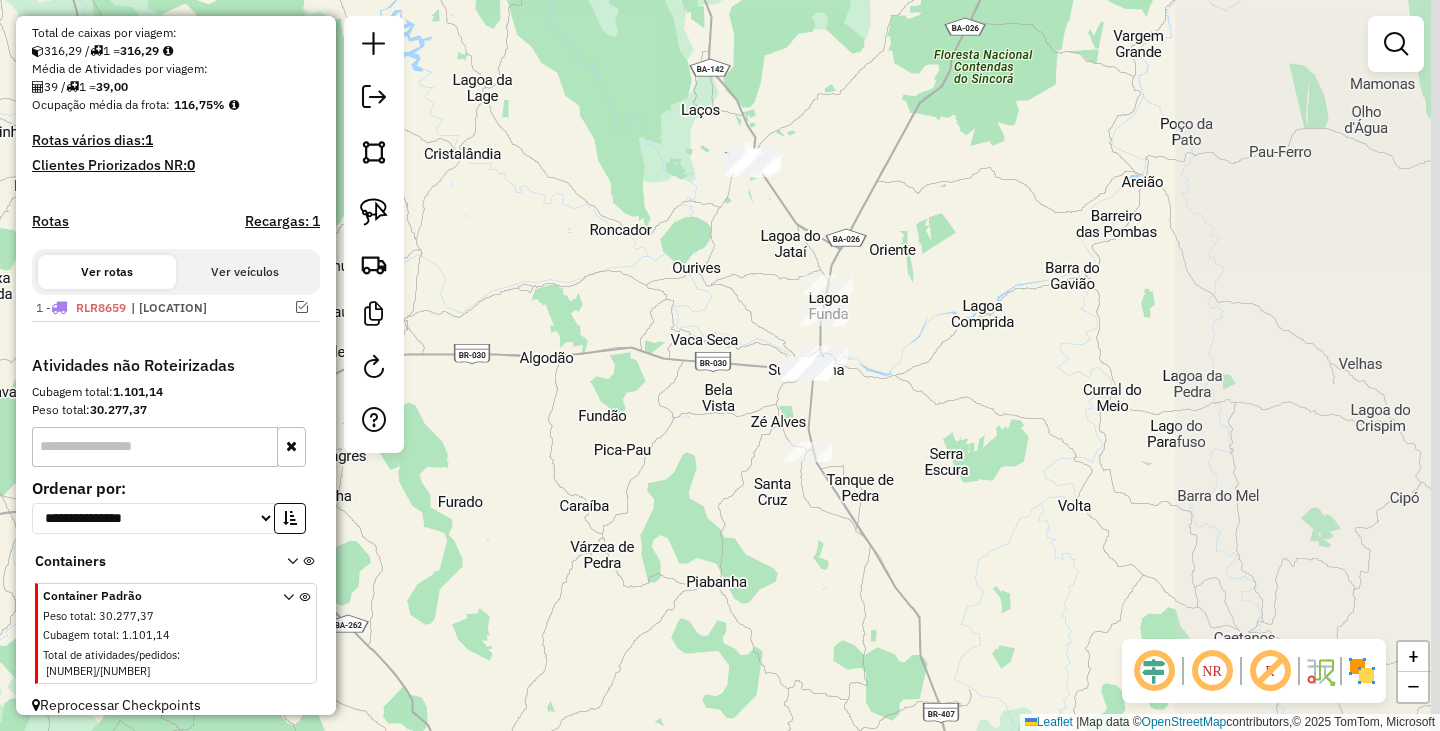 drag, startPoint x: 1014, startPoint y: 396, endPoint x: 601, endPoint y: 370, distance: 413.8176 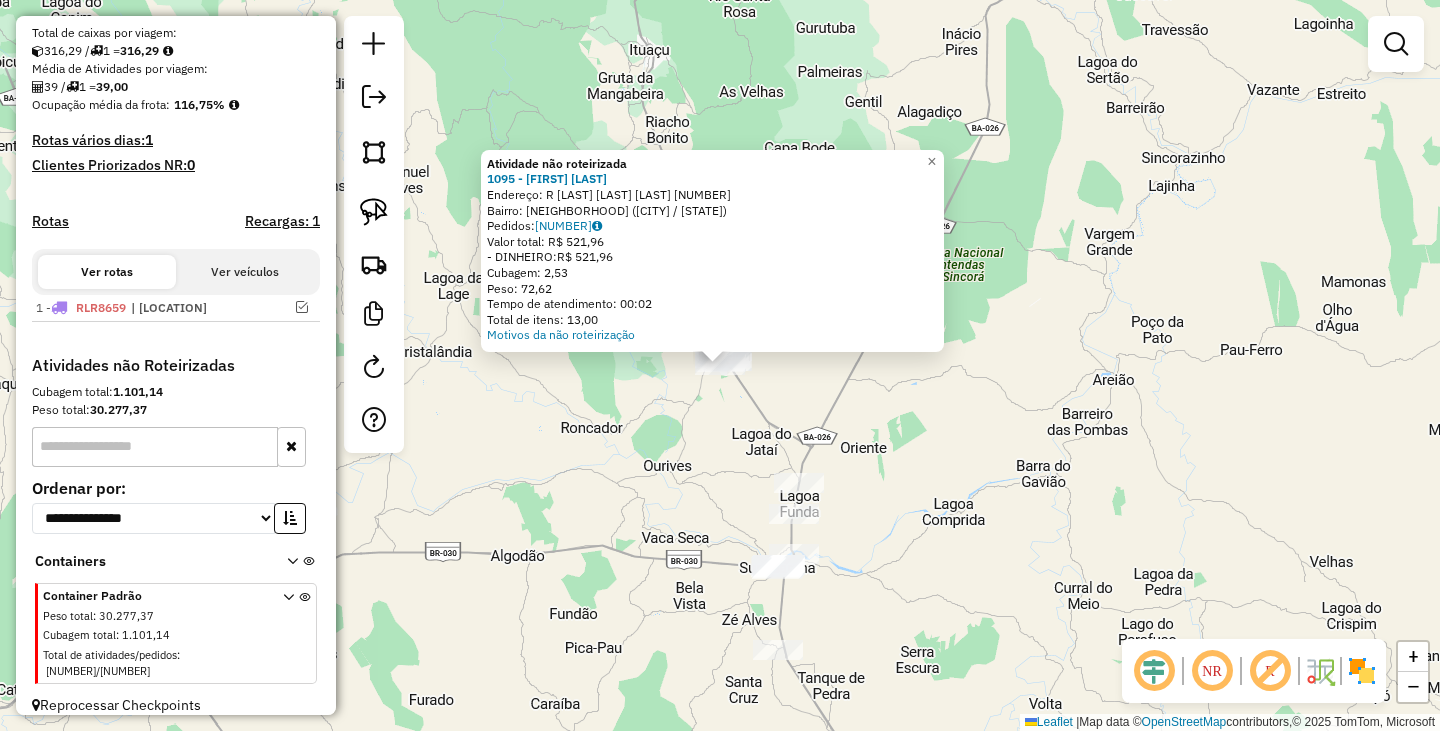 click on "Atividade não roteirizada 1095 - ADNILTON ROCHA SOUZA  Endereço: R   CEL MORAES CAMISAO            140   Bairro: CENTRO (TANHACU / BA)   Pedidos:  06019672   Valor total: R$ 521,96   - DINHEIRO:  R$ 521,96   Cubagem: 2,53   Peso: 72,62   Tempo de atendimento: 00:02   Total de itens: 13,00  Motivos da não roteirização × Janela de atendimento Grade de atendimento Capacidade Transportadoras Veículos Cliente Pedidos  Rotas Selecione os dias de semana para filtrar as janelas de atendimento  Seg   Ter   Qua   Qui   Sex   Sáb   Dom  Informe o período da janela de atendimento: De: Até:  Filtrar exatamente a janela do cliente  Considerar janela de atendimento padrão  Selecione os dias de semana para filtrar as grades de atendimento  Seg   Ter   Qua   Qui   Sex   Sáb   Dom   Considerar clientes sem dia de atendimento cadastrado  Clientes fora do dia de atendimento selecionado Filtrar as atividades entre os valores definidos abaixo:  Peso mínimo:   Peso máximo:   Cubagem mínima:   Cubagem máxima:   De:" 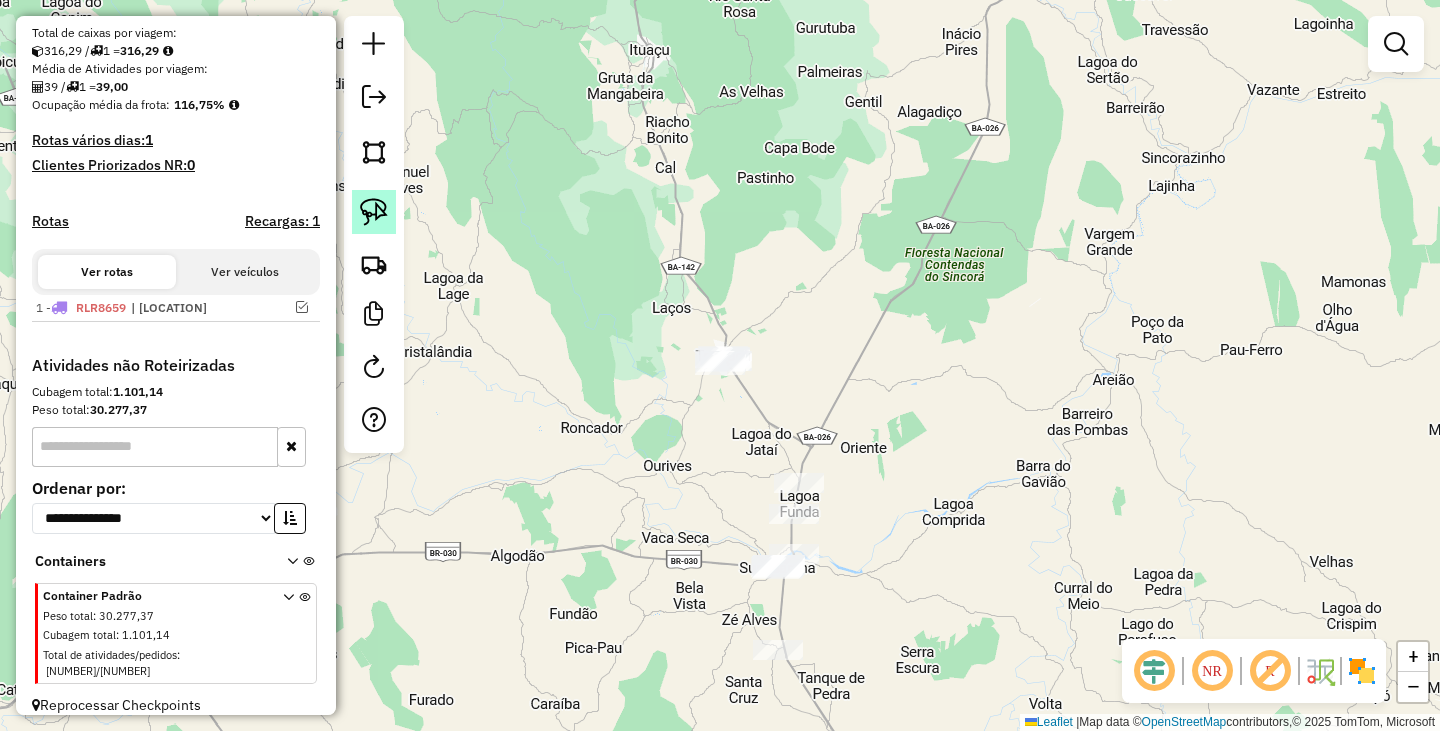 click 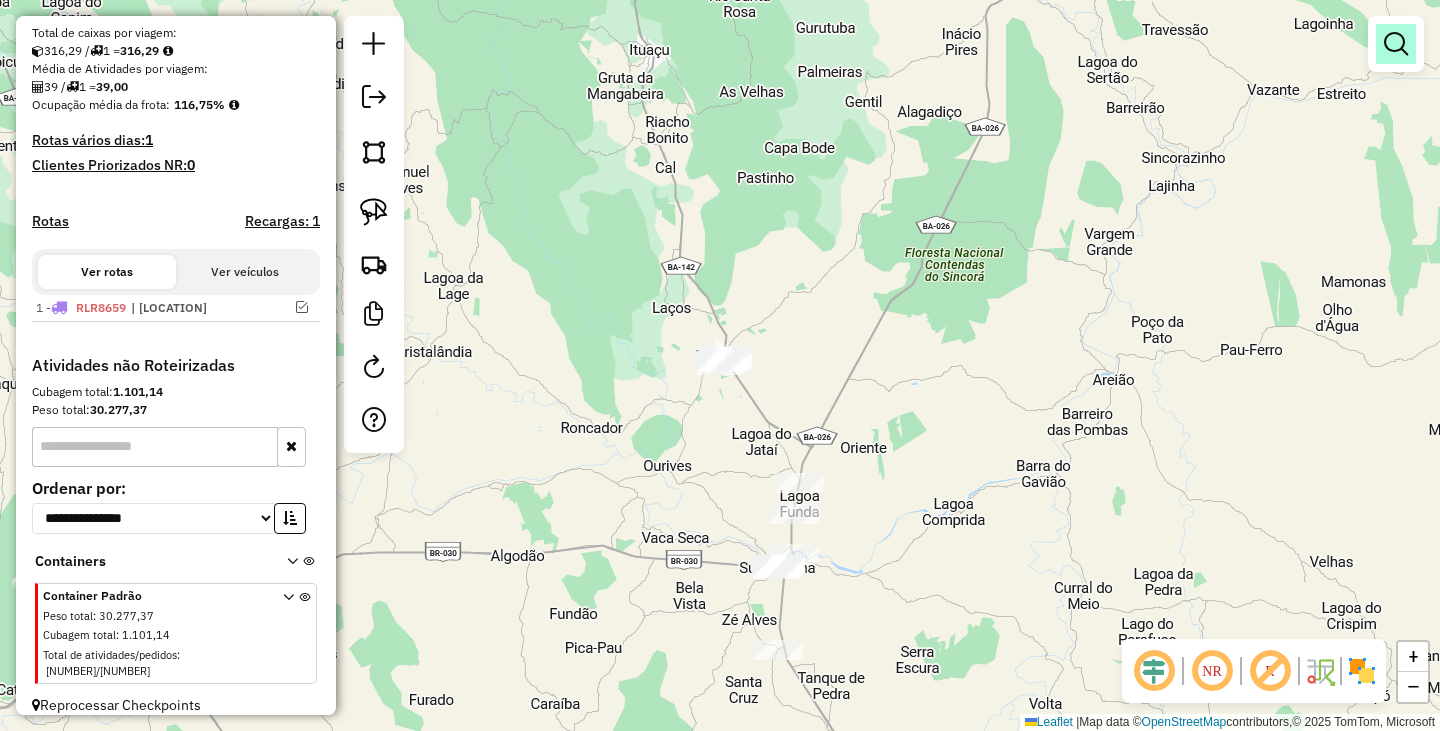 click at bounding box center (1396, 44) 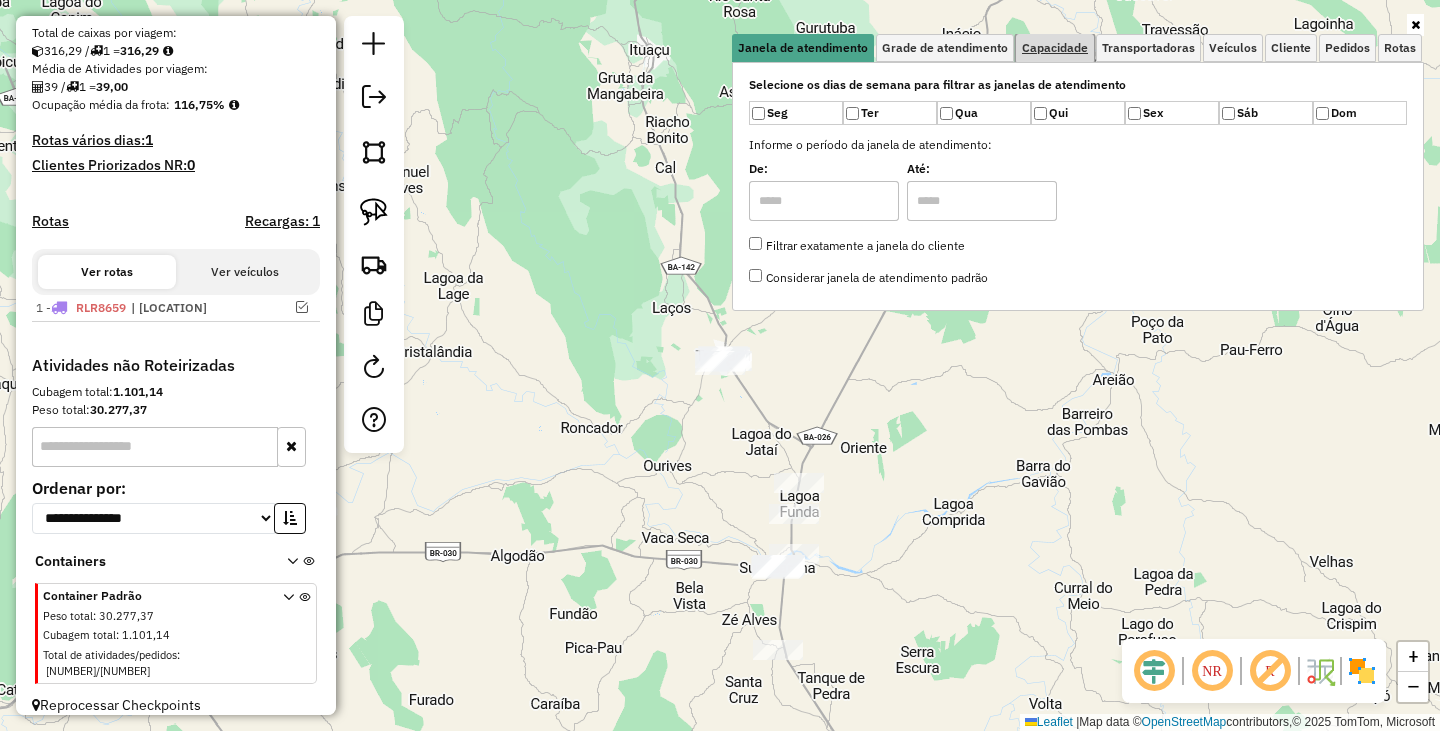 click on "Capacidade" at bounding box center [1055, 48] 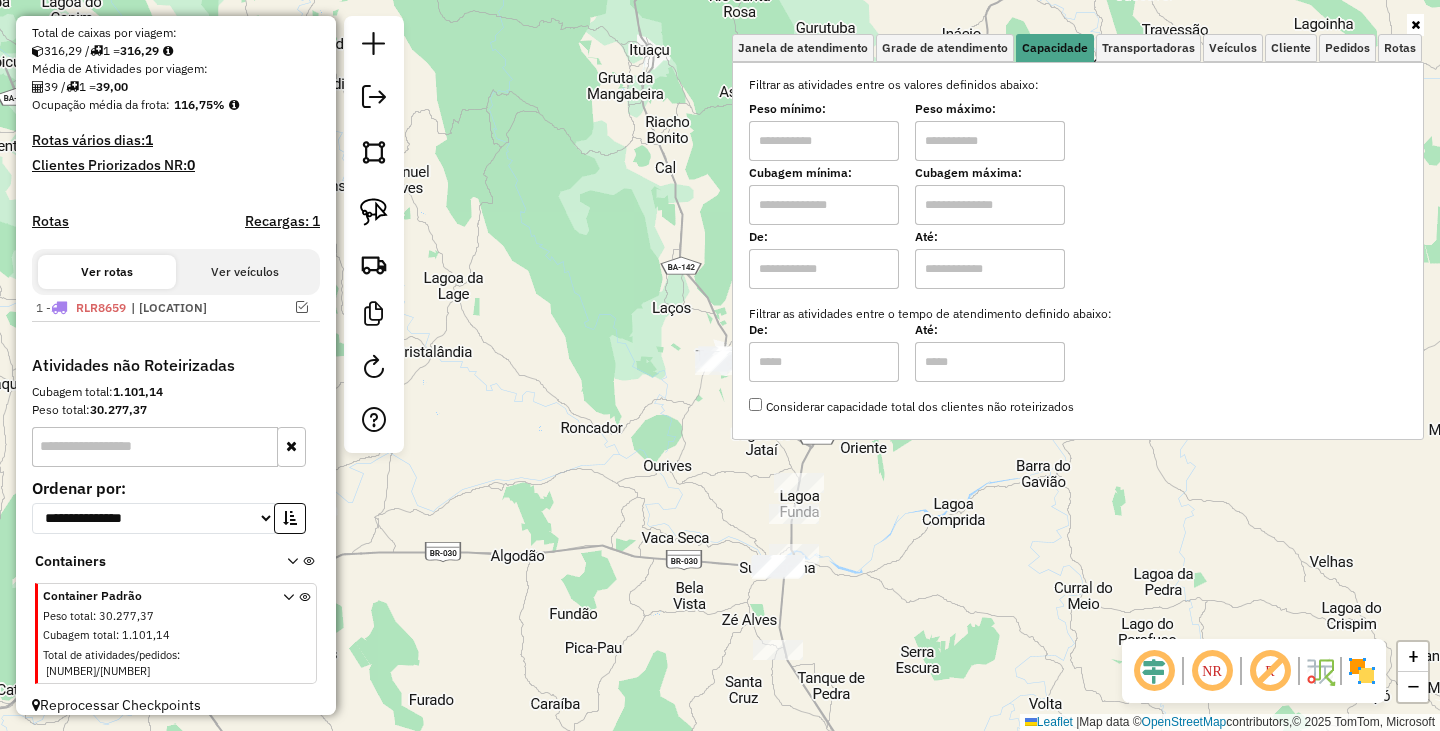 click at bounding box center (824, 141) 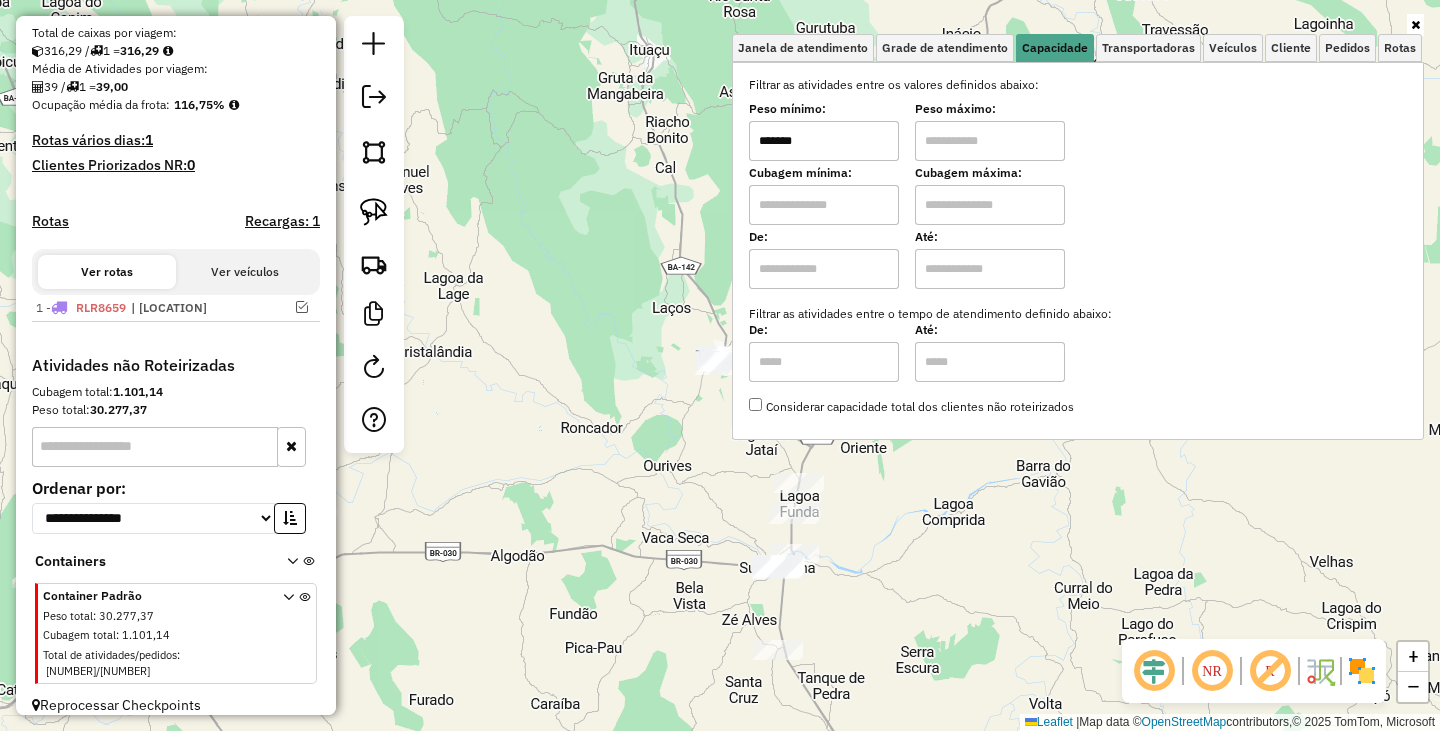 click on "Peso máximo:" at bounding box center [990, 133] 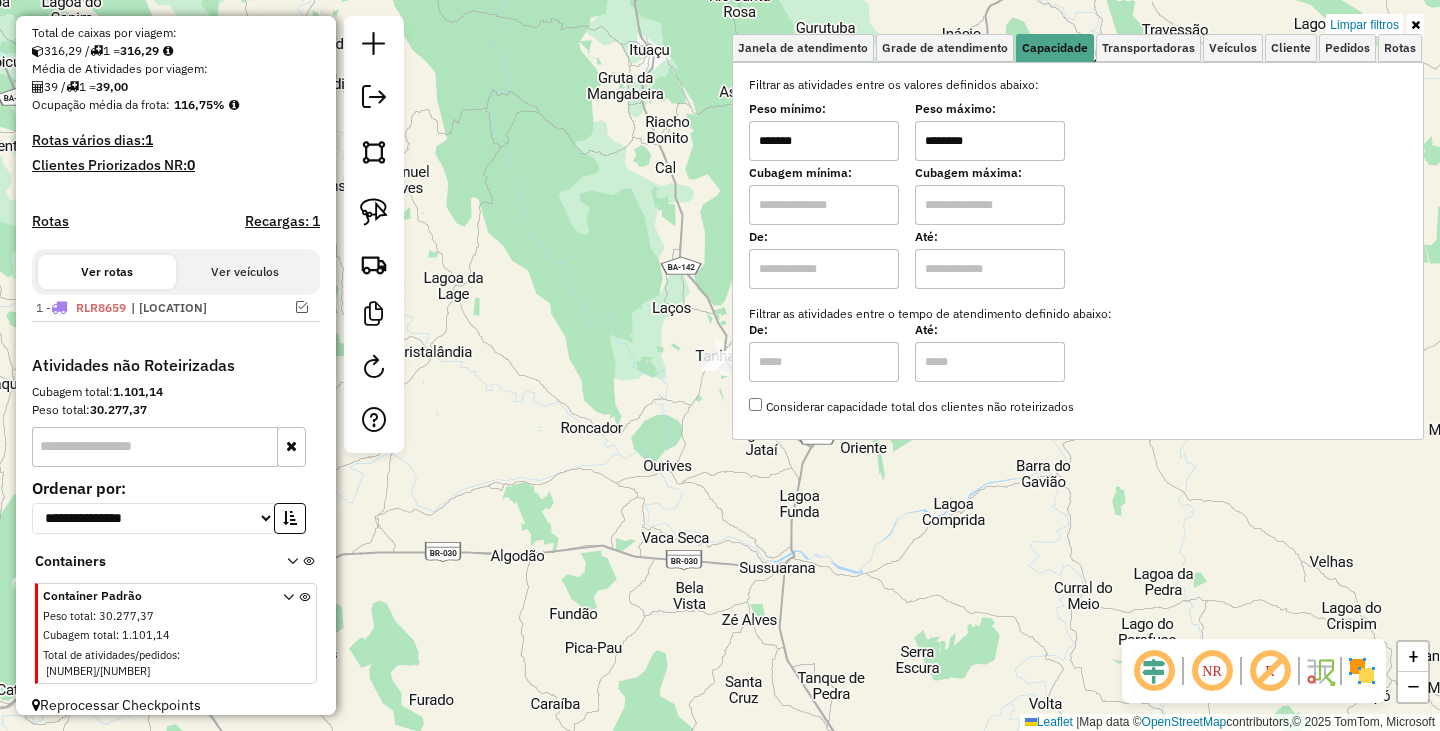 click on "Limpar filtros Janela de atendimento Grade de atendimento Capacidade Transportadoras Veículos Cliente Pedidos  Rotas Selecione os dias de semana para filtrar as janelas de atendimento  Seg   Ter   Qua   Qui   Sex   Sáb   Dom  Informe o período da janela de atendimento: De: Até:  Filtrar exatamente a janela do cliente  Considerar janela de atendimento padrão  Selecione os dias de semana para filtrar as grades de atendimento  Seg   Ter   Qua   Qui   Sex   Sáb   Dom   Considerar clientes sem dia de atendimento cadastrado  Clientes fora do dia de atendimento selecionado Filtrar as atividades entre os valores definidos abaixo:  Peso mínimo:  *******  Peso máximo:  ********  Cubagem mínima:   Cubagem máxima:   De:   Até:  Filtrar as atividades entre o tempo de atendimento definido abaixo:  De:   Até:   Considerar capacidade total dos clientes não roteirizados Transportadora: Selecione um ou mais itens Tipo de veículo: Selecione um ou mais itens Veículo: Selecione um ou mais itens Motorista: Nome: De:" 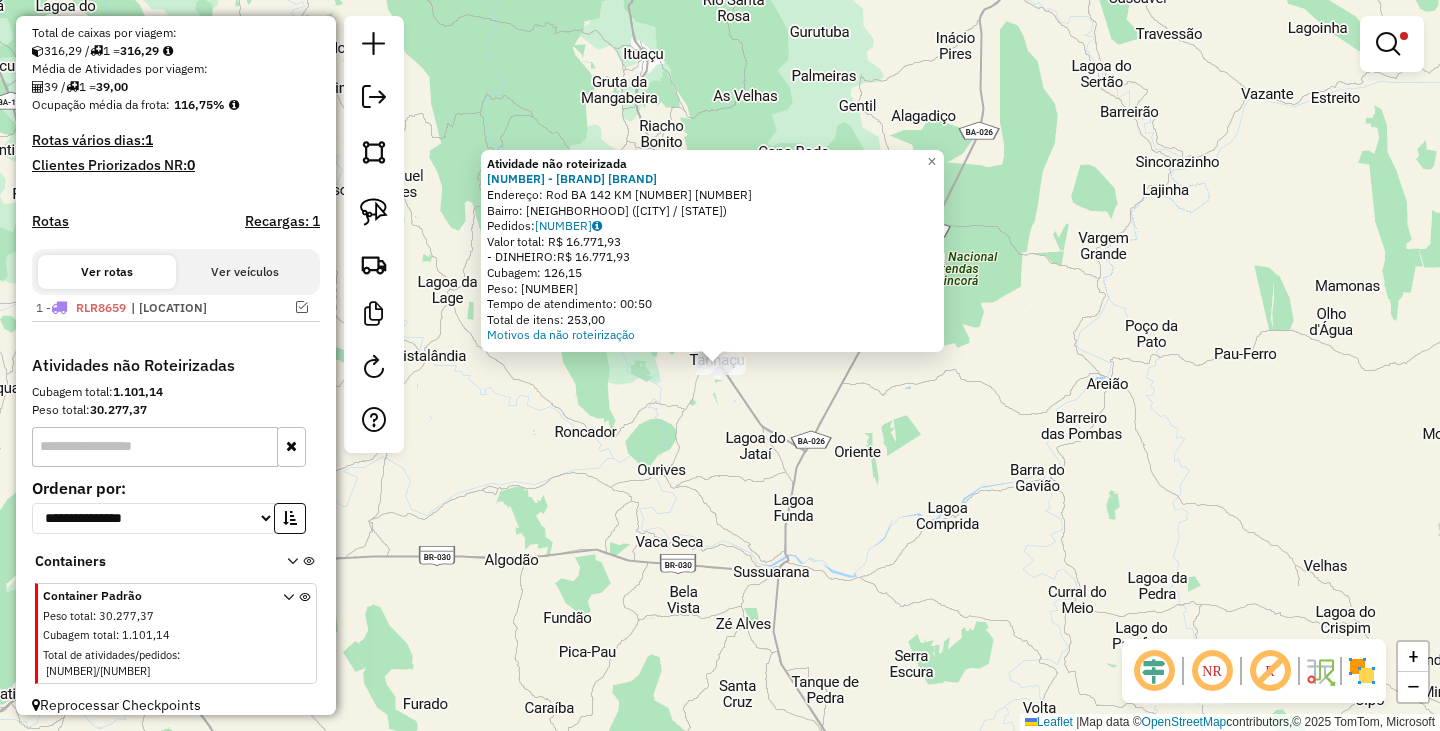 click on "Atividade não roteirizada 1504 - EDIMAR DISTRIBUIDORA  Endereço: Rod BA 142 KM 08                  20   Bairro: JUREMA (TANHACU / BA)   Pedidos:  06019771   Valor total: R$ 16.771,93   - DINHEIRO:  R$ 16.771,93   Cubagem: 126,15   Peso: 3.267,92   Tempo de atendimento: 00:50   Total de itens: 253,00  Motivos da não roteirização × Limpar filtros Janela de atendimento Grade de atendimento Capacidade Transportadoras Veículos Cliente Pedidos  Rotas Selecione os dias de semana para filtrar as janelas de atendimento  Seg   Ter   Qua   Qui   Sex   Sáb   Dom  Informe o período da janela de atendimento: De: Até:  Filtrar exatamente a janela do cliente  Considerar janela de atendimento padrão  Selecione os dias de semana para filtrar as grades de atendimento  Seg   Ter   Qua   Qui   Sex   Sáb   Dom   Considerar clientes sem dia de atendimento cadastrado  Clientes fora do dia de atendimento selecionado Filtrar as atividades entre os valores definidos abaixo:  Peso mínimo:  *******  Peso máximo:  ******** +" 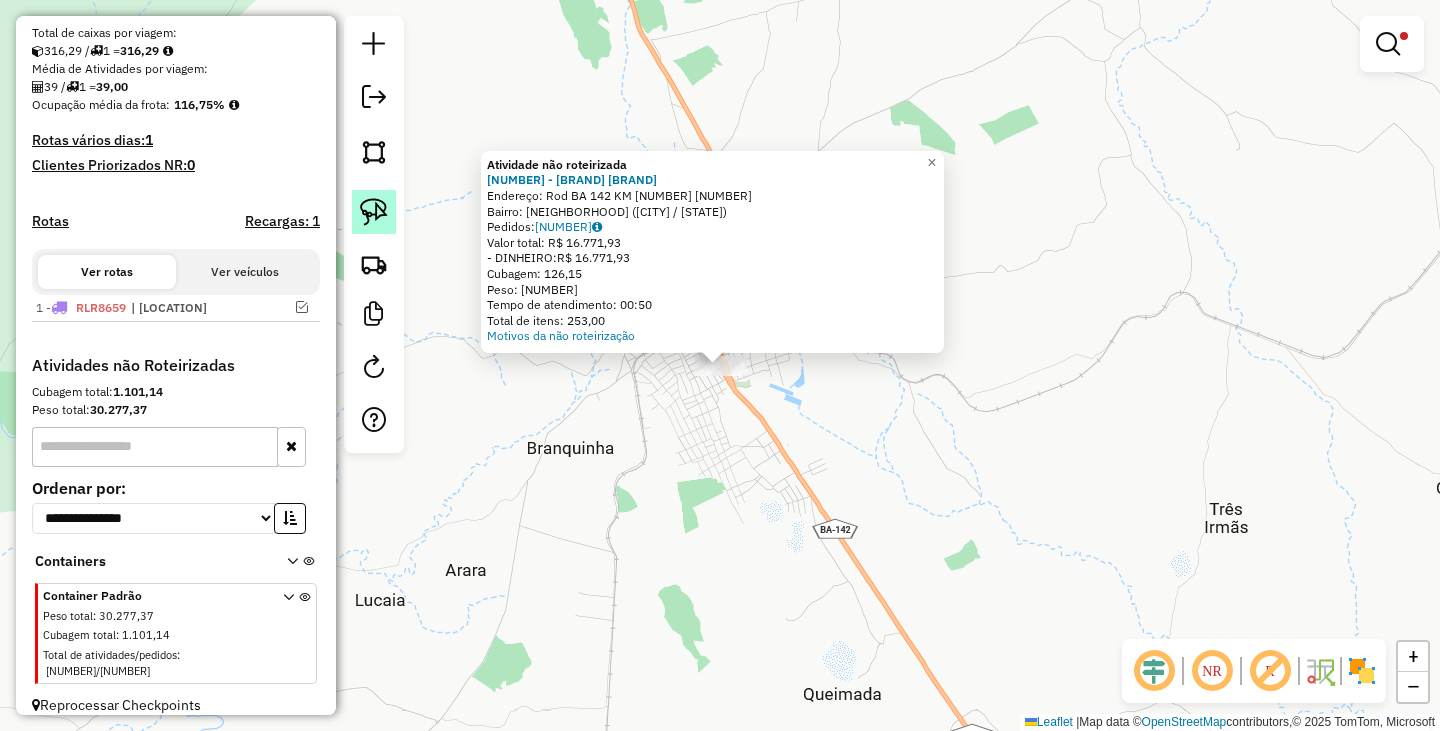 click 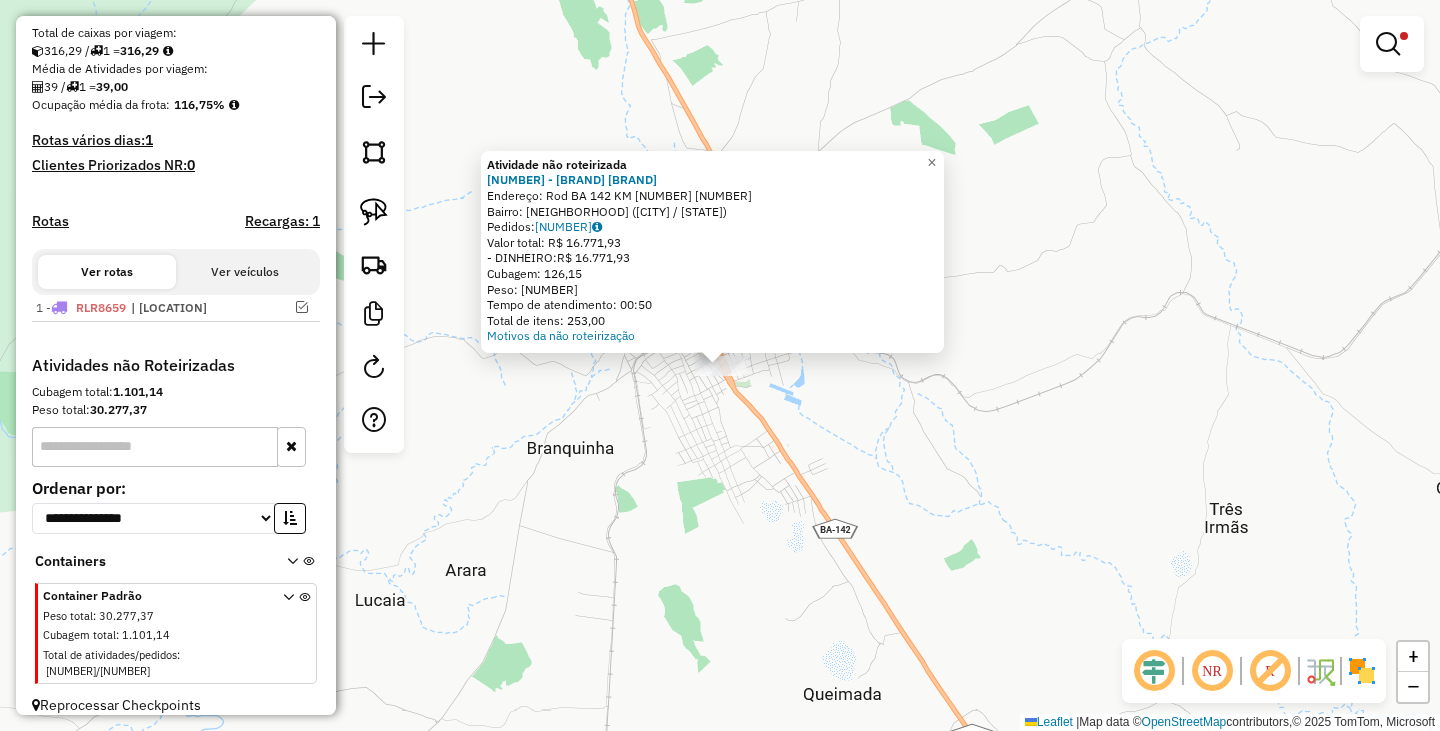 click on "Atividade não roteirizada 1504 - EDIMAR DISTRIBUIDORA  Endereço: Rod BA 142 KM 08                  20   Bairro: JUREMA (TANHACU / BA)   Pedidos:  06019771   Valor total: R$ 16.771,93   - DINHEIRO:  R$ 16.771,93   Cubagem: 126,15   Peso: 3.267,92   Tempo de atendimento: 00:50   Total de itens: 253,00  Motivos da não roteirização × Limpar filtros Janela de atendimento Grade de atendimento Capacidade Transportadoras Veículos Cliente Pedidos  Rotas Selecione os dias de semana para filtrar as janelas de atendimento  Seg   Ter   Qua   Qui   Sex   Sáb   Dom  Informe o período da janela de atendimento: De: Até:  Filtrar exatamente a janela do cliente  Considerar janela de atendimento padrão  Selecione os dias de semana para filtrar as grades de atendimento  Seg   Ter   Qua   Qui   Sex   Sáb   Dom   Considerar clientes sem dia de atendimento cadastrado  Clientes fora do dia de atendimento selecionado Filtrar as atividades entre os valores definidos abaixo:  Peso mínimo:  *******  Peso máximo:  ******** +" 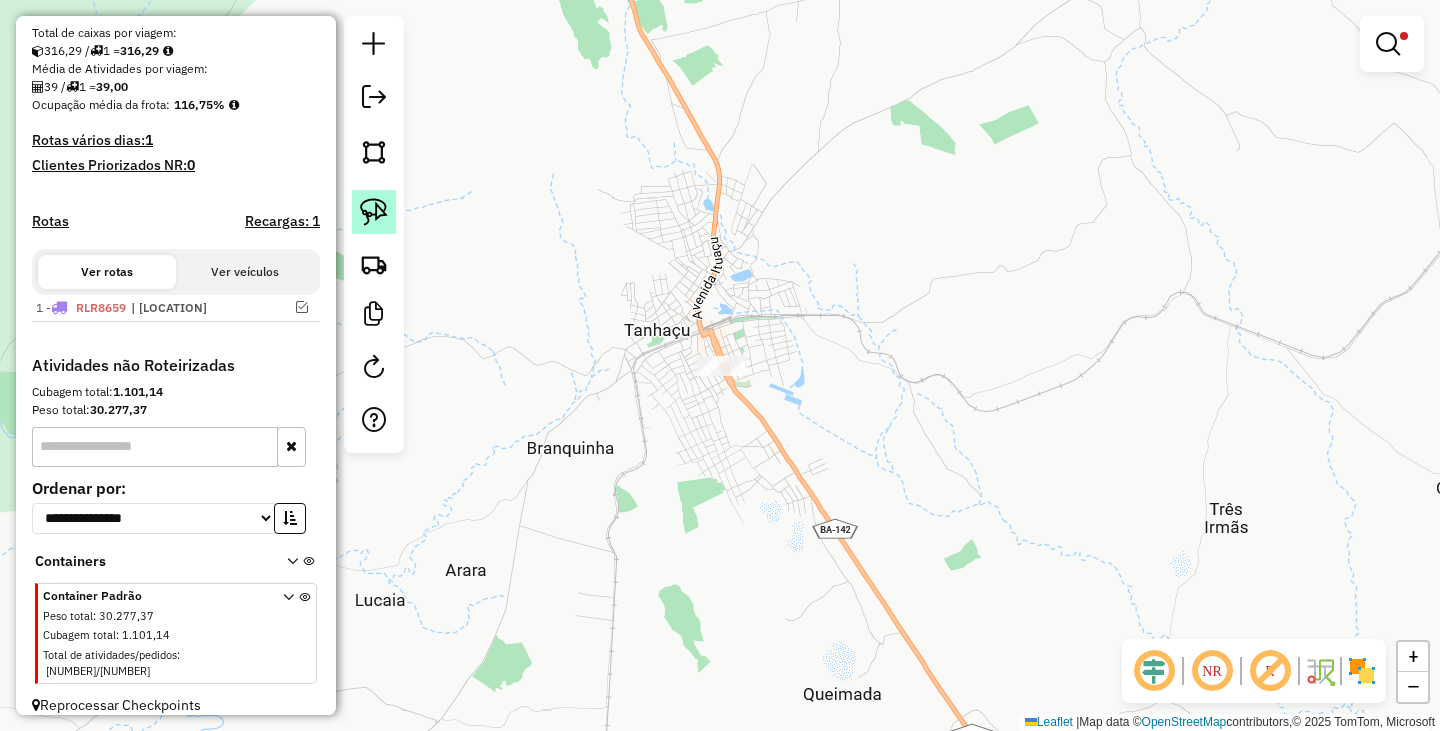 click 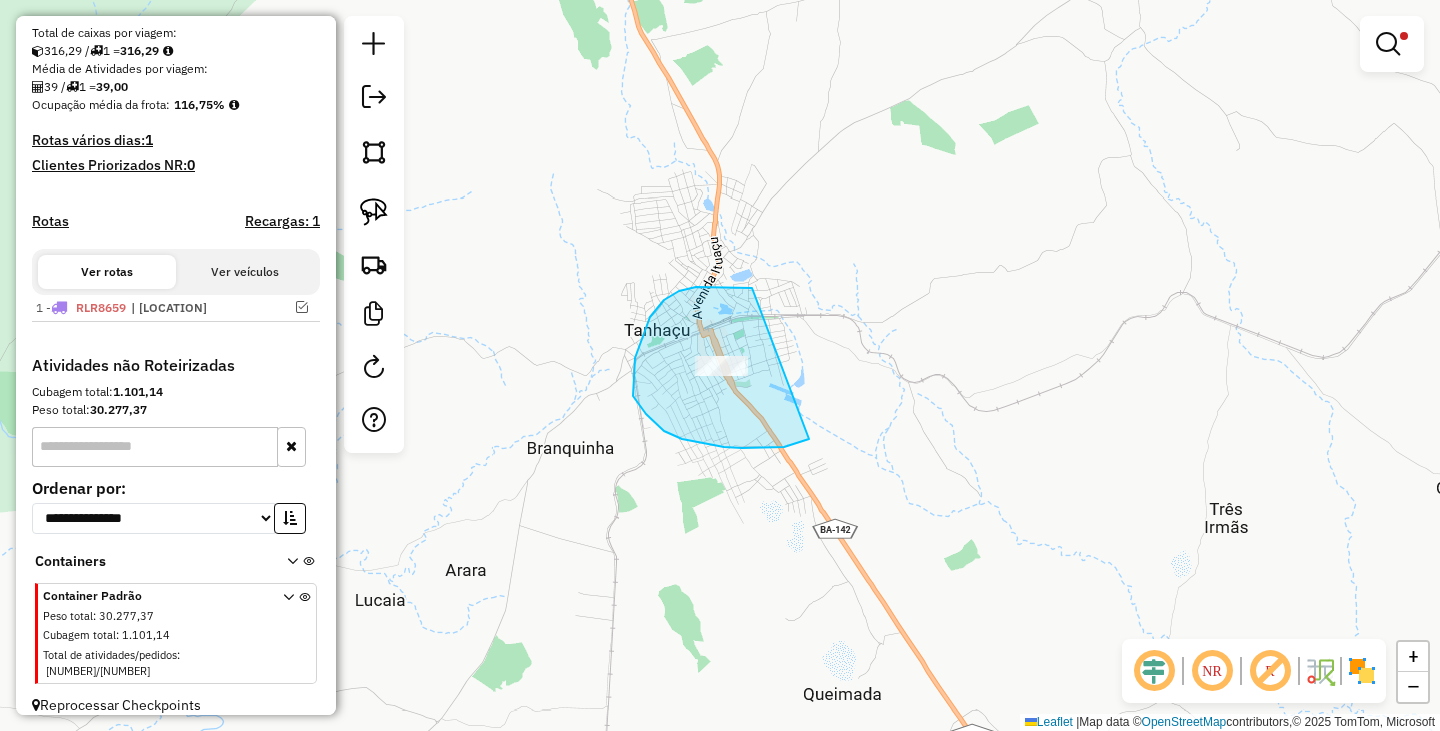drag, startPoint x: 718, startPoint y: 287, endPoint x: 849, endPoint y: 406, distance: 176.98022 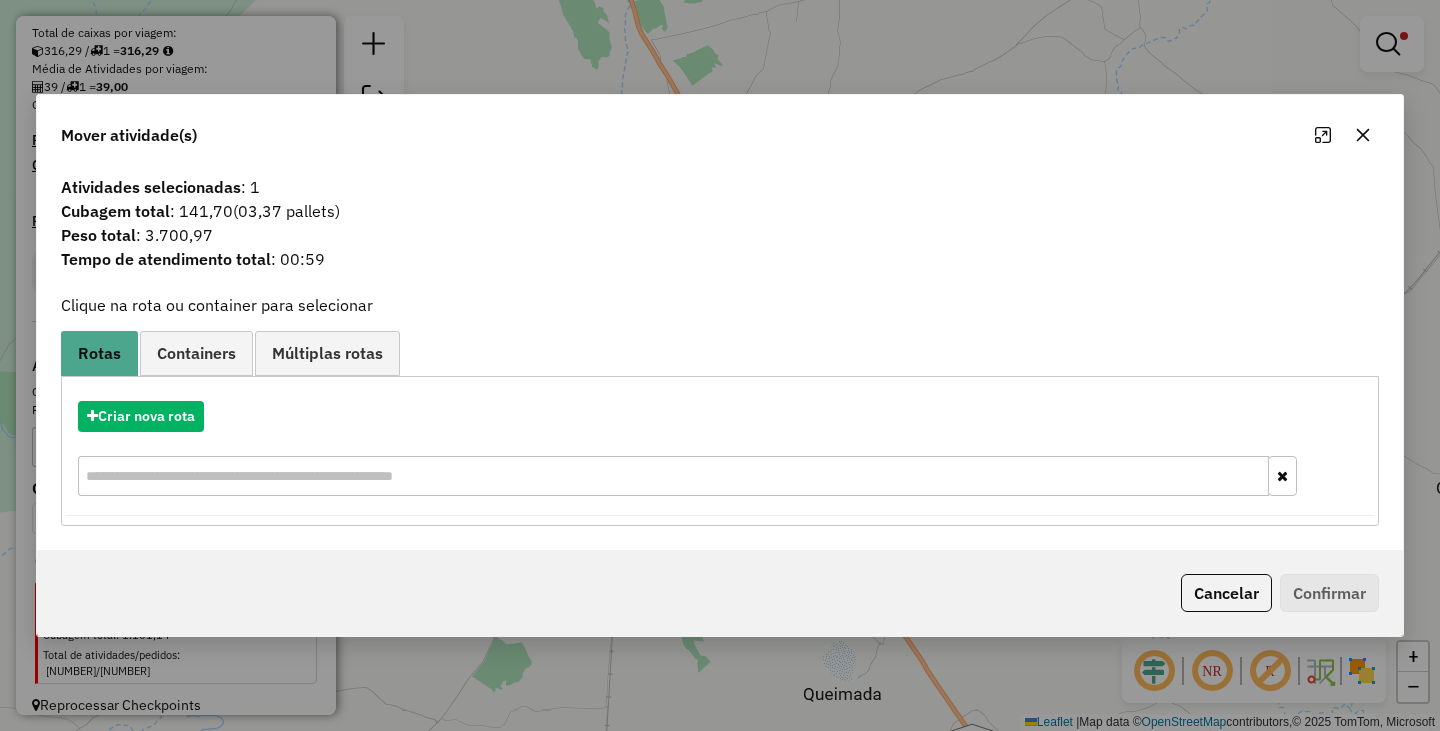 click on "Cancelar   Confirmar" 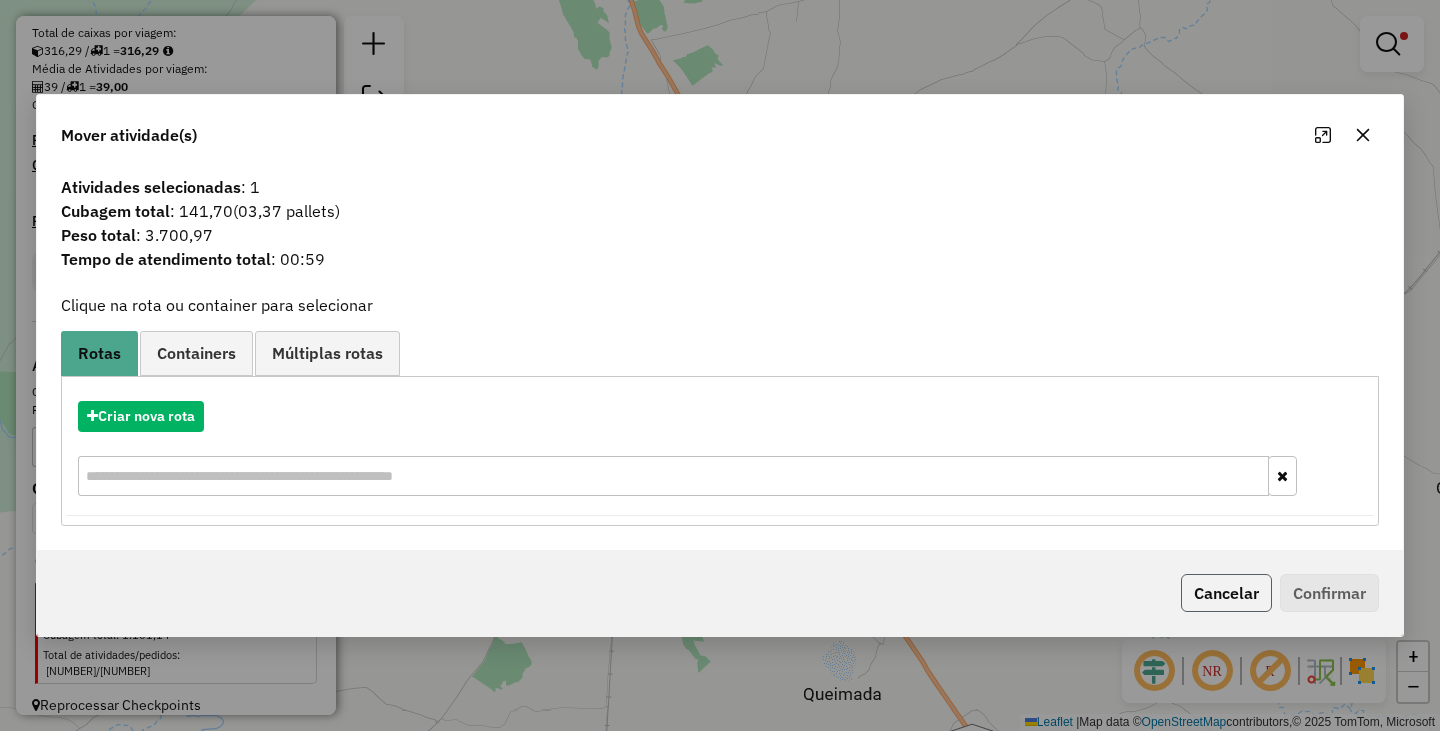 click on "Cancelar" 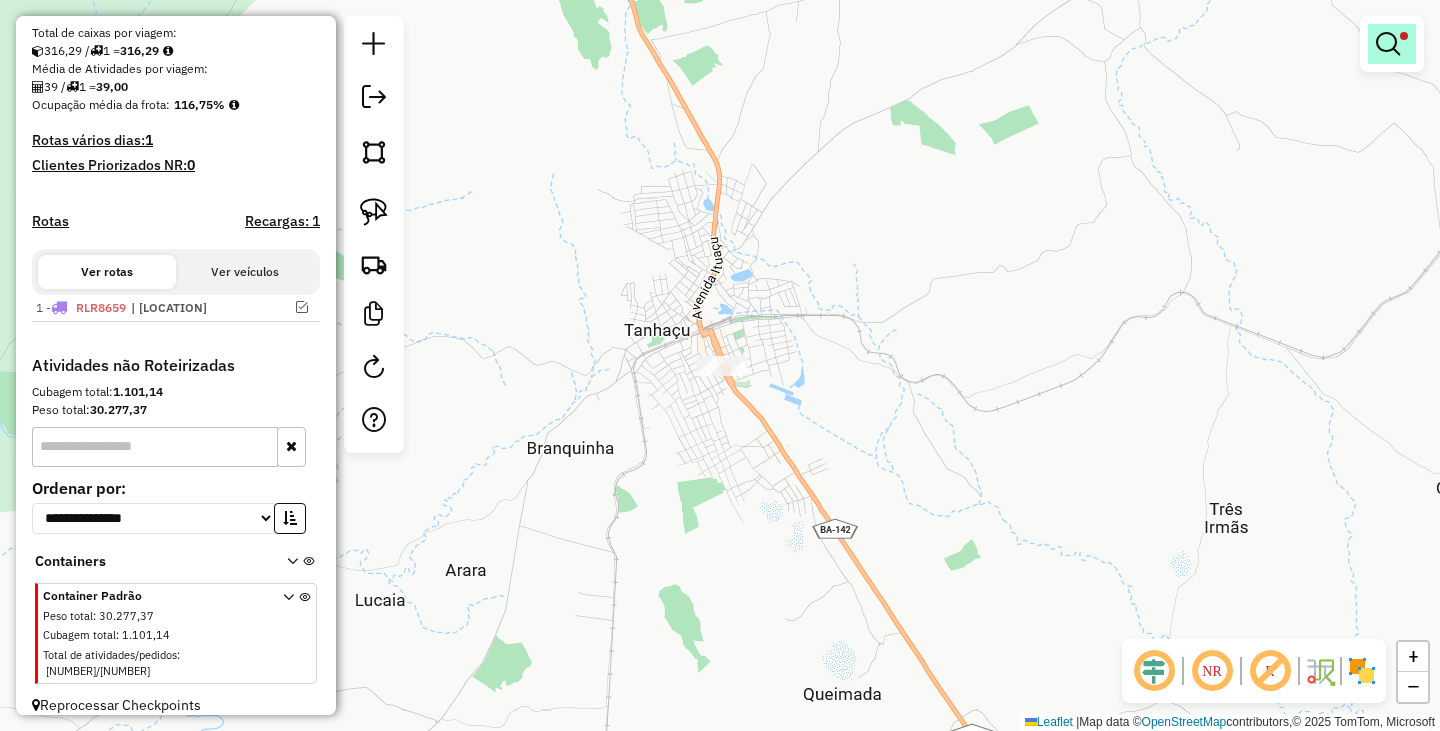 click at bounding box center (1392, 44) 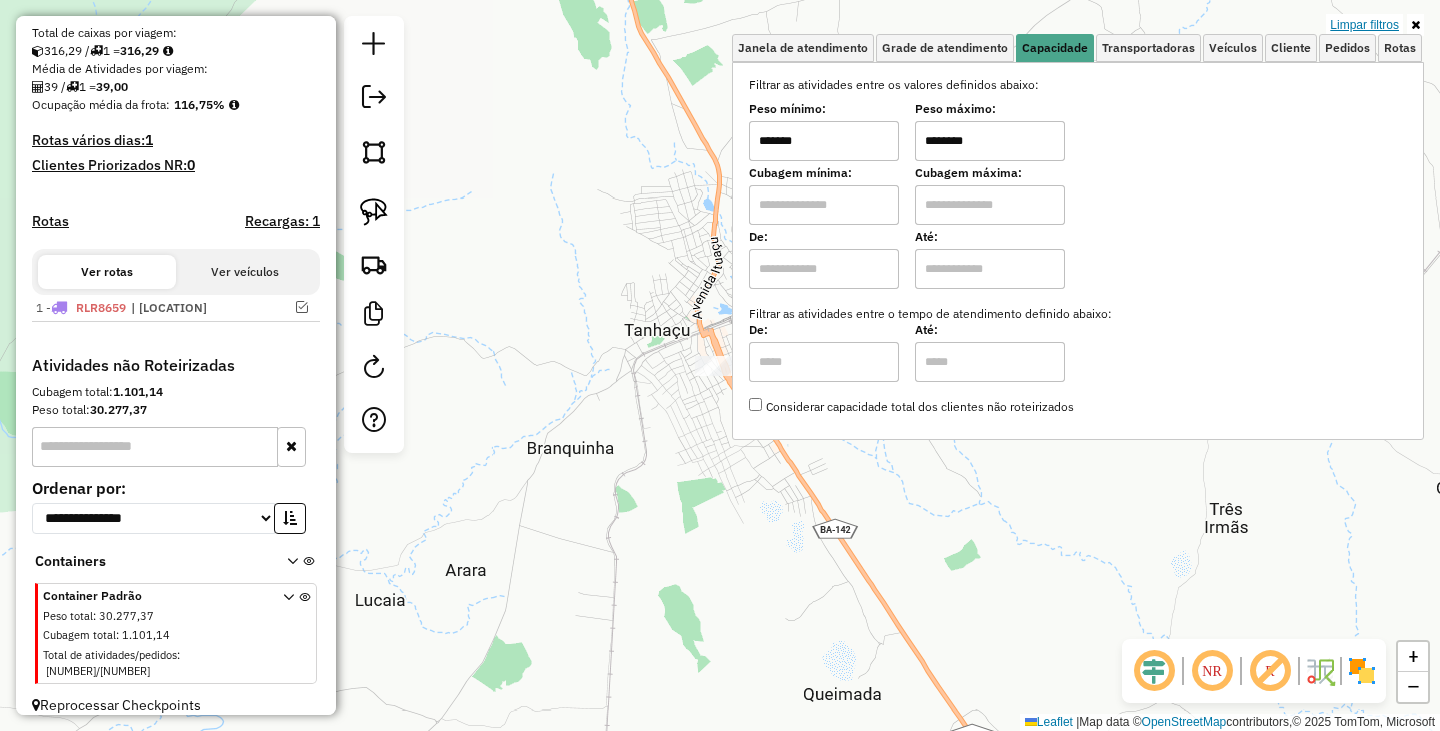 click on "Limpar filtros" at bounding box center (1364, 25) 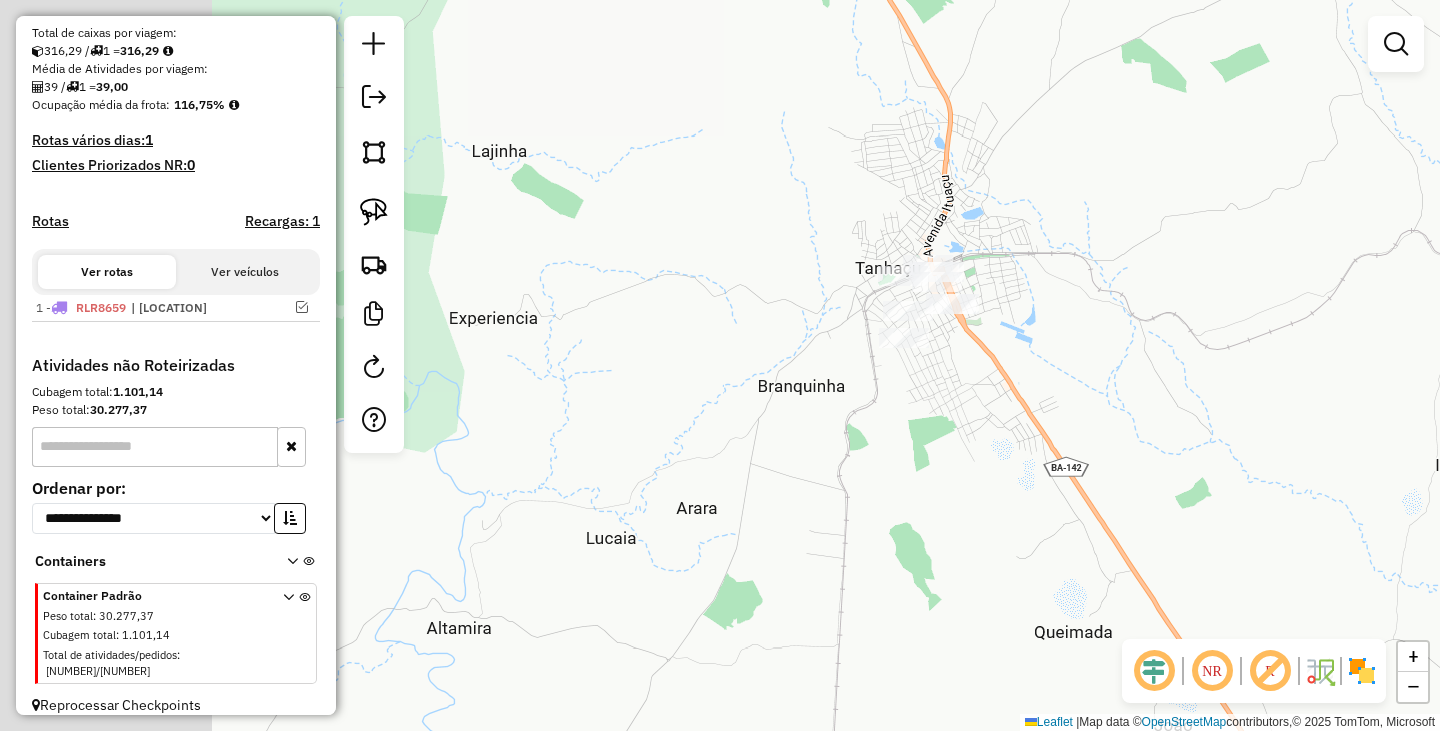 drag, startPoint x: 854, startPoint y: 416, endPoint x: 1147, endPoint y: 347, distance: 301.01495 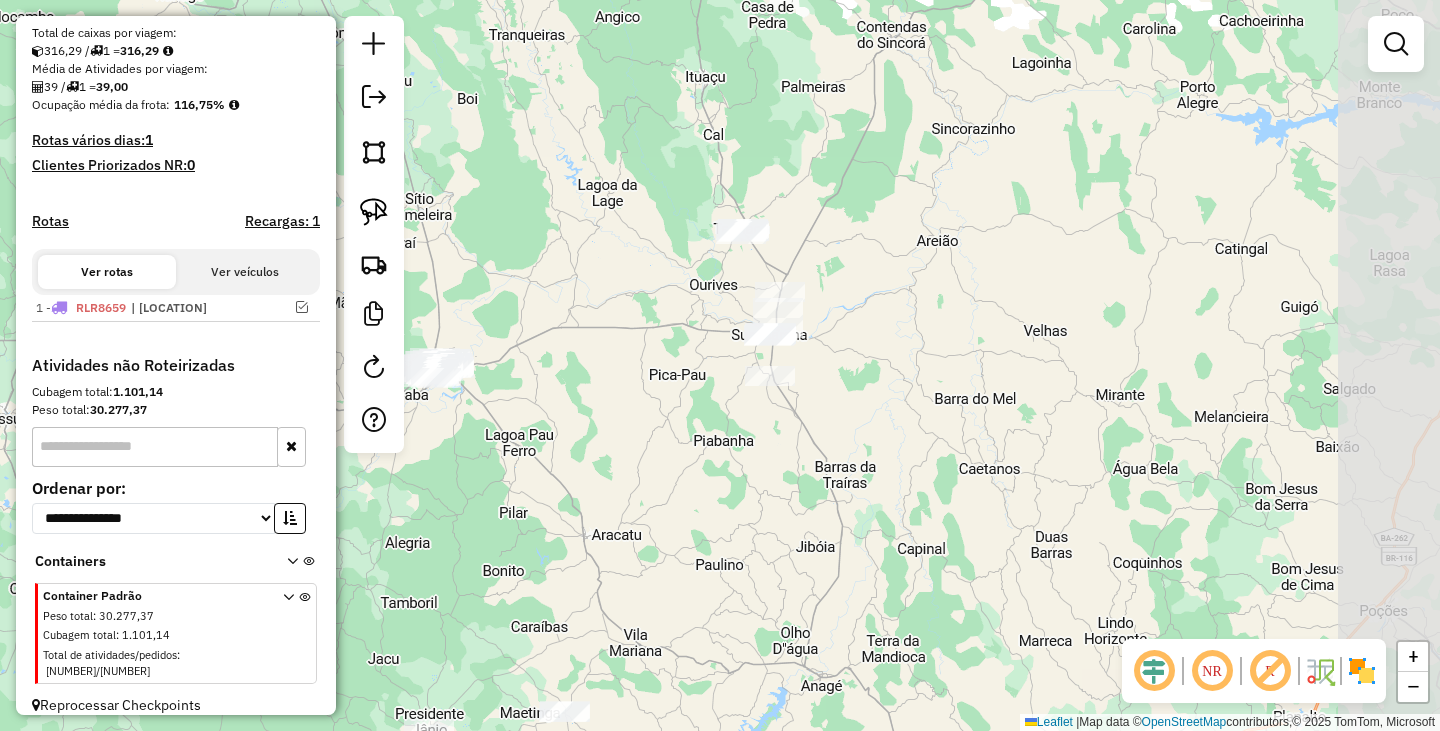 drag, startPoint x: 1207, startPoint y: 418, endPoint x: 780, endPoint y: 278, distance: 449.3651 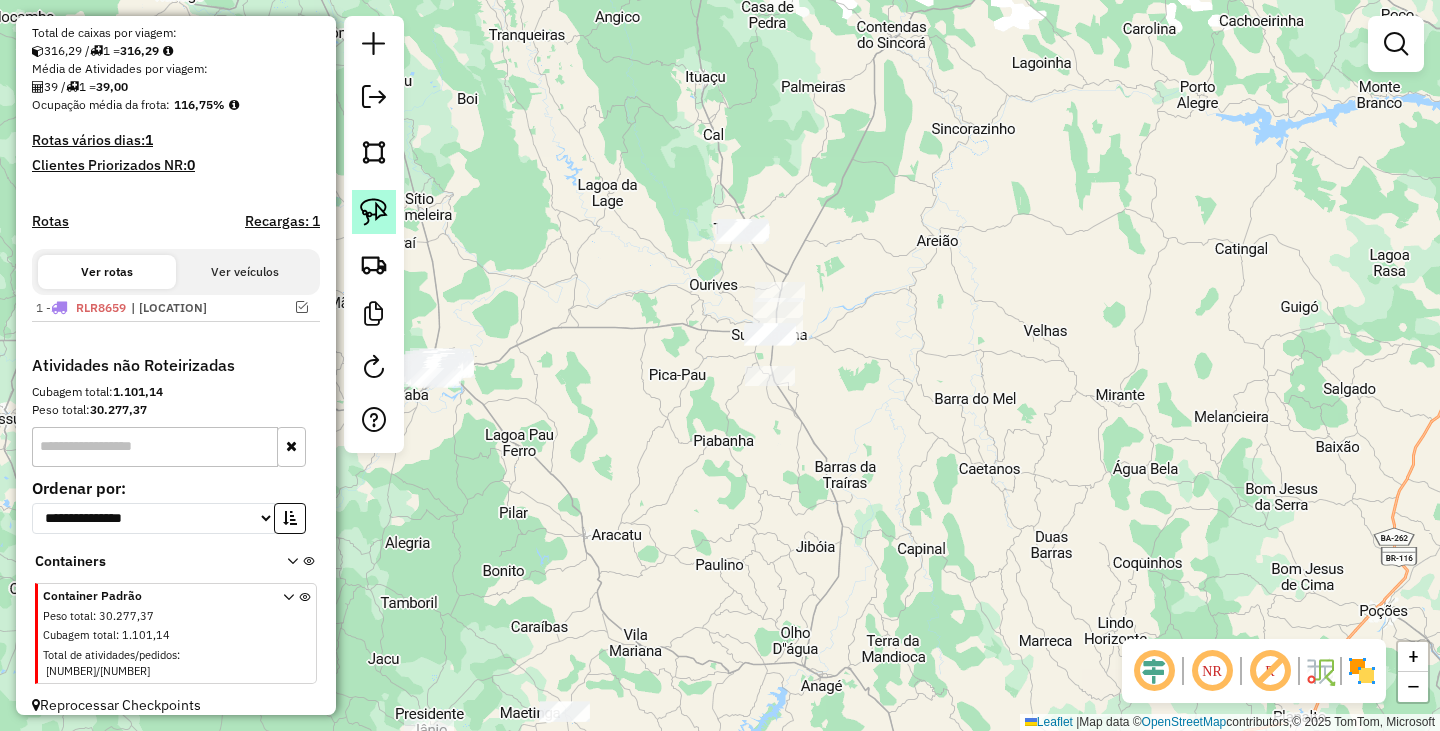 click 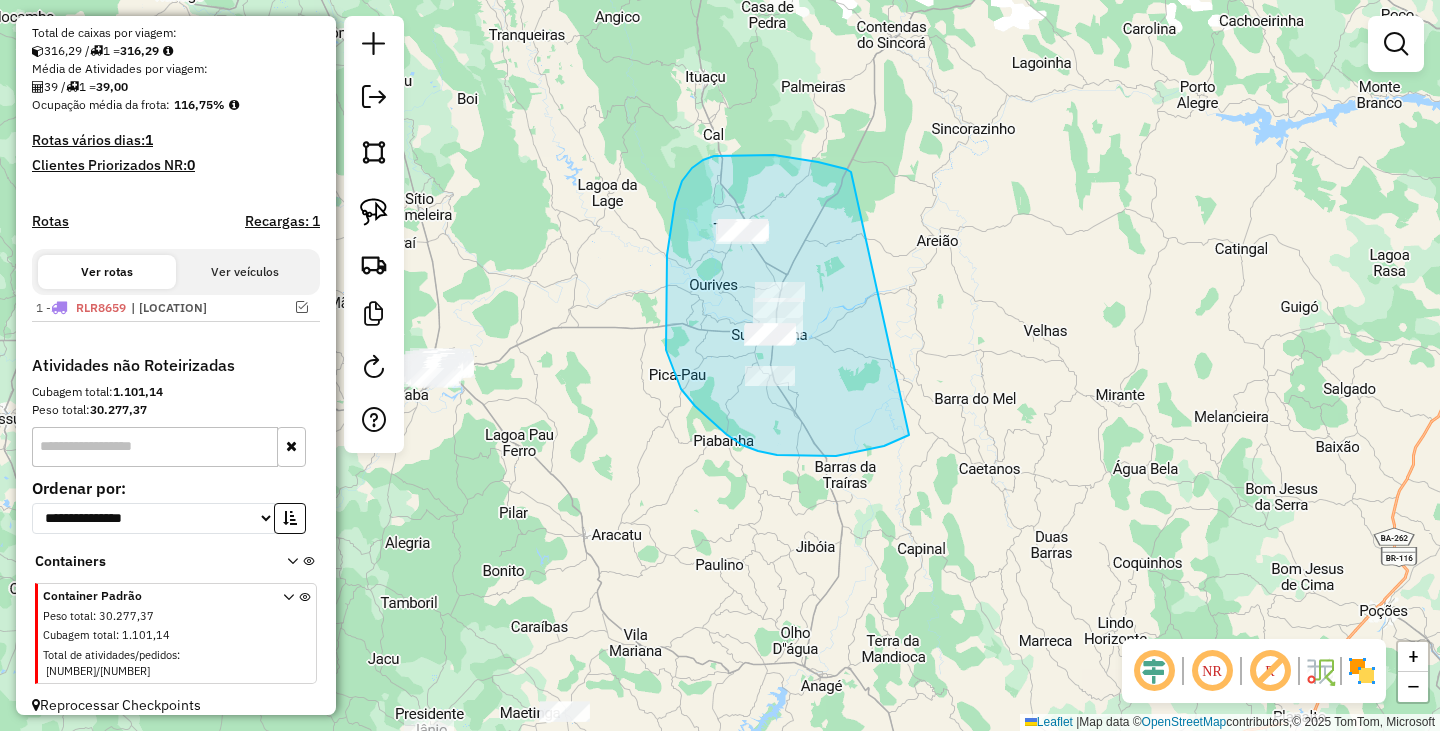 drag, startPoint x: 835, startPoint y: 166, endPoint x: 954, endPoint y: 352, distance: 220.80988 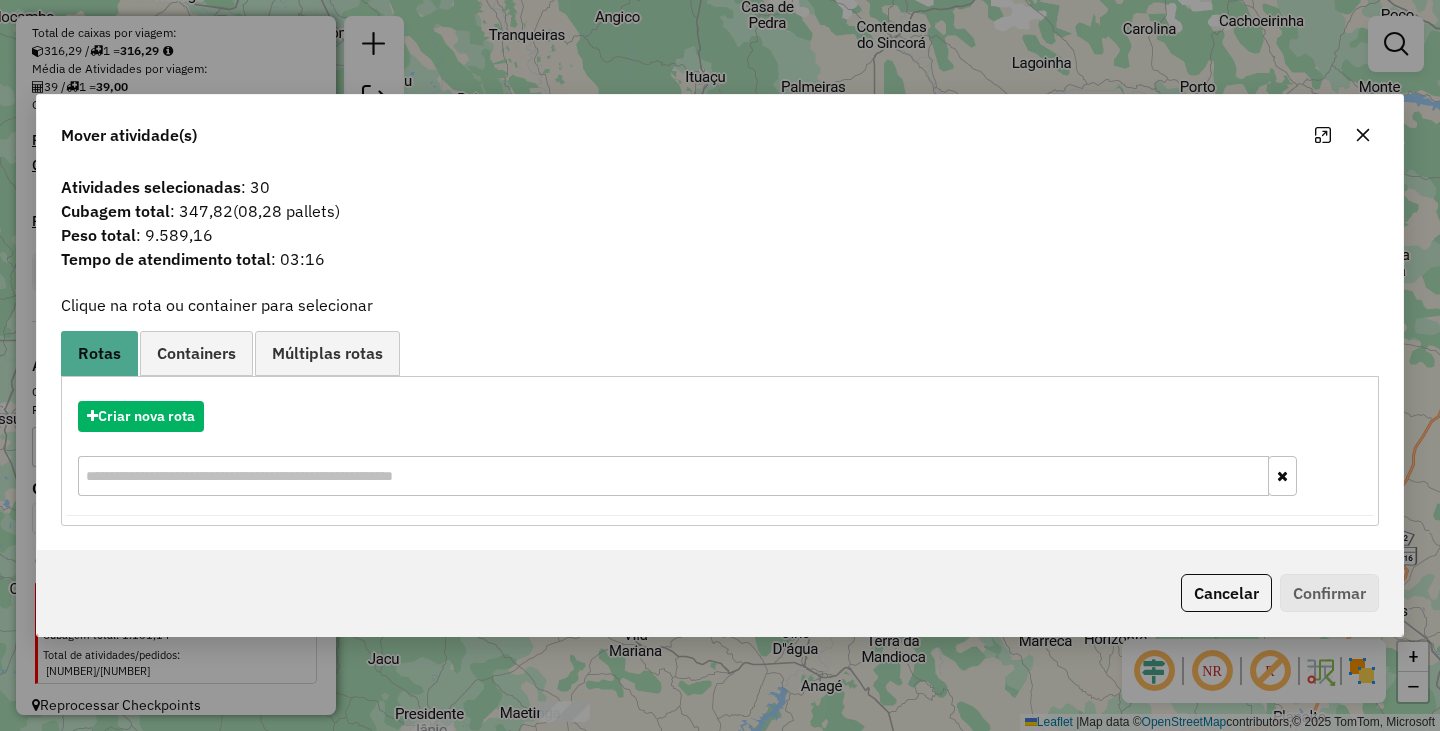 click on "Criar nova rota" at bounding box center [720, 451] 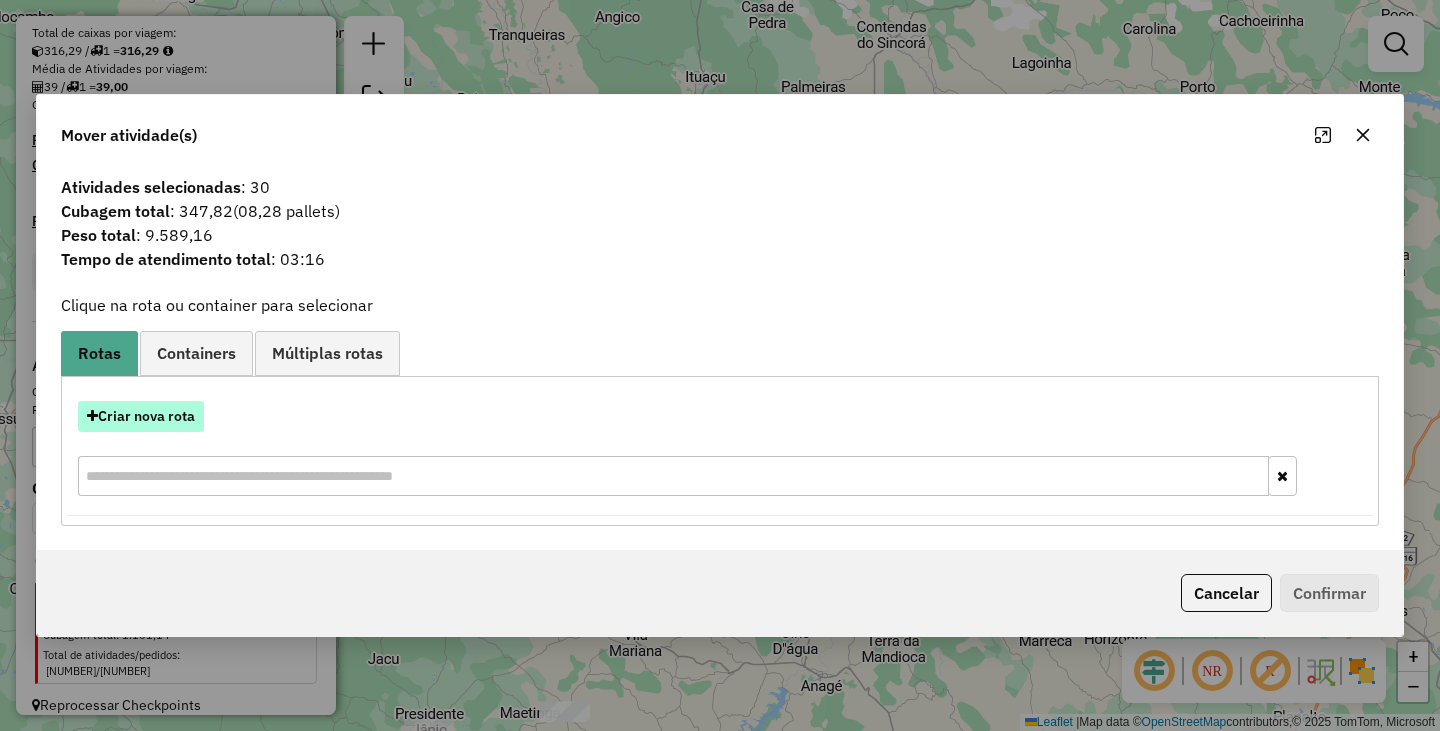 click on "Criar nova rota" at bounding box center [141, 416] 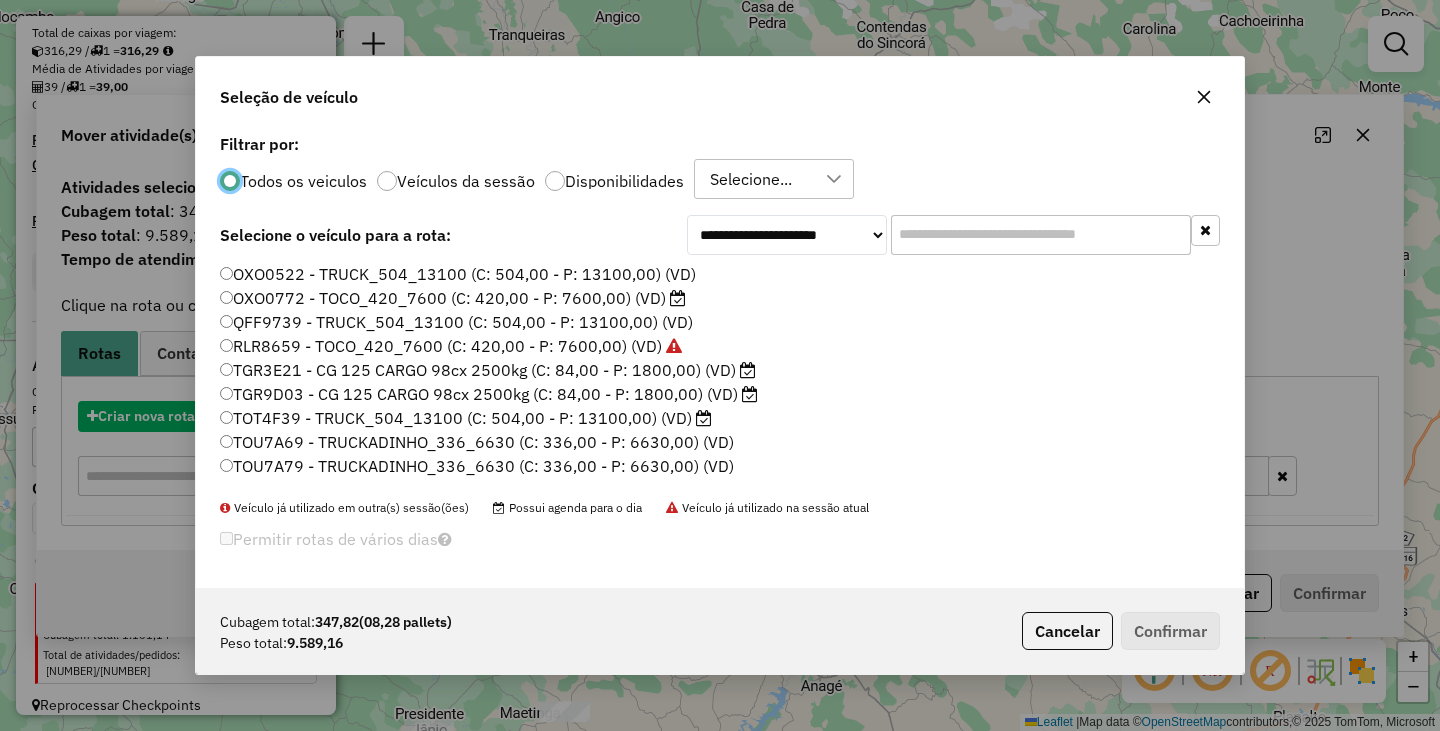 scroll, scrollTop: 11, scrollLeft: 6, axis: both 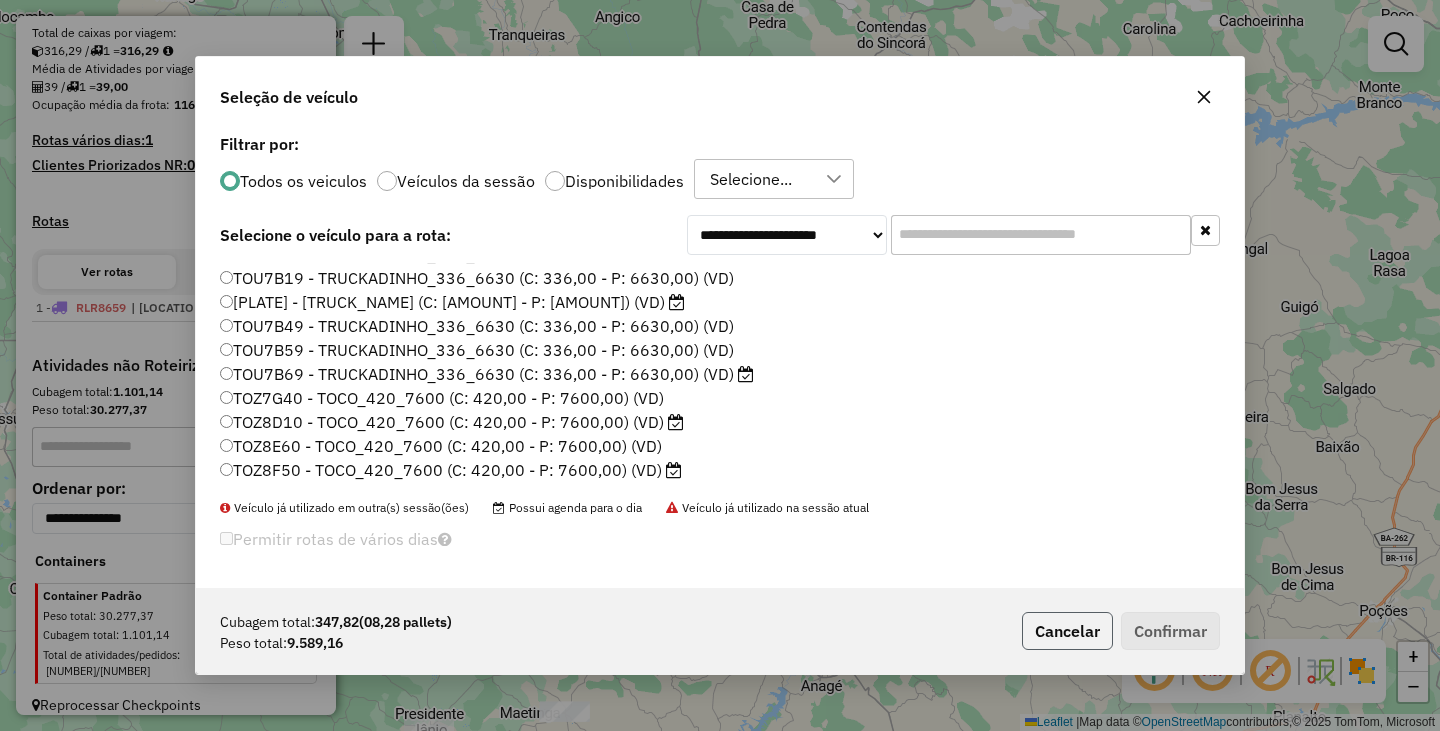 click on "Cancelar" 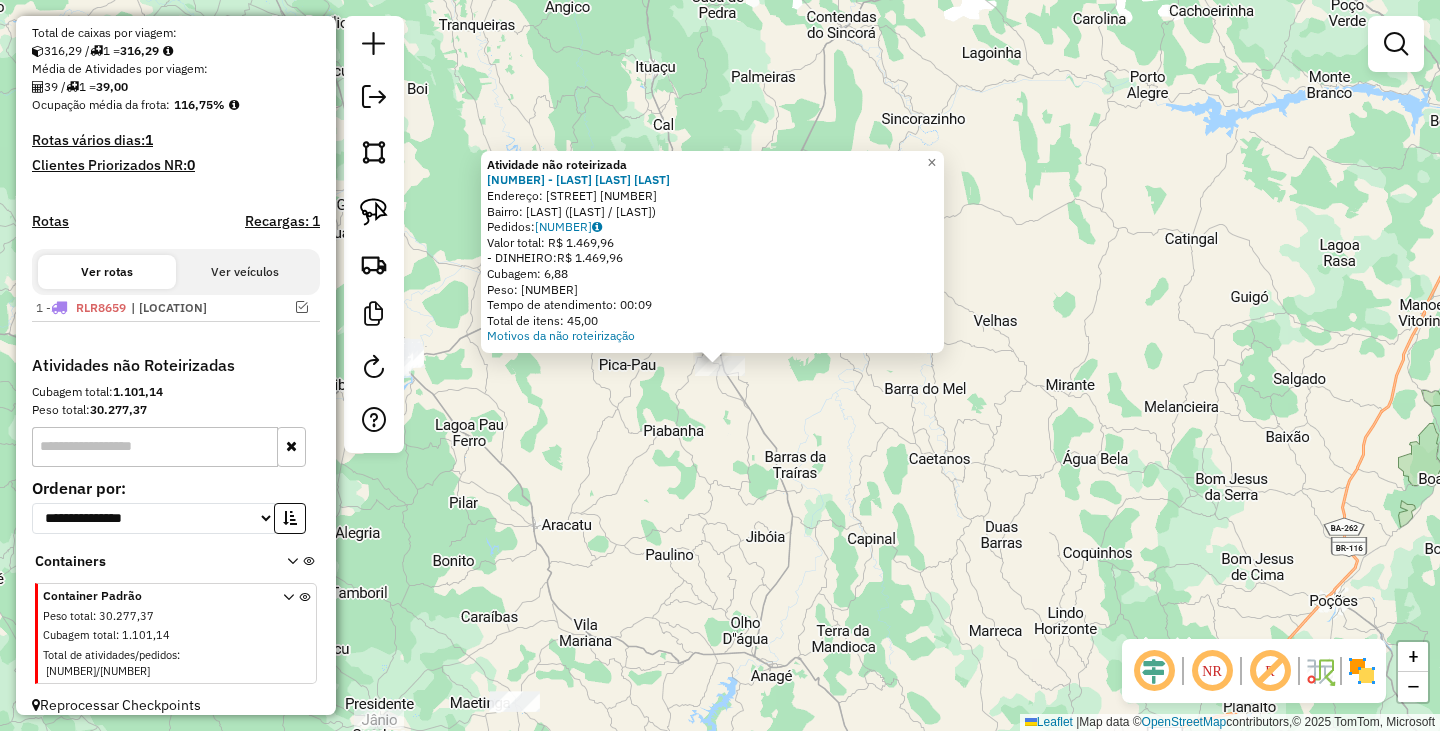 click on "Atividade não roteirizada 1207 - Antonio Dos Santos M  Endereço: R   zona rural                    1   Bairro: POVOADO DO QUIXABA (TANHACU / BA)   Pedidos:  06019676   Valor total: R$ 1.469,96   - DINHEIRO:  R$ 1.469,96   Cubagem: 6,88   Peso: 209,66   Tempo de atendimento: 00:09   Total de itens: 45,00  Motivos da não roteirização × Janela de atendimento Grade de atendimento Capacidade Transportadoras Veículos Cliente Pedidos  Rotas Selecione os dias de semana para filtrar as janelas de atendimento  Seg   Ter   Qua   Qui   Sex   Sáb   Dom  Informe o período da janela de atendimento: De: Até:  Filtrar exatamente a janela do cliente  Considerar janela de atendimento padrão  Selecione os dias de semana para filtrar as grades de atendimento  Seg   Ter   Qua   Qui   Sex   Sáb   Dom   Considerar clientes sem dia de atendimento cadastrado  Clientes fora do dia de atendimento selecionado Filtrar as atividades entre os valores definidos abaixo:  Peso mínimo:   Peso máximo:   Cubagem mínima:   De:  De:" 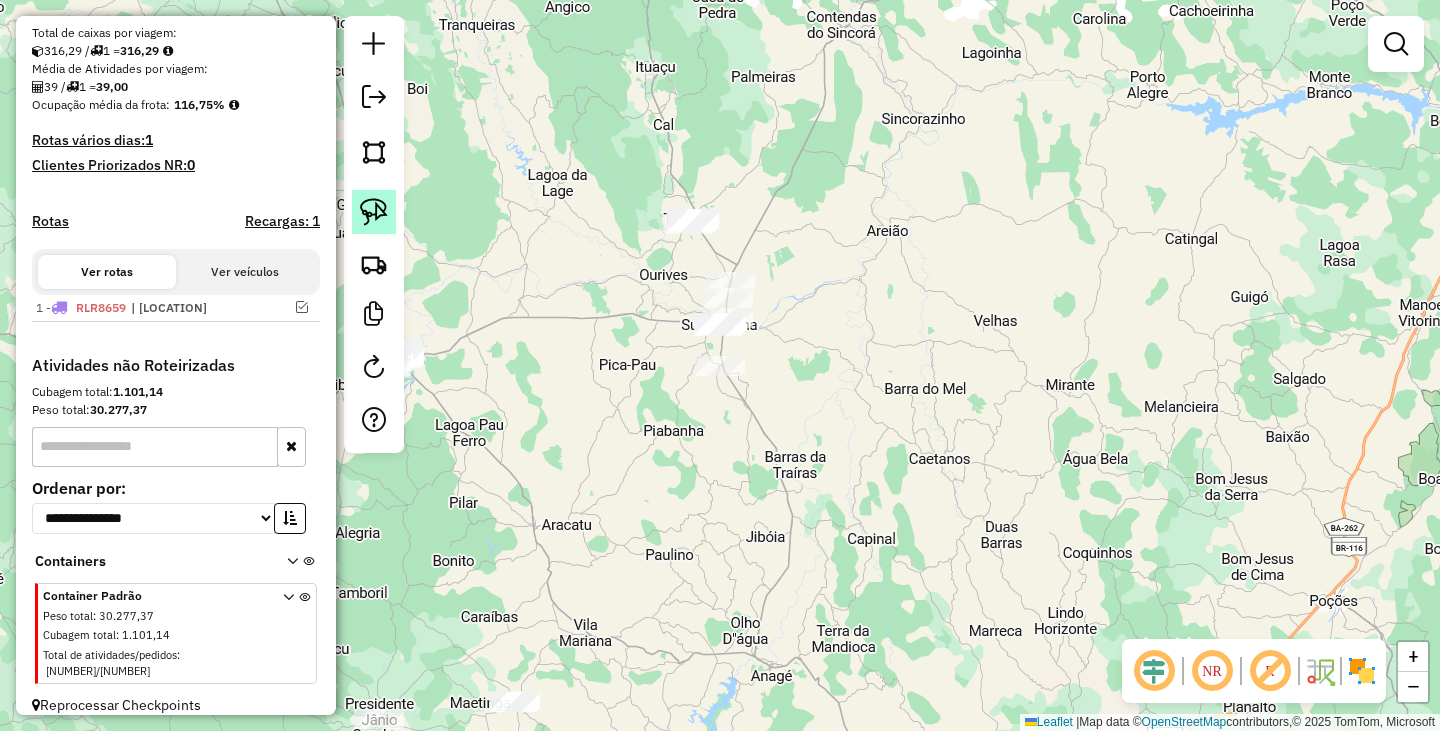 click 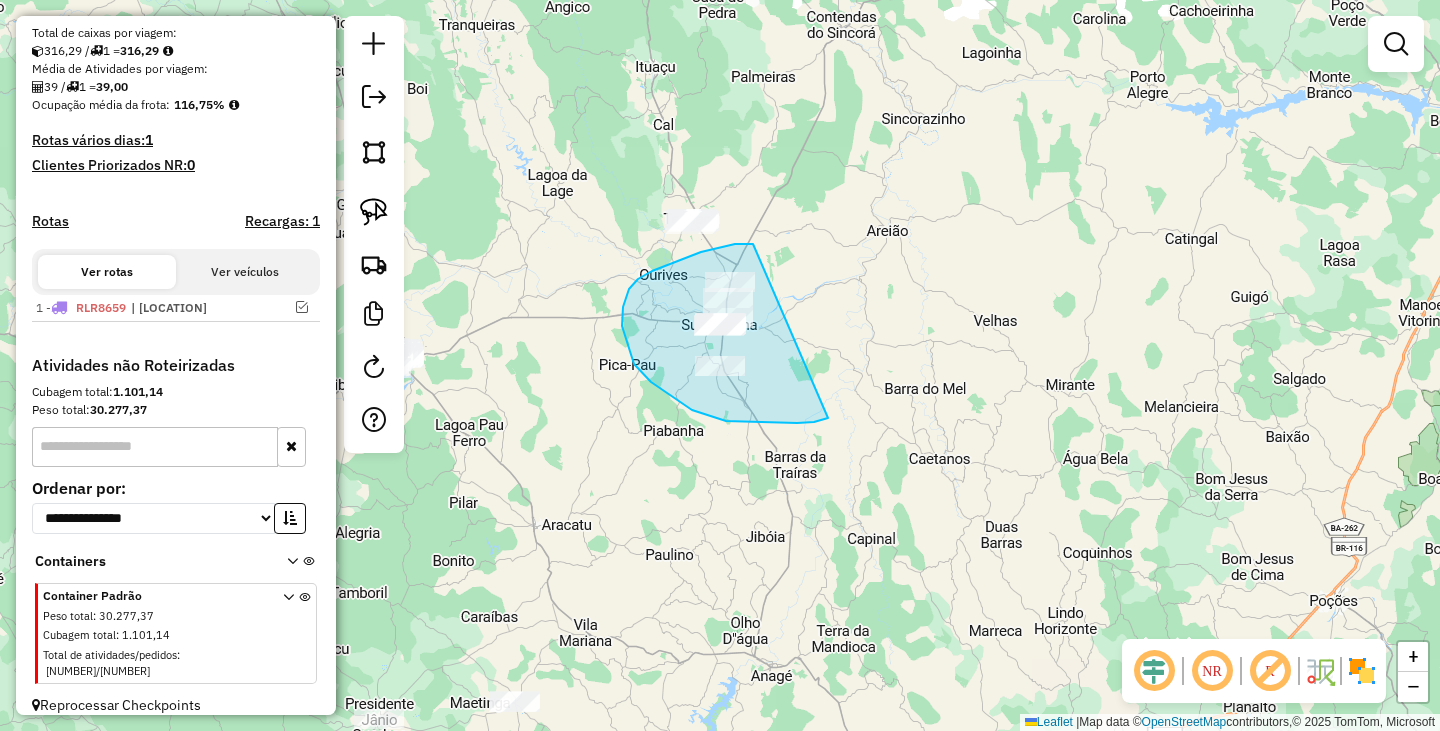 drag, startPoint x: 753, startPoint y: 244, endPoint x: 841, endPoint y: 407, distance: 185.23769 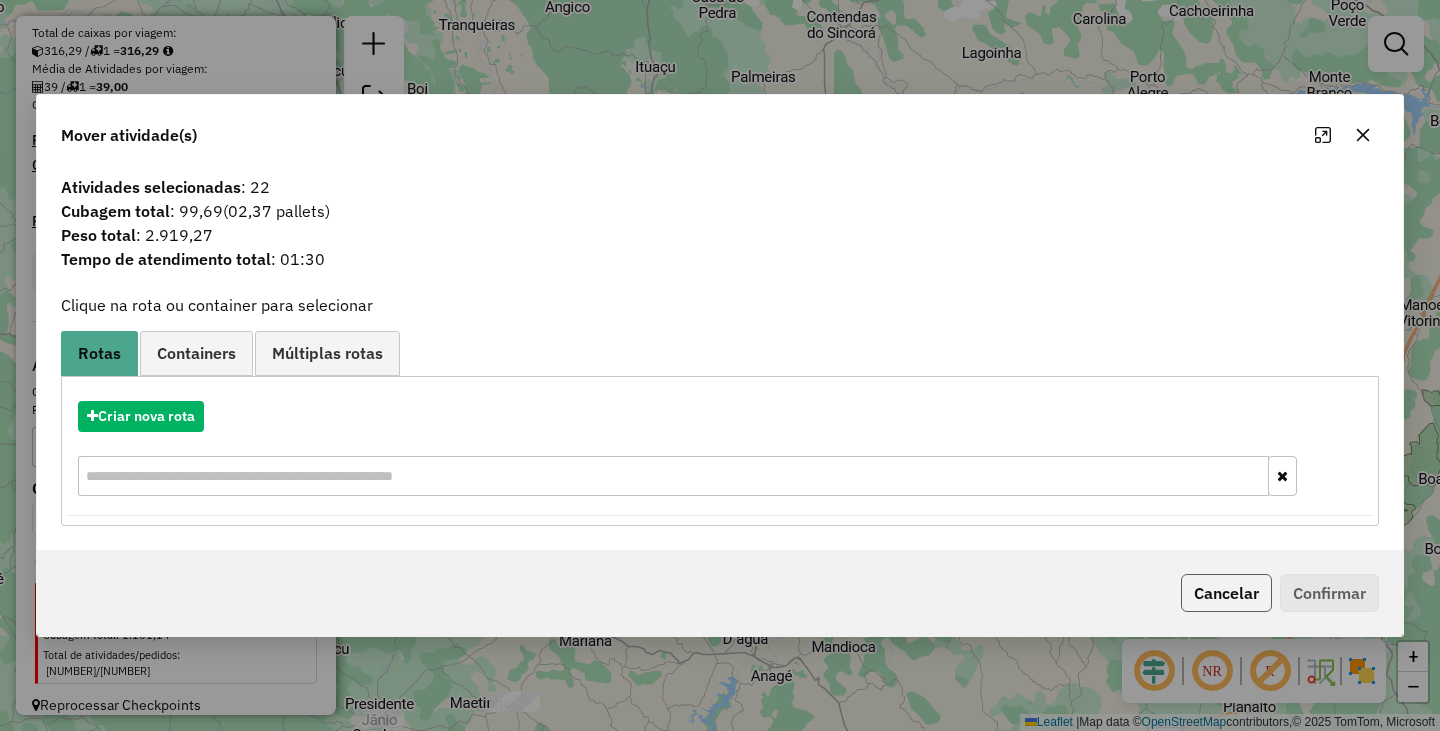 click on "Cancelar" 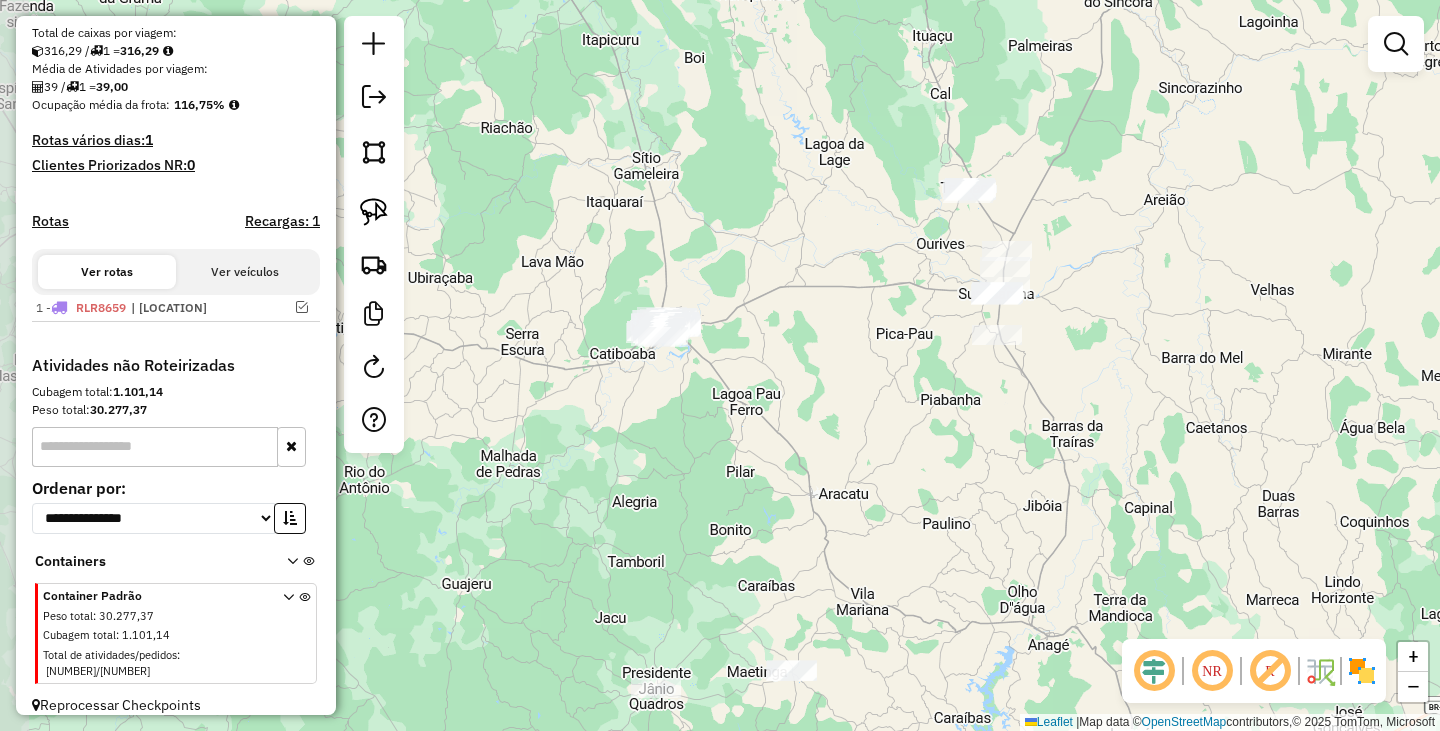 drag, startPoint x: 603, startPoint y: 281, endPoint x: 880, endPoint y: 250, distance: 278.72925 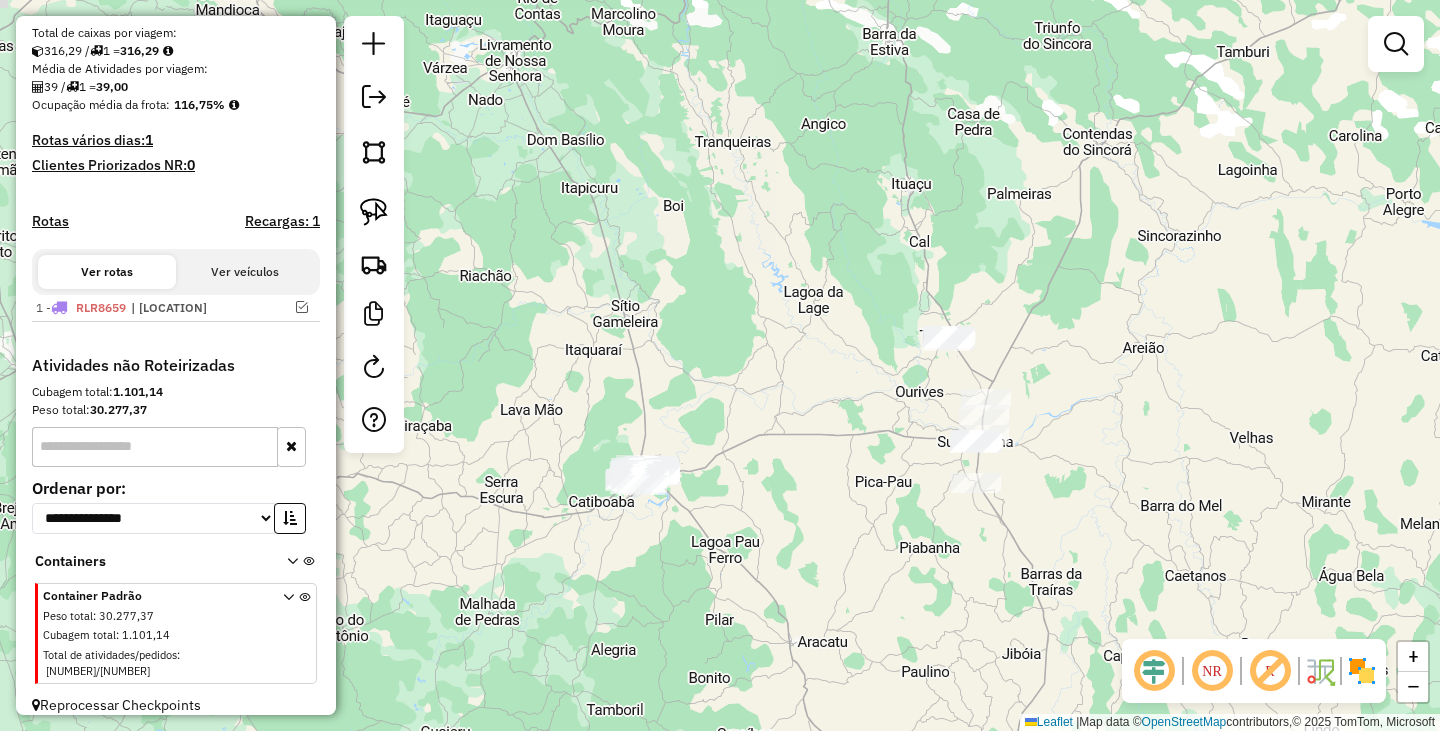 drag, startPoint x: 694, startPoint y: 353, endPoint x: 845, endPoint y: 421, distance: 165.60495 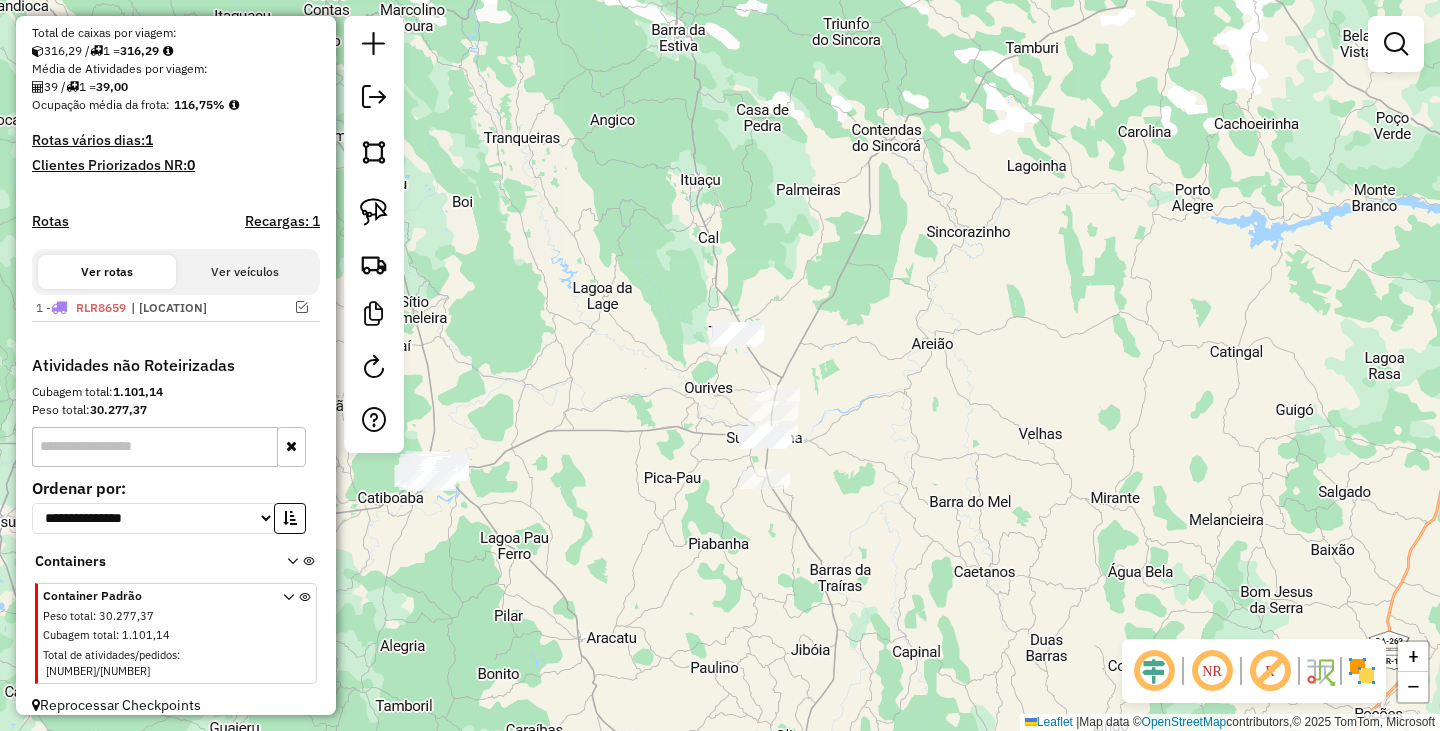 drag, startPoint x: 858, startPoint y: 411, endPoint x: 653, endPoint y: 403, distance: 205.15604 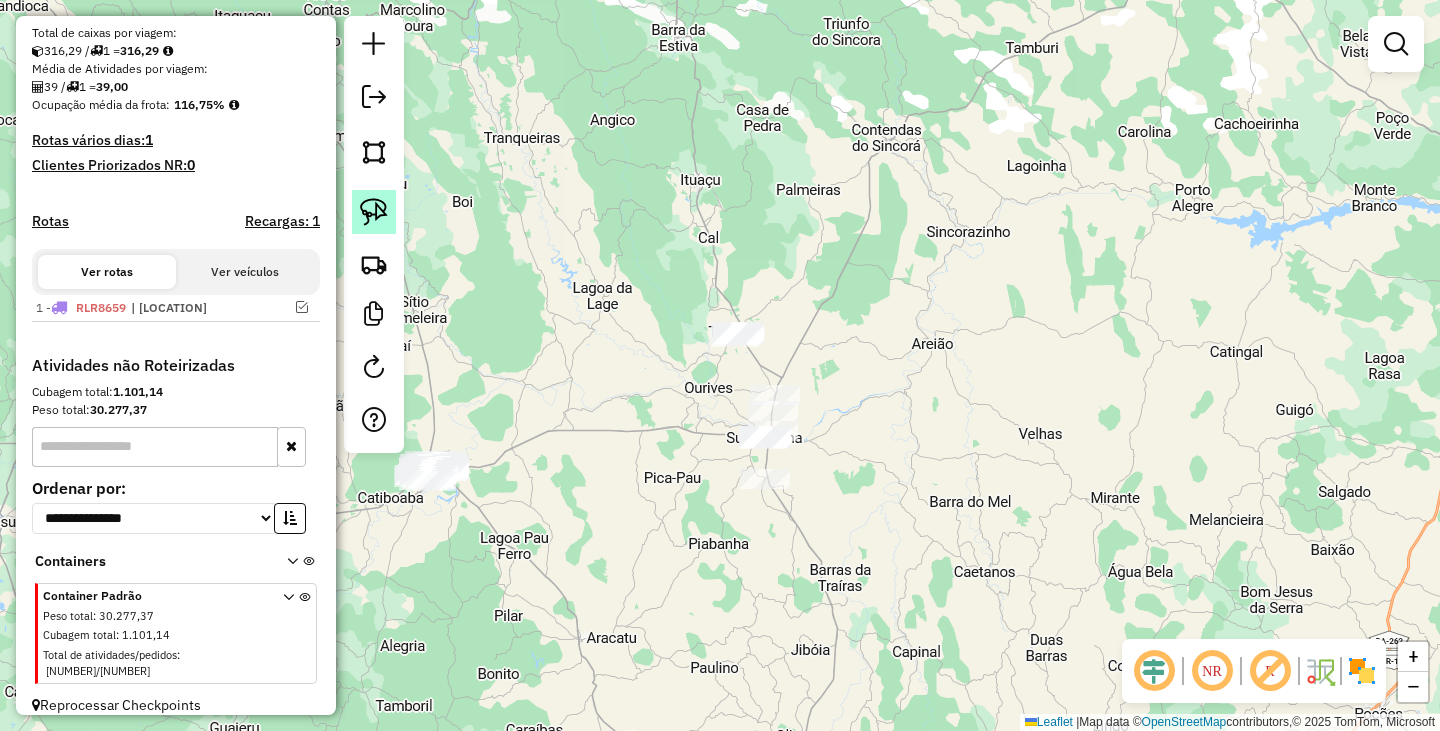 click 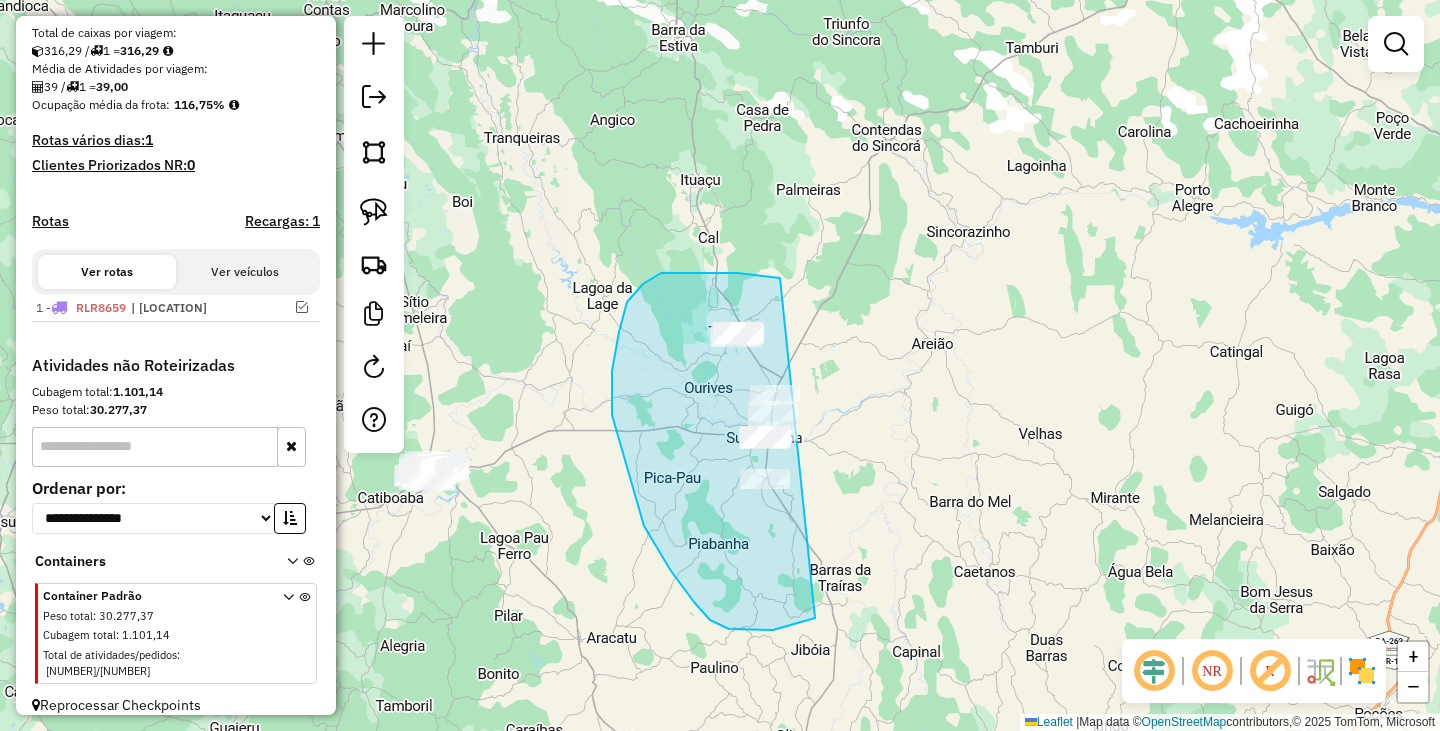 drag, startPoint x: 681, startPoint y: 273, endPoint x: 1030, endPoint y: 382, distance: 365.6255 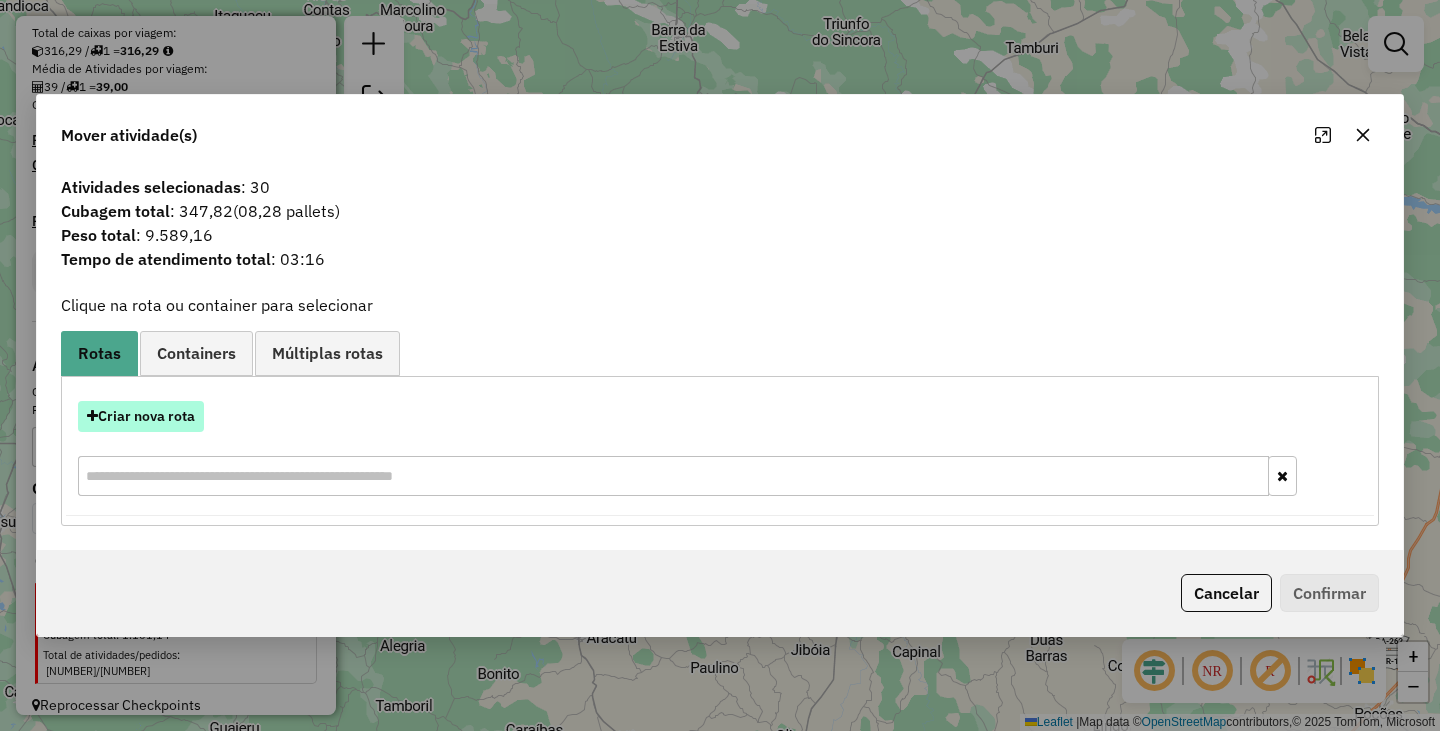 click on "Criar nova rota" at bounding box center (141, 416) 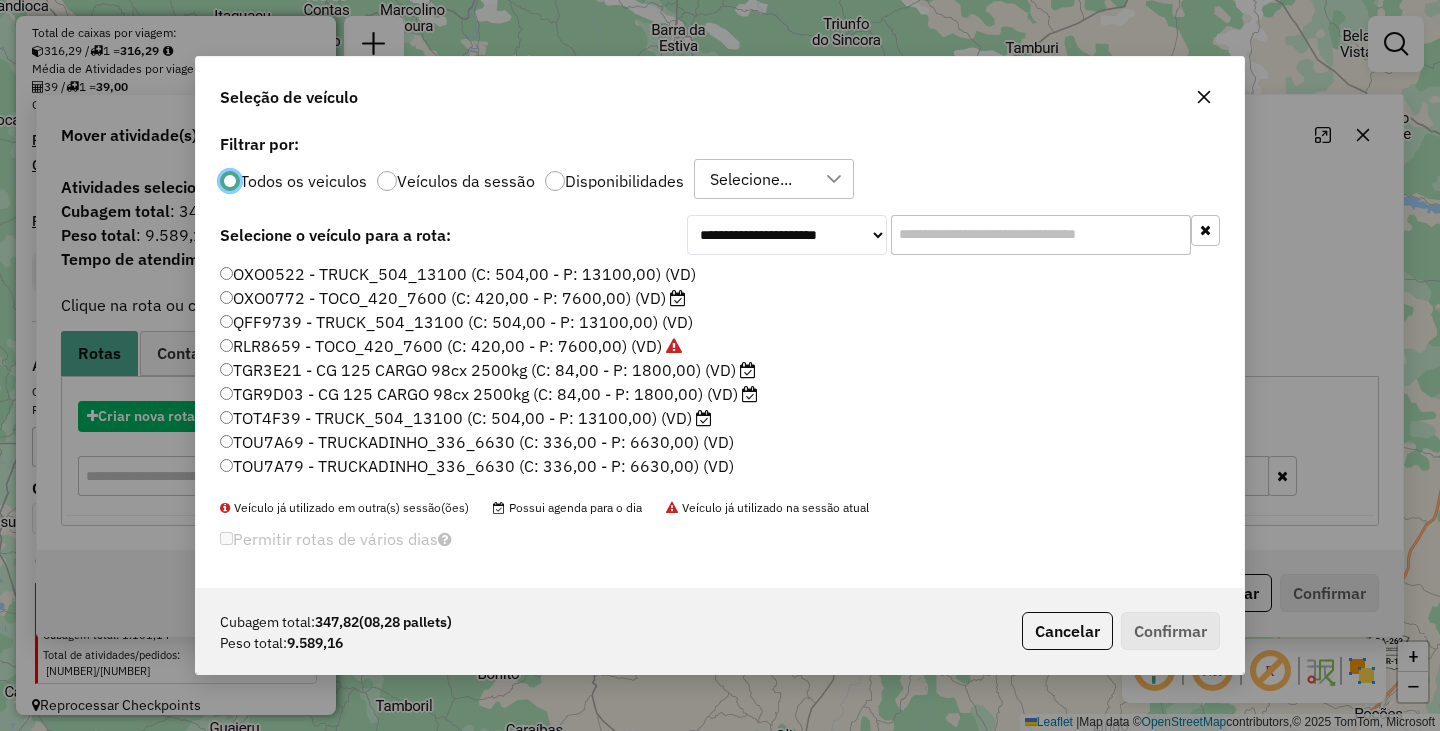 scroll, scrollTop: 11, scrollLeft: 6, axis: both 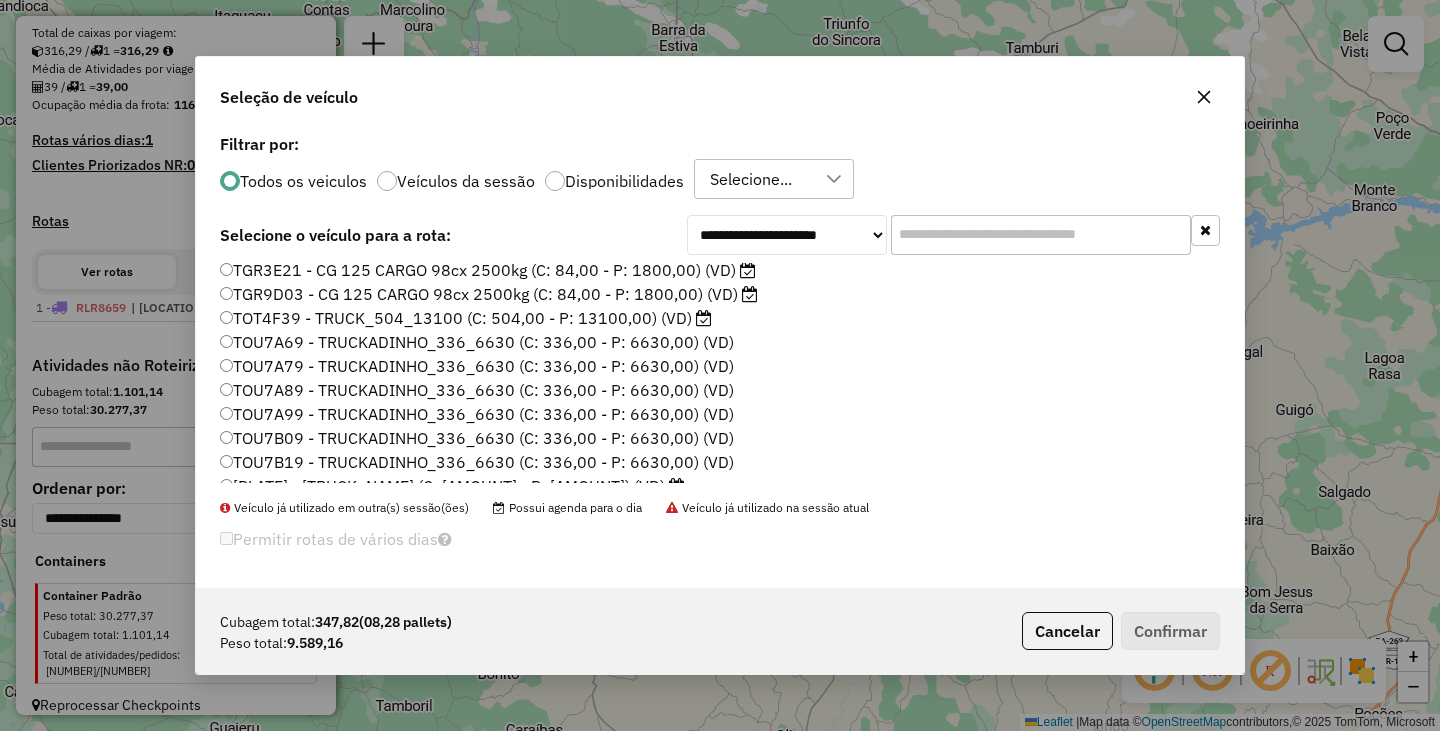 click on "TOU7A89  - TRUCKADINHO_336_6630 (C: 336,00 - P: 6630,00) (VD)" 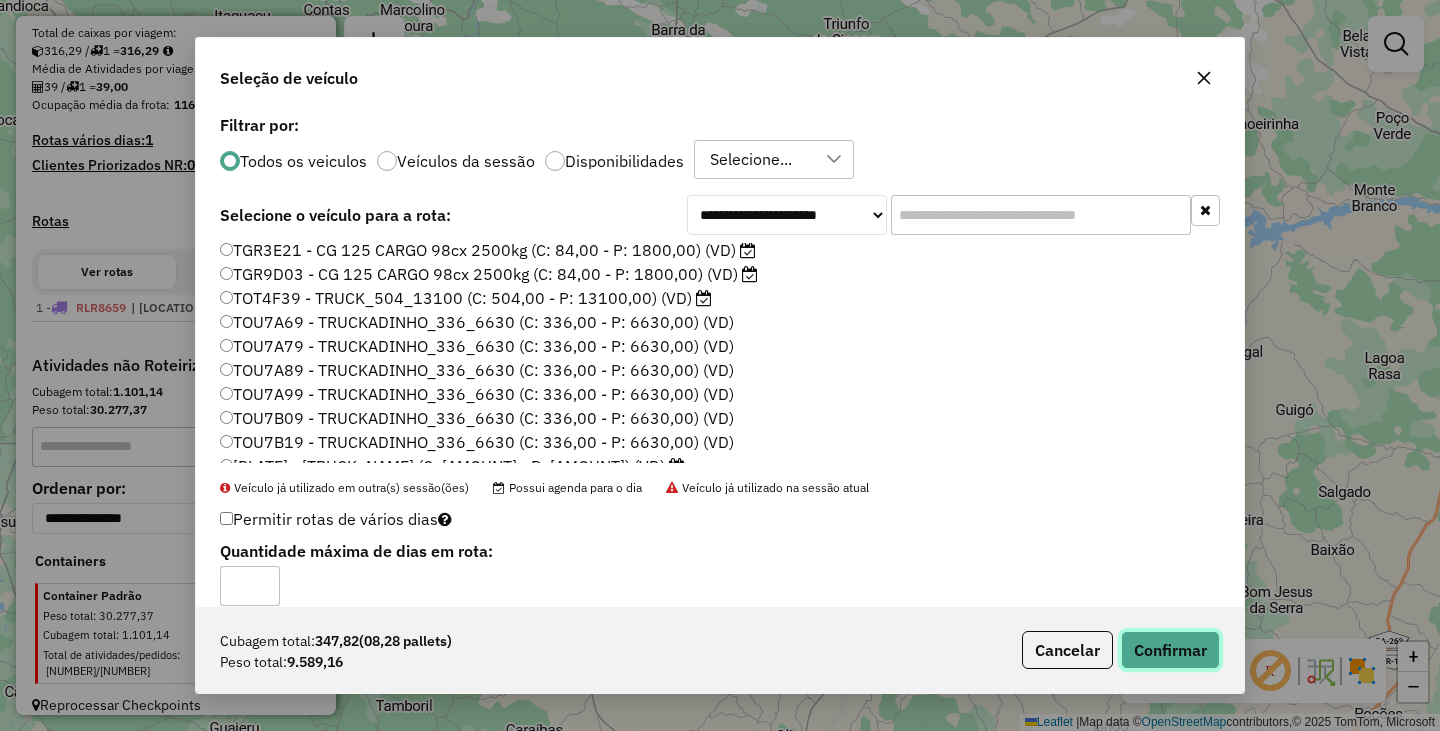 click on "Confirmar" 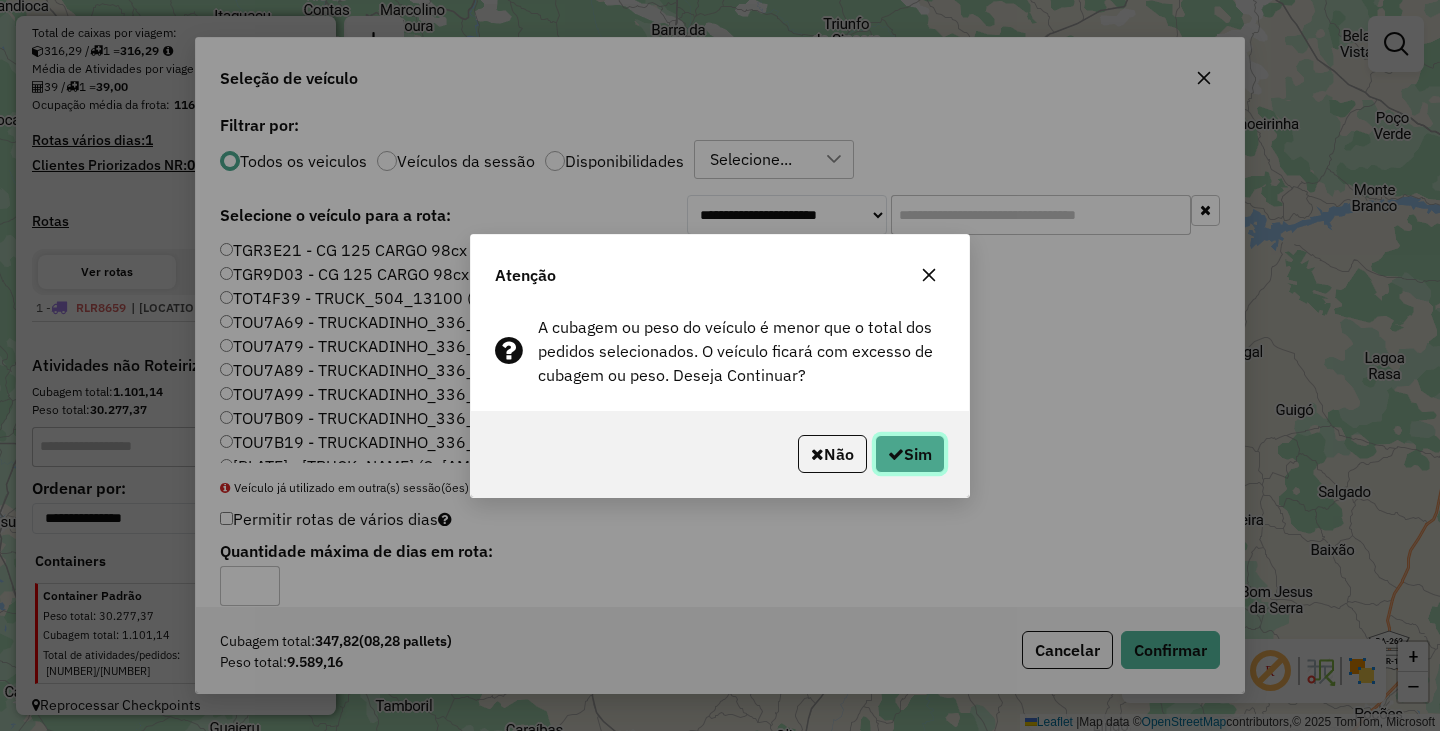 click on "Sim" 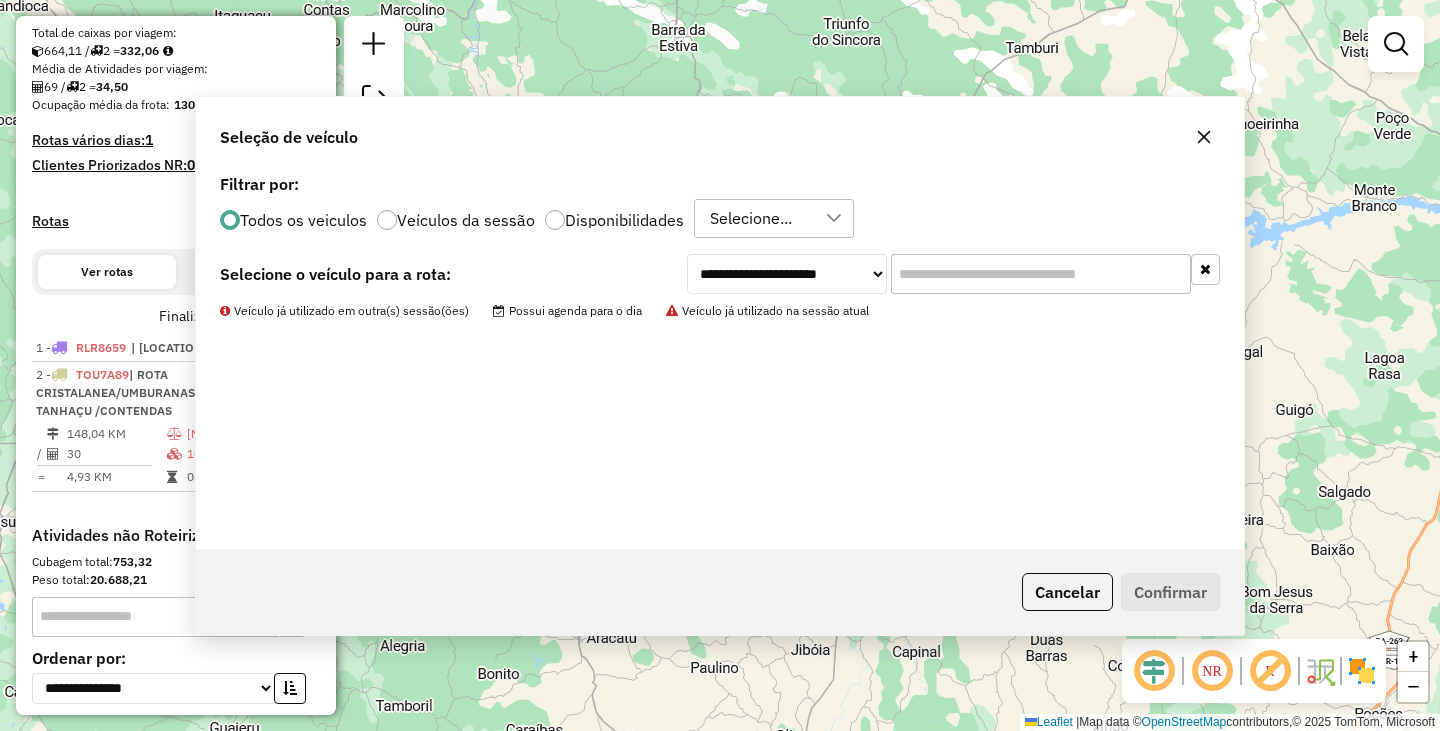 scroll, scrollTop: 503, scrollLeft: 0, axis: vertical 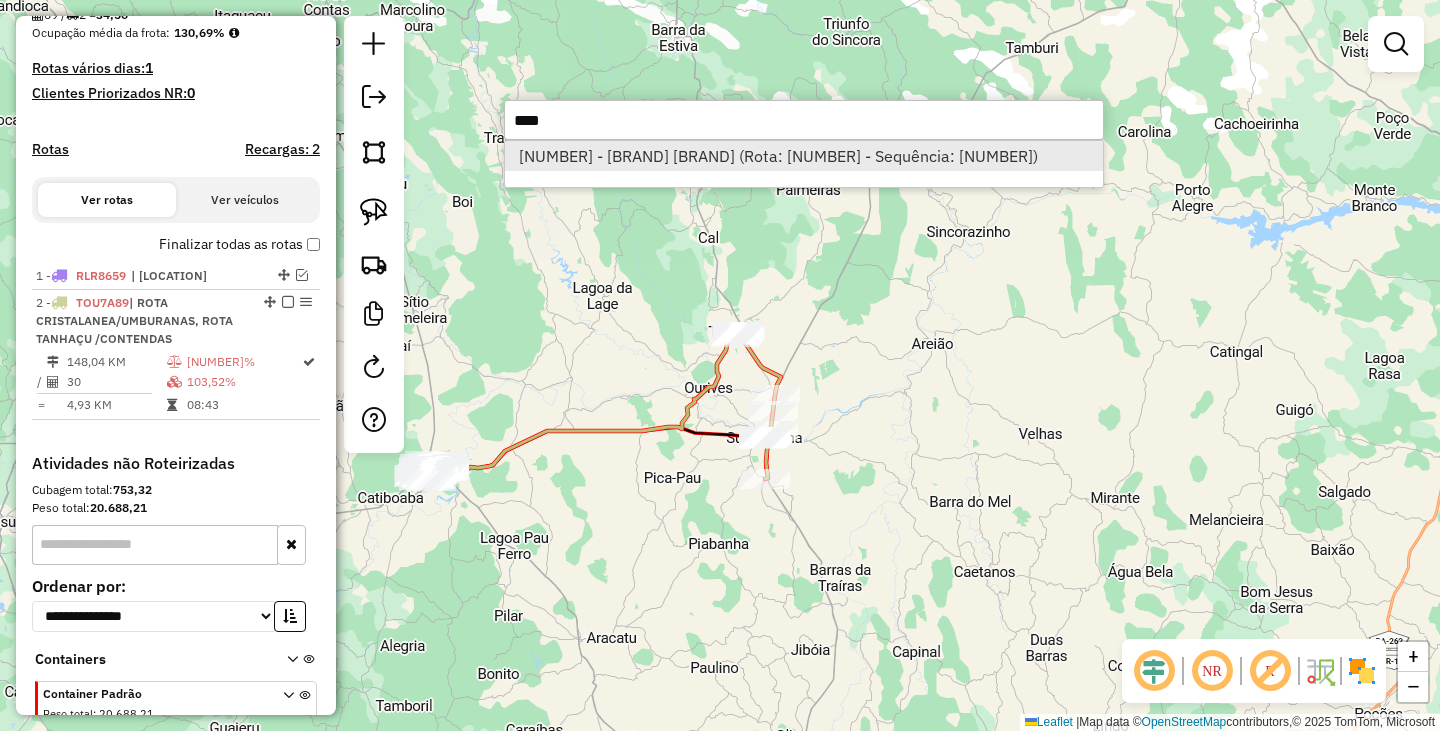 type on "****" 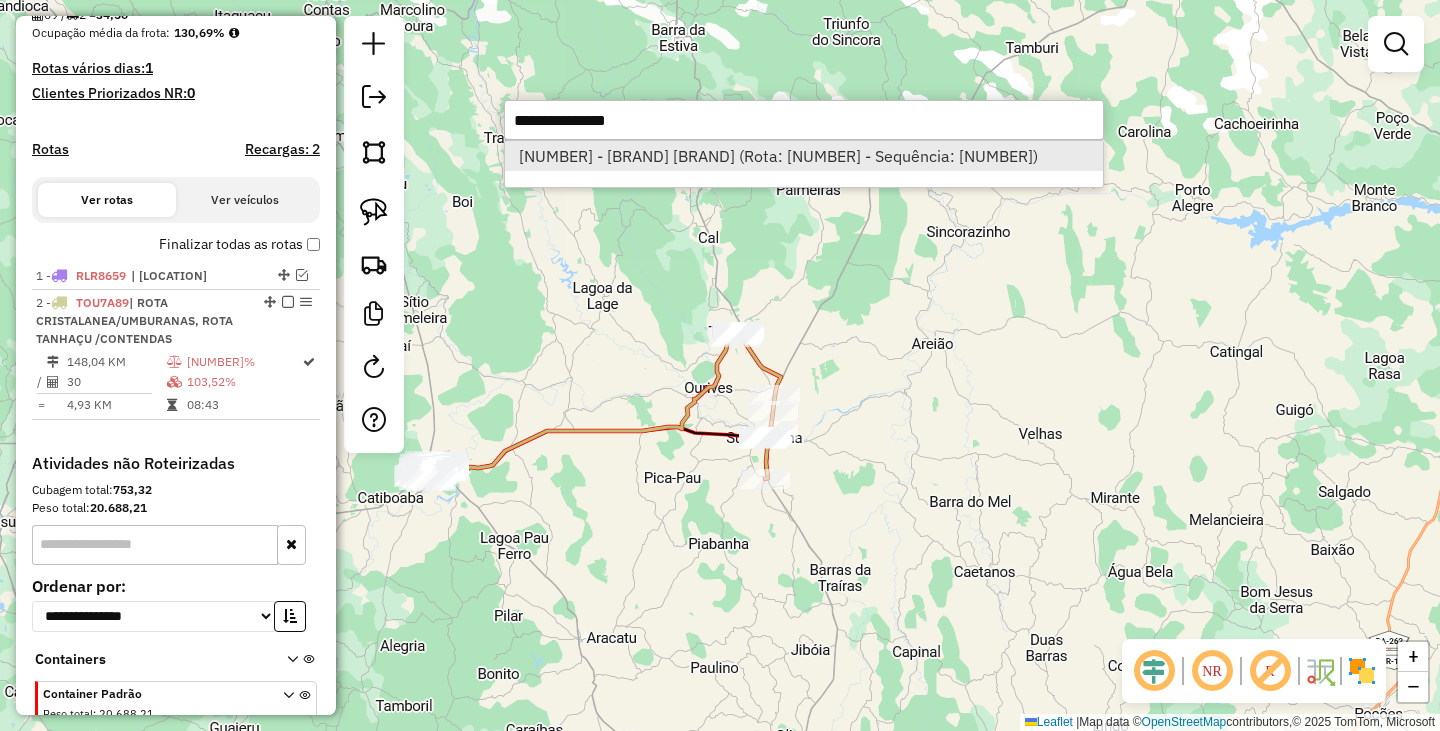 select on "**********" 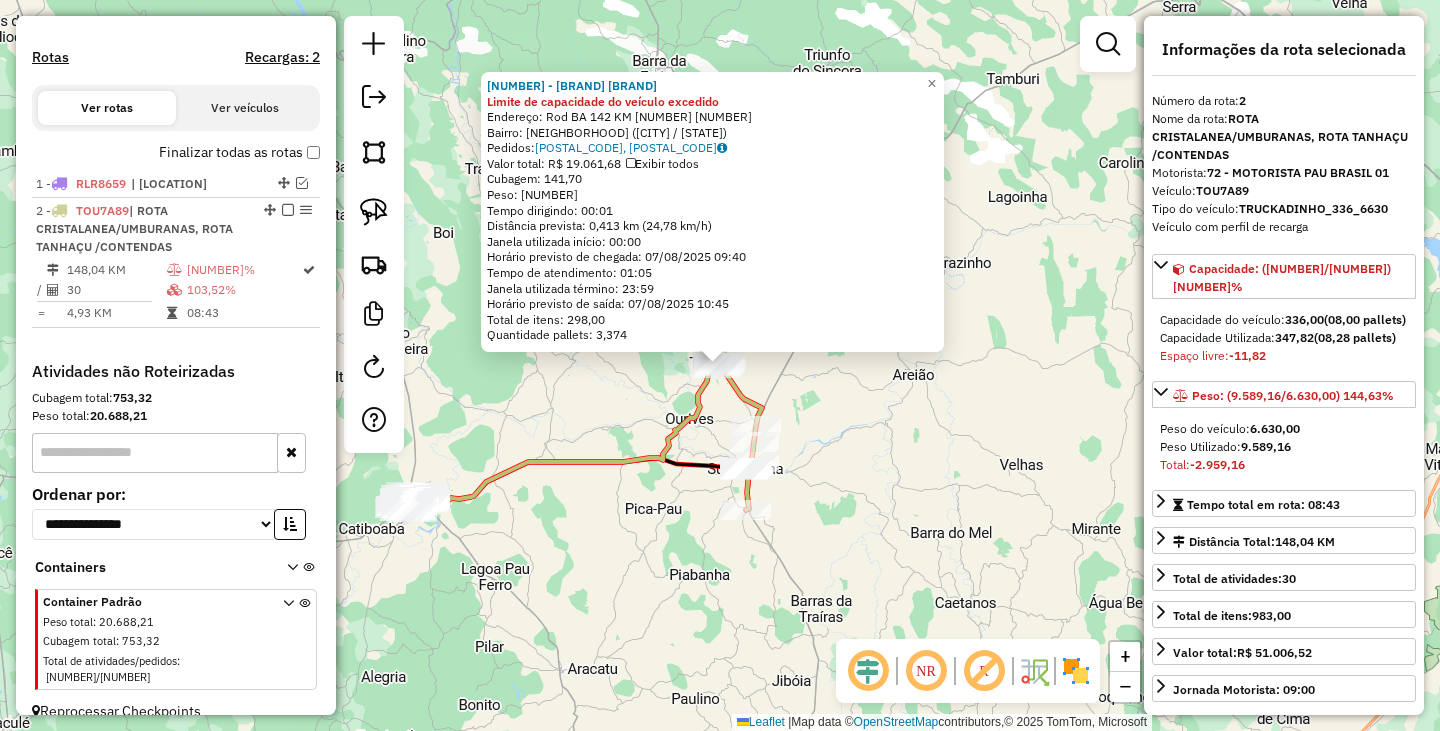 scroll, scrollTop: 601, scrollLeft: 0, axis: vertical 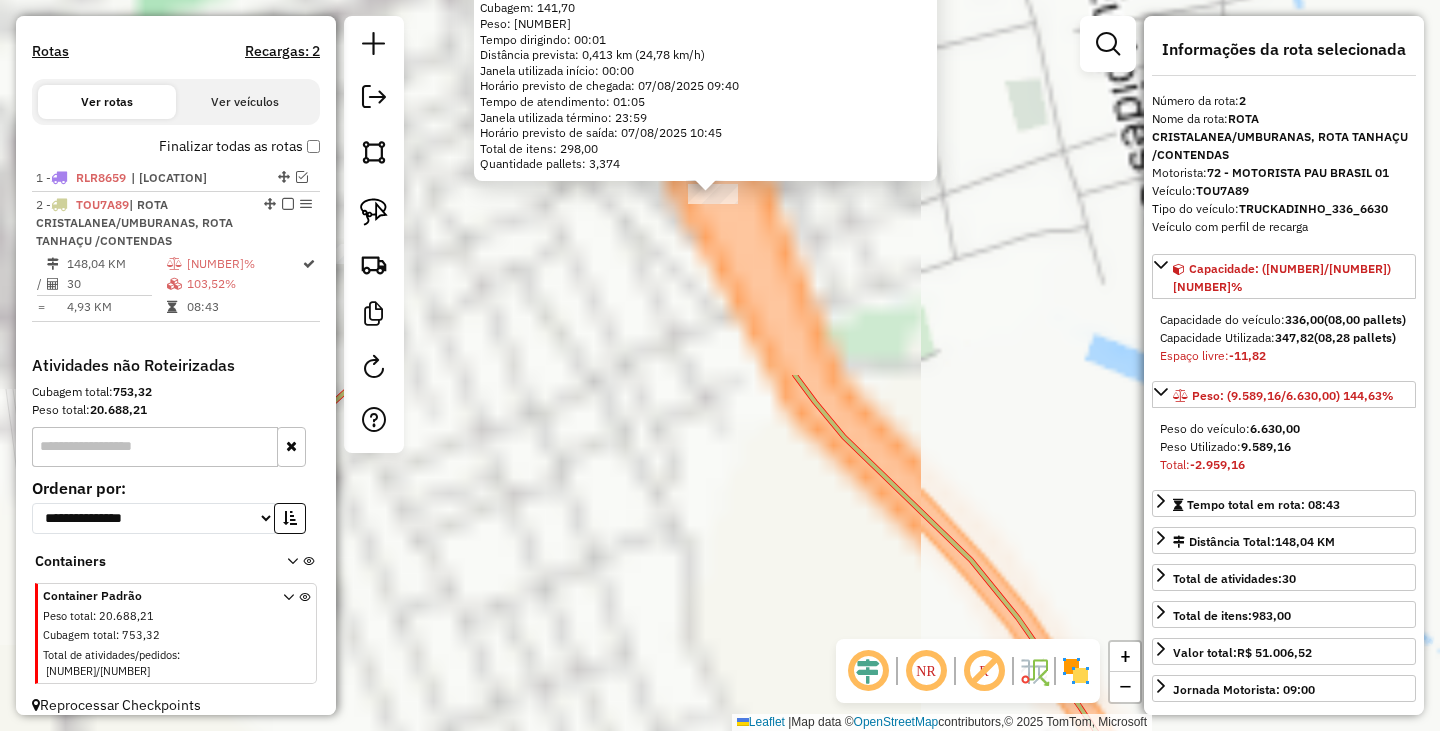 drag, startPoint x: 725, startPoint y: 130, endPoint x: 628, endPoint y: 706, distance: 584.1104 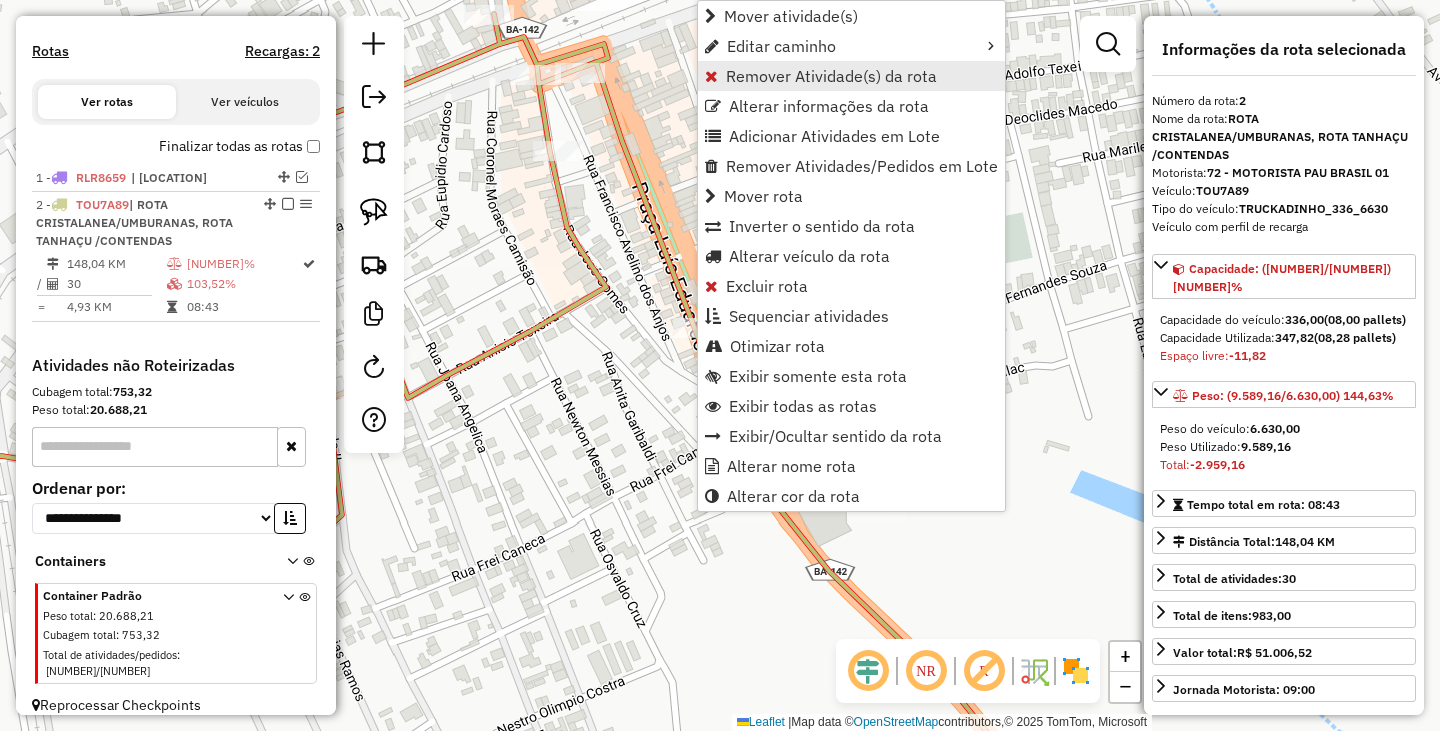 click on "Remover Atividade(s) da rota" at bounding box center [831, 76] 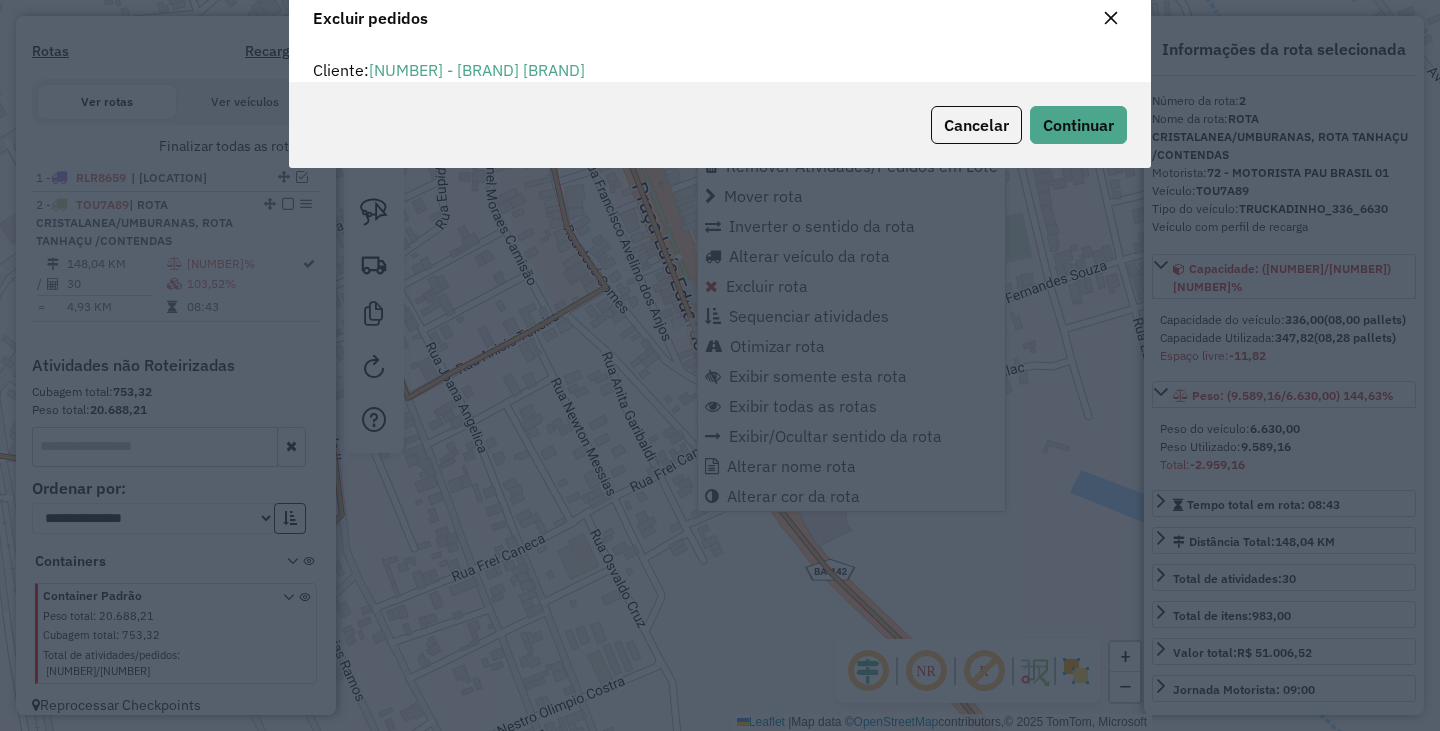 scroll, scrollTop: 82, scrollLeft: 0, axis: vertical 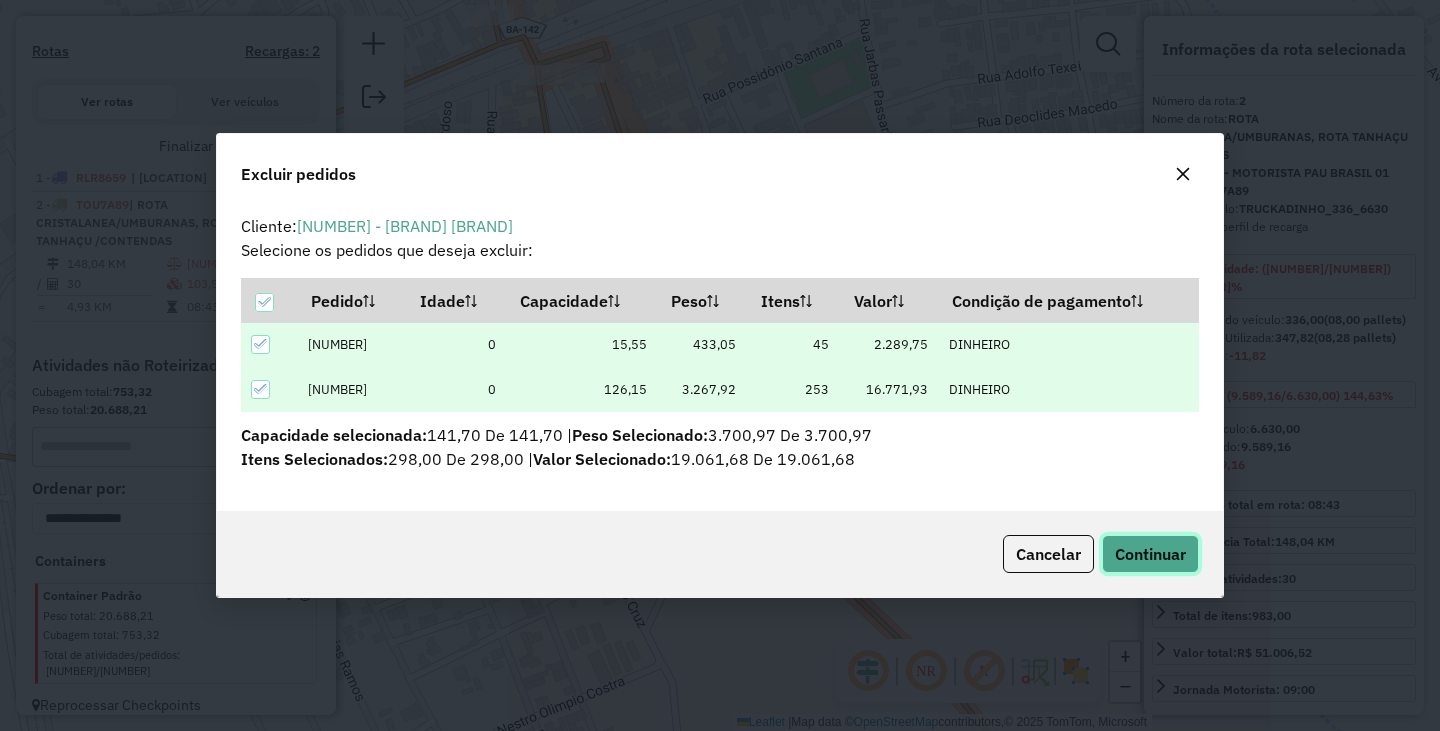 click on "Continuar" 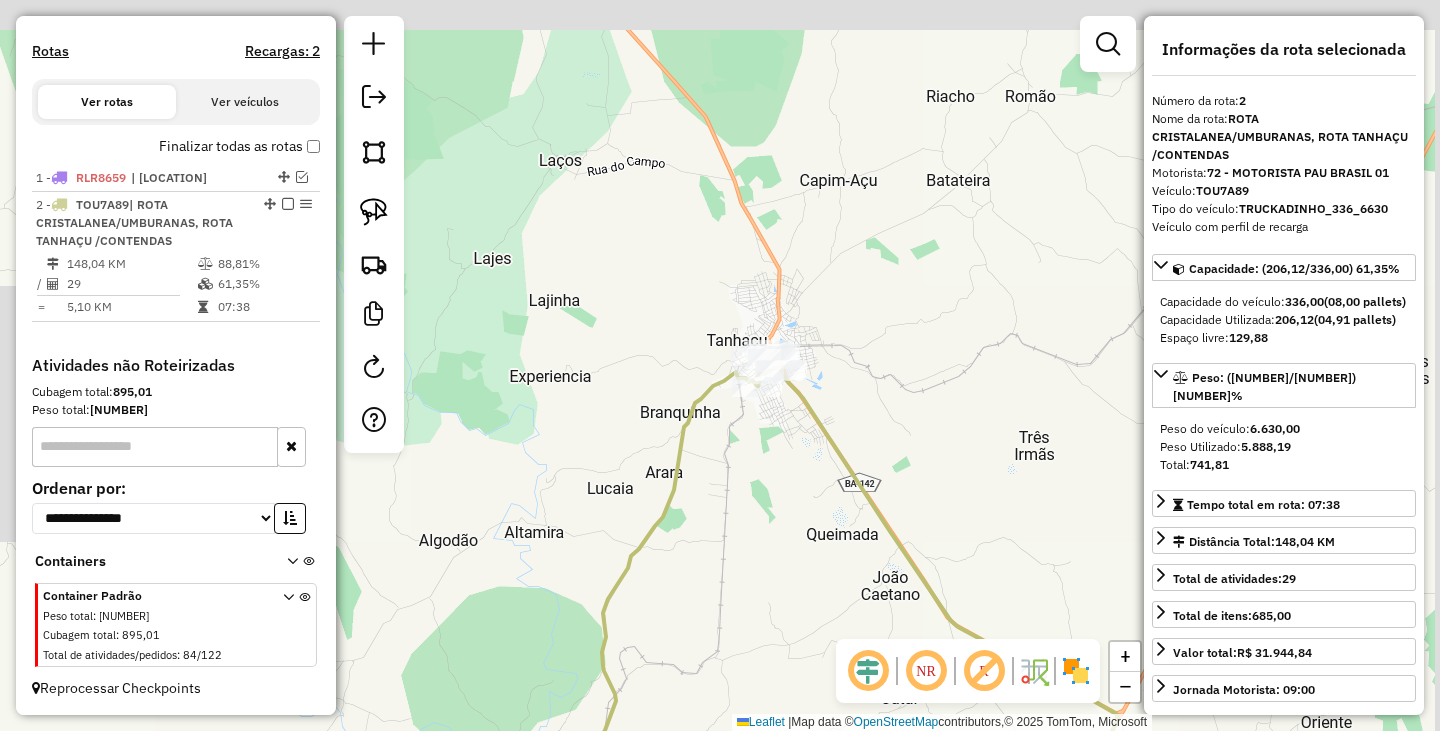 drag, startPoint x: 866, startPoint y: 459, endPoint x: 815, endPoint y: 218, distance: 246.33717 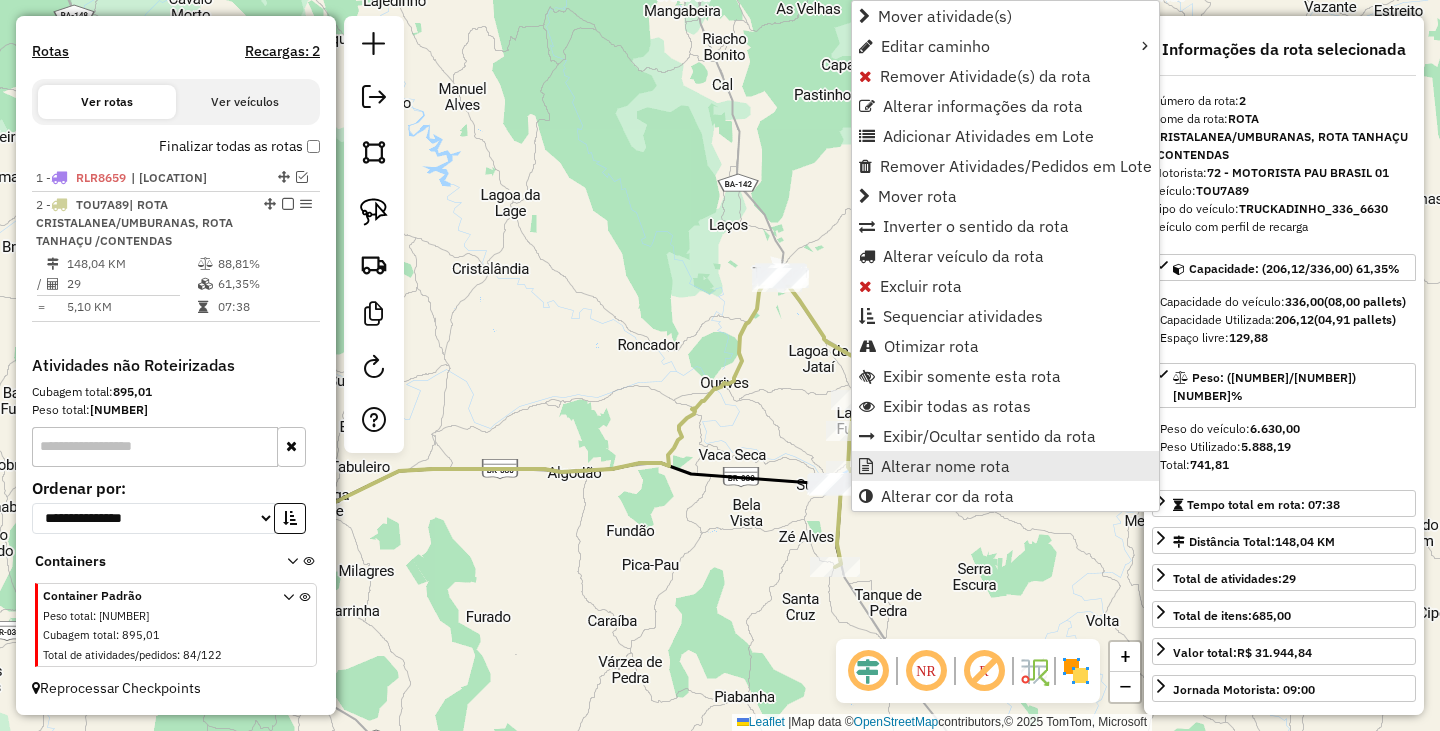 click on "Alterar nome rota" at bounding box center [945, 466] 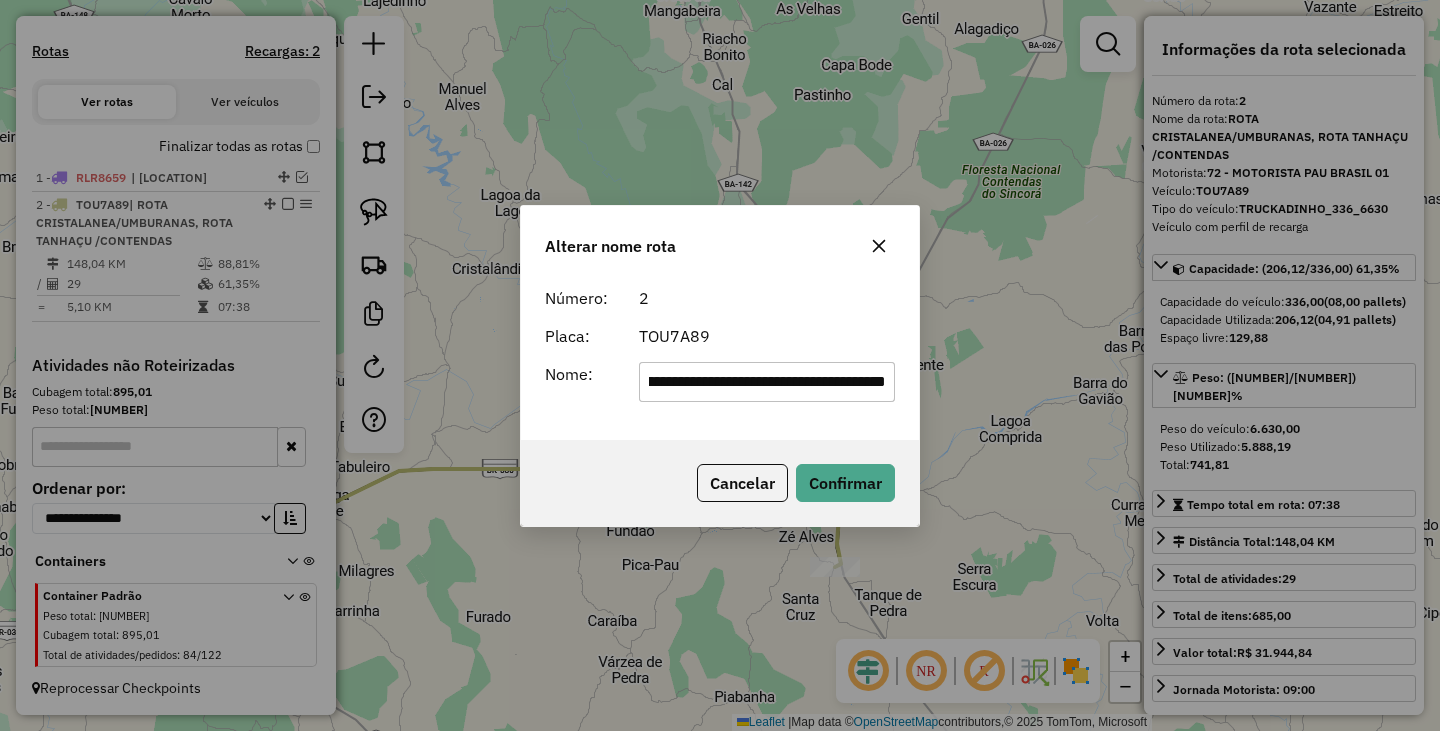 scroll, scrollTop: 0, scrollLeft: 0, axis: both 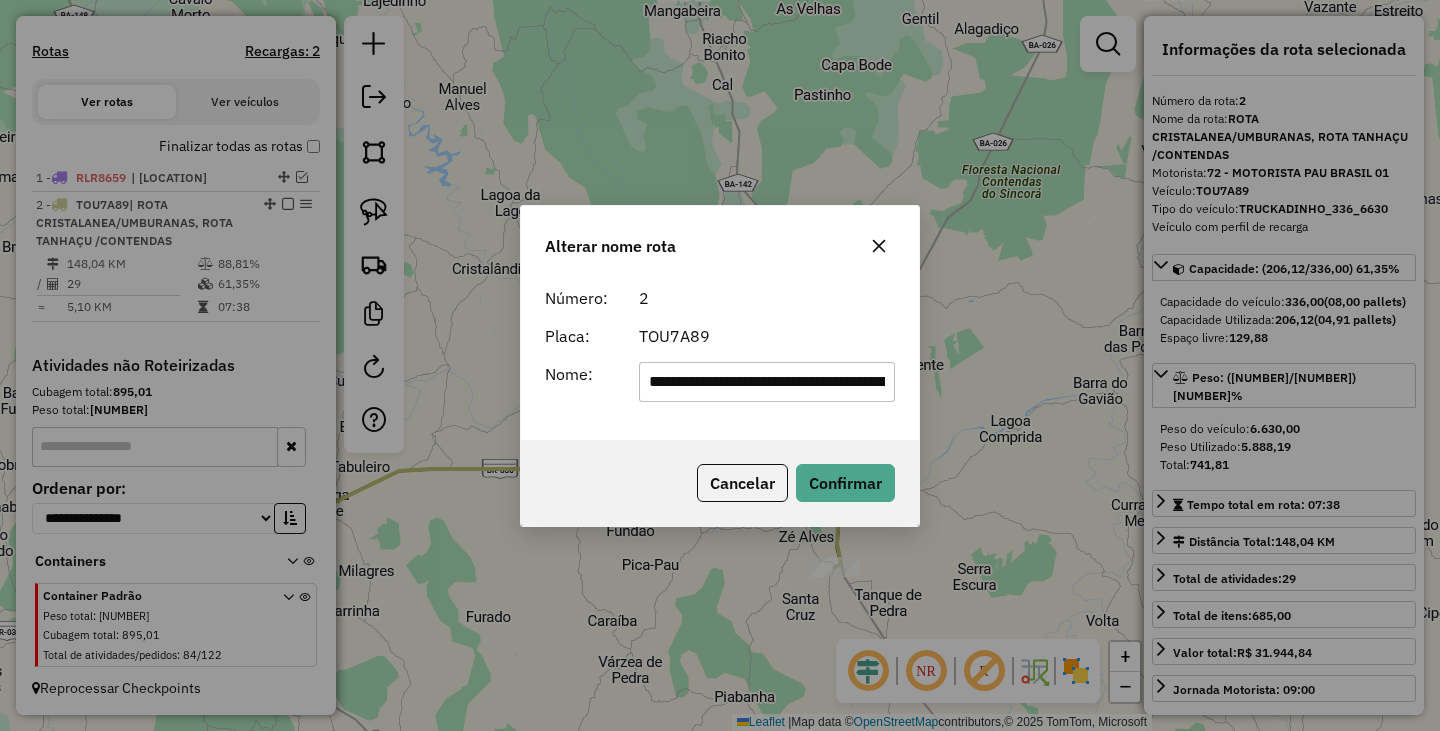 drag, startPoint x: 716, startPoint y: 381, endPoint x: 388, endPoint y: 381, distance: 328 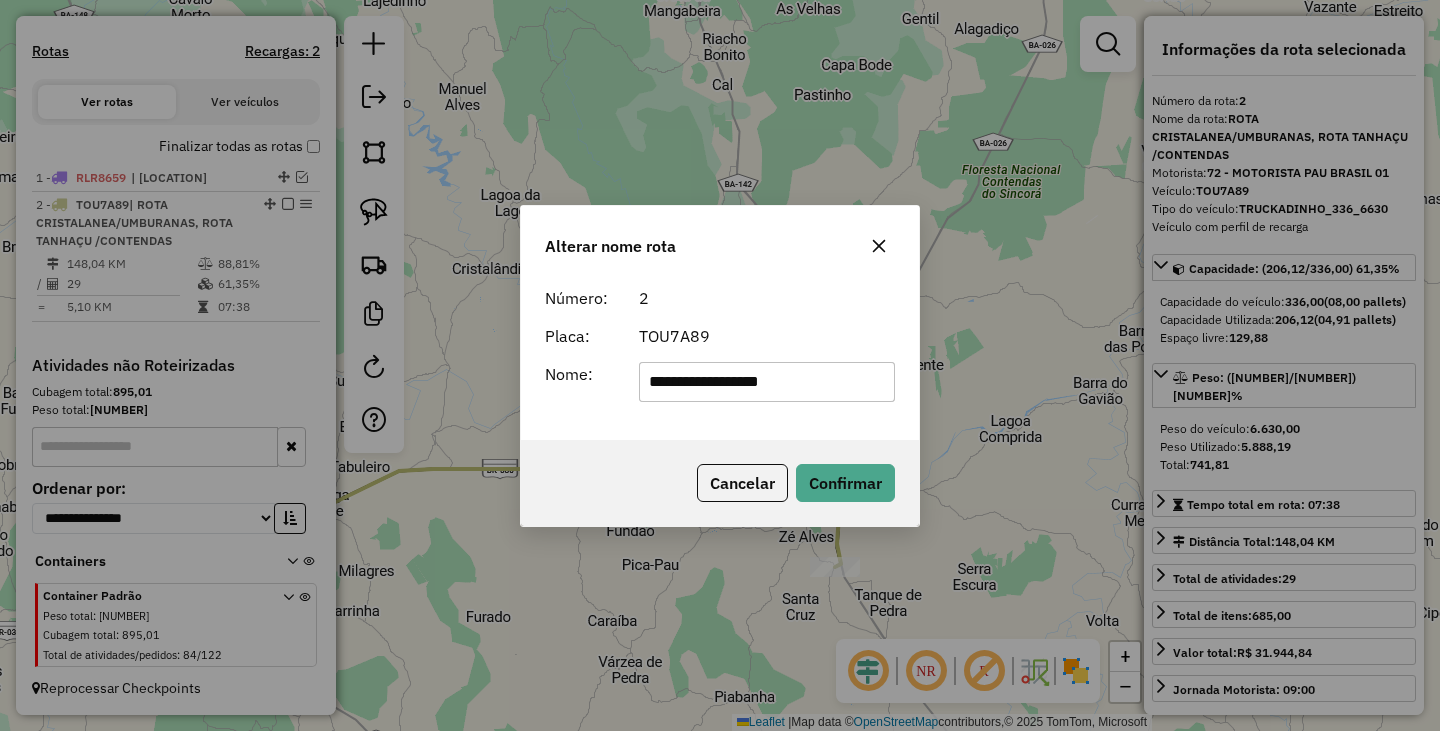 drag, startPoint x: 720, startPoint y: 379, endPoint x: 908, endPoint y: 379, distance: 188 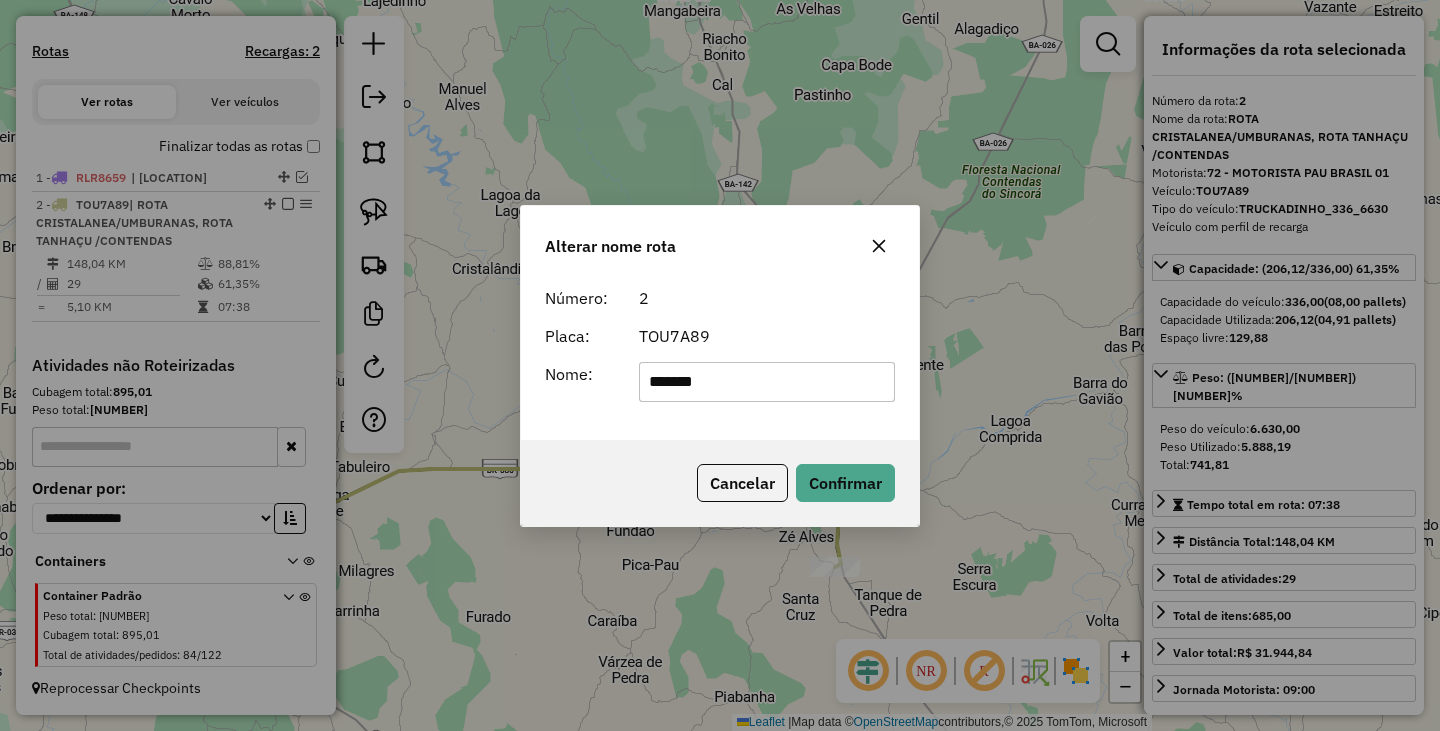 click on "*******" 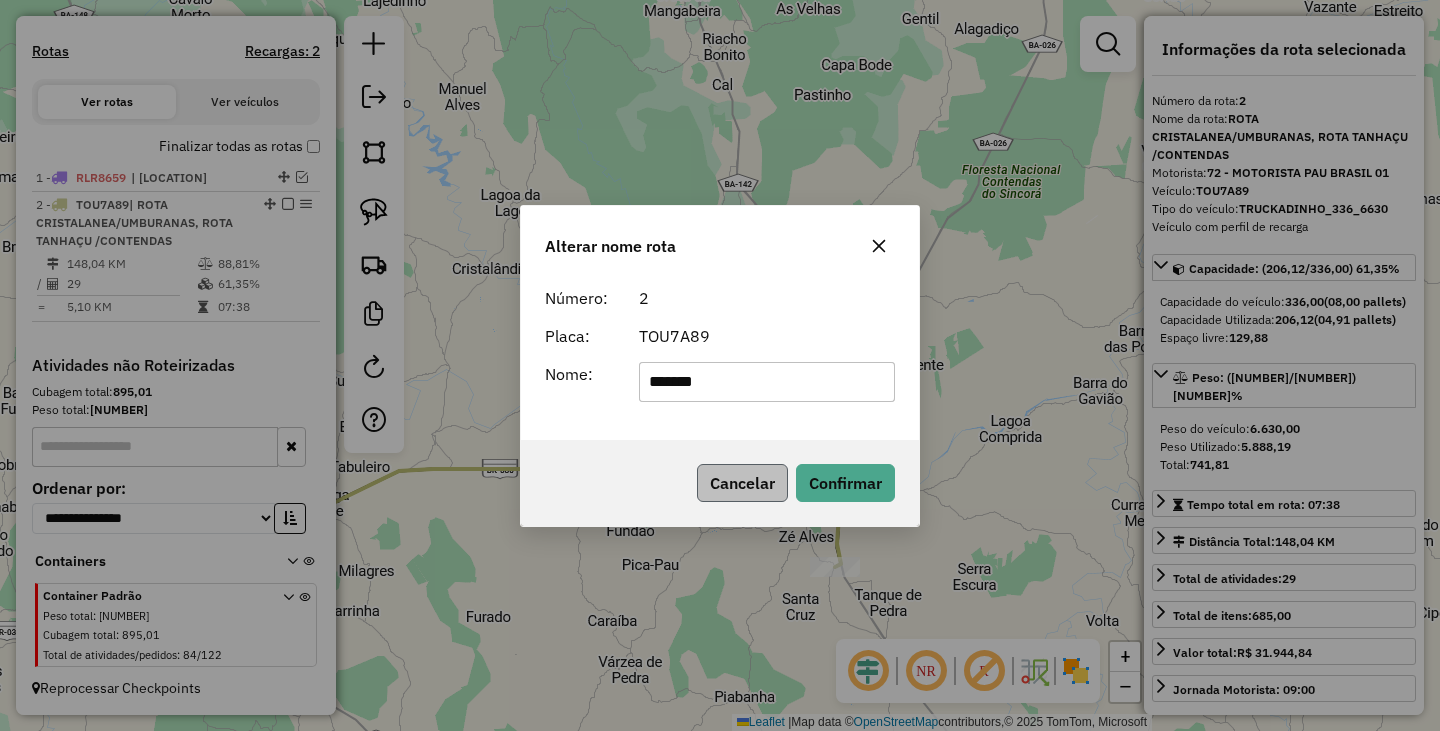 type on "*******" 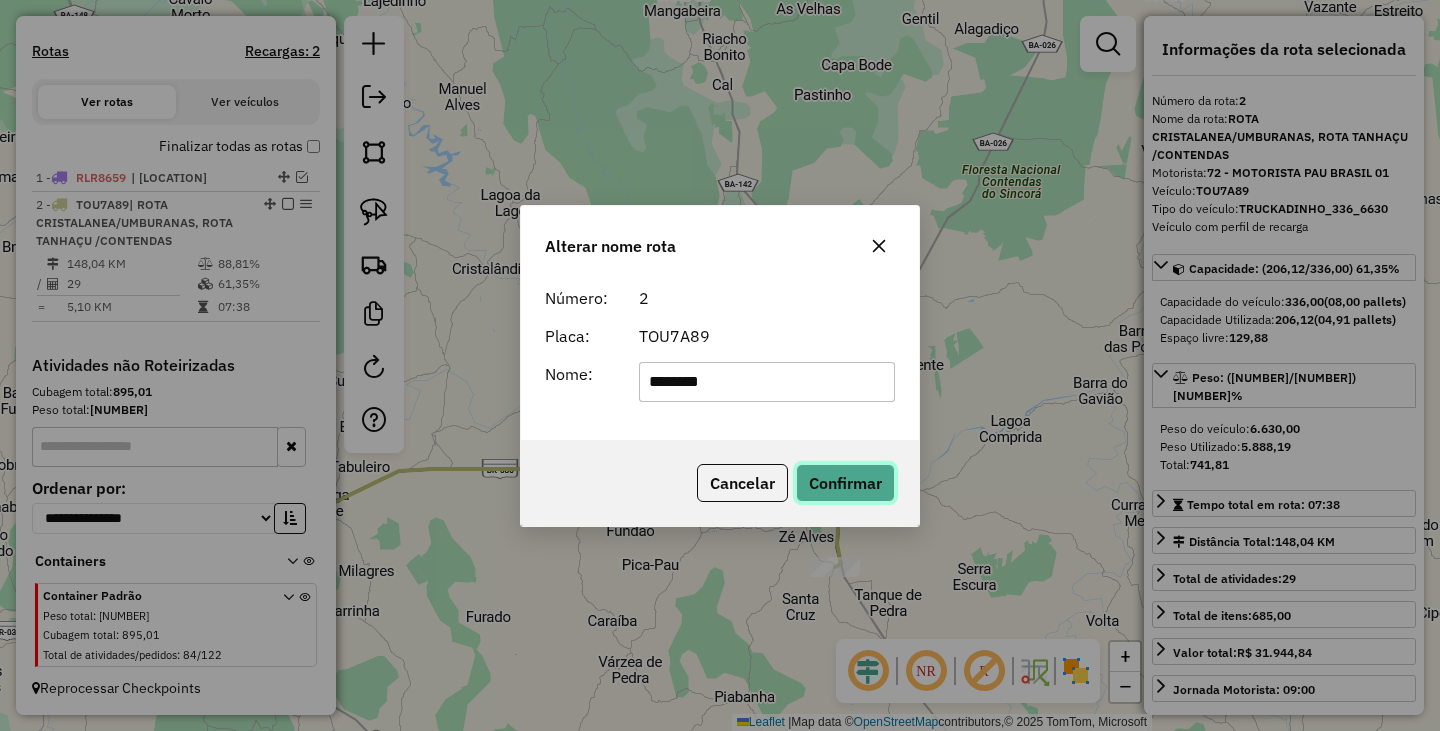 click on "Confirmar" 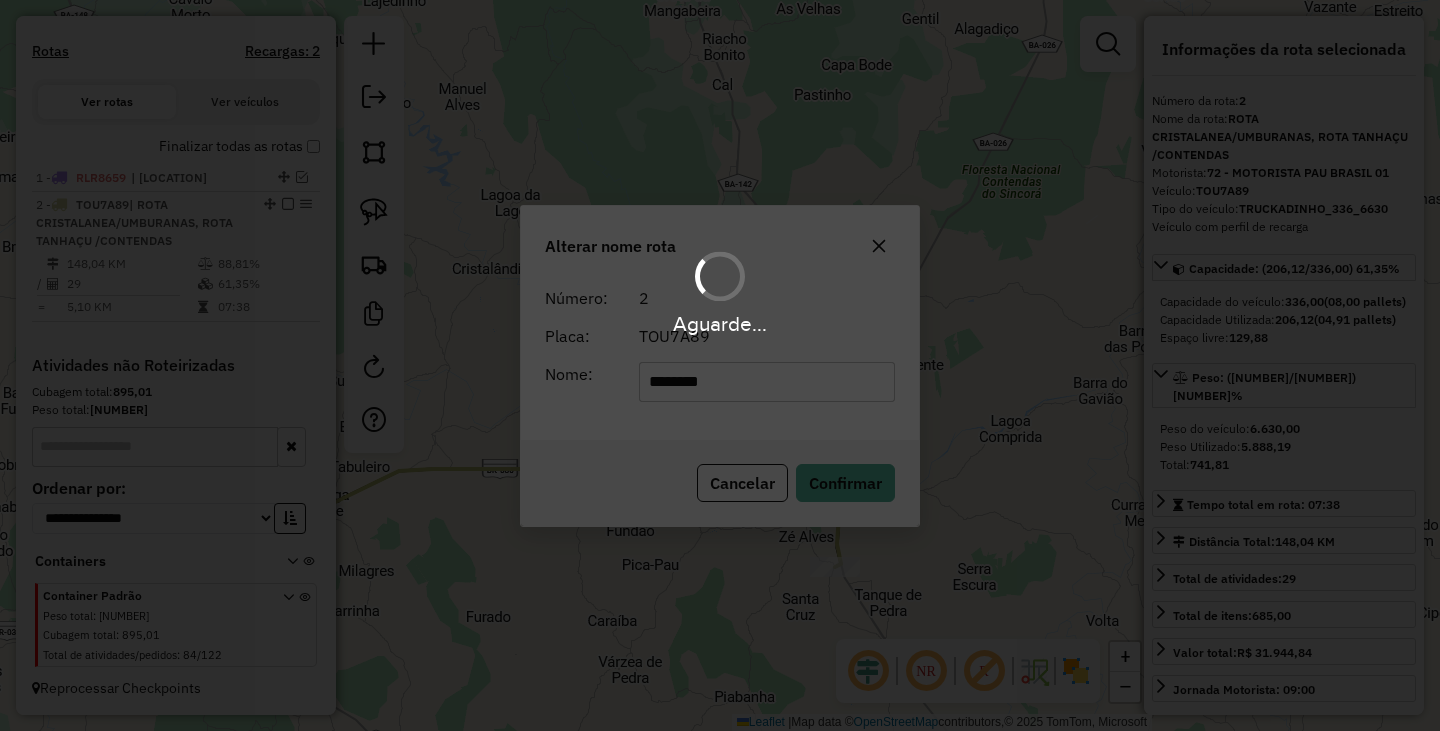 type 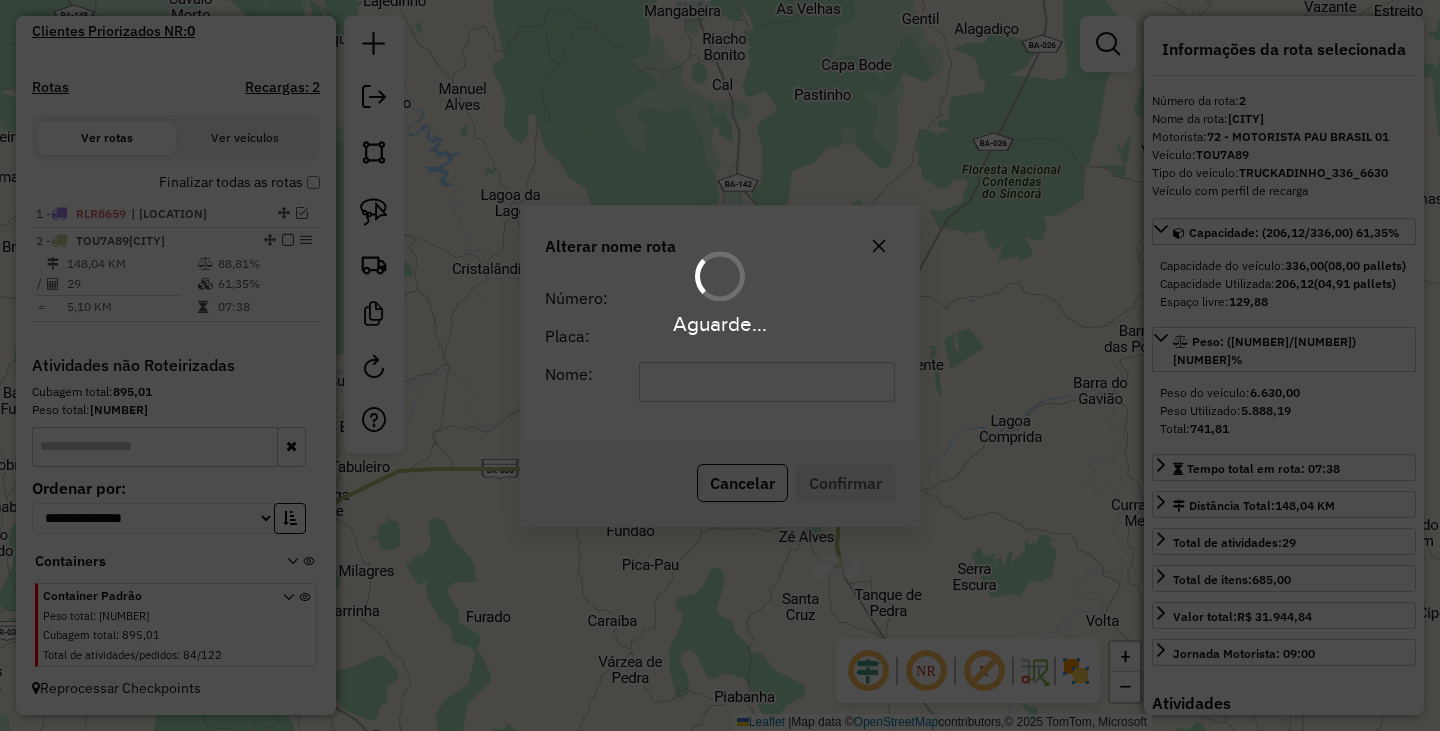 scroll, scrollTop: 565, scrollLeft: 0, axis: vertical 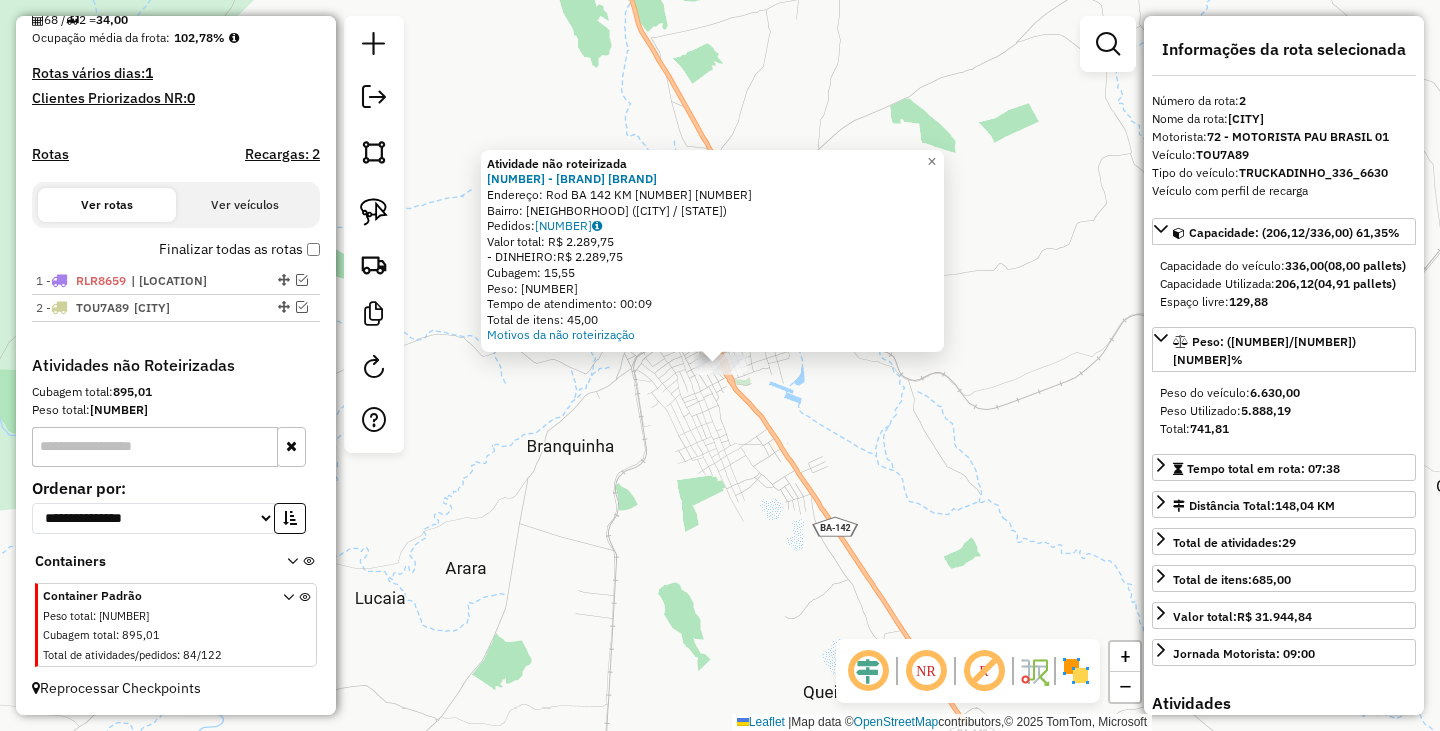 click on "Atividade não roteirizada 1504 - EDIMAR DISTRIBUIDORA  Endereço: Rod BA 142 KM 08                  20   Bairro: JUREMA (TANHACU / BA)   Pedidos:  06019714   Valor total: R$ 2.289,75   - DINHEIRO:  R$ 2.289,75   Cubagem: 15,55   Peso: 433,05   Tempo de atendimento: 00:09   Total de itens: 45,00  Motivos da não roteirização × Janela de atendimento Grade de atendimento Capacidade Transportadoras Veículos Cliente Pedidos  Rotas Selecione os dias de semana para filtrar as janelas de atendimento  Seg   Ter   Qua   Qui   Sex   Sáb   Dom  Informe o período da janela de atendimento: De: Até:  Filtrar exatamente a janela do cliente  Considerar janela de atendimento padrão  Selecione os dias de semana para filtrar as grades de atendimento  Seg   Ter   Qua   Qui   Sex   Sáb   Dom   Considerar clientes sem dia de atendimento cadastrado  Clientes fora do dia de atendimento selecionado Filtrar as atividades entre os valores definidos abaixo:  Peso mínimo:   Peso máximo:   Cubagem mínima:   Cubagem máxima:  +" 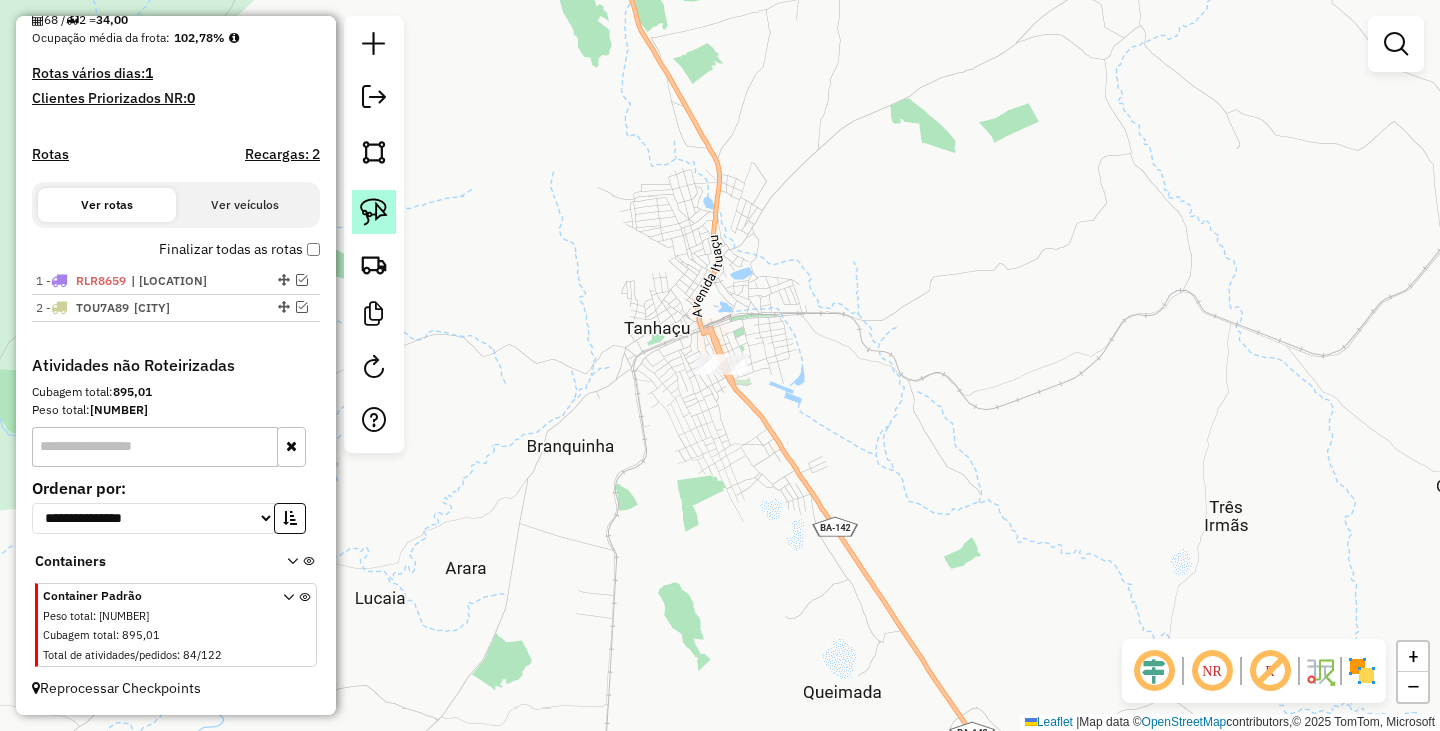 click 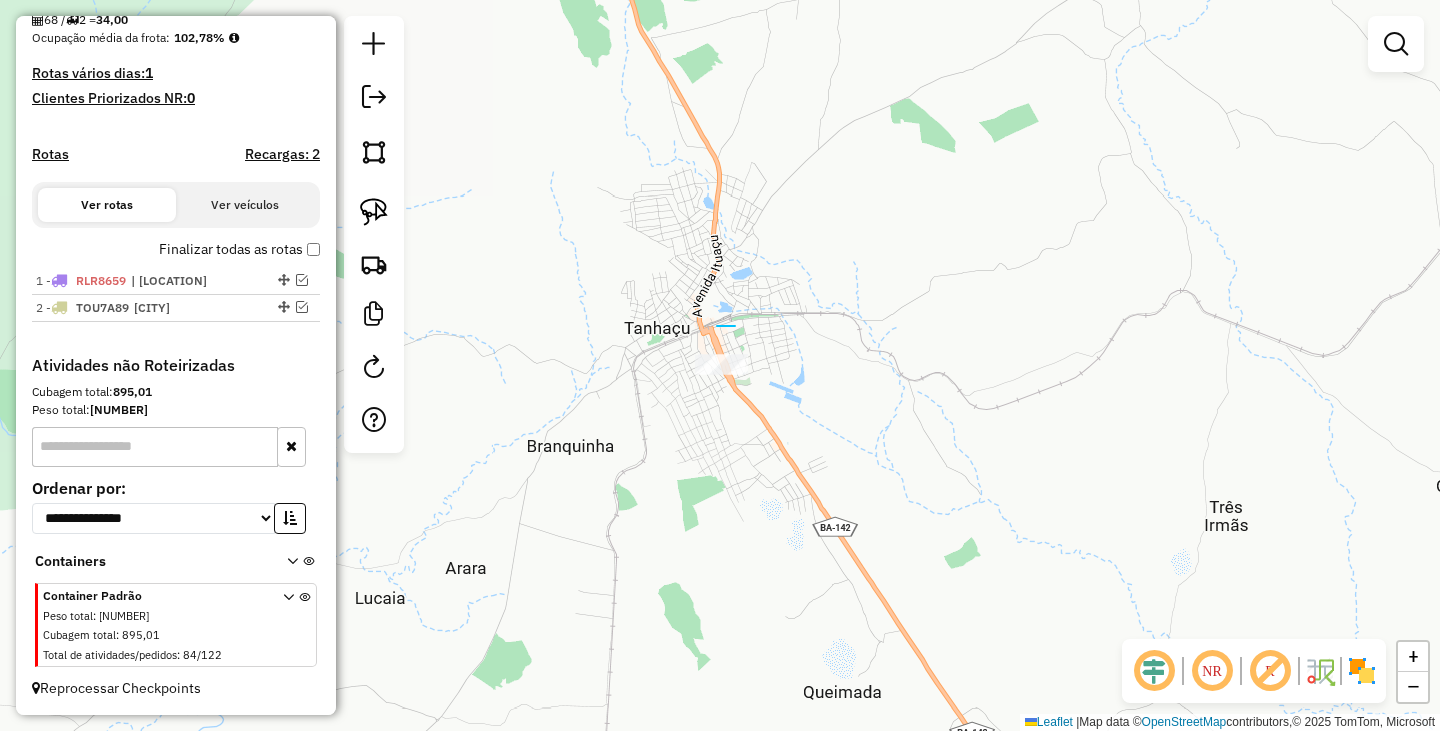 drag, startPoint x: 717, startPoint y: 326, endPoint x: 775, endPoint y: 410, distance: 102.0784 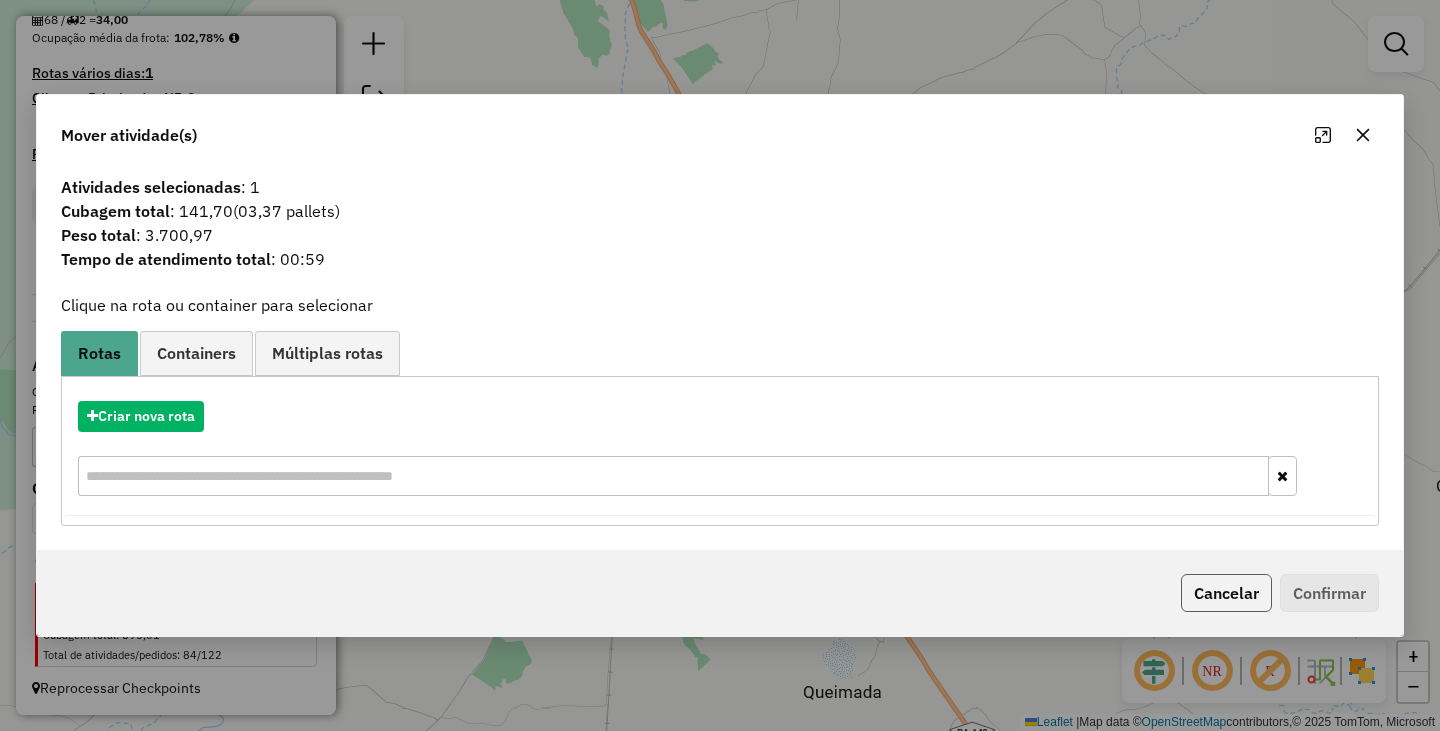 click on "Cancelar" 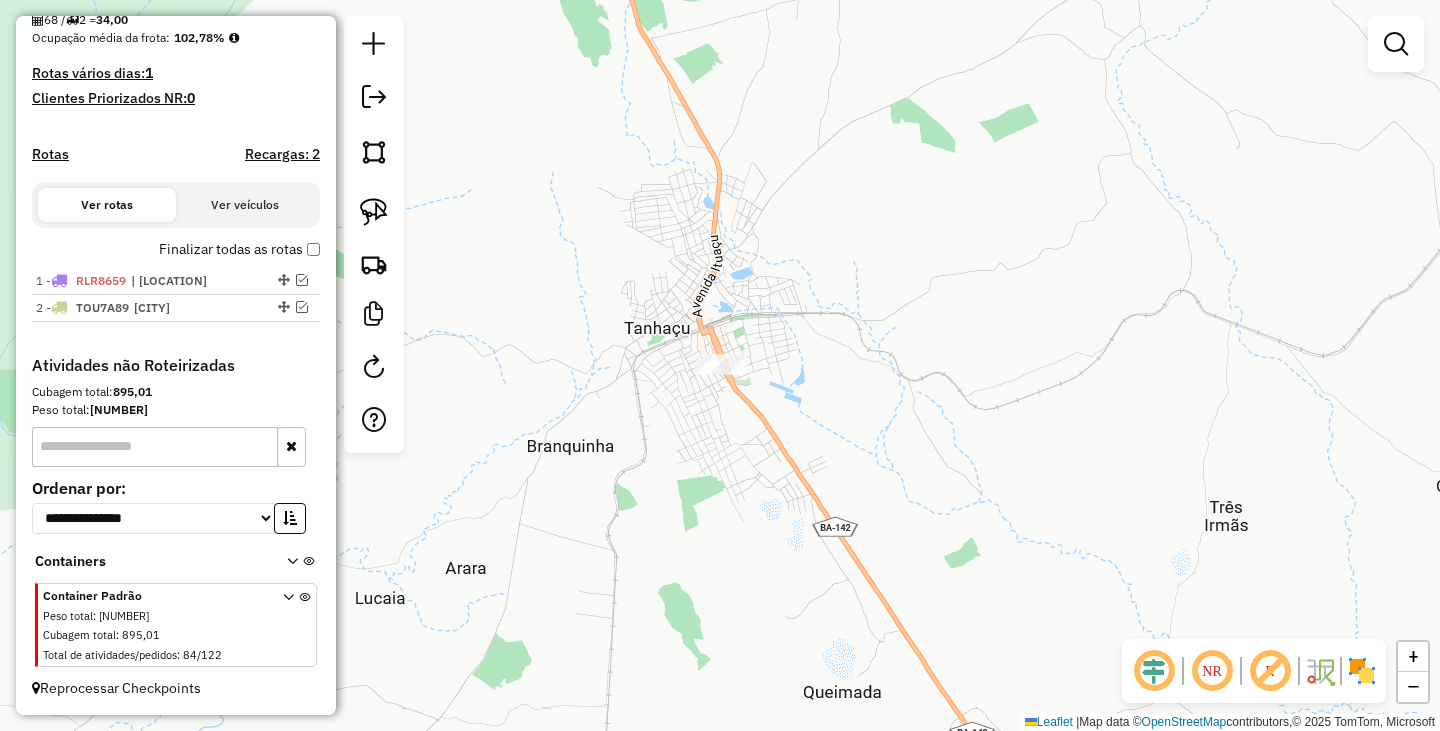 click on "Janela de atendimento Grade de atendimento Capacidade Transportadoras Veículos Cliente Pedidos  Rotas Selecione os dias de semana para filtrar as janelas de atendimento  Seg   Ter   Qua   Qui   Sex   Sáb   Dom  Informe o período da janela de atendimento: De: Até:  Filtrar exatamente a janela do cliente  Considerar janela de atendimento padrão  Selecione os dias de semana para filtrar as grades de atendimento  Seg   Ter   Qua   Qui   Sex   Sáb   Dom   Considerar clientes sem dia de atendimento cadastrado  Clientes fora do dia de atendimento selecionado Filtrar as atividades entre os valores definidos abaixo:  Peso mínimo:   Peso máximo:   Cubagem mínima:   Cubagem máxima:   De:   Até:  Filtrar as atividades entre o tempo de atendimento definido abaixo:  De:   Até:   Considerar capacidade total dos clientes não roteirizados Transportadora: Selecione um ou mais itens Tipo de veículo: Selecione um ou mais itens Veículo: Selecione um ou mais itens Motorista: Selecione um ou mais itens Nome: Rótulo:" 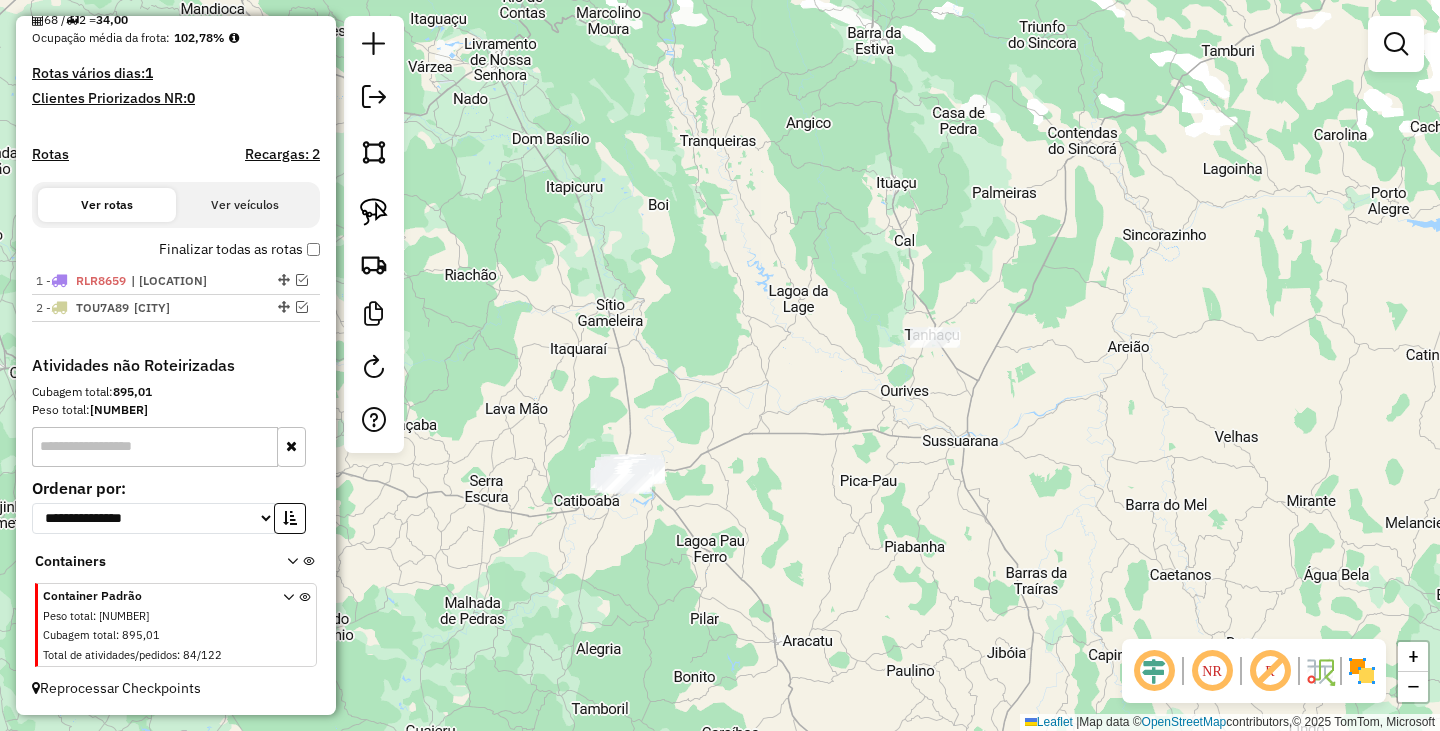 click on "Janela de atendimento Grade de atendimento Capacidade Transportadoras Veículos Cliente Pedidos  Rotas Selecione os dias de semana para filtrar as janelas de atendimento  Seg   Ter   Qua   Qui   Sex   Sáb   Dom  Informe o período da janela de atendimento: De: Até:  Filtrar exatamente a janela do cliente  Considerar janela de atendimento padrão  Selecione os dias de semana para filtrar as grades de atendimento  Seg   Ter   Qua   Qui   Sex   Sáb   Dom   Considerar clientes sem dia de atendimento cadastrado  Clientes fora do dia de atendimento selecionado Filtrar as atividades entre os valores definidos abaixo:  Peso mínimo:   Peso máximo:   Cubagem mínima:   Cubagem máxima:   De:   Até:  Filtrar as atividades entre o tempo de atendimento definido abaixo:  De:   Até:   Considerar capacidade total dos clientes não roteirizados Transportadora: Selecione um ou mais itens Tipo de veículo: Selecione um ou mais itens Veículo: Selecione um ou mais itens Motorista: Selecione um ou mais itens Nome: Rótulo:" 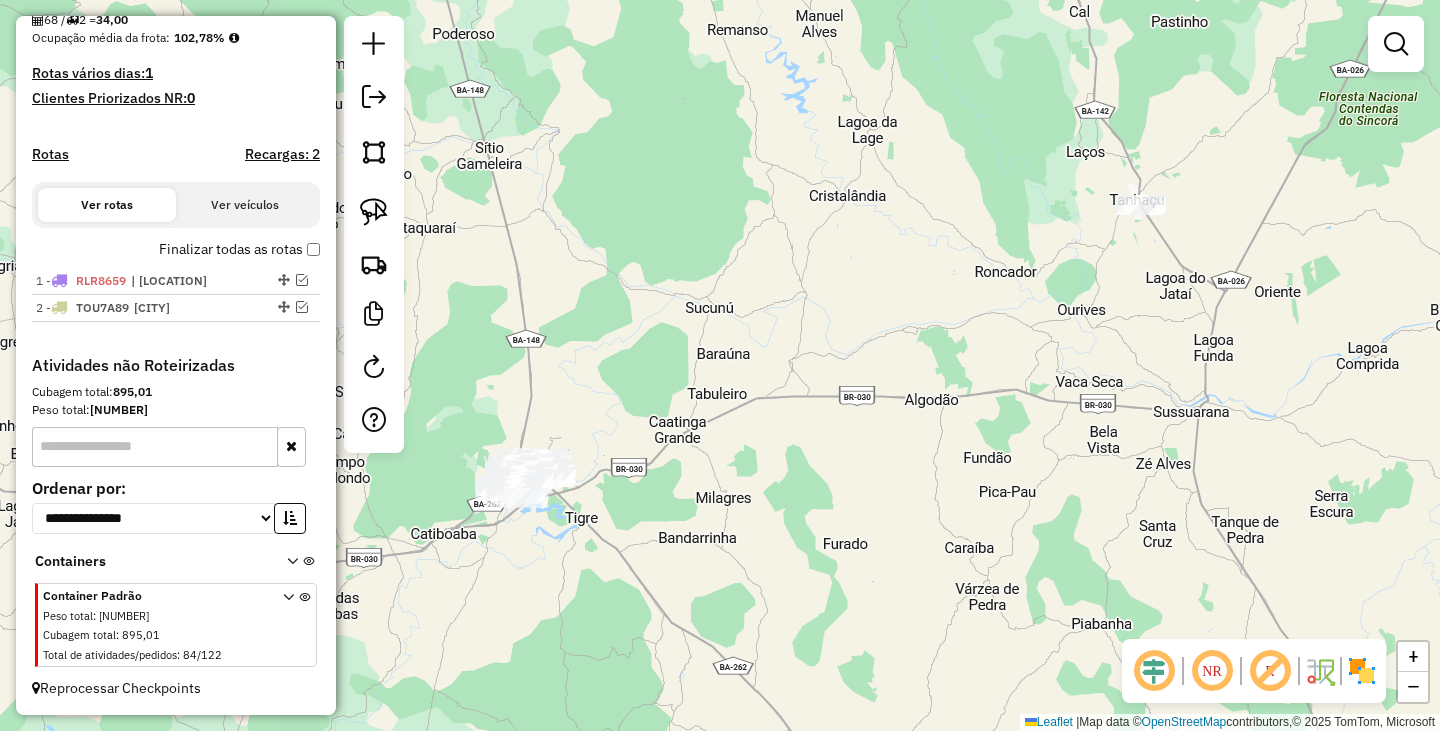 drag, startPoint x: 663, startPoint y: 471, endPoint x: 859, endPoint y: 447, distance: 197.46393 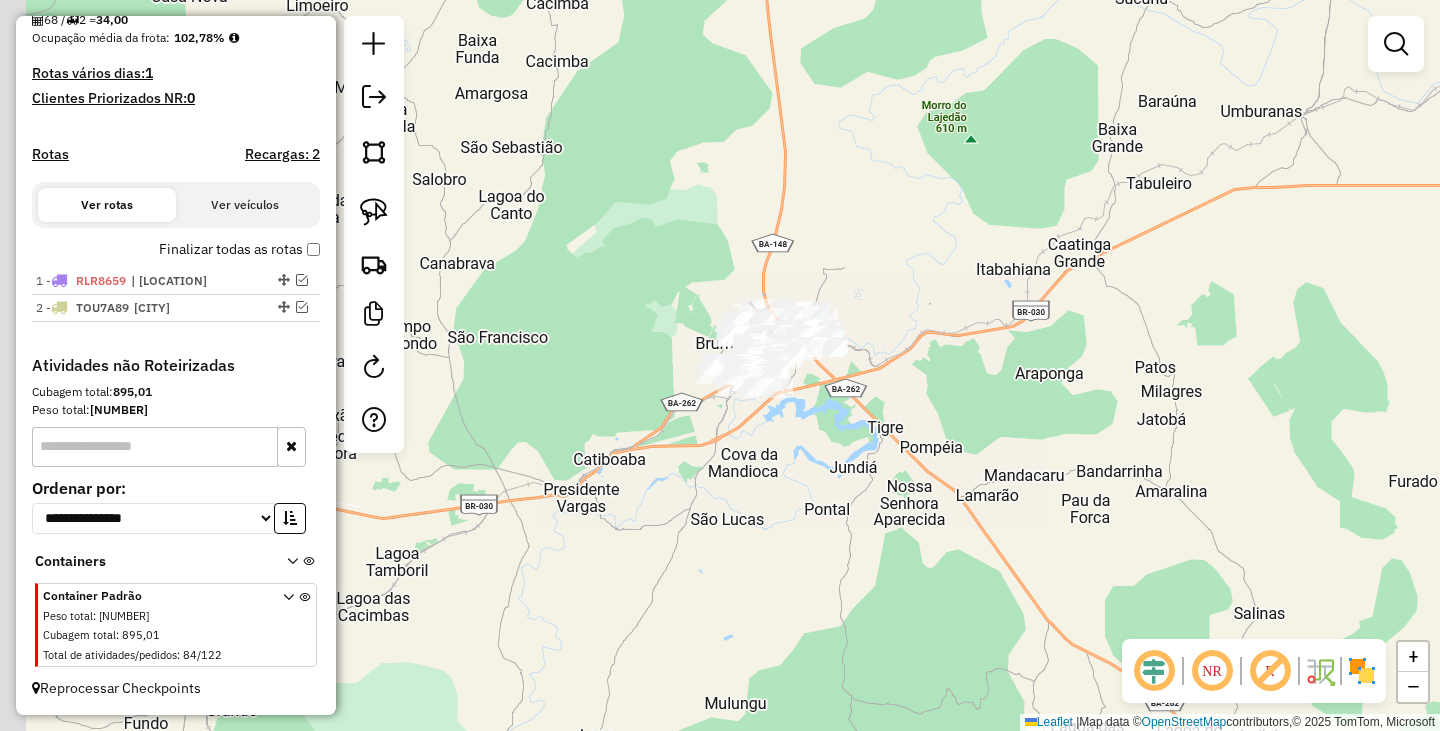 drag, startPoint x: 835, startPoint y: 432, endPoint x: 900, endPoint y: 384, distance: 80.80223 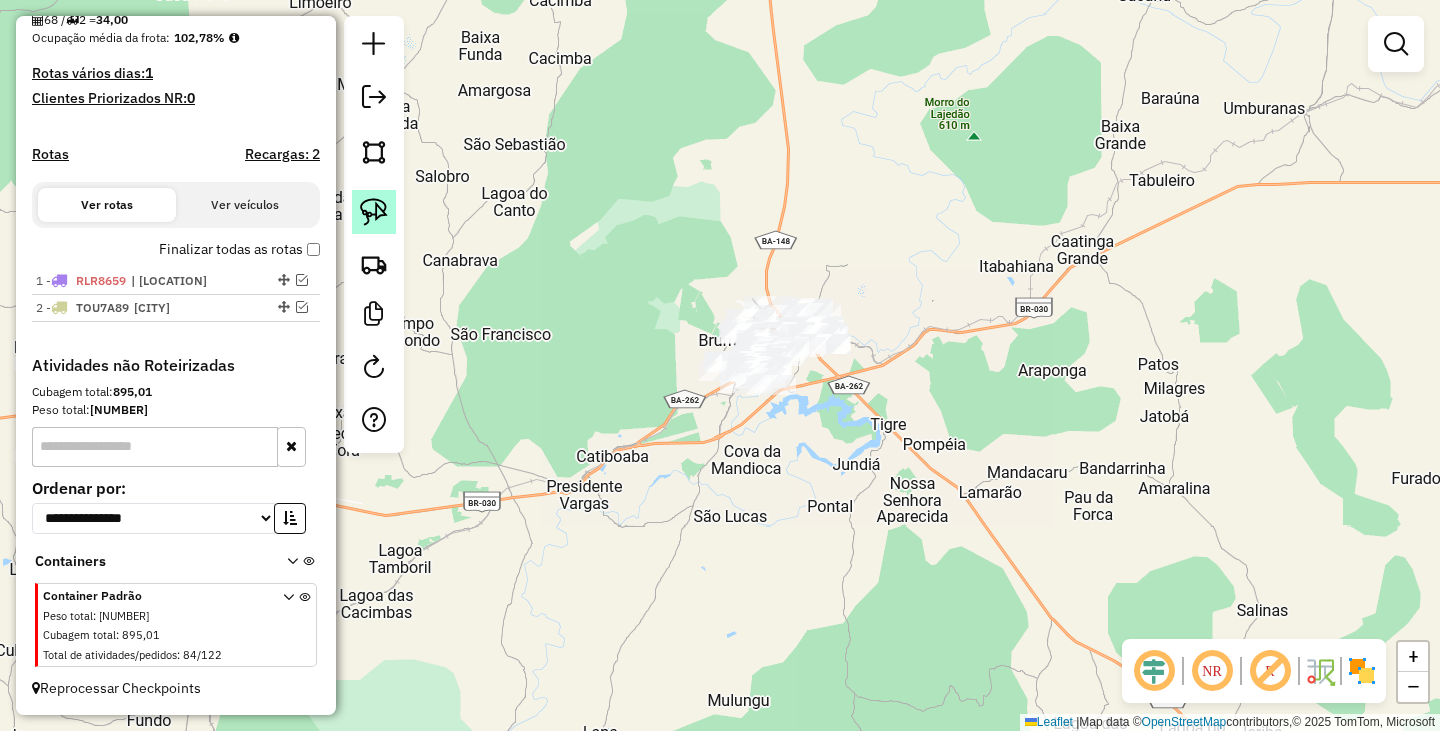 click 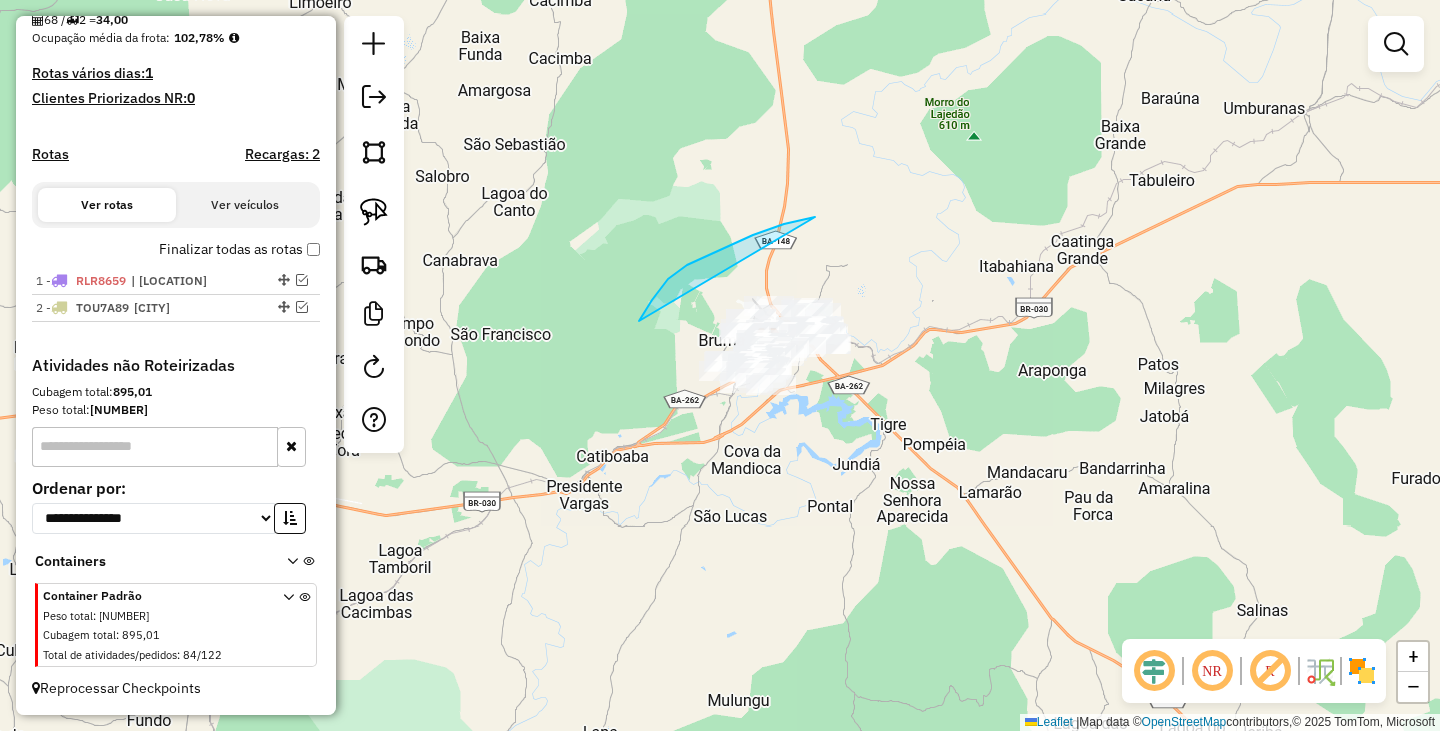 drag, startPoint x: 815, startPoint y: 217, endPoint x: 1065, endPoint y: 381, distance: 298.99164 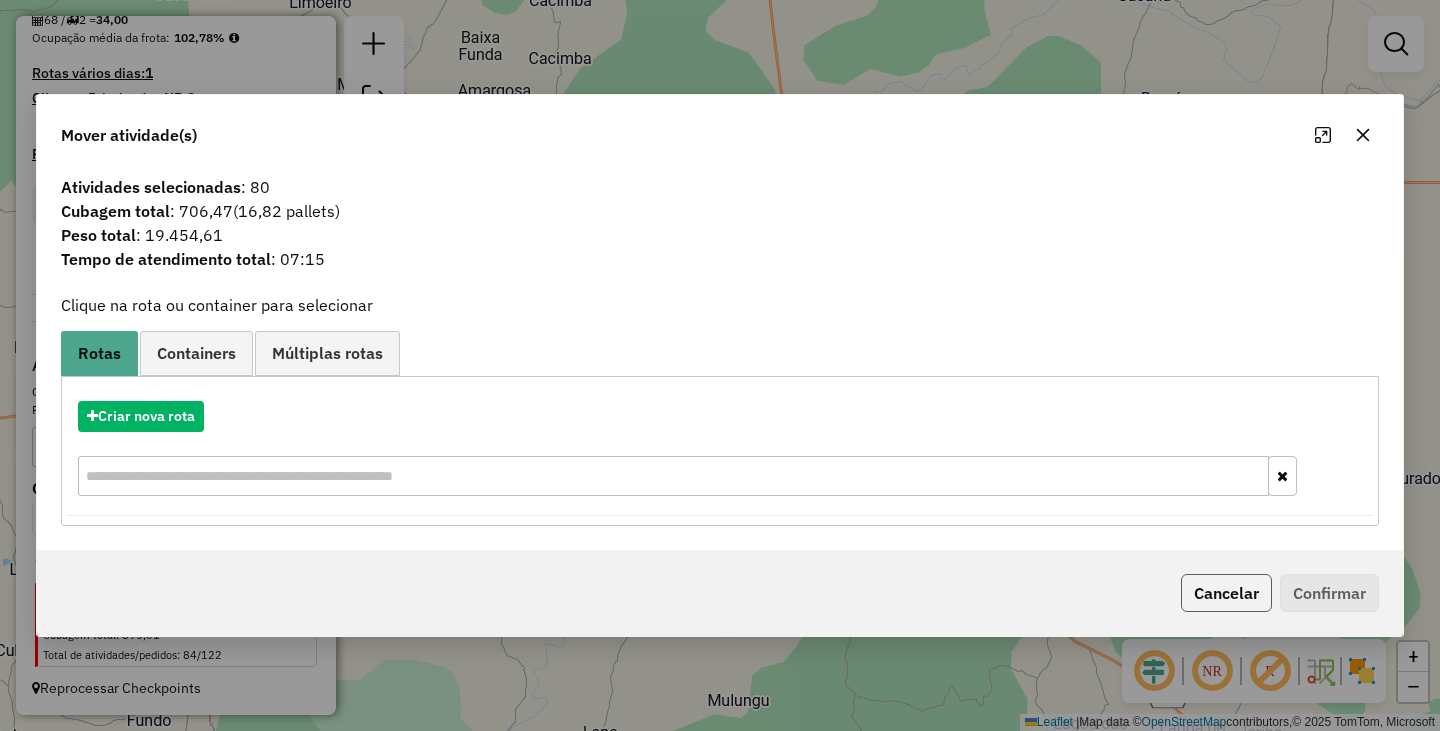 click on "Cancelar" 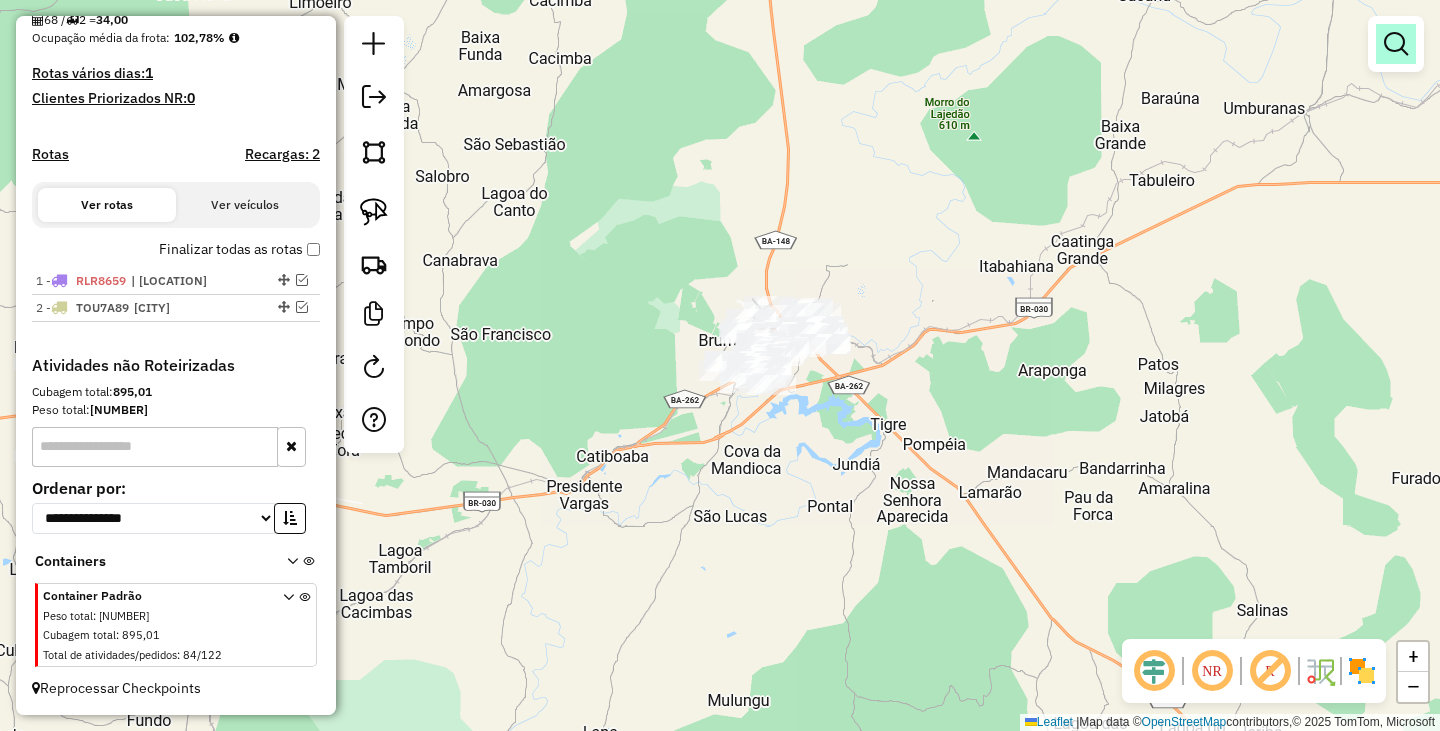 click at bounding box center [1396, 44] 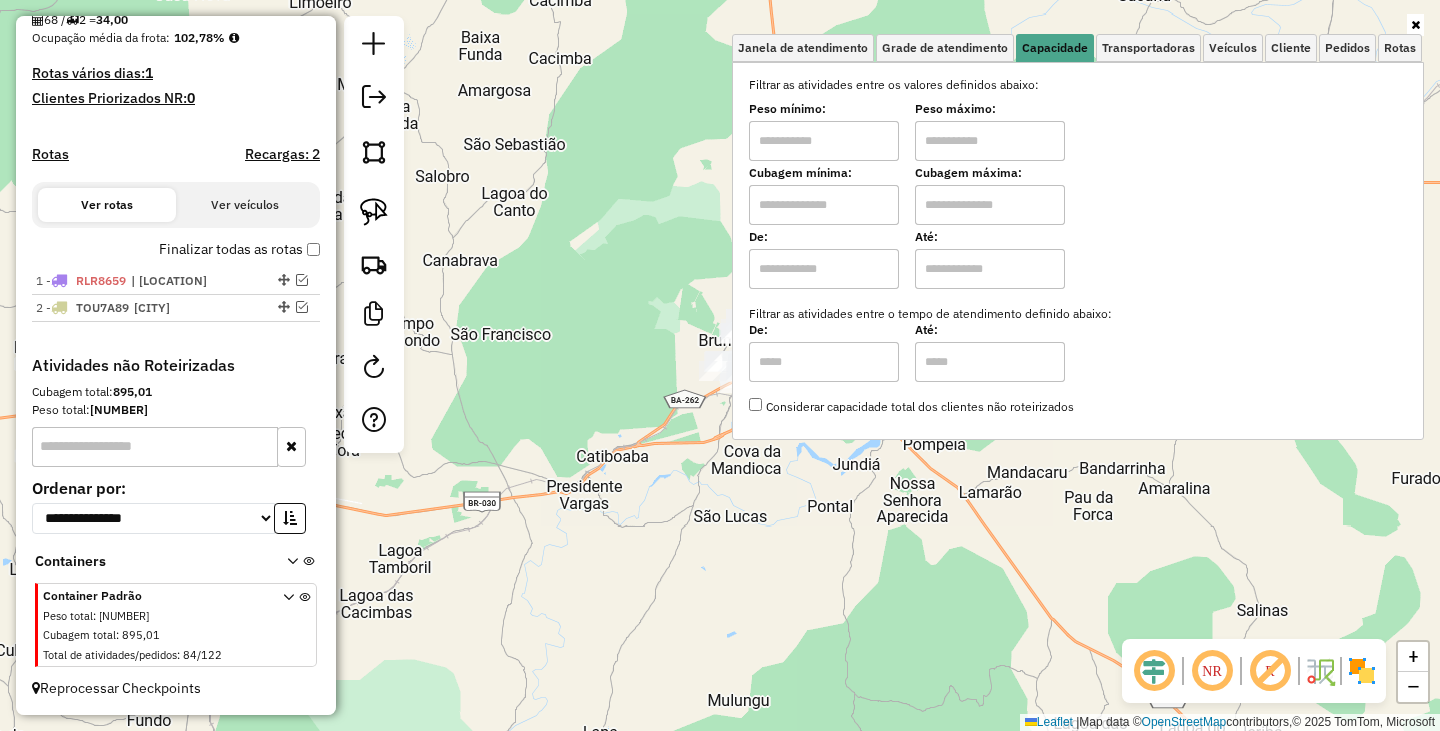 drag, startPoint x: 827, startPoint y: 150, endPoint x: 838, endPoint y: 148, distance: 11.18034 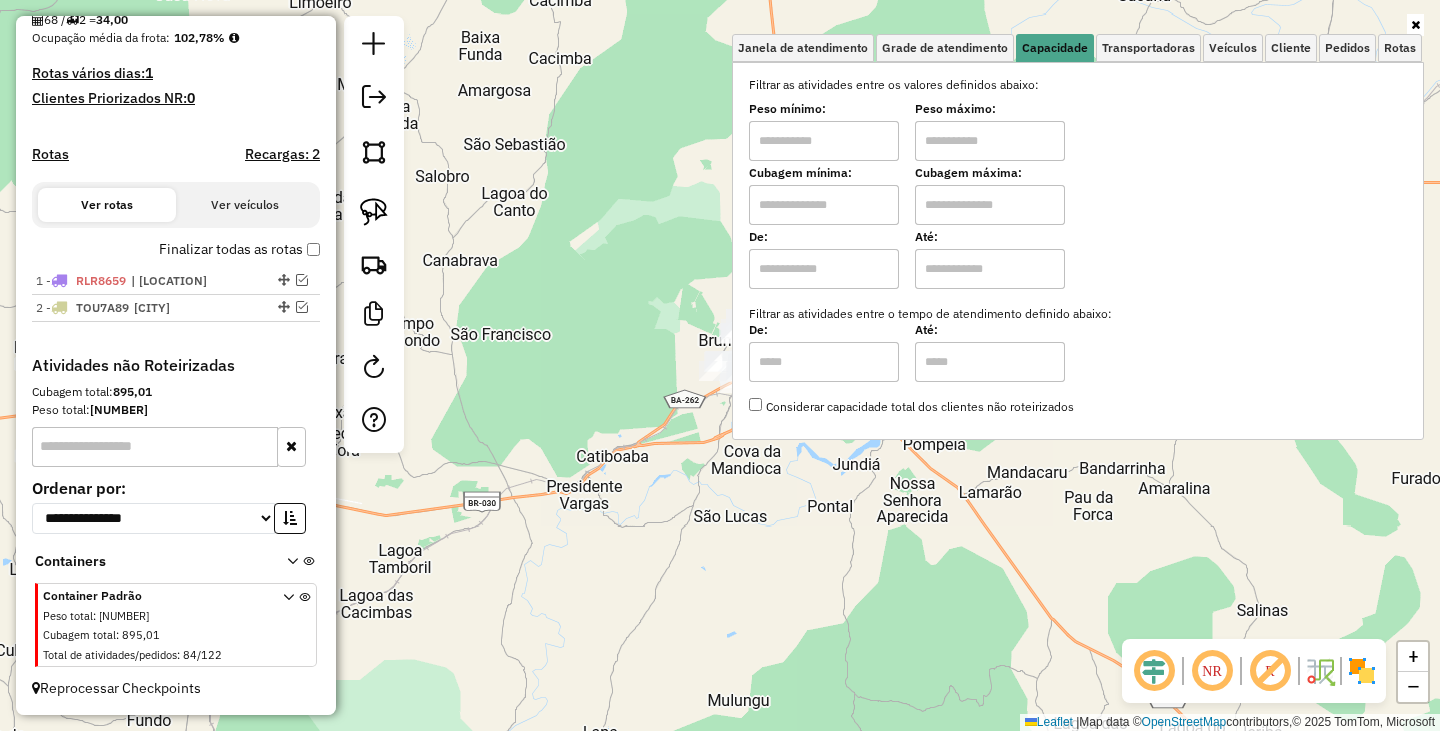 type on "****" 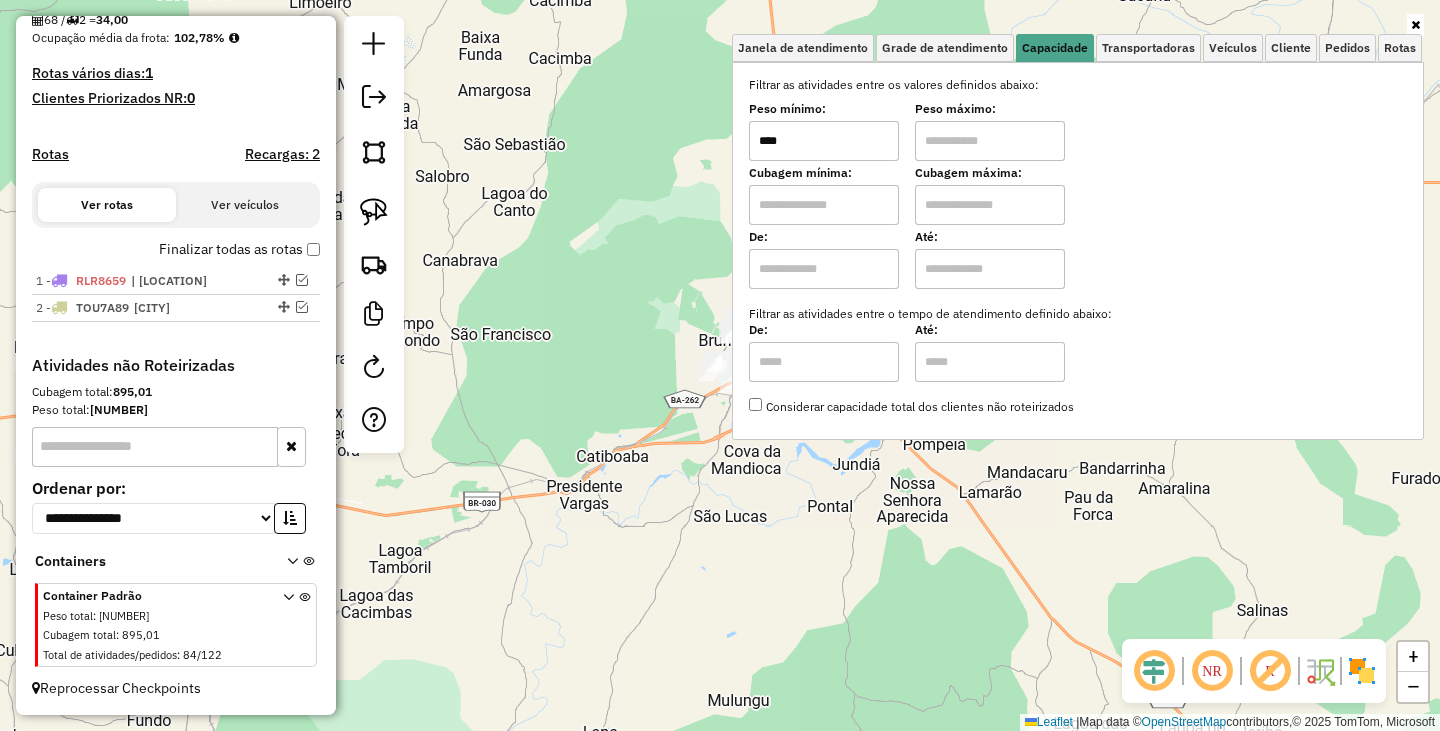 click at bounding box center (990, 141) 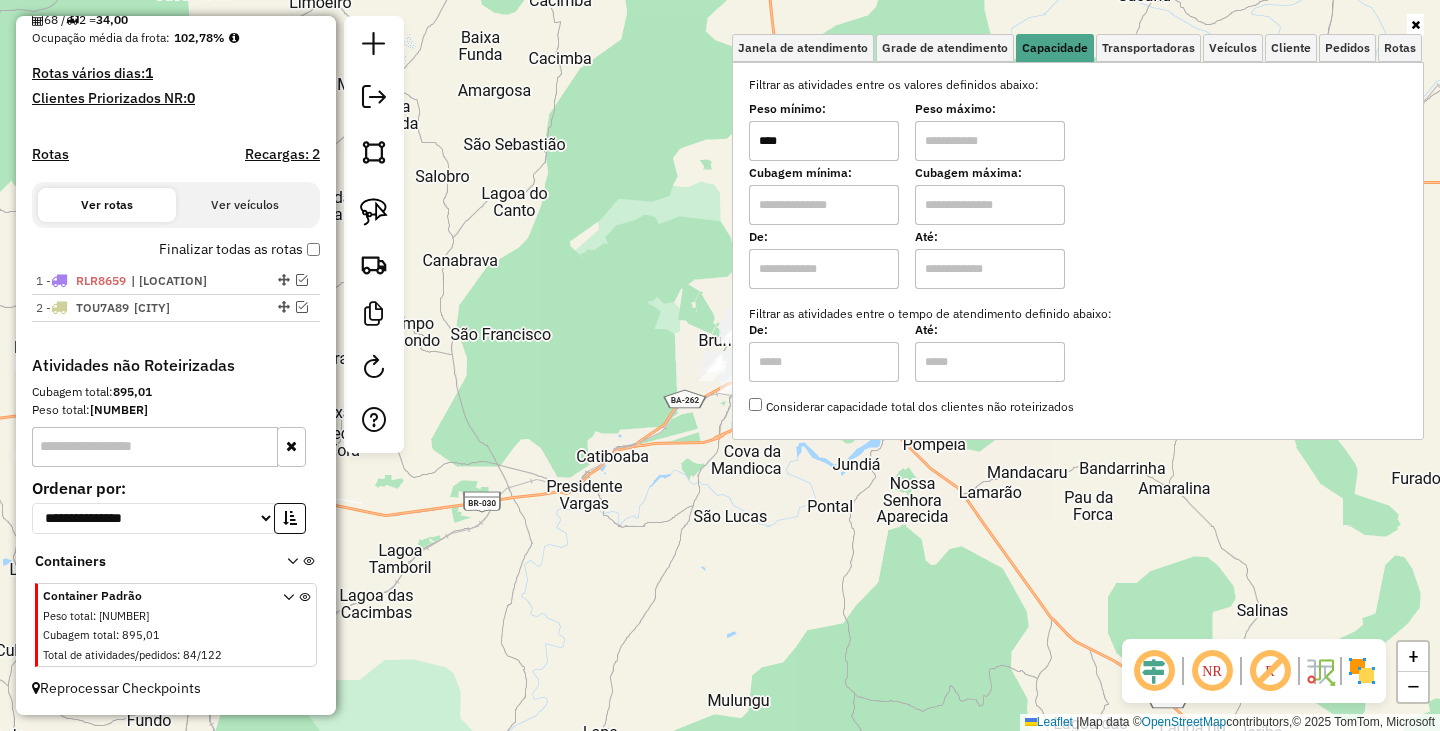 type on "******" 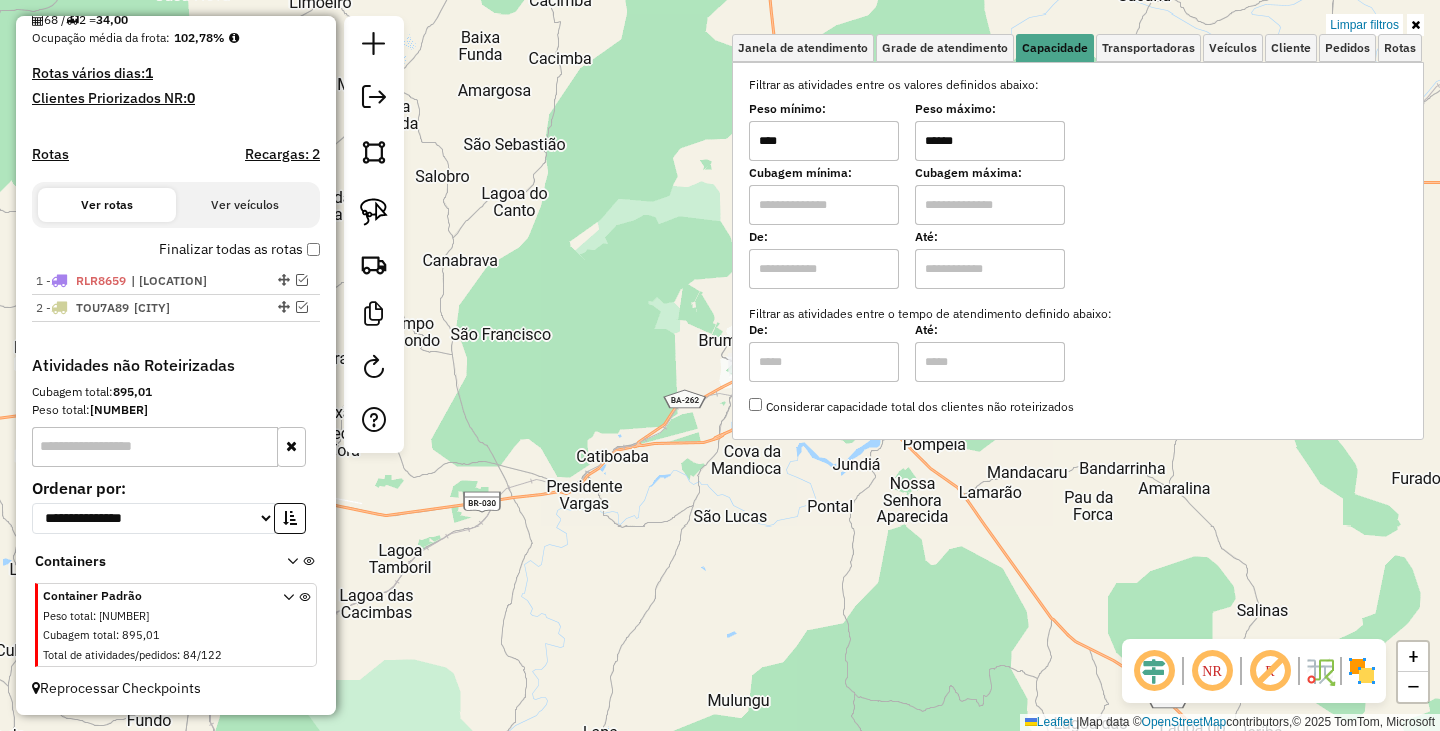 click on "Limpar filtros Janela de atendimento Grade de atendimento Capacidade Transportadoras Veículos Cliente Pedidos  Rotas Selecione os dias de semana para filtrar as janelas de atendimento  Seg   Ter   Qua   Qui   Sex   Sáb   Dom  Informe o período da janela de atendimento: De: Até:  Filtrar exatamente a janela do cliente  Considerar janela de atendimento padrão  Selecione os dias de semana para filtrar as grades de atendimento  Seg   Ter   Qua   Qui   Sex   Sáb   Dom   Considerar clientes sem dia de atendimento cadastrado  Clientes fora do dia de atendimento selecionado Filtrar as atividades entre os valores definidos abaixo:  Peso mínimo:  ****  Peso máximo:  ******  Cubagem mínima:   Cubagem máxima:   De:   Até:  Filtrar as atividades entre o tempo de atendimento definido abaixo:  De:   Até:   Considerar capacidade total dos clientes não roteirizados Transportadora: Selecione um ou mais itens Tipo de veículo: Selecione um ou mais itens Veículo: Selecione um ou mais itens Motorista: Nome: Rótulo:" 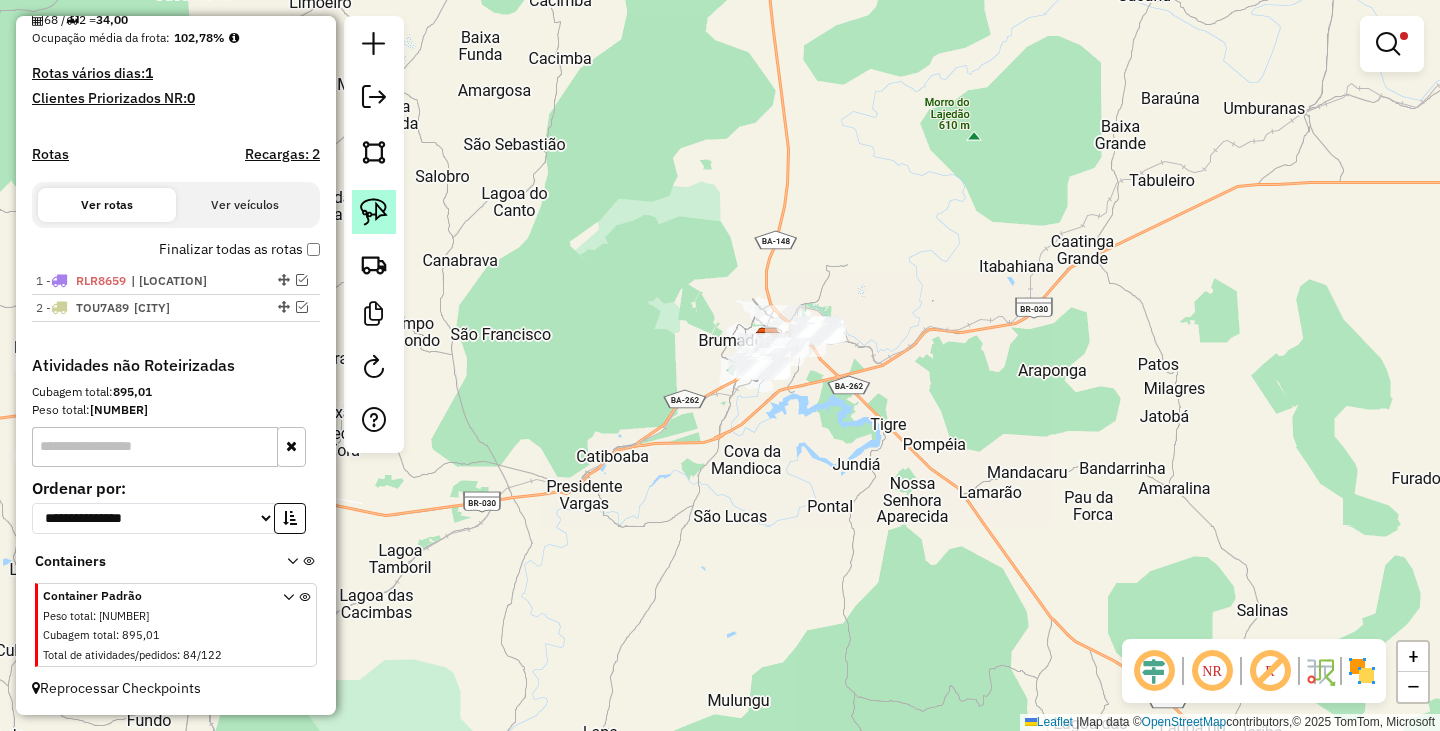 click 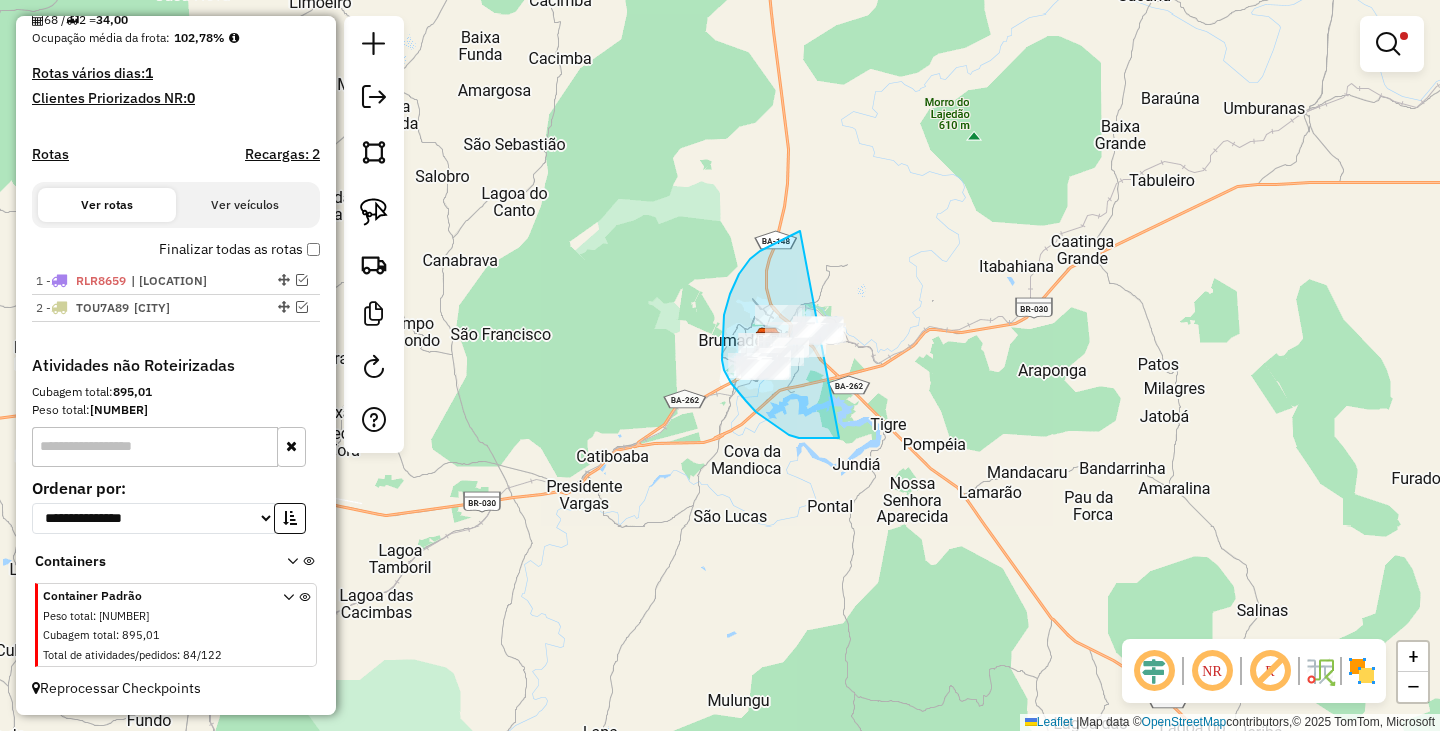 drag, startPoint x: 800, startPoint y: 231, endPoint x: 911, endPoint y: 376, distance: 182.60887 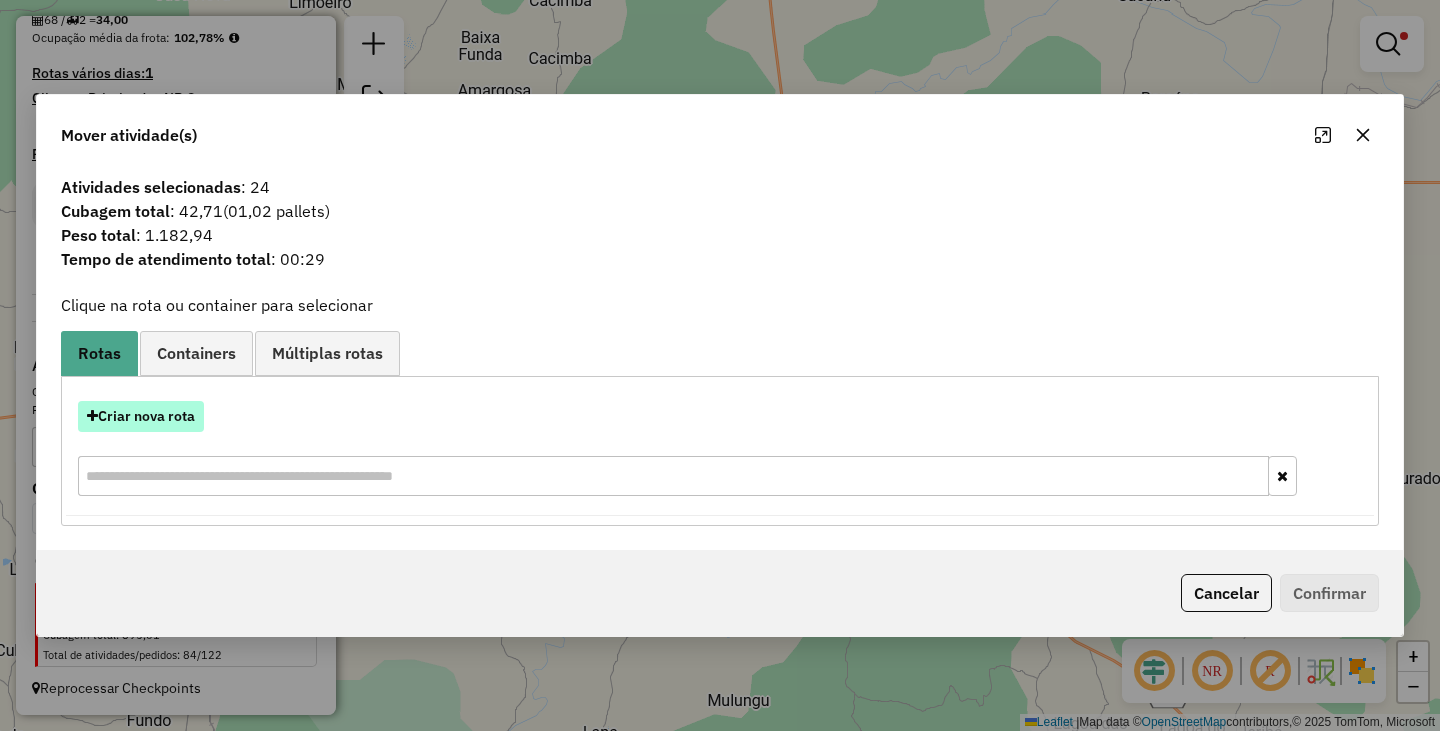 click on "Criar nova rota" at bounding box center [141, 416] 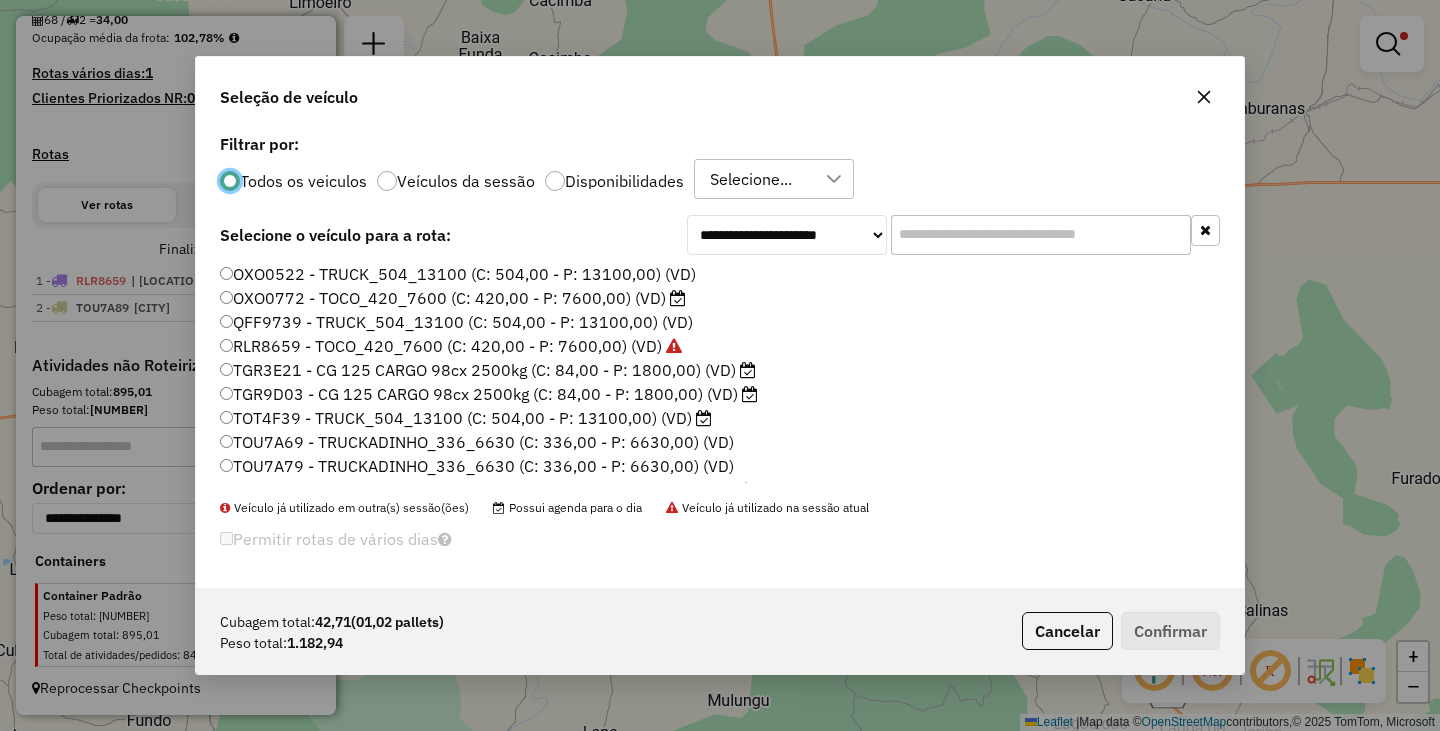 scroll, scrollTop: 11, scrollLeft: 6, axis: both 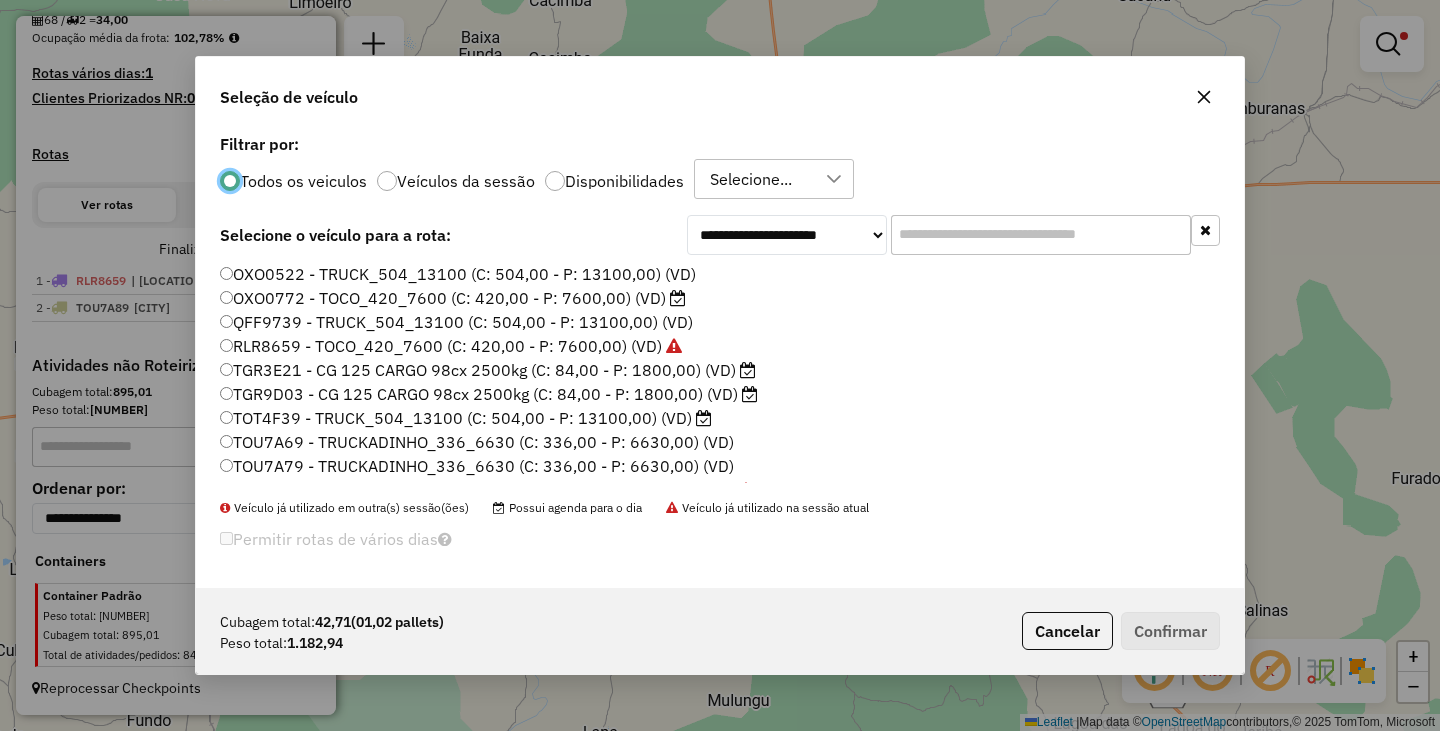 click on "OXO0522 - TRUCK_504_13100 (C: 504,00 - P: 13100,00) (VD)   OXO0772 - TOCO_420_7600 (C: 420,00 - P: 7600,00) (VD)   QFF9739 - TRUCK_504_13100 (C: 504,00 - P: 13100,00) (VD)   RLR8659 - TOCO_420_7600 (C: 420,00 - P: 7600,00) (VD)   TGR3E21 - CG 125 CARGO 98cx 2500kg (C: 84,00 - P: 1800,00) (VD)   TGR9D03 - CG 125 CARGO 98cx 2500kg (C: 84,00 - P: 1800,00) (VD)   TOT4F39 - TRUCK_504_13100 (C: 504,00 - P: 13100,00) (VD)   TOU7A69  - TRUCKADINHO_336_6630 (C: 336,00 - P: 6630,00) (VD)   TOU7A79  - TRUCKADINHO_336_6630 (C: 336,00 - P: 6630,00) (VD)   TOU7A89  - TRUCKADINHO_336_6630 (C: 336,00 - P: 6630,00) (VD)   TOU7A99  - TRUCKADINHO_336_6630 (C: 336,00 - P: 6630,00) (VD)   TOU7B09 - TRUCKADINHO_336_6630 (C: 336,00 - P: 6630,00) (VD)   TOU7B19 - TRUCKADINHO_336_6630 (C: 336,00 - P: 6630,00) (VD)   TOU7B39  - TRUCKADINHO_336_6630 (C: 336,00 - P: 6630,00) (VD)   TOU7B49 - TRUCKADINHO_336_6630 (C: 336,00 - P: 6630,00) (VD)   TOU7B59 - TRUCKADINHO_336_6630 (C: 336,00 - P: 6630,00) (VD)" 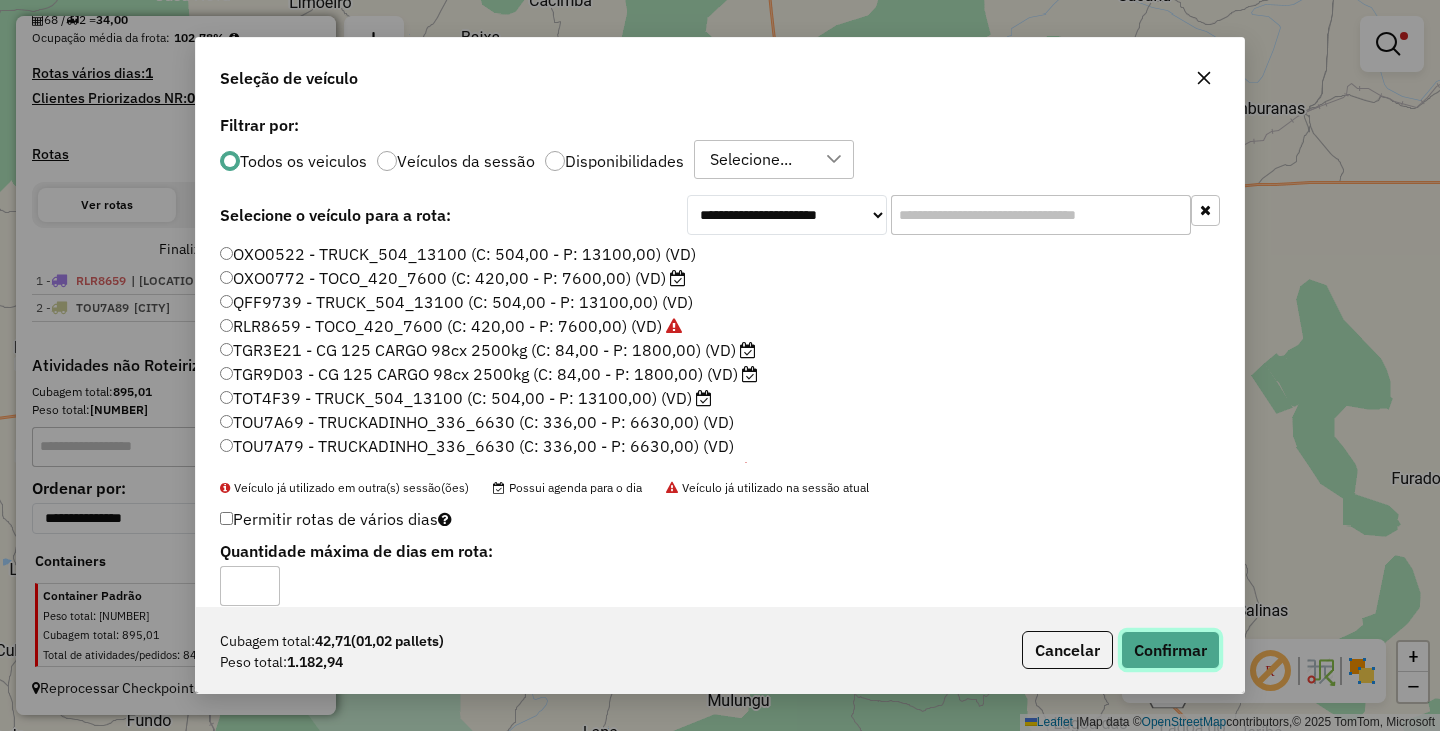 click on "Confirmar" 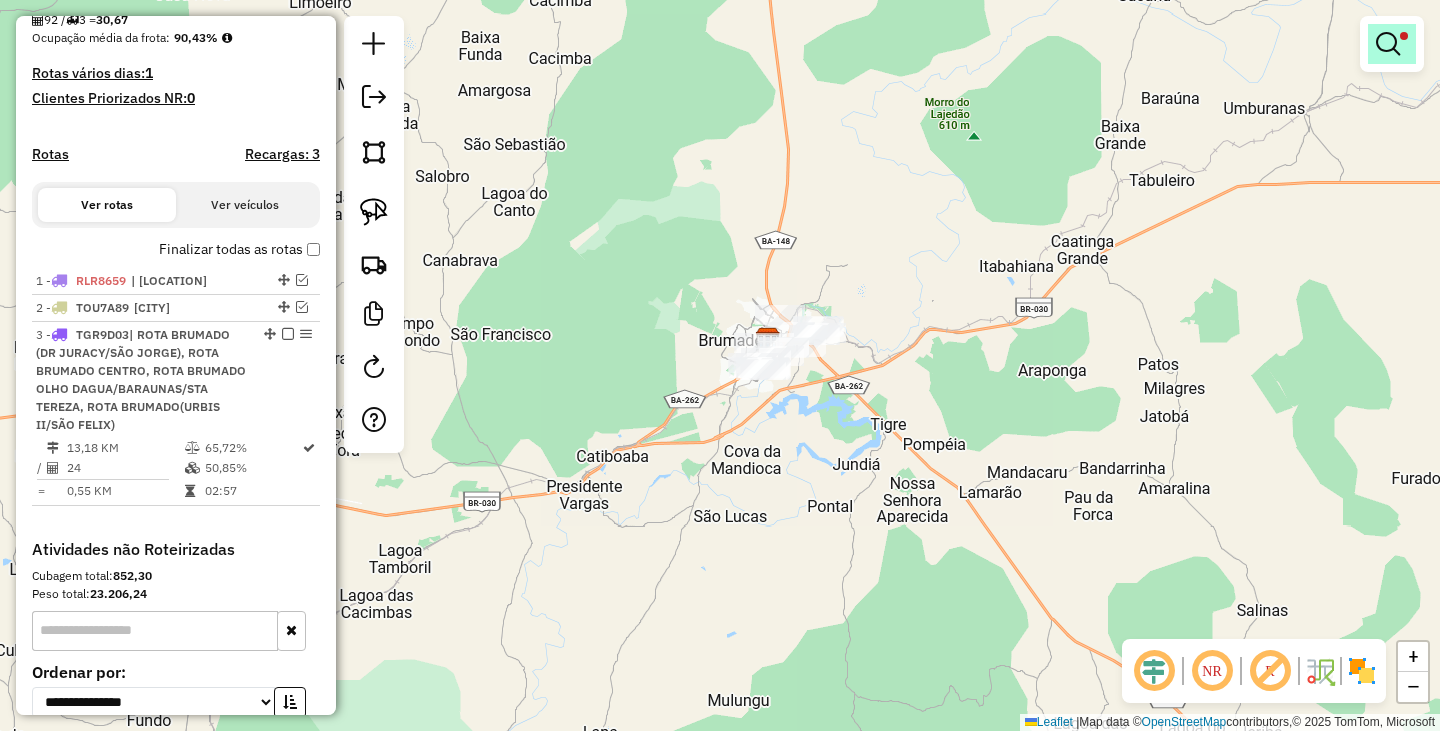 click at bounding box center [1392, 44] 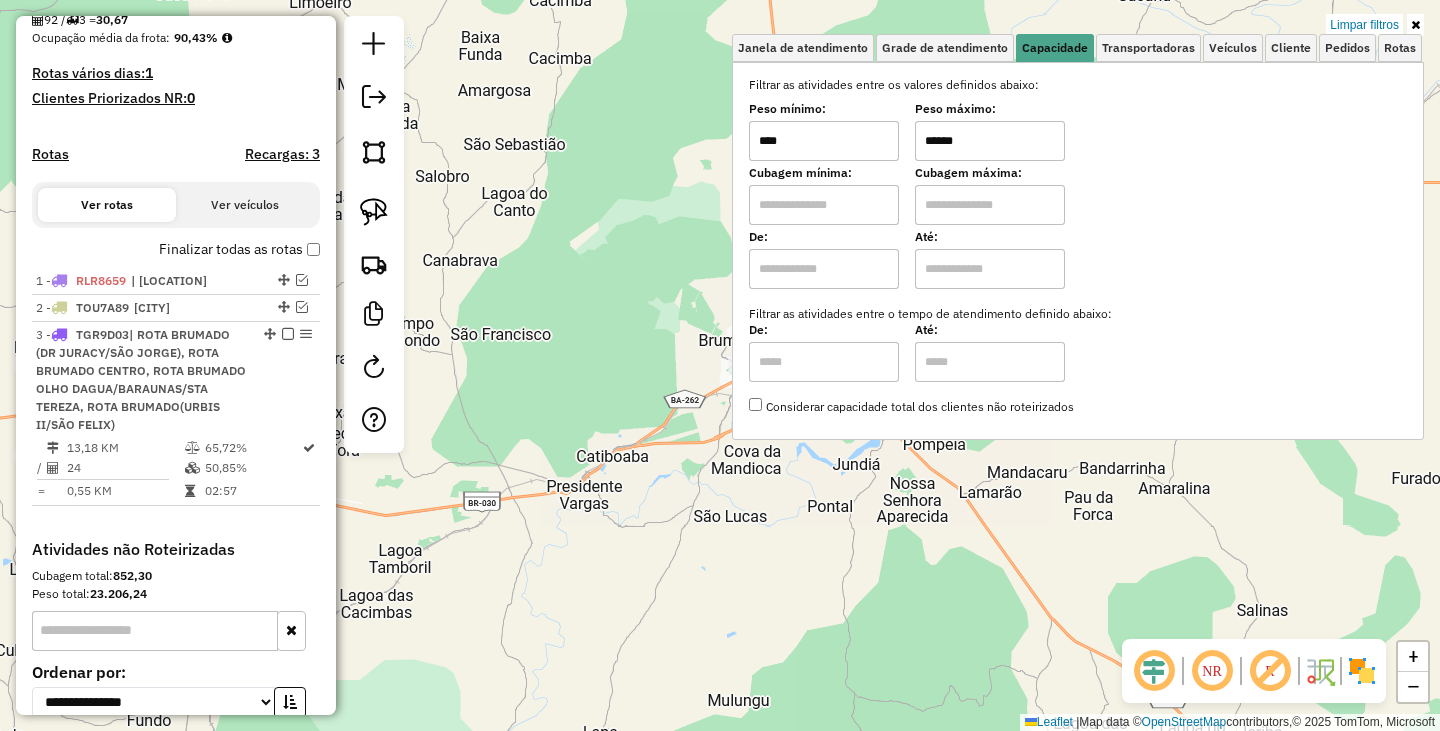 click on "******" at bounding box center [990, 141] 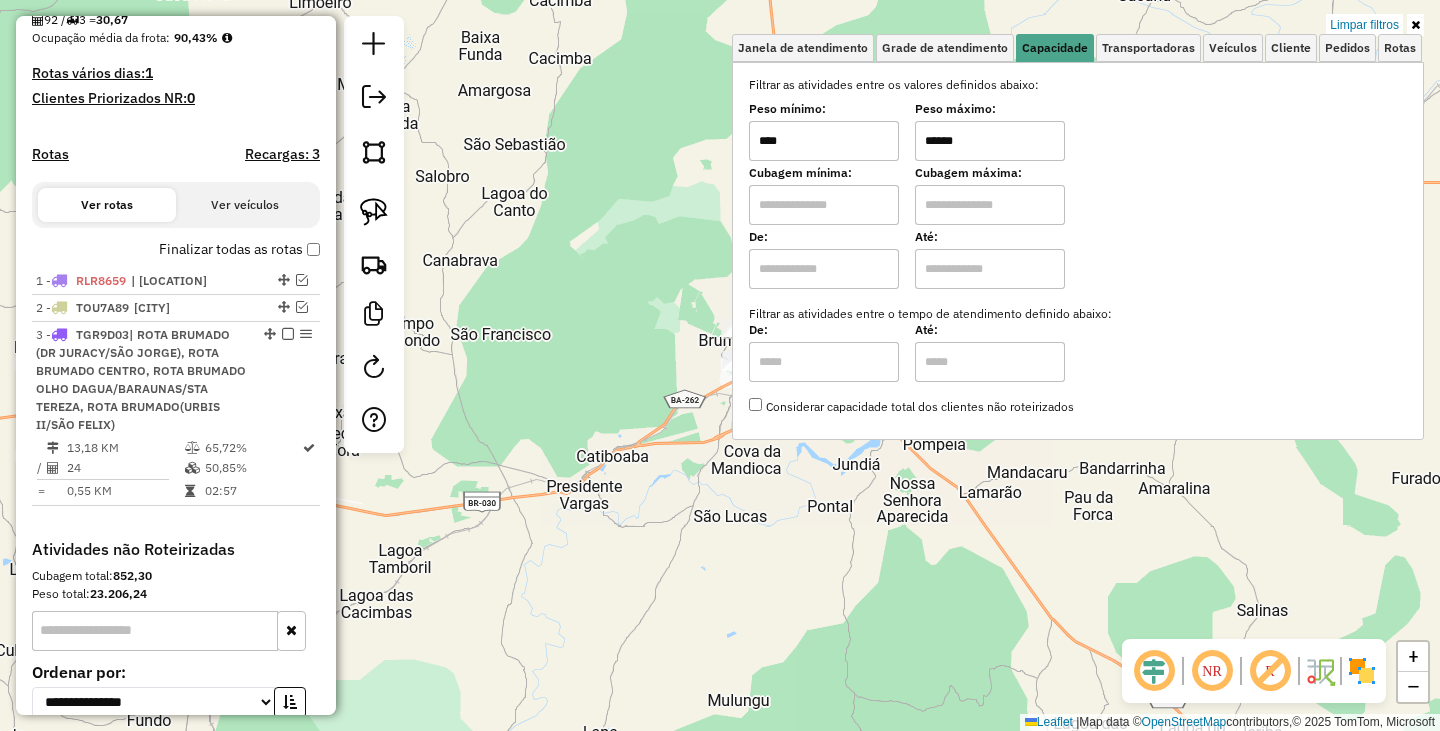 type on "******" 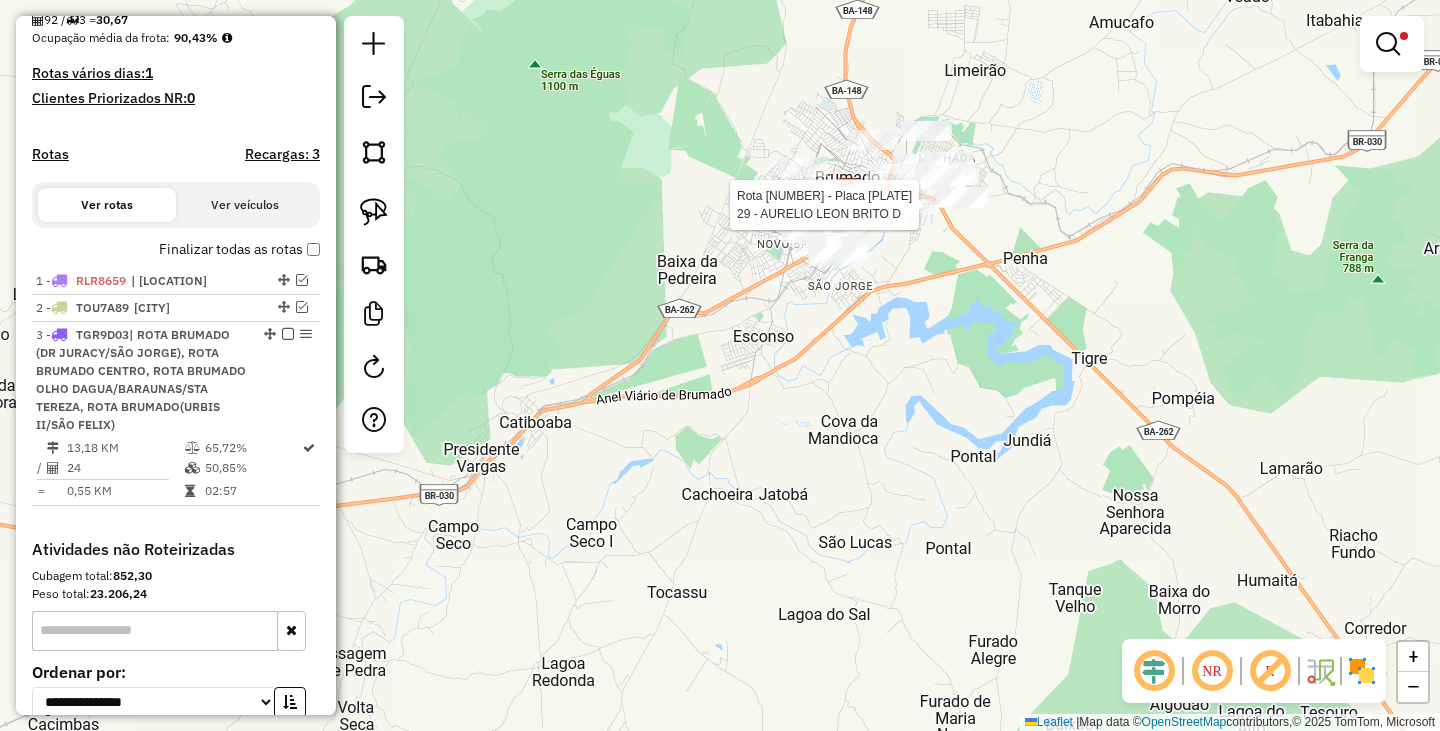 select on "**********" 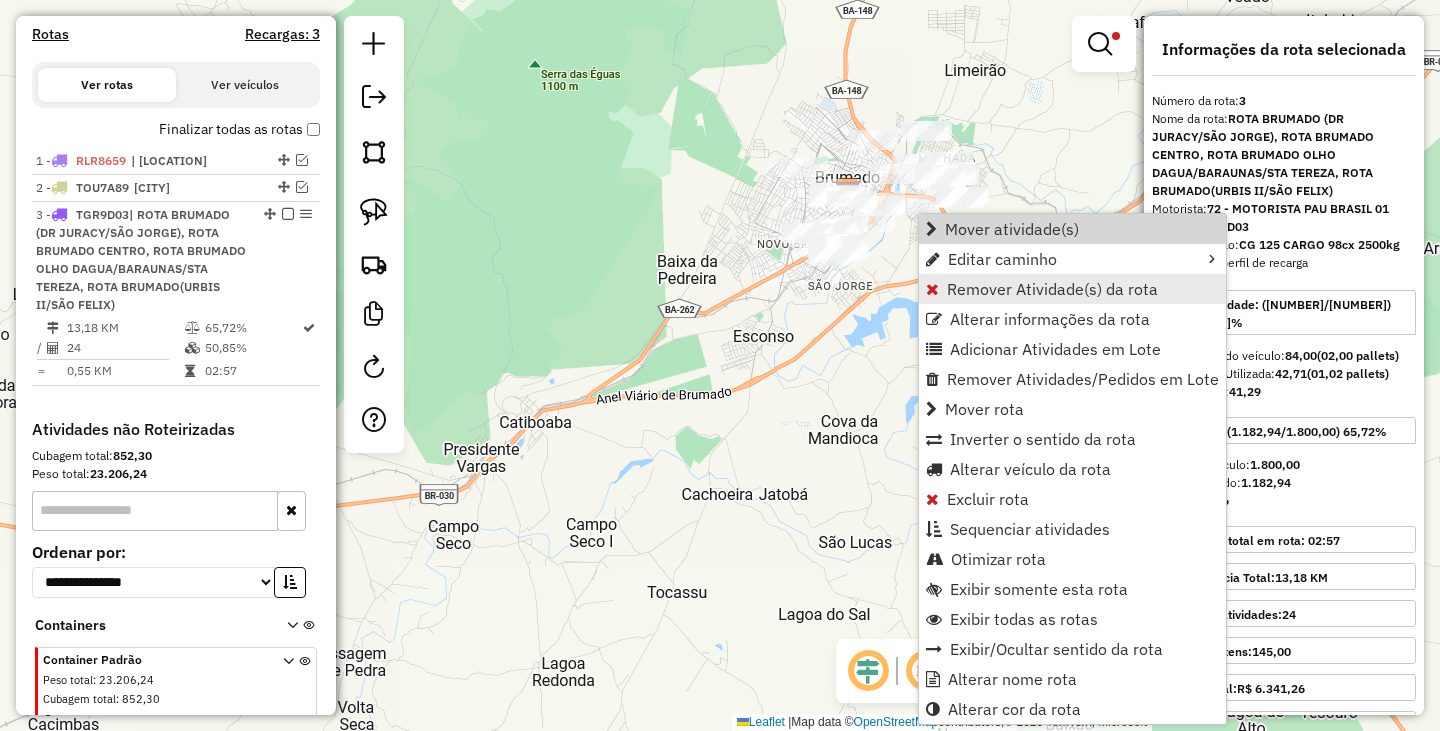 scroll, scrollTop: 700, scrollLeft: 0, axis: vertical 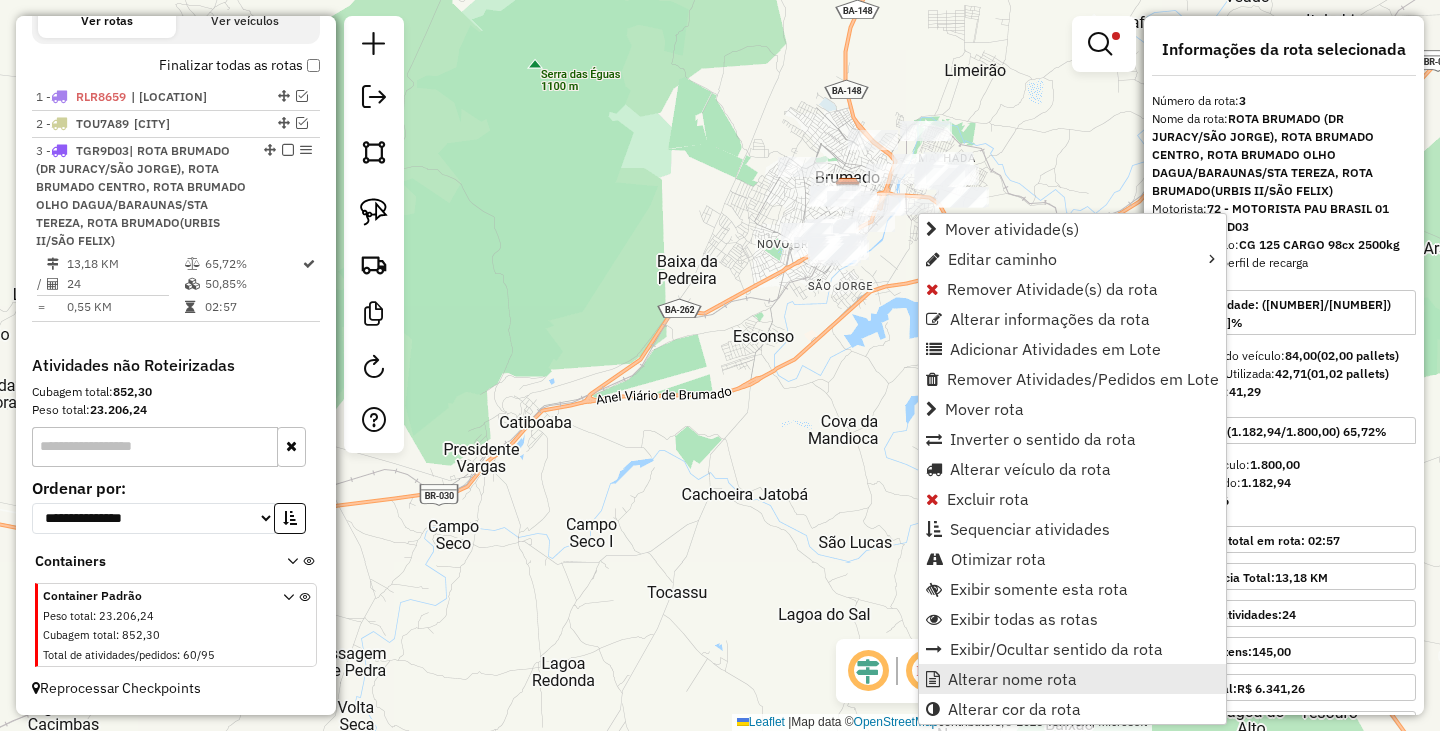 click on "Alterar nome rota" at bounding box center [1012, 679] 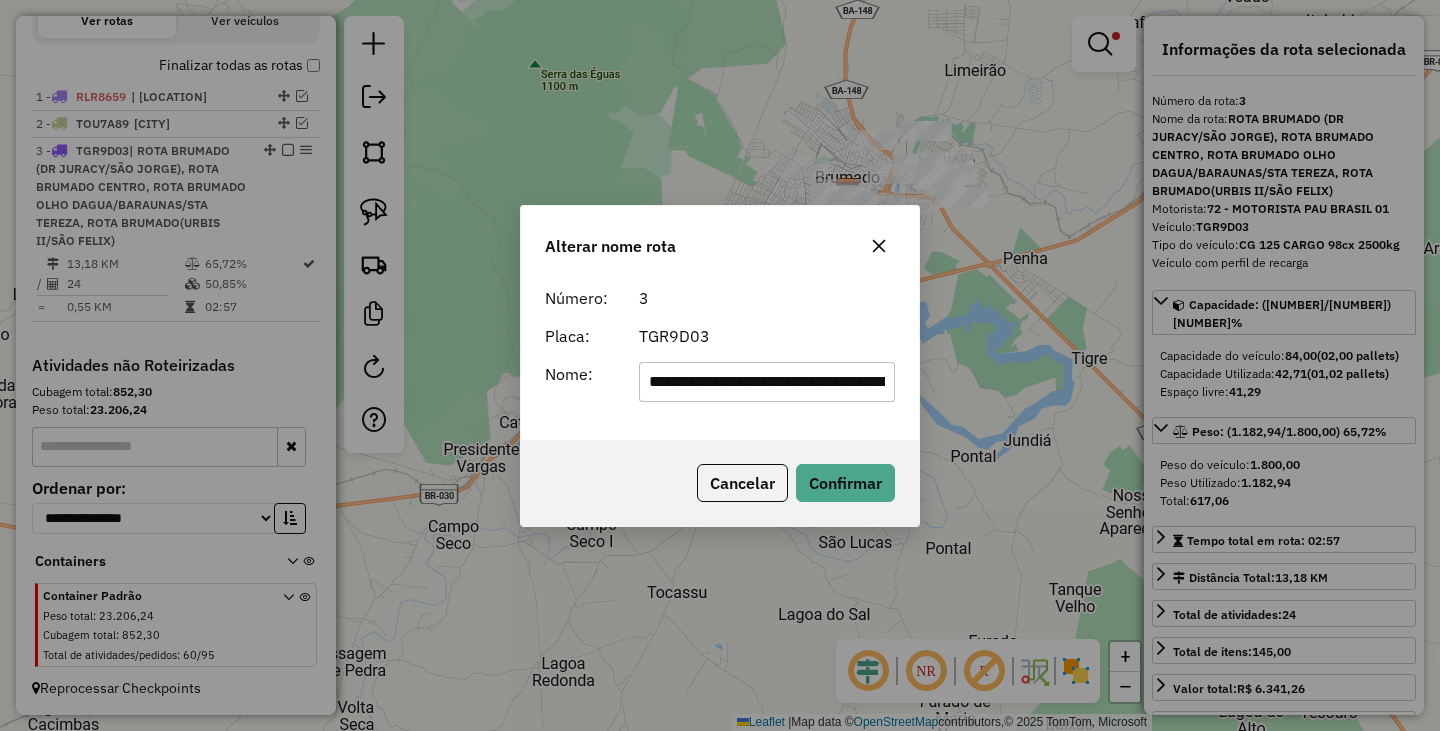 scroll, scrollTop: 0, scrollLeft: 961, axis: horizontal 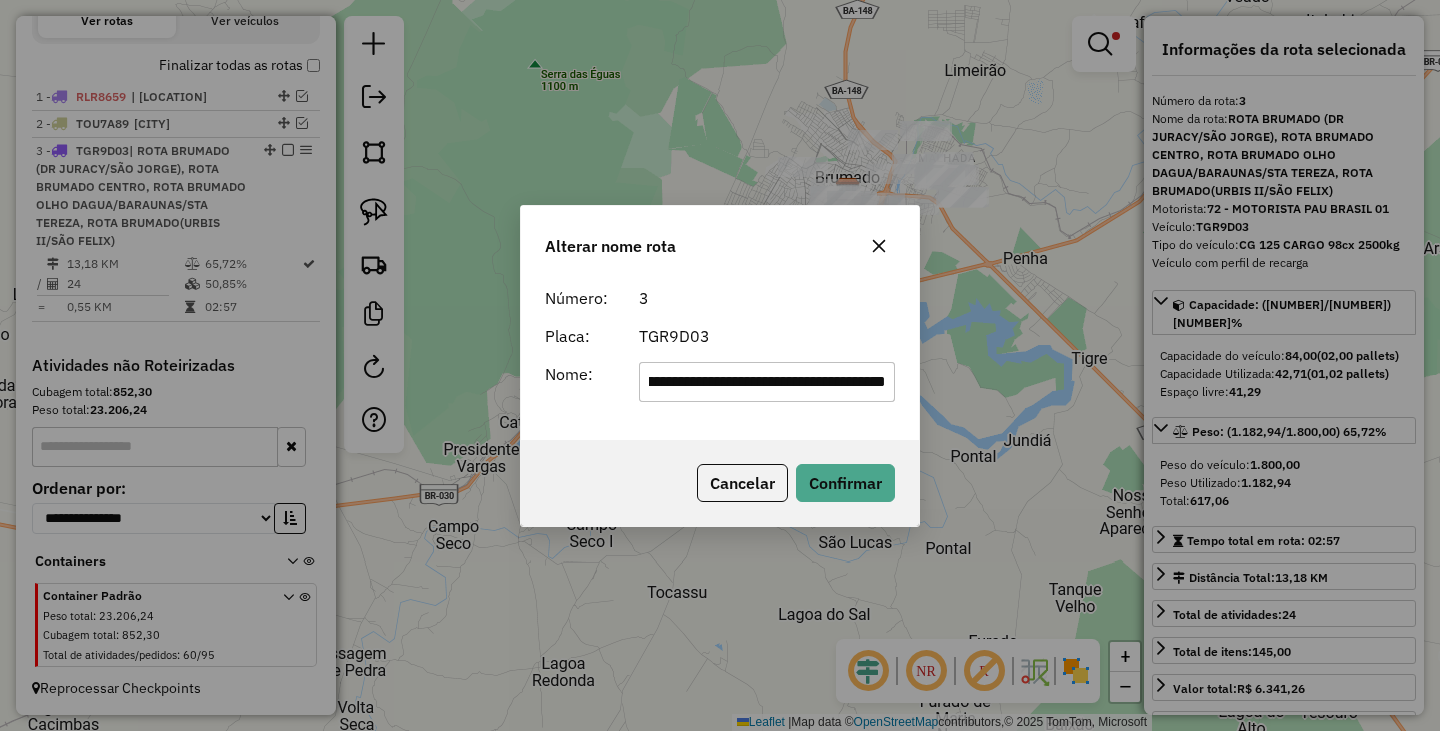 drag, startPoint x: 659, startPoint y: 380, endPoint x: 889, endPoint y: 402, distance: 231.04977 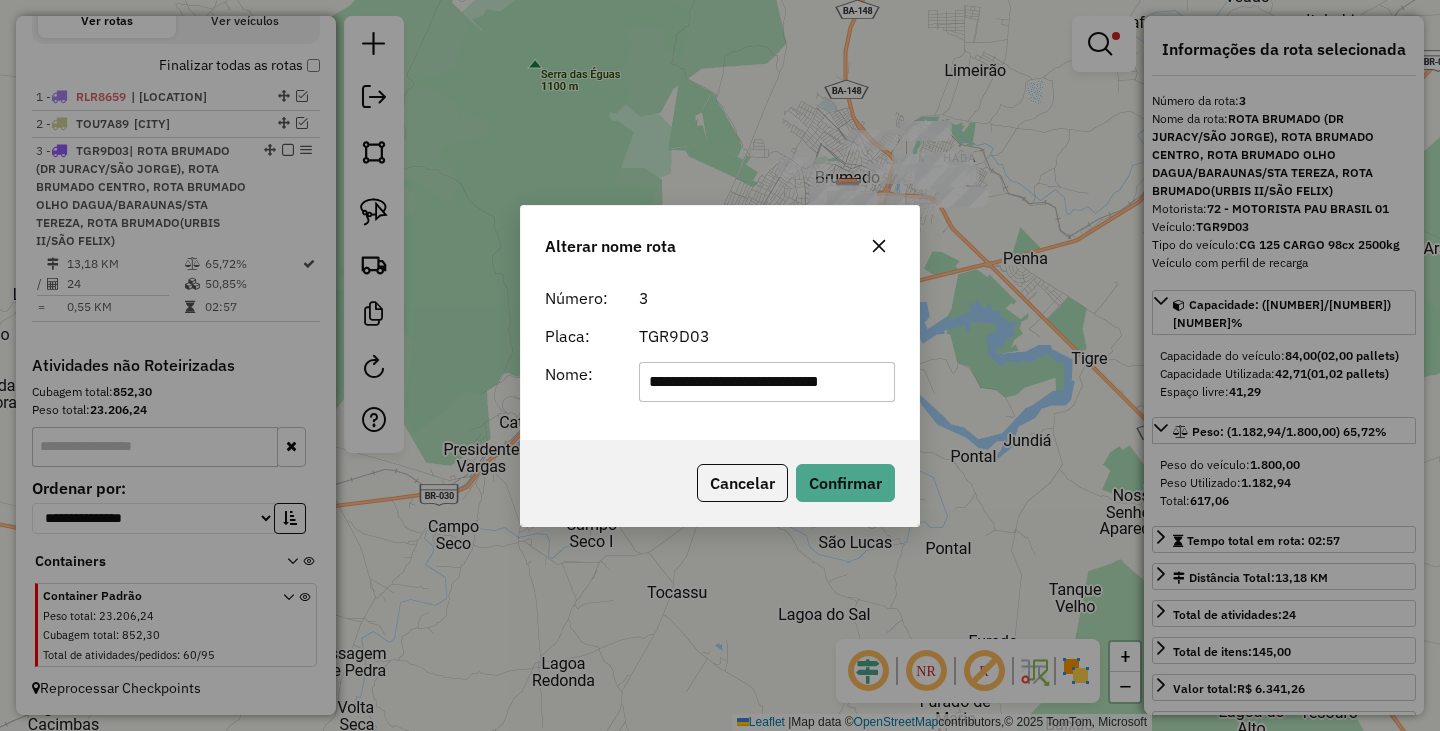 scroll, scrollTop: 0, scrollLeft: 0, axis: both 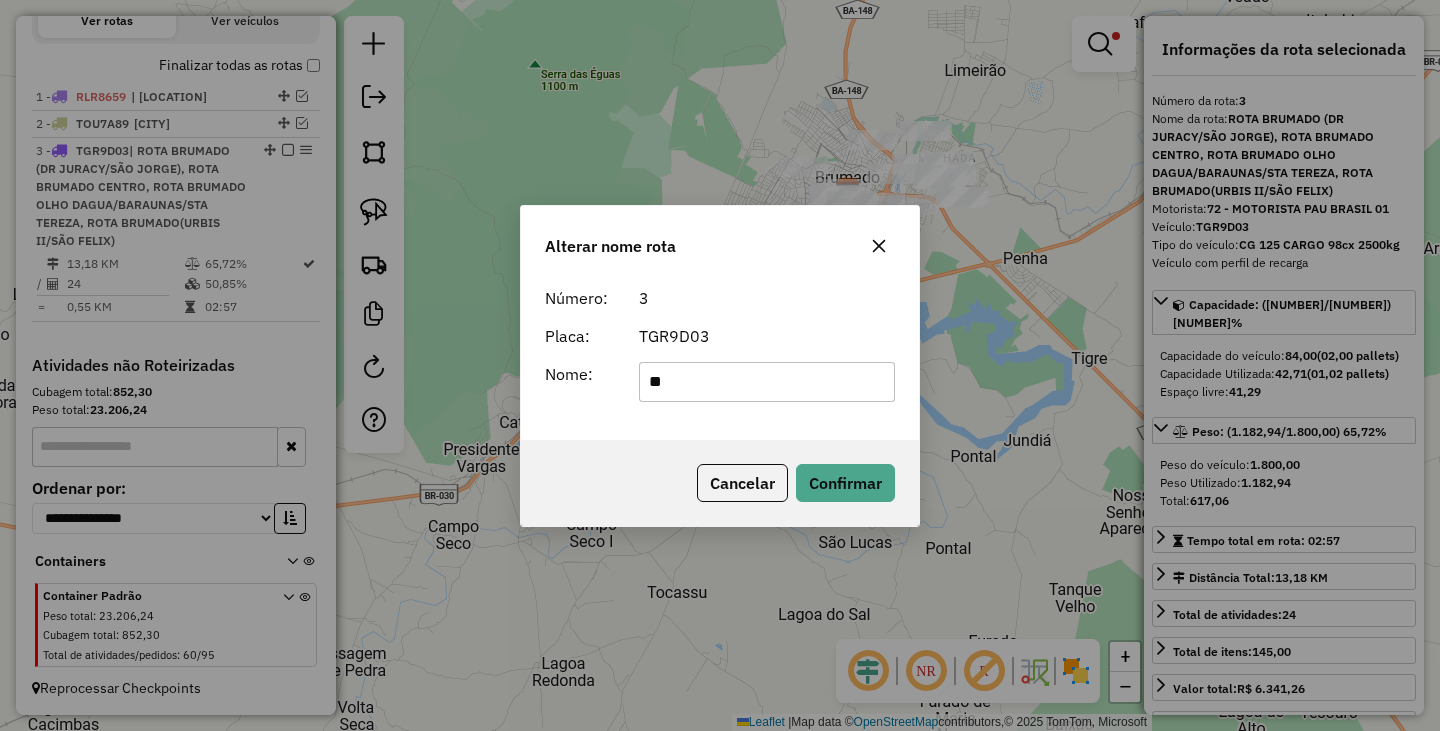 type on "*" 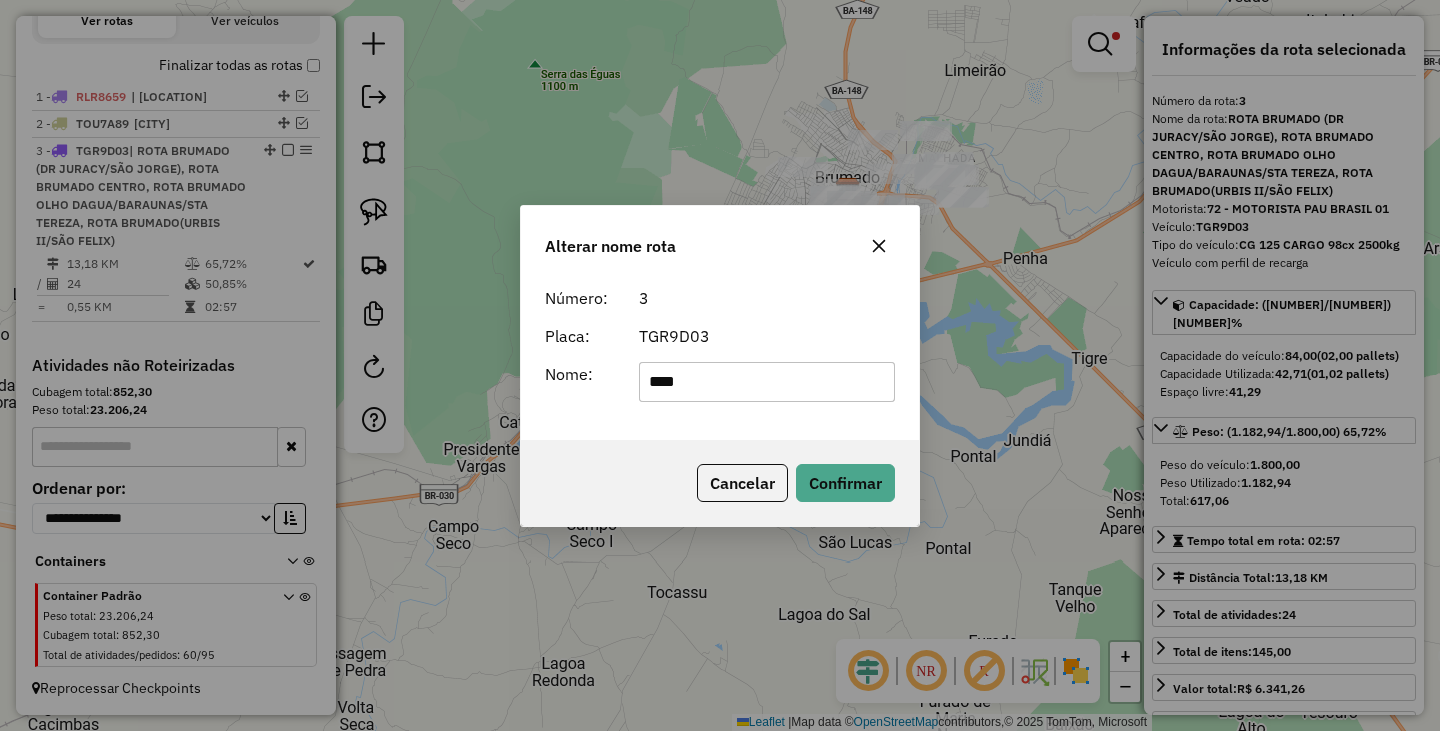 type on "****" 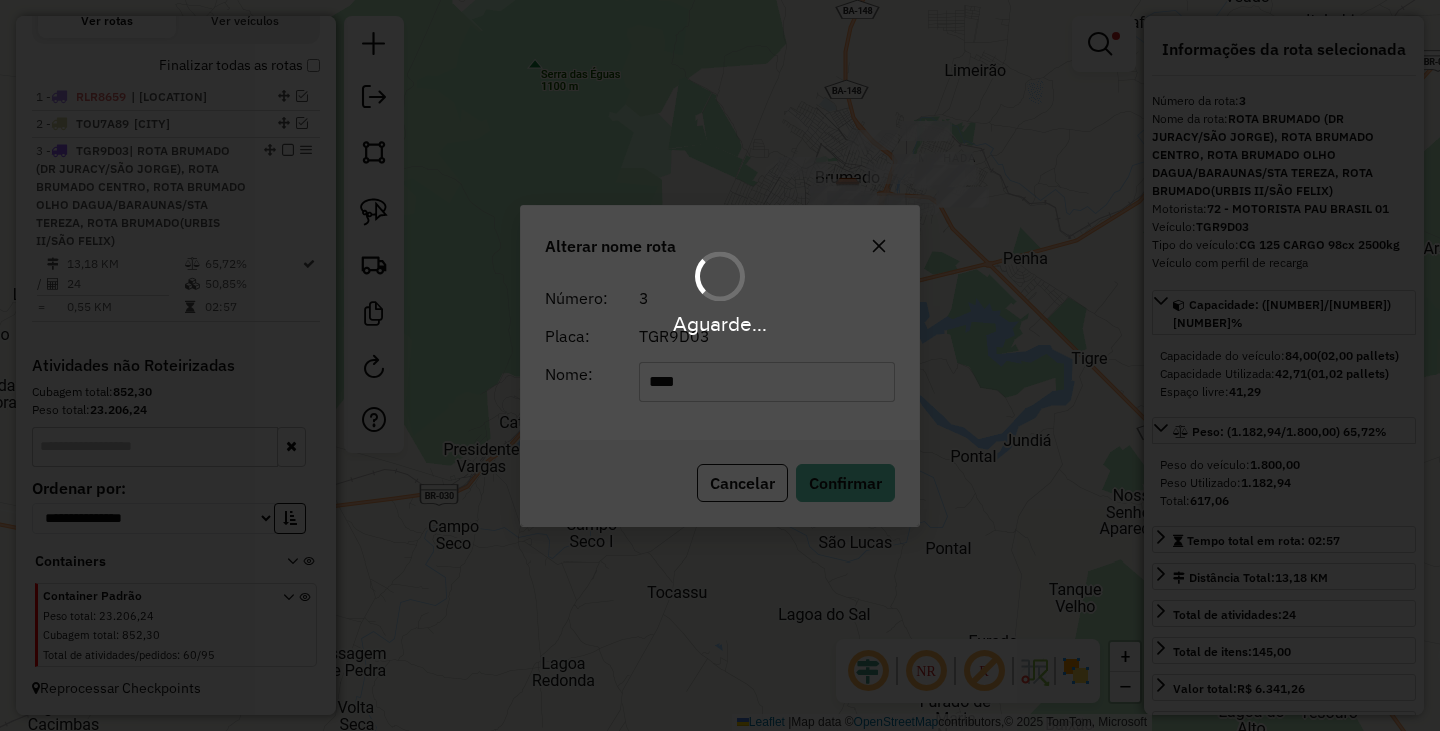 type 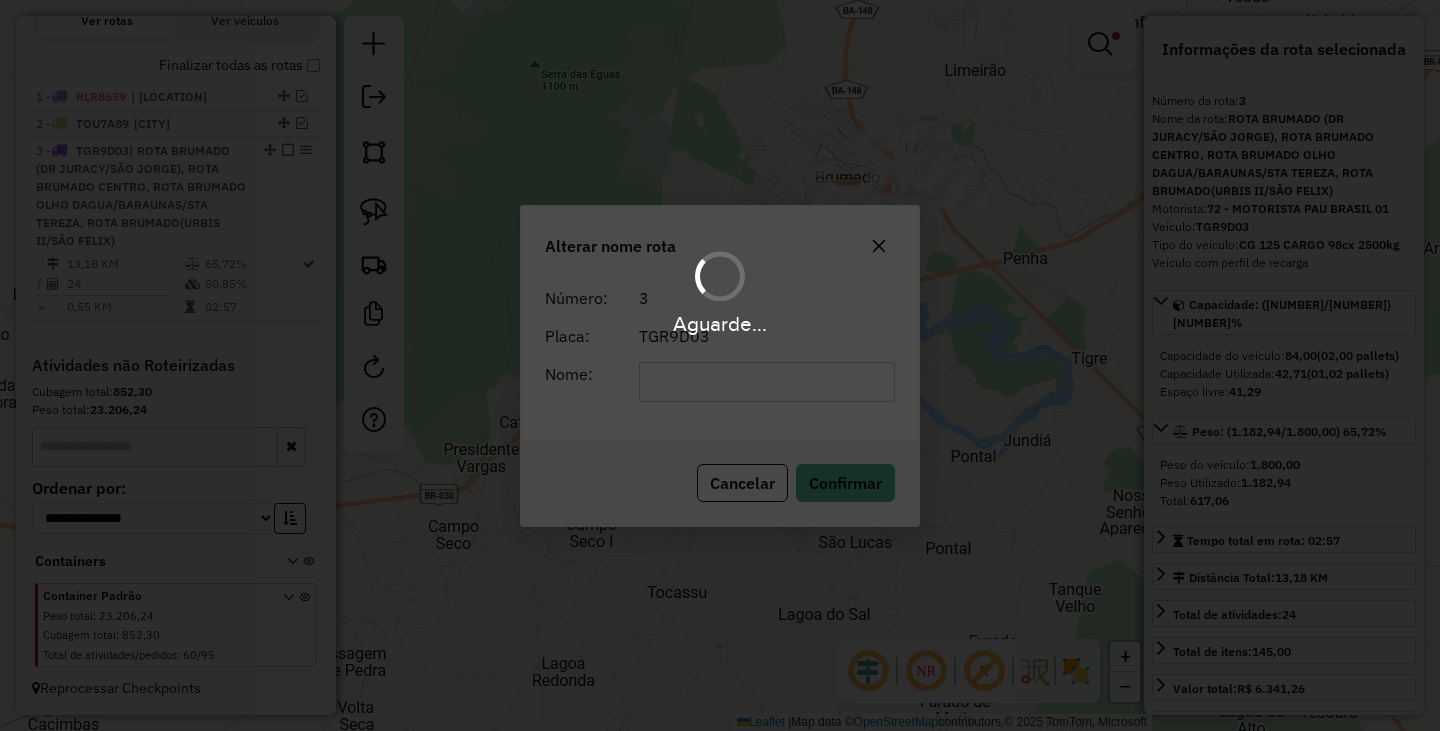 scroll, scrollTop: 592, scrollLeft: 0, axis: vertical 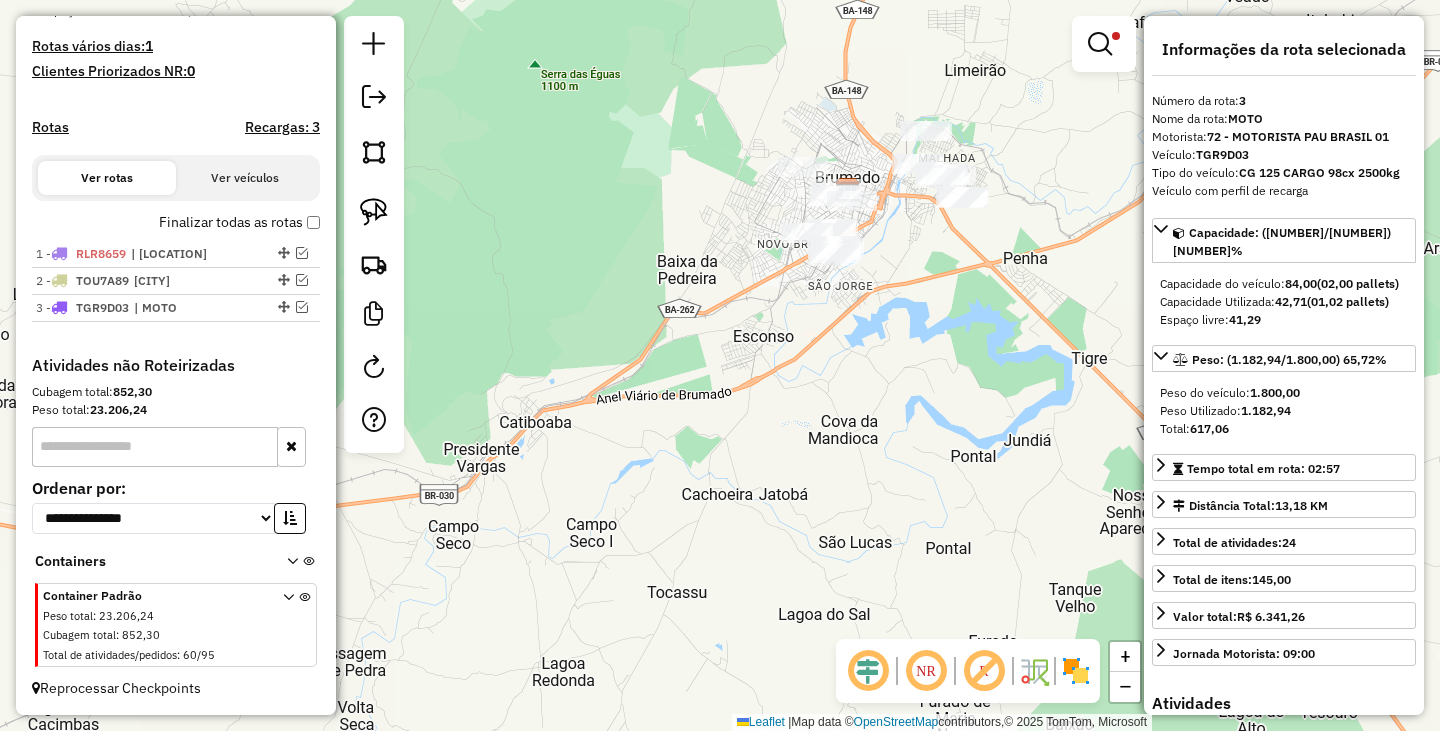 click on "Limpar filtros Janela de atendimento Grade de atendimento Capacidade Transportadoras Veículos Cliente Pedidos  Rotas Selecione os dias de semana para filtrar as janelas de atendimento  Seg   Ter   Qua   Qui   Sex   Sáb   Dom  Informe o período da janela de atendimento: De: Até:  Filtrar exatamente a janela do cliente  Considerar janela de atendimento padrão  Selecione os dias de semana para filtrar as grades de atendimento  Seg   Ter   Qua   Qui   Sex   Sáb   Dom   Considerar clientes sem dia de atendimento cadastrado  Clientes fora do dia de atendimento selecionado Filtrar as atividades entre os valores definidos abaixo:  Peso mínimo:  ****  Peso máximo:  ******  Cubagem mínima:   Cubagem máxima:   De:   Até:  Filtrar as atividades entre o tempo de atendimento definido abaixo:  De:   Até:   Considerar capacidade total dos clientes não roteirizados Transportadora: Selecione um ou mais itens Tipo de veículo: Selecione um ou mais itens Veículo: Selecione um ou mais itens Motorista: Nome: Rótulo:" 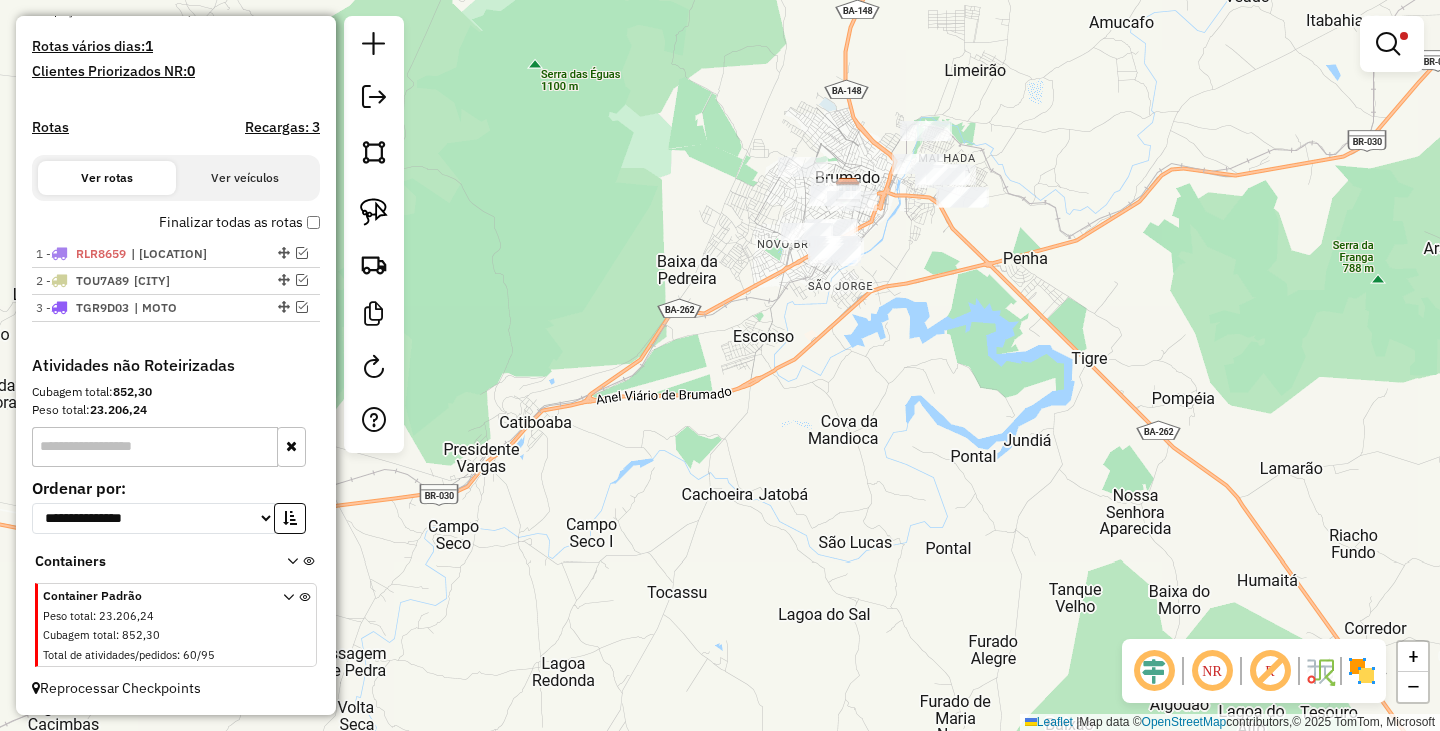 click at bounding box center (1392, 44) 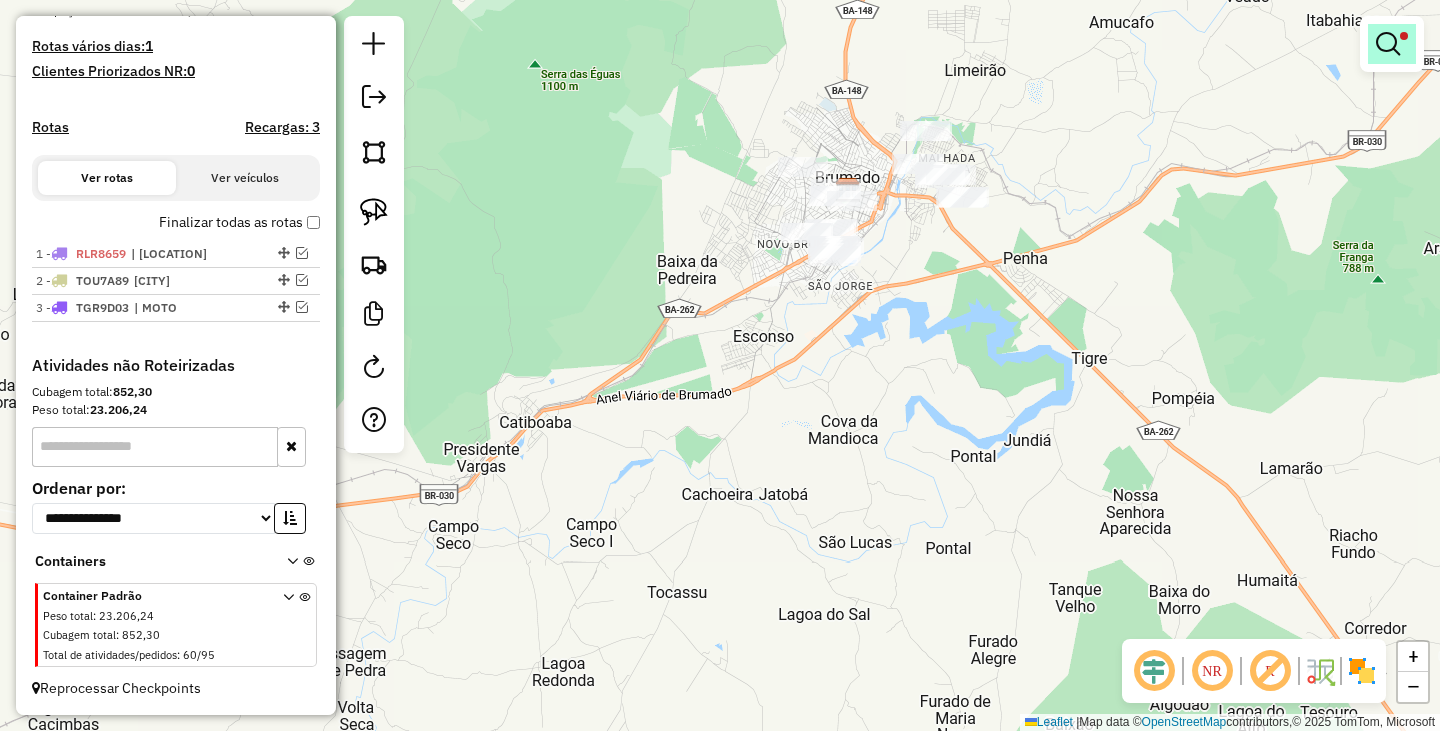 click at bounding box center (1388, 44) 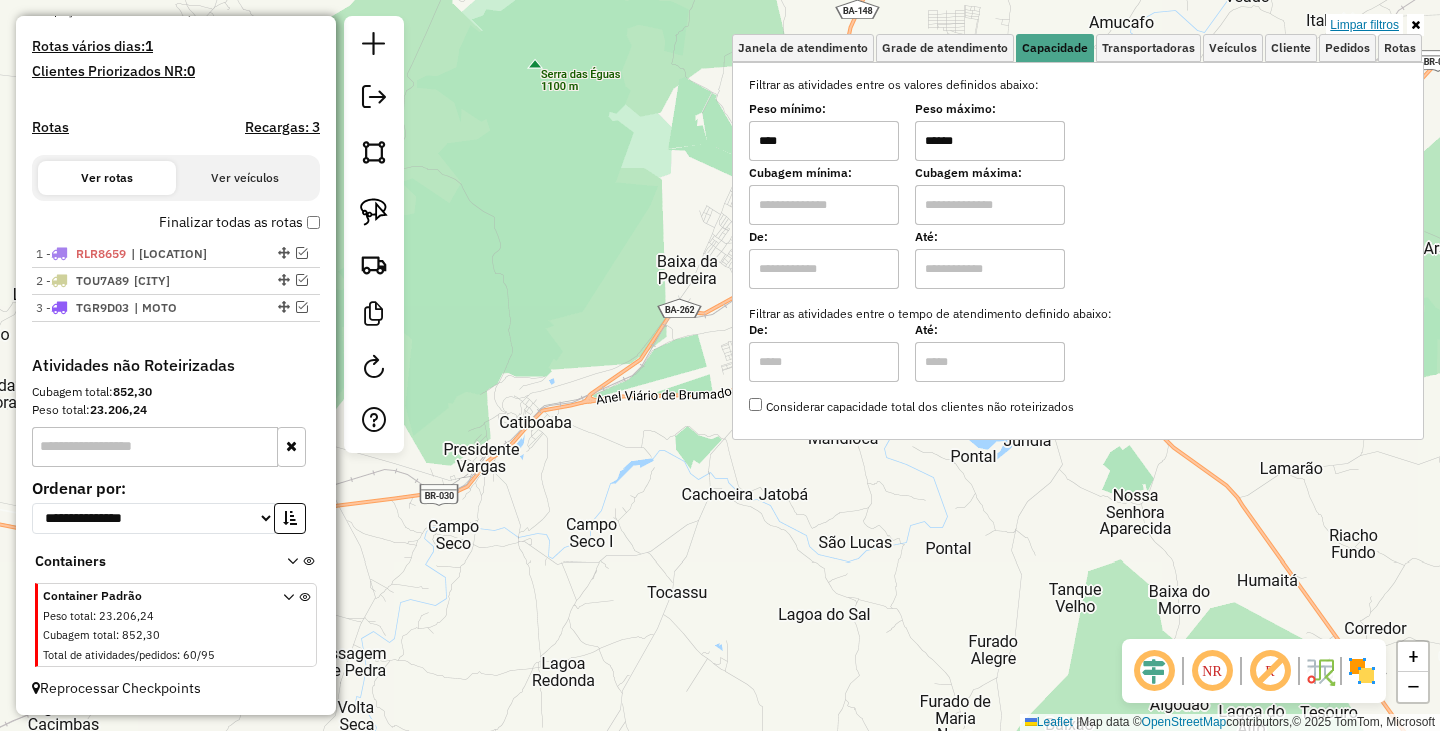 click on "Limpar filtros" at bounding box center (1364, 25) 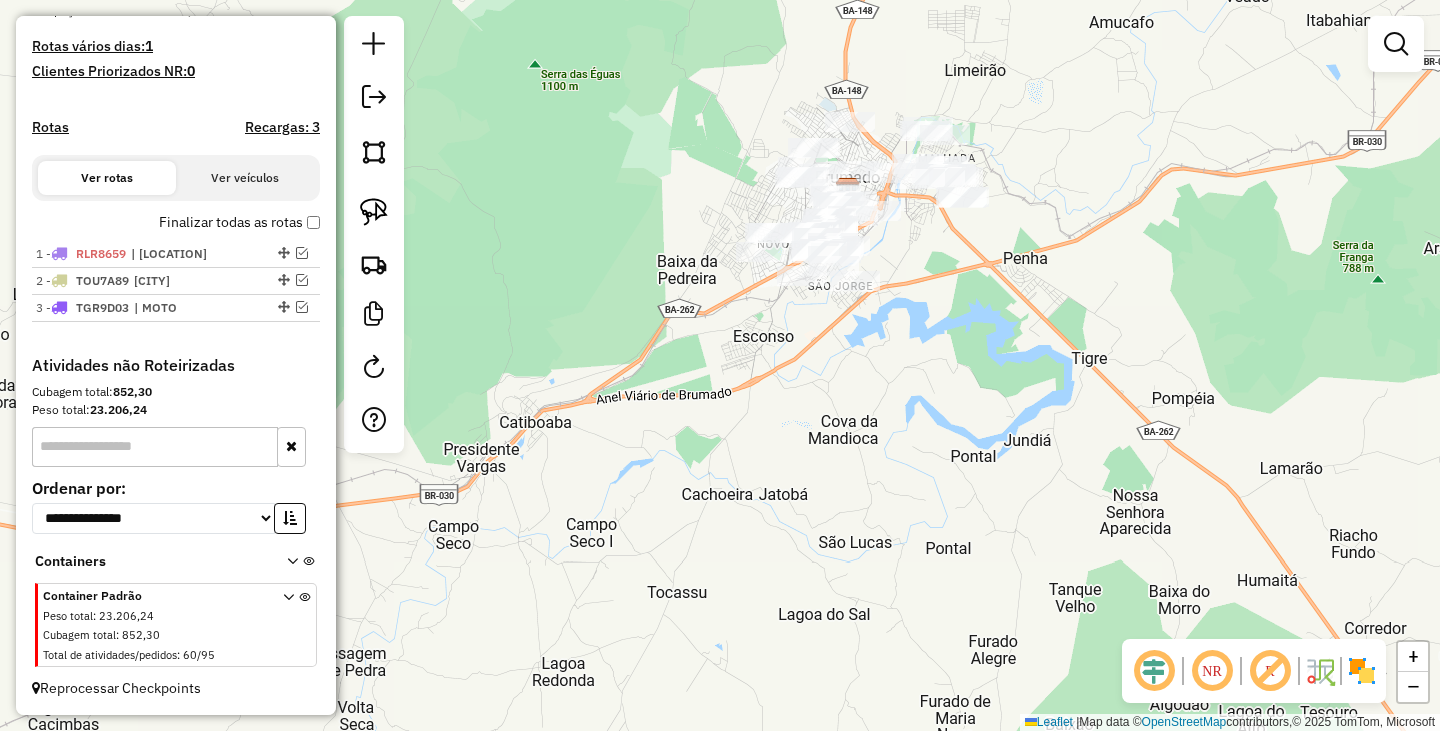 click on "Janela de atendimento Grade de atendimento Capacidade Transportadoras Veículos Cliente Pedidos  Rotas Selecione os dias de semana para filtrar as janelas de atendimento  Seg   Ter   Qua   Qui   Sex   Sáb   Dom  Informe o período da janela de atendimento: De: Até:  Filtrar exatamente a janela do cliente  Considerar janela de atendimento padrão  Selecione os dias de semana para filtrar as grades de atendimento  Seg   Ter   Qua   Qui   Sex   Sáb   Dom   Considerar clientes sem dia de atendimento cadastrado  Clientes fora do dia de atendimento selecionado Filtrar as atividades entre os valores definidos abaixo:  Peso mínimo:   Peso máximo:   Cubagem mínima:   Cubagem máxima:   De:   Até:  Filtrar as atividades entre o tempo de atendimento definido abaixo:  De:   Até:   Considerar capacidade total dos clientes não roteirizados Transportadora: Selecione um ou mais itens Tipo de veículo: Selecione um ou mais itens Veículo: Selecione um ou mais itens Motorista: Selecione um ou mais itens Nome: Rótulo:" 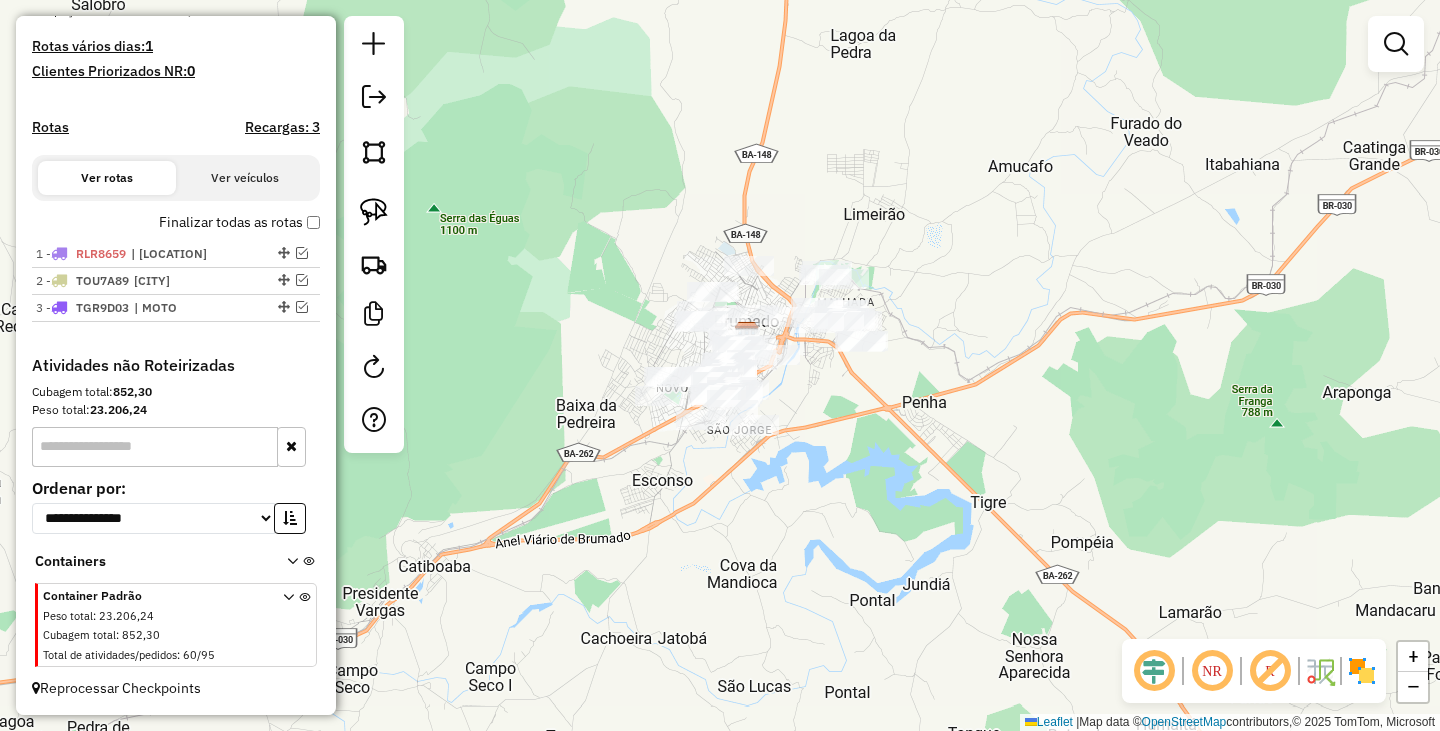 drag, startPoint x: 1080, startPoint y: 334, endPoint x: 934, endPoint y: 416, distance: 167.45149 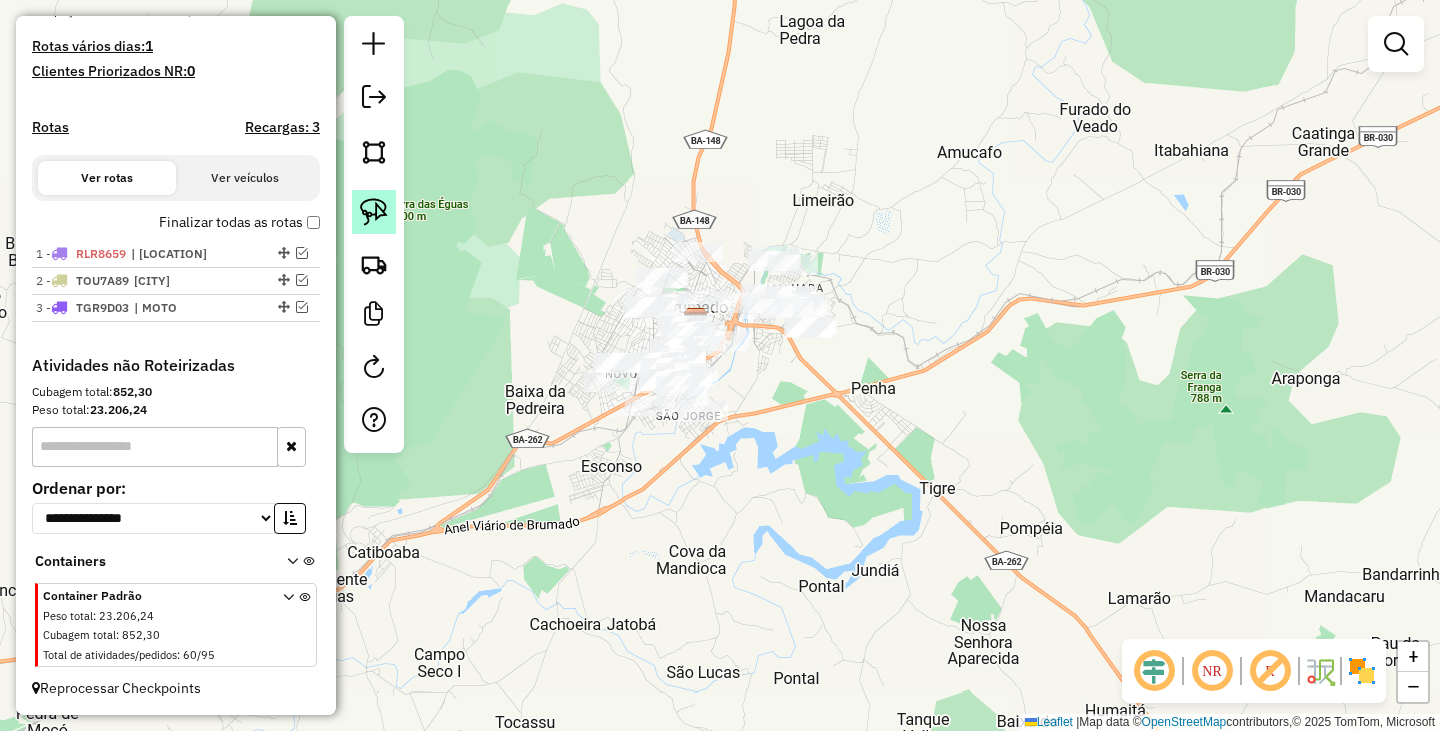 click 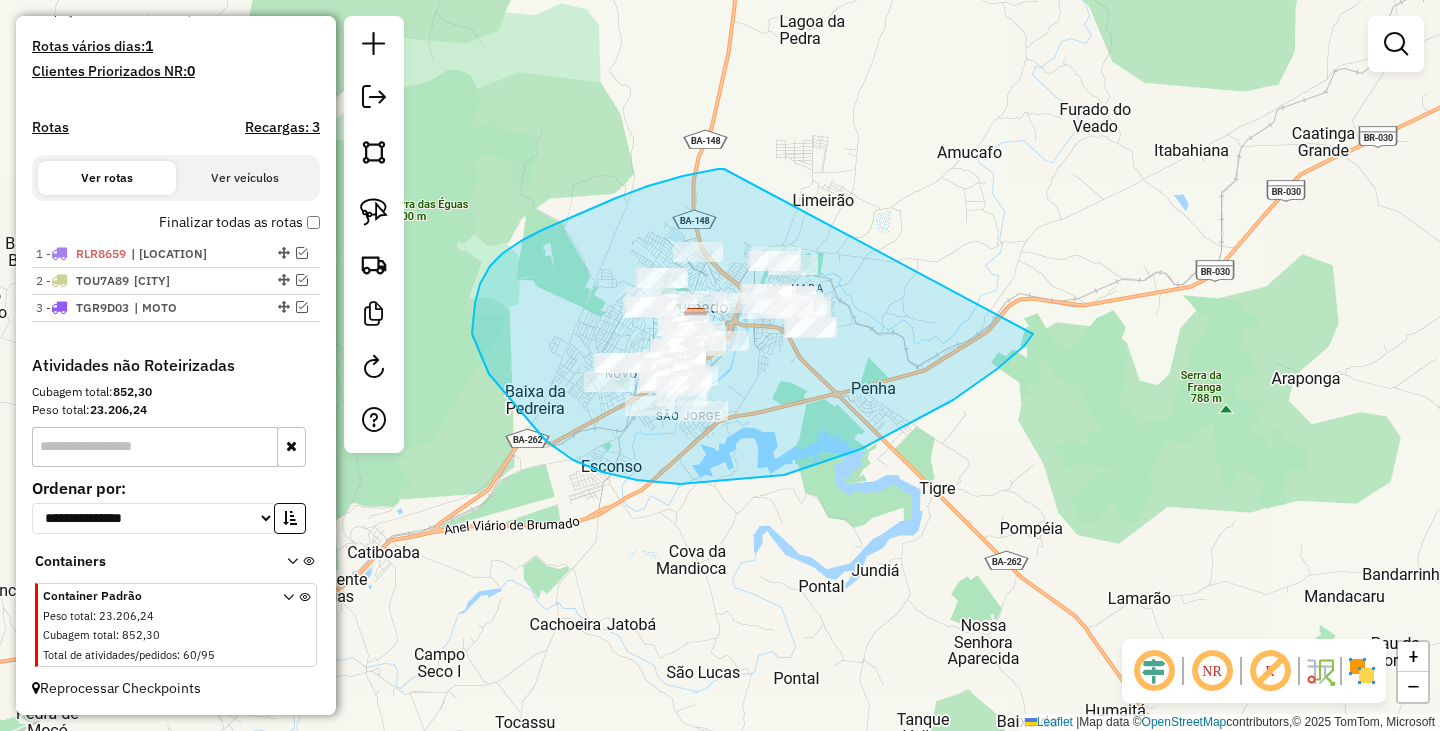 drag, startPoint x: 724, startPoint y: 169, endPoint x: 1061, endPoint y: 273, distance: 352.6826 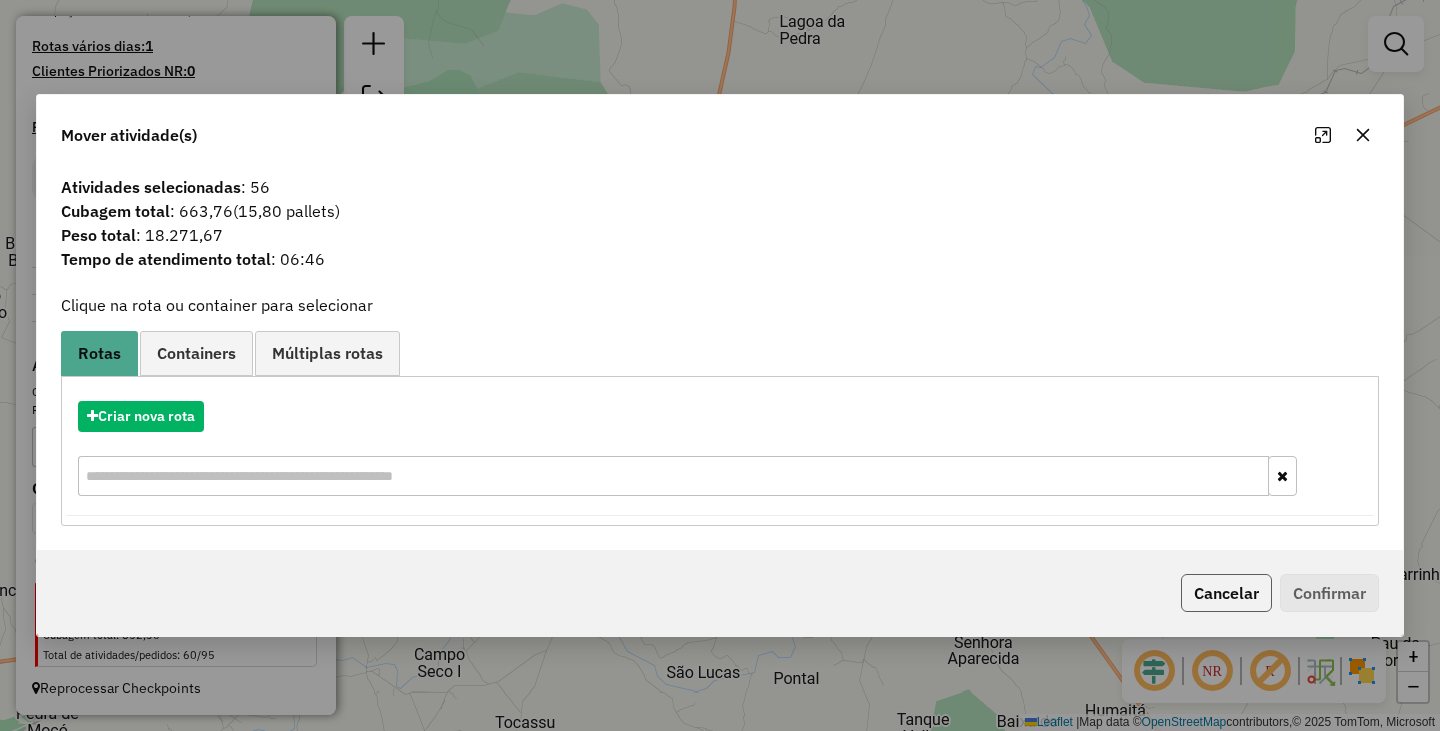 click on "Cancelar" 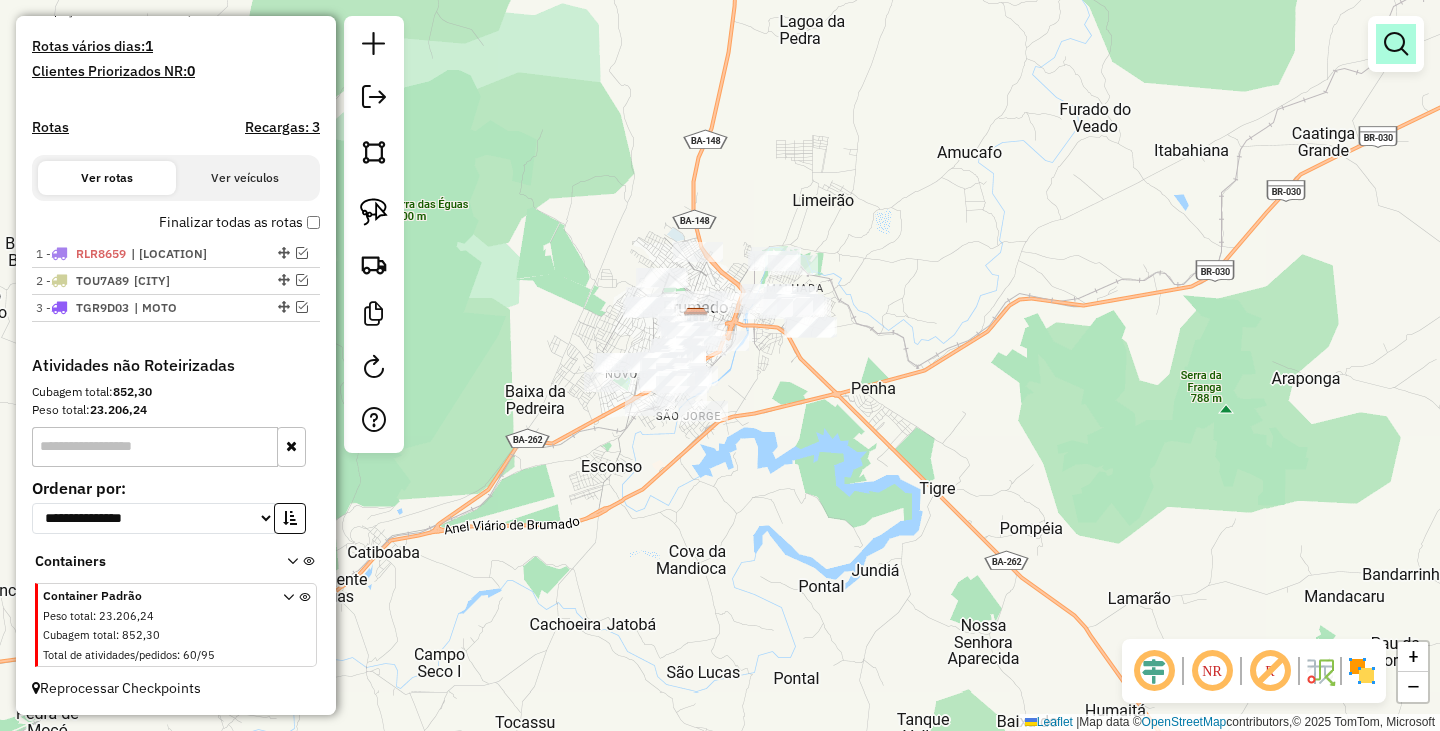 click at bounding box center (1396, 44) 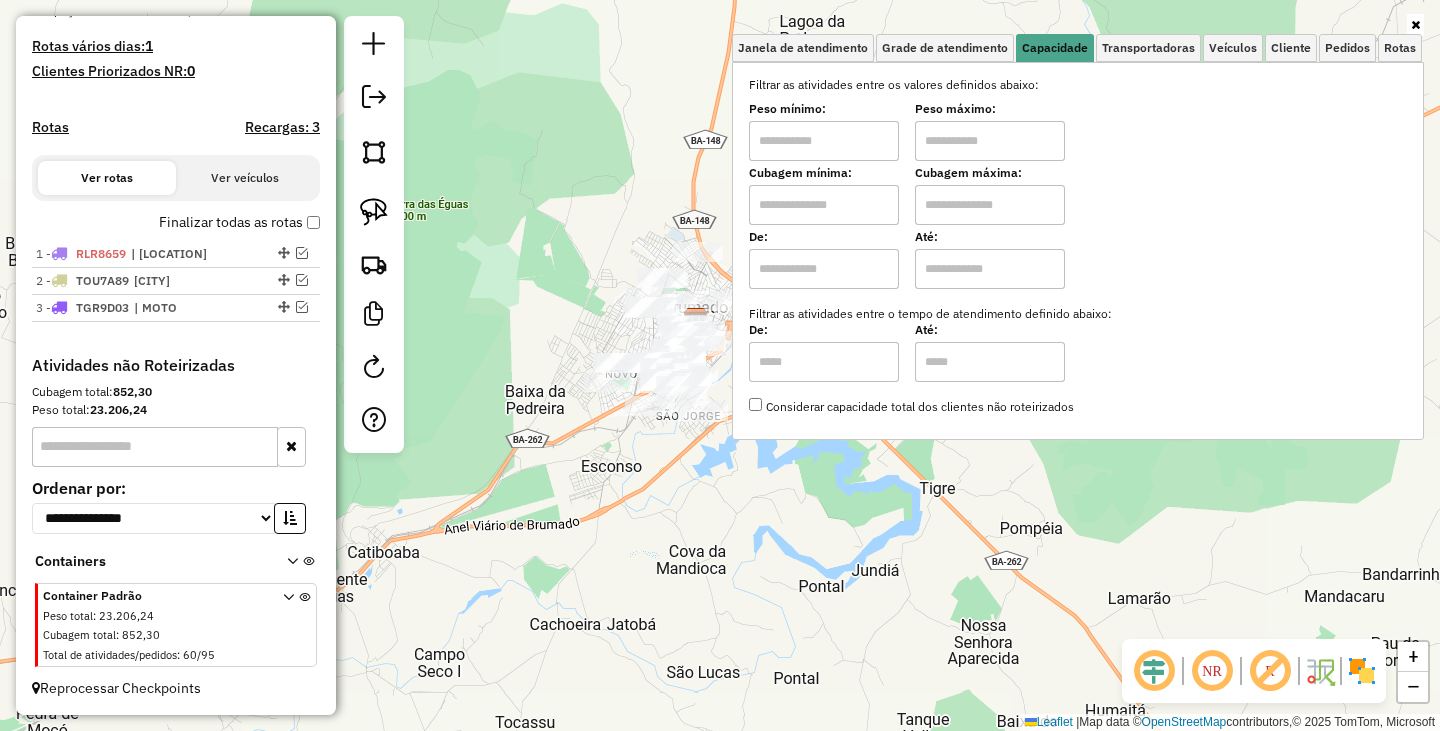 click at bounding box center [824, 141] 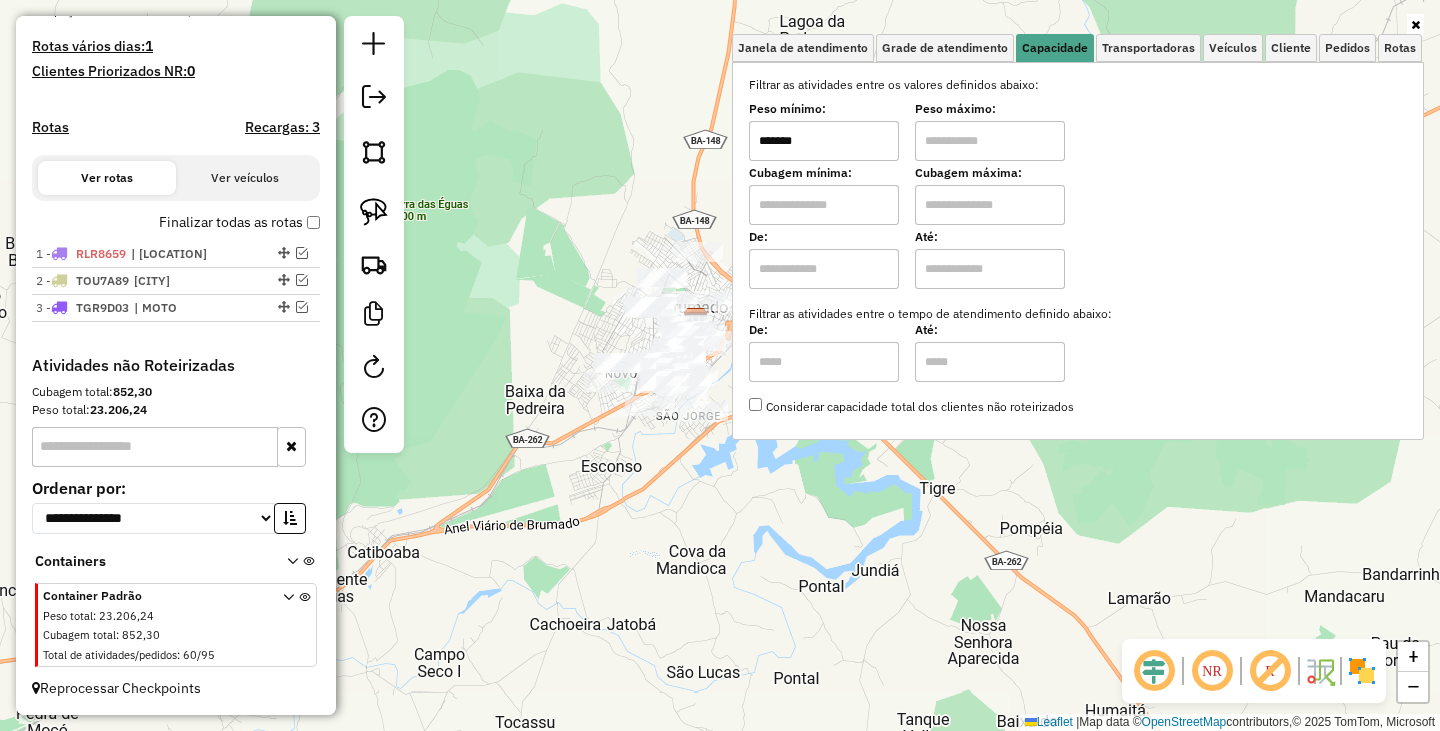 click at bounding box center [990, 141] 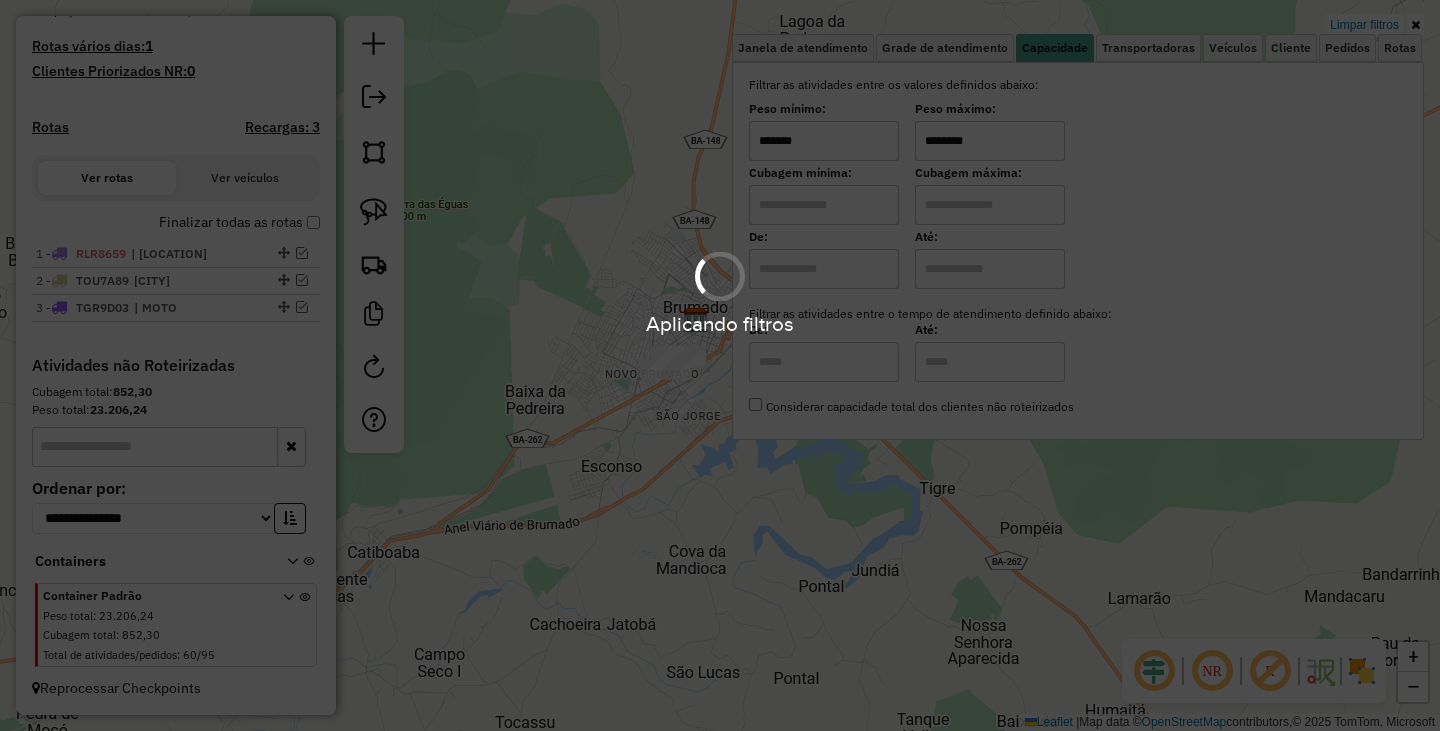 click on "Limpar filtros Janela de atendimento Grade de atendimento Capacidade Transportadoras Veículos Cliente Pedidos  Rotas Selecione os dias de semana para filtrar as janelas de atendimento  Seg   Ter   Qua   Qui   Sex   Sáb   Dom  Informe o período da janela de atendimento: De: Até:  Filtrar exatamente a janela do cliente  Considerar janela de atendimento padrão  Selecione os dias de semana para filtrar as grades de atendimento  Seg   Ter   Qua   Qui   Sex   Sáb   Dom   Considerar clientes sem dia de atendimento cadastrado  Clientes fora do dia de atendimento selecionado Filtrar as atividades entre os valores definidos abaixo:  Peso mínimo:  *******  Peso máximo:  ********  Cubagem mínima:   Cubagem máxima:   De:   Até:  Filtrar as atividades entre o tempo de atendimento definido abaixo:  De:   Até:   Considerar capacidade total dos clientes não roteirizados Transportadora: Selecione um ou mais itens Tipo de veículo: Selecione um ou mais itens Veículo: Selecione um ou mais itens Motorista: Nome: De:" 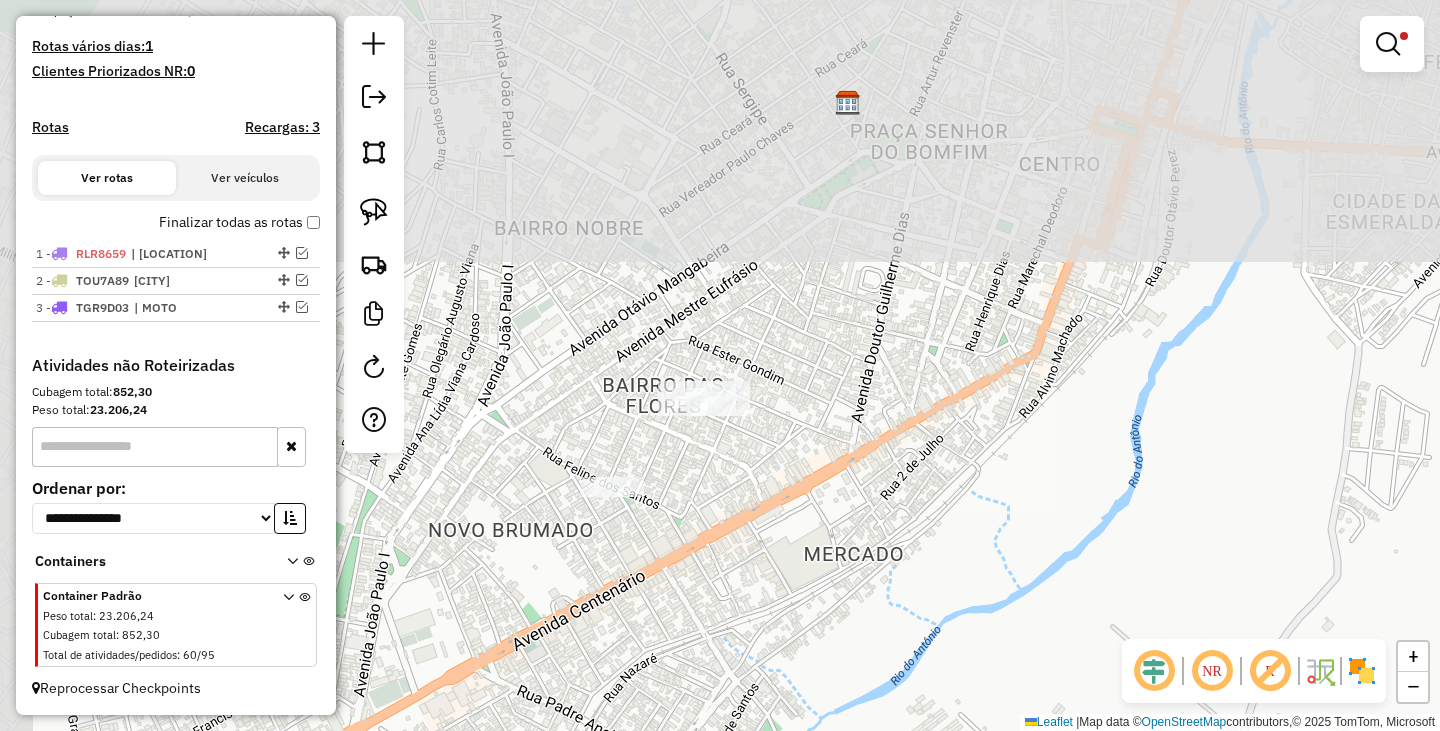 drag, startPoint x: 670, startPoint y: 240, endPoint x: 757, endPoint y: 538, distance: 310.44 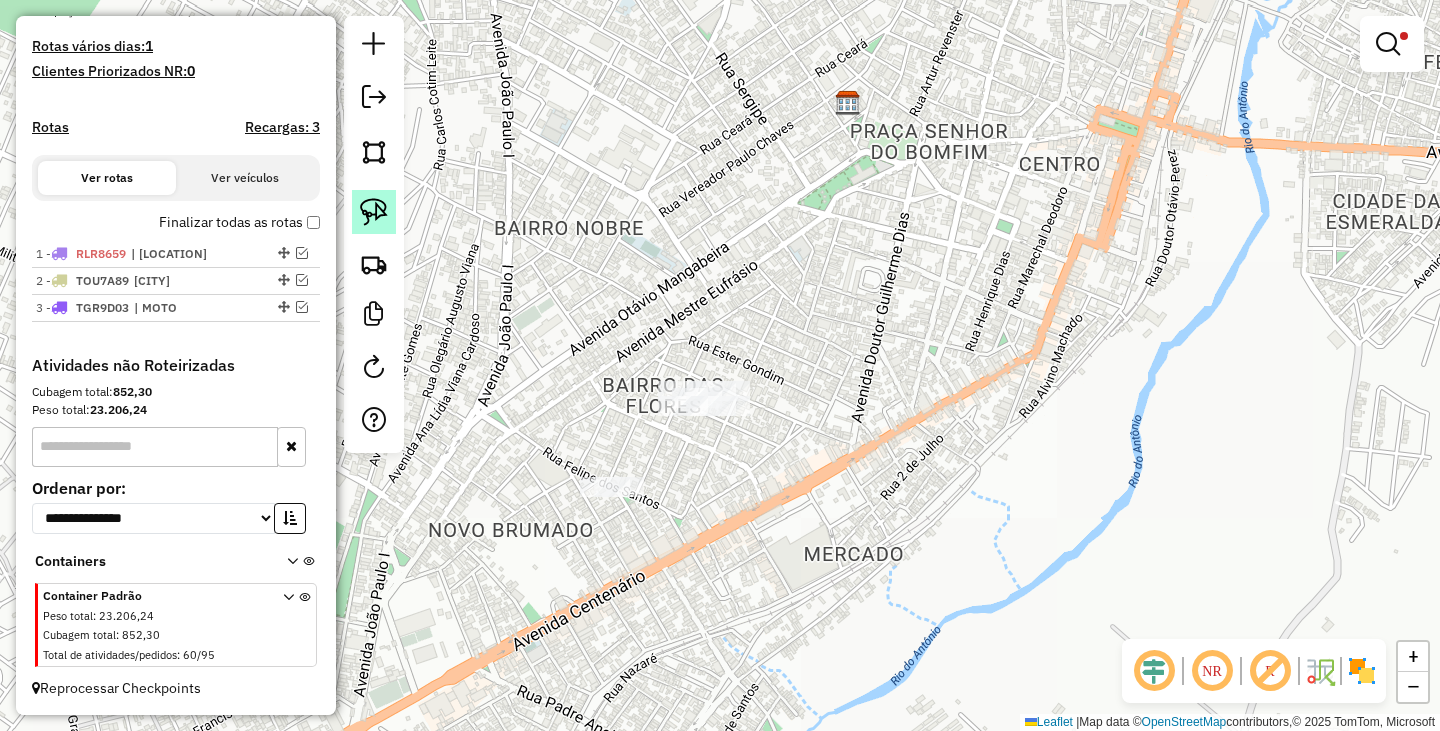 click 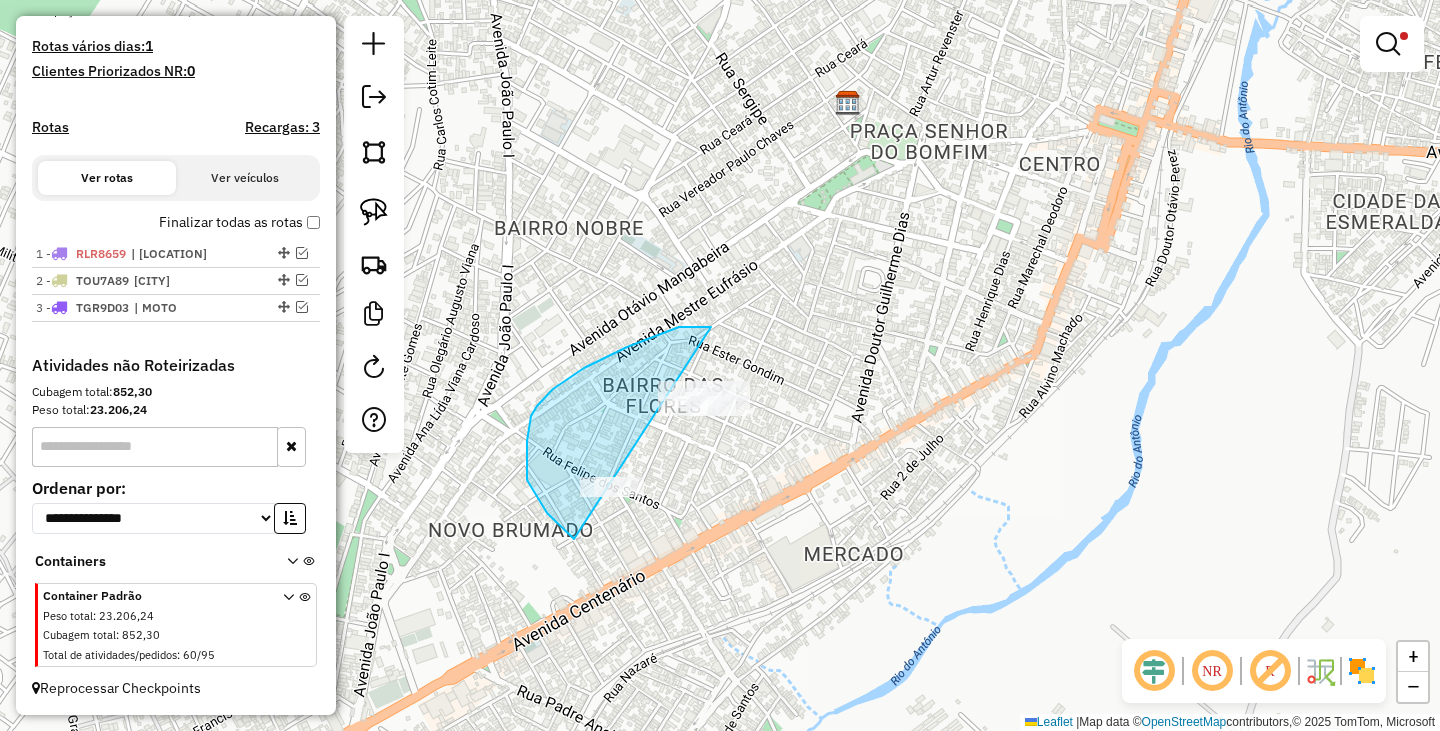 drag, startPoint x: 708, startPoint y: 327, endPoint x: 909, endPoint y: 403, distance: 214.88834 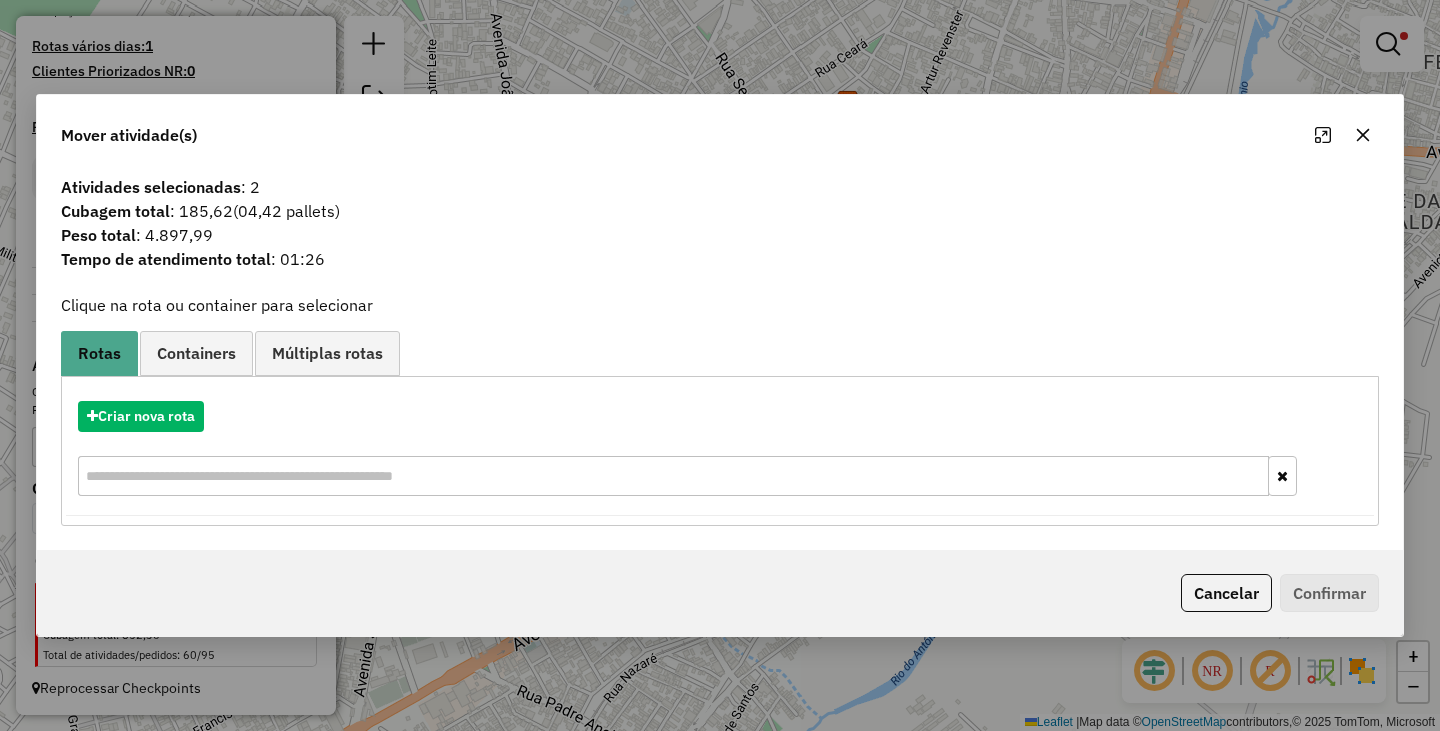 click on "Cancelar" 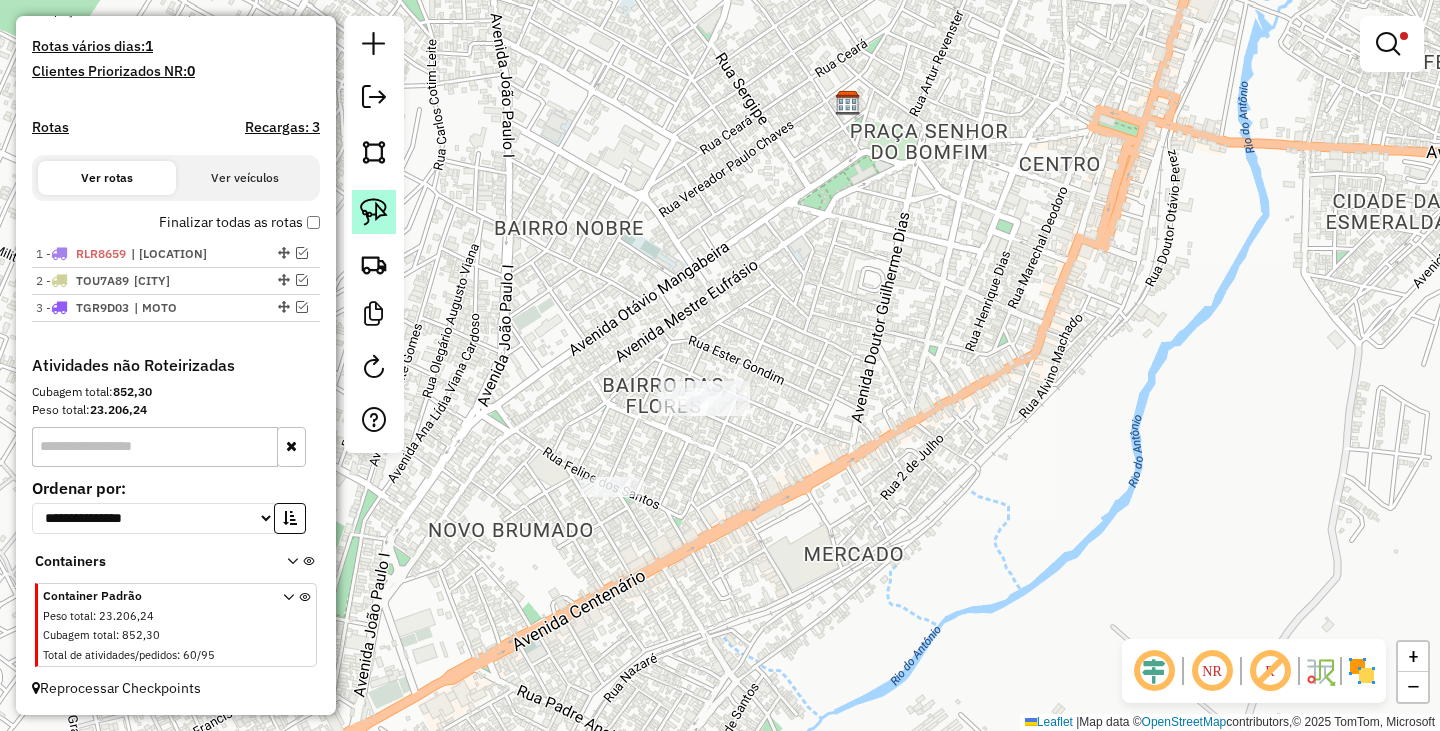 click 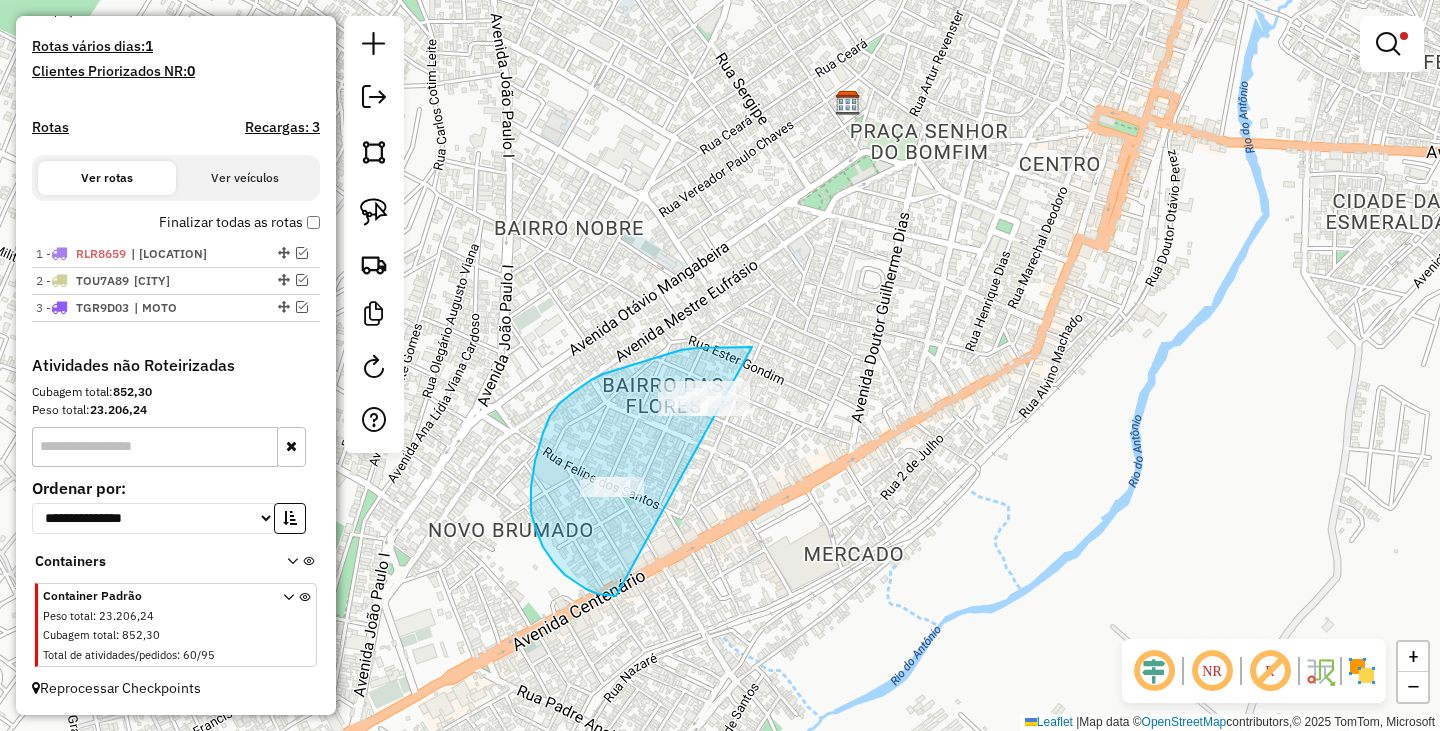 drag, startPoint x: 739, startPoint y: 347, endPoint x: 780, endPoint y: 445, distance: 106.23088 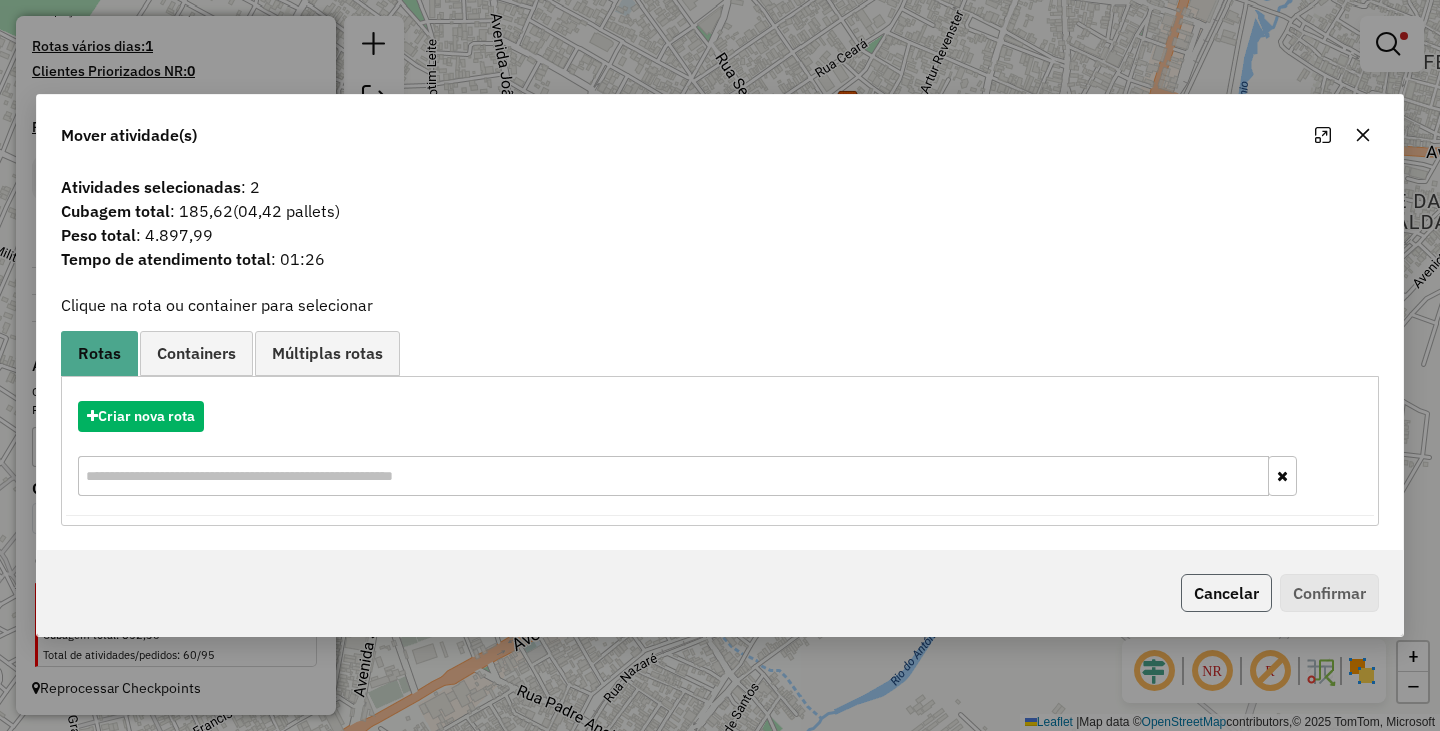 click on "Cancelar" 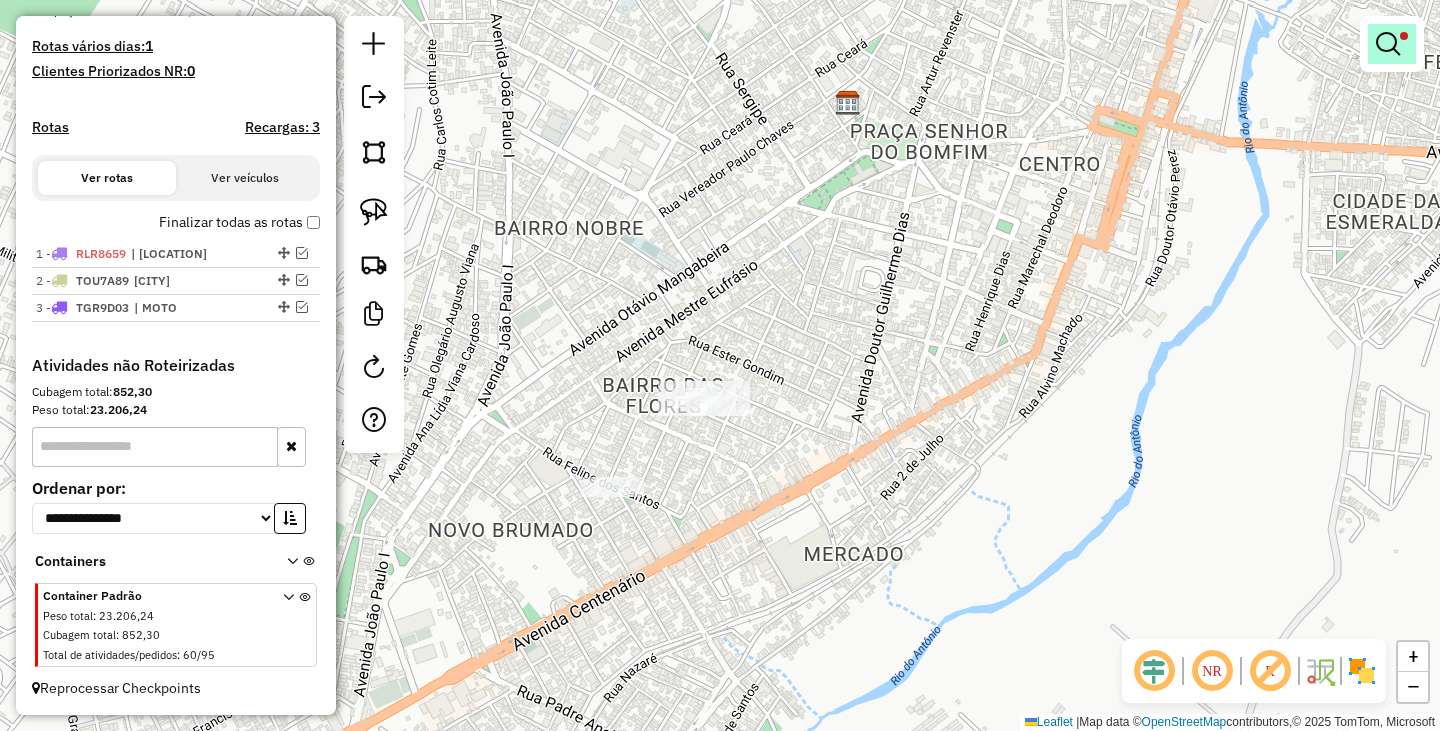 click at bounding box center (1388, 44) 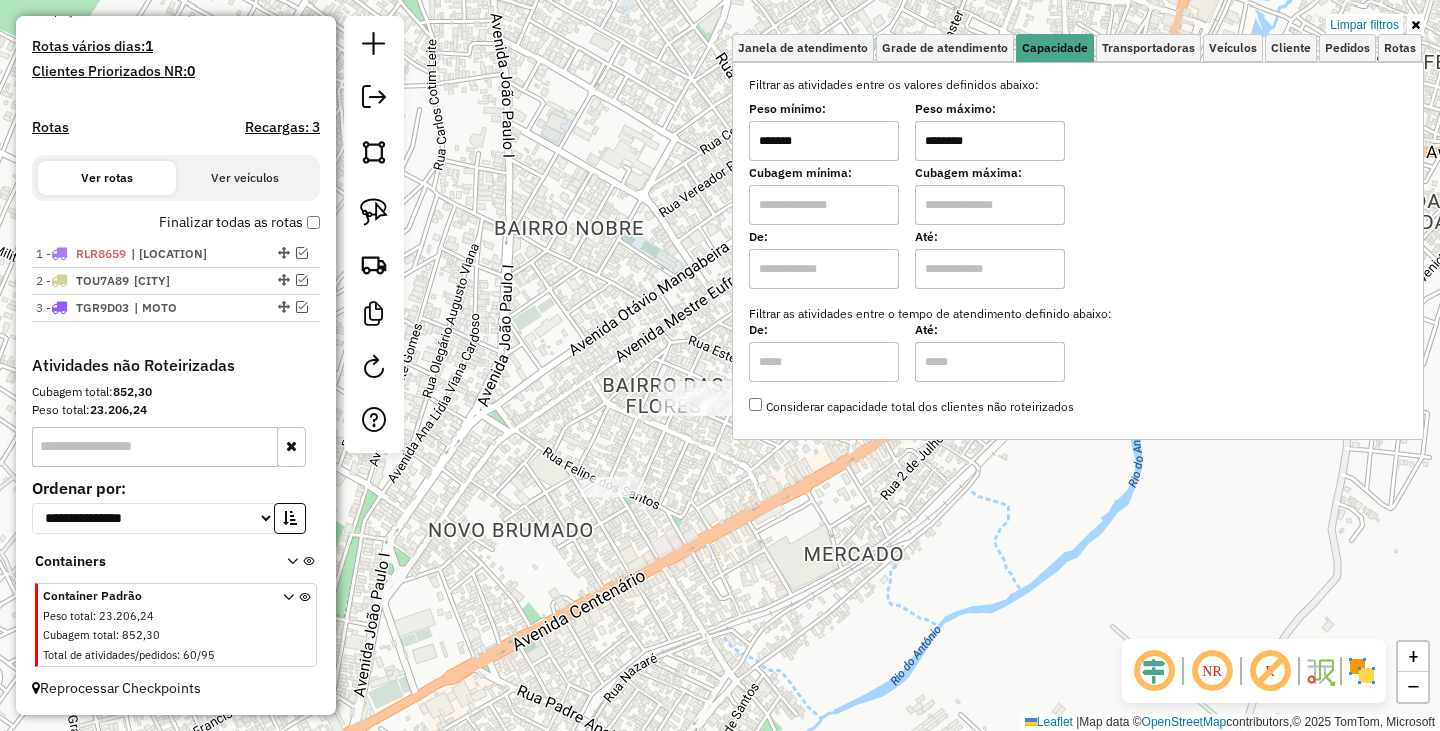 drag, startPoint x: 769, startPoint y: 131, endPoint x: 709, endPoint y: 119, distance: 61.188232 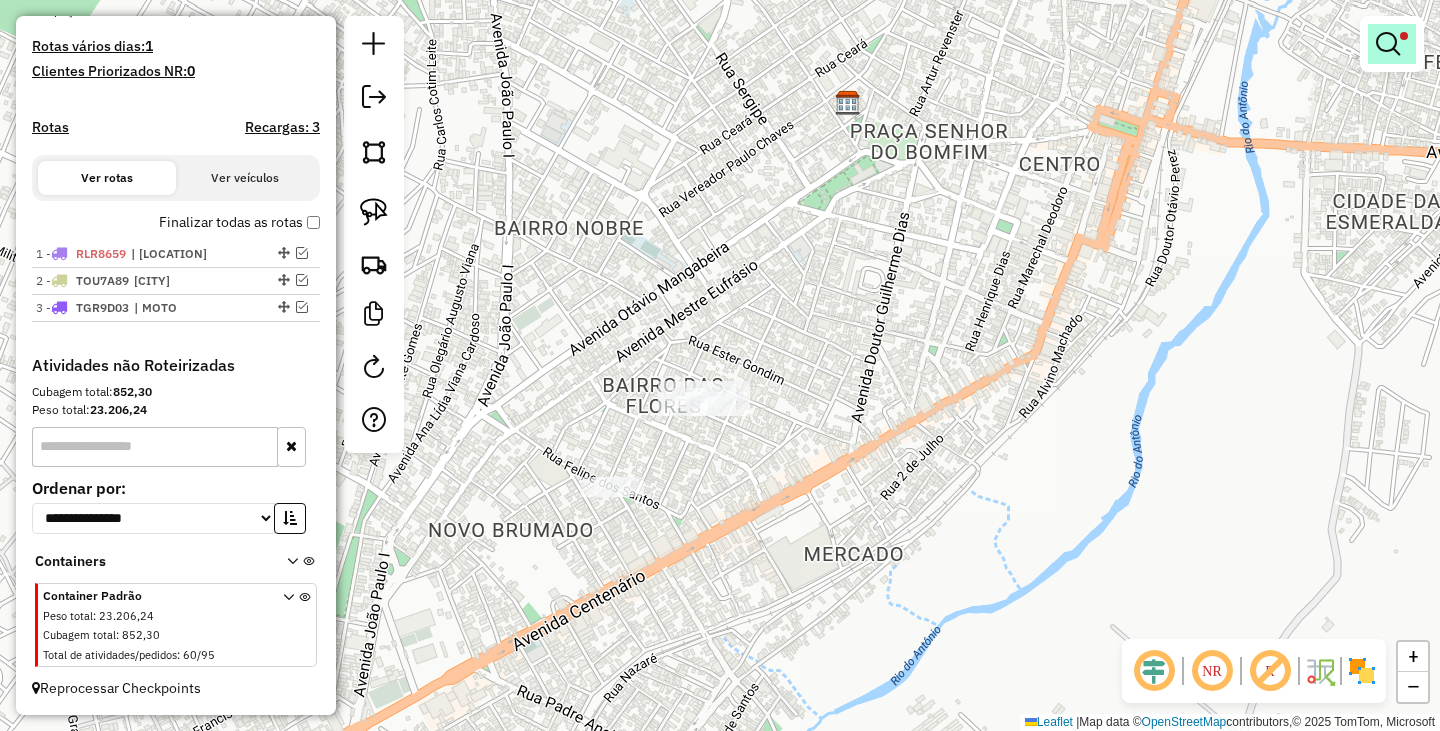 drag, startPoint x: 1419, startPoint y: 35, endPoint x: 1408, endPoint y: 36, distance: 11.045361 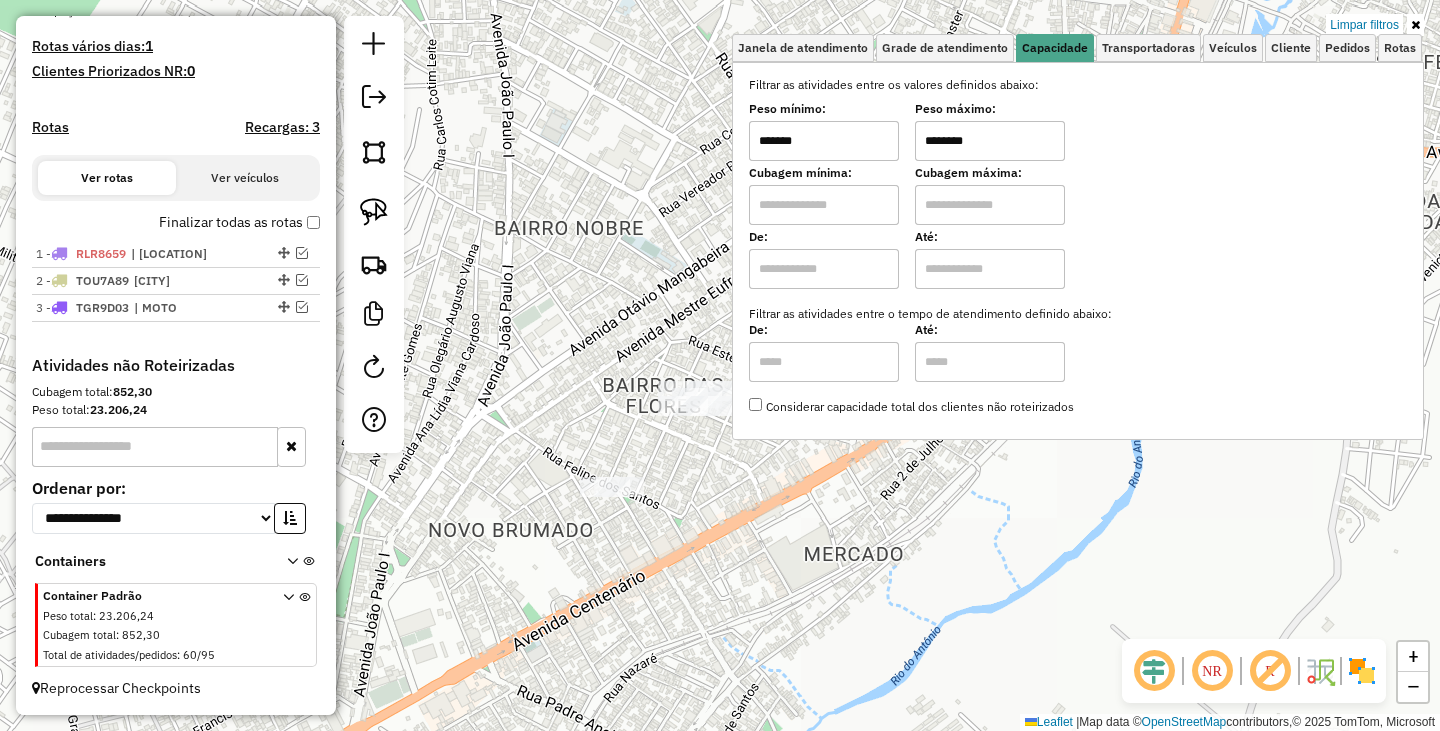 drag, startPoint x: 872, startPoint y: 137, endPoint x: 765, endPoint y: 128, distance: 107.37784 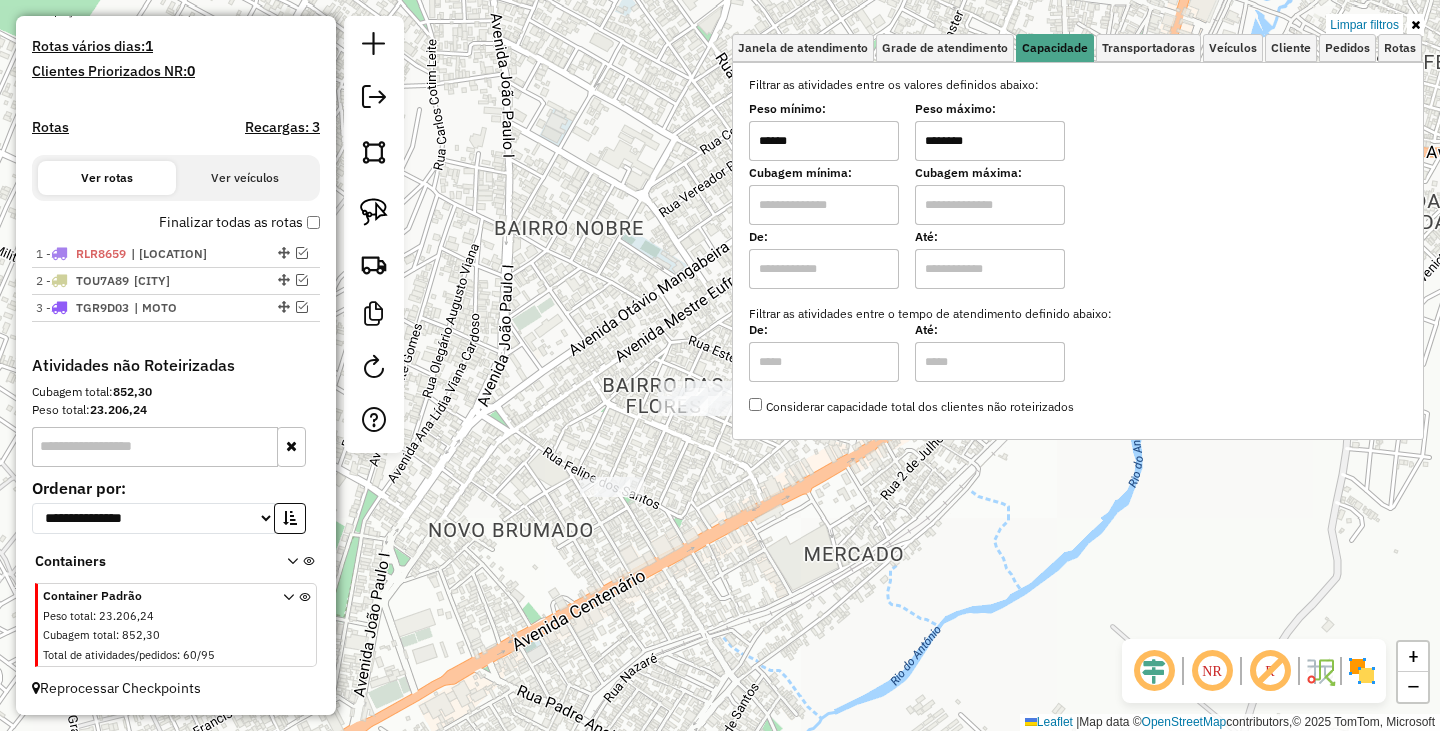 click on "Limpar filtros Janela de atendimento Grade de atendimento Capacidade Transportadoras Veículos Cliente Pedidos  Rotas Selecione os dias de semana para filtrar as janelas de atendimento  Seg   Ter   Qua   Qui   Sex   Sáb   Dom  Informe o período da janela de atendimento: De: Até:  Filtrar exatamente a janela do cliente  Considerar janela de atendimento padrão  Selecione os dias de semana para filtrar as grades de atendimento  Seg   Ter   Qua   Qui   Sex   Sáb   Dom   Considerar clientes sem dia de atendimento cadastrado  Clientes fora do dia de atendimento selecionado Filtrar as atividades entre os valores definidos abaixo:  Peso mínimo:  ******  Peso máximo:  ********  Cubagem mínima:   Cubagem máxima:   De:   Até:  Filtrar as atividades entre o tempo de atendimento definido abaixo:  De:   Até:   Considerar capacidade total dos clientes não roteirizados Transportadora: Selecione um ou mais itens Tipo de veículo: Selecione um ou mais itens Veículo: Selecione um ou mais itens Motorista: Nome: De:" 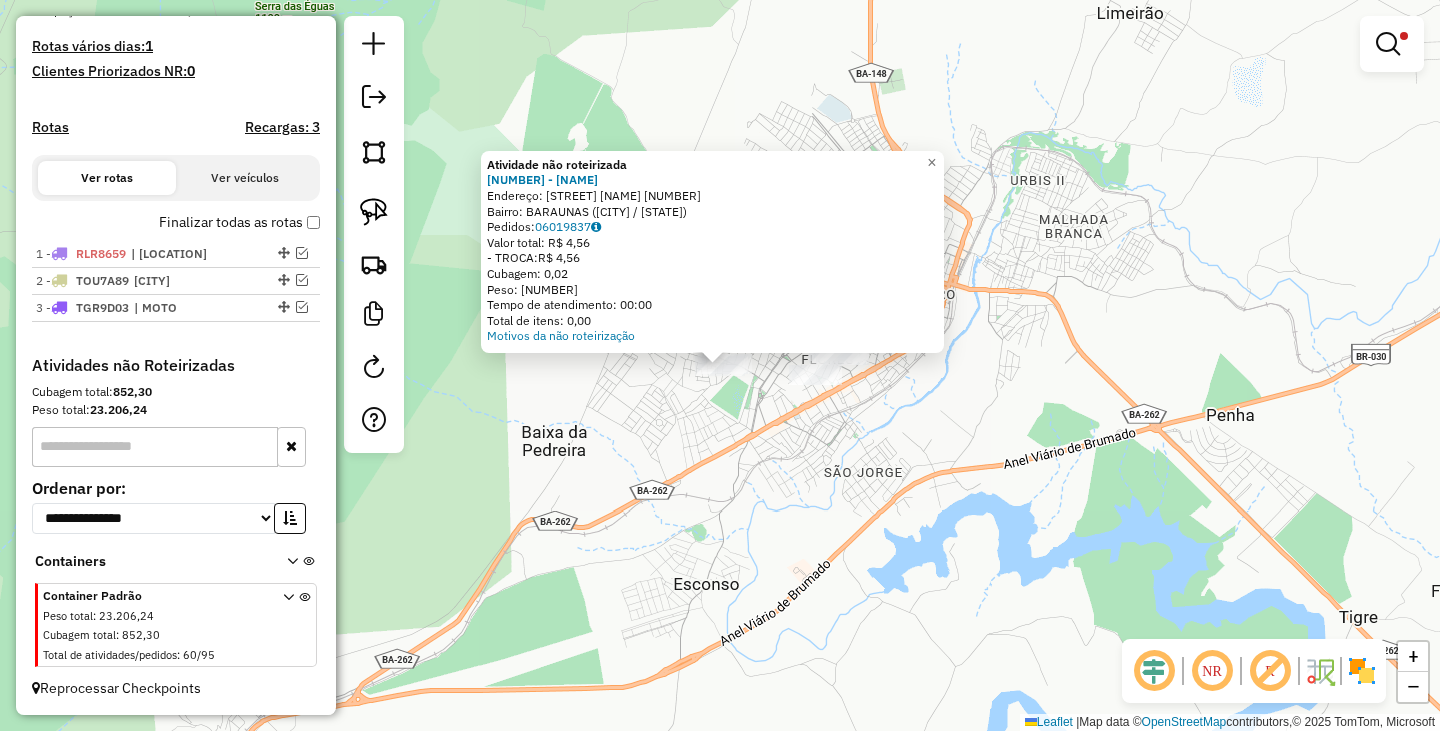 click on "Atividade não roteirizada 734 - LEVE MAIS COMERCIO D  Endereço: RUA RUA MARQUES DE CARAVELAS      215   Bairro: BARAUNAS (BRUMADO / BA)   Pedidos:  06019837   Valor total: R$ 4,56   - TROCA:  R$ 4,56   Cubagem: 0,02   Peso: 0,73   Tempo de atendimento: 00:00   Total de itens: 0,00  Motivos da não roteirização × Limpar filtros Janela de atendimento Grade de atendimento Capacidade Transportadoras Veículos Cliente Pedidos  Rotas Selecione os dias de semana para filtrar as janelas de atendimento  Seg   Ter   Qua   Qui   Sex   Sáb   Dom  Informe o período da janela de atendimento: De: Até:  Filtrar exatamente a janela do cliente  Considerar janela de atendimento padrão  Selecione os dias de semana para filtrar as grades de atendimento  Seg   Ter   Qua   Qui   Sex   Sáb   Dom   Considerar clientes sem dia de atendimento cadastrado  Clientes fora do dia de atendimento selecionado Filtrar as atividades entre os valores definidos abaixo:  Peso mínimo:  ******  Peso máximo:  ********  Cubagem mínima:  +" 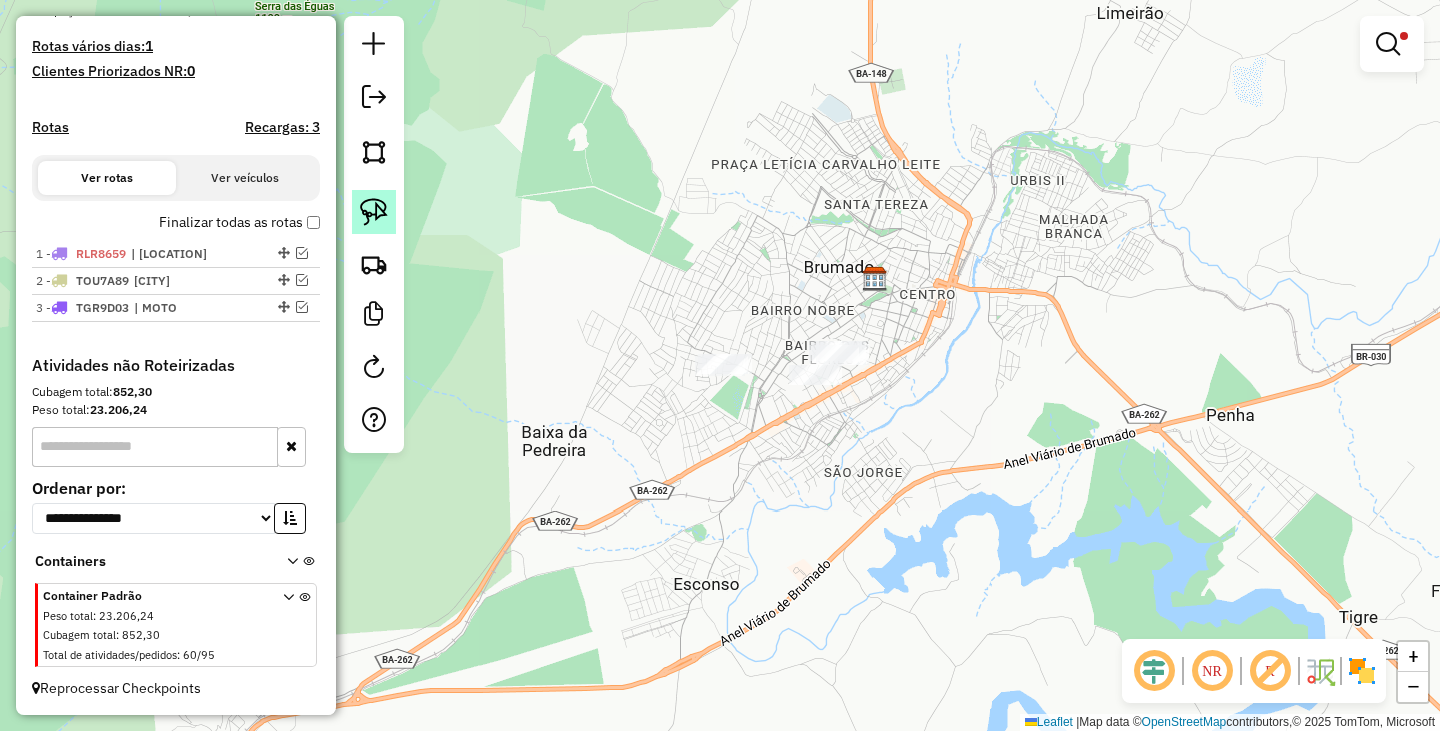 click 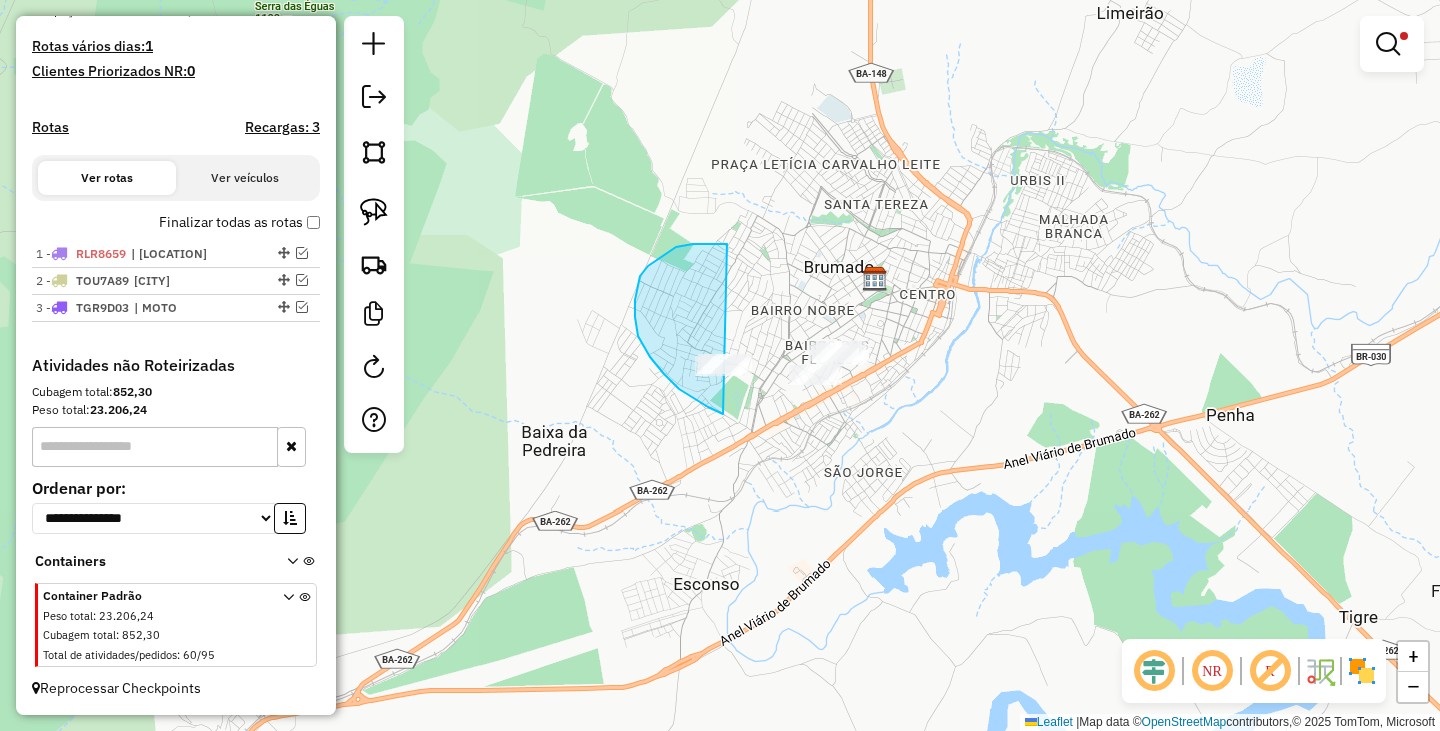 drag, startPoint x: 711, startPoint y: 244, endPoint x: 931, endPoint y: 334, distance: 237.69728 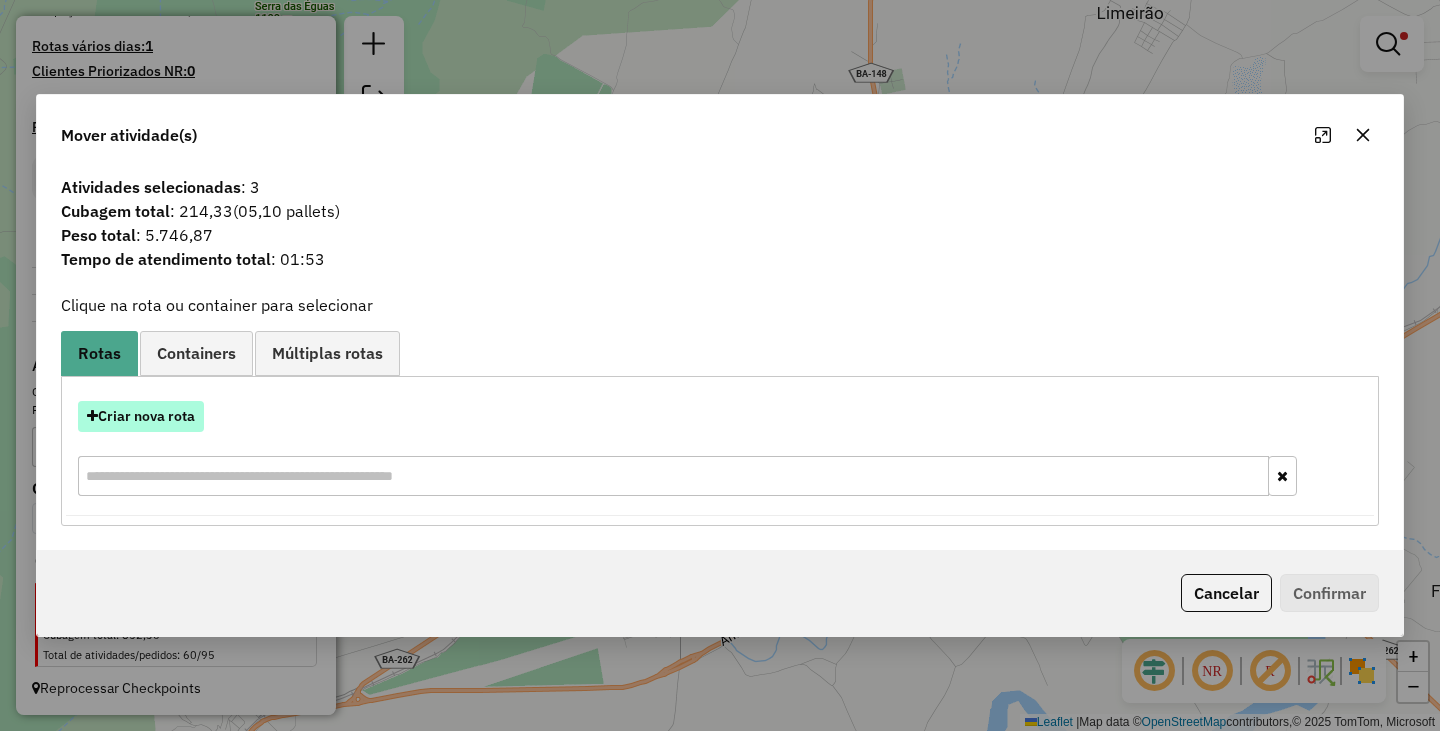 click on "Criar nova rota" at bounding box center [141, 416] 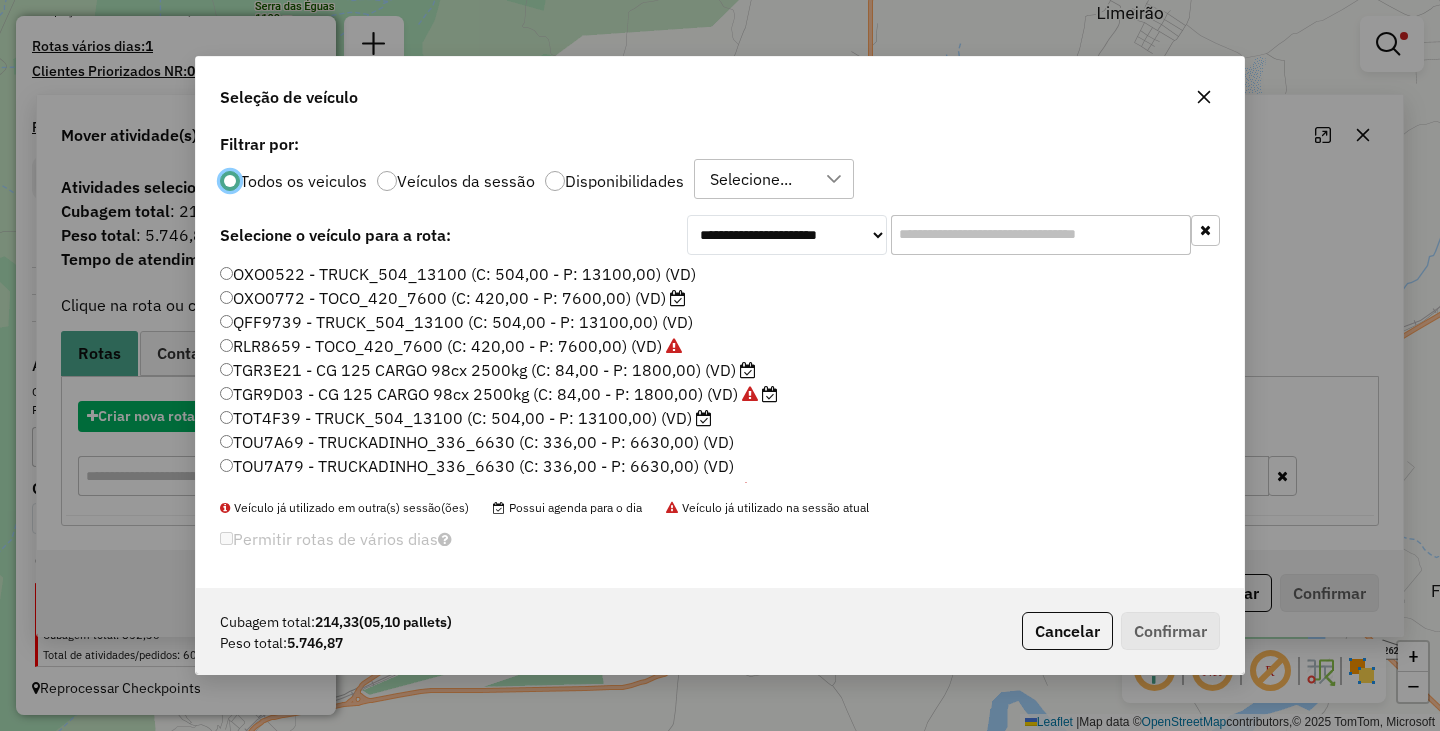 scroll, scrollTop: 11, scrollLeft: 6, axis: both 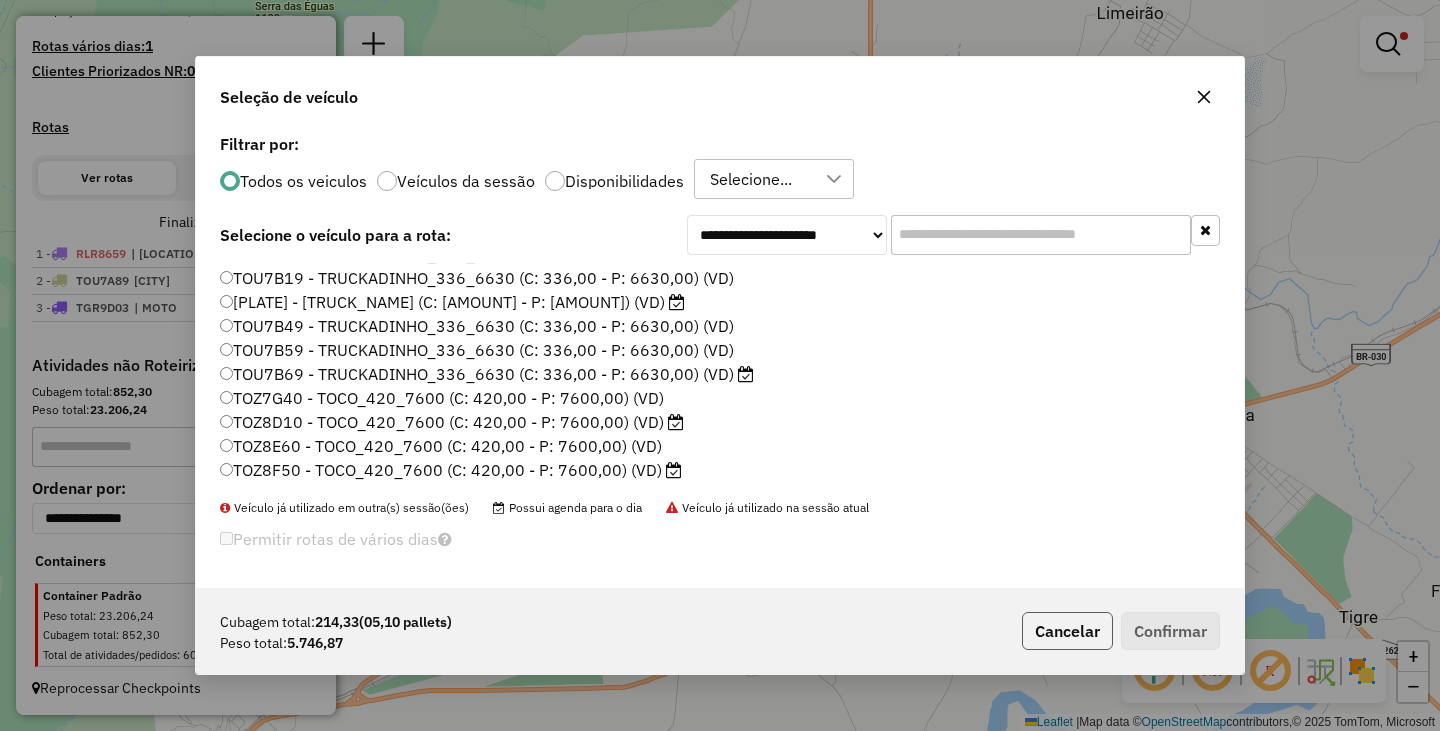 click on "Cancelar" 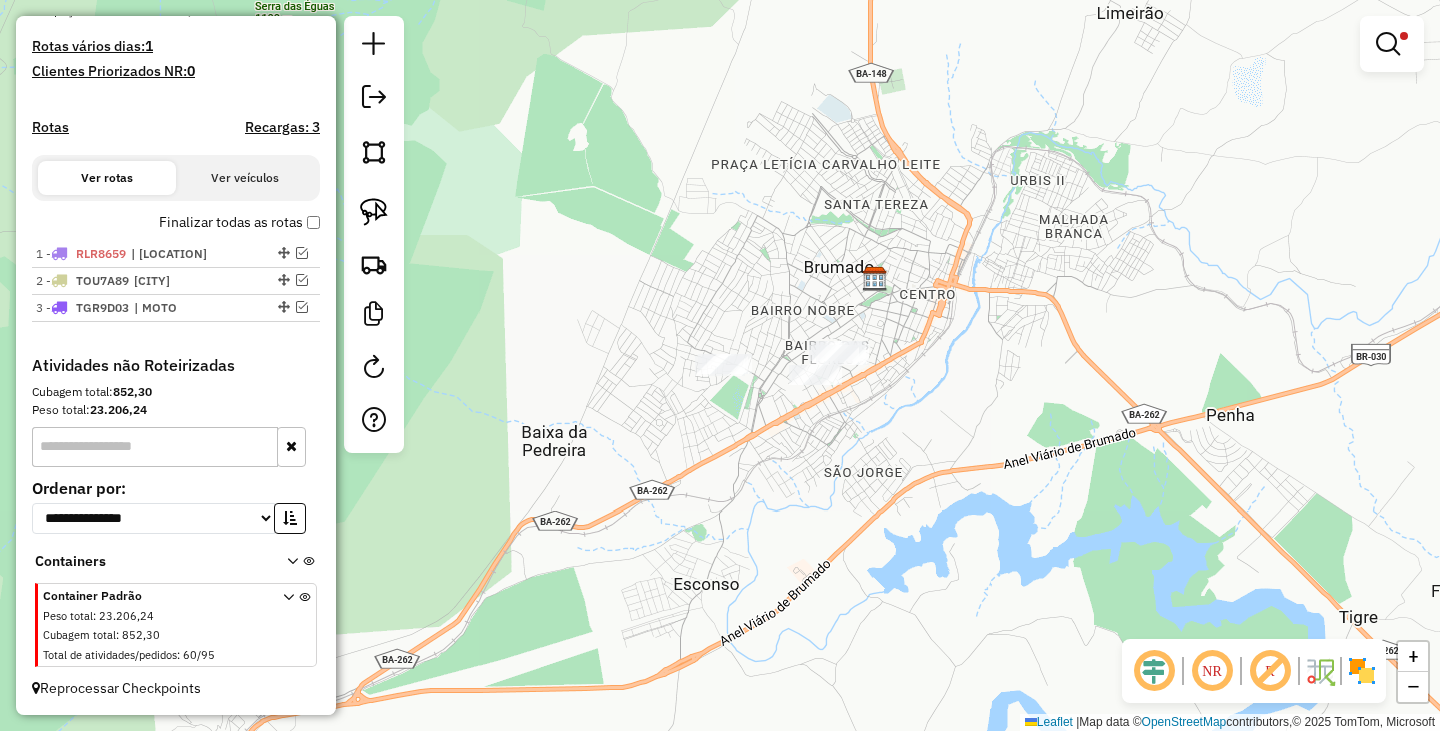 click on "Limpar filtros Janela de atendimento Grade de atendimento Capacidade Transportadoras Veículos Cliente Pedidos  Rotas Selecione os dias de semana para filtrar as janelas de atendimento  Seg   Ter   Qua   Qui   Sex   Sáb   Dom  Informe o período da janela de atendimento: De: Até:  Filtrar exatamente a janela do cliente  Considerar janela de atendimento padrão  Selecione os dias de semana para filtrar as grades de atendimento  Seg   Ter   Qua   Qui   Sex   Sáb   Dom   Considerar clientes sem dia de atendimento cadastrado  Clientes fora do dia de atendimento selecionado Filtrar as atividades entre os valores definidos abaixo:  Peso mínimo:  ******  Peso máximo:  ********  Cubagem mínima:   Cubagem máxima:   De:   Até:  Filtrar as atividades entre o tempo de atendimento definido abaixo:  De:   Até:   Considerar capacidade total dos clientes não roteirizados Transportadora: Selecione um ou mais itens Tipo de veículo: Selecione um ou mais itens Veículo: Selecione um ou mais itens Motorista: Nome: De:" 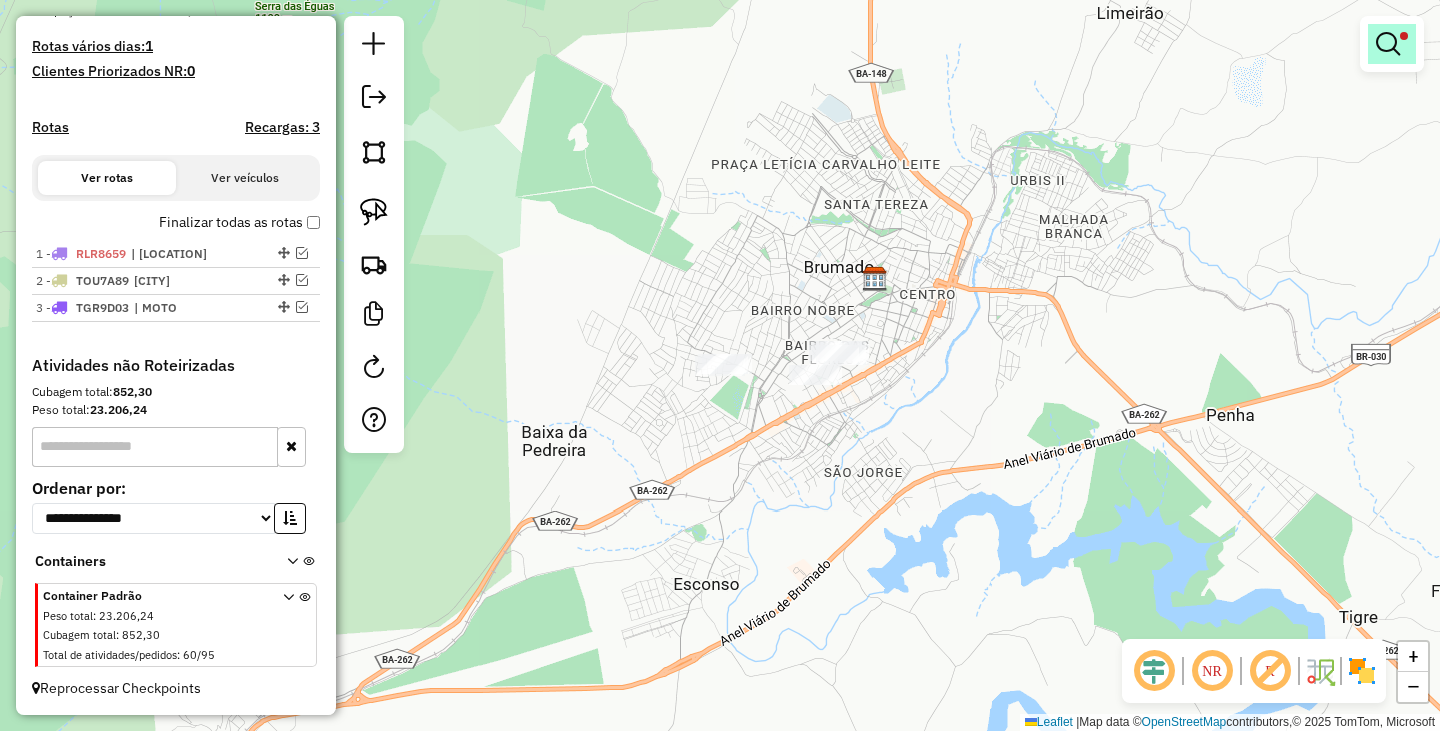 click at bounding box center (1388, 44) 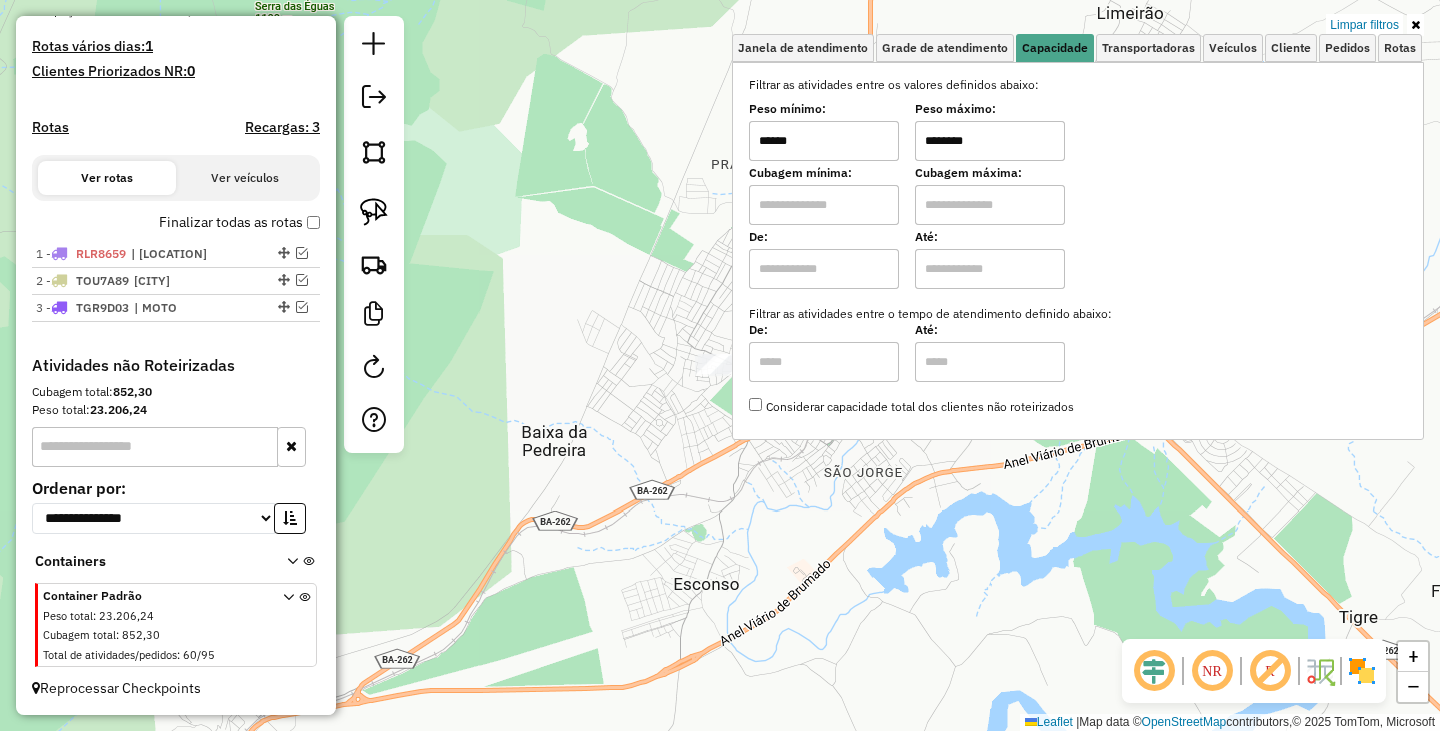 click on "Limpar filtros Janela de atendimento Grade de atendimento Capacidade Transportadoras Veículos Cliente Pedidos  Rotas Selecione os dias de semana para filtrar as janelas de atendimento  Seg   Ter   Qua   Qui   Sex   Sáb   Dom  Informe o período da janela de atendimento: De: Até:  Filtrar exatamente a janela do cliente  Considerar janela de atendimento padrão  Selecione os dias de semana para filtrar as grades de atendimento  Seg   Ter   Qua   Qui   Sex   Sáb   Dom   Considerar clientes sem dia de atendimento cadastrado  Clientes fora do dia de atendimento selecionado Filtrar as atividades entre os valores definidos abaixo:  Peso mínimo:  ******  Peso máximo:  ********  Cubagem mínima:   Cubagem máxima:   De:   Até:  Filtrar as atividades entre o tempo de atendimento definido abaixo:  De:   Até:   Considerar capacidade total dos clientes não roteirizados Transportadora: Selecione um ou mais itens Tipo de veículo: Selecione um ou mais itens Veículo: Selecione um ou mais itens Motorista: Nome: De:" 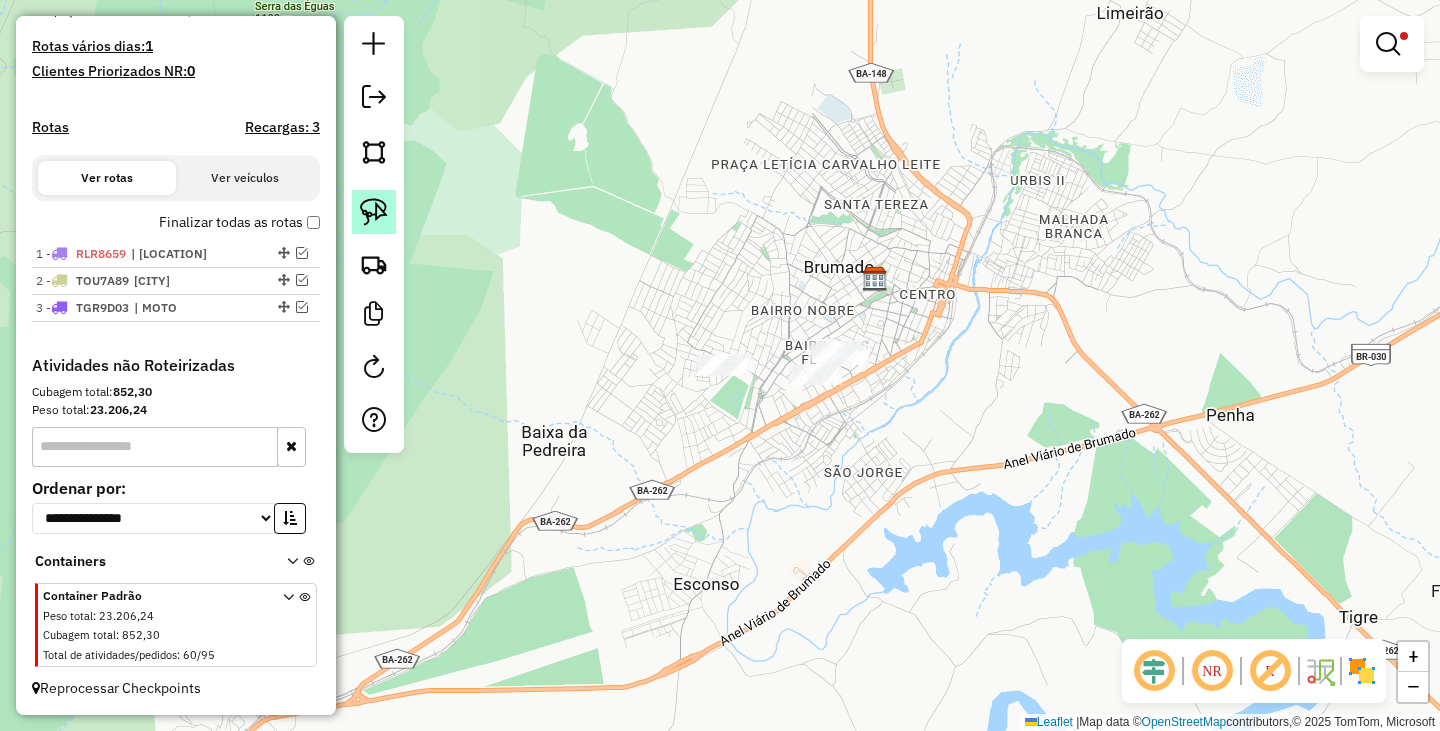 click 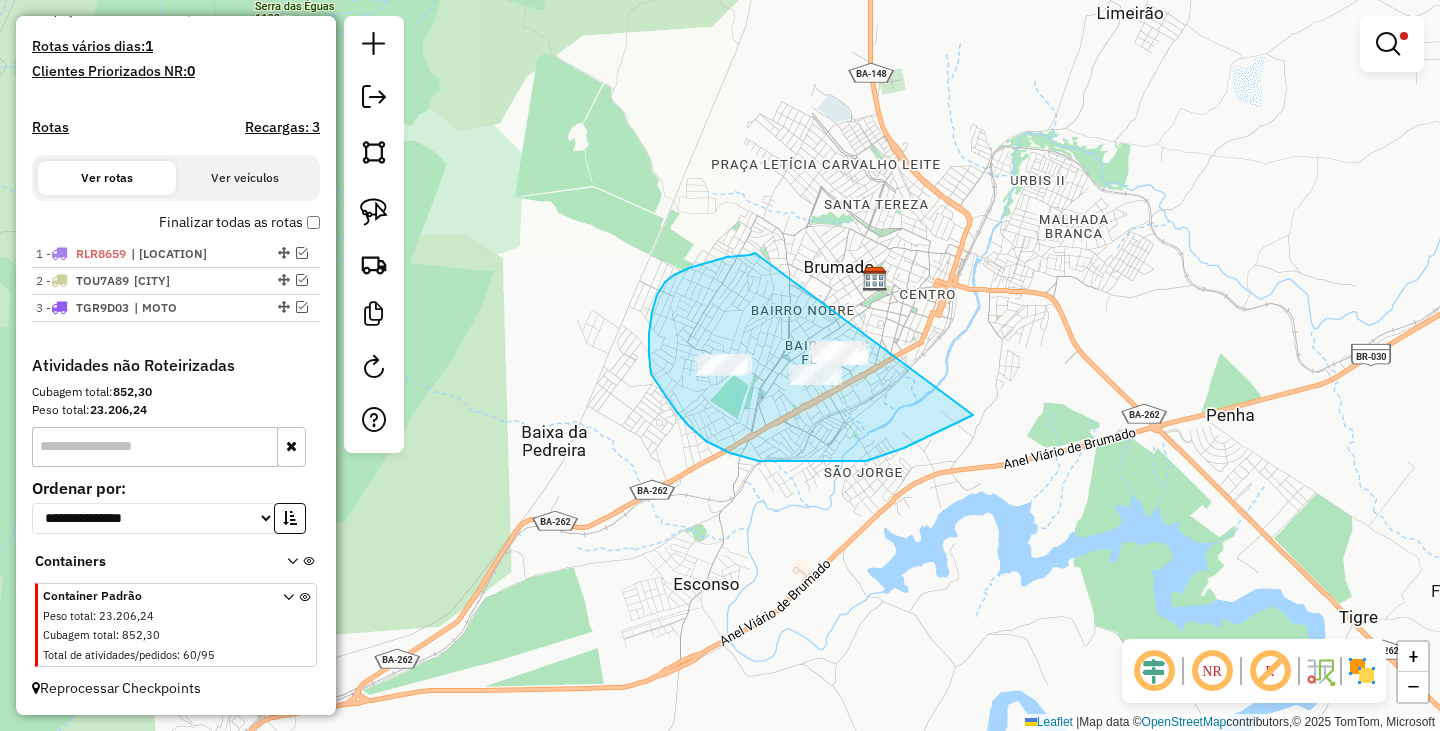 drag, startPoint x: 750, startPoint y: 255, endPoint x: 1000, endPoint y: 353, distance: 268.52188 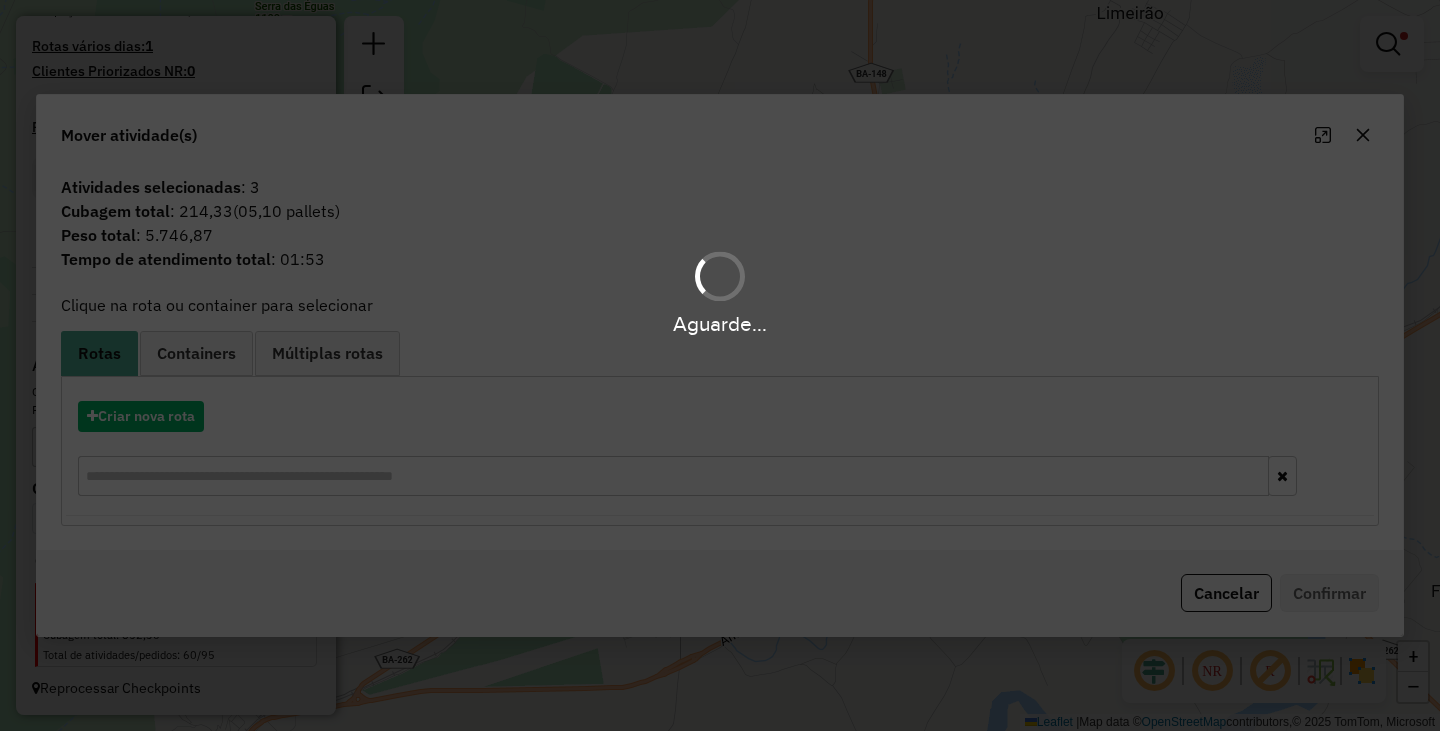 click on "Aguarde..." at bounding box center (720, 365) 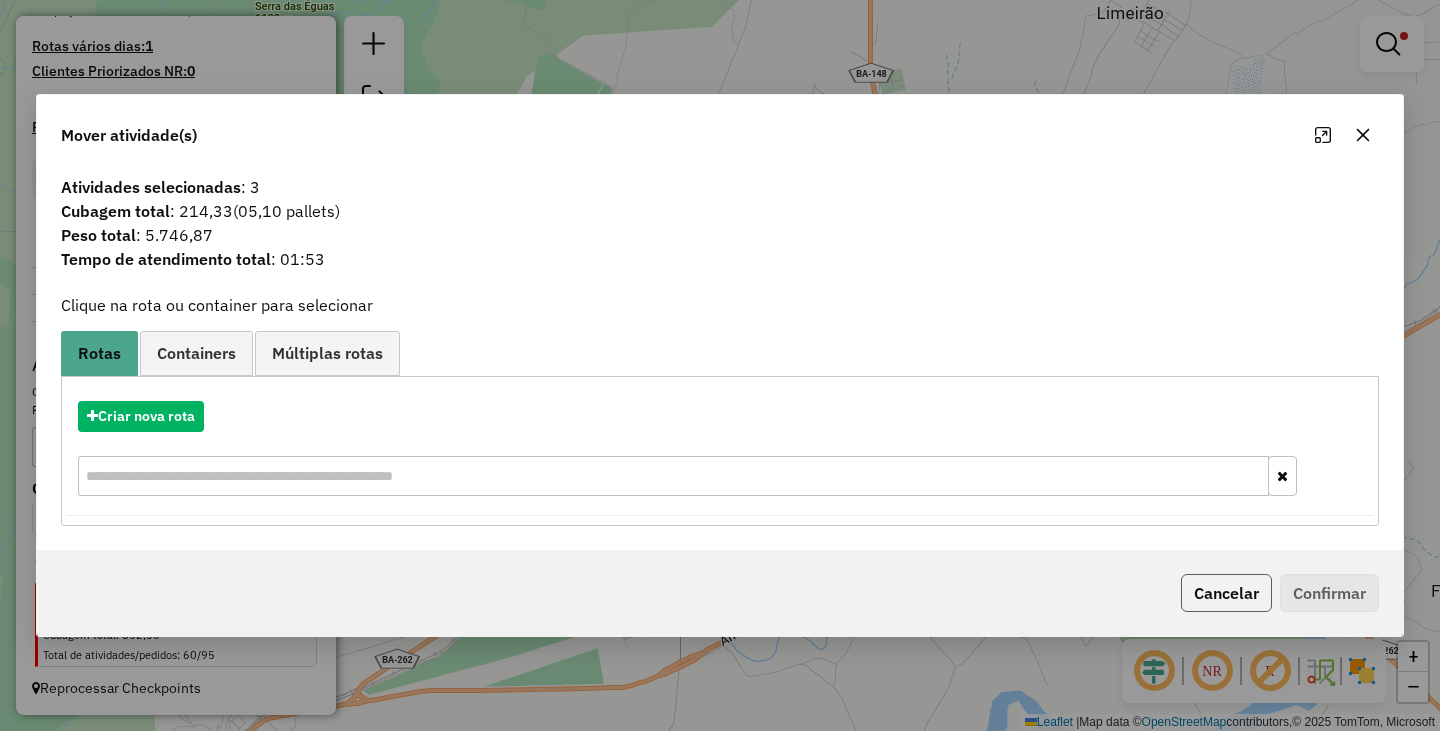 click on "Cancelar" 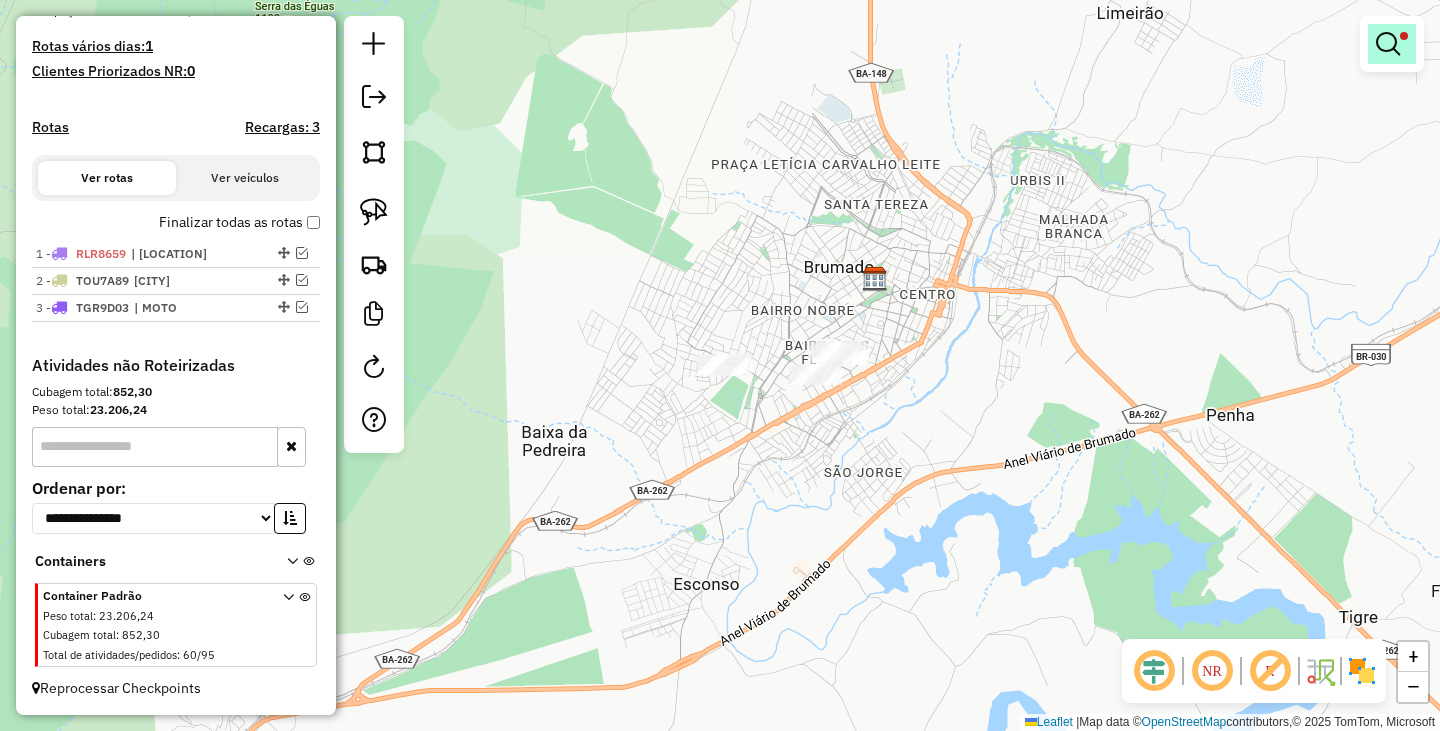 click at bounding box center (1388, 44) 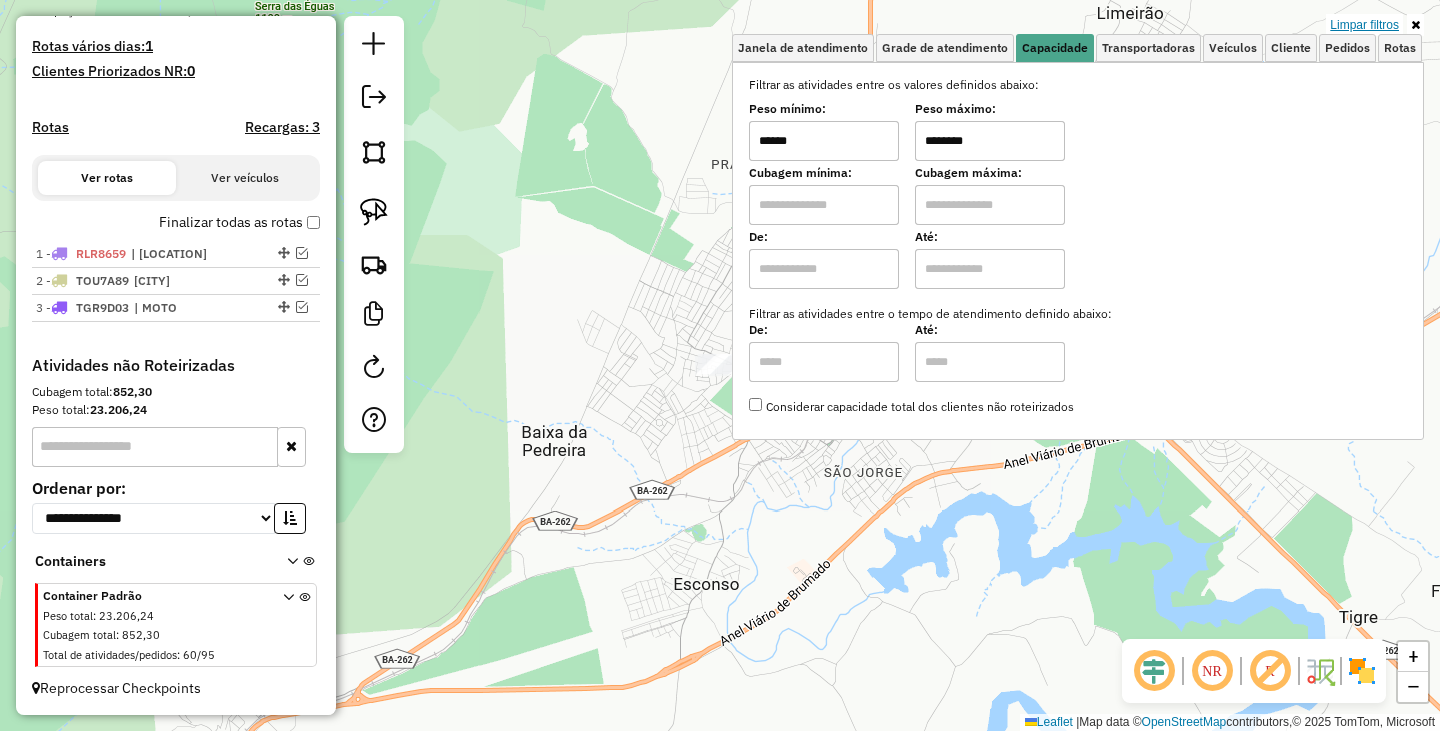 click on "Limpar filtros" at bounding box center (1364, 25) 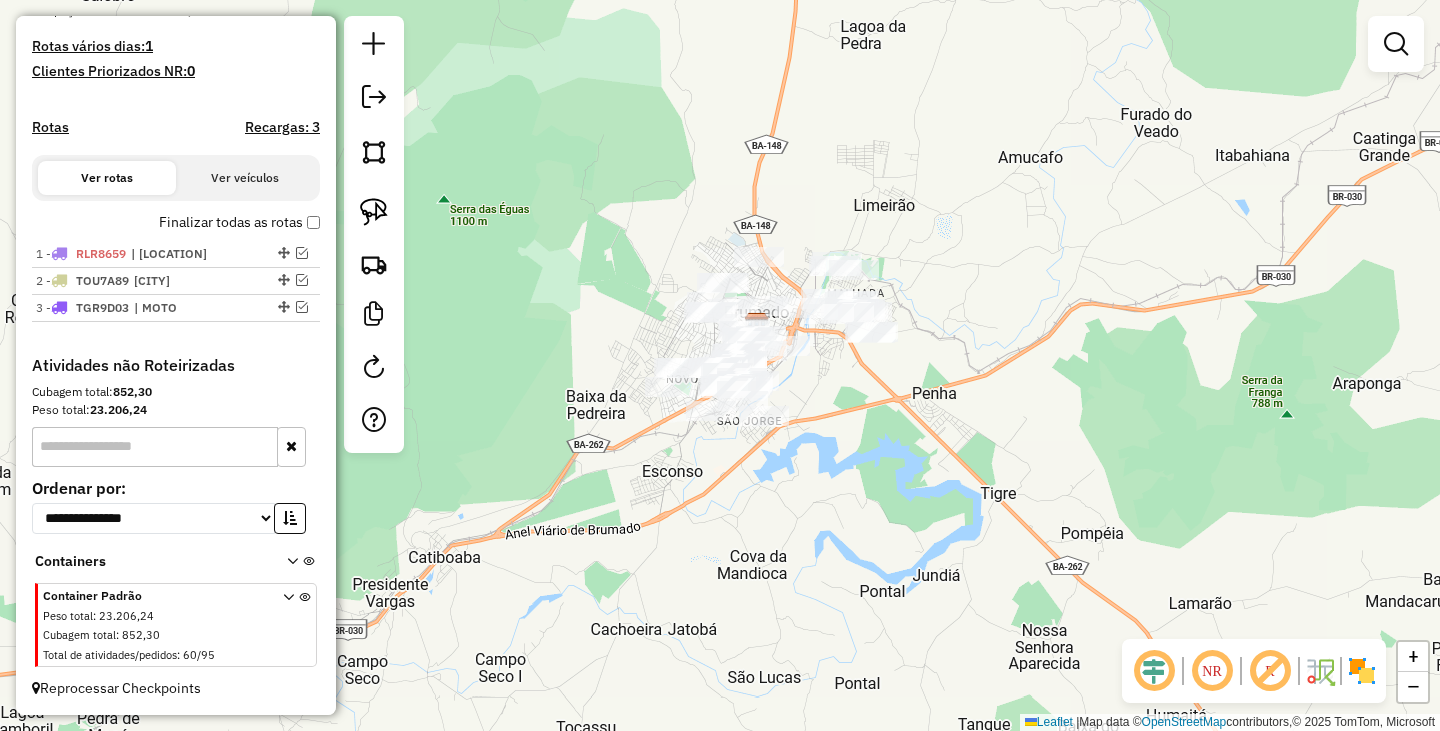 drag, startPoint x: 1125, startPoint y: 397, endPoint x: 627, endPoint y: 405, distance: 498.06424 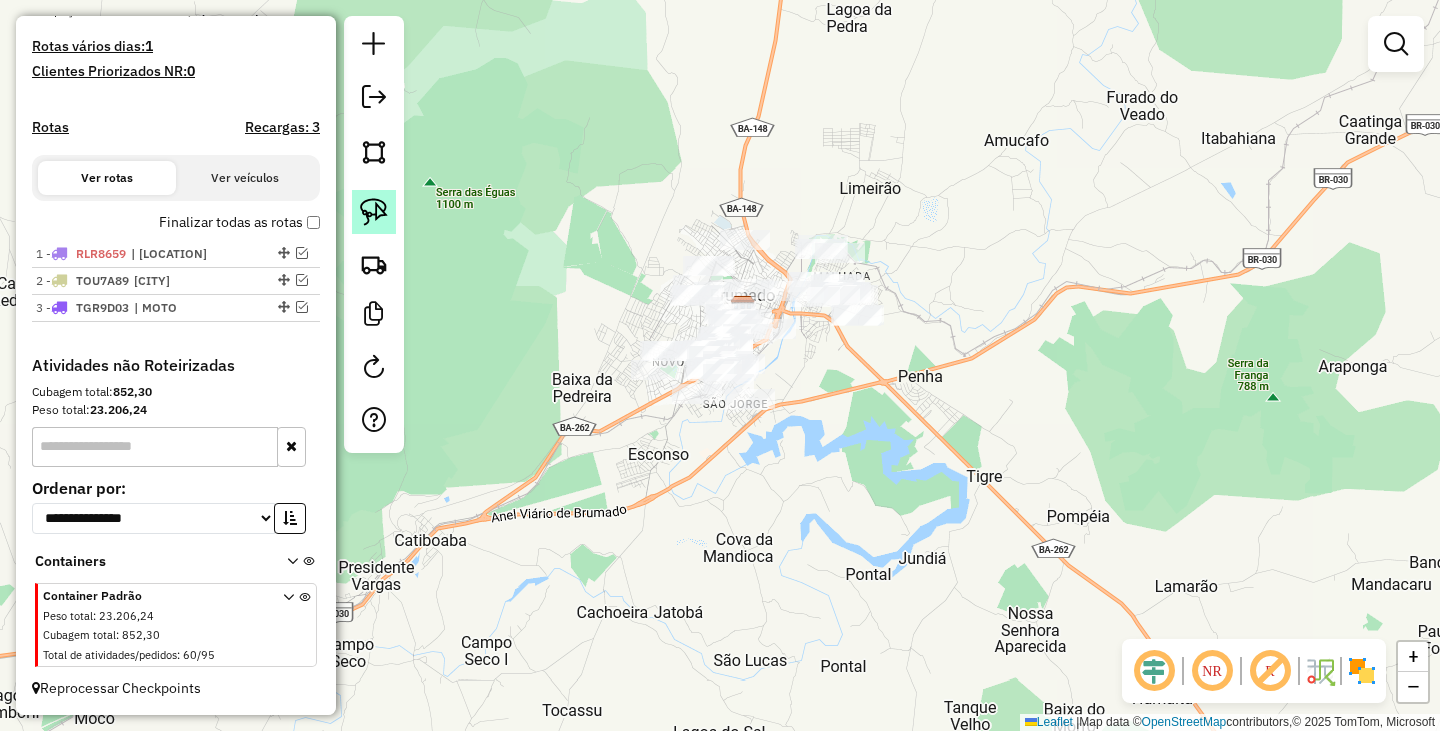 click 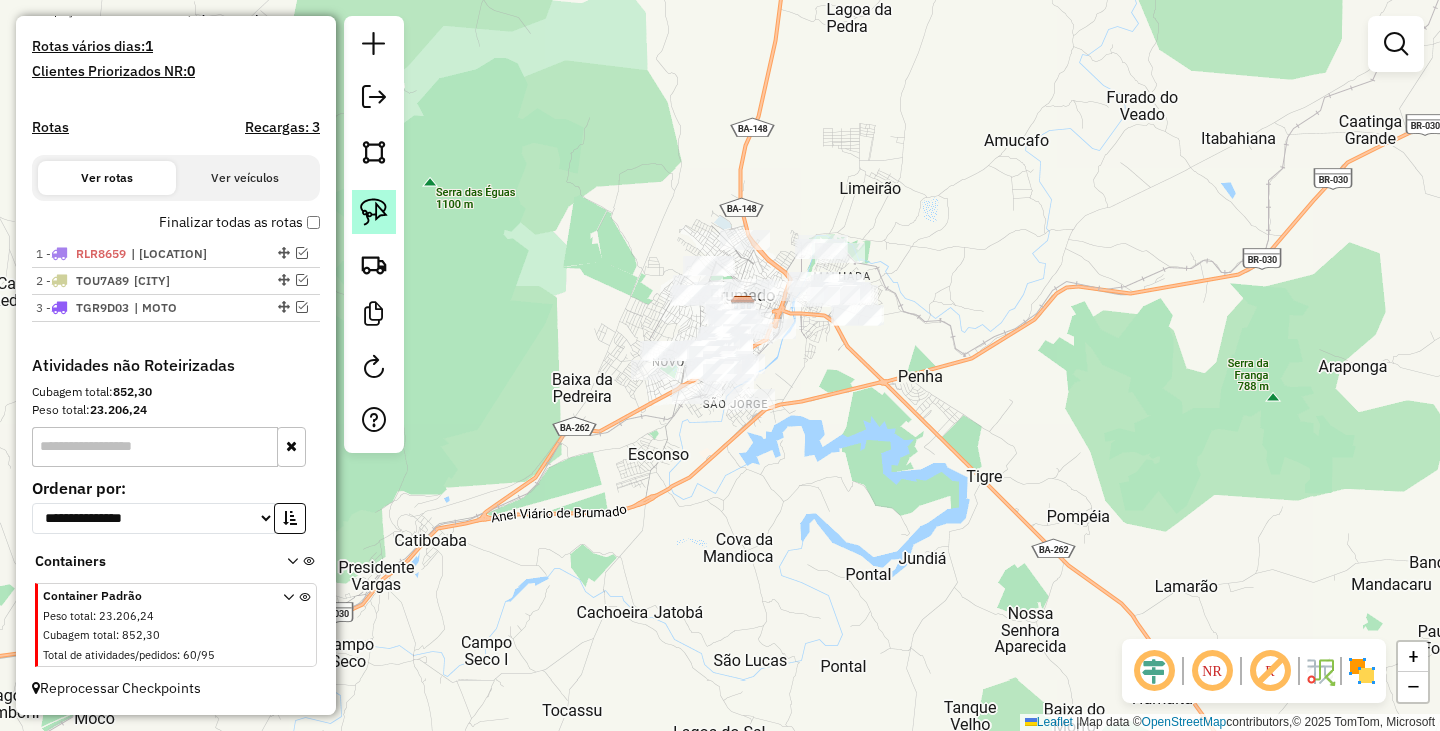 click 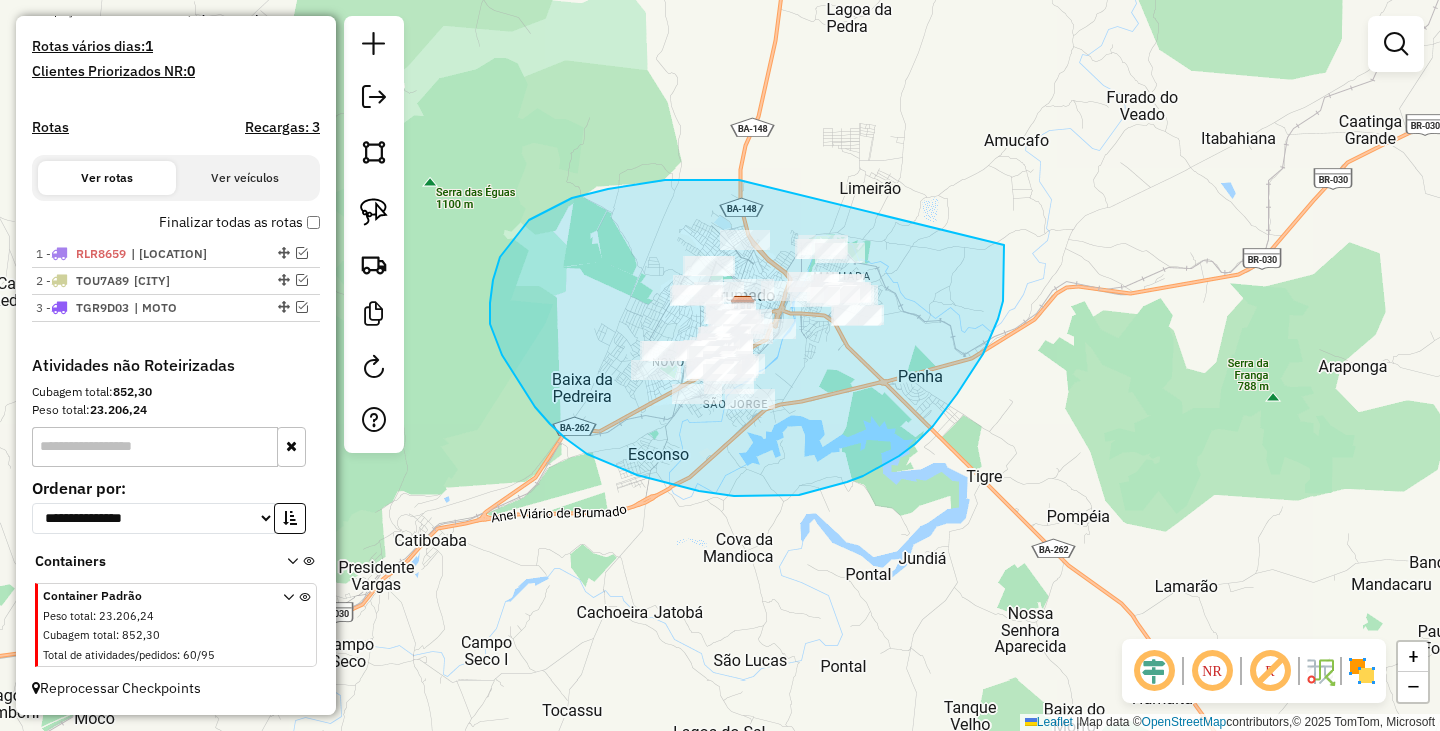 drag, startPoint x: 549, startPoint y: 210, endPoint x: 988, endPoint y: 197, distance: 439.19244 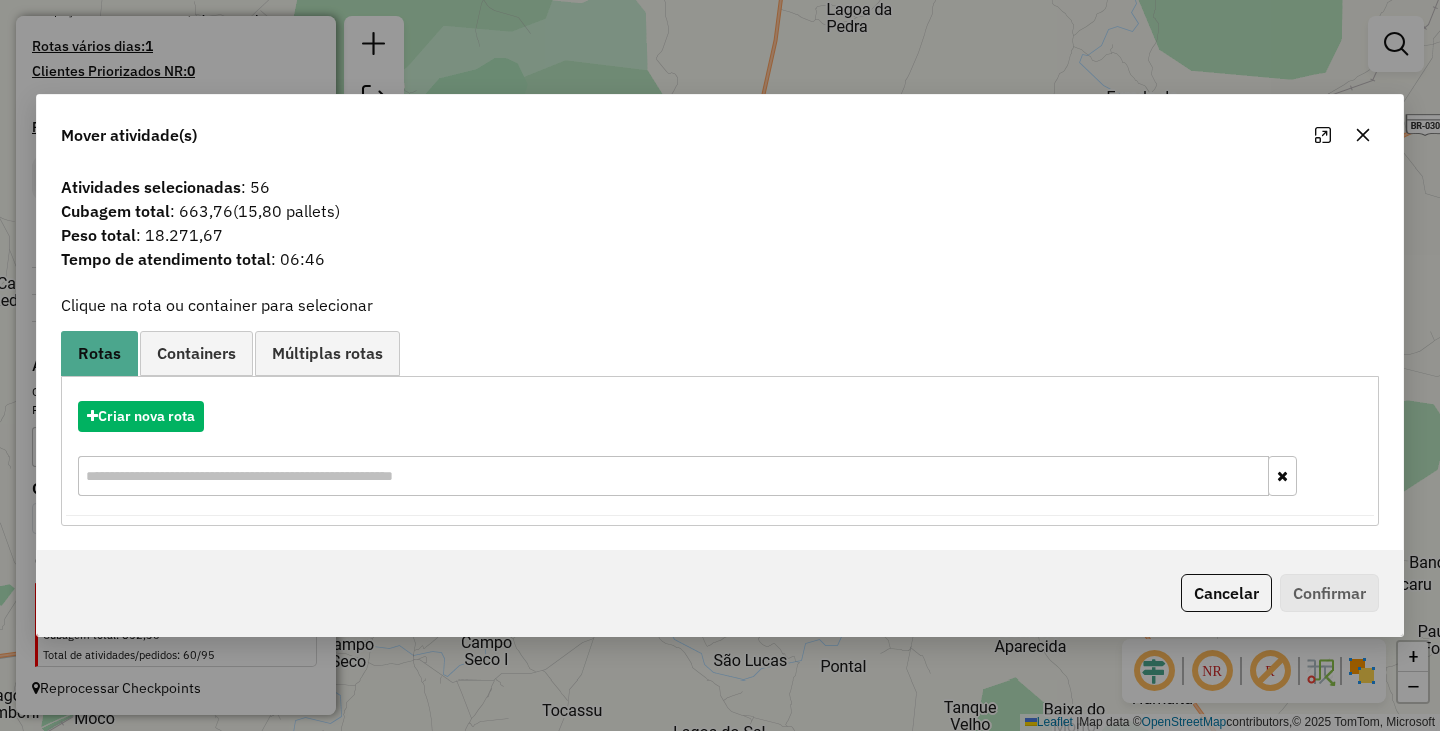 click on "Mover atividade(s) Atividades selecionadas : 56 Cubagem total  : 663,76   (15,80 pallets)  Peso total : 18.271,67 Tempo de atendimento total : 06:46  Clique na rota ou container para selecionar   Rotas Containers Múltiplas rotas  Criar nova rota   Criar novo container  Container Padrão  Peso total: 23.206,24   Cubagem total: 852,30   Total de atividades/pedidos: 95  Selecione os Veículos  (é necessário selecionar ao menos 1 veículo) : Disponíveis: 21  OXO0522 - TRUCK_504_13100 (C: 504,00 - P: 13100,00) (VD)   OXO0772 - TOCO_420_7600 (C: 420,00 - P: 7600,00) (VD)   QFF9739 - TRUCK_504_13100 (C: 504,00 - P: 13100,00) (VD)   RLR8659 - TOCO_420_7600 (C: 420,00 - P: 7600,00) (VD)   TGR3E21 - CG 125 CARGO 98cx 2500kg (C: 84,00 - P: 1800,00) (VD)   TGR9D03 - CG 125 CARGO 98cx 2500kg (C: 84,00 - P: 1800,00) (VD)   TOT4F39 - TRUCK_504_13100 (C: 504,00 - P: 13100,00) (VD)   TOU7A69  - TRUCKADINHO_336_6630 (C: 336,00 - P: 6630,00) (VD)   TOU7A79  - TRUCKADINHO_336_6630 (C: 336,00 - P: 6630,00) (VD)   Cancelar" 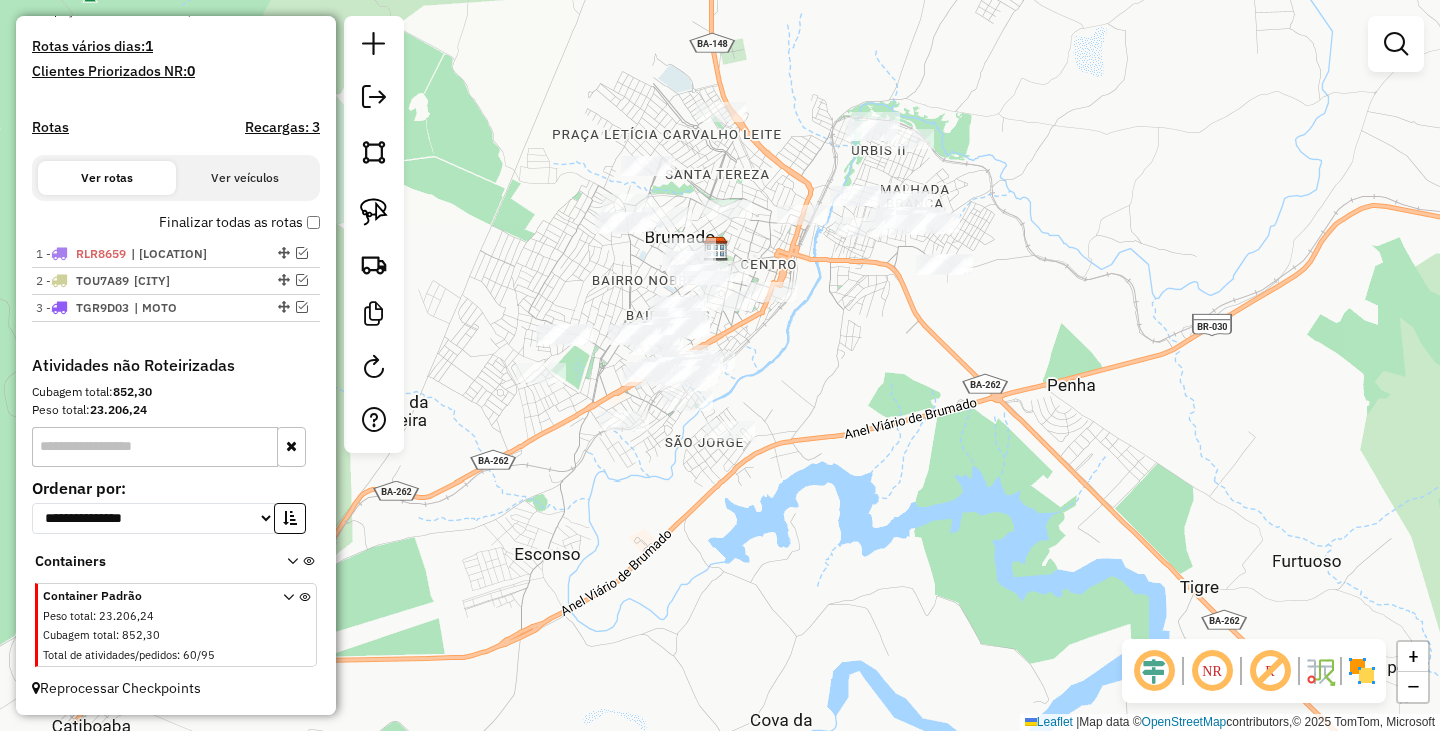 click at bounding box center (1396, 44) 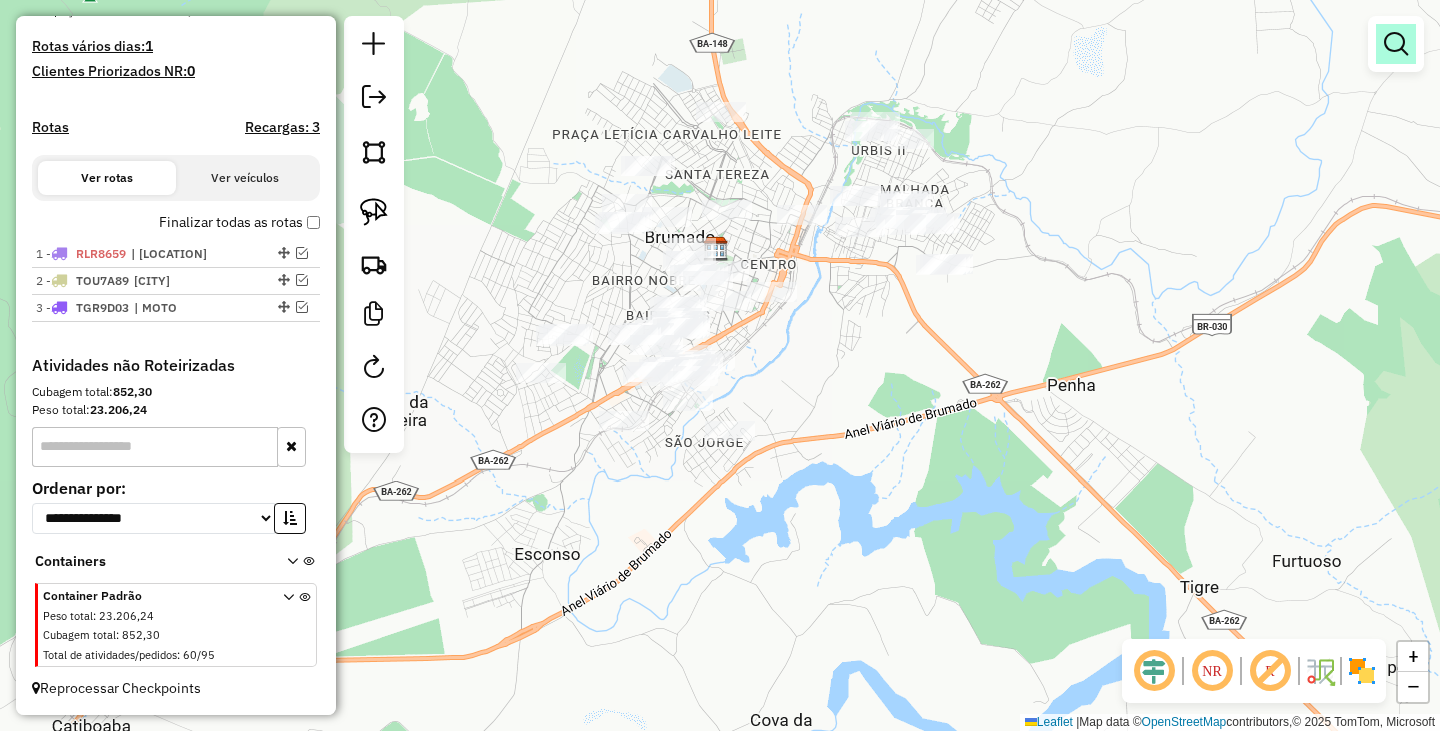click at bounding box center (1396, 44) 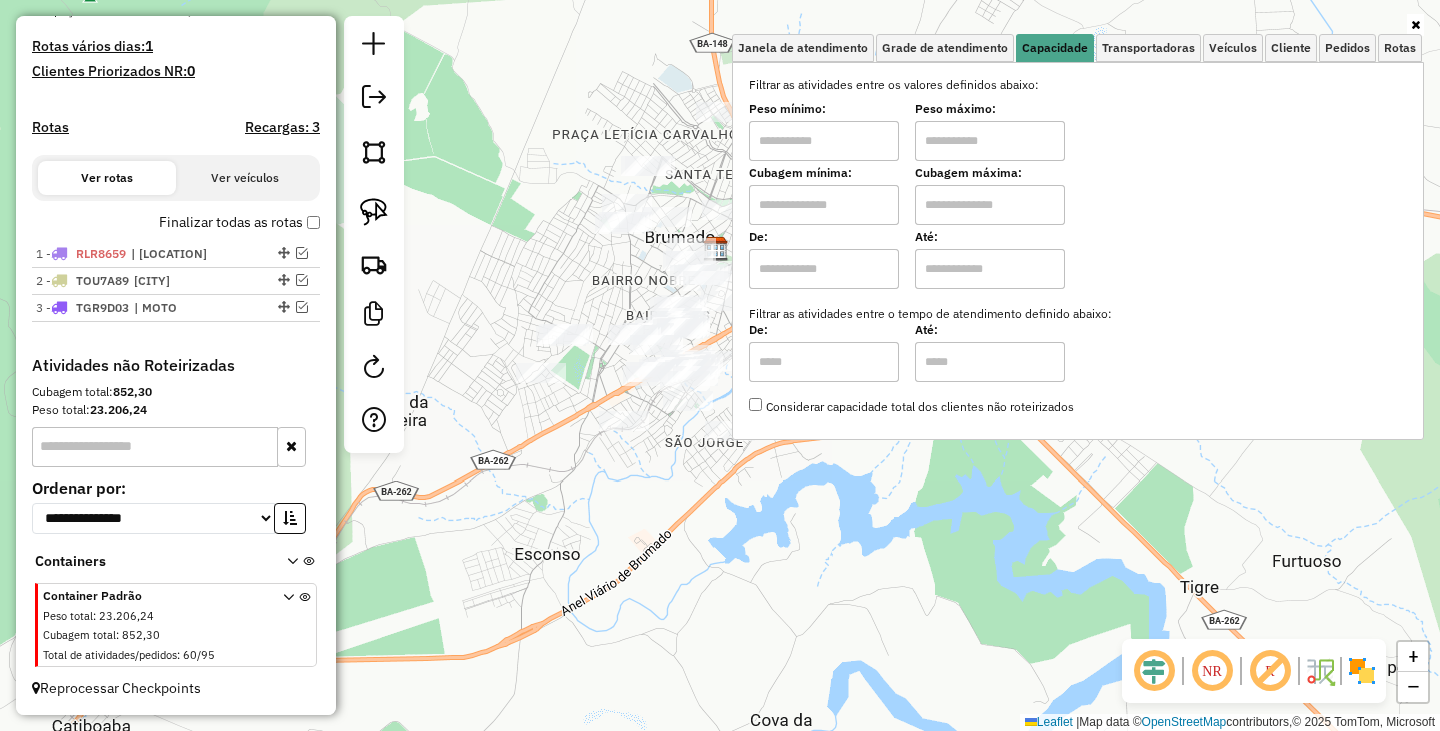 click at bounding box center (824, 141) 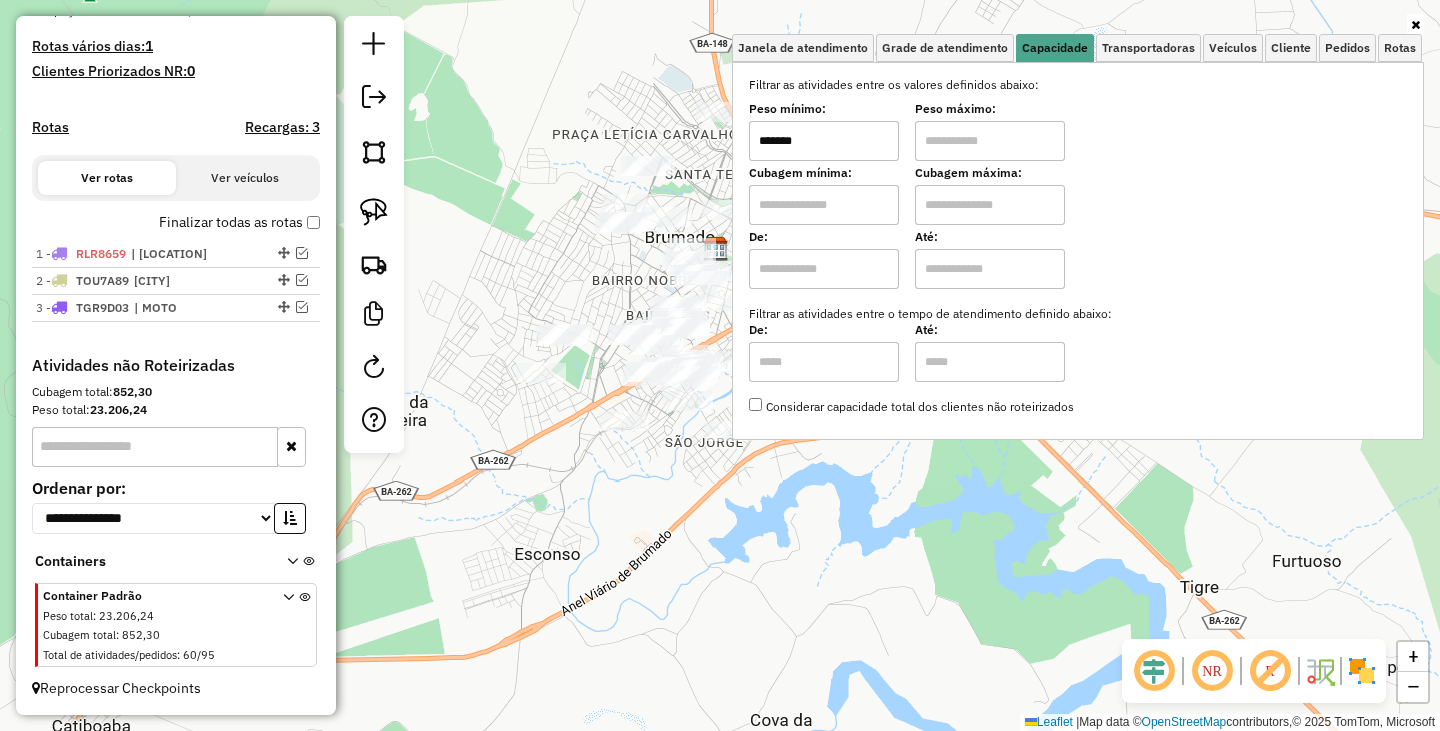 click at bounding box center [990, 141] 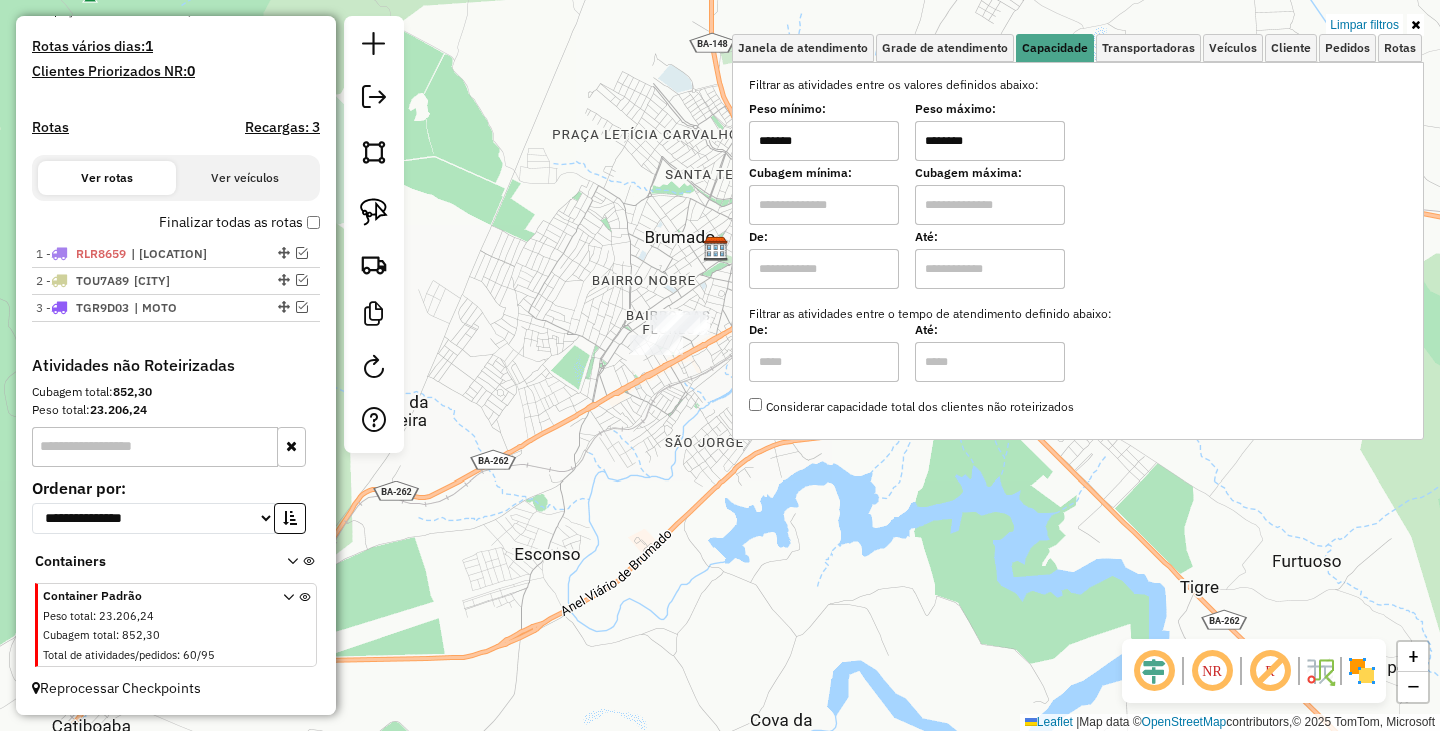 click on "Limpar filtros Janela de atendimento Grade de atendimento Capacidade Transportadoras Veículos Cliente Pedidos  Rotas Selecione os dias de semana para filtrar as janelas de atendimento  Seg   Ter   Qua   Qui   Sex   Sáb   Dom  Informe o período da janela de atendimento: De: Até:  Filtrar exatamente a janela do cliente  Considerar janela de atendimento padrão  Selecione os dias de semana para filtrar as grades de atendimento  Seg   Ter   Qua   Qui   Sex   Sáb   Dom   Considerar clientes sem dia de atendimento cadastrado  Clientes fora do dia de atendimento selecionado Filtrar as atividades entre os valores definidos abaixo:  Peso mínimo:  *******  Peso máximo:  ********  Cubagem mínima:   Cubagem máxima:   De:   Até:  Filtrar as atividades entre o tempo de atendimento definido abaixo:  De:   Até:   Considerar capacidade total dos clientes não roteirizados Transportadora: Selecione um ou mais itens Tipo de veículo: Selecione um ou mais itens Veículo: Selecione um ou mais itens Motorista: Nome: De:" 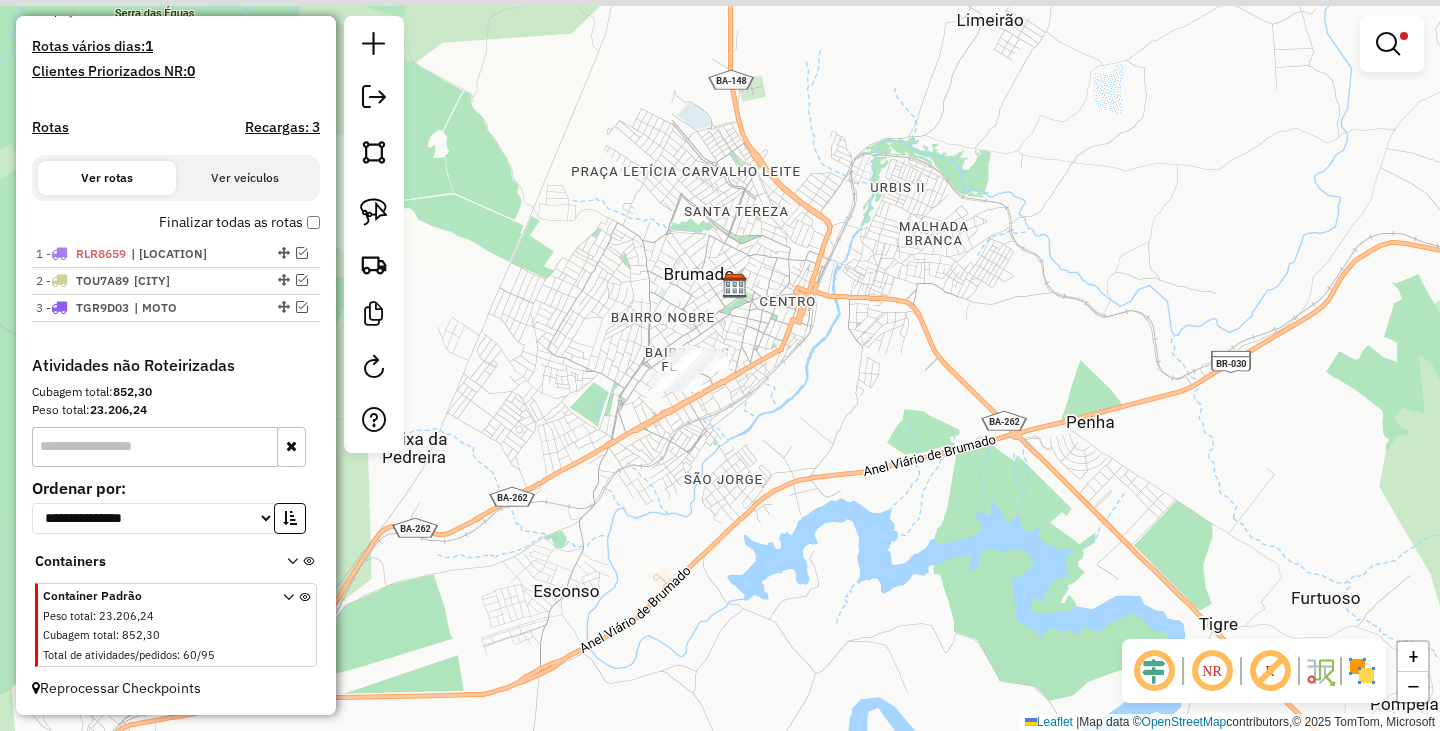 drag, startPoint x: 1005, startPoint y: 450, endPoint x: 1102, endPoint y: 531, distance: 126.37247 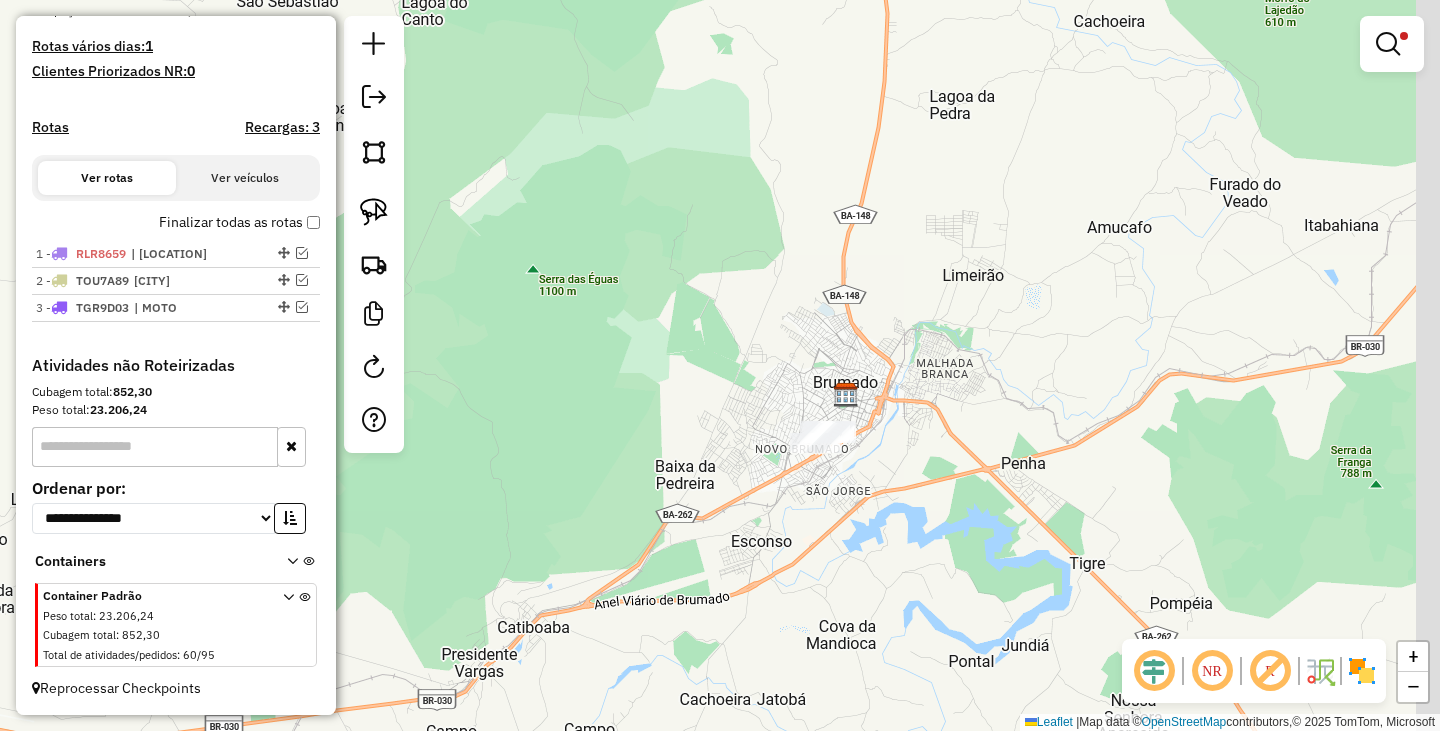 drag, startPoint x: 989, startPoint y: 520, endPoint x: 829, endPoint y: 404, distance: 197.62592 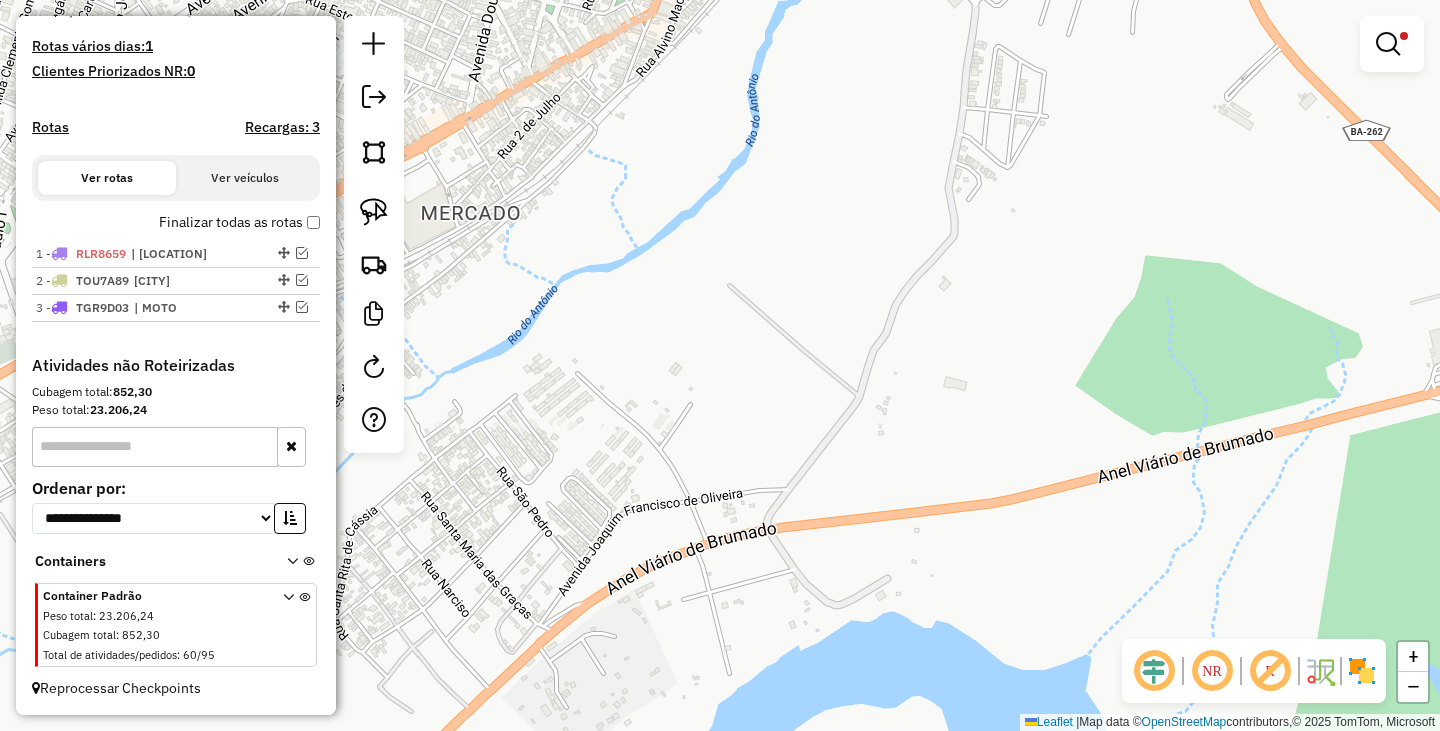 drag, startPoint x: 649, startPoint y: 286, endPoint x: 1016, endPoint y: 565, distance: 461.00977 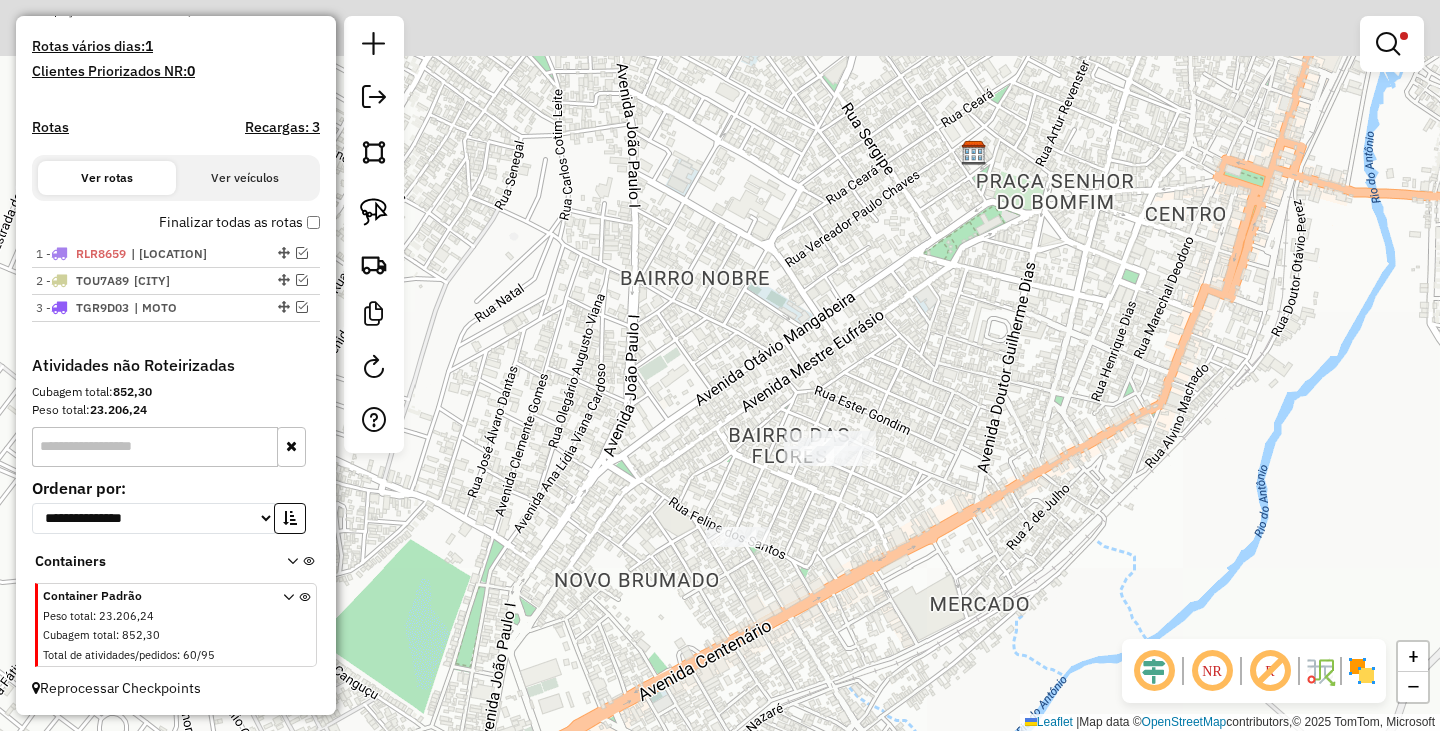 drag, startPoint x: 892, startPoint y: 425, endPoint x: 1083, endPoint y: 541, distance: 223.46588 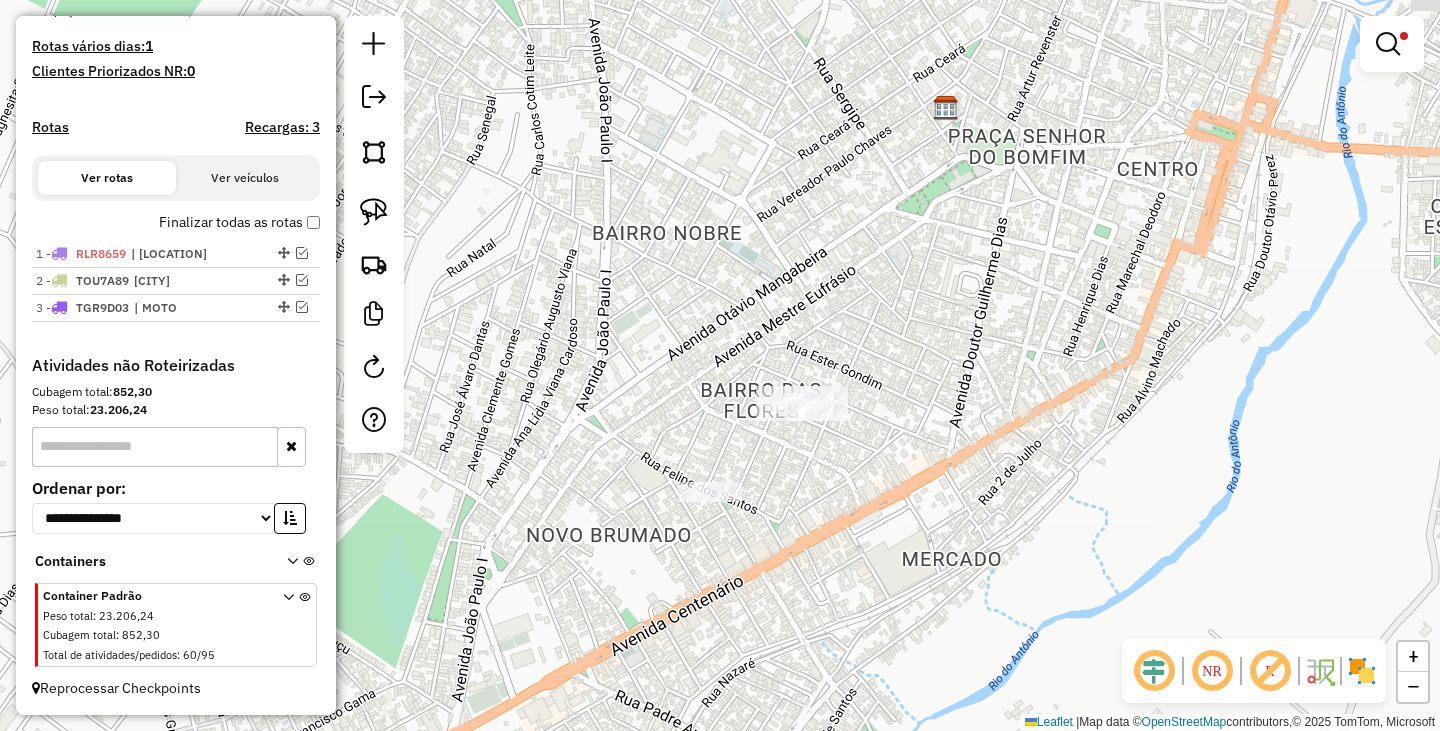 drag, startPoint x: 1034, startPoint y: 556, endPoint x: 930, endPoint y: 488, distance: 124.2578 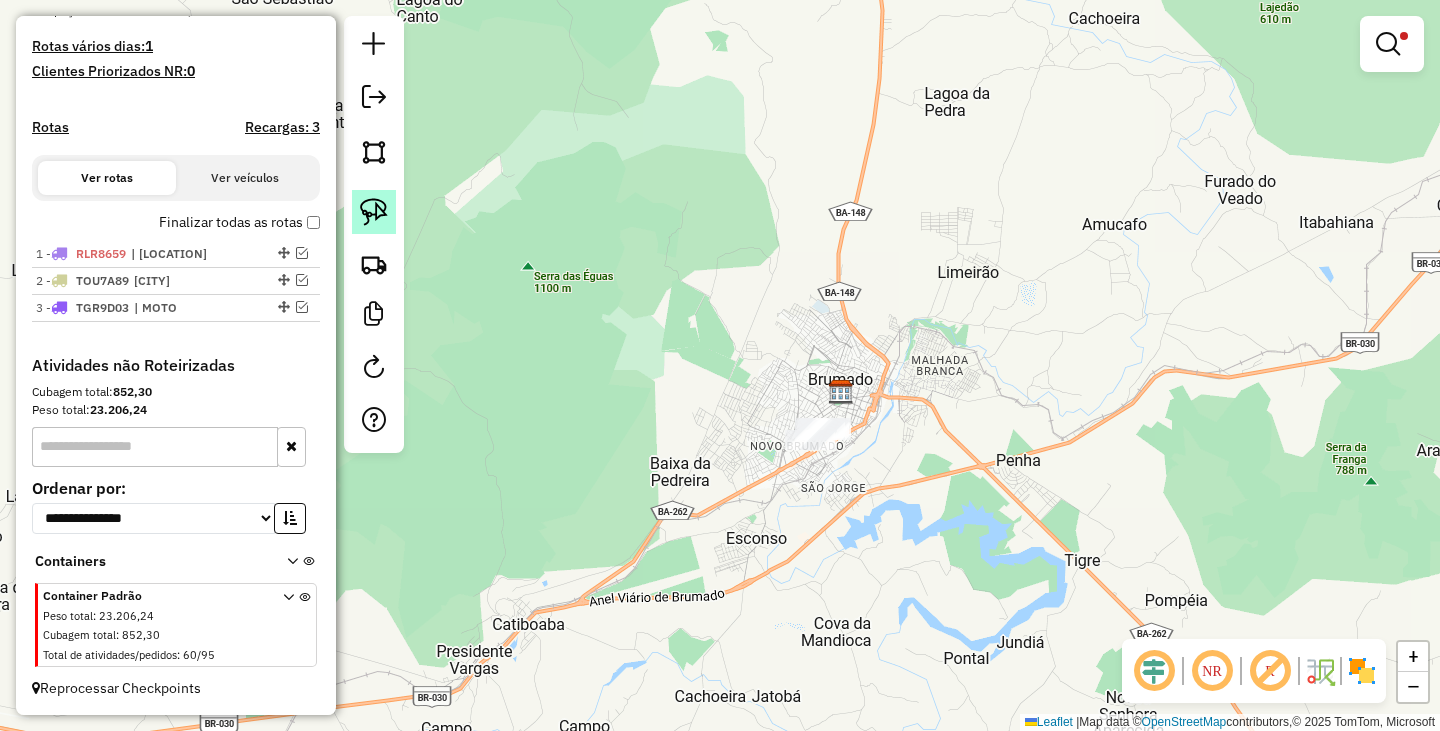 click 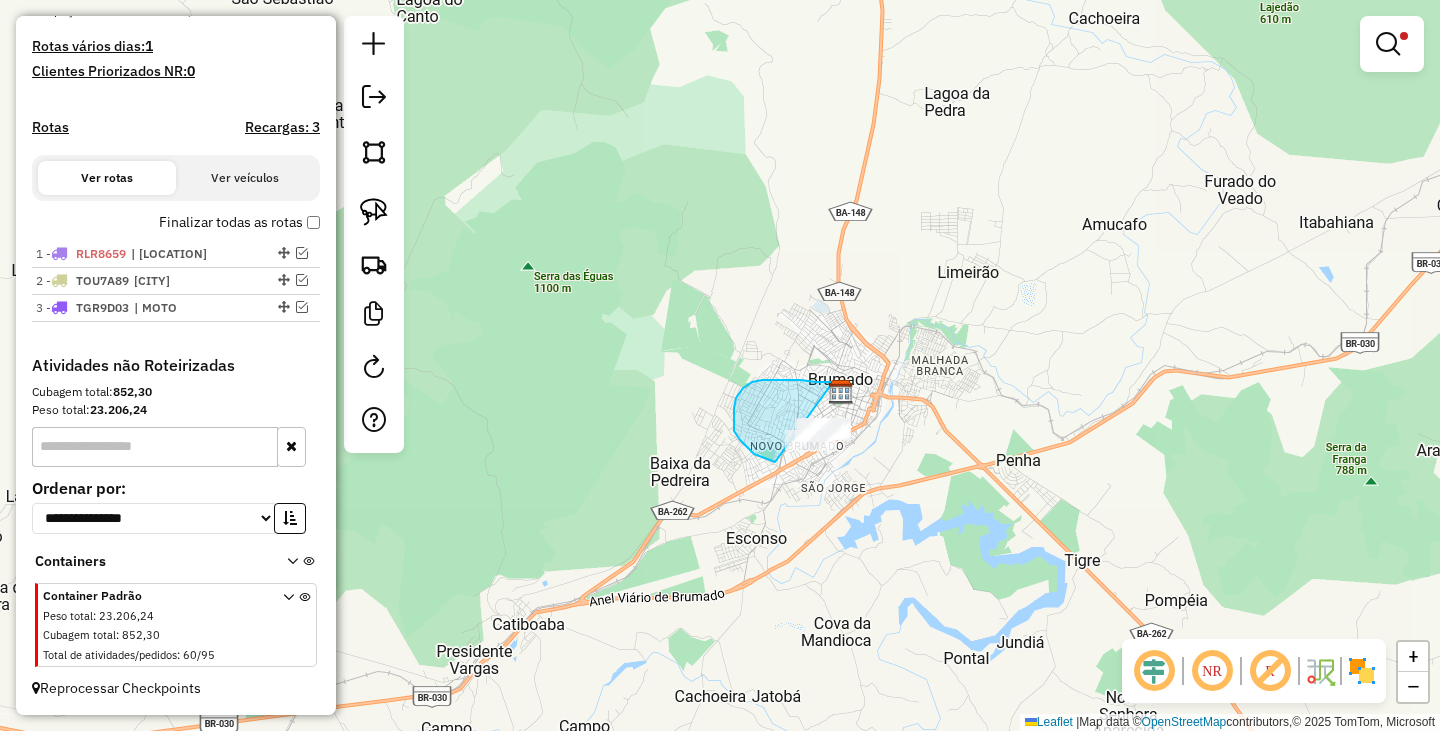drag, startPoint x: 786, startPoint y: 380, endPoint x: 859, endPoint y: 443, distance: 96.42614 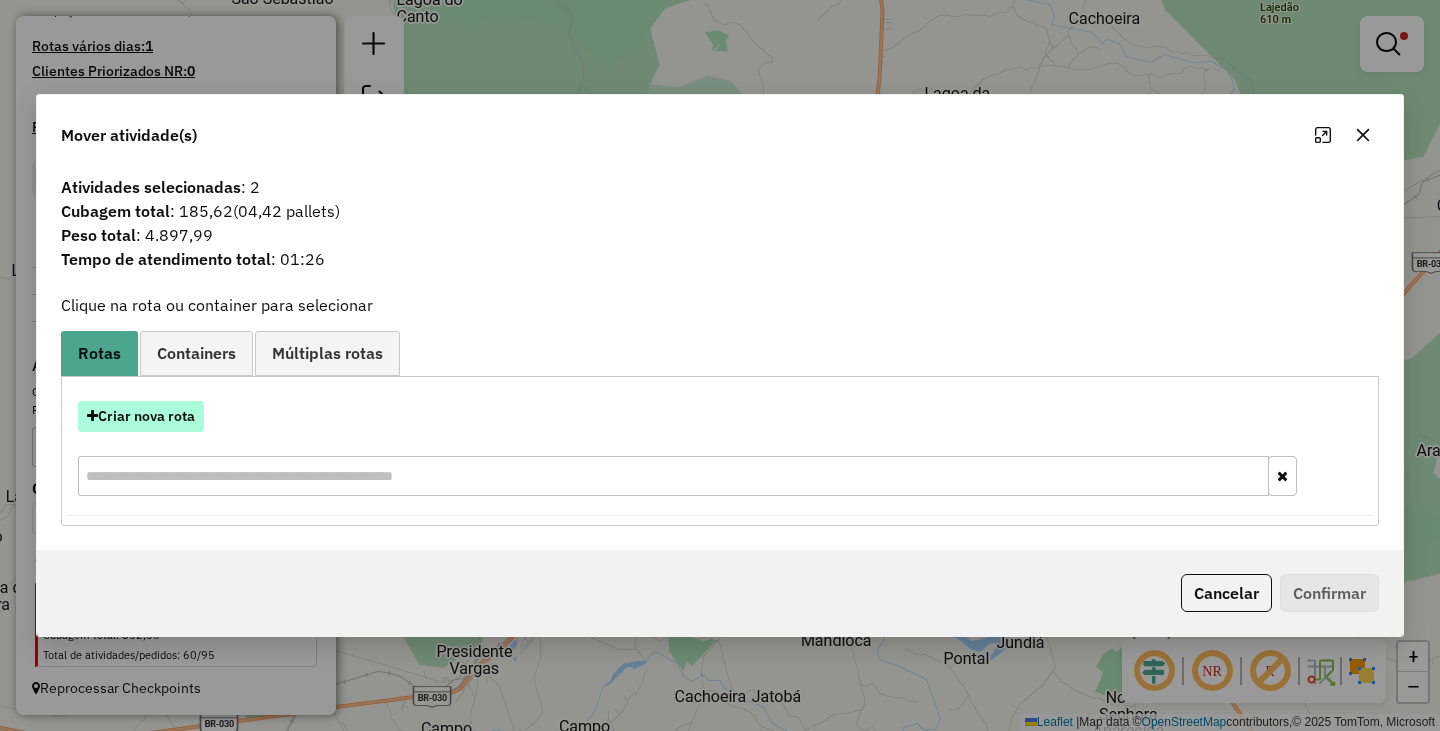 click on "Criar nova rota" at bounding box center (141, 416) 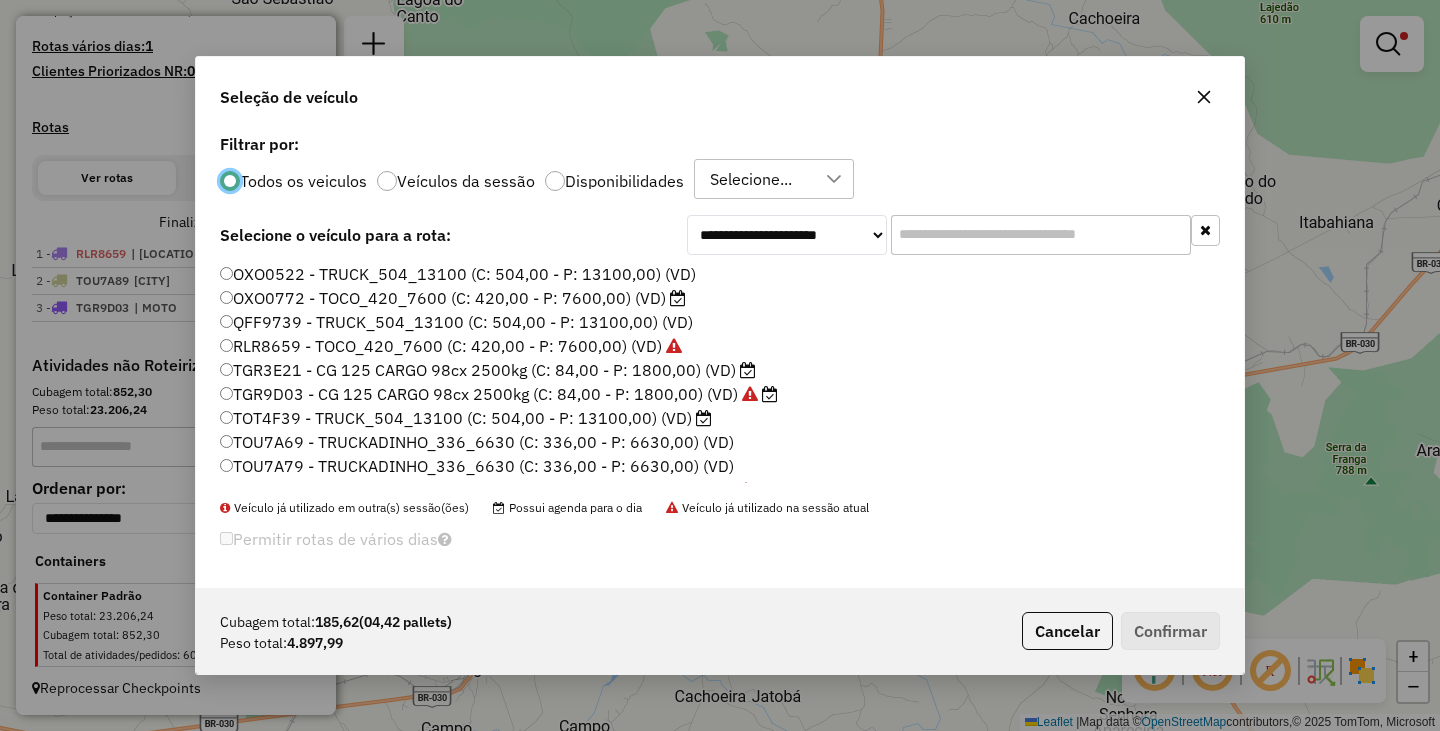 scroll, scrollTop: 11, scrollLeft: 6, axis: both 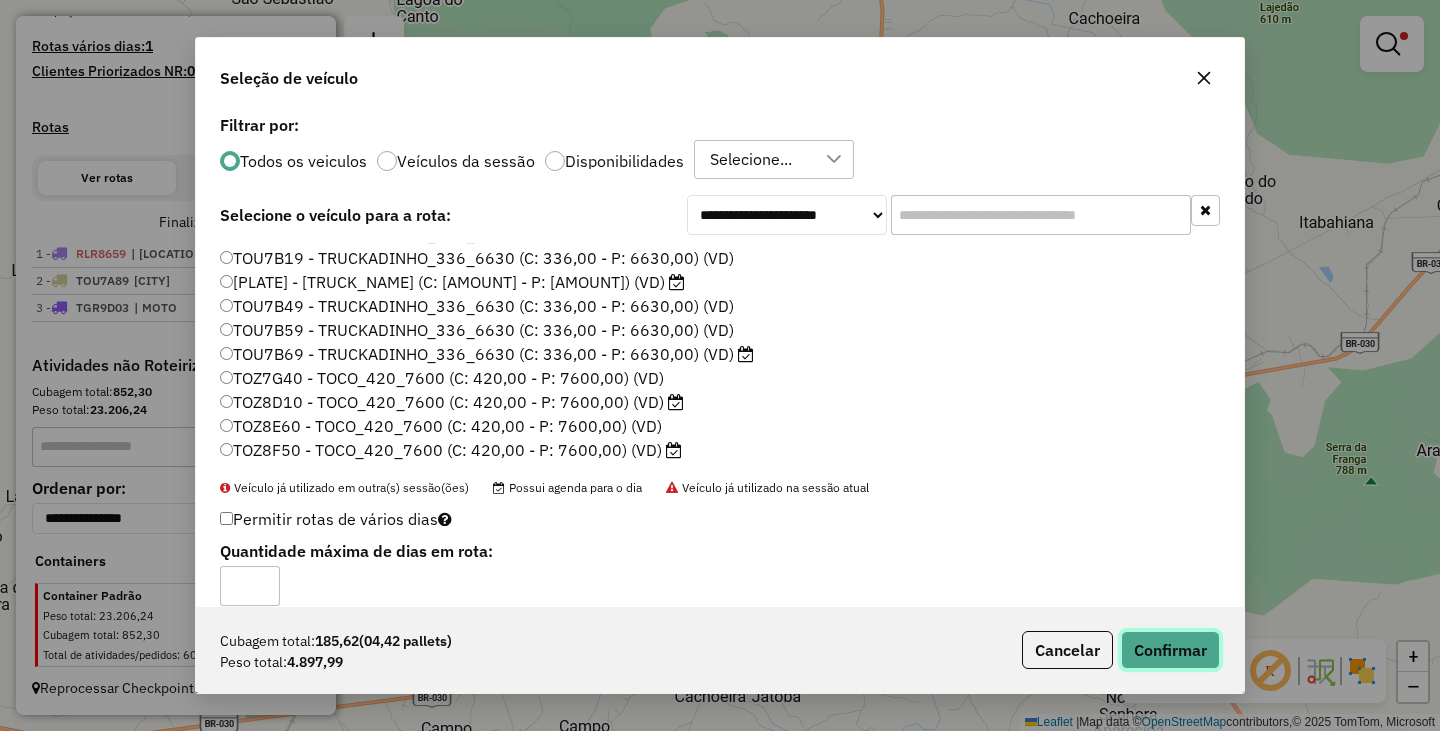 click on "Confirmar" 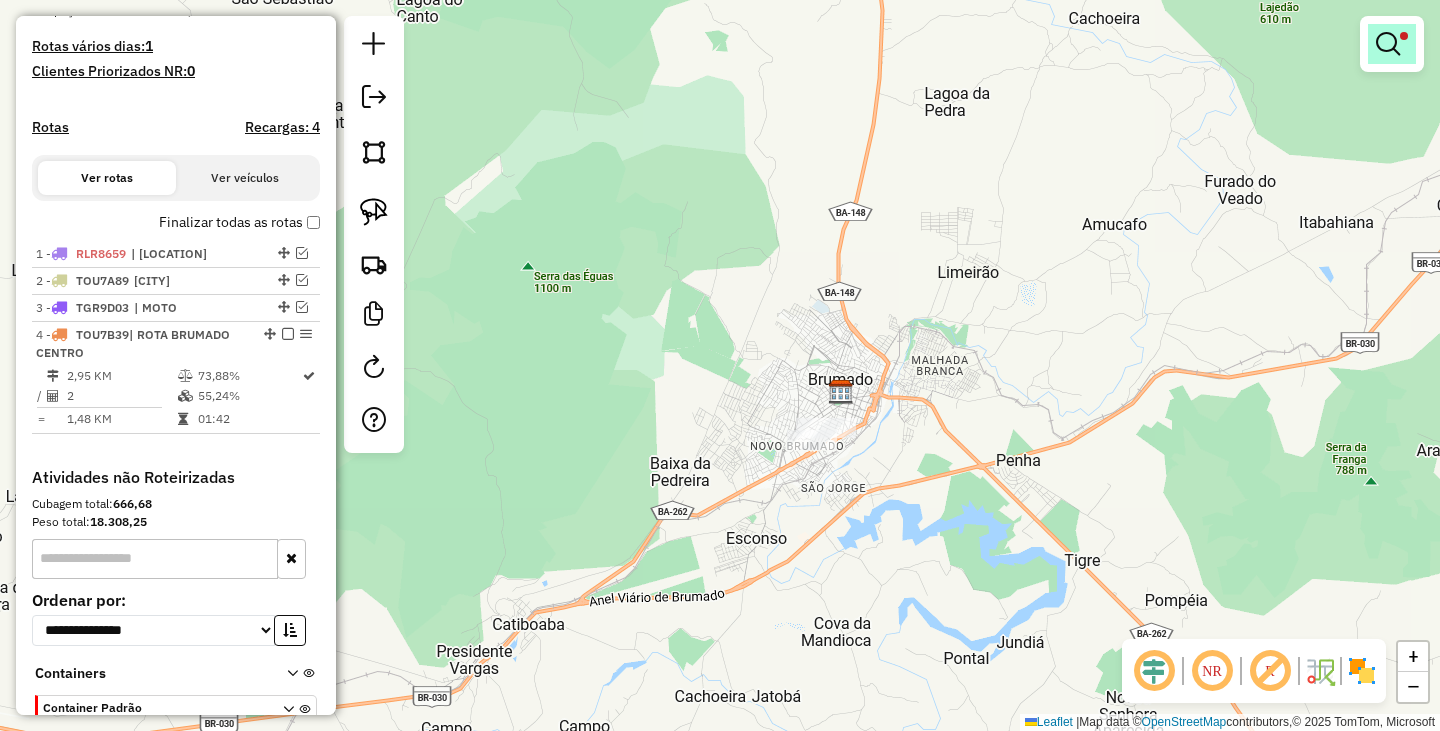 click at bounding box center [1392, 44] 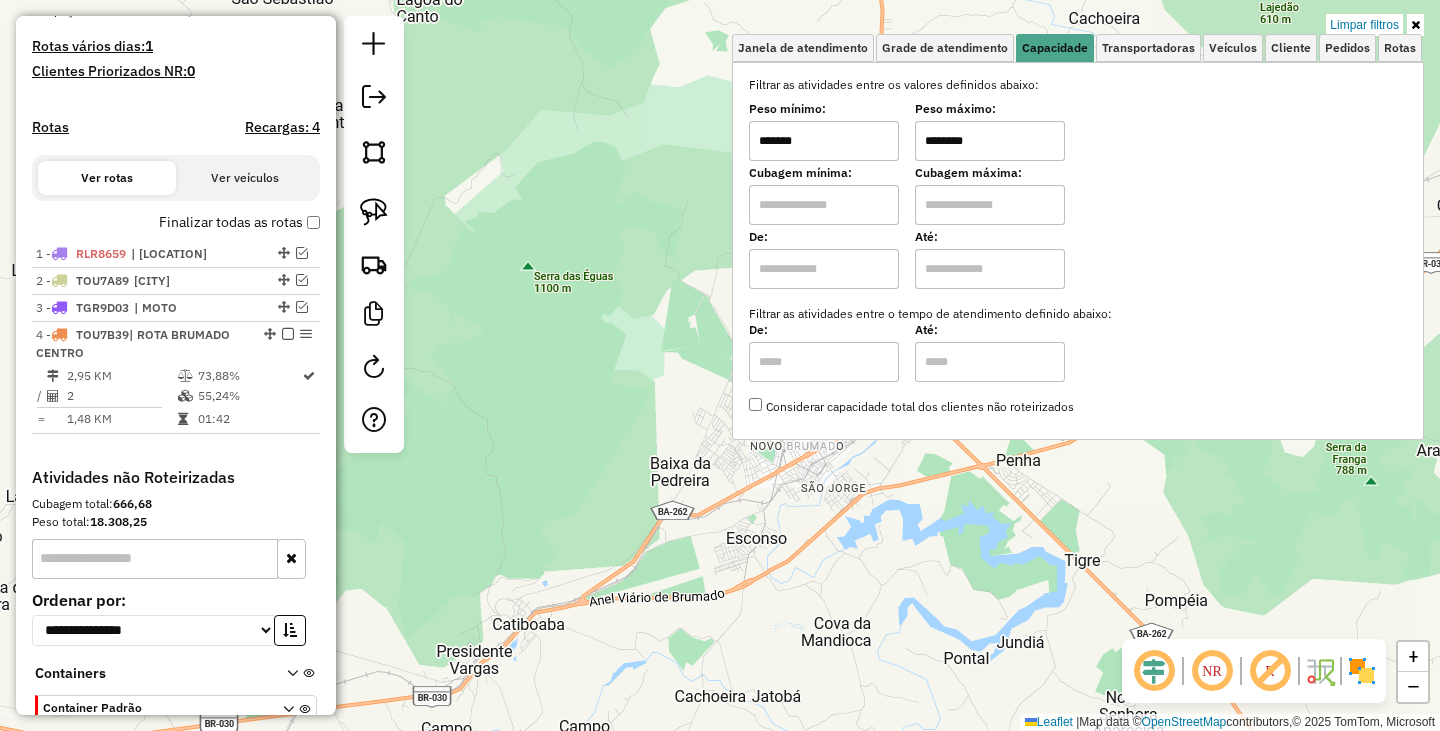 drag, startPoint x: 786, startPoint y: 147, endPoint x: 722, endPoint y: 134, distance: 65.30697 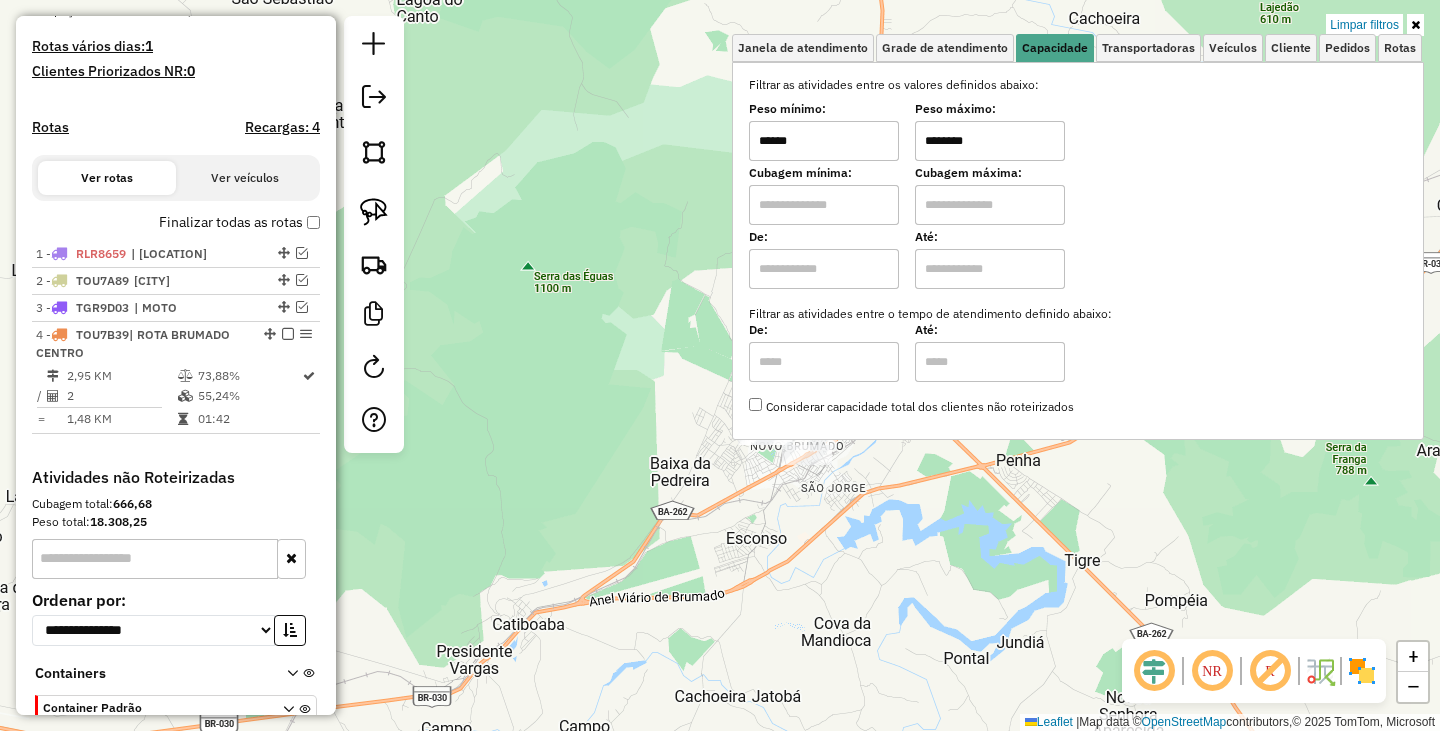 type on "******" 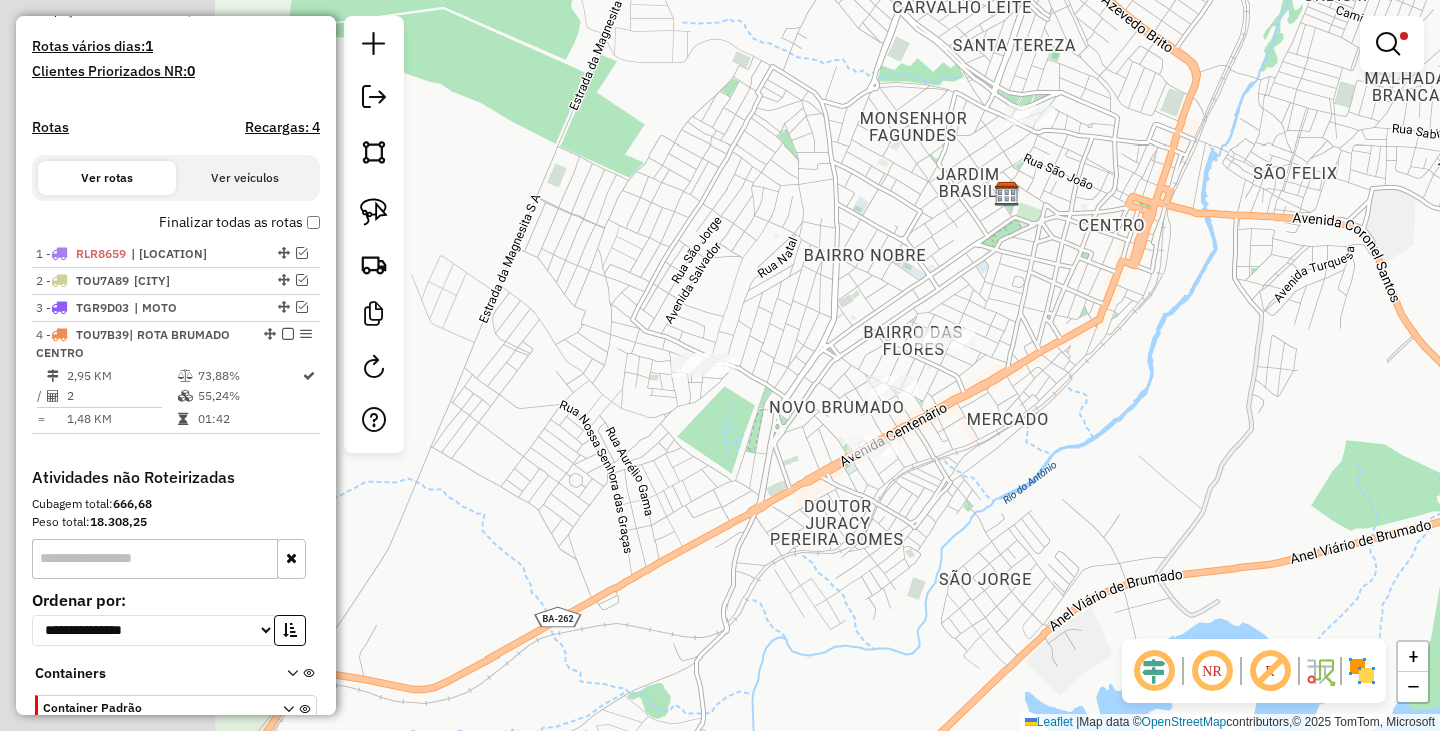 drag, startPoint x: 718, startPoint y: 279, endPoint x: 1079, endPoint y: 260, distance: 361.49966 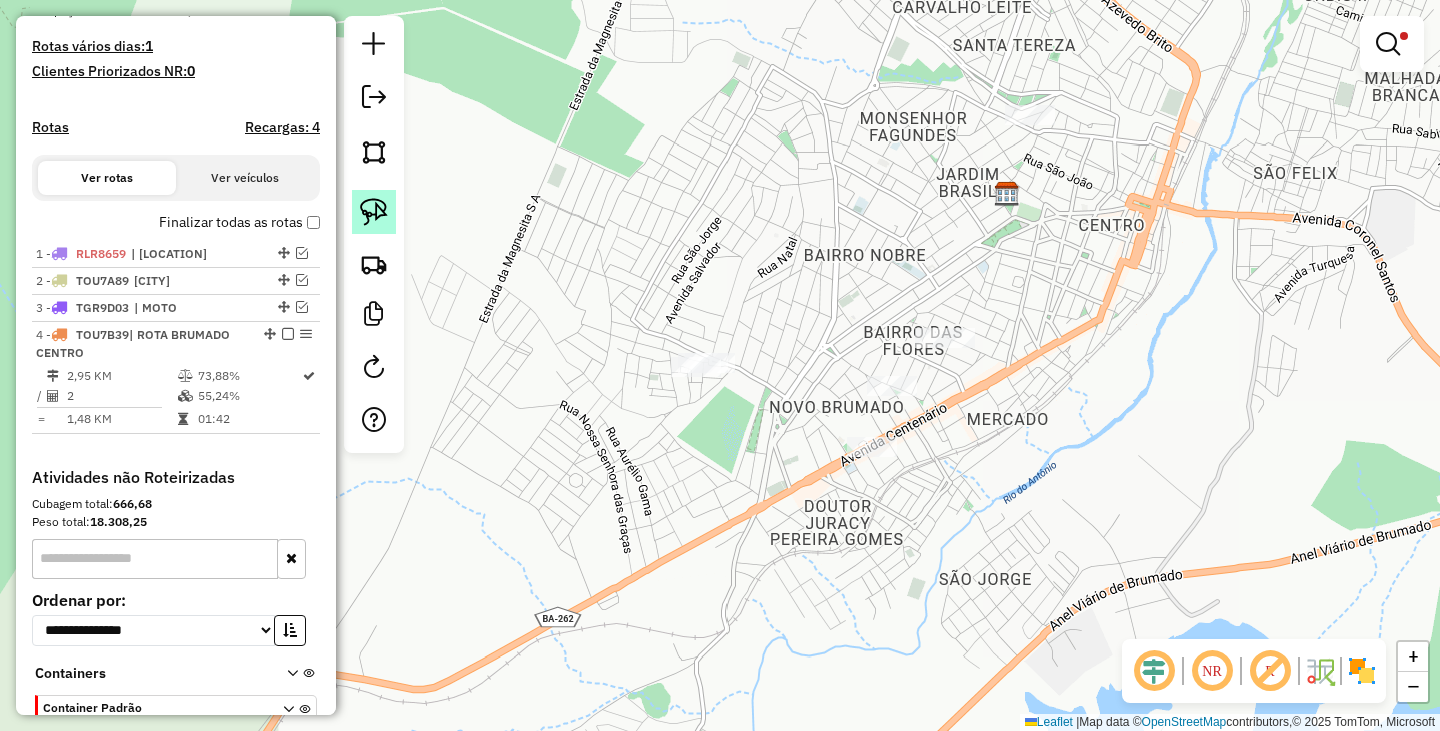 click 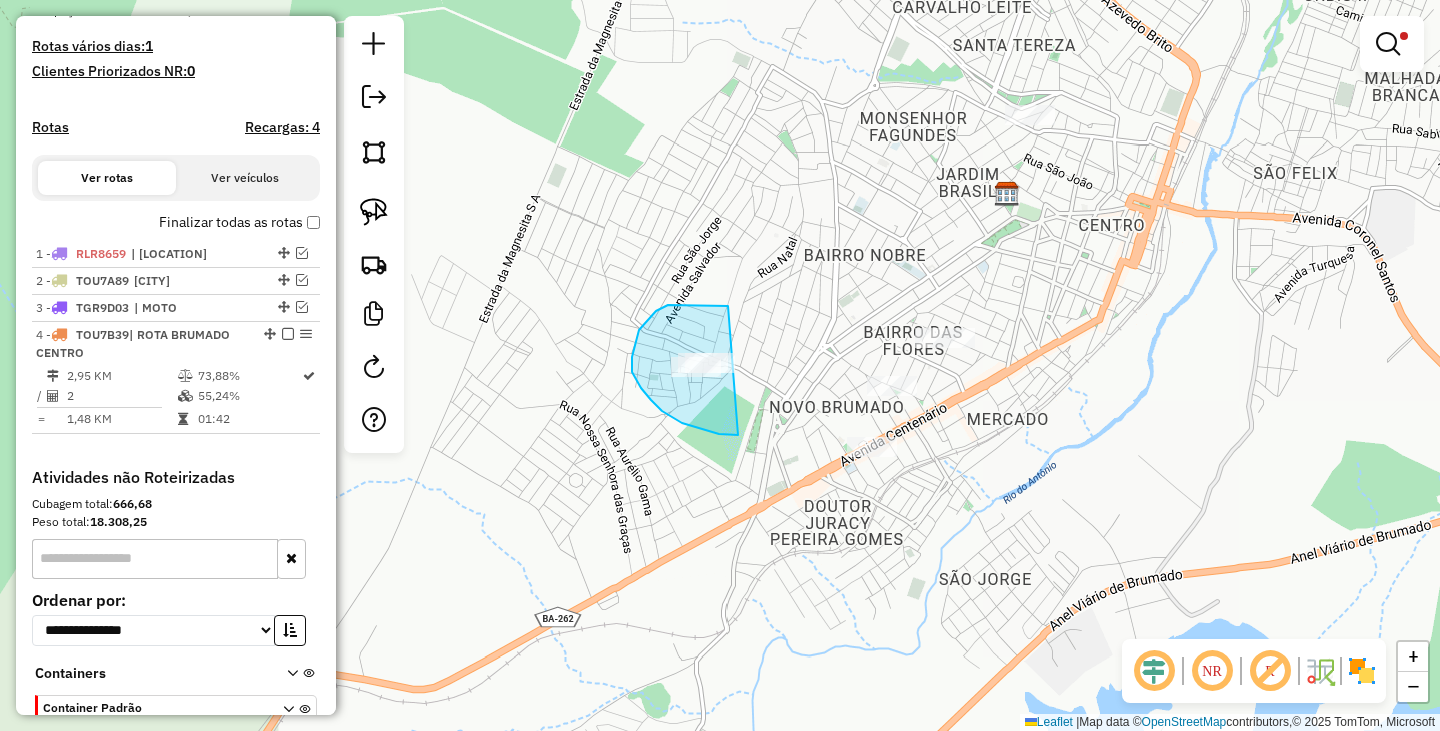drag, startPoint x: 668, startPoint y: 305, endPoint x: 812, endPoint y: 392, distance: 168.2409 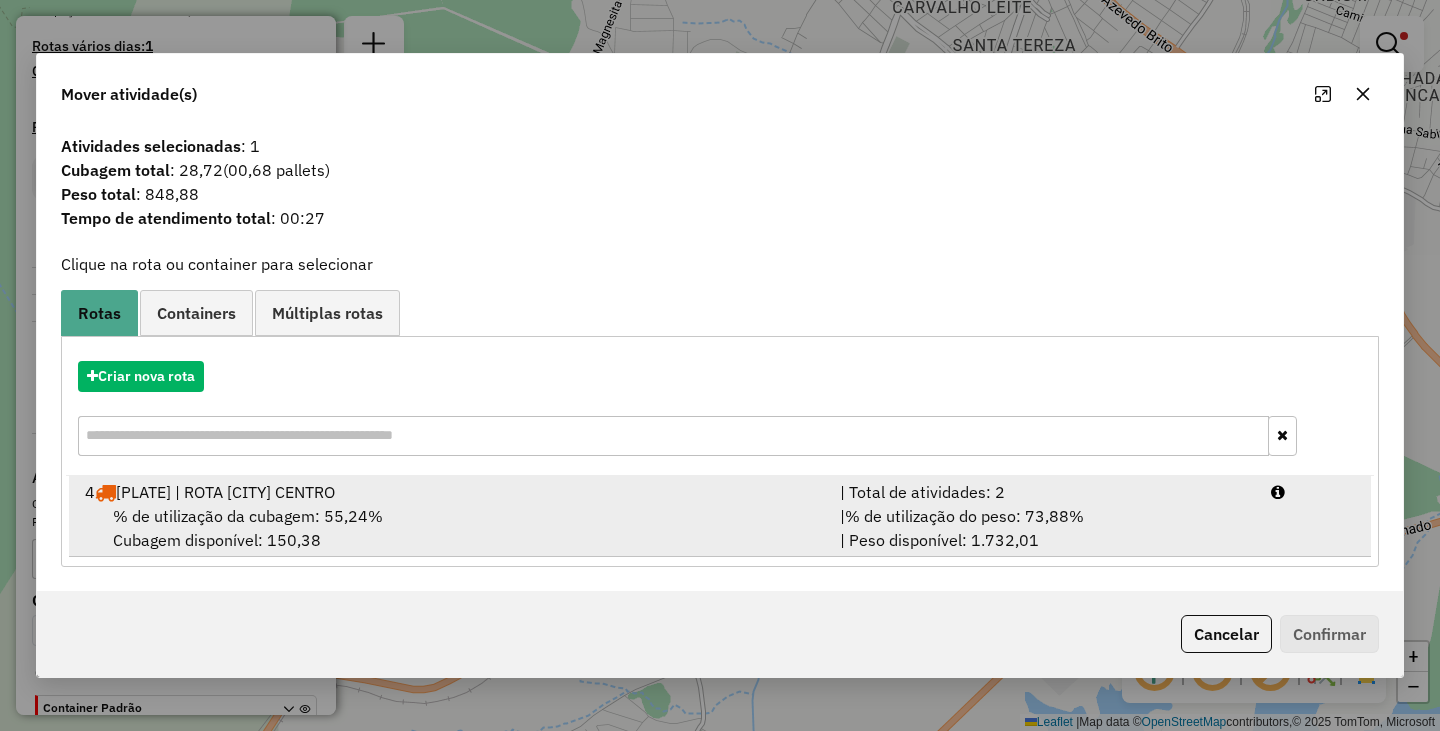 click on "% de utilização da cubagem: 55,24%" at bounding box center [248, 516] 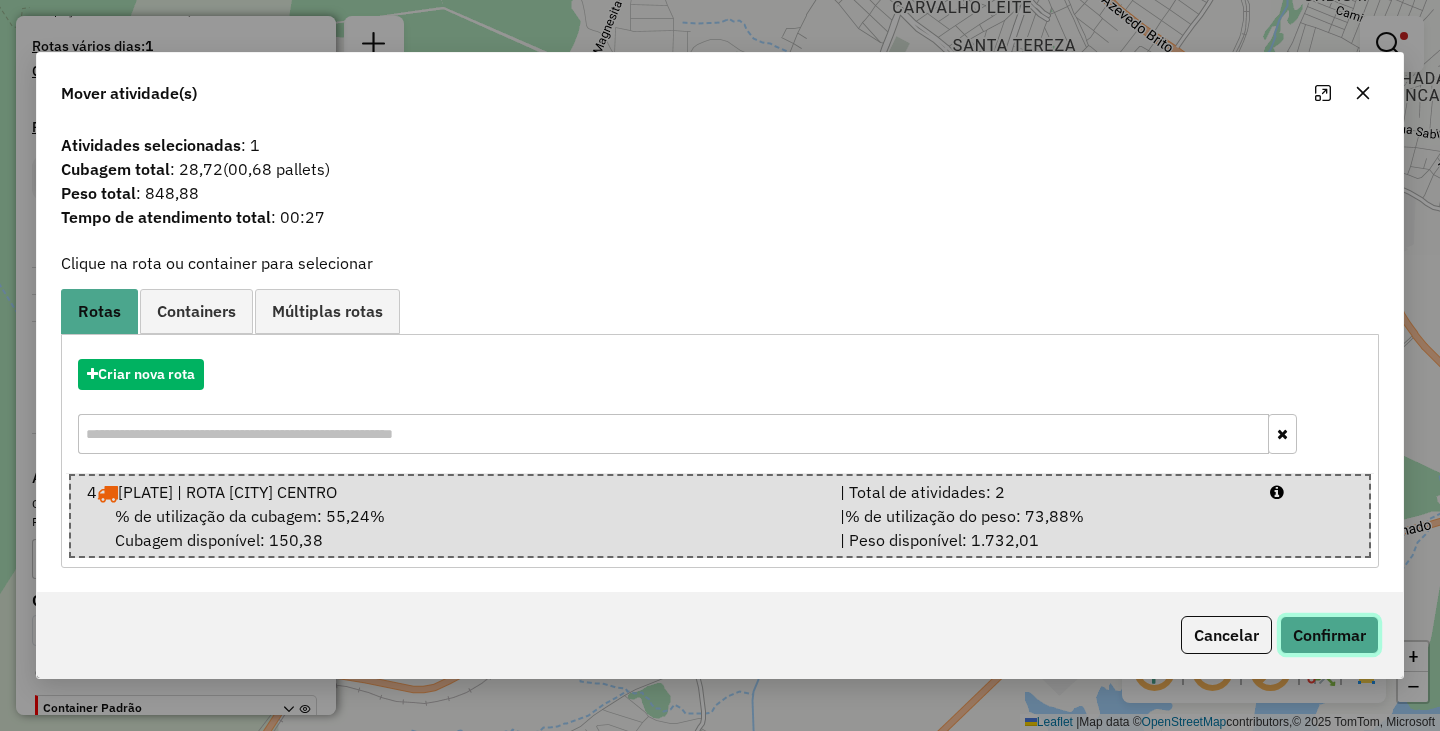 click on "Confirmar" 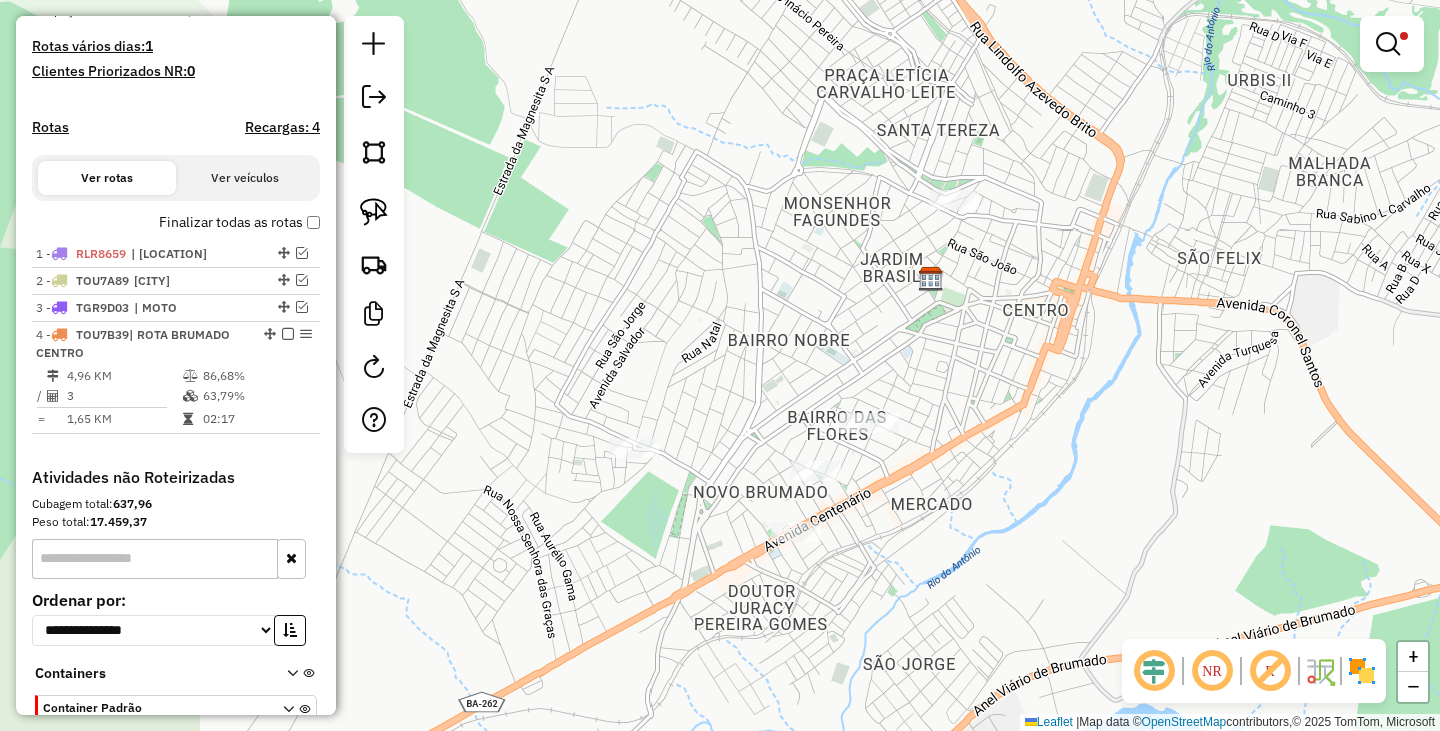 drag, startPoint x: 1086, startPoint y: 274, endPoint x: 817, endPoint y: 480, distance: 338.81705 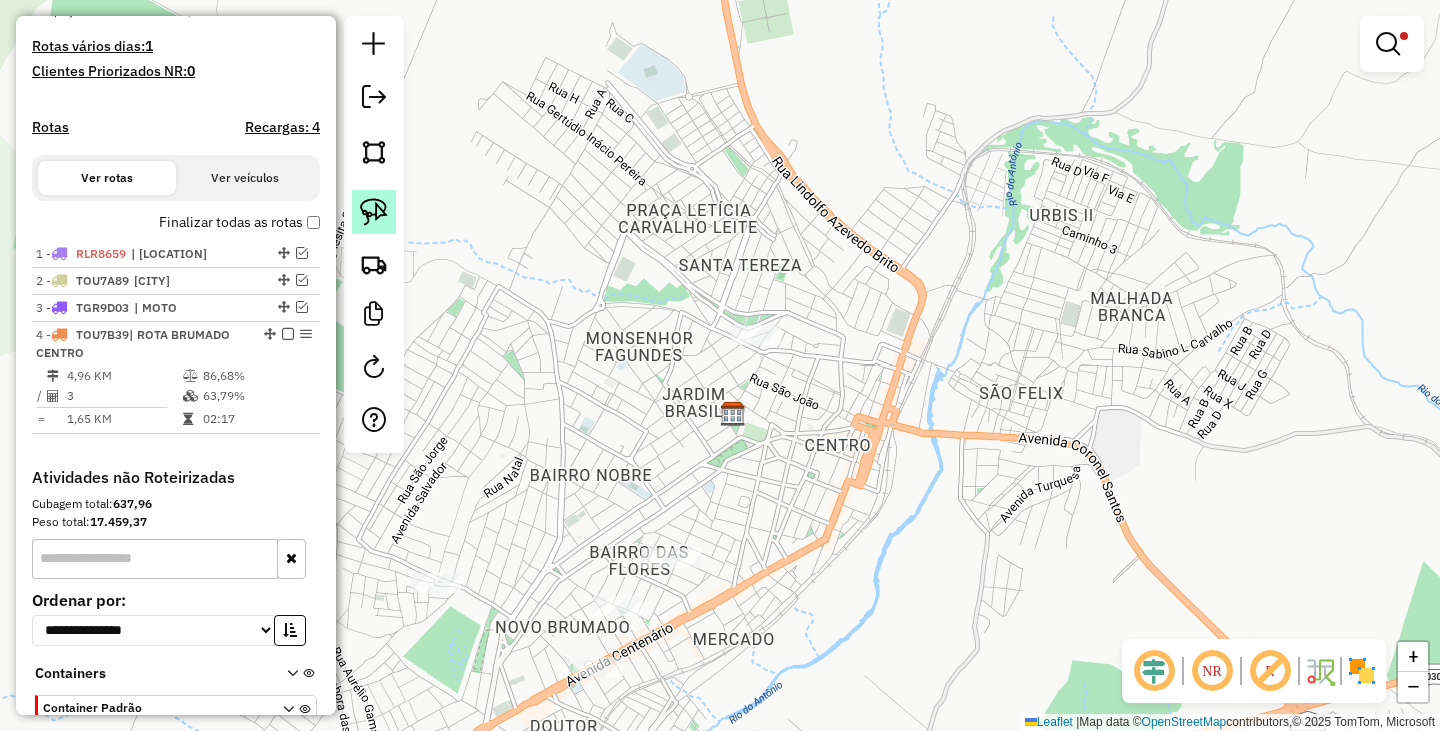 click 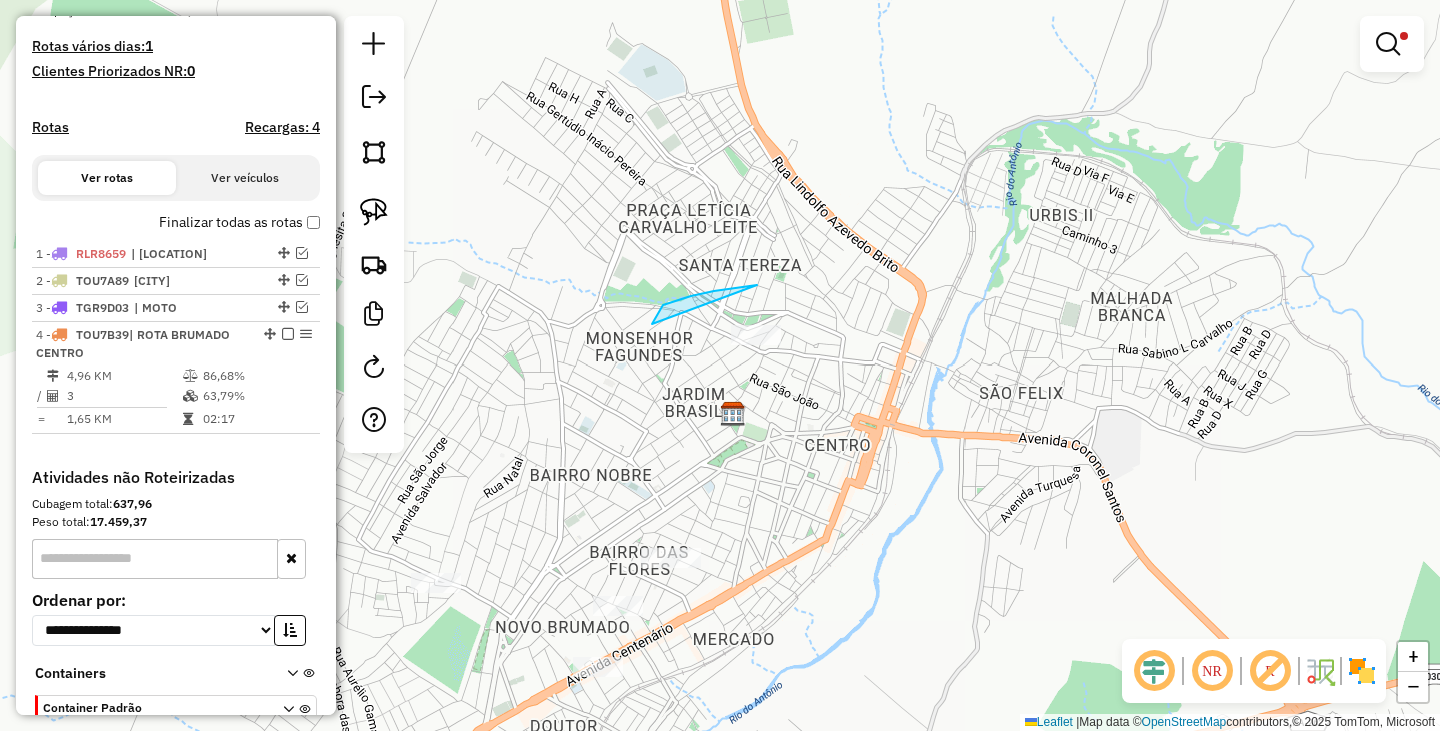 drag, startPoint x: 652, startPoint y: 324, endPoint x: 819, endPoint y: 390, distance: 179.56892 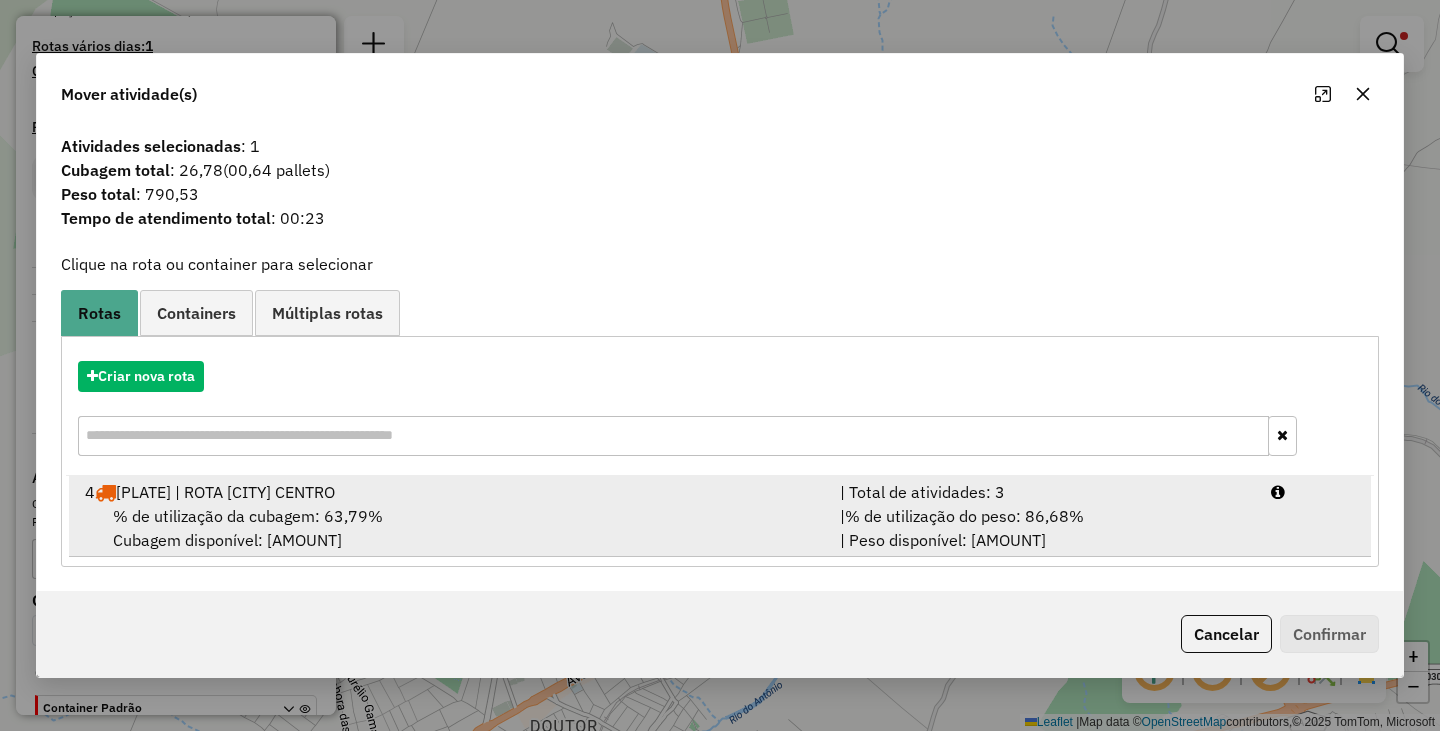 click on "% de utilização da cubagem: 63,79%  Cubagem disponível: 121,67" at bounding box center (450, 528) 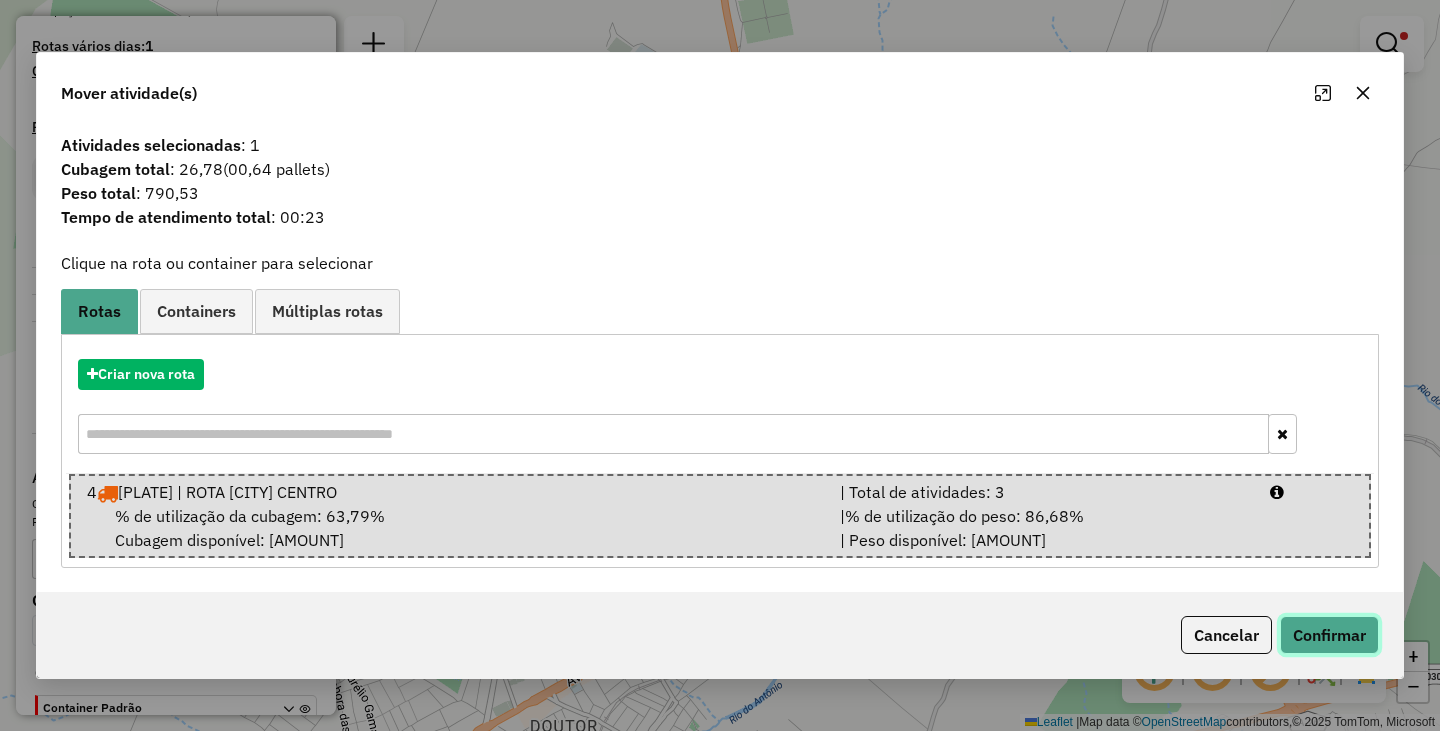 click on "Confirmar" 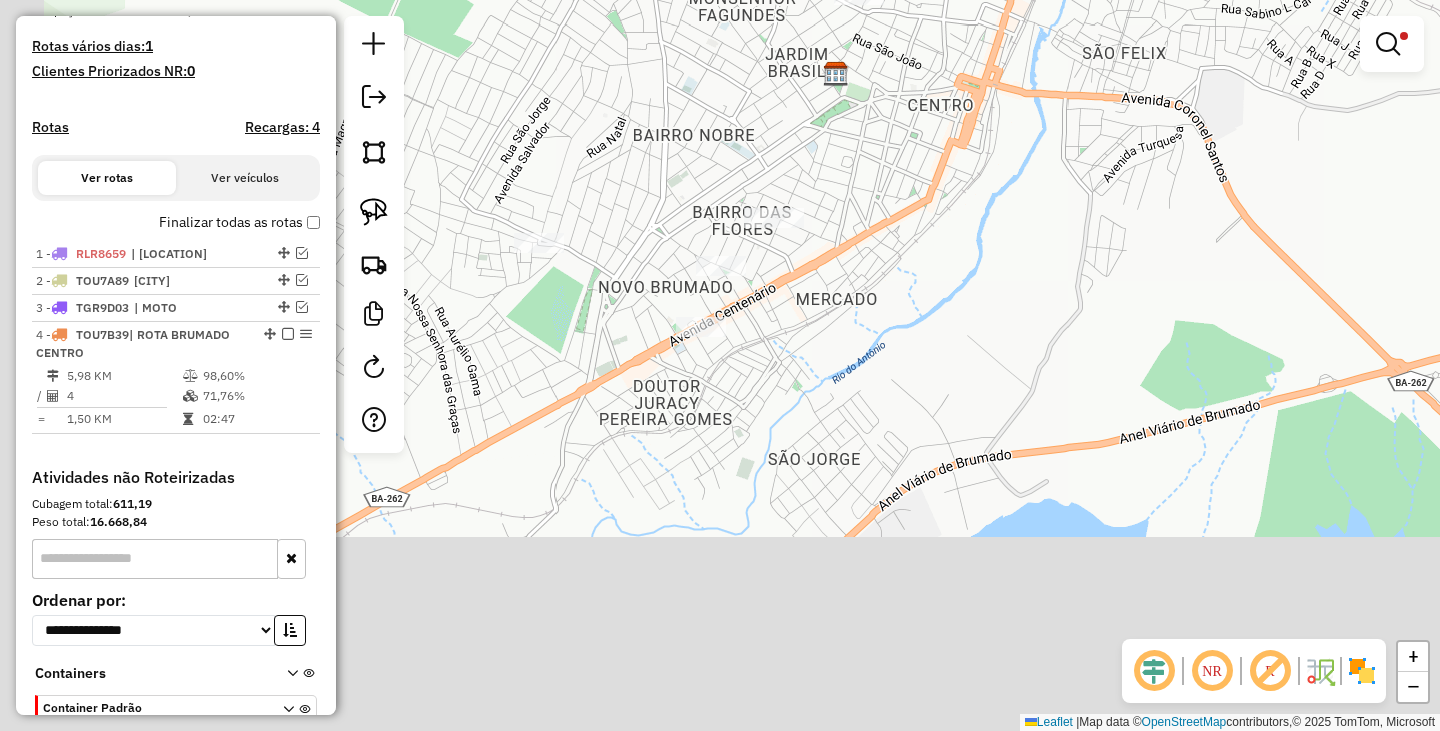 drag, startPoint x: 710, startPoint y: 505, endPoint x: 784, endPoint y: 292, distance: 225.48836 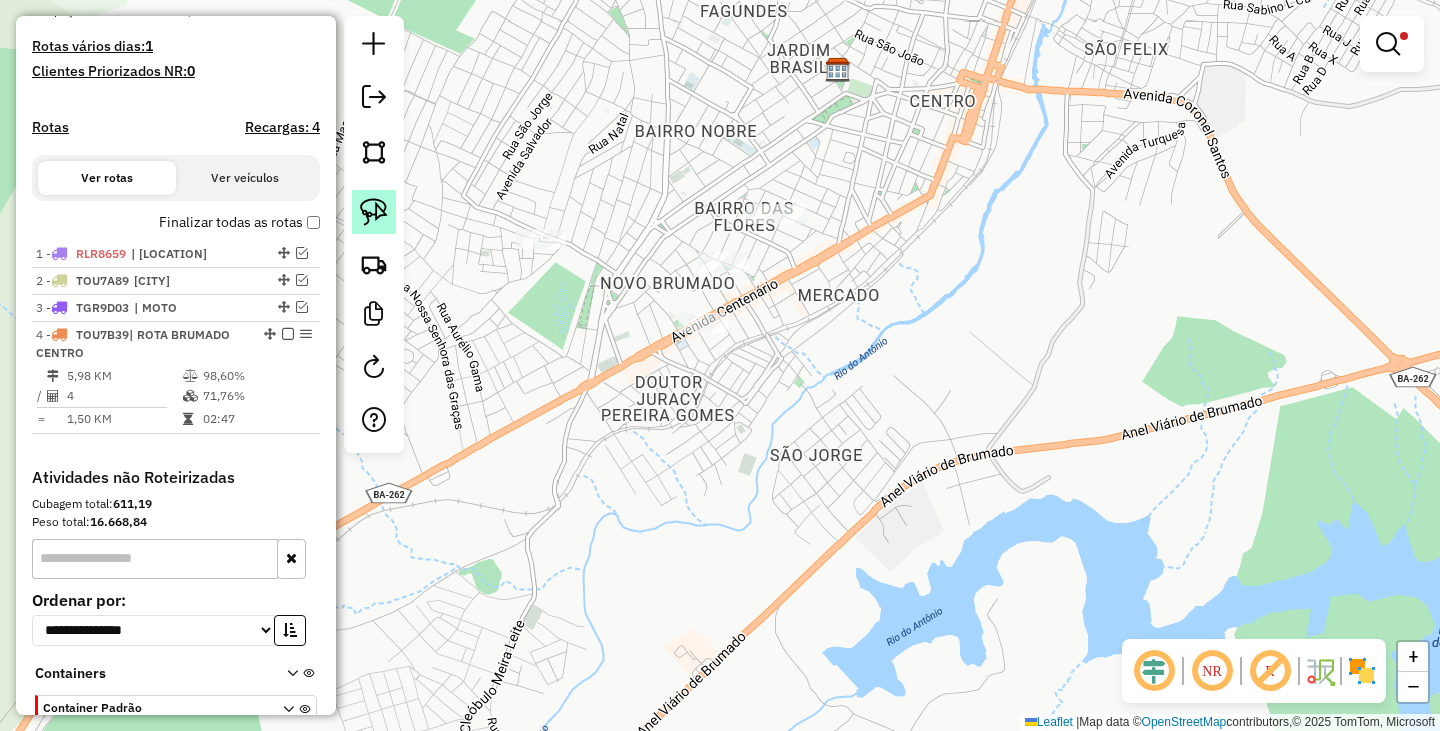 click 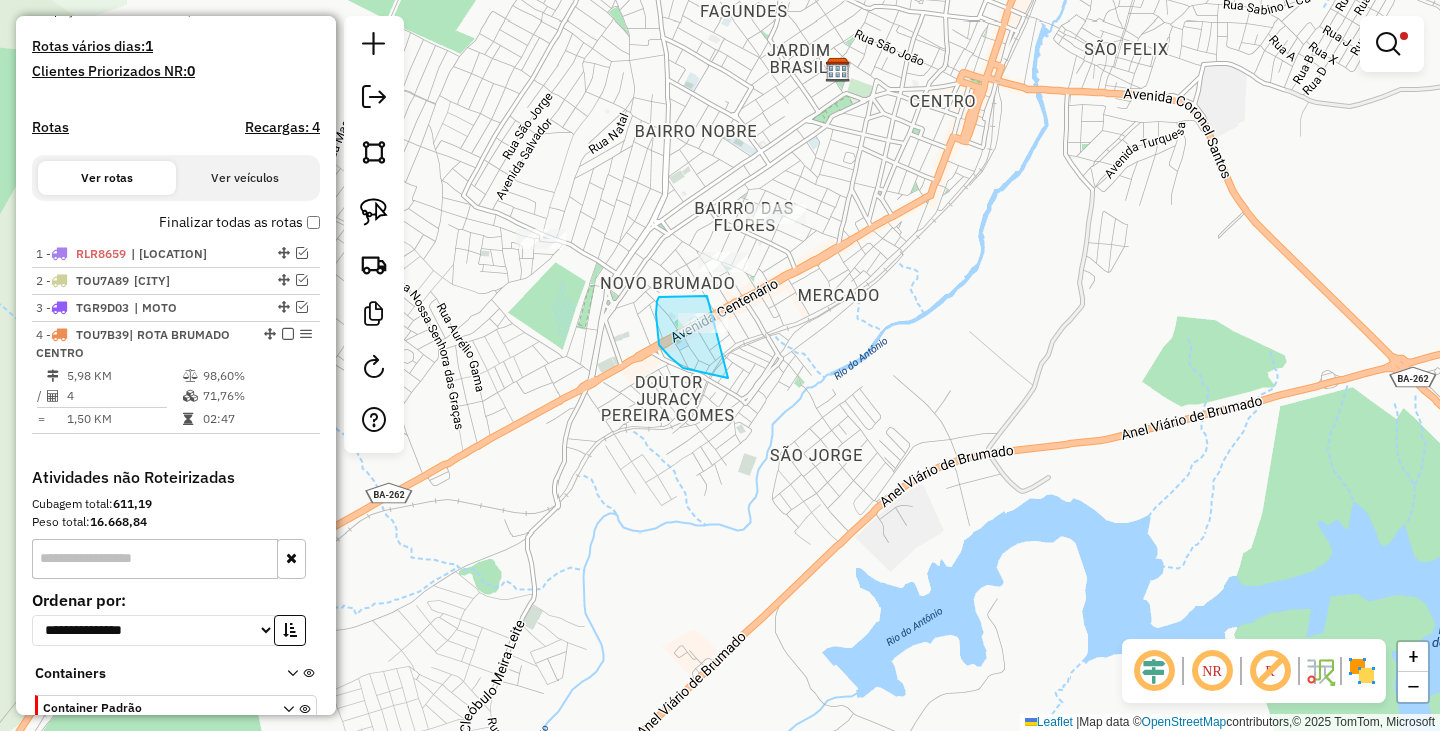 drag, startPoint x: 657, startPoint y: 301, endPoint x: 756, endPoint y: 355, distance: 112.76968 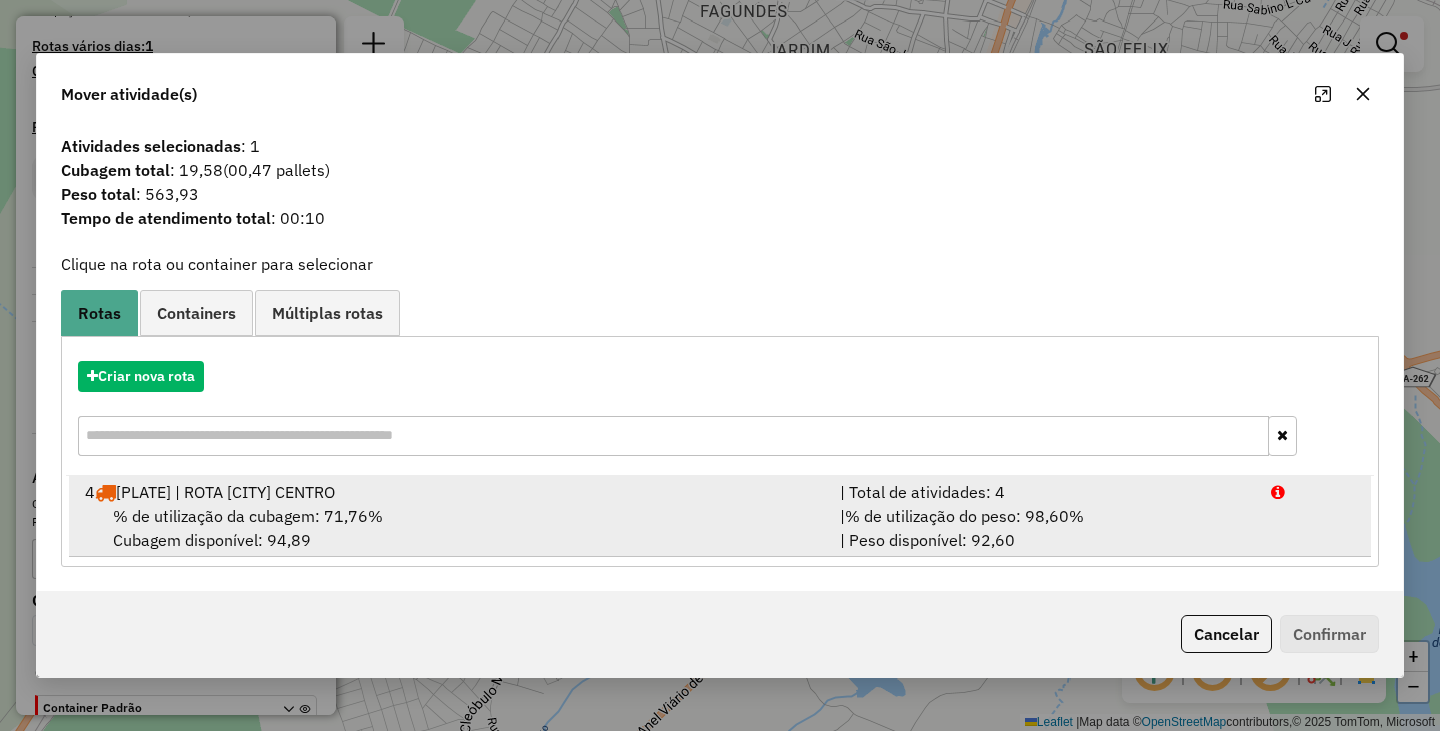 drag, startPoint x: 532, startPoint y: 491, endPoint x: 567, endPoint y: 493, distance: 35.057095 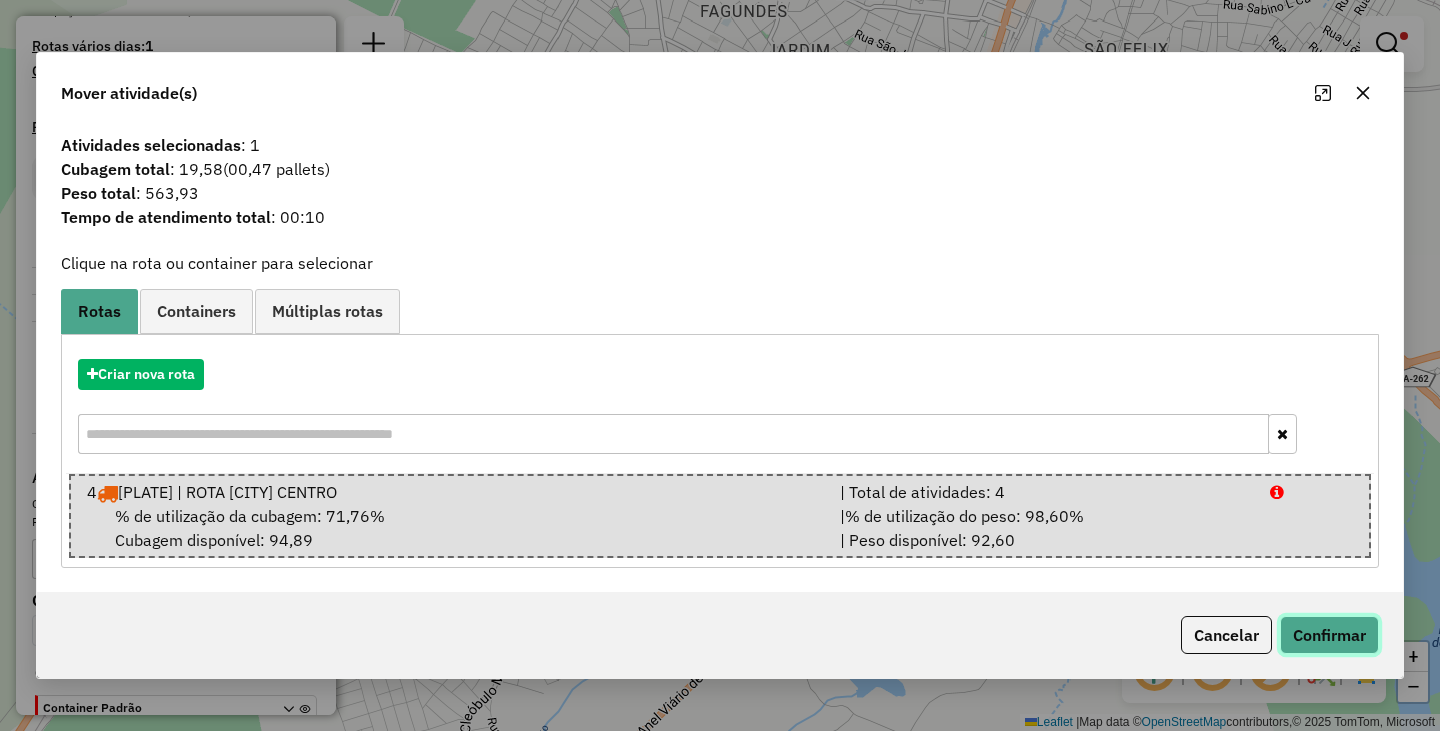click on "Confirmar" 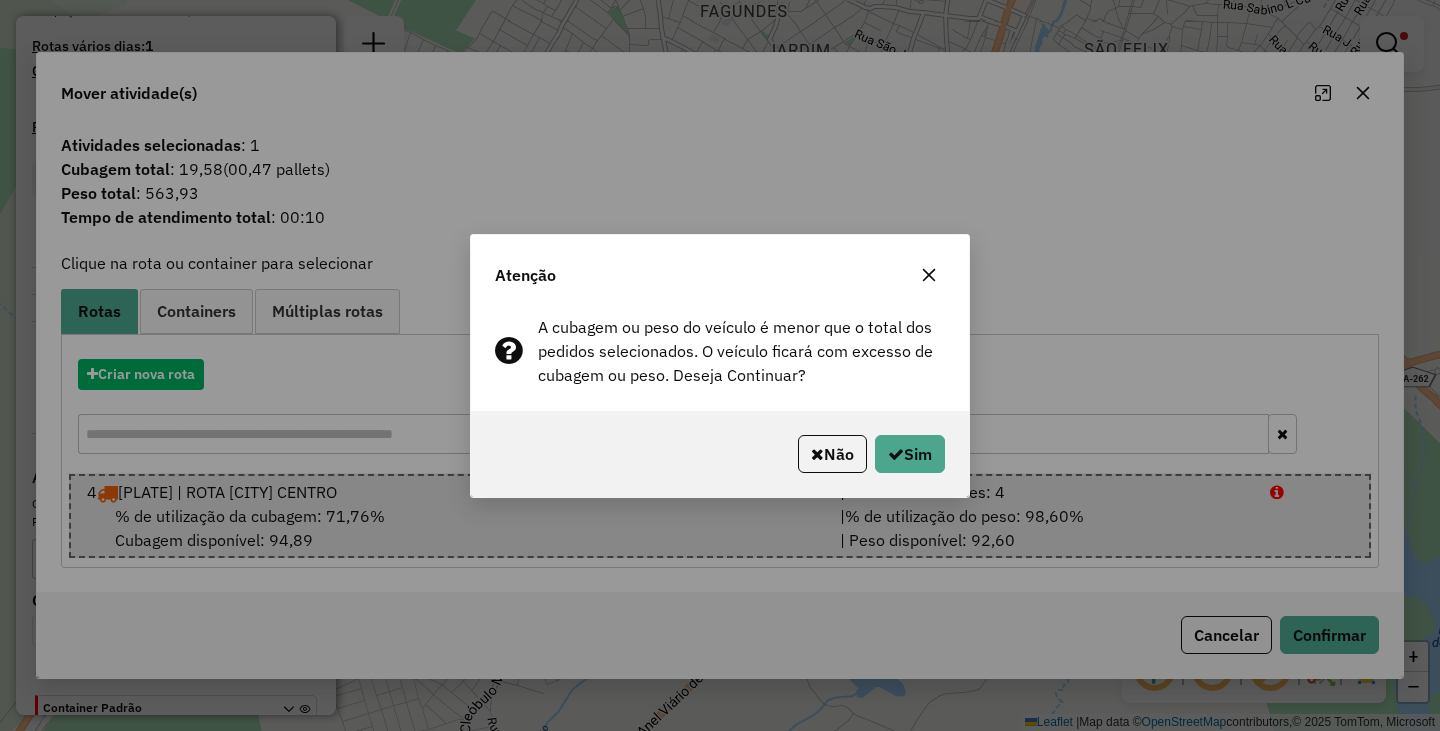 click on "Não" 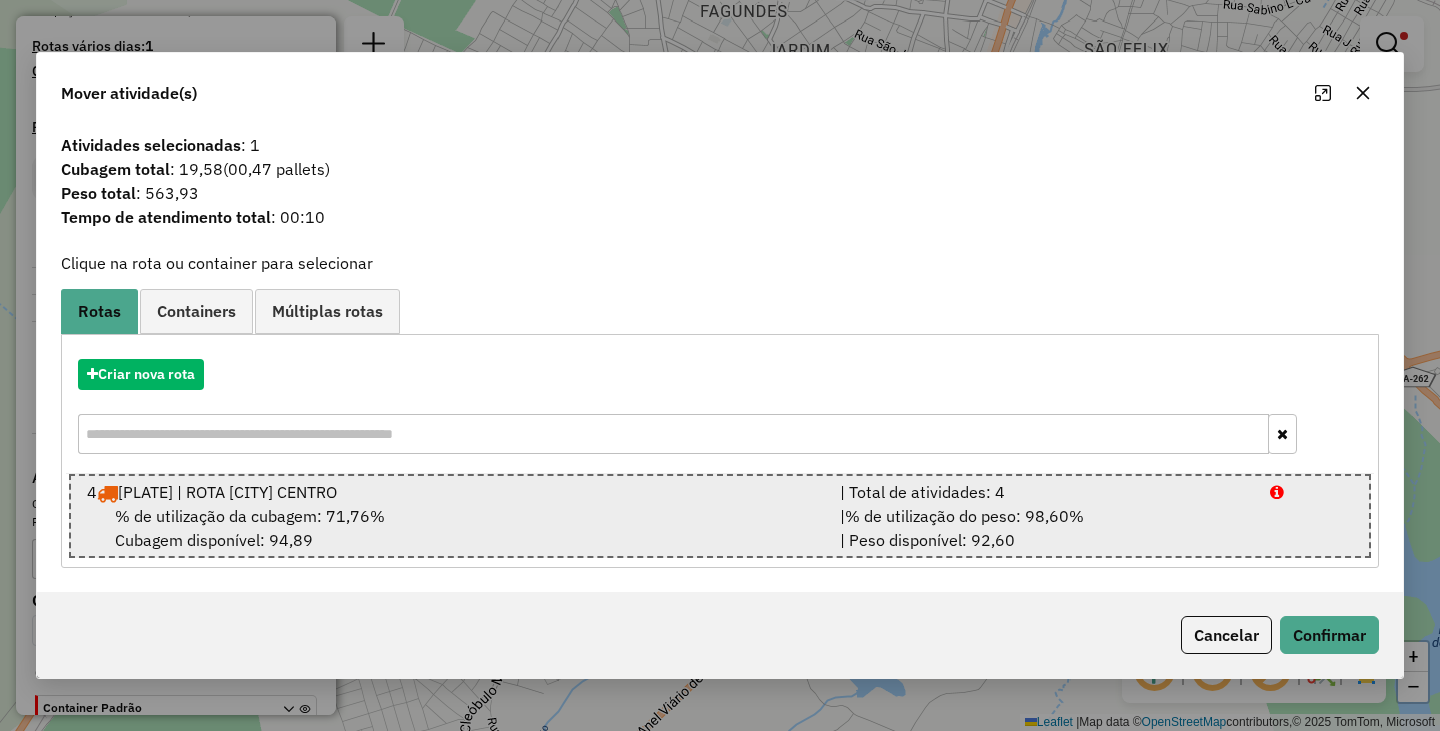 click on "4  TOU7B39  | ROTA BRUMADO CENTRO" at bounding box center (451, 492) 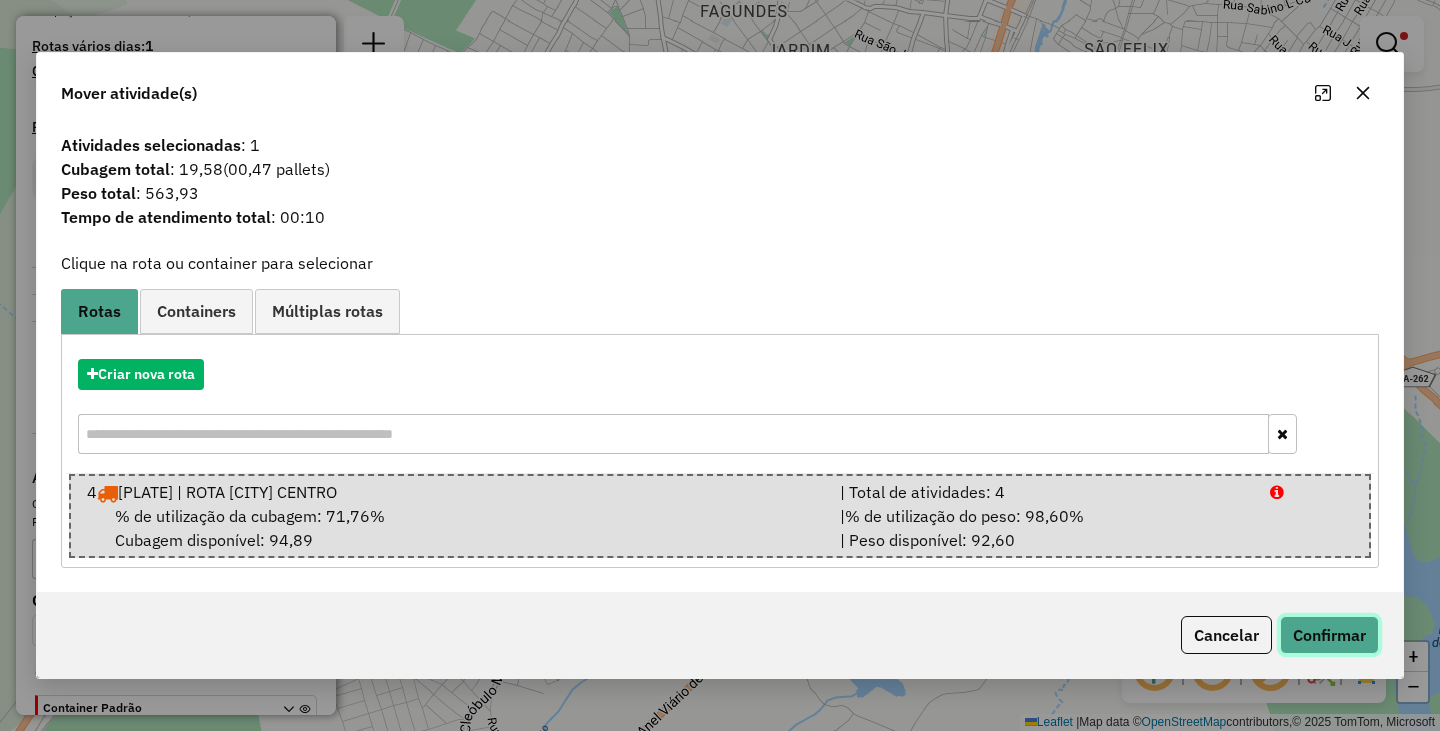 click on "Confirmar" 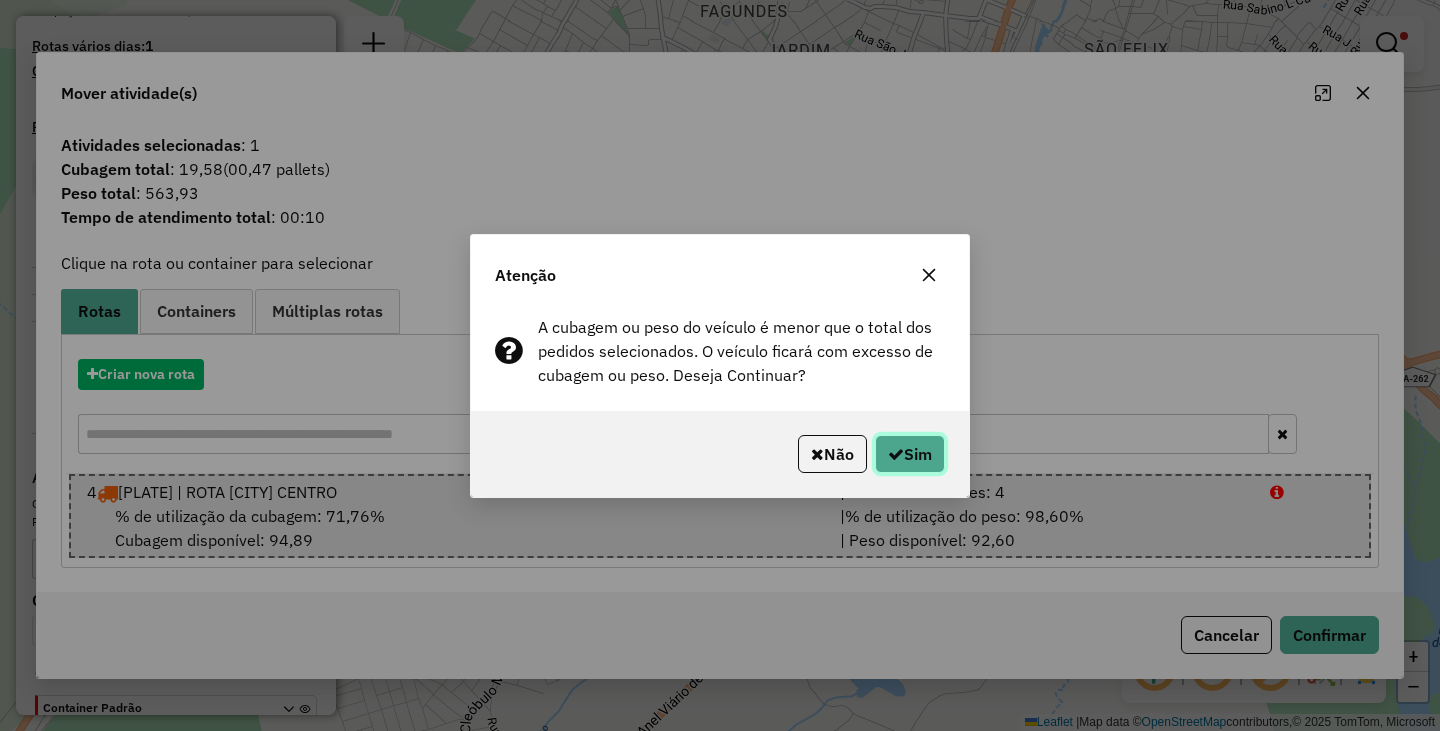 click on "Sim" 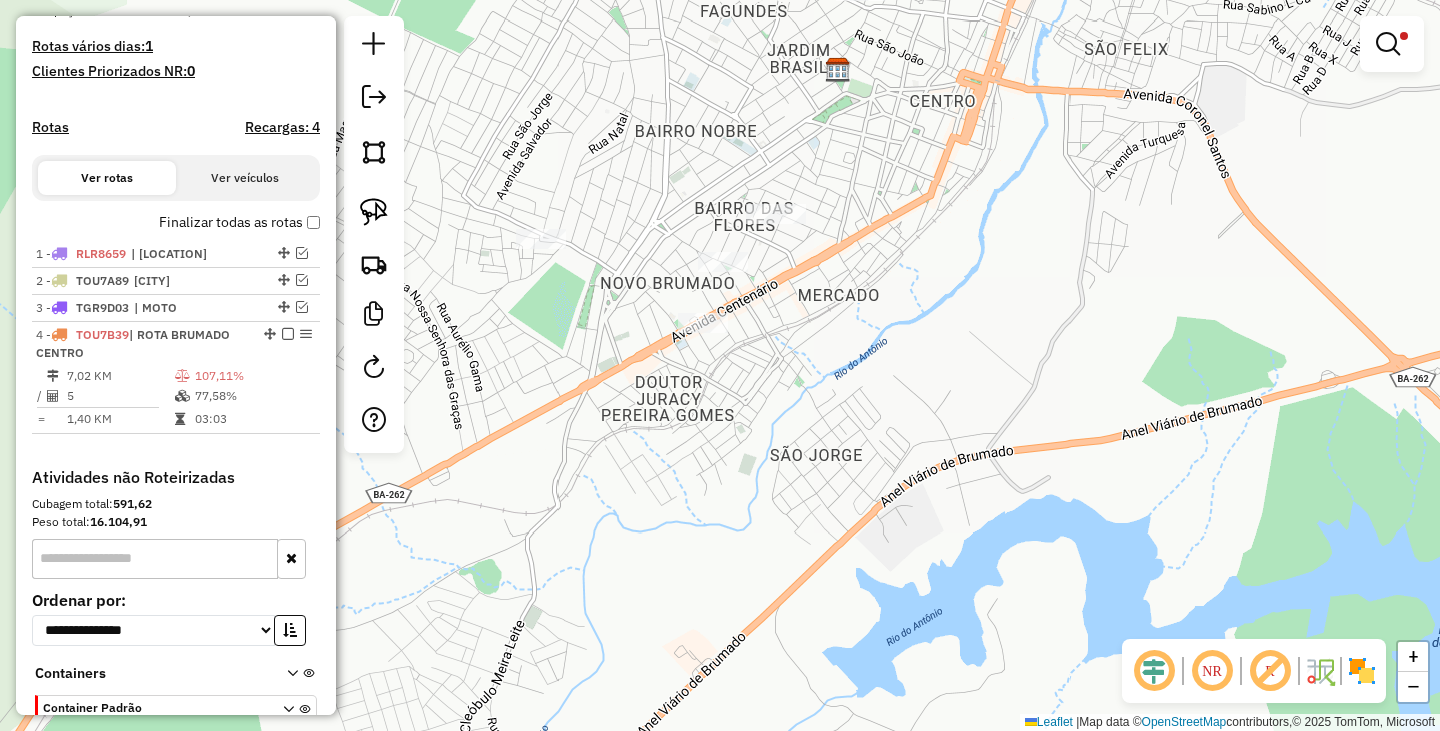 click on "Limpar filtros Janela de atendimento Grade de atendimento Capacidade Transportadoras Veículos Cliente Pedidos  Rotas Selecione os dias de semana para filtrar as janelas de atendimento  Seg   Ter   Qua   Qui   Sex   Sáb   Dom  Informe o período da janela de atendimento: De: Até:  Filtrar exatamente a janela do cliente  Considerar janela de atendimento padrão  Selecione os dias de semana para filtrar as grades de atendimento  Seg   Ter   Qua   Qui   Sex   Sáb   Dom   Considerar clientes sem dia de atendimento cadastrado  Clientes fora do dia de atendimento selecionado Filtrar as atividades entre os valores definidos abaixo:  Peso mínimo:  ******  Peso máximo:  ********  Cubagem mínima:   Cubagem máxima:   De:   Até:  Filtrar as atividades entre o tempo de atendimento definido abaixo:  De:   Até:   Considerar capacidade total dos clientes não roteirizados Transportadora: Selecione um ou mais itens Tipo de veículo: Selecione um ou mais itens Veículo: Selecione um ou mais itens Motorista: Nome: De:" 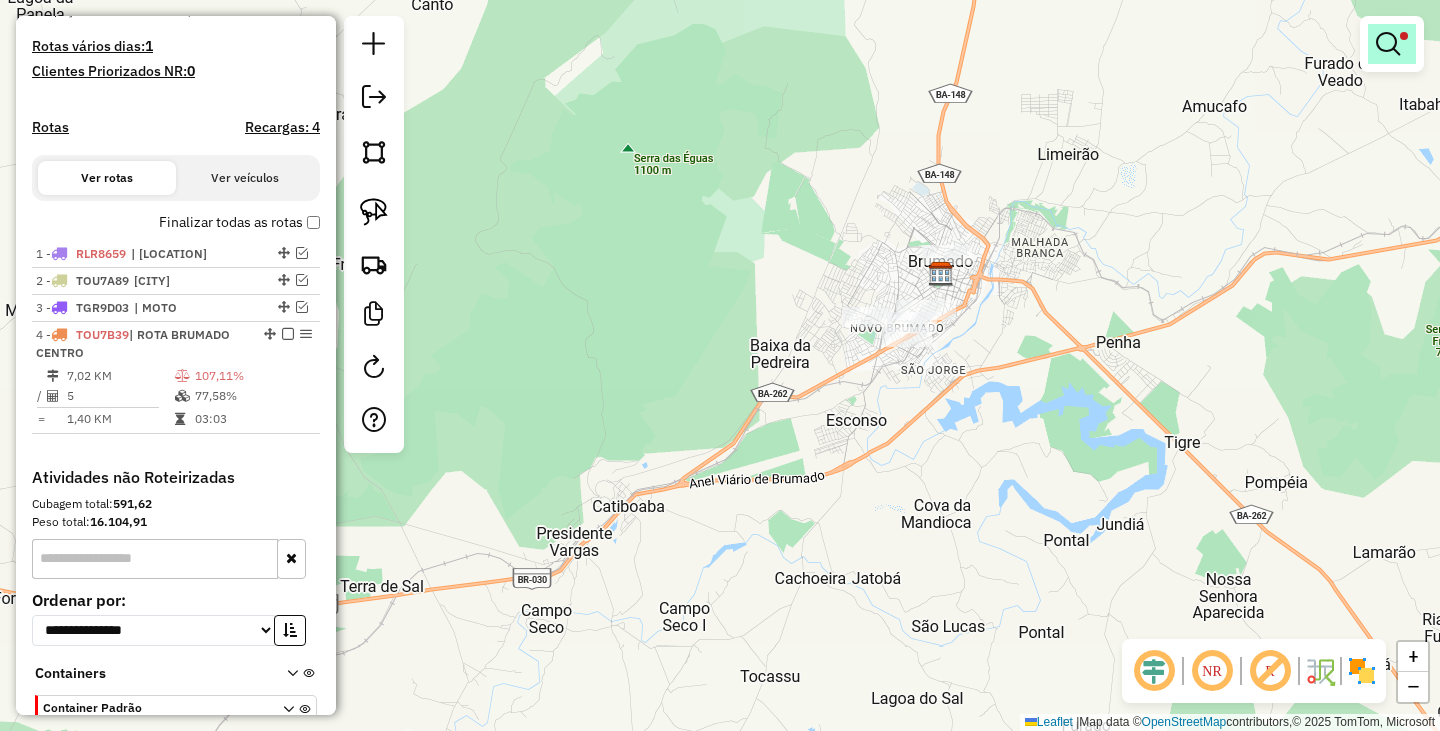 click at bounding box center (1392, 44) 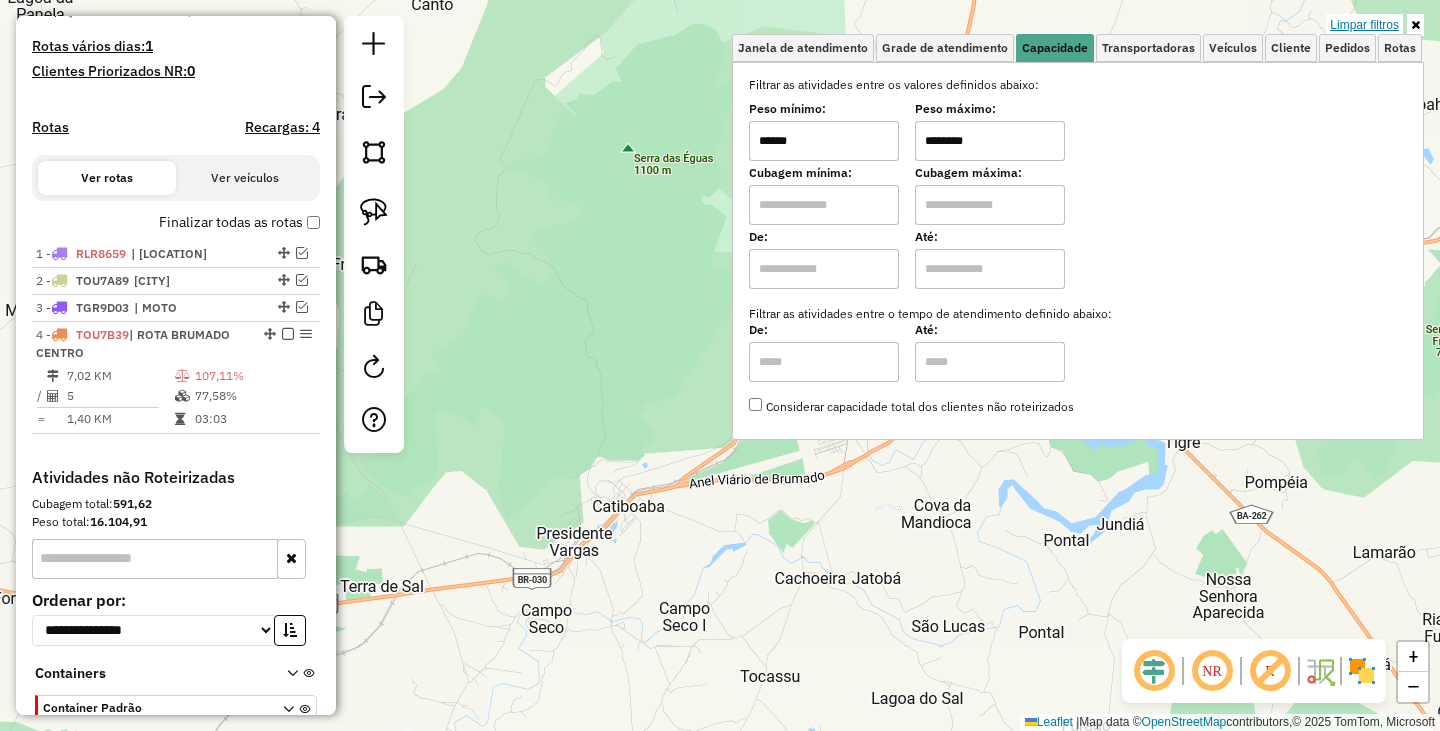 click on "Limpar filtros" at bounding box center (1364, 25) 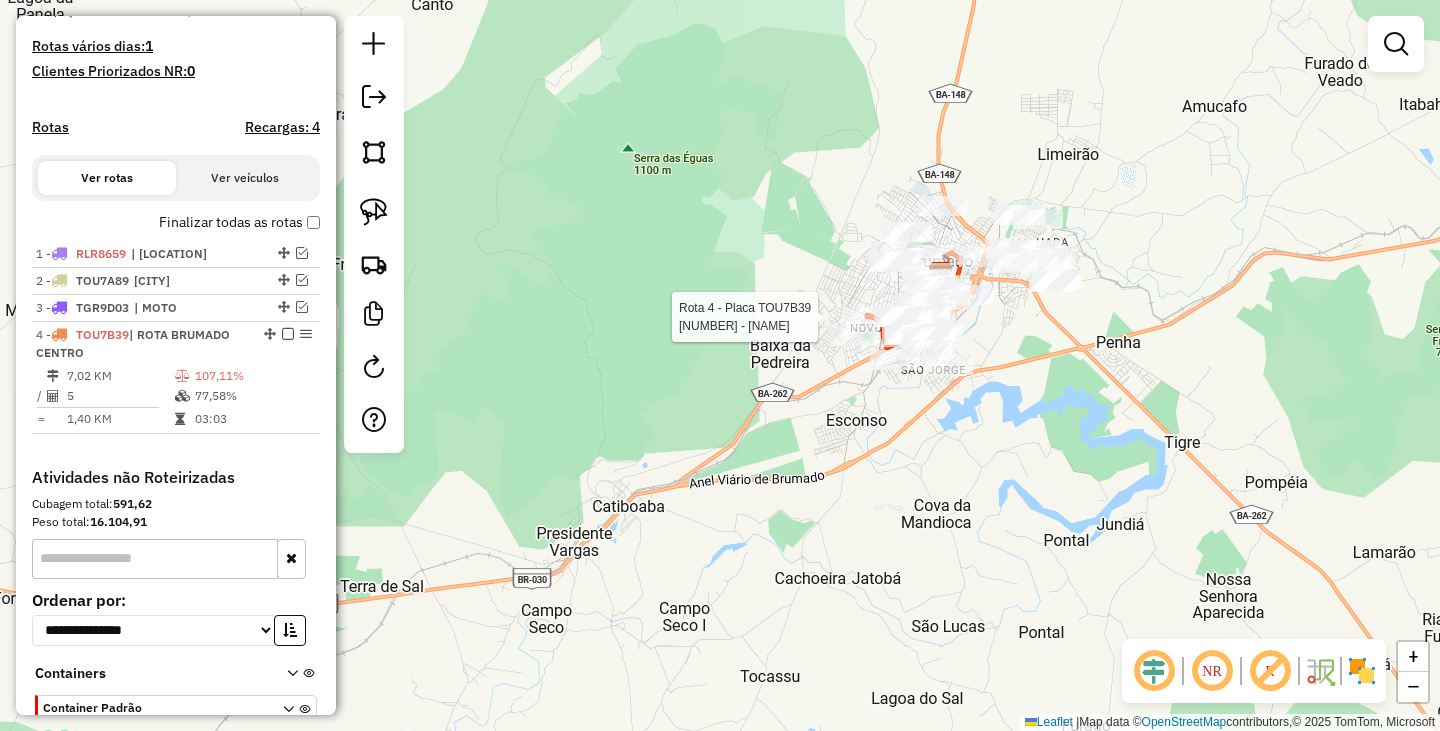 select on "**********" 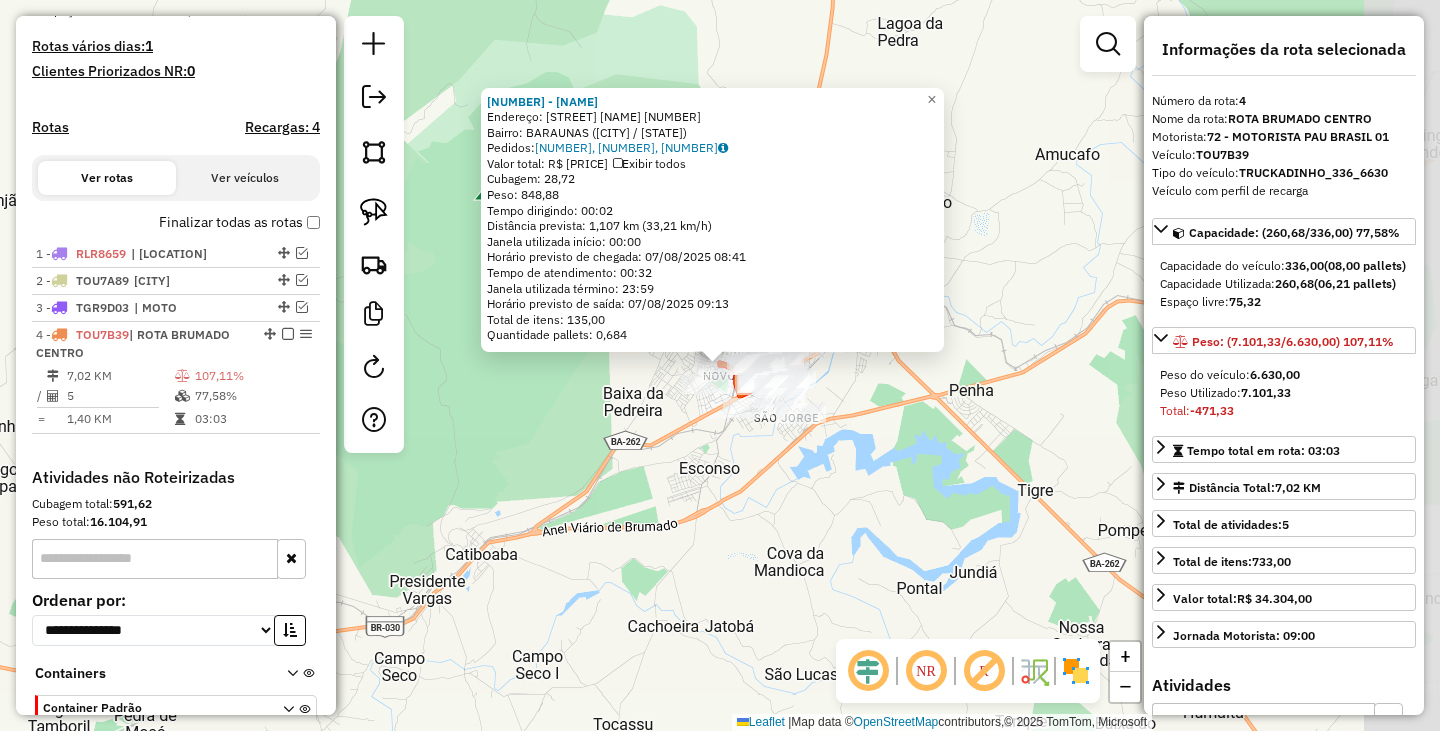 scroll, scrollTop: 637, scrollLeft: 0, axis: vertical 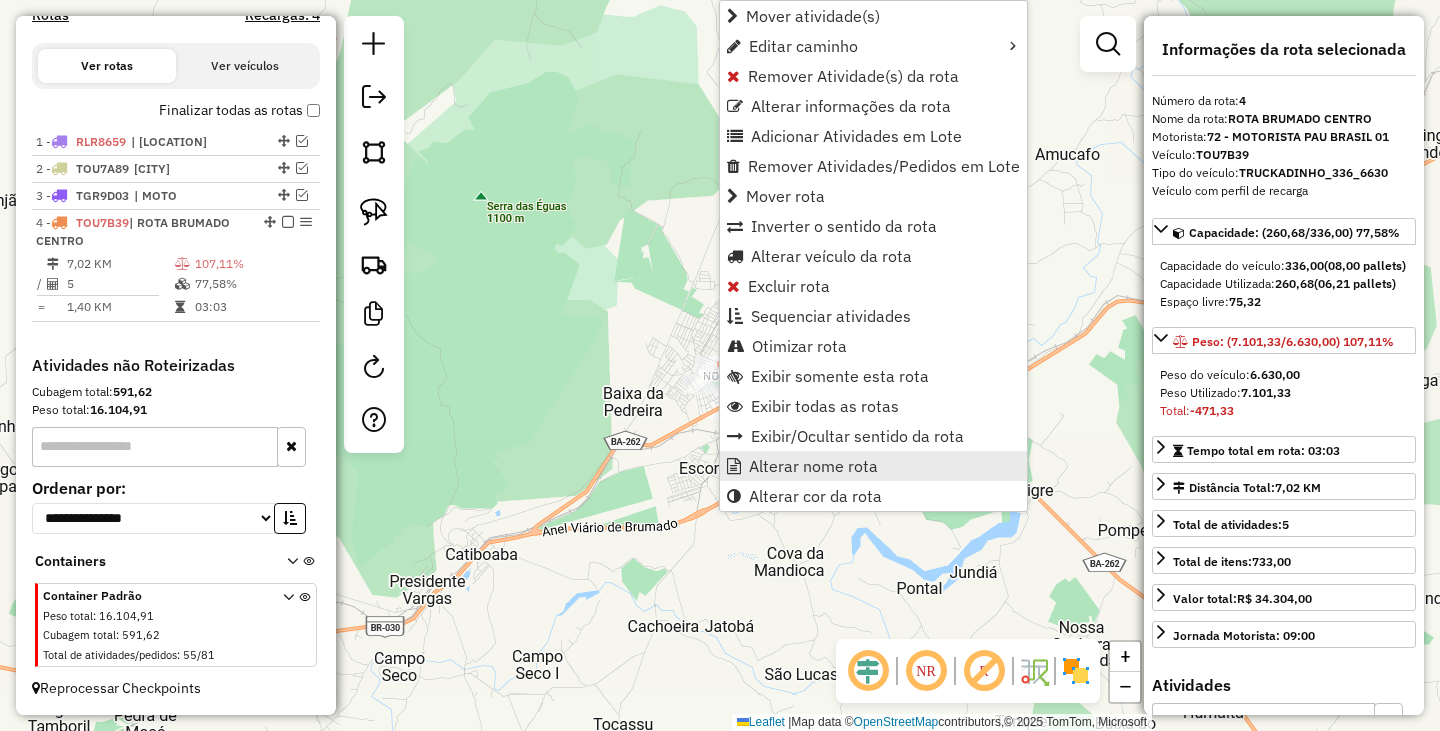 click on "Alterar nome rota" at bounding box center [813, 466] 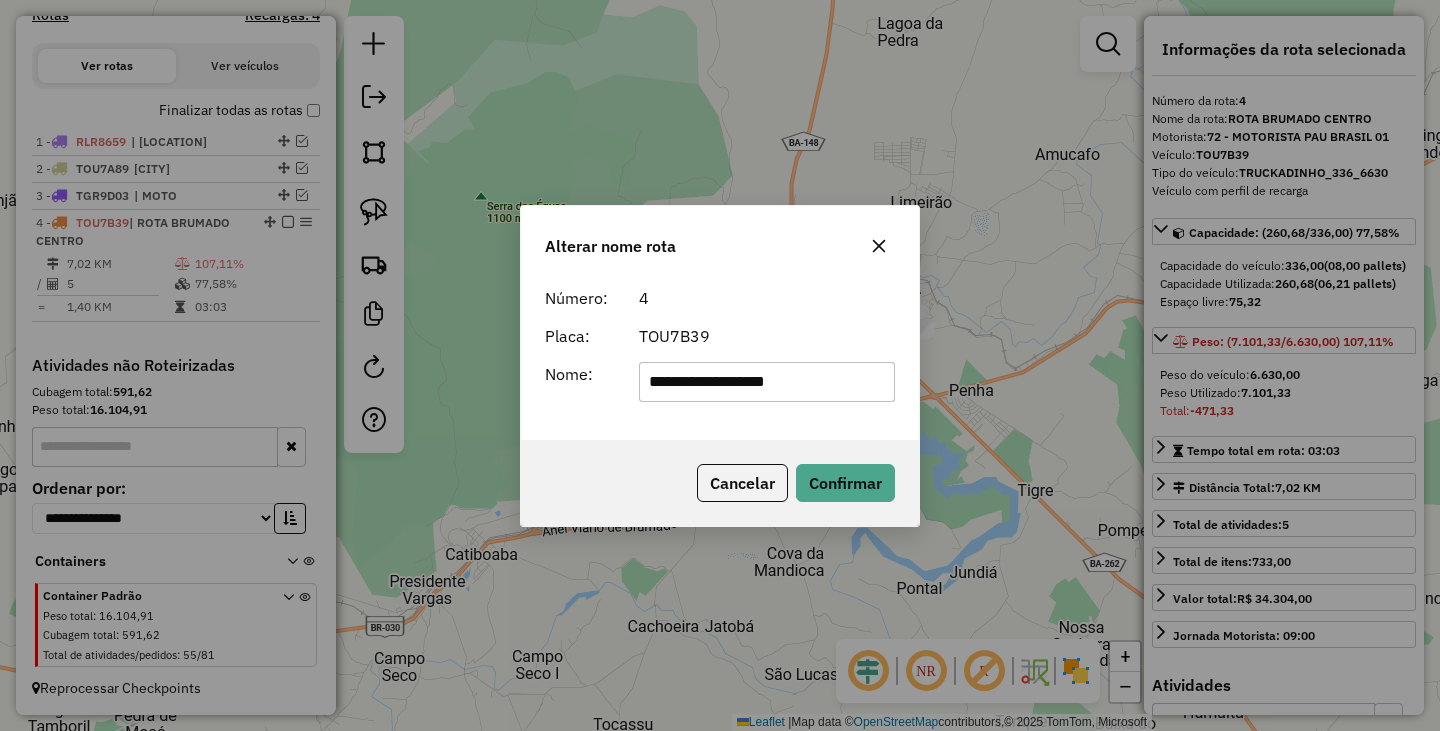 drag, startPoint x: 695, startPoint y: 379, endPoint x: 549, endPoint y: 362, distance: 146.98639 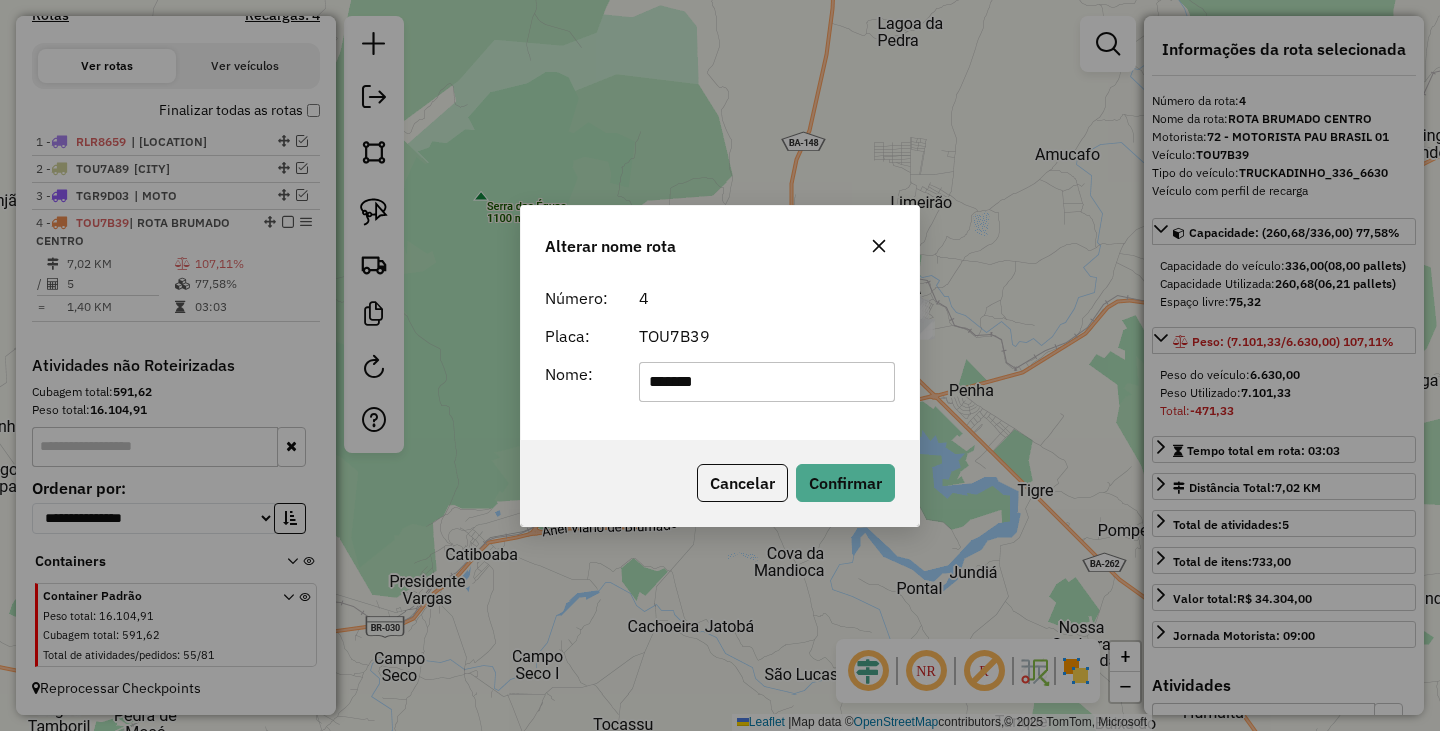 type on "*******" 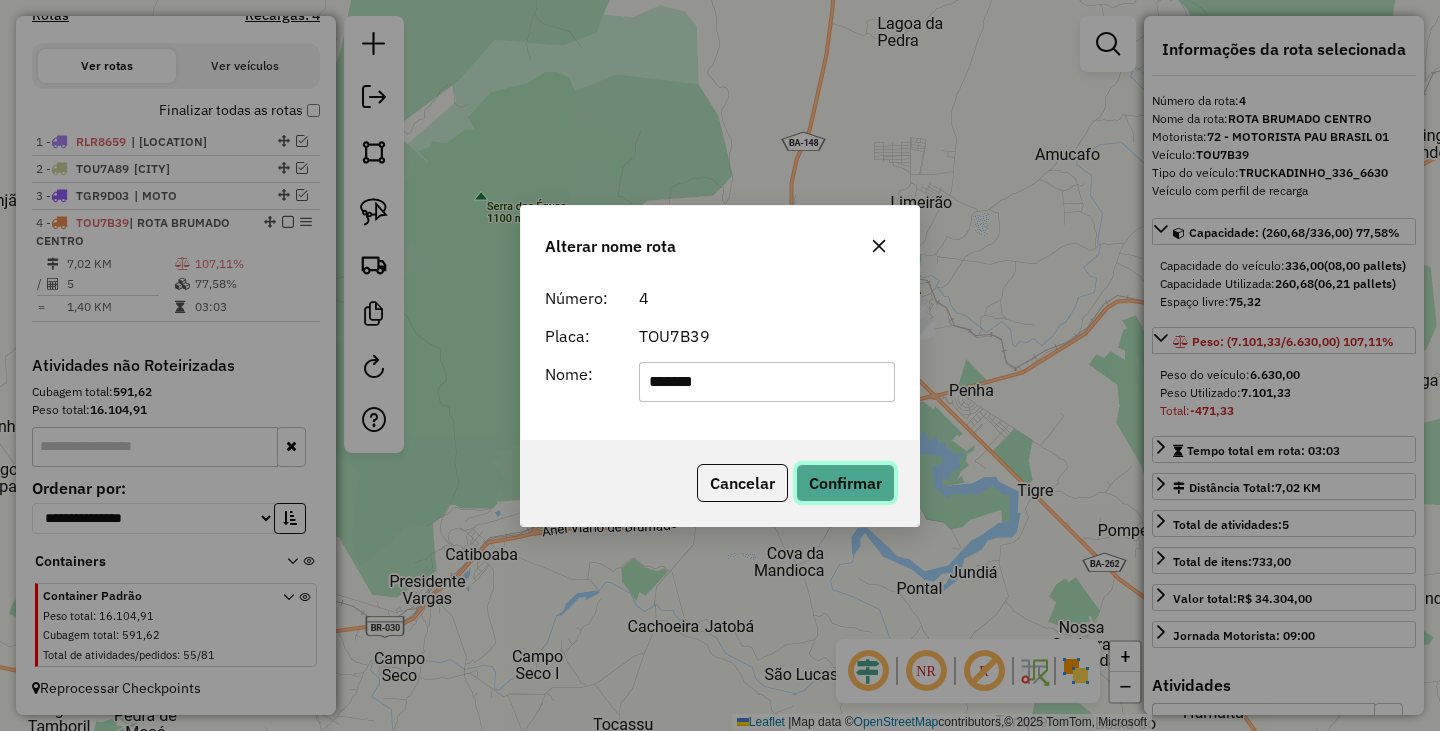 click on "Confirmar" 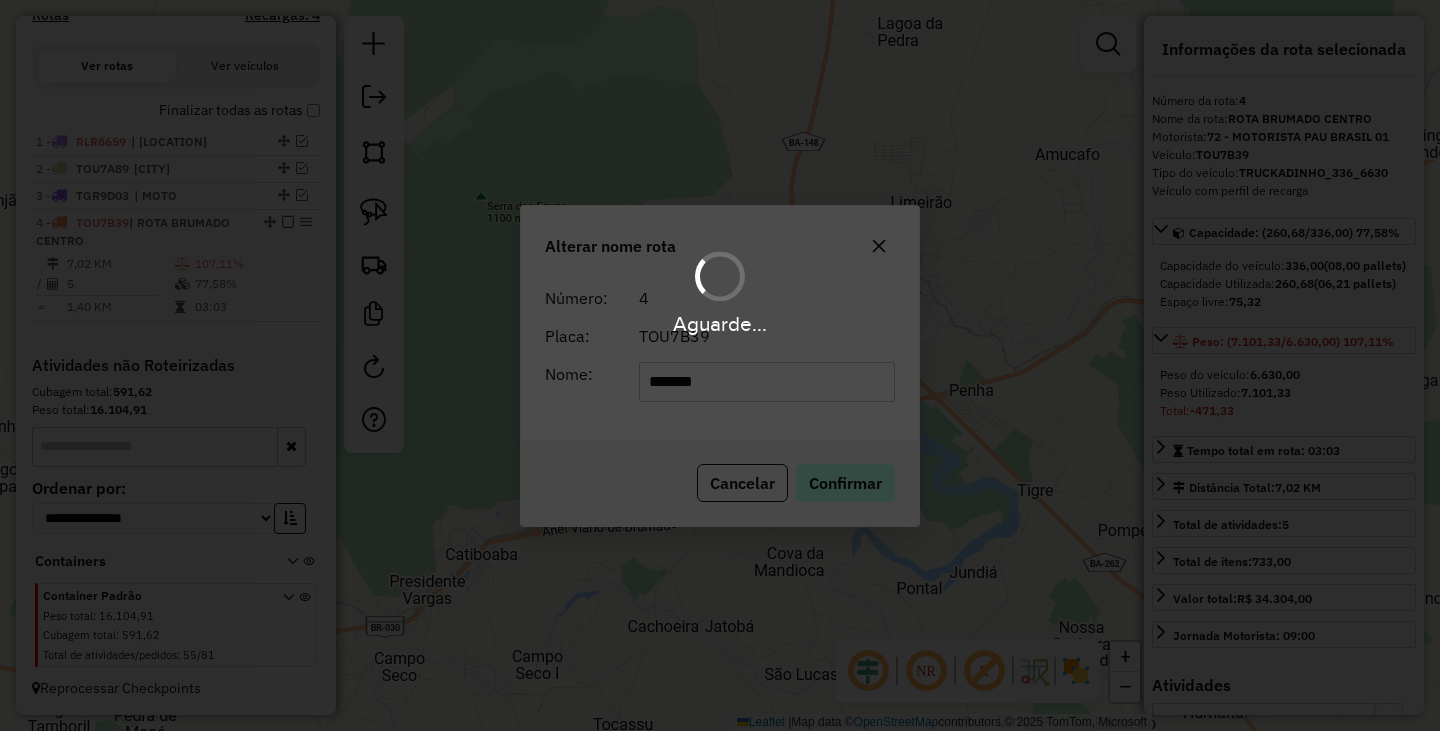 type 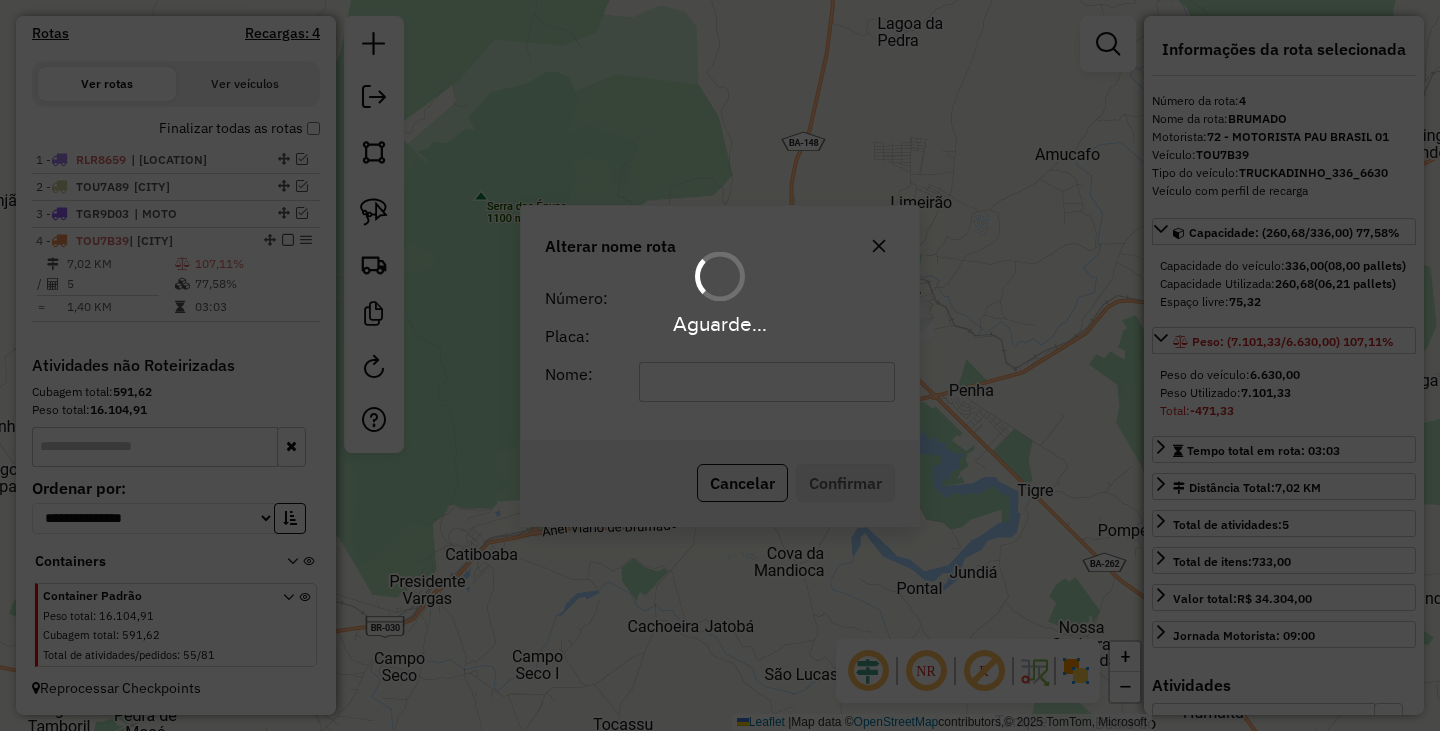 scroll, scrollTop: 619, scrollLeft: 0, axis: vertical 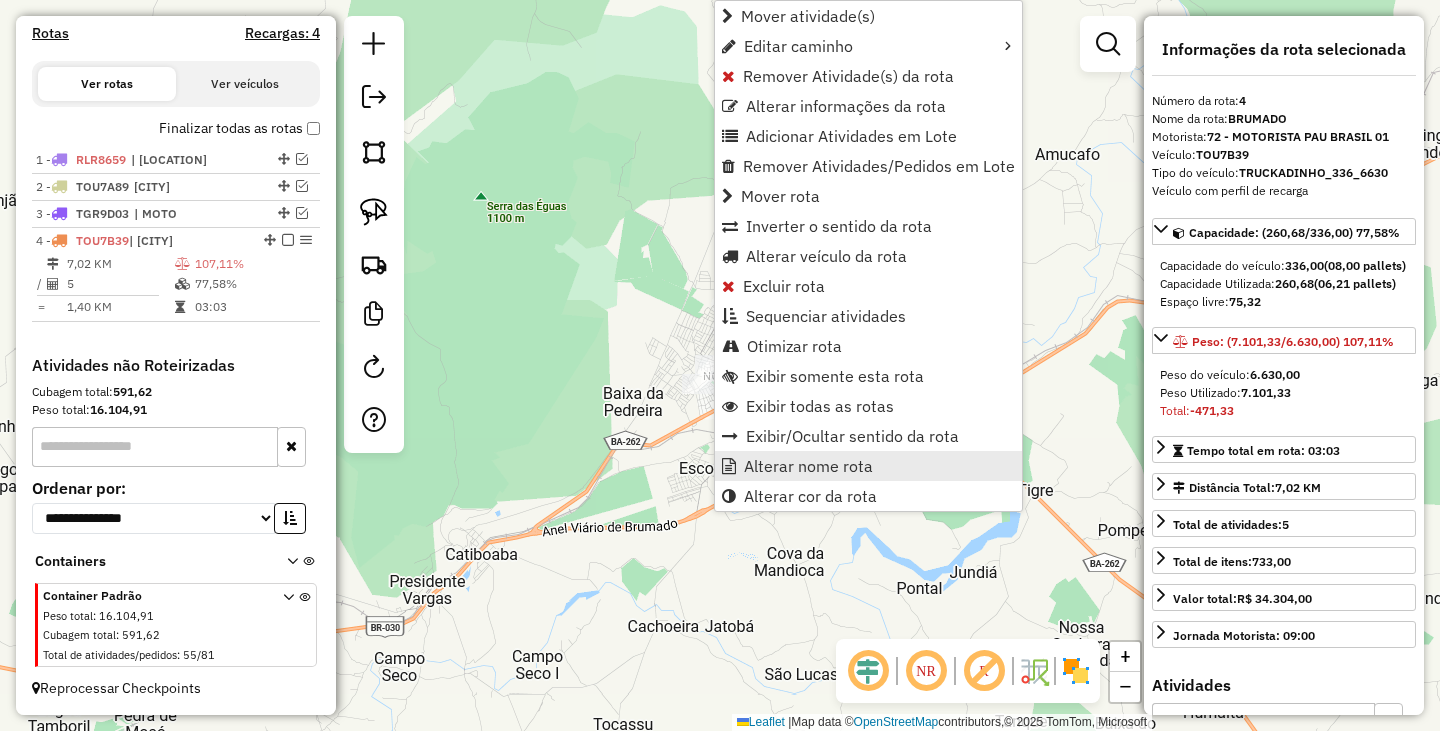 click on "Alterar nome rota" at bounding box center [808, 466] 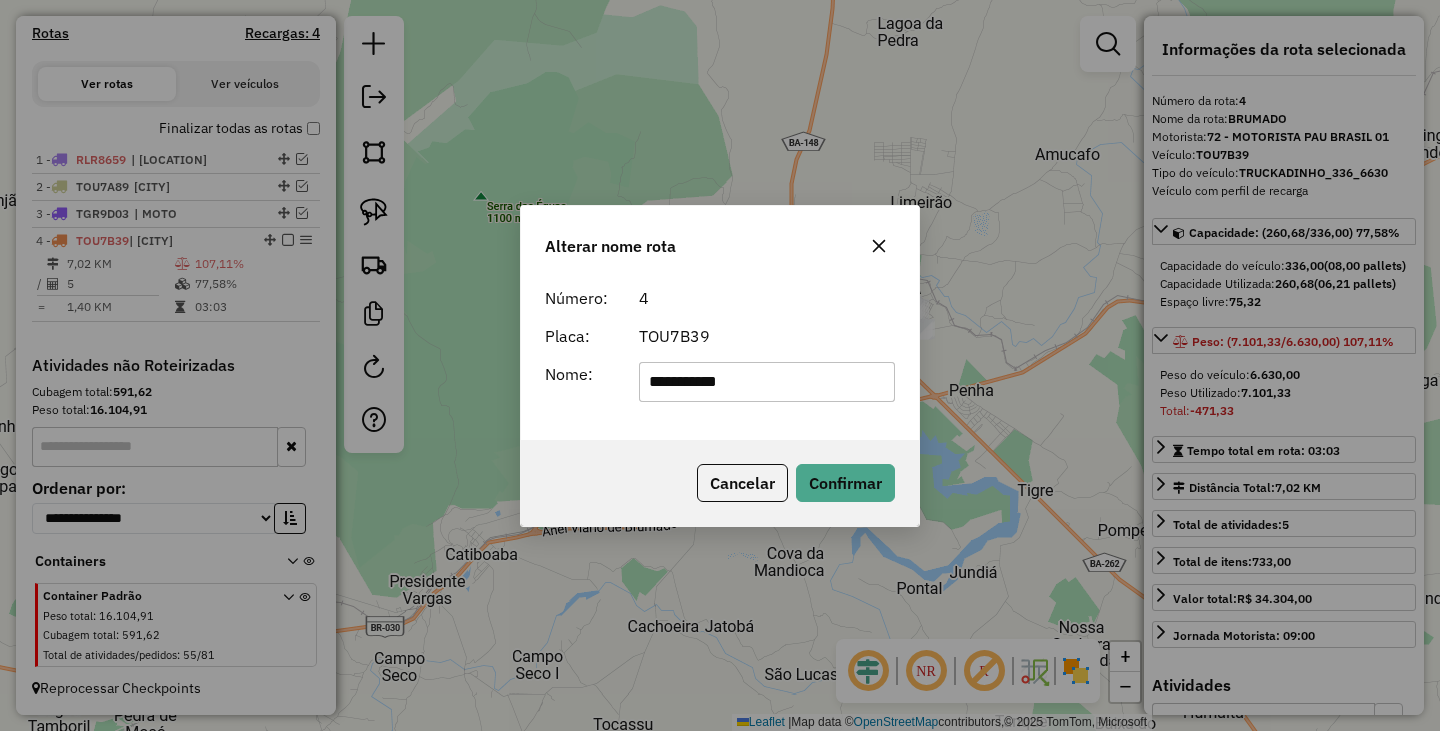 type on "**********" 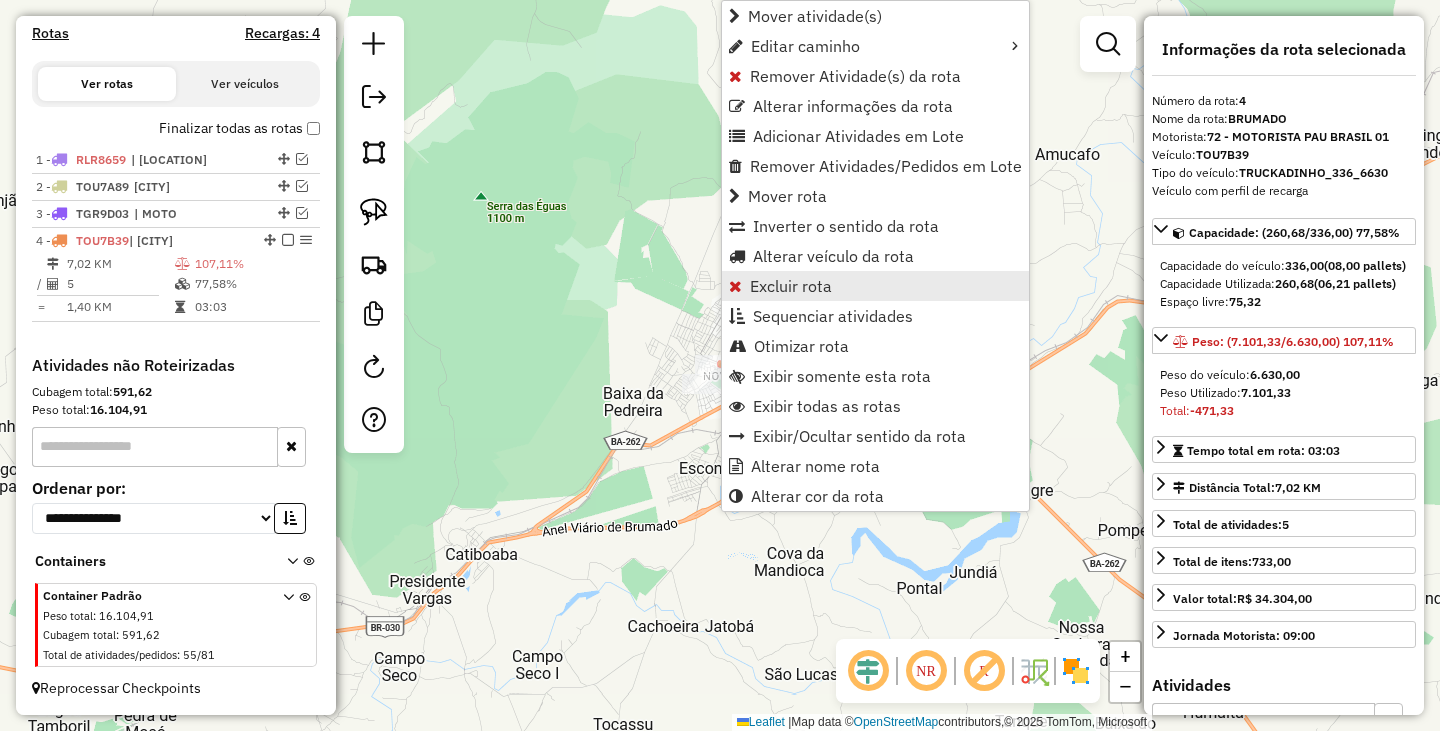 click on "Excluir rota" at bounding box center (791, 286) 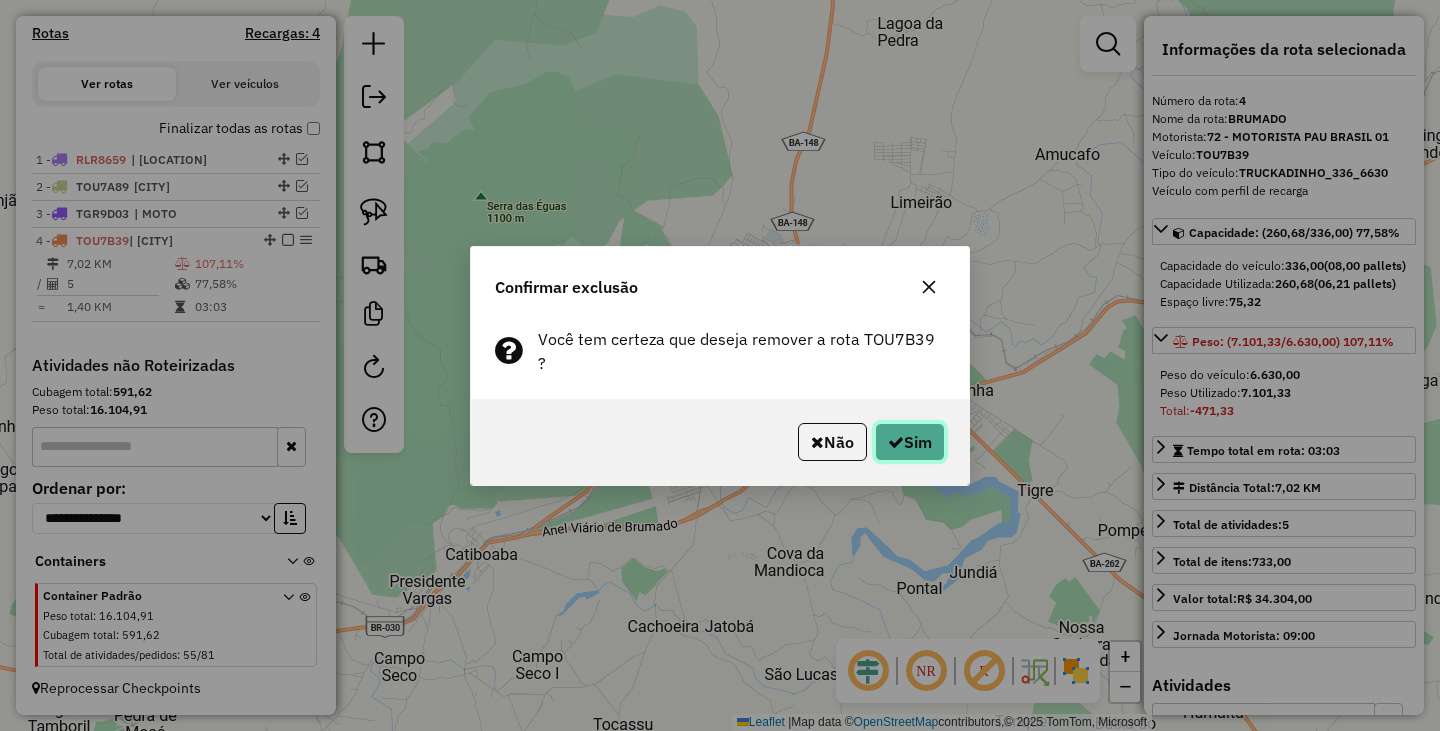 click on "Sim" 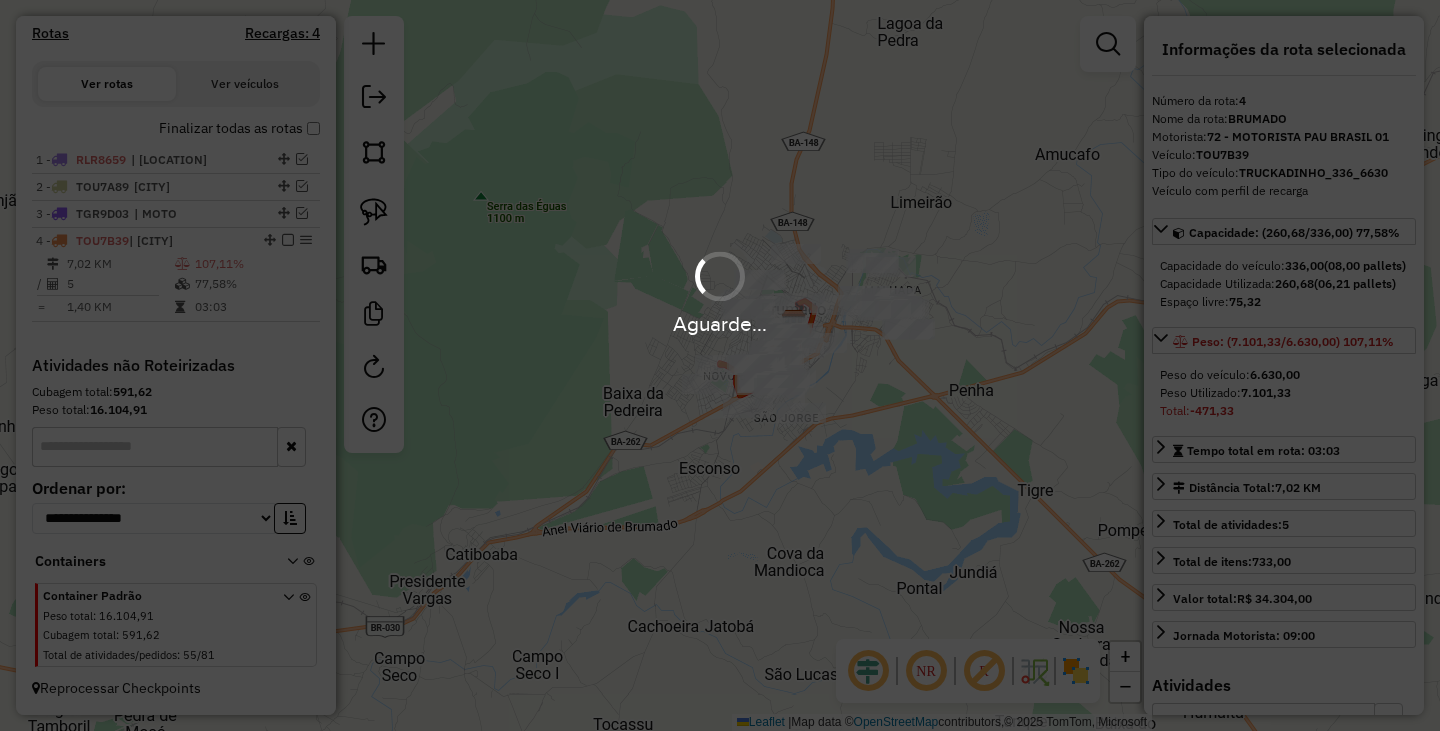 scroll, scrollTop: 525, scrollLeft: 0, axis: vertical 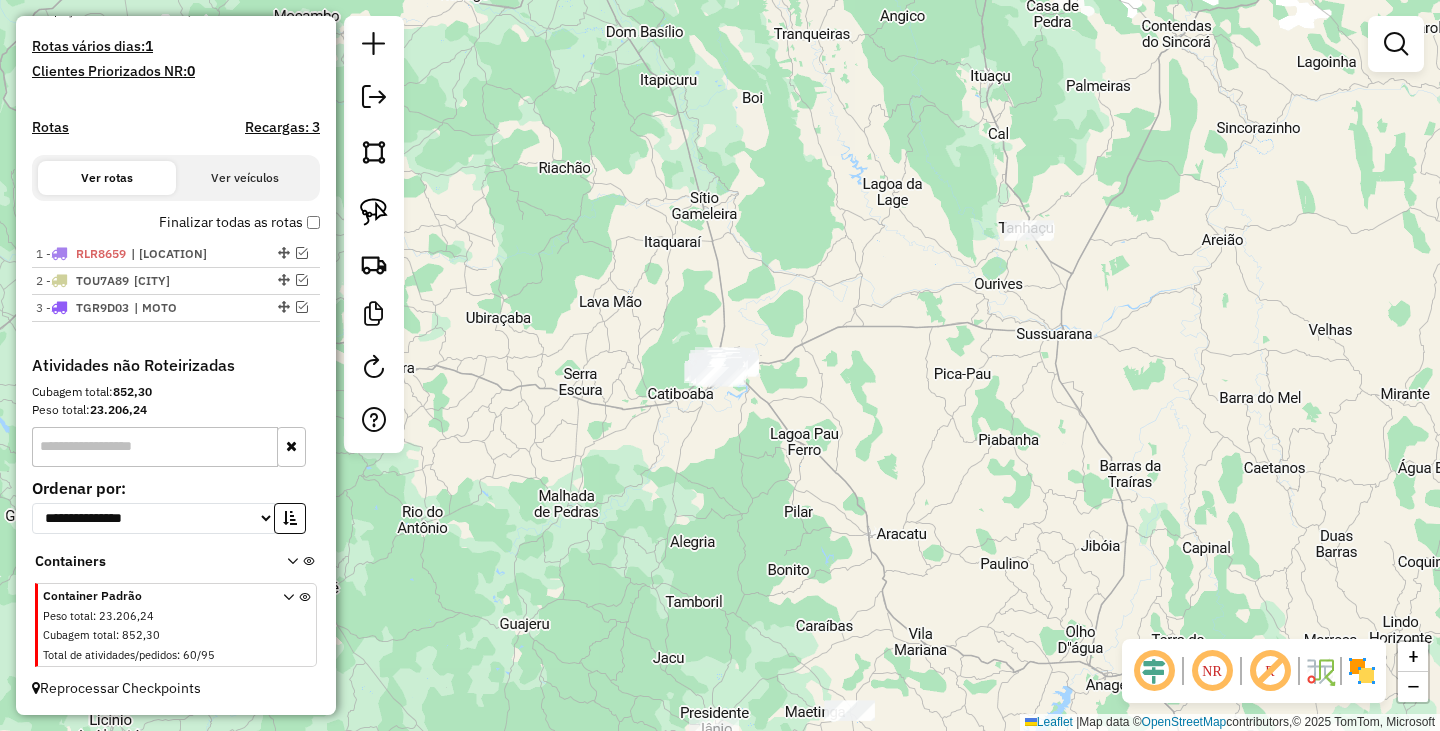 drag, startPoint x: 642, startPoint y: 459, endPoint x: 1078, endPoint y: 291, distance: 467.24725 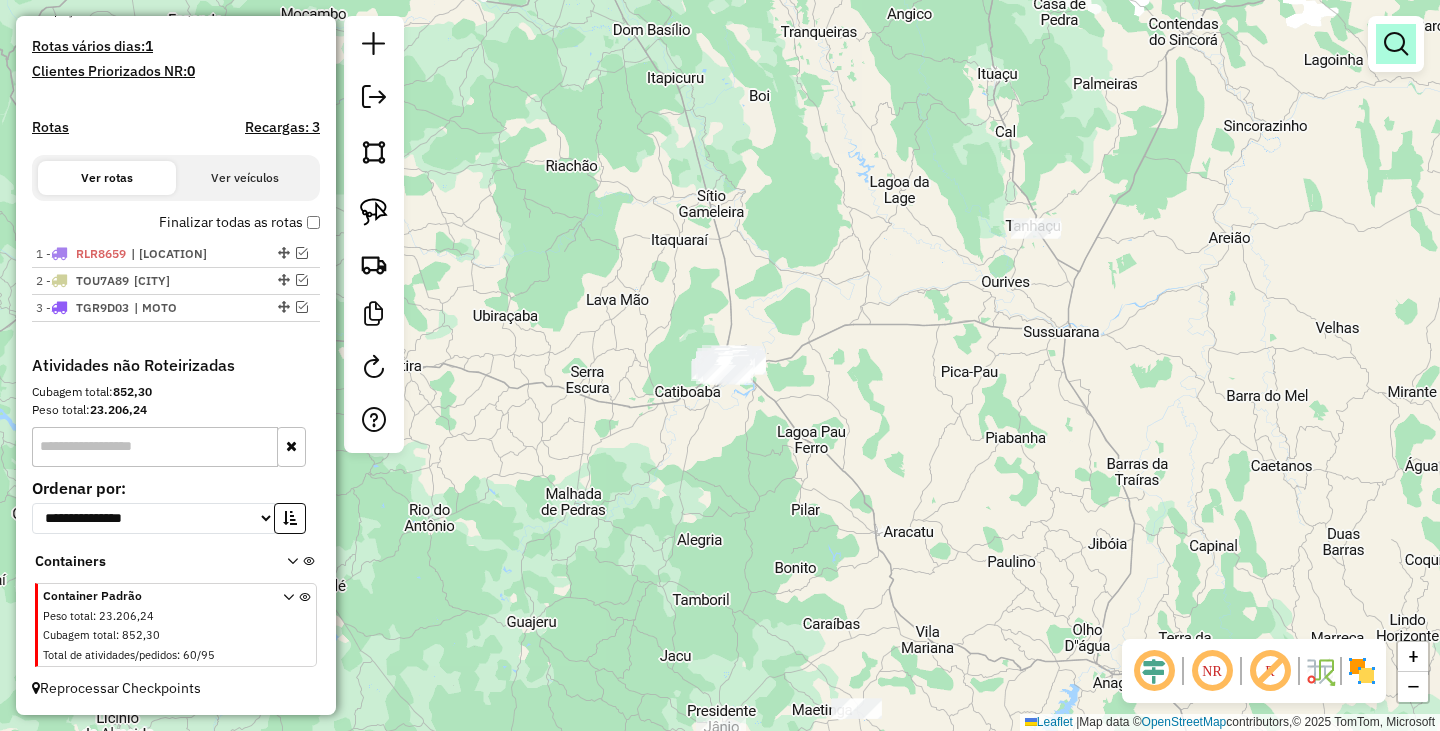 click at bounding box center (1396, 44) 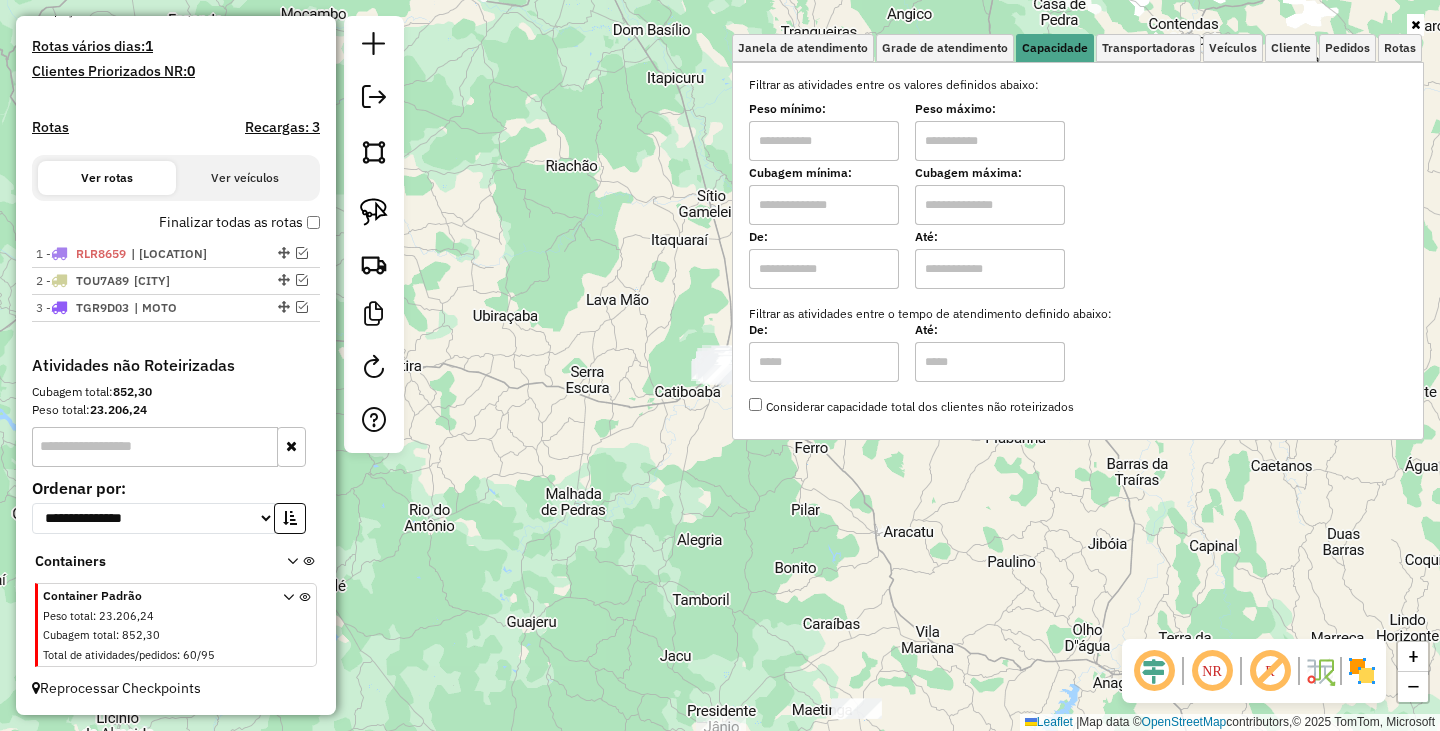 click at bounding box center (824, 141) 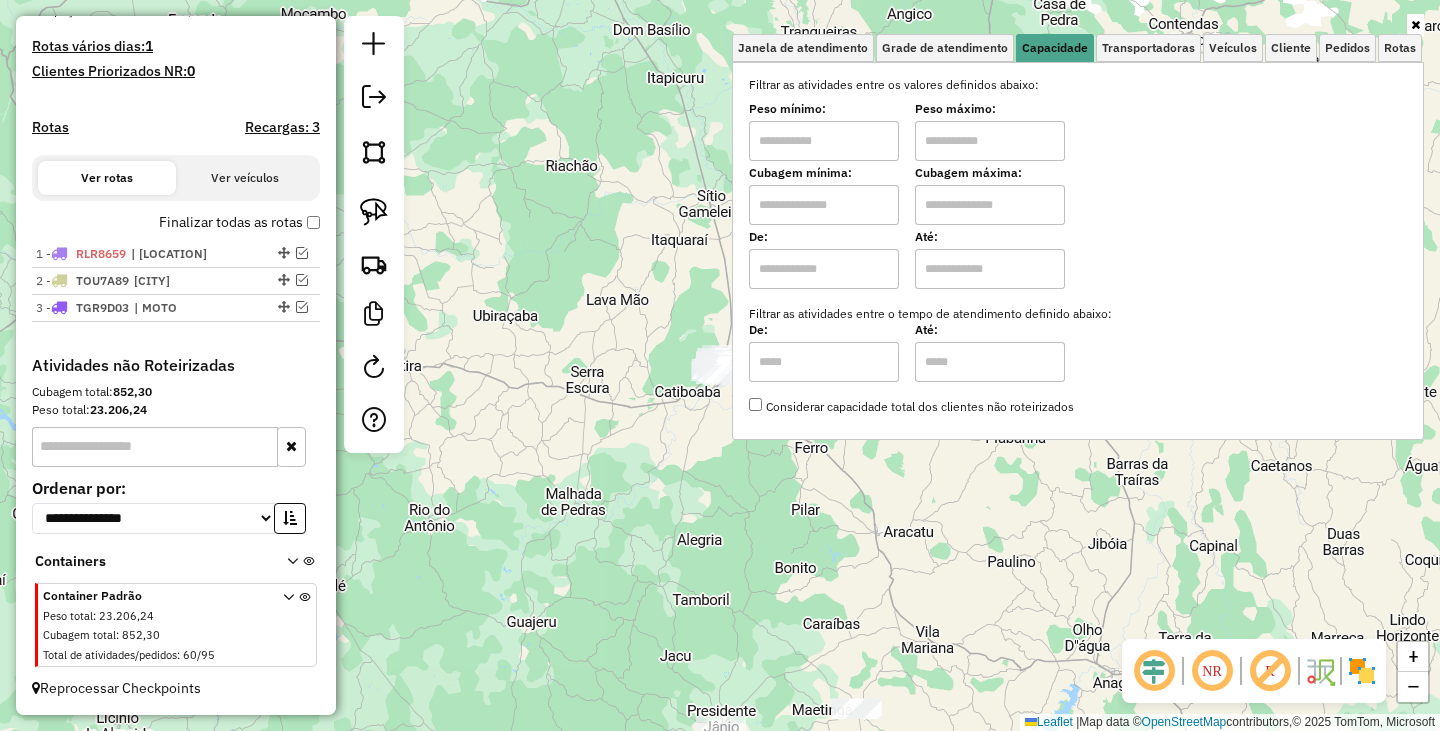 type on "*******" 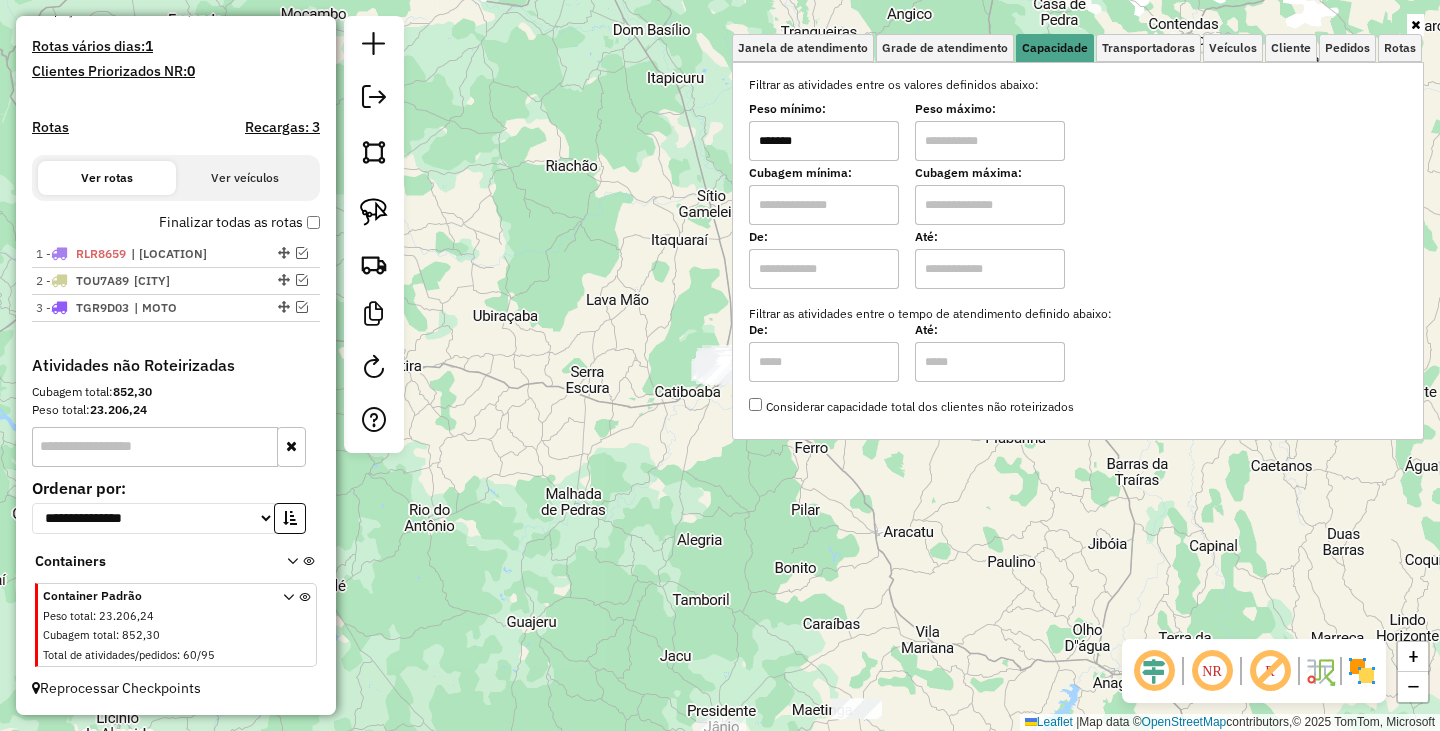 click at bounding box center (990, 141) 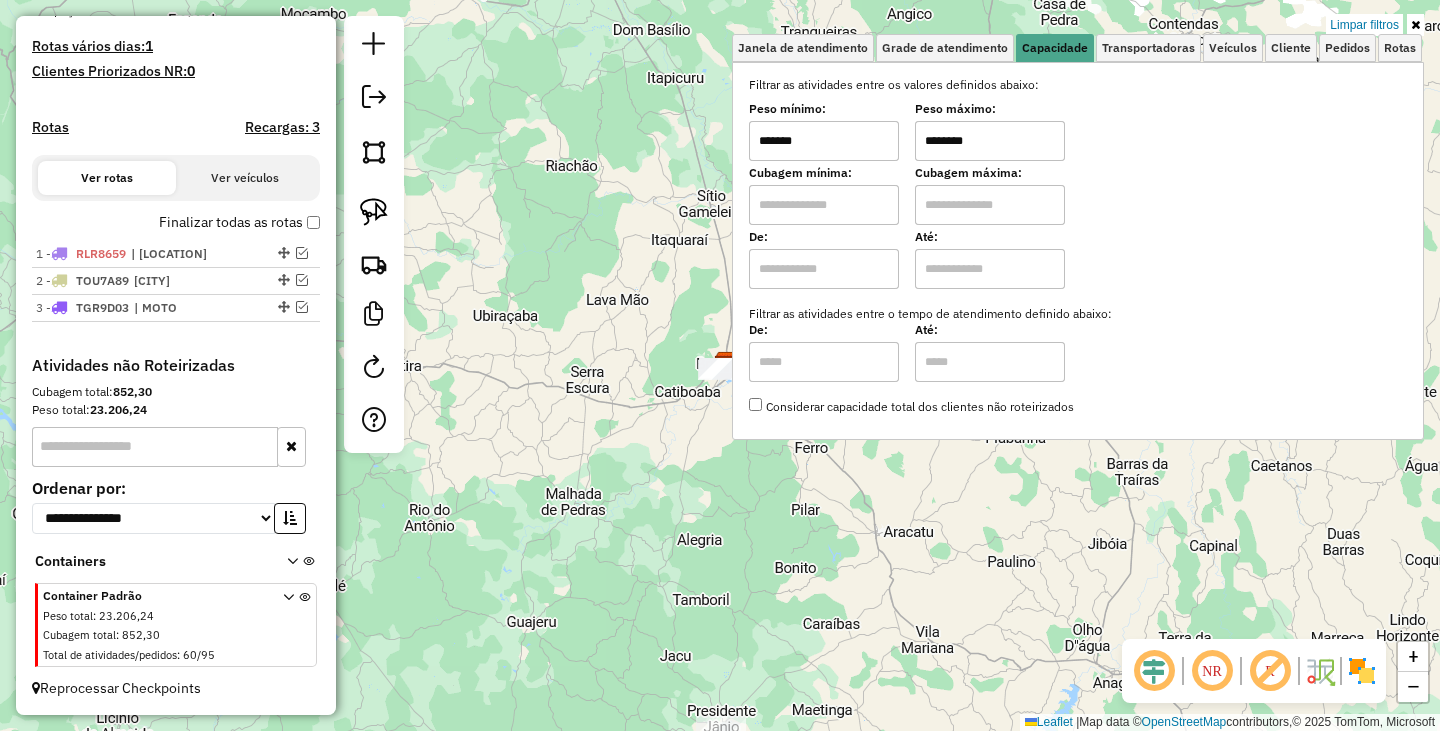 click on "Limpar filtros Janela de atendimento Grade de atendimento Capacidade Transportadoras Veículos Cliente Pedidos  Rotas Selecione os dias de semana para filtrar as janelas de atendimento  Seg   Ter   Qua   Qui   Sex   Sáb   Dom  Informe o período da janela de atendimento: De: Até:  Filtrar exatamente a janela do cliente  Considerar janela de atendimento padrão  Selecione os dias de semana para filtrar as grades de atendimento  Seg   Ter   Qua   Qui   Sex   Sáb   Dom   Considerar clientes sem dia de atendimento cadastrado  Clientes fora do dia de atendimento selecionado Filtrar as atividades entre os valores definidos abaixo:  Peso mínimo:  *******  Peso máximo:  ********  Cubagem mínima:   Cubagem máxima:   De:   Até:  Filtrar as atividades entre o tempo de atendimento definido abaixo:  De:   Até:   Considerar capacidade total dos clientes não roteirizados Transportadora: Selecione um ou mais itens Tipo de veículo: Selecione um ou mais itens Veículo: Selecione um ou mais itens Motorista: Nome: De:" 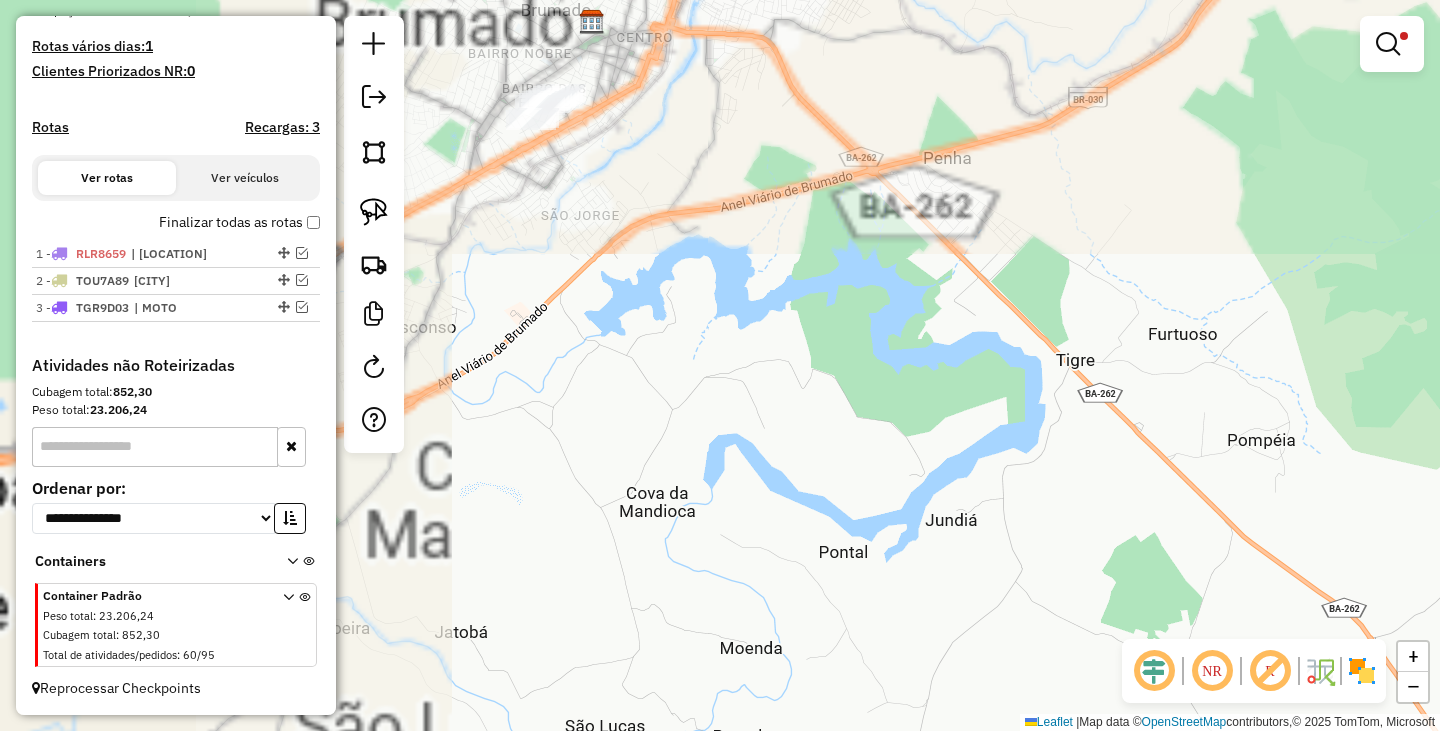 drag, startPoint x: 577, startPoint y: 229, endPoint x: 1052, endPoint y: 663, distance: 643.4136 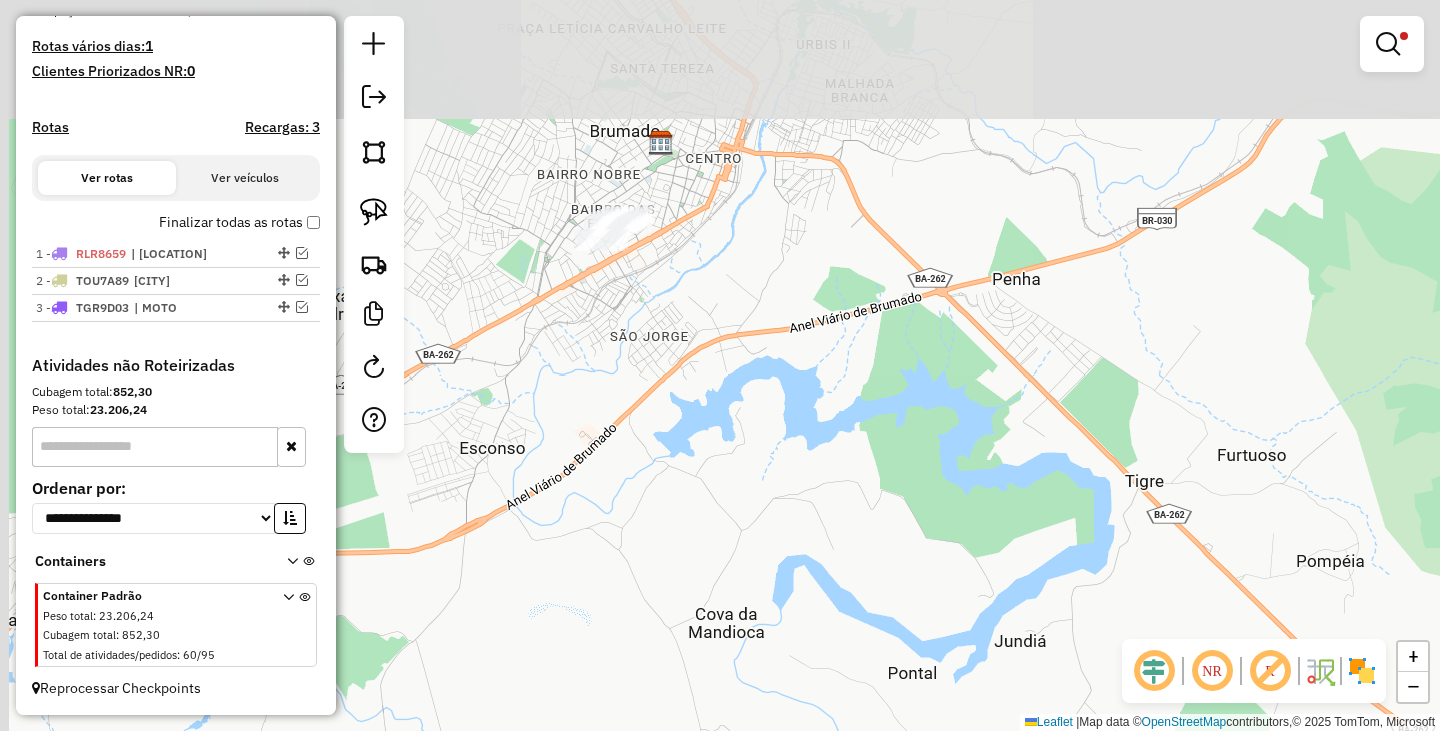 drag, startPoint x: 712, startPoint y: 287, endPoint x: 895, endPoint y: 583, distance: 348.00143 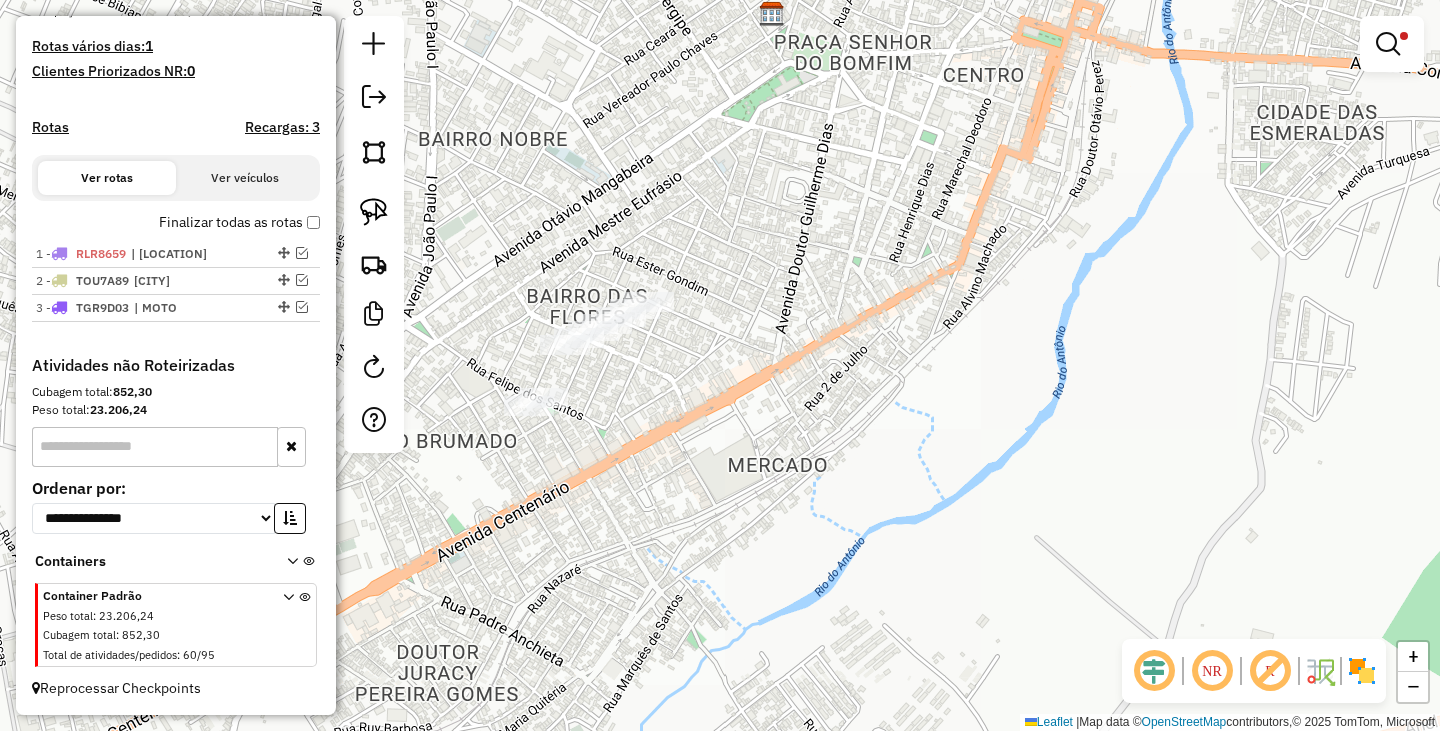 drag, startPoint x: 636, startPoint y: 394, endPoint x: 733, endPoint y: 421, distance: 100.68764 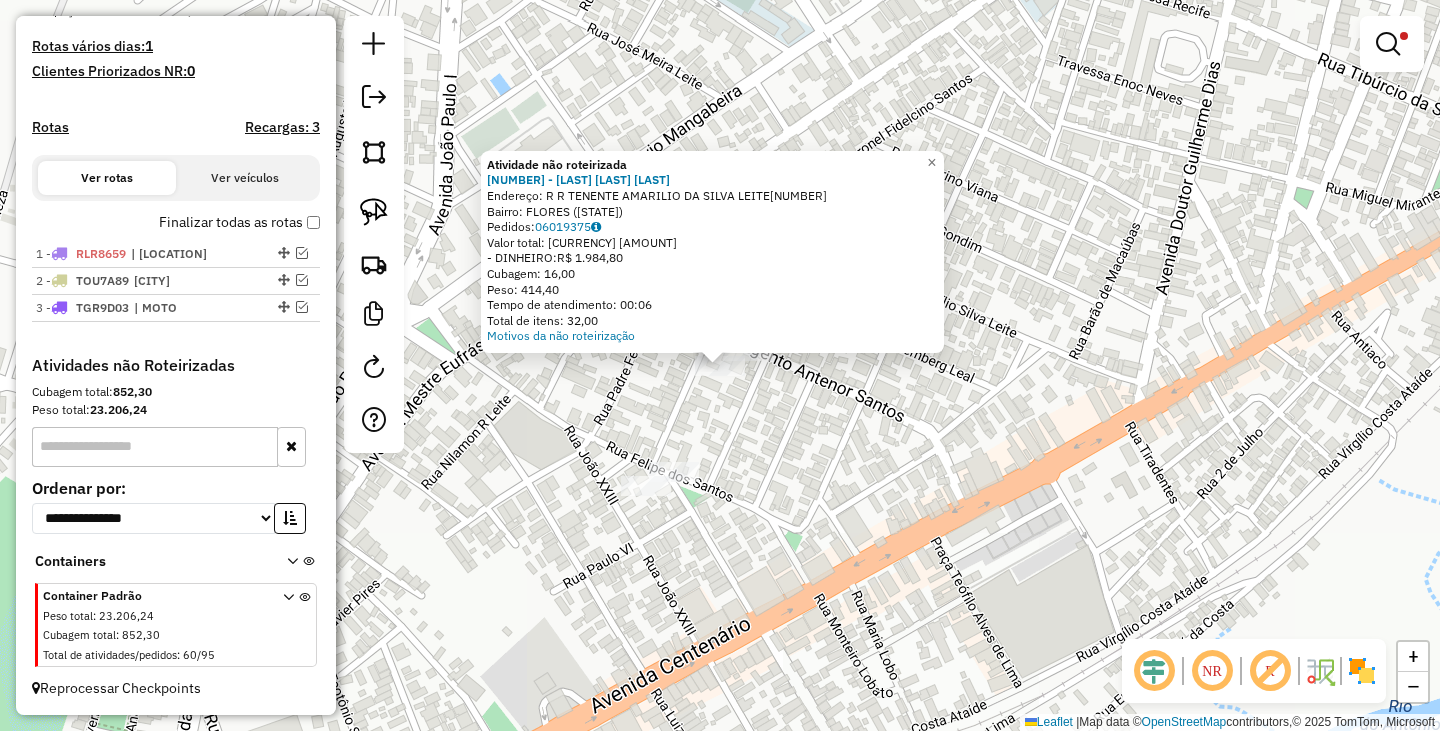 click on "Atividade não roteirizada 2 - 4D DIST BEBIDAS LTDA  Endereço: R   R TENENTE AMARILIO DA SILVA LEITE305   Bairro: FLORES (BRUMADO / BA)   Pedidos:  06019375   Valor total: R$ 1.984,80   - DINHEIRO:  R$ 1.984,80   Cubagem: 16,00   Peso: 414,40   Tempo de atendimento: 00:06   Total de itens: 32,00  Motivos da não roteirização × Limpar filtros Janela de atendimento Grade de atendimento Capacidade Transportadoras Veículos Cliente Pedidos  Rotas Selecione os dias de semana para filtrar as janelas de atendimento  Seg   Ter   Qua   Qui   Sex   Sáb   Dom  Informe o período da janela de atendimento: De: Até:  Filtrar exatamente a janela do cliente  Considerar janela de atendimento padrão  Selecione os dias de semana para filtrar as grades de atendimento  Seg   Ter   Qua   Qui   Sex   Sáb   Dom   Considerar clientes sem dia de atendimento cadastrado  Clientes fora do dia de atendimento selecionado Filtrar as atividades entre os valores definidos abaixo:  Peso mínimo:  *******  Peso máximo:  ********  De:" 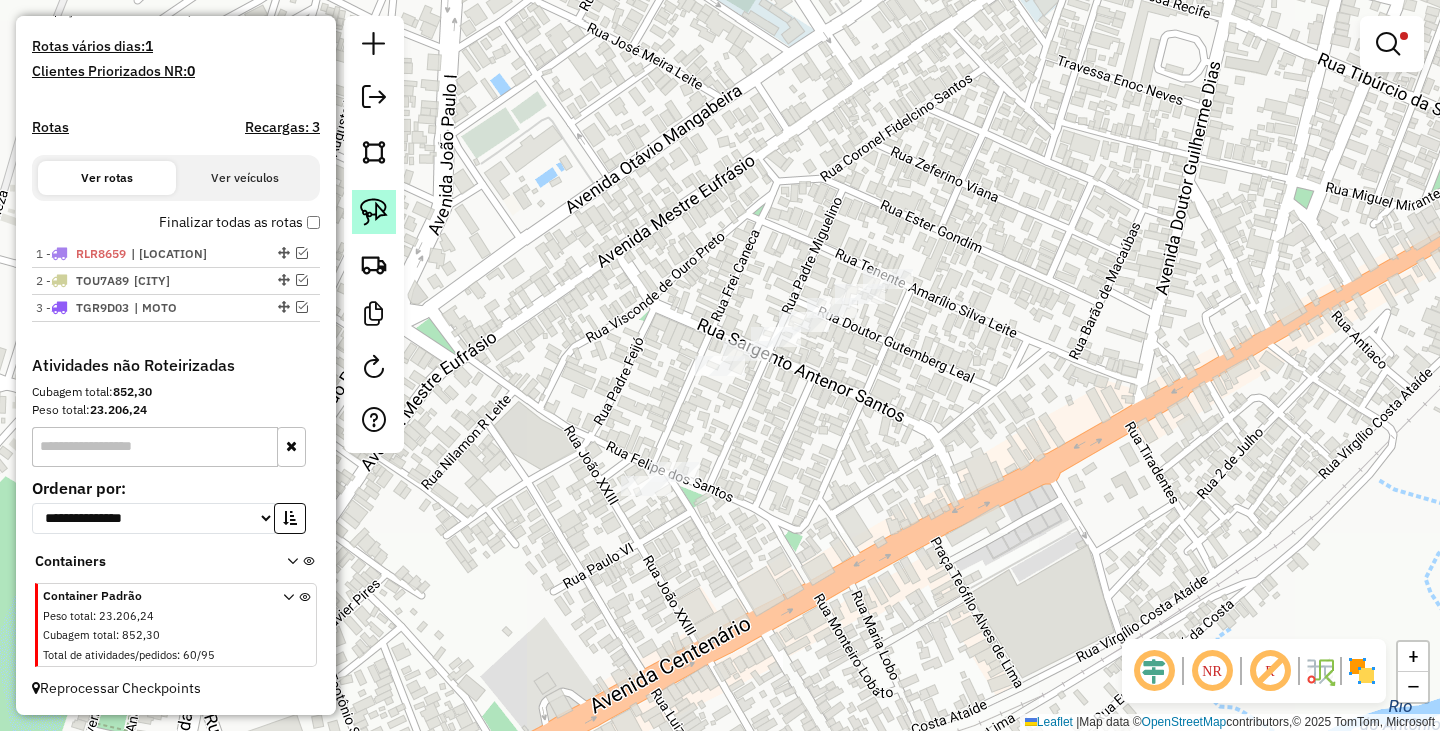 click 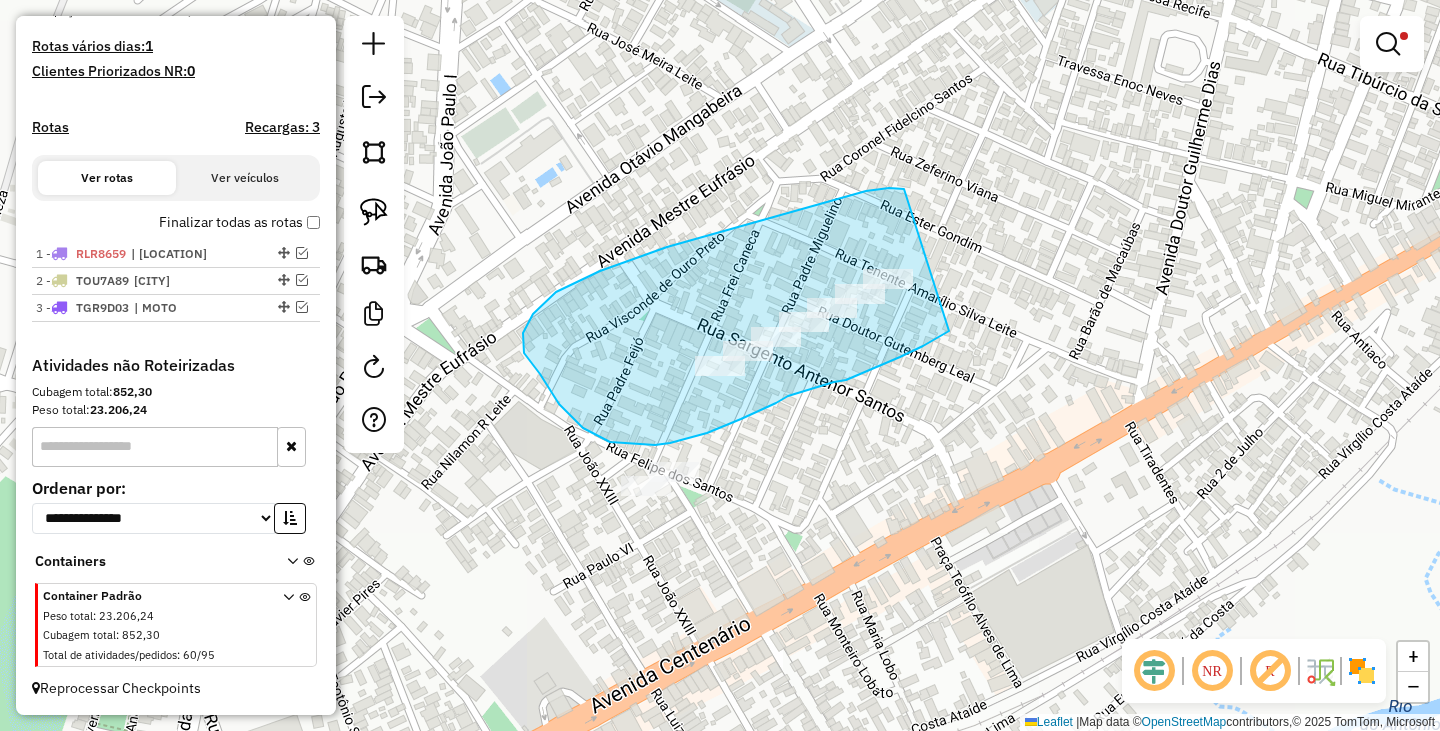 drag, startPoint x: 889, startPoint y: 188, endPoint x: 986, endPoint y: 311, distance: 156.6461 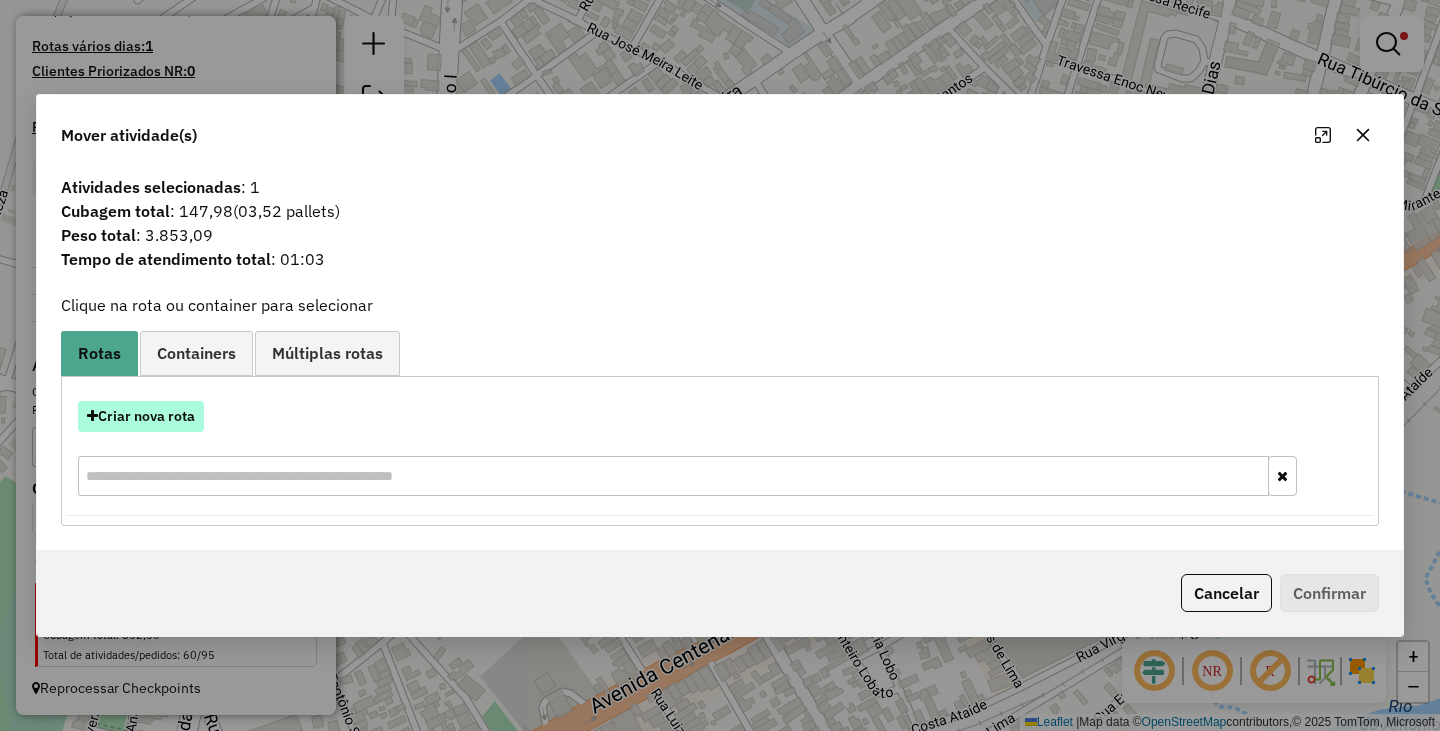 click on "Criar nova rota" at bounding box center [141, 416] 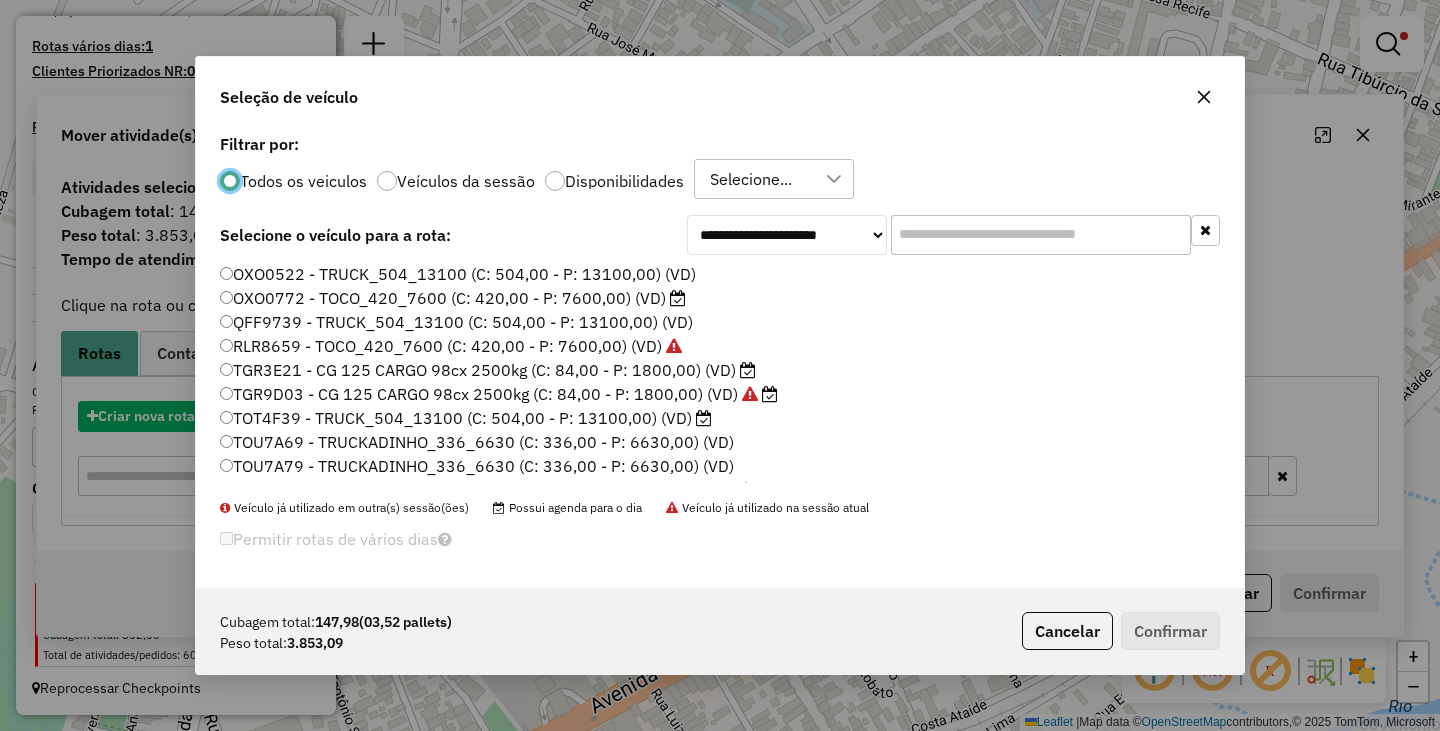 scroll, scrollTop: 11, scrollLeft: 6, axis: both 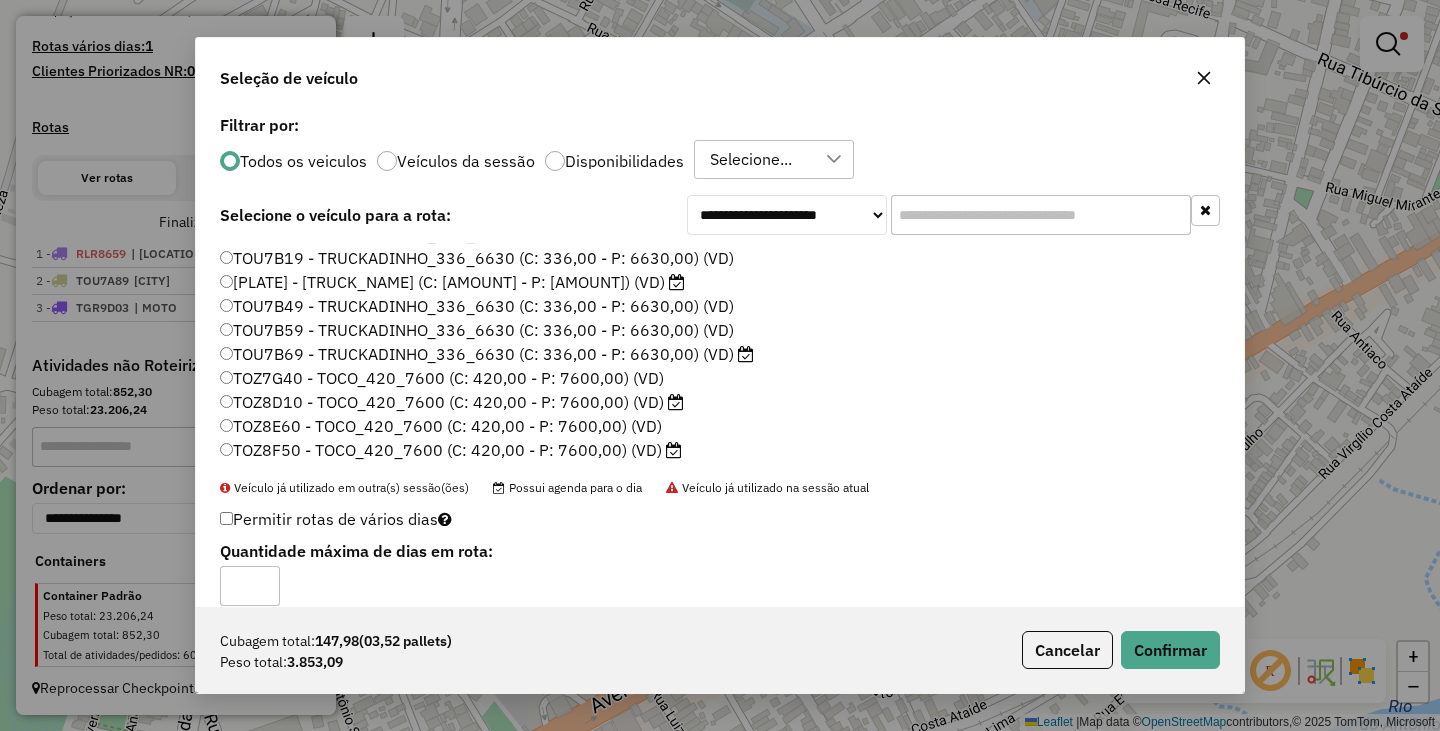click on "Cubagem total:  147,98   (03,52 pallets)  Peso total: 3.853,09  Cancelar   Confirmar" 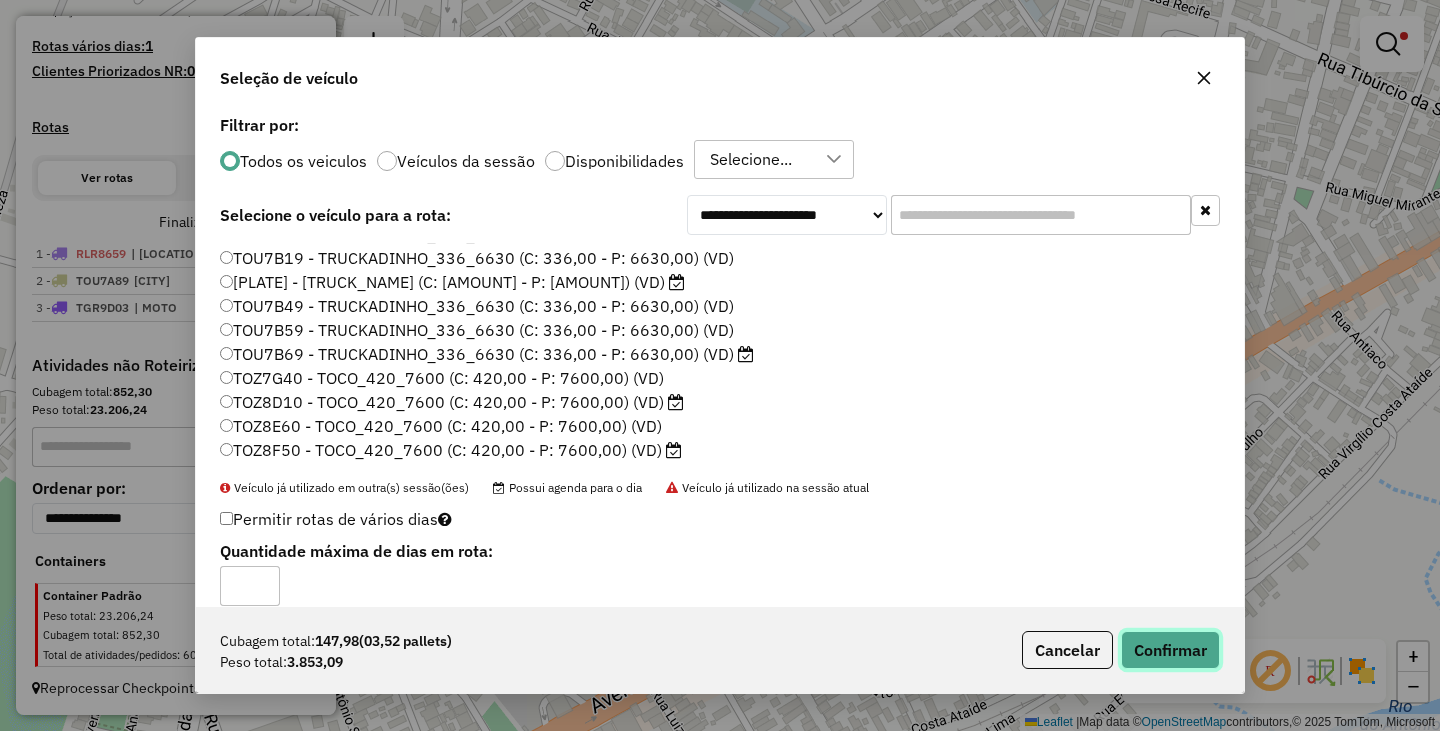 click on "Confirmar" 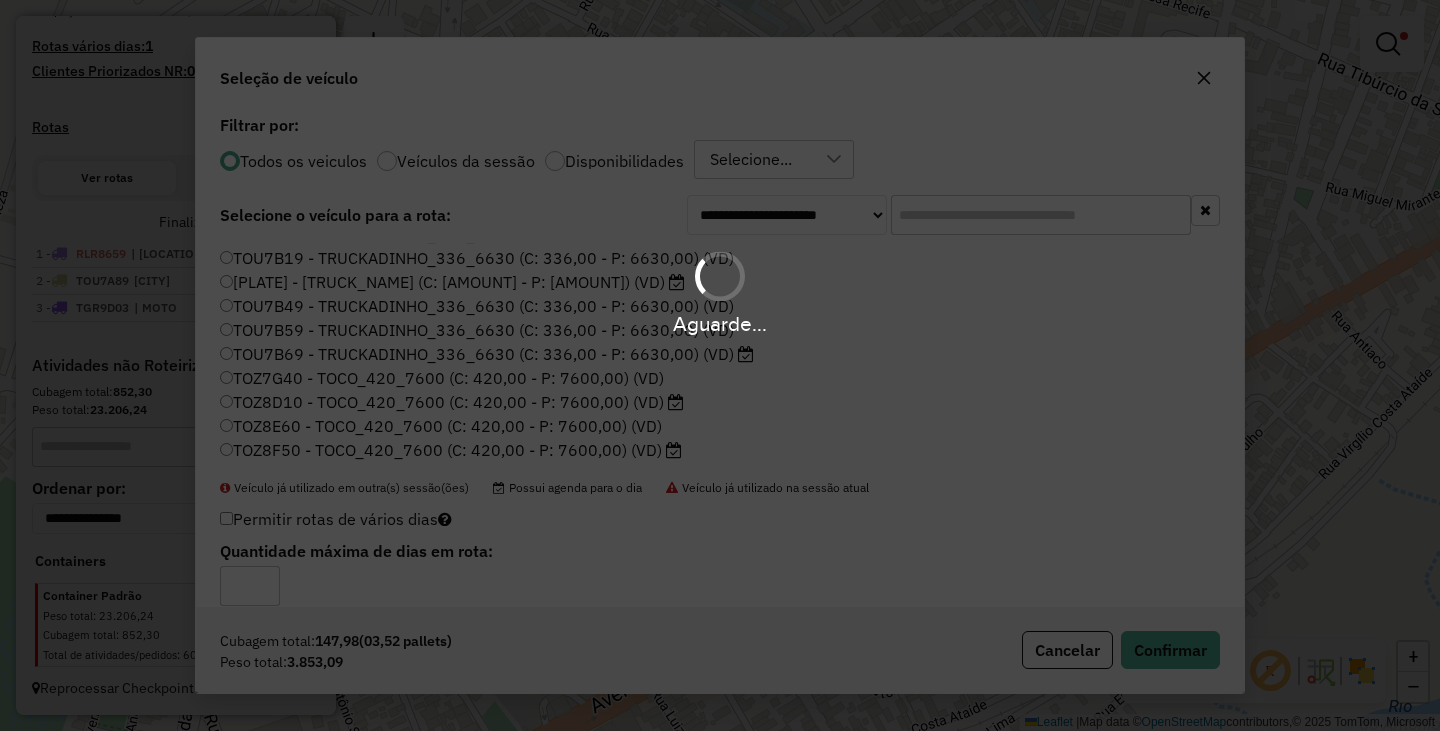scroll, scrollTop: 662, scrollLeft: 0, axis: vertical 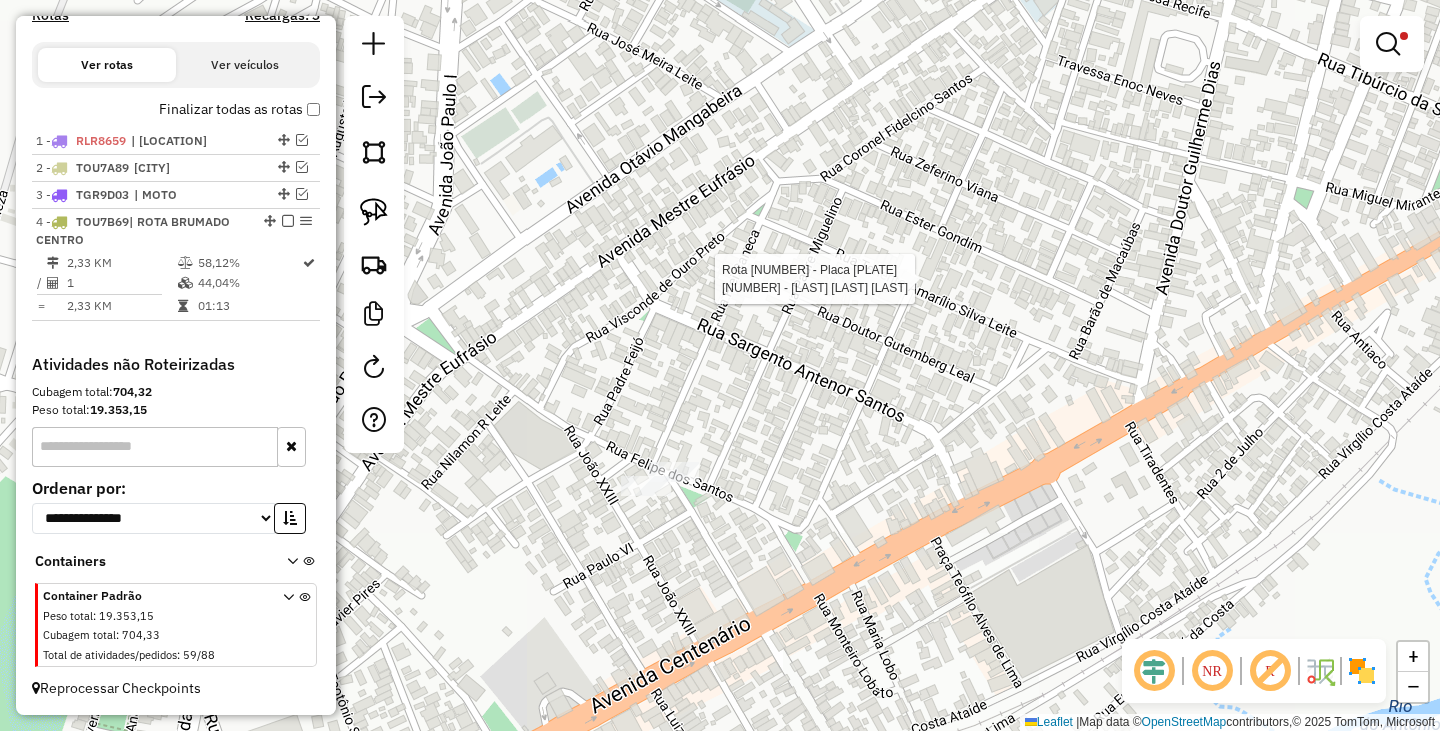 select on "**********" 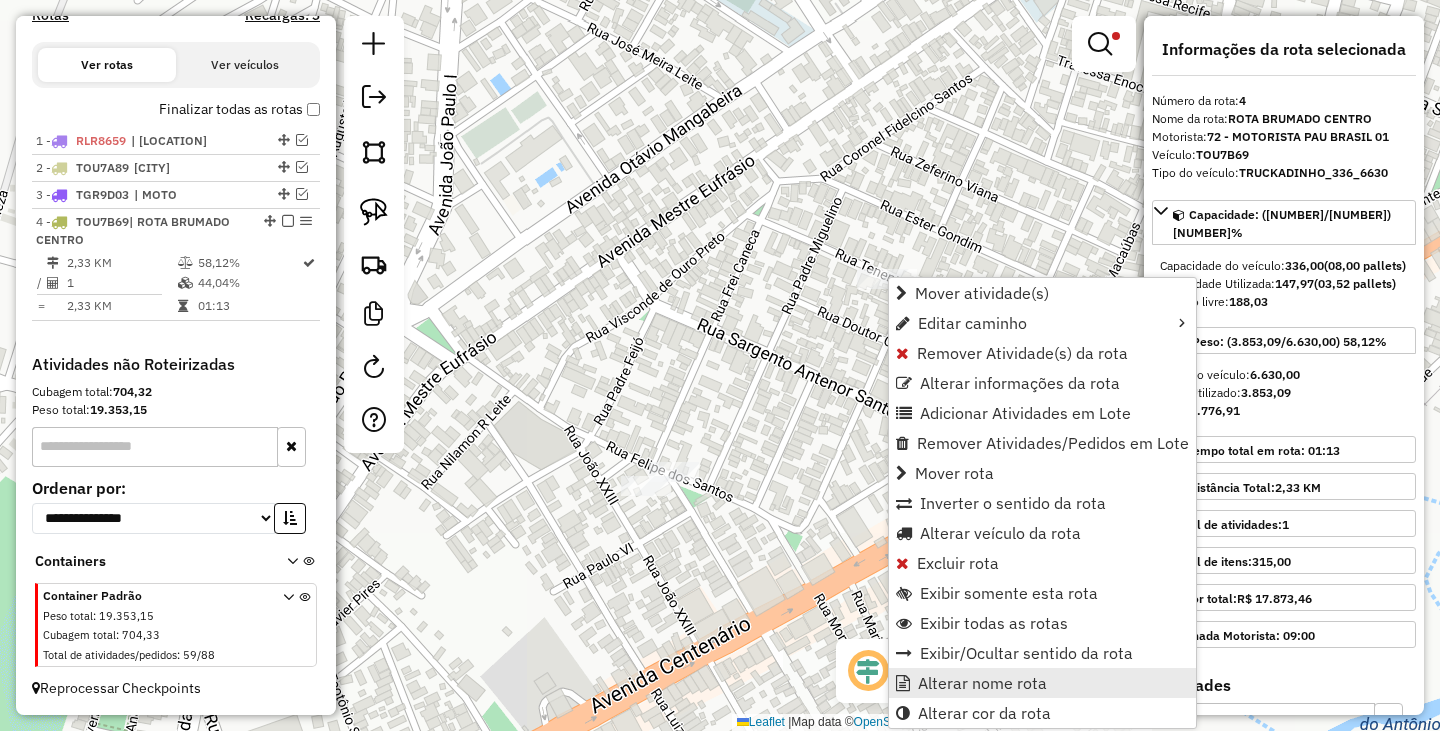 click on "Alterar nome rota" at bounding box center (982, 683) 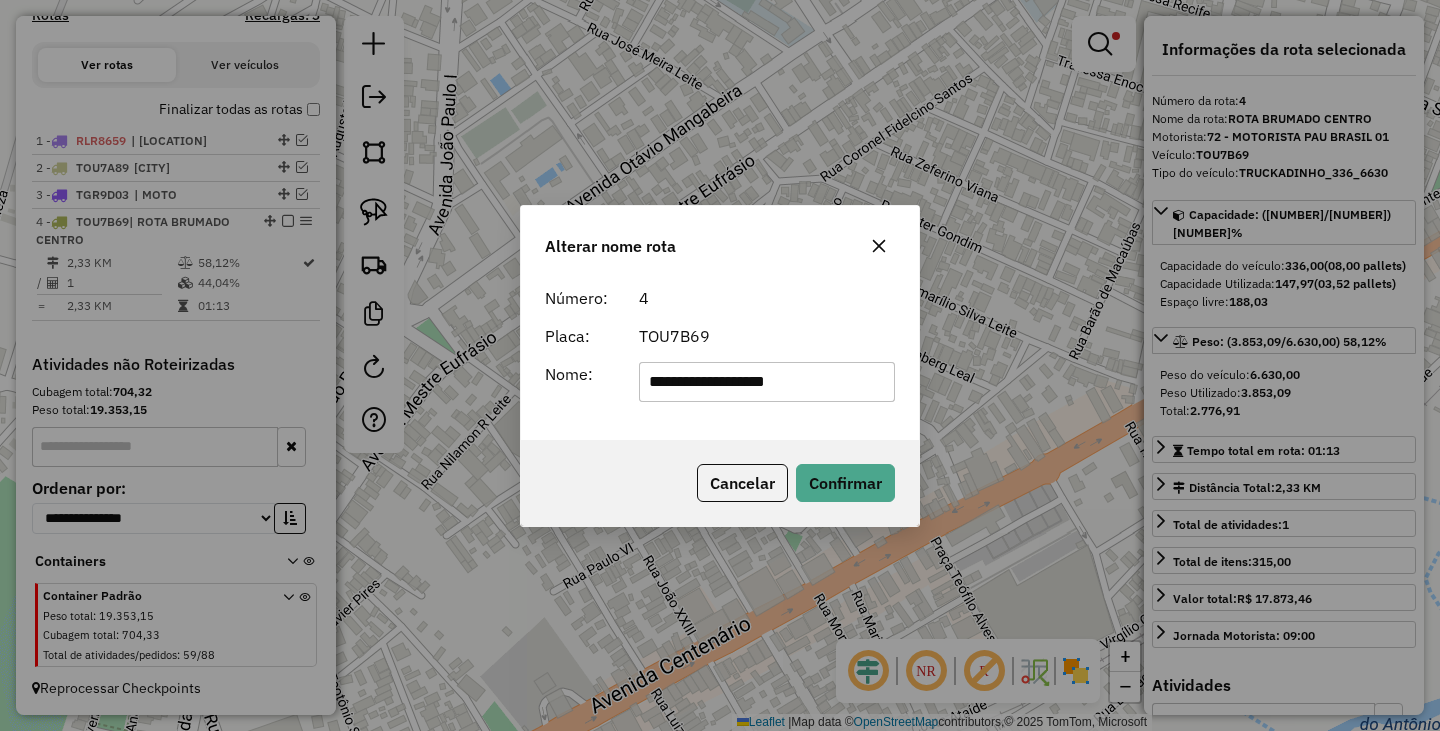 drag, startPoint x: 833, startPoint y: 383, endPoint x: 418, endPoint y: 352, distance: 416.15622 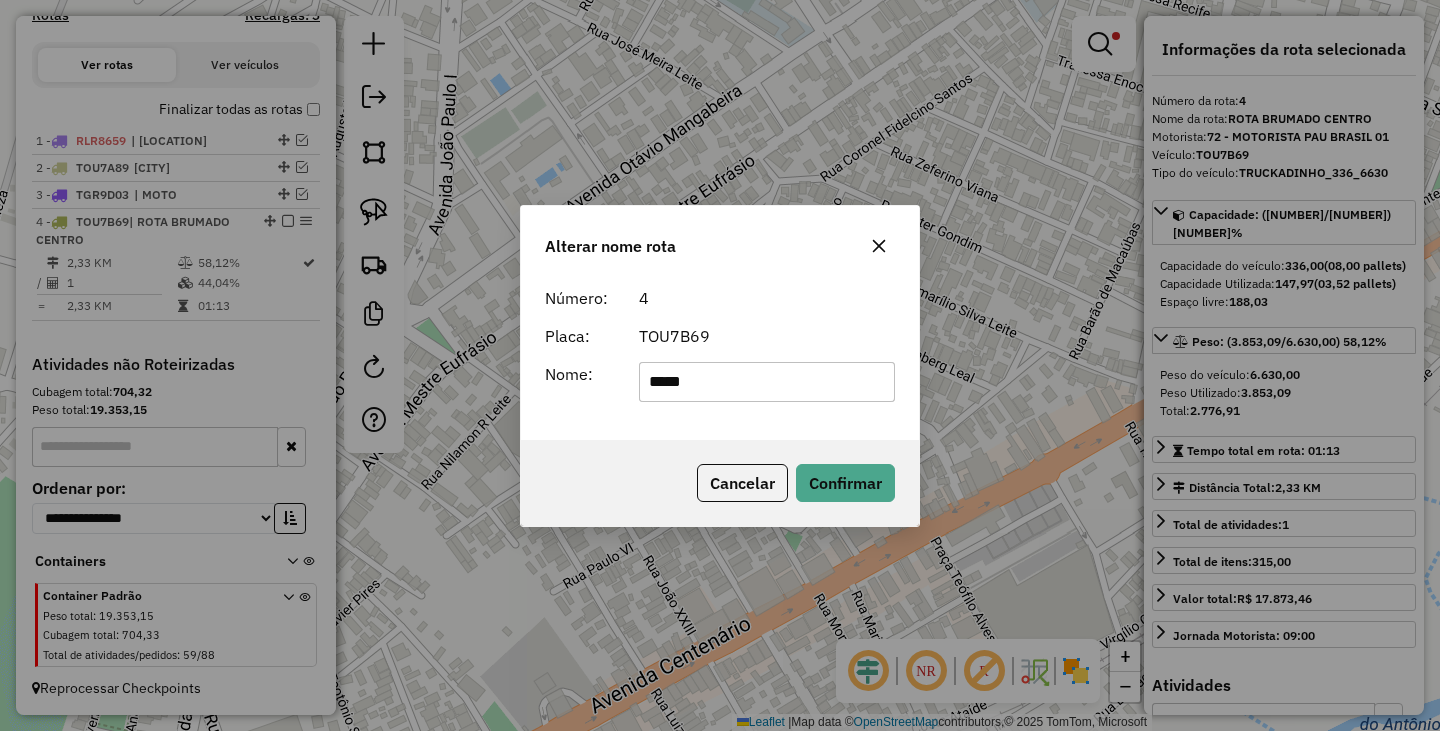 type on "**********" 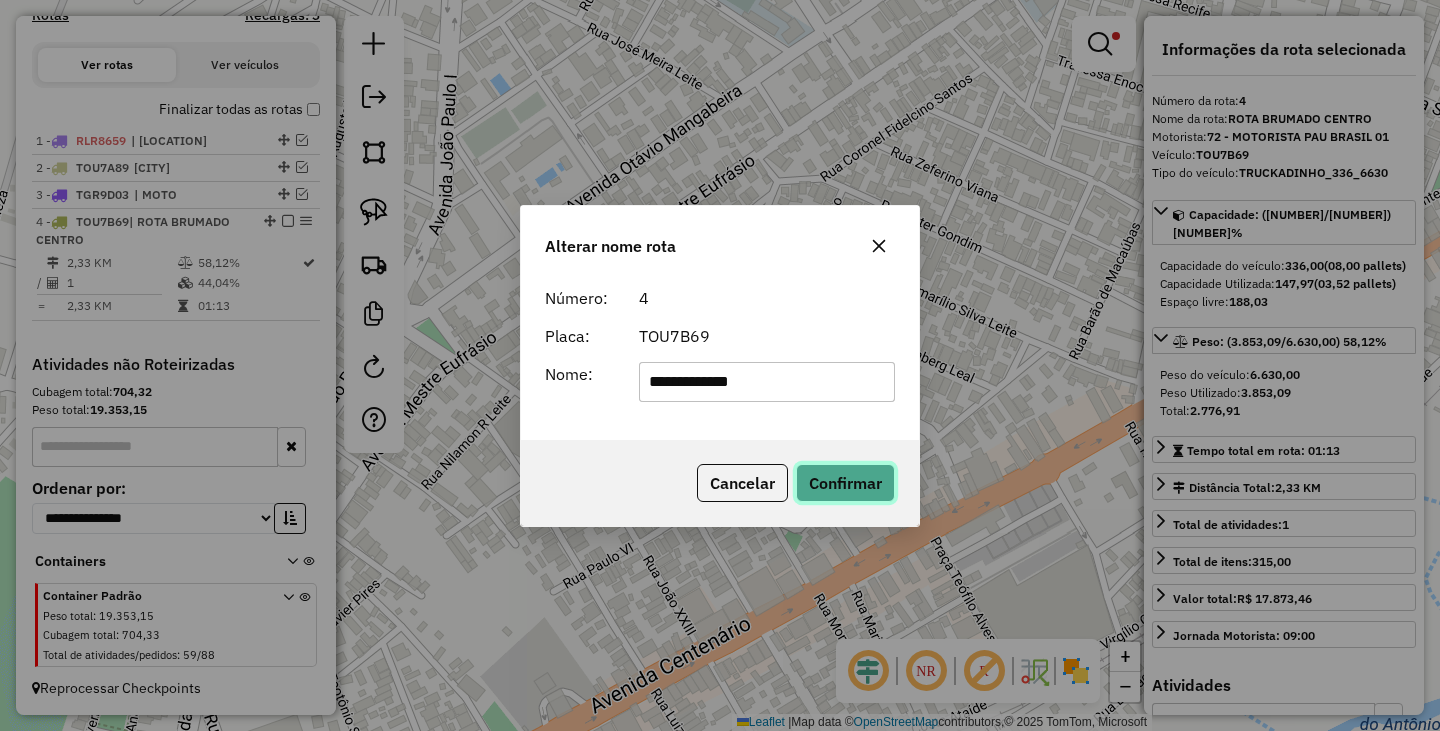 click on "Confirmar" 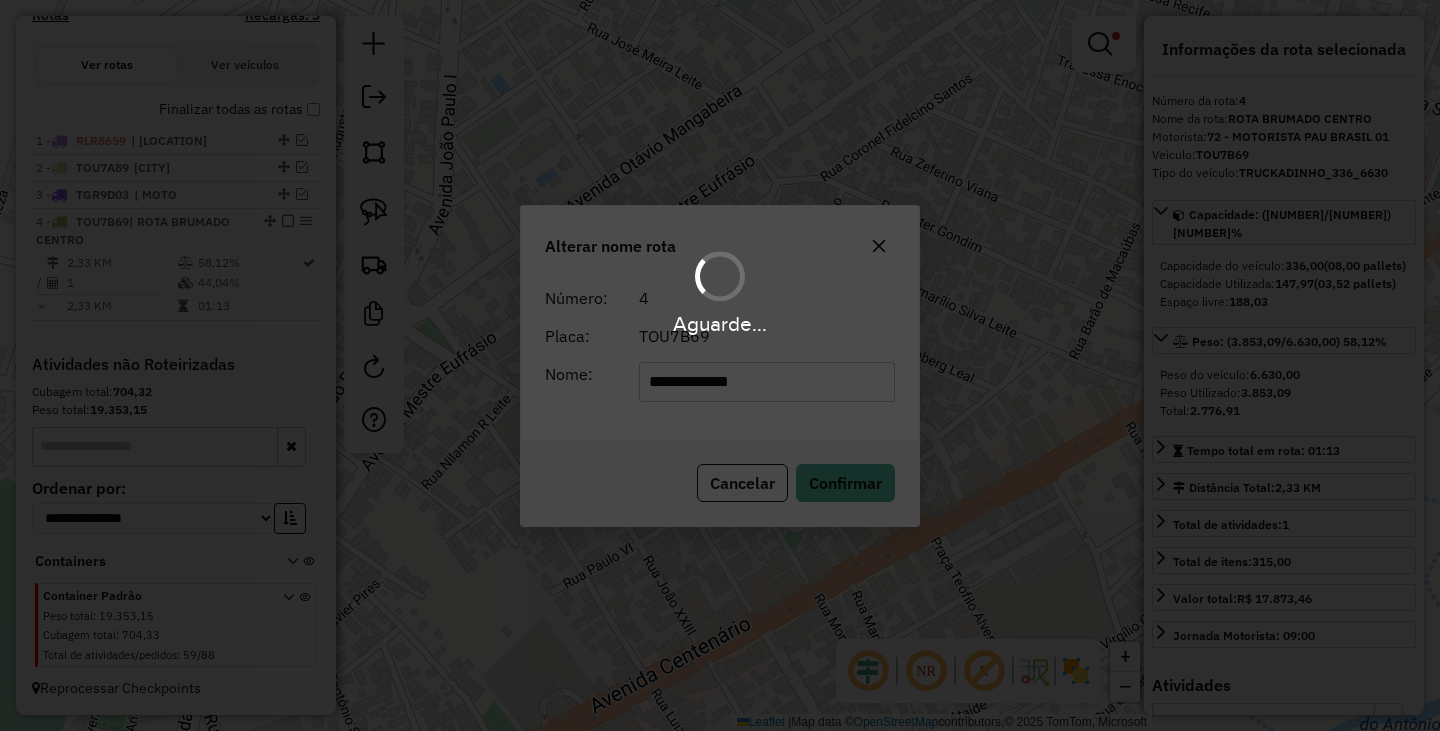 type 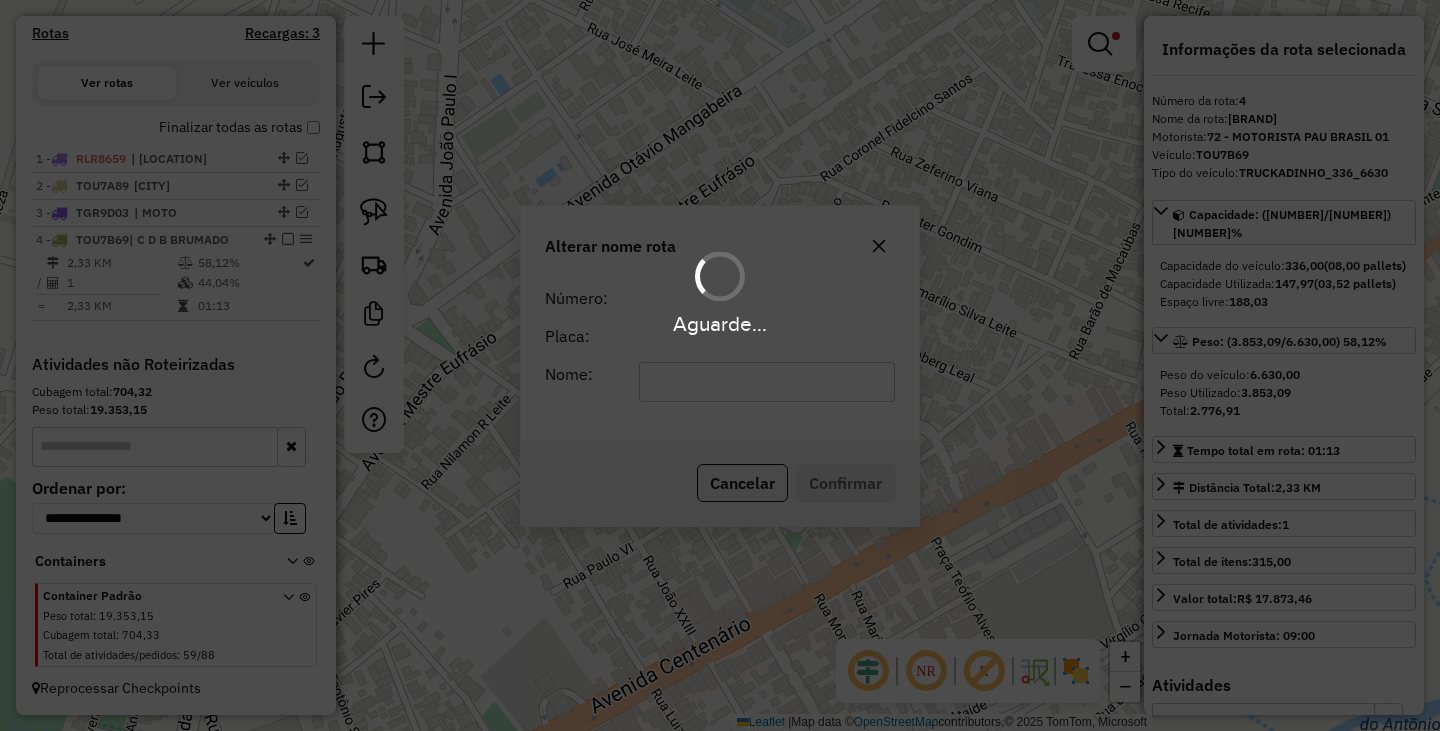 scroll, scrollTop: 644, scrollLeft: 0, axis: vertical 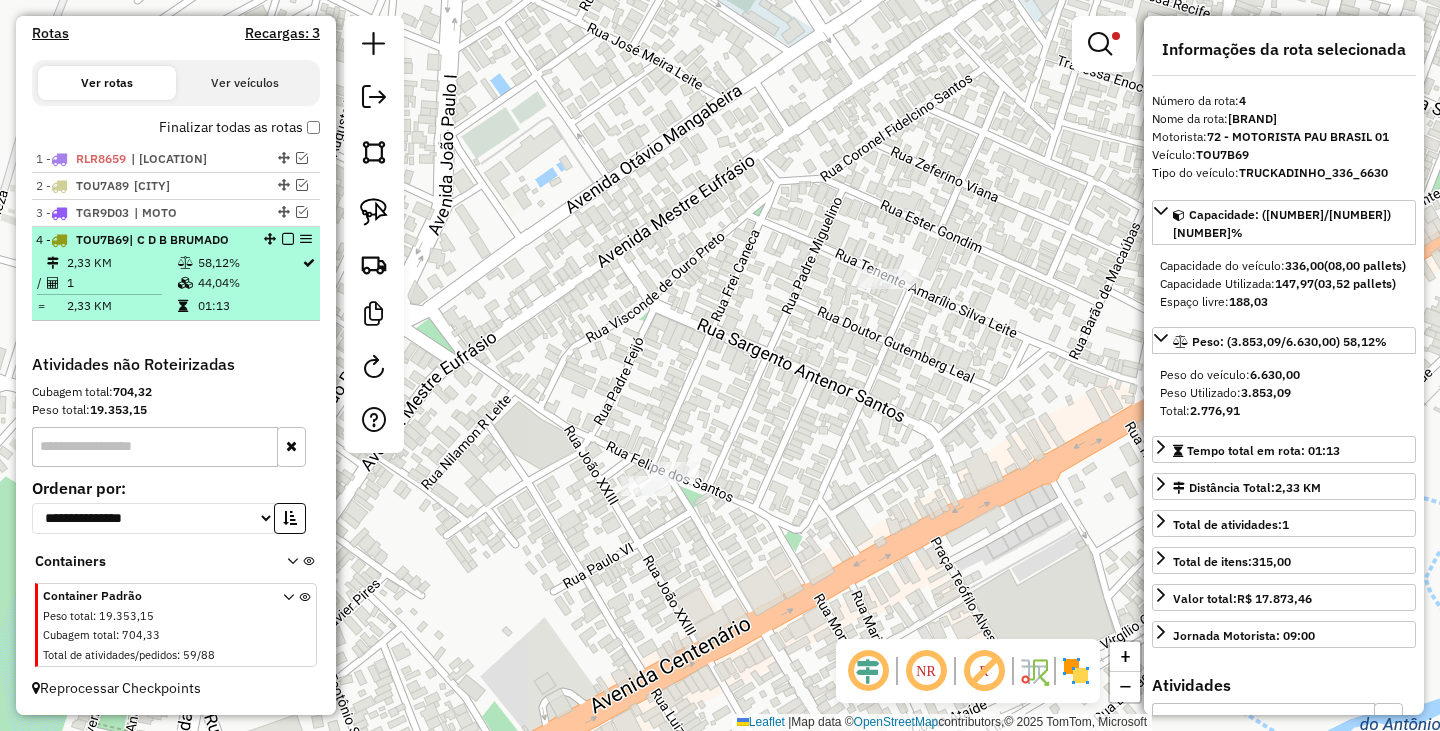 click on "4 -       TOU7B69   | C D B BRUMADO" at bounding box center [176, 240] 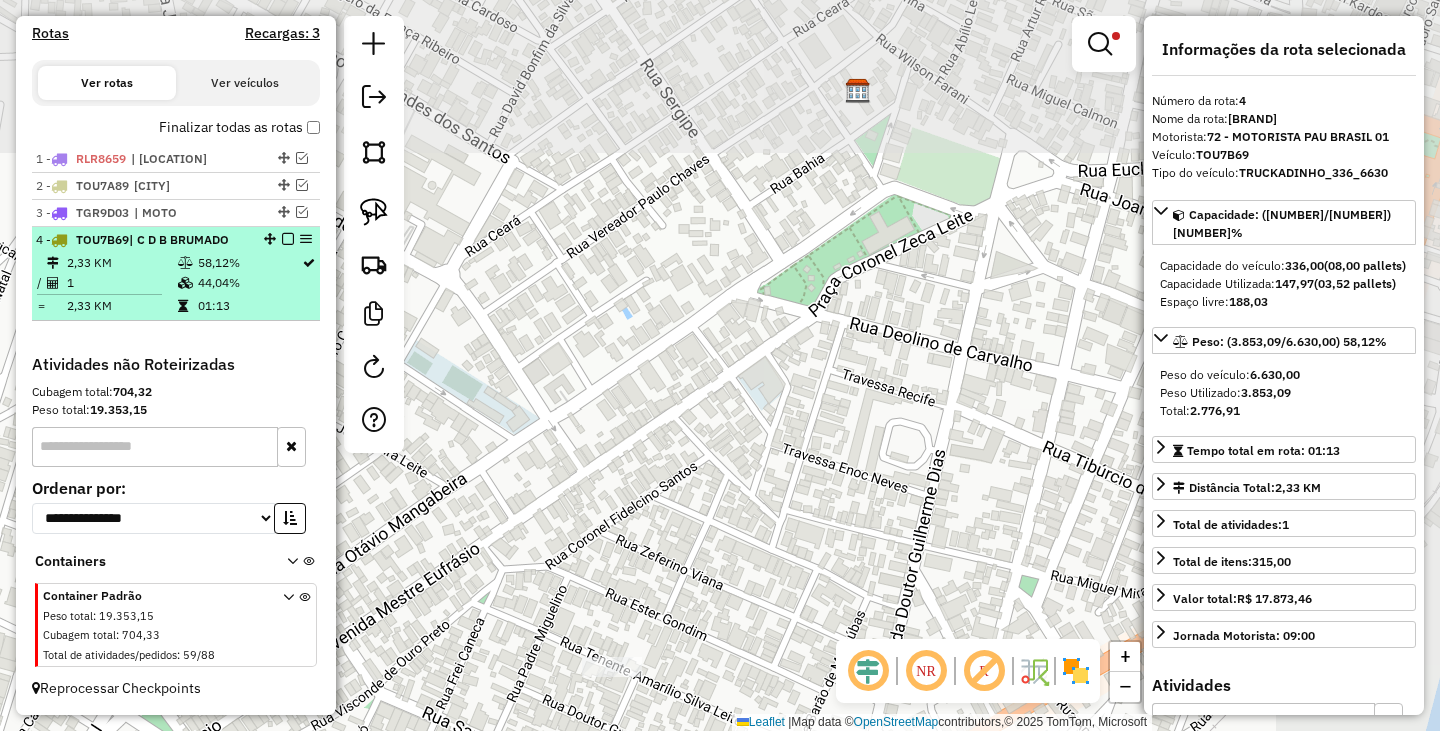 click at bounding box center [288, 239] 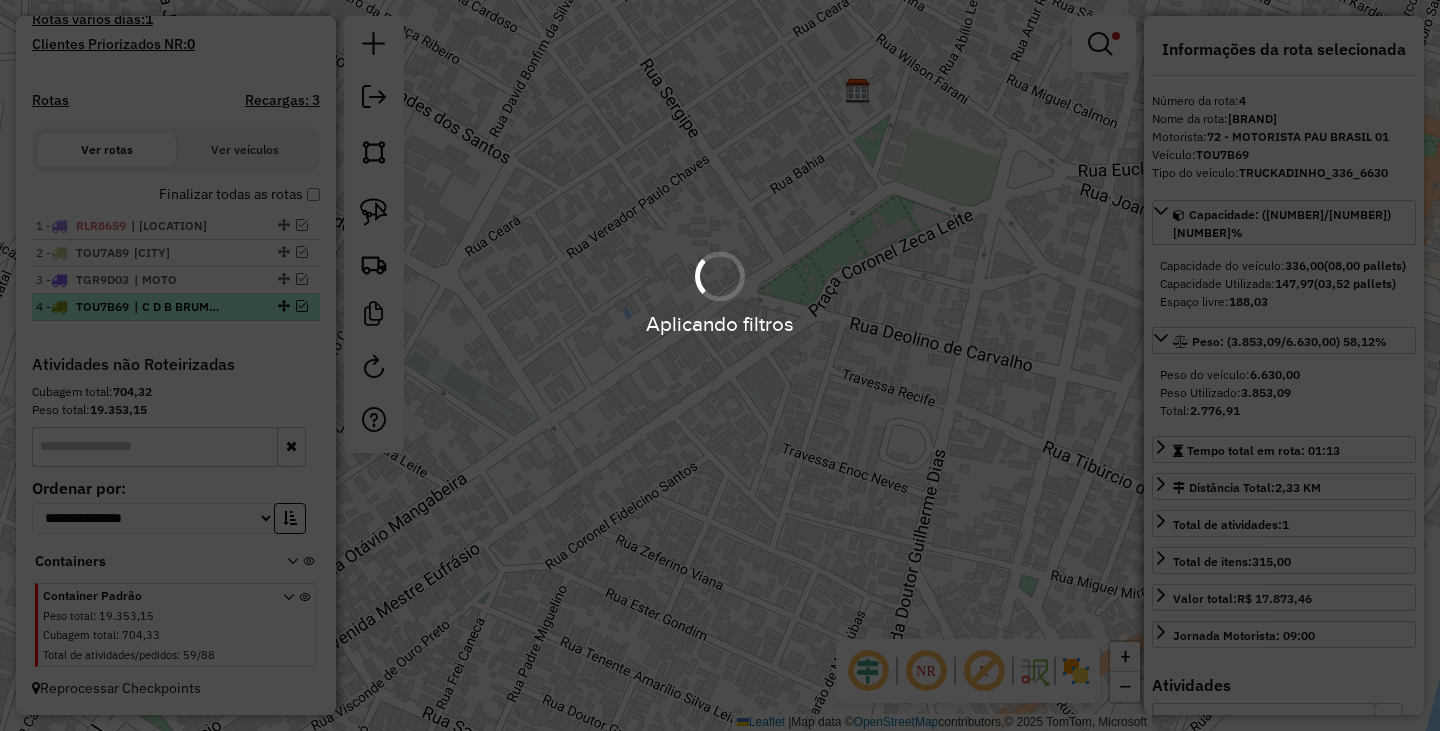 scroll, scrollTop: 577, scrollLeft: 0, axis: vertical 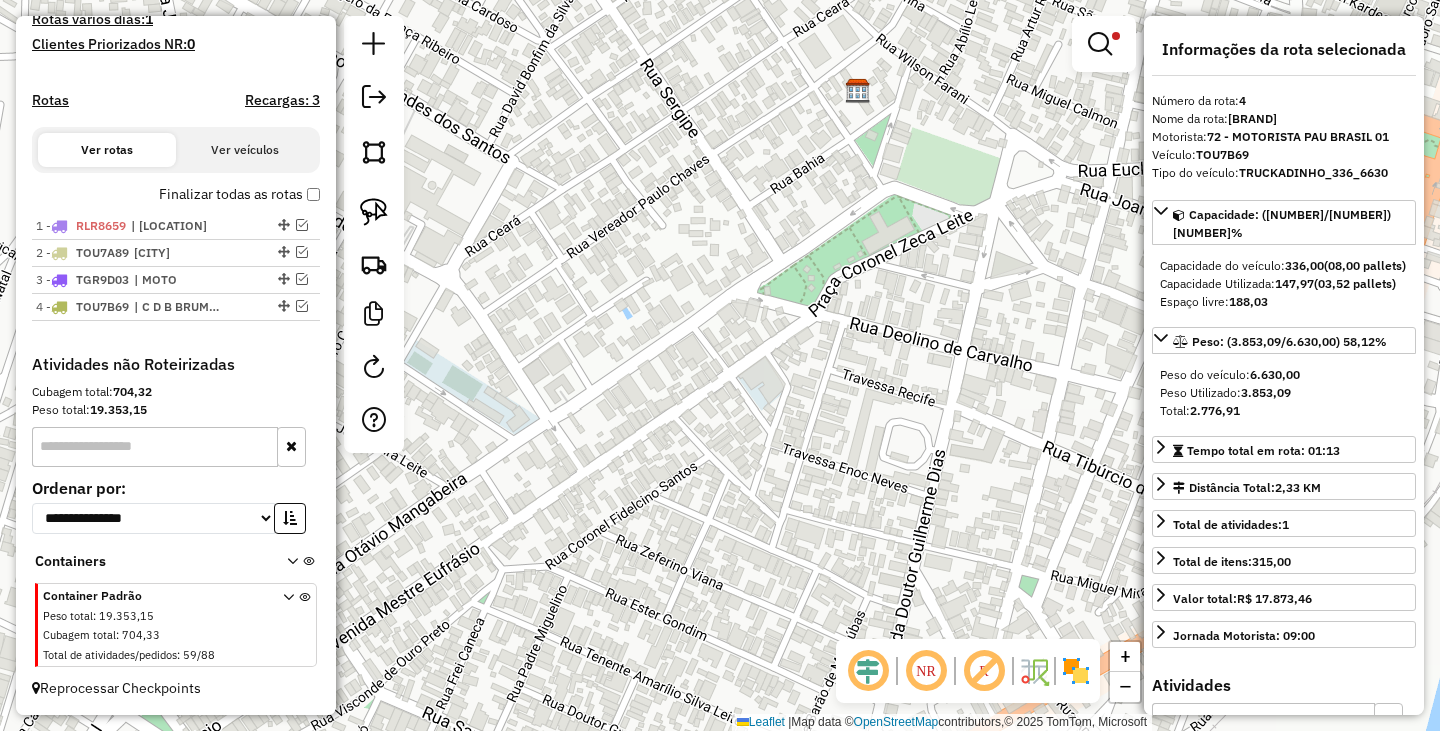 click on "Limpar filtros Janela de atendimento Grade de atendimento Capacidade Transportadoras Veículos Cliente Pedidos  Rotas Selecione os dias de semana para filtrar as janelas de atendimento  Seg   Ter   Qua   Qui   Sex   Sáb   Dom  Informe o período da janela de atendimento: De: Até:  Filtrar exatamente a janela do cliente  Considerar janela de atendimento padrão  Selecione os dias de semana para filtrar as grades de atendimento  Seg   Ter   Qua   Qui   Sex   Sáb   Dom   Considerar clientes sem dia de atendimento cadastrado  Clientes fora do dia de atendimento selecionado Filtrar as atividades entre os valores definidos abaixo:  Peso mínimo:  *******  Peso máximo:  ********  Cubagem mínima:   Cubagem máxima:   De:   Até:  Filtrar as atividades entre o tempo de atendimento definido abaixo:  De:   Até:   Considerar capacidade total dos clientes não roteirizados Transportadora: Selecione um ou mais itens Tipo de veículo: Selecione um ou mais itens Veículo: Selecione um ou mais itens Motorista: Nome: De:" 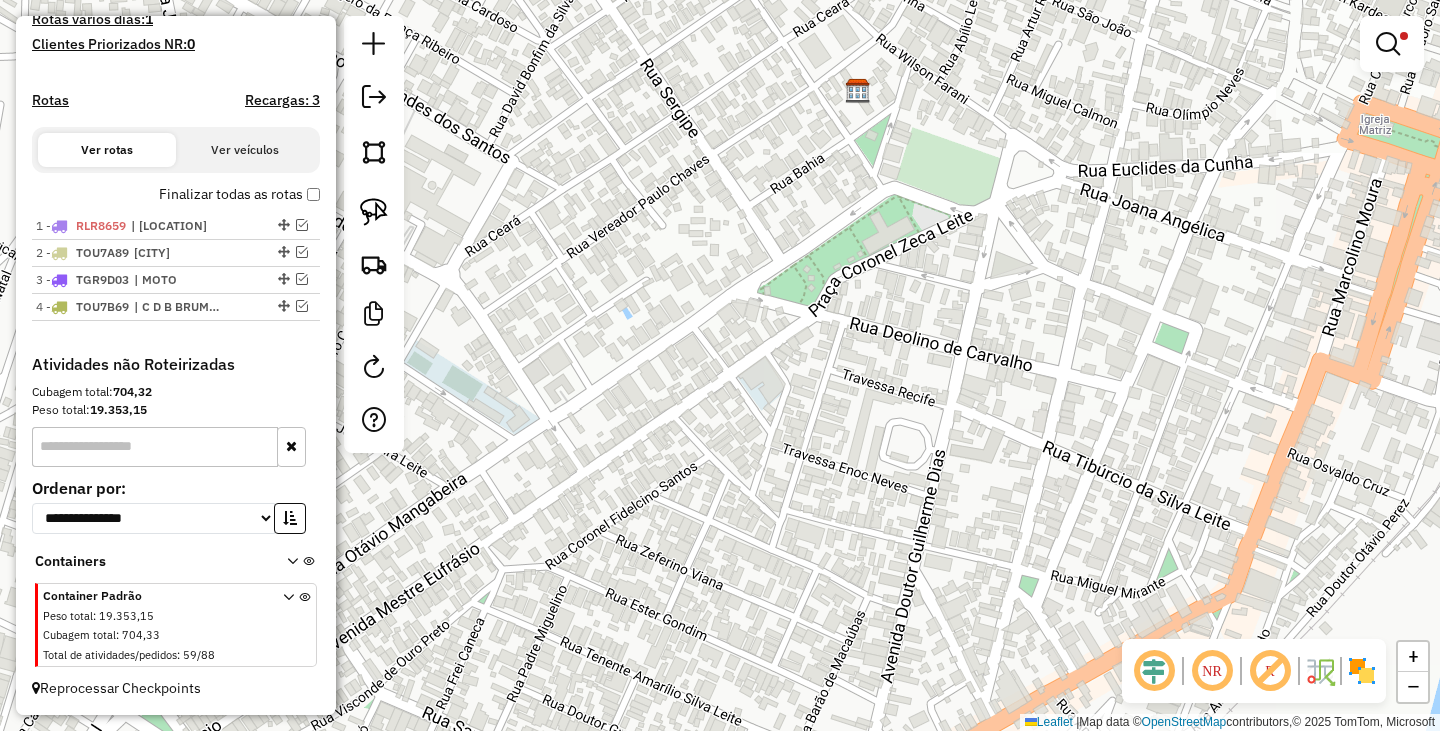 click at bounding box center [1388, 44] 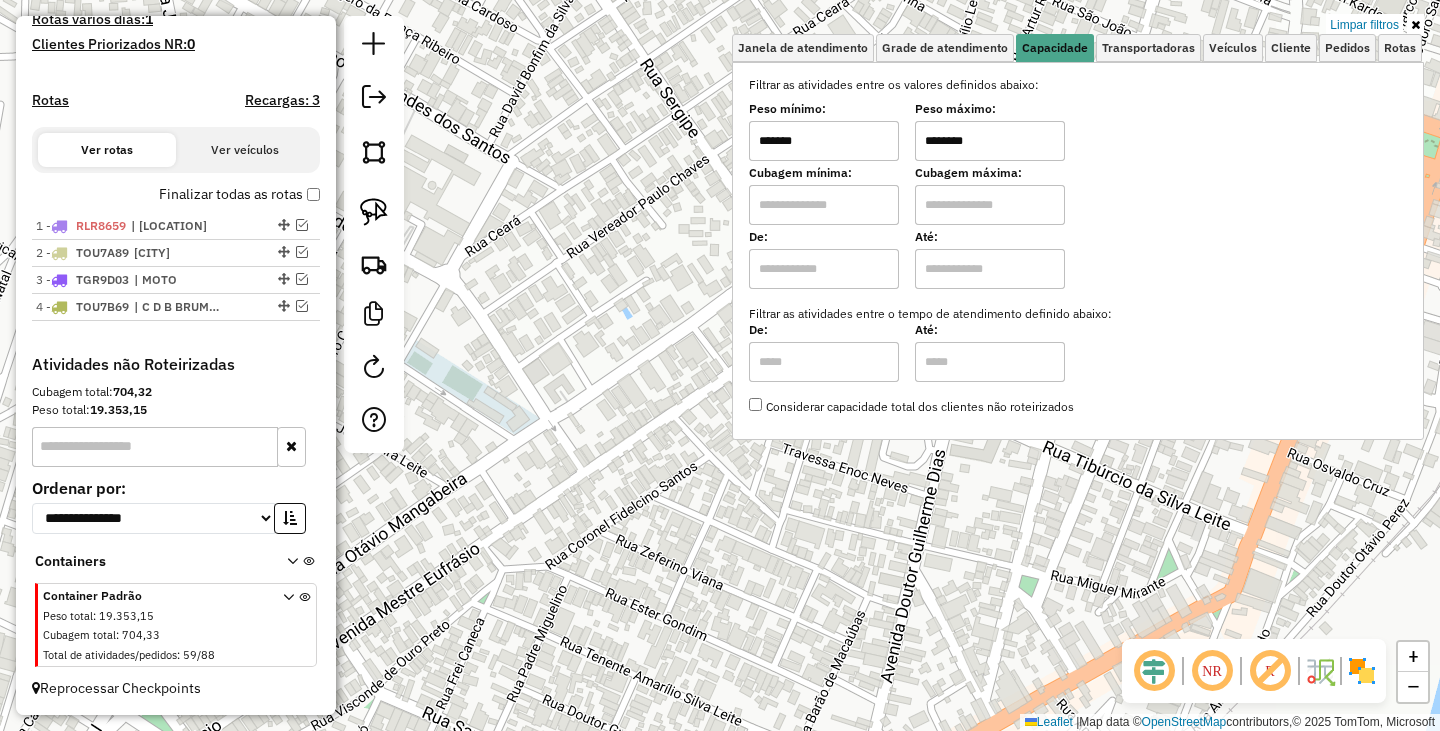 drag, startPoint x: 844, startPoint y: 148, endPoint x: 673, endPoint y: 139, distance: 171.23668 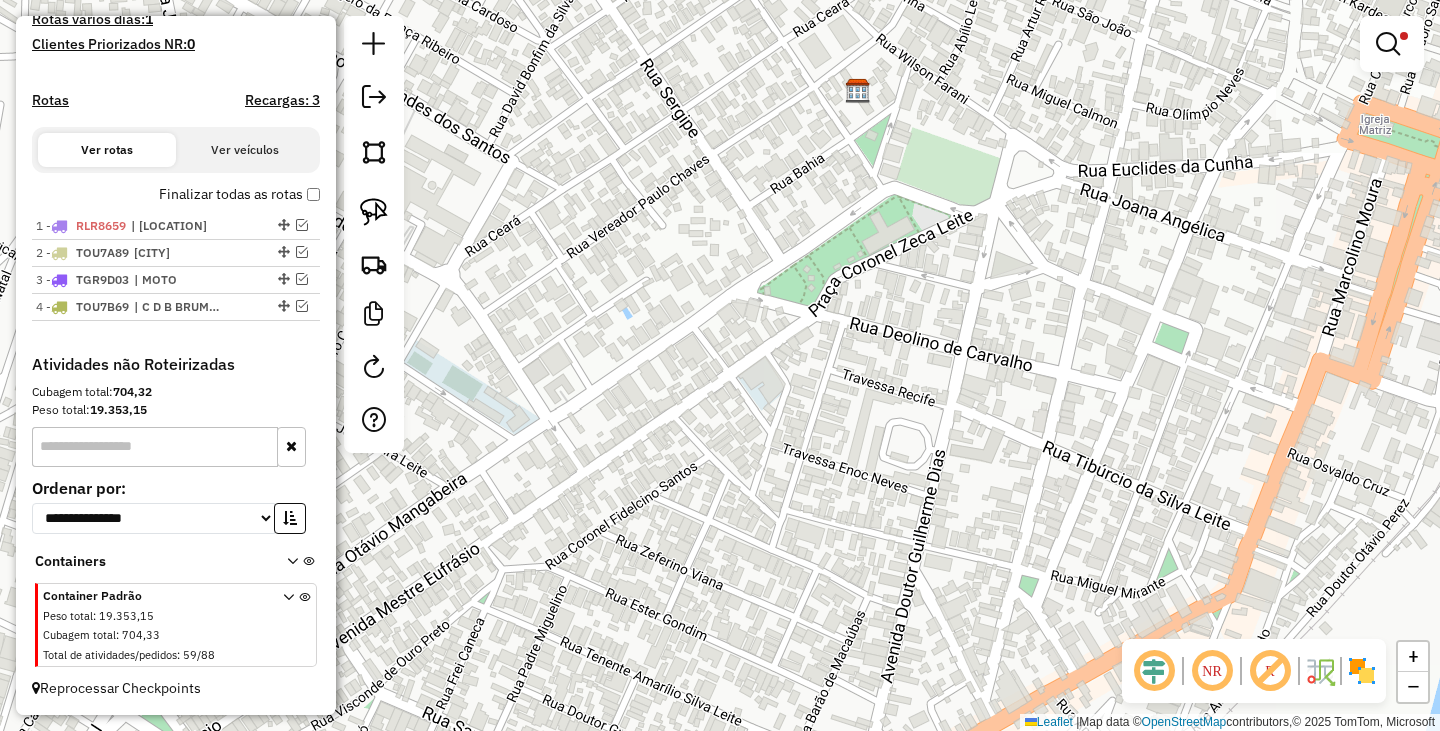 drag, startPoint x: 1412, startPoint y: 51, endPoint x: 1380, endPoint y: 50, distance: 32.01562 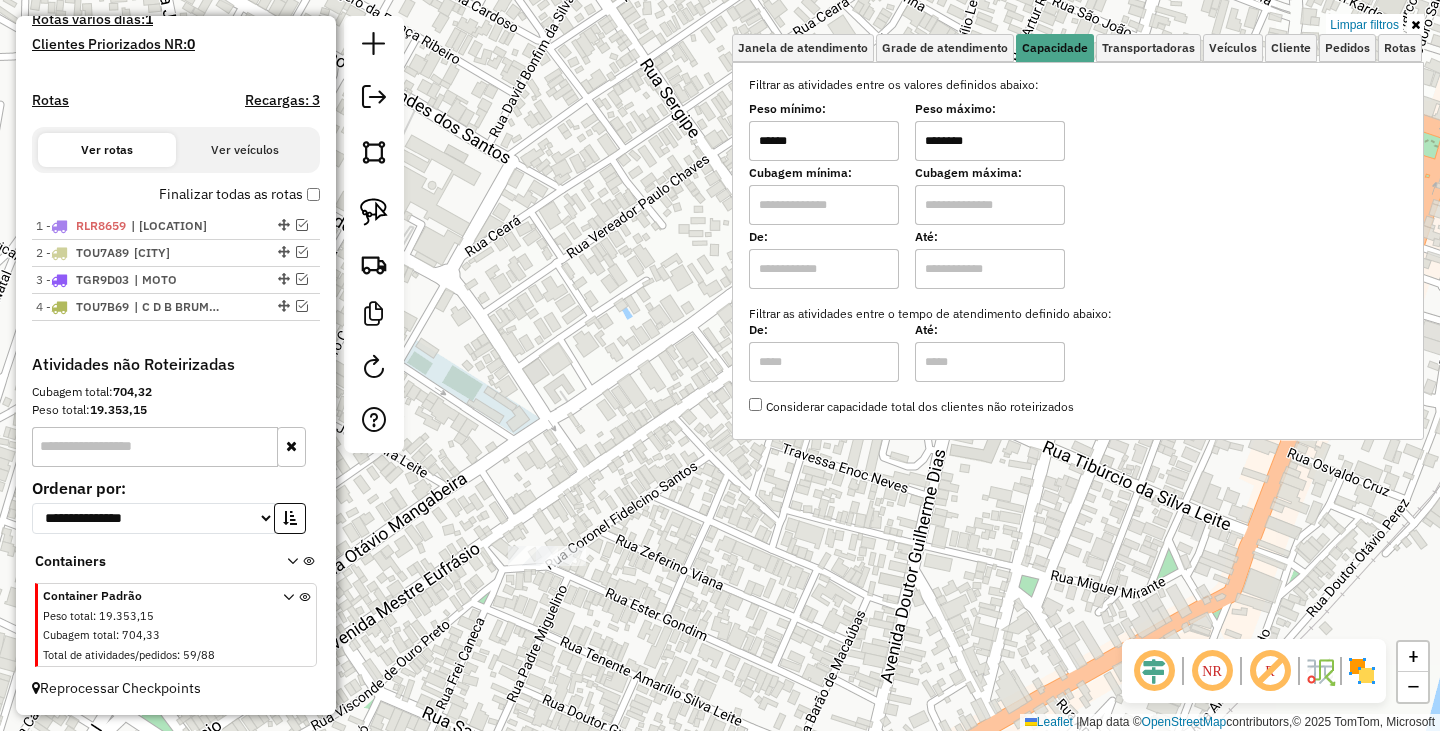 click on "Limpar filtros Janela de atendimento Grade de atendimento Capacidade Transportadoras Veículos Cliente Pedidos  Rotas Selecione os dias de semana para filtrar as janelas de atendimento  Seg   Ter   Qua   Qui   Sex   Sáb   Dom  Informe o período da janela de atendimento: De: Até:  Filtrar exatamente a janela do cliente  Considerar janela de atendimento padrão  Selecione os dias de semana para filtrar as grades de atendimento  Seg   Ter   Qua   Qui   Sex   Sáb   Dom   Considerar clientes sem dia de atendimento cadastrado  Clientes fora do dia de atendimento selecionado Filtrar as atividades entre os valores definidos abaixo:  Peso mínimo:  ******  Peso máximo:  ********  Cubagem mínima:   Cubagem máxima:   De:   Até:  Filtrar as atividades entre o tempo de atendimento definido abaixo:  De:   Até:   Considerar capacidade total dos clientes não roteirizados Transportadora: Selecione um ou mais itens Tipo de veículo: Selecione um ou mais itens Veículo: Selecione um ou mais itens Motorista: Nome: De:" 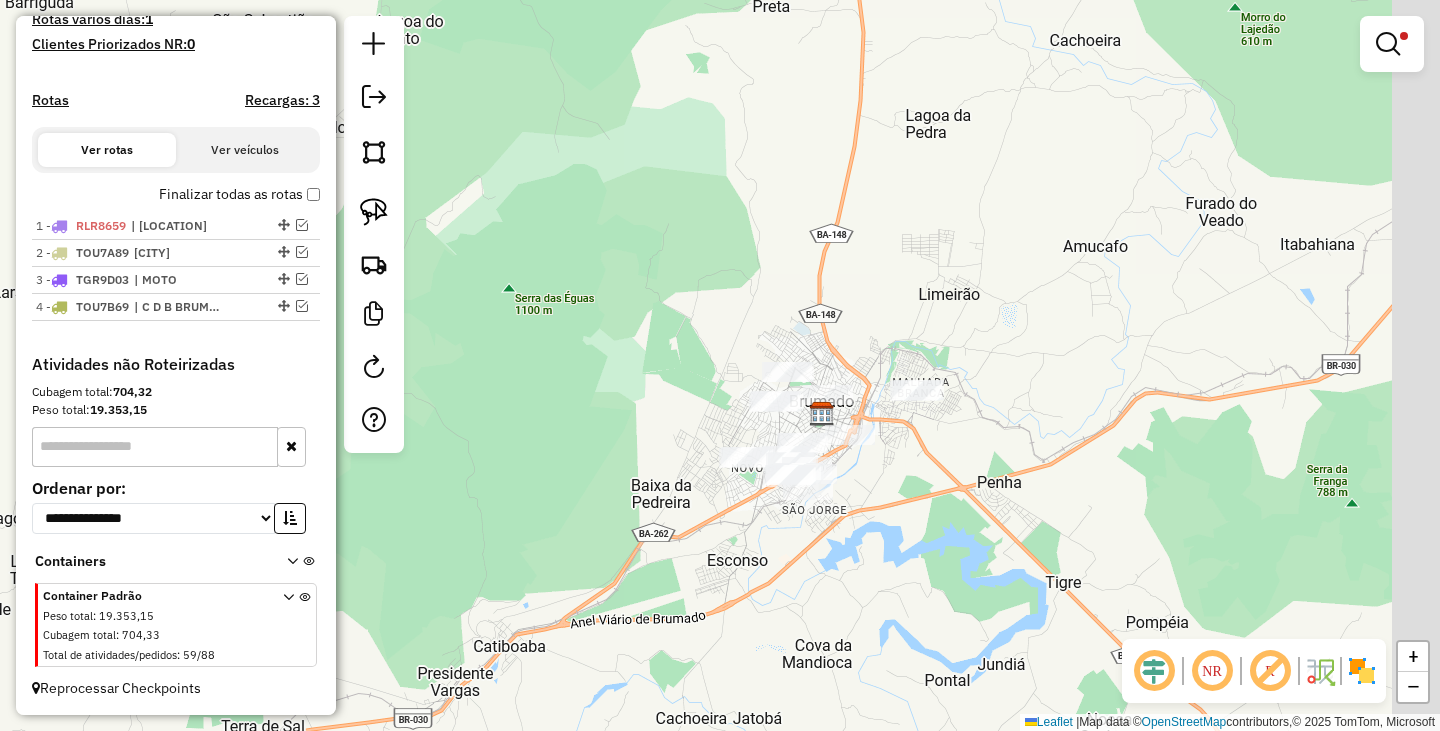 drag, startPoint x: 980, startPoint y: 468, endPoint x: 856, endPoint y: 447, distance: 125.765656 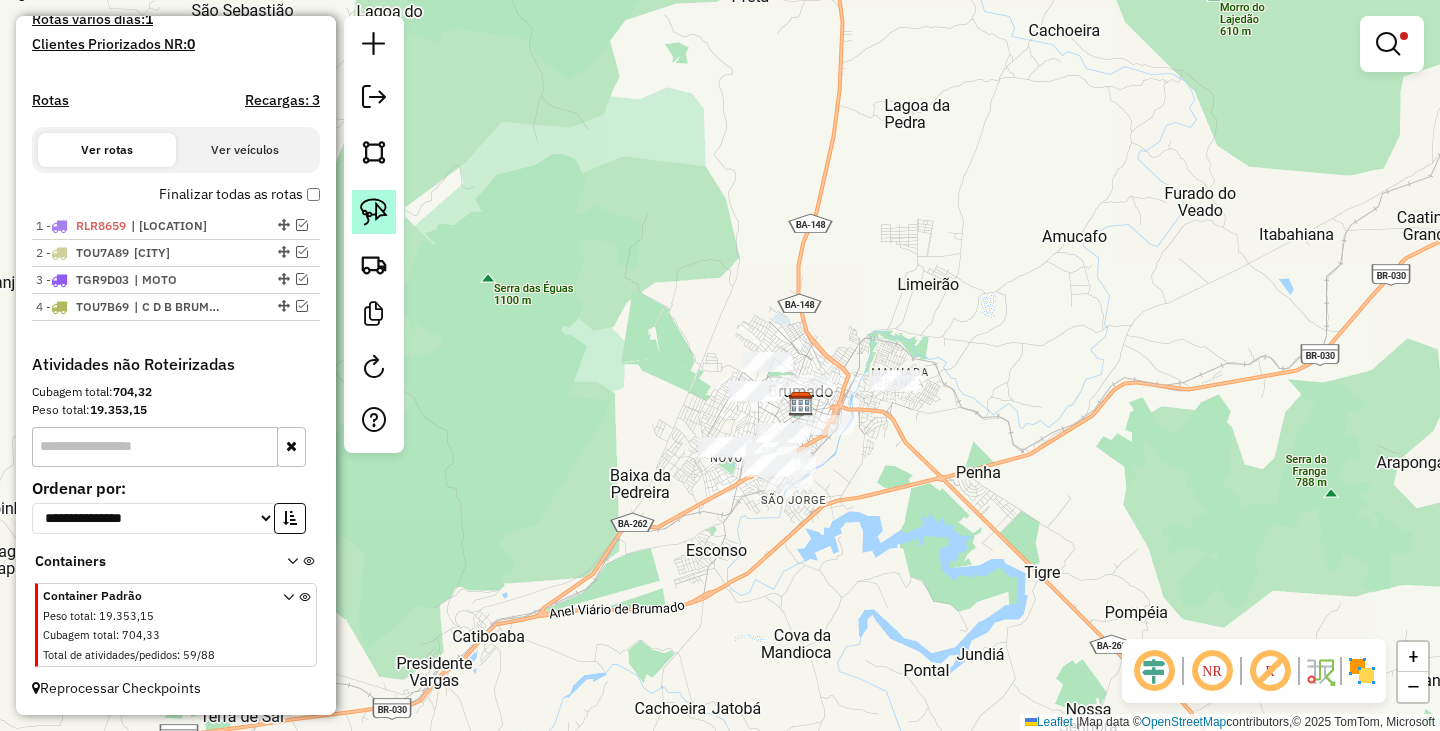 click 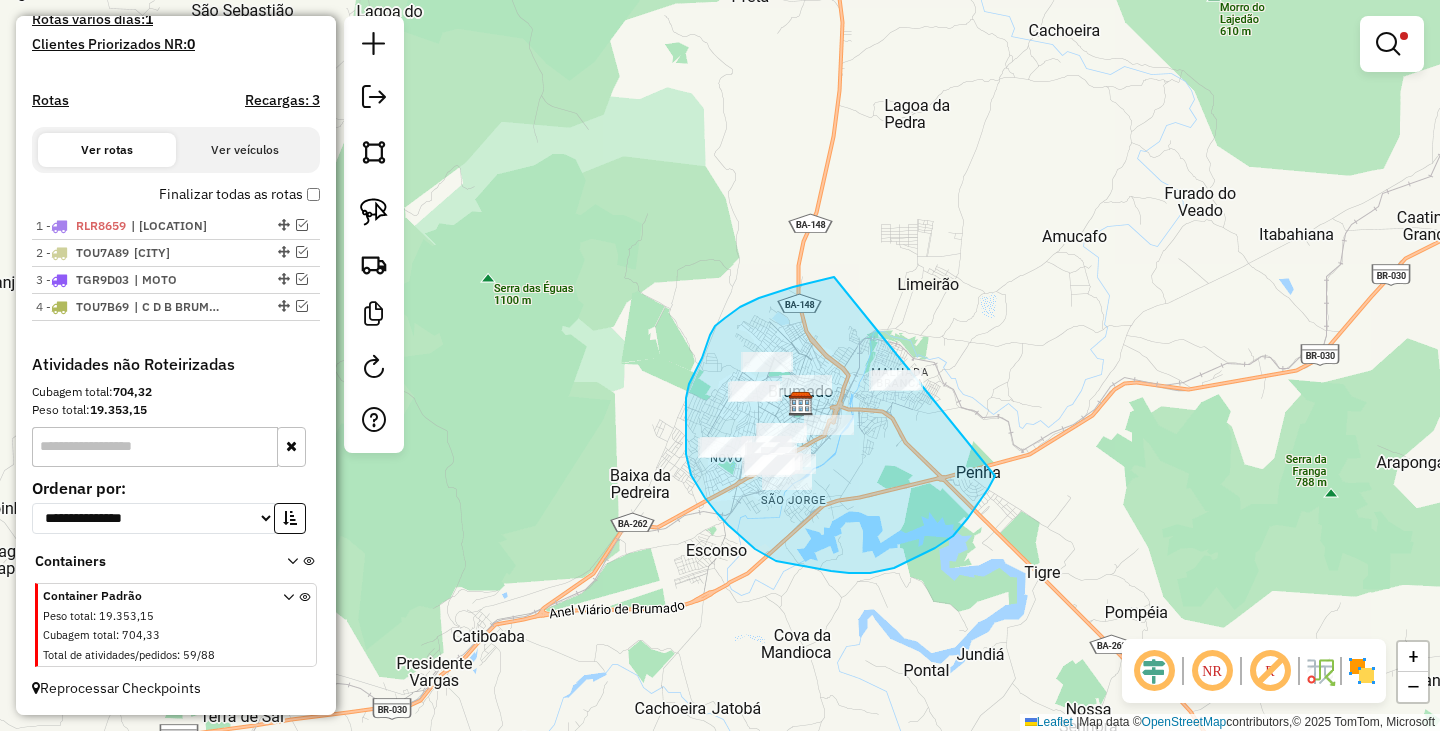 drag, startPoint x: 777, startPoint y: 292, endPoint x: 1002, endPoint y: 425, distance: 261.36948 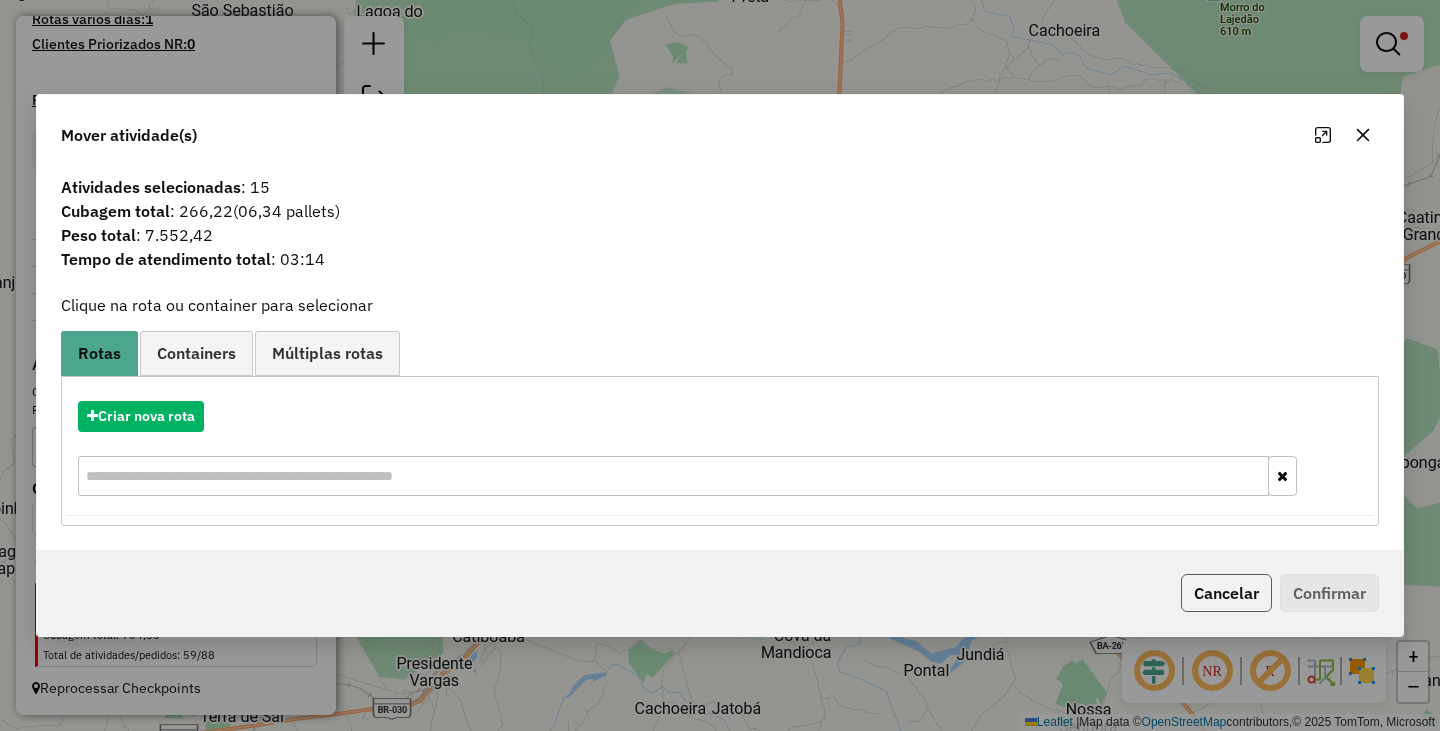 click on "Cancelar" 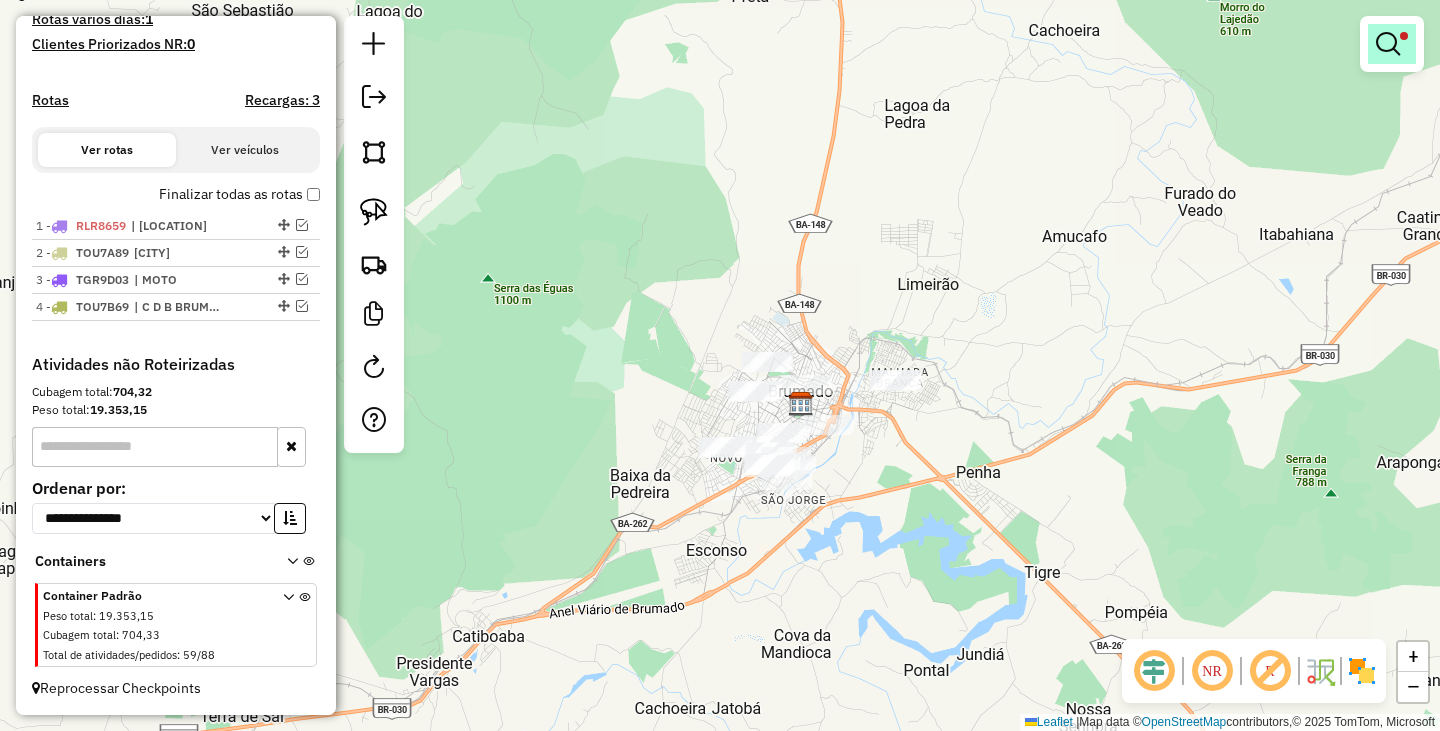 click at bounding box center [1392, 44] 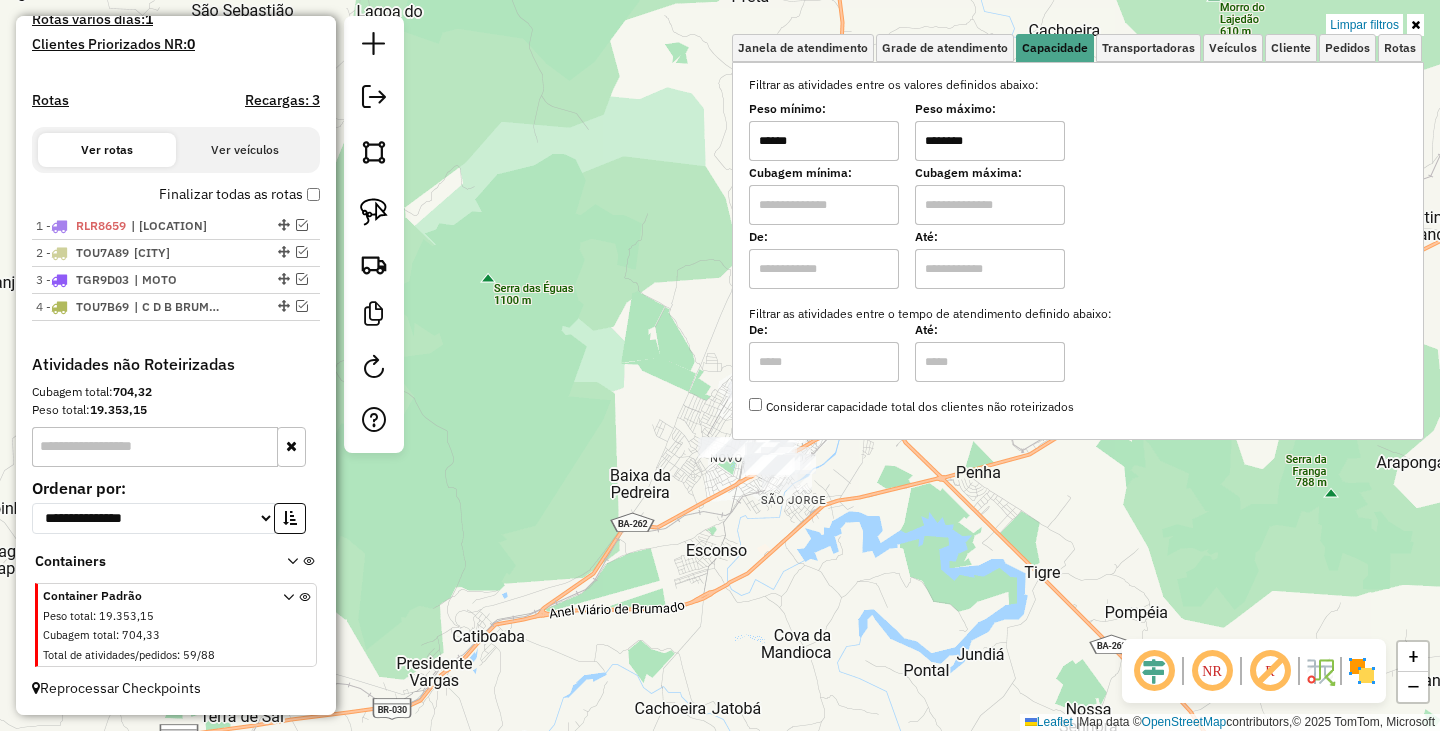 click on "******" at bounding box center (824, 141) 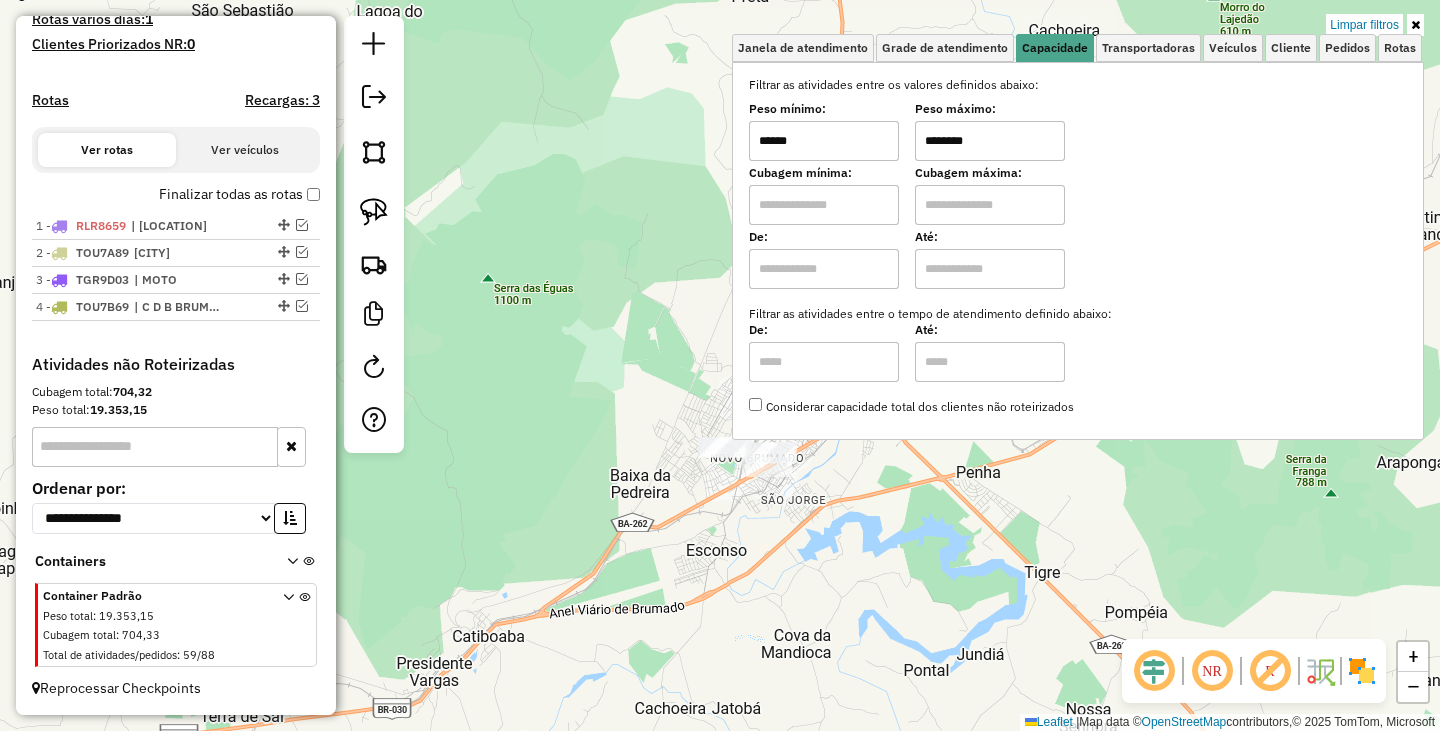 drag, startPoint x: 926, startPoint y: 638, endPoint x: 929, endPoint y: 600, distance: 38.118237 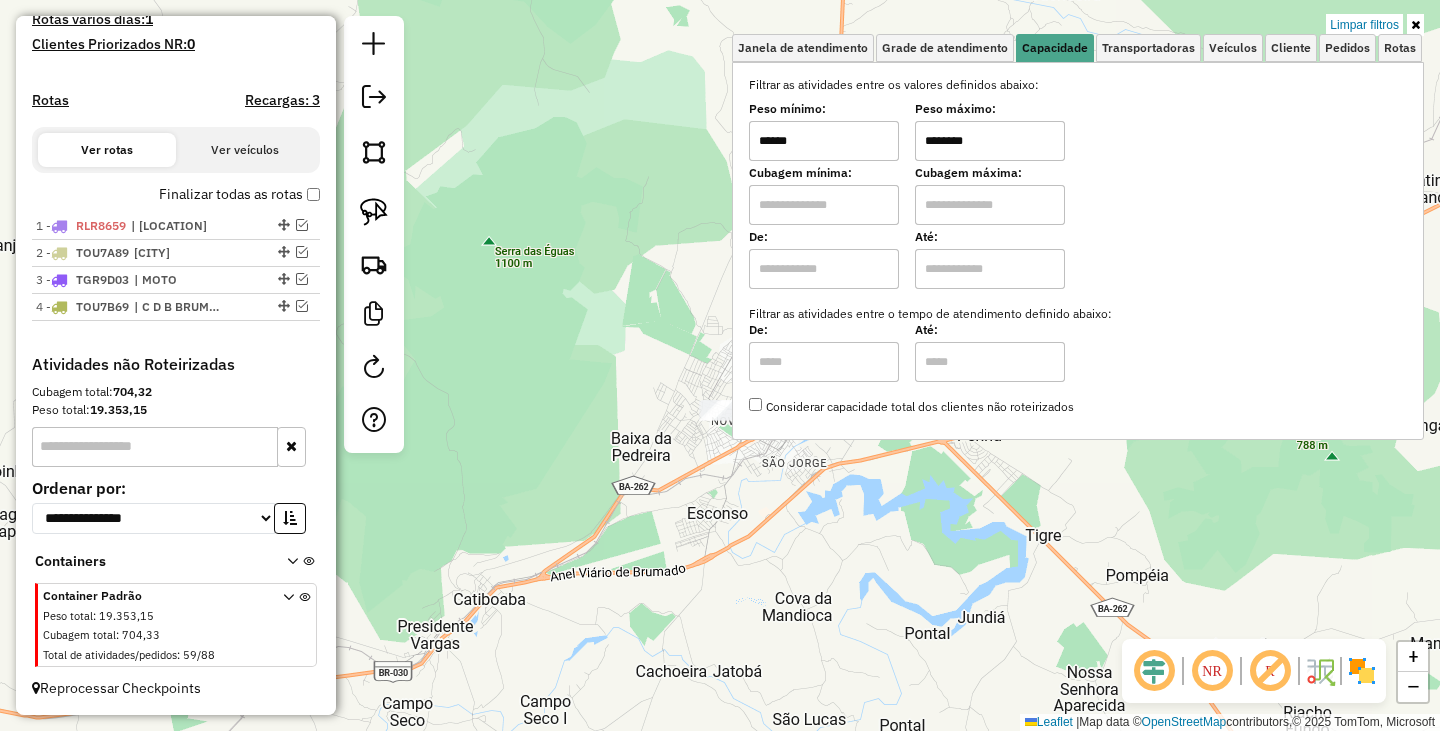 click on "Limpar filtros Janela de atendimento Grade de atendimento Capacidade Transportadoras Veículos Cliente Pedidos  Rotas Selecione os dias de semana para filtrar as janelas de atendimento  Seg   Ter   Qua   Qui   Sex   Sáb   Dom  Informe o período da janela de atendimento: De: Até:  Filtrar exatamente a janela do cliente  Considerar janela de atendimento padrão  Selecione os dias de semana para filtrar as grades de atendimento  Seg   Ter   Qua   Qui   Sex   Sáb   Dom   Considerar clientes sem dia de atendimento cadastrado  Clientes fora do dia de atendimento selecionado Filtrar as atividades entre os valores definidos abaixo:  Peso mínimo:  ******  Peso máximo:  ********  Cubagem mínima:   Cubagem máxima:   De:   Até:  Filtrar as atividades entre o tempo de atendimento definido abaixo:  De:   Até:   Considerar capacidade total dos clientes não roteirizados Transportadora: Selecione um ou mais itens Tipo de veículo: Selecione um ou mais itens Veículo: Selecione um ou mais itens Motorista: Nome: De:" 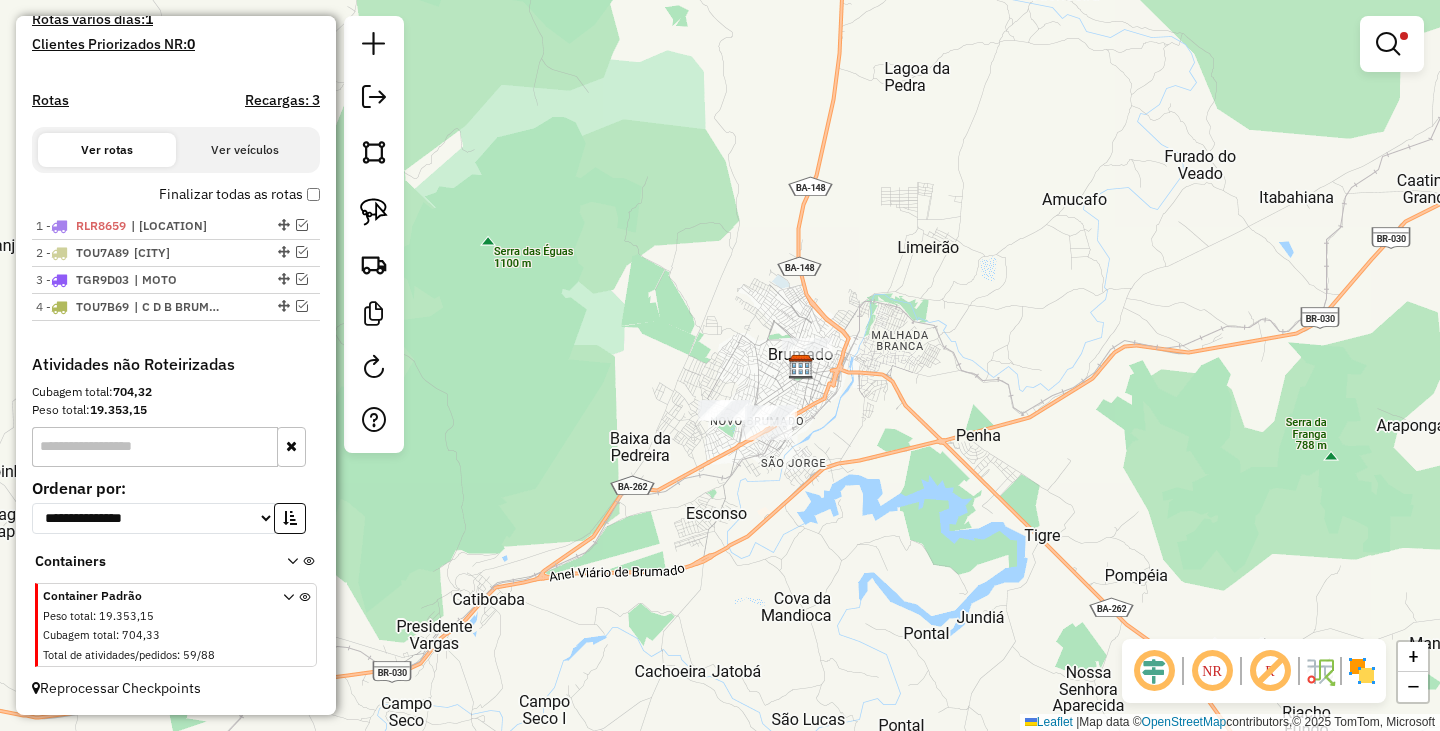click on "Limpar filtros Janela de atendimento Grade de atendimento Capacidade Transportadoras Veículos Cliente Pedidos  Rotas Selecione os dias de semana para filtrar as janelas de atendimento  Seg   Ter   Qua   Qui   Sex   Sáb   Dom  Informe o período da janela de atendimento: De: Até:  Filtrar exatamente a janela do cliente  Considerar janela de atendimento padrão  Selecione os dias de semana para filtrar as grades de atendimento  Seg   Ter   Qua   Qui   Sex   Sáb   Dom   Considerar clientes sem dia de atendimento cadastrado  Clientes fora do dia de atendimento selecionado Filtrar as atividades entre os valores definidos abaixo:  Peso mínimo:  ******  Peso máximo:  ********  Cubagem mínima:   Cubagem máxima:   De:   Até:  Filtrar as atividades entre o tempo de atendimento definido abaixo:  De:   Até:   Considerar capacidade total dos clientes não roteirizados Transportadora: Selecione um ou mais itens Tipo de veículo: Selecione um ou mais itens Veículo: Selecione um ou mais itens Motorista: Nome: De:" 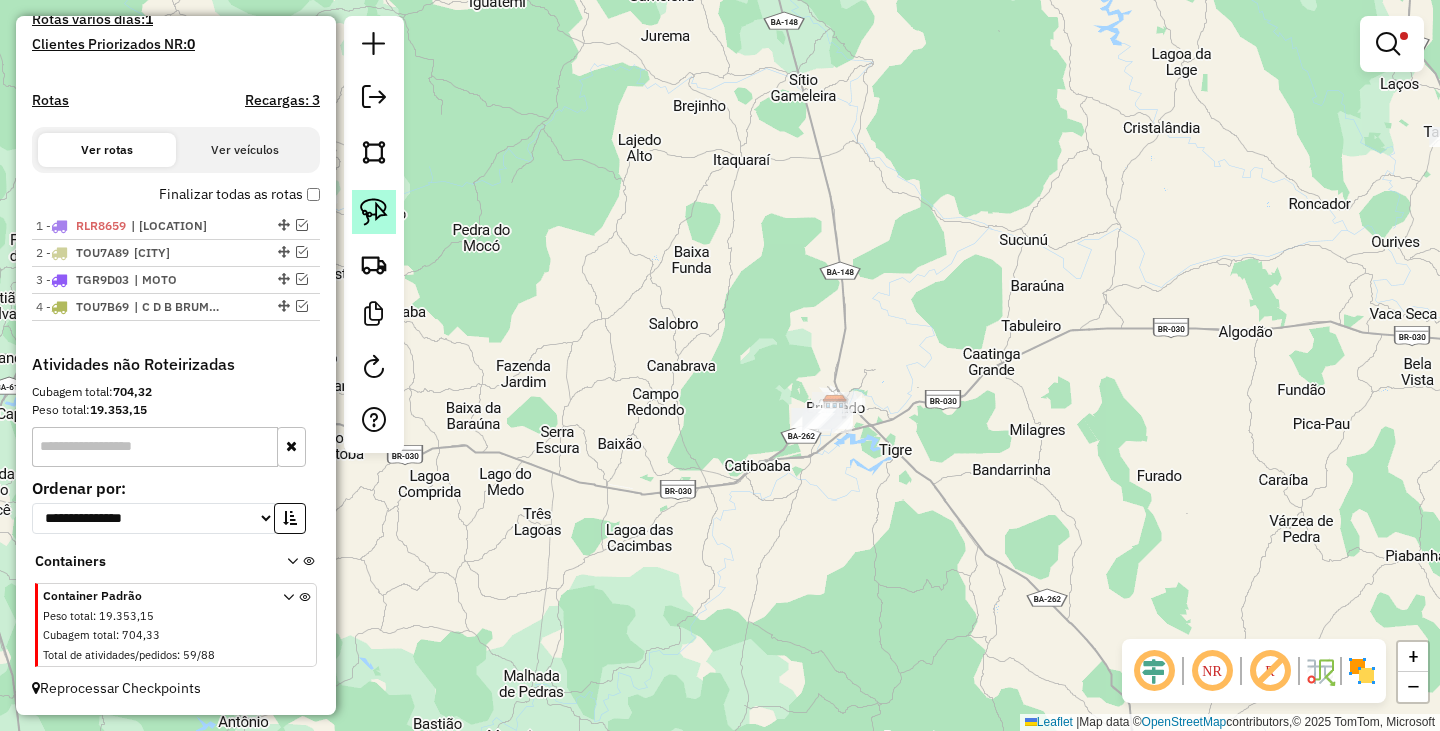 click 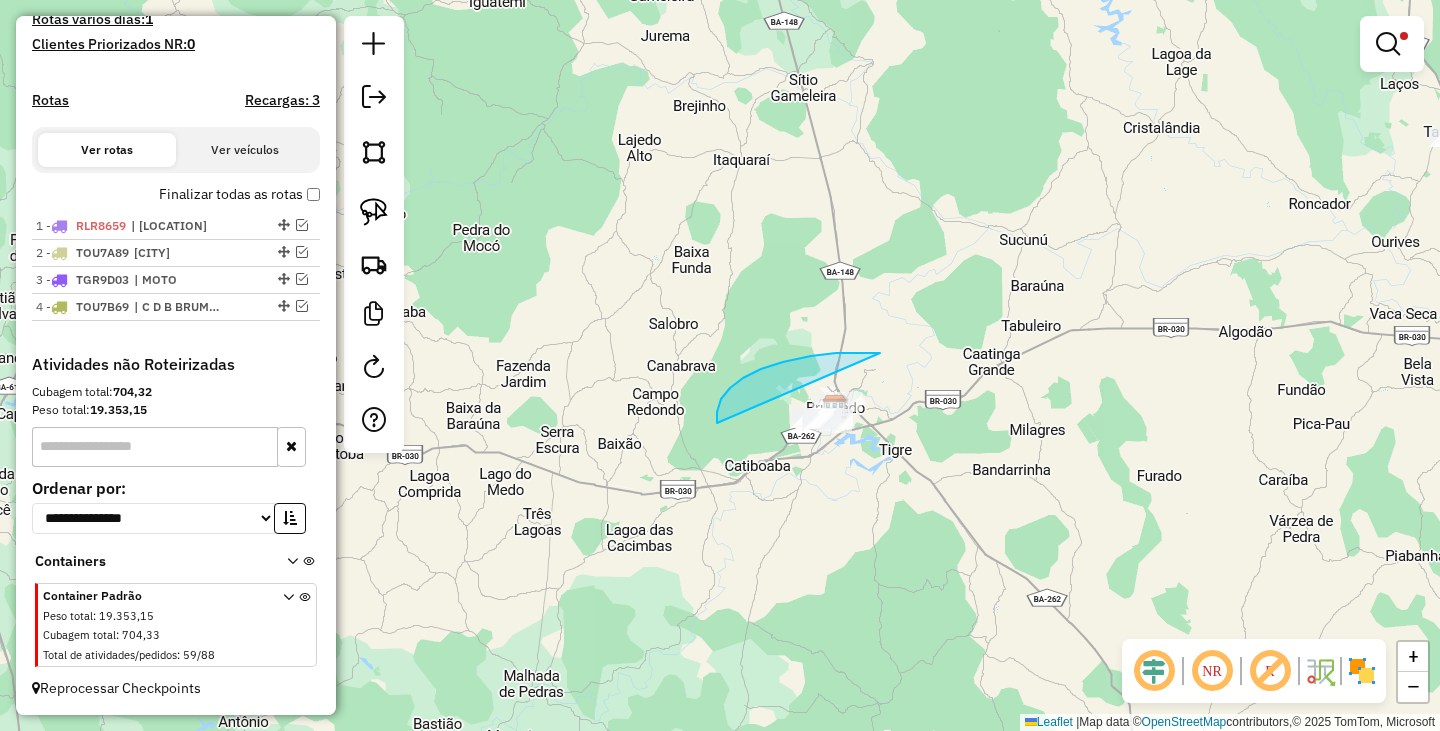 drag, startPoint x: 783, startPoint y: 362, endPoint x: 856, endPoint y: 446, distance: 111.28792 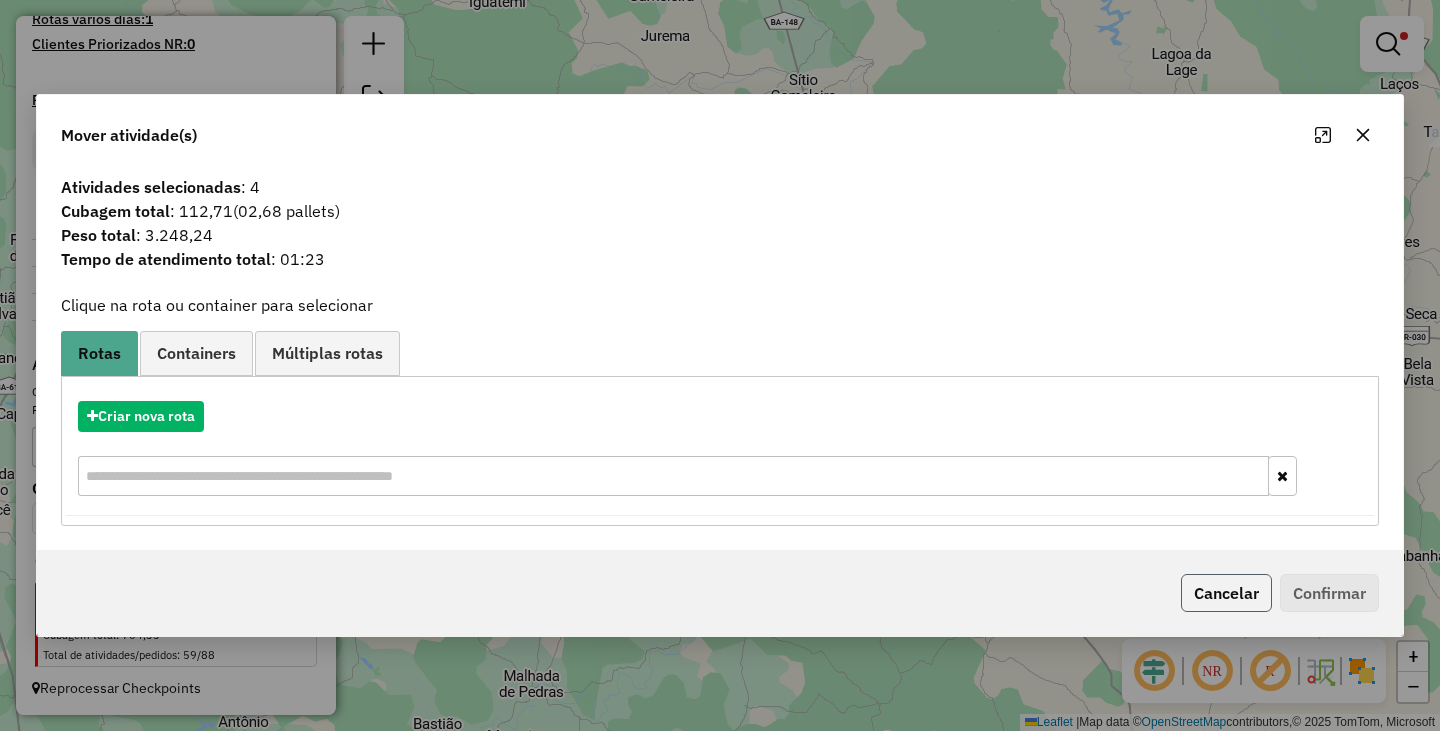 click on "Cancelar" 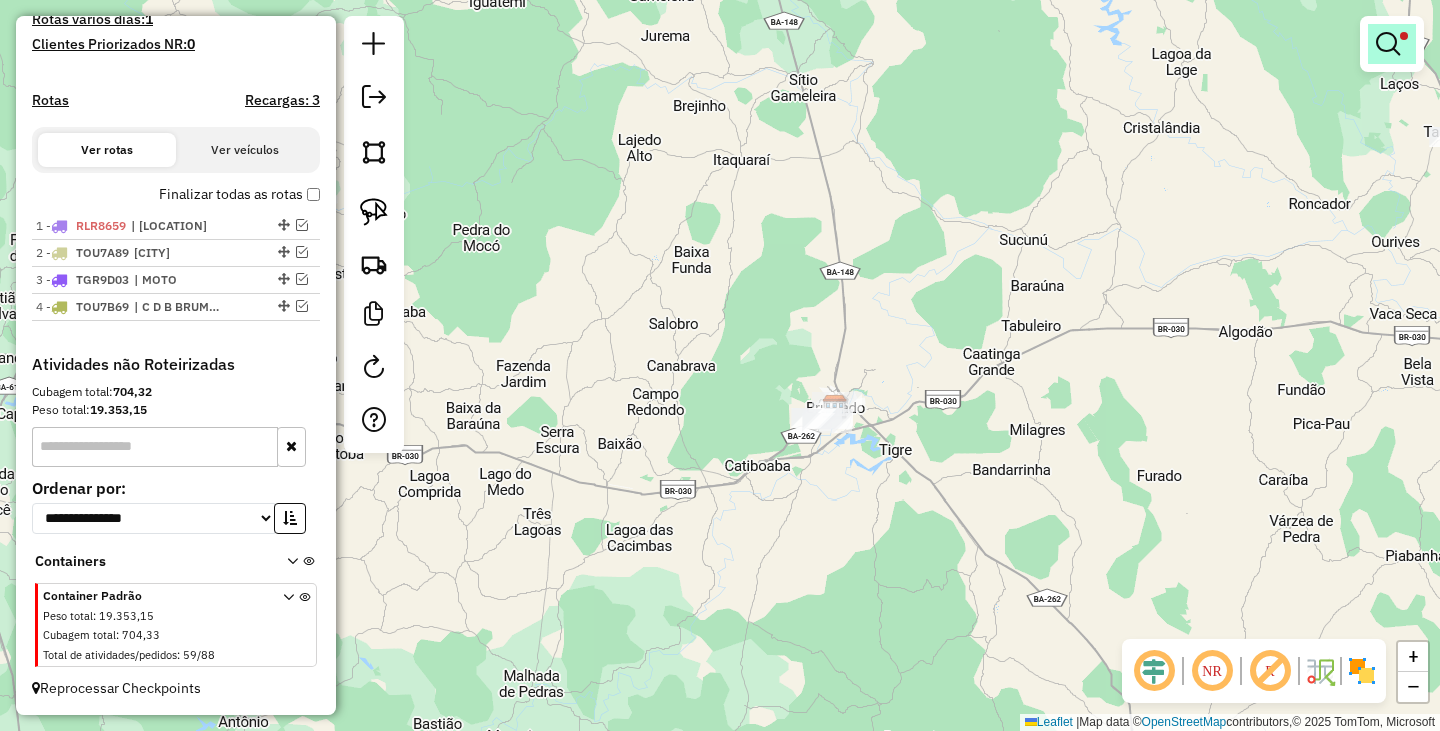 click at bounding box center (1392, 44) 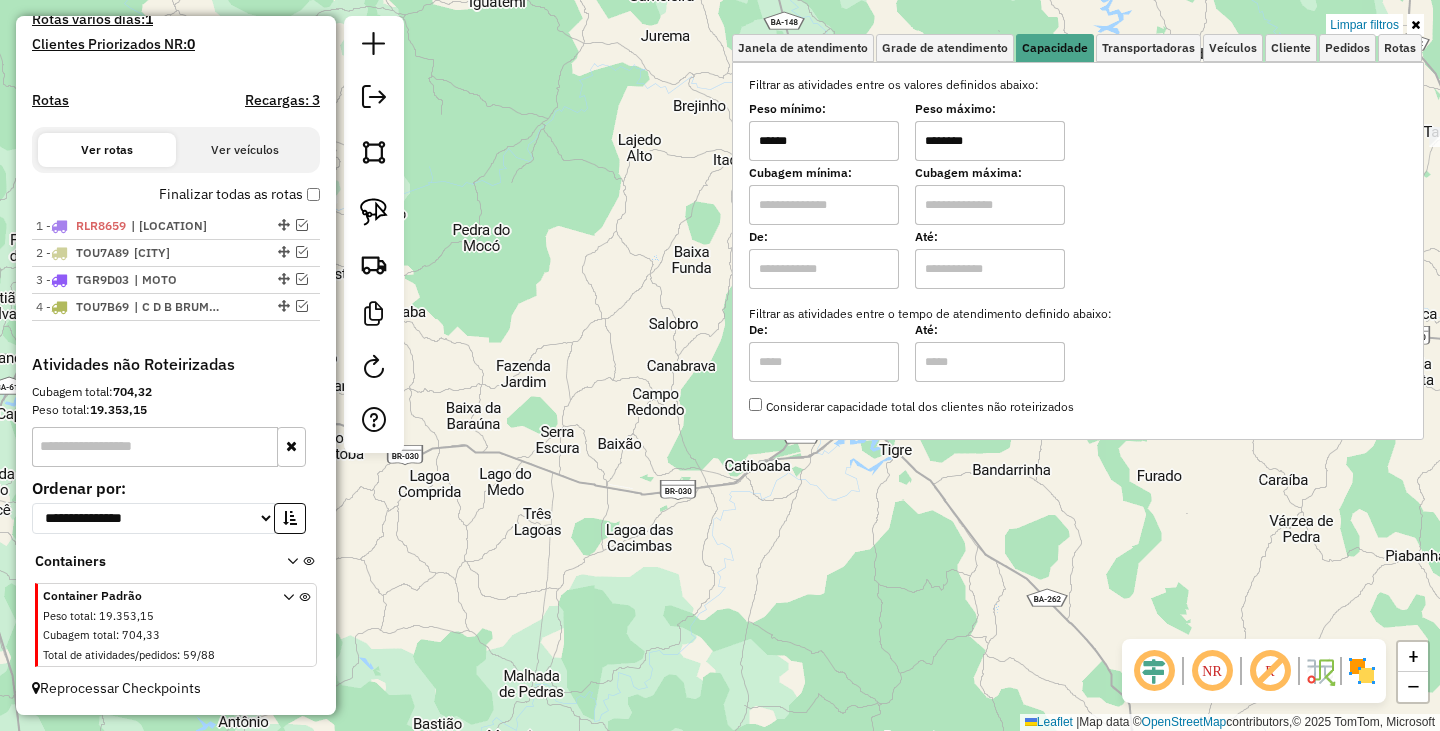 drag, startPoint x: 824, startPoint y: 144, endPoint x: 657, endPoint y: 141, distance: 167.02695 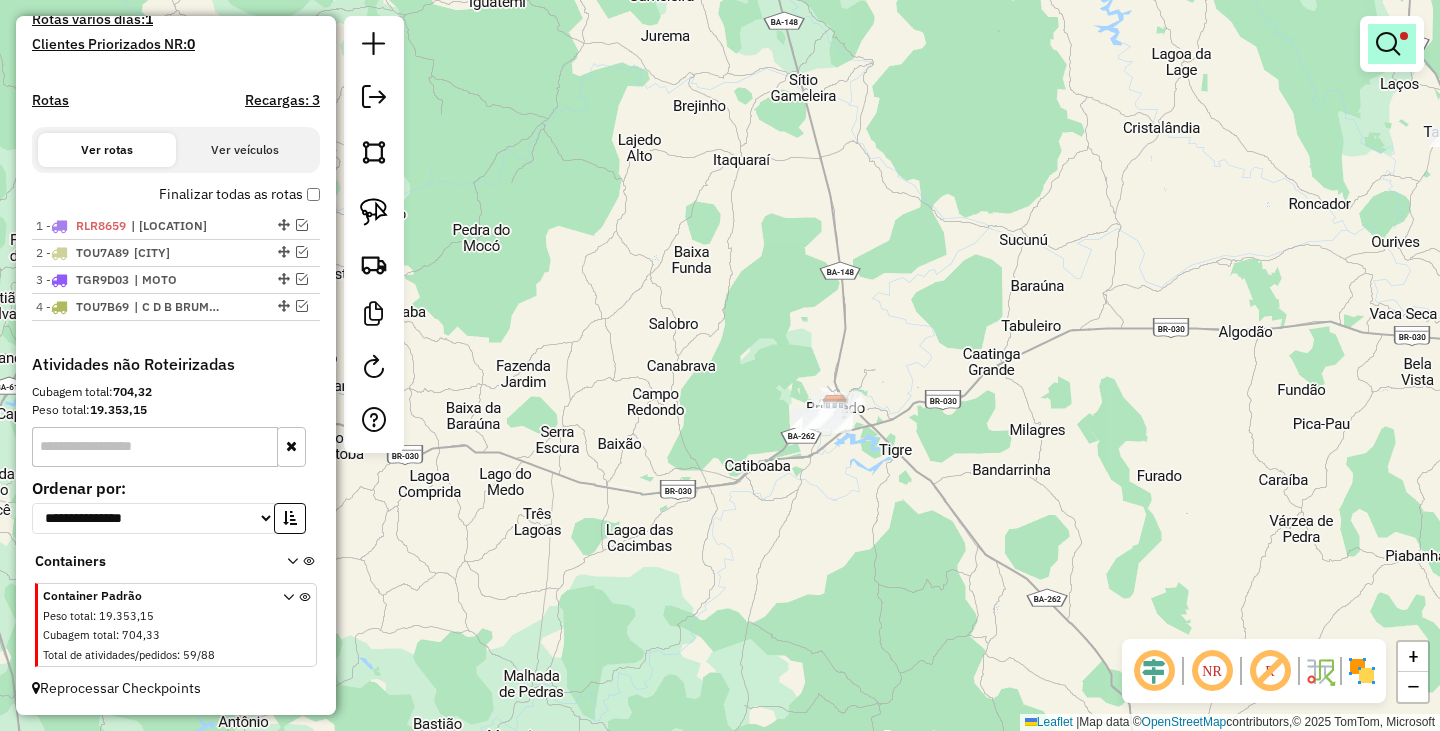 click at bounding box center (1388, 44) 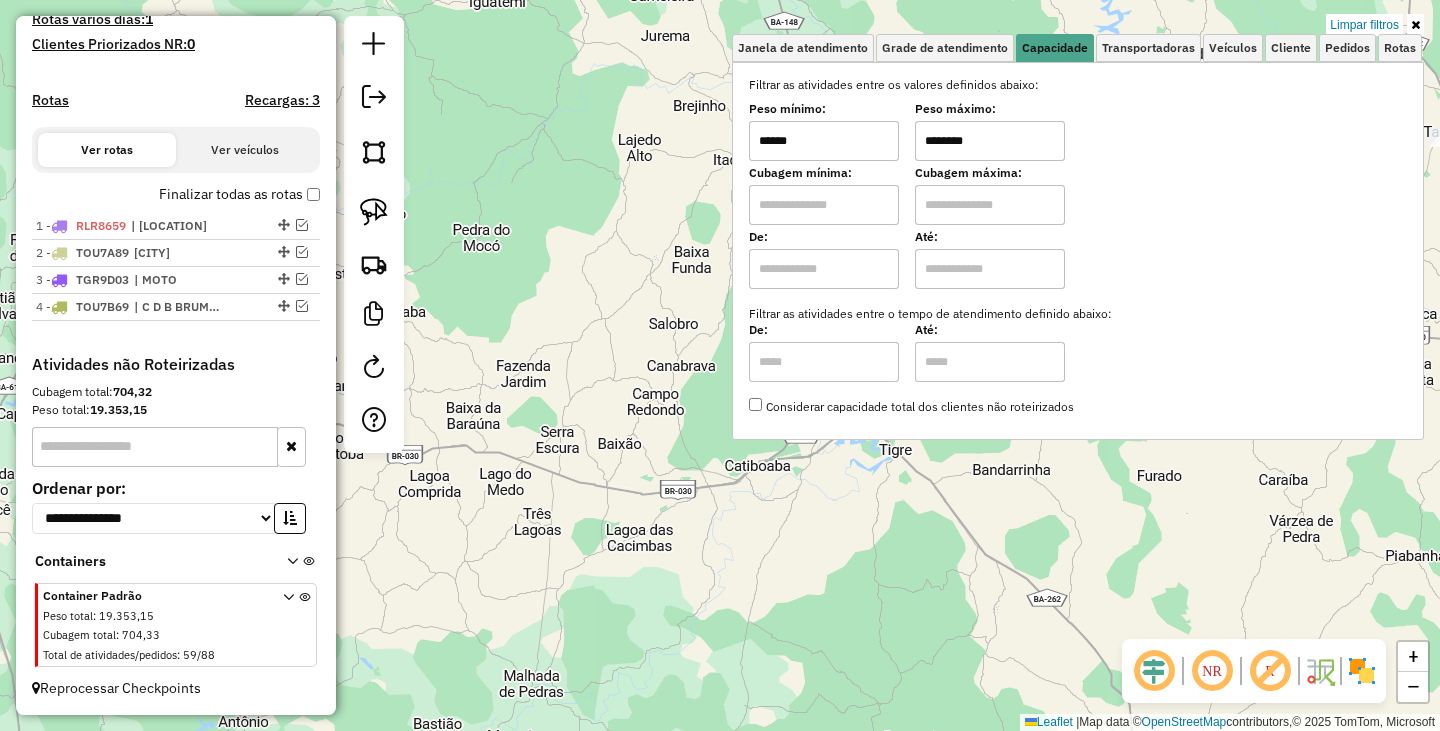 click on "******" at bounding box center (824, 141) 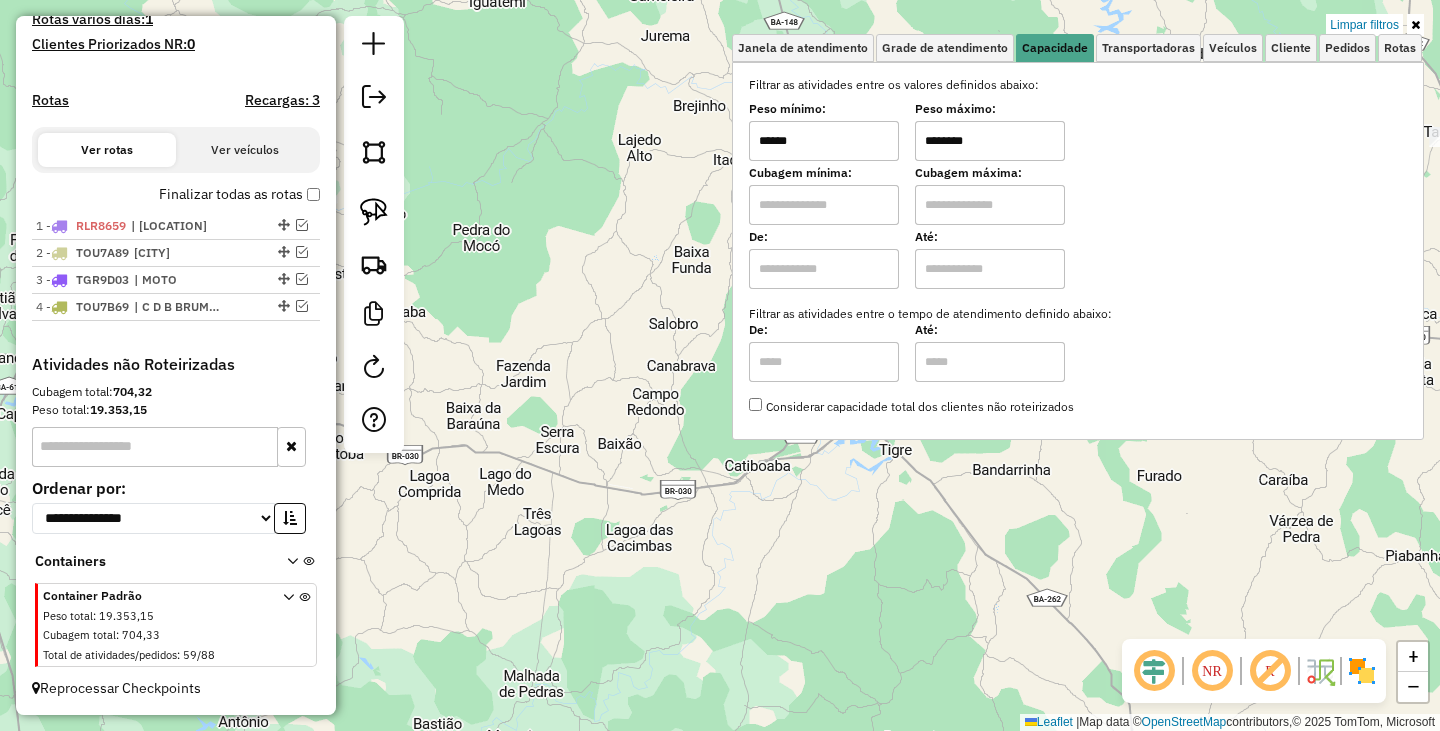 type on "******" 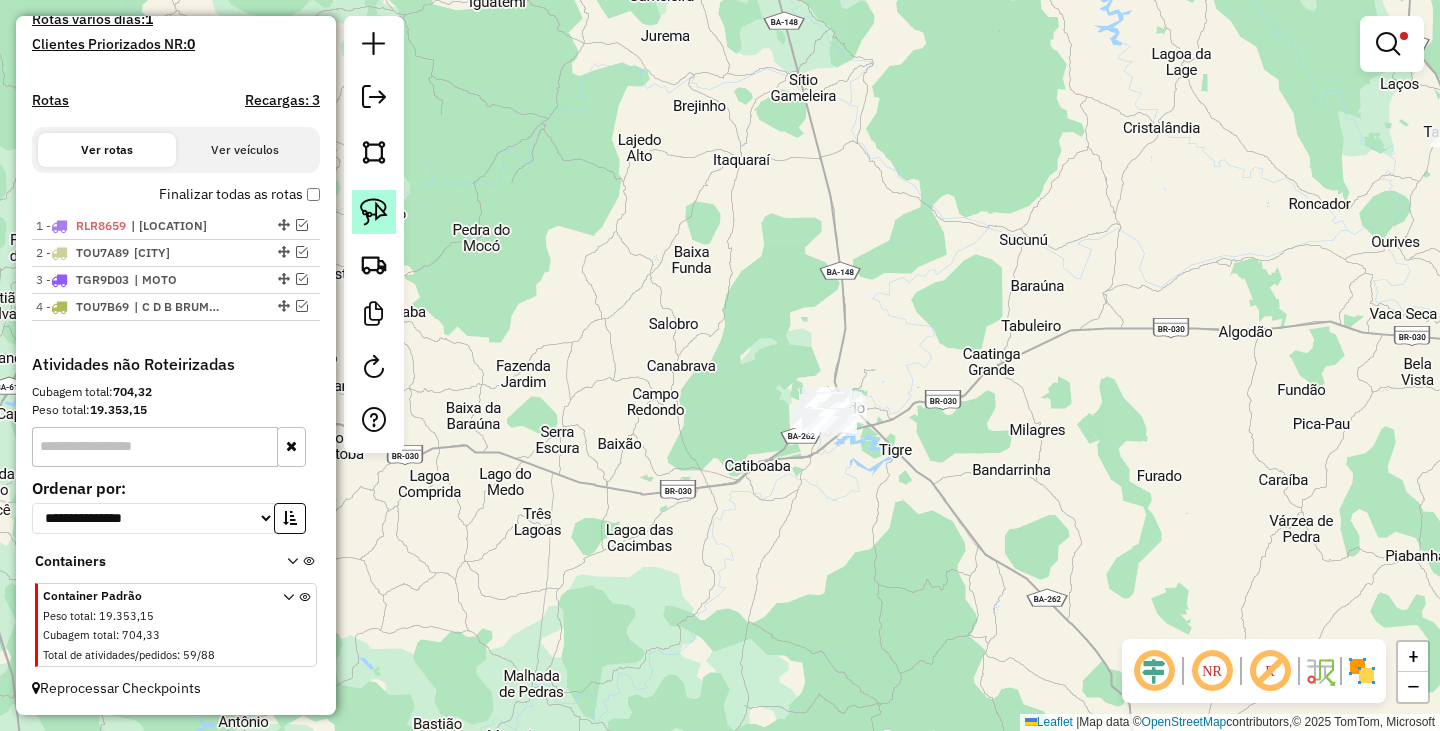 click 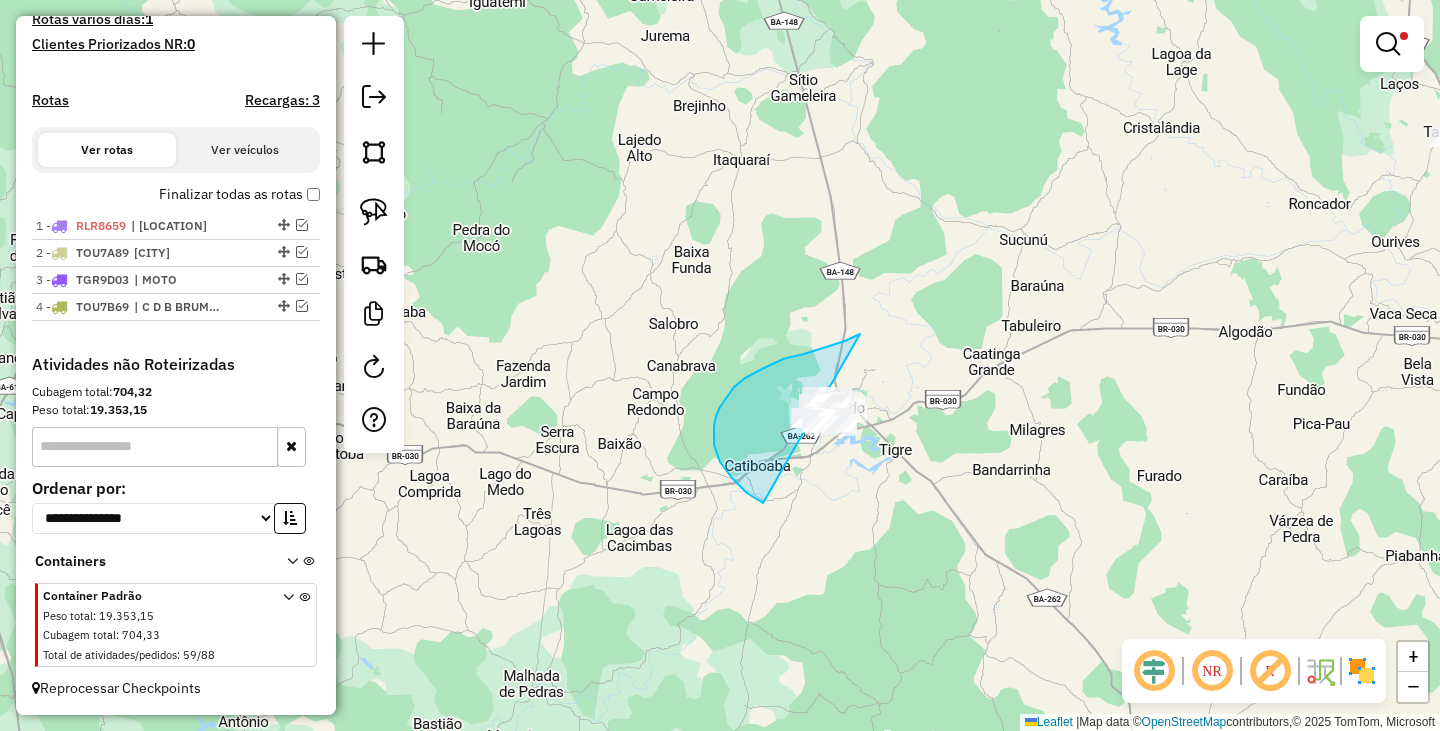 drag, startPoint x: 853, startPoint y: 337, endPoint x: 932, endPoint y: 436, distance: 126.65702 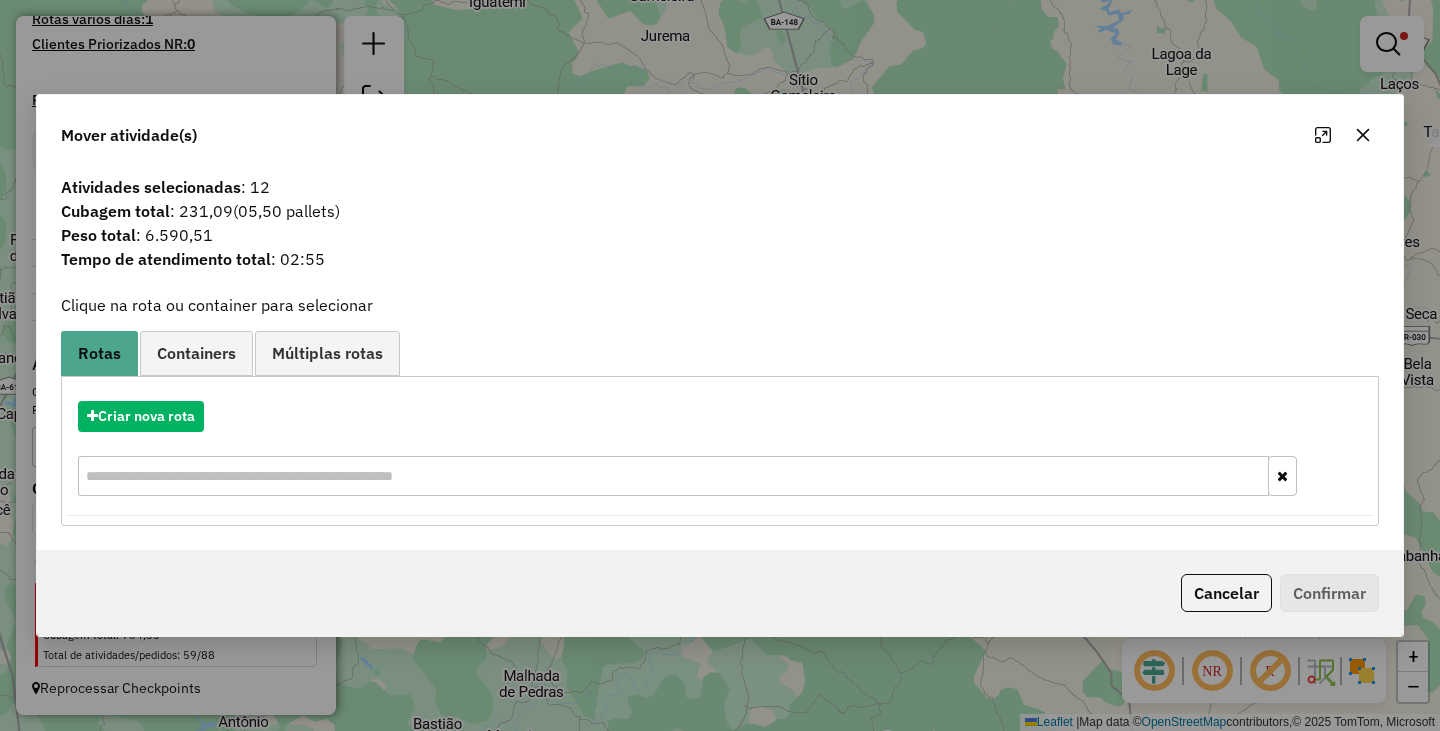 click on "Criar nova rota" at bounding box center (720, 451) 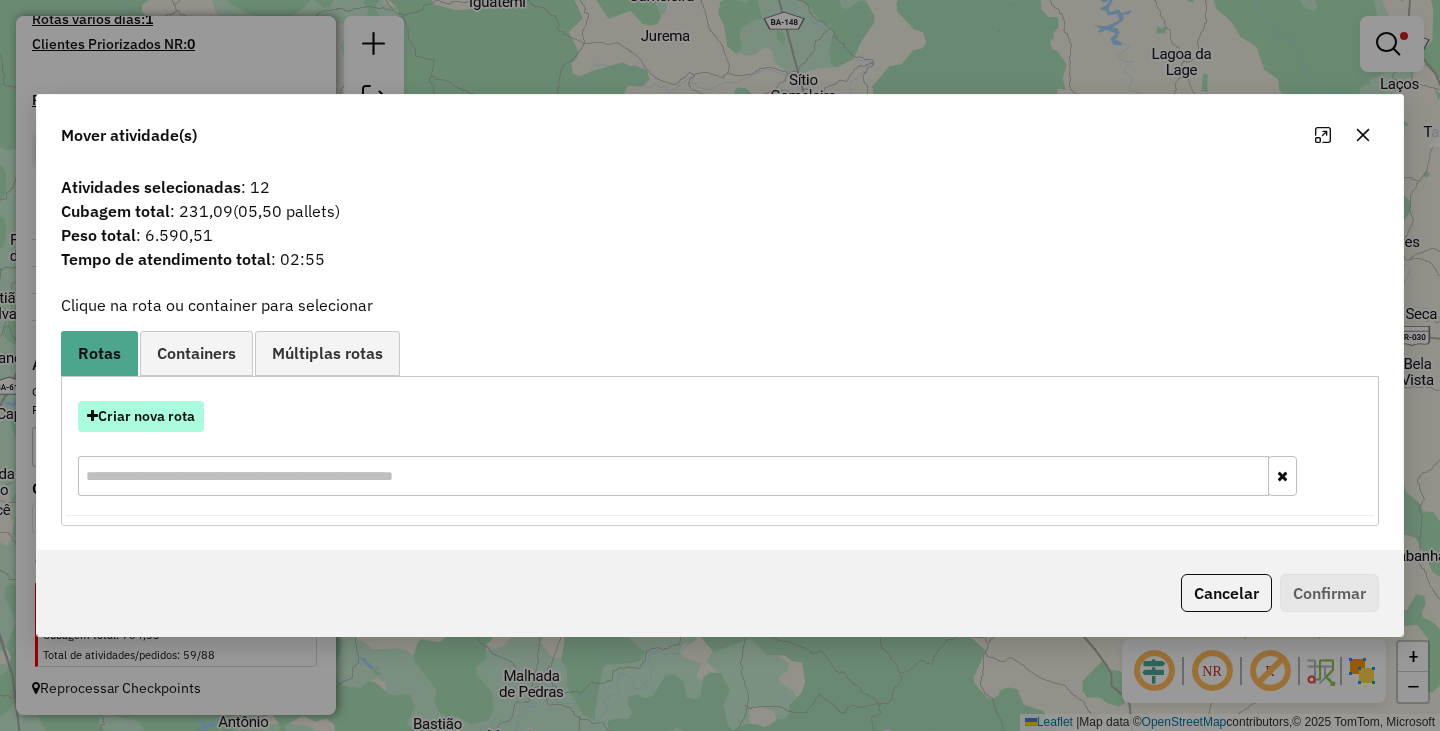 click on "Criar nova rota" at bounding box center [141, 416] 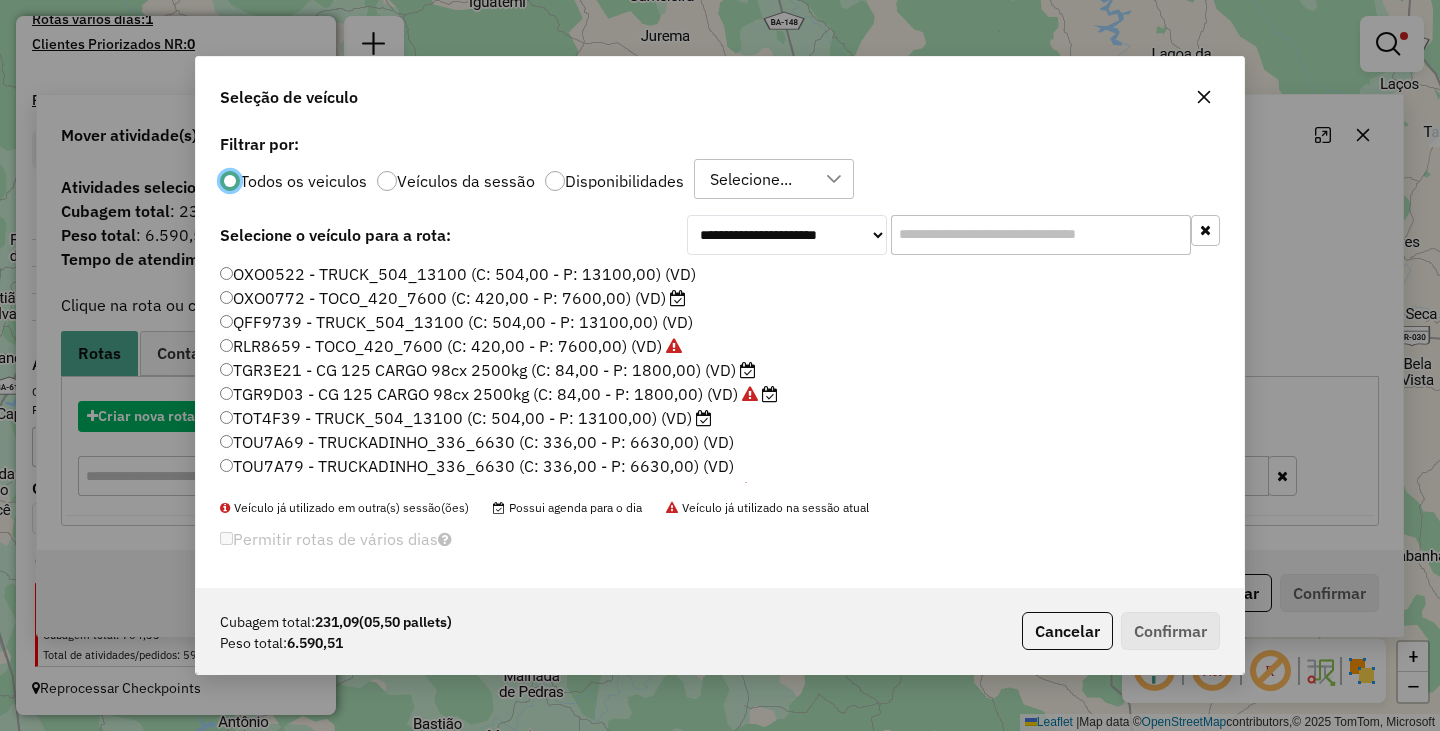 scroll, scrollTop: 11, scrollLeft: 6, axis: both 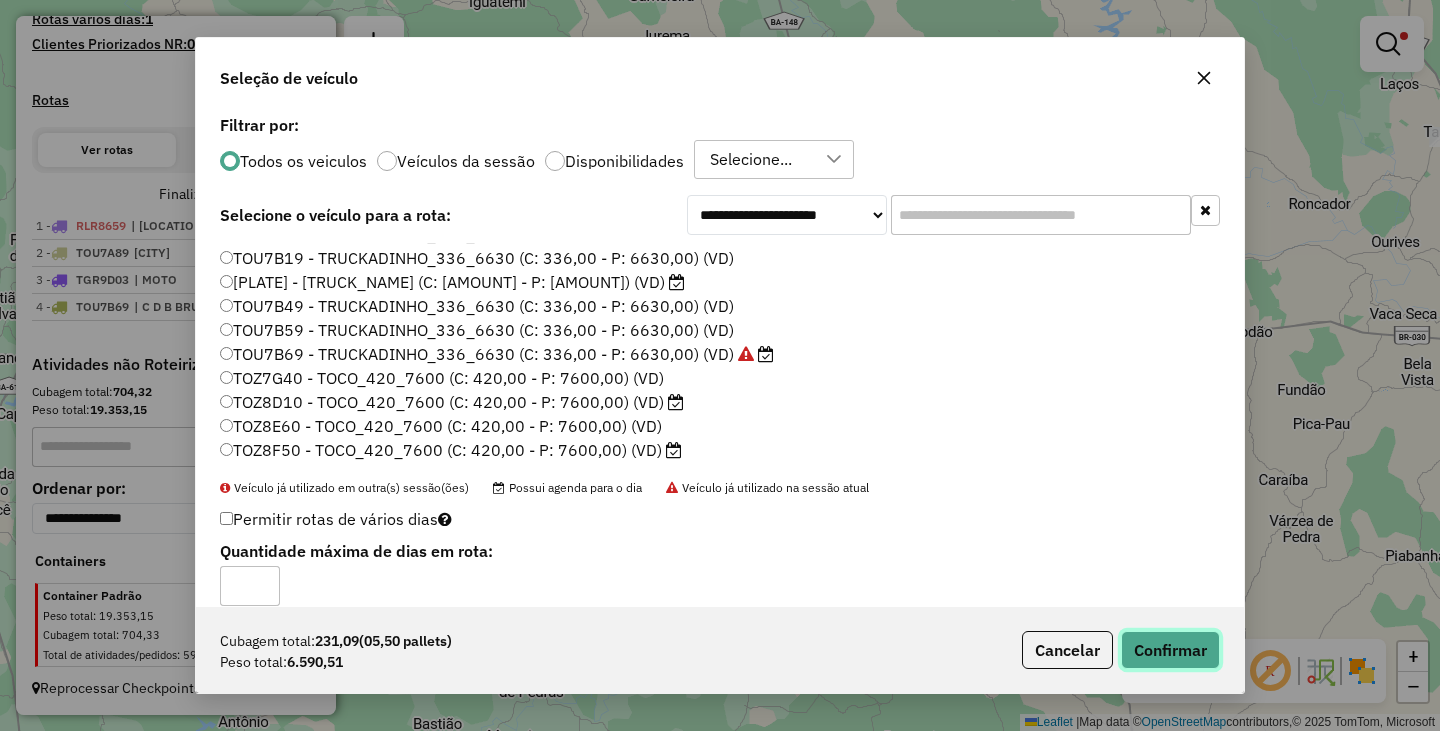 click on "Confirmar" 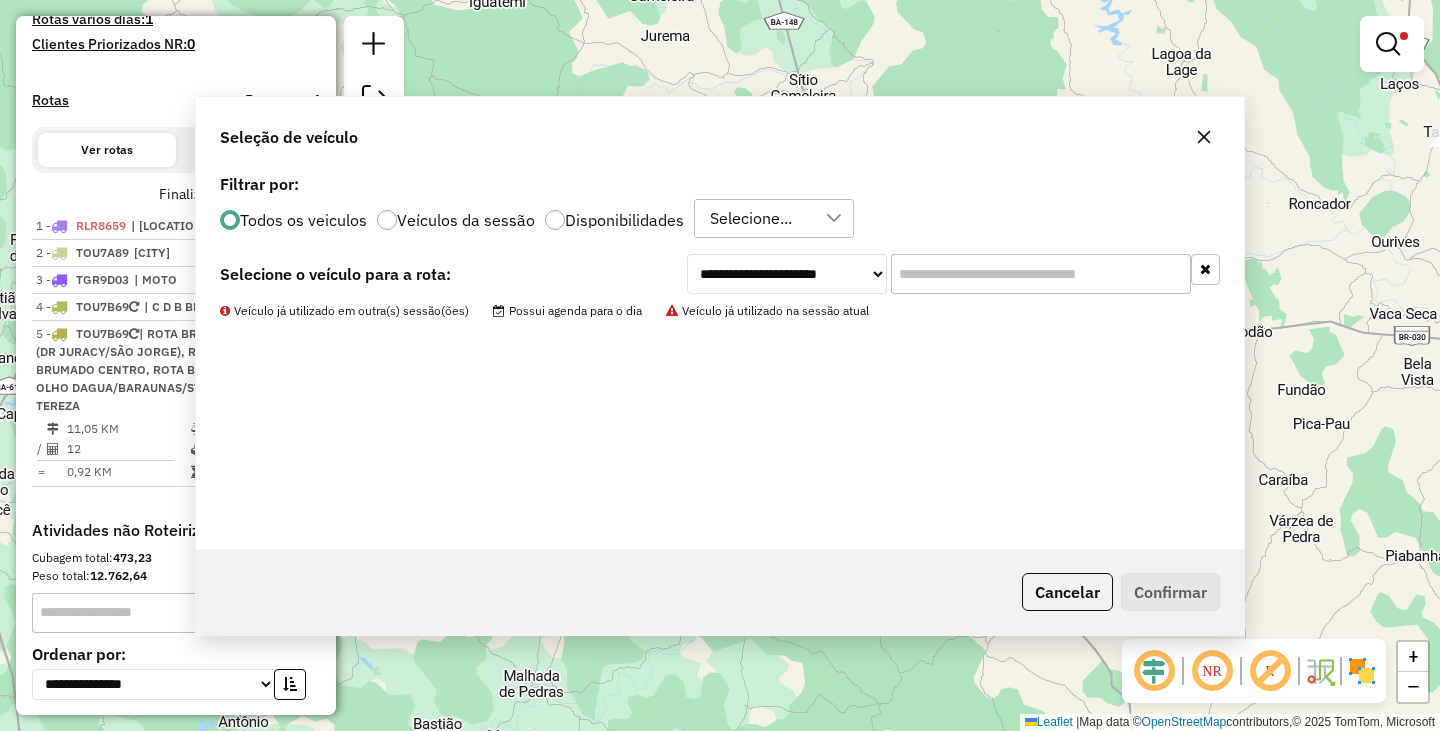 scroll, scrollTop: 662, scrollLeft: 0, axis: vertical 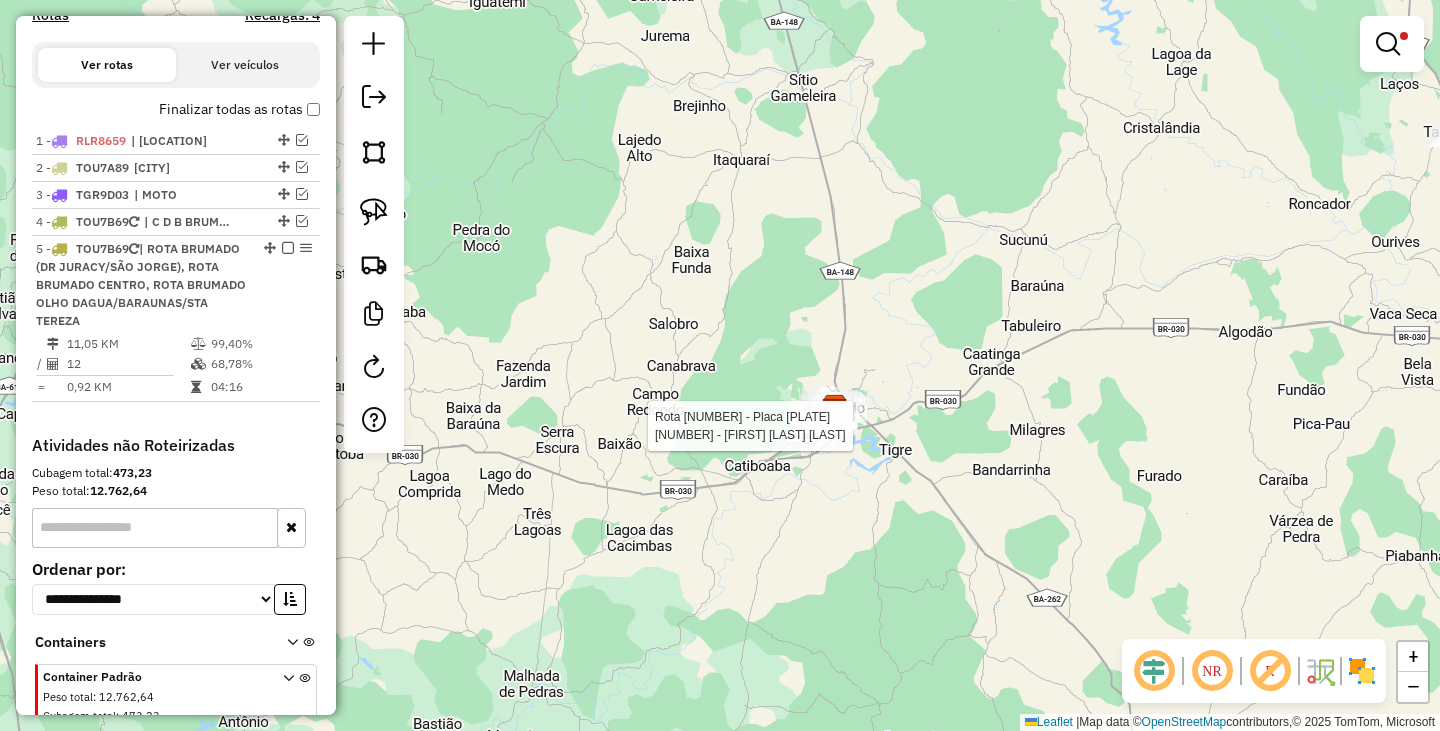 select on "**********" 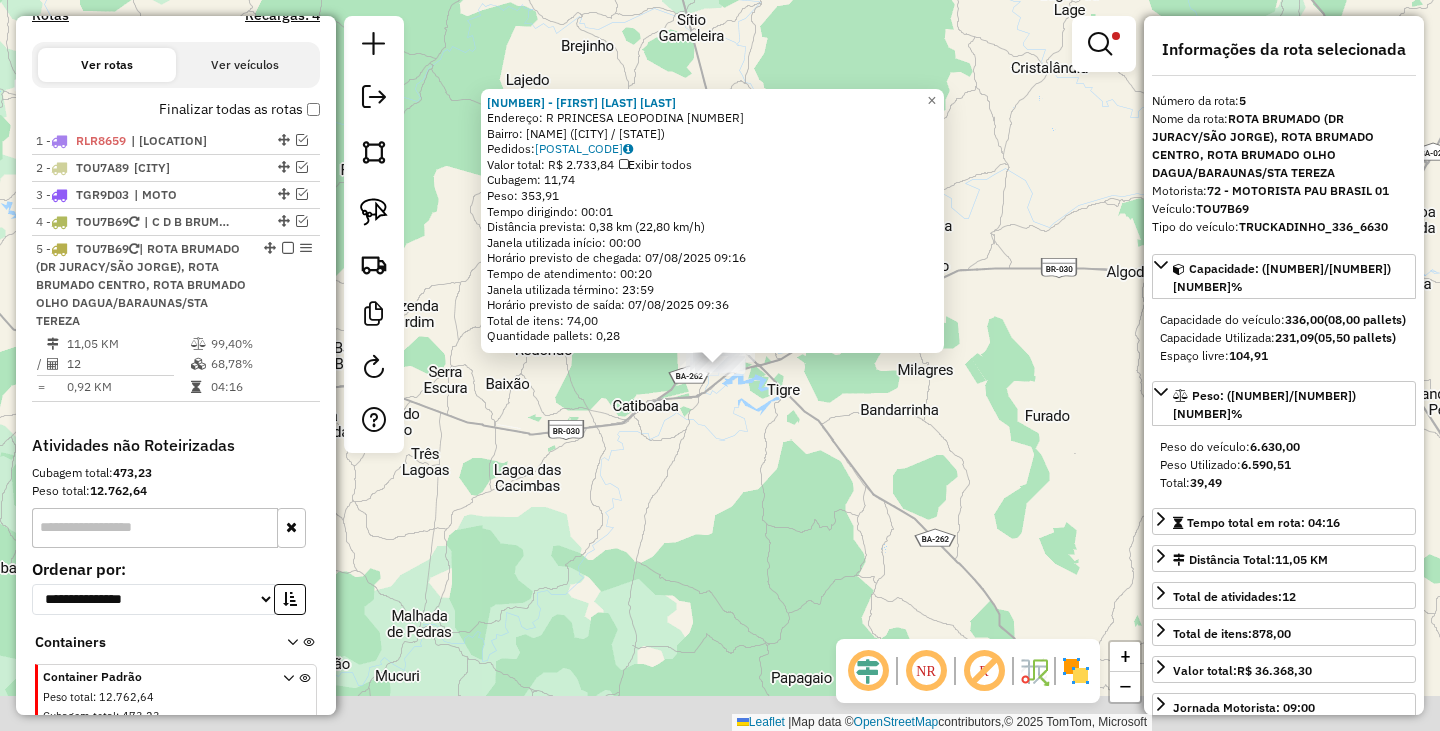 scroll, scrollTop: 743, scrollLeft: 0, axis: vertical 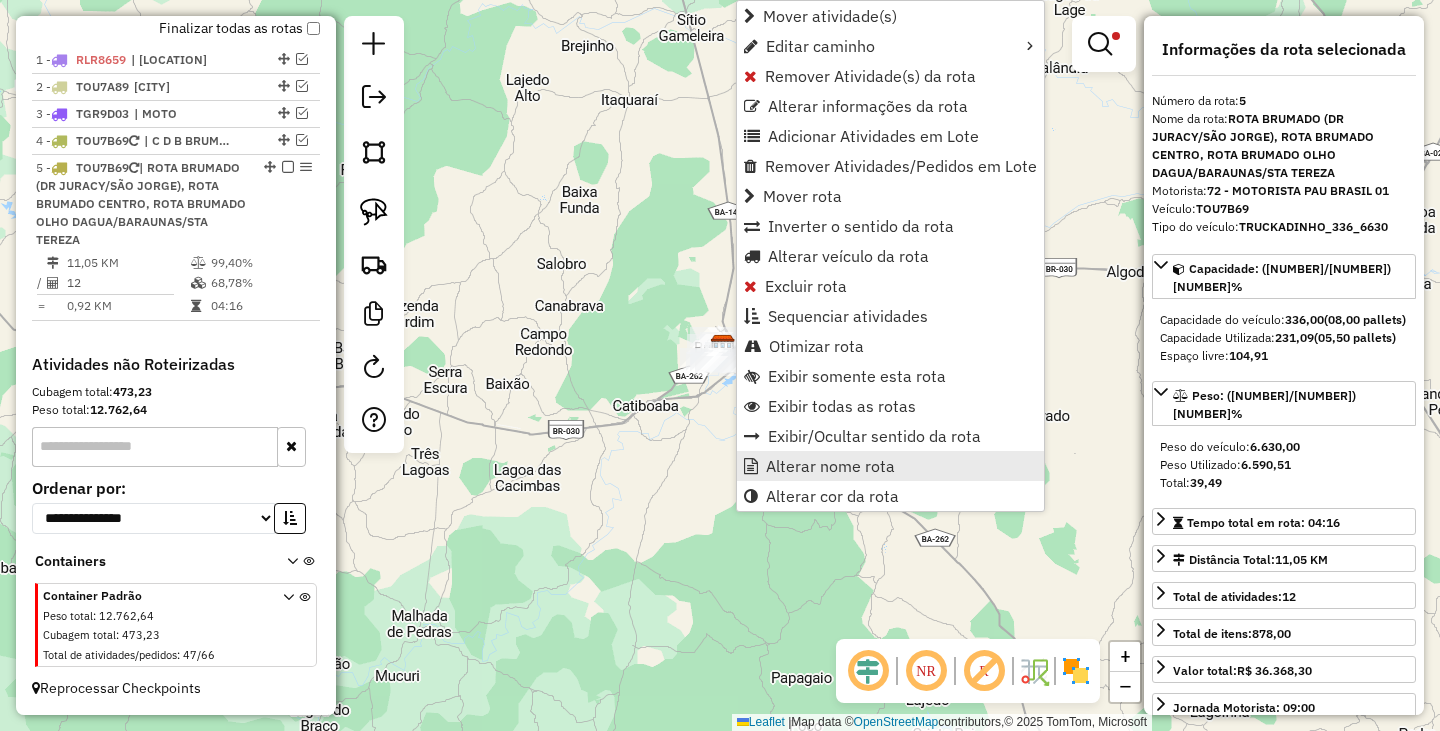 click on "Alterar nome rota" at bounding box center [830, 466] 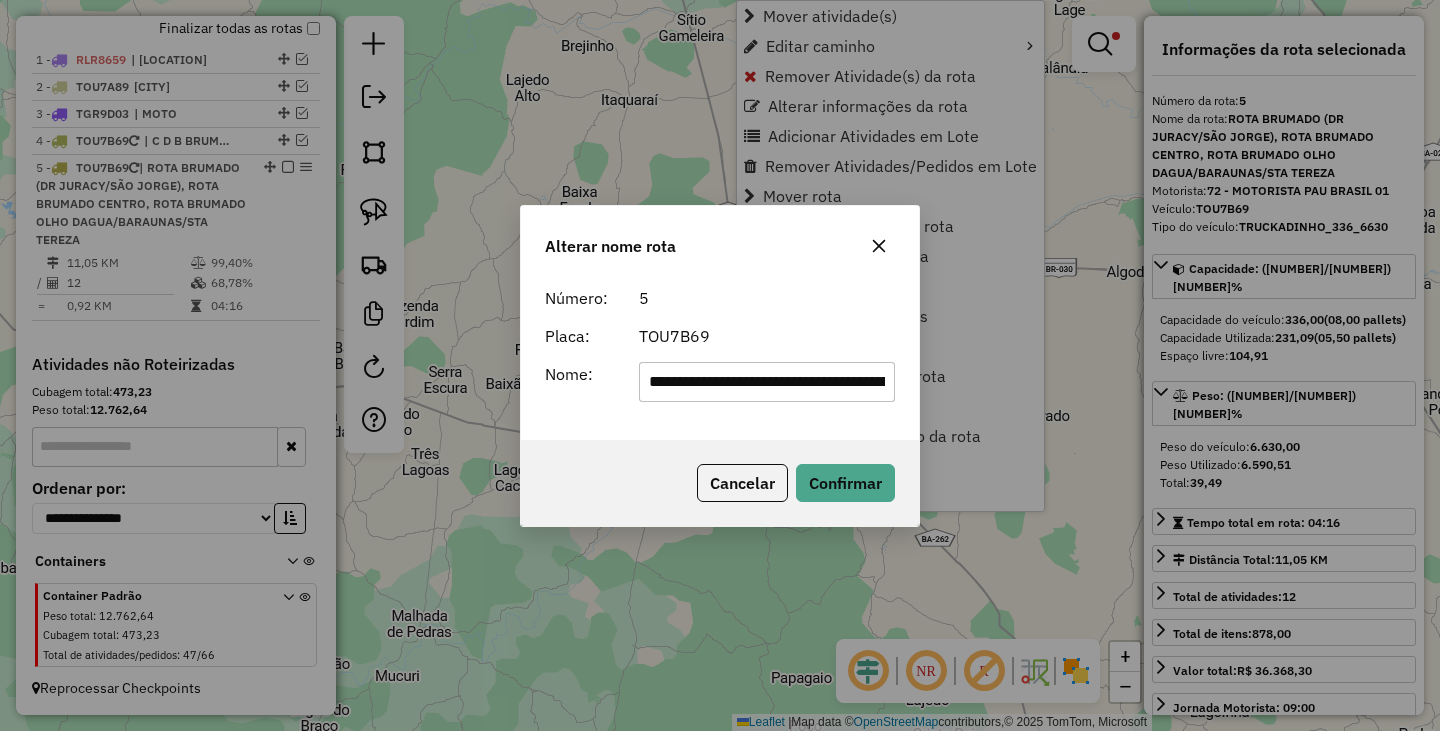 scroll, scrollTop: 0, scrollLeft: 676, axis: horizontal 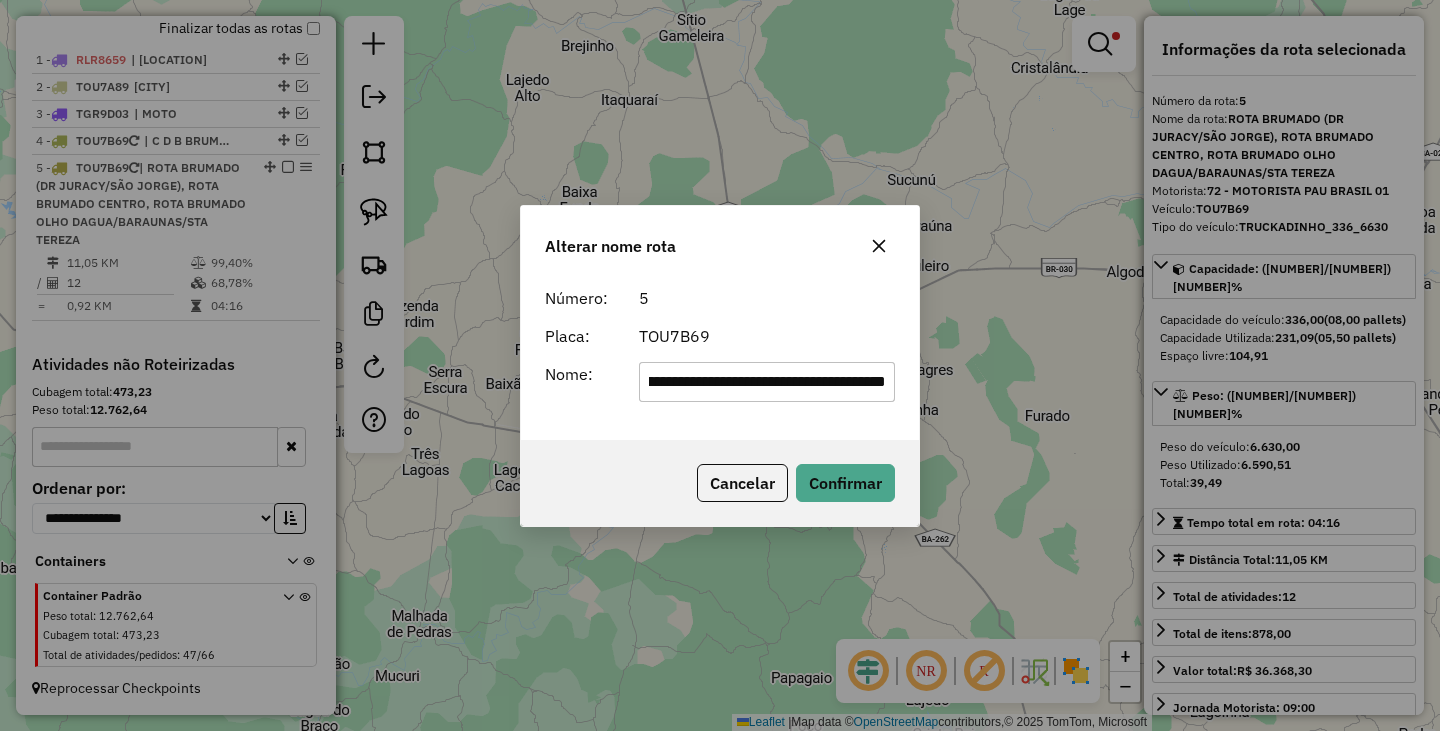 drag, startPoint x: 661, startPoint y: 376, endPoint x: 1029, endPoint y: 421, distance: 370.74115 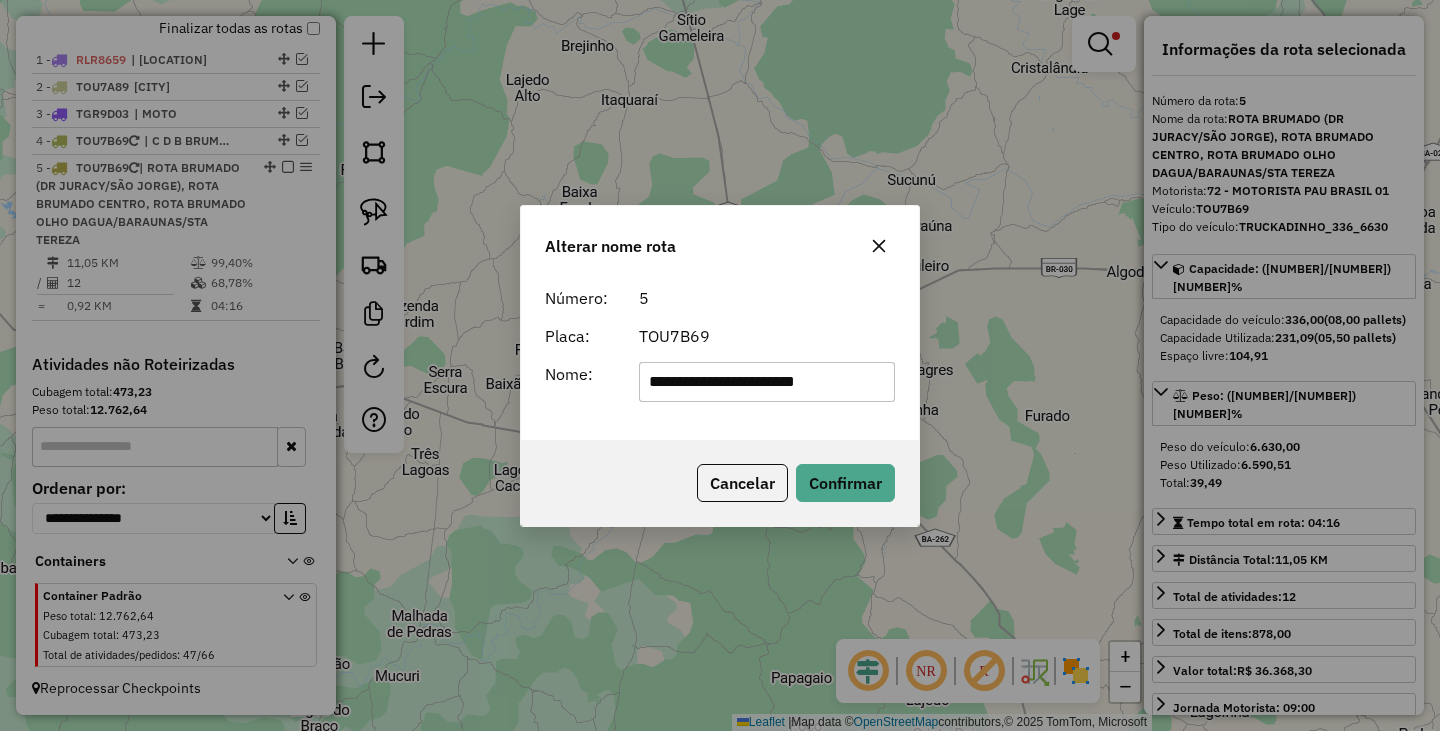 scroll, scrollTop: 0, scrollLeft: 0, axis: both 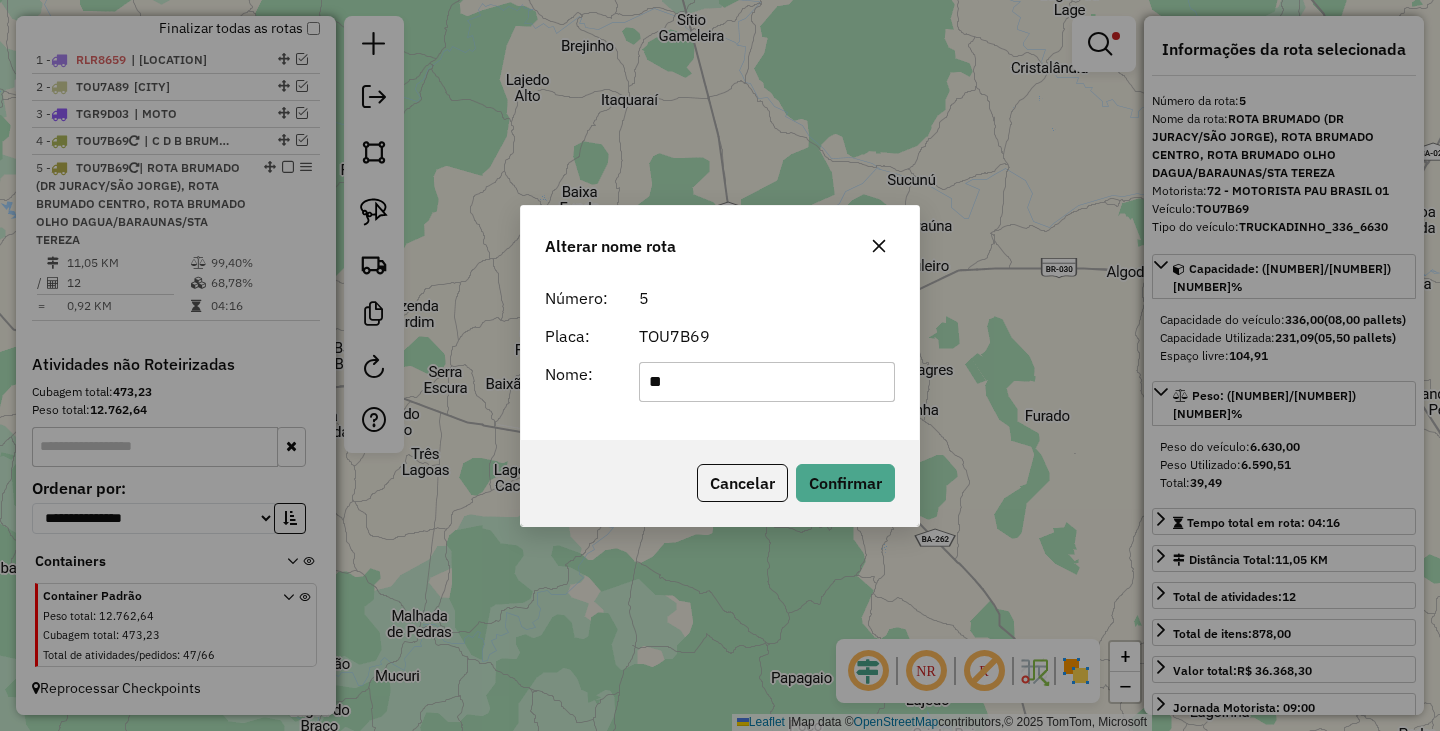 type on "*" 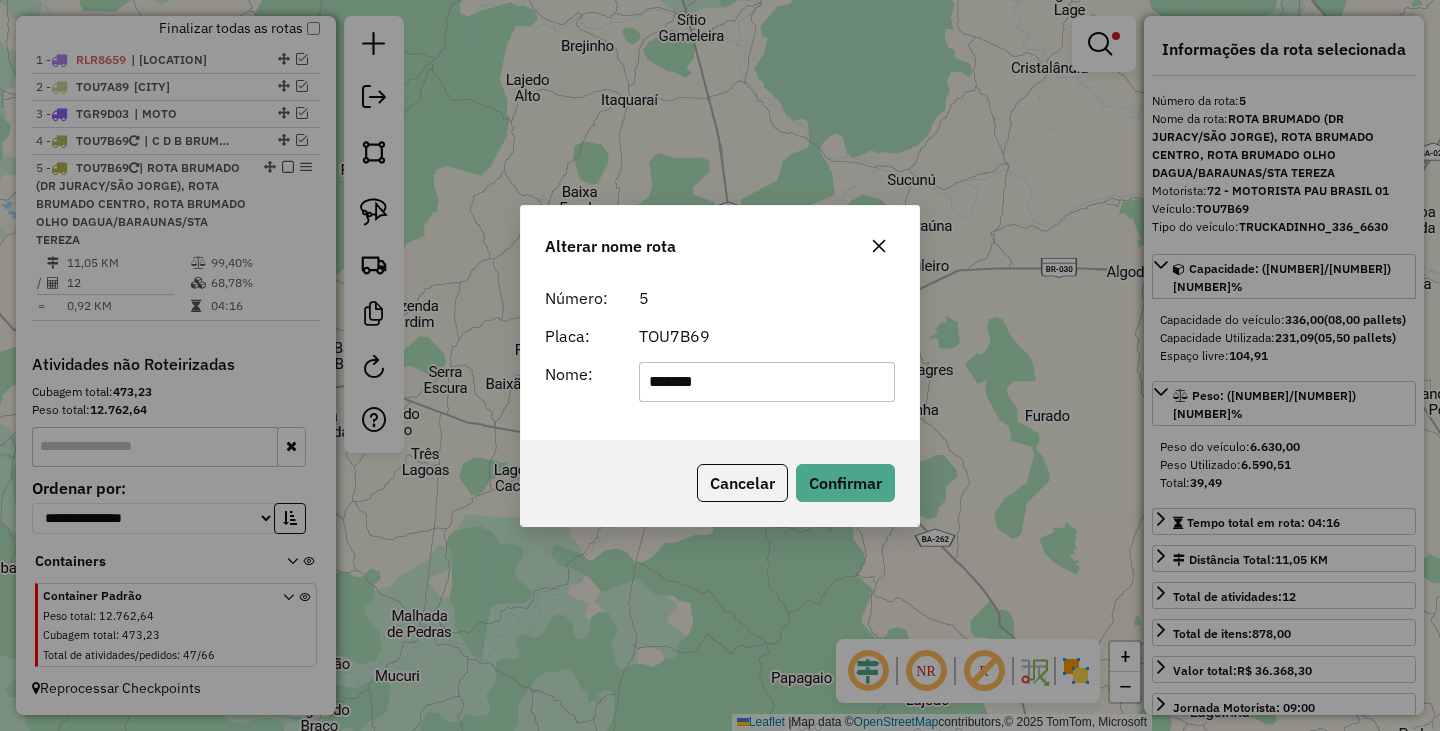 type on "*********" 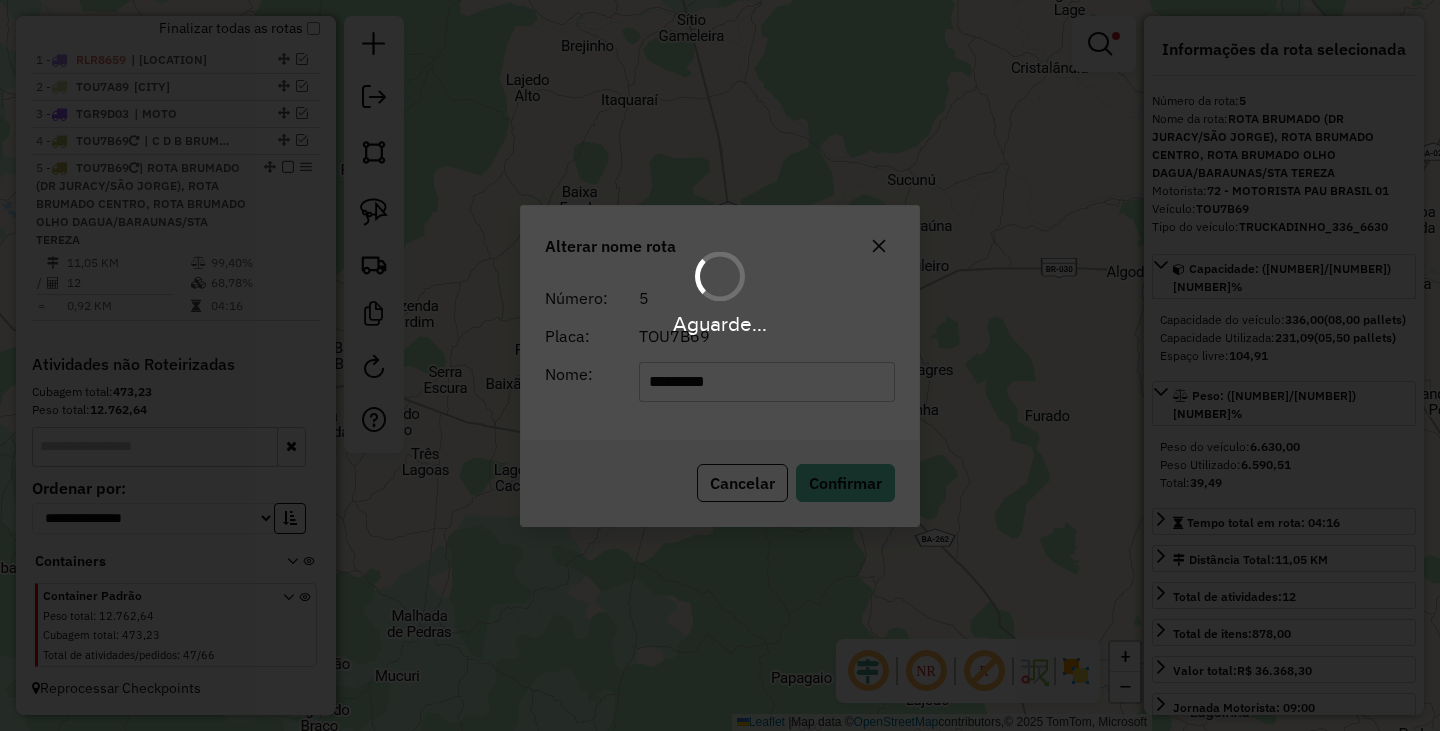 type 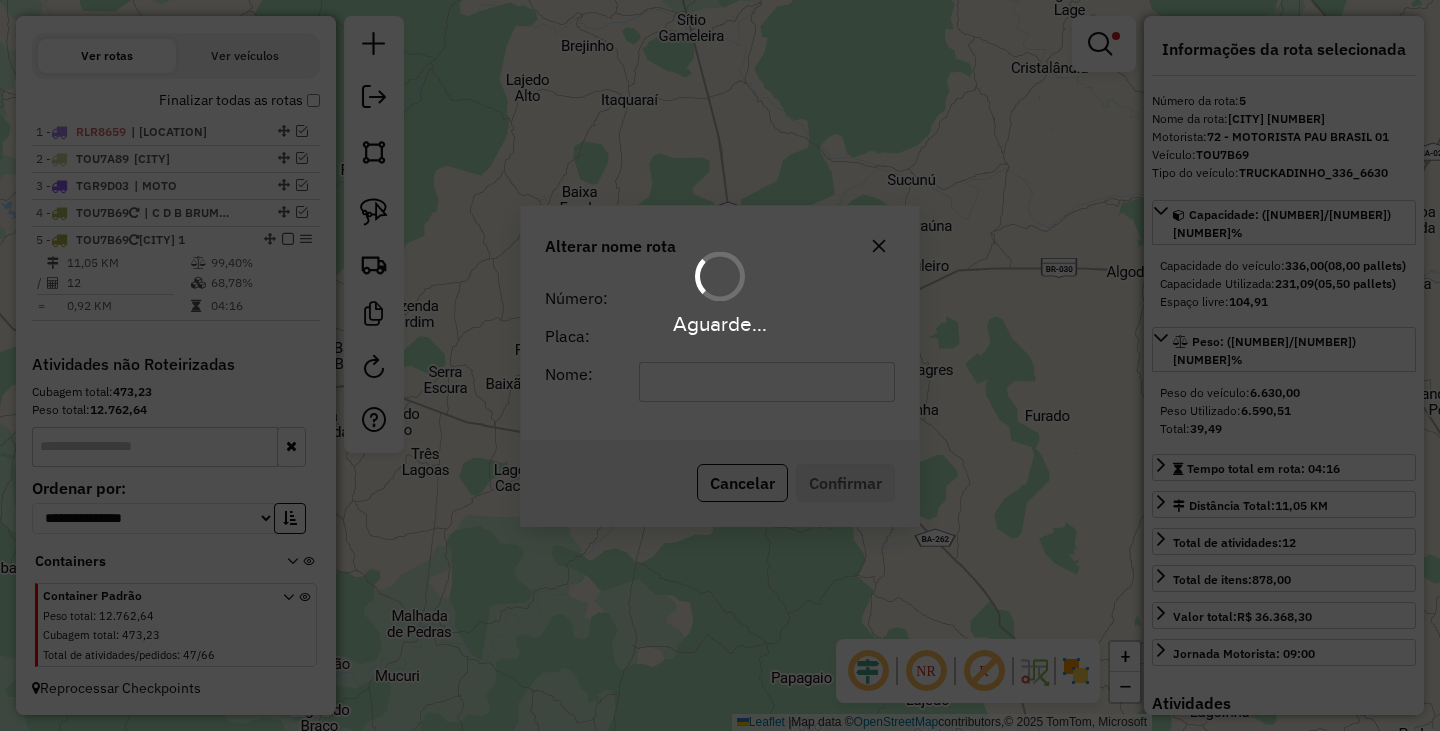 scroll, scrollTop: 671, scrollLeft: 0, axis: vertical 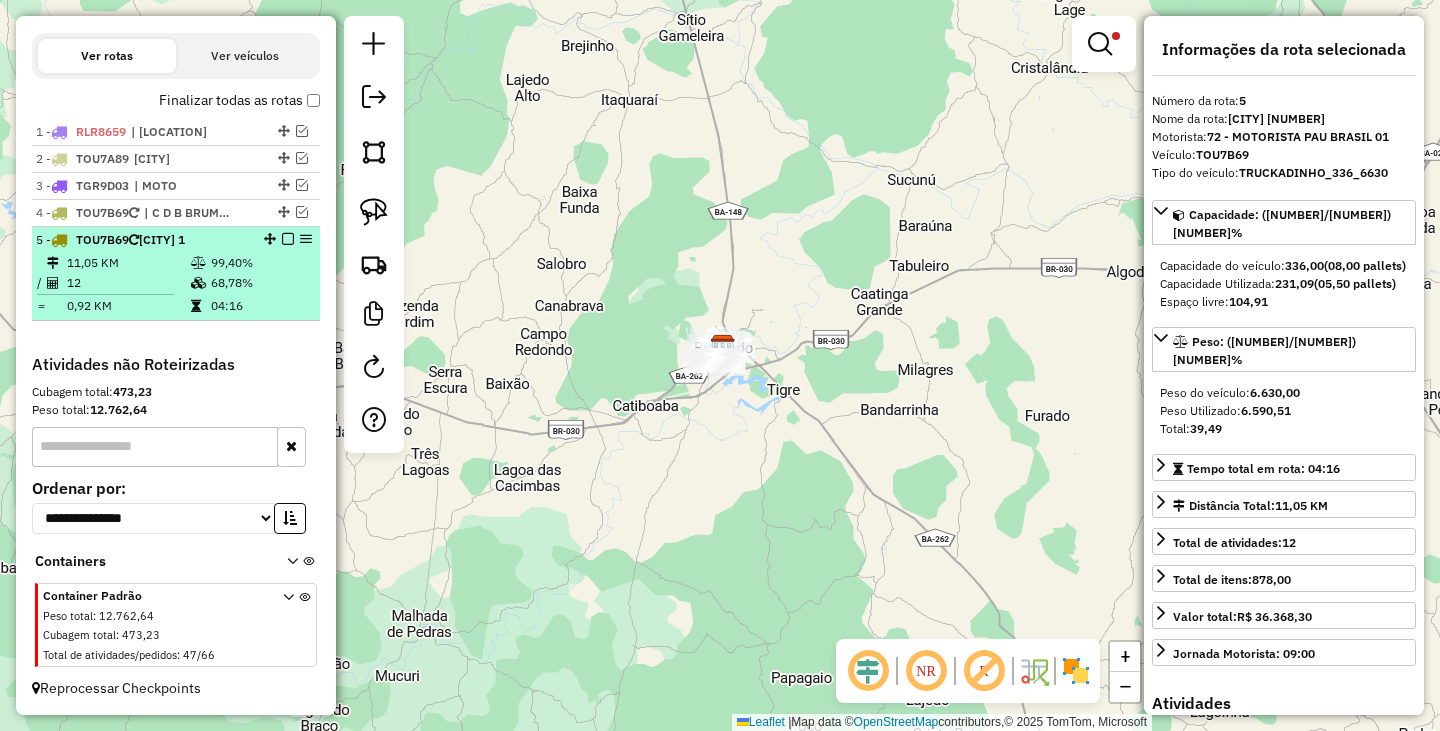 click at bounding box center [288, 239] 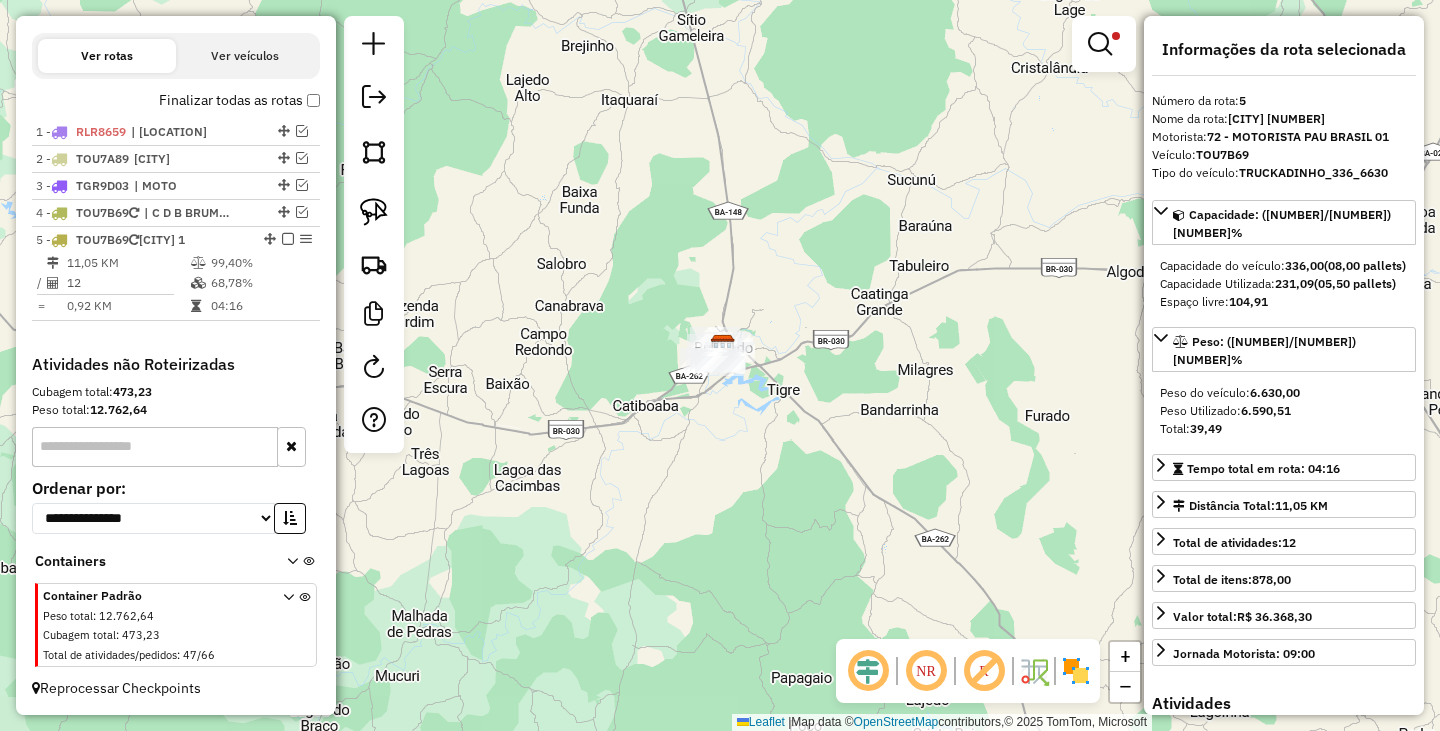 scroll, scrollTop: 604, scrollLeft: 0, axis: vertical 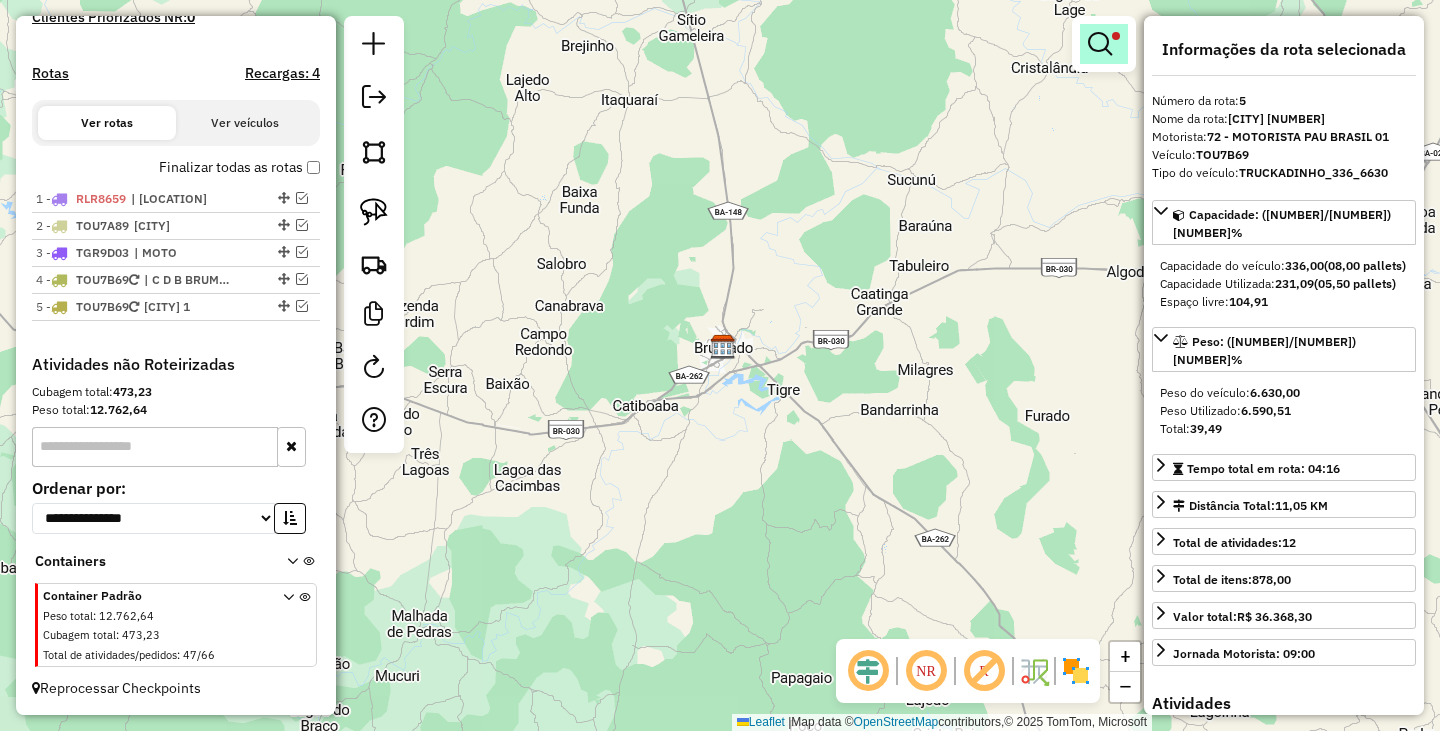 click at bounding box center [1104, 44] 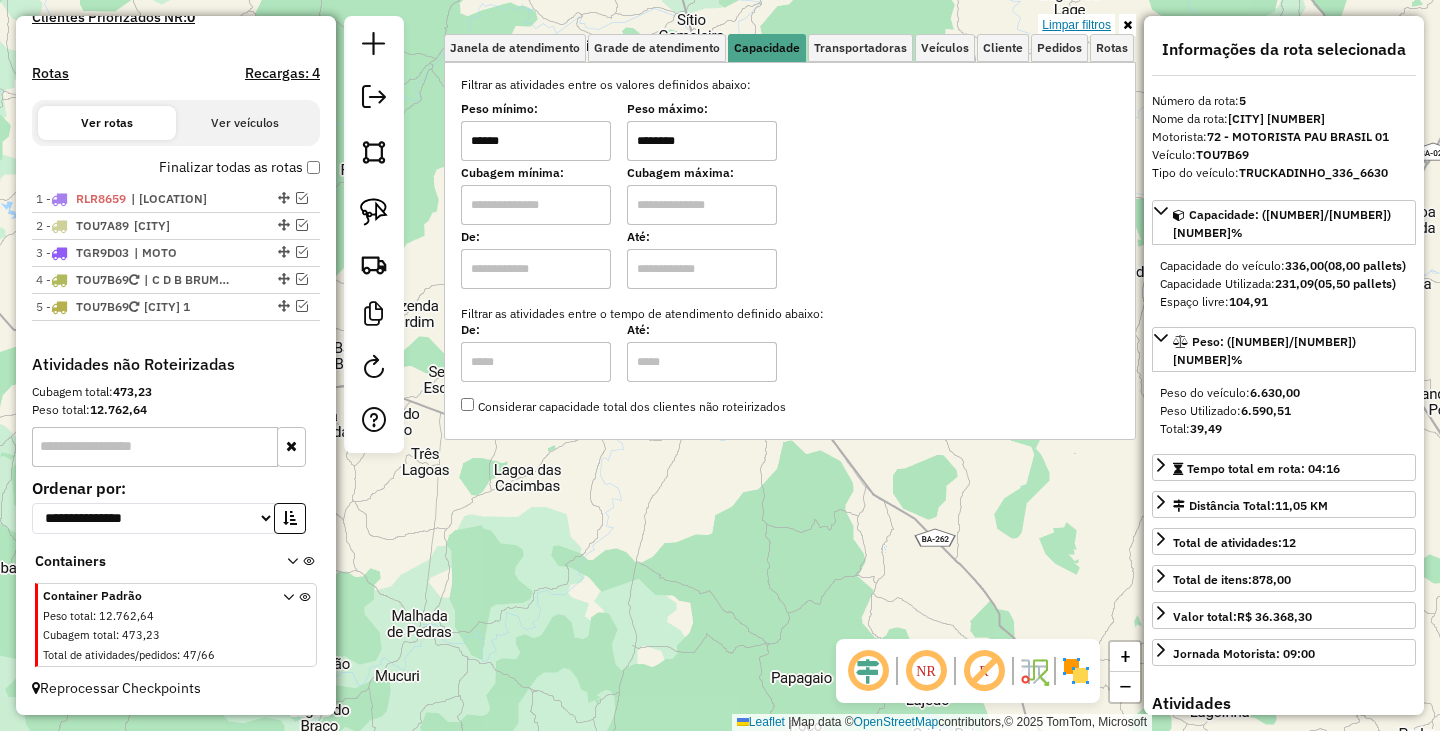 click on "Limpar filtros" at bounding box center (1076, 25) 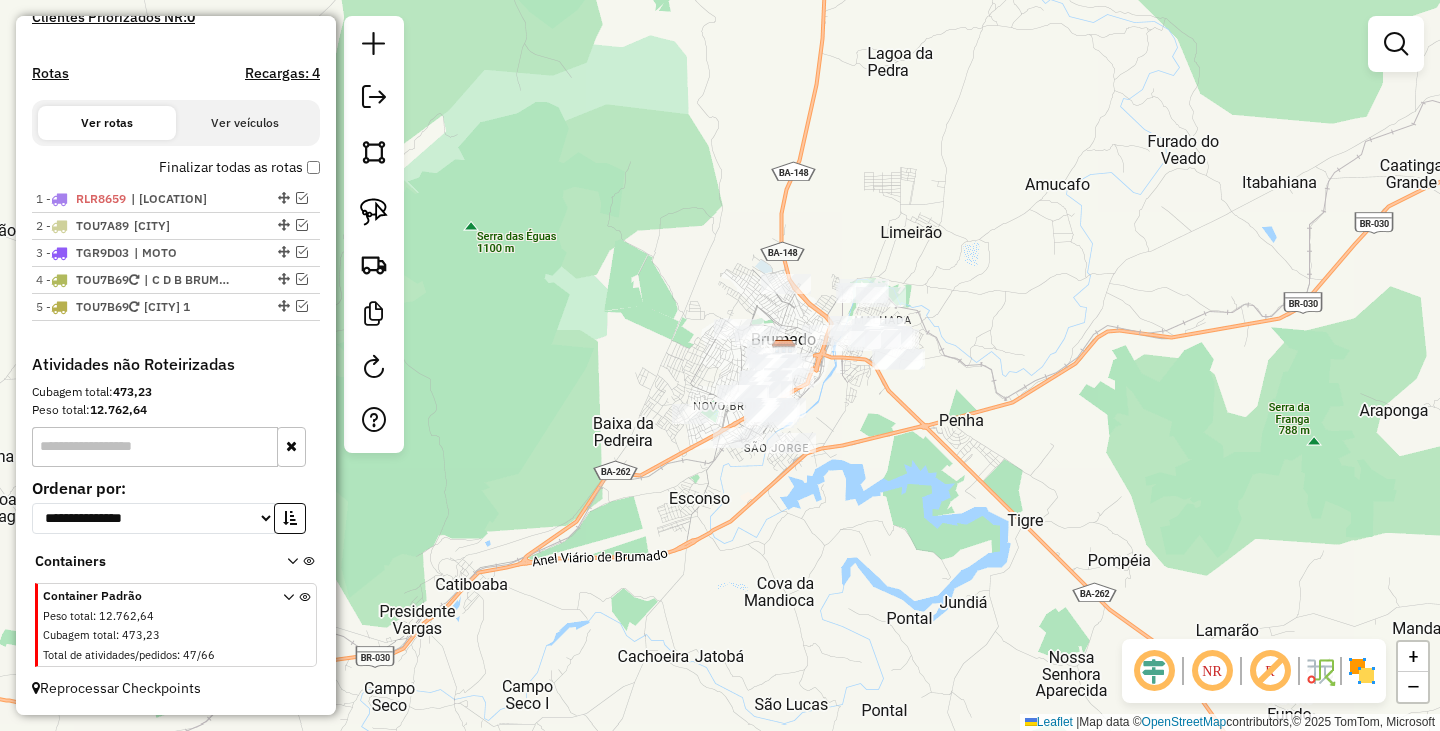 drag, startPoint x: 906, startPoint y: 398, endPoint x: 807, endPoint y: 530, distance: 165 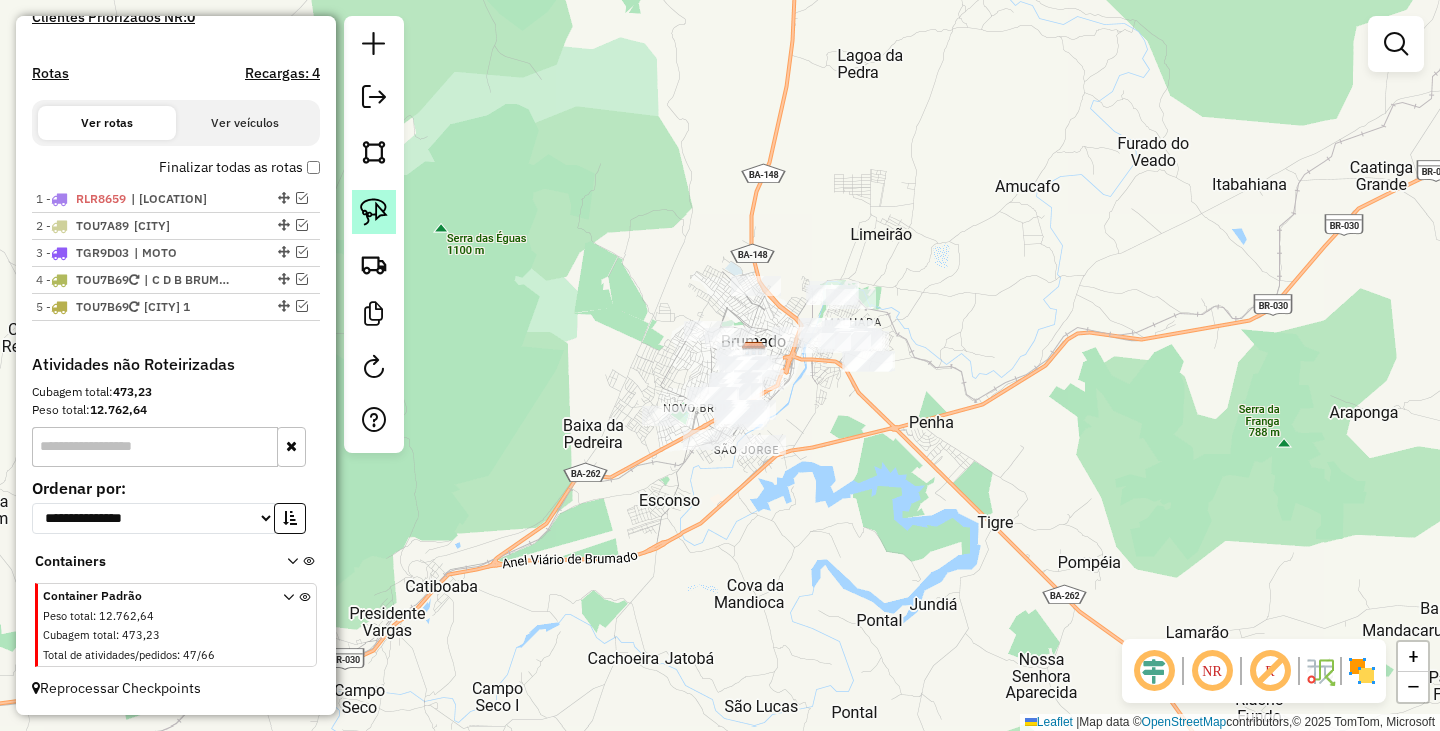 click 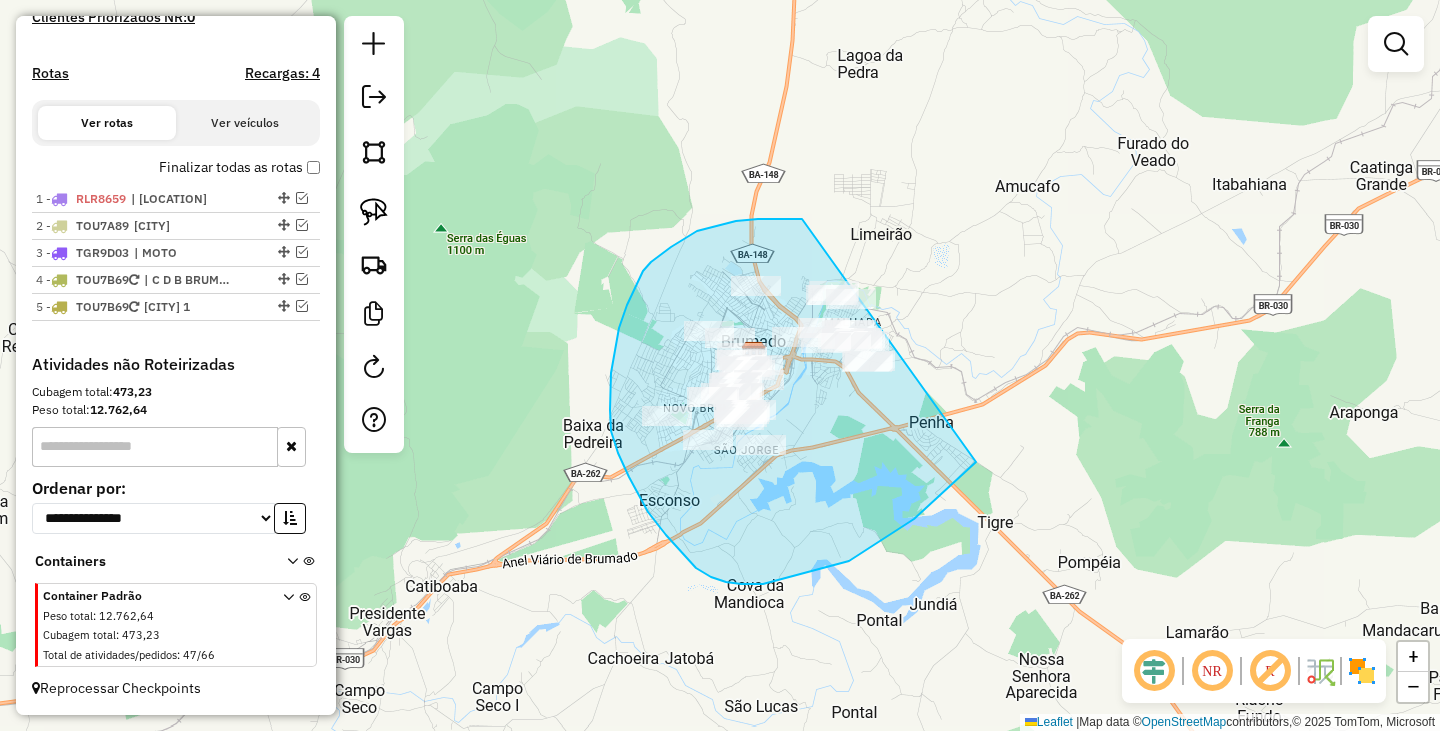 drag, startPoint x: 802, startPoint y: 219, endPoint x: 1021, endPoint y: 296, distance: 232.1422 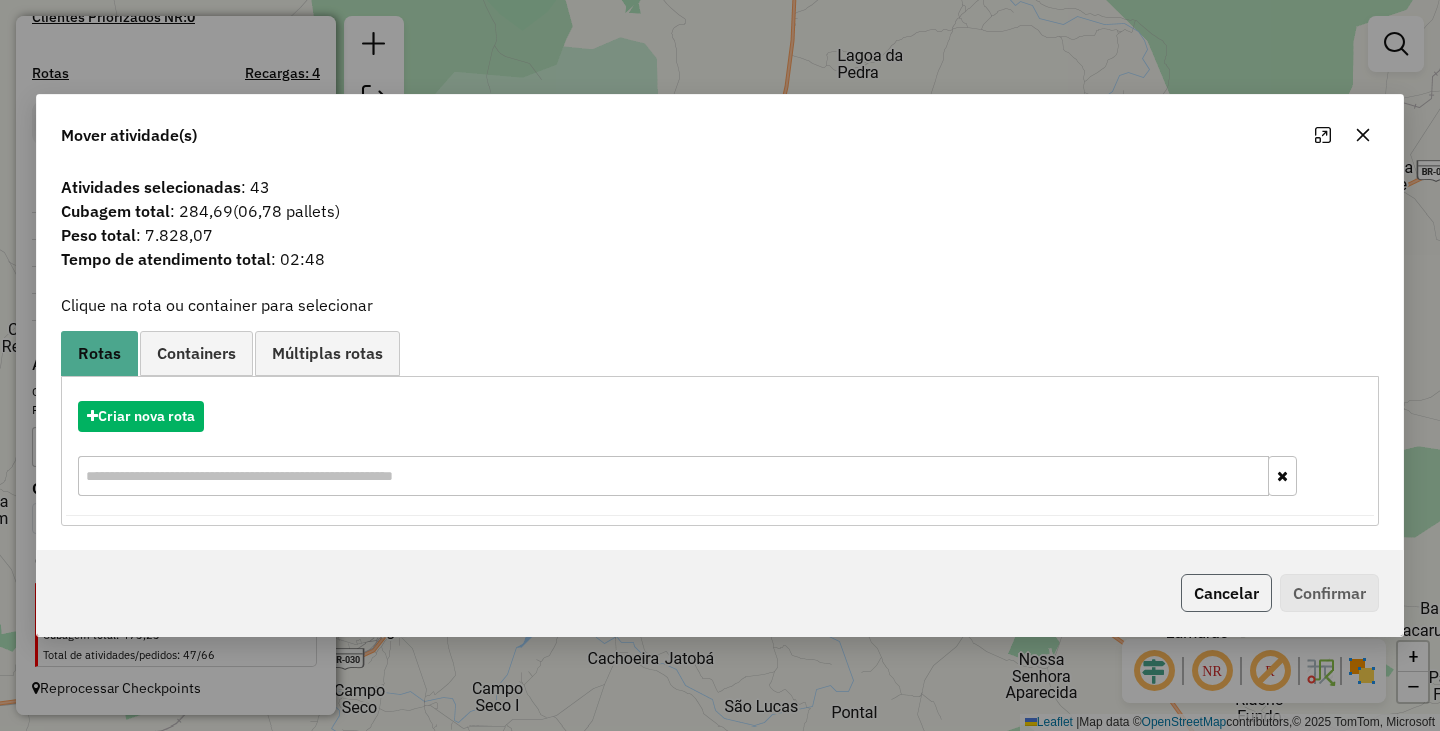 click on "Cancelar" 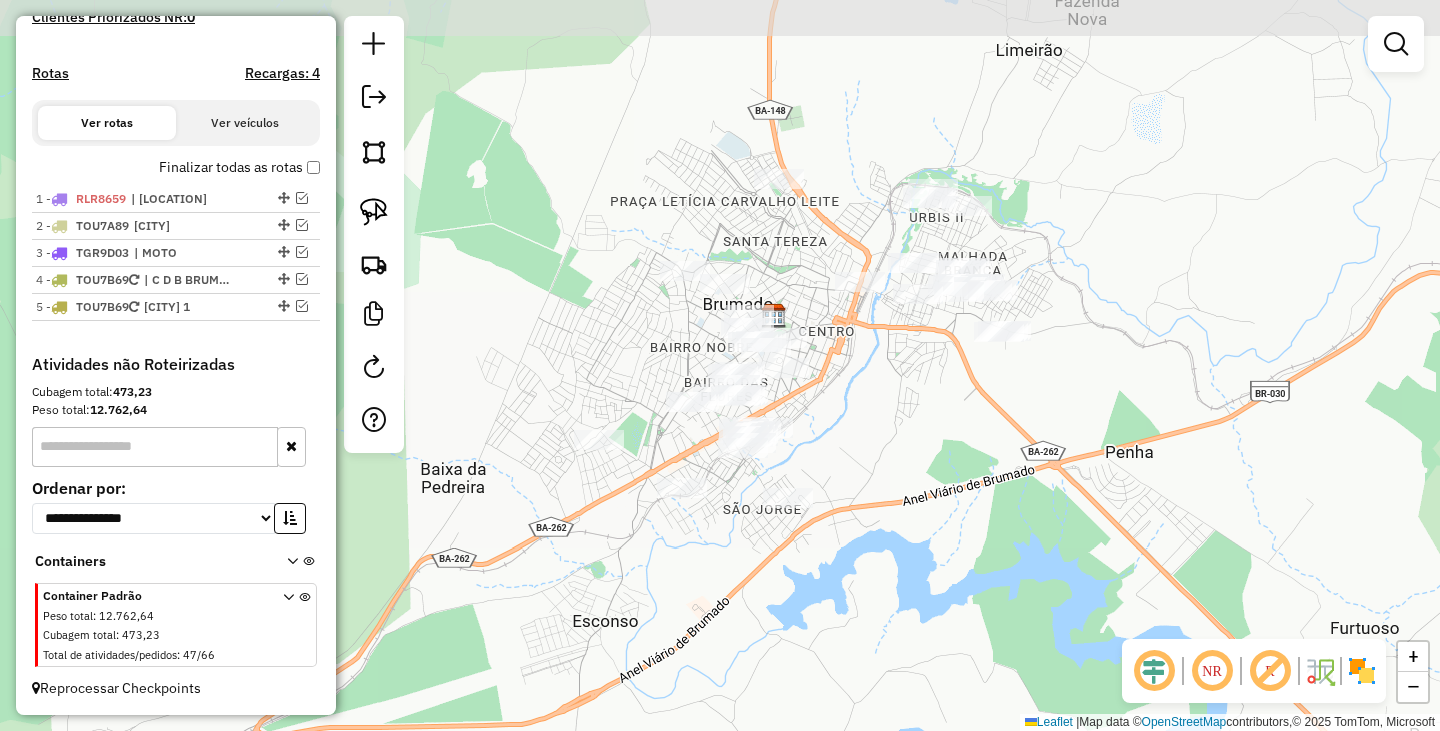 drag, startPoint x: 773, startPoint y: 337, endPoint x: 863, endPoint y: 391, distance: 104.95713 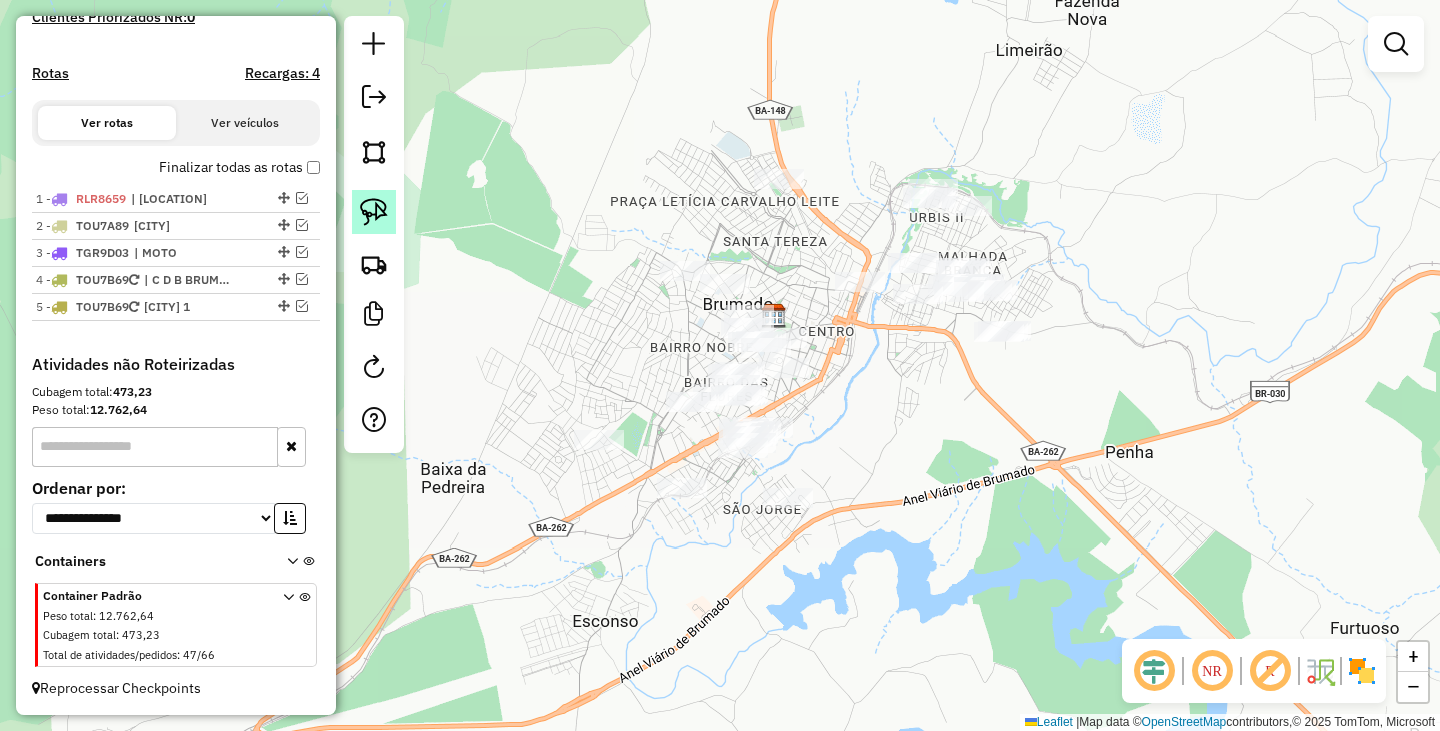click 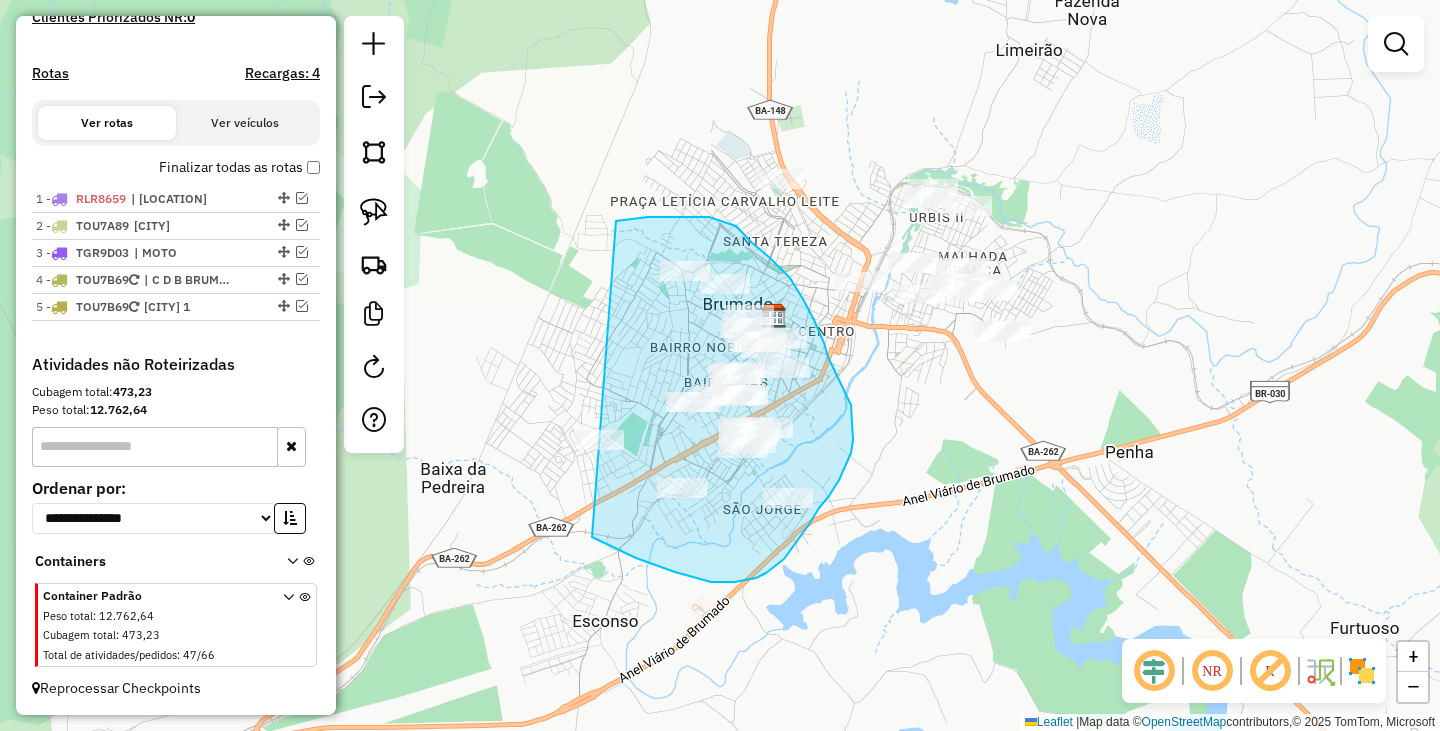 drag, startPoint x: 704, startPoint y: 217, endPoint x: 589, endPoint y: 534, distance: 337.21506 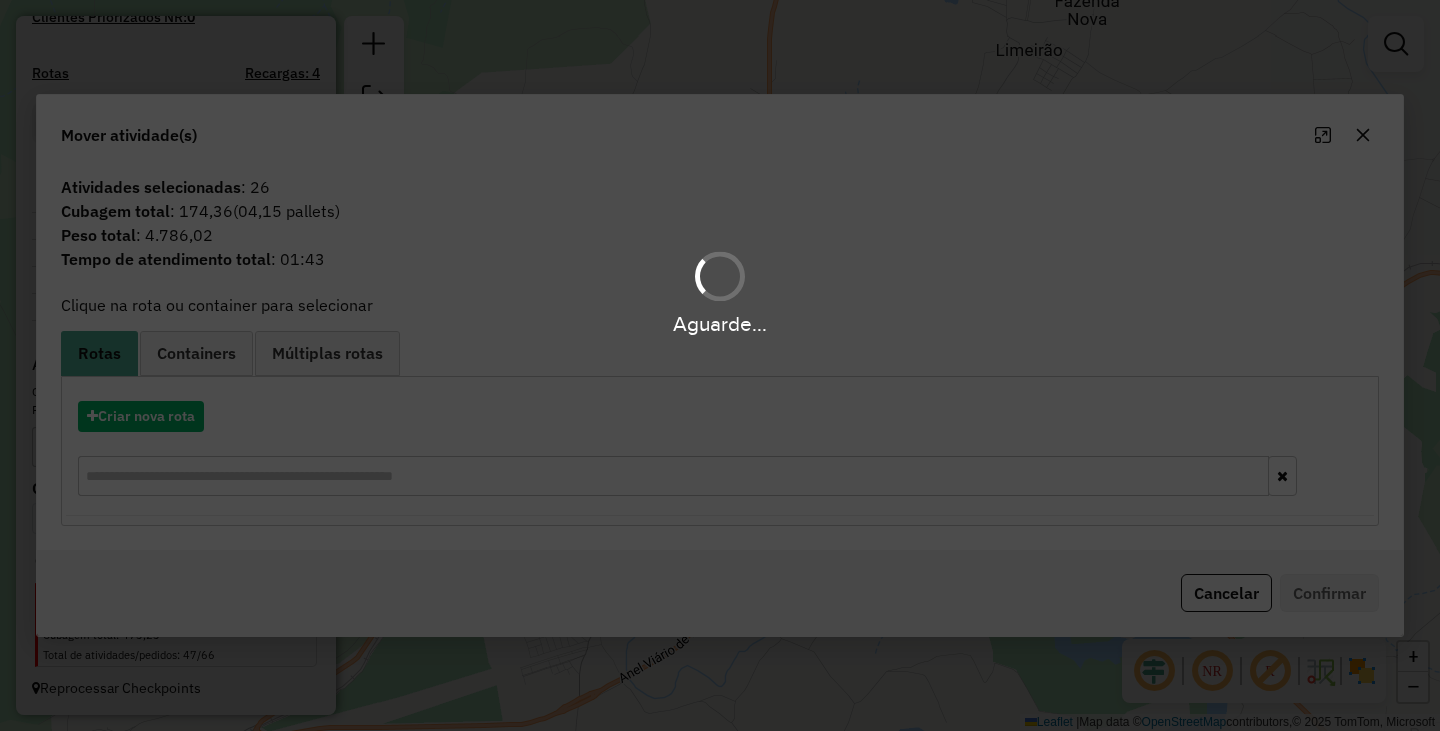 drag, startPoint x: 589, startPoint y: 534, endPoint x: 571, endPoint y: 519, distance: 23.43075 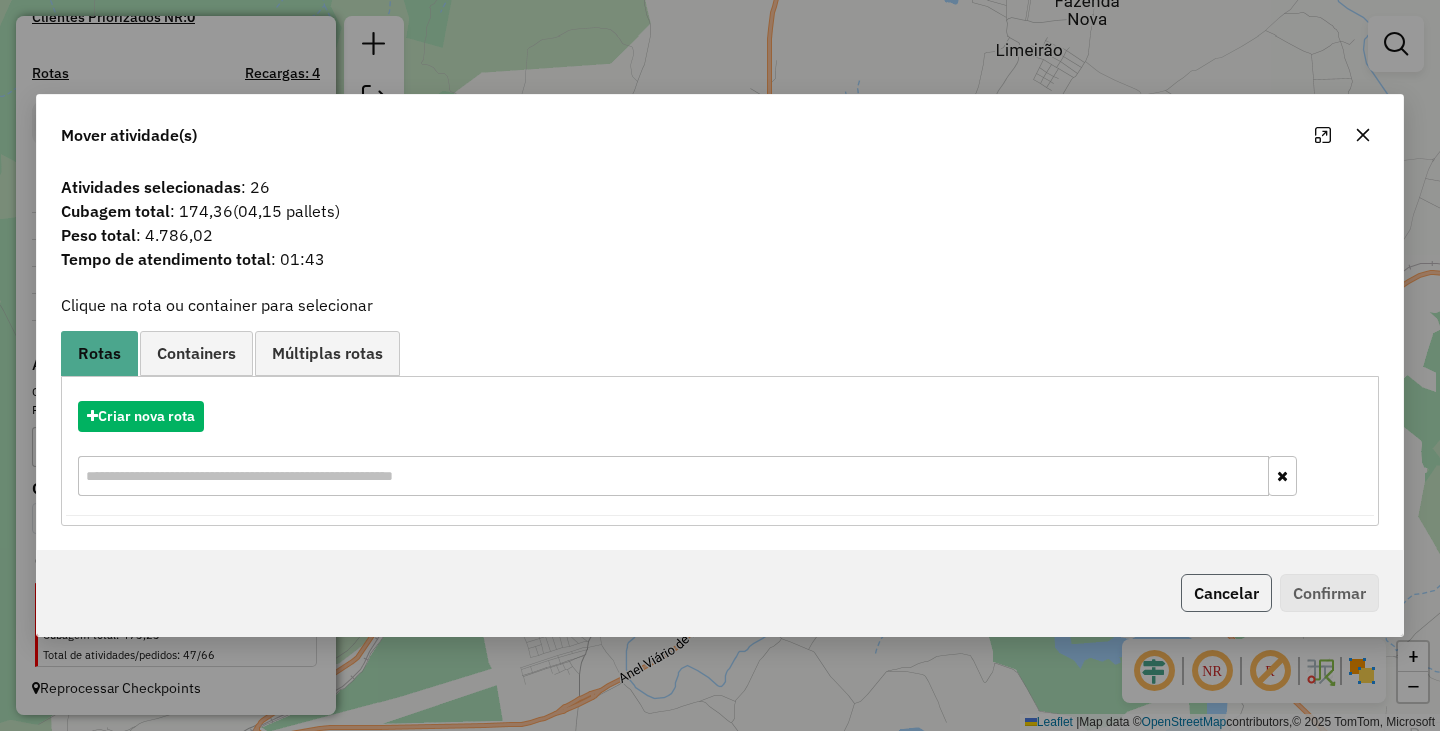 click on "Cancelar" 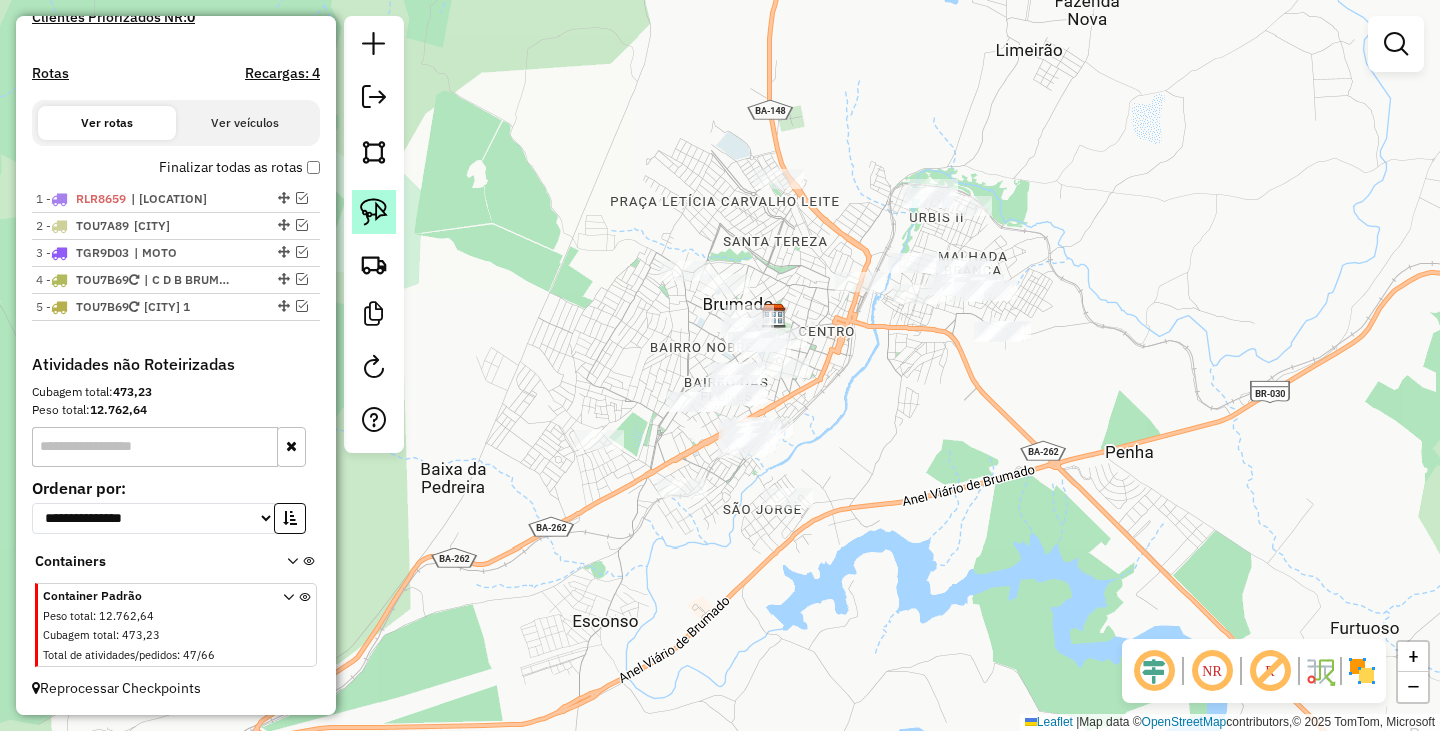 click 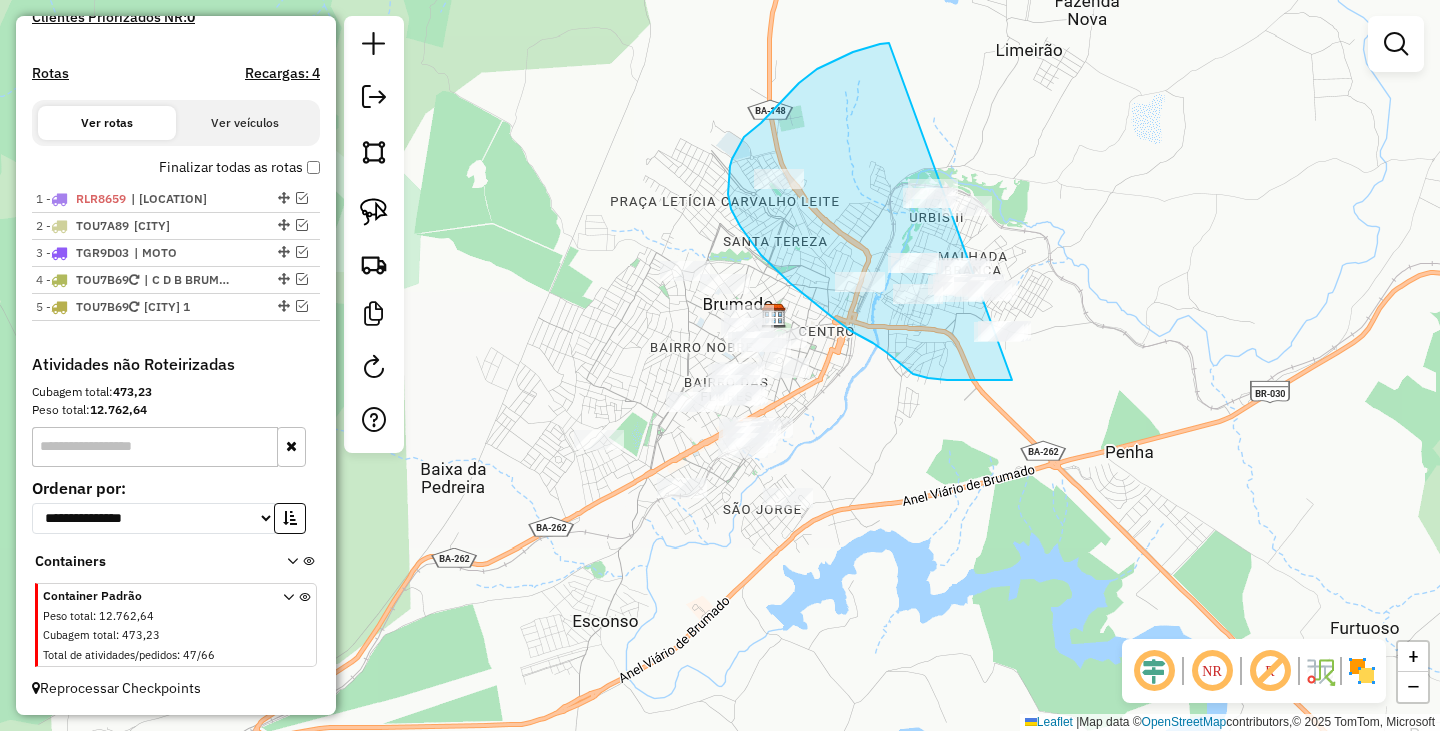 drag, startPoint x: 828, startPoint y: 63, endPoint x: 1094, endPoint y: 271, distance: 337.6685 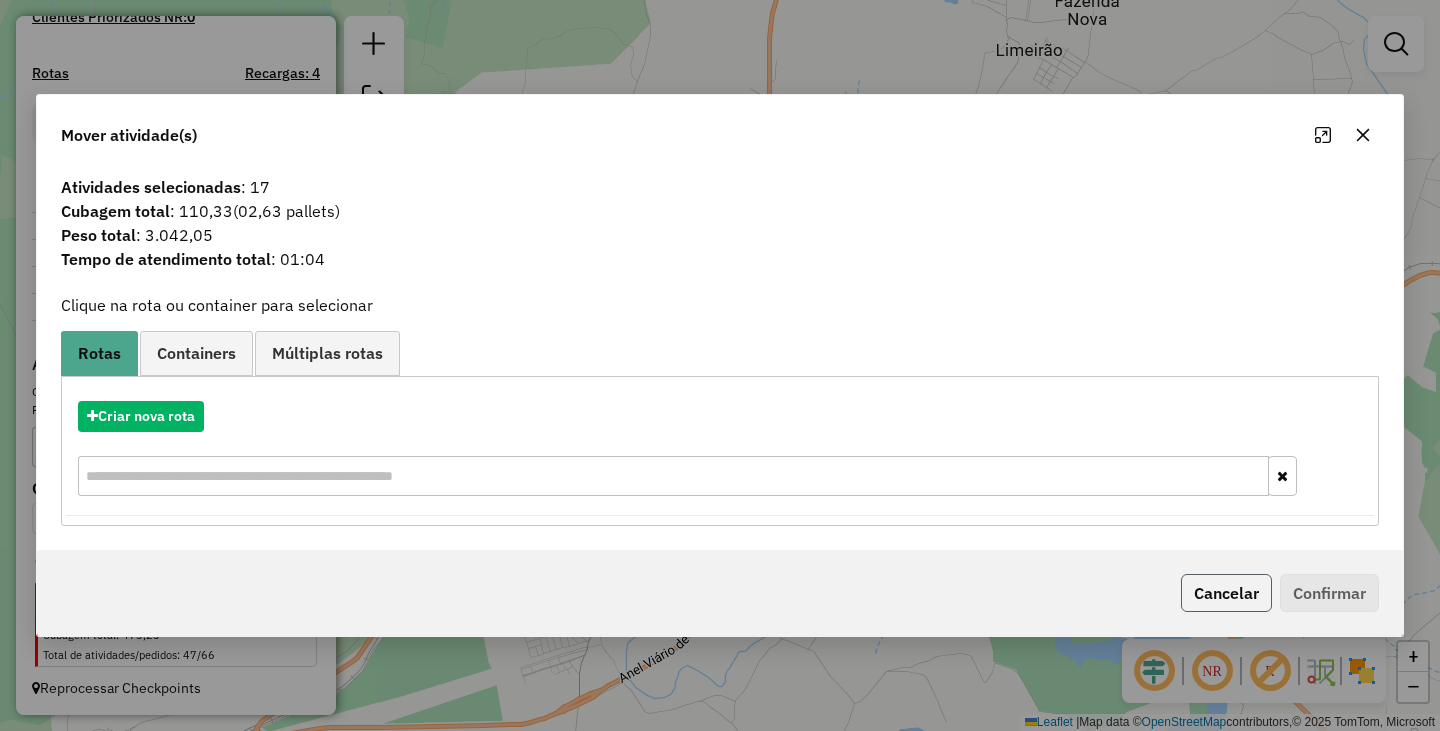 click on "Cancelar" 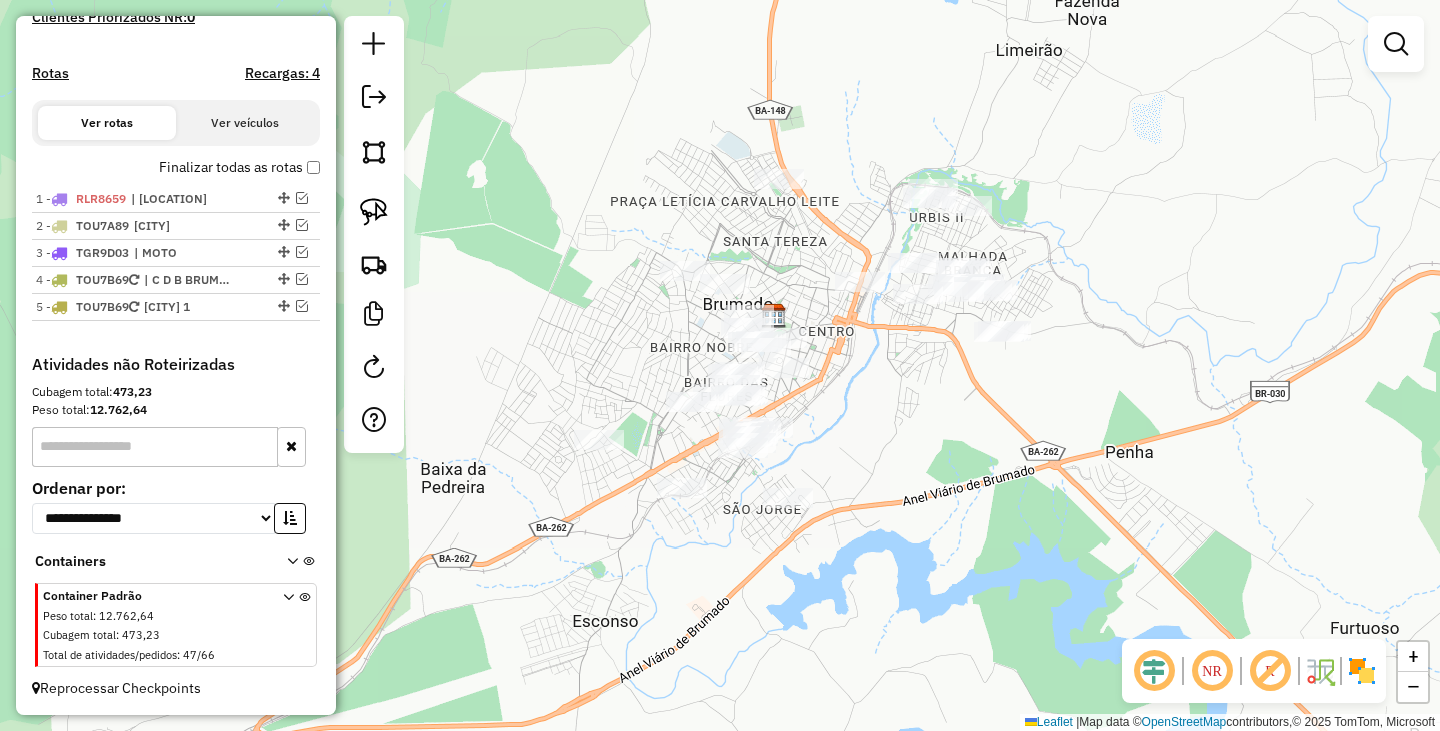 click on "Janela de atendimento Grade de atendimento Capacidade Transportadoras Veículos Cliente Pedidos  Rotas Selecione os dias de semana para filtrar as janelas de atendimento  Seg   Ter   Qua   Qui   Sex   Sáb   Dom  Informe o período da janela de atendimento: De: Até:  Filtrar exatamente a janela do cliente  Considerar janela de atendimento padrão  Selecione os dias de semana para filtrar as grades de atendimento  Seg   Ter   Qua   Qui   Sex   Sáb   Dom   Considerar clientes sem dia de atendimento cadastrado  Clientes fora do dia de atendimento selecionado Filtrar as atividades entre os valores definidos abaixo:  Peso mínimo:   Peso máximo:   Cubagem mínima:   Cubagem máxima:   De:   Até:  Filtrar as atividades entre o tempo de atendimento definido abaixo:  De:   Até:   Considerar capacidade total dos clientes não roteirizados Transportadora: Selecione um ou mais itens Tipo de veículo: Selecione um ou mais itens Veículo: Selecione um ou mais itens Motorista: Selecione um ou mais itens Nome: Rótulo:" 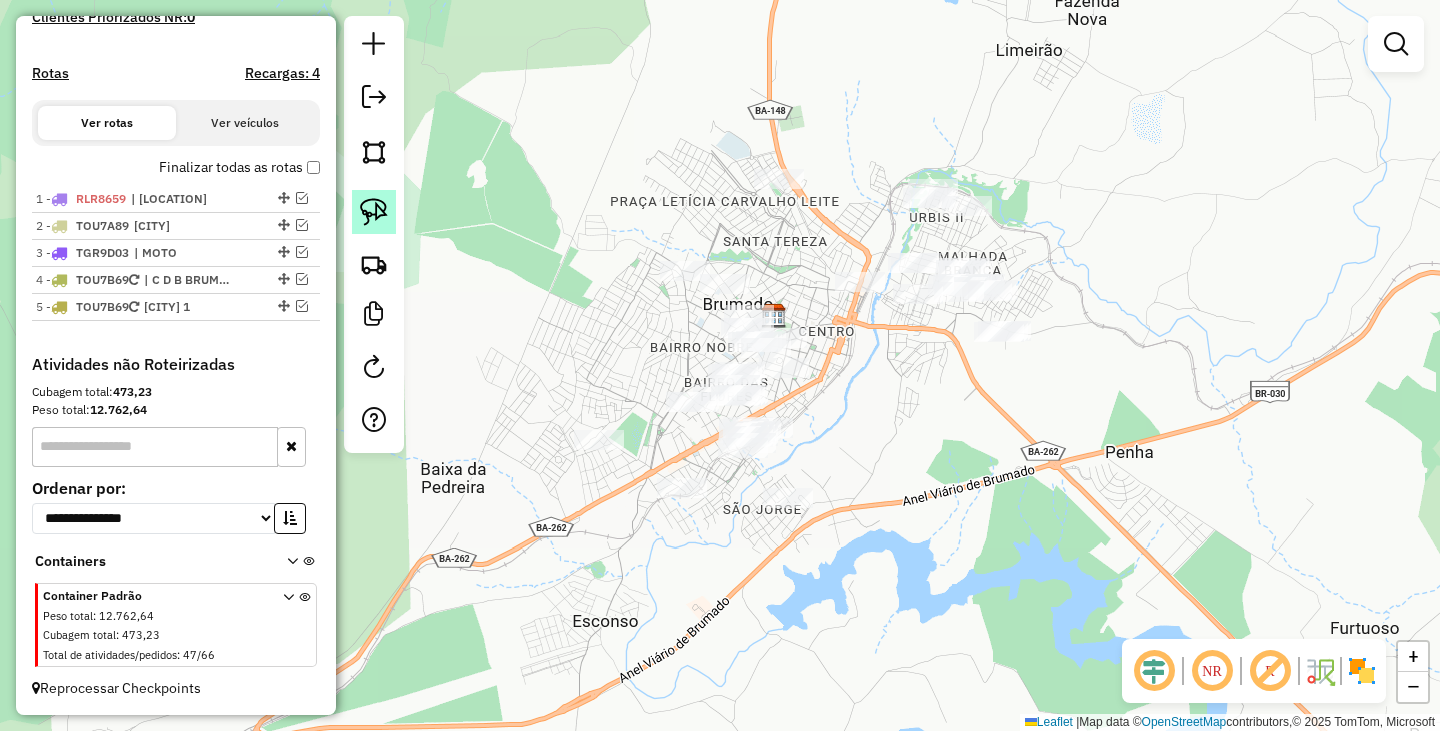 click 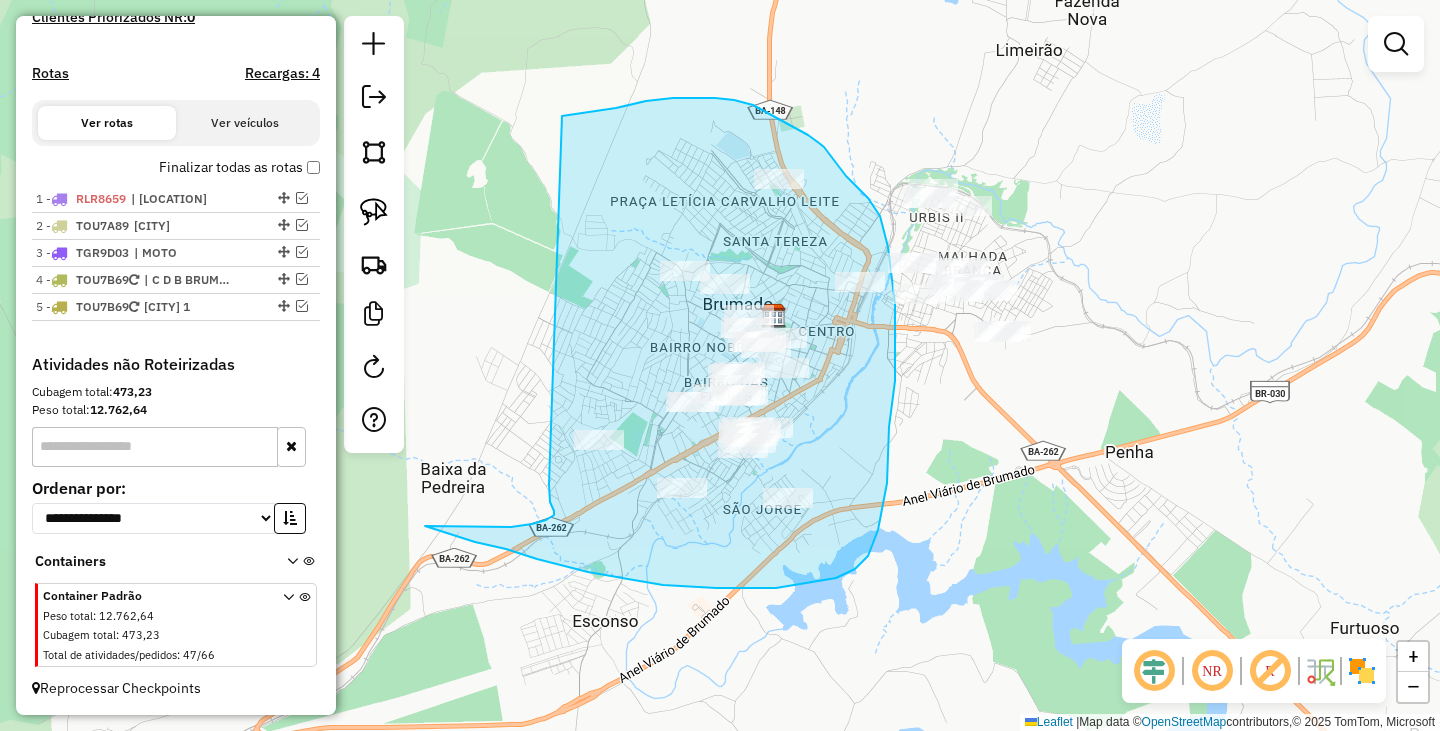 drag, startPoint x: 562, startPoint y: 116, endPoint x: 549, endPoint y: 484, distance: 368.22955 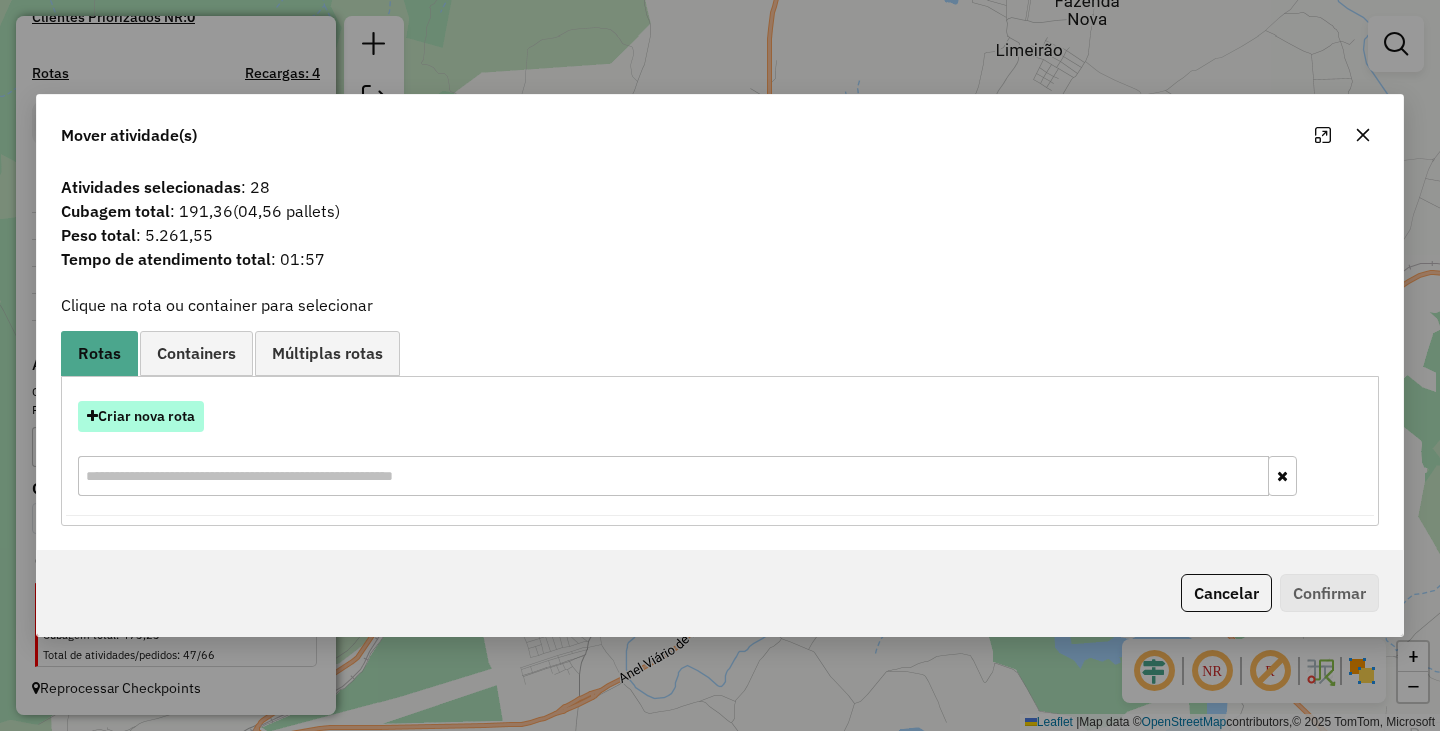 click on "Criar nova rota" at bounding box center (141, 416) 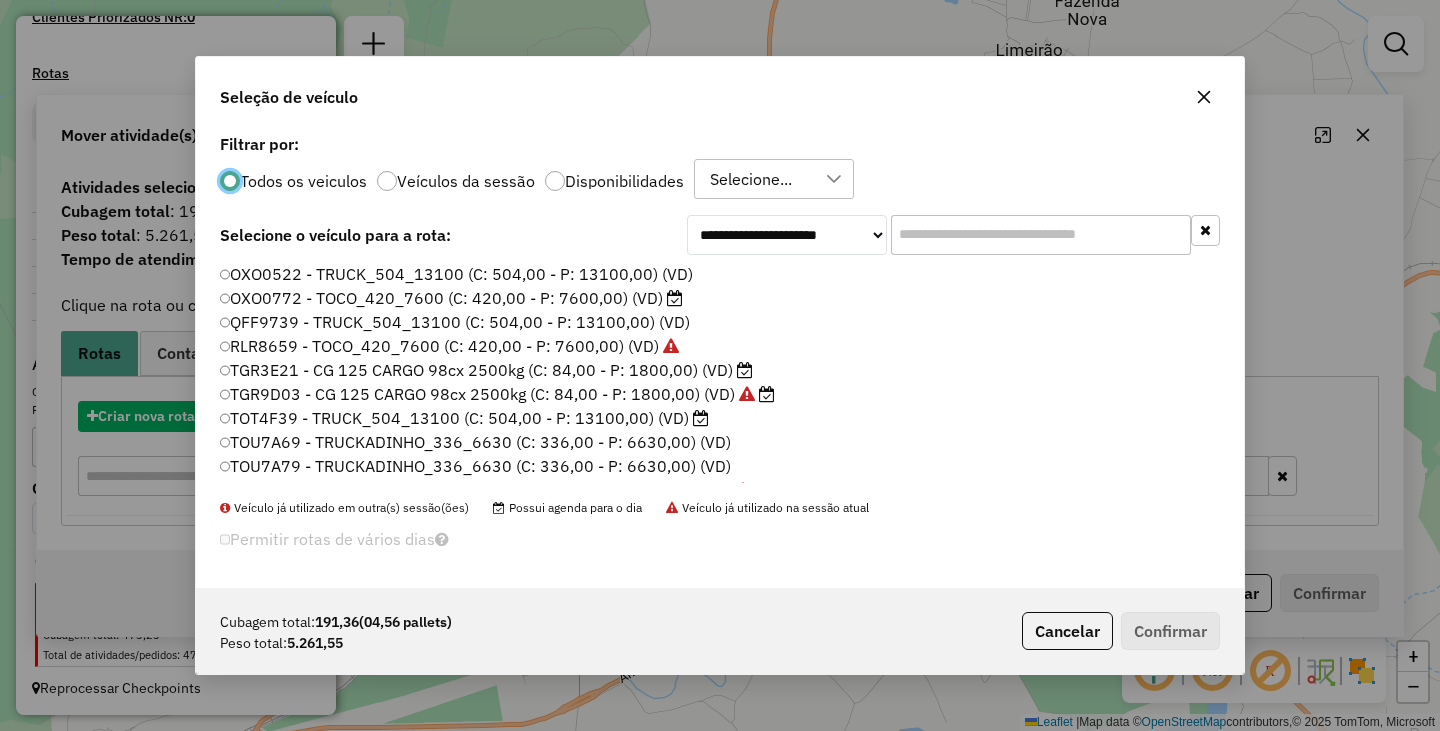 scroll, scrollTop: 11, scrollLeft: 6, axis: both 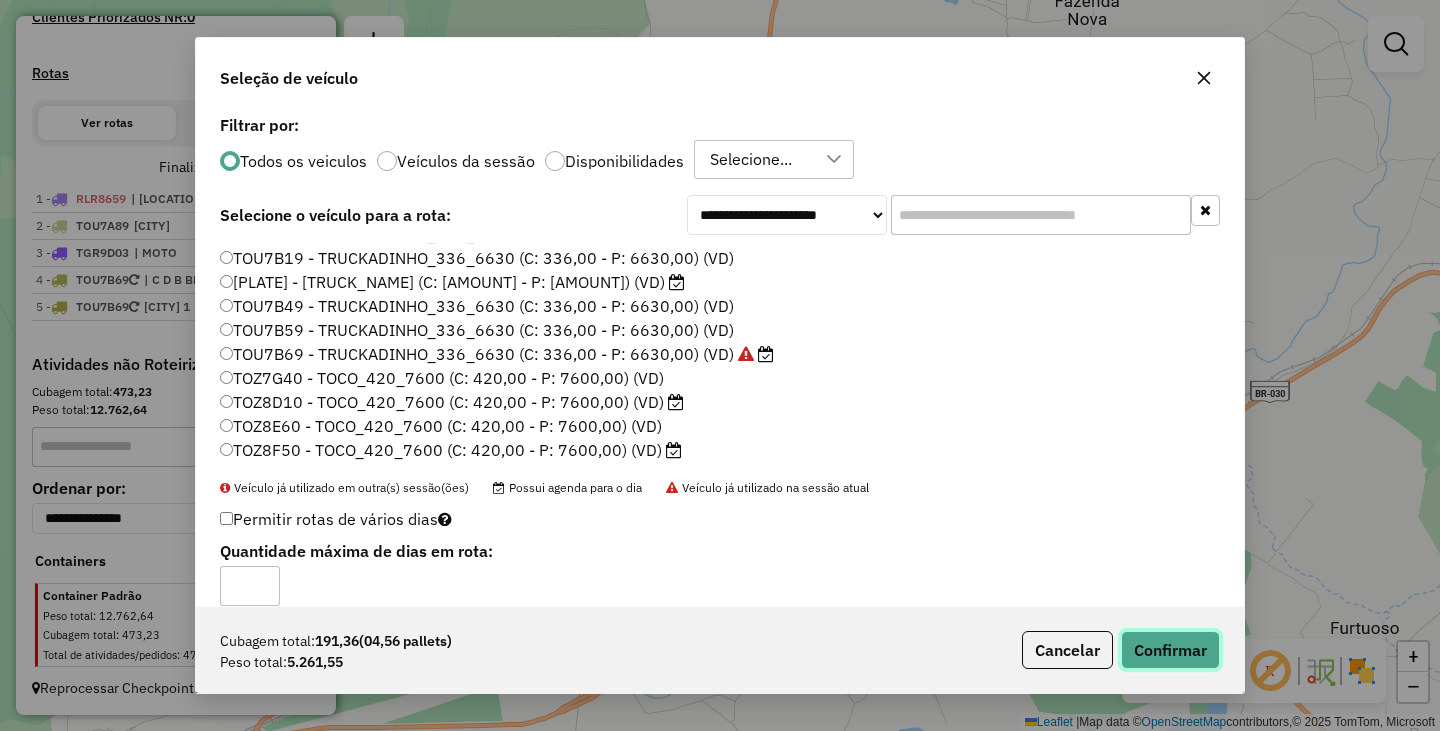 click on "Confirmar" 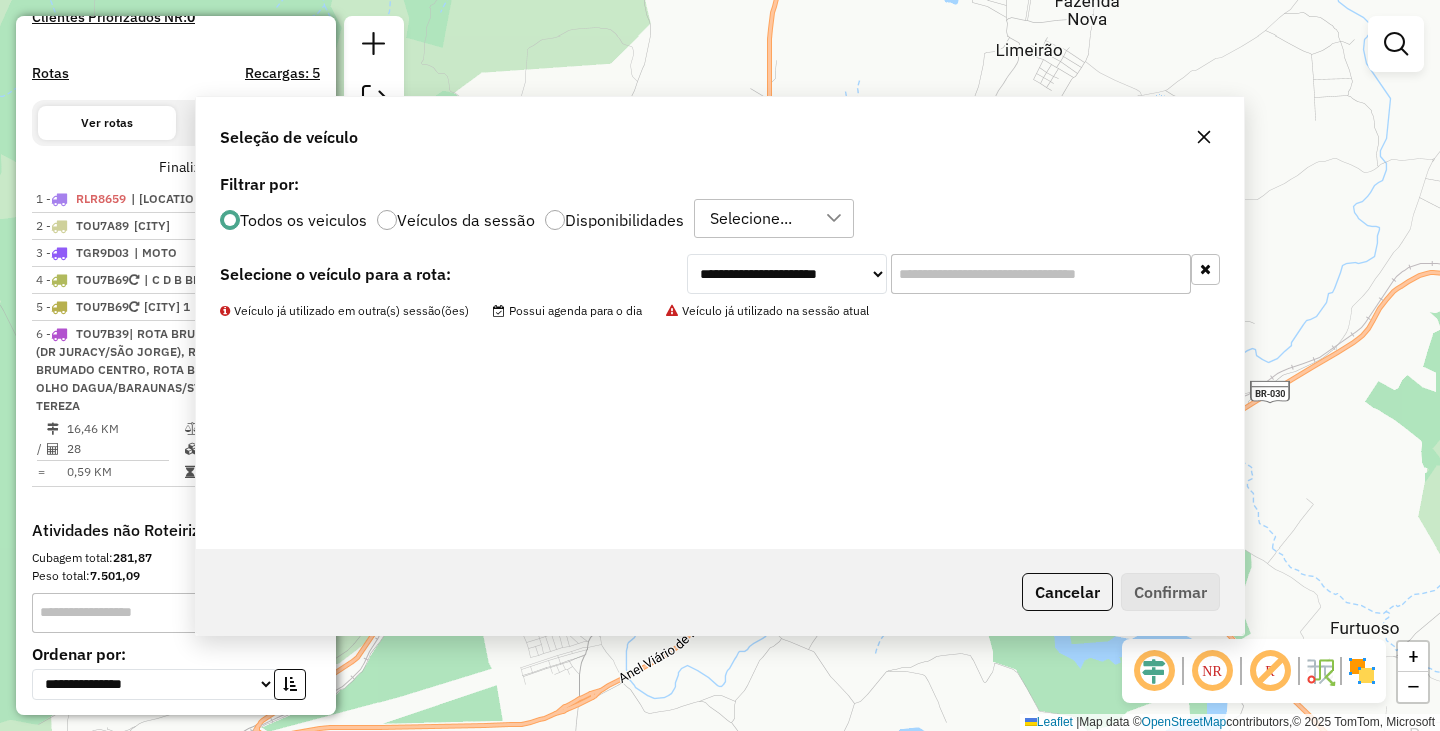 scroll, scrollTop: 743, scrollLeft: 0, axis: vertical 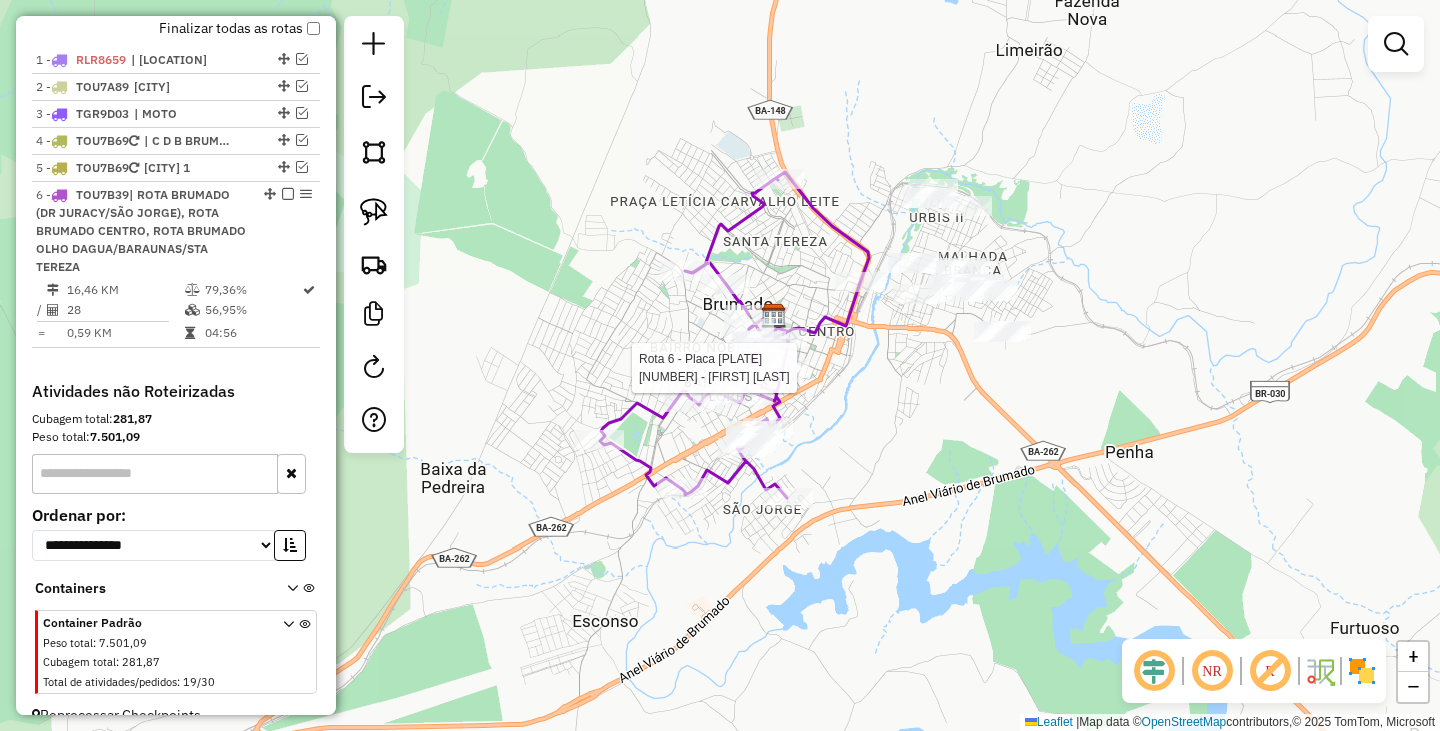 select on "**********" 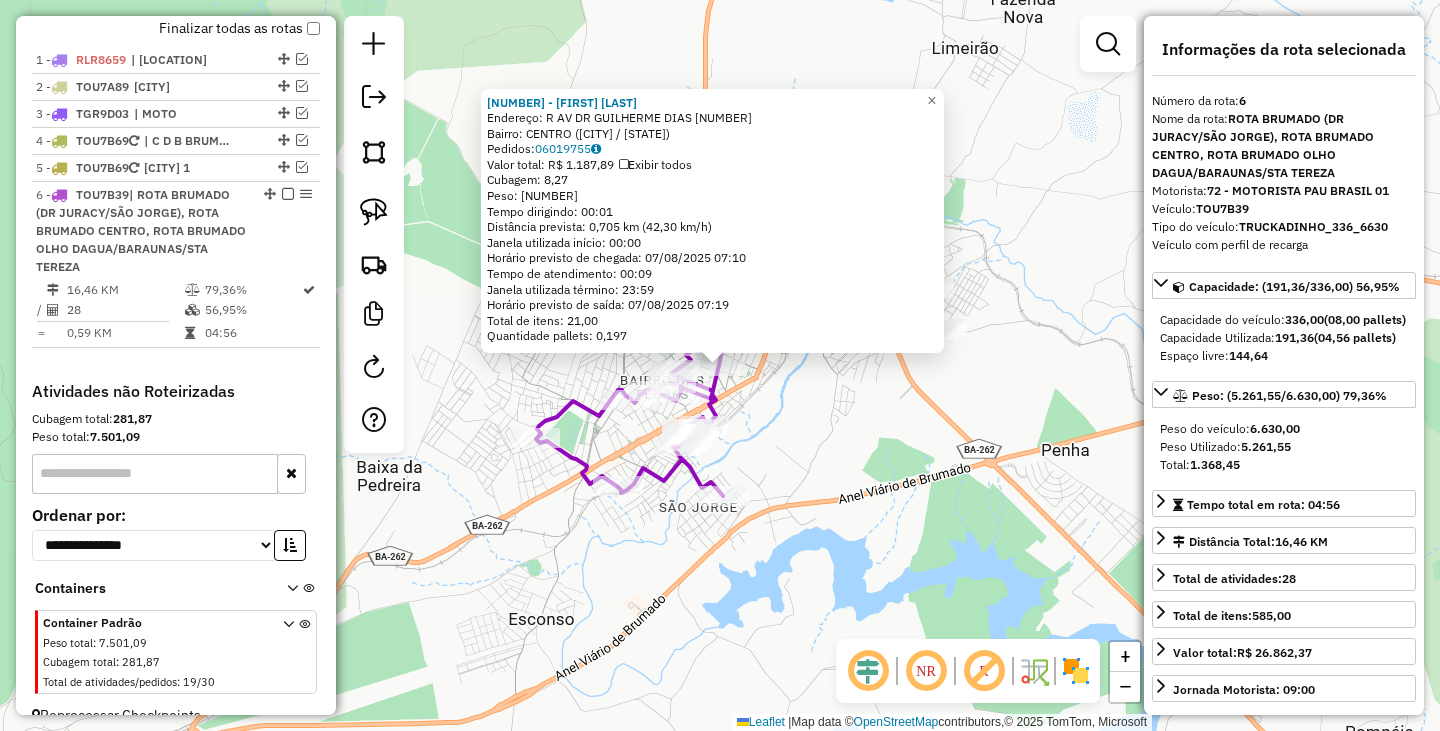 scroll, scrollTop: 770, scrollLeft: 0, axis: vertical 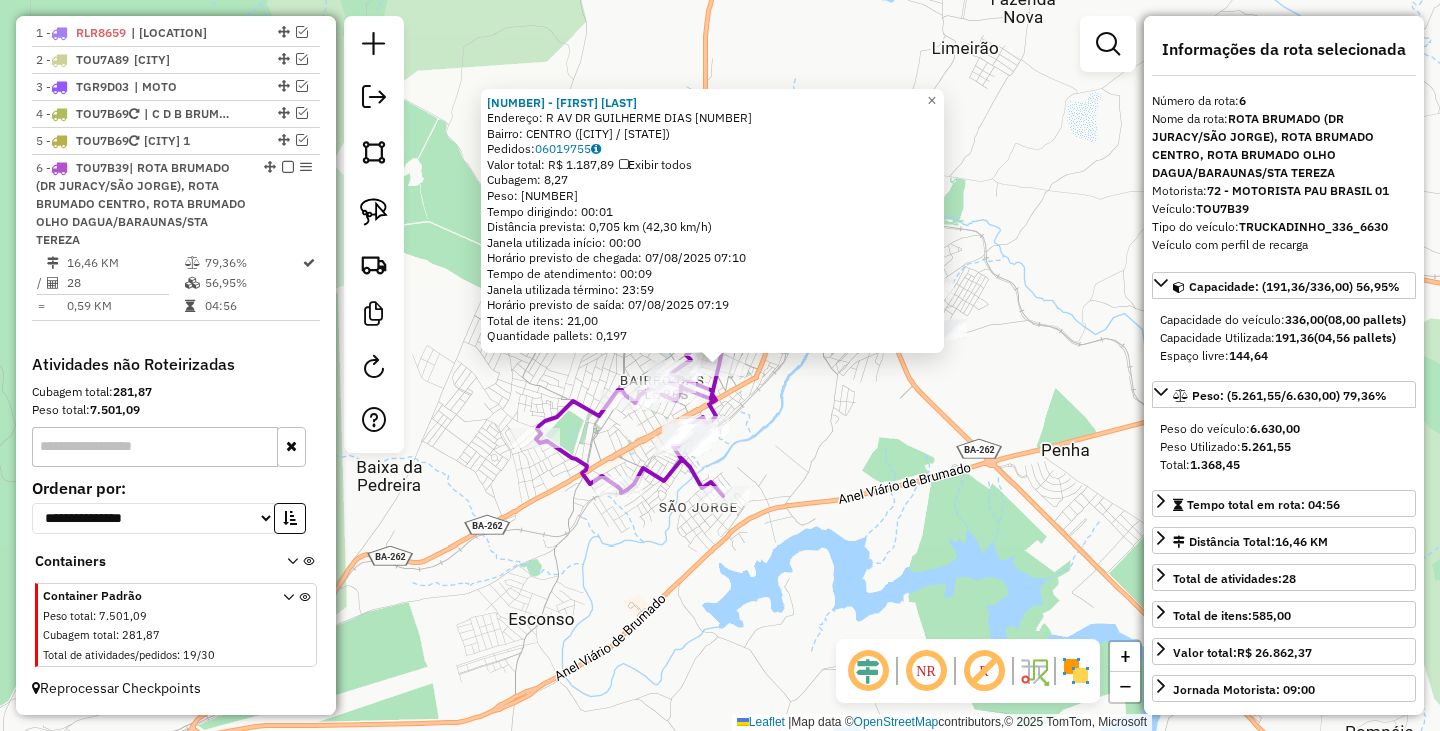 click on "45 - ENOS PINHEIRO  Endereço: R   AV DR GUILHERME DIAS          335   Bairro: CENTRO (BRUMADO / BA)   Pedidos:  06019755   Valor total: R$ 1.187,89   Exibir todos   Cubagem: 8,27  Peso: 223,29  Tempo dirigindo: 00:01   Distância prevista: 0,705 km (42,30 km/h)   Janela utilizada início: 00:00   Horário previsto de chegada: 07/08/2025 07:10   Tempo de atendimento: 00:09   Janela utilizada término: 23:59   Horário previsto de saída: 07/08/2025 07:19   Total de itens: 21,00   Quantidade pallets: 0,197  × Janela de atendimento Grade de atendimento Capacidade Transportadoras Veículos Cliente Pedidos  Rotas Selecione os dias de semana para filtrar as janelas de atendimento  Seg   Ter   Qua   Qui   Sex   Sáb   Dom  Informe o período da janela de atendimento: De: Até:  Filtrar exatamente a janela do cliente  Considerar janela de atendimento padrão  Selecione os dias de semana para filtrar as grades de atendimento  Seg   Ter   Qua   Qui   Sex   Sáb   Dom   Clientes fora do dia de atendimento selecionado" 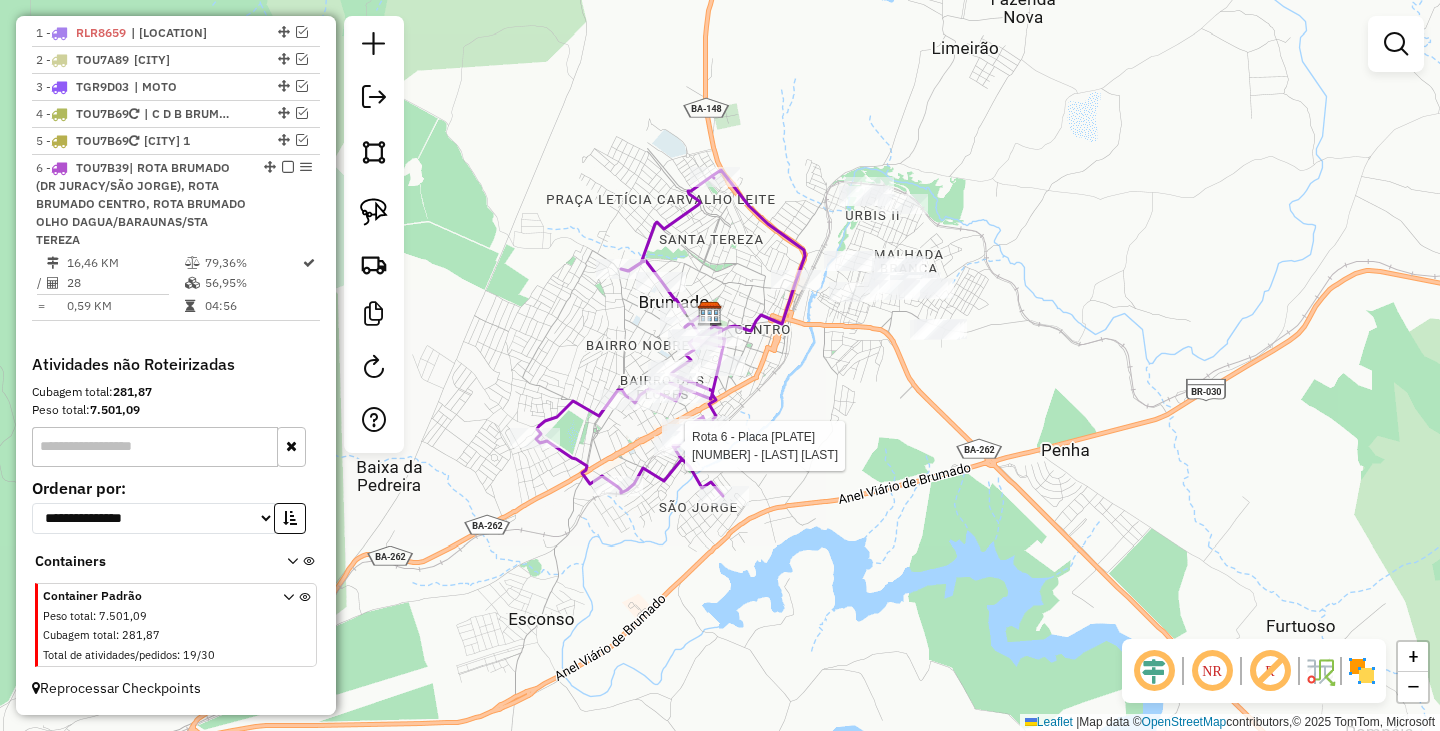 select on "**********" 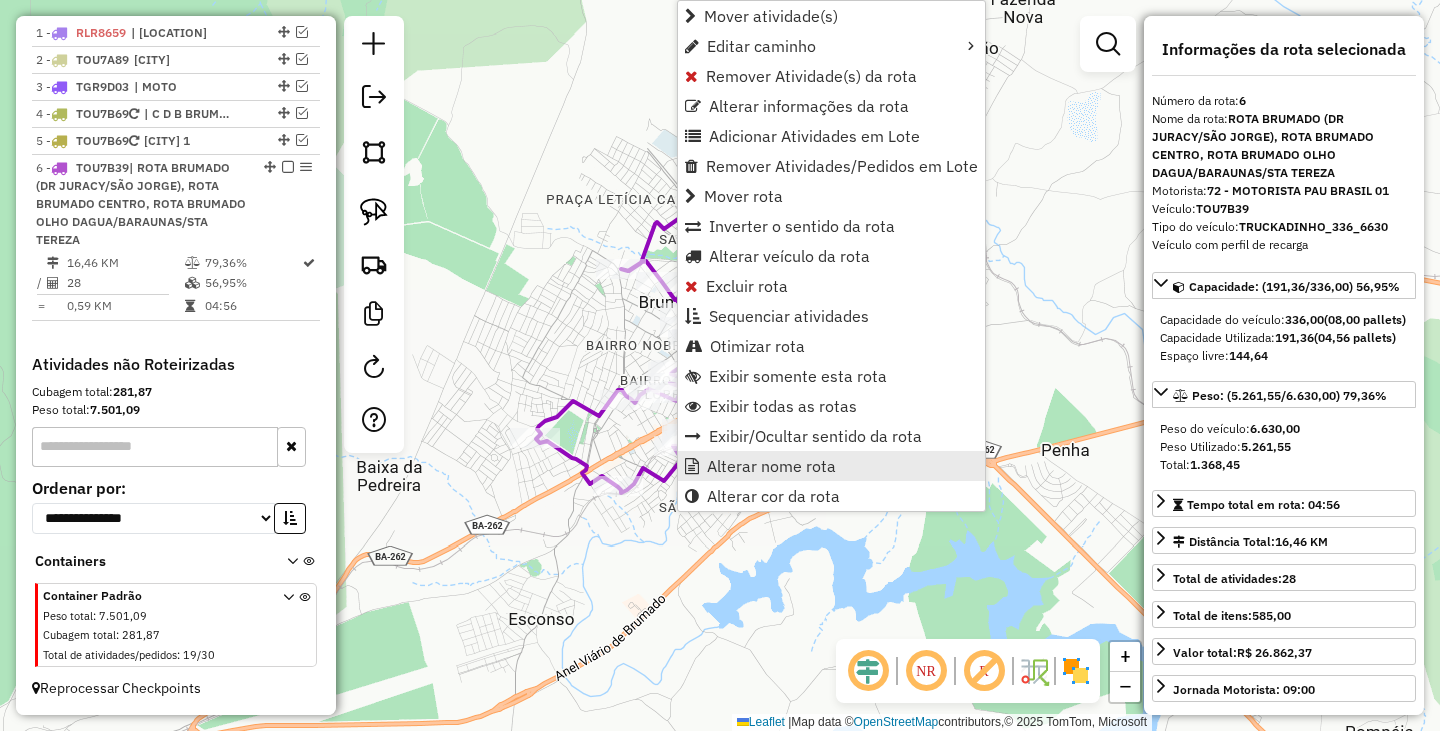 click on "Alterar nome rota" at bounding box center (771, 466) 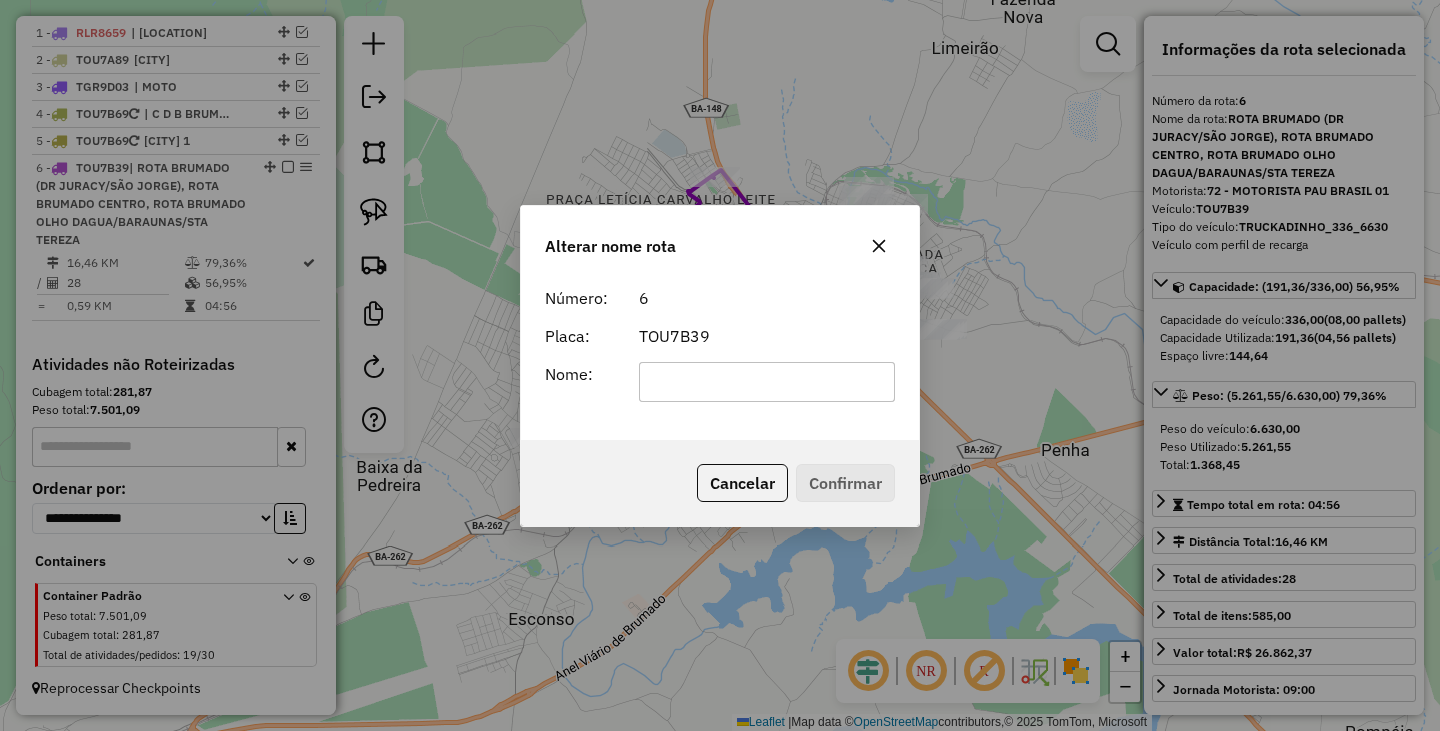 scroll, scrollTop: 0, scrollLeft: 0, axis: both 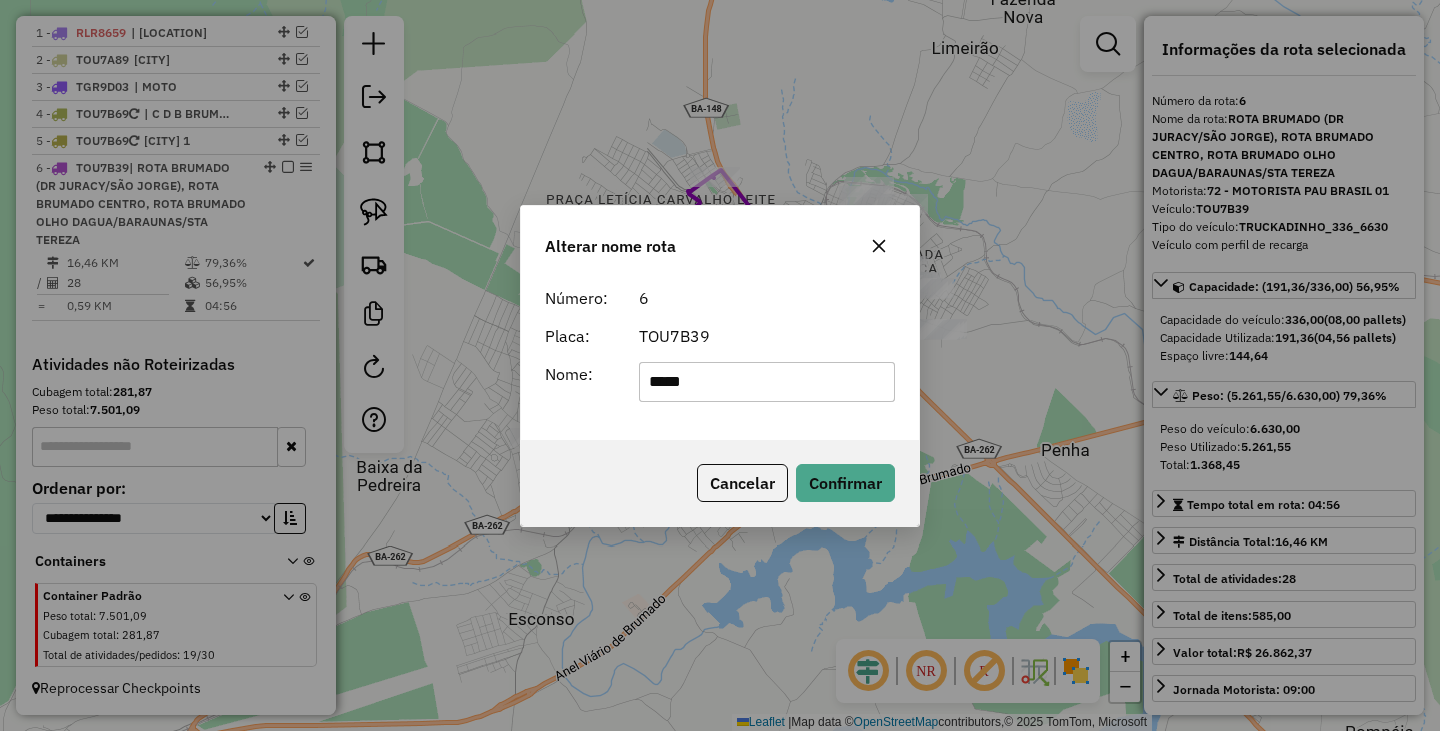 type on "*********" 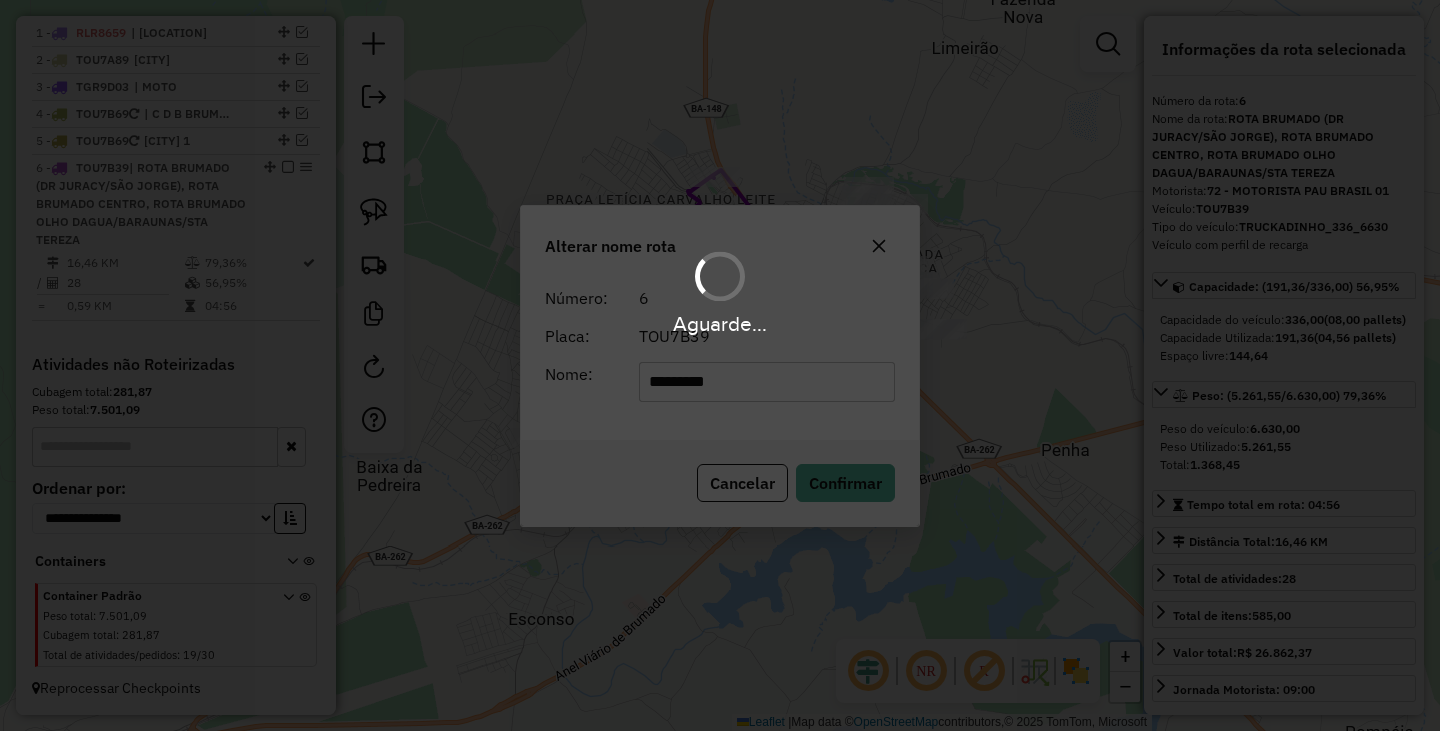 type 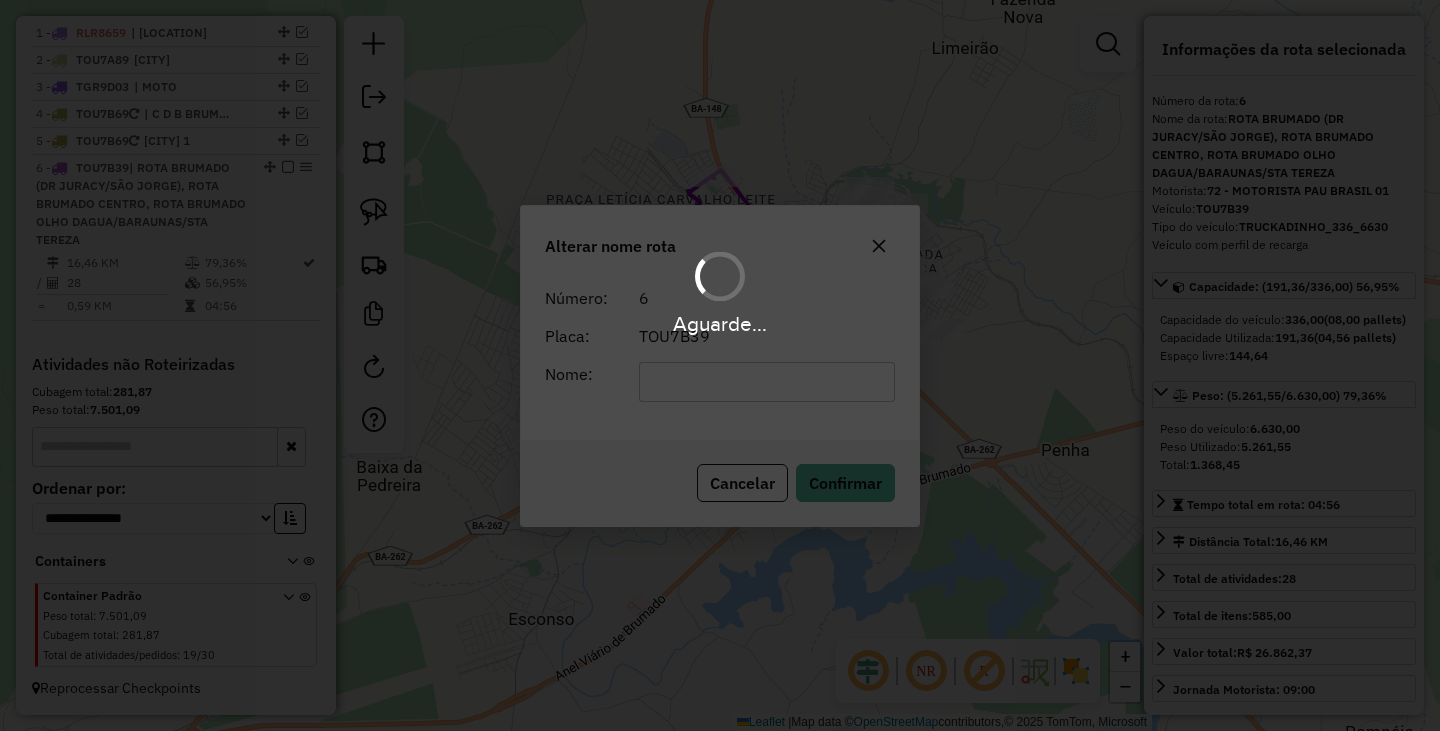 scroll, scrollTop: 698, scrollLeft: 0, axis: vertical 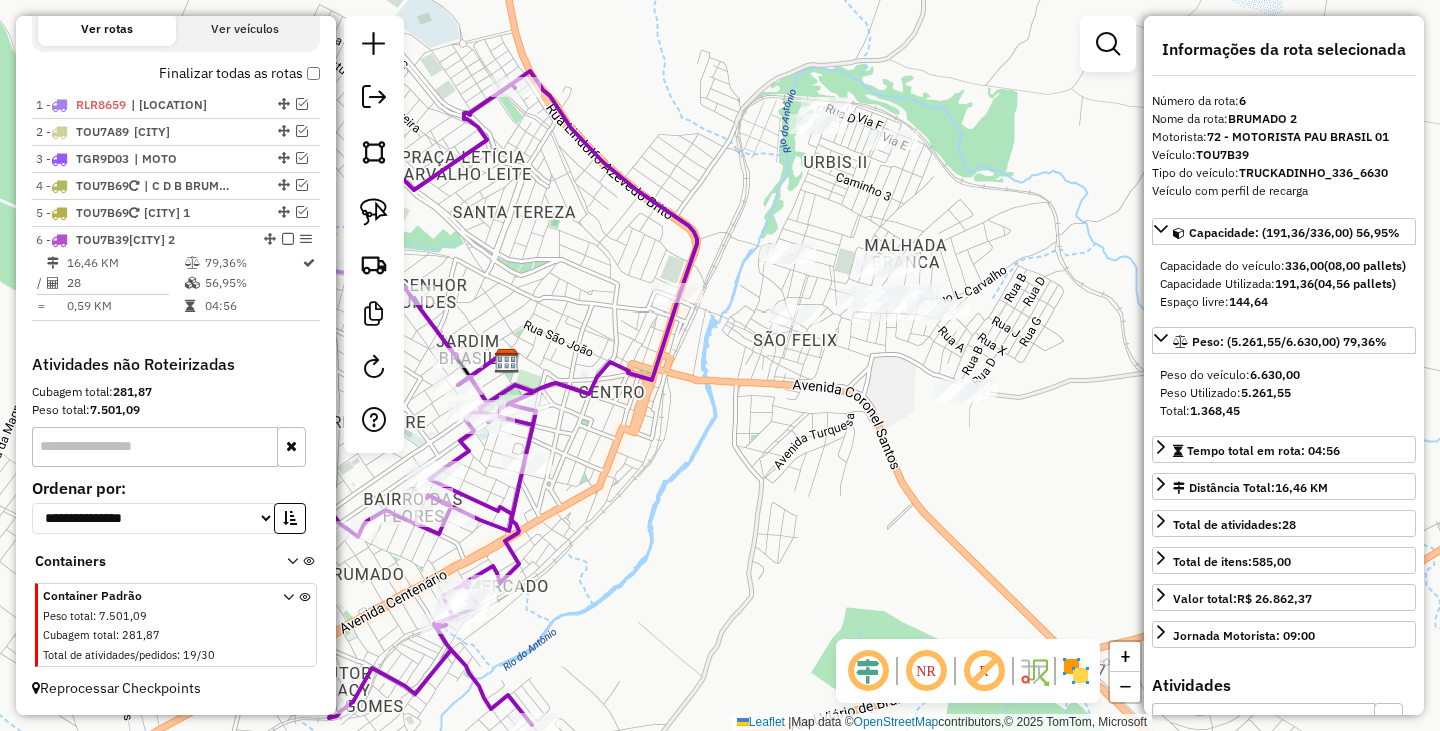 drag, startPoint x: 865, startPoint y: 328, endPoint x: 739, endPoint y: 343, distance: 126.88972 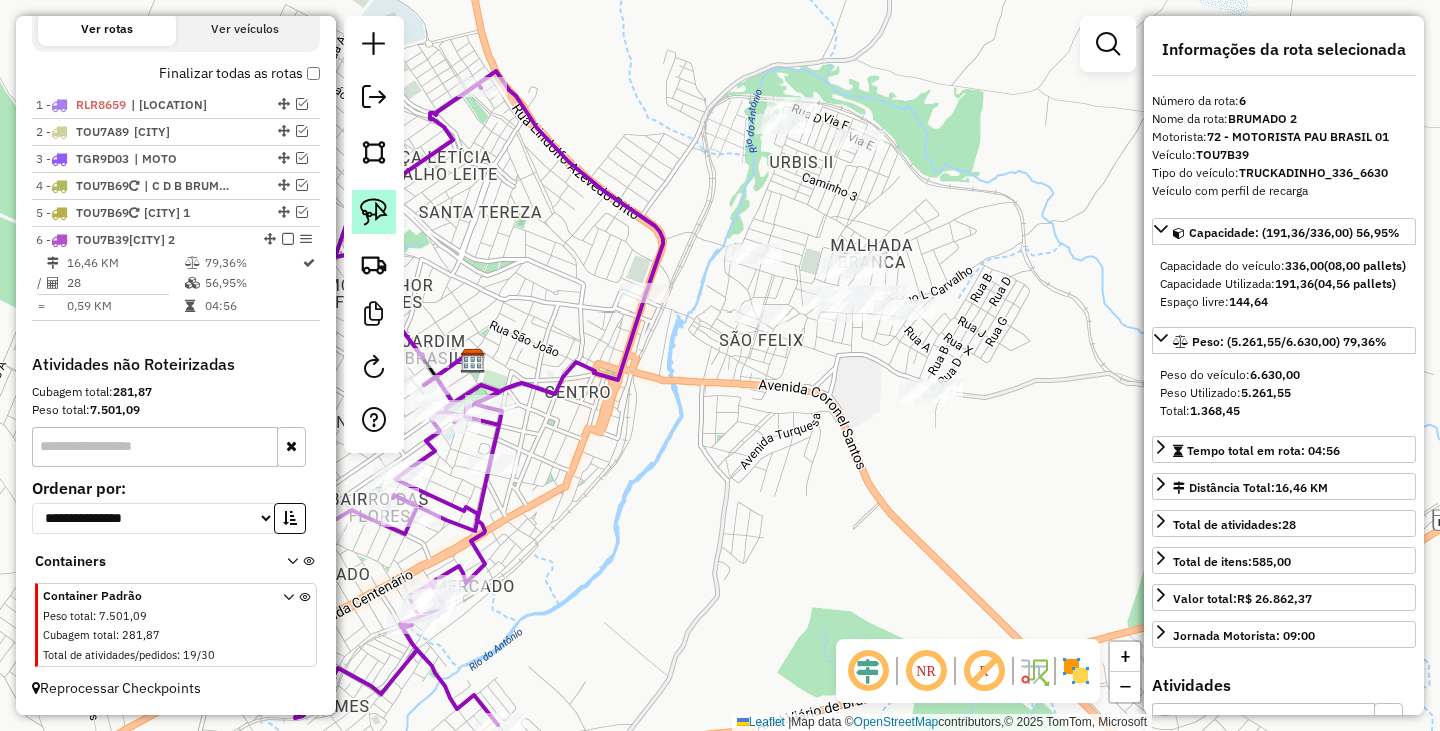 click 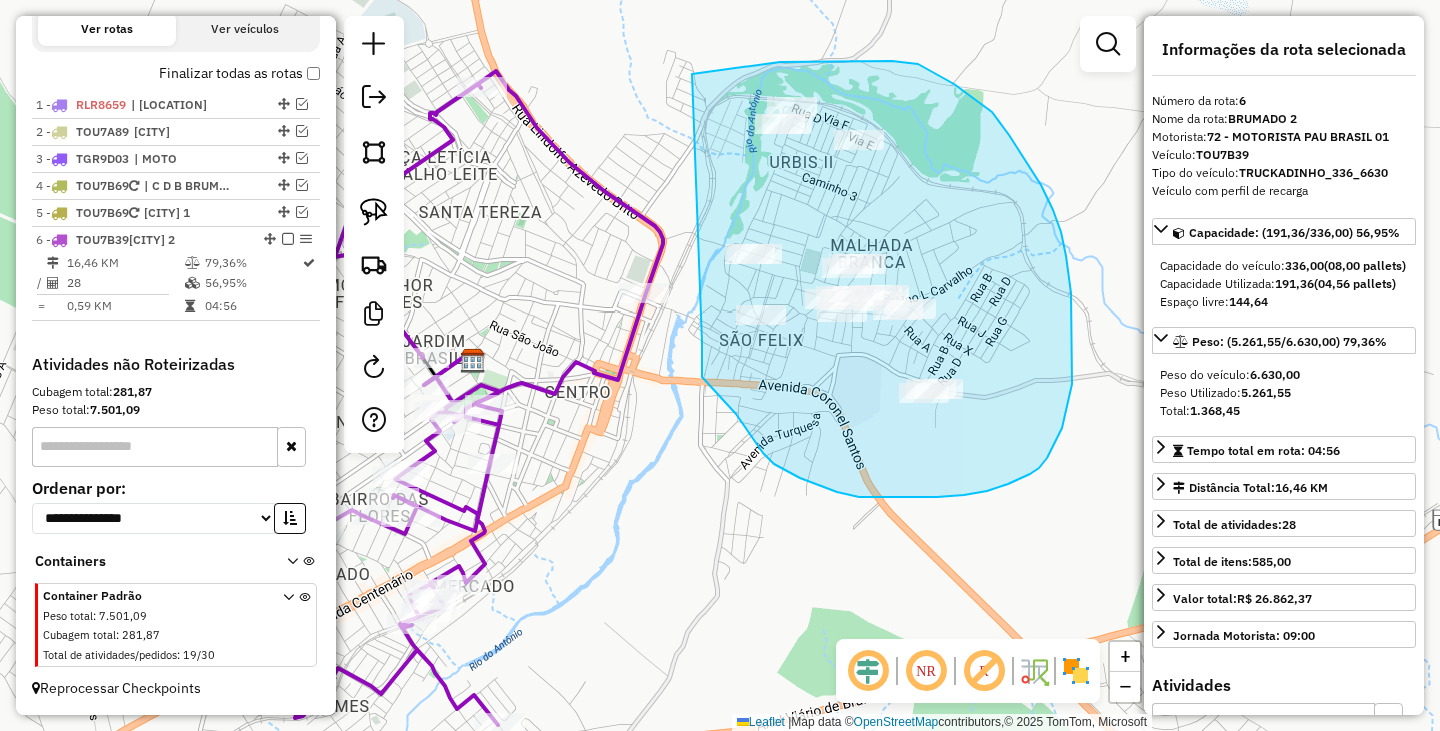 drag, startPoint x: 780, startPoint y: 62, endPoint x: 702, endPoint y: 342, distance: 290.66132 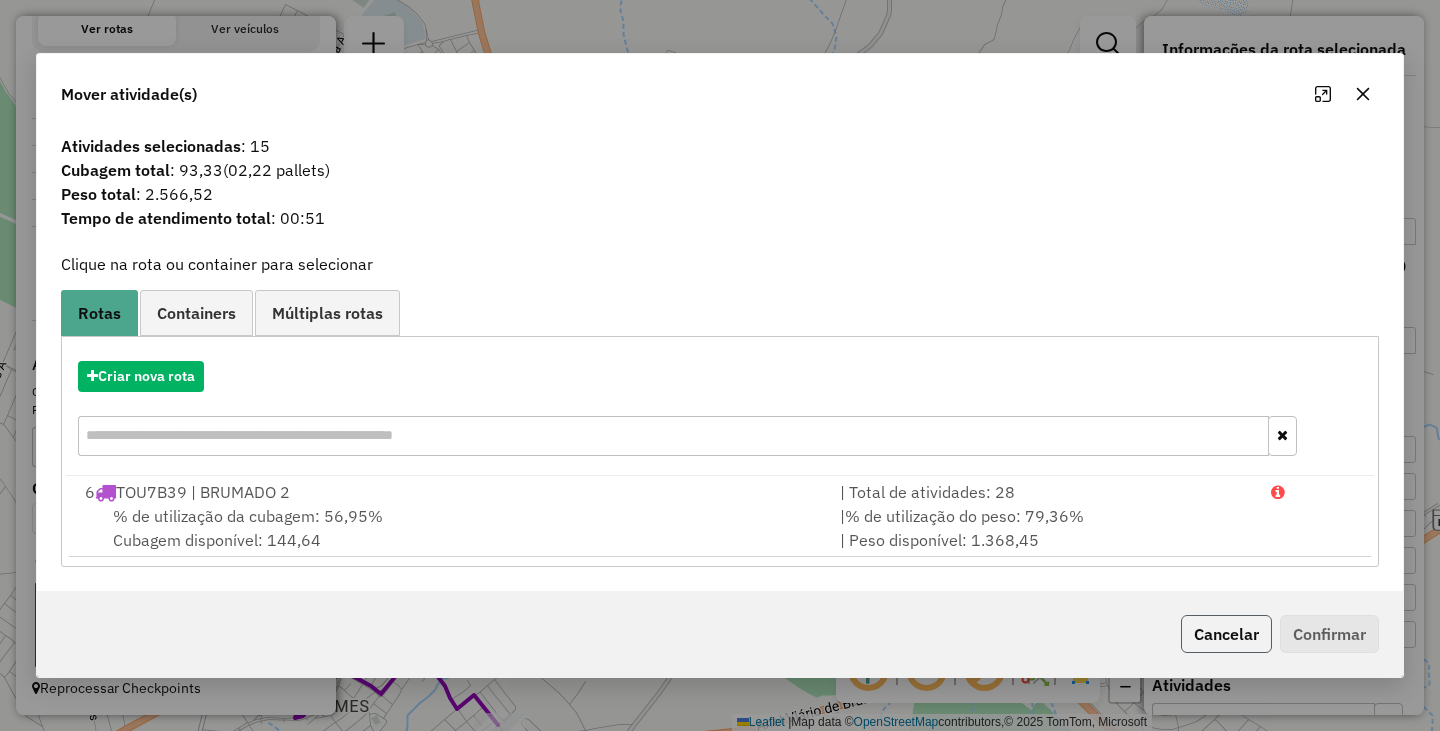 click on "Cancelar" 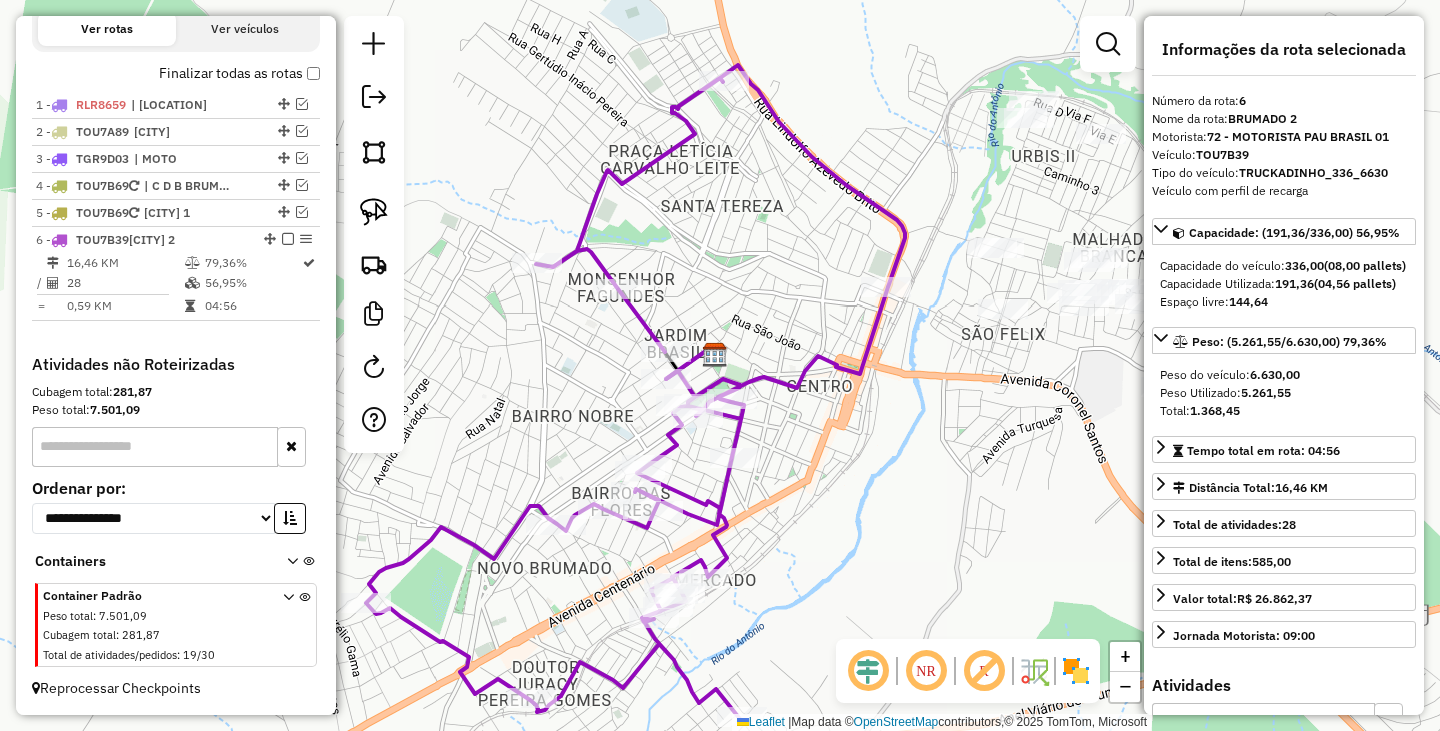 drag, startPoint x: 681, startPoint y: 463, endPoint x: 824, endPoint y: 422, distance: 148.76155 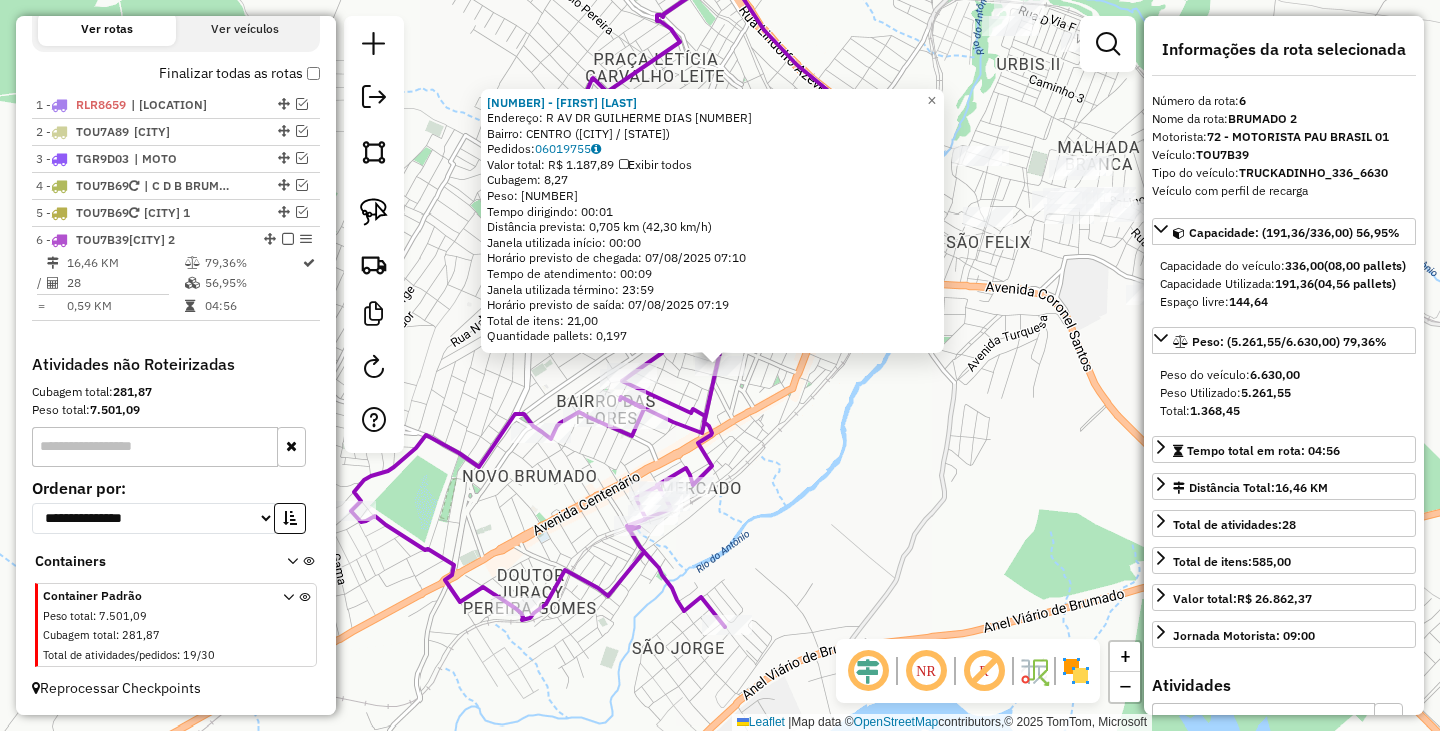 click on "45 - ENOS PINHEIRO  Endereço: R   AV DR GUILHERME DIAS          335   Bairro: CENTRO (BRUMADO / BA)   Pedidos:  06019755   Valor total: R$ 1.187,89   Exibir todos   Cubagem: 8,27  Peso: 223,29  Tempo dirigindo: 00:01   Distância prevista: 0,705 km (42,30 km/h)   Janela utilizada início: 00:00   Horário previsto de chegada: 07/08/2025 07:10   Tempo de atendimento: 00:09   Janela utilizada término: 23:59   Horário previsto de saída: 07/08/2025 07:19   Total de itens: 21,00   Quantidade pallets: 0,197  × Janela de atendimento Grade de atendimento Capacidade Transportadoras Veículos Cliente Pedidos  Rotas Selecione os dias de semana para filtrar as janelas de atendimento  Seg   Ter   Qua   Qui   Sex   Sáb   Dom  Informe o período da janela de atendimento: De: Até:  Filtrar exatamente a janela do cliente  Considerar janela de atendimento padrão  Selecione os dias de semana para filtrar as grades de atendimento  Seg   Ter   Qua   Qui   Sex   Sáb   Dom   Clientes fora do dia de atendimento selecionado" 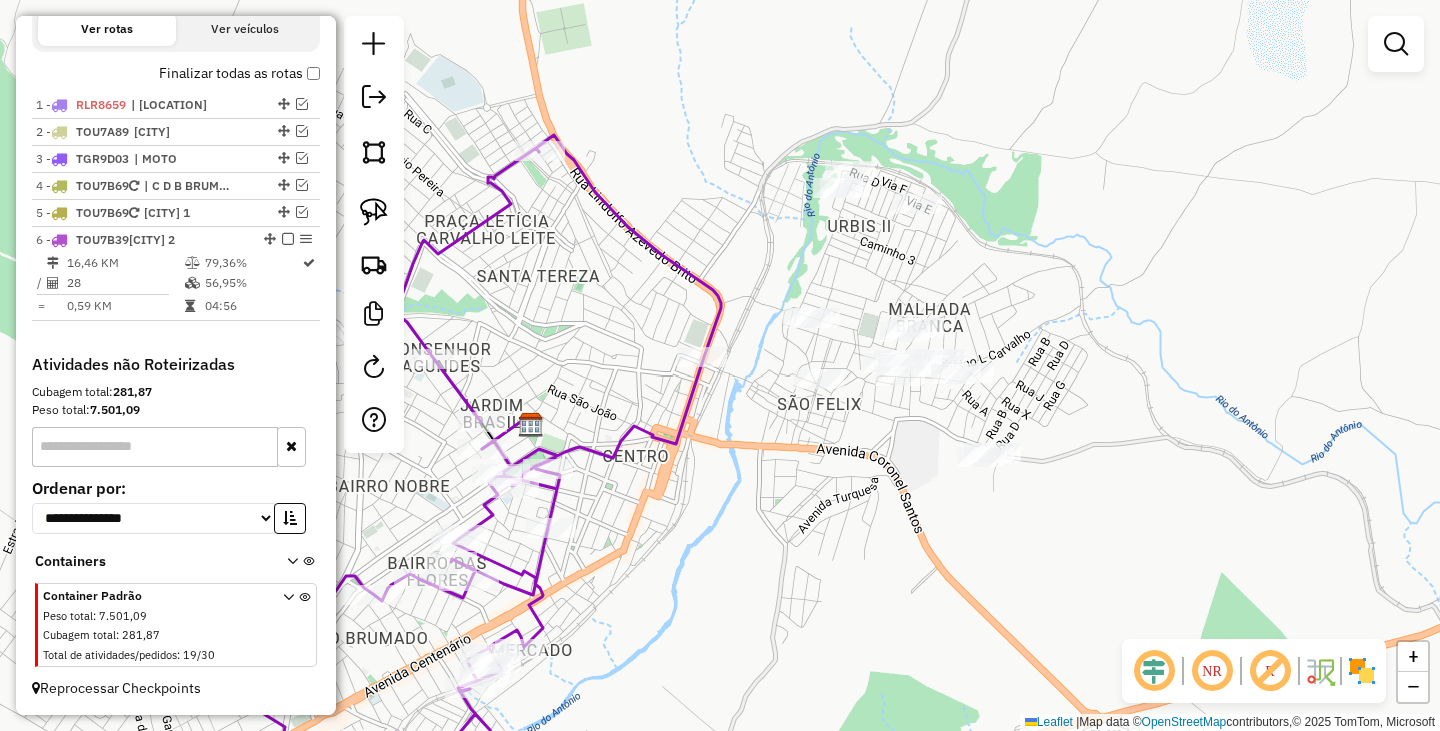 drag, startPoint x: 943, startPoint y: 409, endPoint x: 989, endPoint y: 441, distance: 56.0357 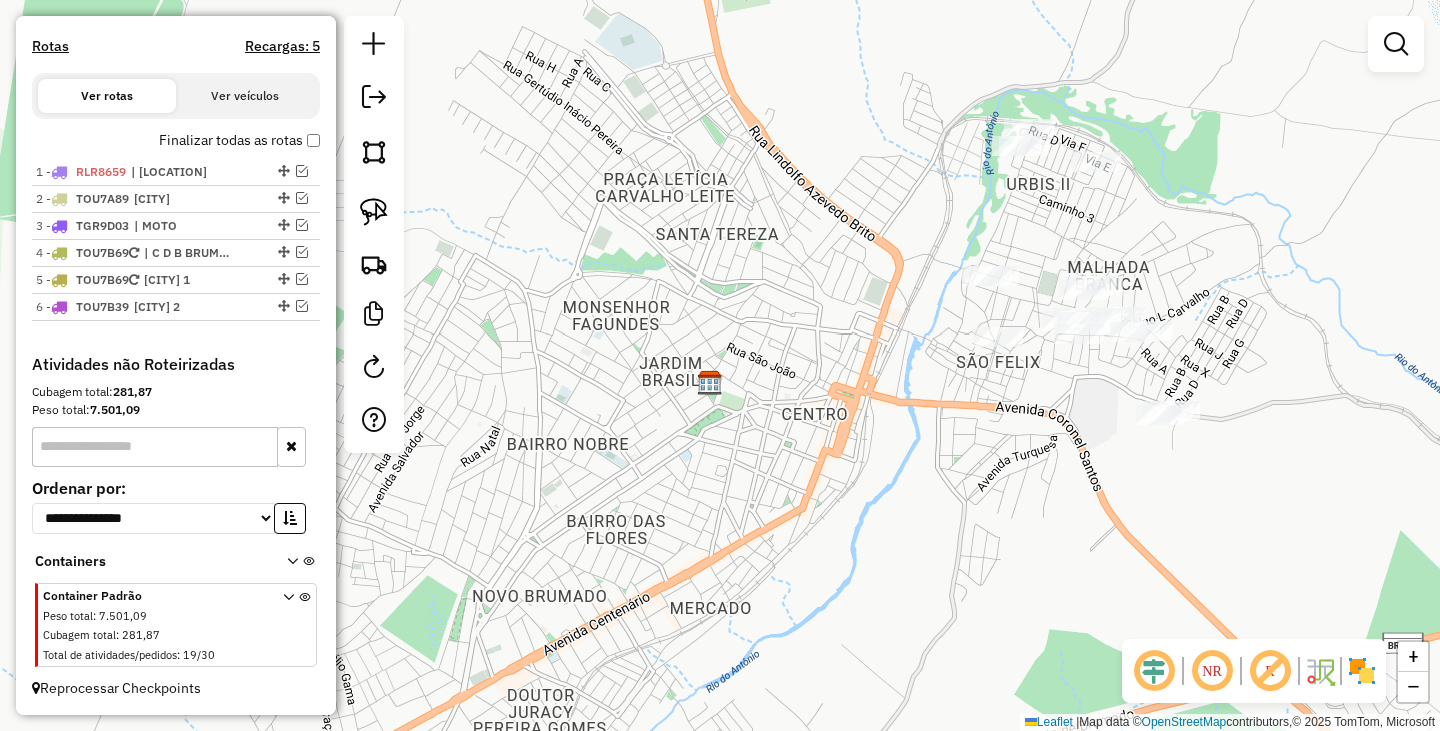 scroll, scrollTop: 631, scrollLeft: 0, axis: vertical 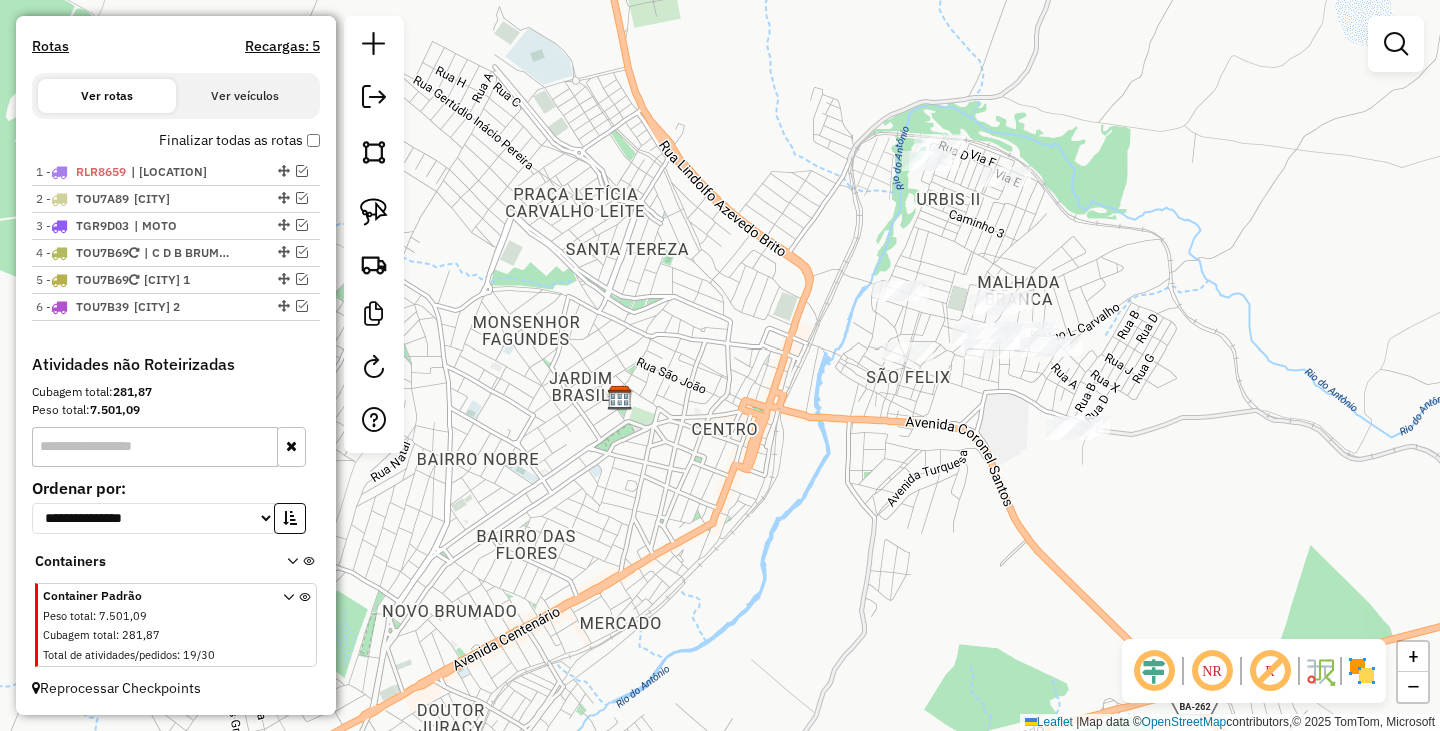 drag, startPoint x: 772, startPoint y: 345, endPoint x: 555, endPoint y: 369, distance: 218.32315 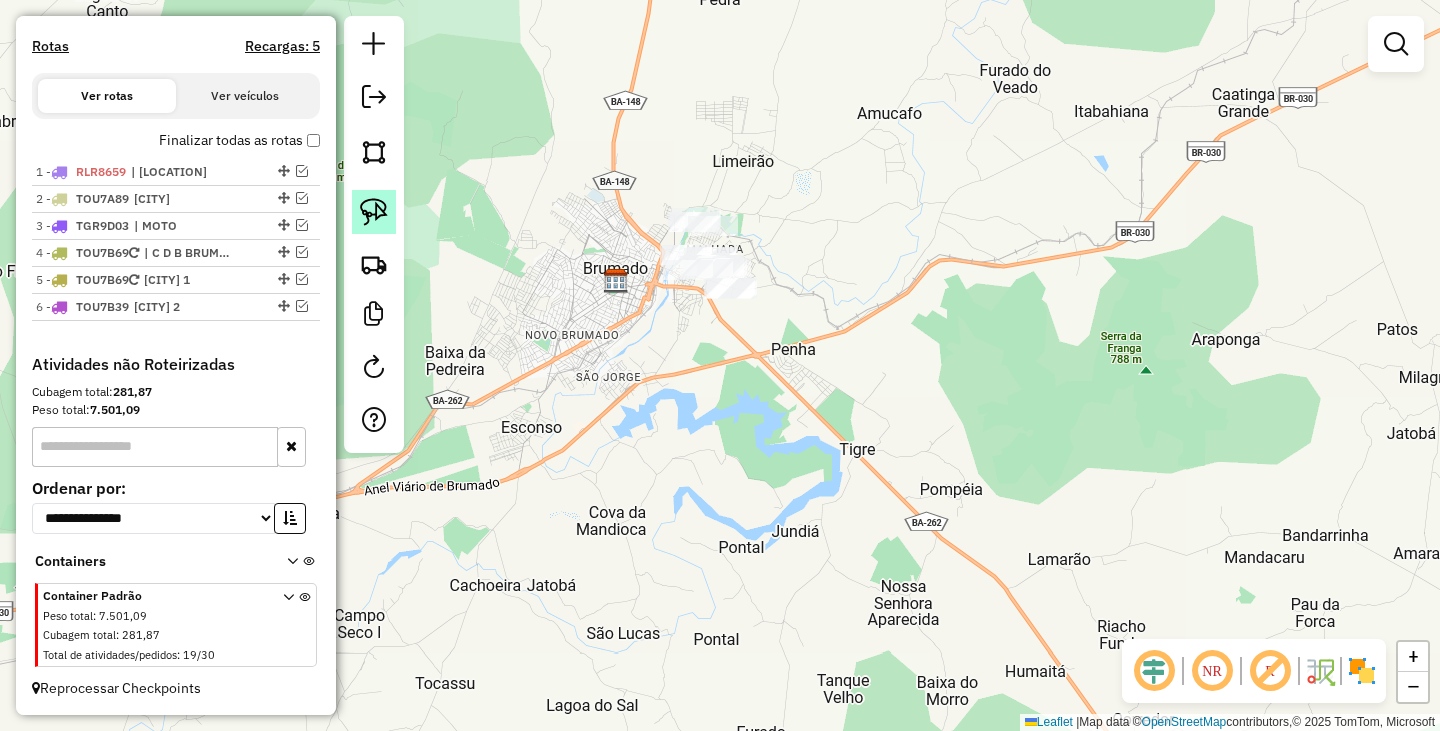 click 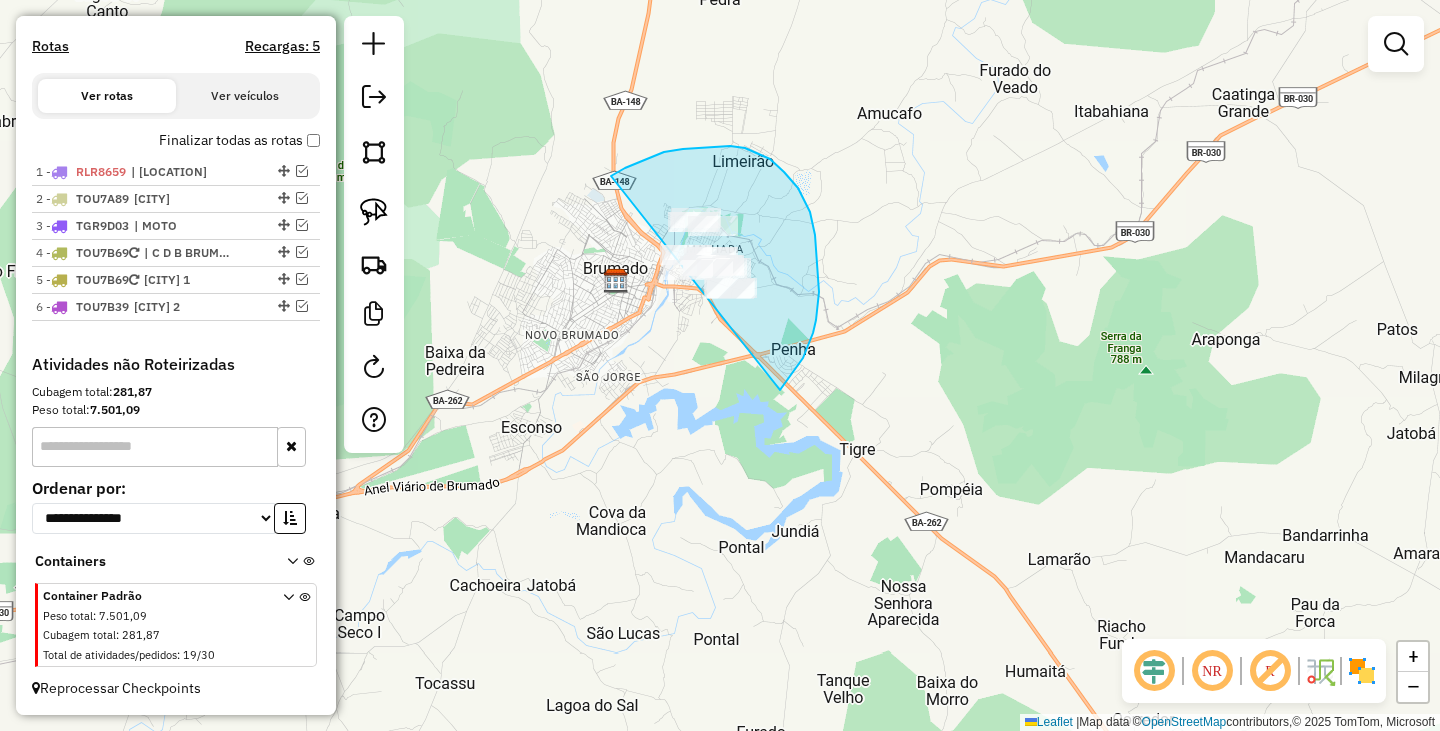 drag, startPoint x: 683, startPoint y: 149, endPoint x: 563, endPoint y: 340, distance: 225.56818 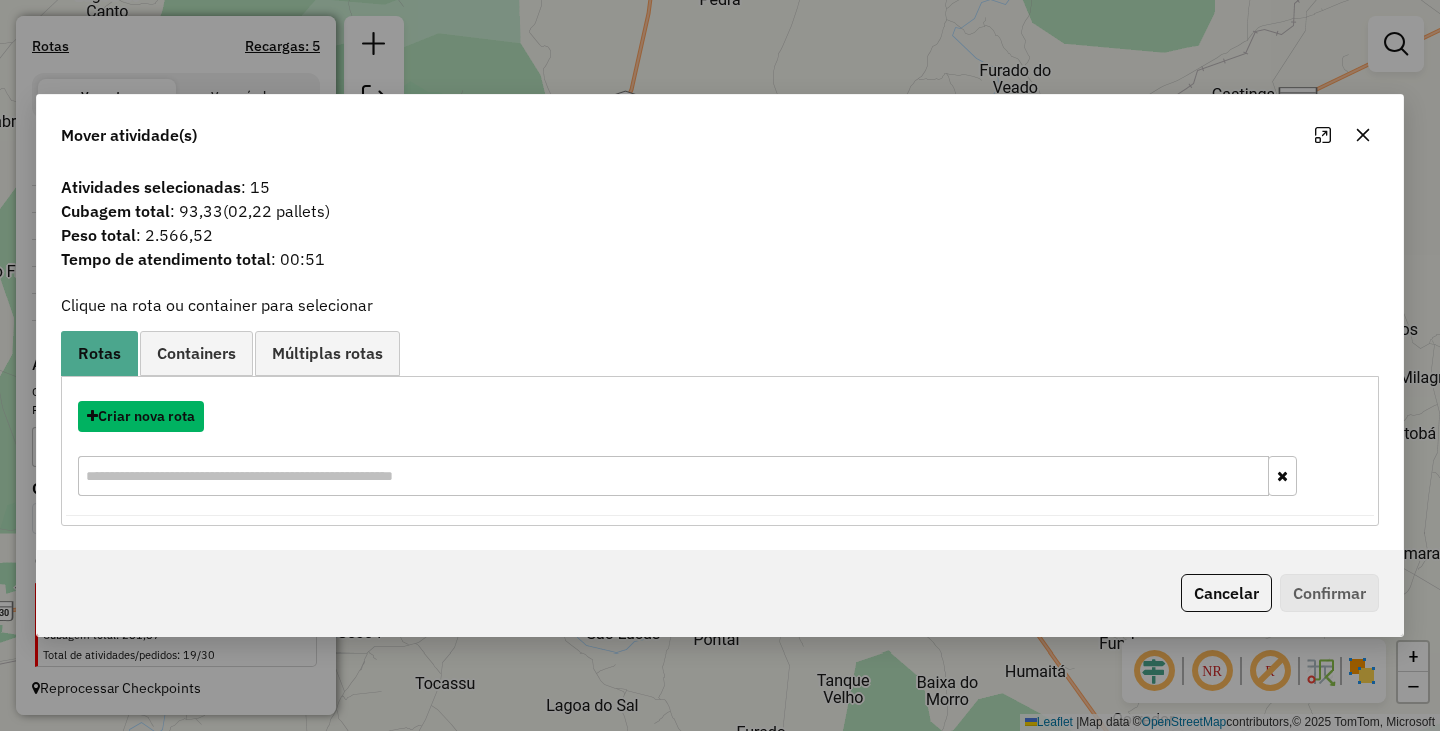 click on "Criar nova rota" at bounding box center [141, 416] 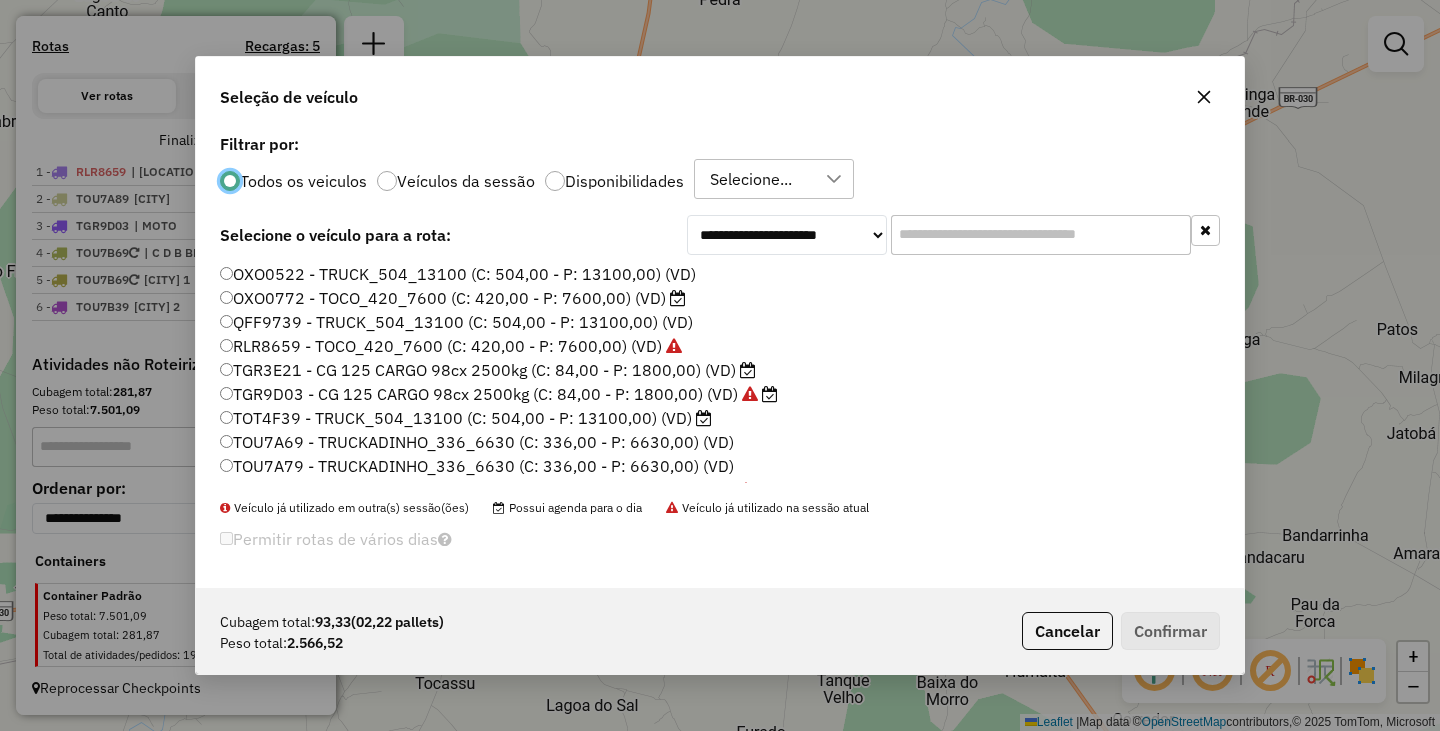 scroll, scrollTop: 11, scrollLeft: 6, axis: both 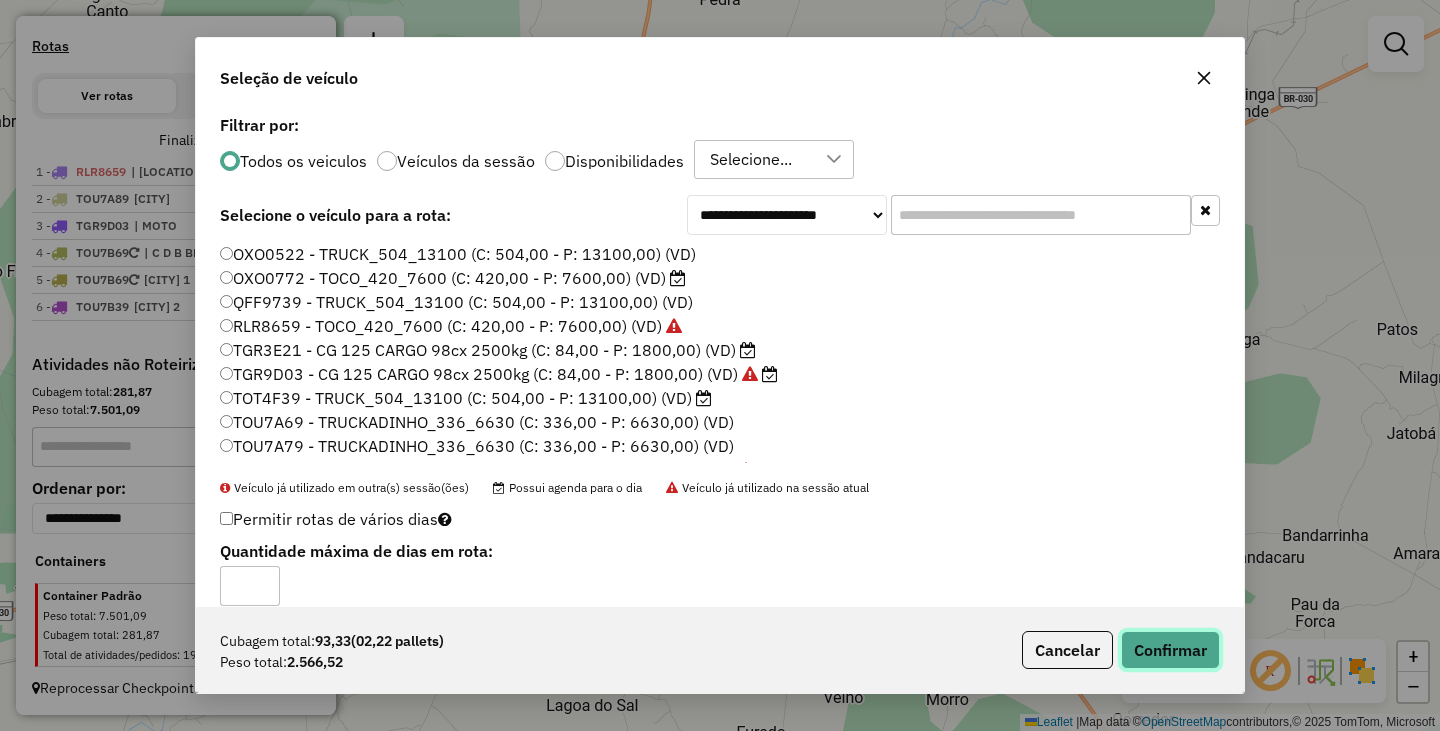 click on "Confirmar" 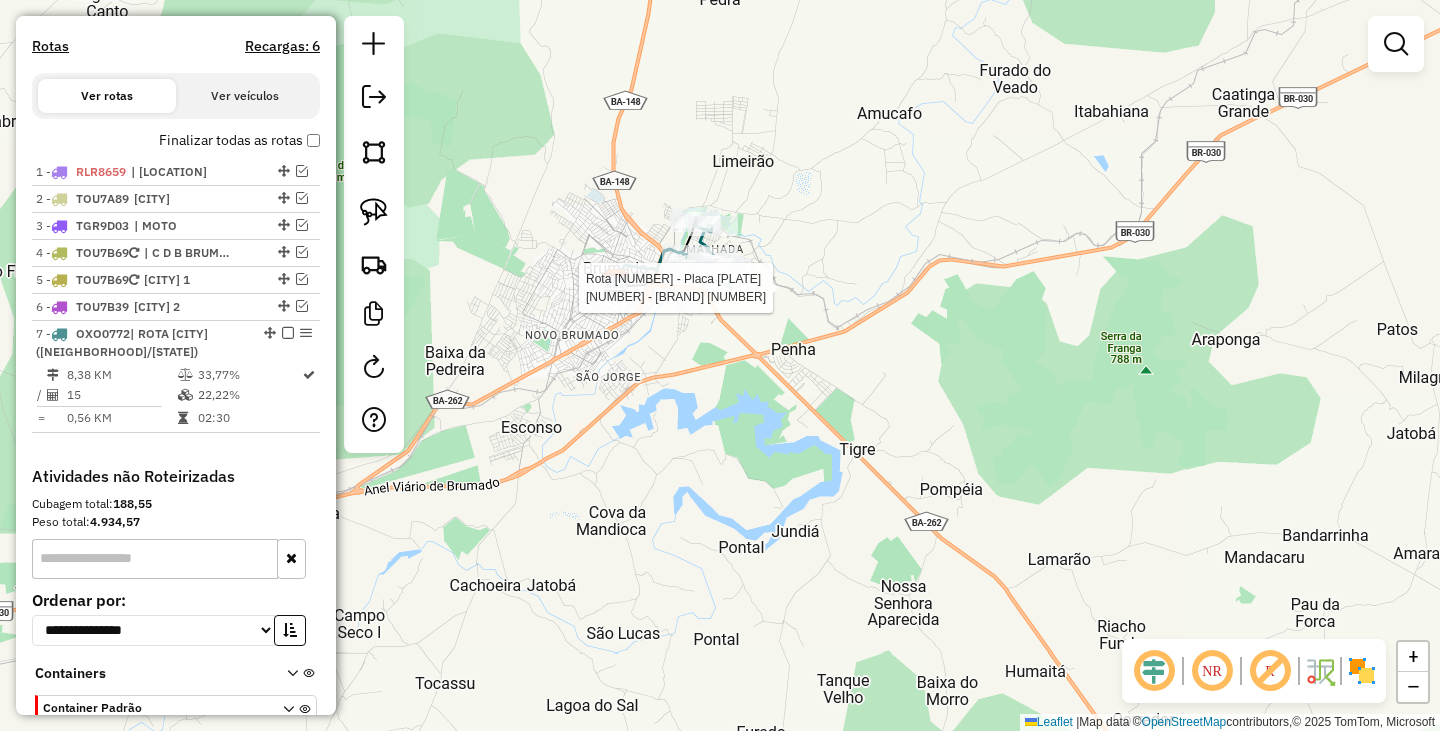 select on "**********" 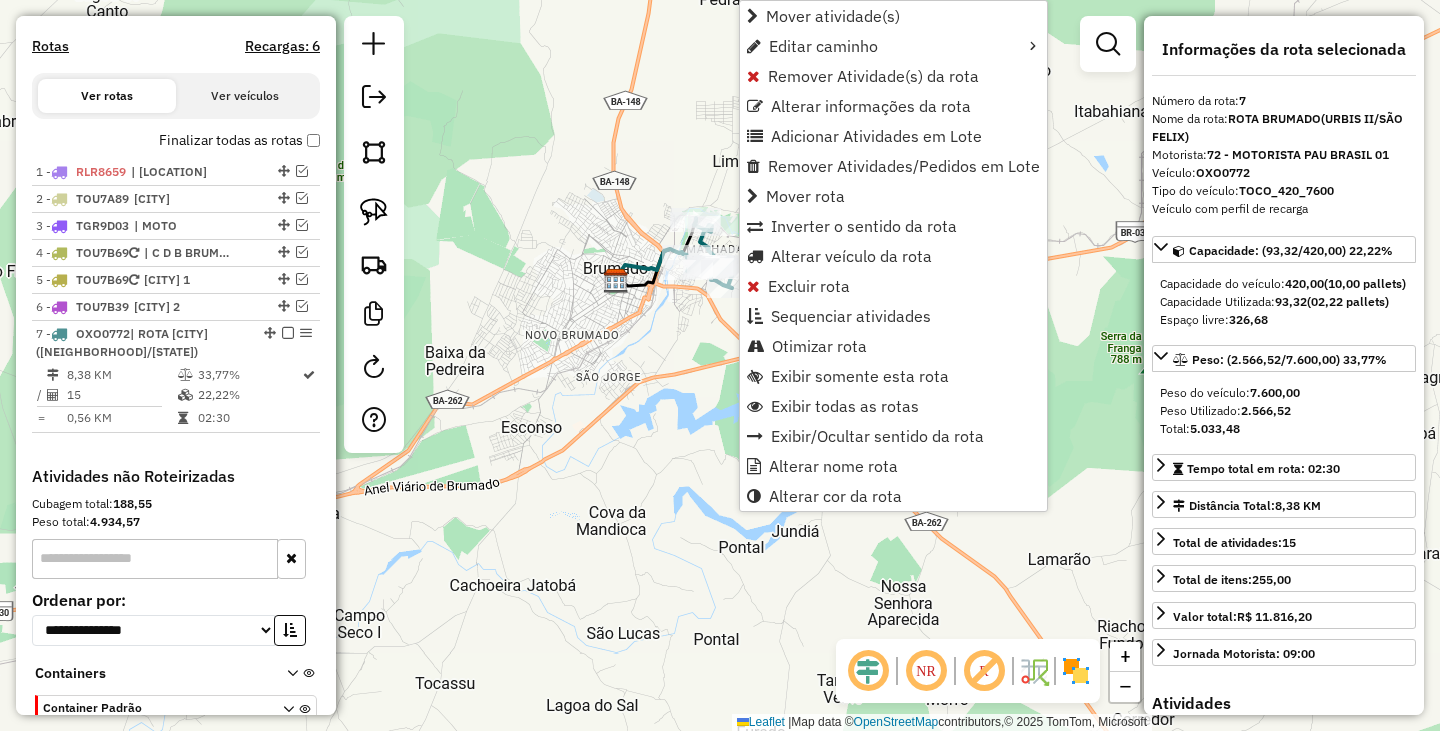 scroll, scrollTop: 743, scrollLeft: 0, axis: vertical 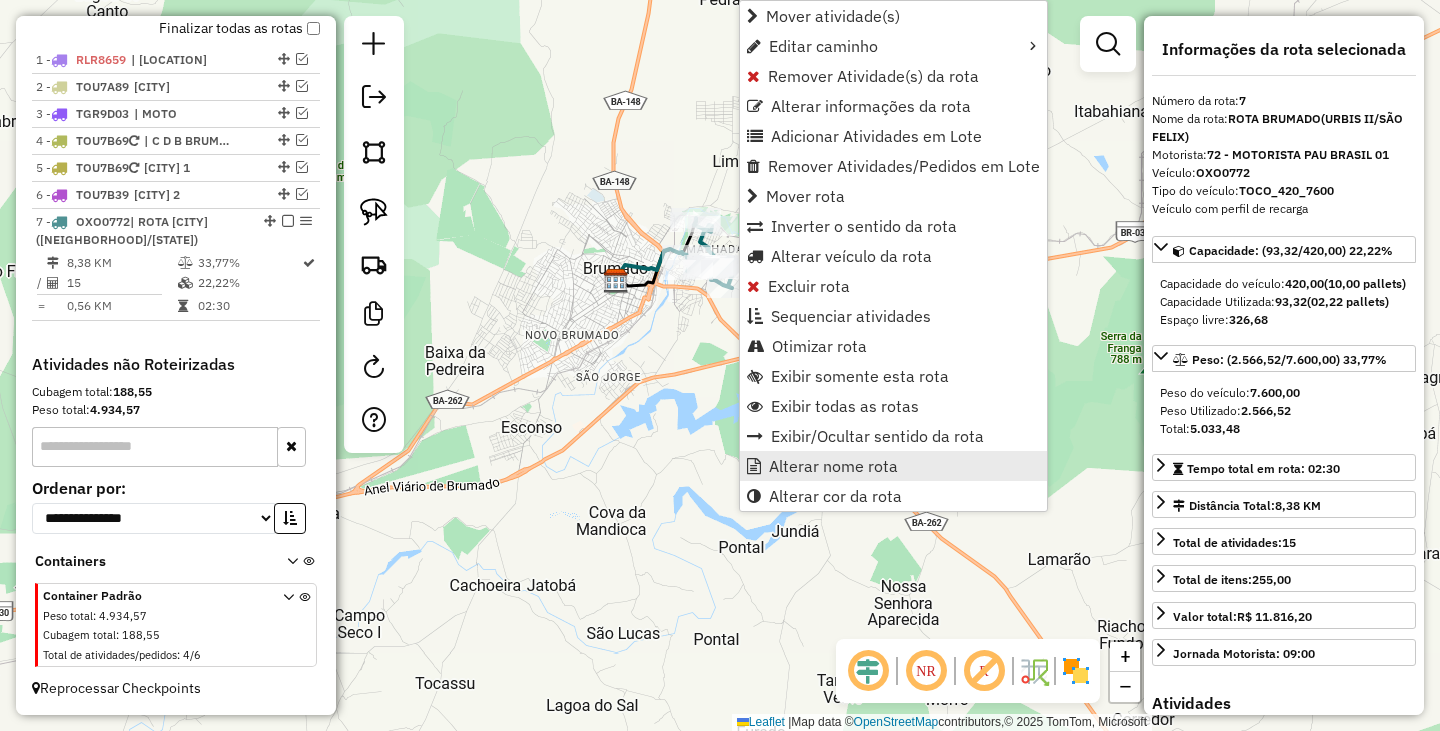 click on "Alterar nome rota" at bounding box center (833, 466) 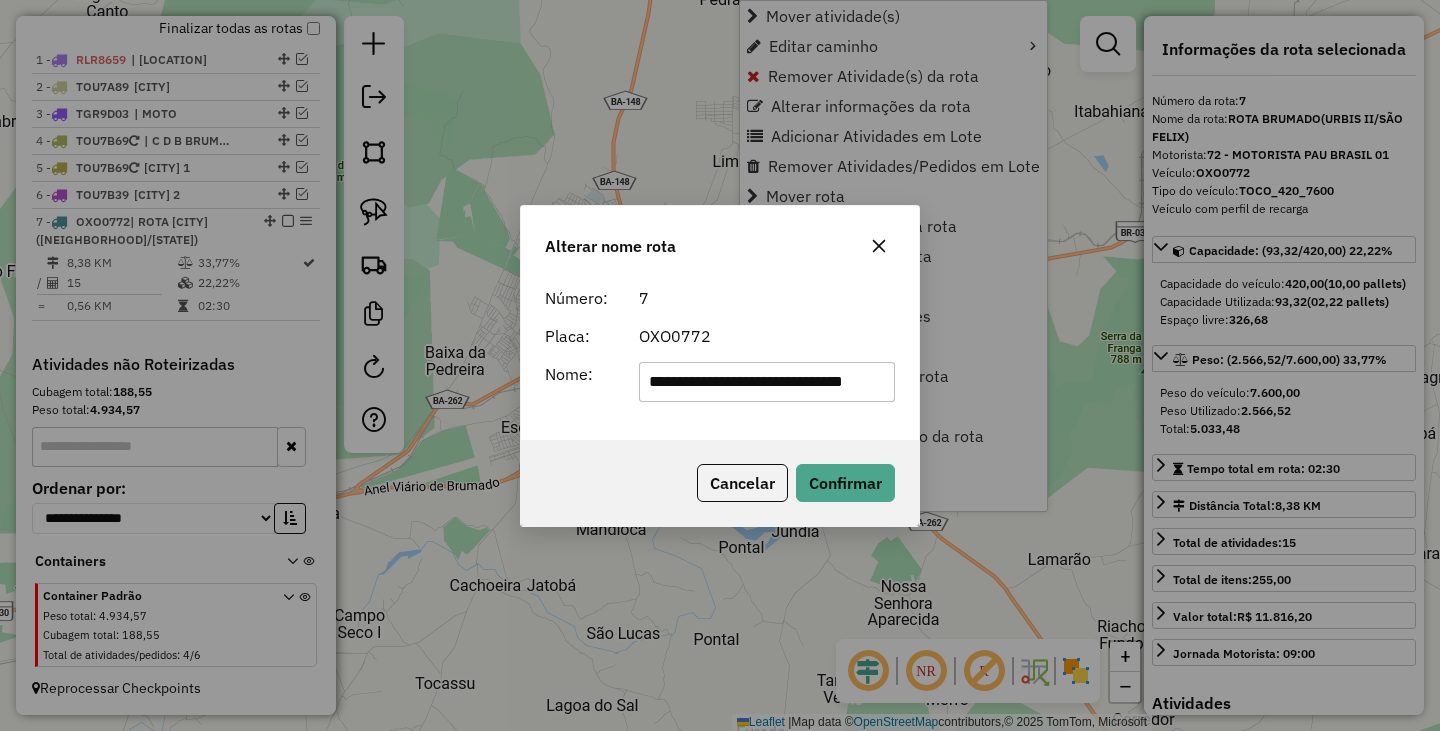 scroll, scrollTop: 0, scrollLeft: 40, axis: horizontal 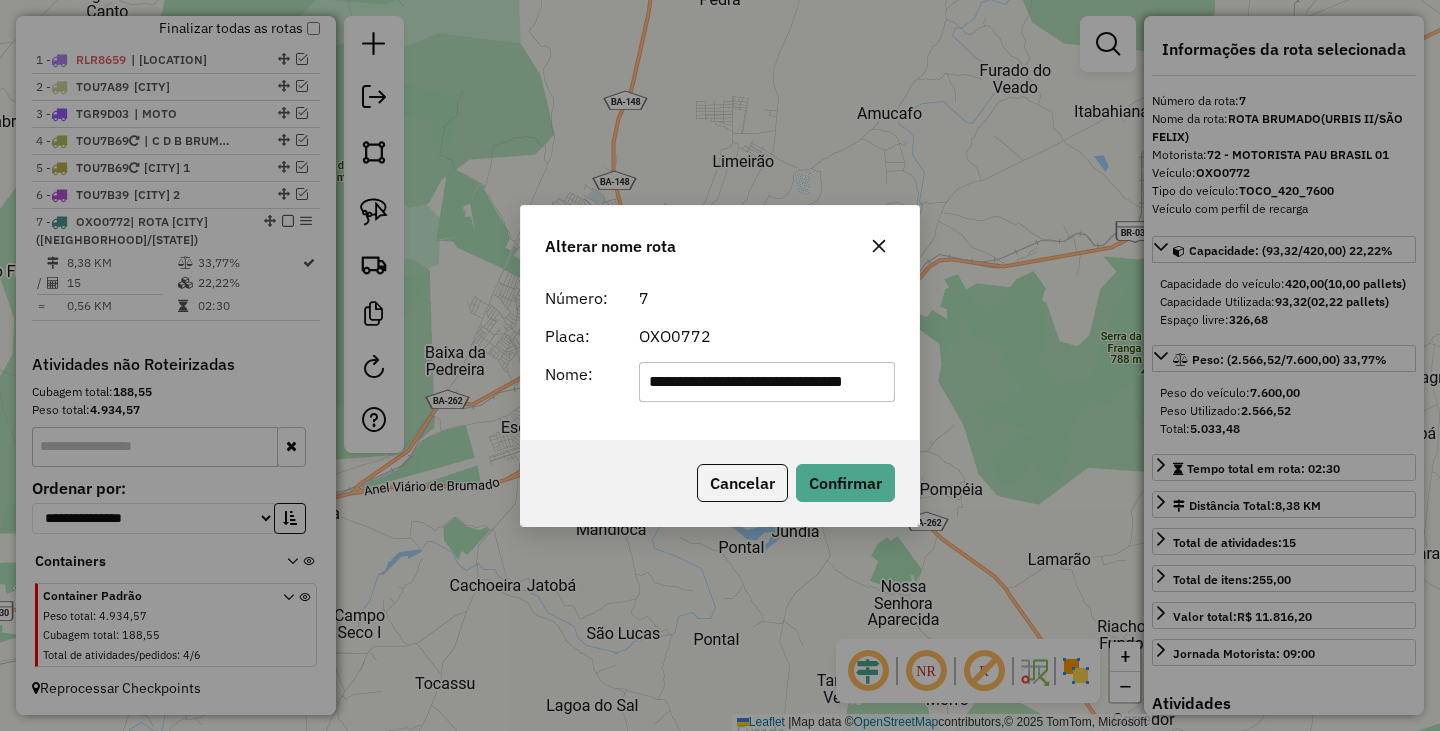 drag, startPoint x: 726, startPoint y: 385, endPoint x: 1294, endPoint y: 454, distance: 572.17566 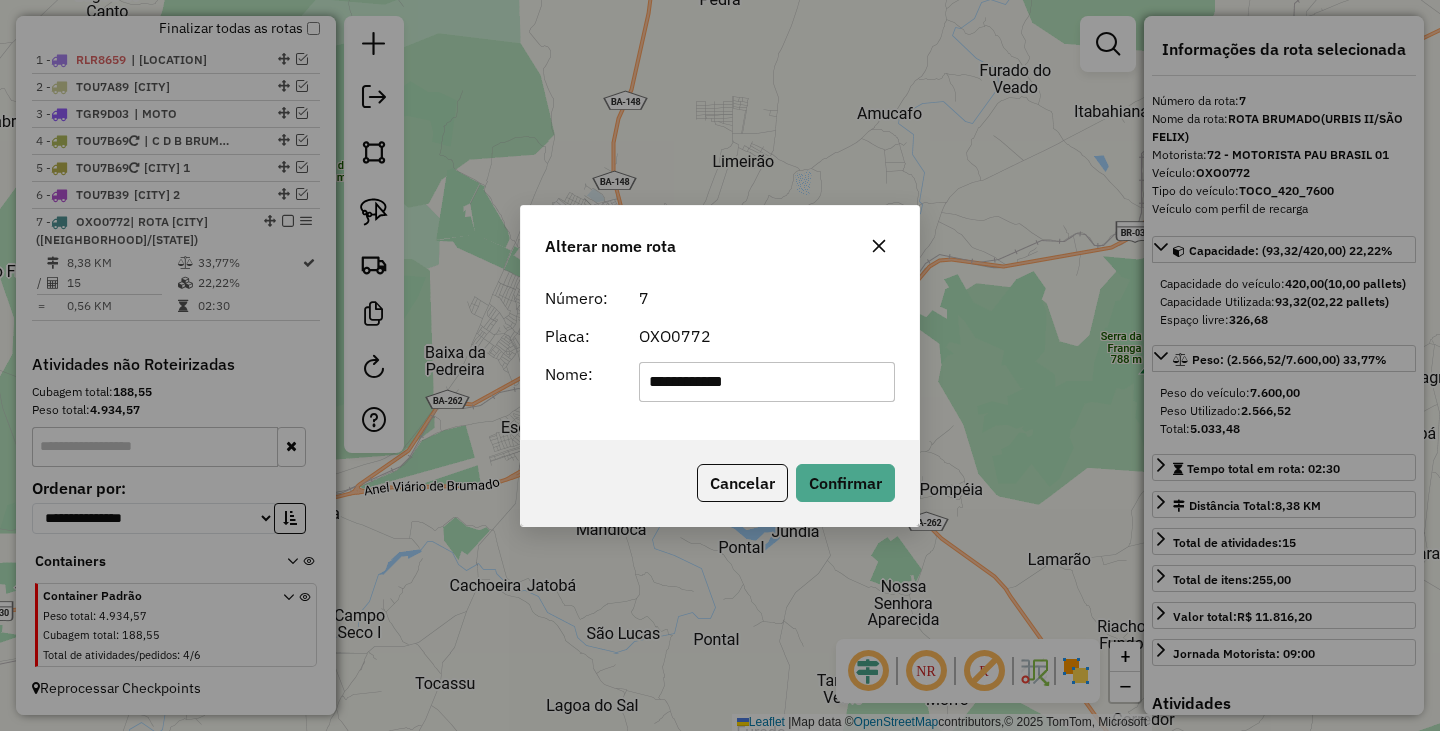 scroll, scrollTop: 0, scrollLeft: 0, axis: both 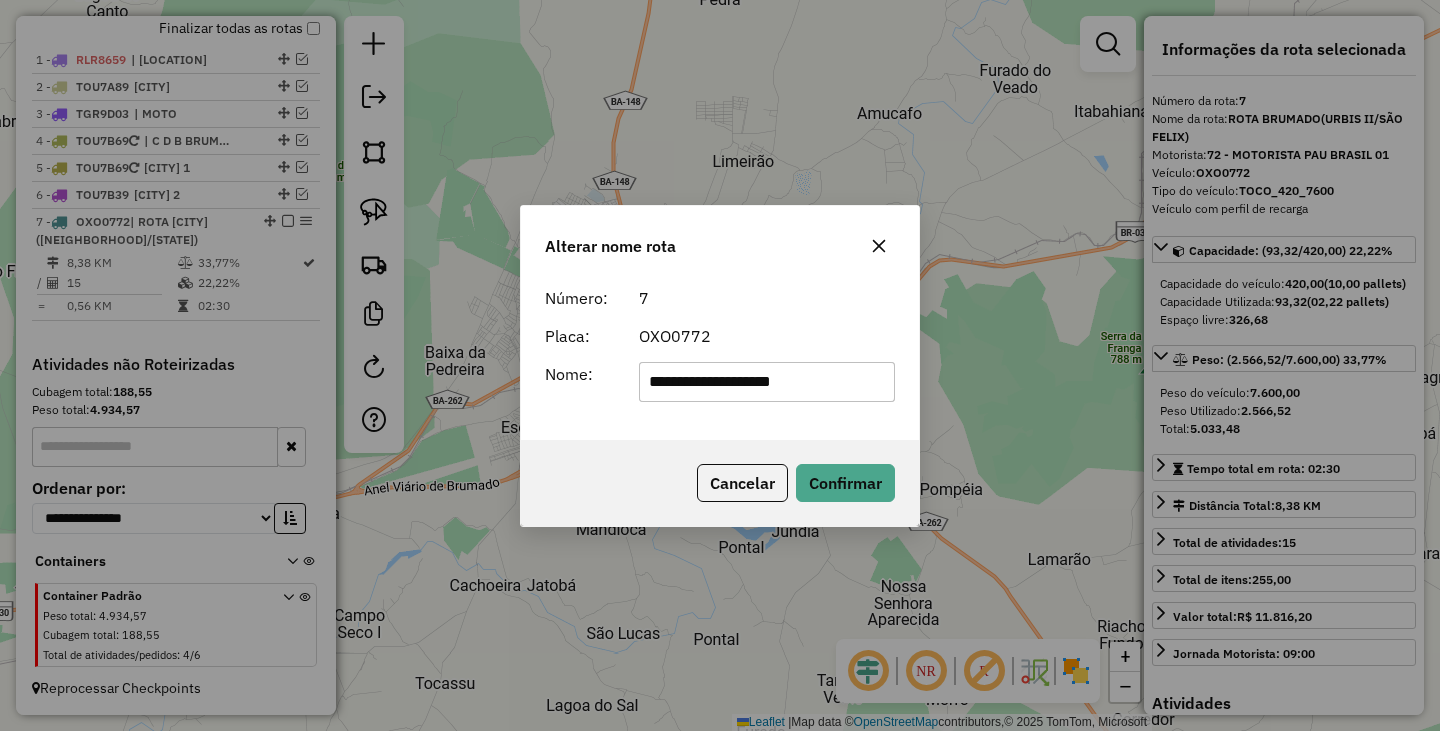 type on "**********" 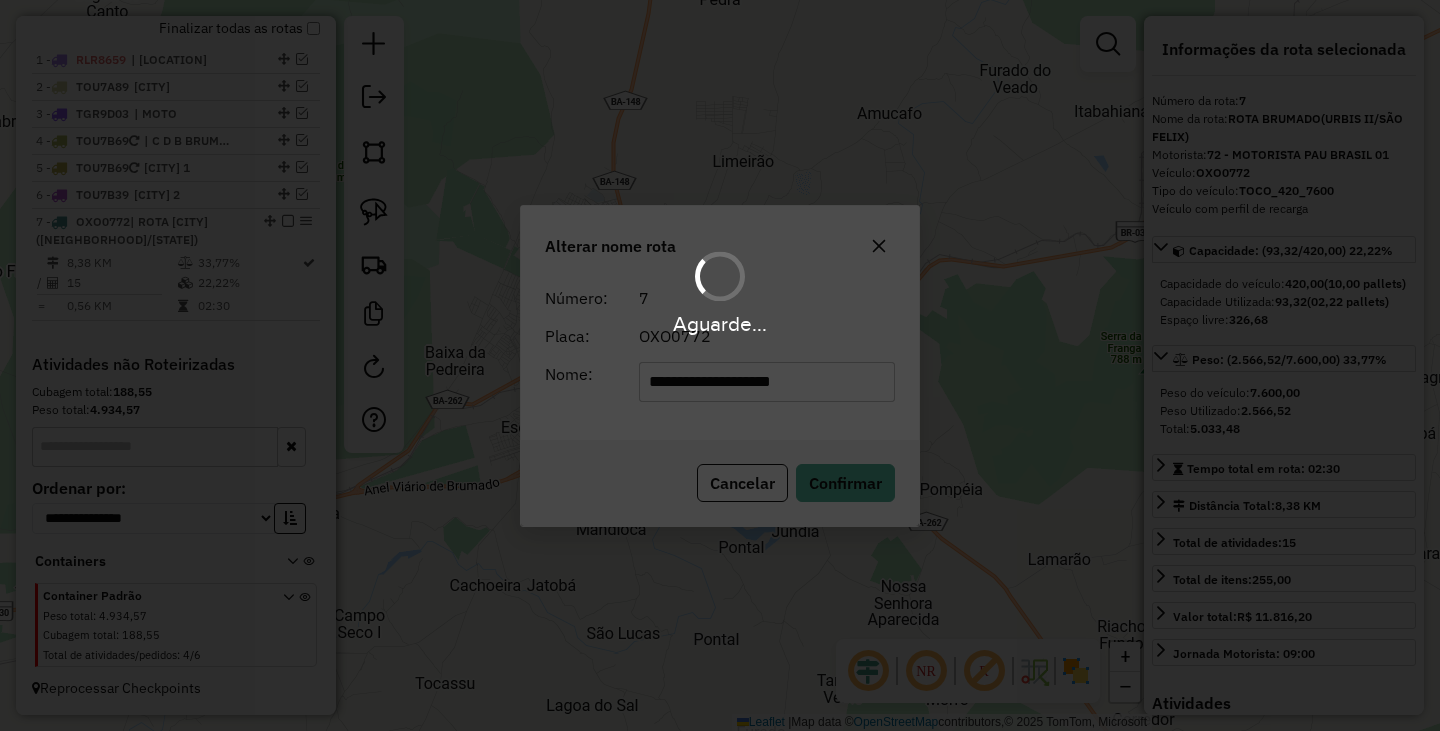 type 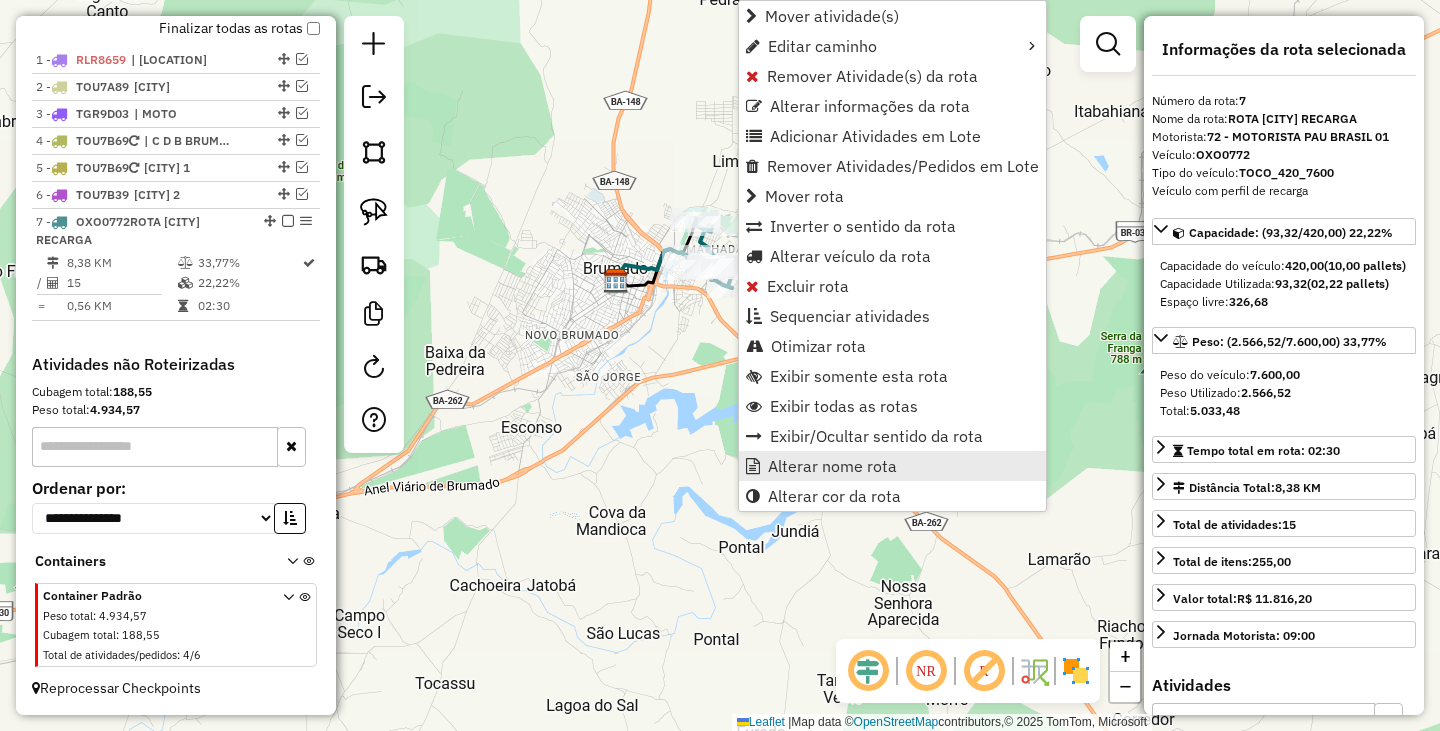 click on "Alterar nome rota" at bounding box center (832, 466) 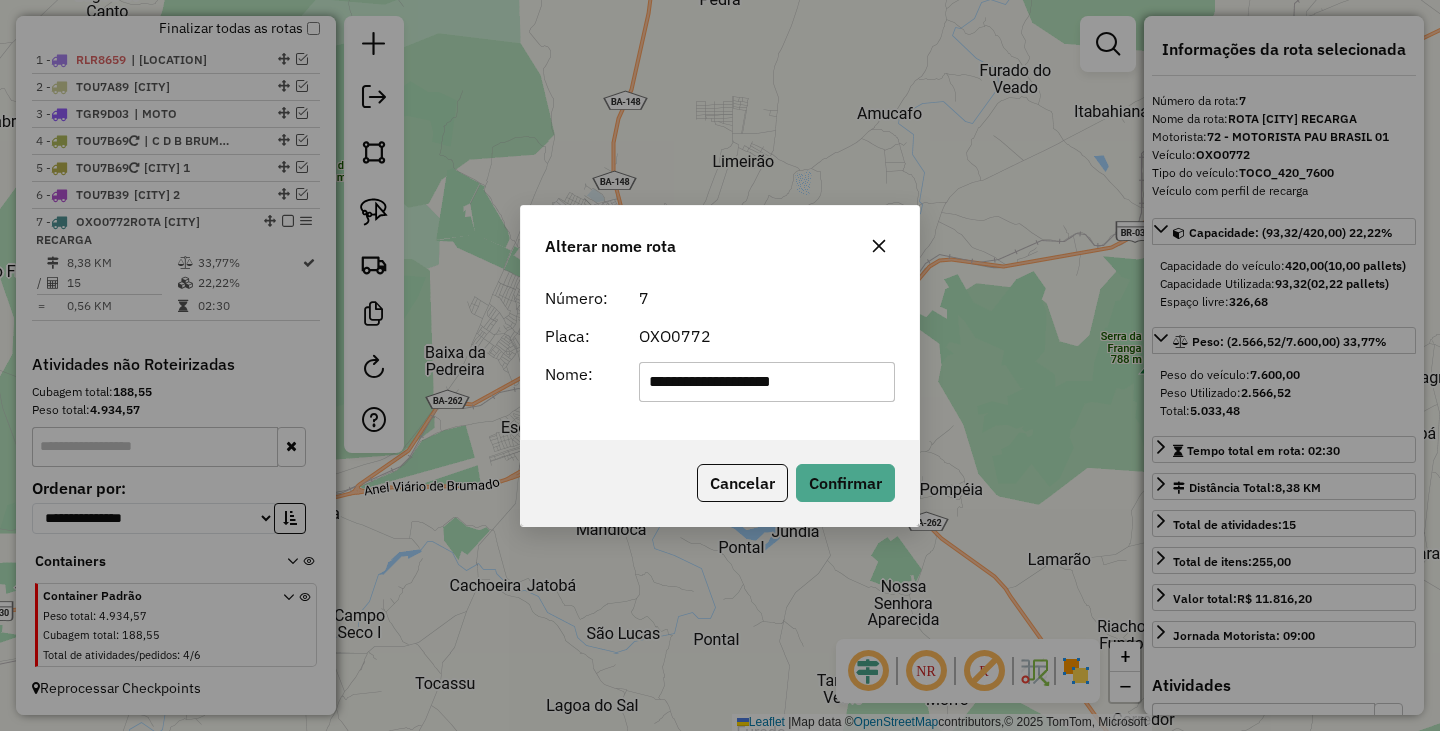 drag, startPoint x: 690, startPoint y: 382, endPoint x: 543, endPoint y: 359, distance: 148.78844 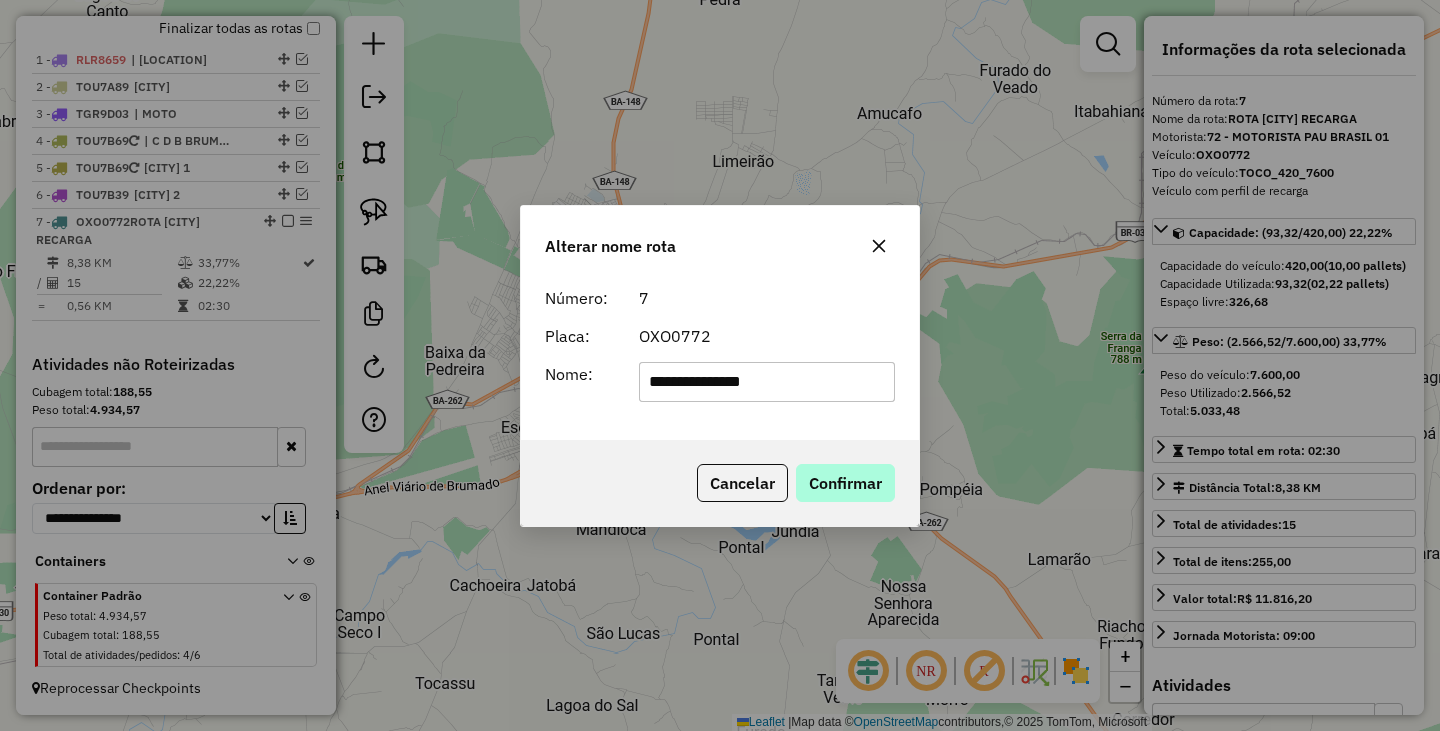 type on "**********" 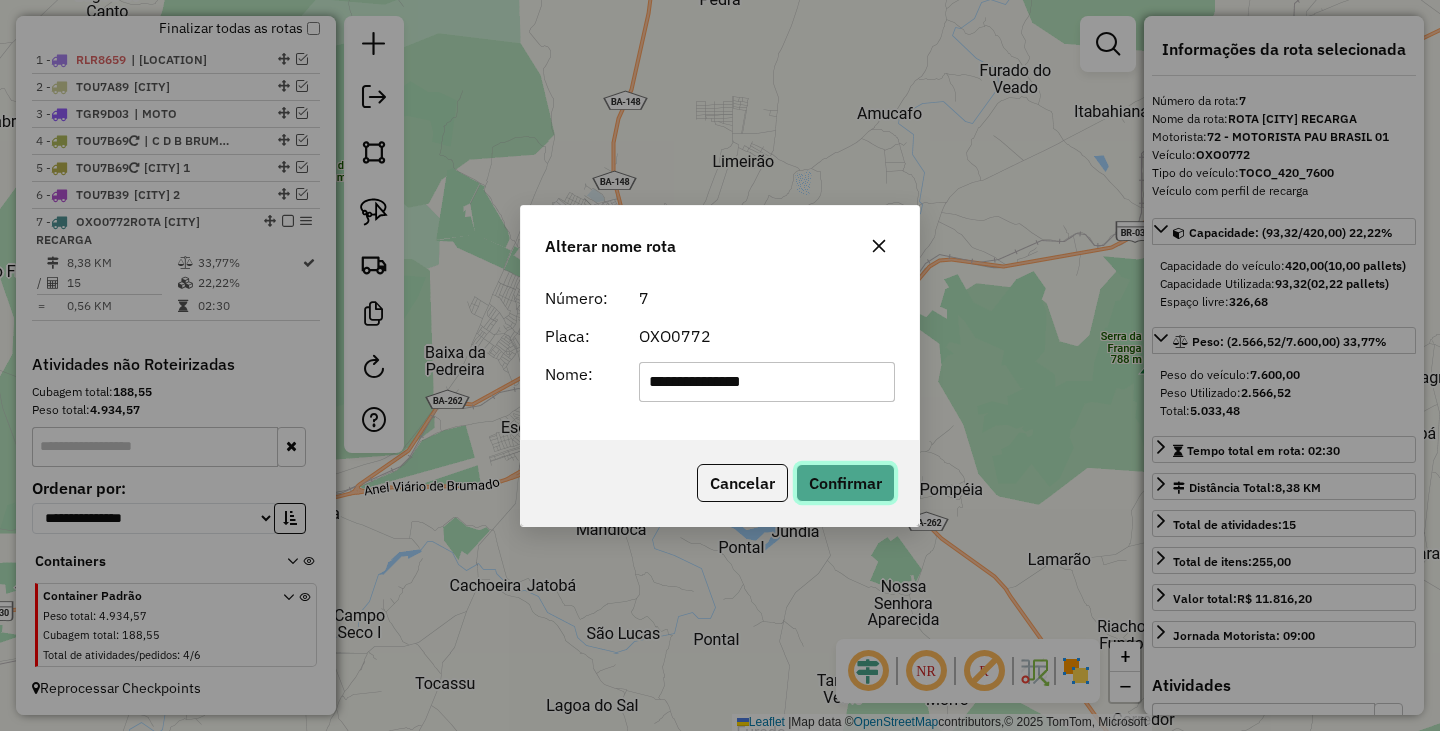 click on "Confirmar" 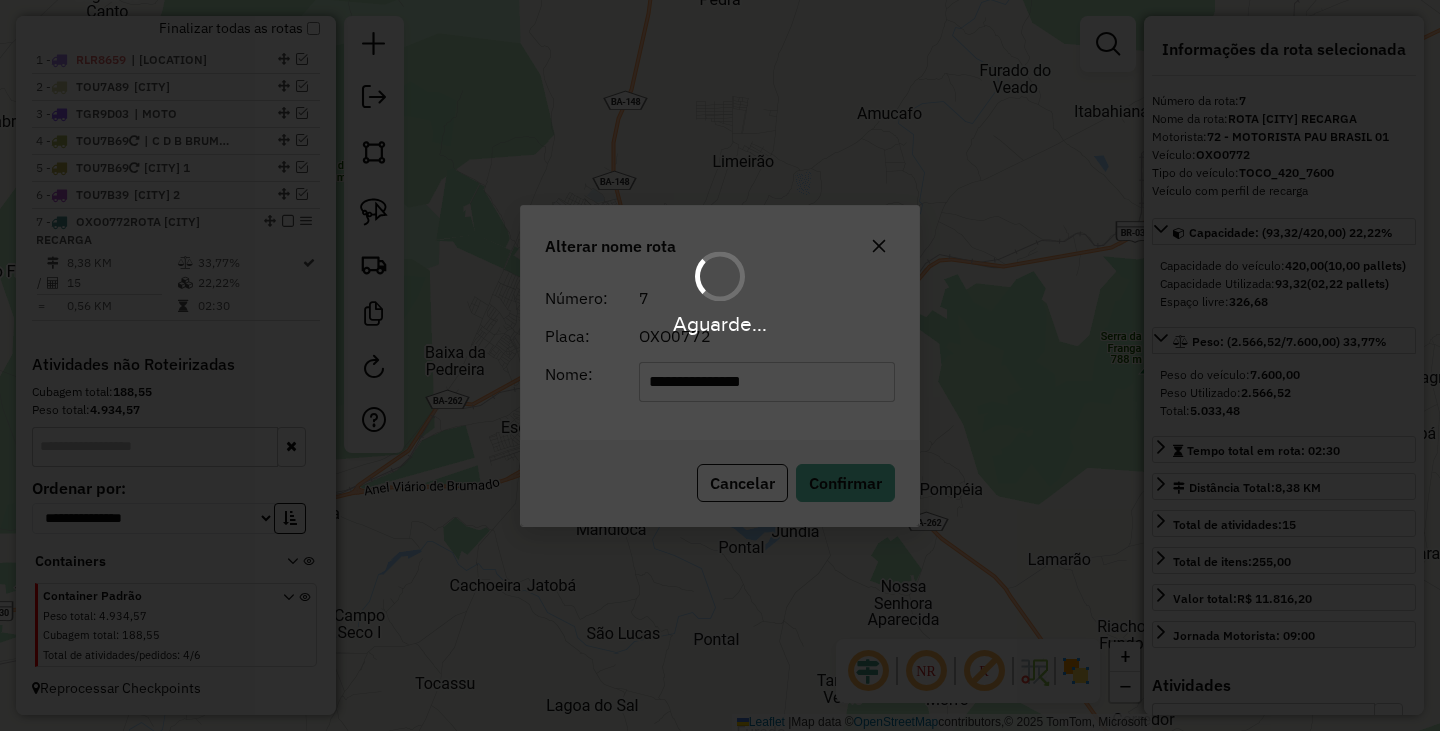 type 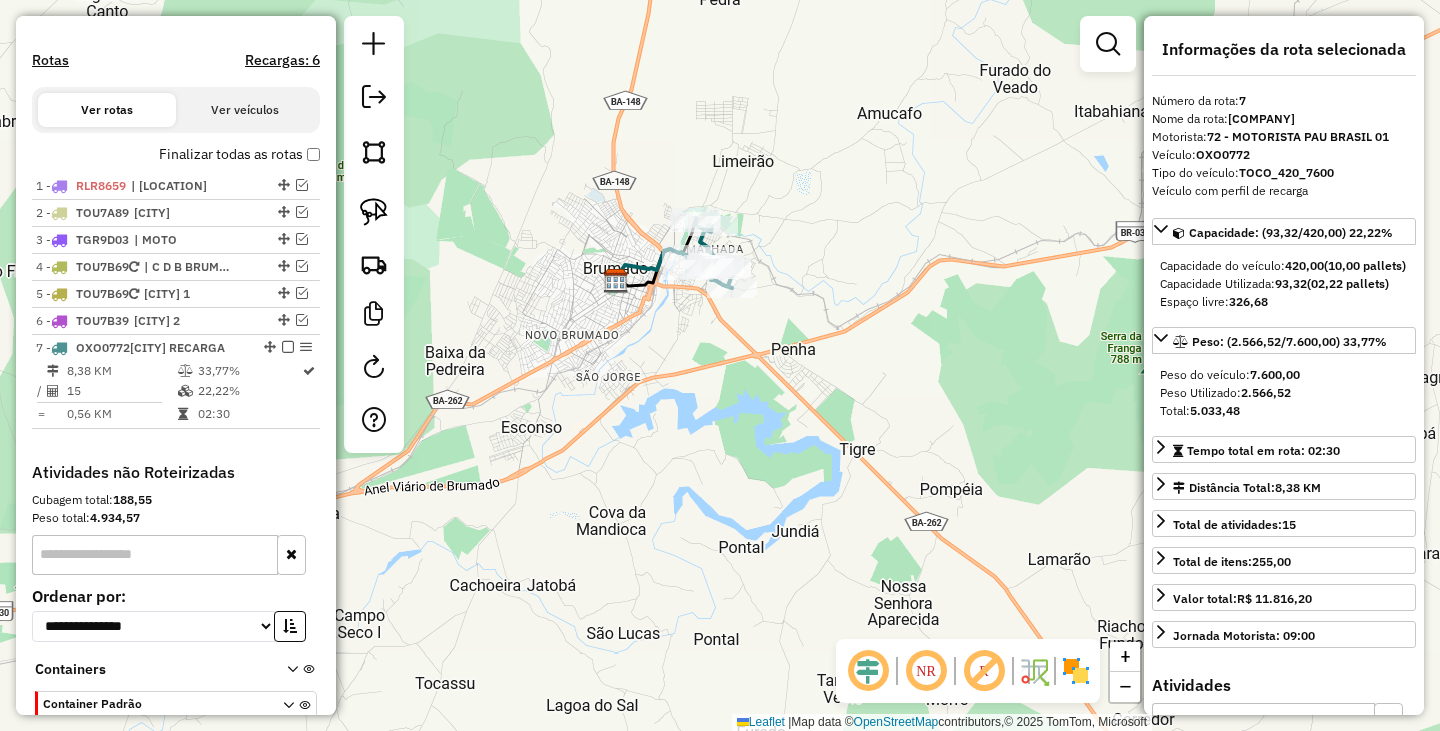 scroll, scrollTop: 343, scrollLeft: 0, axis: vertical 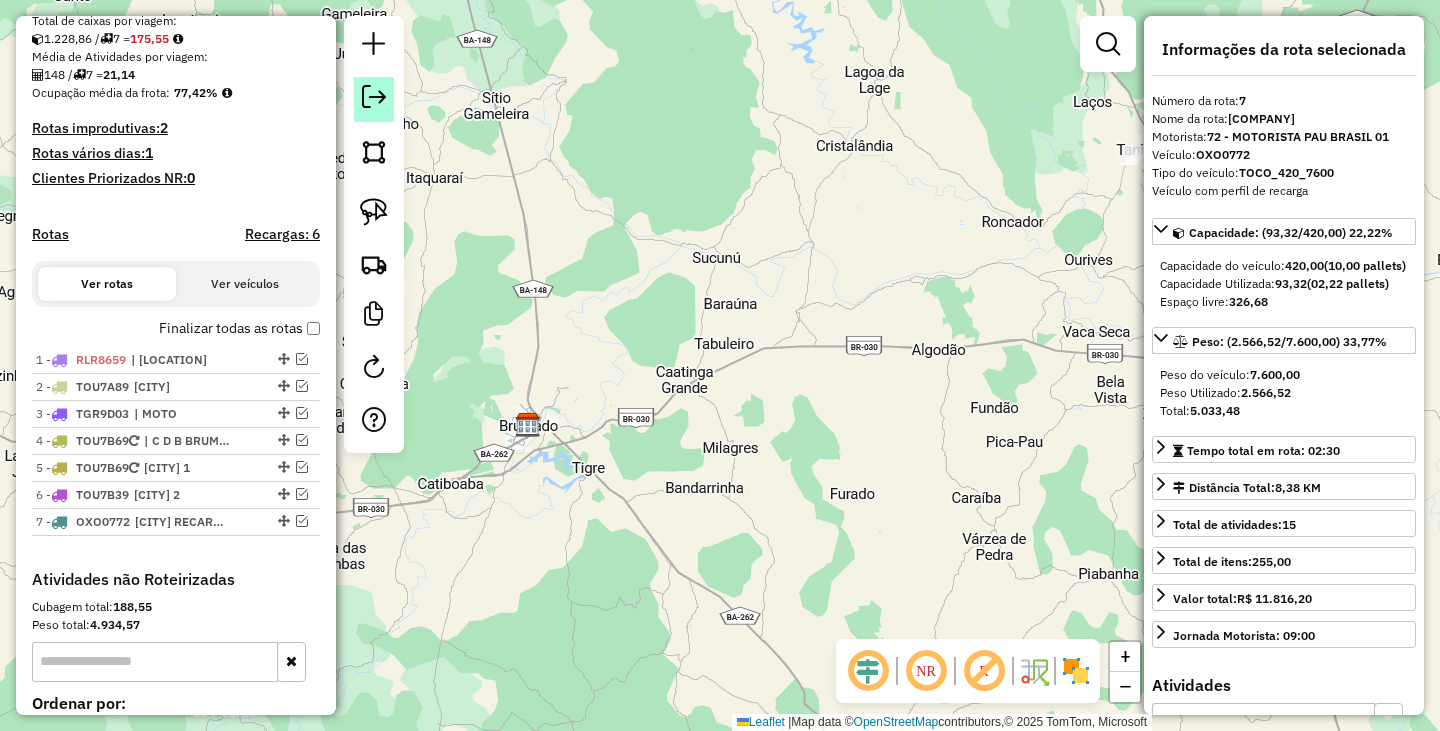 click 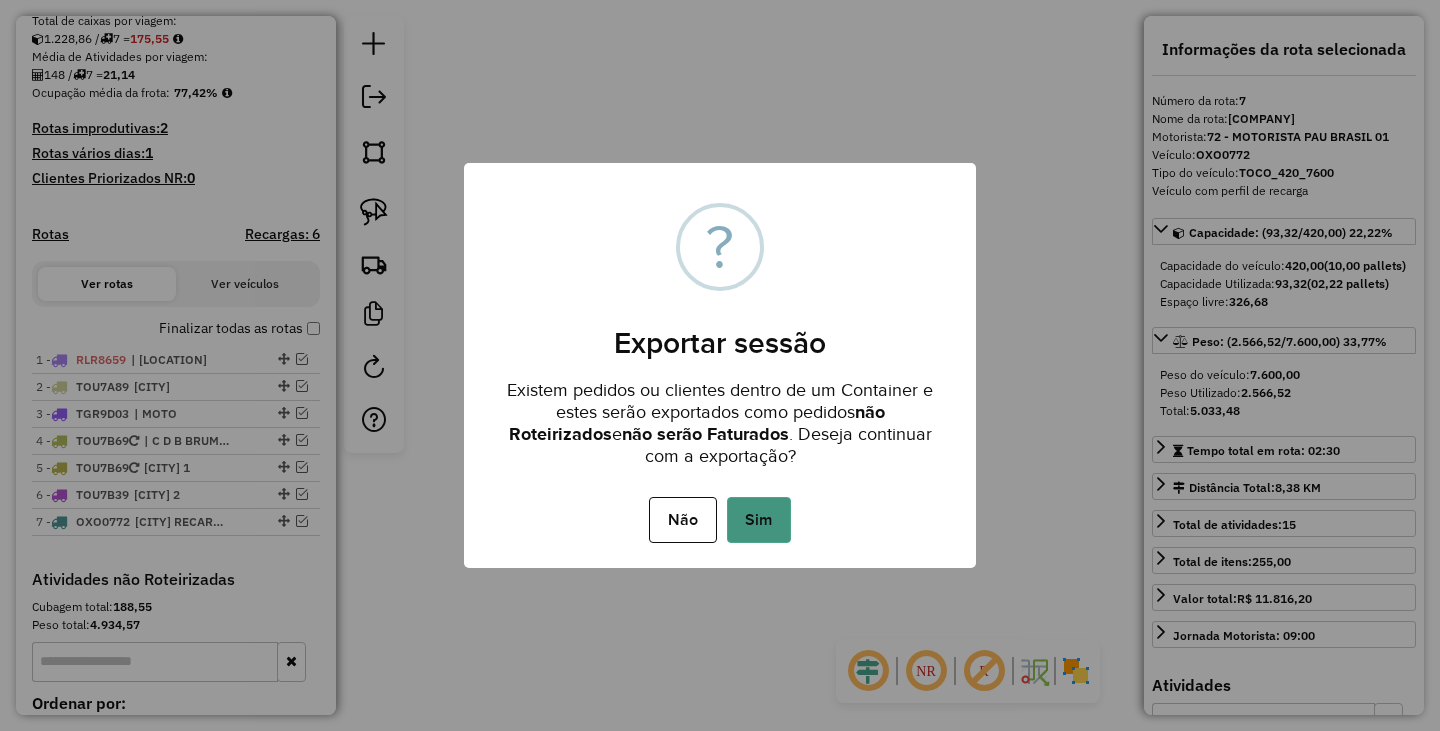 click on "Sim" at bounding box center [759, 520] 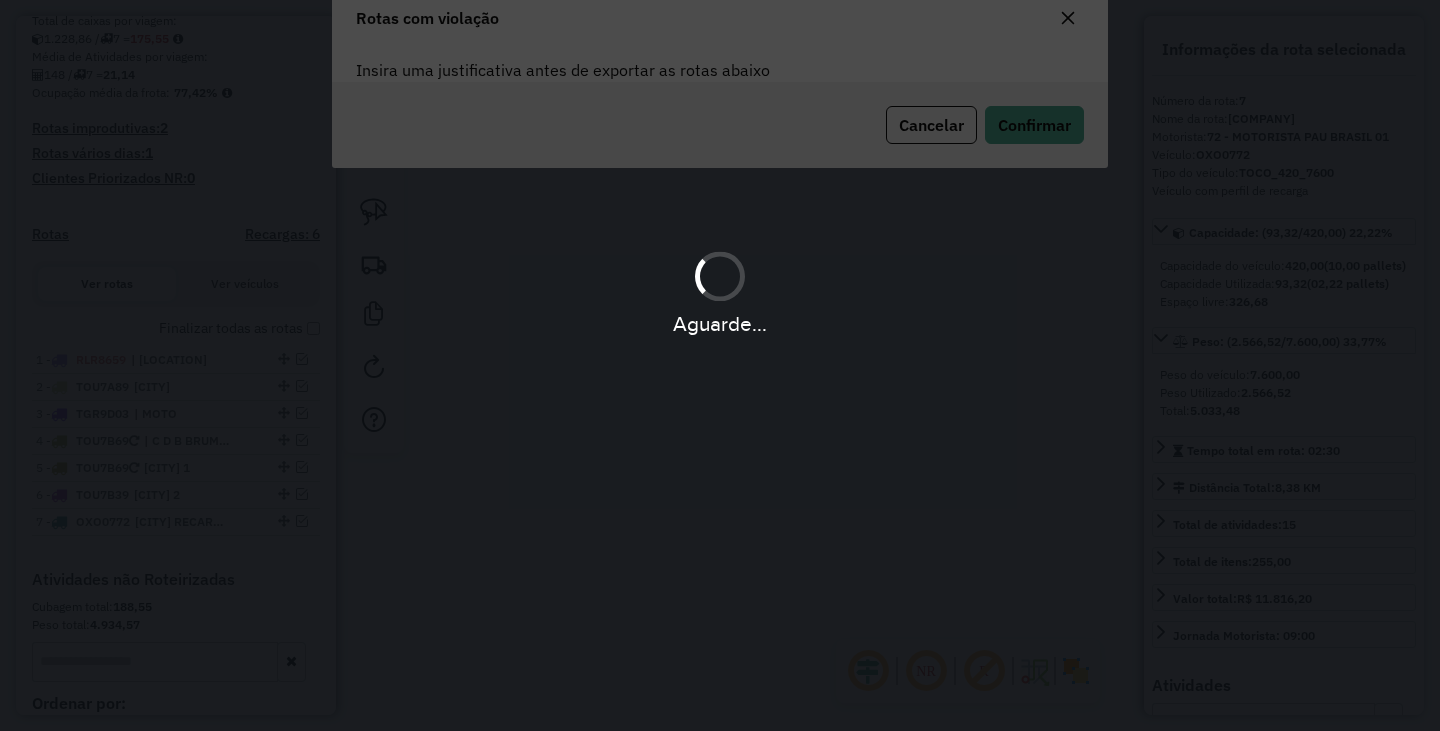 scroll, scrollTop: 108, scrollLeft: 0, axis: vertical 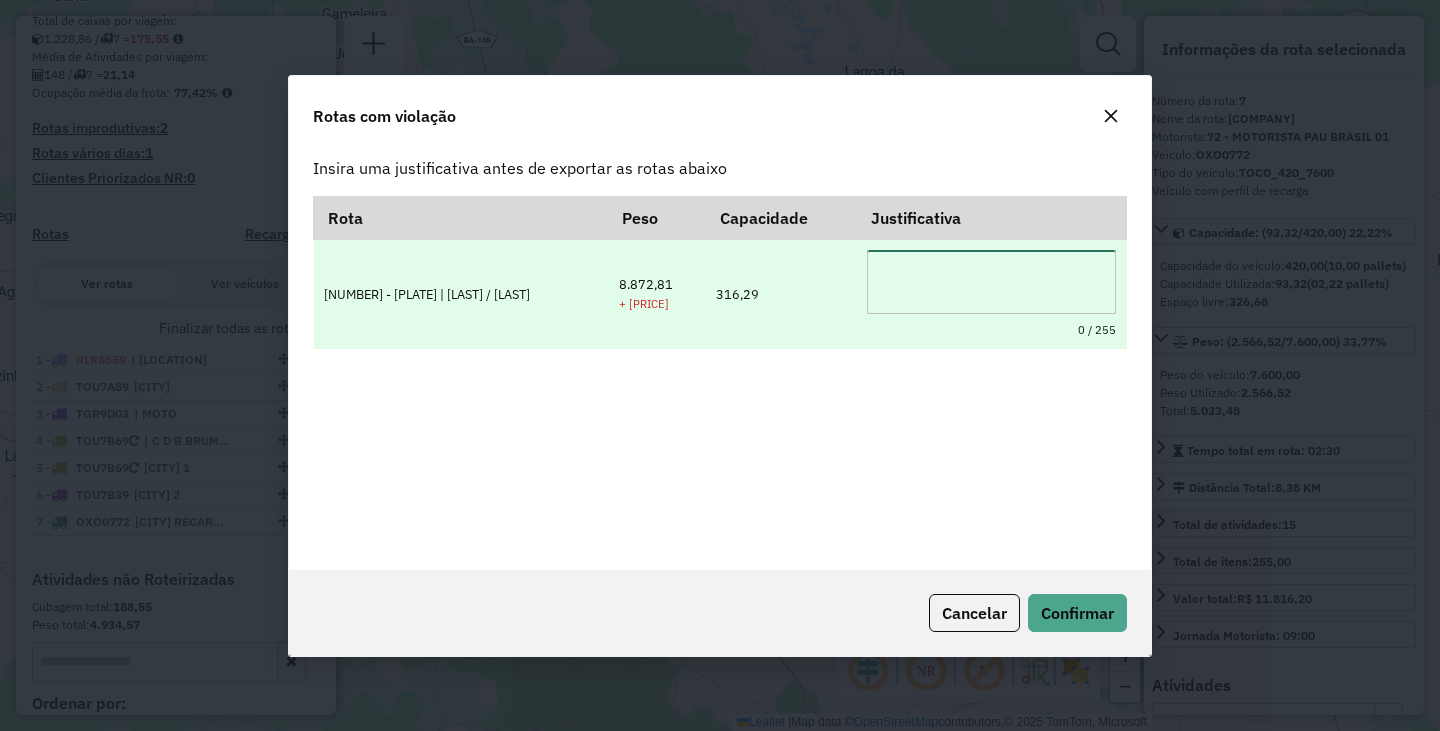 click at bounding box center [991, 282] 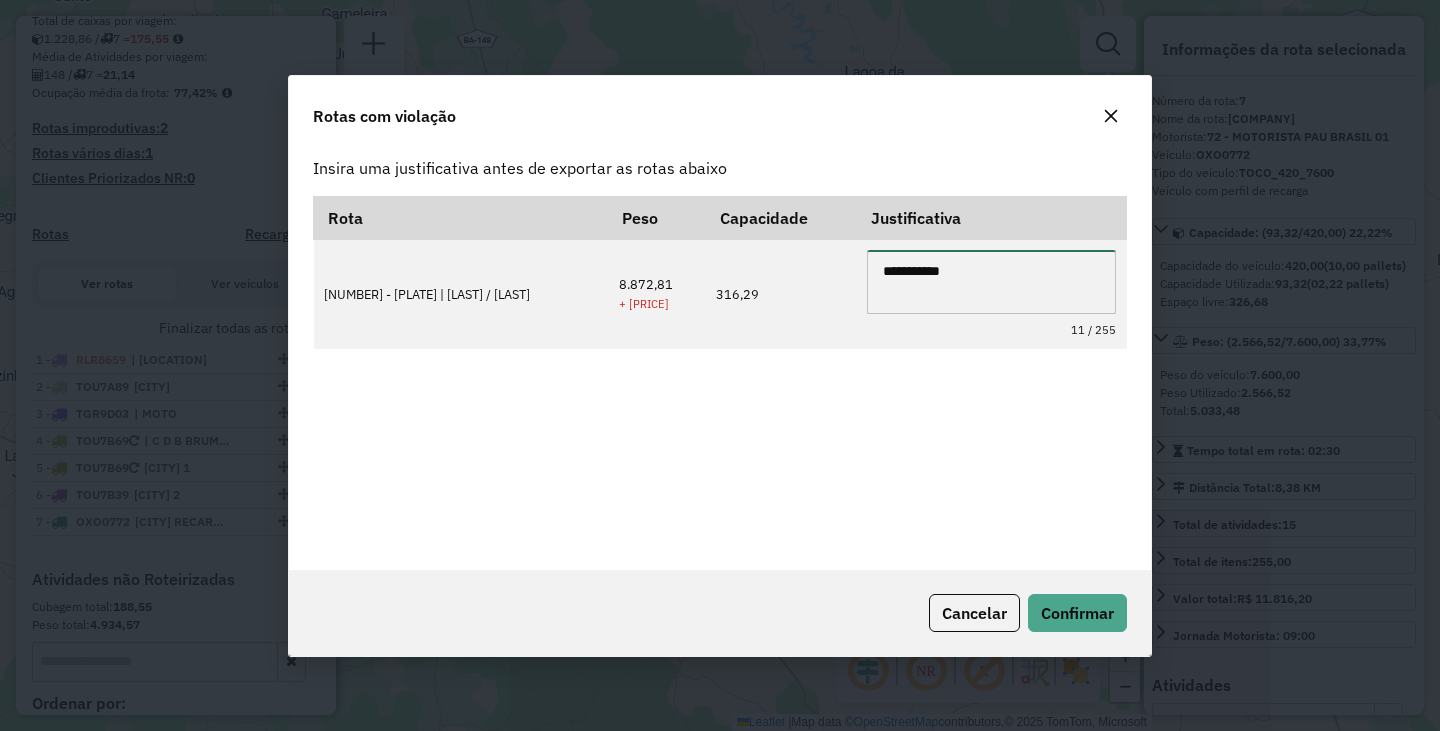type on "**********" 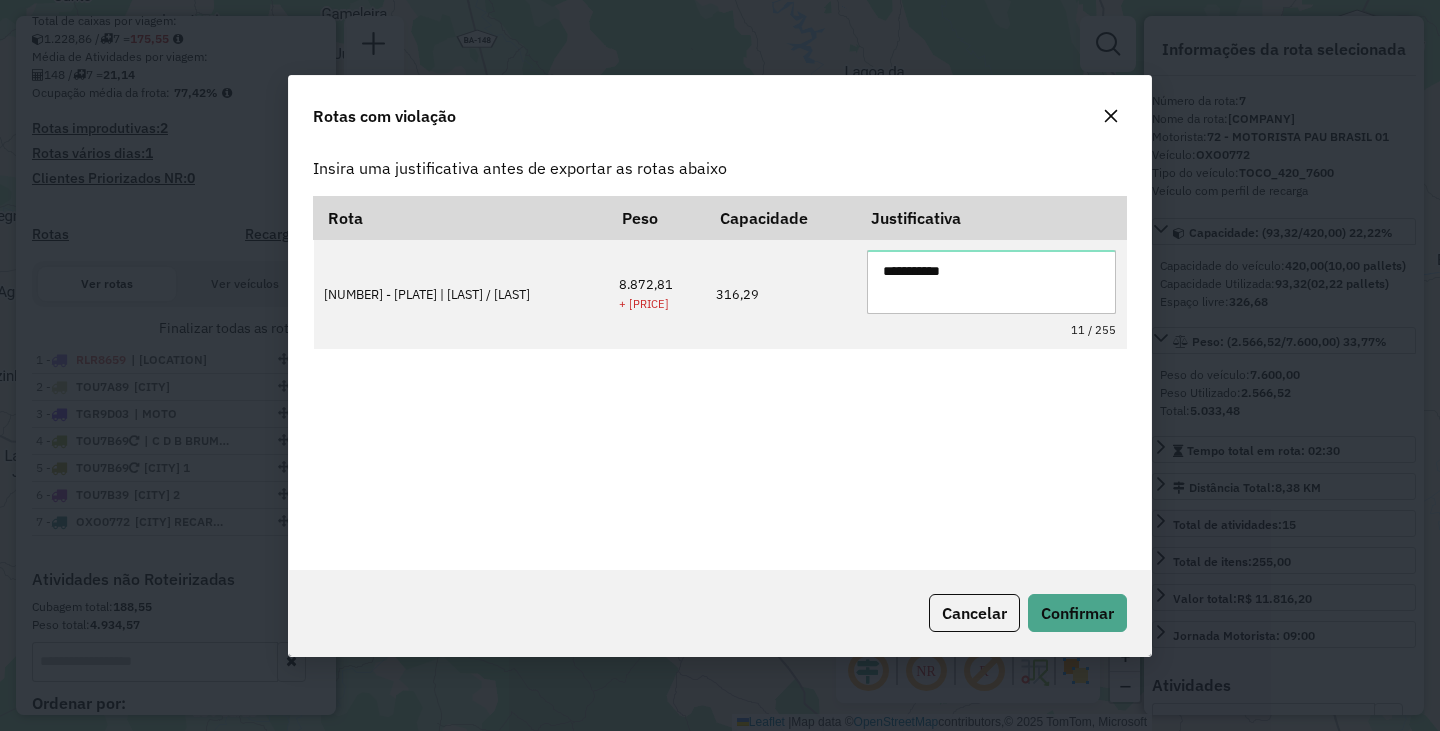 click on "Cancelar   Confirmar" 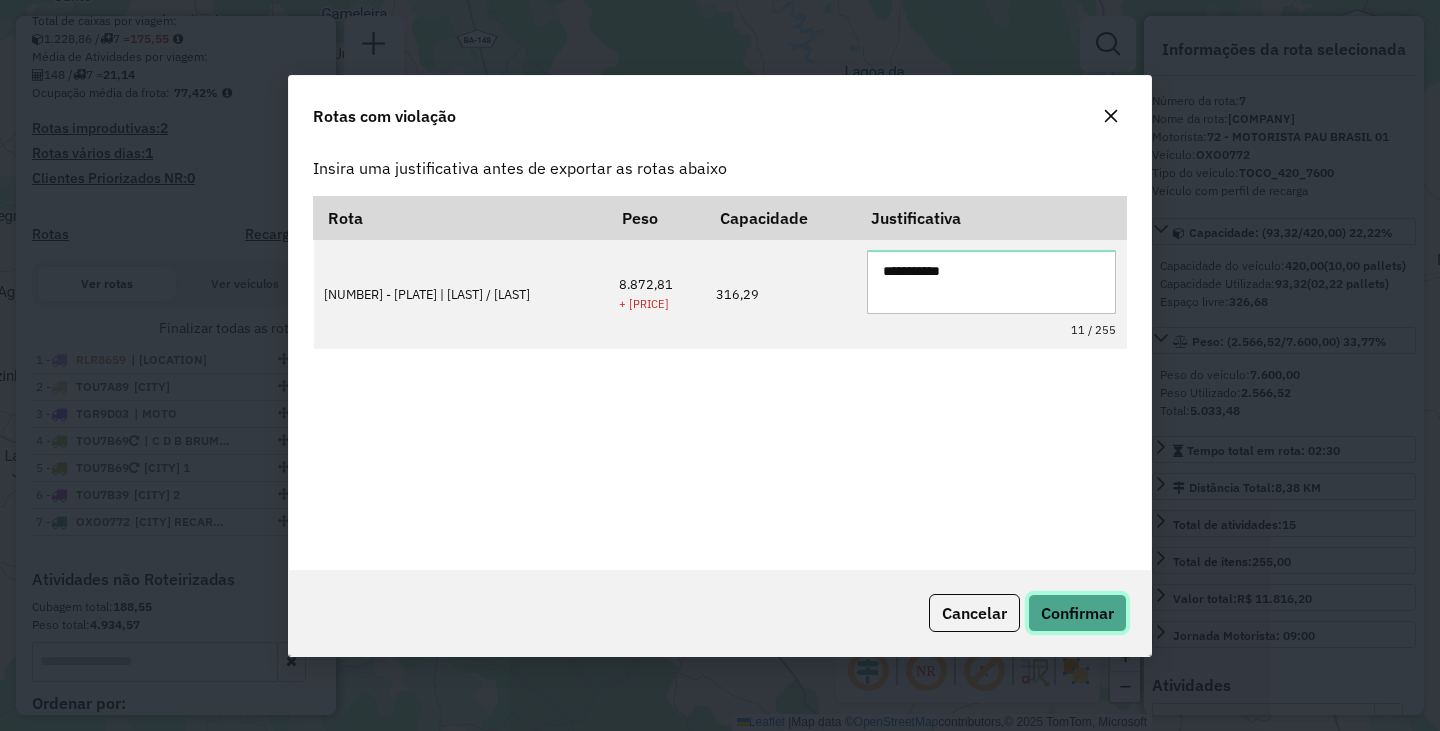 click on "Confirmar" 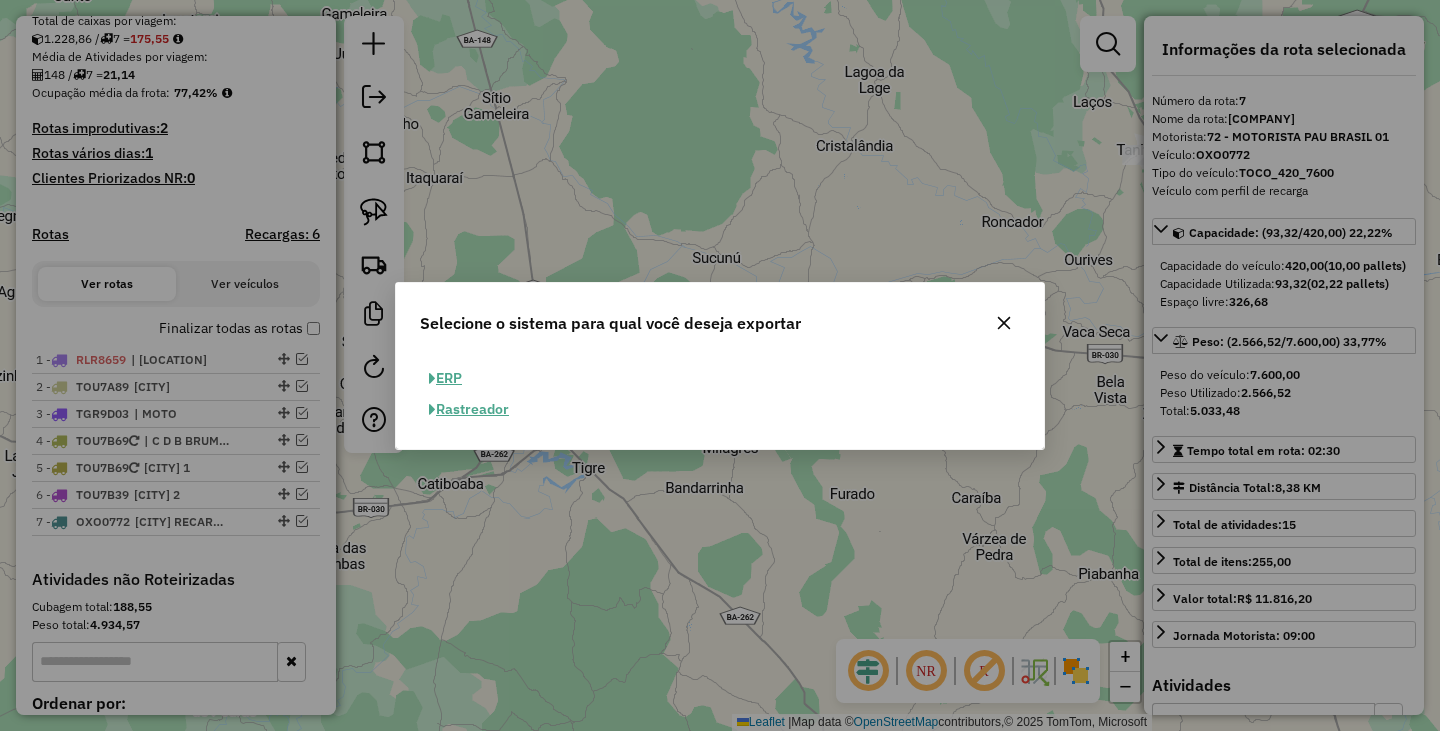 click on "ERP" 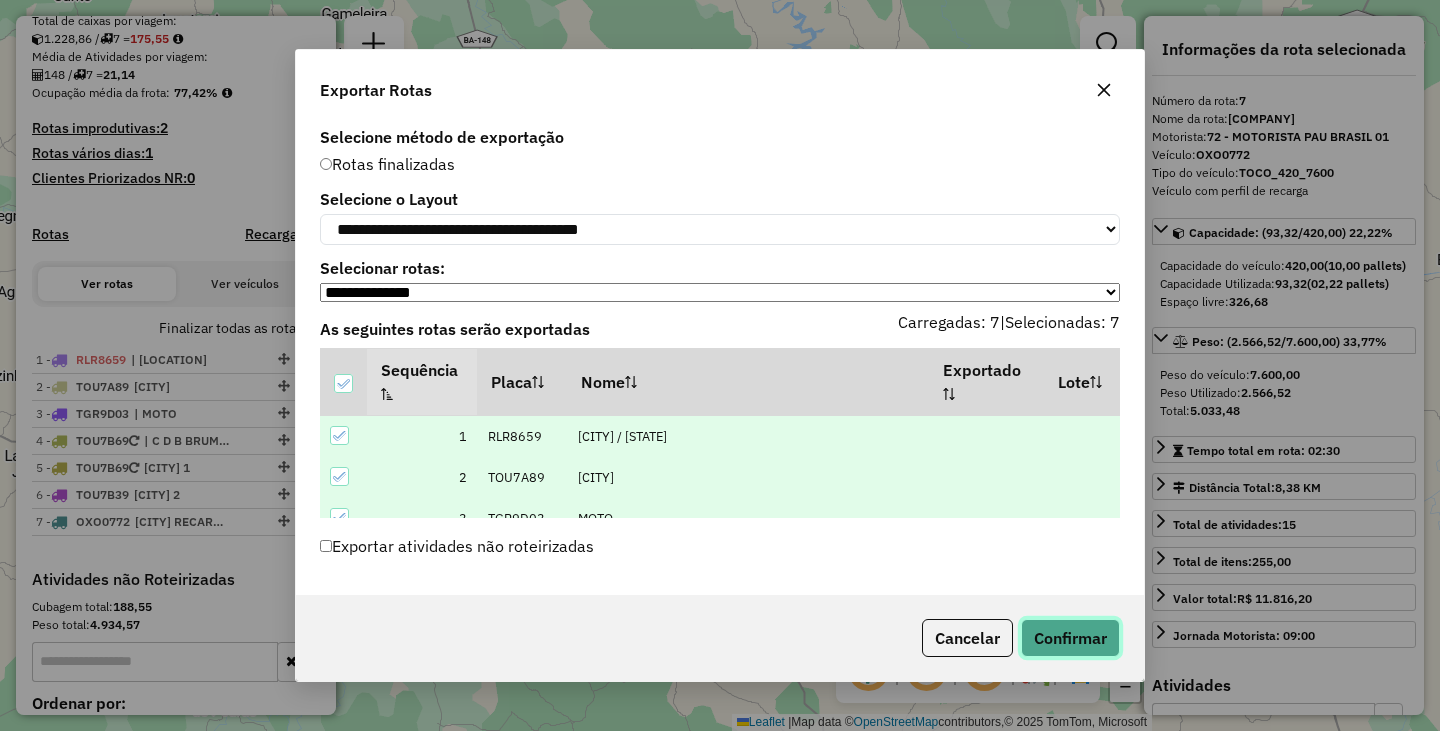 click on "Confirmar" 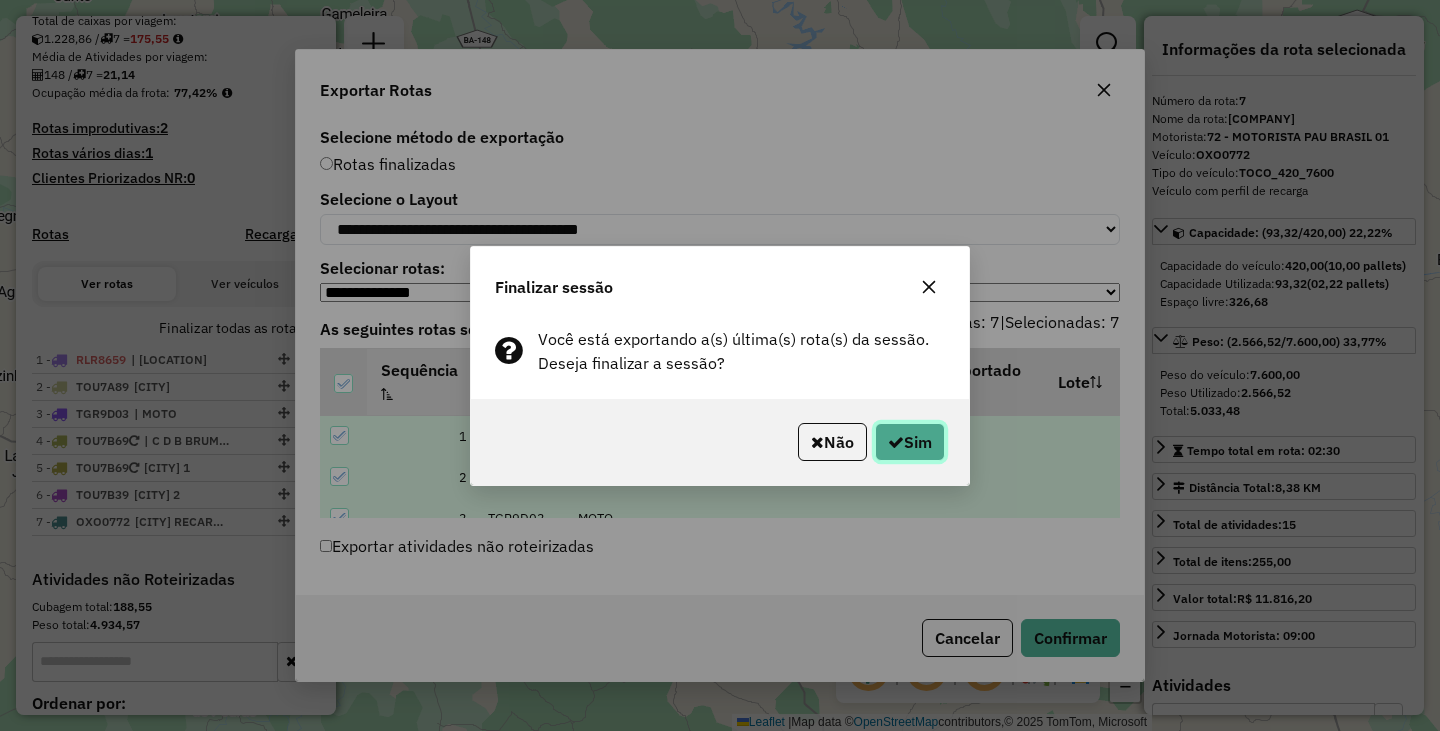 click on "Sim" 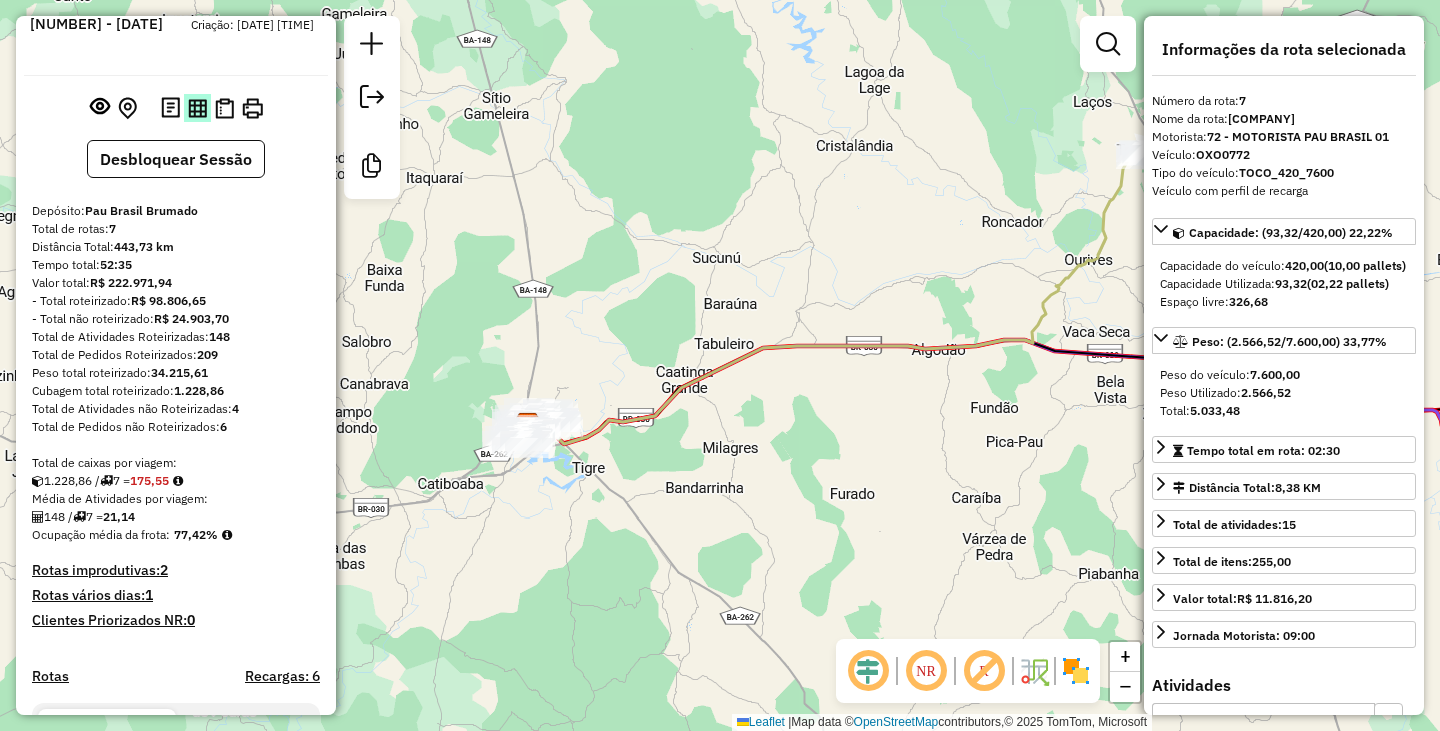 scroll, scrollTop: 0, scrollLeft: 0, axis: both 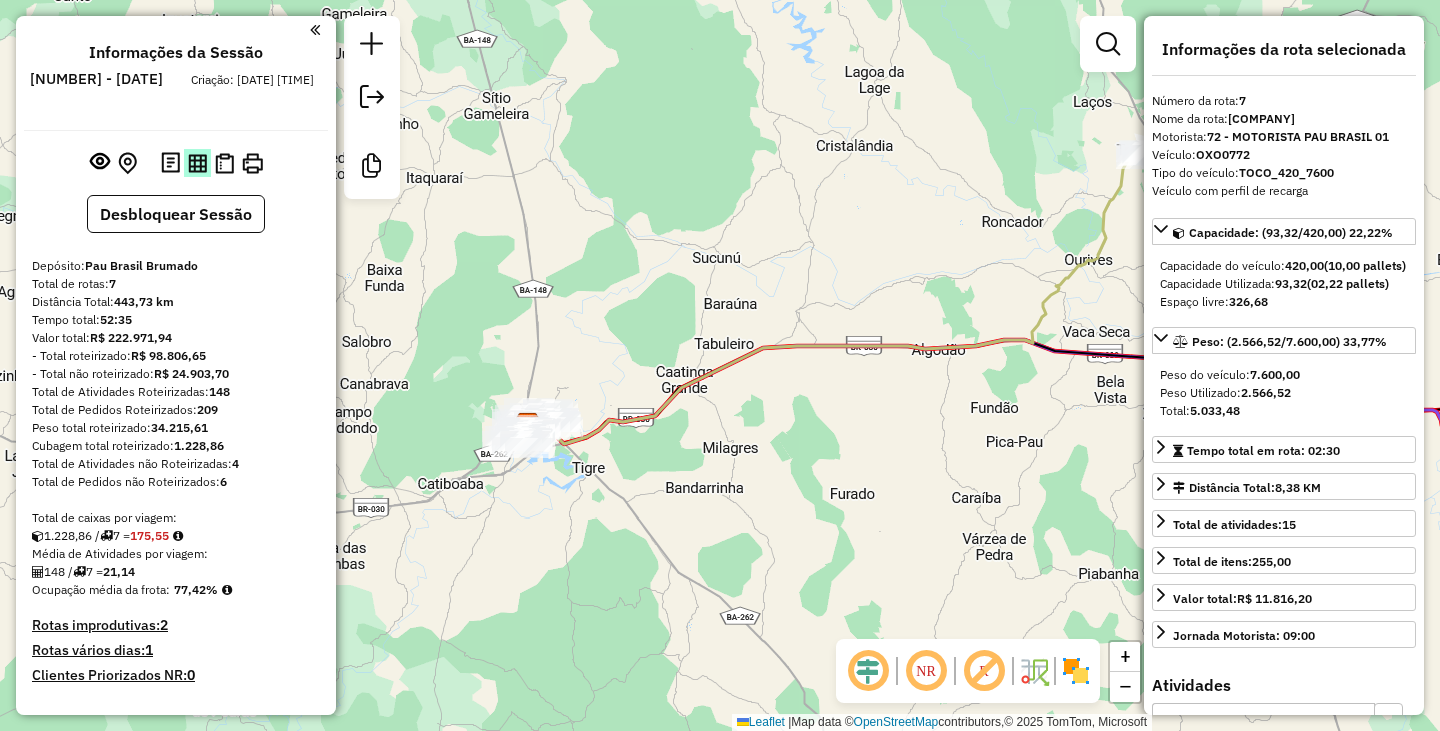 click at bounding box center [197, 163] 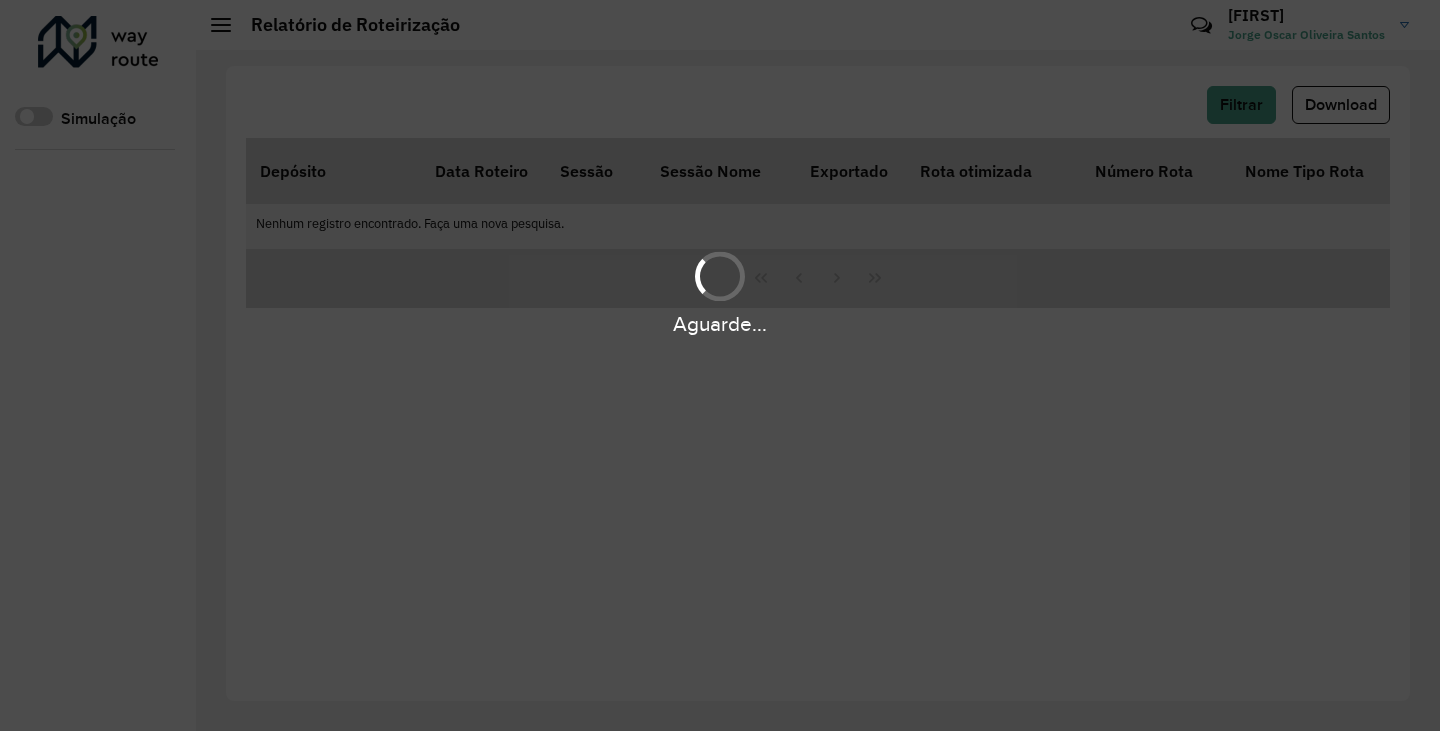 scroll, scrollTop: 0, scrollLeft: 0, axis: both 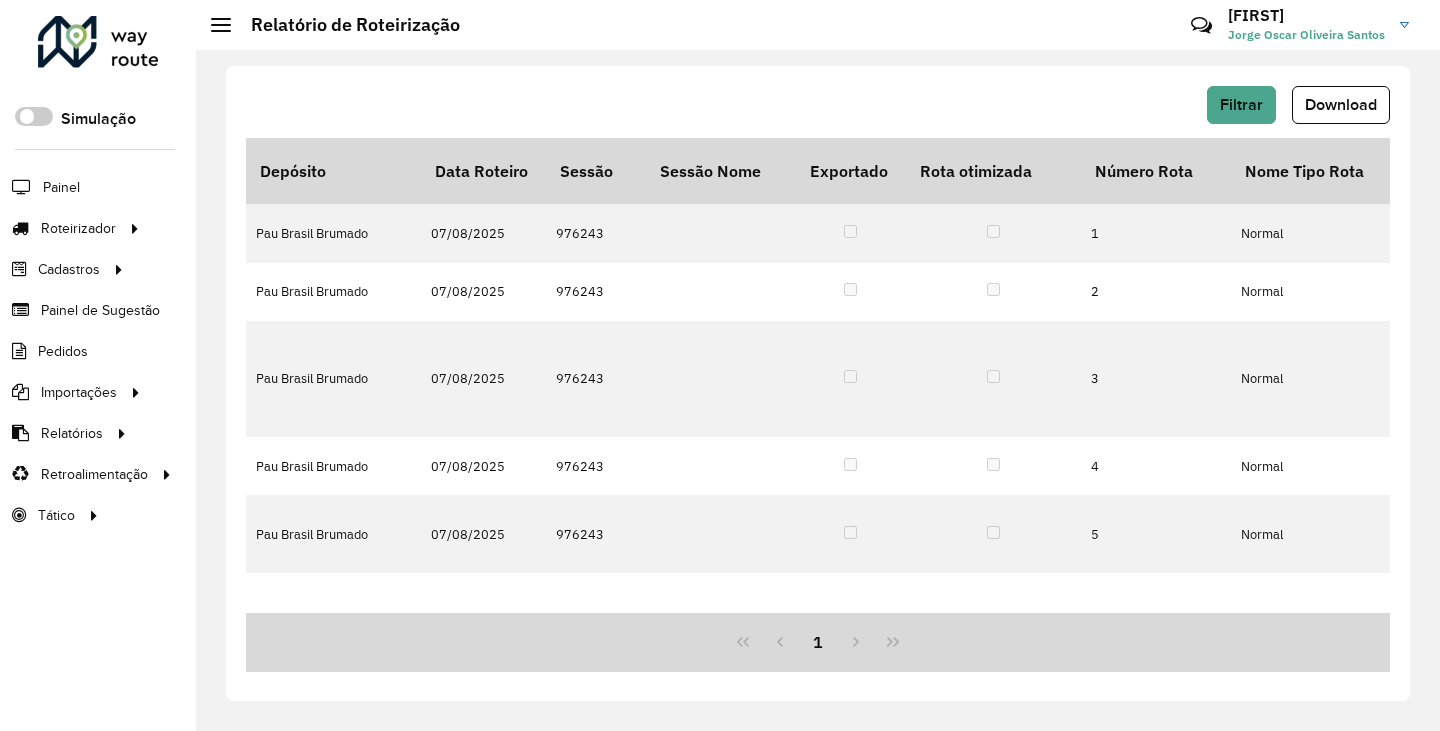 click on "Download" 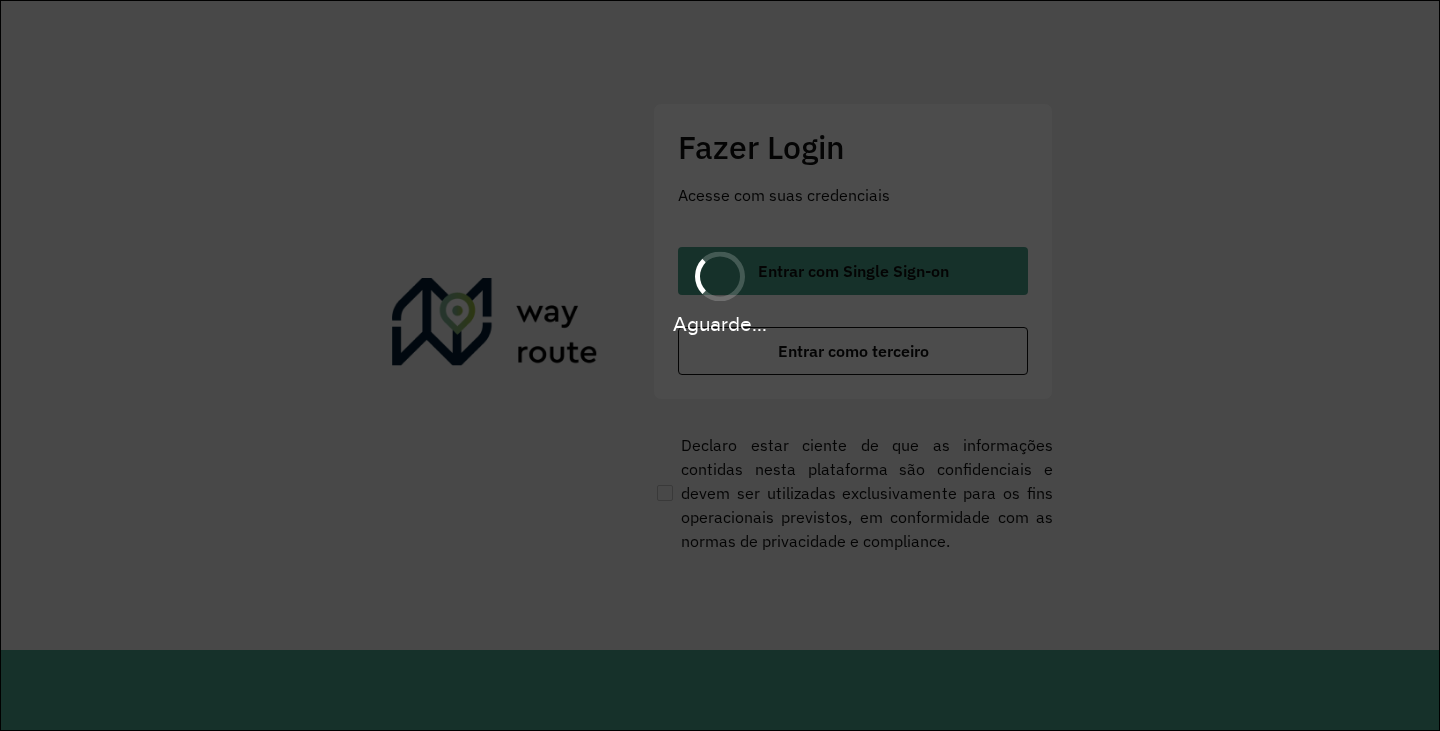 scroll, scrollTop: 0, scrollLeft: 0, axis: both 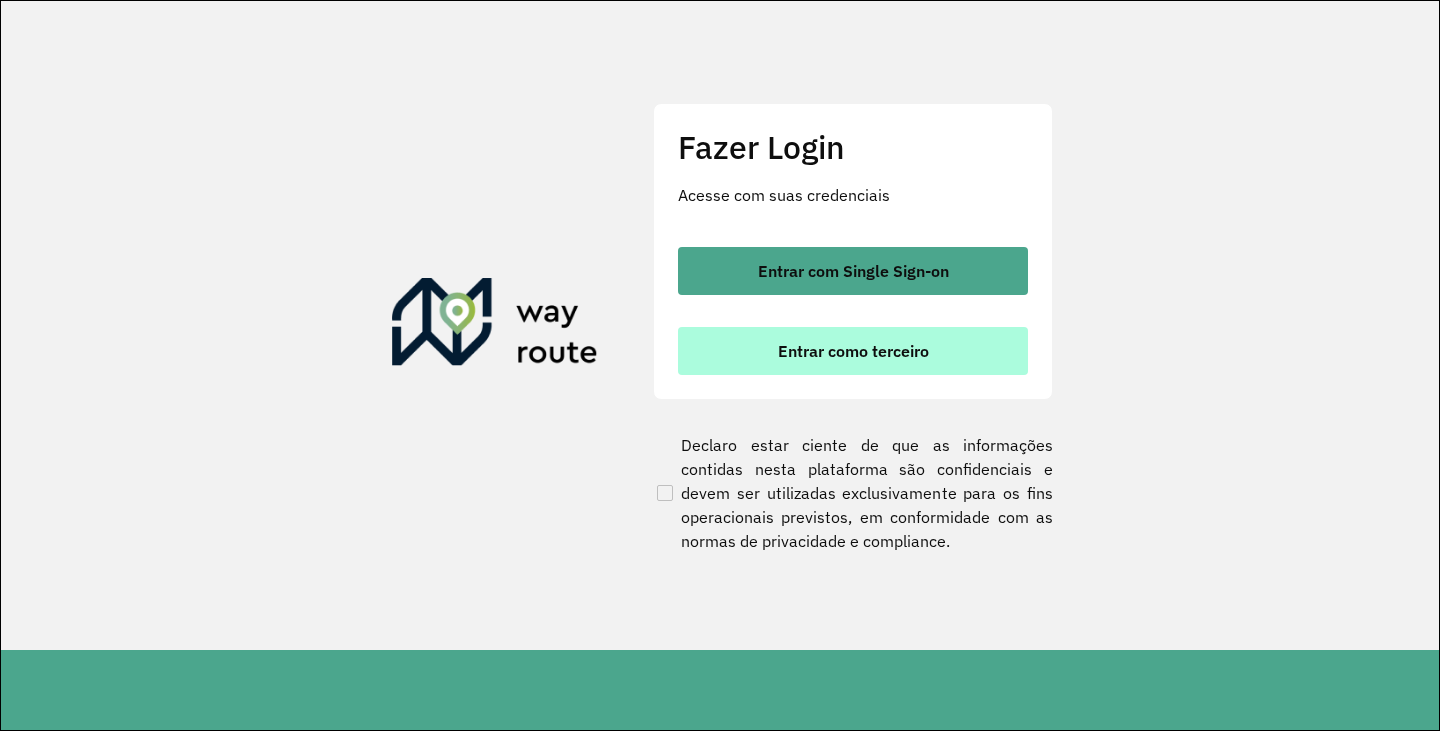 click on "Entrar como terceiro" at bounding box center (853, 351) 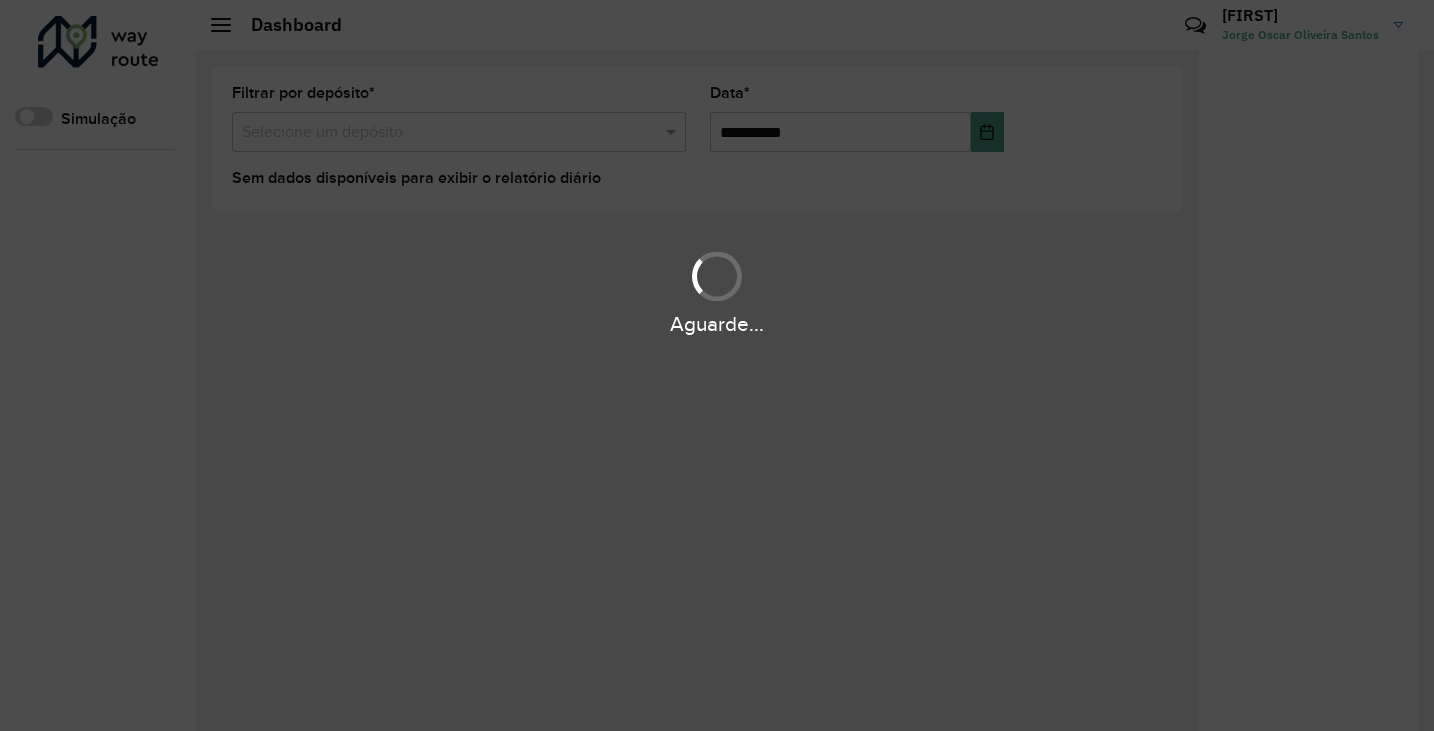 scroll, scrollTop: 0, scrollLeft: 0, axis: both 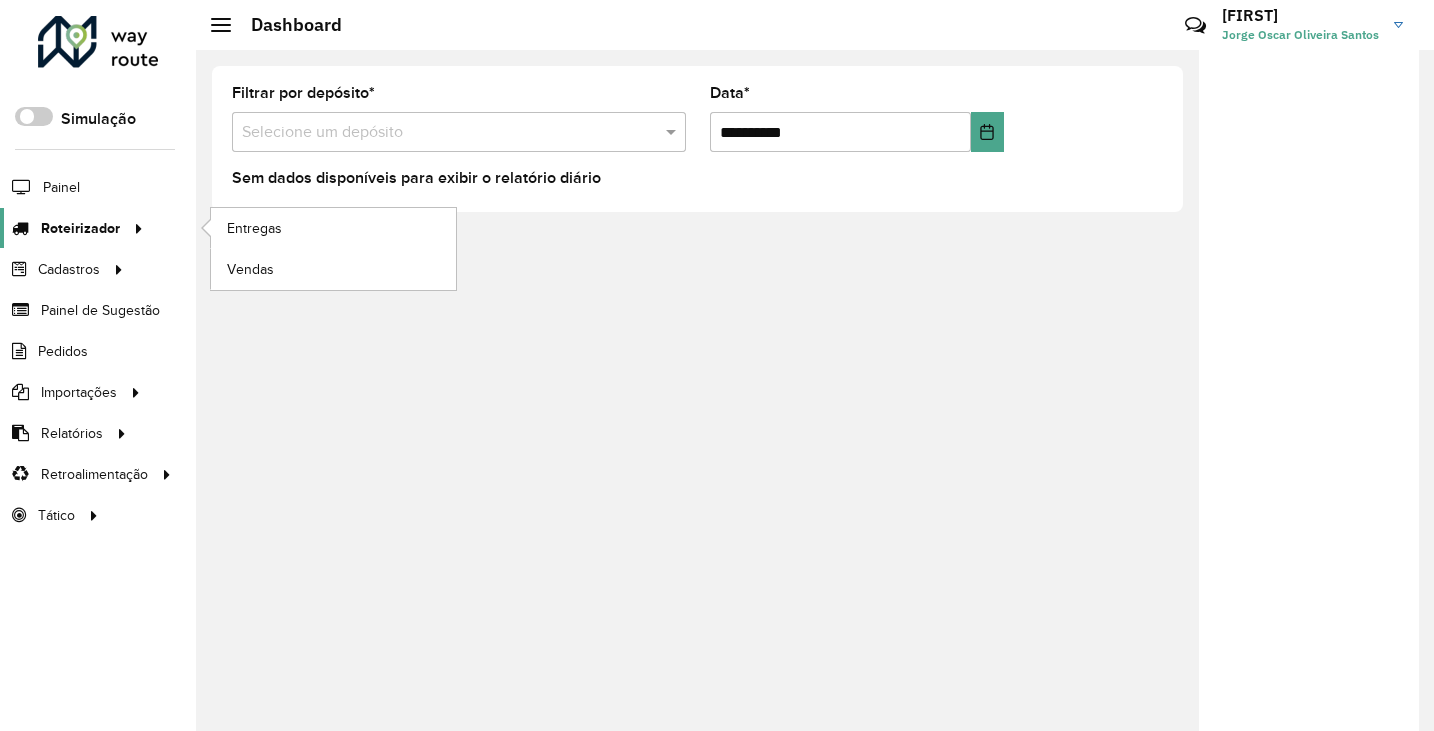 click 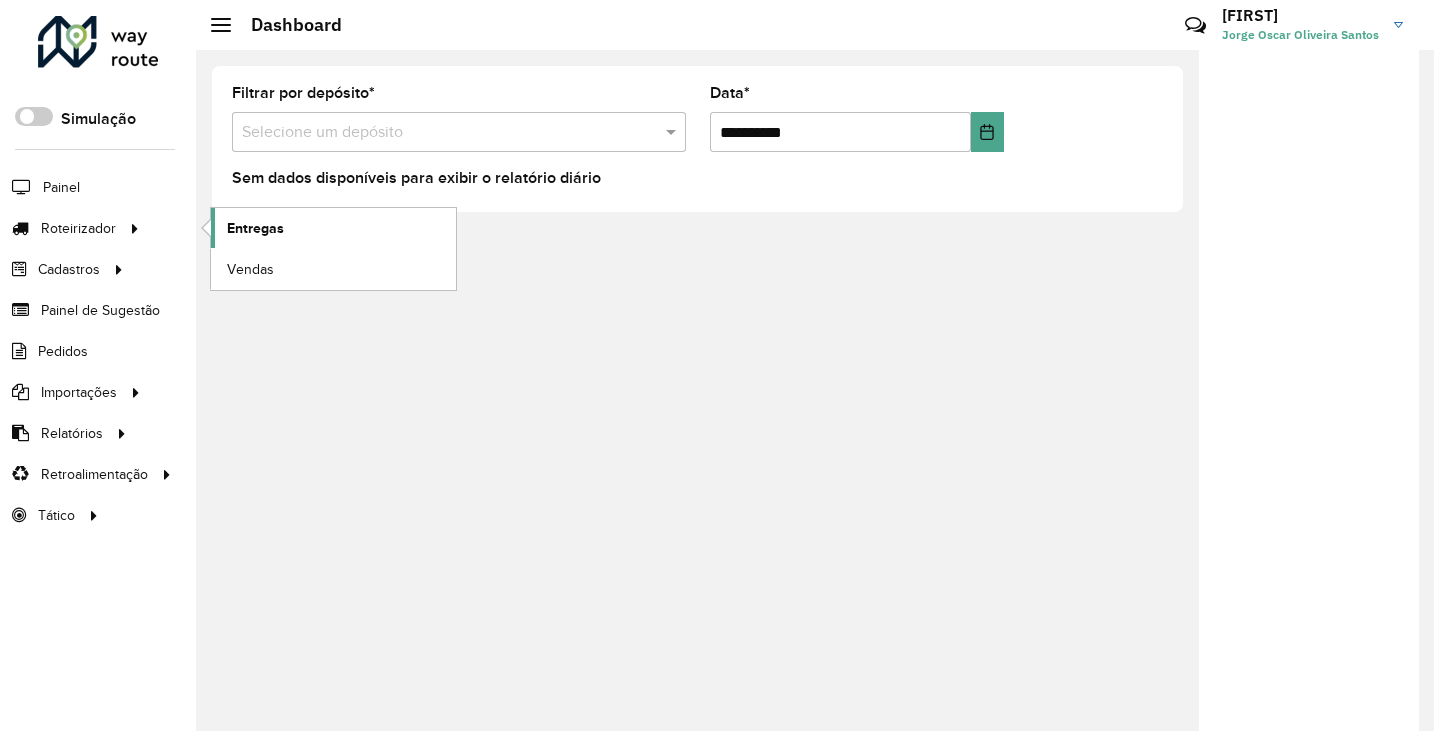 click on "Entregas" 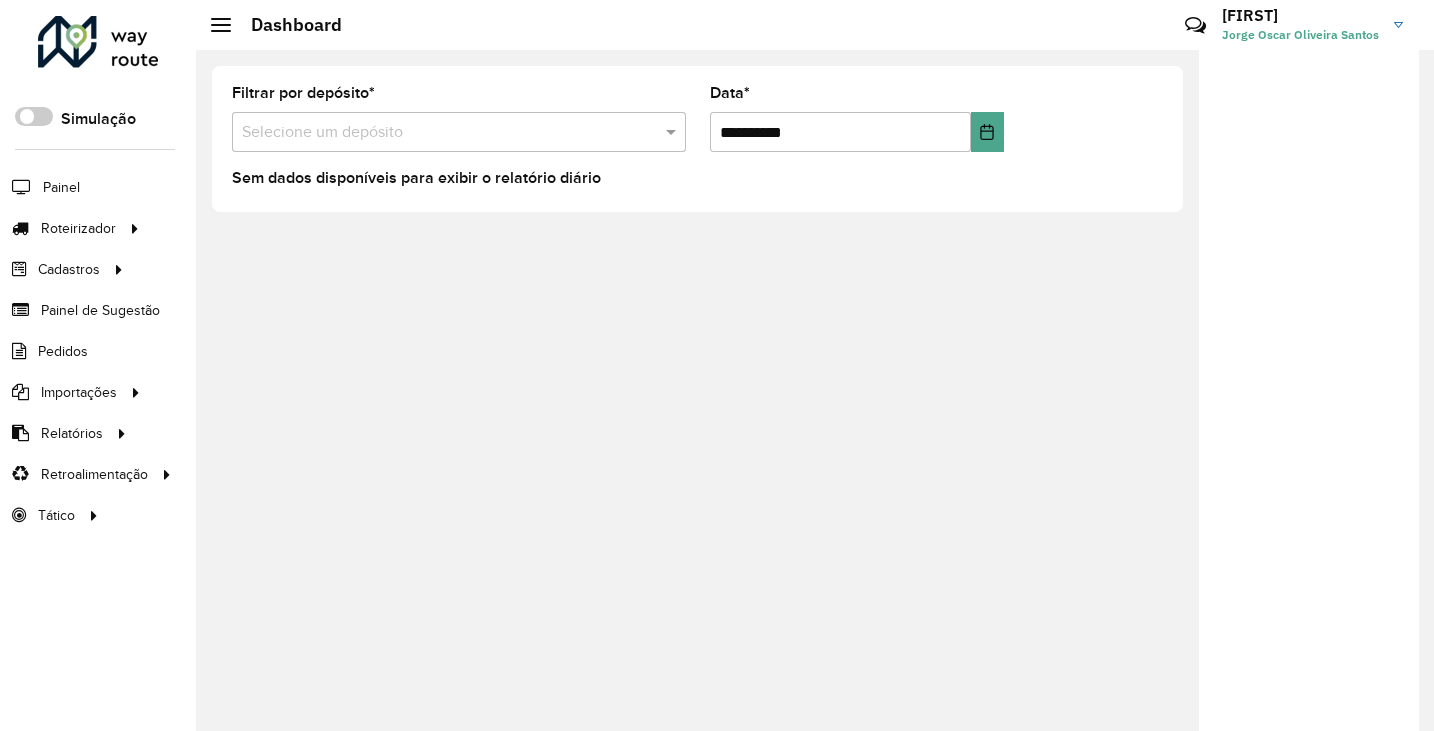 click on "Selecione um depósito" at bounding box center [459, 132] 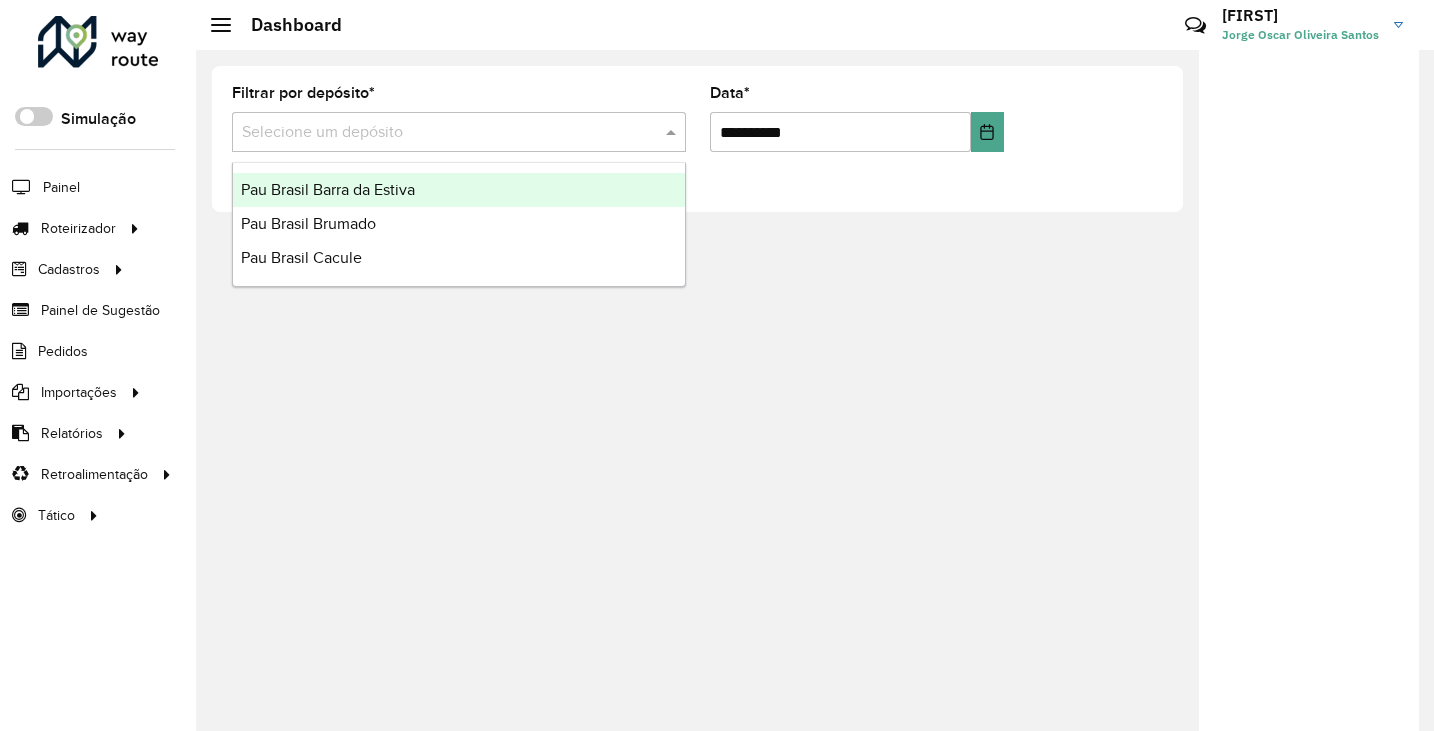 click on "**********" 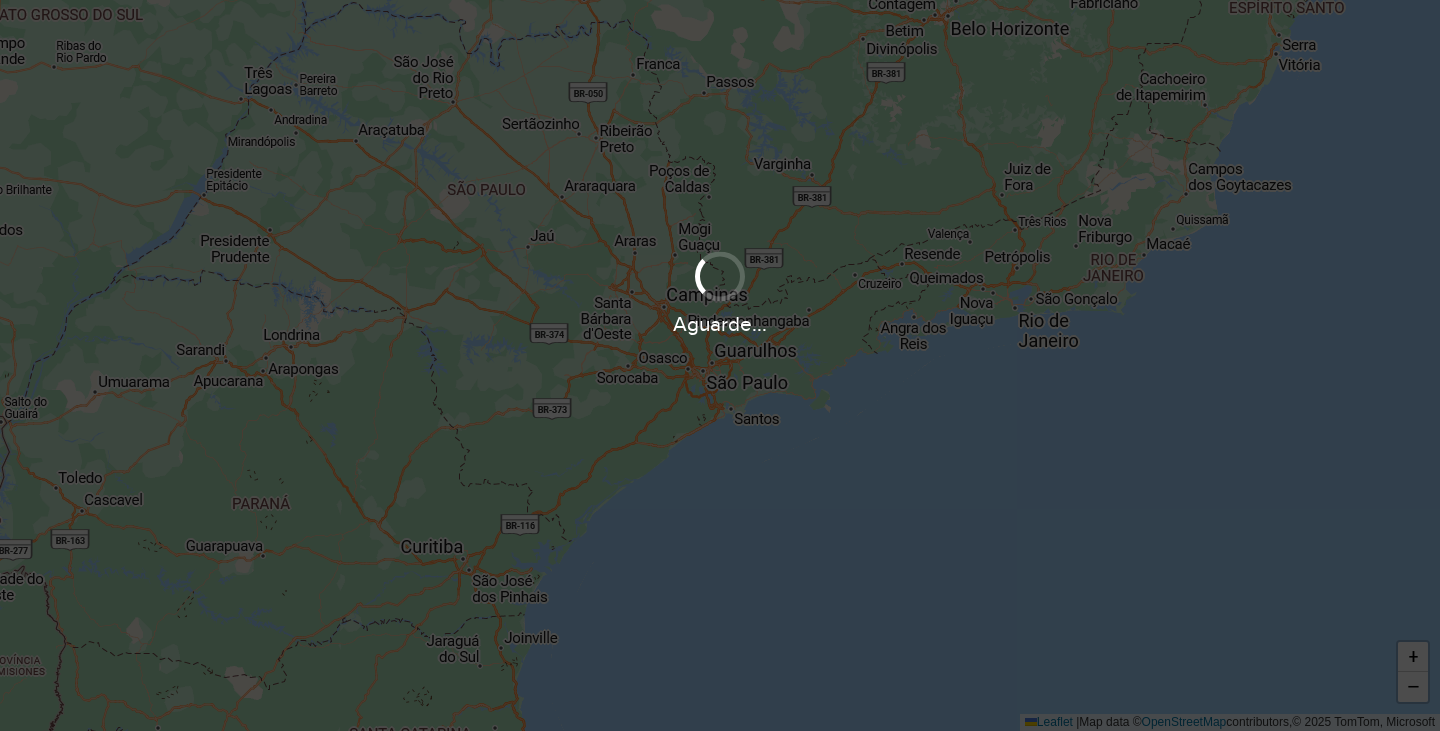 scroll, scrollTop: 0, scrollLeft: 0, axis: both 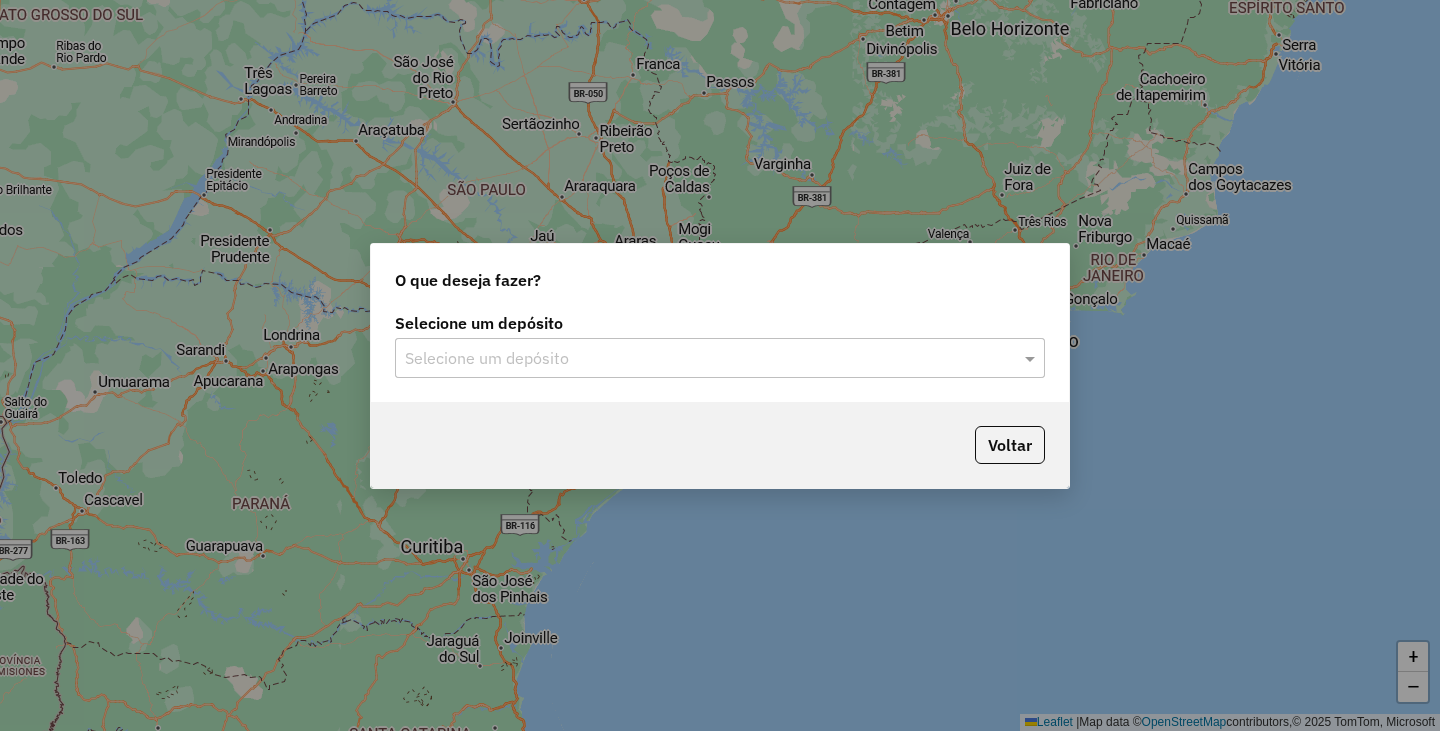 click 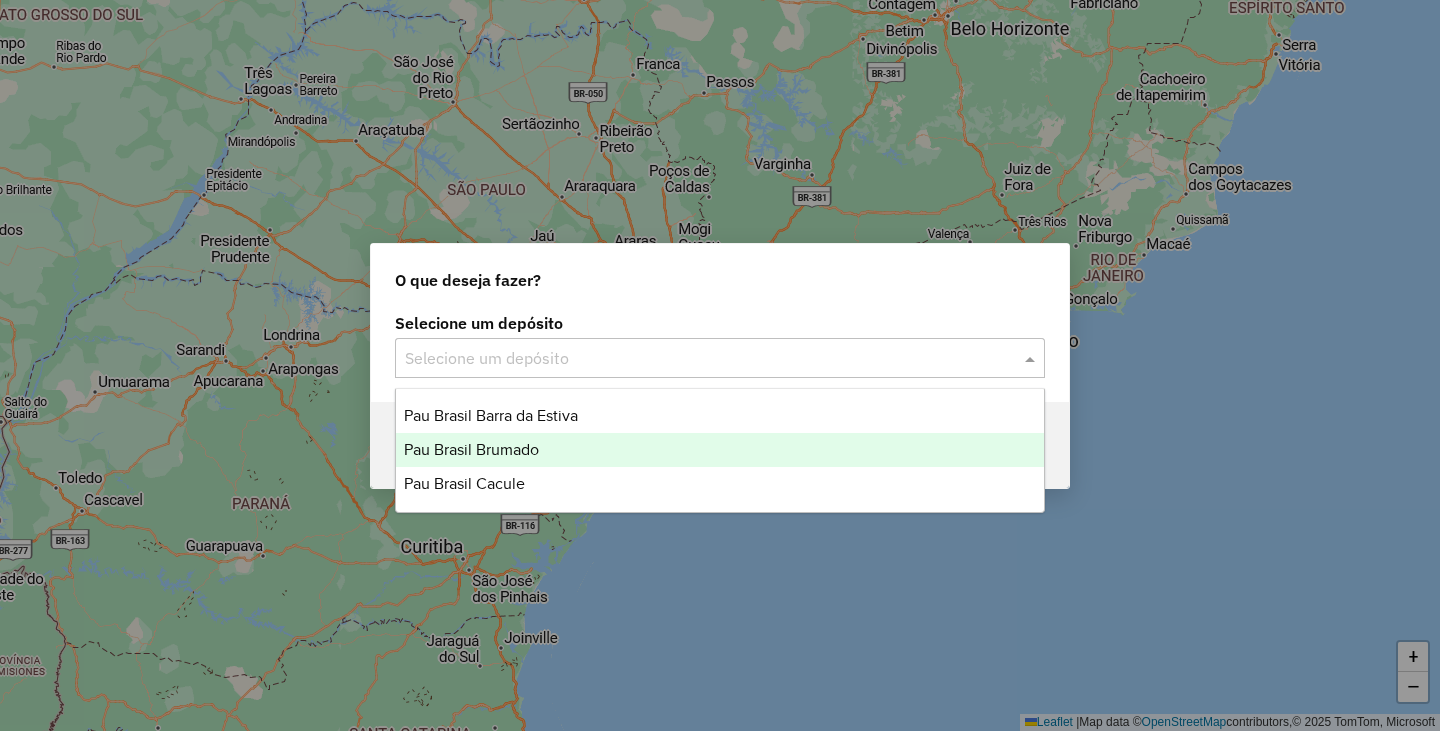 click on "Pau Brasil Brumado" at bounding box center (720, 450) 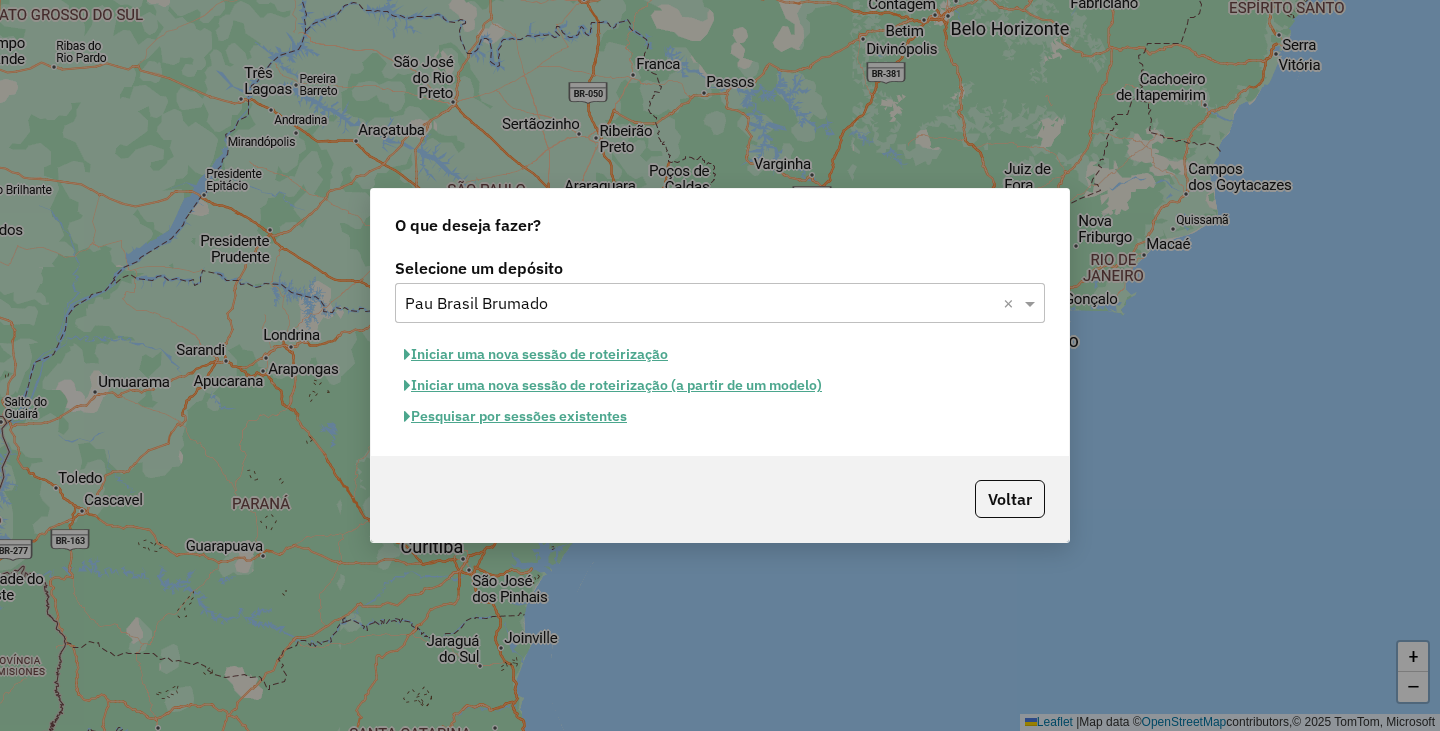 click on "Pesquisar por sessões existentes" 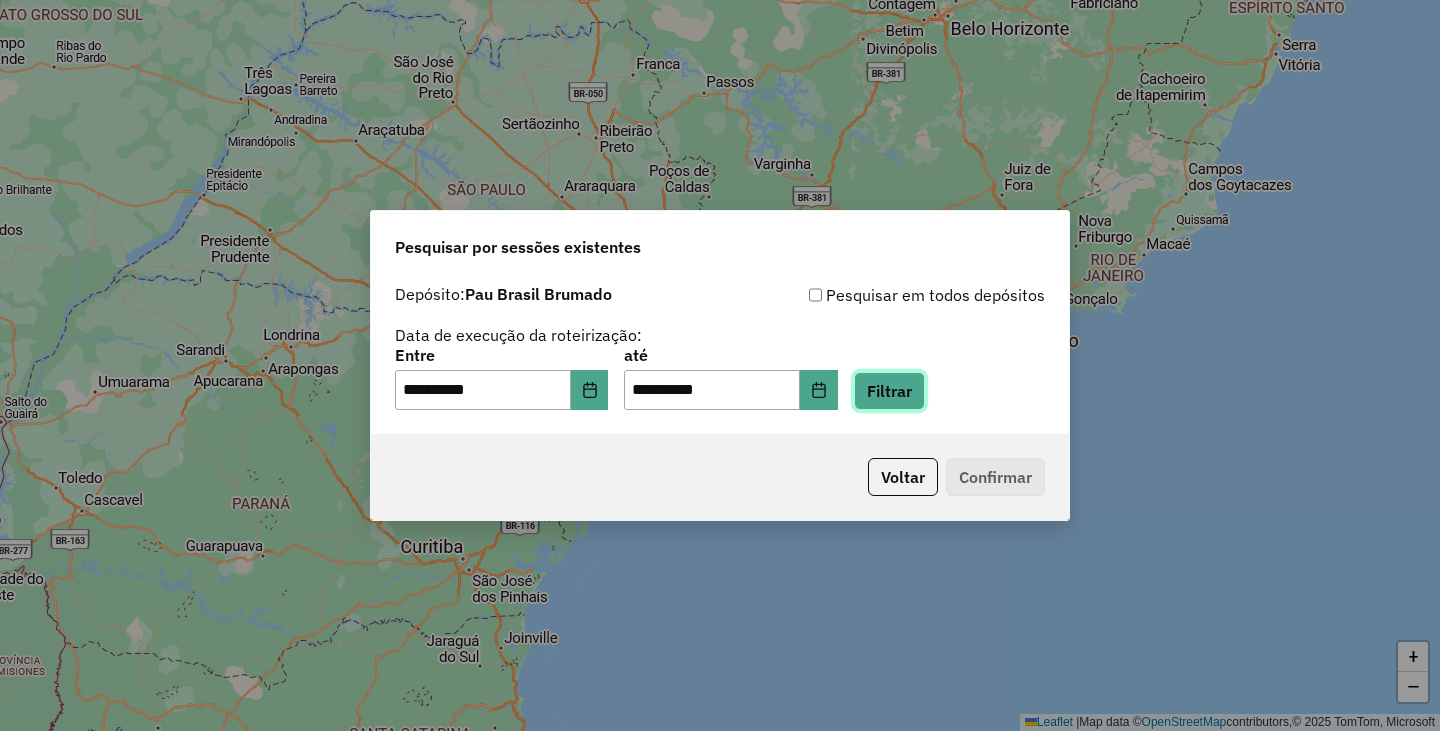 click on "Filtrar" 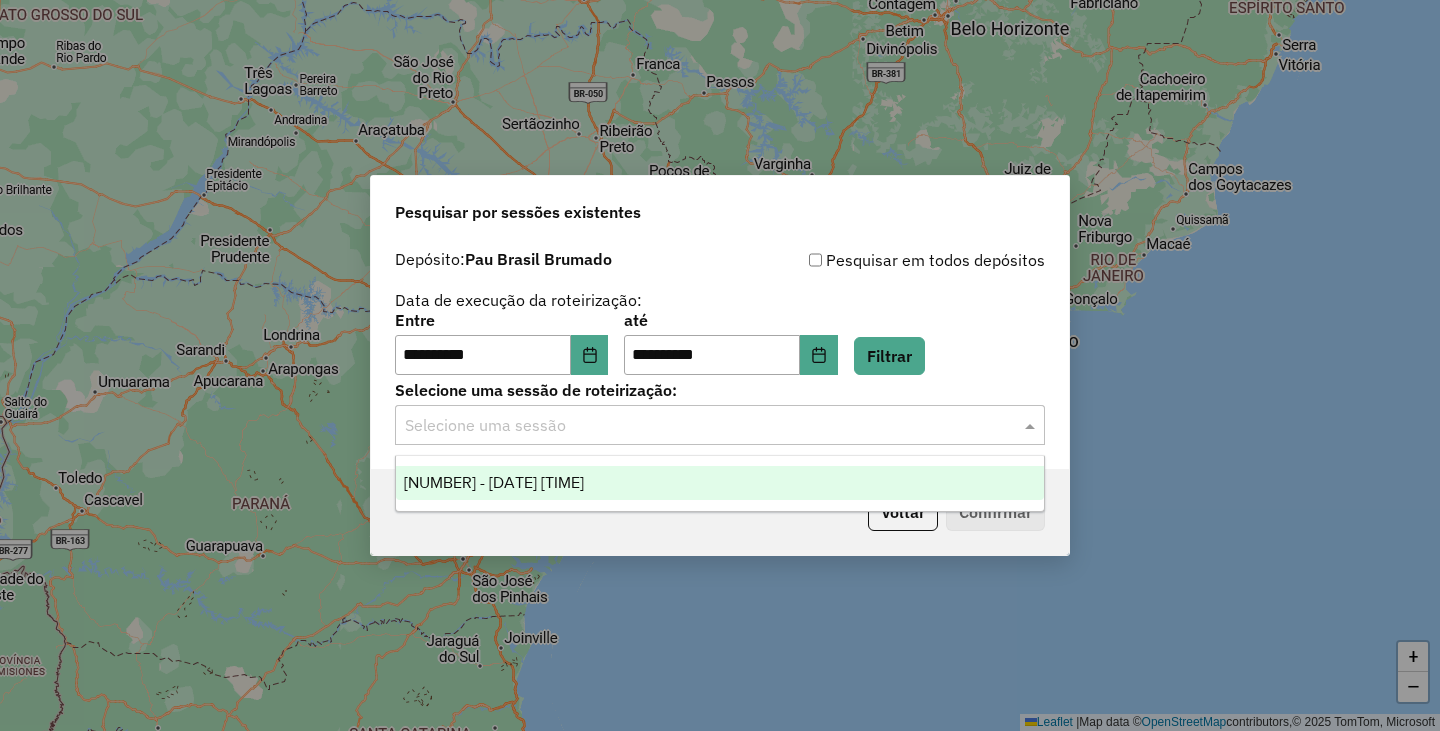 click 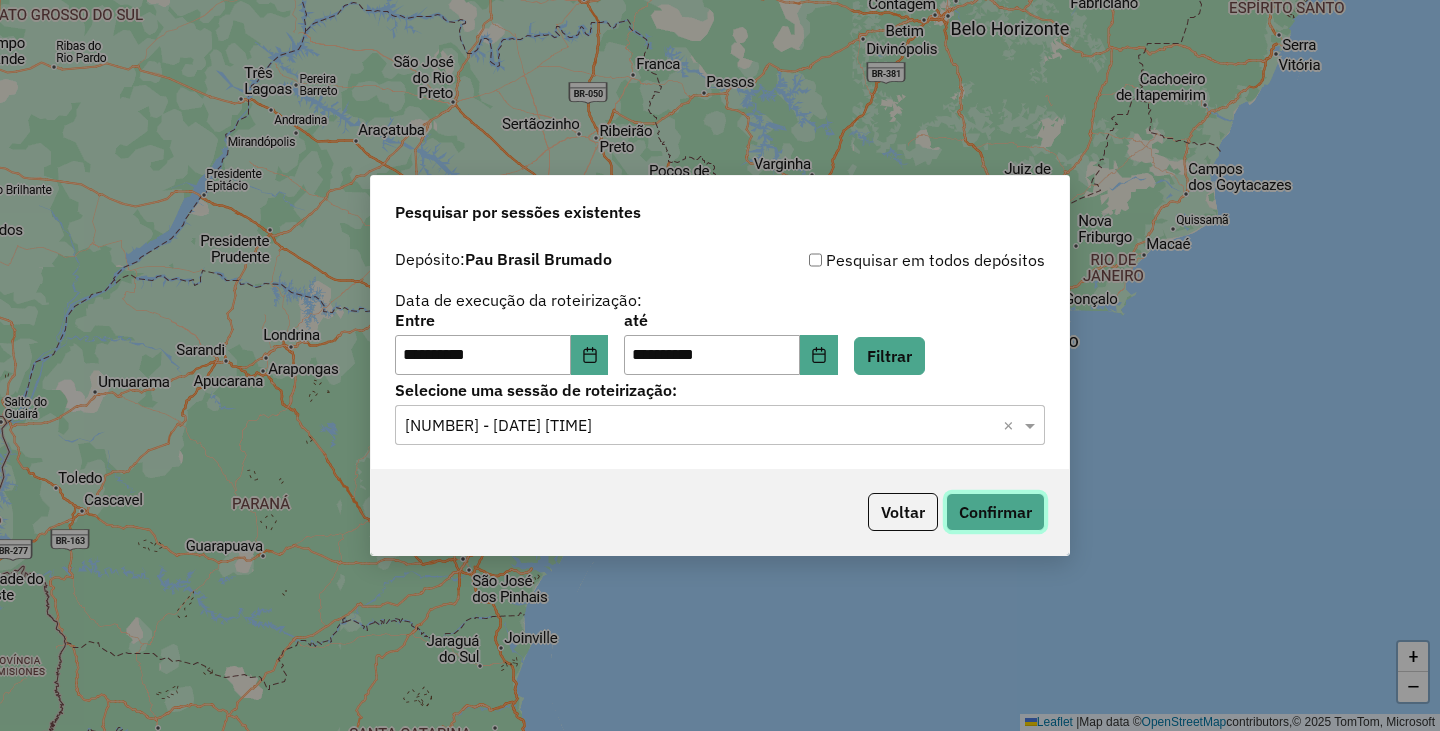 click on "Confirmar" 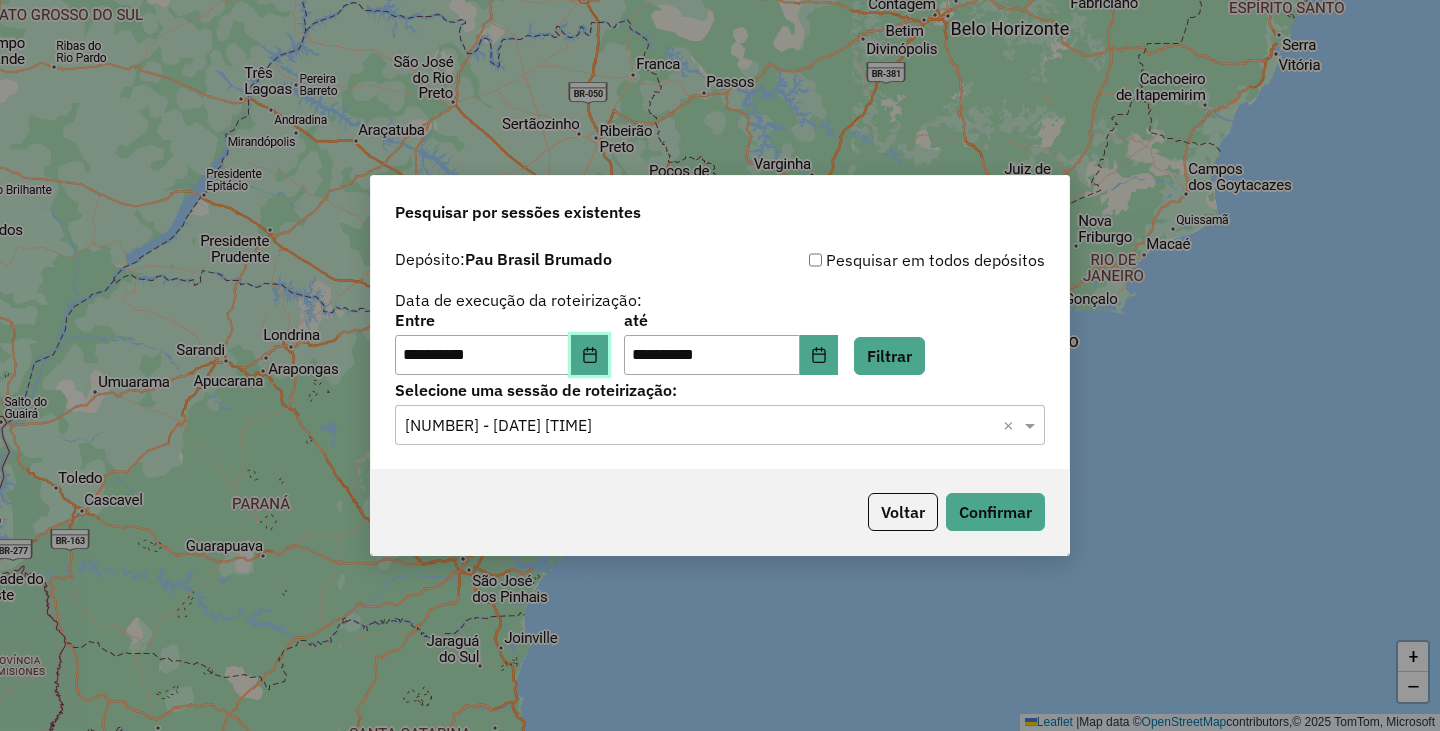 click 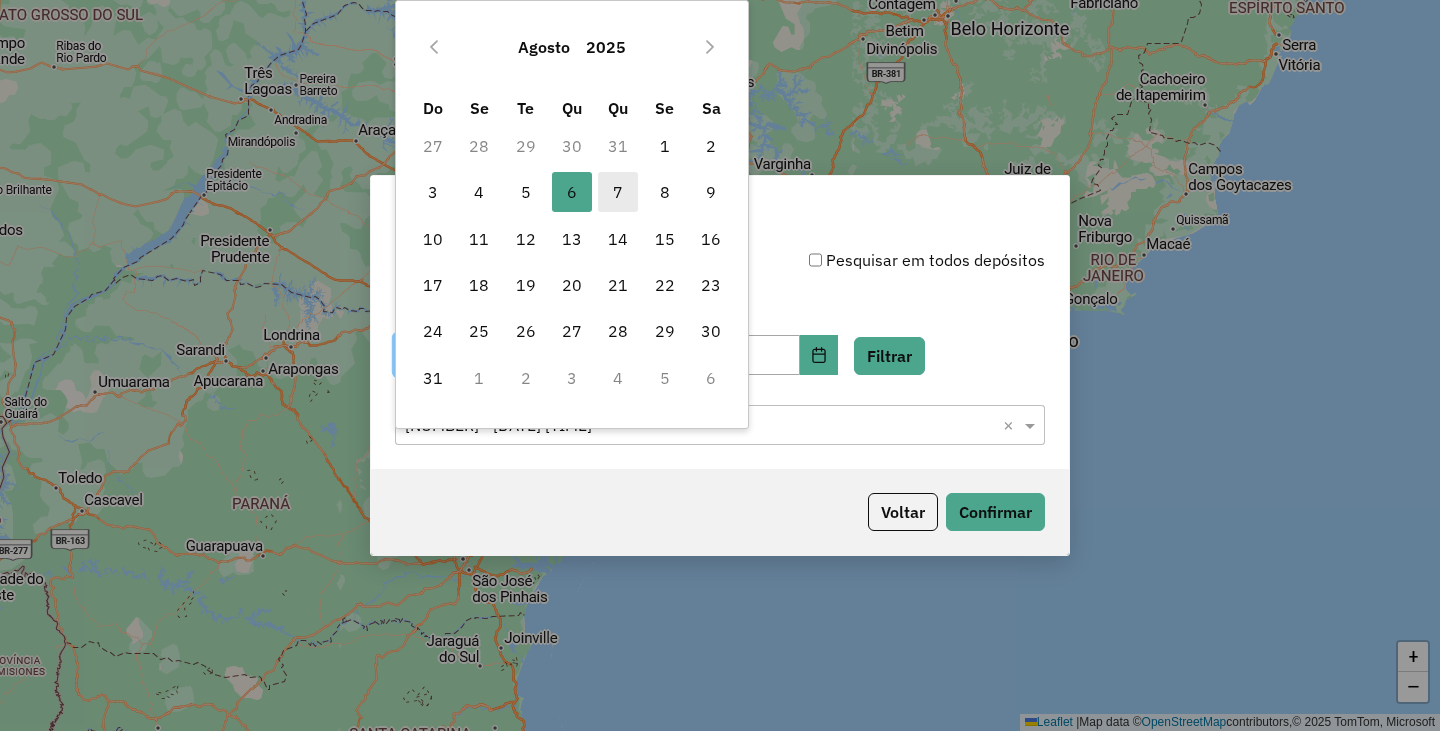 click on "7" at bounding box center (618, 192) 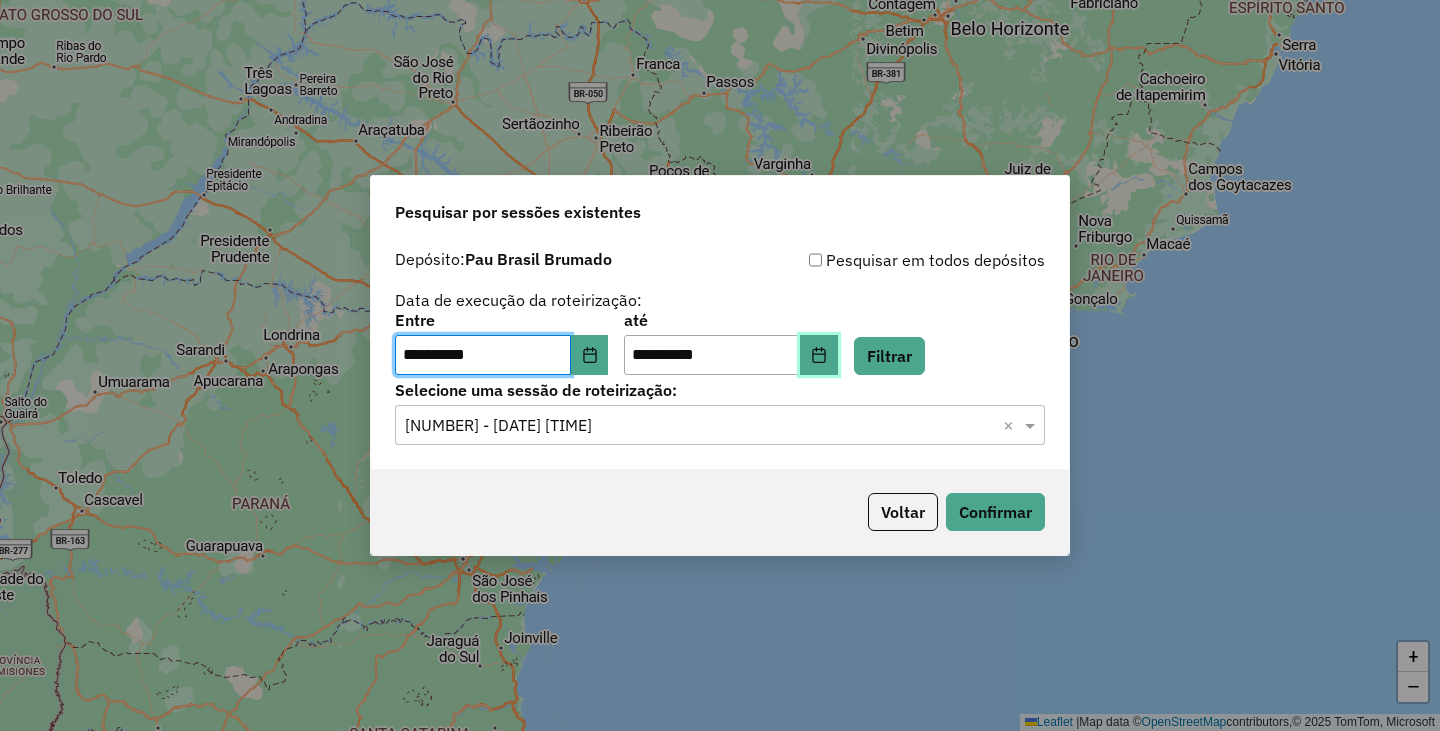click at bounding box center (819, 355) 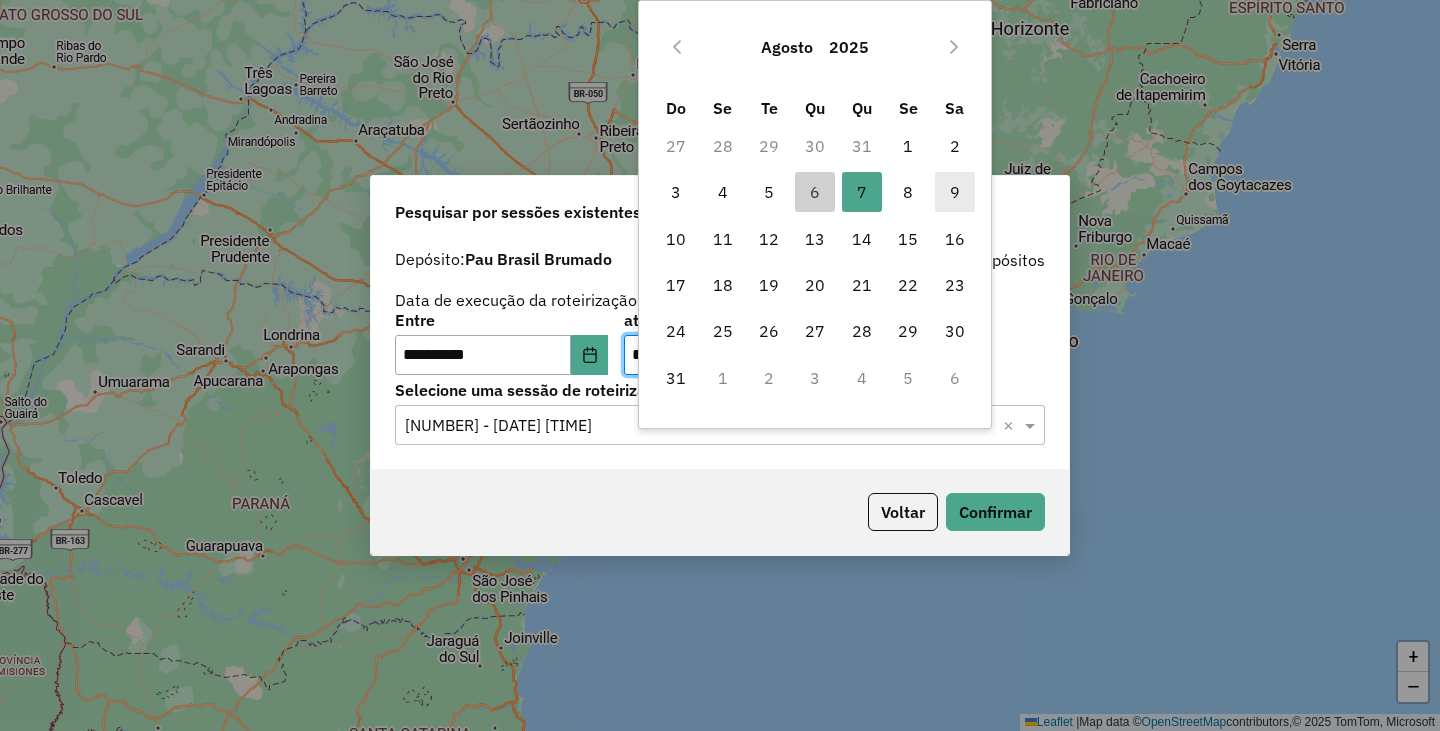 click on "9" at bounding box center [955, 192] 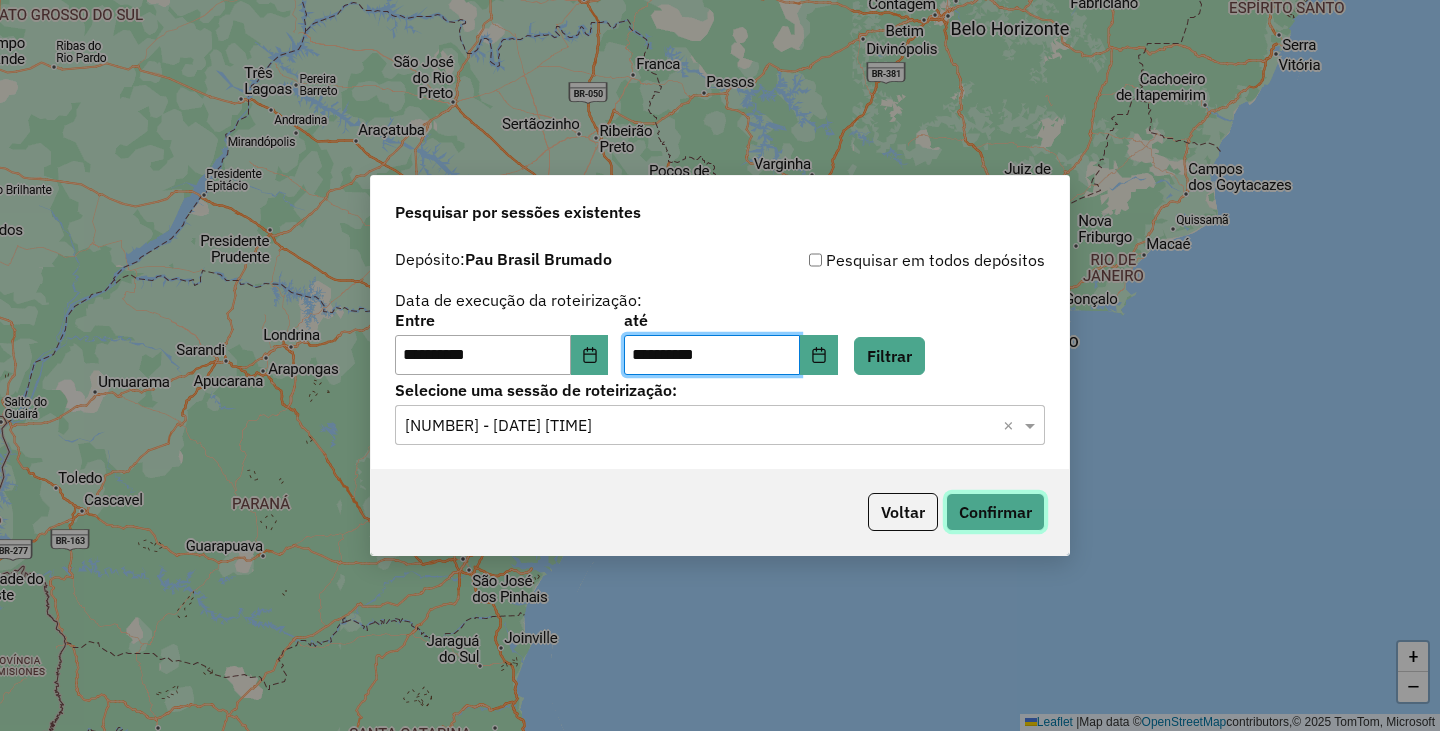 click on "Confirmar" 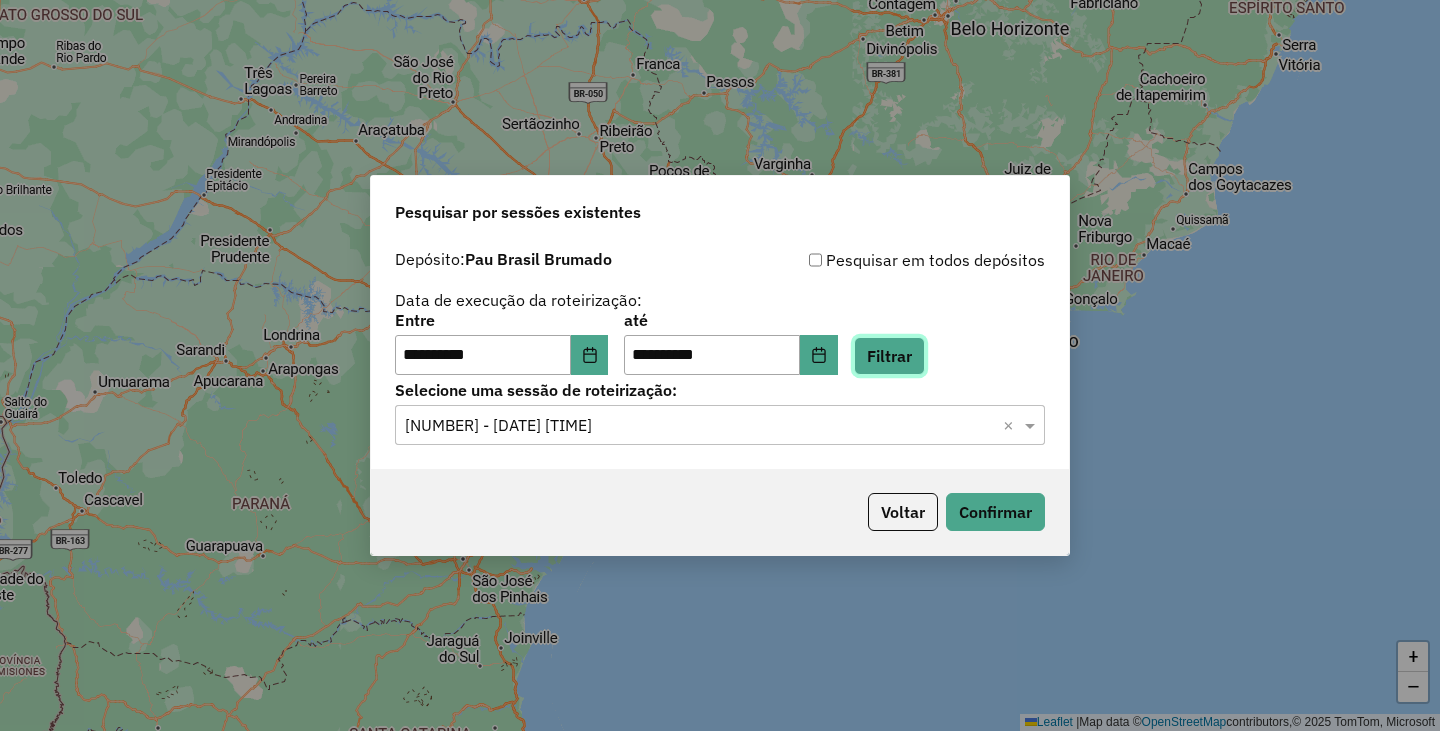 click on "Filtrar" 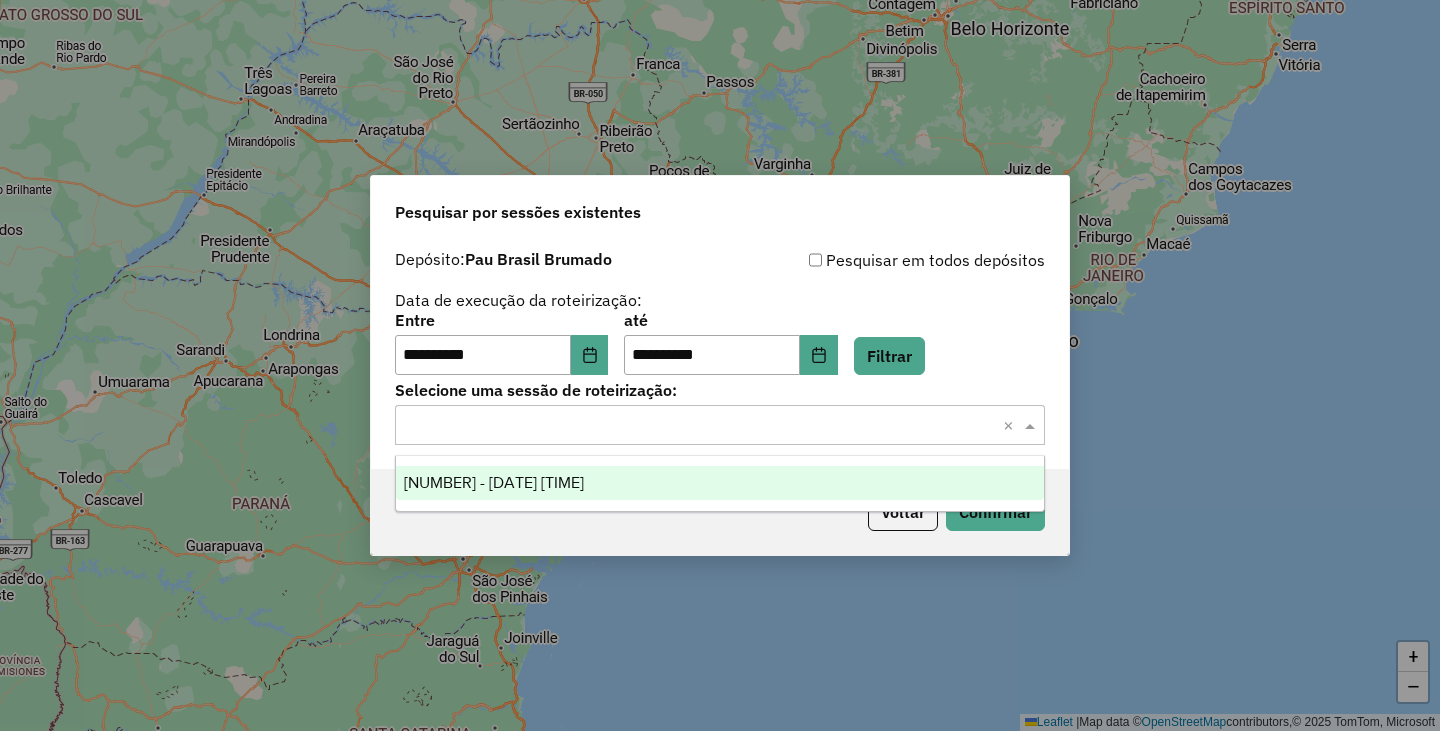 click on "Selecione uma sessão × ×" 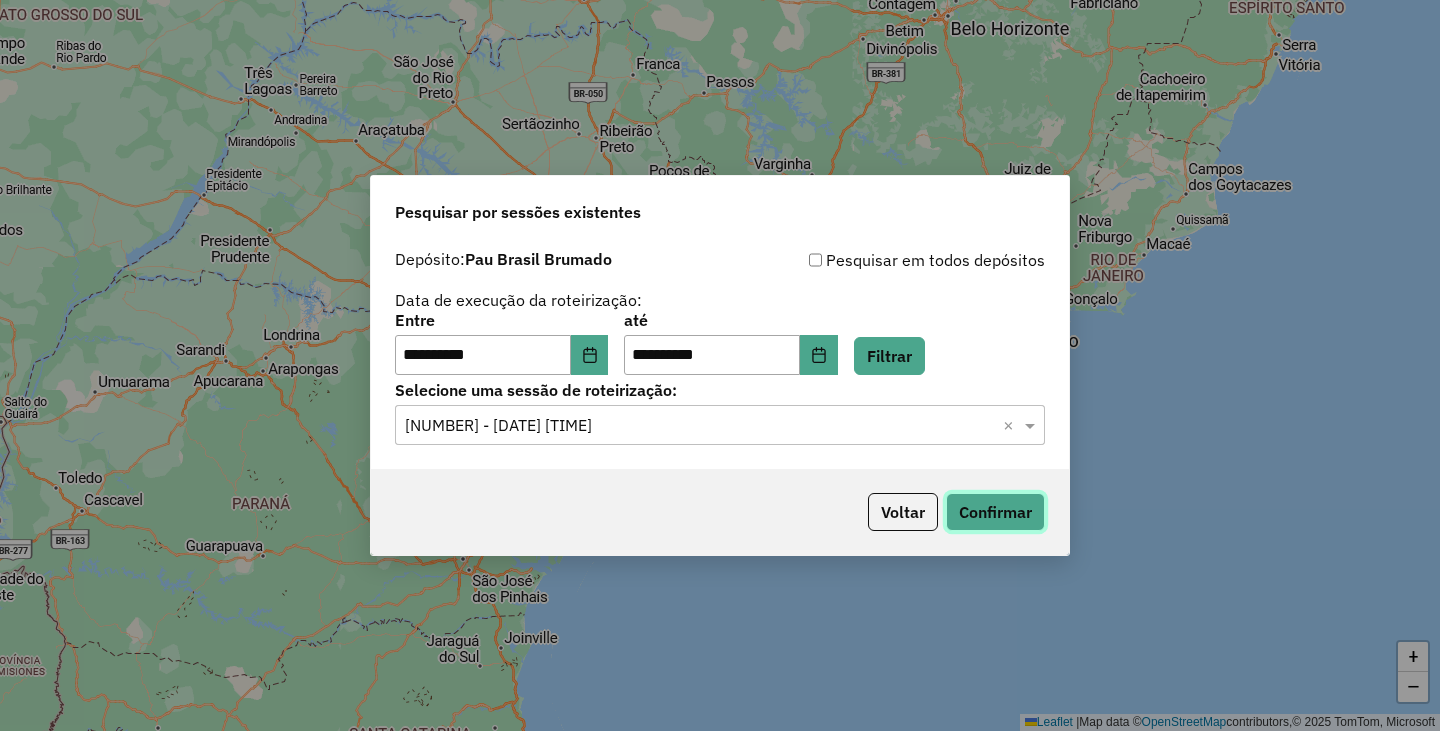 click on "Confirmar" 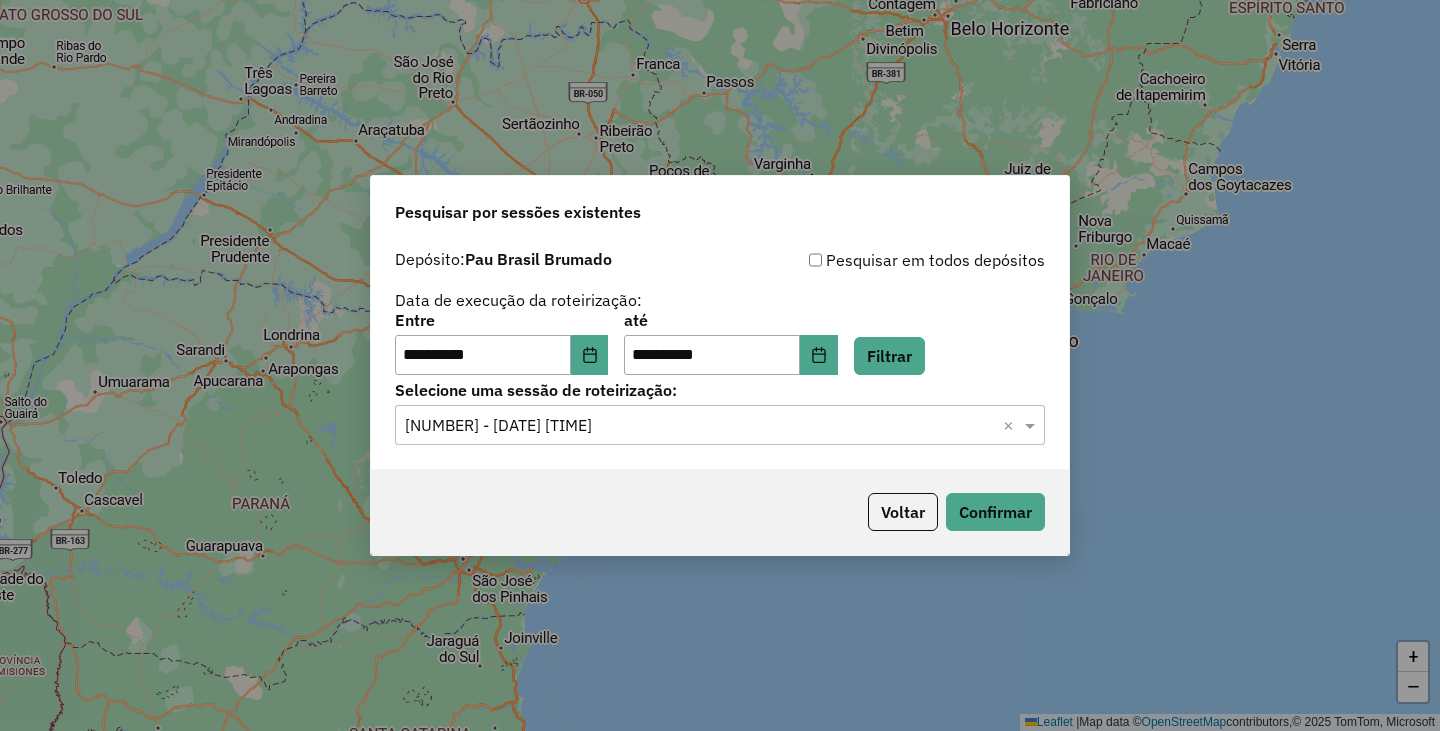 click on "**********" 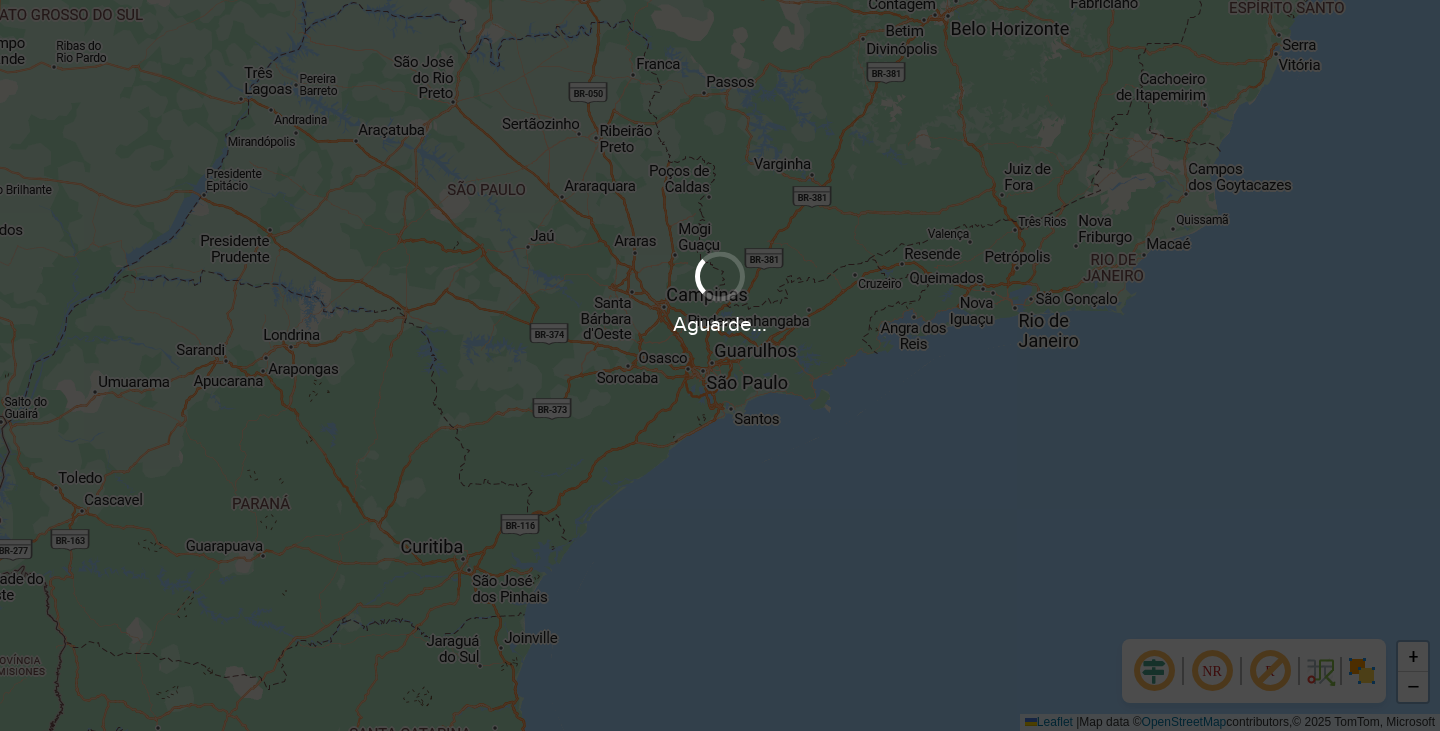 scroll, scrollTop: 0, scrollLeft: 0, axis: both 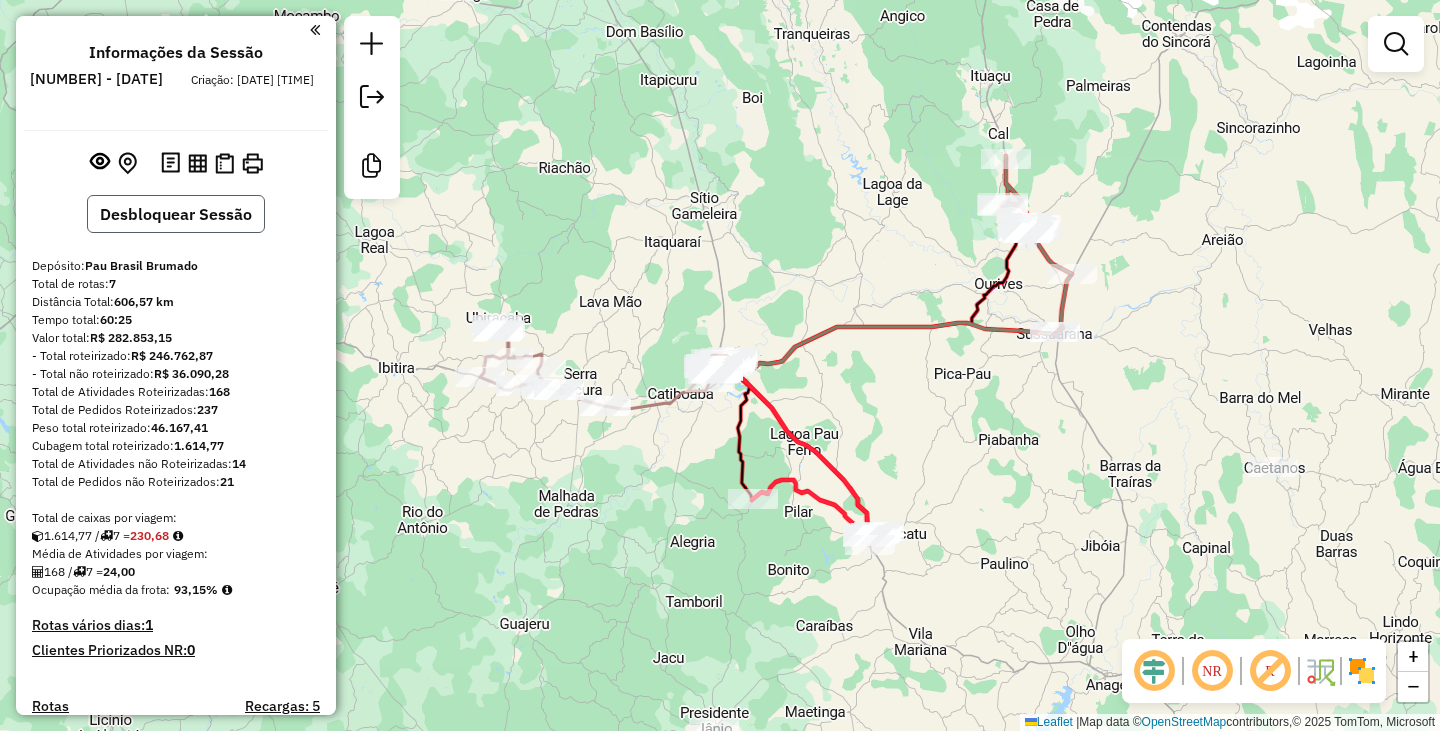 click on "Desbloquear Sessão" at bounding box center (176, 214) 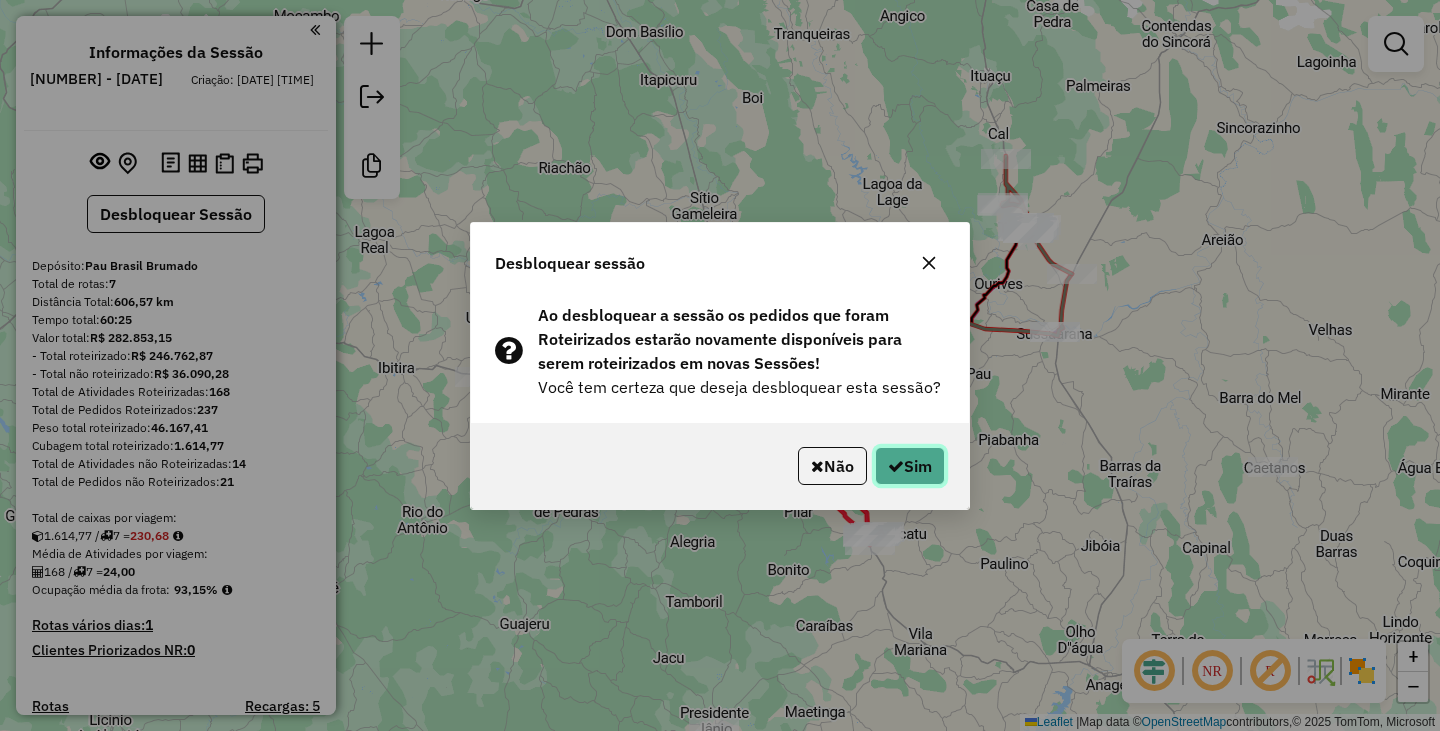 click 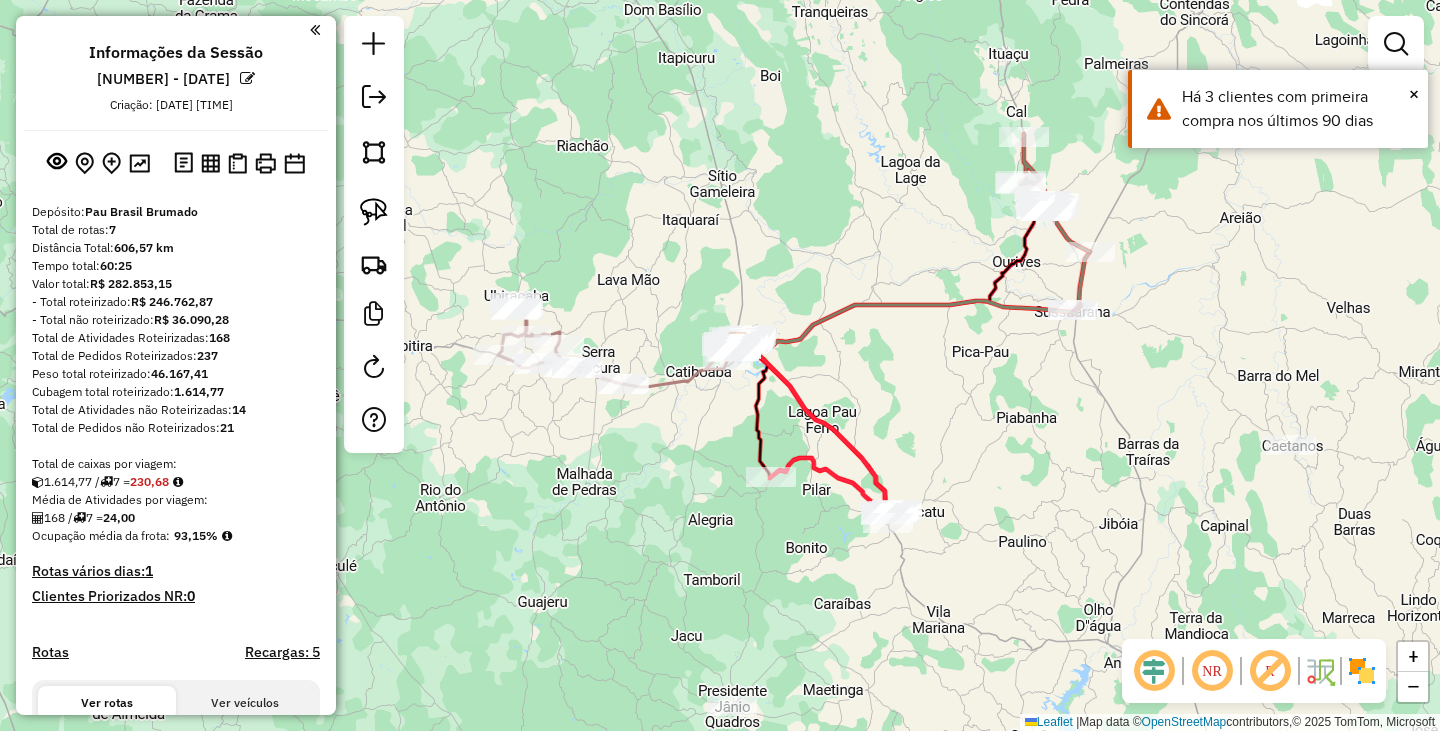 drag, startPoint x: 462, startPoint y: 552, endPoint x: 538, endPoint y: 294, distance: 268.96097 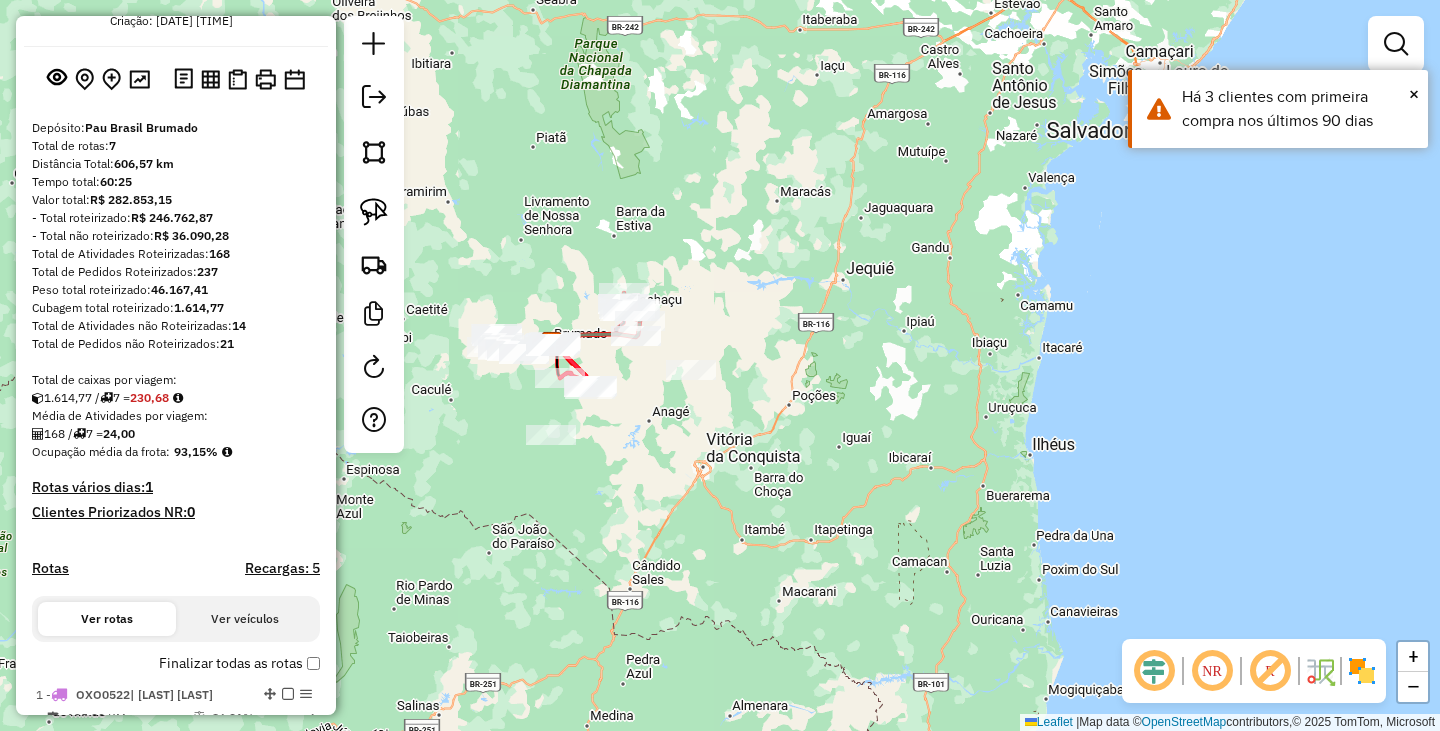 scroll, scrollTop: 0, scrollLeft: 0, axis: both 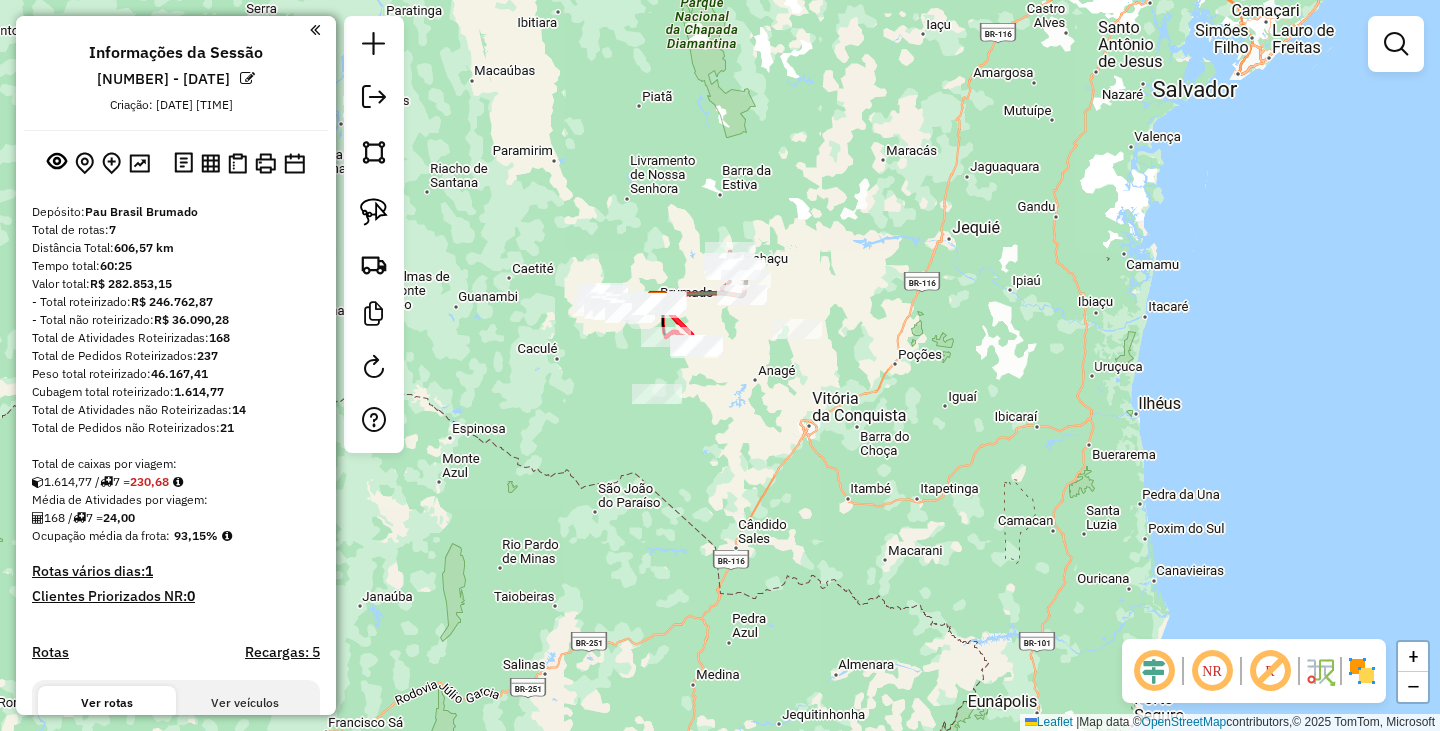 drag, startPoint x: 475, startPoint y: 507, endPoint x: 581, endPoint y: 466, distance: 113.65298 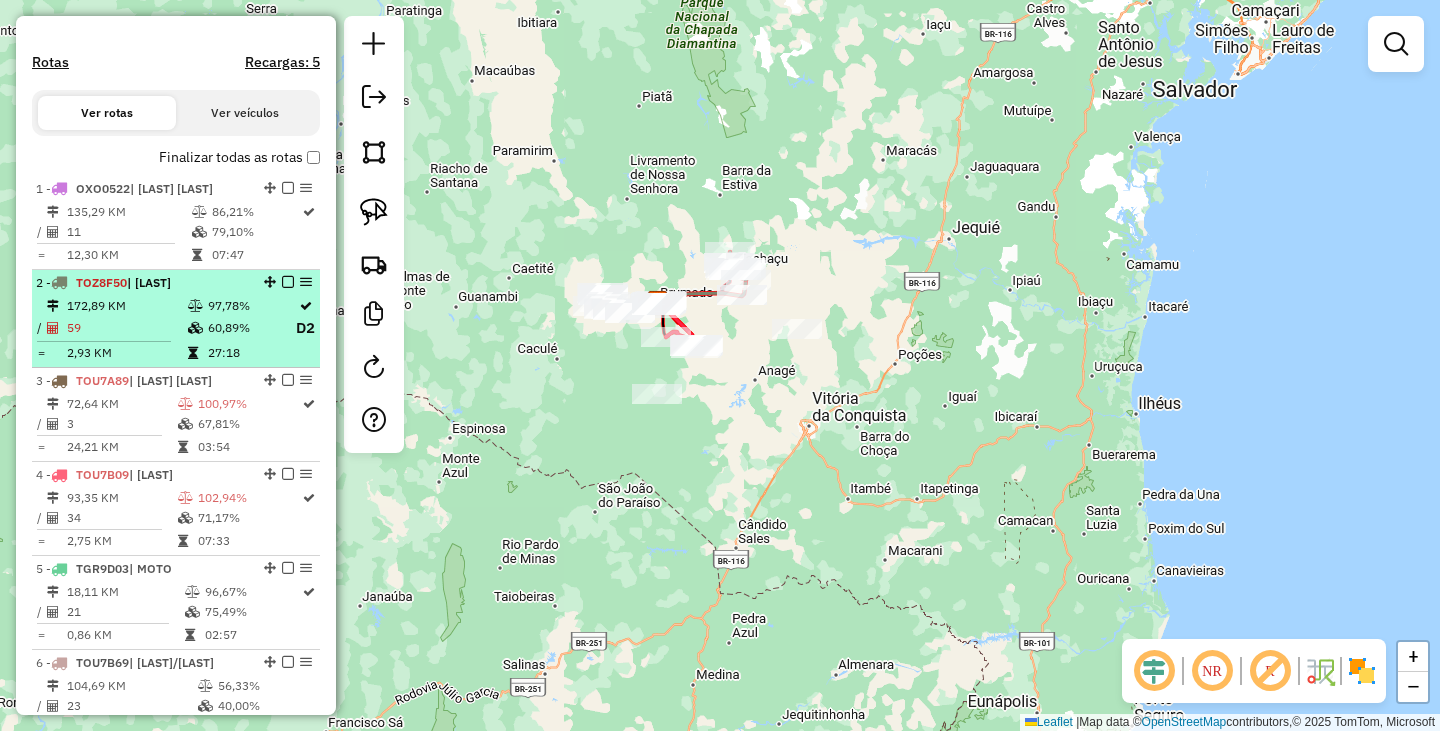 scroll, scrollTop: 600, scrollLeft: 0, axis: vertical 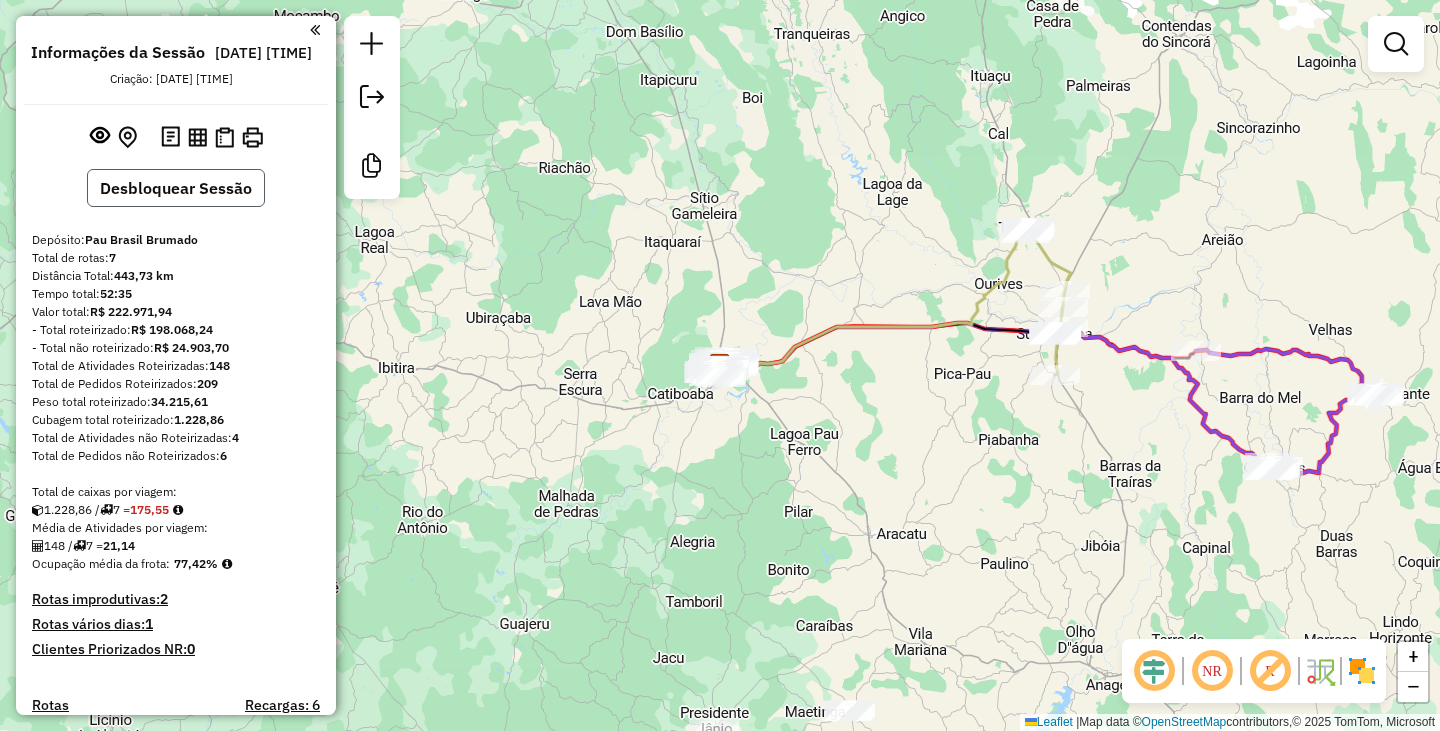 click on "Desbloquear Sessão" at bounding box center [176, 188] 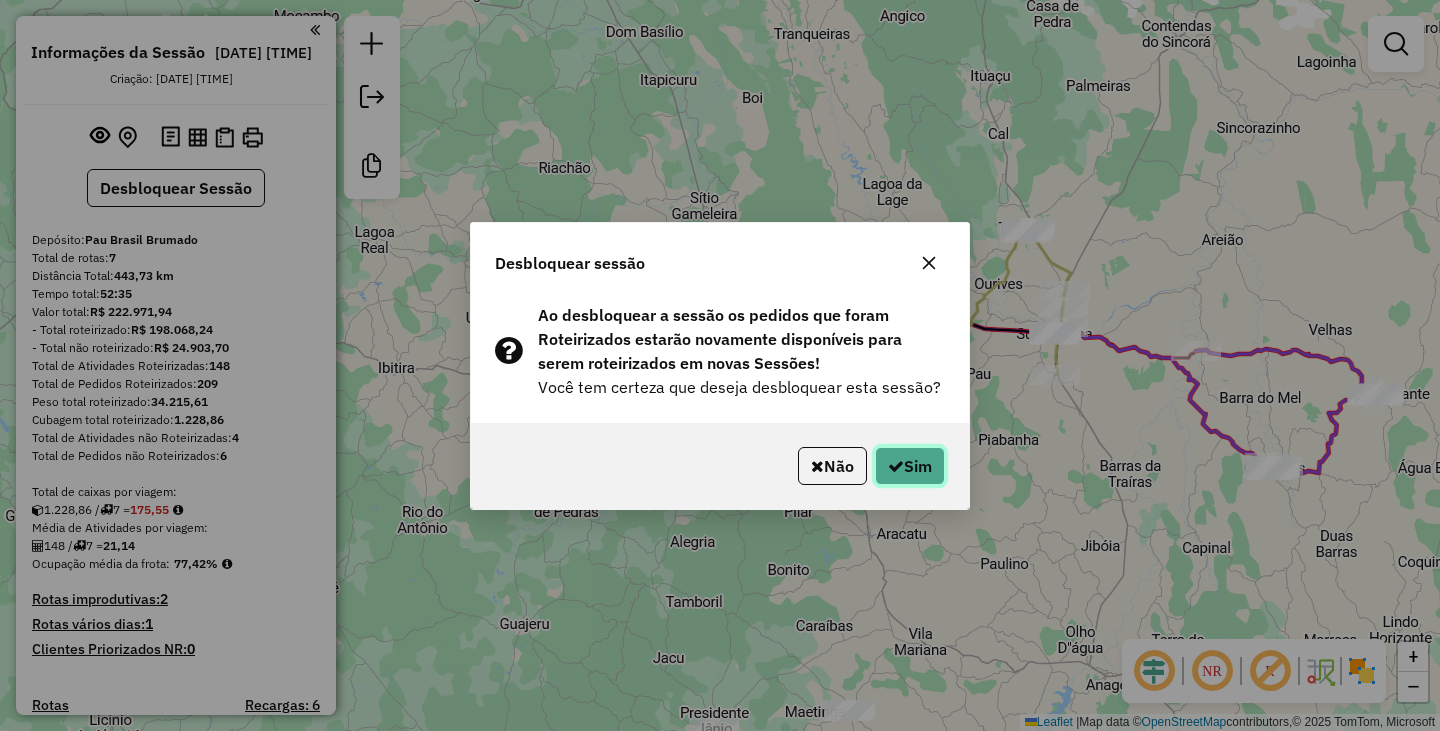 click 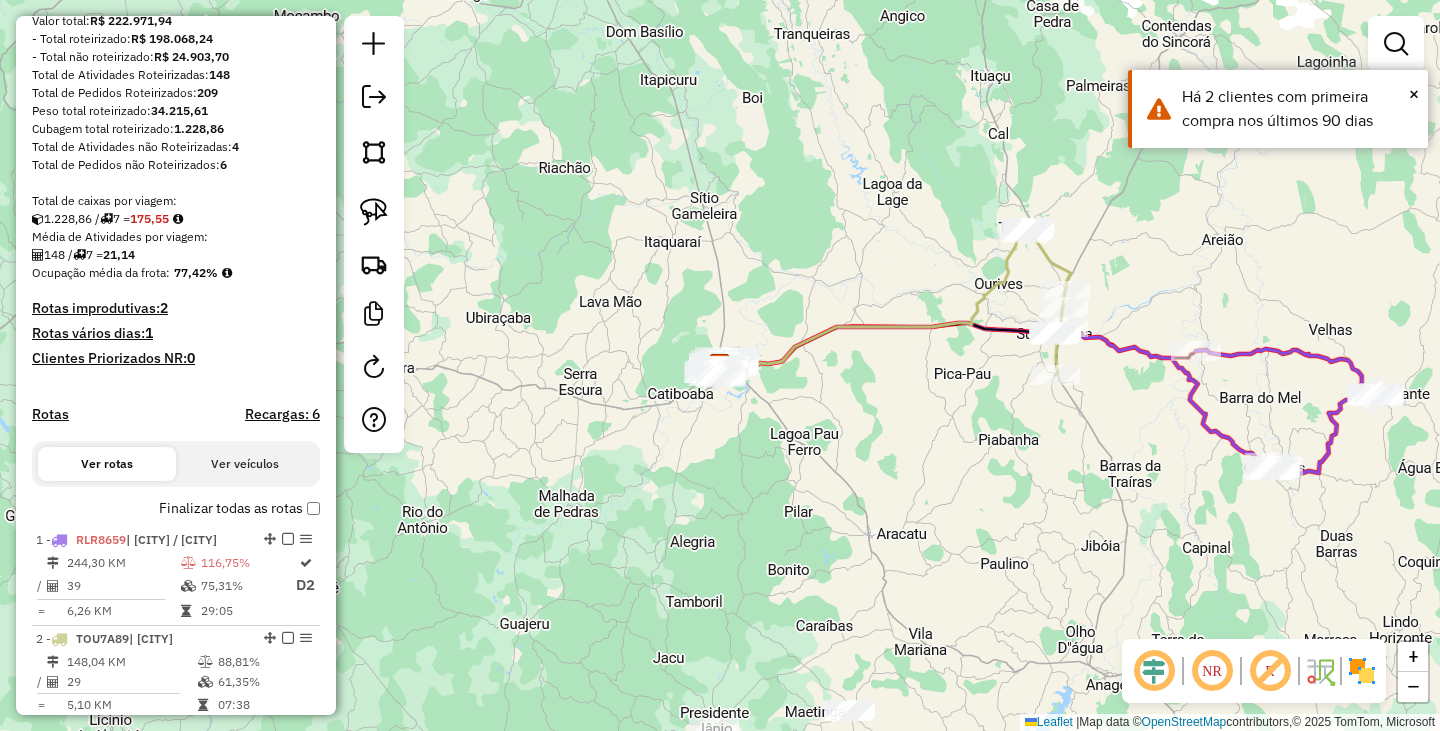 scroll, scrollTop: 600, scrollLeft: 0, axis: vertical 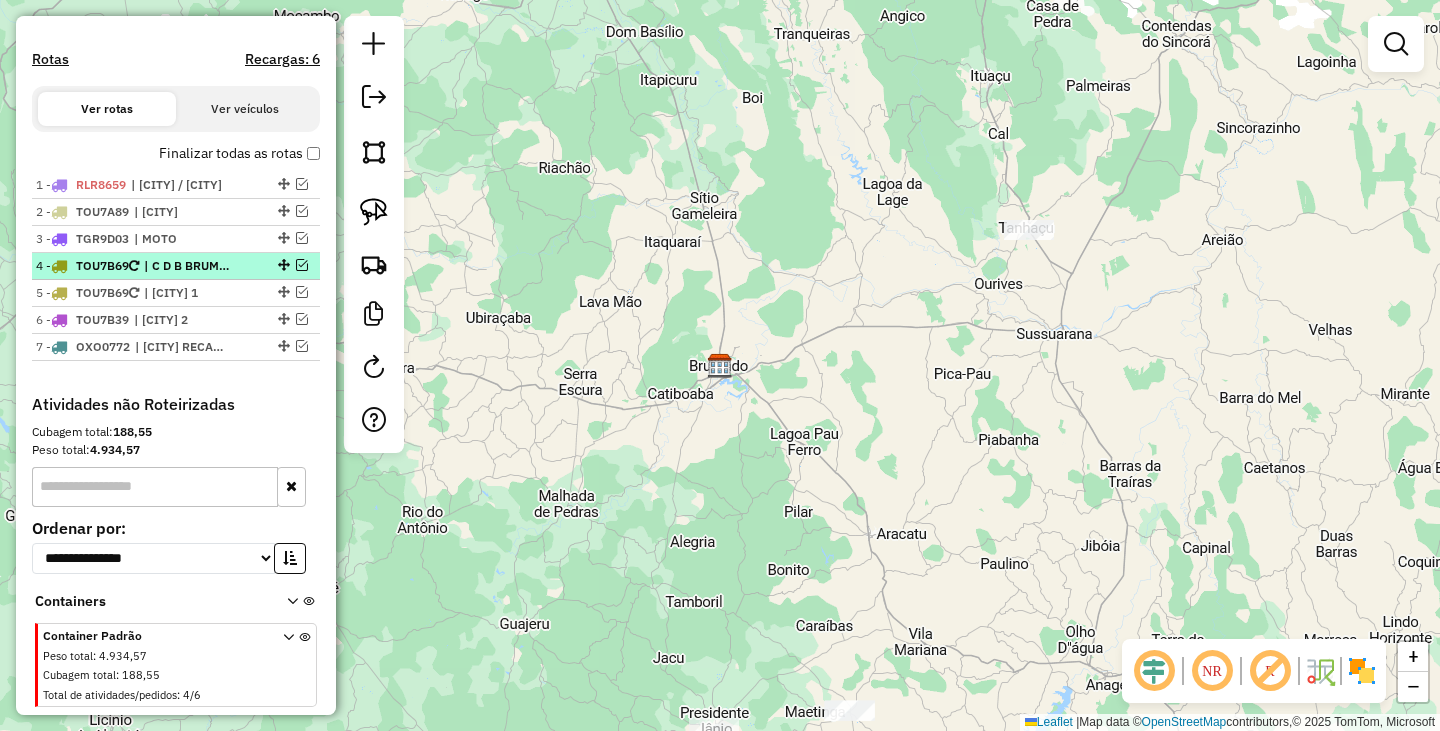click at bounding box center (302, 265) 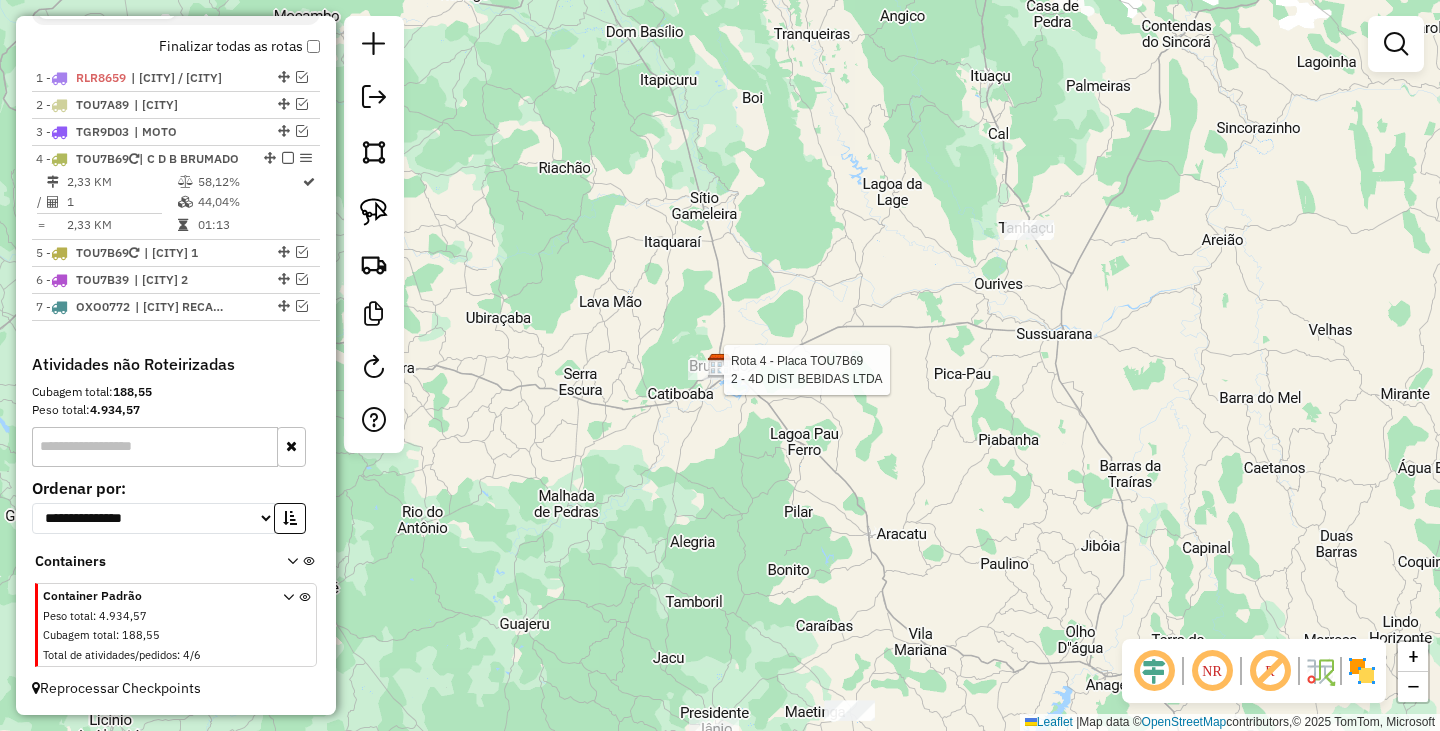 select on "**********" 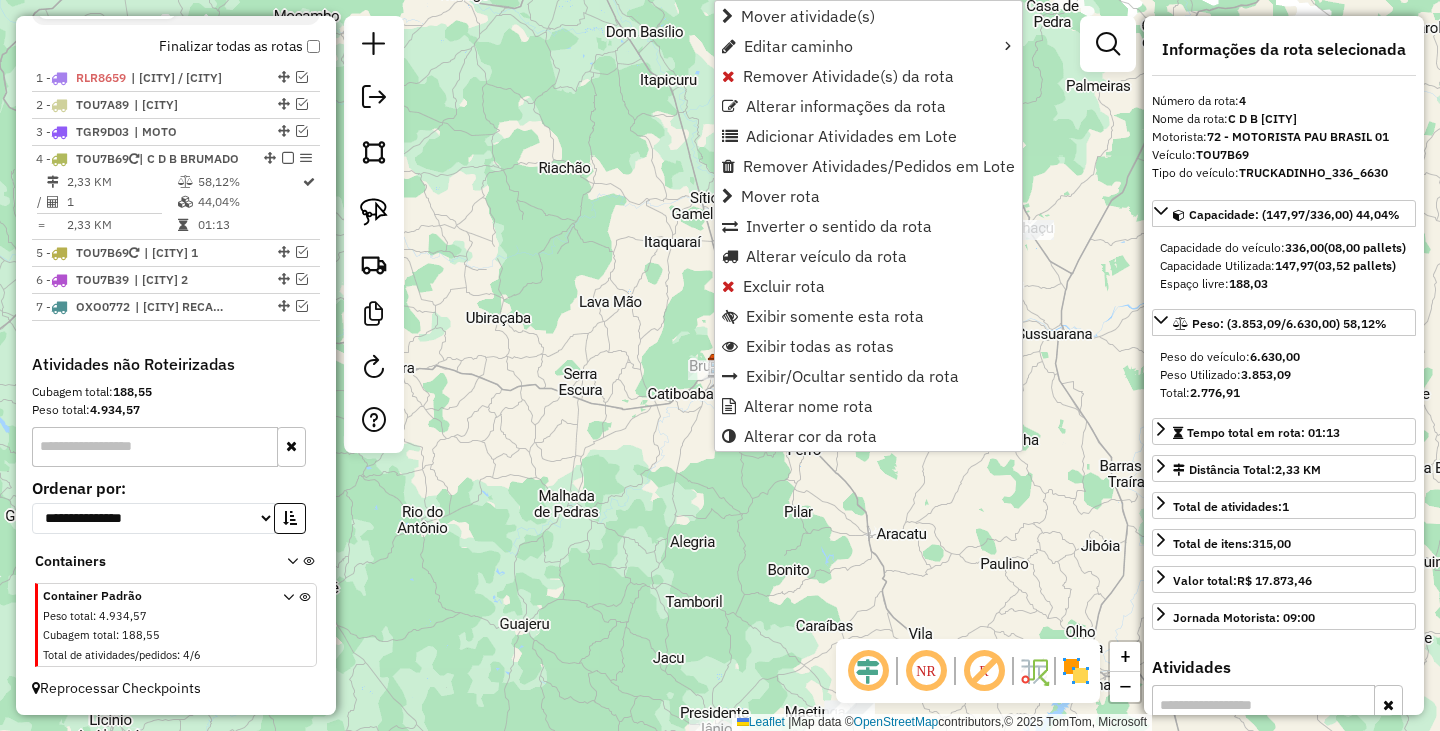 scroll, scrollTop: 743, scrollLeft: 0, axis: vertical 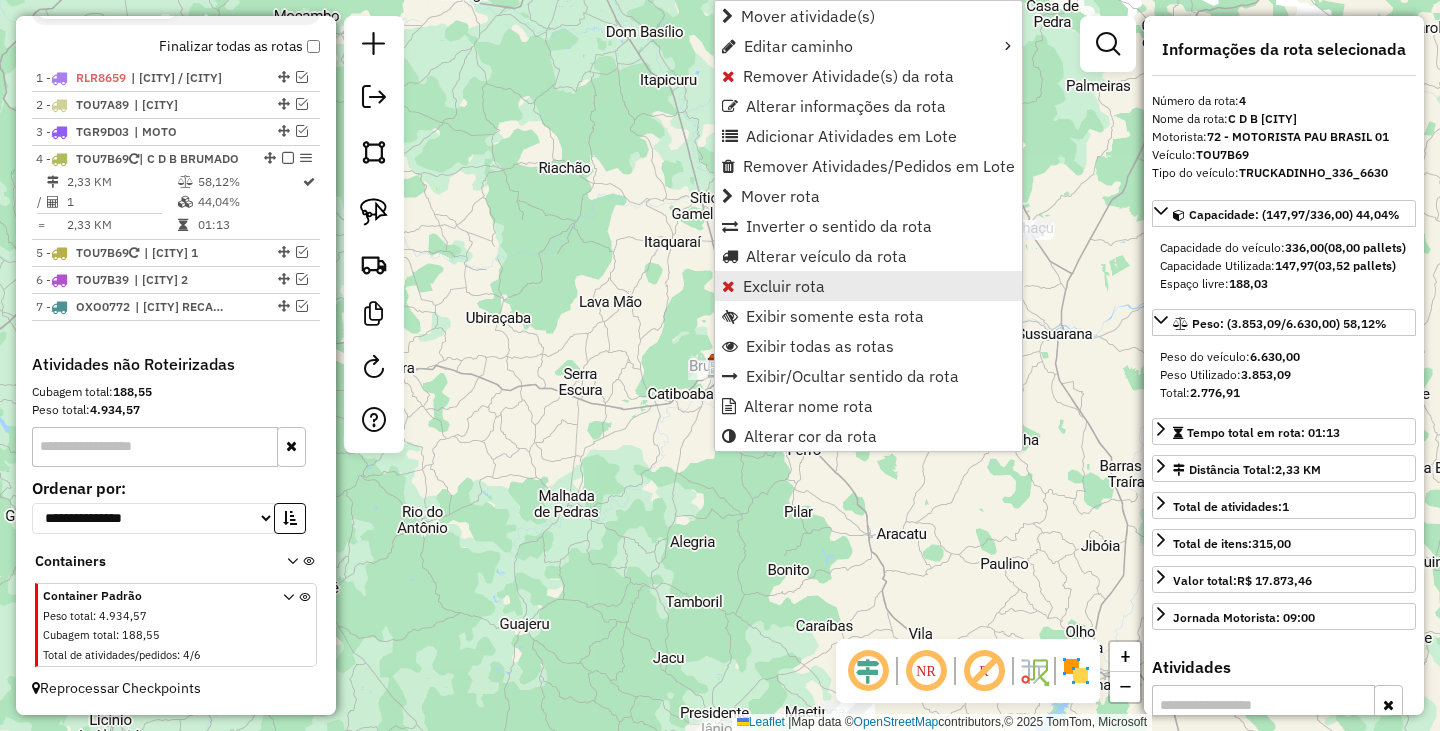 click on "Excluir rota" at bounding box center (784, 286) 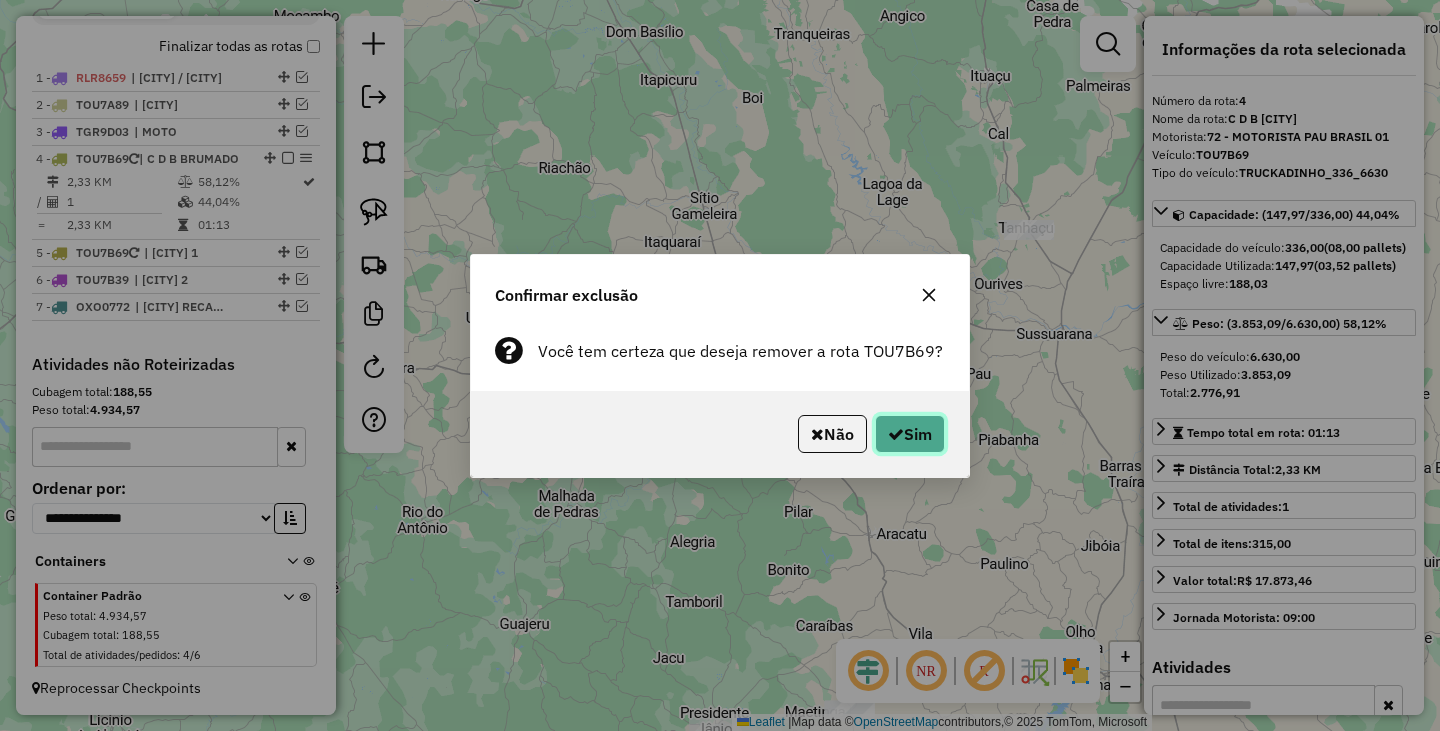 click on "Sim" 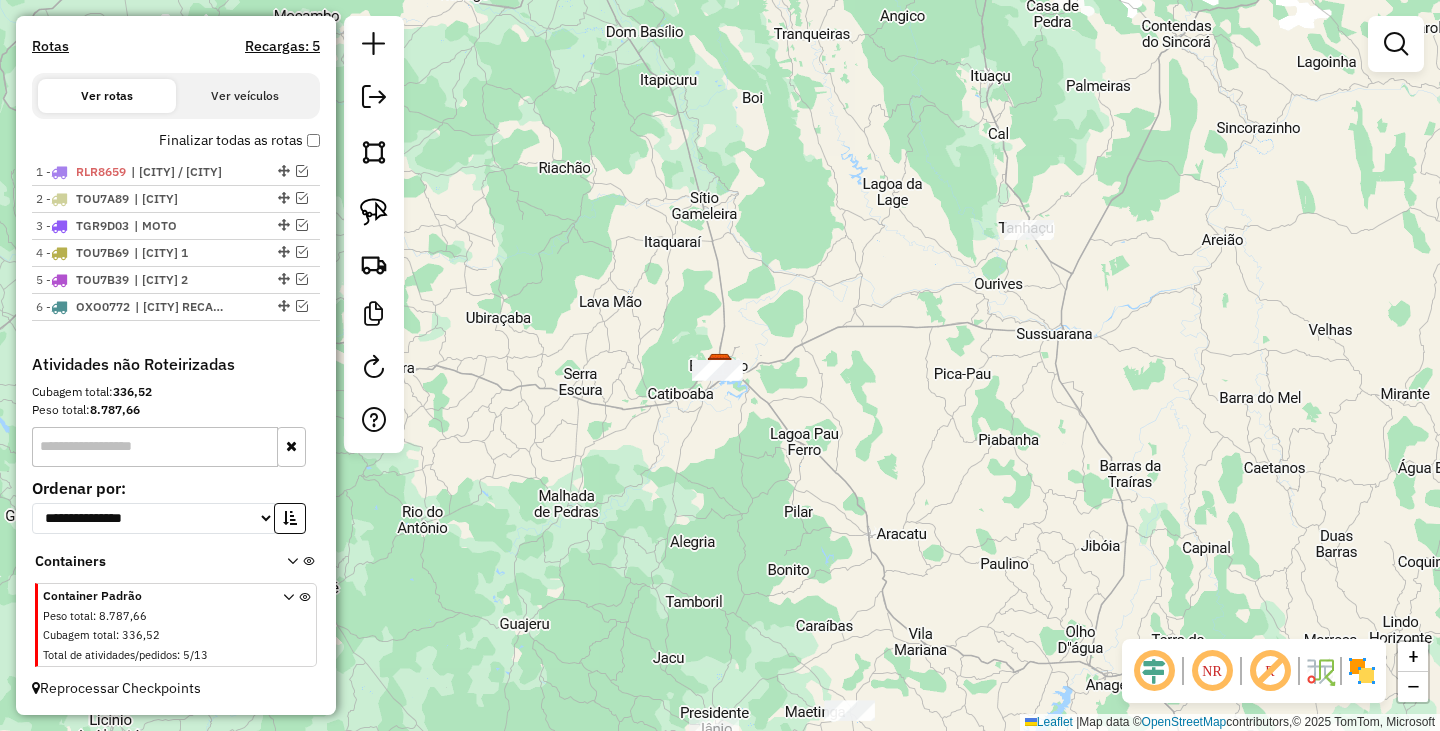 scroll, scrollTop: 631, scrollLeft: 0, axis: vertical 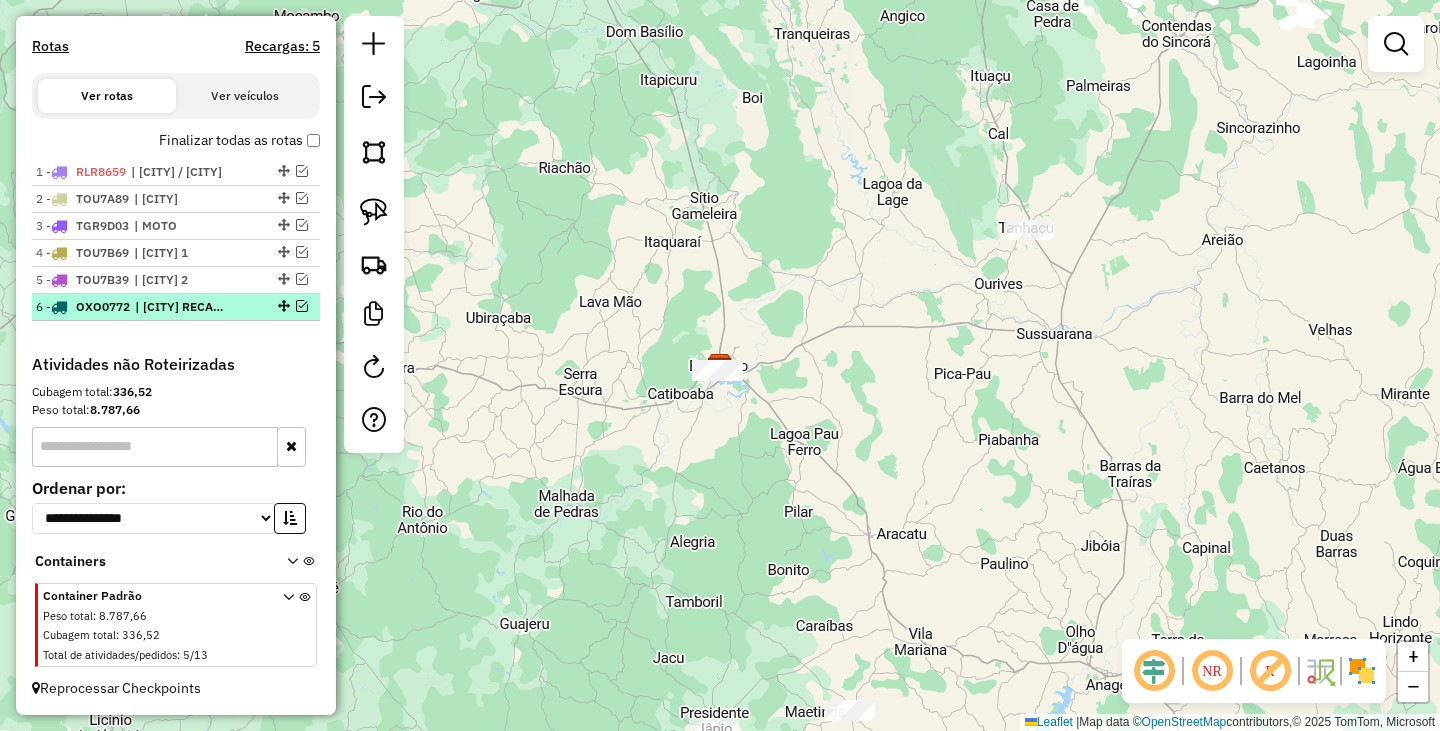click at bounding box center (302, 306) 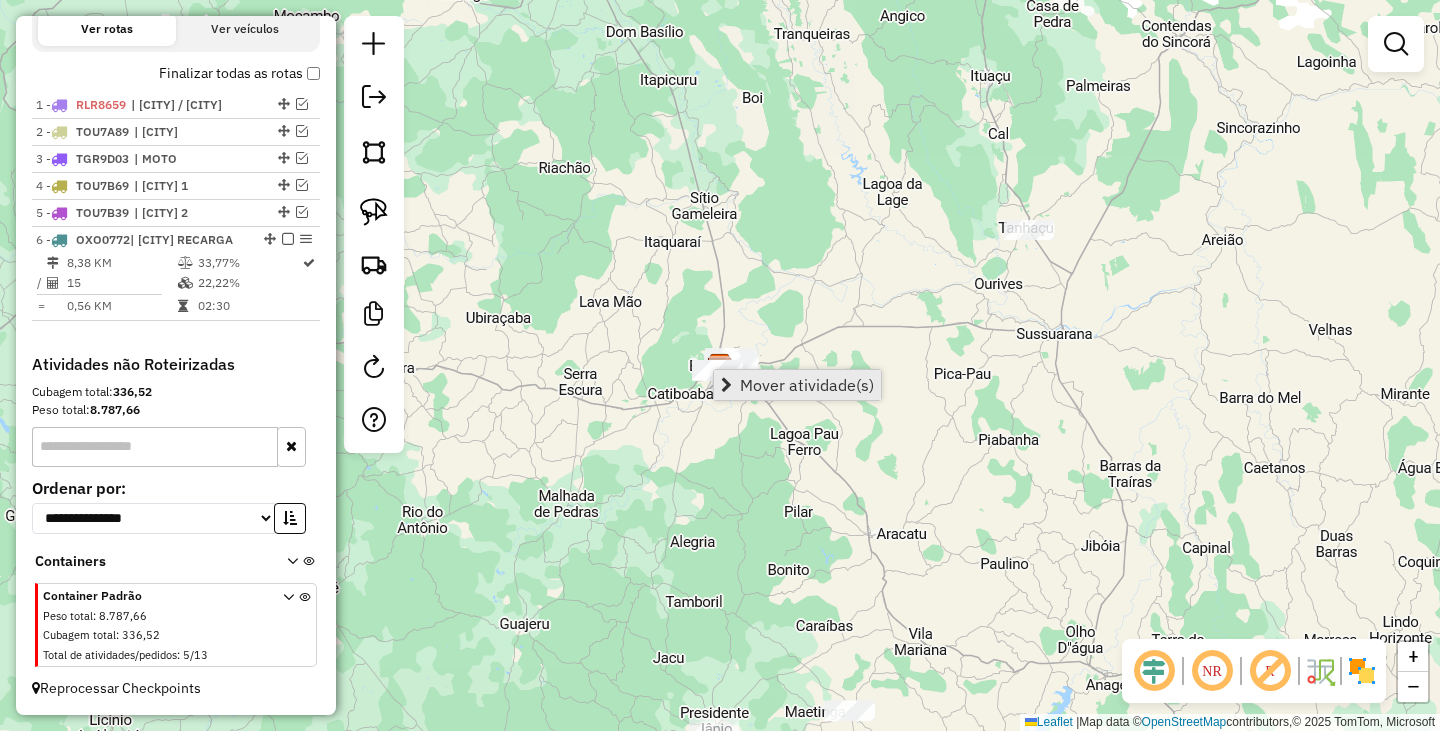click on "Mover atividade(s)" at bounding box center (807, 385) 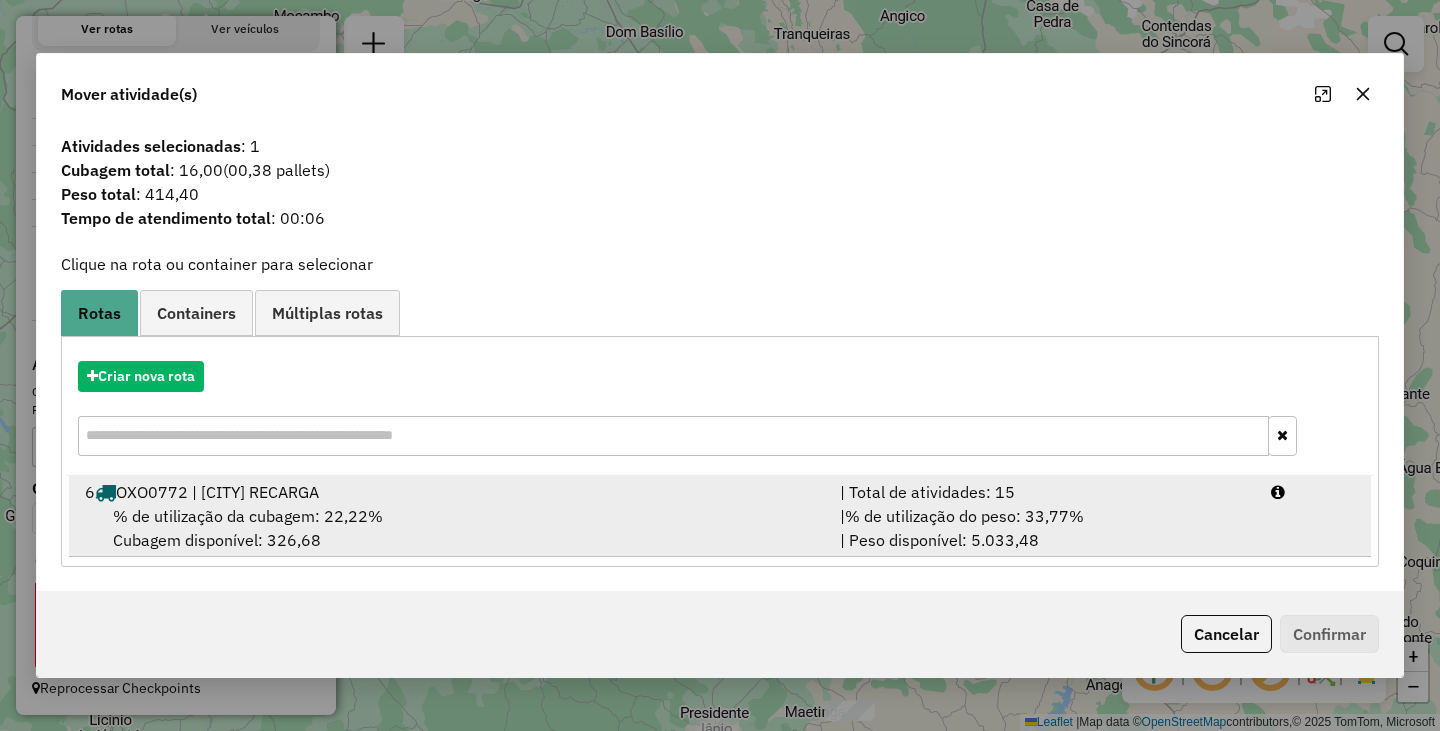 click on "% de utilização da cubagem: 22,22% Cubagem disponível: 326,68" at bounding box center (450, 528) 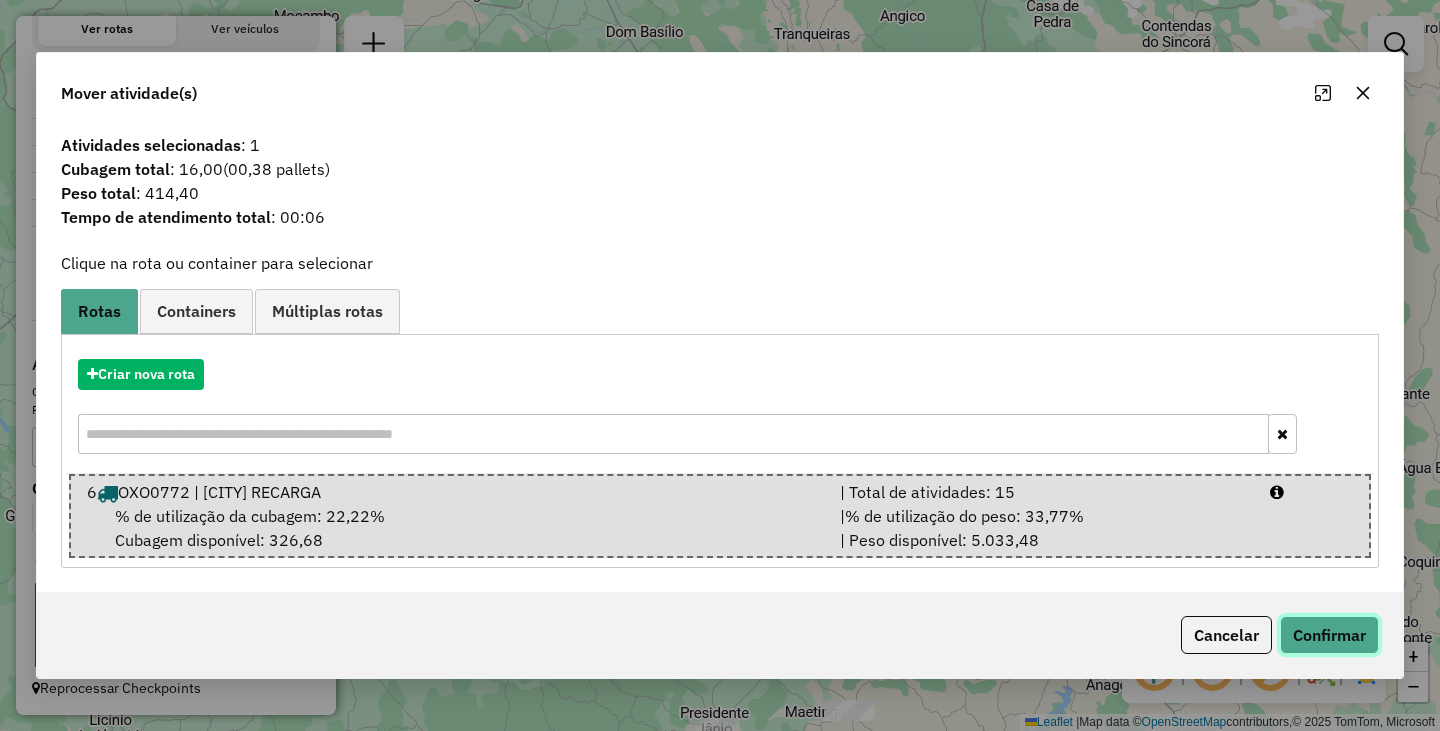 click on "Confirmar" 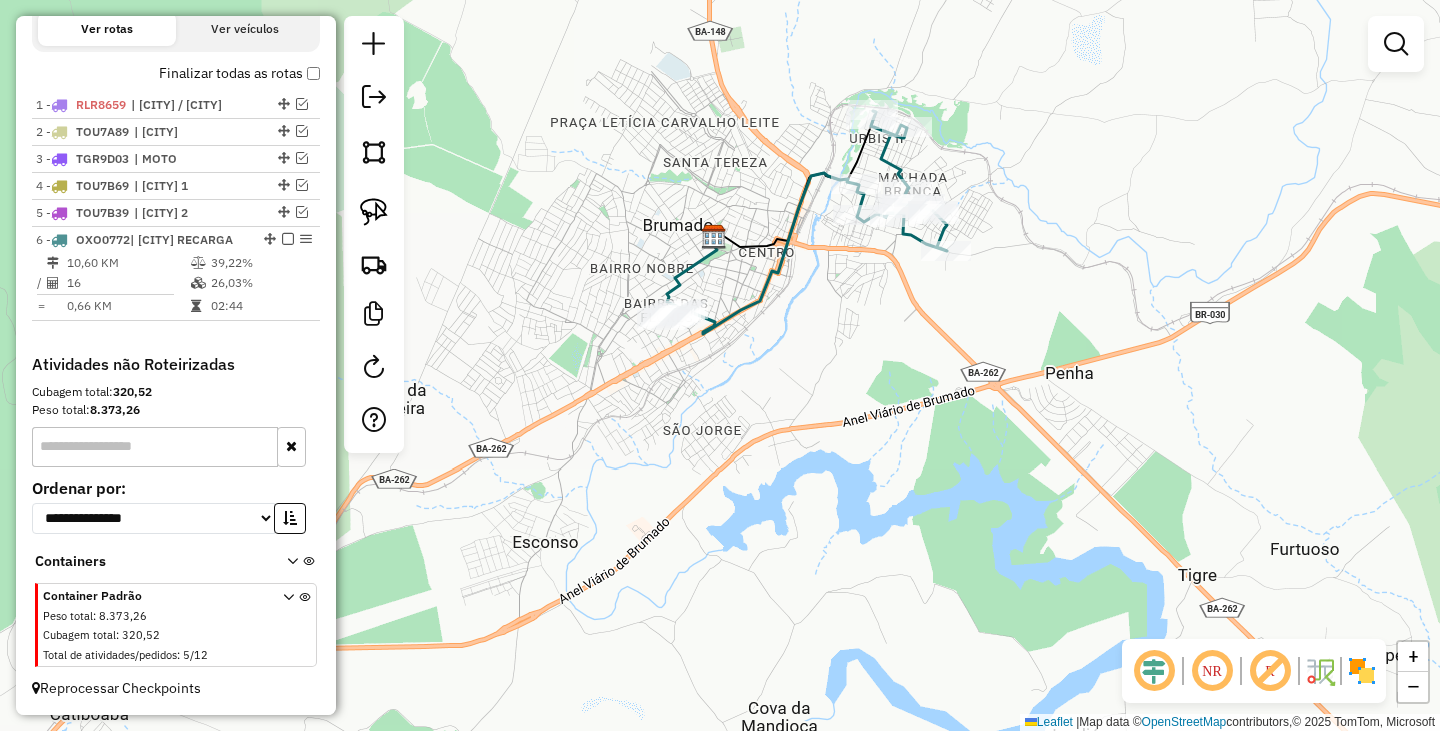 drag, startPoint x: 694, startPoint y: 249, endPoint x: 722, endPoint y: 371, distance: 125.17188 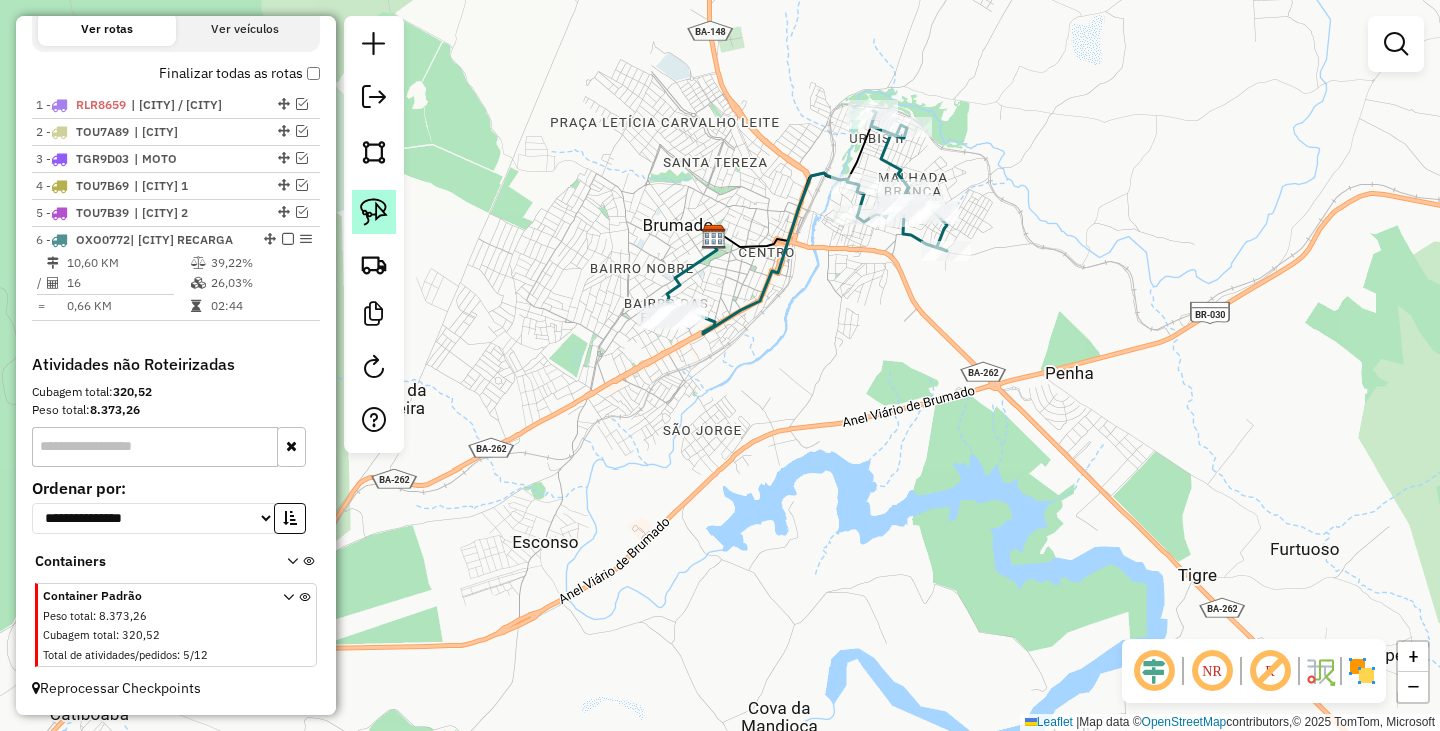 click 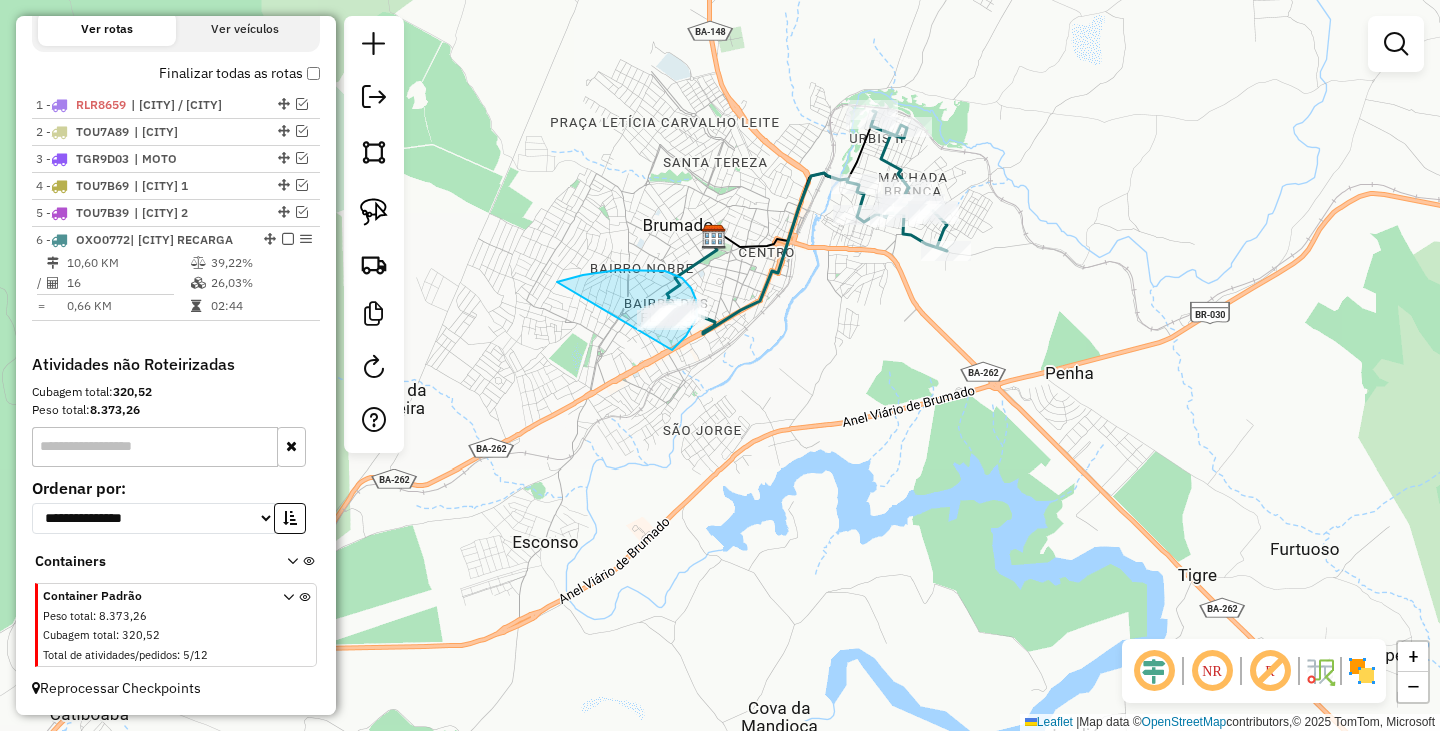 drag, startPoint x: 591, startPoint y: 274, endPoint x: 631, endPoint y: 376, distance: 109.56277 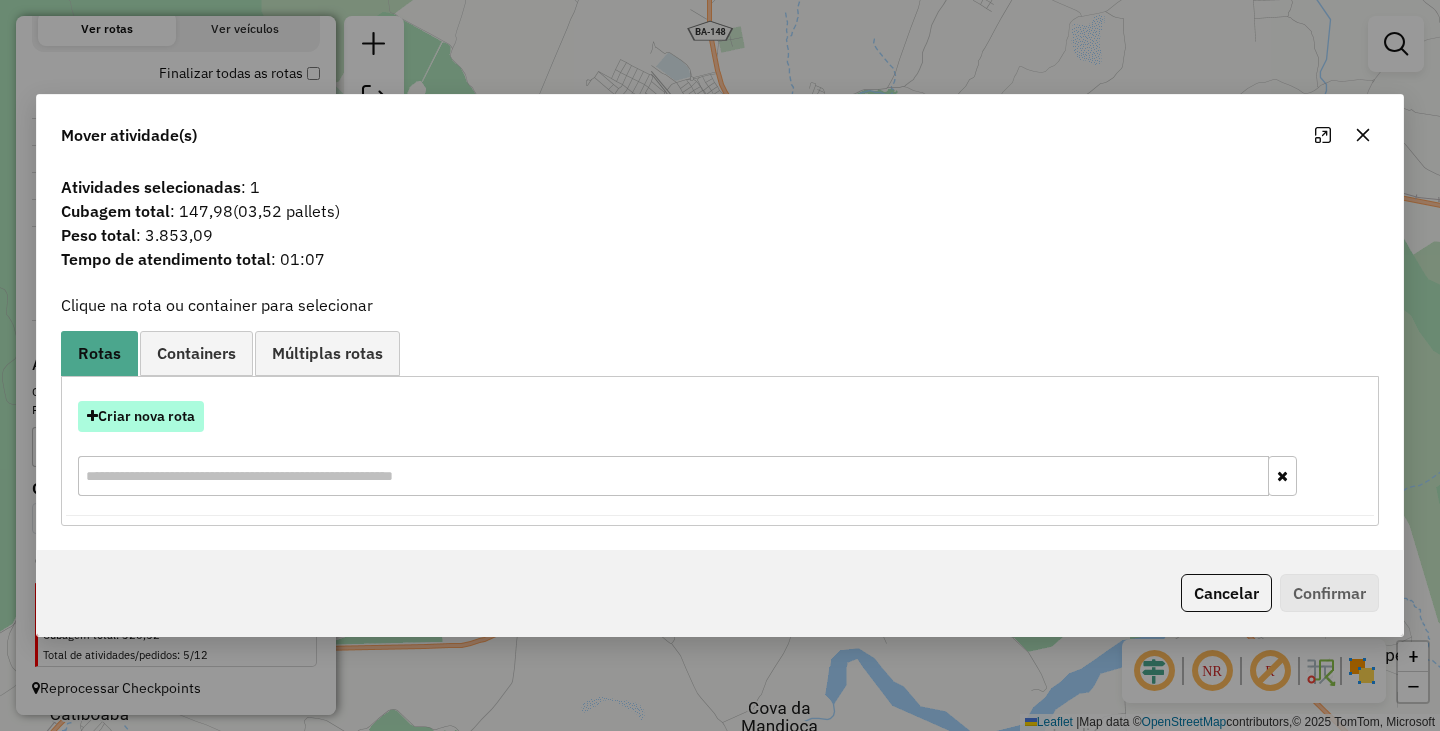 click on "Criar nova rota" at bounding box center (720, 451) 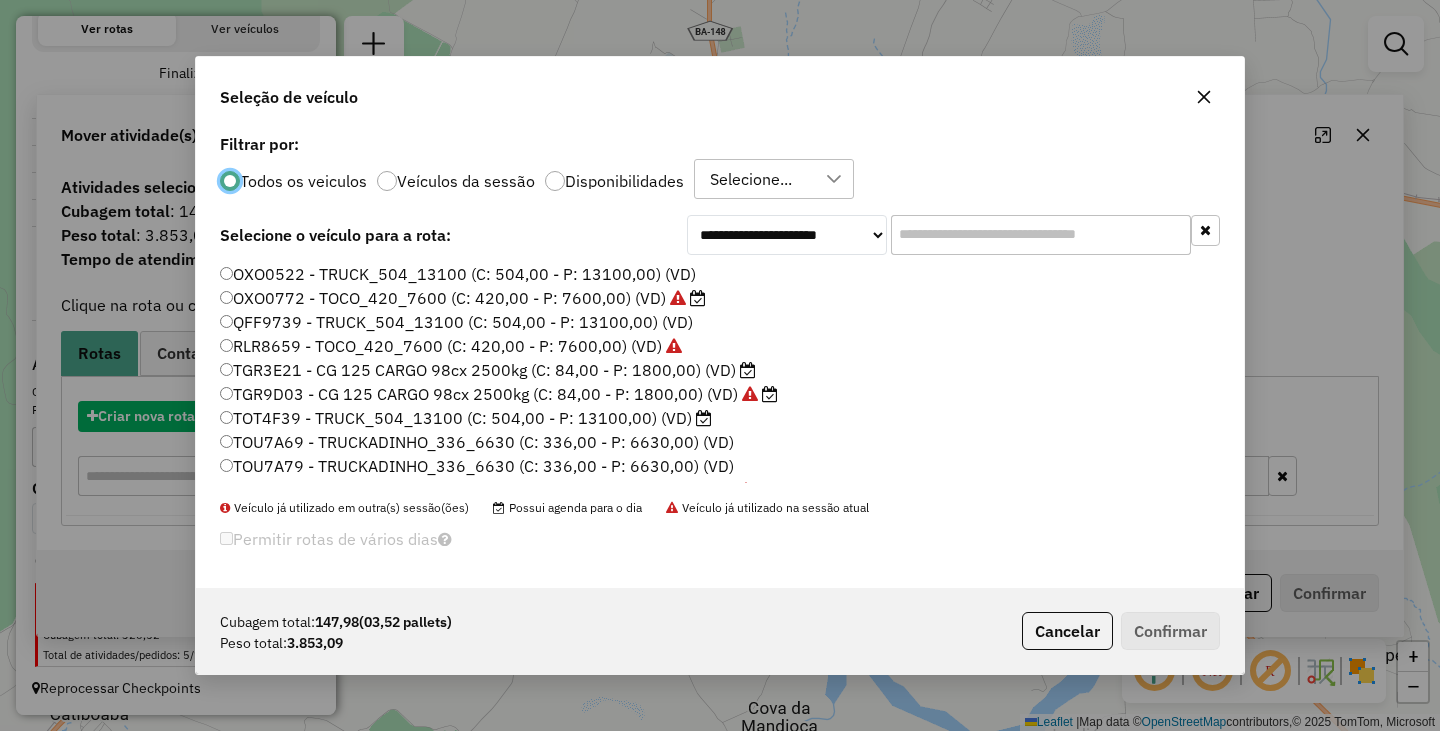 scroll, scrollTop: 11, scrollLeft: 6, axis: both 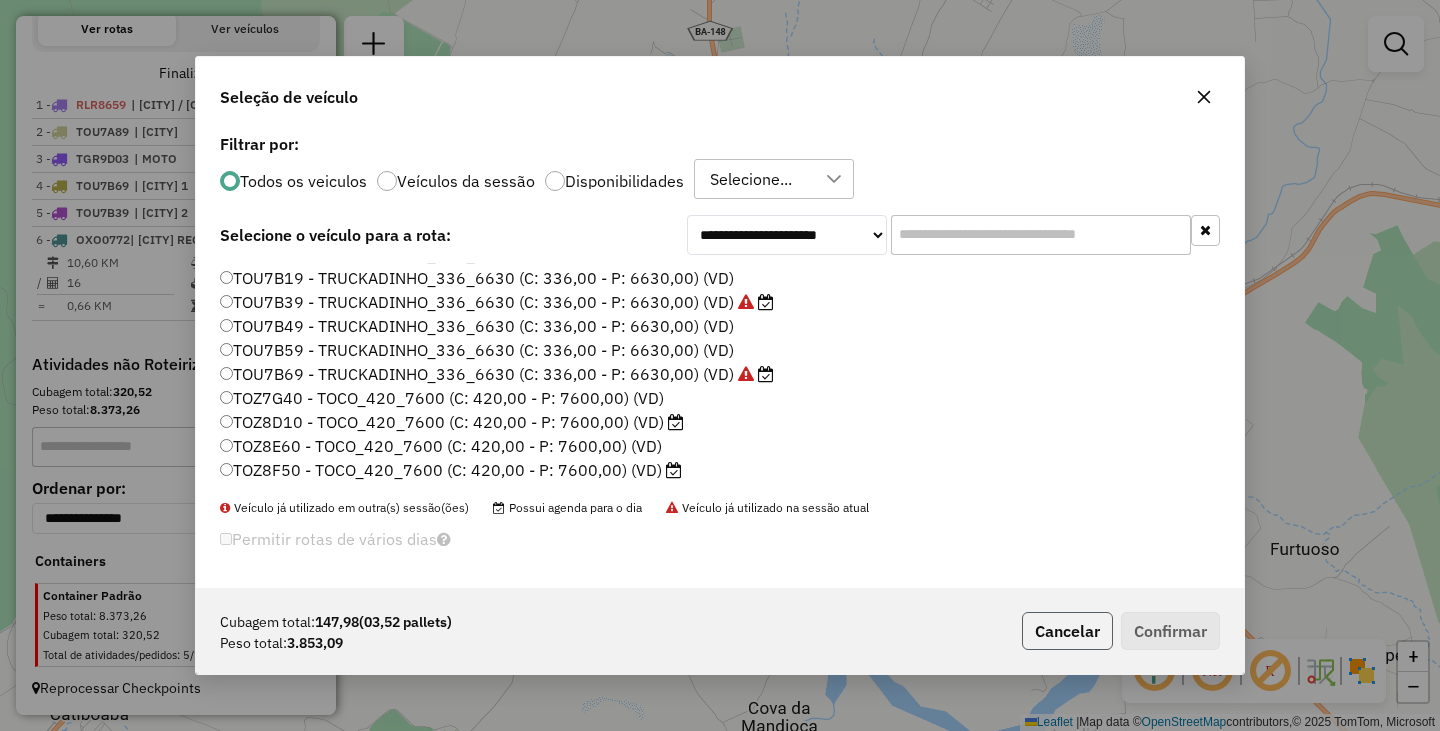 click on "Cancelar" 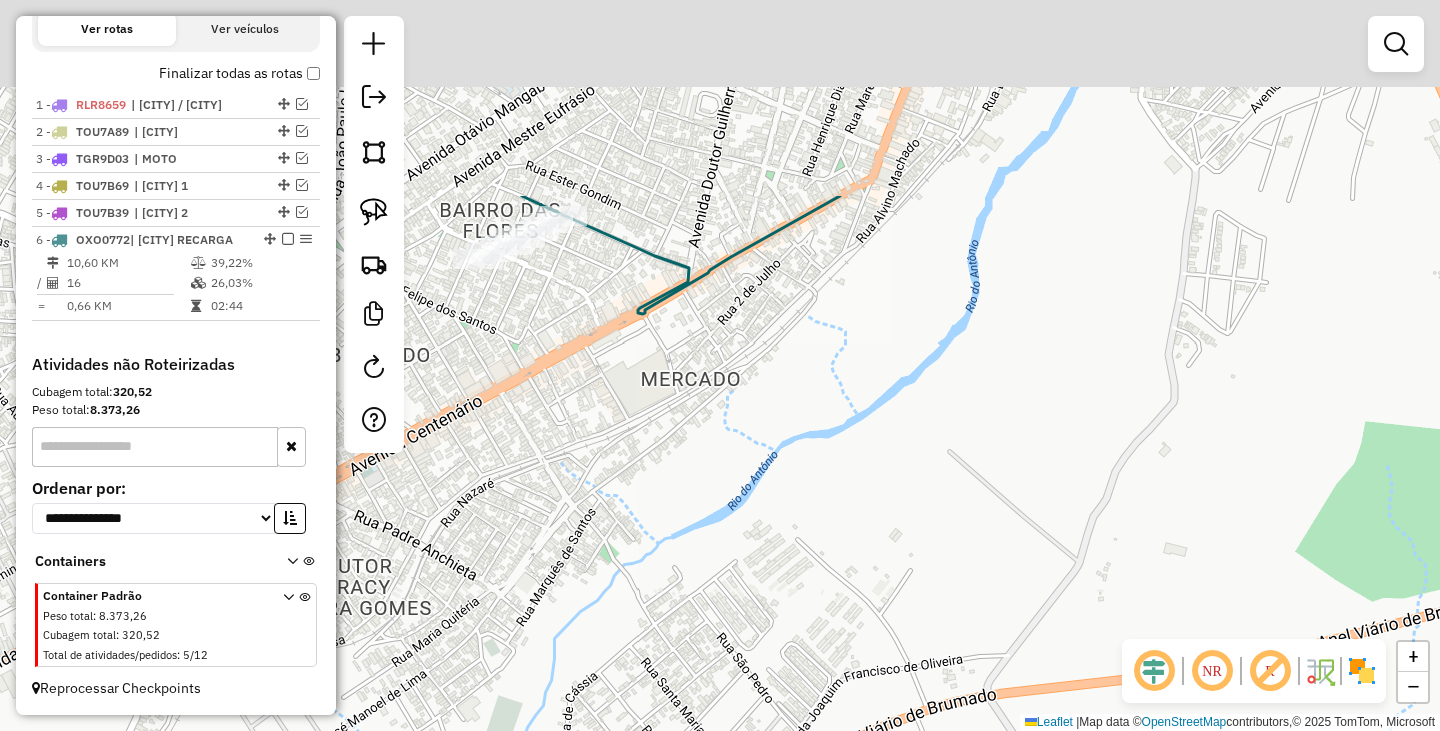 drag, startPoint x: 631, startPoint y: 190, endPoint x: 709, endPoint y: 584, distance: 401.6466 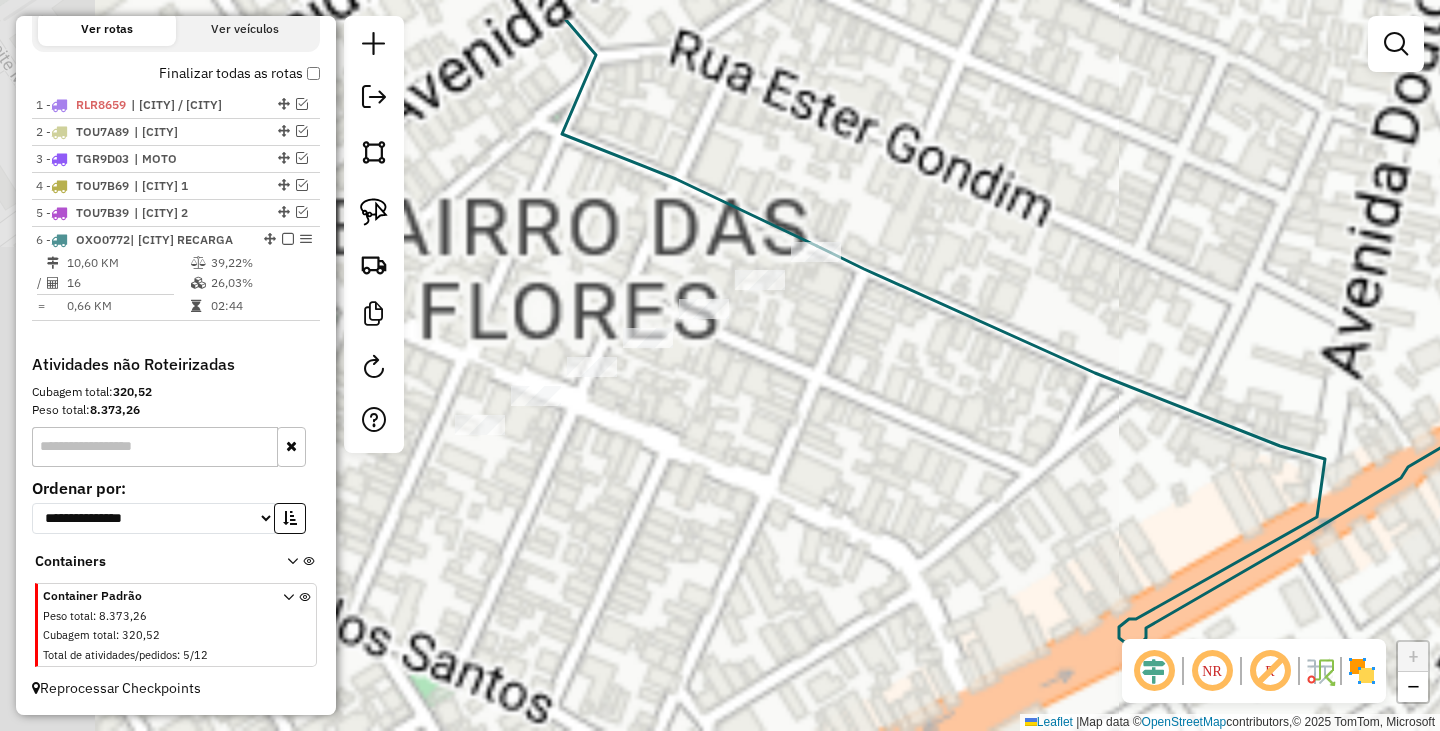 drag, startPoint x: 609, startPoint y: 392, endPoint x: 1008, endPoint y: 485, distance: 409.695 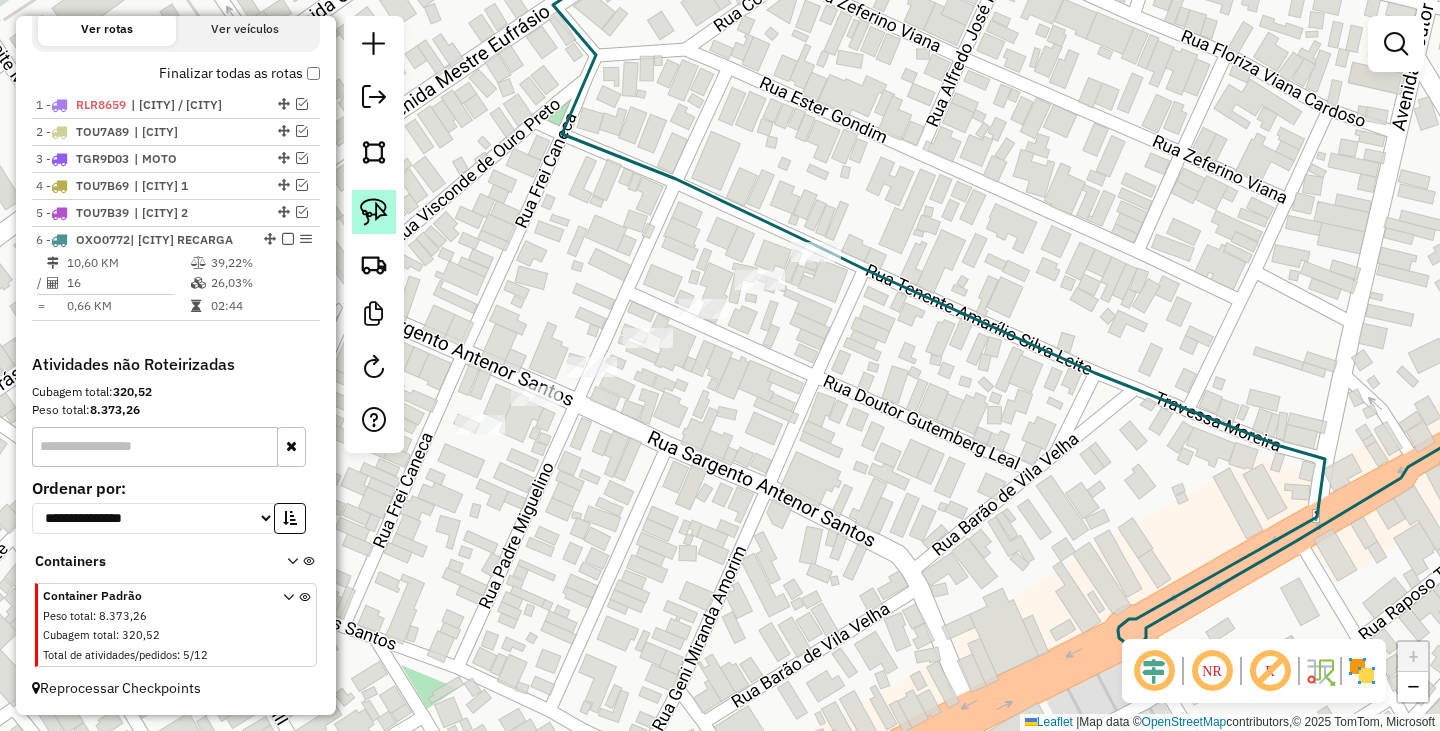 click 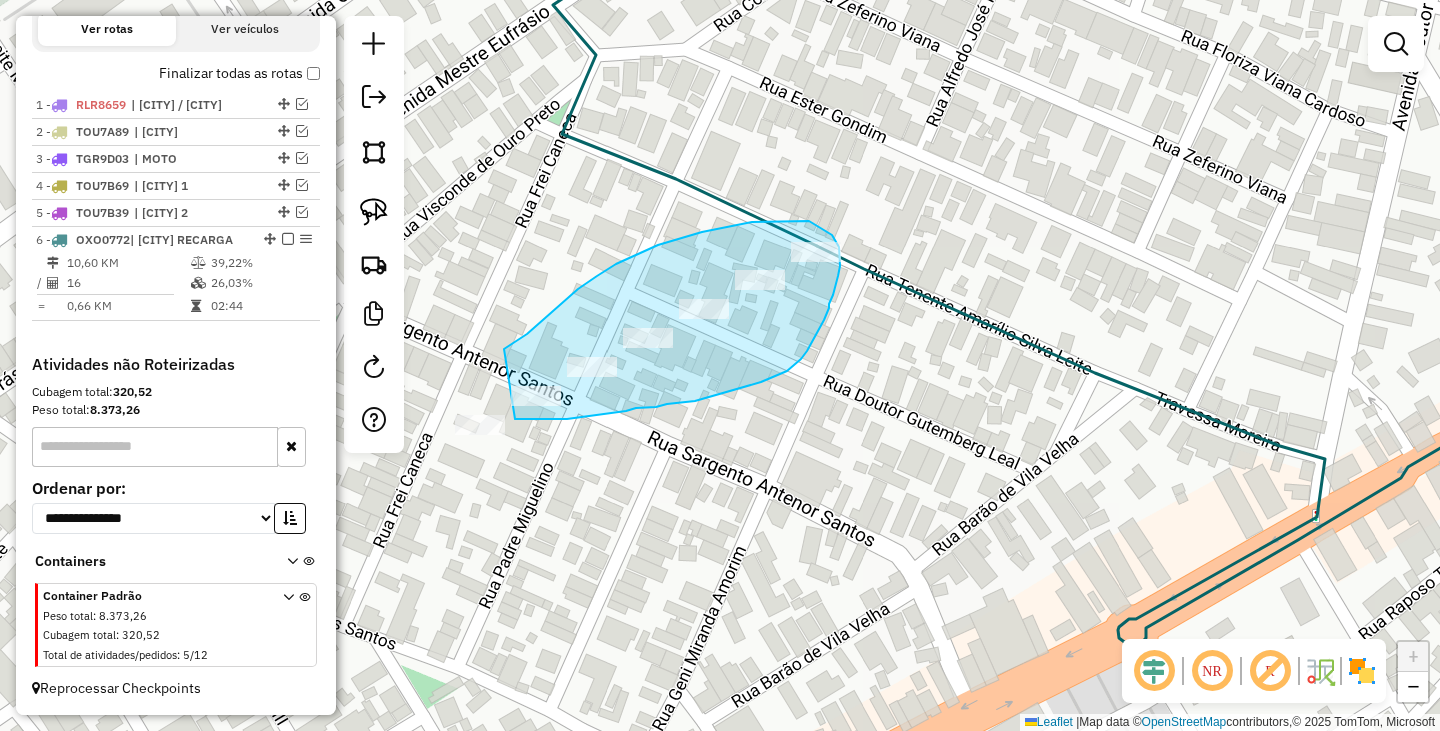 drag, startPoint x: 527, startPoint y: 334, endPoint x: 515, endPoint y: 419, distance: 85.84288 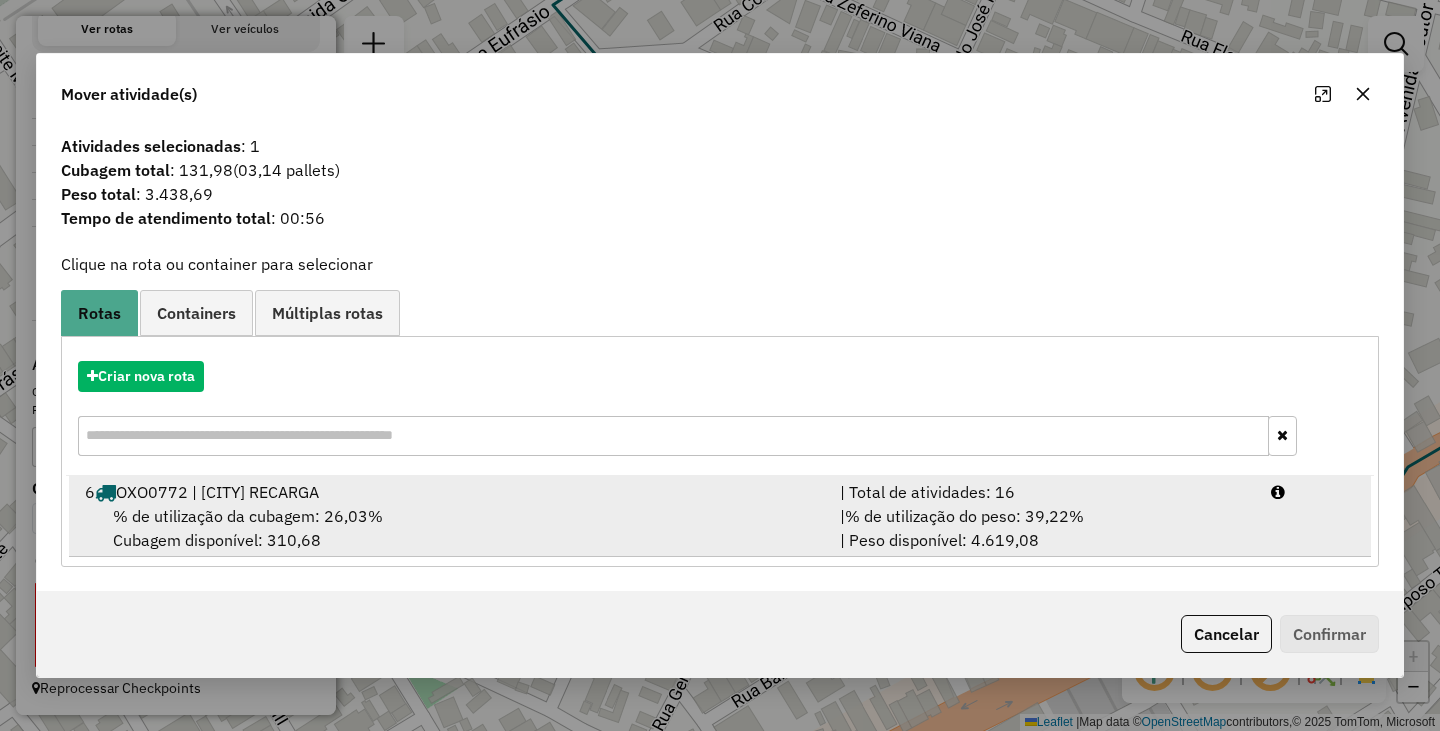 click on "% de utilização da cubagem: 26,03%" at bounding box center (248, 516) 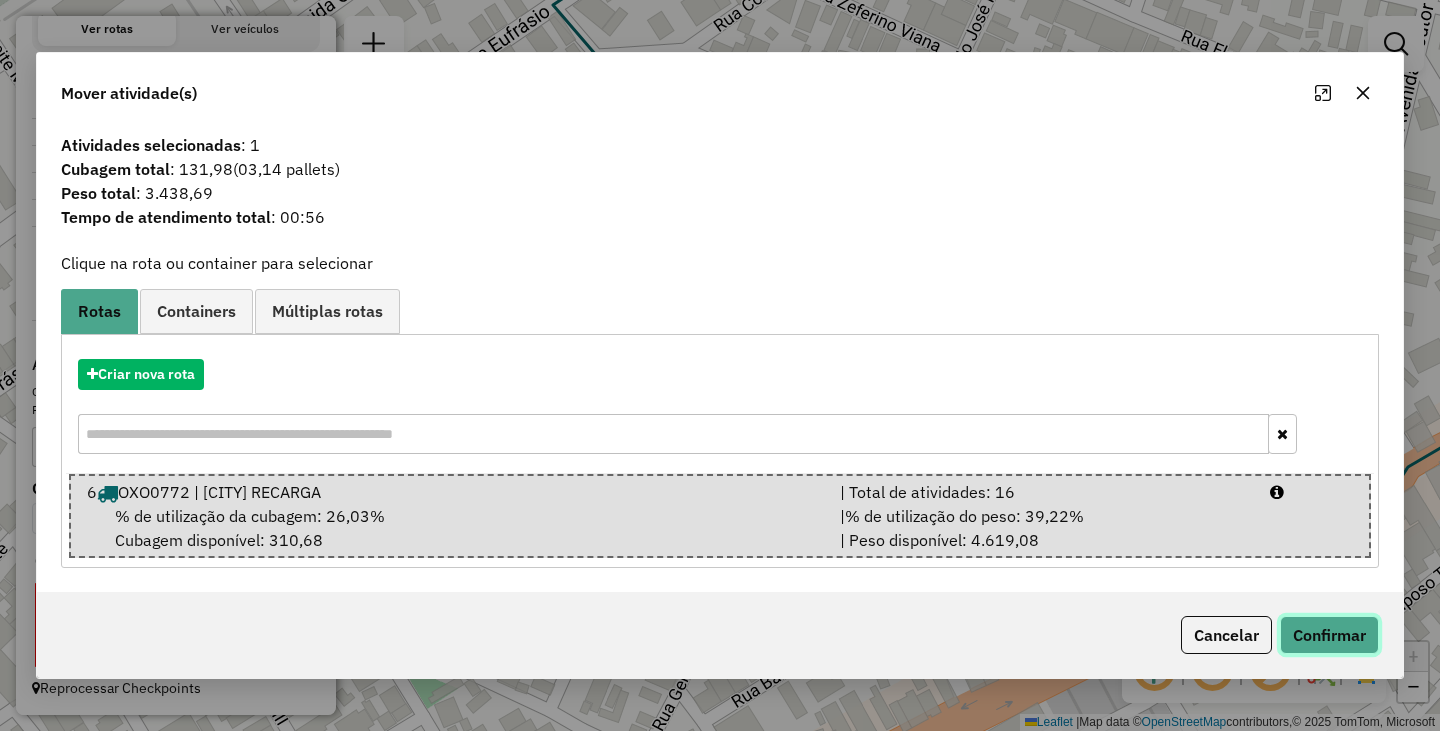 click on "Confirmar" 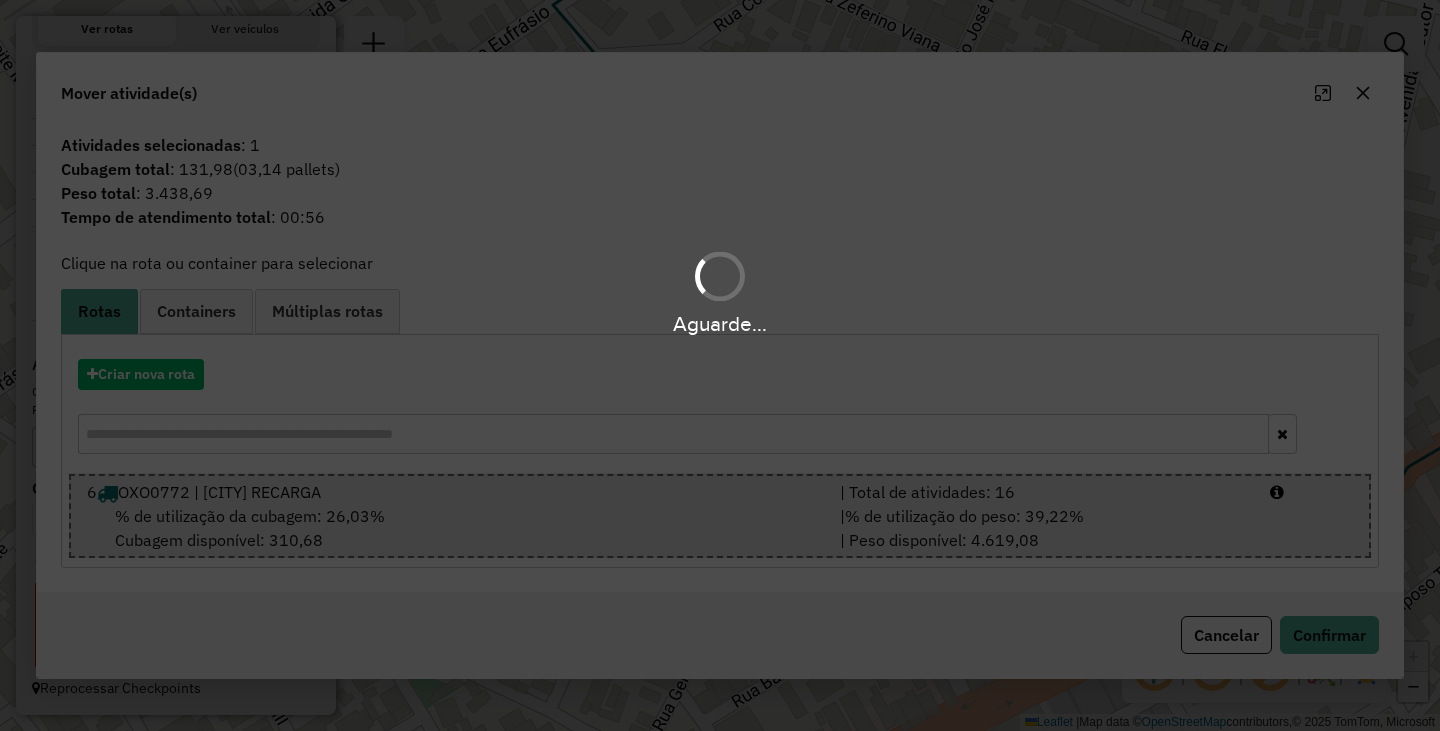 scroll, scrollTop: 691, scrollLeft: 0, axis: vertical 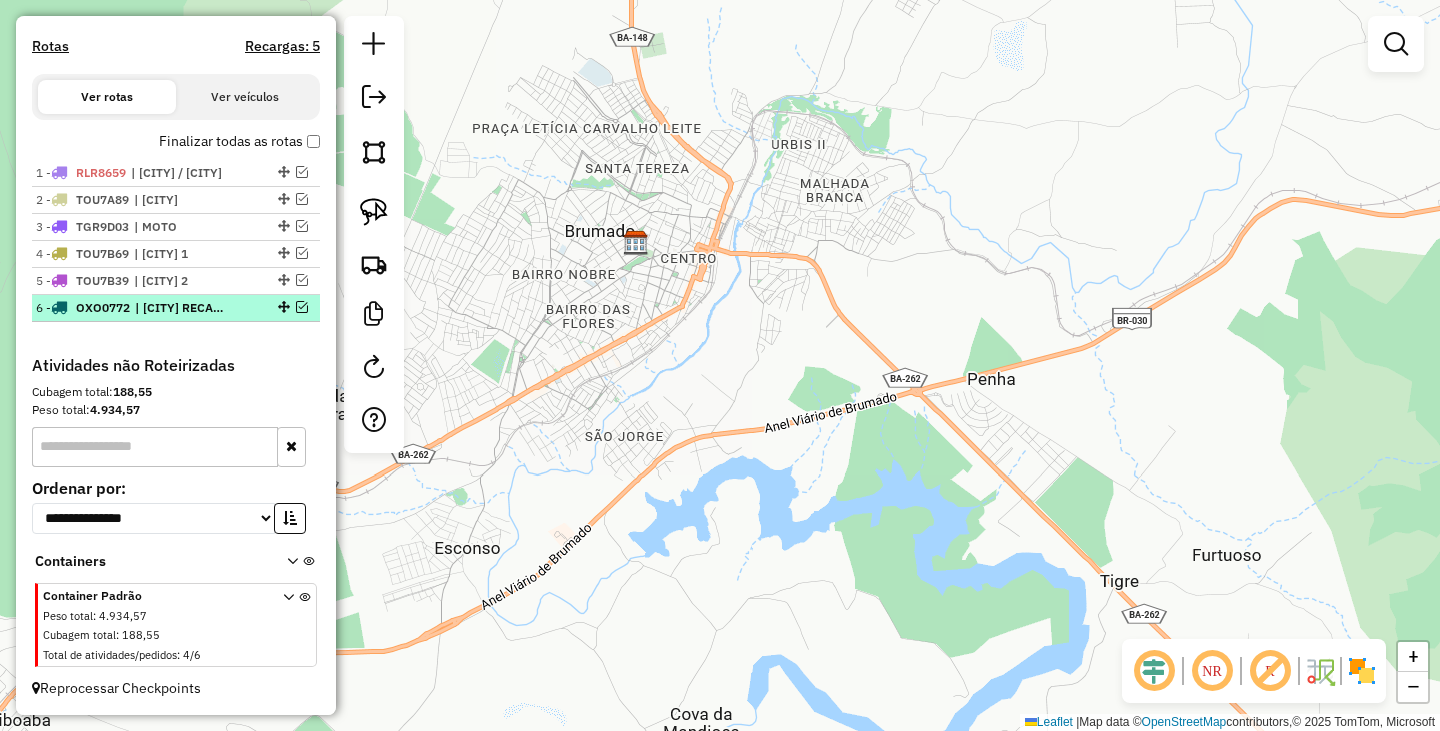 click at bounding box center (302, 307) 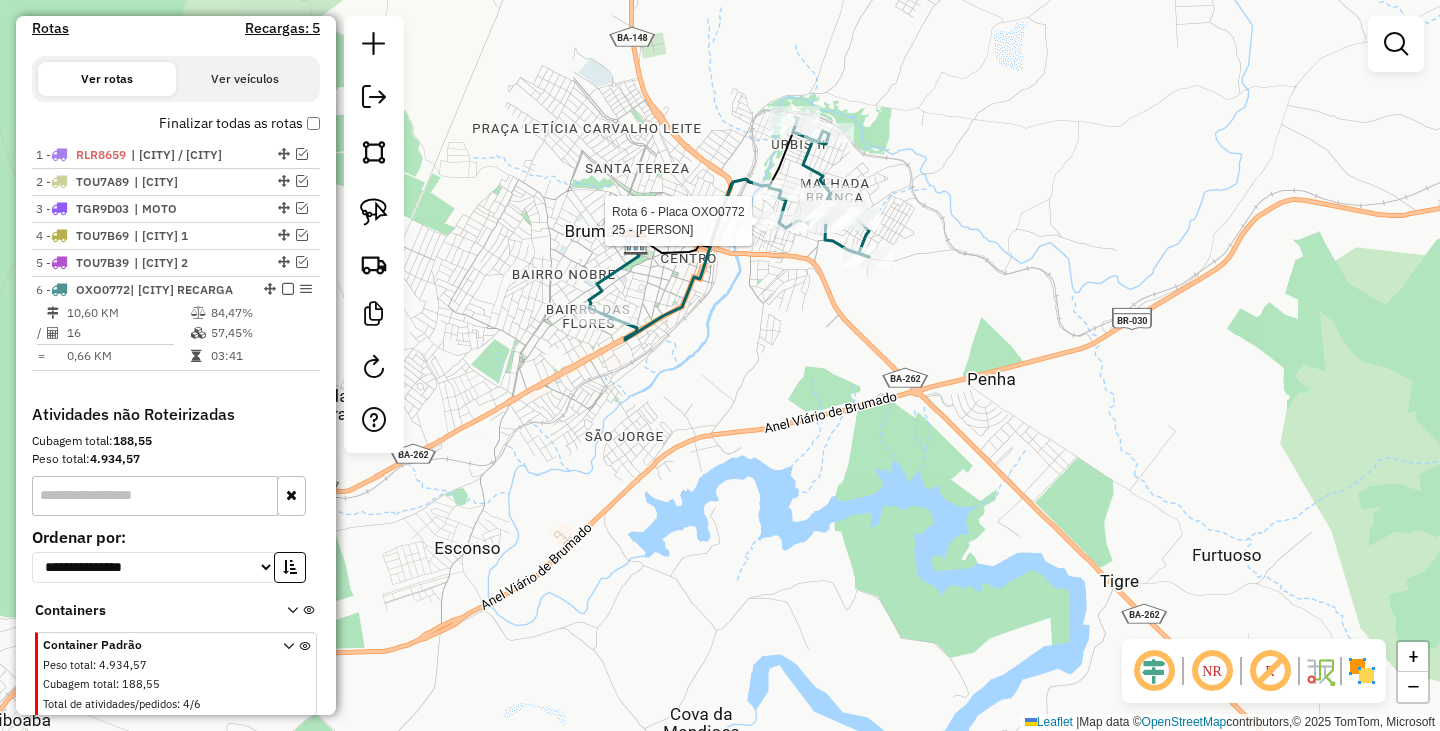 select on "**********" 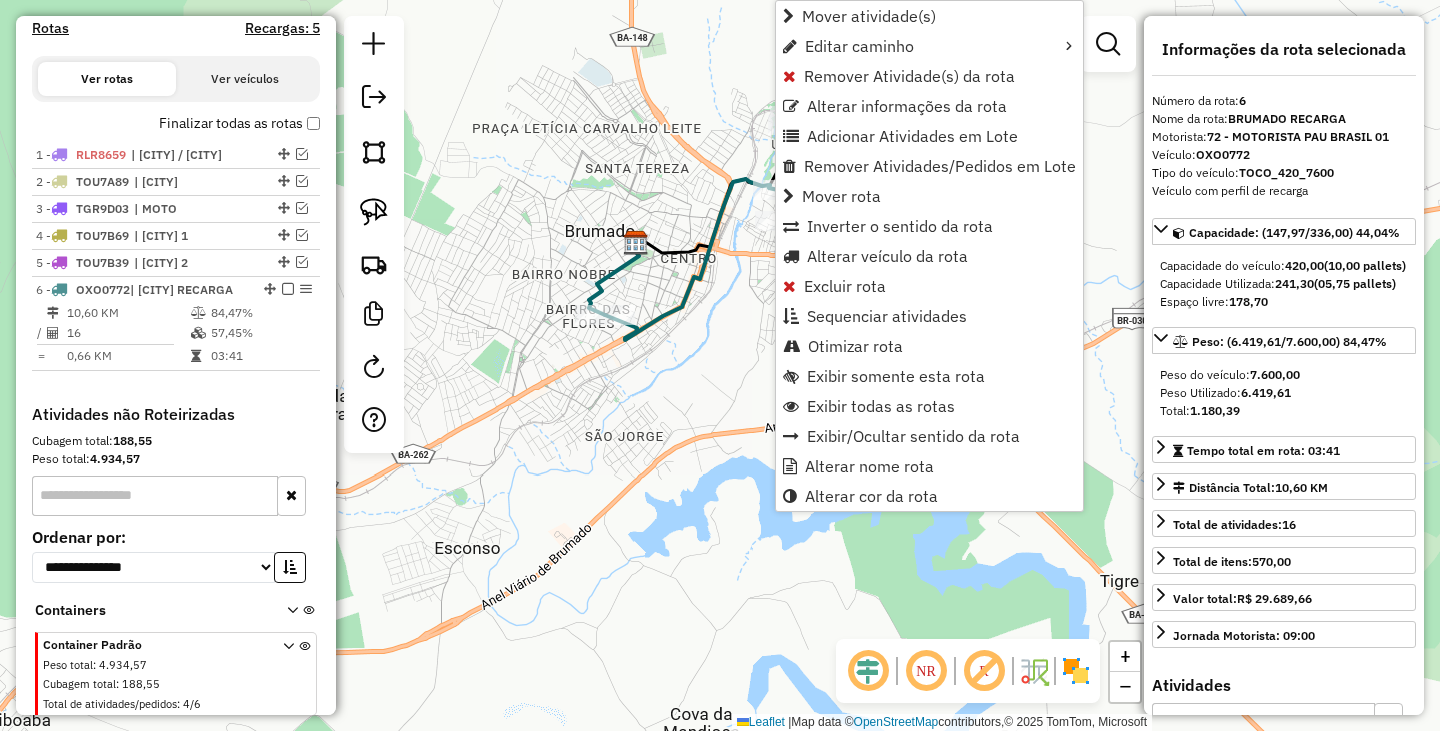scroll, scrollTop: 691, scrollLeft: 0, axis: vertical 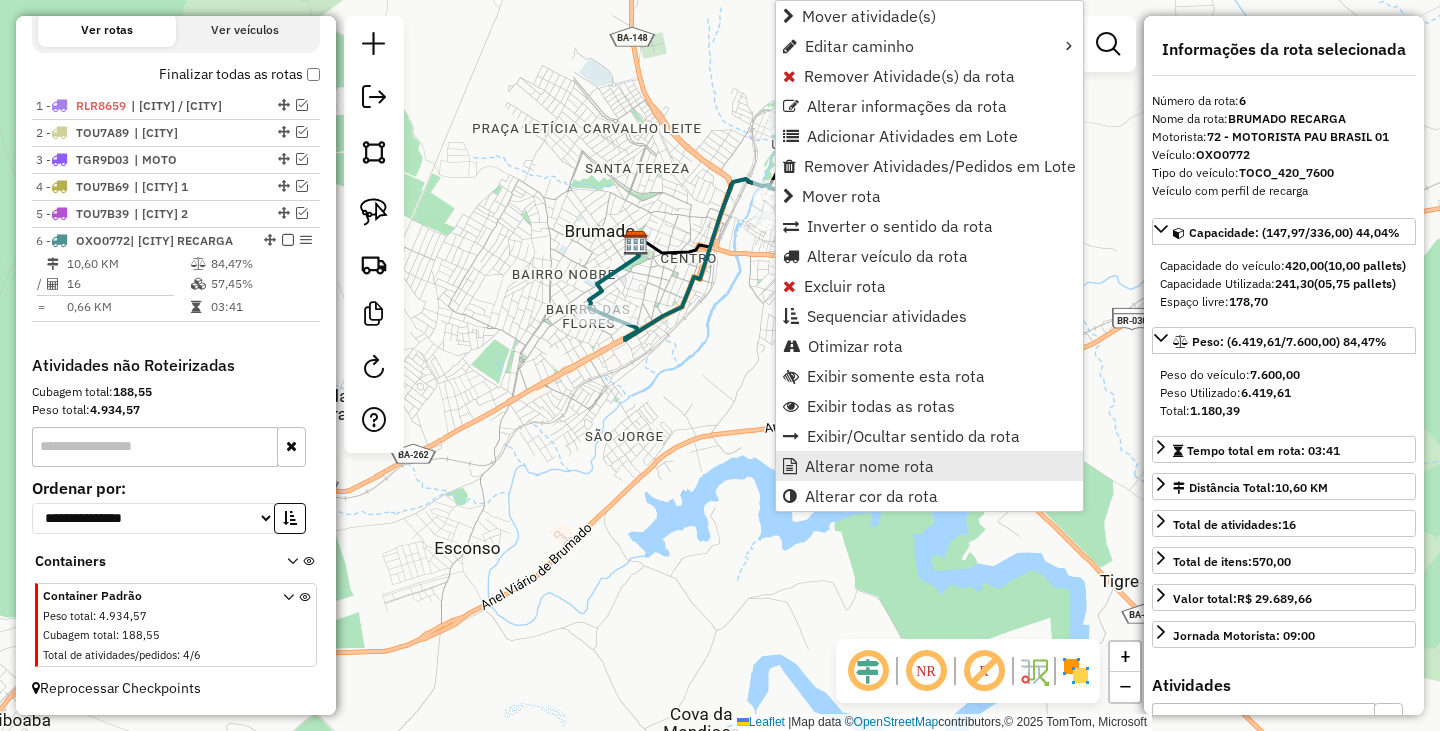 click on "Alterar nome rota" at bounding box center (869, 466) 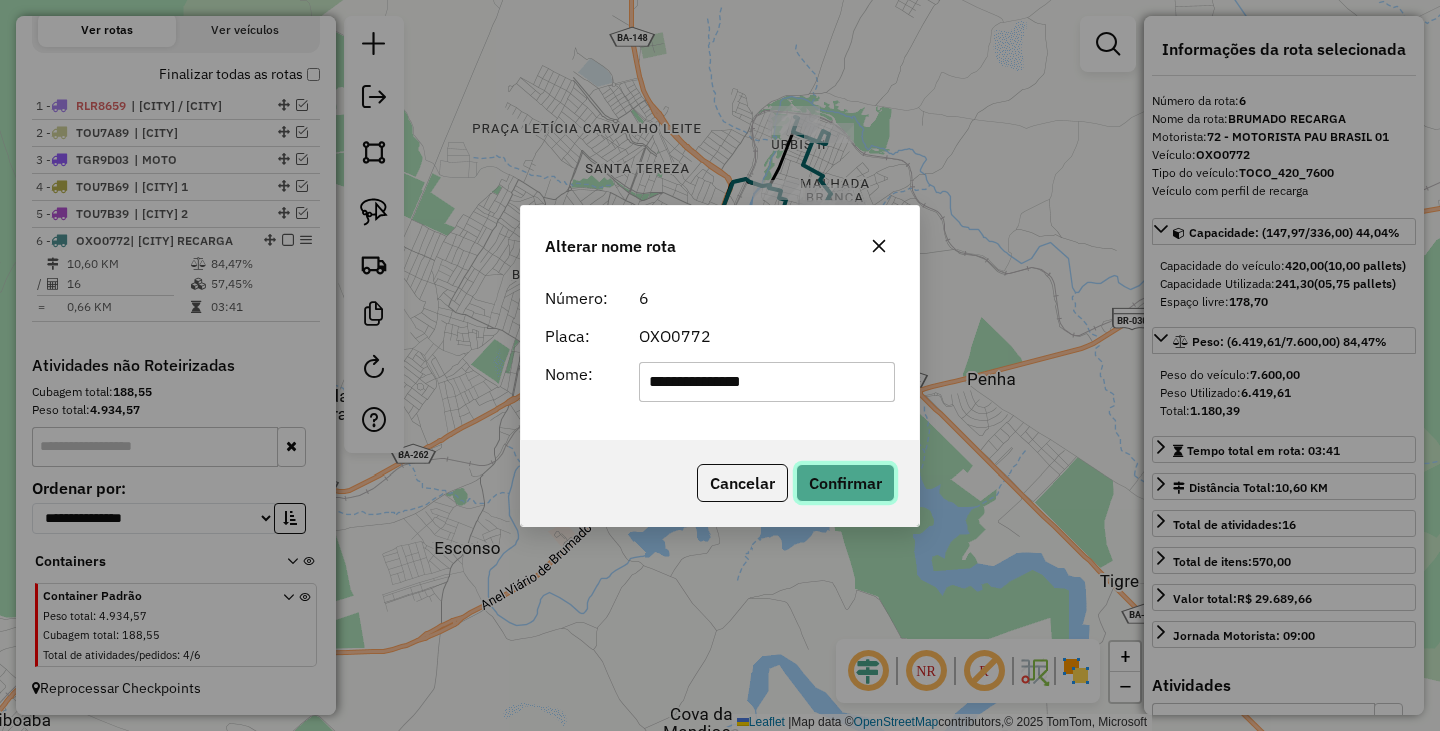 click on "Confirmar" 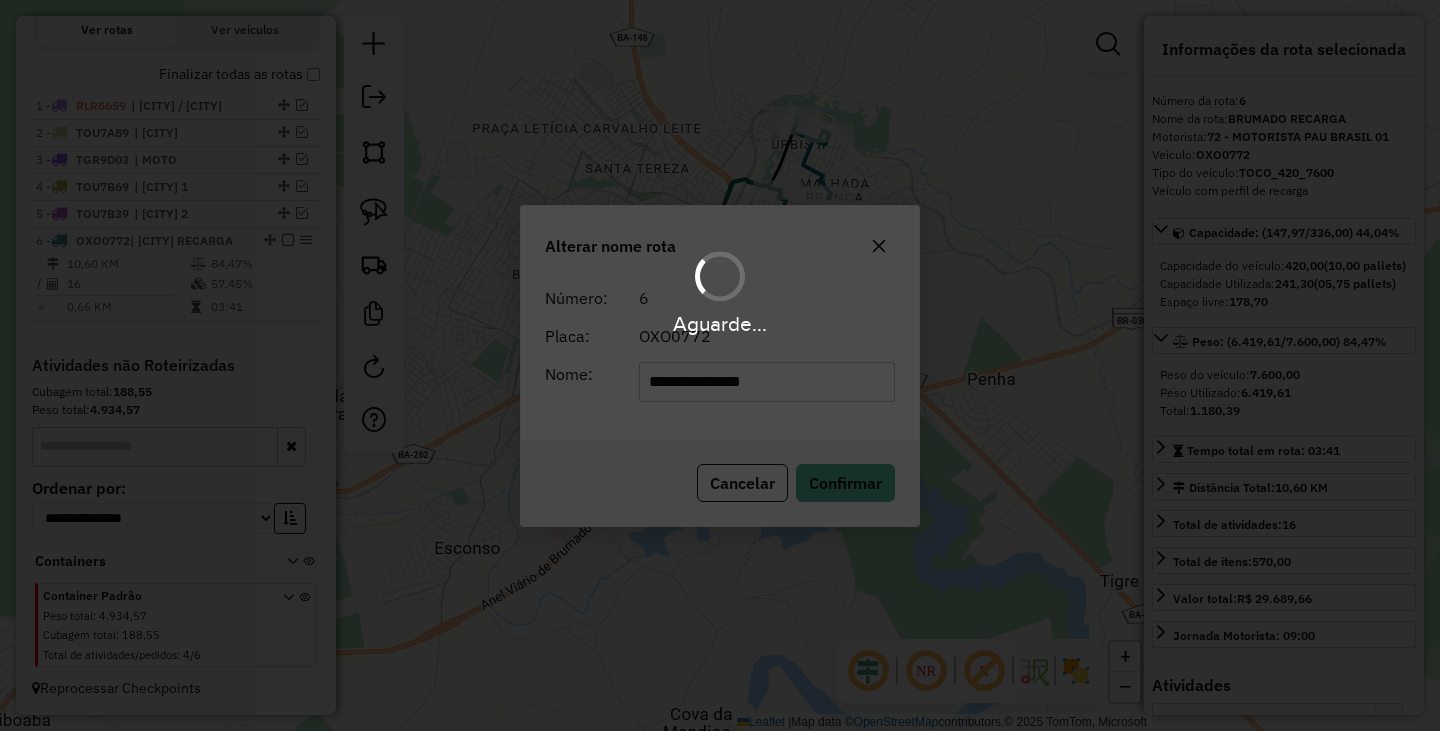 type 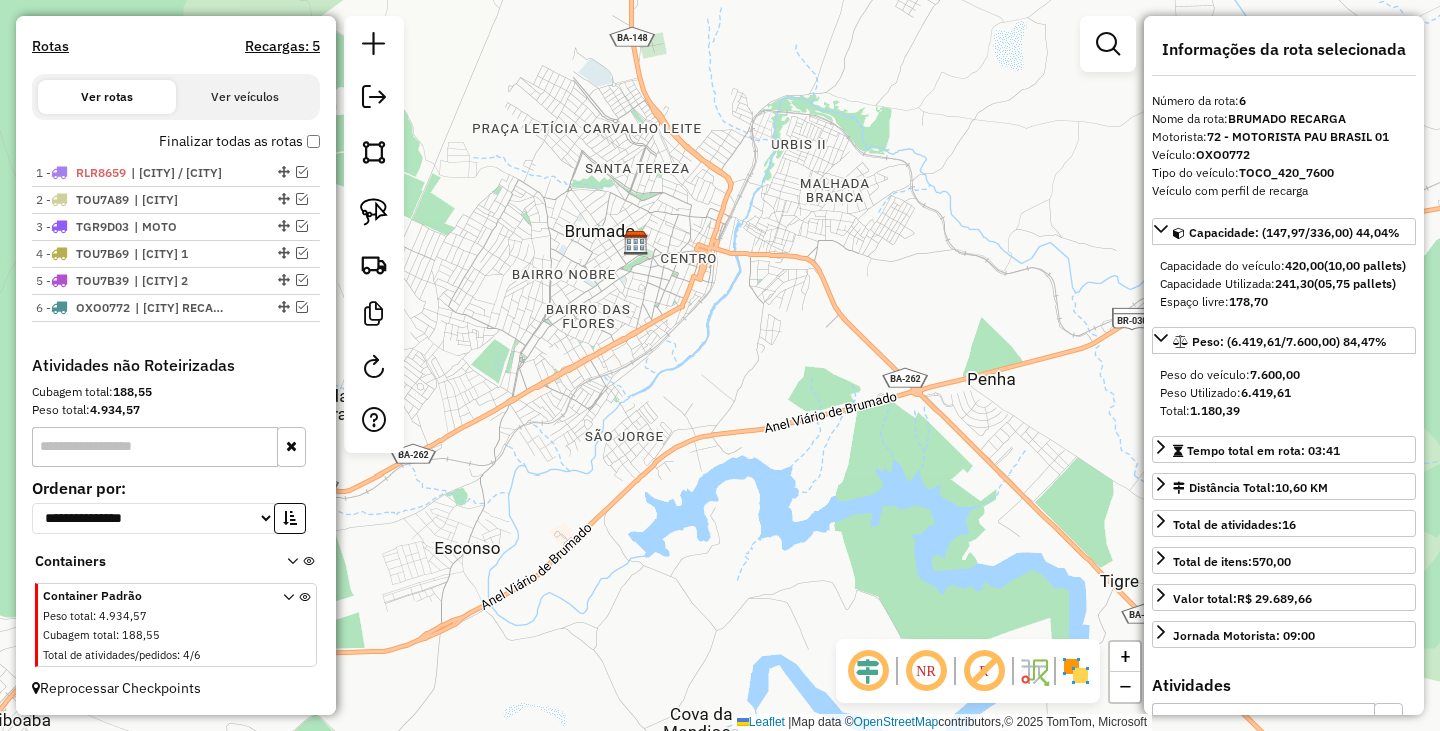 scroll, scrollTop: 606, scrollLeft: 0, axis: vertical 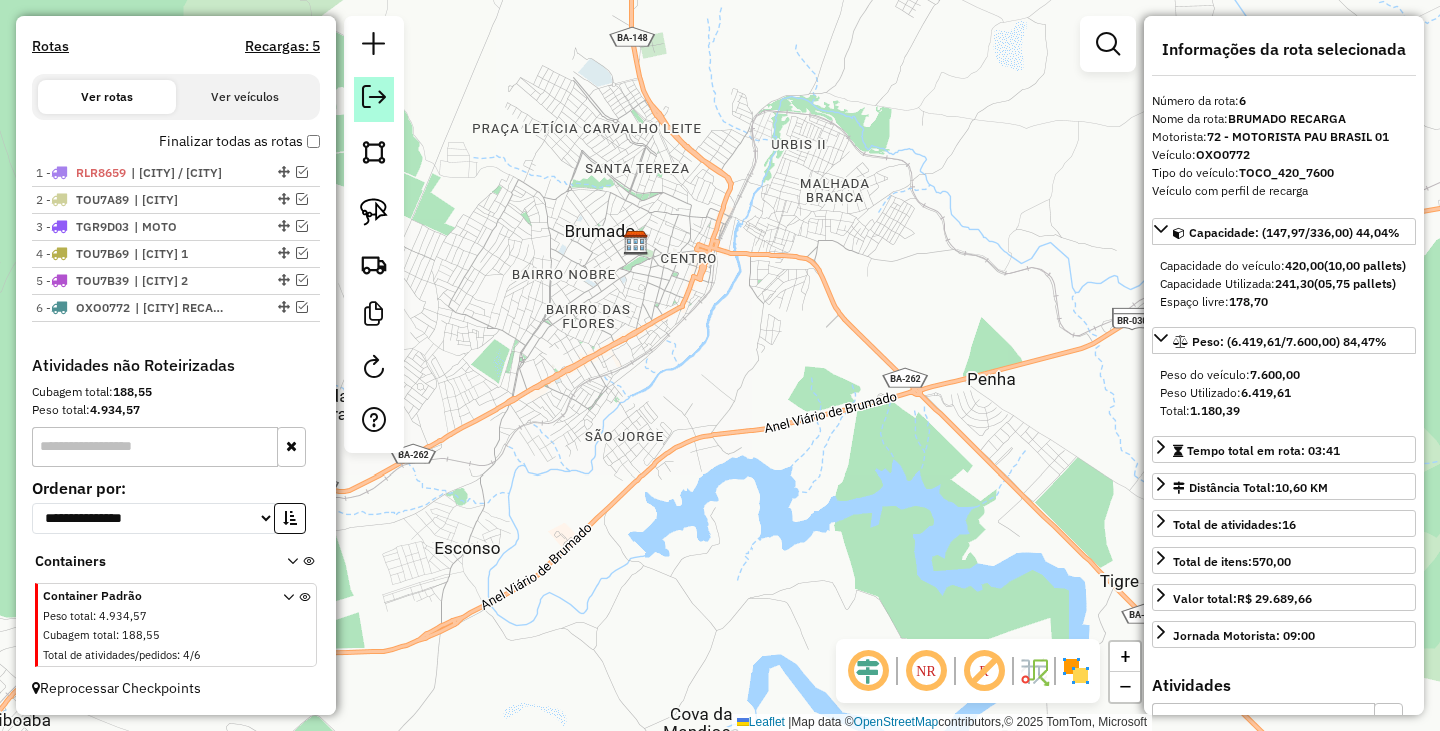 click 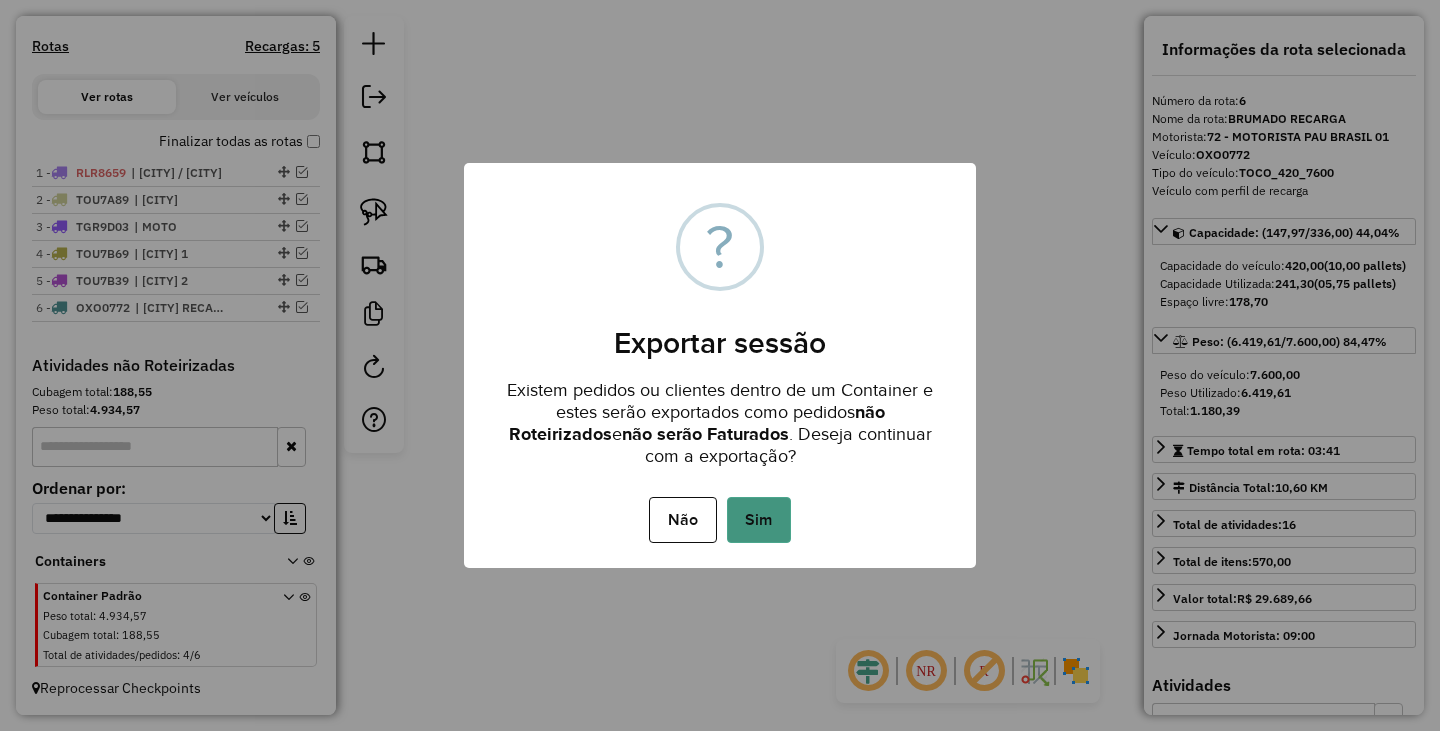 click on "Sim" at bounding box center [759, 520] 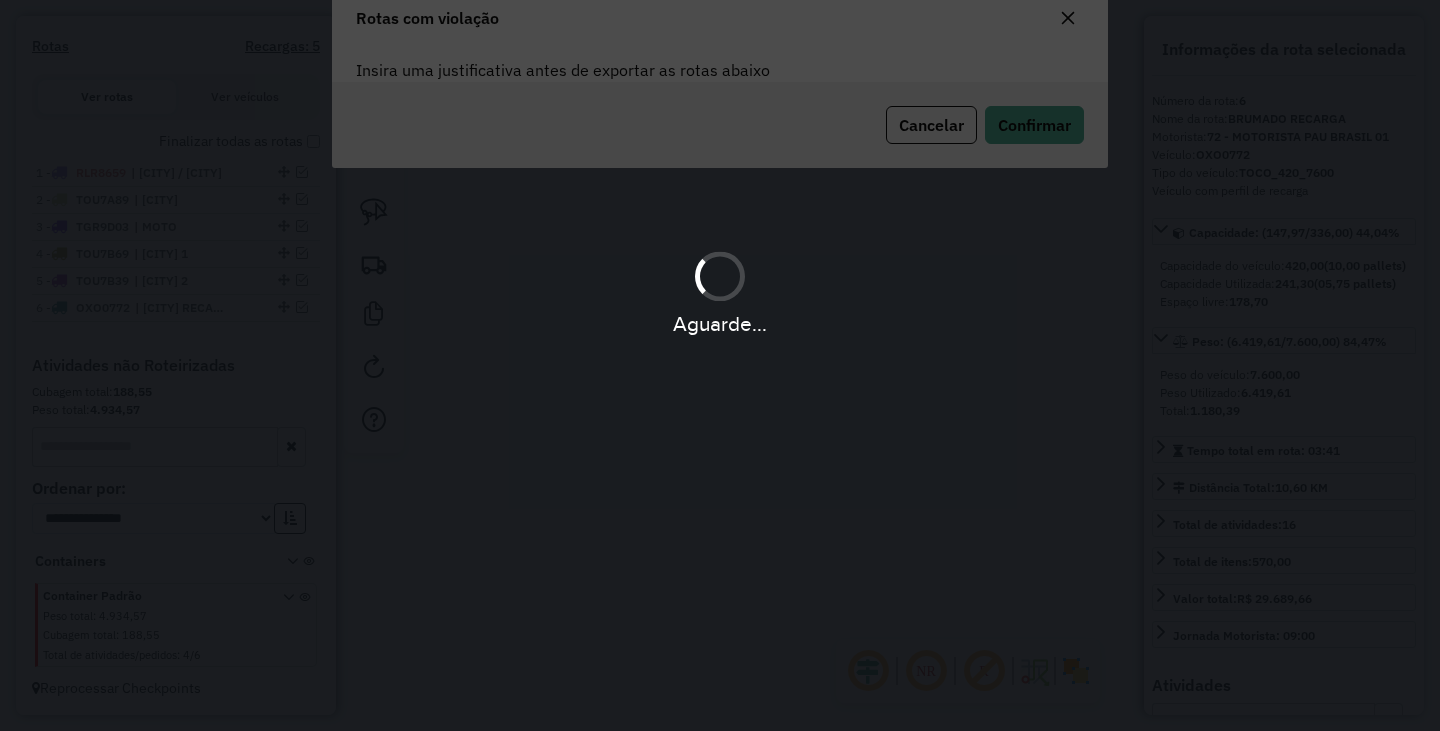 scroll, scrollTop: 108, scrollLeft: 0, axis: vertical 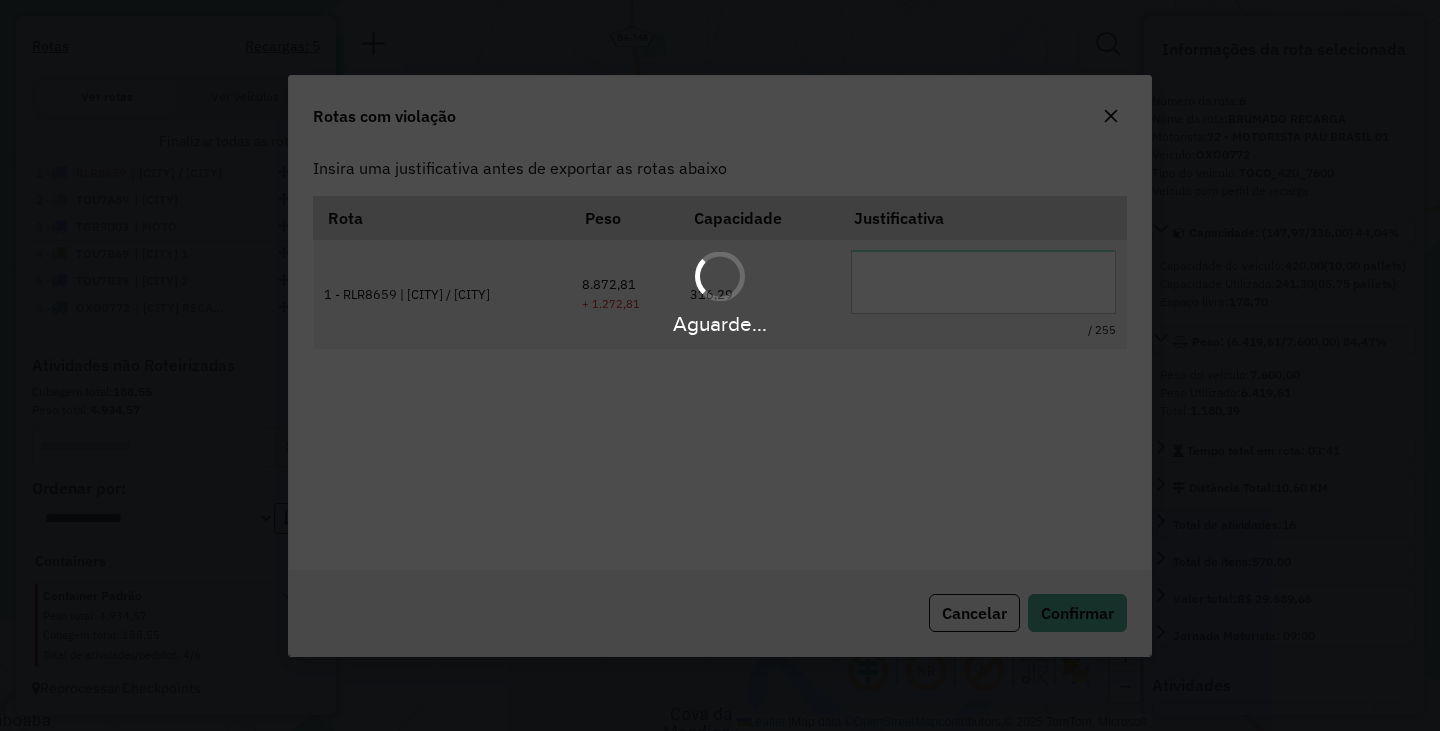 type on "**********" 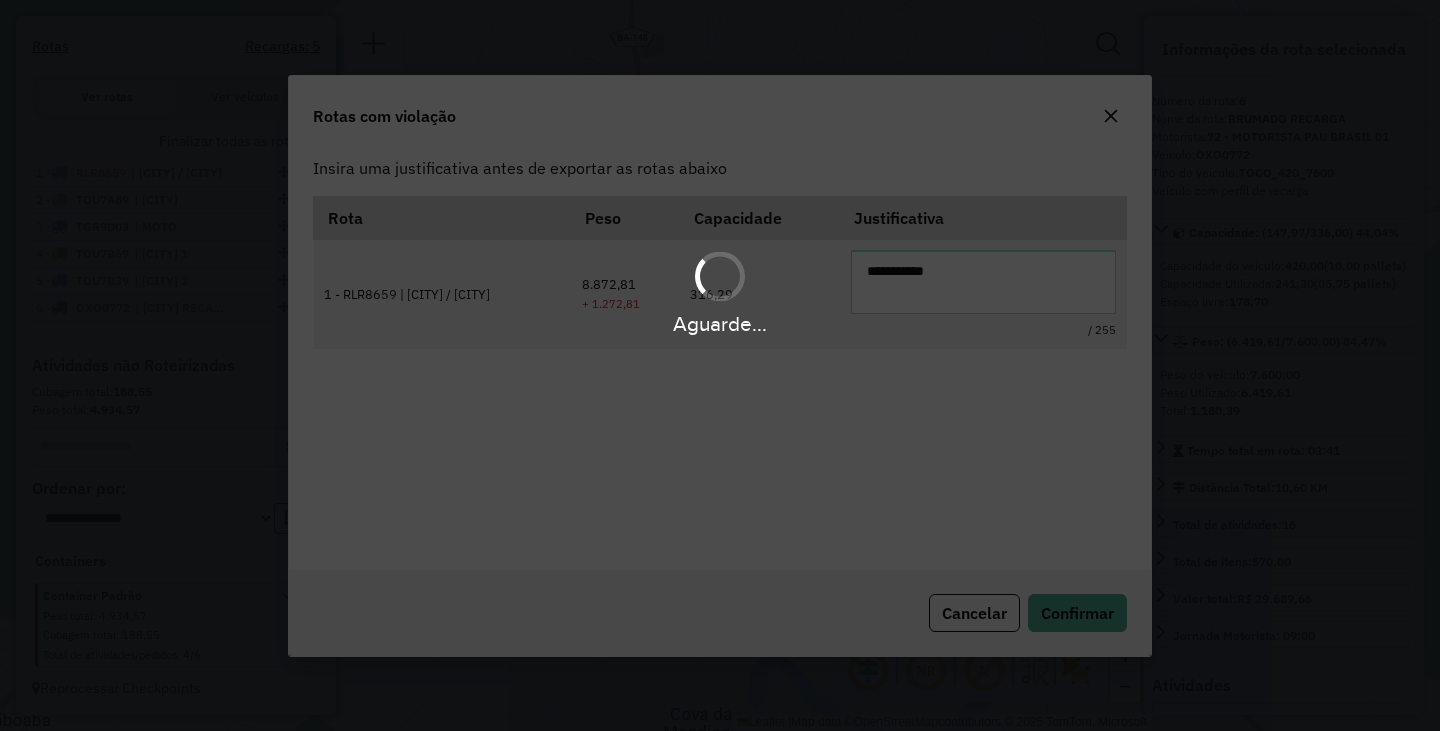 scroll, scrollTop: 0, scrollLeft: 0, axis: both 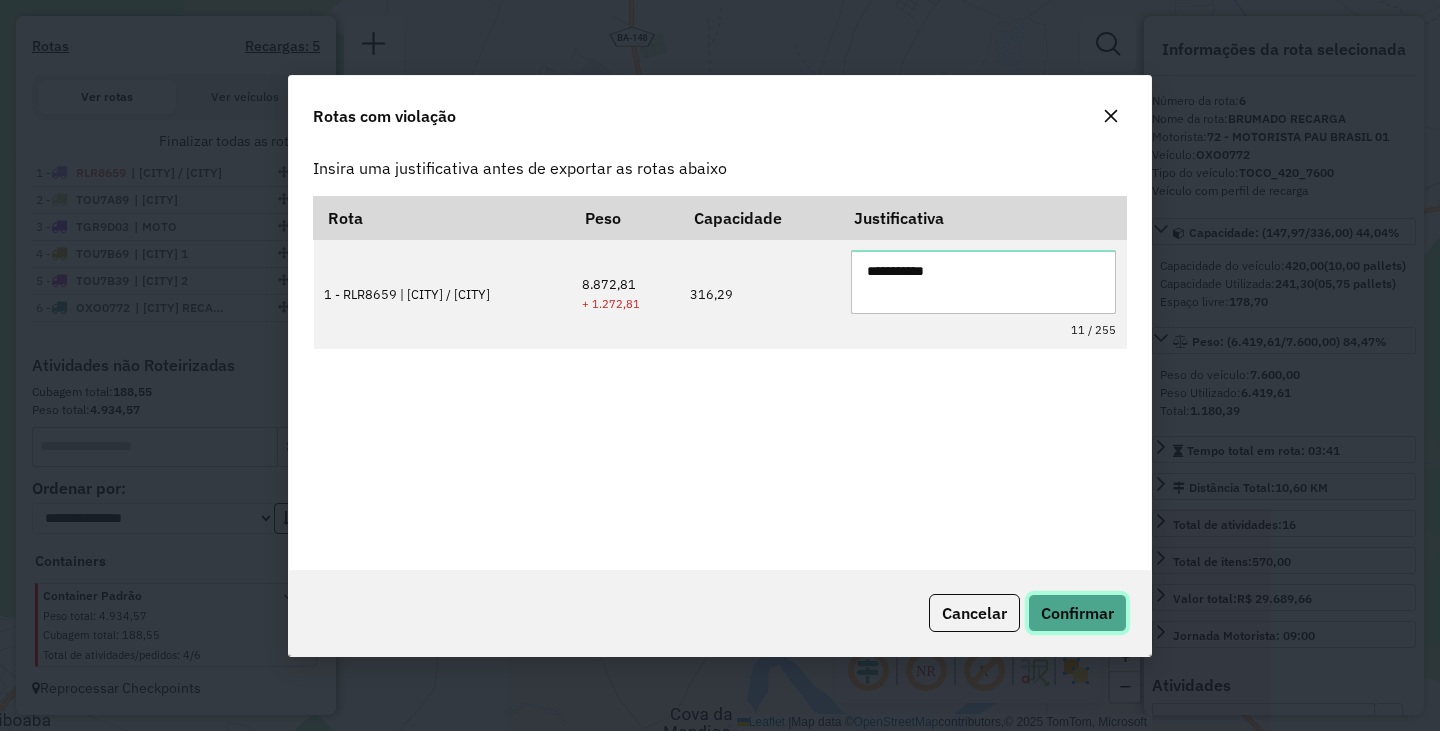 click on "Confirmar" 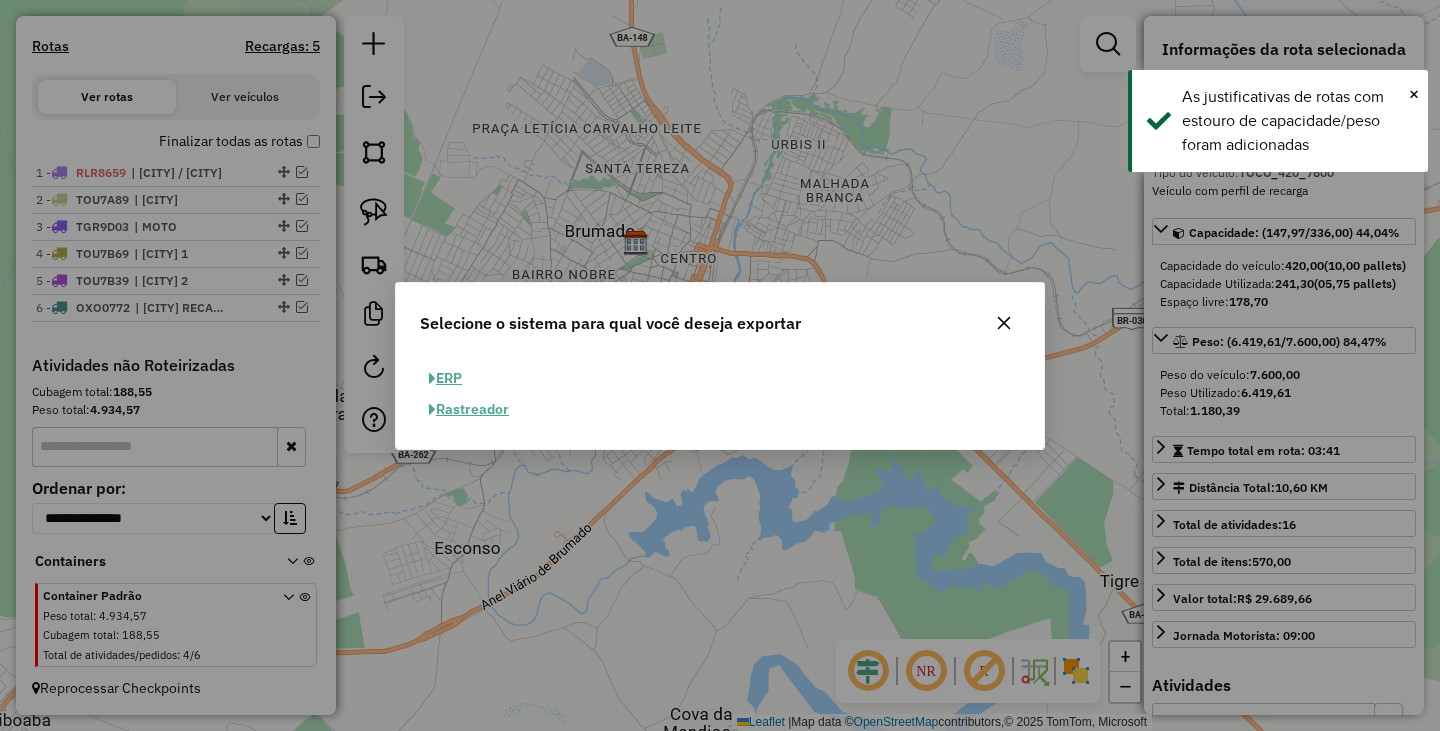click on "ERP" 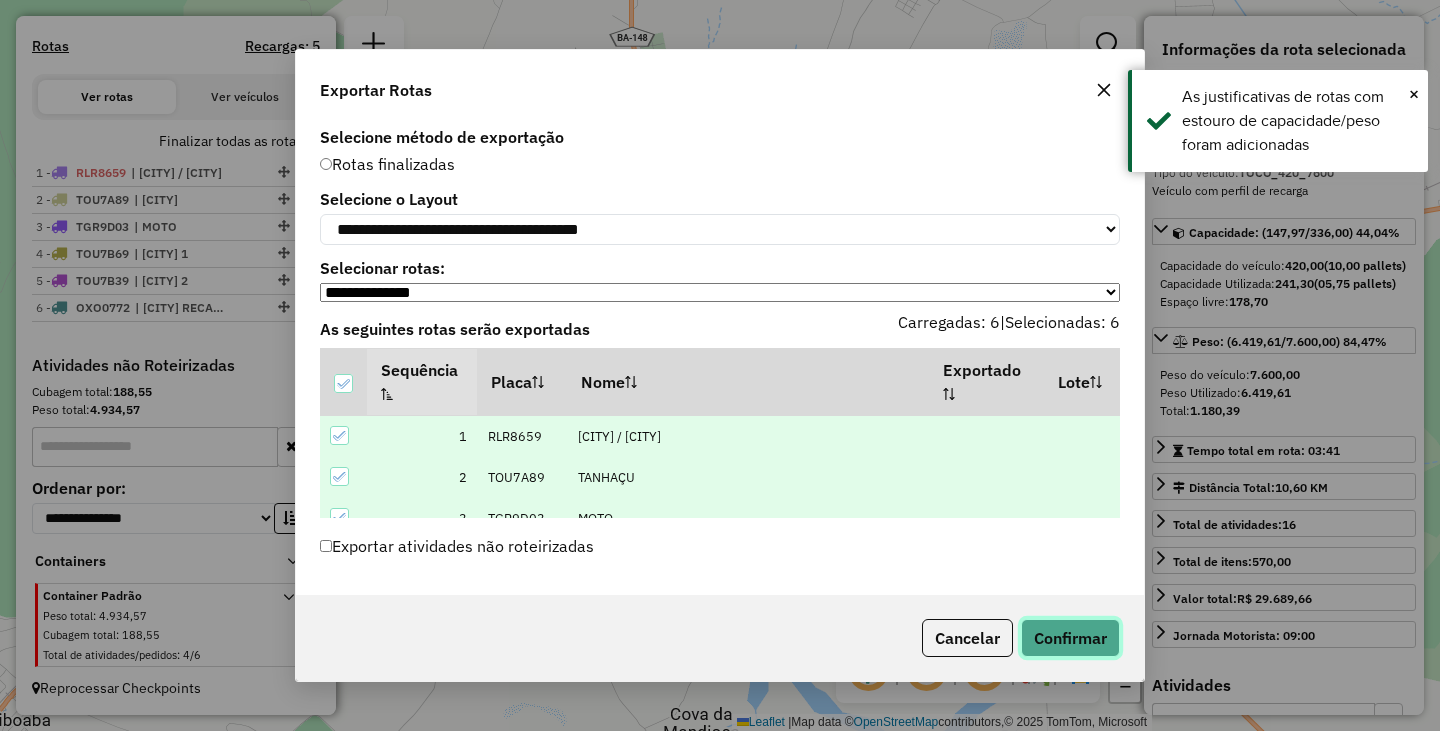 click on "Confirmar" 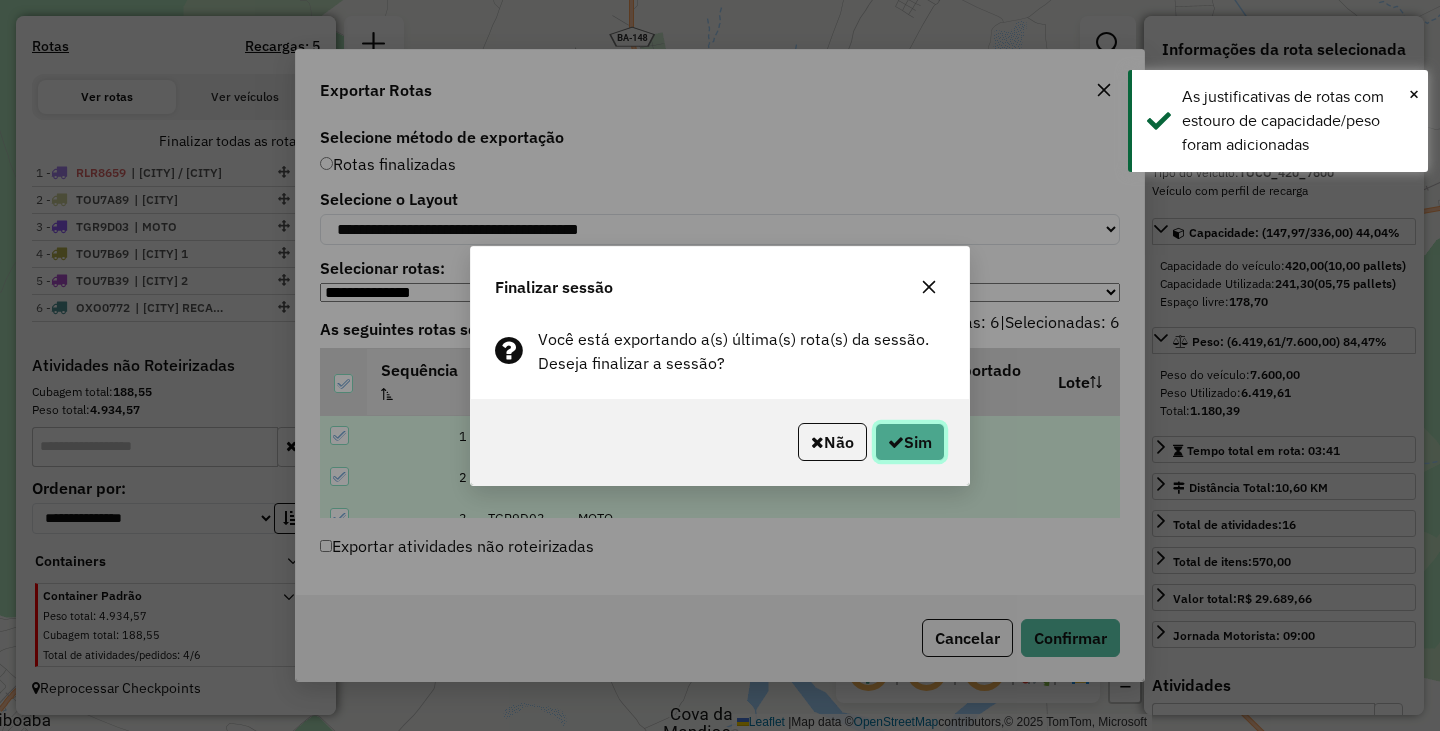 click on "Sim" 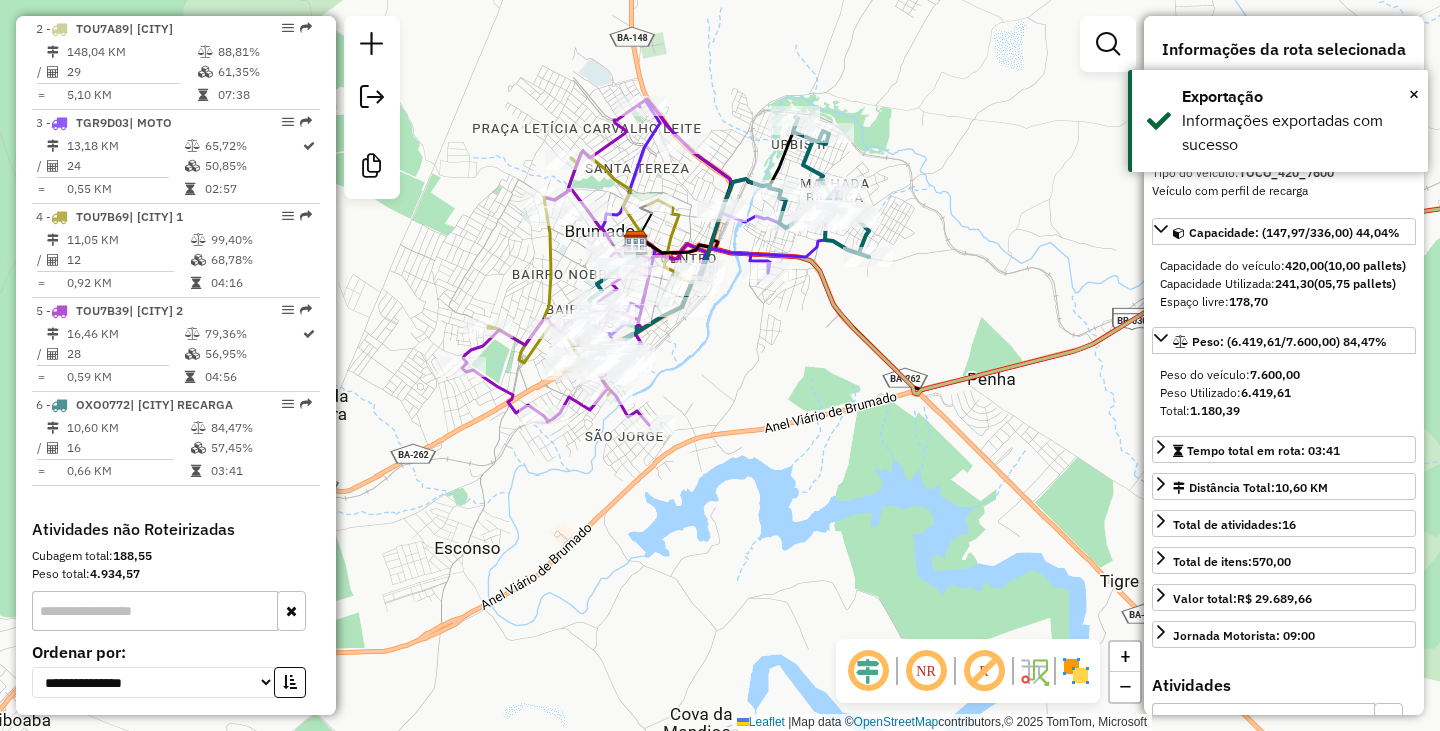 scroll, scrollTop: 1018, scrollLeft: 0, axis: vertical 